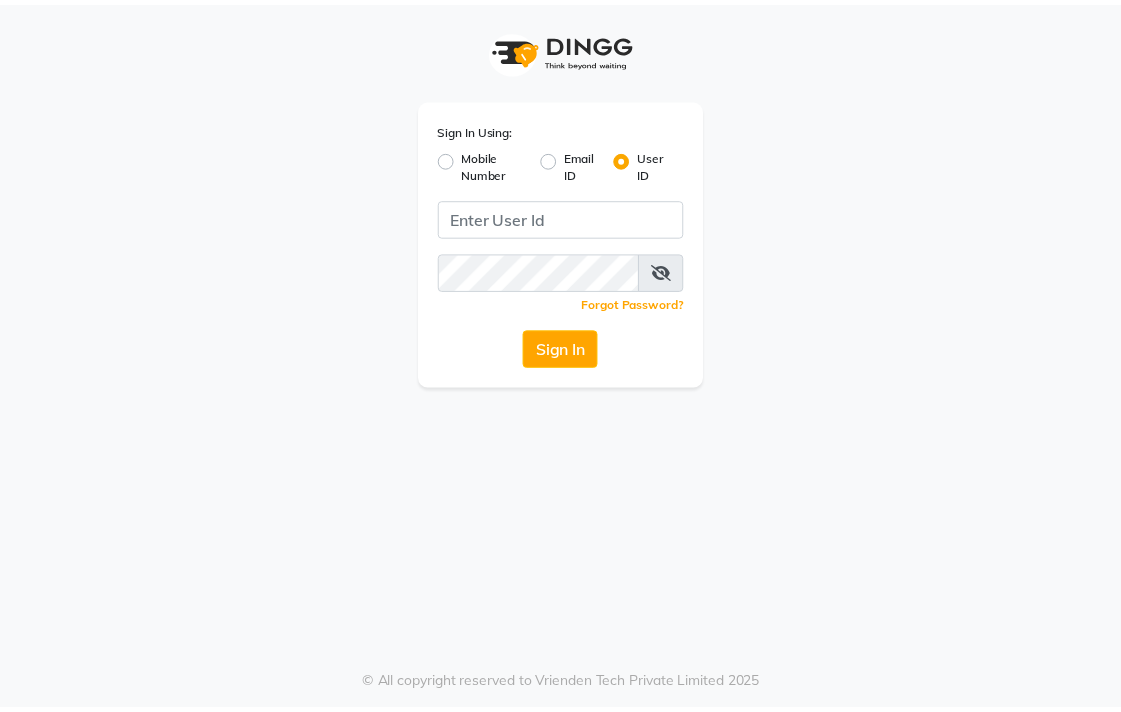 scroll, scrollTop: 0, scrollLeft: 0, axis: both 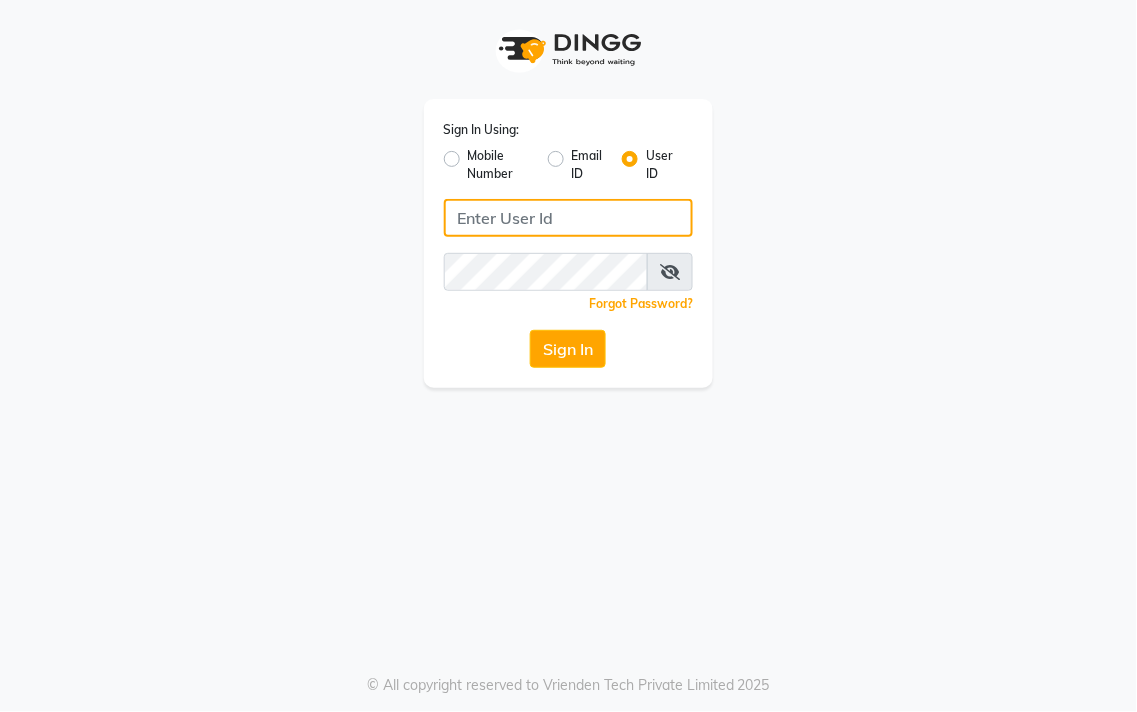 type on "9256811117" 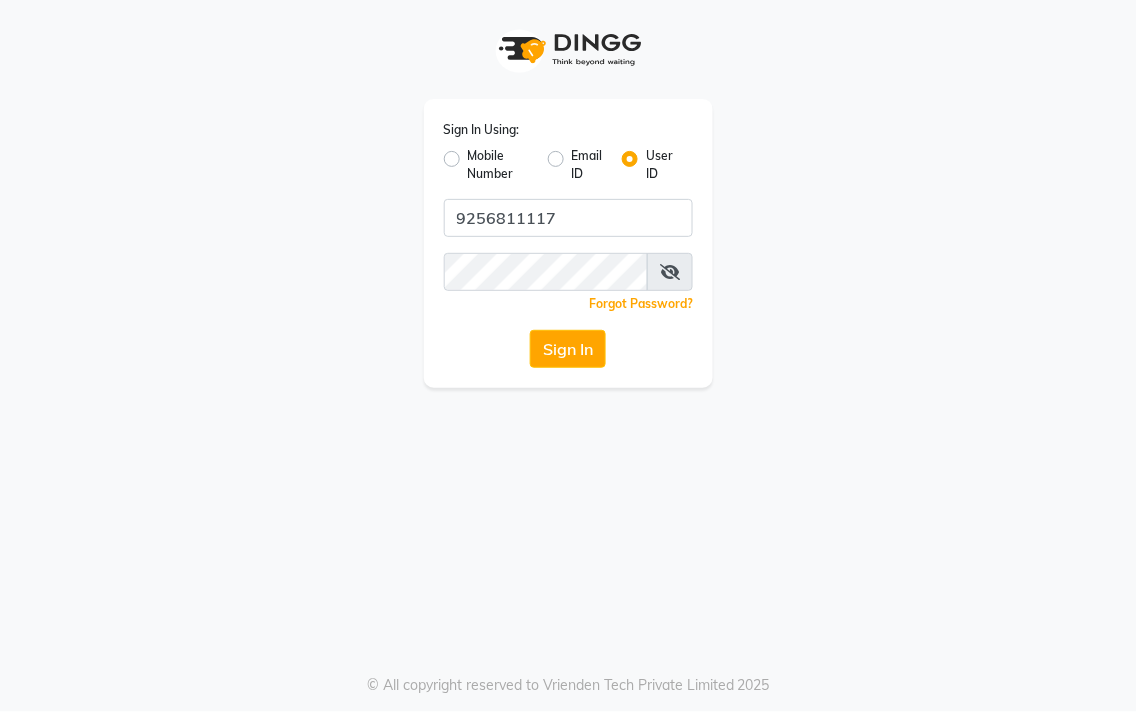 click on "Mobile Number" 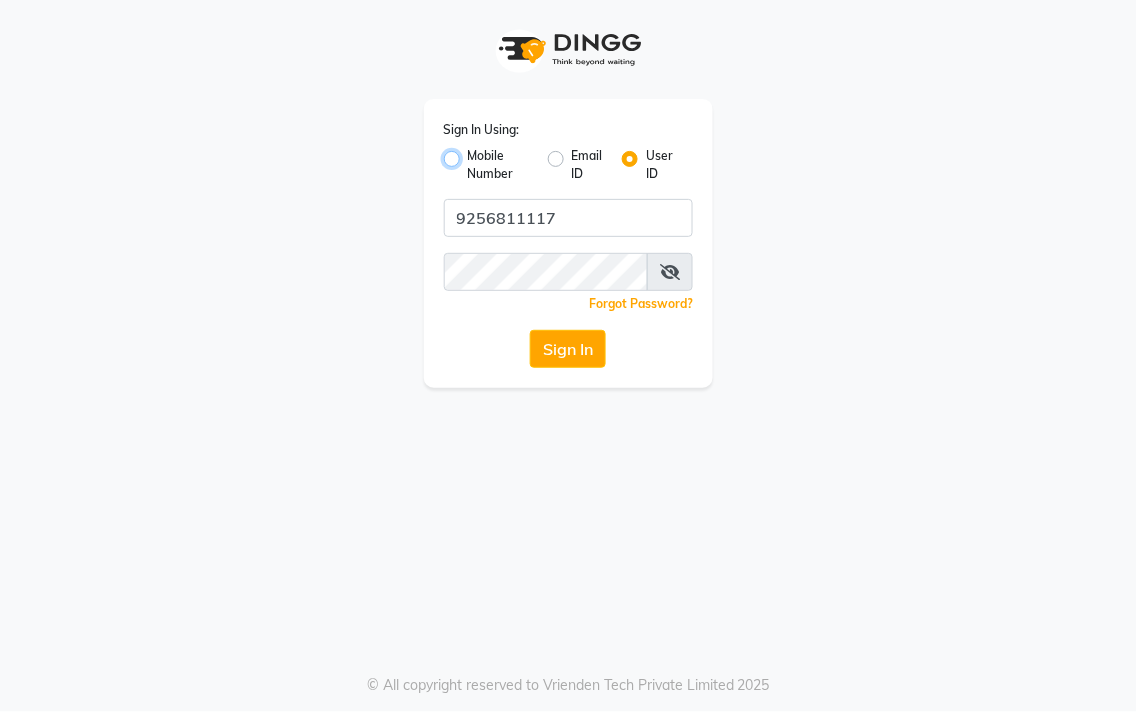 click on "Mobile Number" at bounding box center [474, 153] 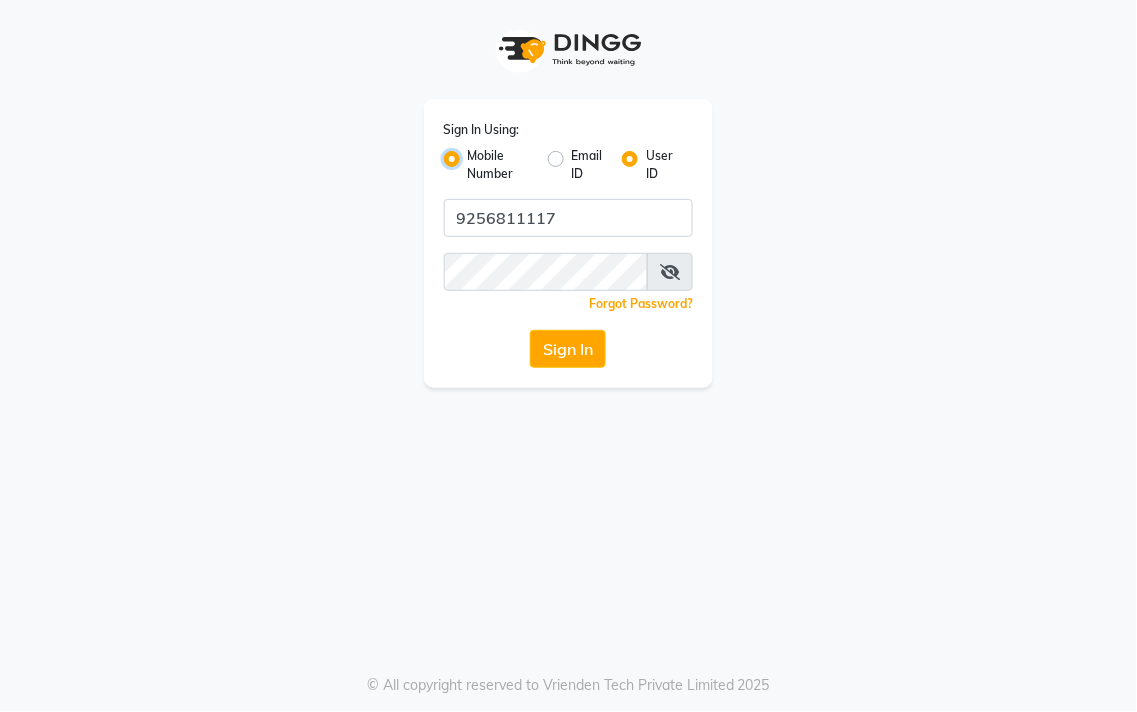 radio on "false" 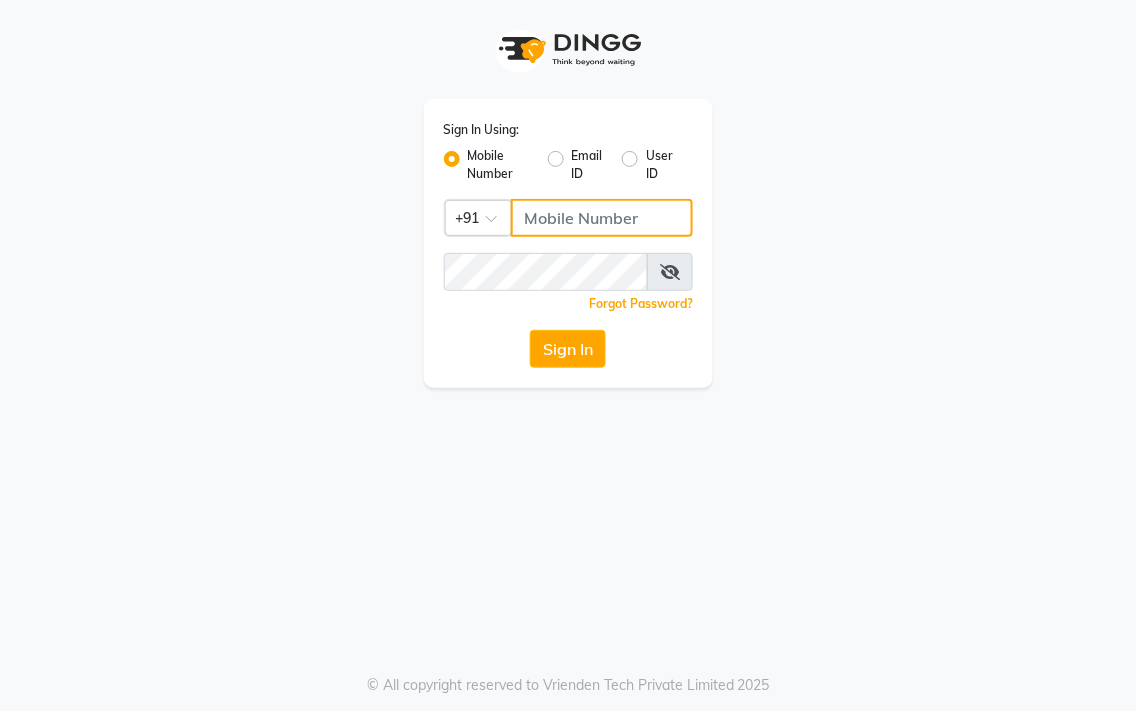 click 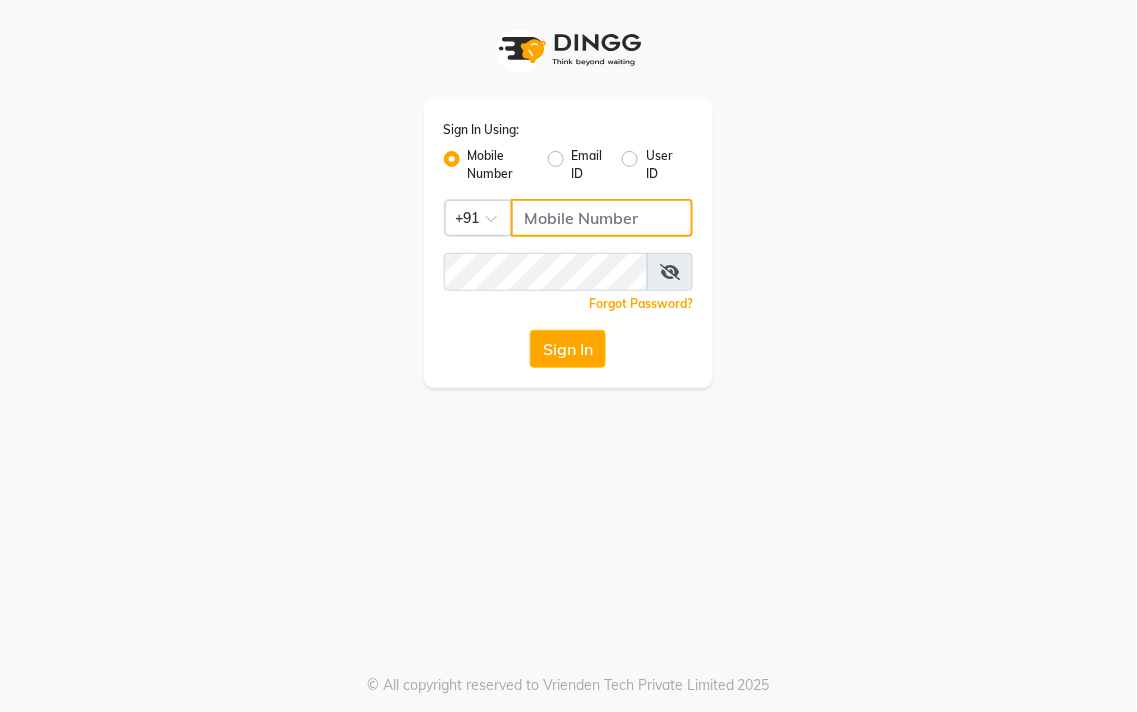 type on "9256811117" 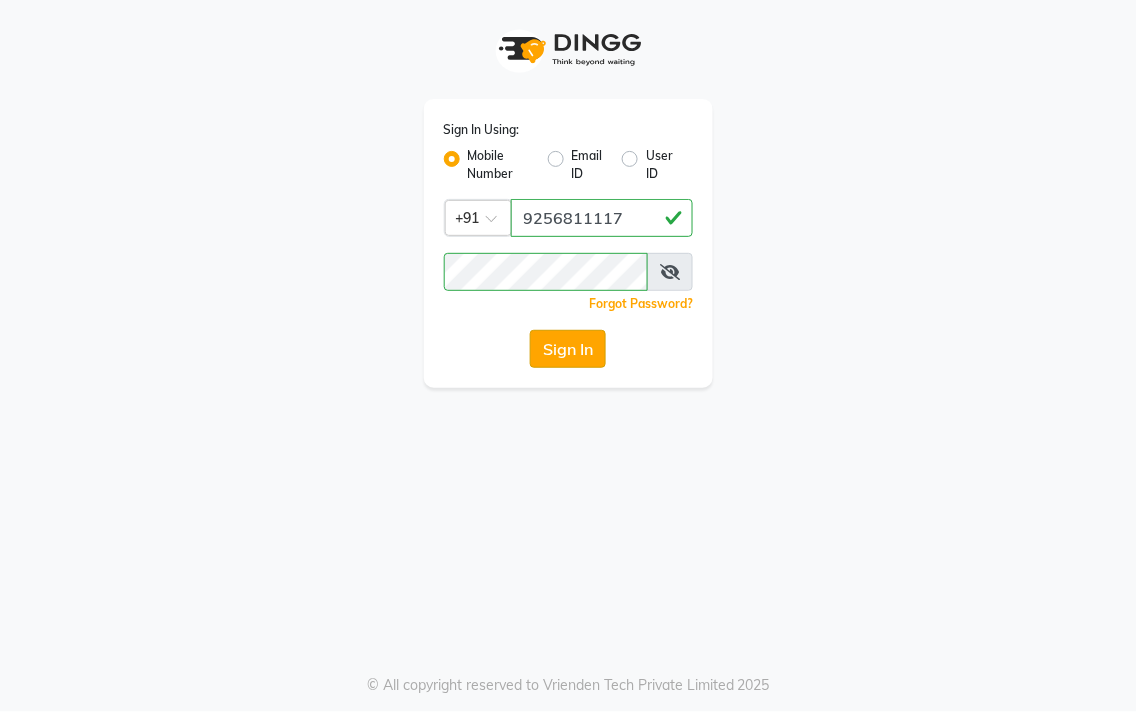 click on "Sign In" 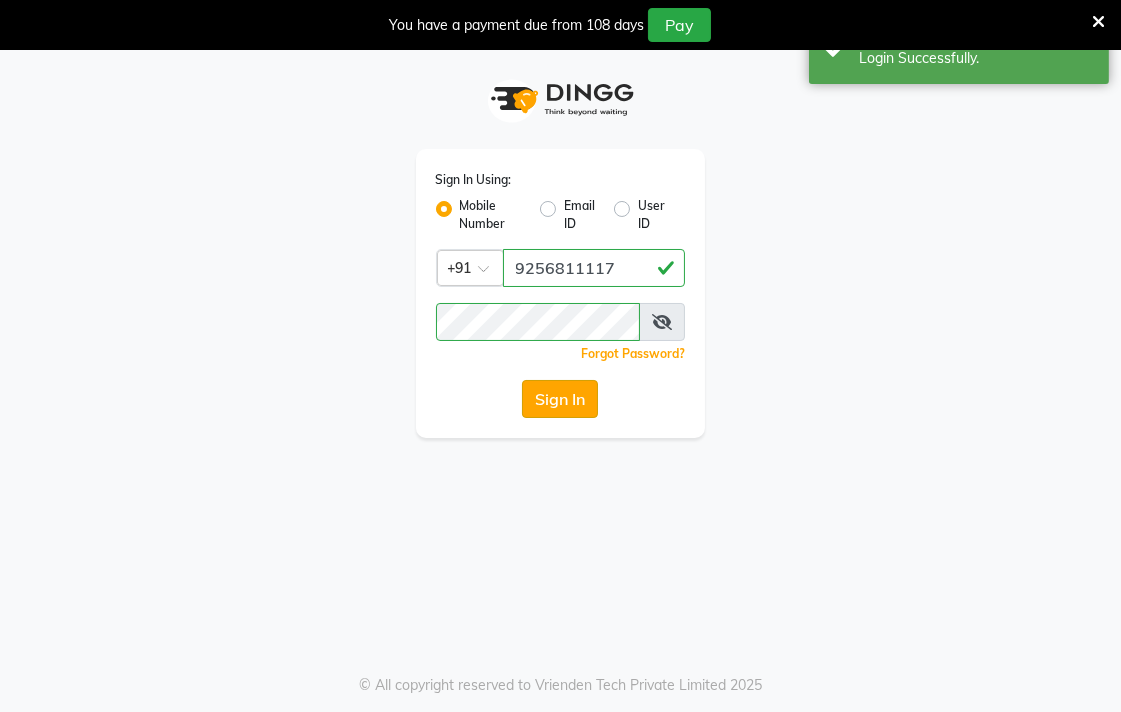 select on "83" 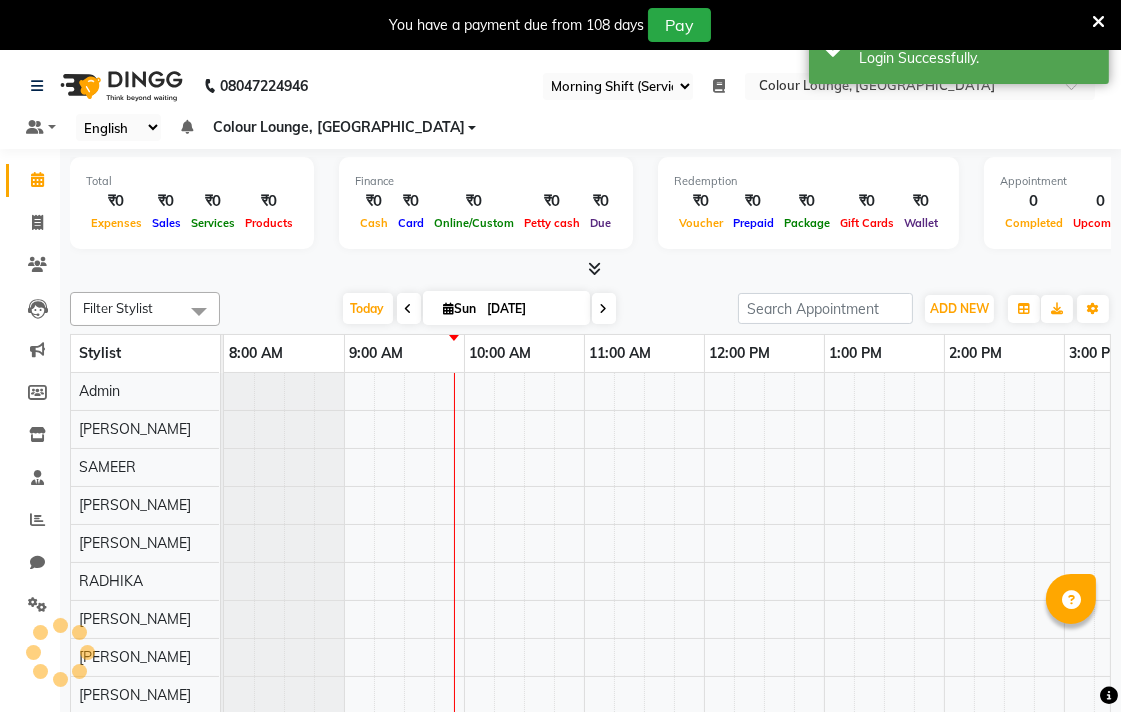 scroll, scrollTop: 0, scrollLeft: 0, axis: both 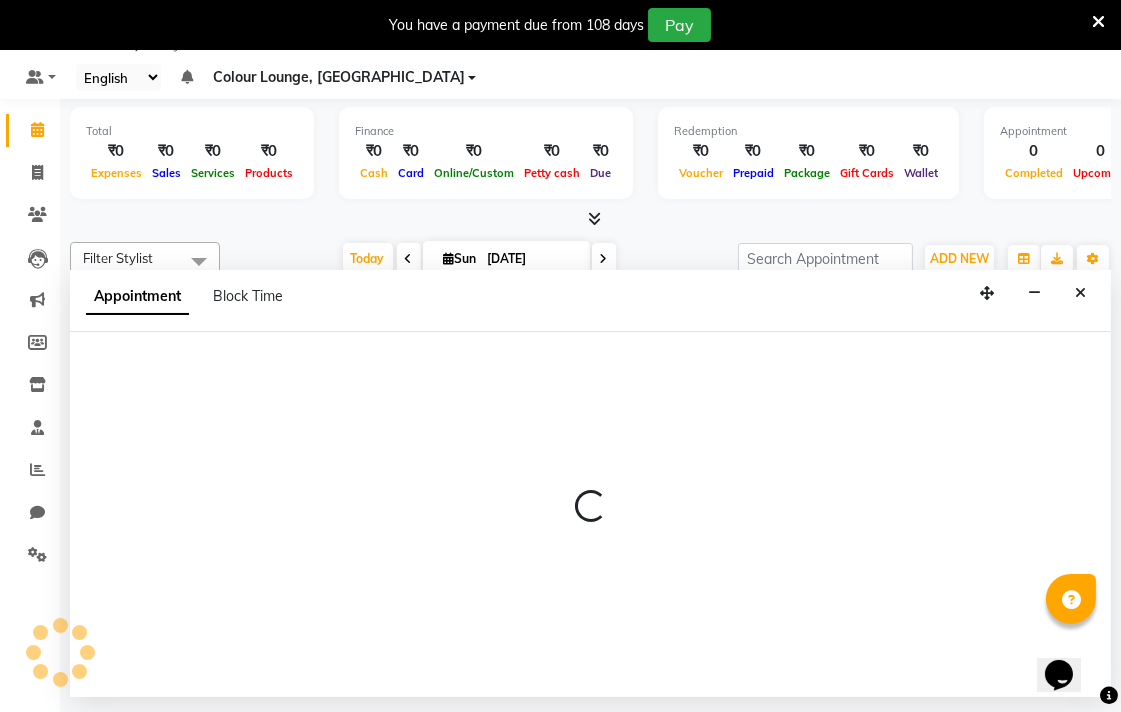 select on "70161" 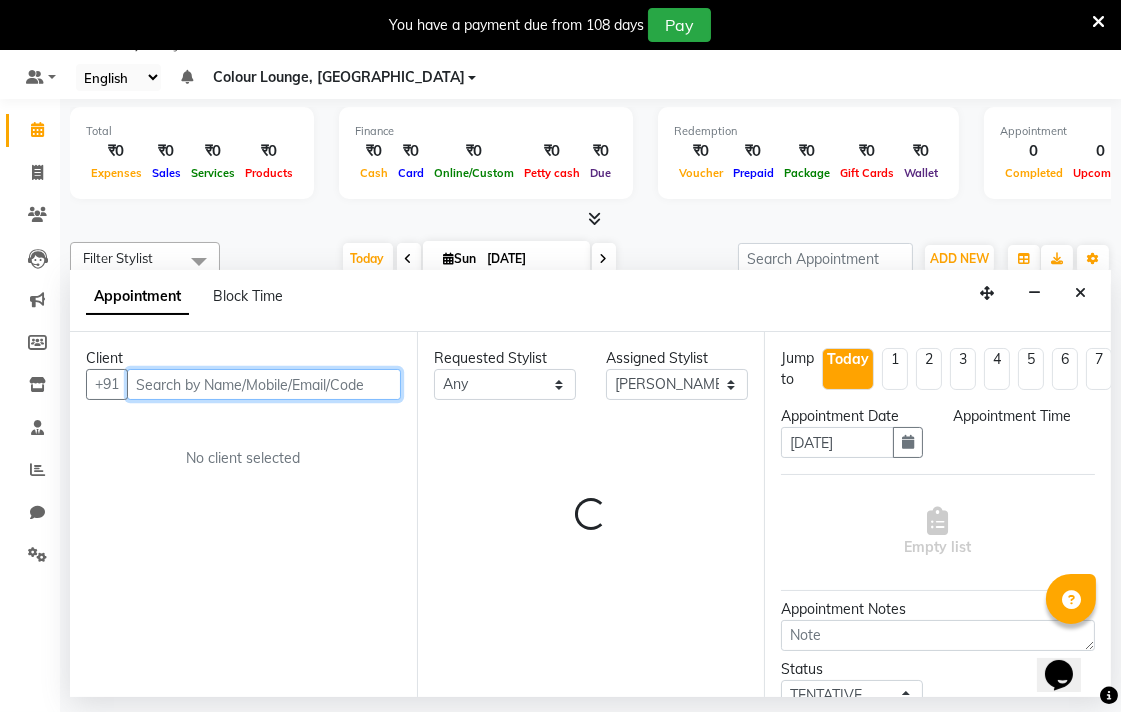select on "615" 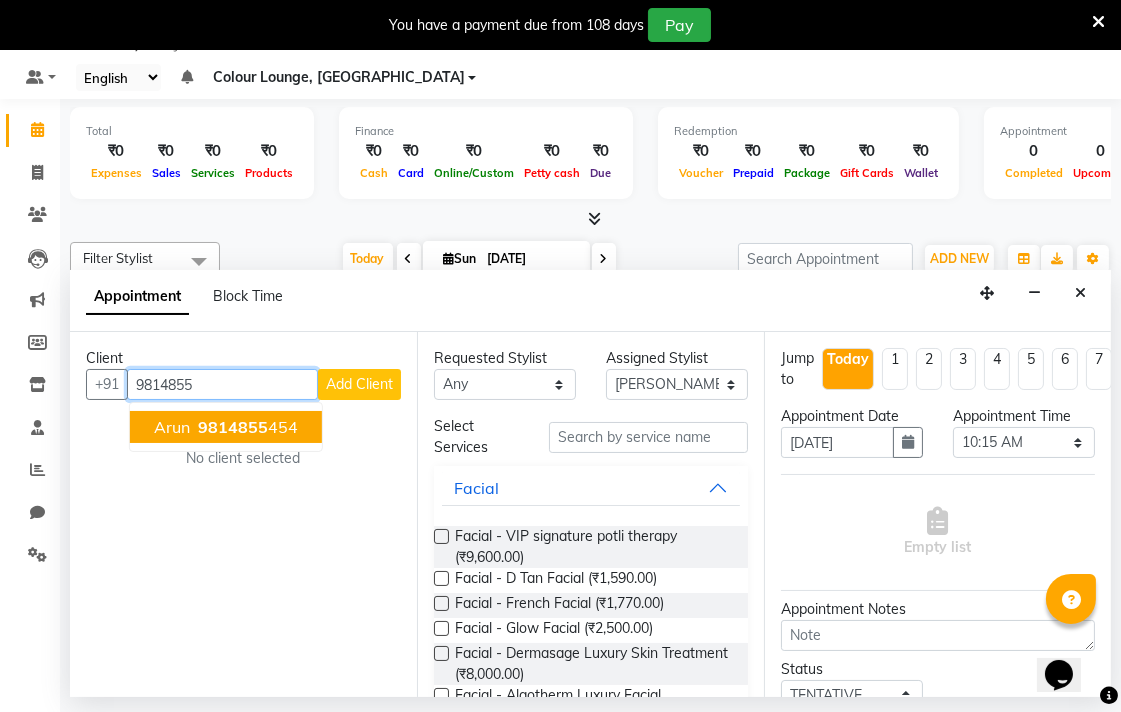 click on "9814855 454" at bounding box center (246, 427) 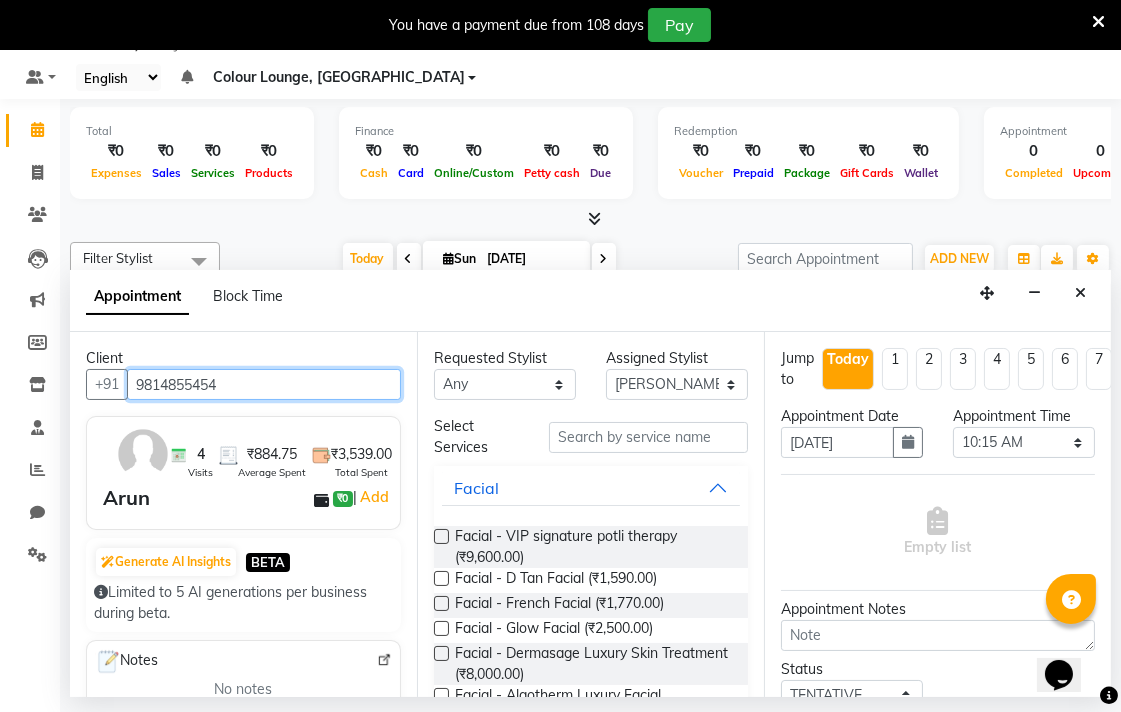 type on "9814855454" 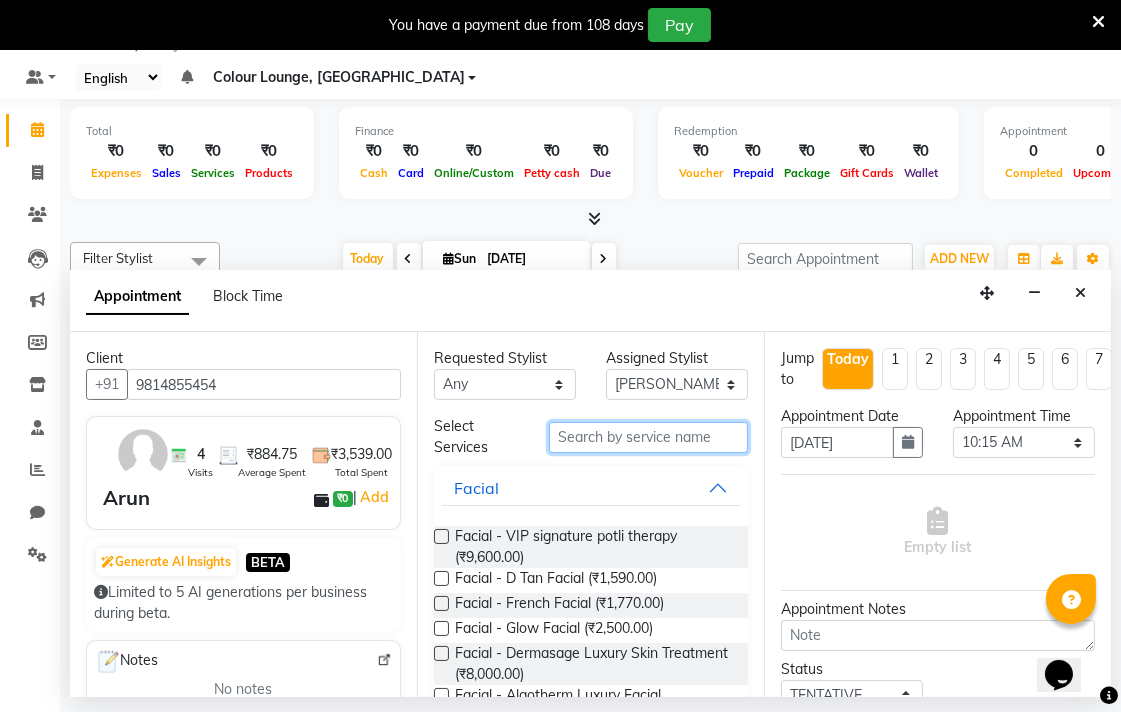 click at bounding box center (648, 437) 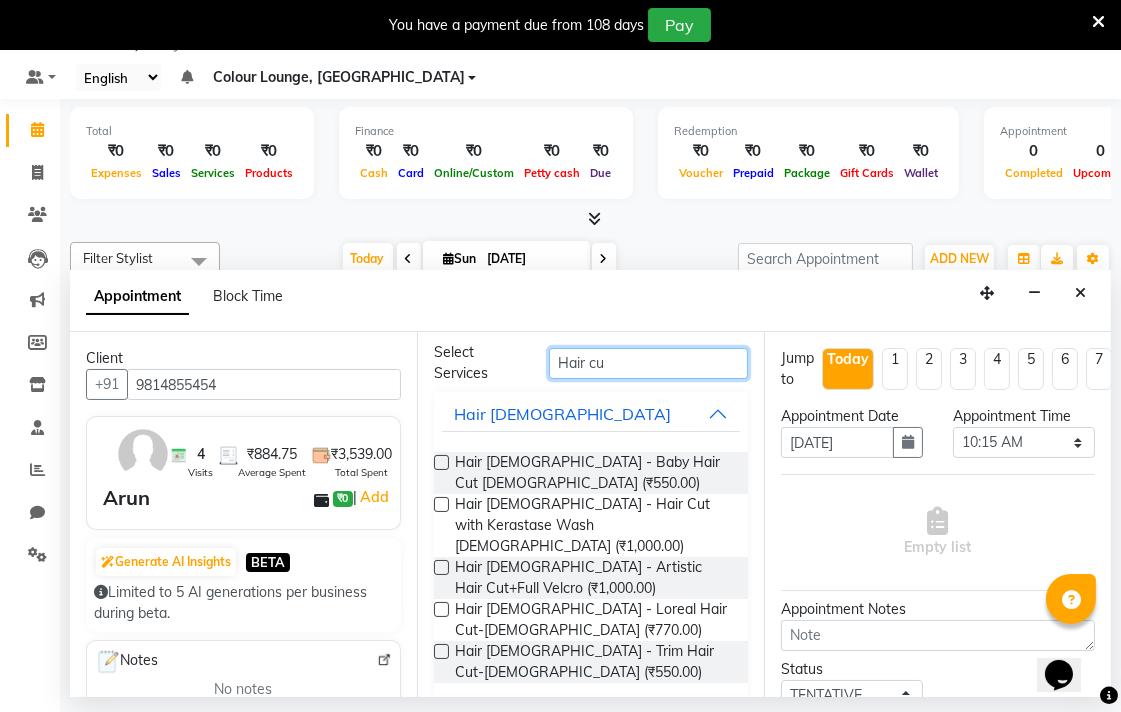 scroll, scrollTop: 90, scrollLeft: 0, axis: vertical 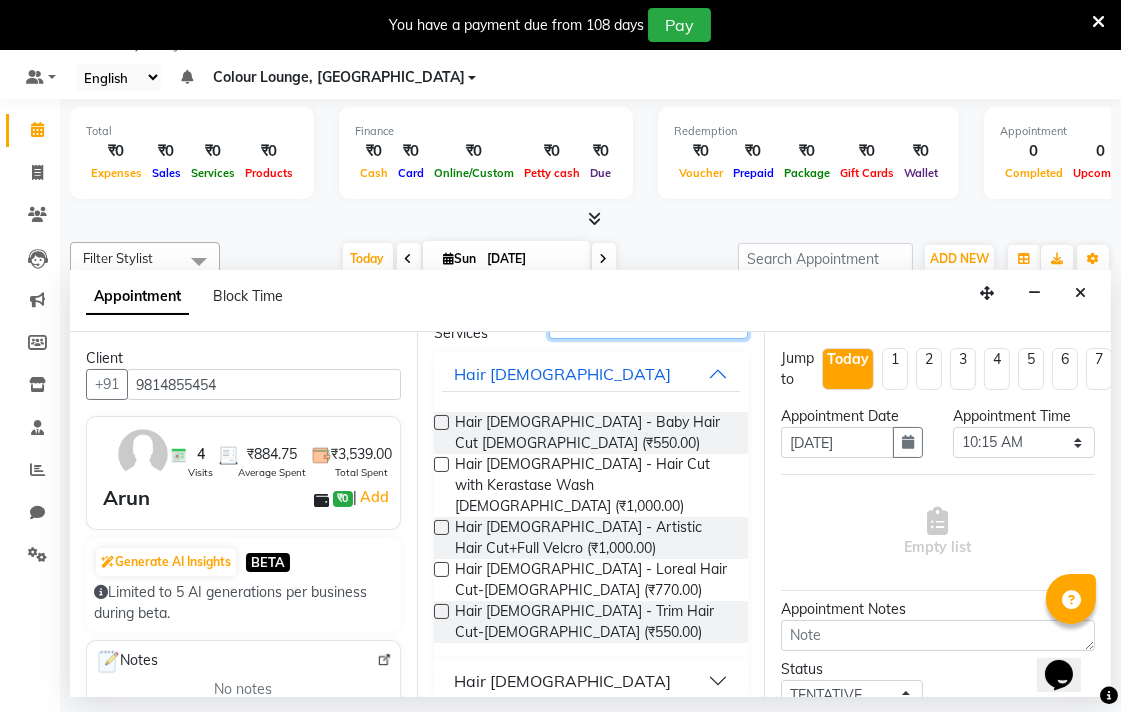 type on "Hair cu" 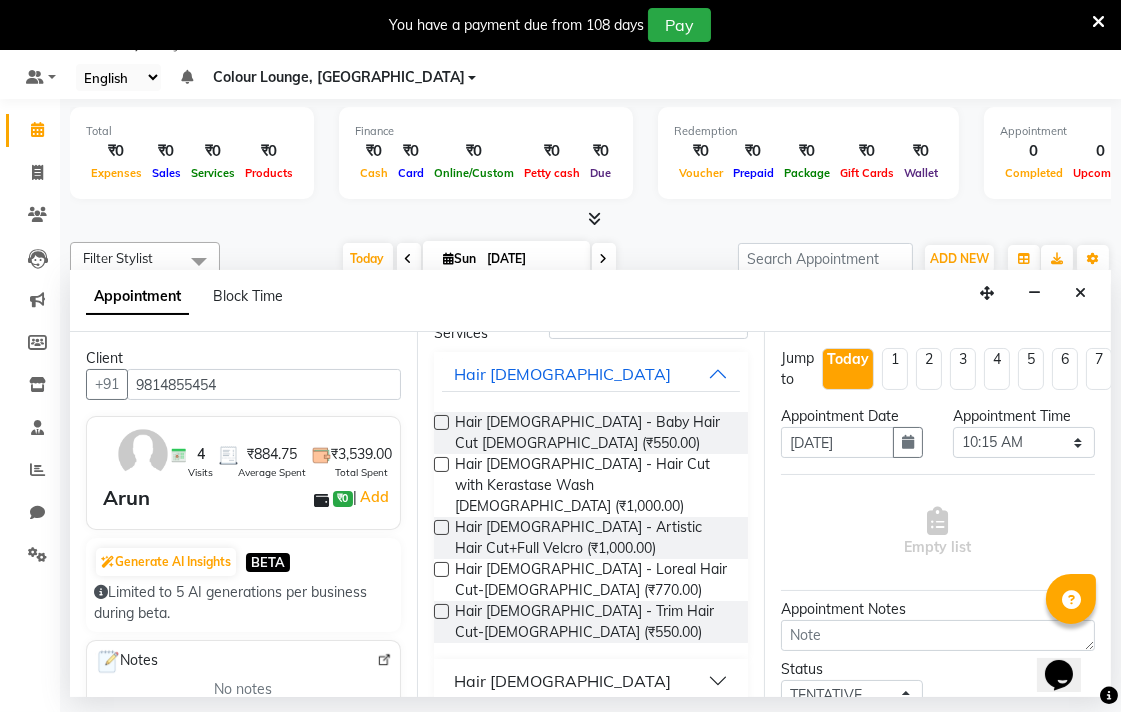 click on "Hair Male" at bounding box center (591, 681) 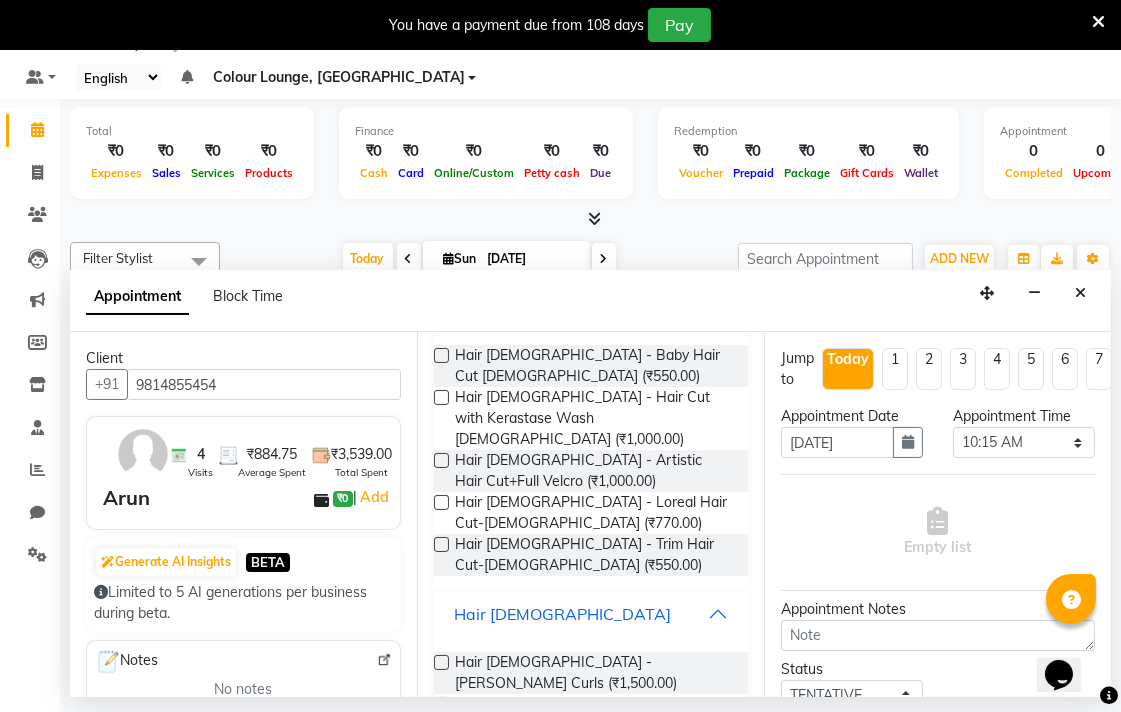scroll, scrollTop: 182, scrollLeft: 0, axis: vertical 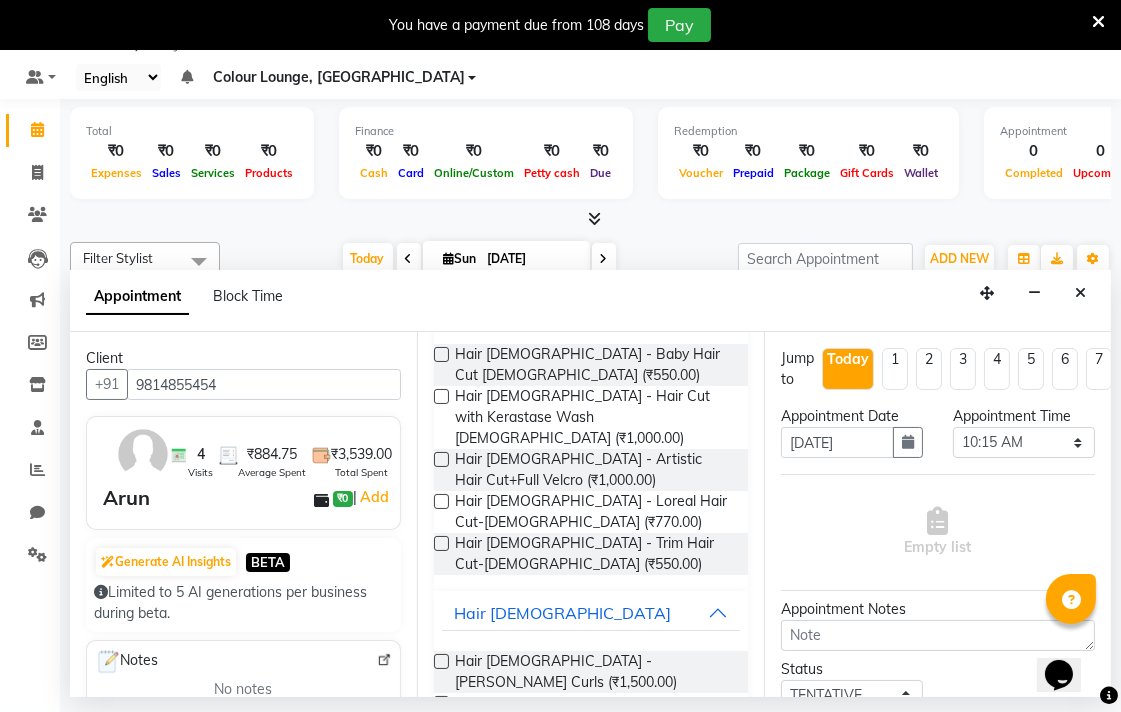 click at bounding box center [441, 703] 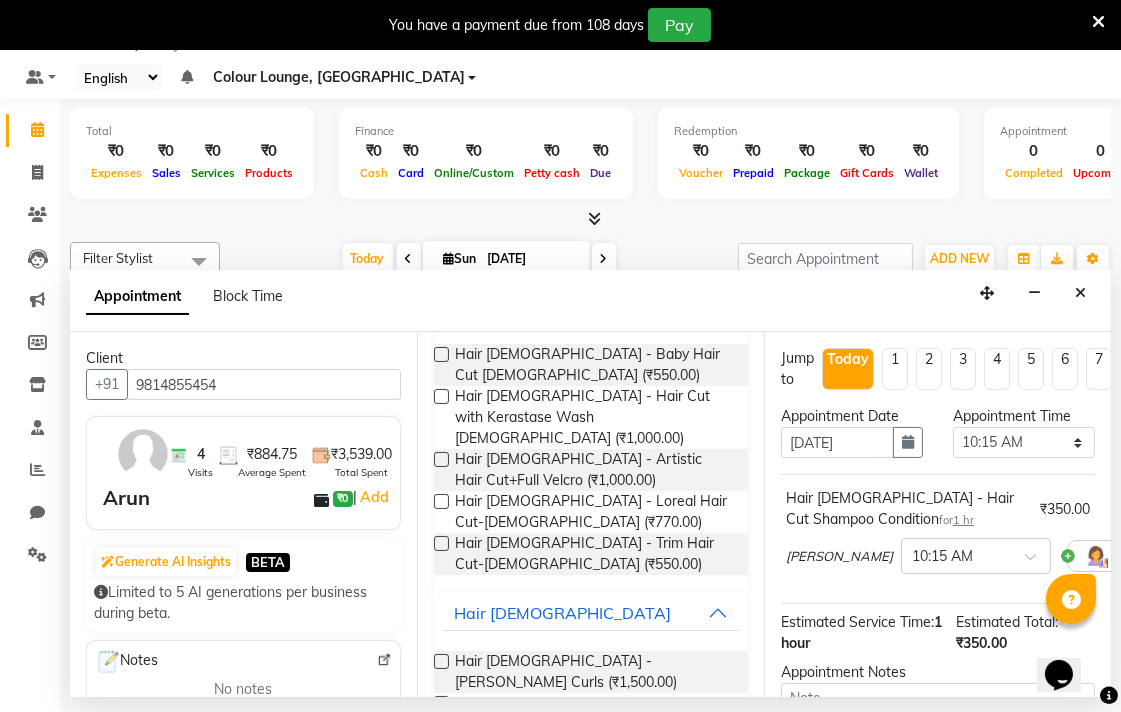 checkbox on "false" 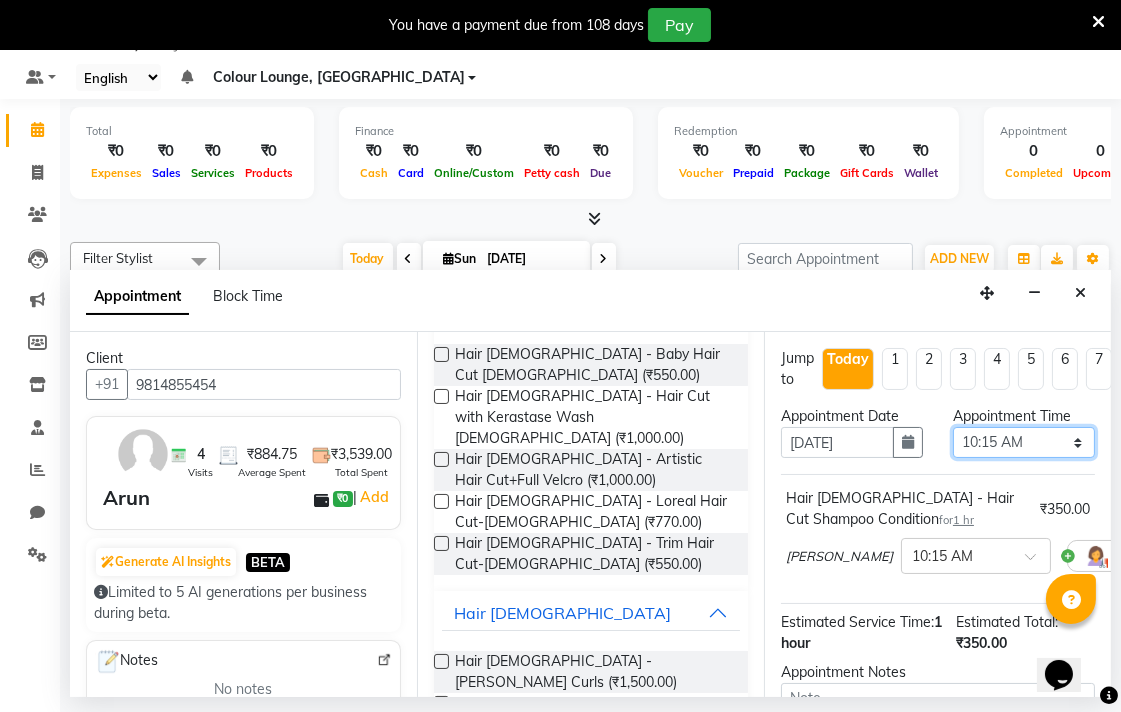 click on "Select 09:00 AM 09:15 AM 09:30 AM 09:45 AM 10:00 AM 10:15 AM 10:30 AM 10:45 AM 11:00 AM 11:15 AM 11:30 AM 11:45 AM 12:00 PM 12:15 PM 12:30 PM 12:45 PM 01:00 PM 01:15 PM 01:30 PM 01:45 PM 02:00 PM 02:15 PM 02:30 PM 02:45 PM 03:00 PM 03:15 PM 03:30 PM 03:45 PM 04:00 PM 04:15 PM 04:30 PM 04:45 PM 05:00 PM 05:15 PM 05:30 PM 05:45 PM 06:00 PM 06:15 PM 06:30 PM 06:45 PM 07:00 PM 07:15 PM 07:30 PM 07:45 PM 08:00 PM" at bounding box center [1024, 442] 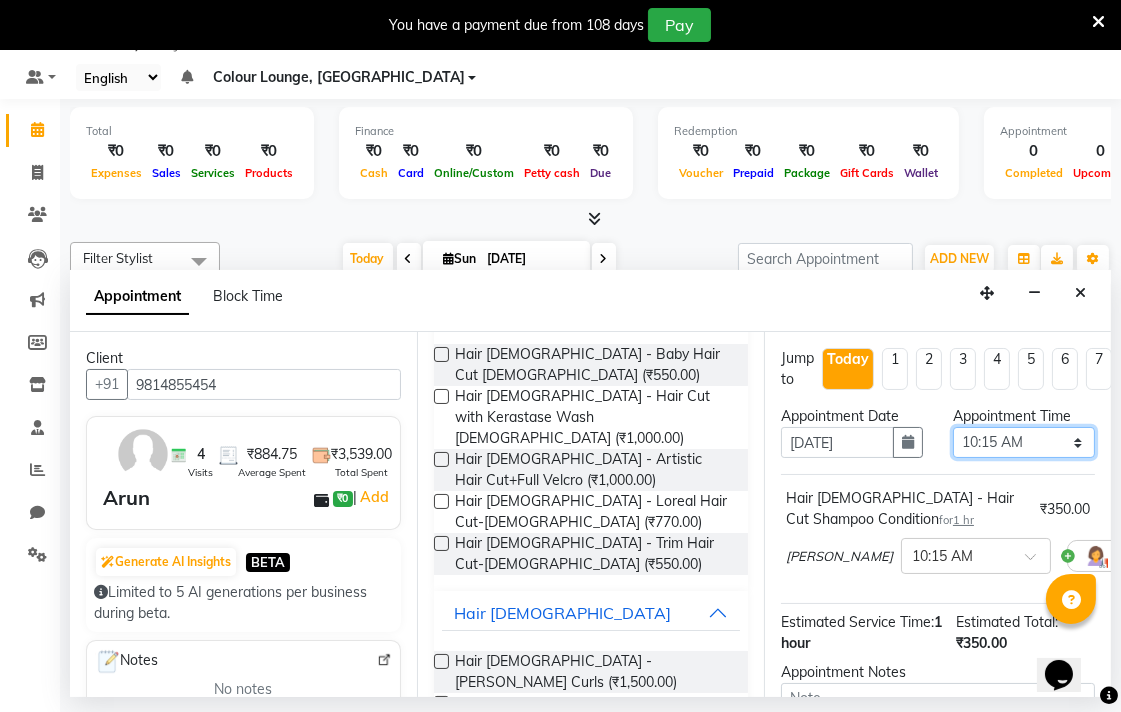 select on "600" 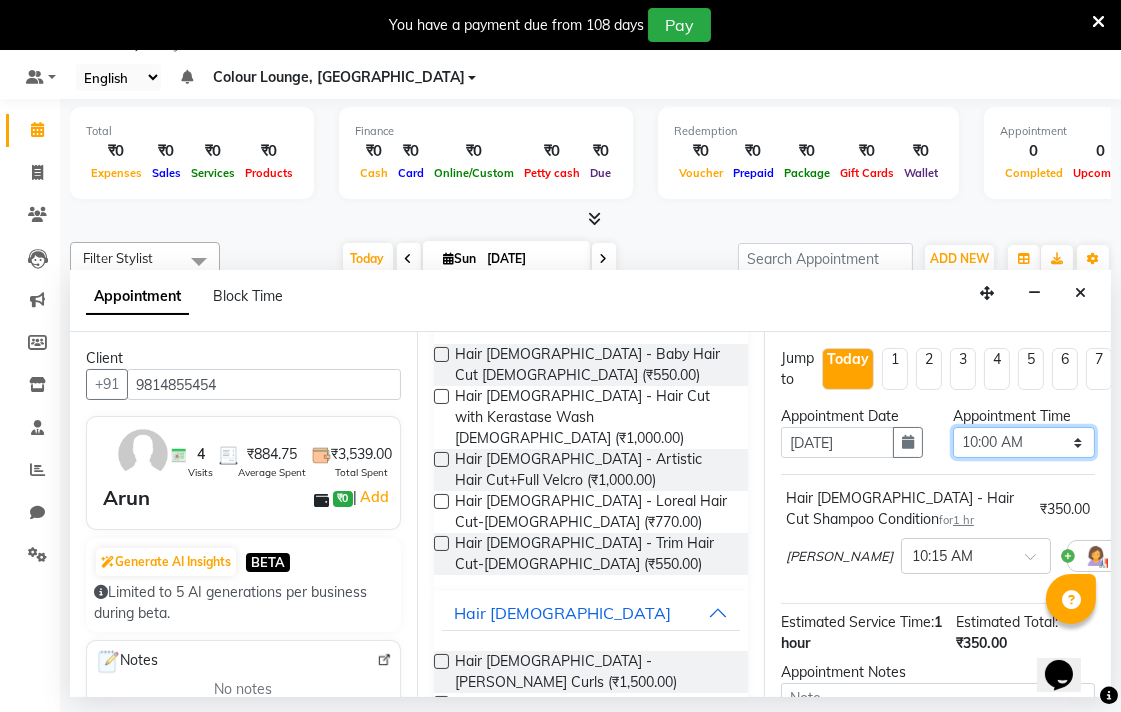 click on "Select 09:00 AM 09:15 AM 09:30 AM 09:45 AM 10:00 AM 10:15 AM 10:30 AM 10:45 AM 11:00 AM 11:15 AM 11:30 AM 11:45 AM 12:00 PM 12:15 PM 12:30 PM 12:45 PM 01:00 PM 01:15 PM 01:30 PM 01:45 PM 02:00 PM 02:15 PM 02:30 PM 02:45 PM 03:00 PM 03:15 PM 03:30 PM 03:45 PM 04:00 PM 04:15 PM 04:30 PM 04:45 PM 05:00 PM 05:15 PM 05:30 PM 05:45 PM 06:00 PM 06:15 PM 06:30 PM 06:45 PM 07:00 PM 07:15 PM 07:30 PM 07:45 PM 08:00 PM" at bounding box center [1024, 442] 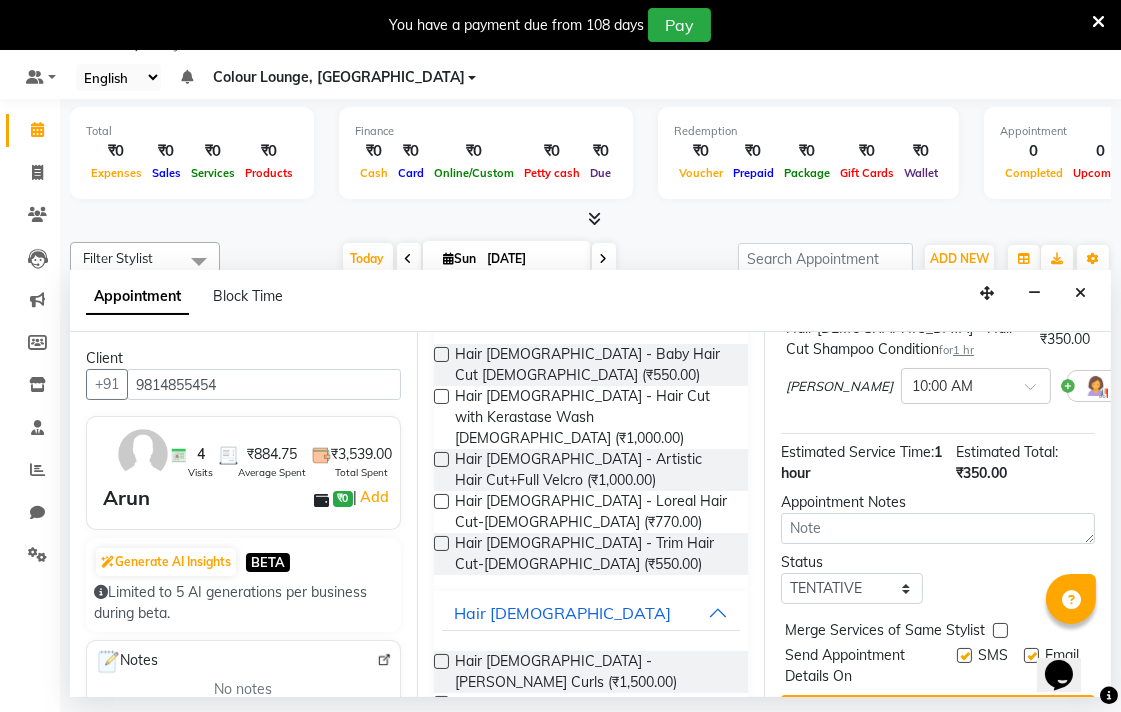 scroll, scrollTop: 238, scrollLeft: 0, axis: vertical 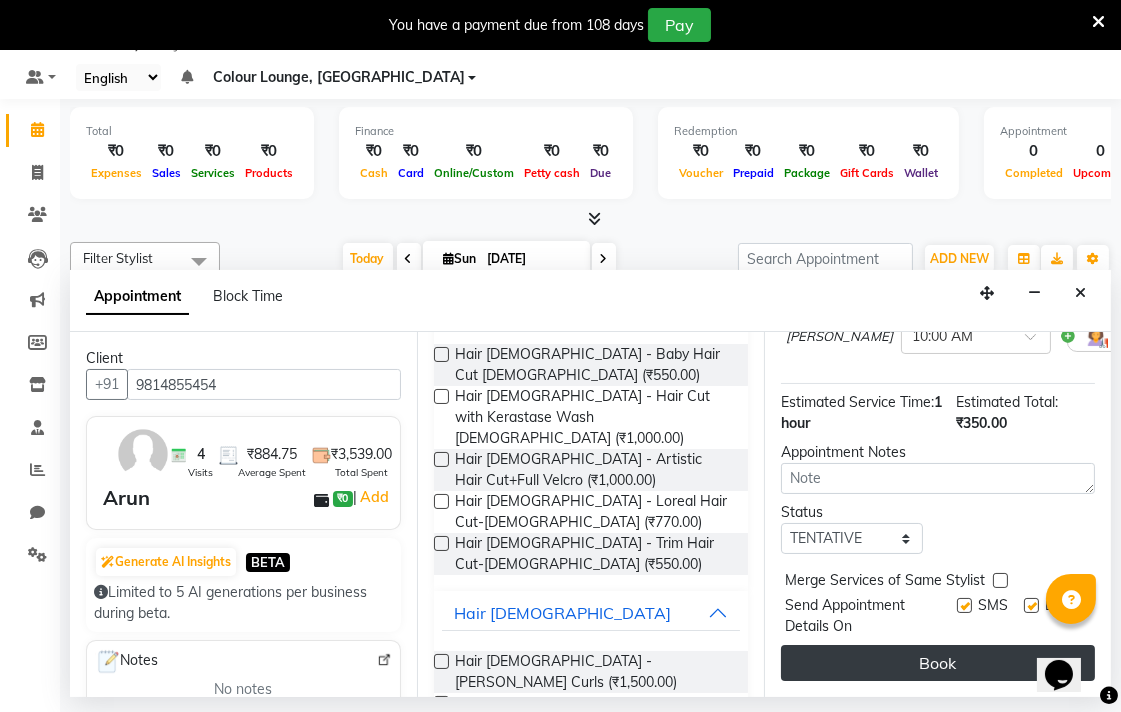 click on "Book" at bounding box center (938, 663) 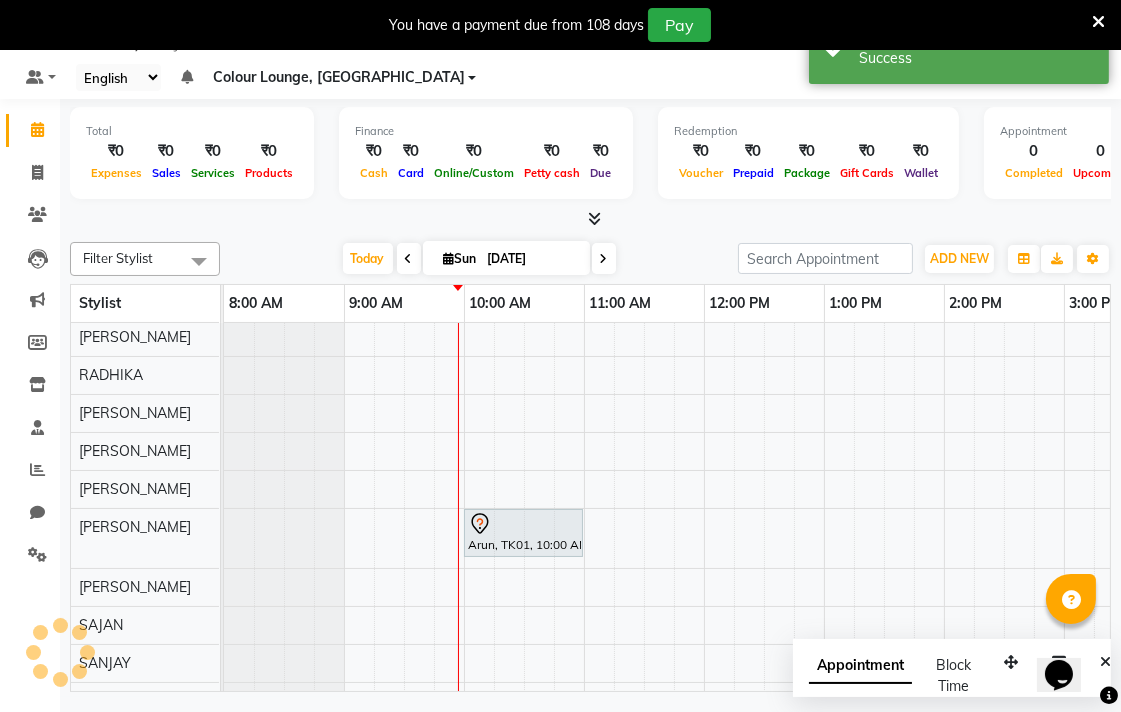 scroll, scrollTop: 0, scrollLeft: 0, axis: both 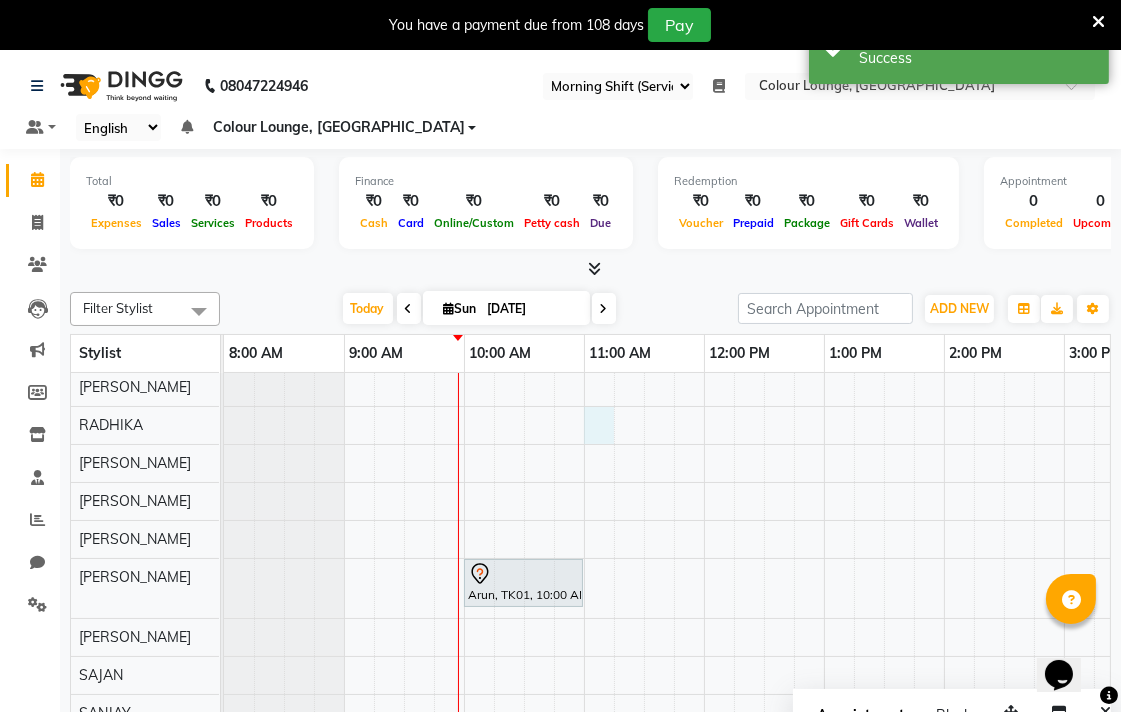 click at bounding box center (599, 425) 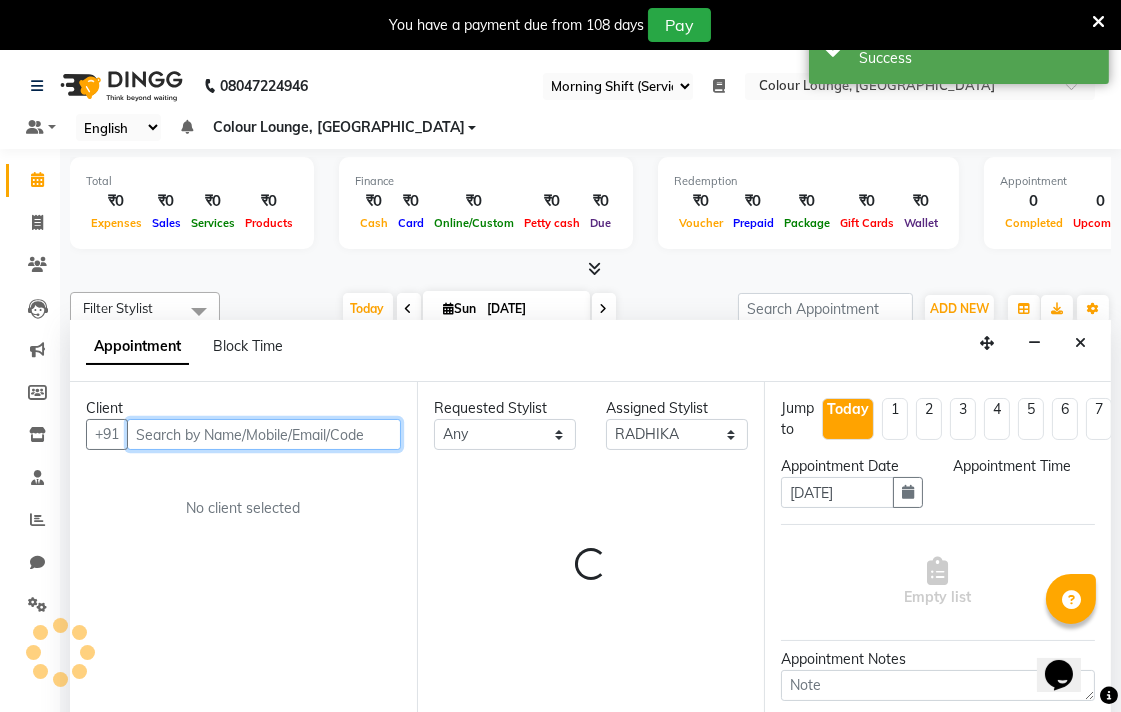 select on "660" 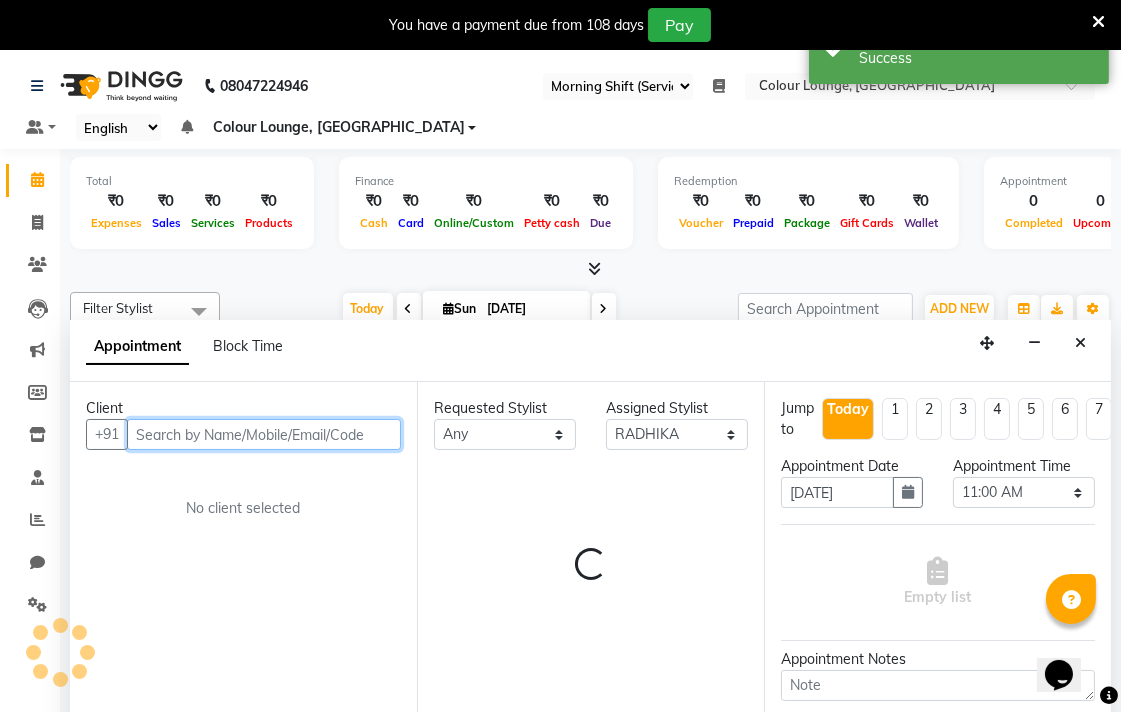 scroll, scrollTop: 50, scrollLeft: 0, axis: vertical 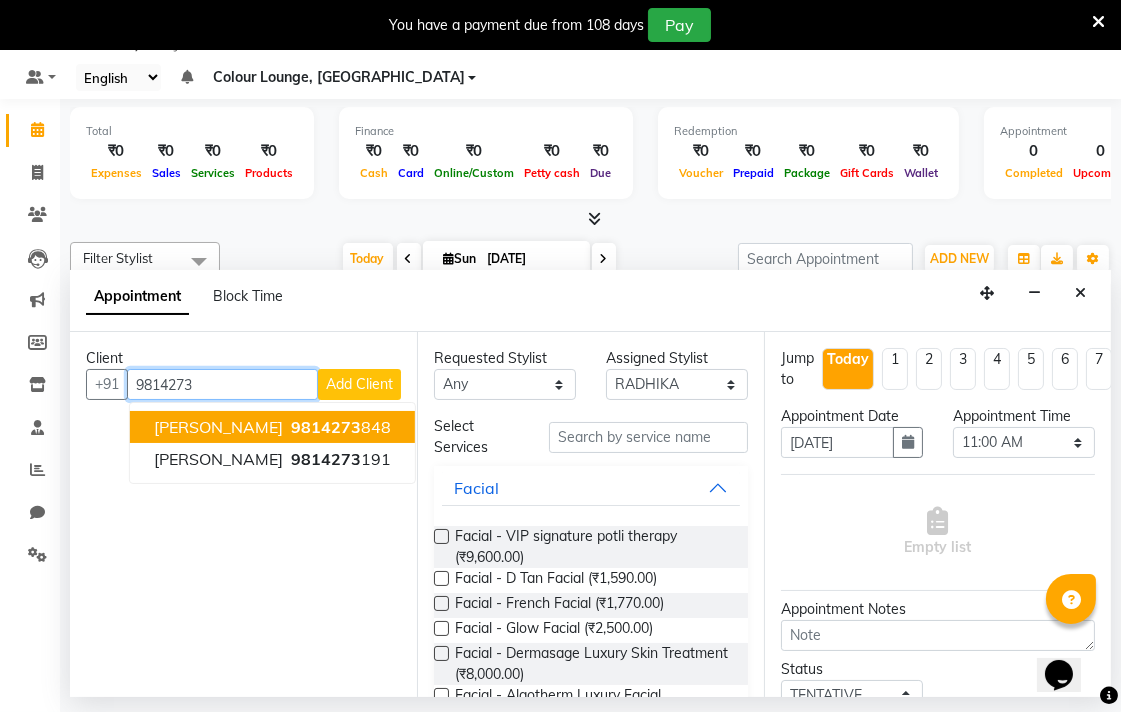click on "Rita Mam   9814273 848" at bounding box center (272, 427) 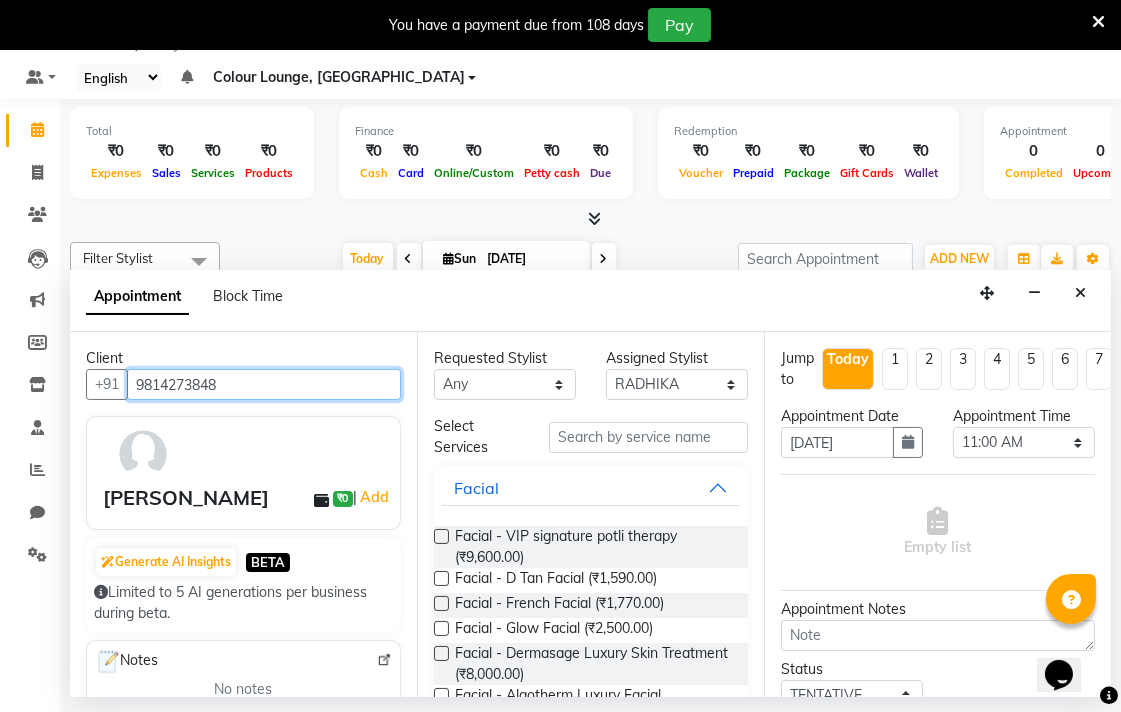 type on "9814273848" 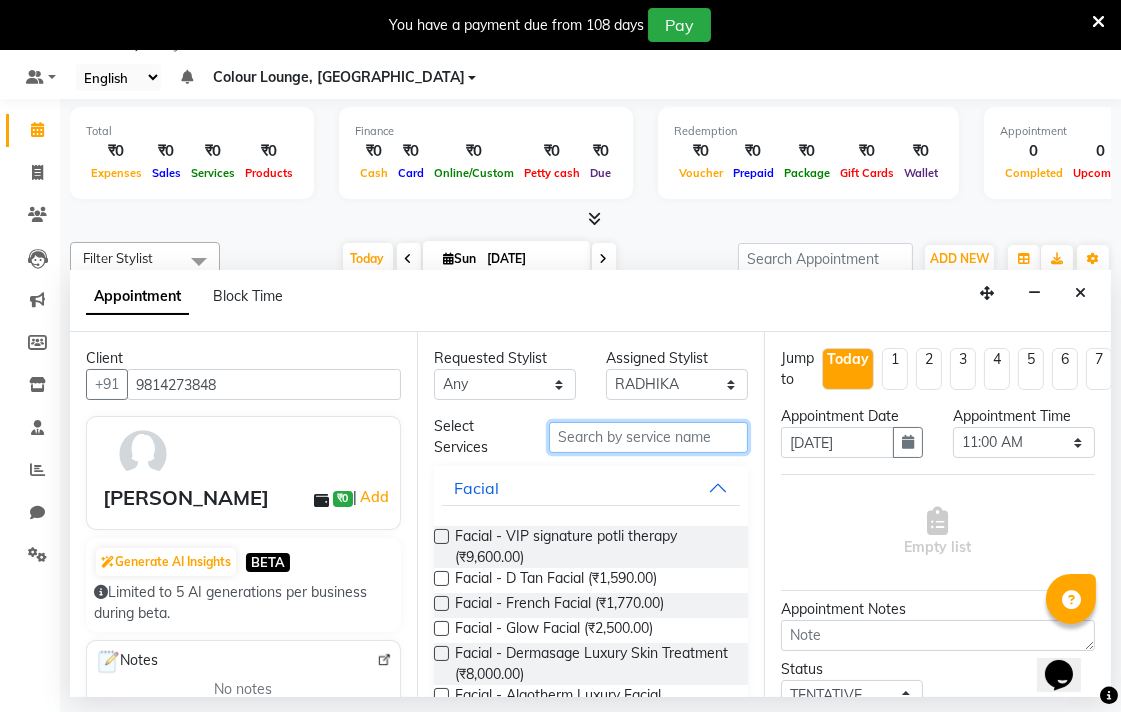 click at bounding box center (648, 437) 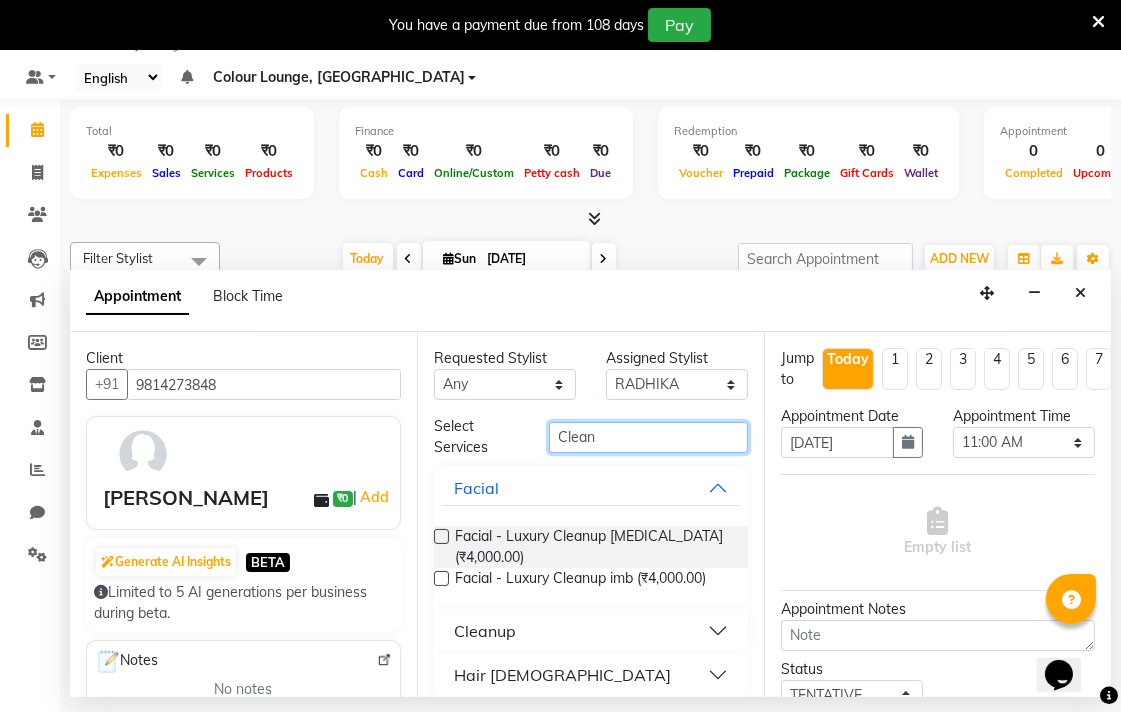 type on "Clean" 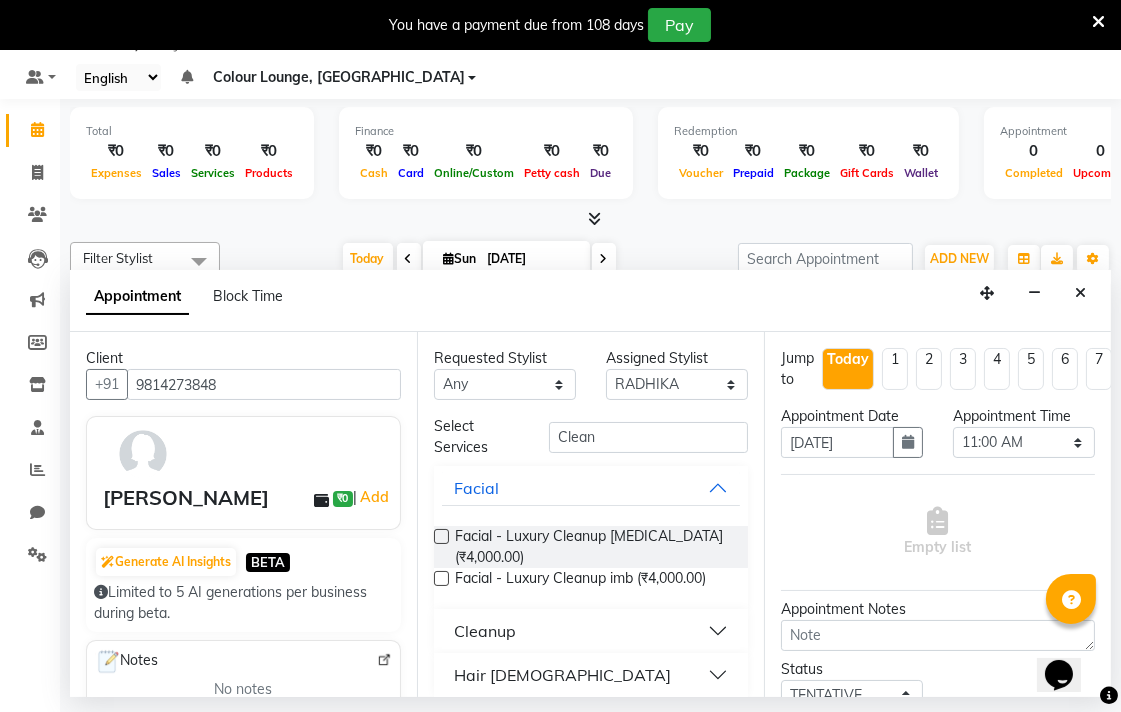 click on "Cleanup" at bounding box center [591, 631] 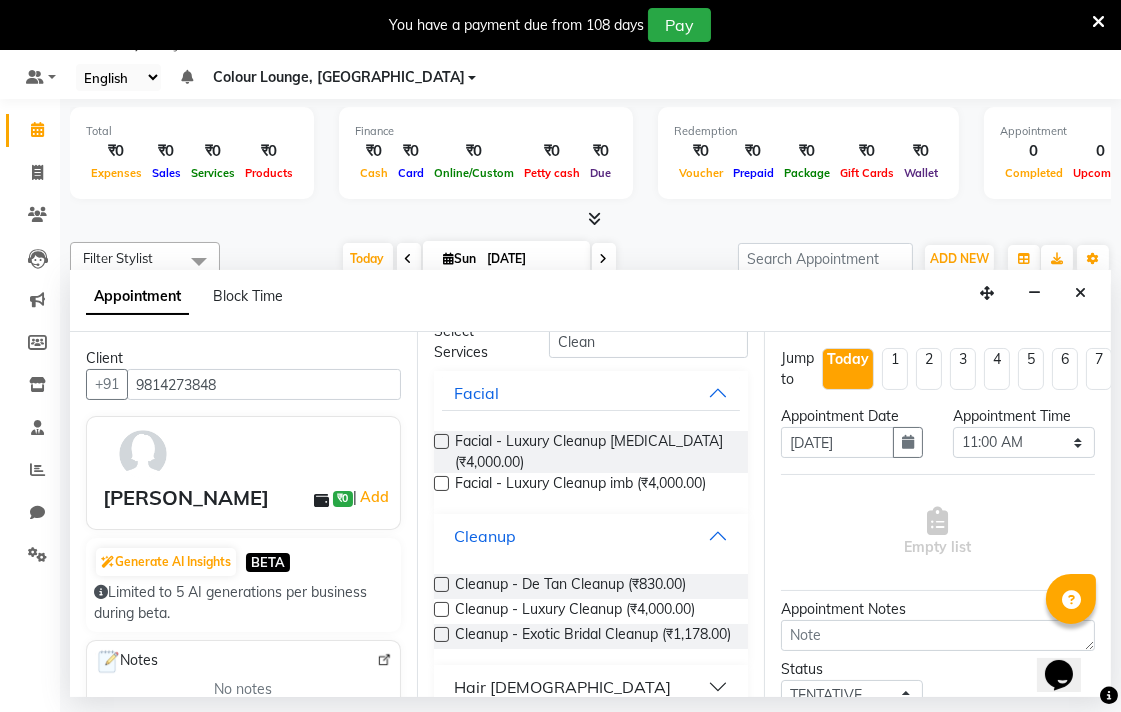 scroll, scrollTop: 111, scrollLeft: 0, axis: vertical 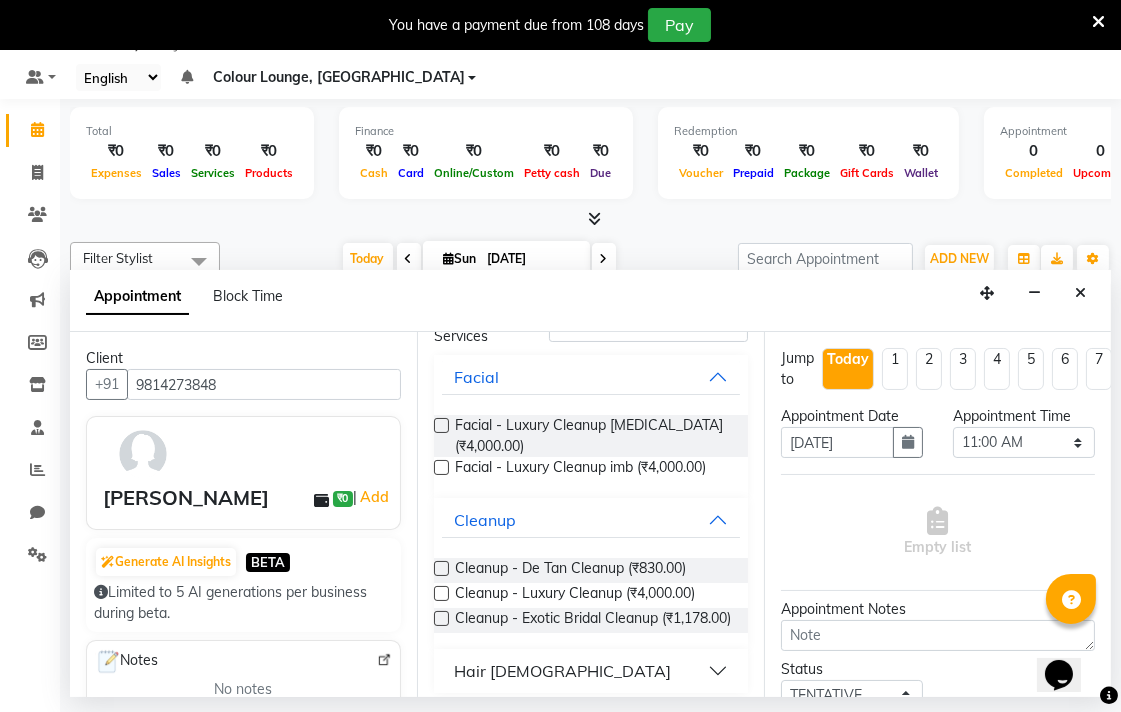 click at bounding box center [441, 568] 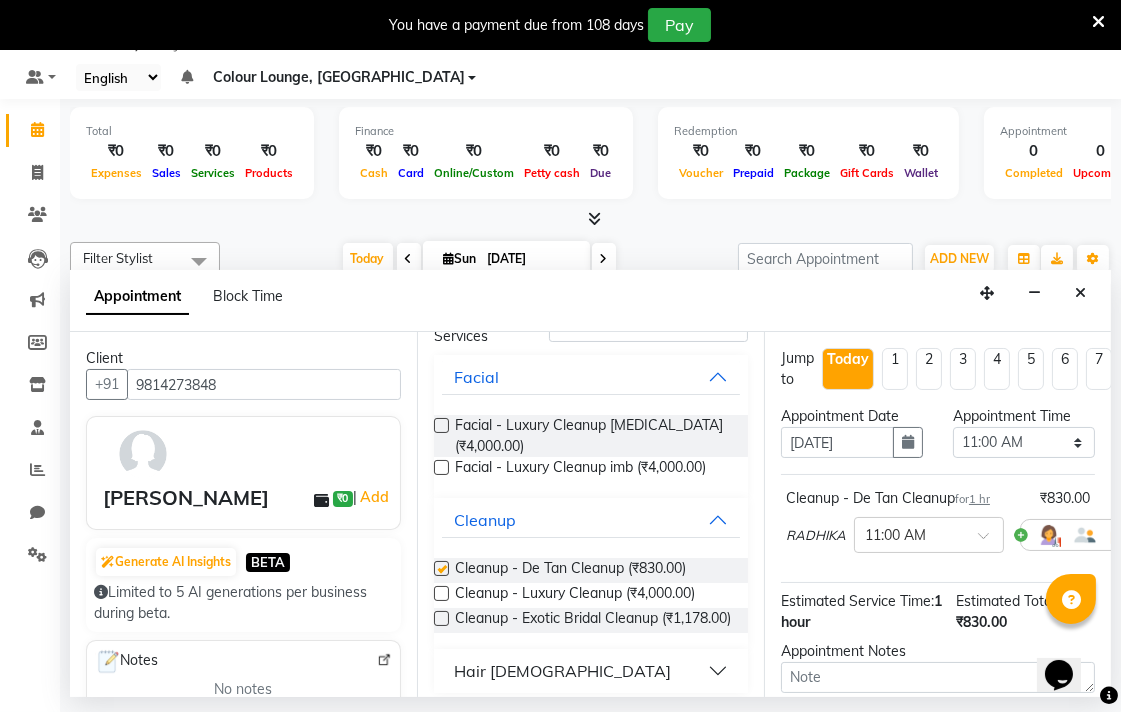 checkbox on "false" 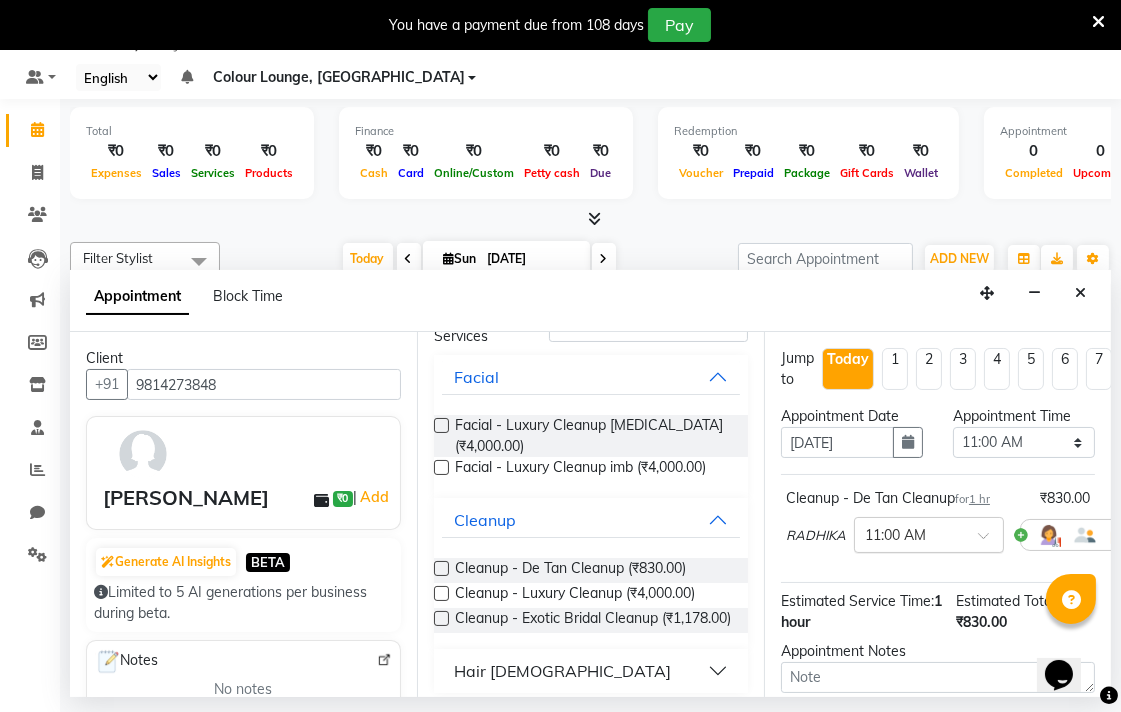 click at bounding box center [990, 541] 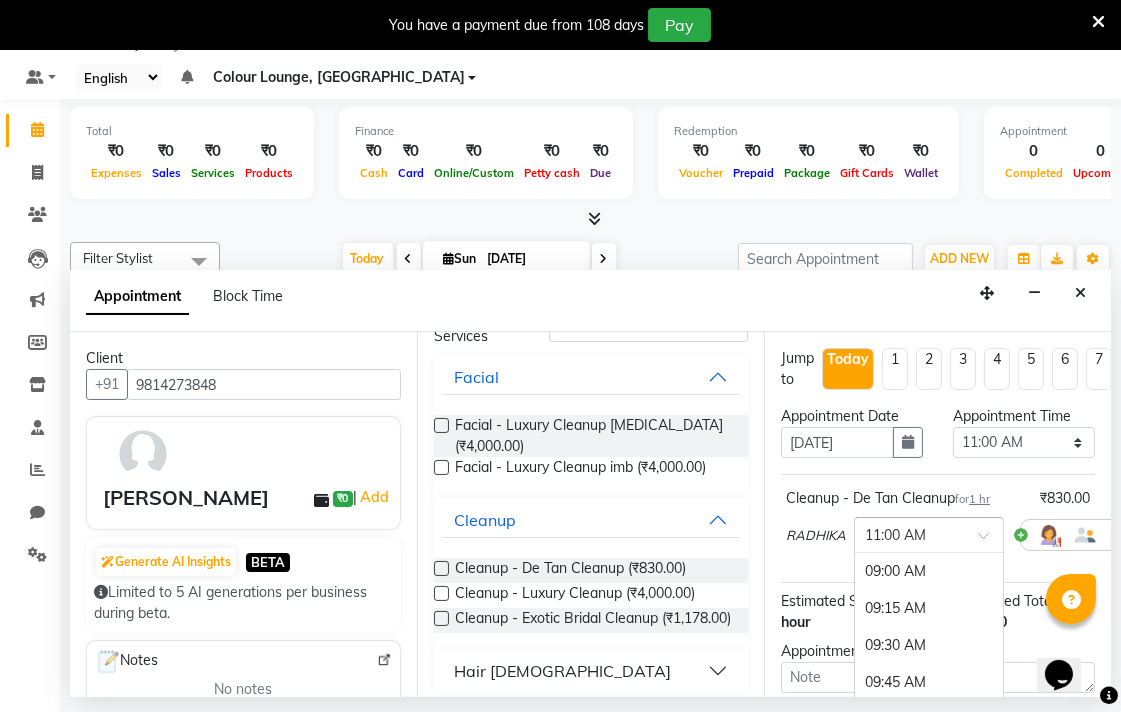 scroll, scrollTop: 295, scrollLeft: 0, axis: vertical 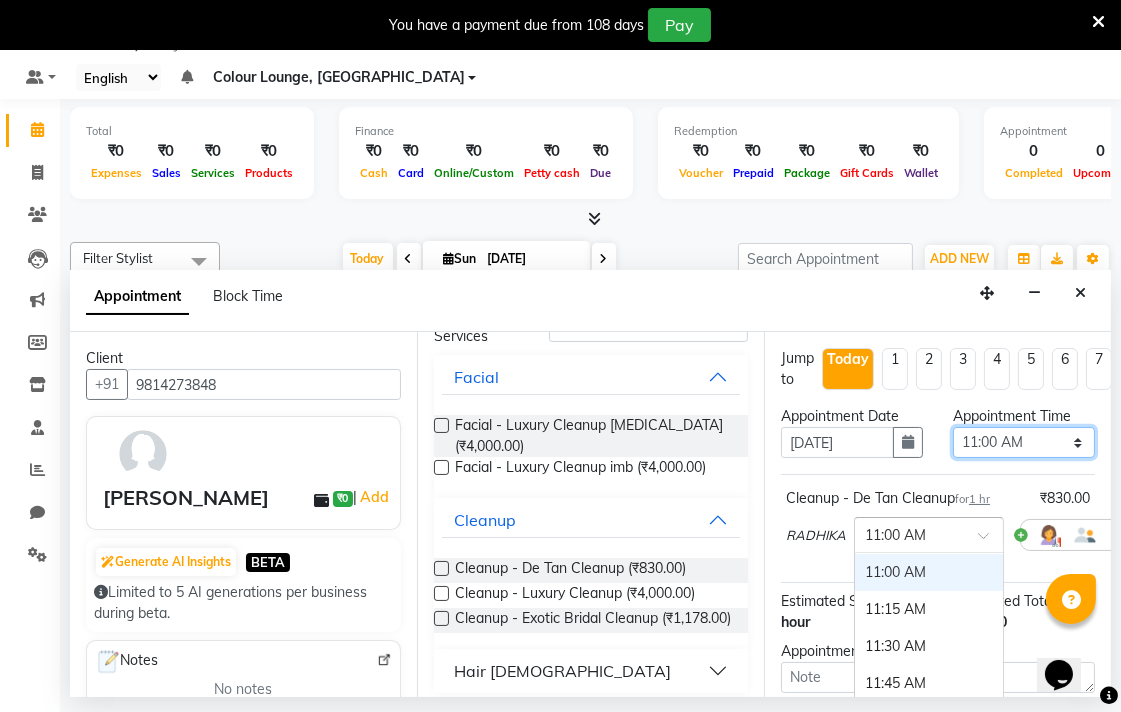 click on "Select 09:00 AM 09:15 AM 09:30 AM 09:45 AM 10:00 AM 10:15 AM 10:30 AM 10:45 AM 11:00 AM 11:15 AM 11:30 AM 11:45 AM 12:00 PM 12:15 PM 12:30 PM 12:45 PM 01:00 PM 01:15 PM 01:30 PM 01:45 PM 02:00 PM 02:15 PM 02:30 PM 02:45 PM 03:00 PM 03:15 PM 03:30 PM 03:45 PM 04:00 PM 04:15 PM 04:30 PM 04:45 PM 05:00 PM 05:15 PM 05:30 PM 05:45 PM 06:00 PM 06:15 PM 06:30 PM 06:45 PM 07:00 PM 07:15 PM 07:30 PM 07:45 PM 08:00 PM" at bounding box center [1024, 442] 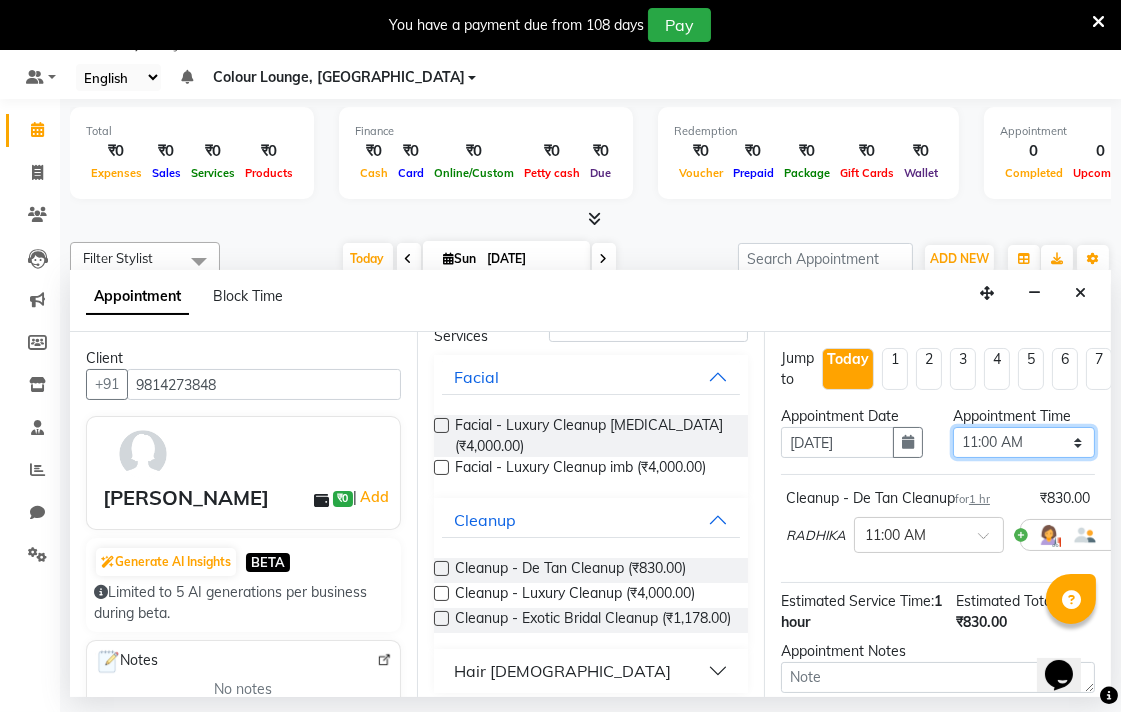 click on "Select 09:00 AM 09:15 AM 09:30 AM 09:45 AM 10:00 AM 10:15 AM 10:30 AM 10:45 AM 11:00 AM 11:15 AM 11:30 AM 11:45 AM 12:00 PM 12:15 PM 12:30 PM 12:45 PM 01:00 PM 01:15 PM 01:30 PM 01:45 PM 02:00 PM 02:15 PM 02:30 PM 02:45 PM 03:00 PM 03:15 PM 03:30 PM 03:45 PM 04:00 PM 04:15 PM 04:30 PM 04:45 PM 05:00 PM 05:15 PM 05:30 PM 05:45 PM 06:00 PM 06:15 PM 06:30 PM 06:45 PM 07:00 PM 07:15 PM 07:30 PM 07:45 PM 08:00 PM" at bounding box center (1024, 442) 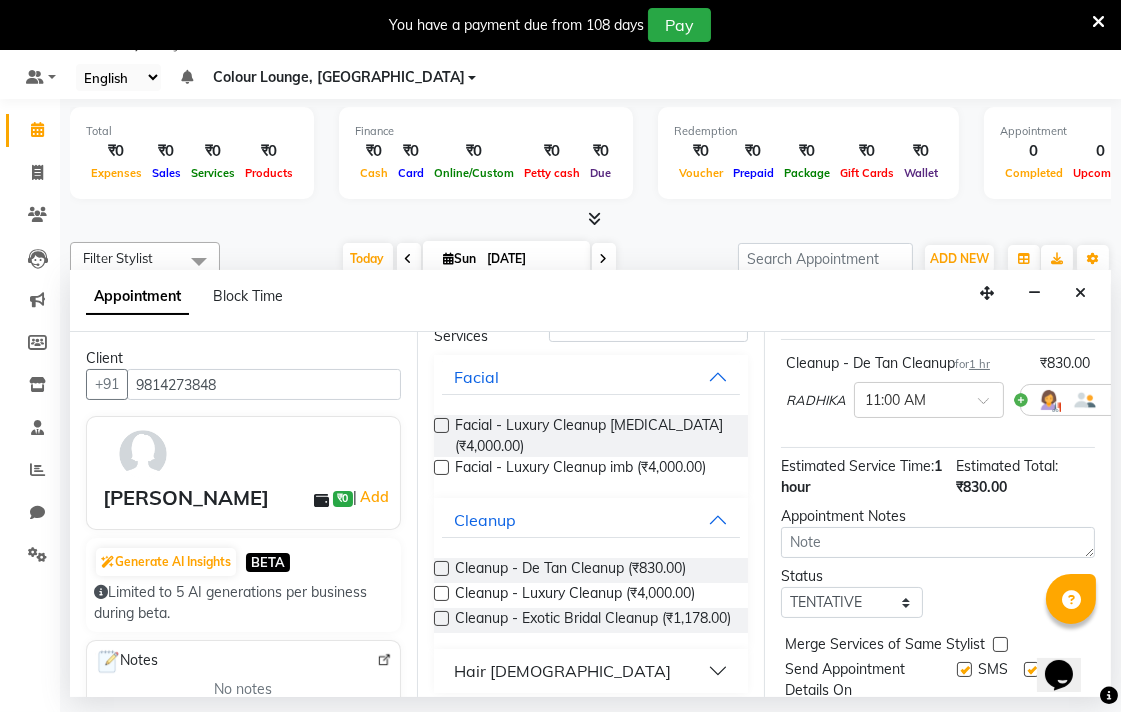scroll, scrollTop: 215, scrollLeft: 0, axis: vertical 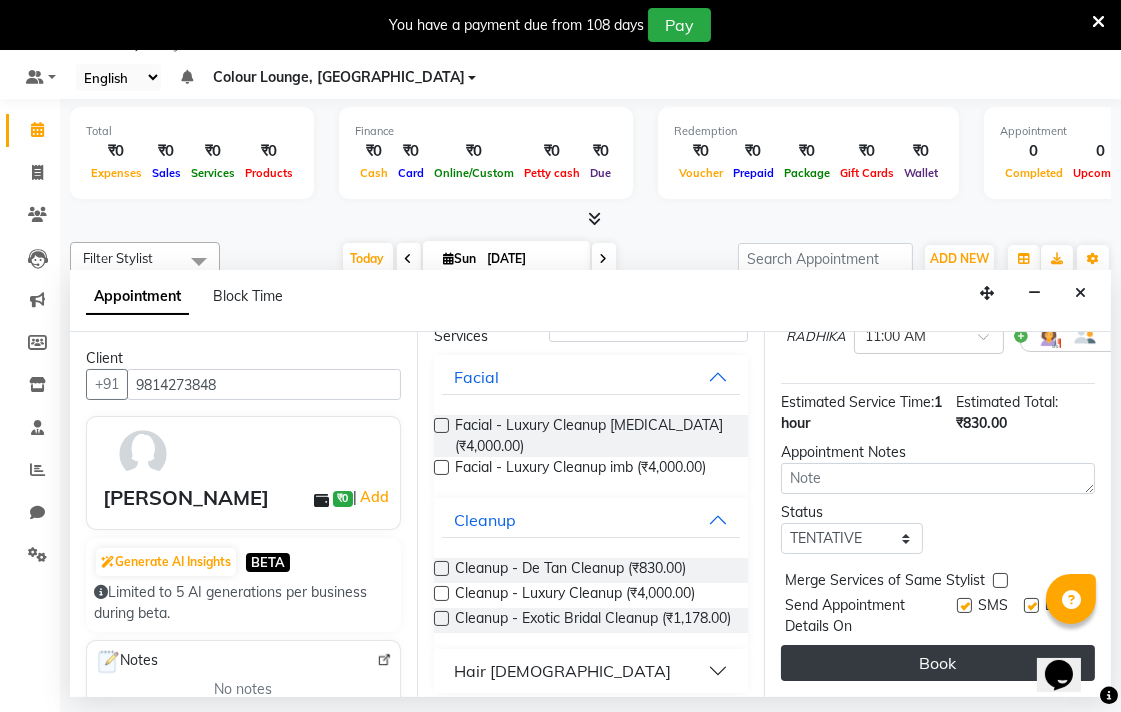click on "Book" at bounding box center (938, 663) 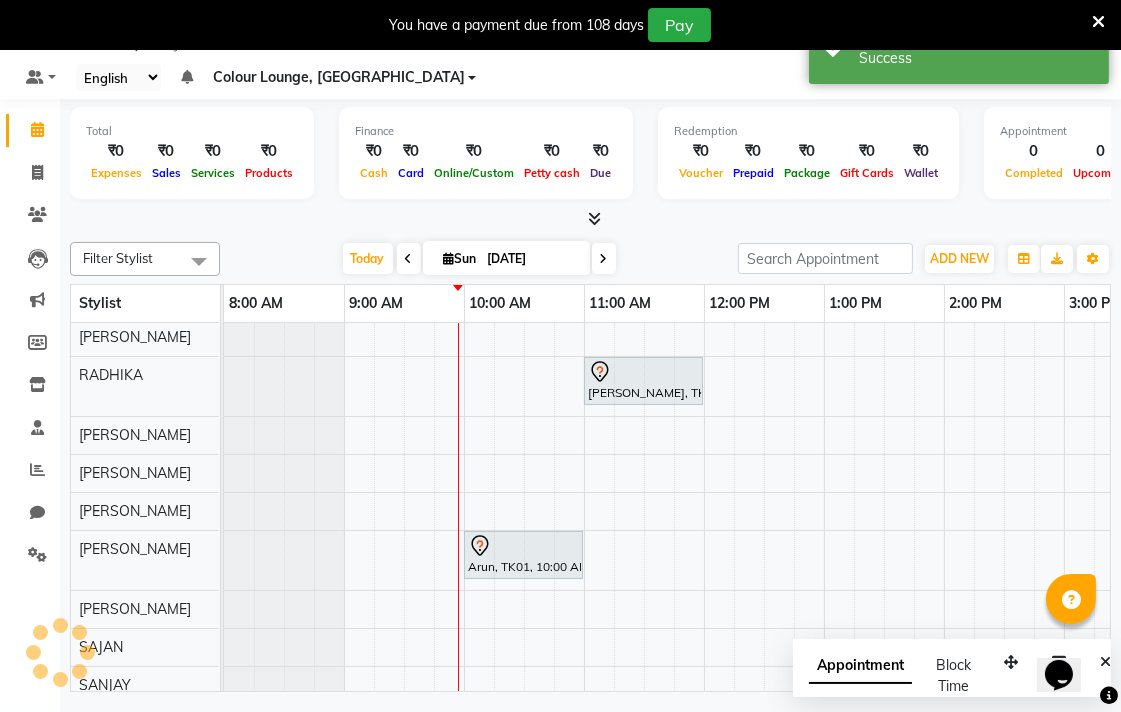 scroll, scrollTop: 0, scrollLeft: 0, axis: both 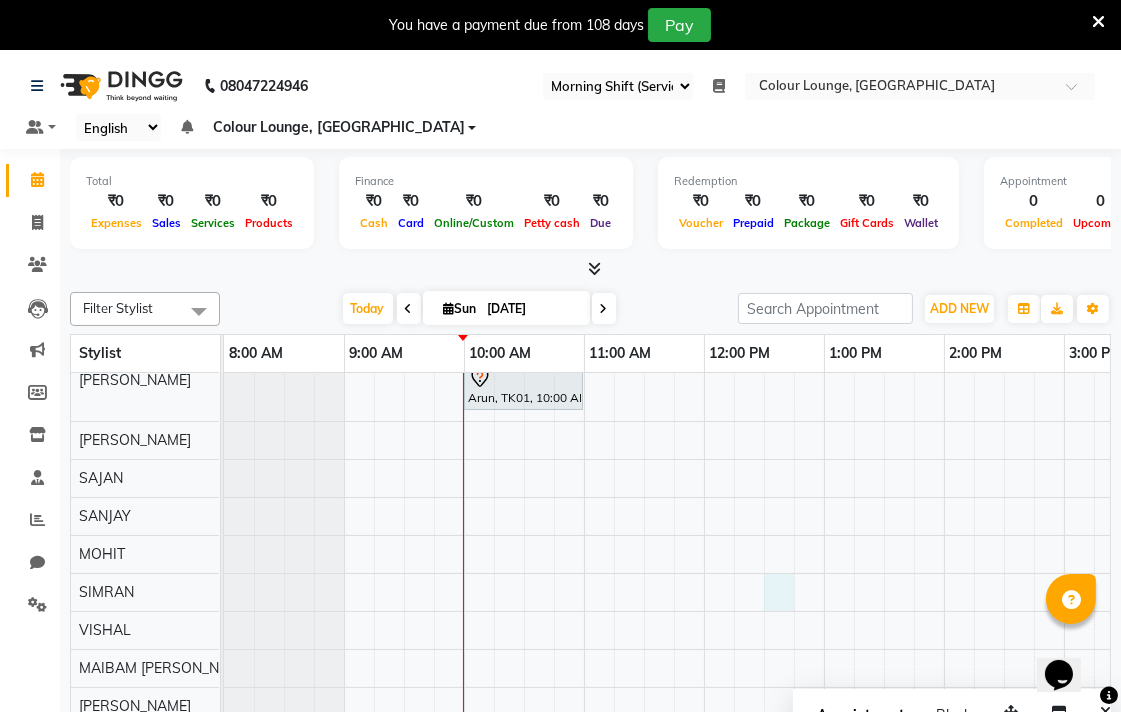 click at bounding box center (779, 592) 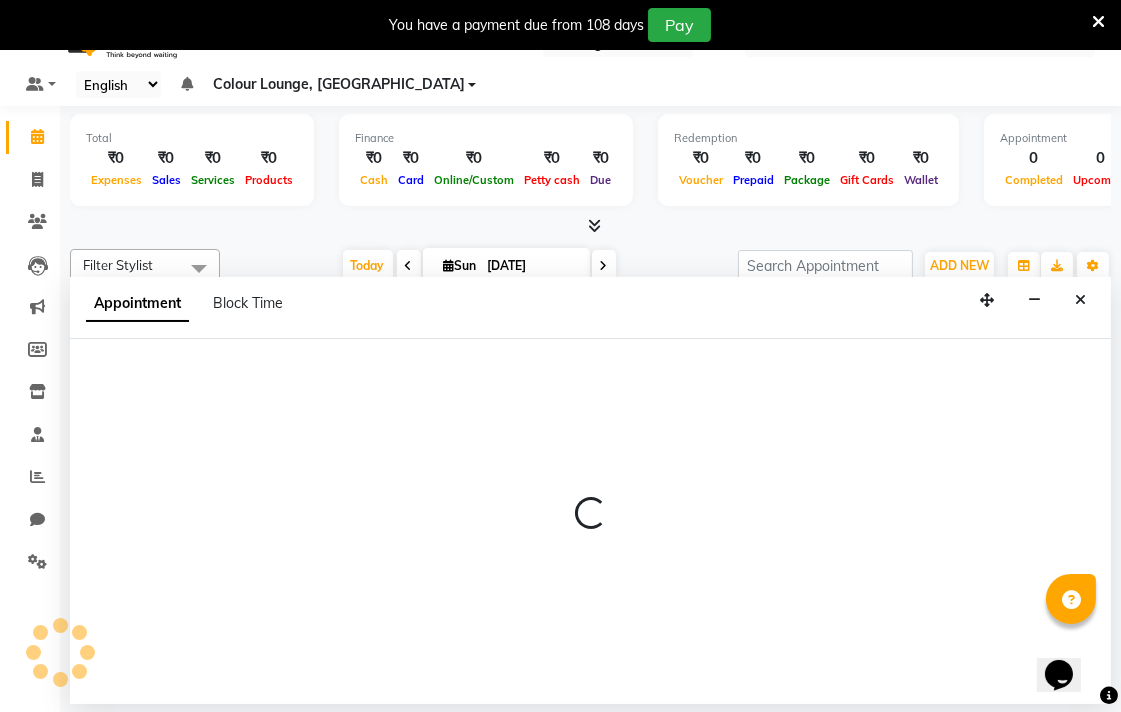select on "70167" 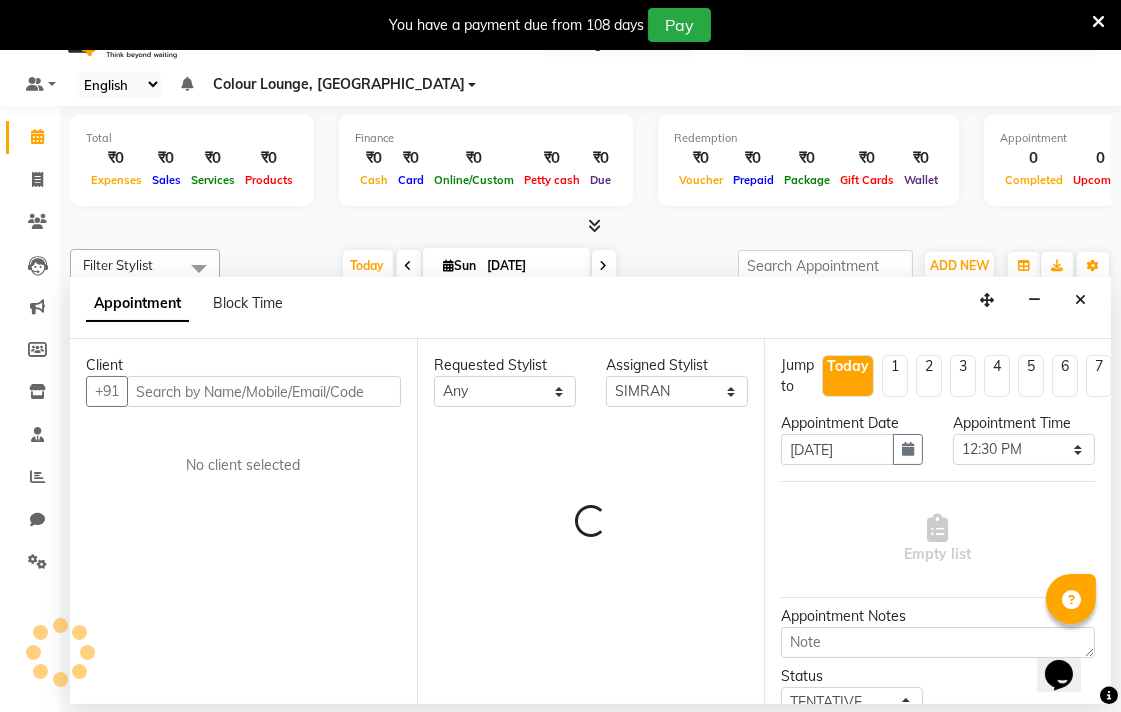 scroll, scrollTop: 50, scrollLeft: 0, axis: vertical 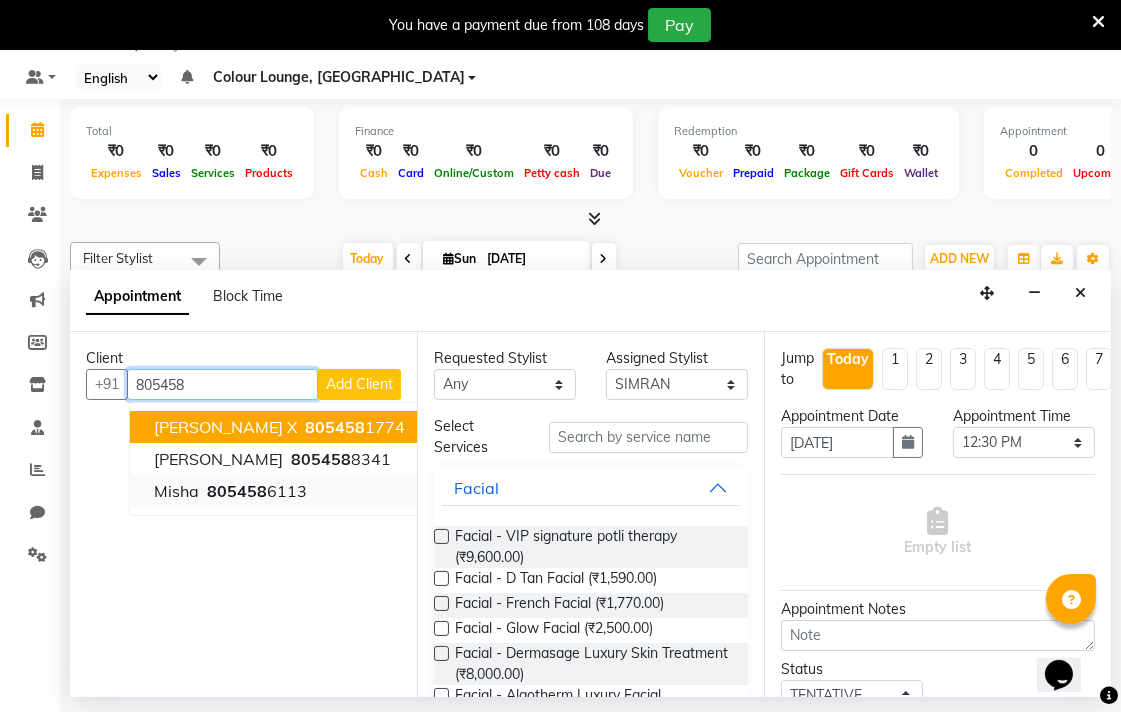 click on "Misha   805458 6113" at bounding box center (279, 491) 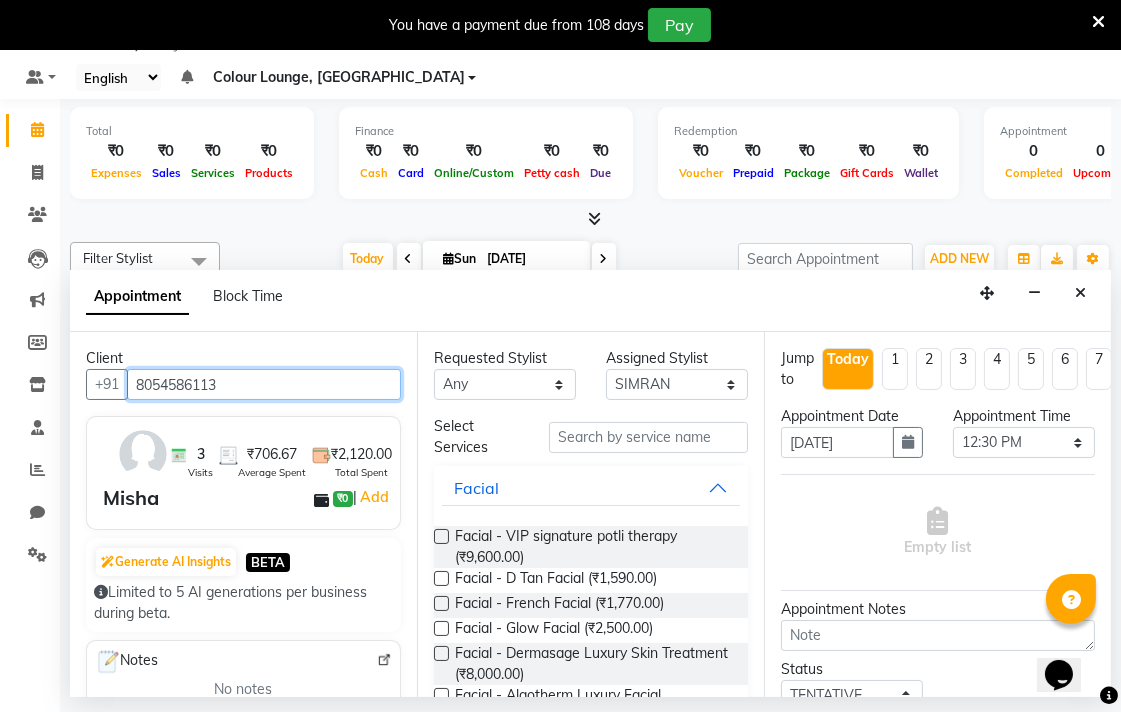 type on "8054586113" 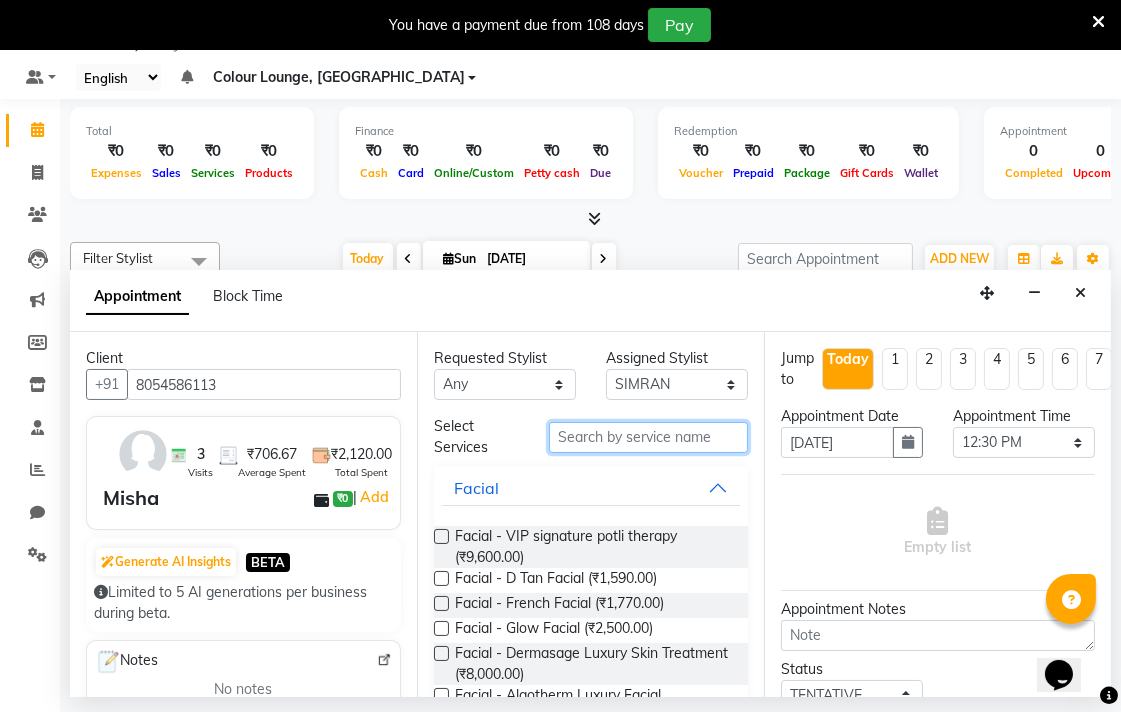click at bounding box center (648, 437) 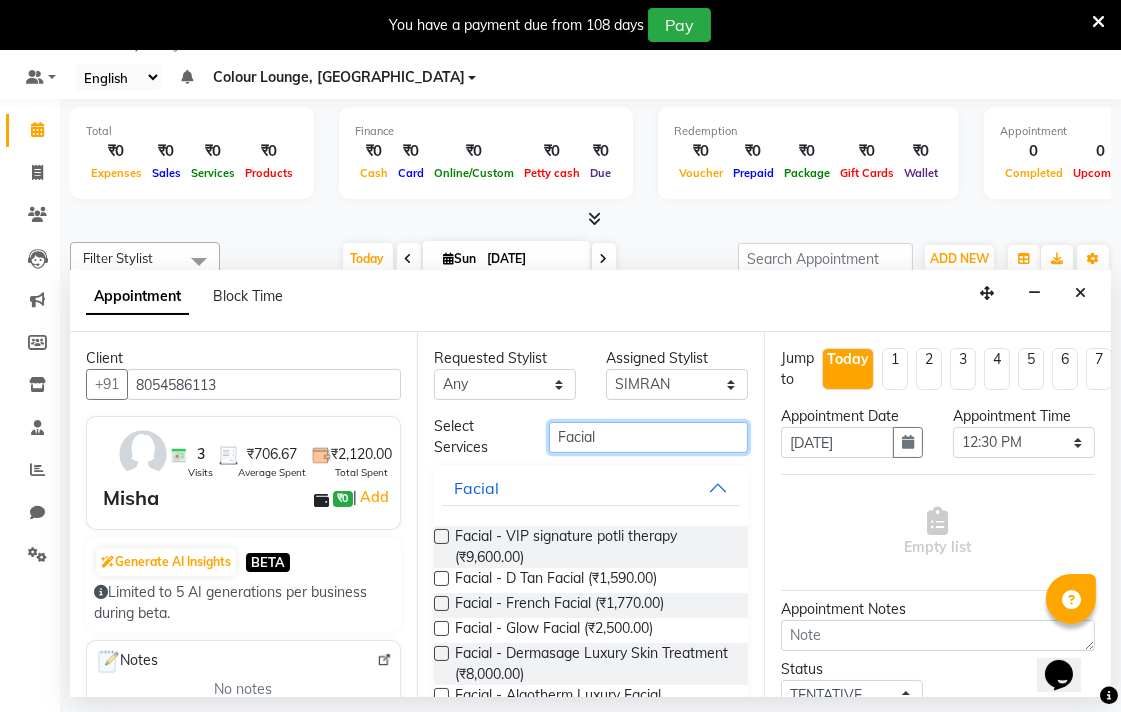 type on "Facial" 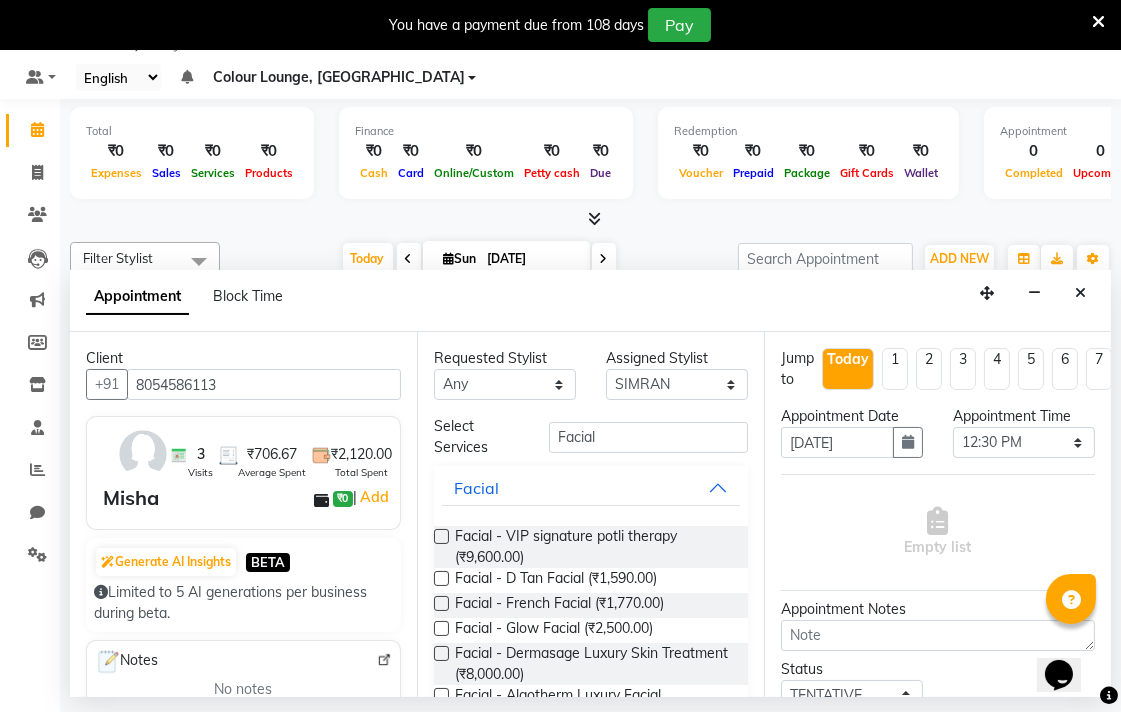 click at bounding box center (441, 578) 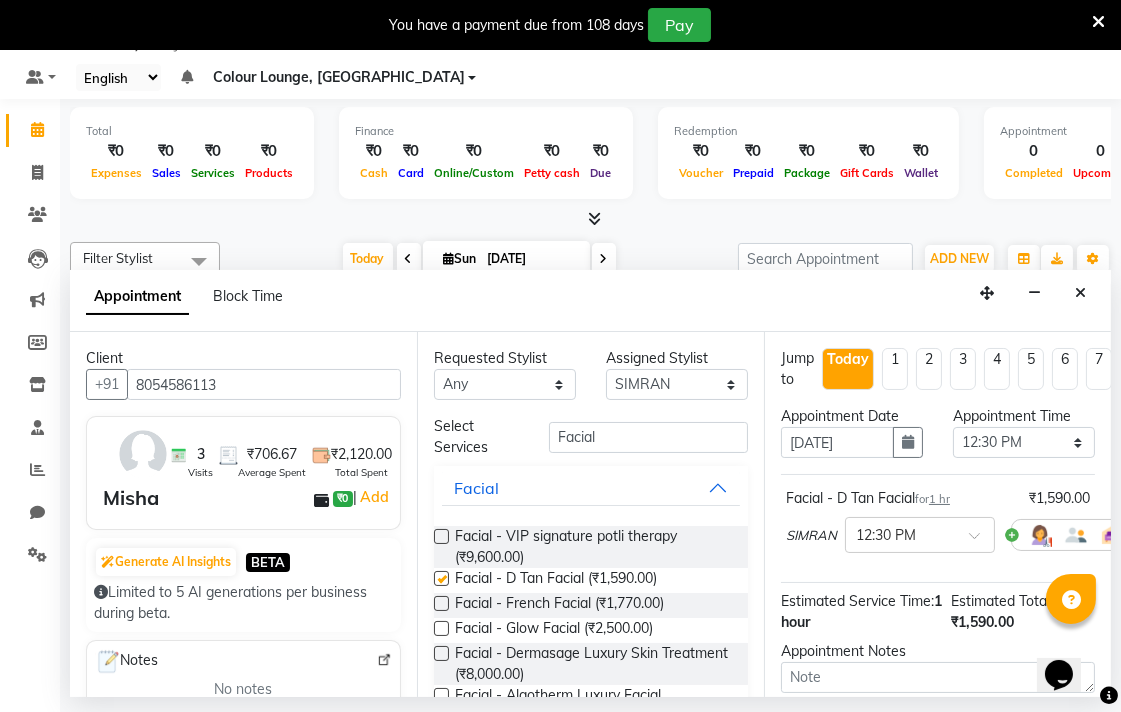 checkbox on "false" 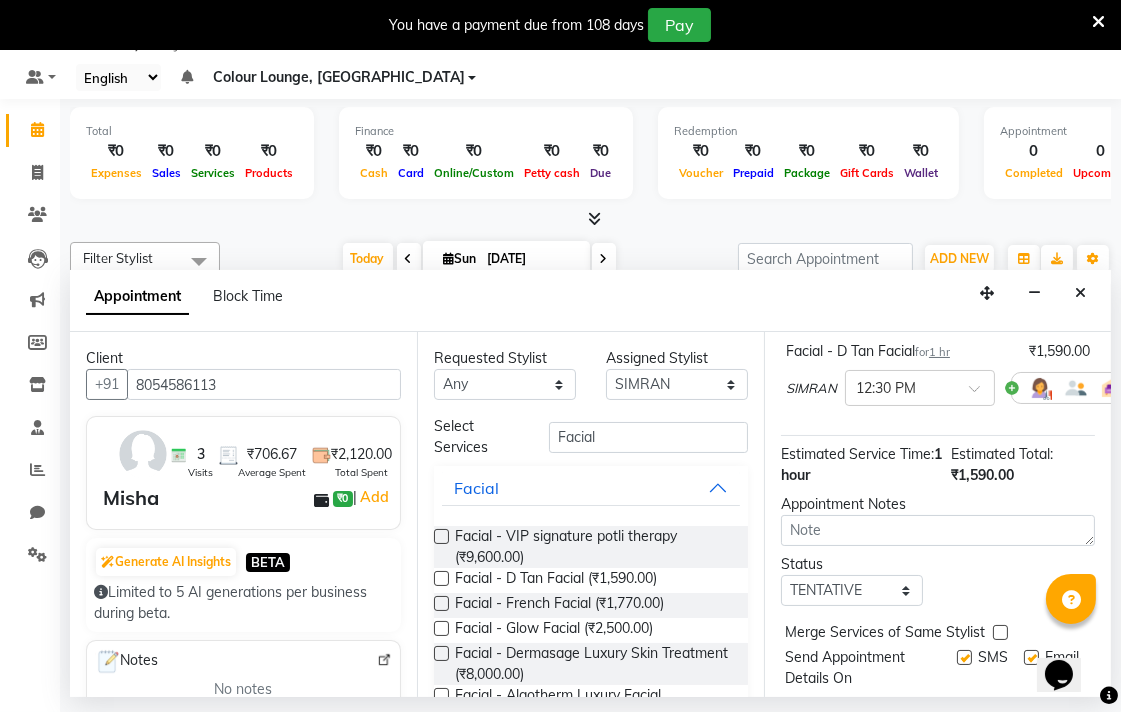 scroll, scrollTop: 215, scrollLeft: 0, axis: vertical 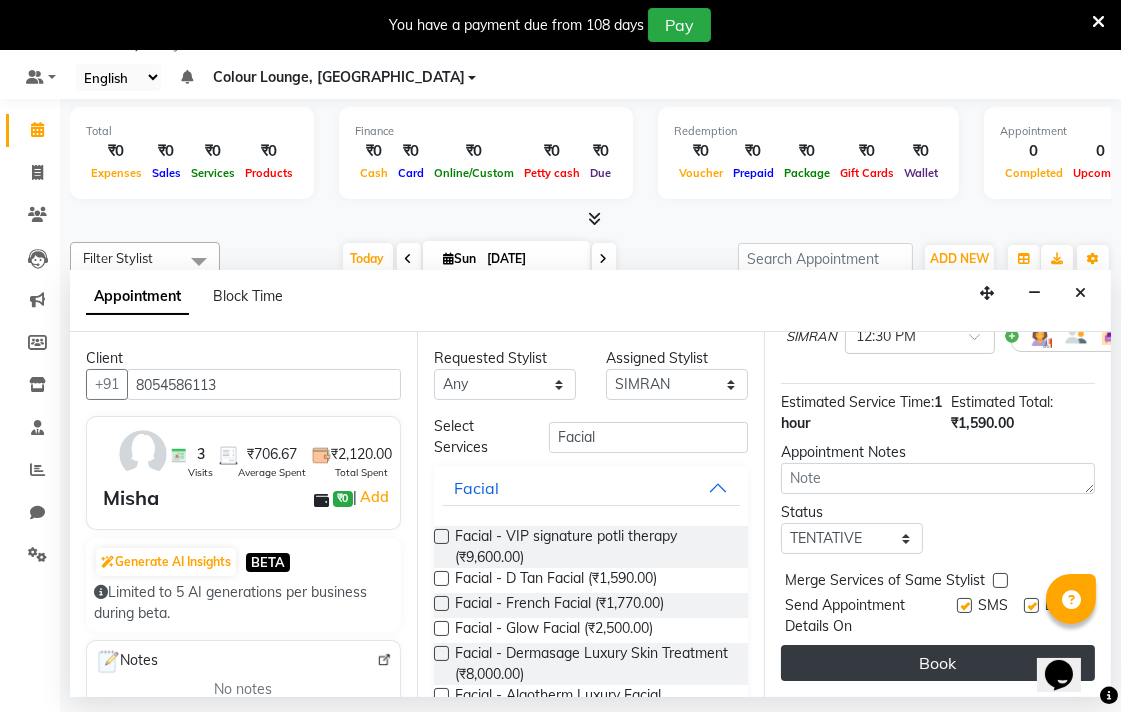 click on "Book" at bounding box center [938, 663] 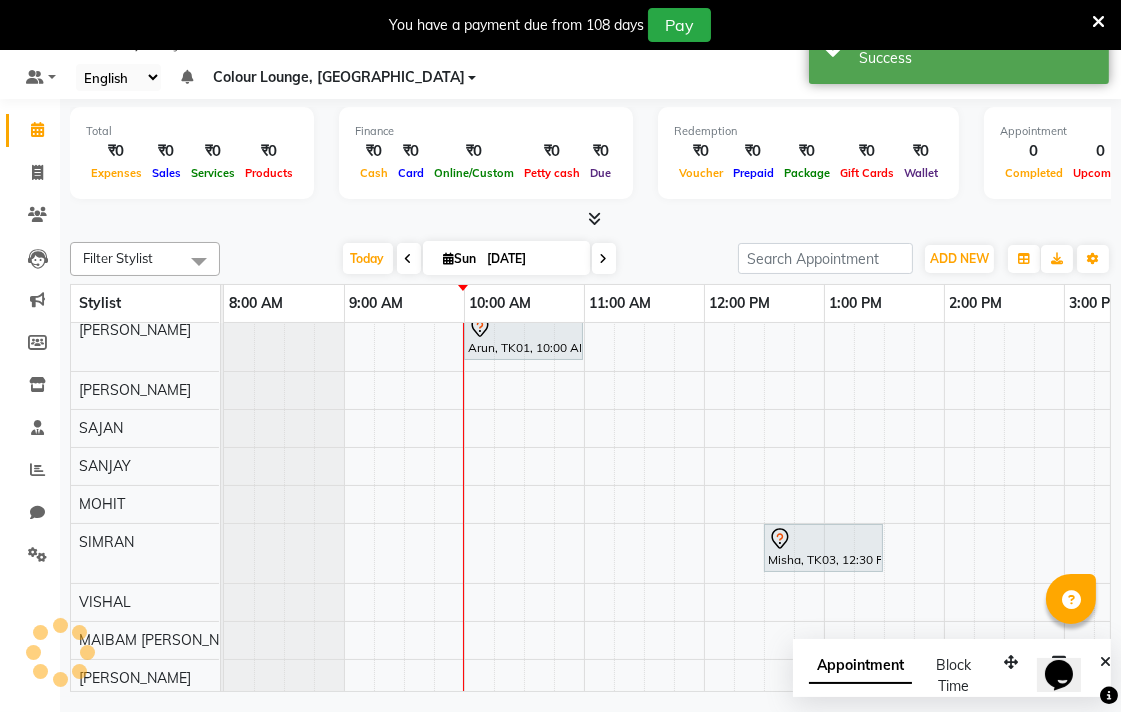 scroll, scrollTop: 0, scrollLeft: 0, axis: both 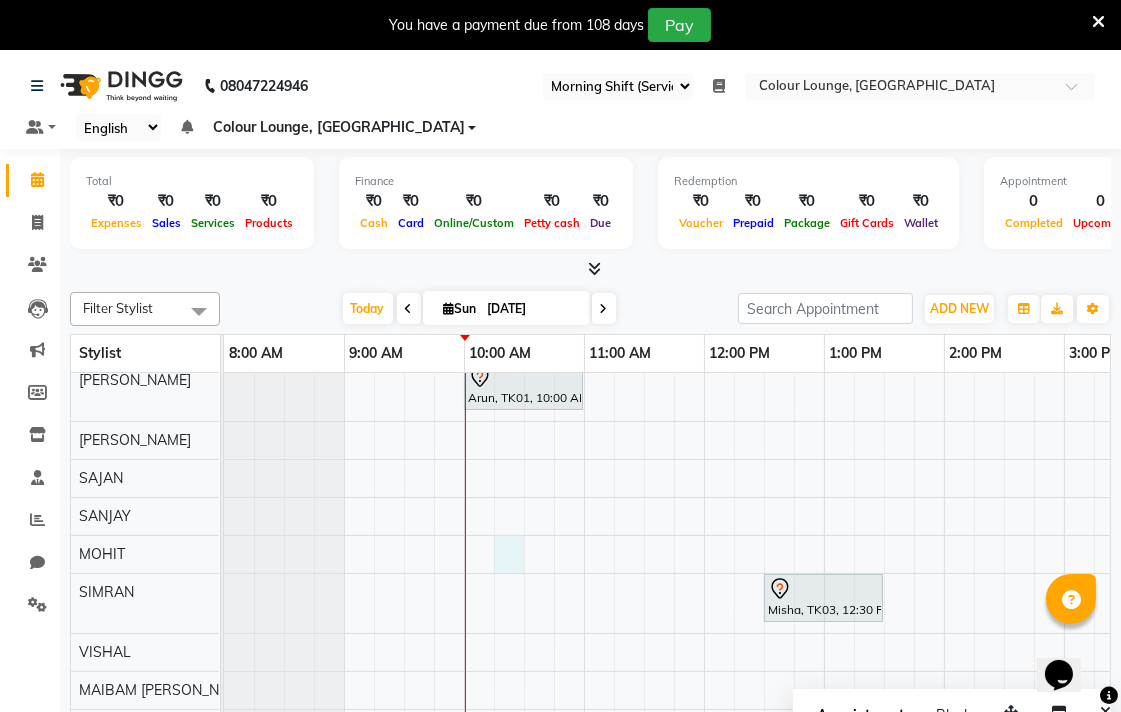 click at bounding box center [509, 554] 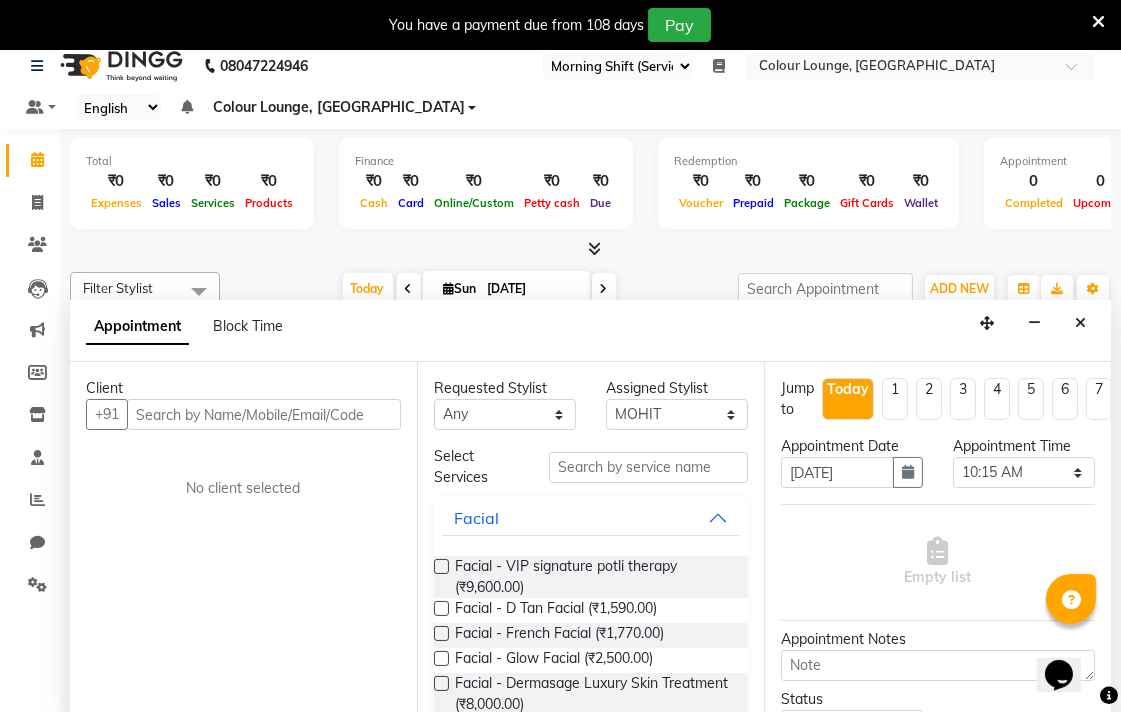 scroll, scrollTop: 50, scrollLeft: 0, axis: vertical 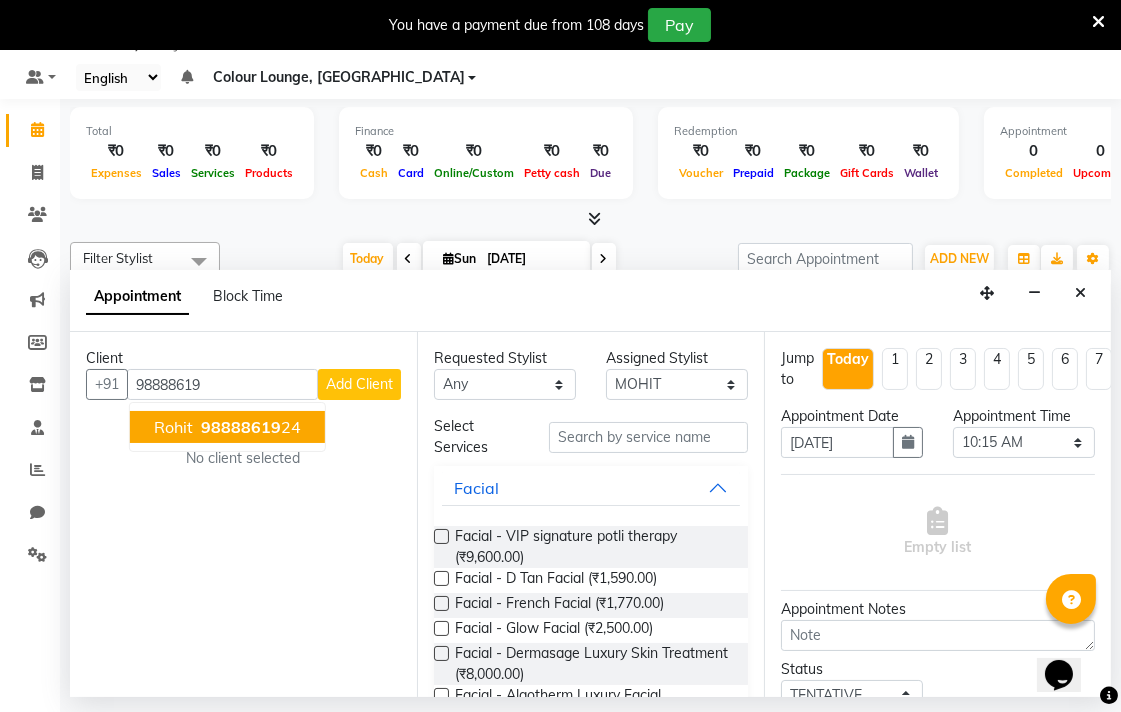 click on "98888619" at bounding box center [241, 427] 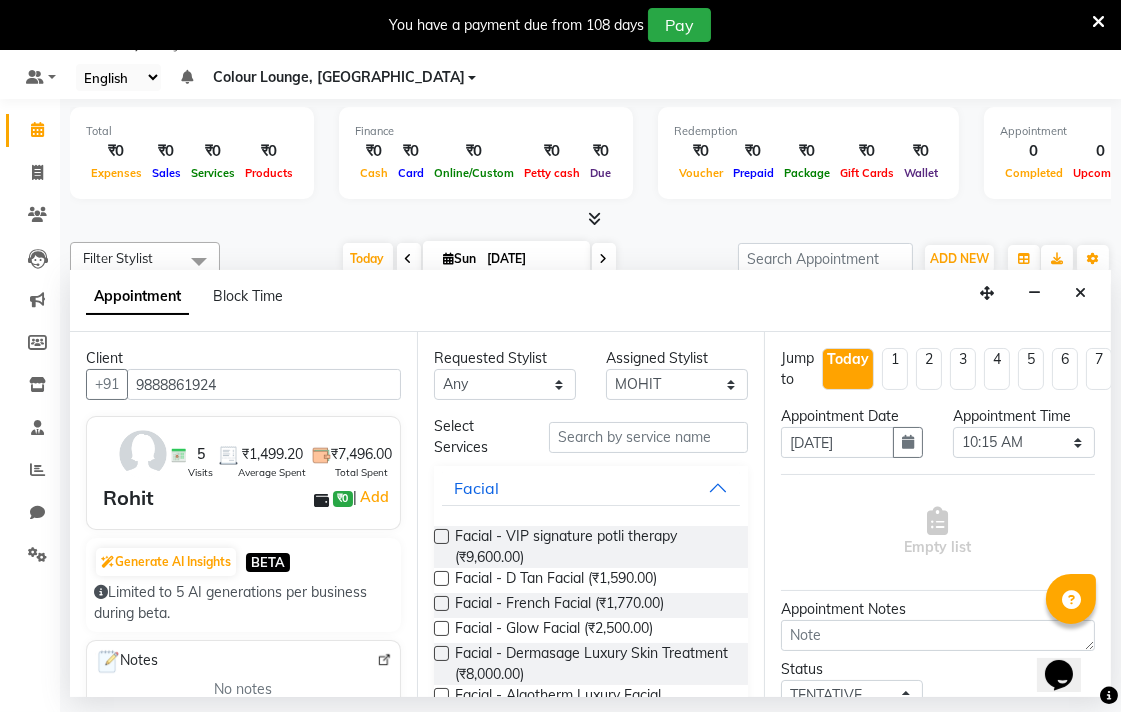type on "9888861924" 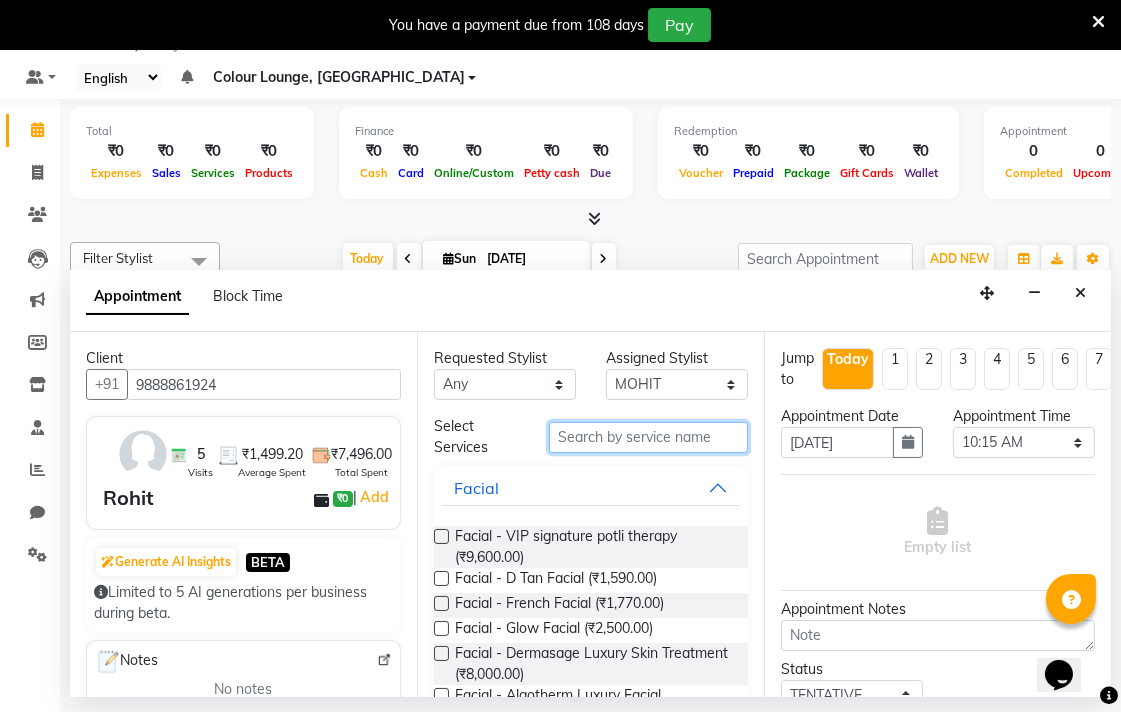 click at bounding box center [648, 437] 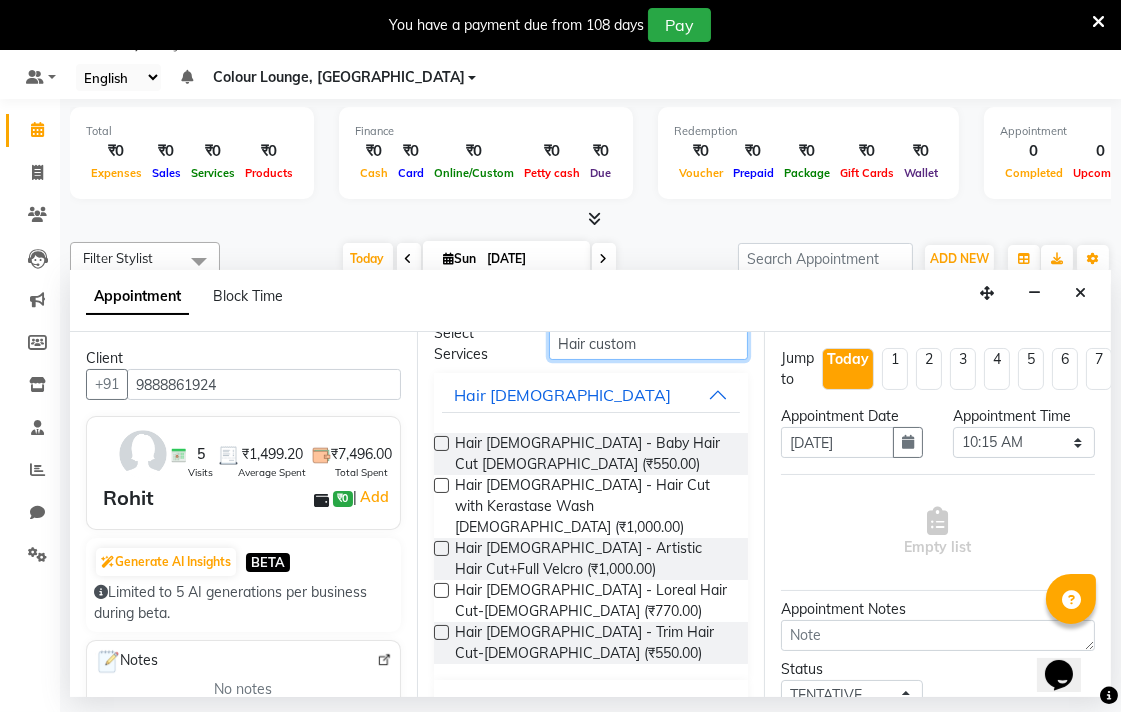 scroll, scrollTop: 114, scrollLeft: 0, axis: vertical 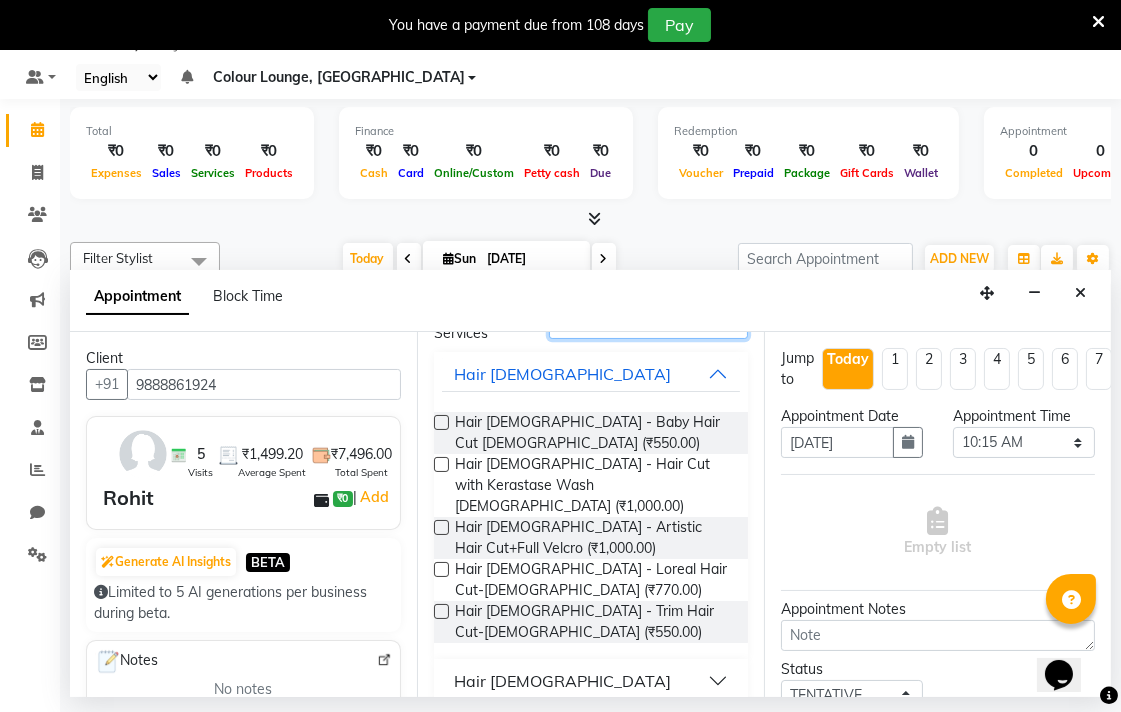type on "Hair custom" 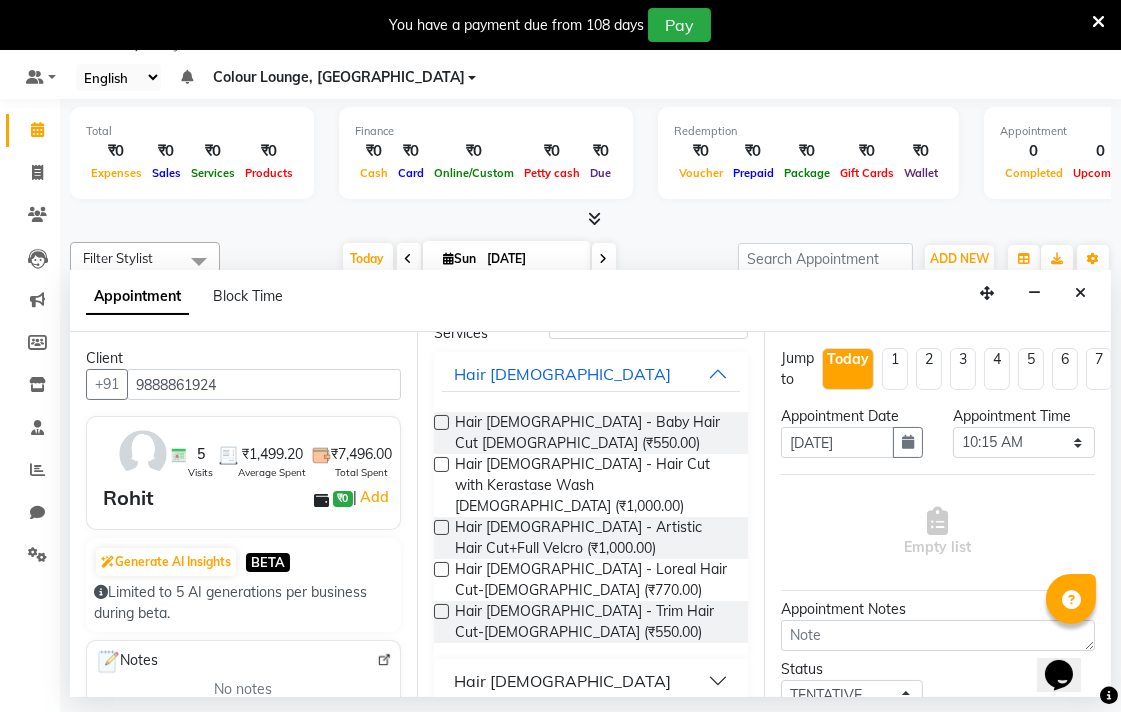 click on "Hair Male" at bounding box center (591, 681) 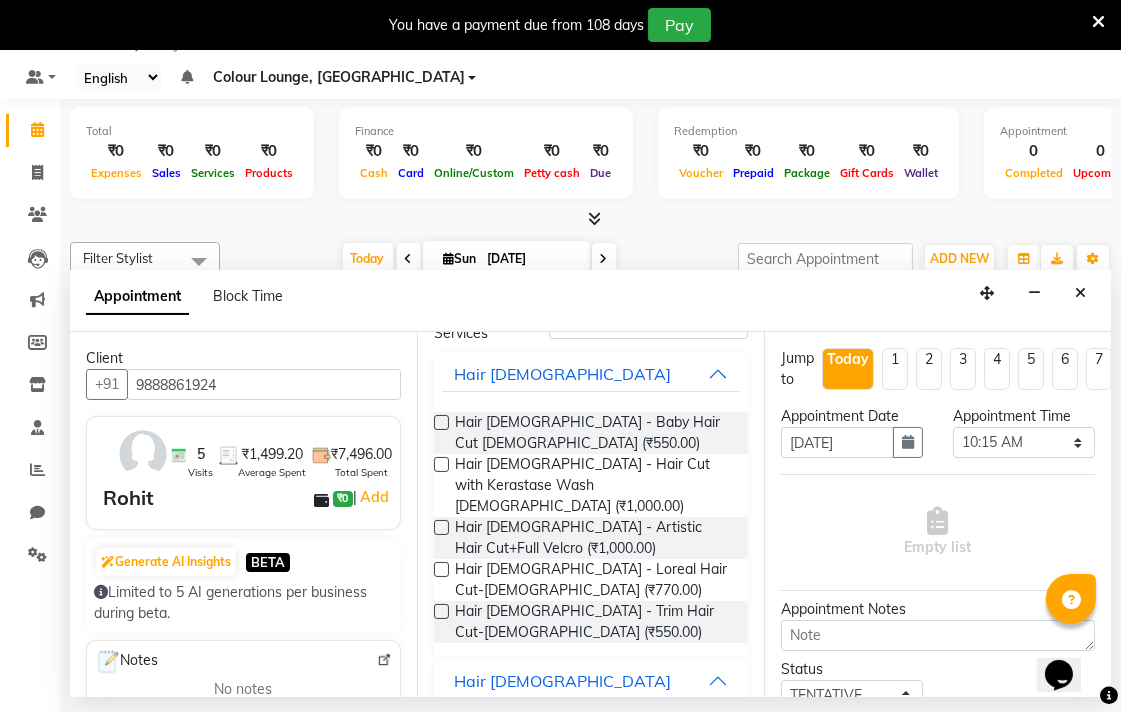 scroll, scrollTop: 213, scrollLeft: 0, axis: vertical 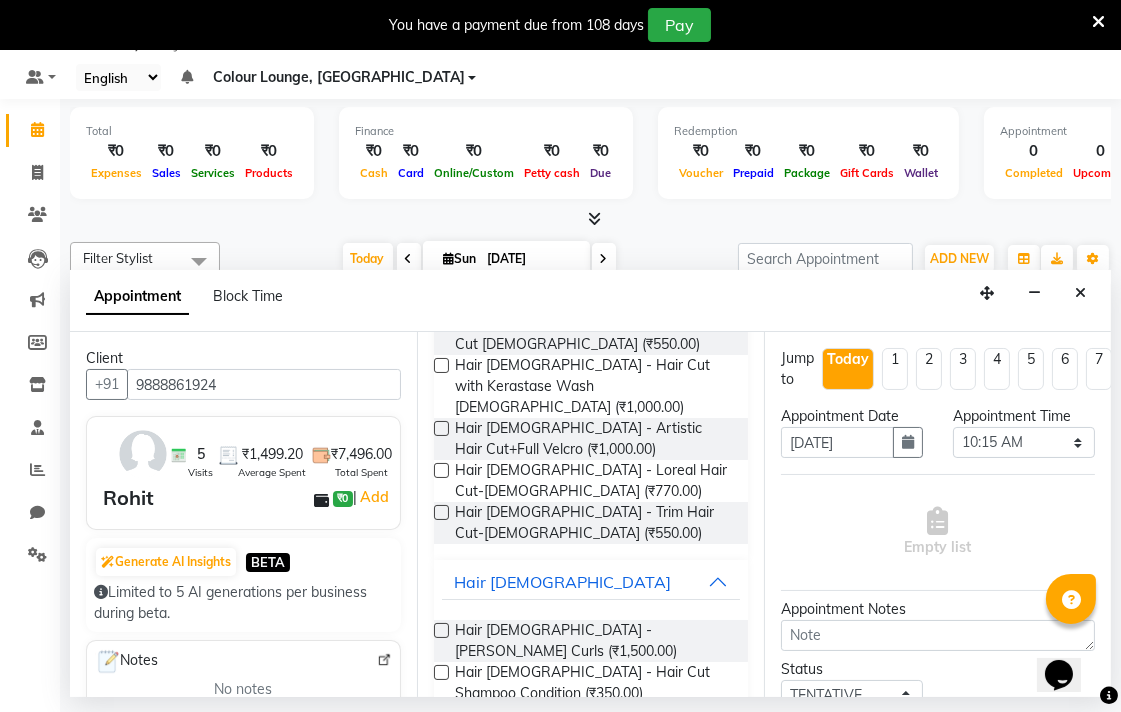 click at bounding box center (441, 672) 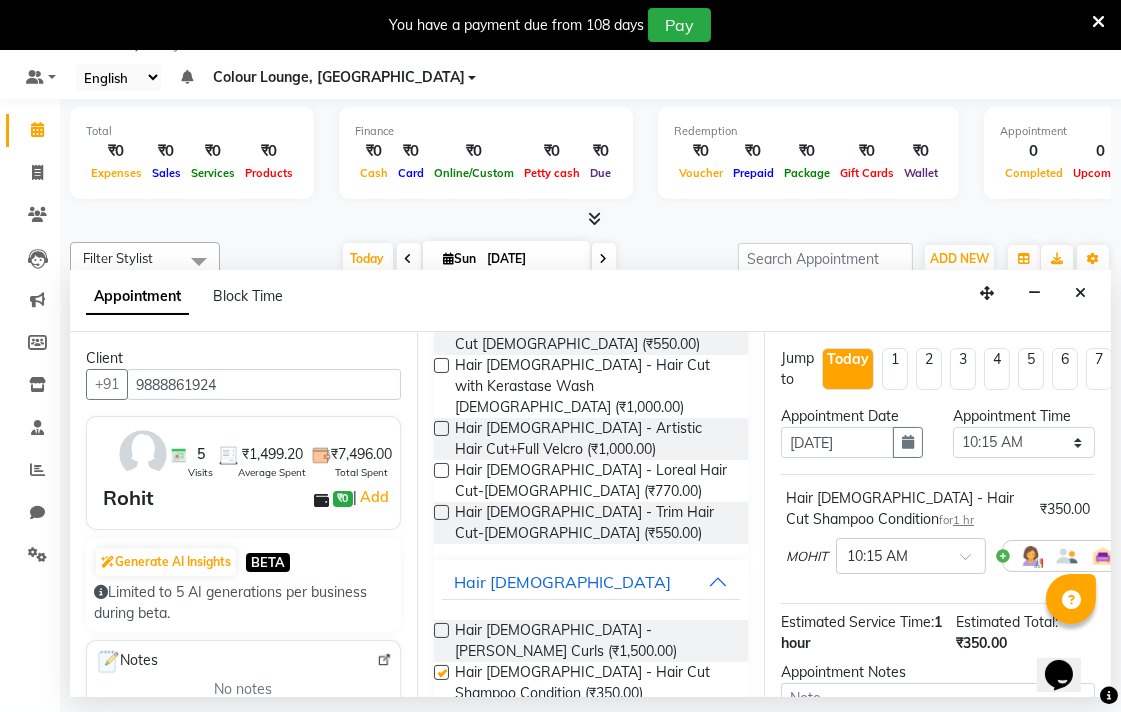 checkbox on "false" 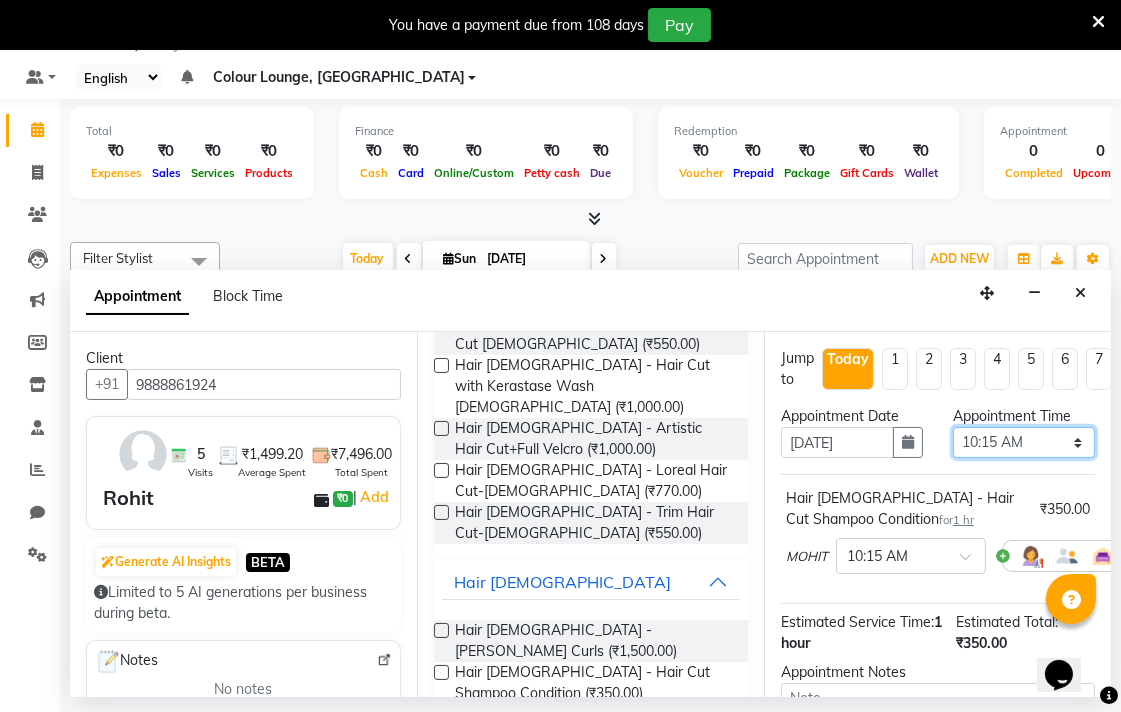 click on "Select 09:00 AM 09:15 AM 09:30 AM 09:45 AM 10:00 AM 10:15 AM 10:30 AM 10:45 AM 11:00 AM 11:15 AM 11:30 AM 11:45 AM 12:00 PM 12:15 PM 12:30 PM 12:45 PM 01:00 PM 01:15 PM 01:30 PM 01:45 PM 02:00 PM 02:15 PM 02:30 PM 02:45 PM 03:00 PM 03:15 PM 03:30 PM 03:45 PM 04:00 PM 04:15 PM 04:30 PM 04:45 PM 05:00 PM 05:15 PM 05:30 PM 05:45 PM 06:00 PM 06:15 PM 06:30 PM 06:45 PM 07:00 PM 07:15 PM 07:30 PM 07:45 PM 08:00 PM" at bounding box center (1024, 442) 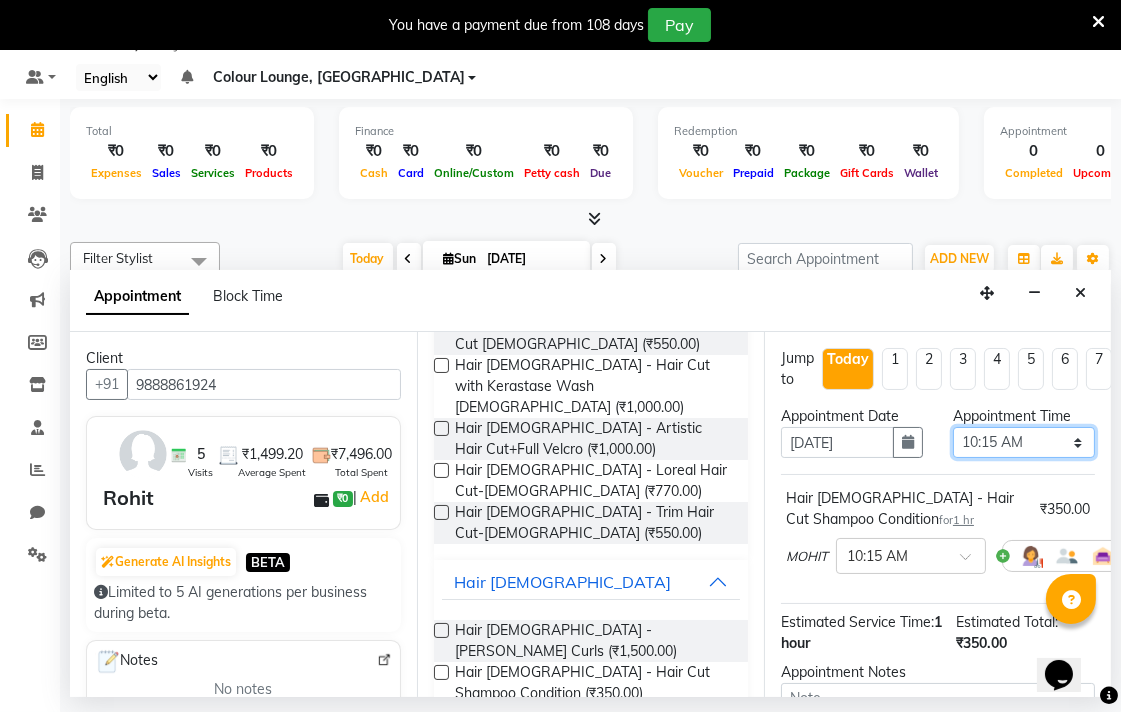 select on "600" 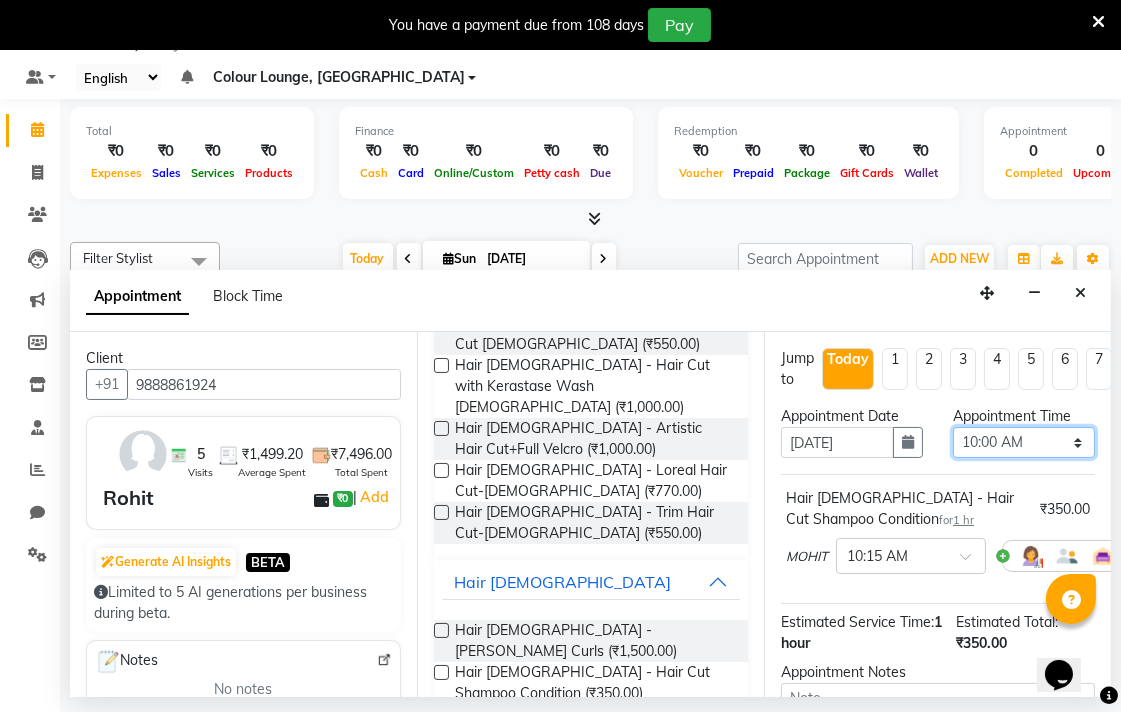 click on "Select 09:00 AM 09:15 AM 09:30 AM 09:45 AM 10:00 AM 10:15 AM 10:30 AM 10:45 AM 11:00 AM 11:15 AM 11:30 AM 11:45 AM 12:00 PM 12:15 PM 12:30 PM 12:45 PM 01:00 PM 01:15 PM 01:30 PM 01:45 PM 02:00 PM 02:15 PM 02:30 PM 02:45 PM 03:00 PM 03:15 PM 03:30 PM 03:45 PM 04:00 PM 04:15 PM 04:30 PM 04:45 PM 05:00 PM 05:15 PM 05:30 PM 05:45 PM 06:00 PM 06:15 PM 06:30 PM 06:45 PM 07:00 PM 07:15 PM 07:30 PM 07:45 PM 08:00 PM" at bounding box center (1024, 442) 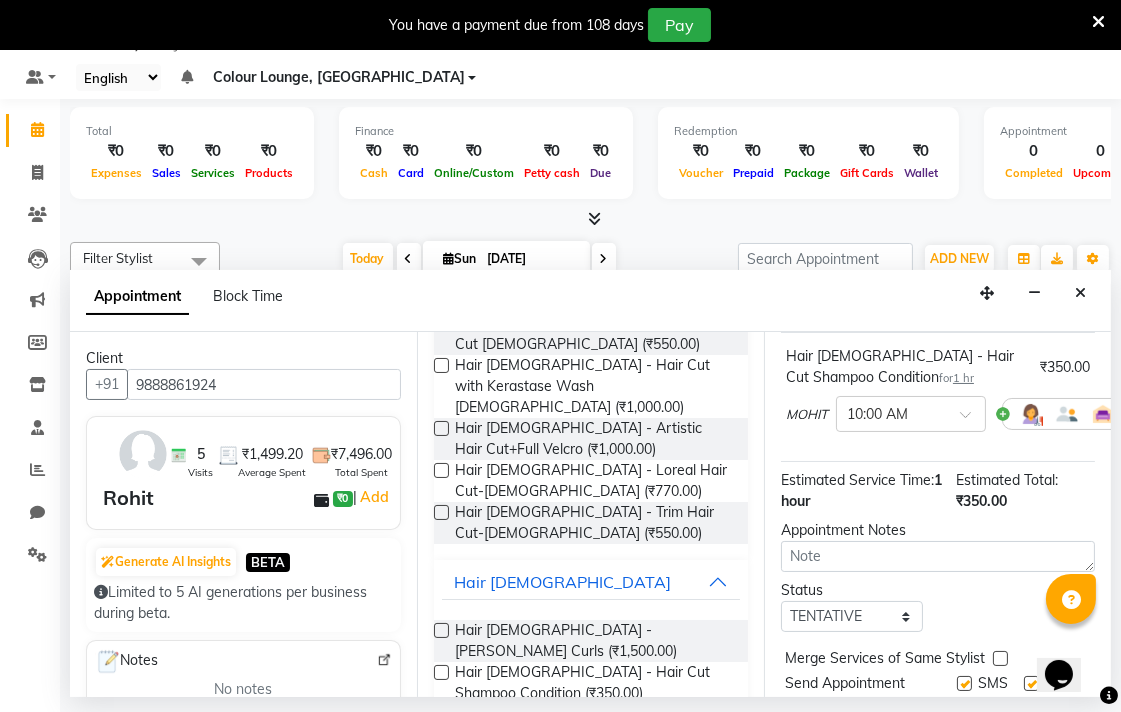 scroll, scrollTop: 236, scrollLeft: 0, axis: vertical 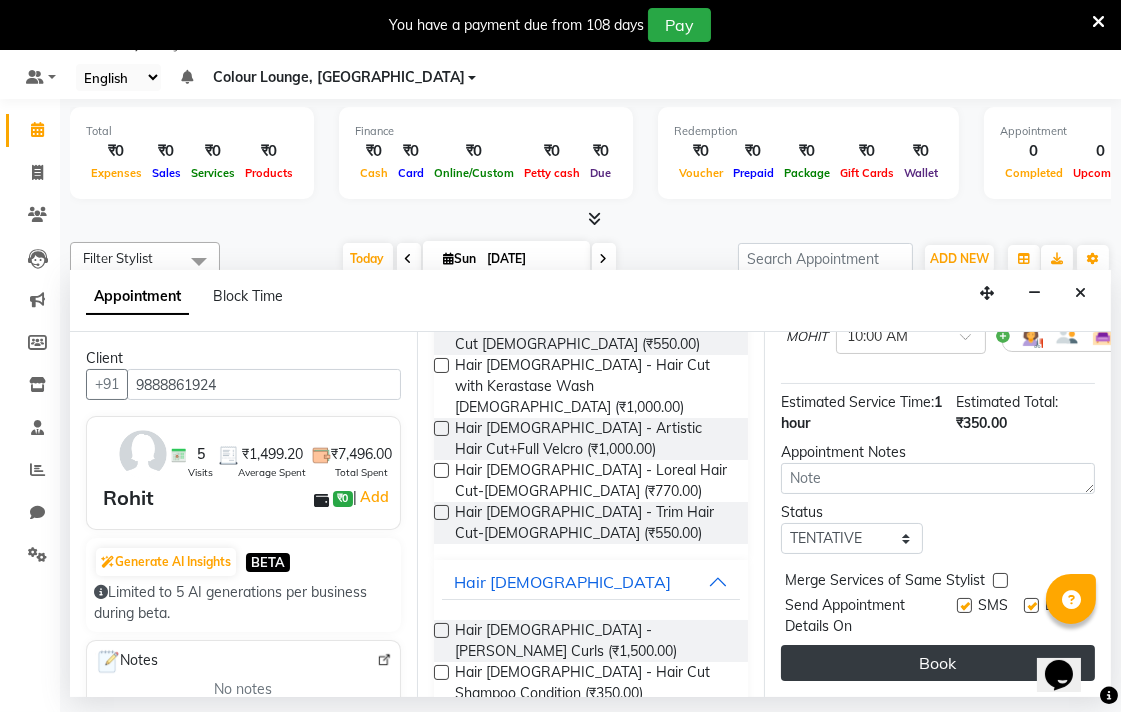 click on "Book" at bounding box center (938, 663) 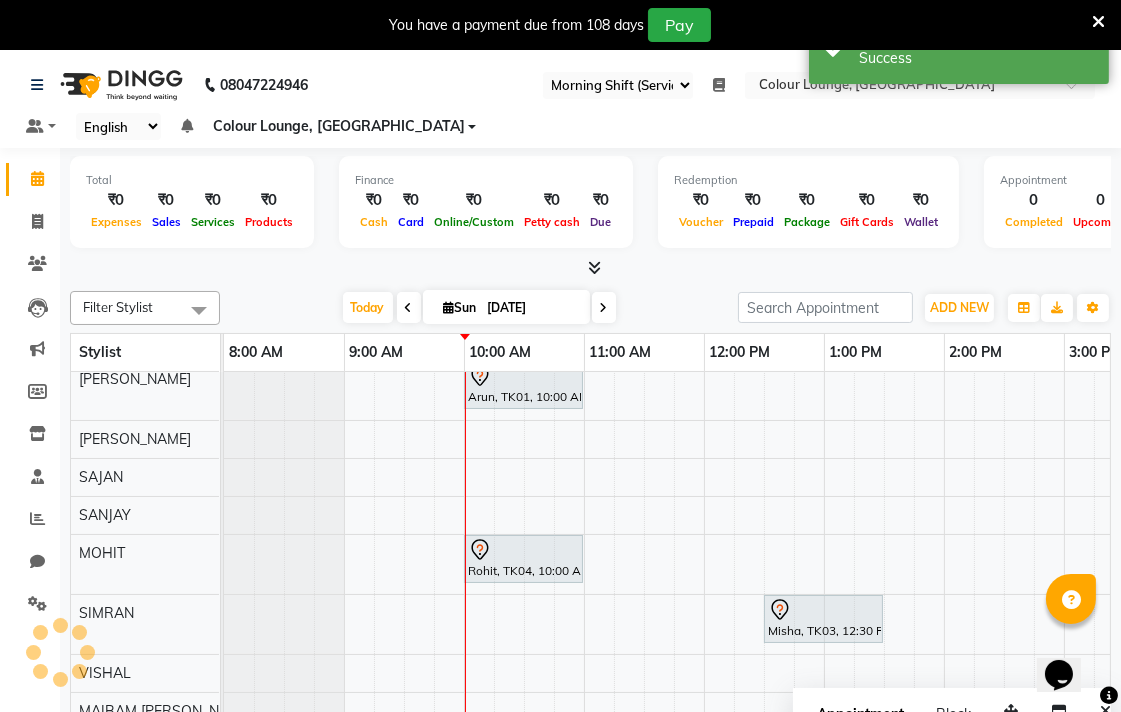 scroll, scrollTop: 0, scrollLeft: 0, axis: both 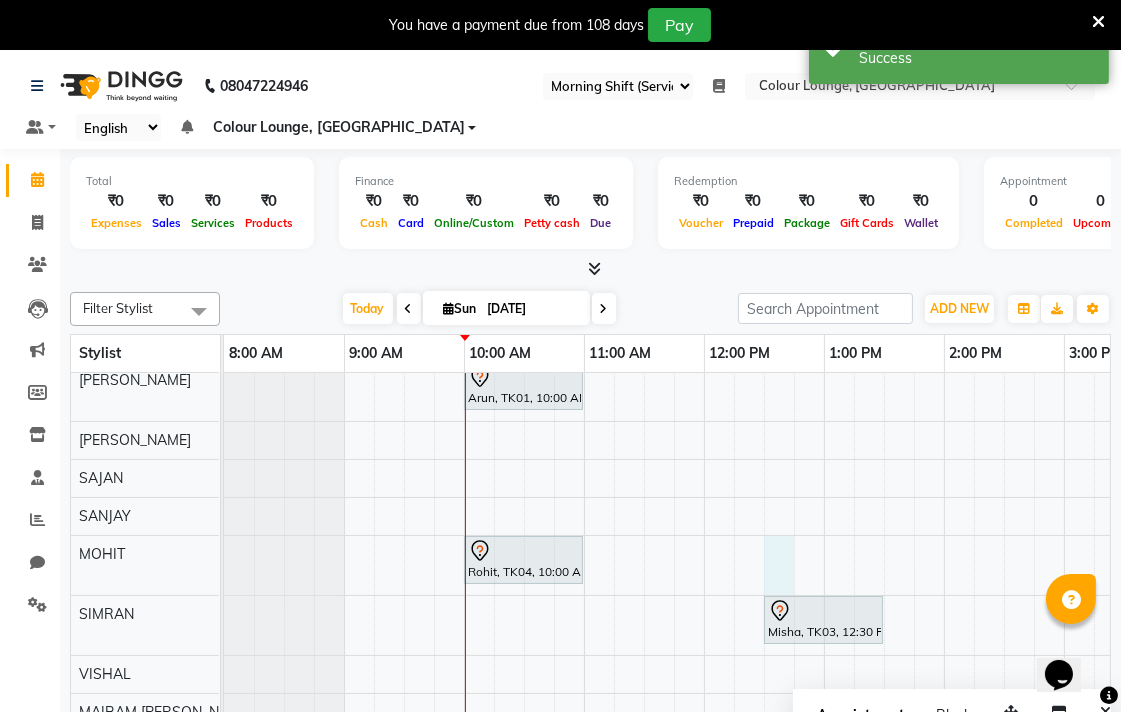 click at bounding box center [779, 565] 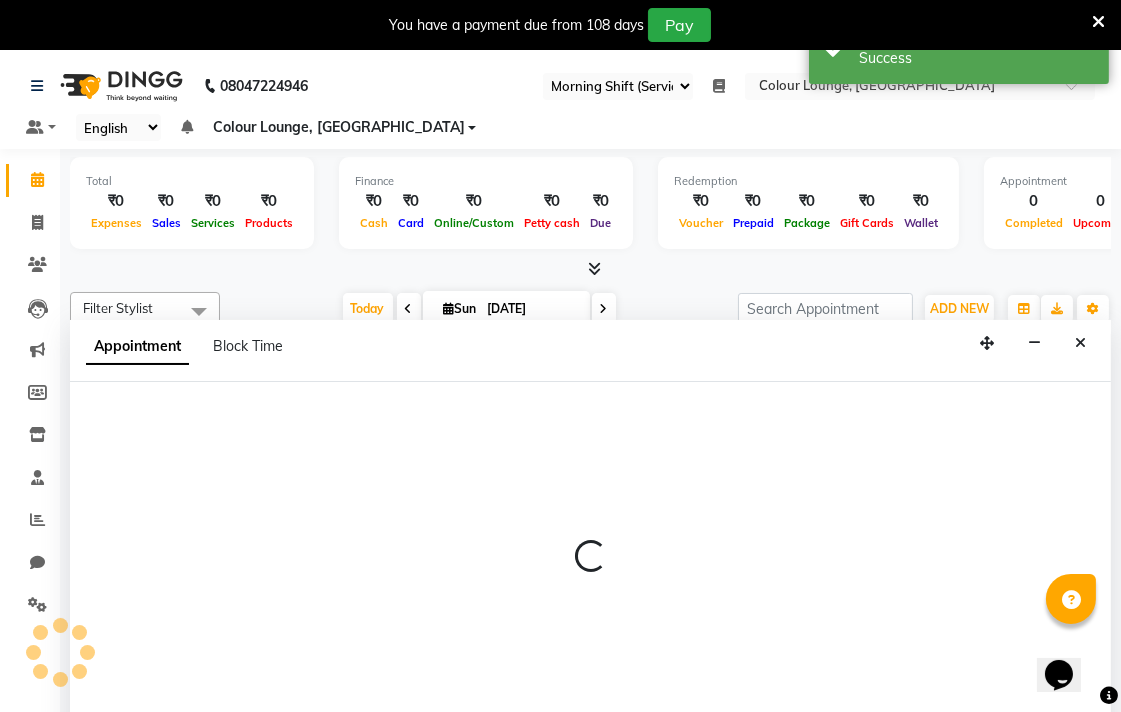scroll, scrollTop: 50, scrollLeft: 0, axis: vertical 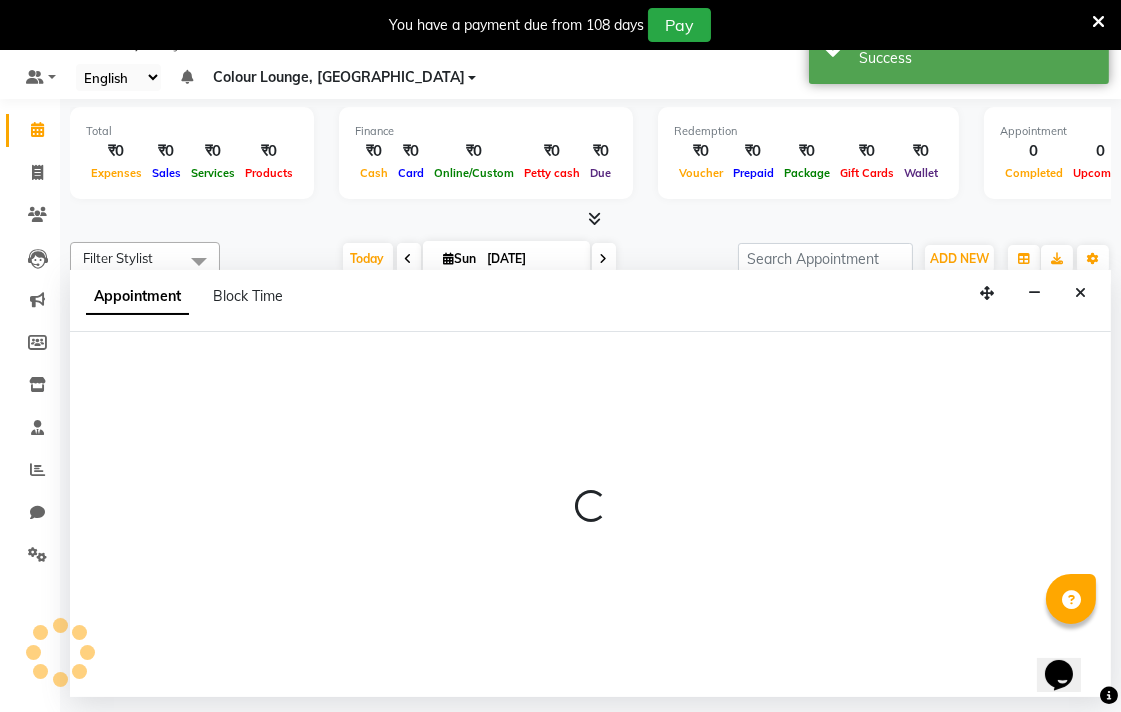 select on "70165" 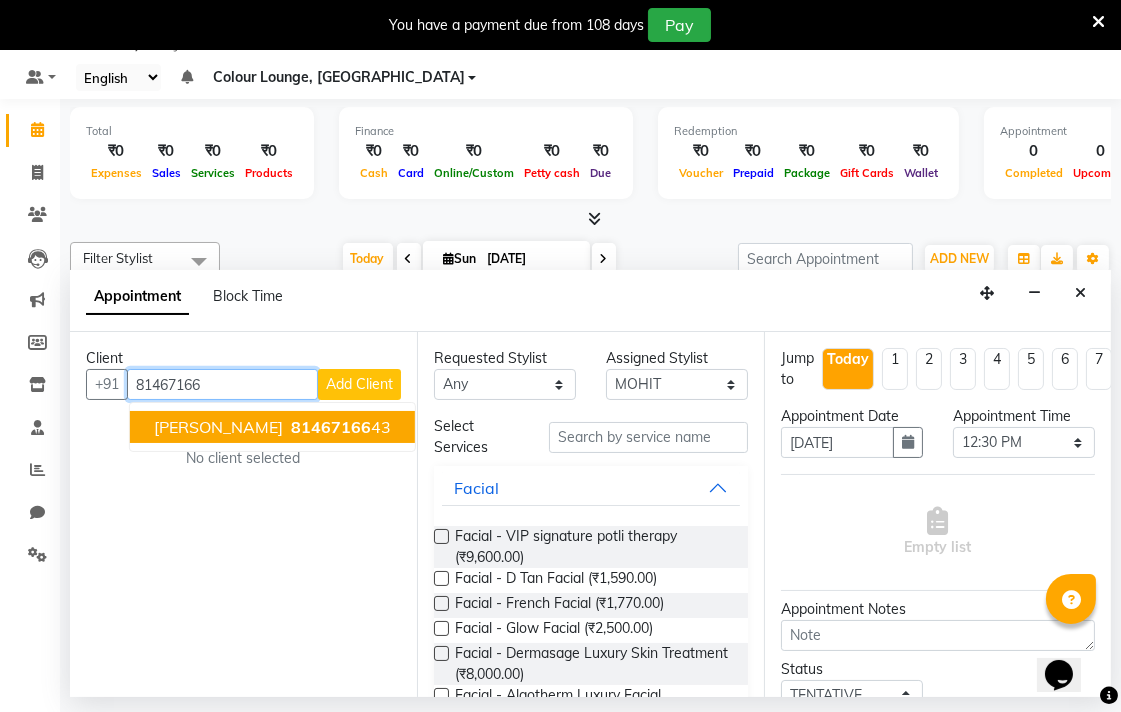 click on "81467166 43" at bounding box center [339, 427] 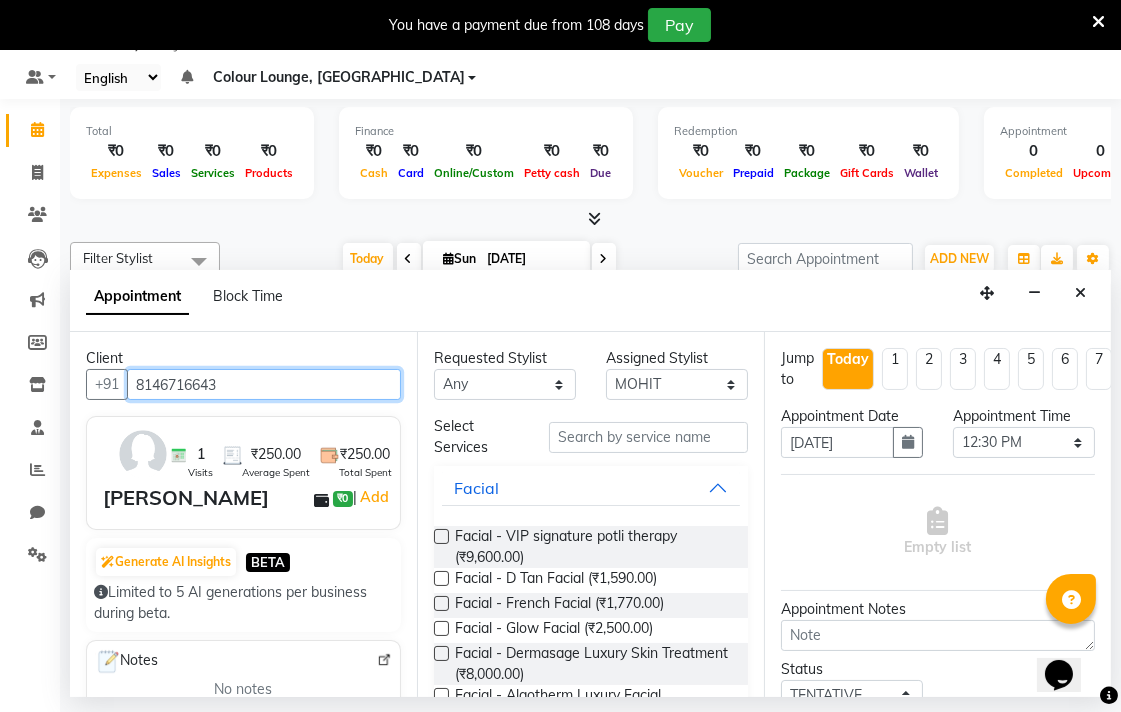 type on "8146716643" 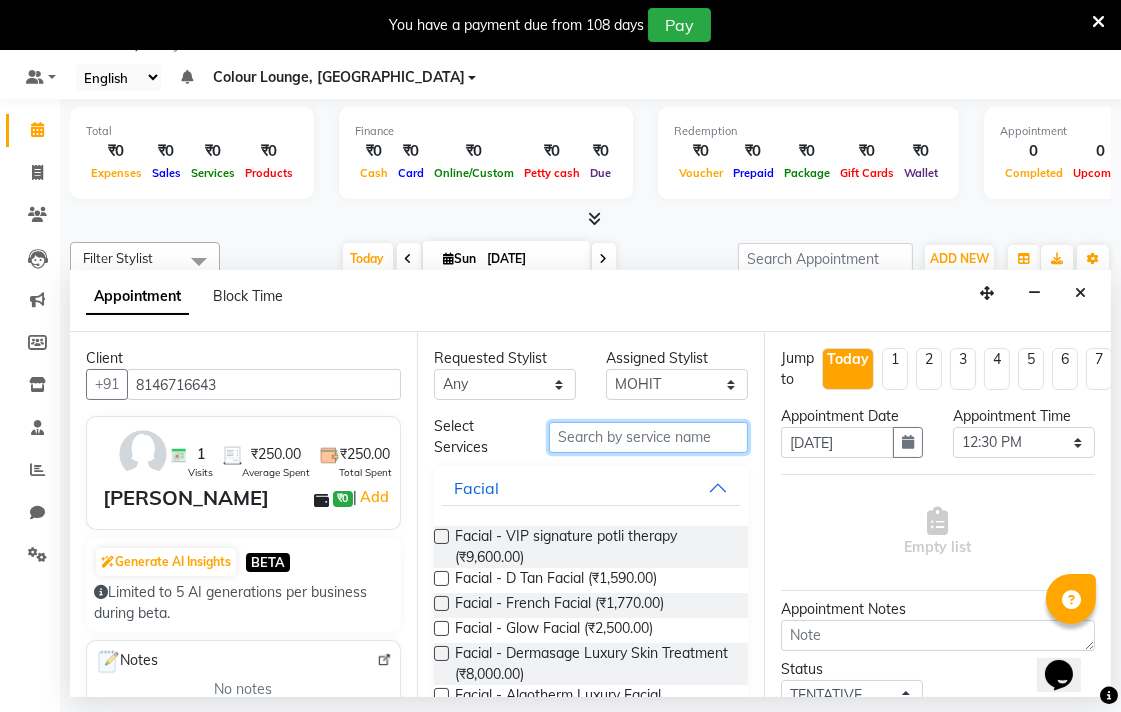 click at bounding box center [648, 437] 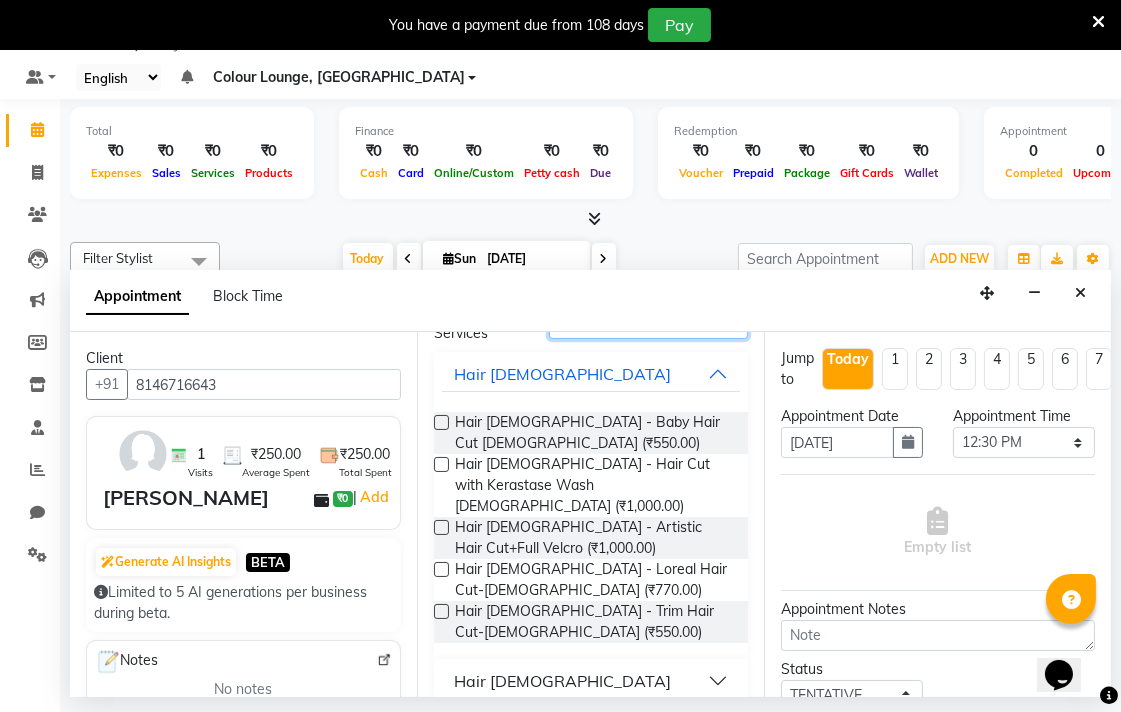 type on "Hair cu" 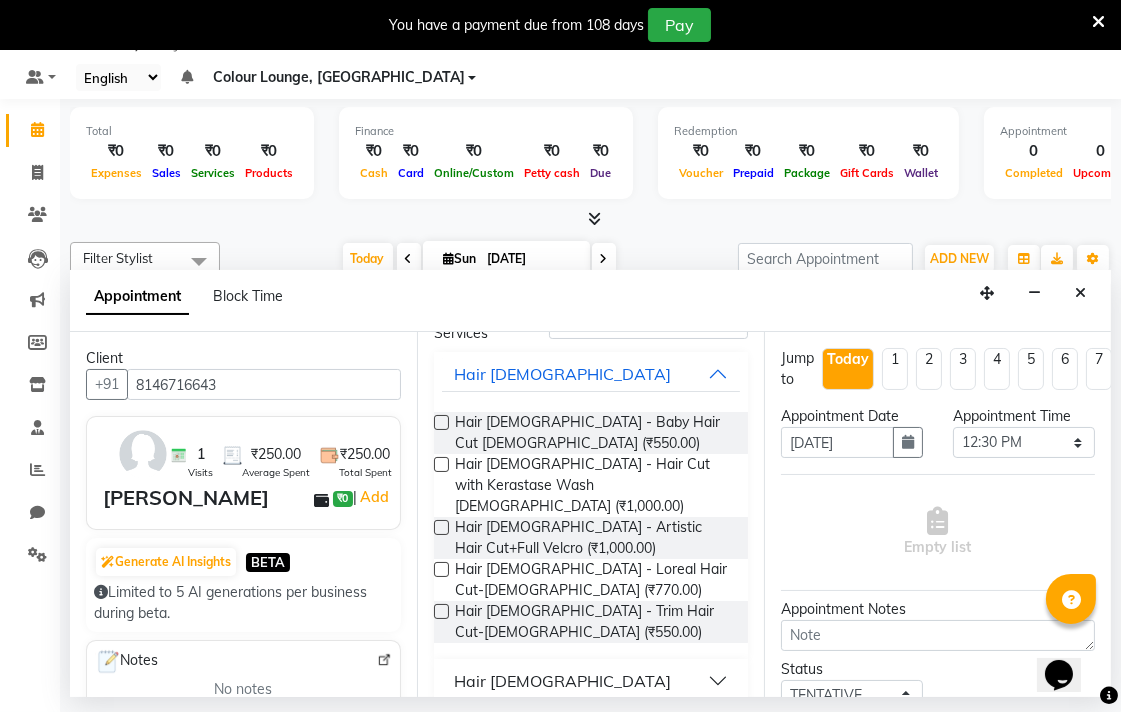 click on "Hair Male" at bounding box center [591, 681] 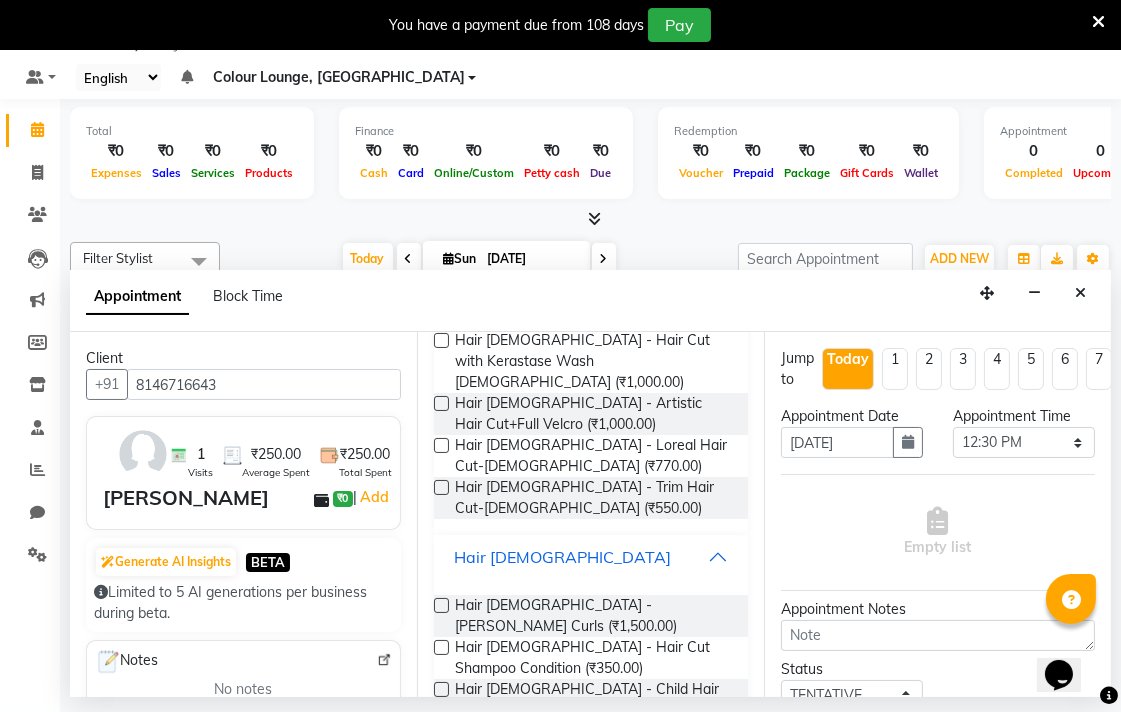 scroll, scrollTop: 240, scrollLeft: 0, axis: vertical 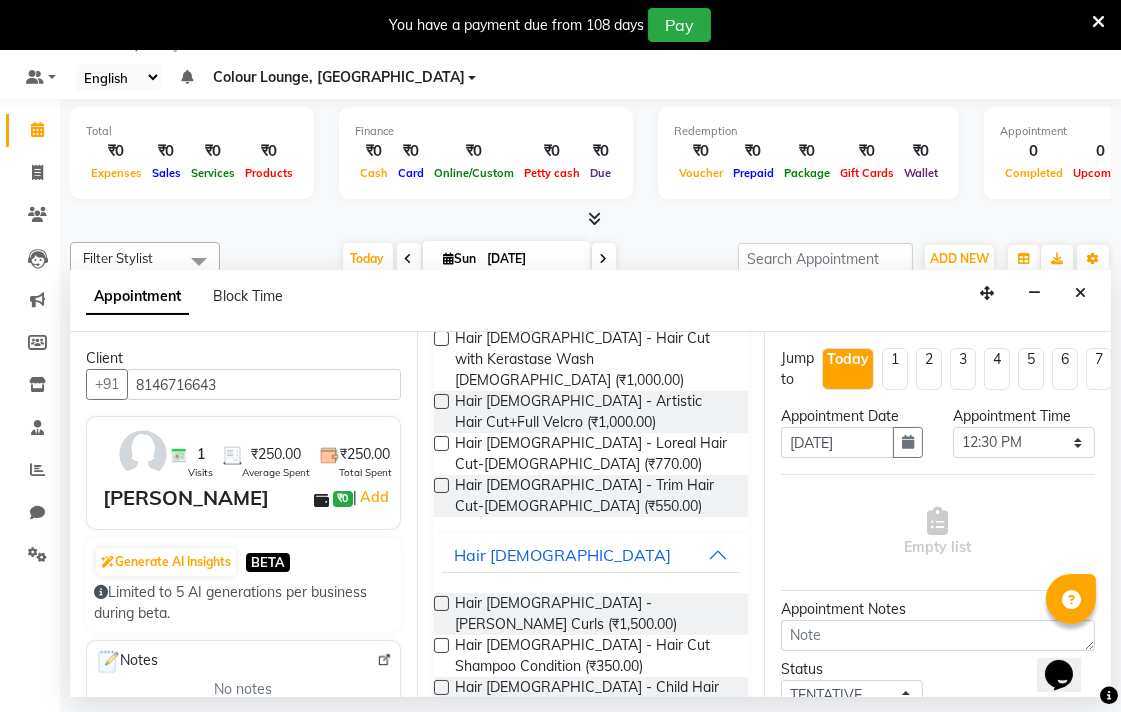 click at bounding box center [441, 645] 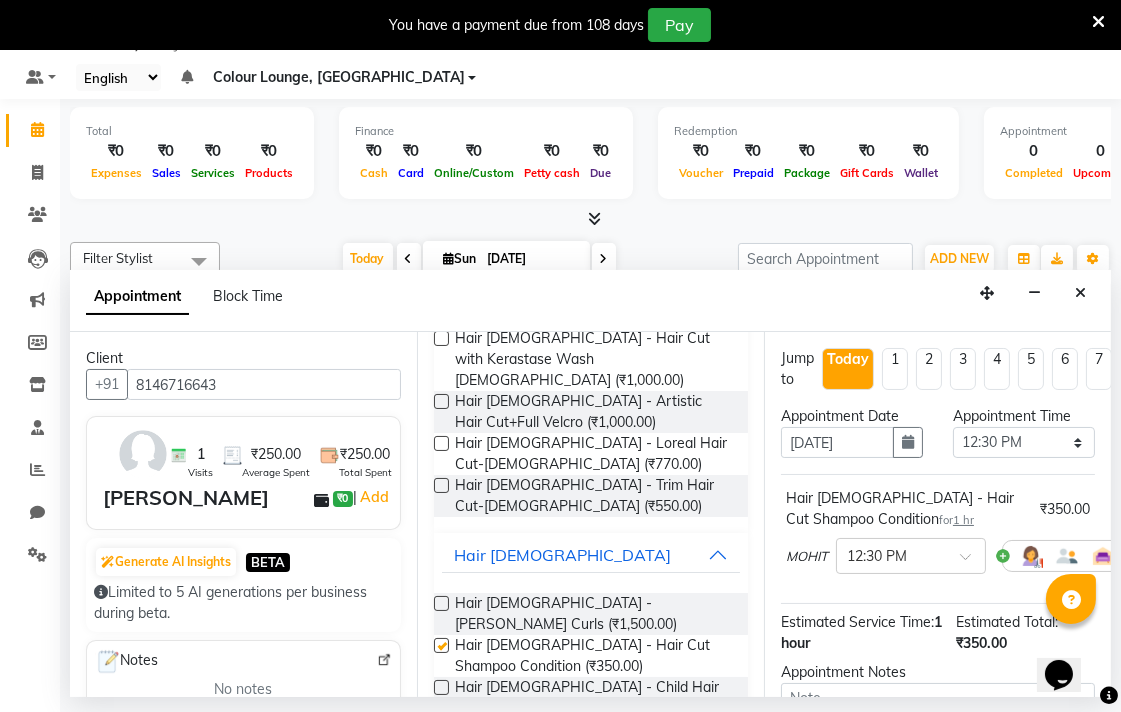 checkbox on "false" 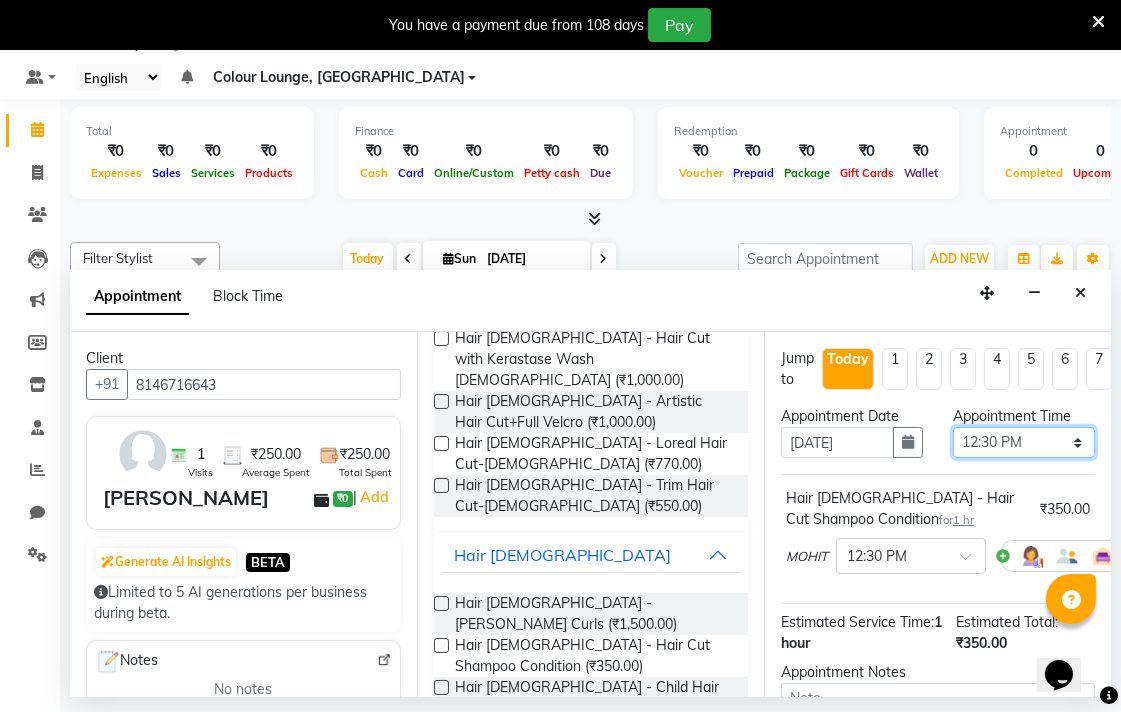 click on "Select 09:00 AM 09:15 AM 09:30 AM 09:45 AM 10:00 AM 10:15 AM 10:30 AM 10:45 AM 11:00 AM 11:15 AM 11:30 AM 11:45 AM 12:00 PM 12:15 PM 12:30 PM 12:45 PM 01:00 PM 01:15 PM 01:30 PM 01:45 PM 02:00 PM 02:15 PM 02:30 PM 02:45 PM 03:00 PM 03:15 PM 03:30 PM 03:45 PM 04:00 PM 04:15 PM 04:30 PM 04:45 PM 05:00 PM 05:15 PM 05:30 PM 05:45 PM 06:00 PM 06:15 PM 06:30 PM 06:45 PM 07:00 PM 07:15 PM 07:30 PM 07:45 PM 08:00 PM" at bounding box center (1024, 442) 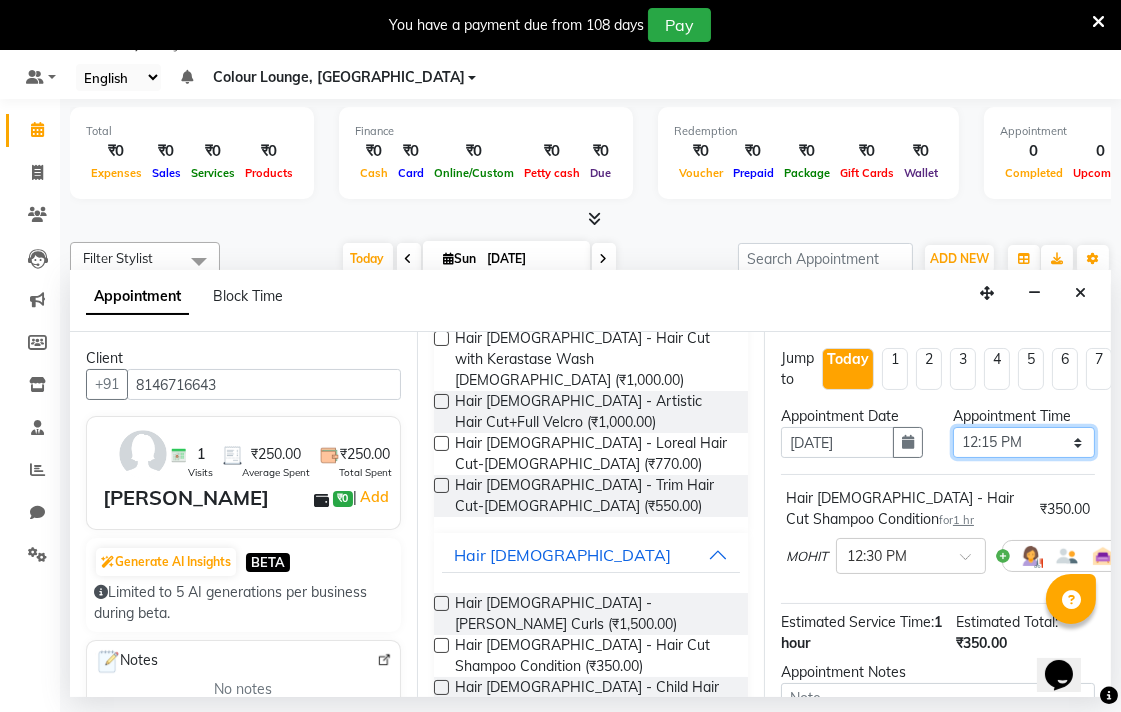 click on "Select 09:00 AM 09:15 AM 09:30 AM 09:45 AM 10:00 AM 10:15 AM 10:30 AM 10:45 AM 11:00 AM 11:15 AM 11:30 AM 11:45 AM 12:00 PM 12:15 PM 12:30 PM 12:45 PM 01:00 PM 01:15 PM 01:30 PM 01:45 PM 02:00 PM 02:15 PM 02:30 PM 02:45 PM 03:00 PM 03:15 PM 03:30 PM 03:45 PM 04:00 PM 04:15 PM 04:30 PM 04:45 PM 05:00 PM 05:15 PM 05:30 PM 05:45 PM 06:00 PM 06:15 PM 06:30 PM 06:45 PM 07:00 PM 07:15 PM 07:30 PM 07:45 PM 08:00 PM" at bounding box center [1024, 442] 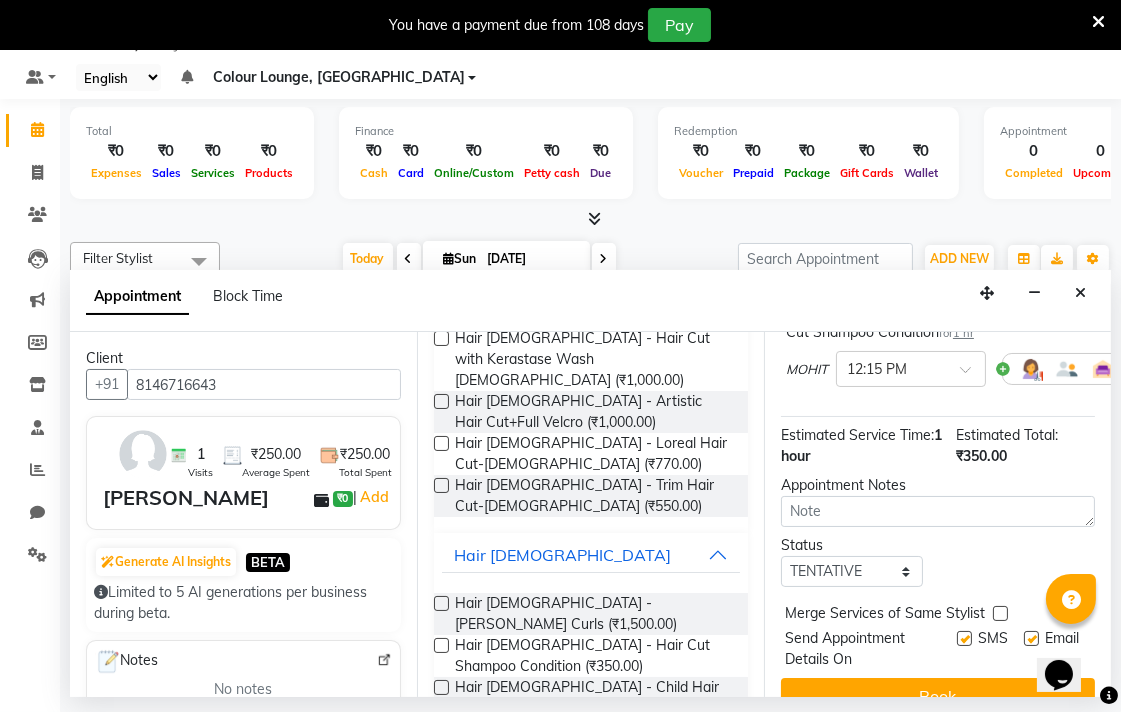 scroll, scrollTop: 236, scrollLeft: 0, axis: vertical 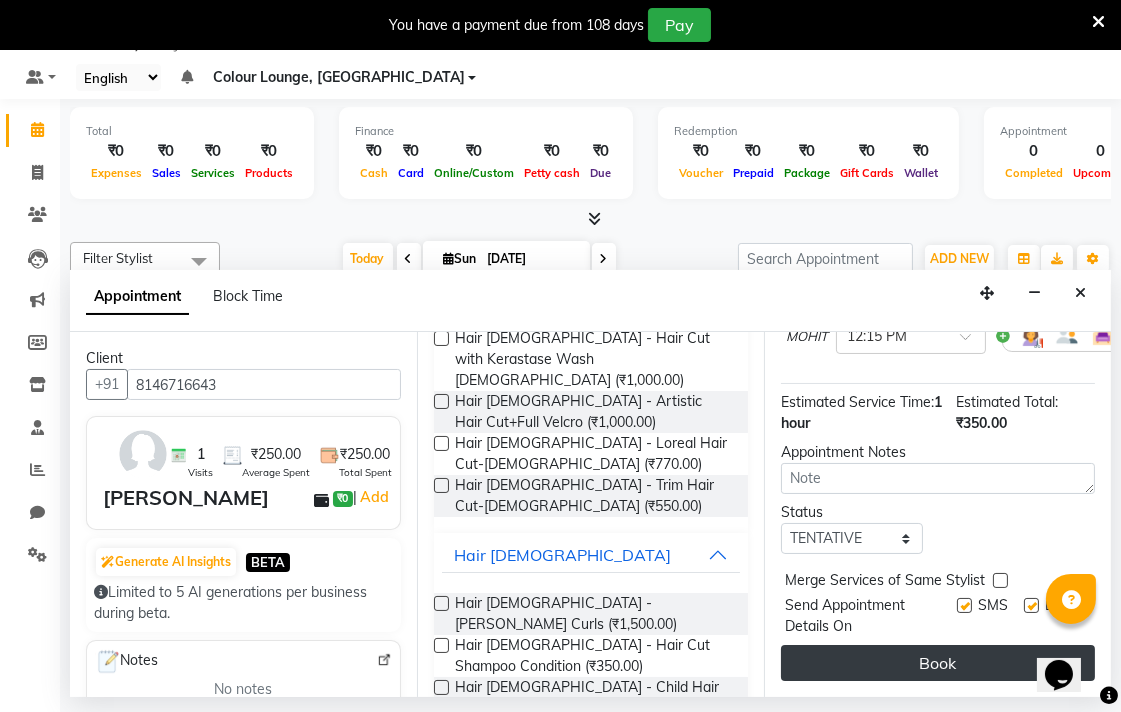 click on "Book" at bounding box center (938, 663) 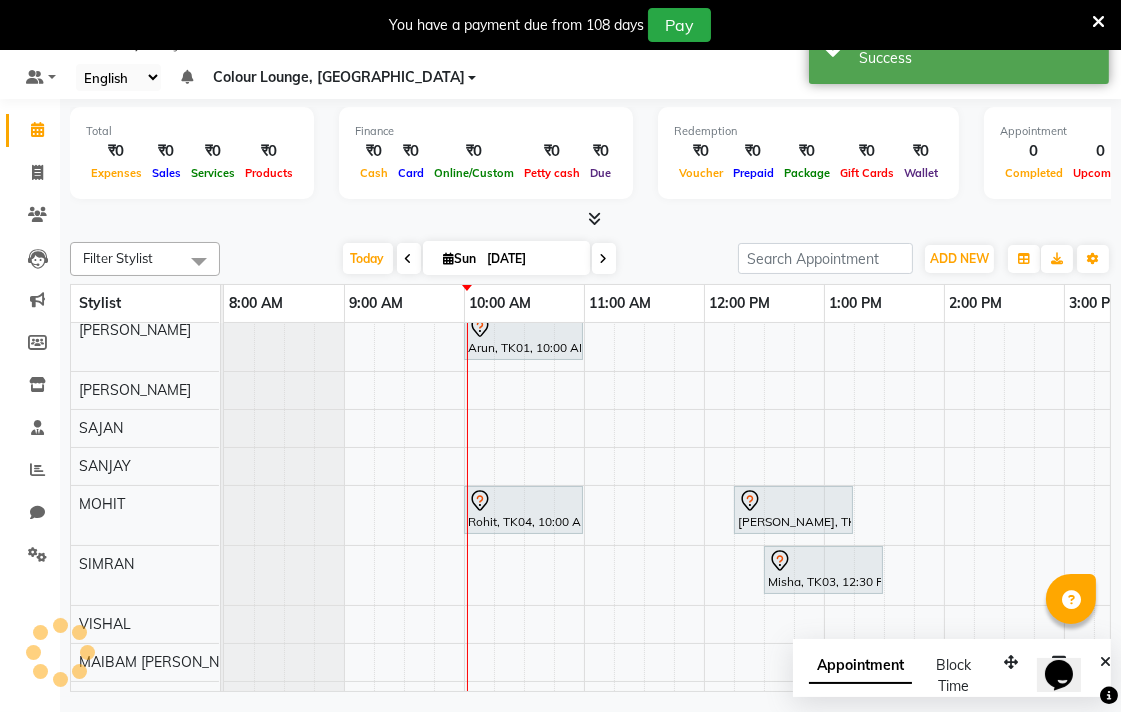 scroll, scrollTop: 0, scrollLeft: 0, axis: both 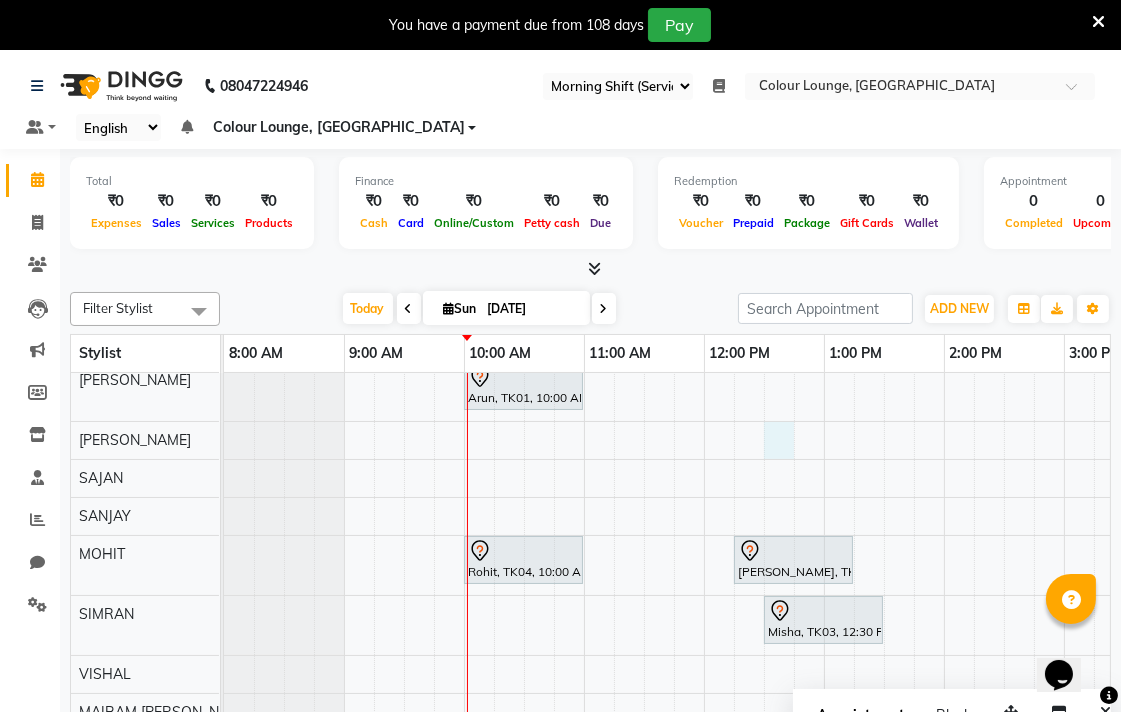 click at bounding box center [779, 440] 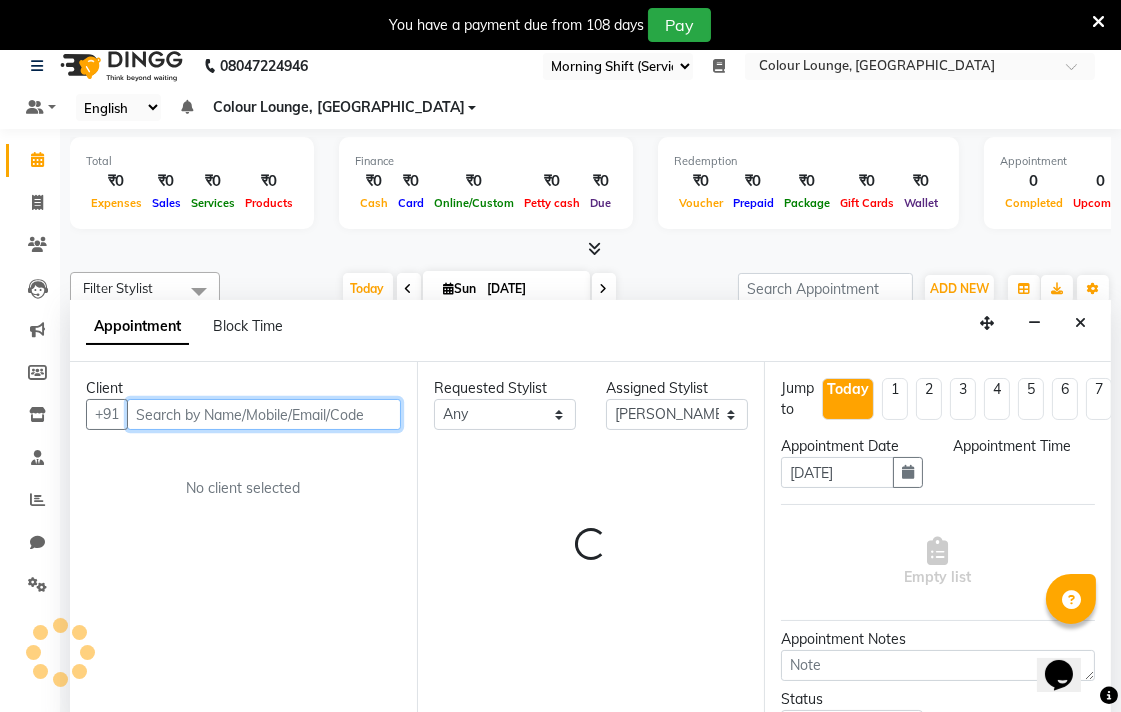 select on "750" 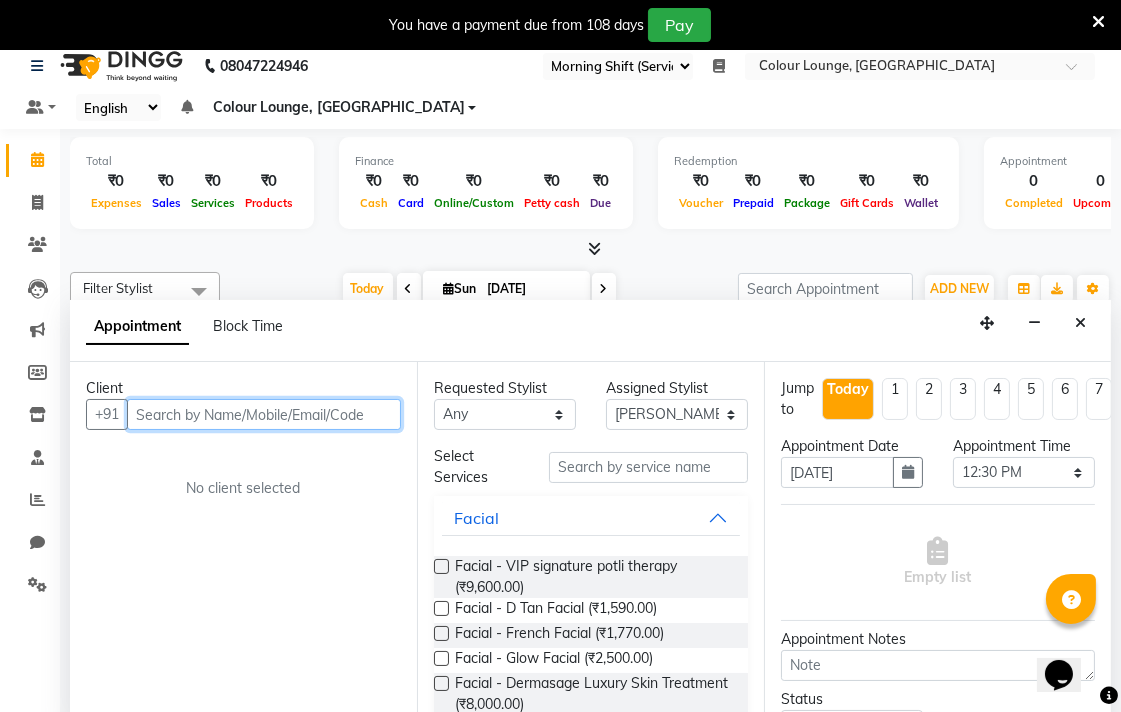 scroll, scrollTop: 50, scrollLeft: 0, axis: vertical 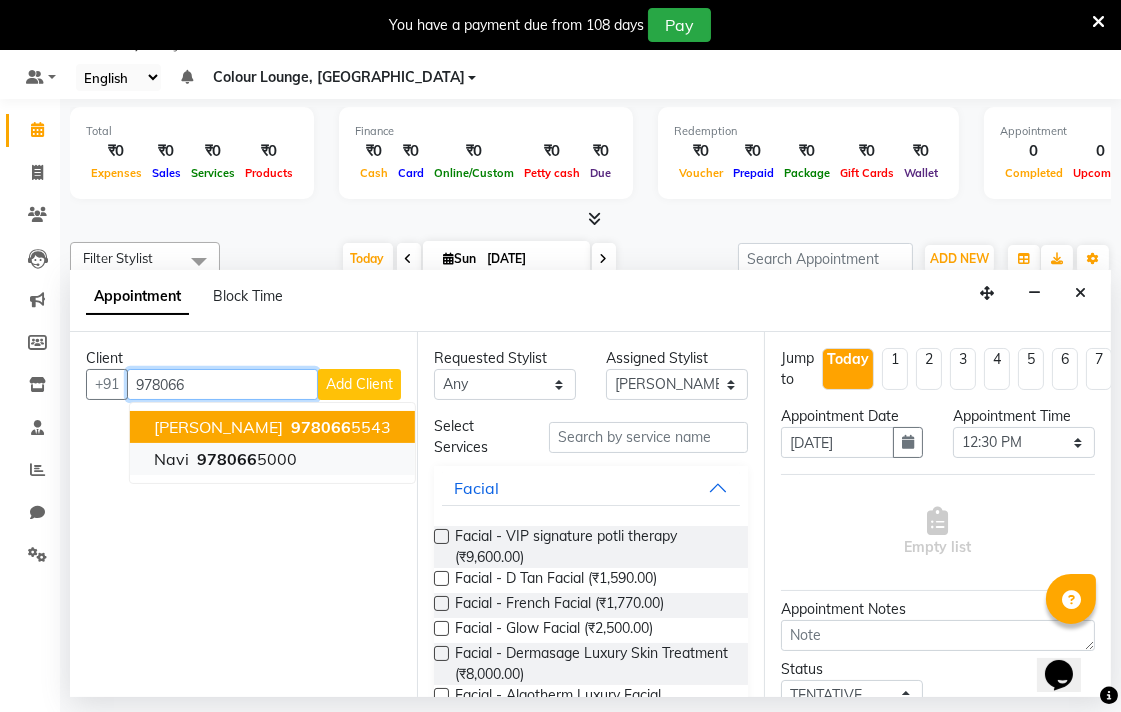 click on "navi   978066 5000" at bounding box center [272, 459] 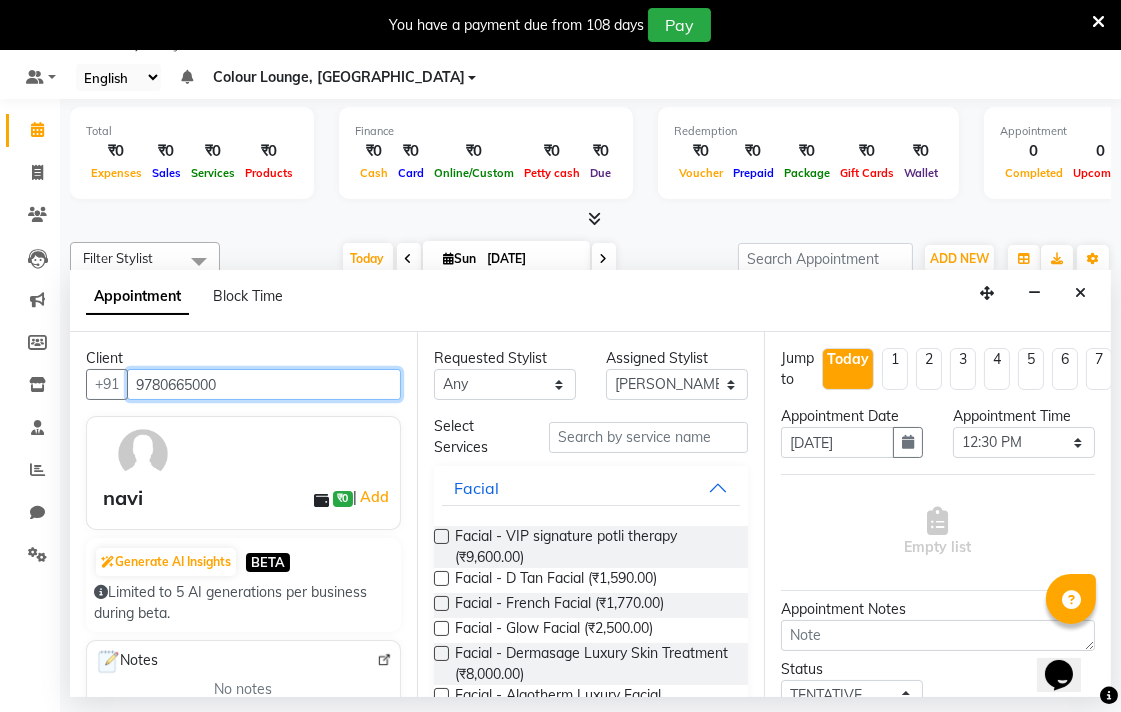 type on "9780665000" 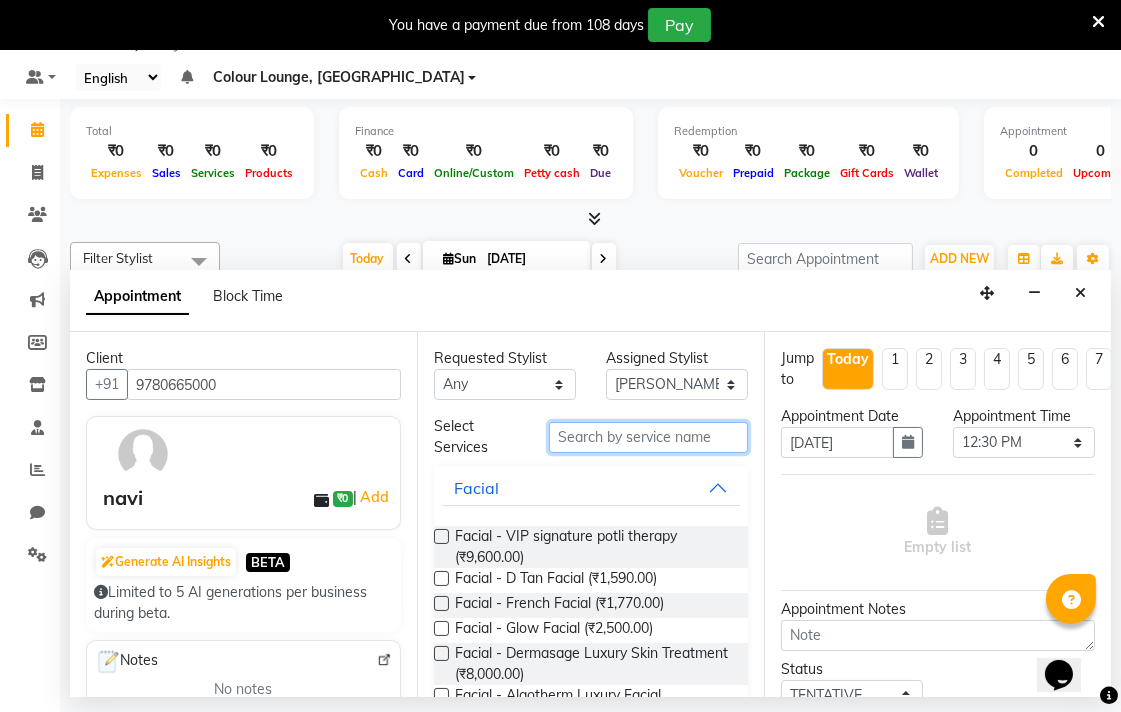 click at bounding box center (648, 437) 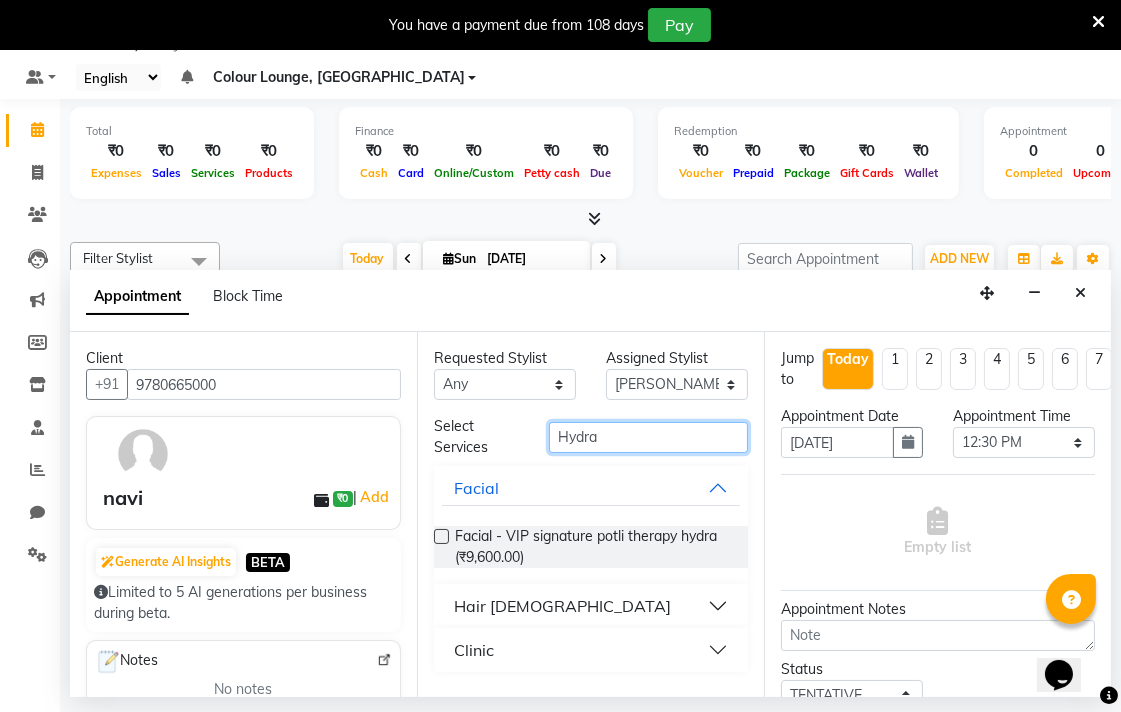 type on "Hydra" 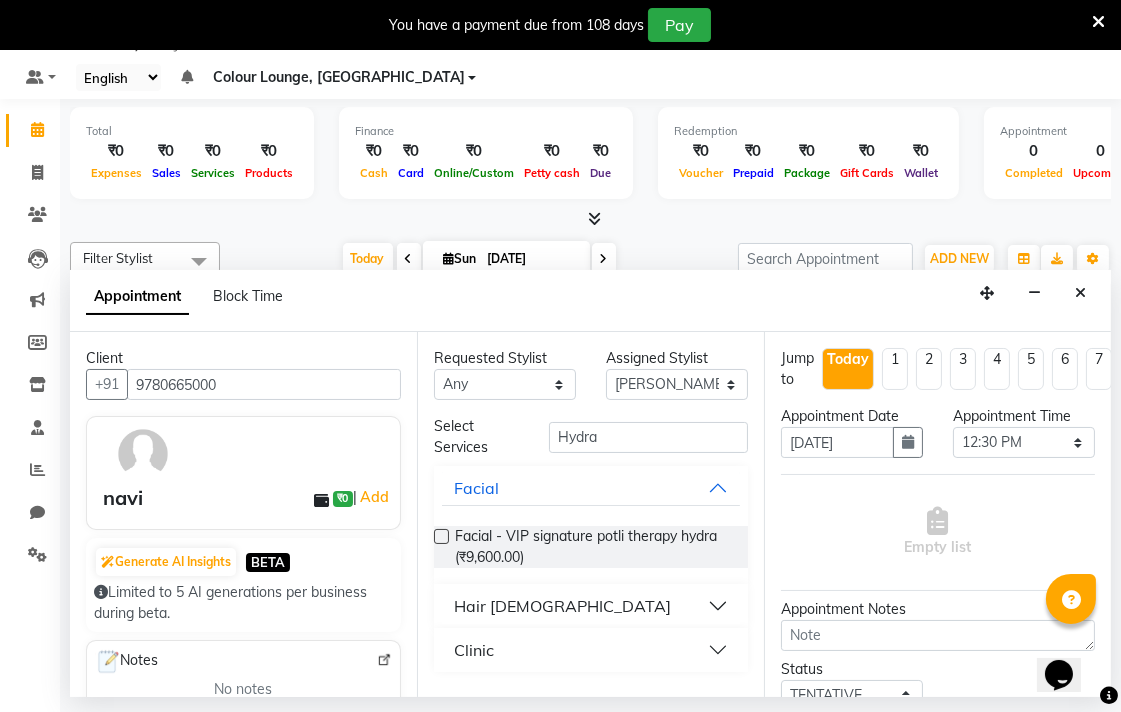 click on "Hair Female" at bounding box center (591, 606) 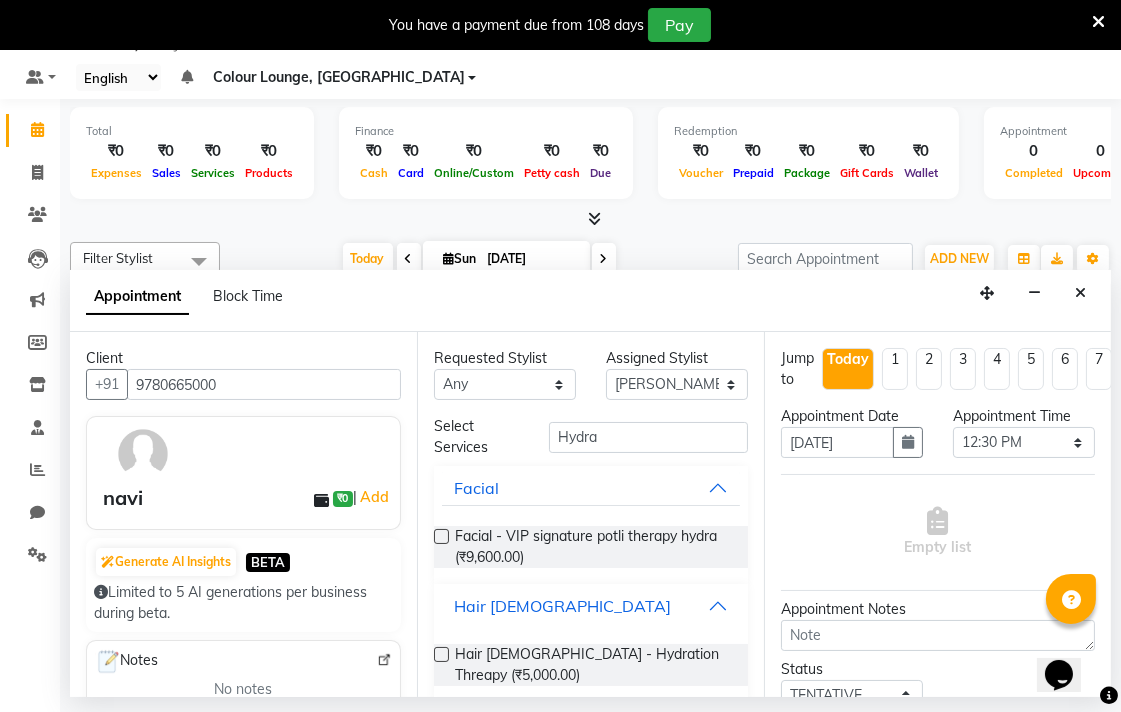 scroll, scrollTop: 64, scrollLeft: 0, axis: vertical 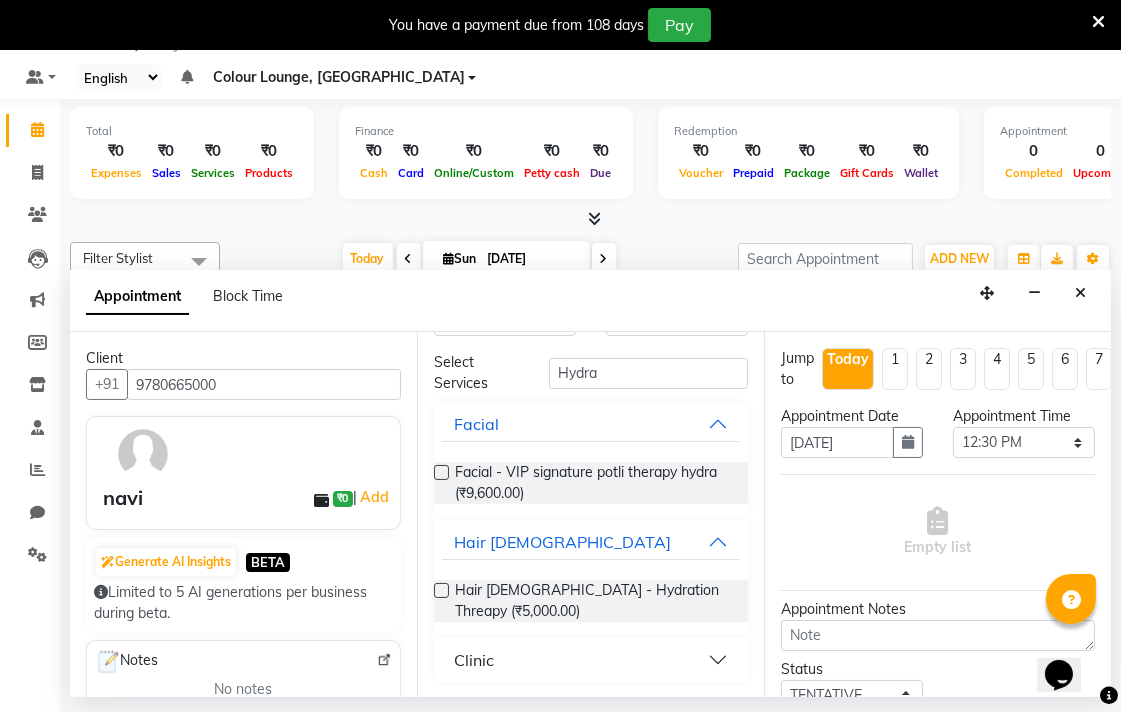click at bounding box center (441, 590) 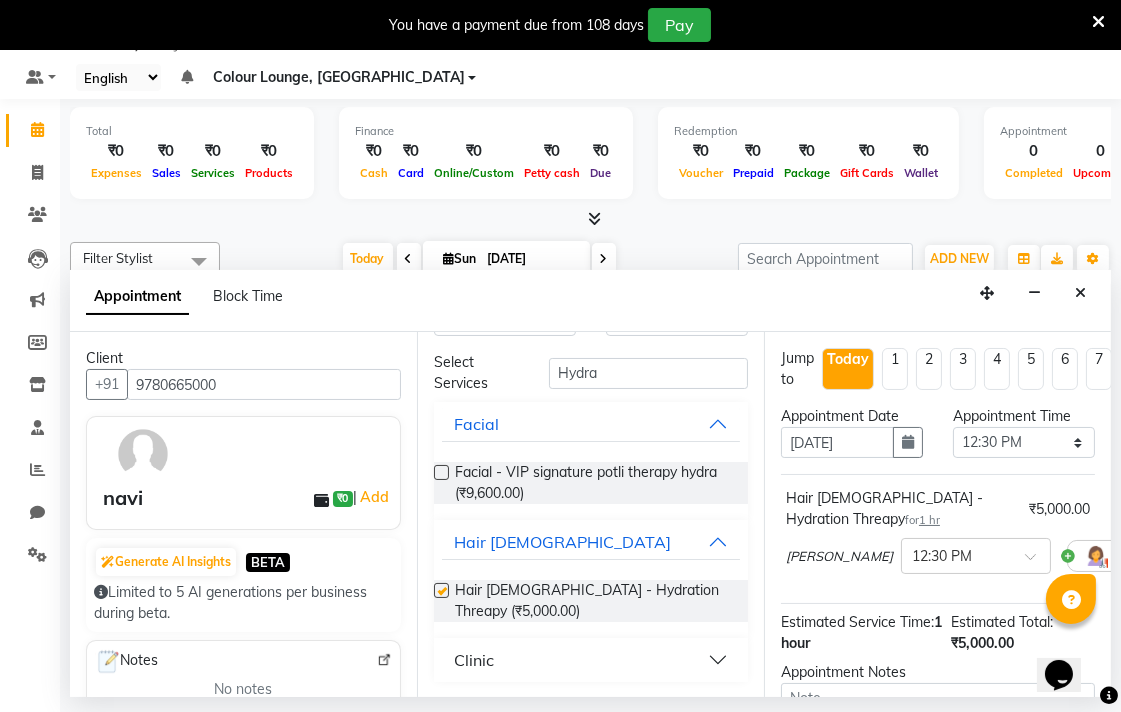 checkbox on "false" 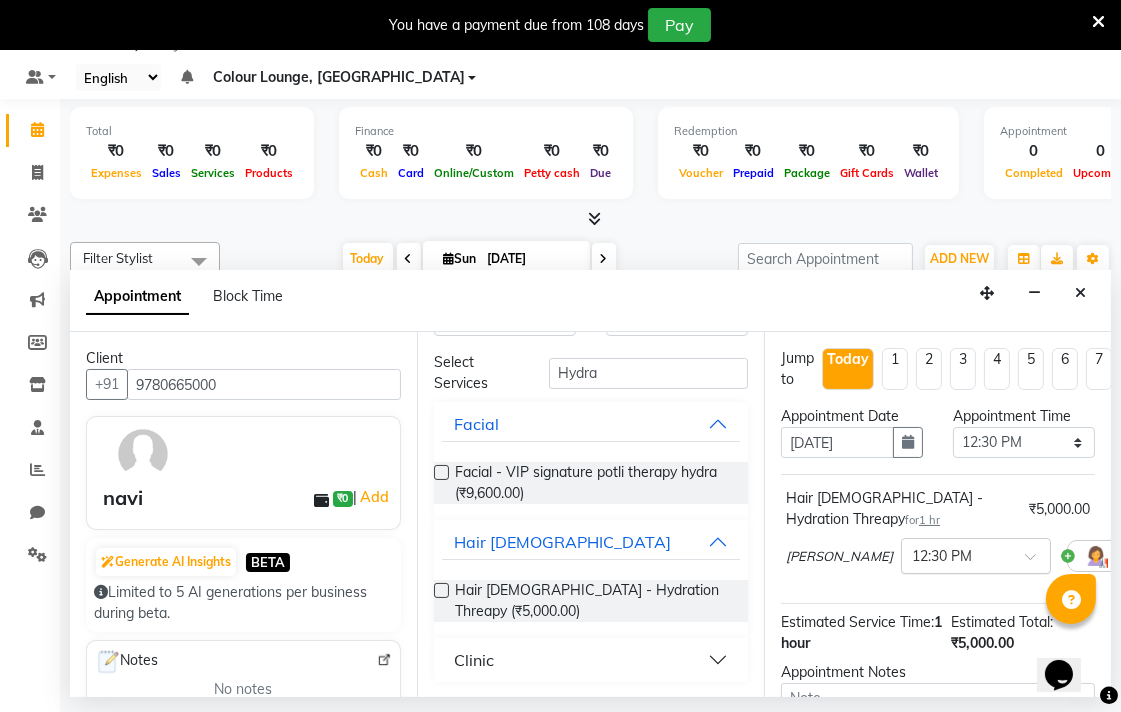 click at bounding box center (956, 554) 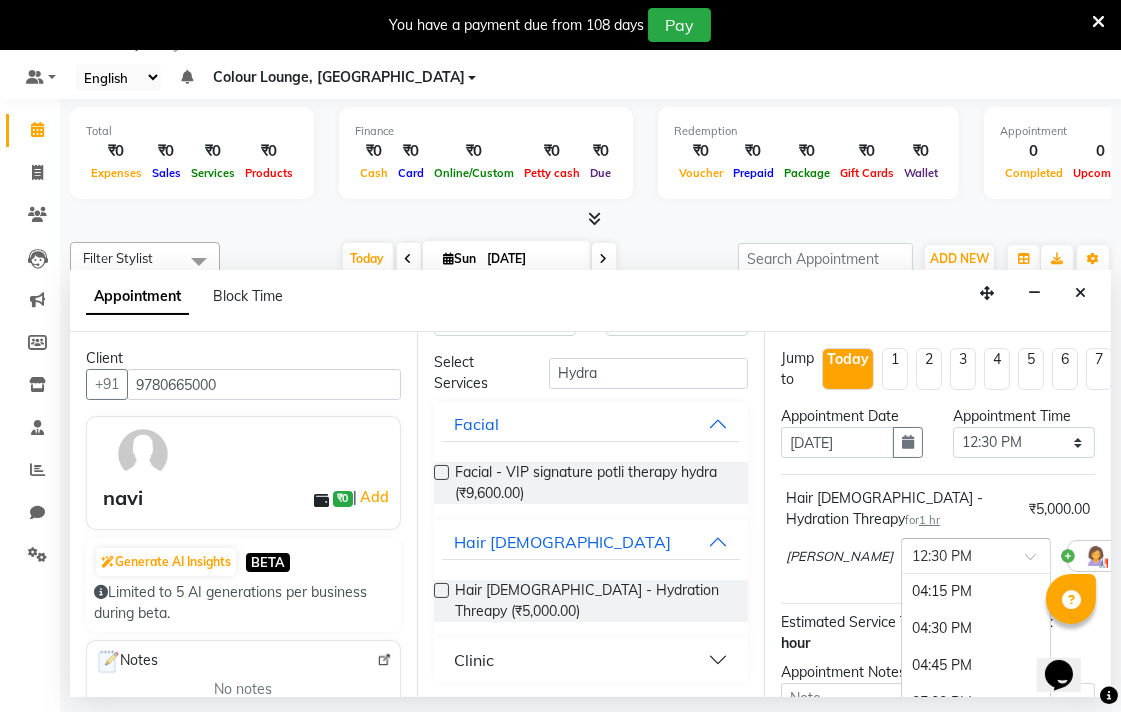 scroll, scrollTop: 1087, scrollLeft: 0, axis: vertical 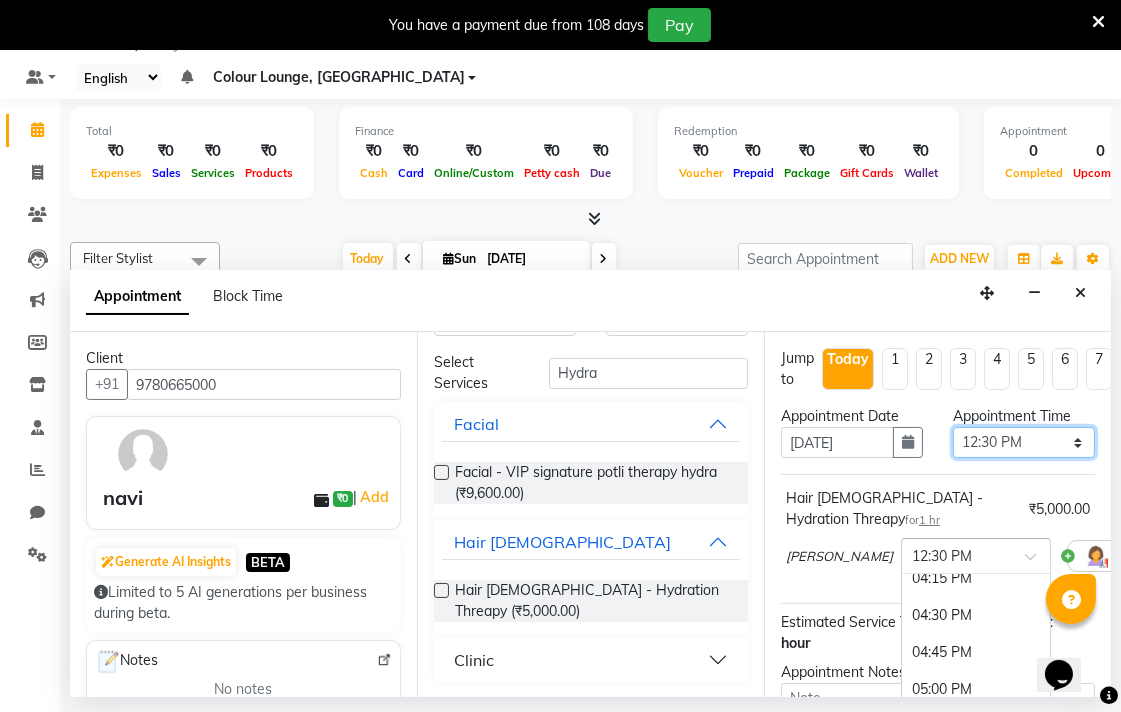 click on "Select 09:00 AM 09:15 AM 09:30 AM 09:45 AM 10:00 AM 10:15 AM 10:30 AM 10:45 AM 11:00 AM 11:15 AM 11:30 AM 11:45 AM 12:00 PM 12:15 PM 12:30 PM 12:45 PM 01:00 PM 01:15 PM 01:30 PM 01:45 PM 02:00 PM 02:15 PM 02:30 PM 02:45 PM 03:00 PM 03:15 PM 03:30 PM 03:45 PM 04:00 PM 04:15 PM 04:30 PM 04:45 PM 05:00 PM 05:15 PM 05:30 PM 05:45 PM 06:00 PM 06:15 PM 06:30 PM 06:45 PM 07:00 PM 07:15 PM 07:30 PM 07:45 PM 08:00 PM" at bounding box center [1024, 442] 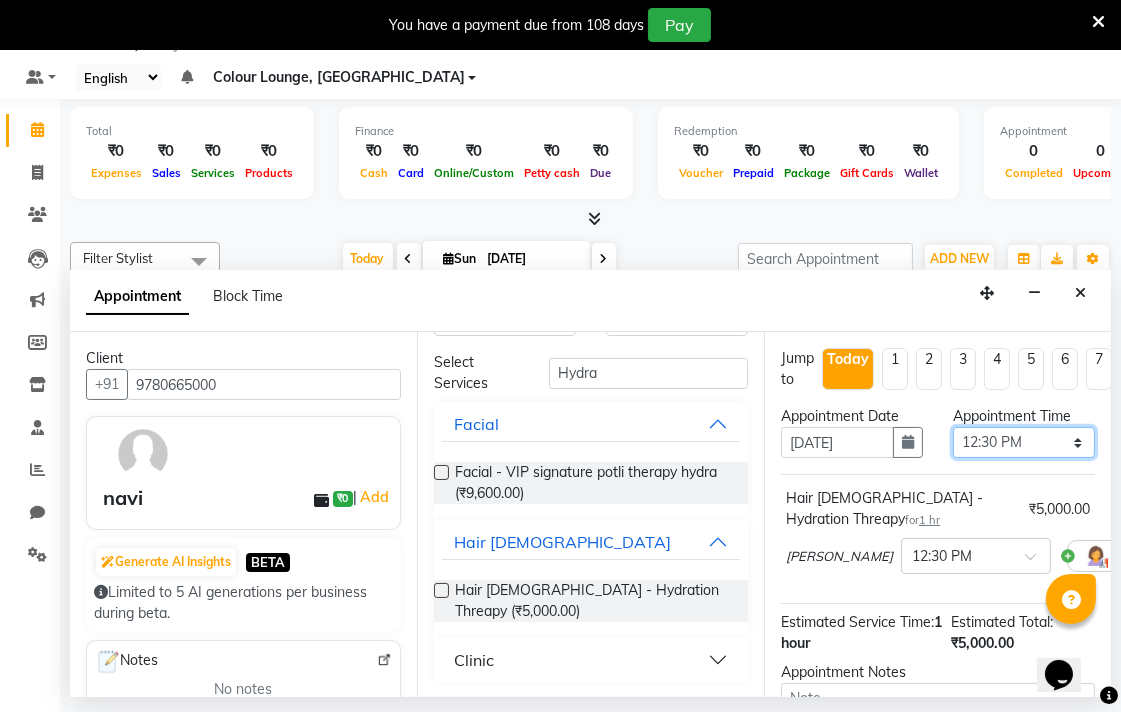 click on "Select 09:00 AM 09:15 AM 09:30 AM 09:45 AM 10:00 AM 10:15 AM 10:30 AM 10:45 AM 11:00 AM 11:15 AM 11:30 AM 11:45 AM 12:00 PM 12:15 PM 12:30 PM 12:45 PM 01:00 PM 01:15 PM 01:30 PM 01:45 PM 02:00 PM 02:15 PM 02:30 PM 02:45 PM 03:00 PM 03:15 PM 03:30 PM 03:45 PM 04:00 PM 04:15 PM 04:30 PM 04:45 PM 05:00 PM 05:15 PM 05:30 PM 05:45 PM 06:00 PM 06:15 PM 06:30 PM 06:45 PM 07:00 PM 07:15 PM 07:30 PM 07:45 PM 08:00 PM" at bounding box center (1024, 442) 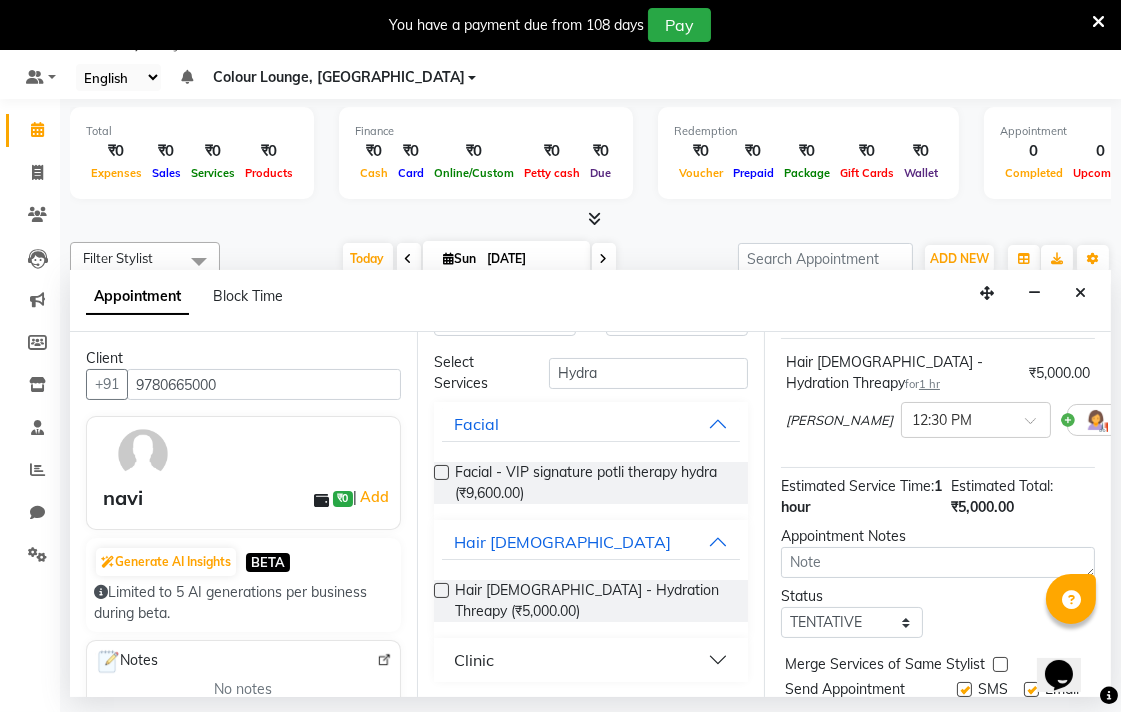 scroll, scrollTop: 238, scrollLeft: 0, axis: vertical 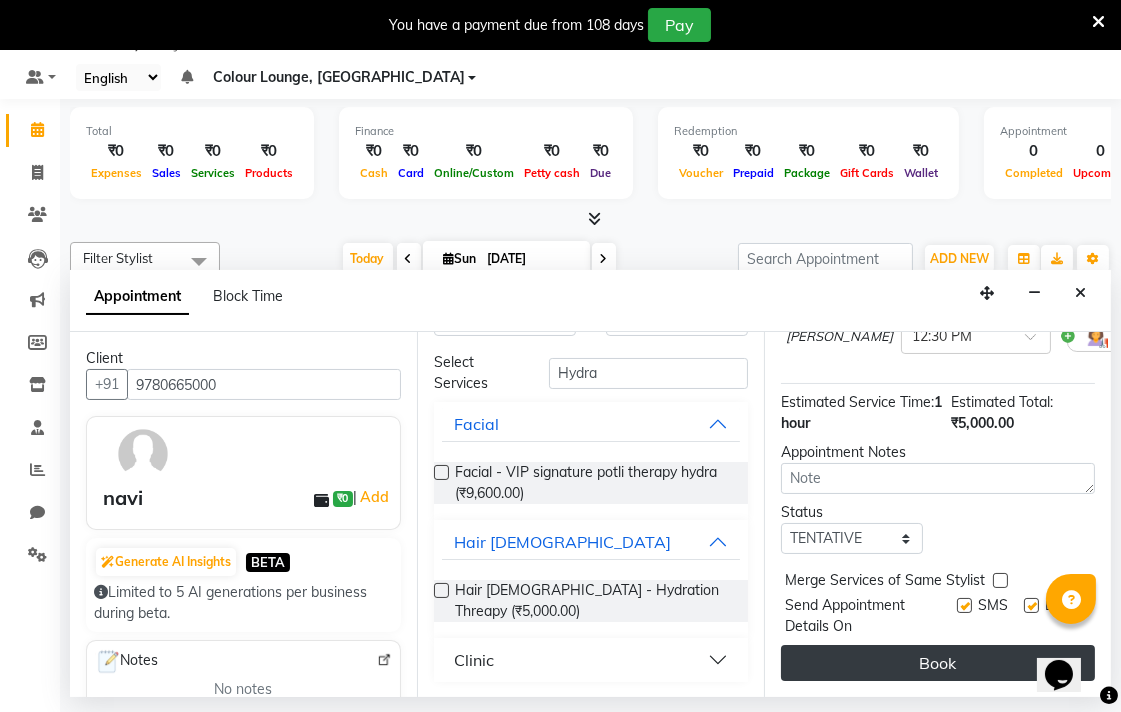 click on "Book" at bounding box center [938, 663] 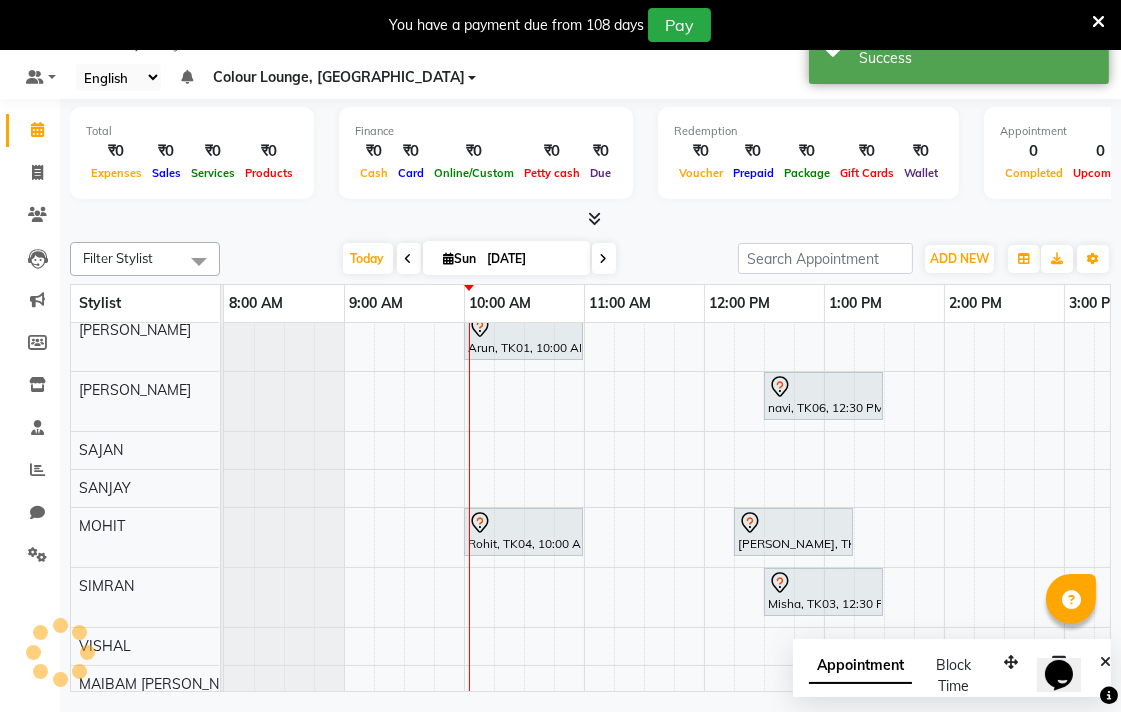 scroll, scrollTop: 0, scrollLeft: 0, axis: both 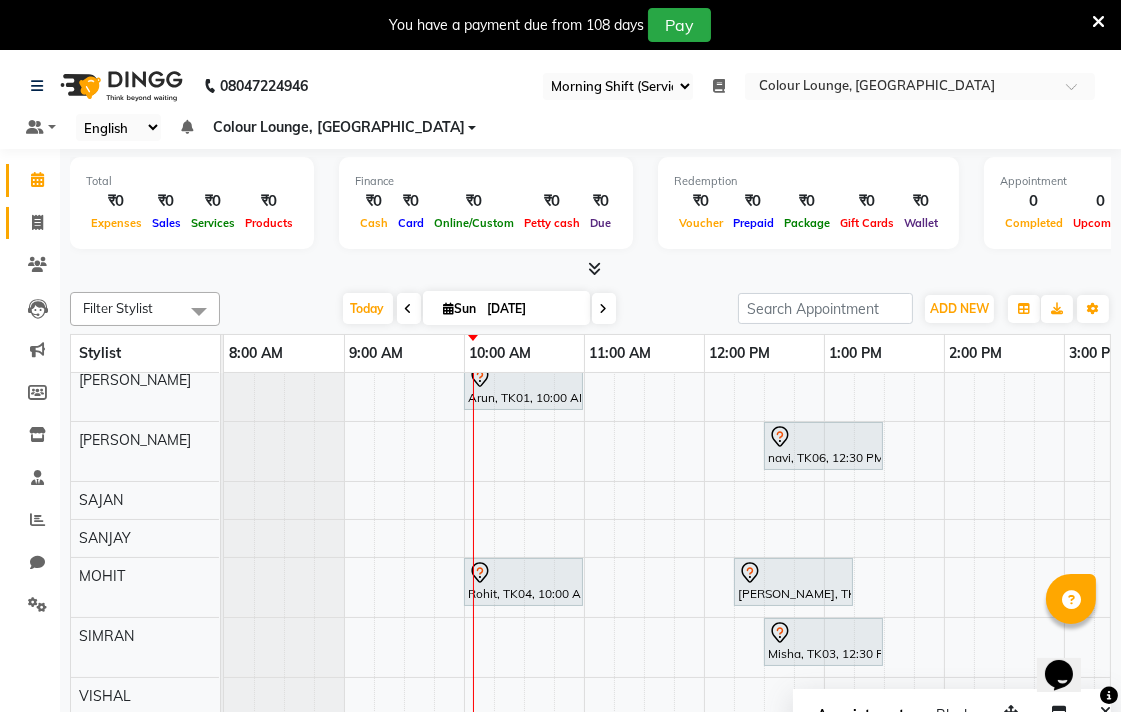 click 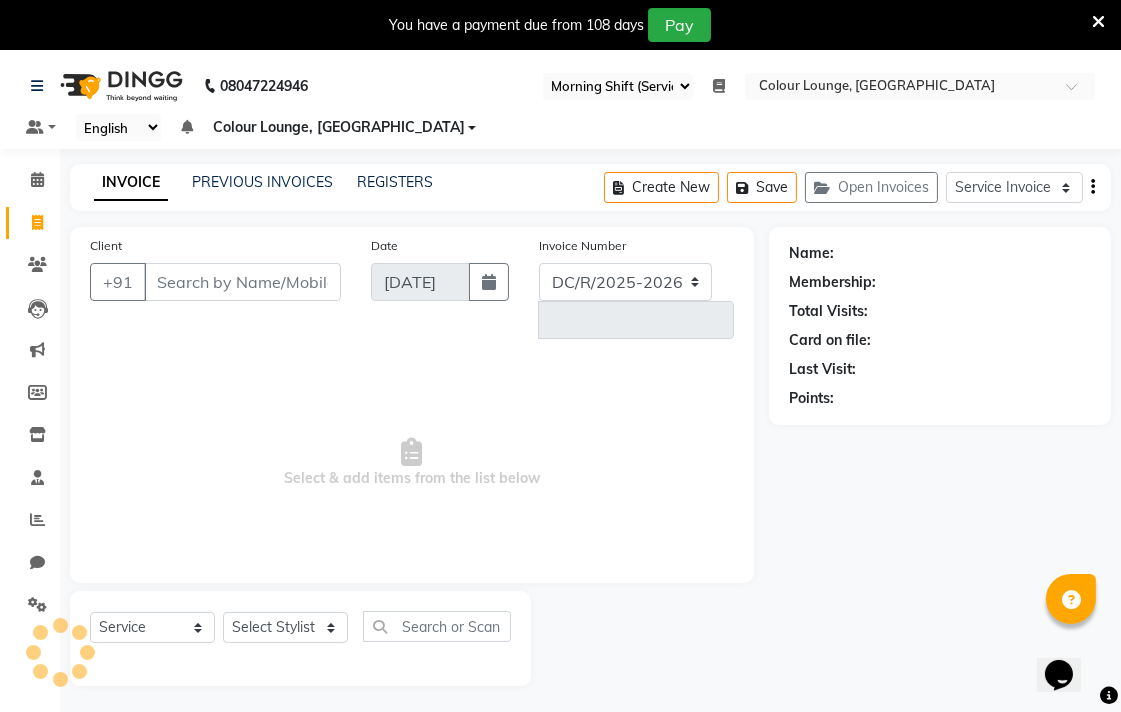 select on "8013" 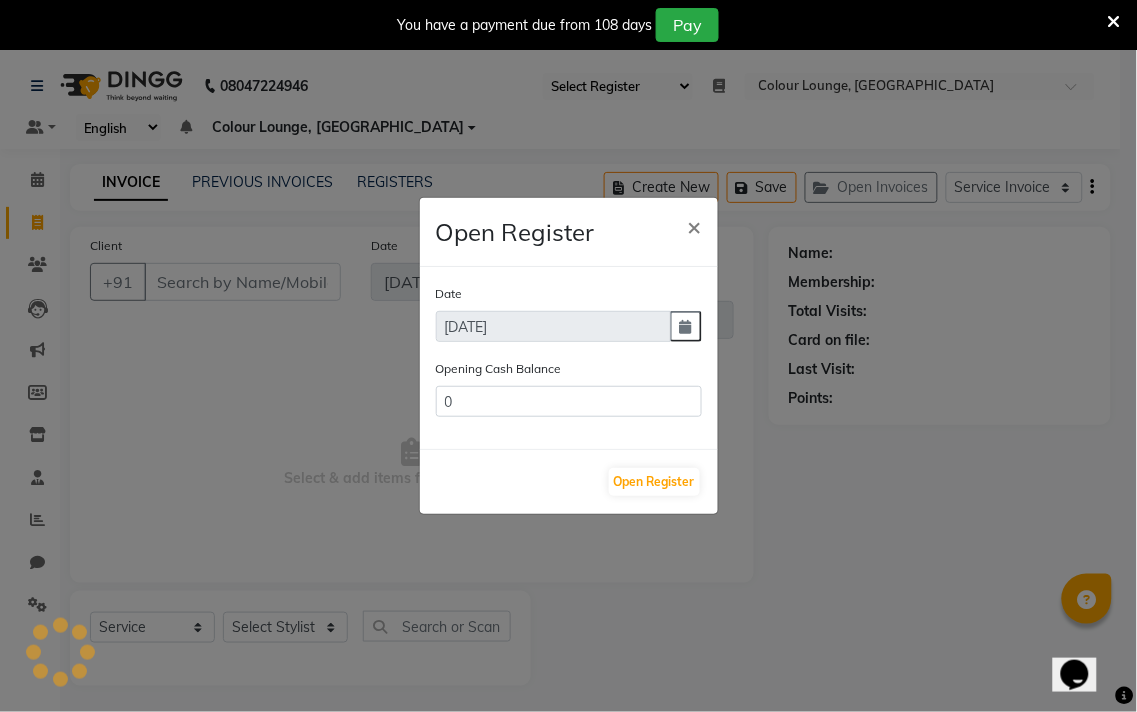 type on "111410" 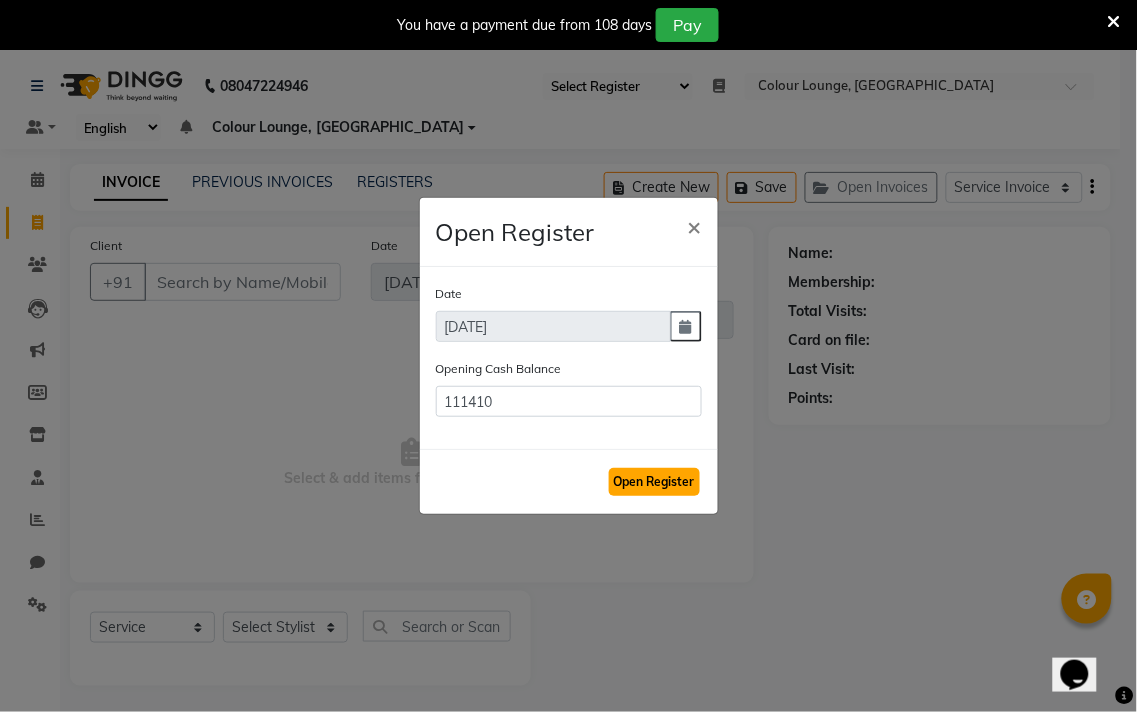 click on "Open Register" 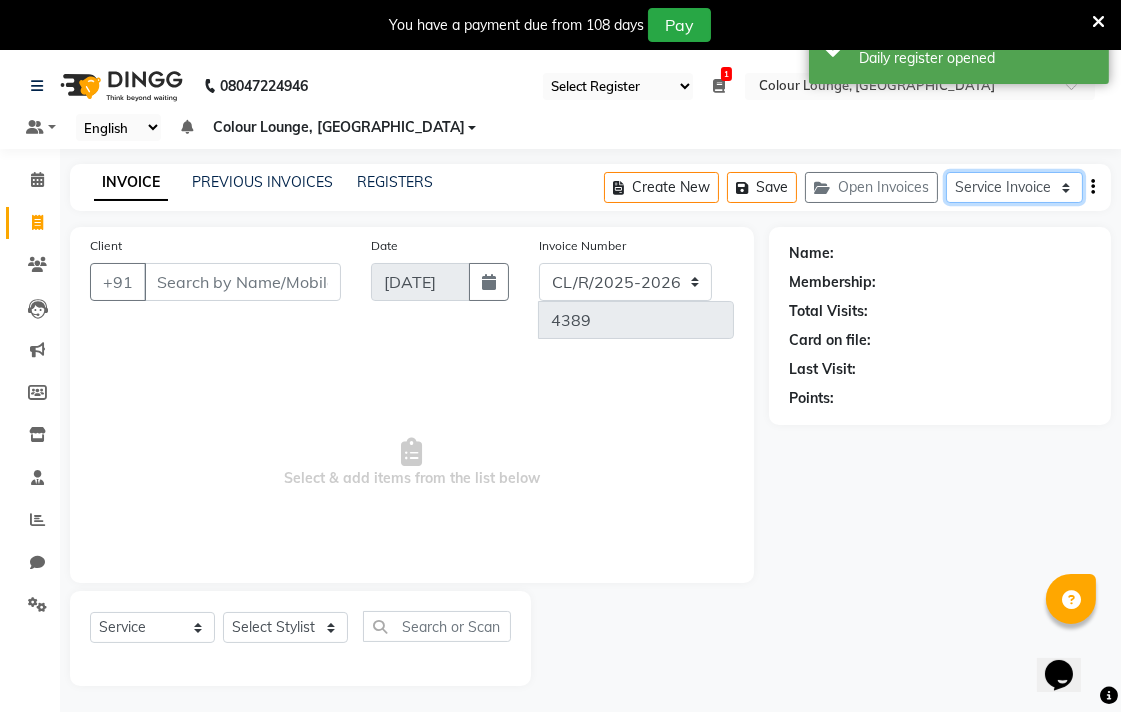 click on "Service Invoice Product Invoice" 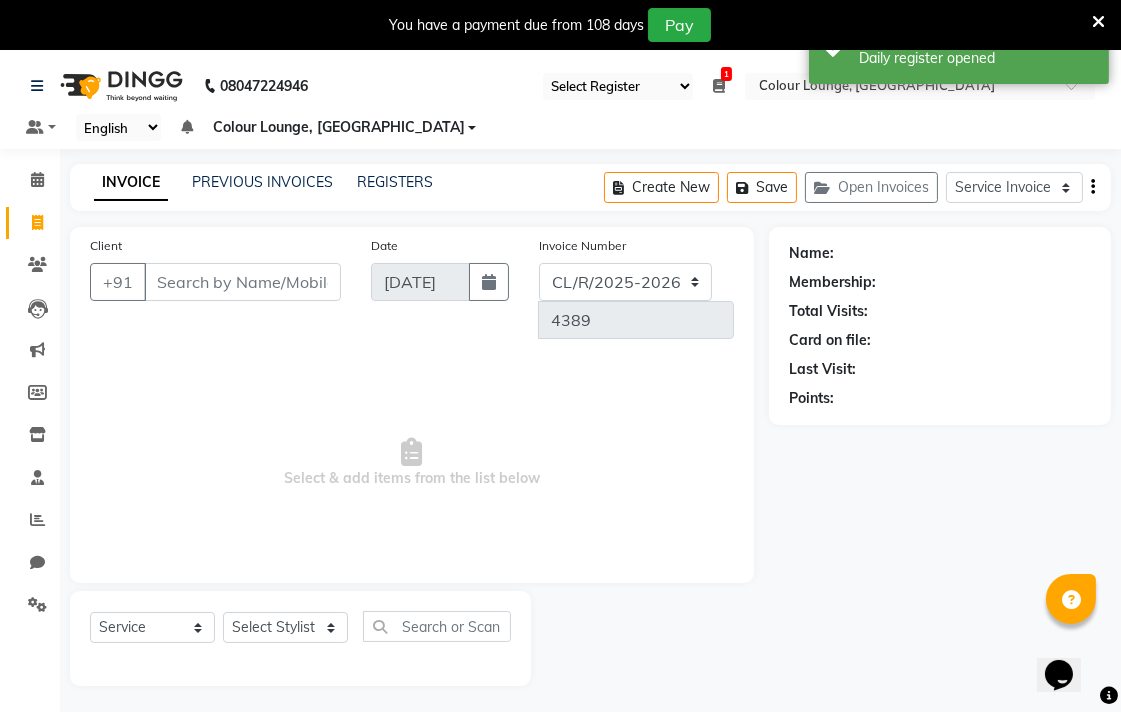 click on "Name:" 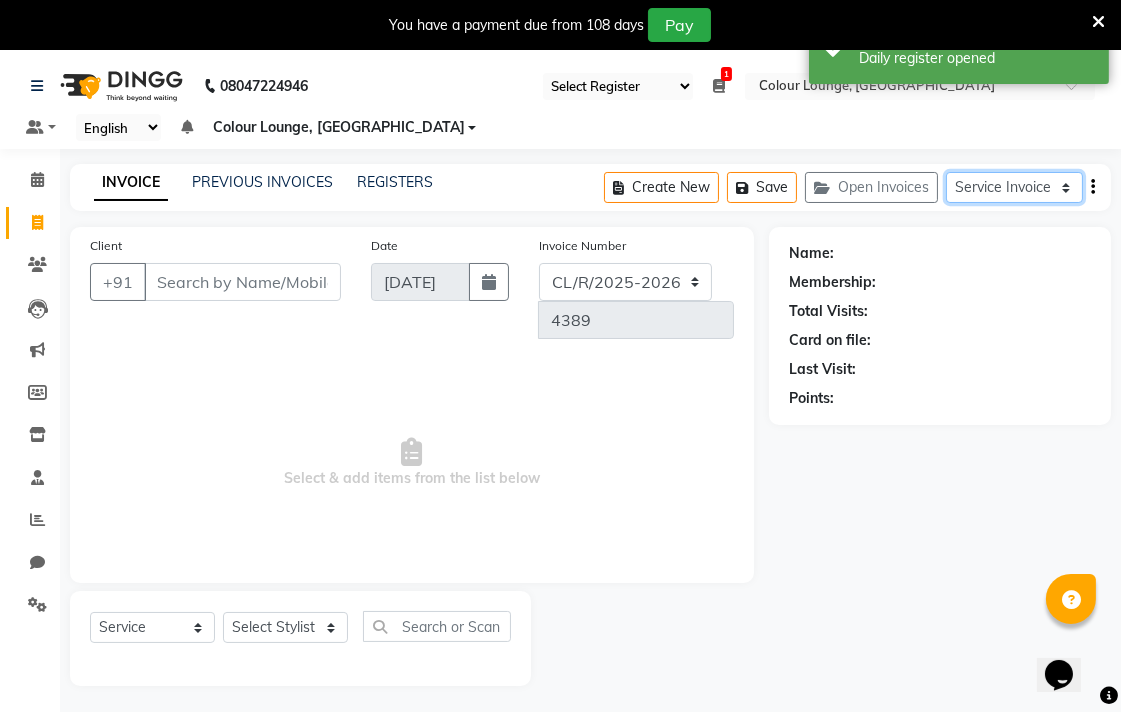 click on "Service Invoice Product Invoice" 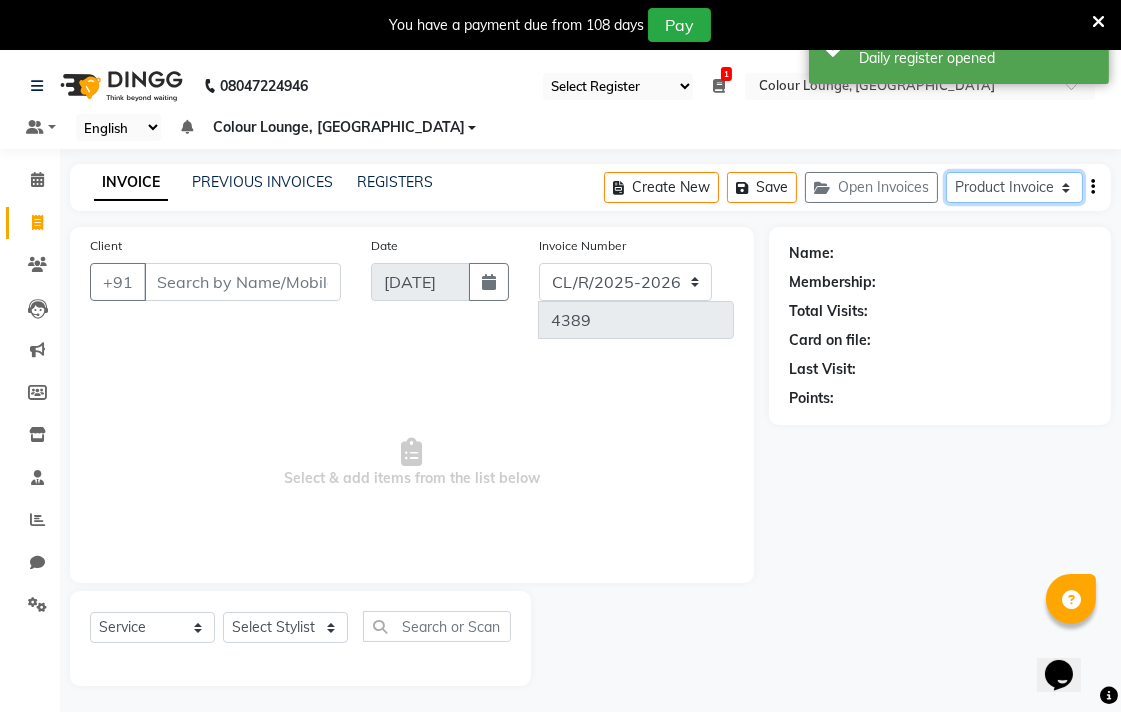 click on "Service Invoice Product Invoice" 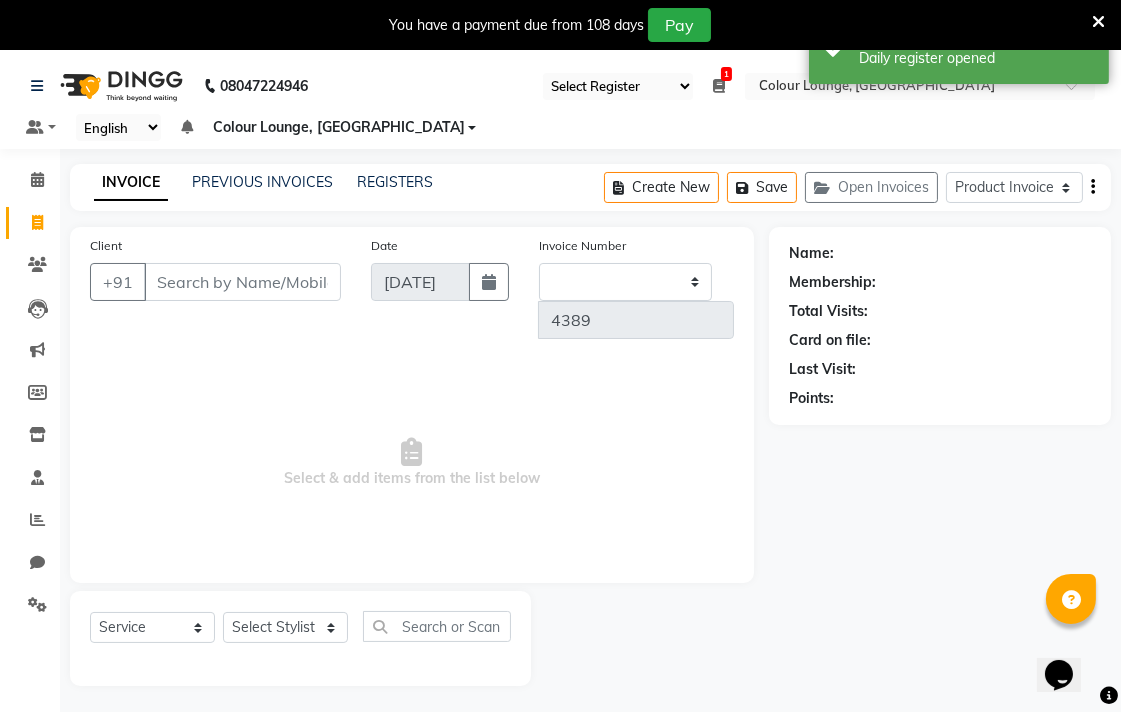 select on "82" 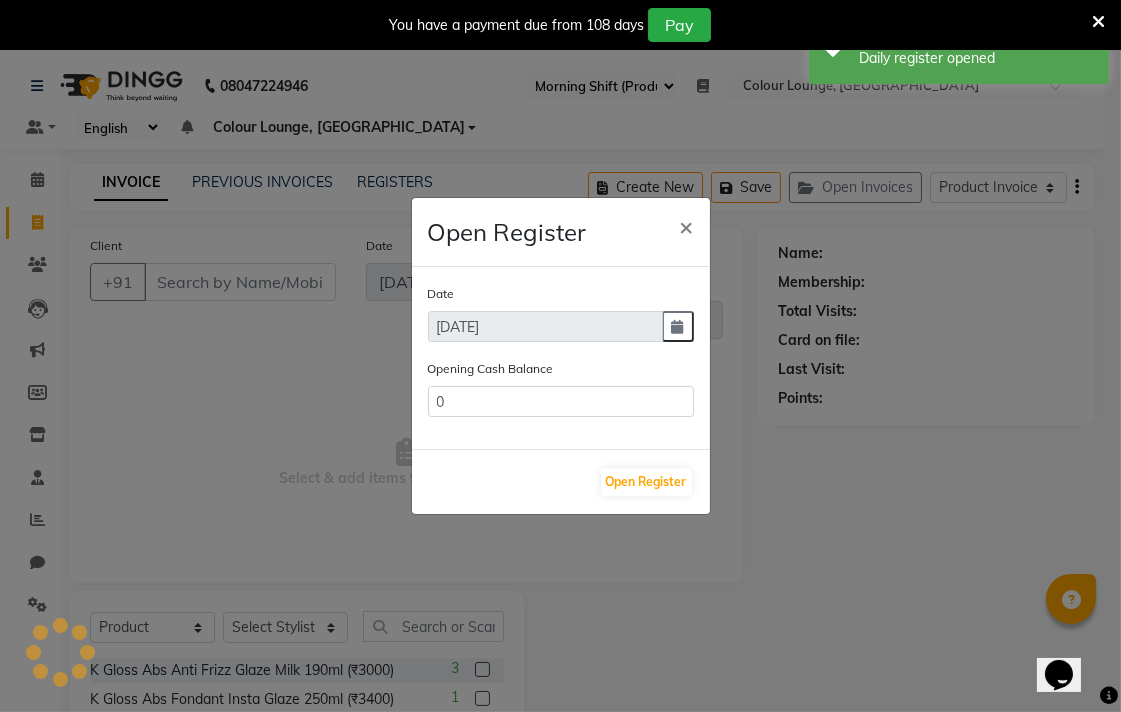 select on "8014" 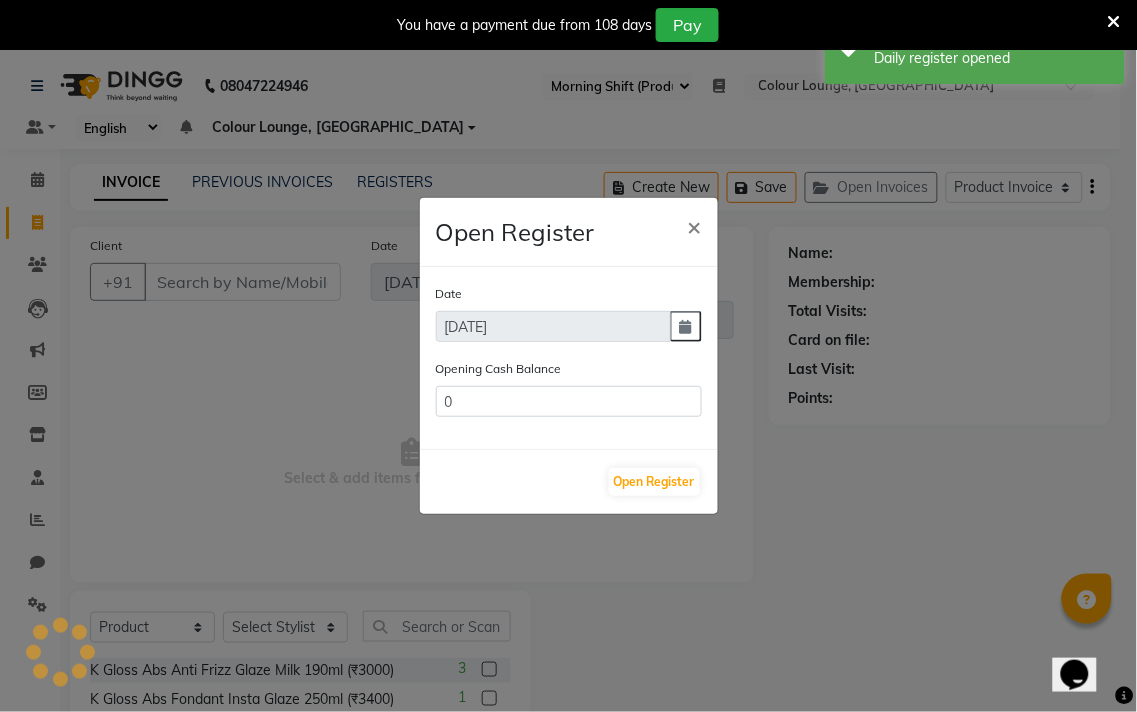 type on "14840.7" 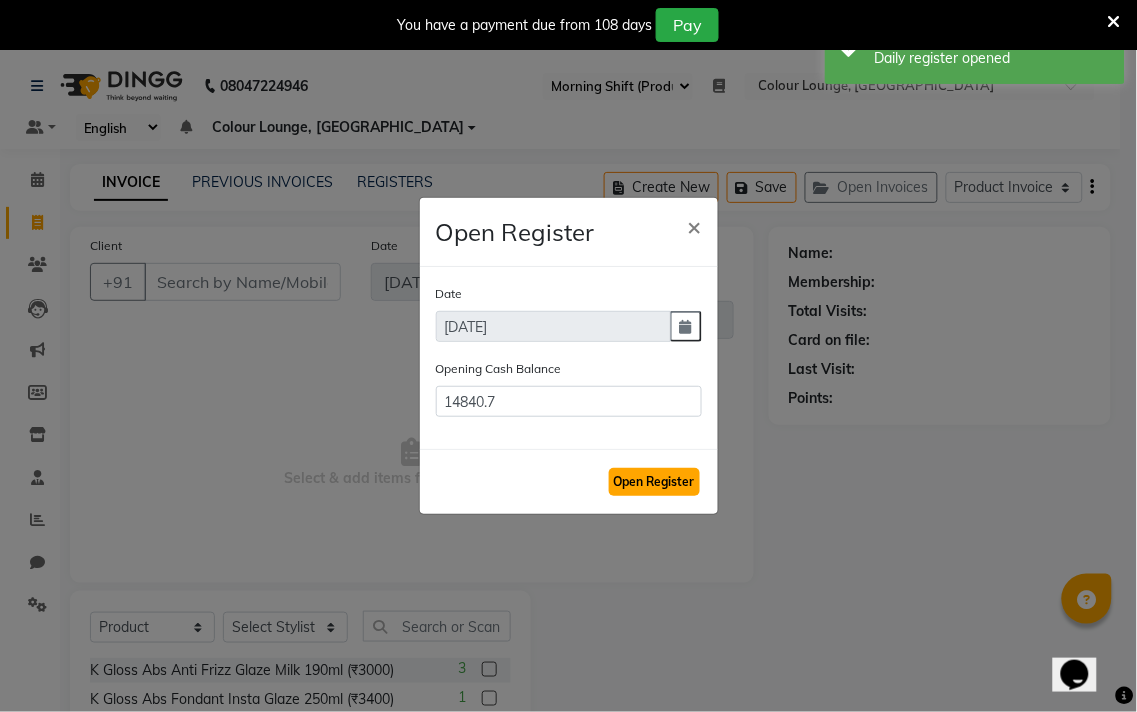 click on "Open Register" 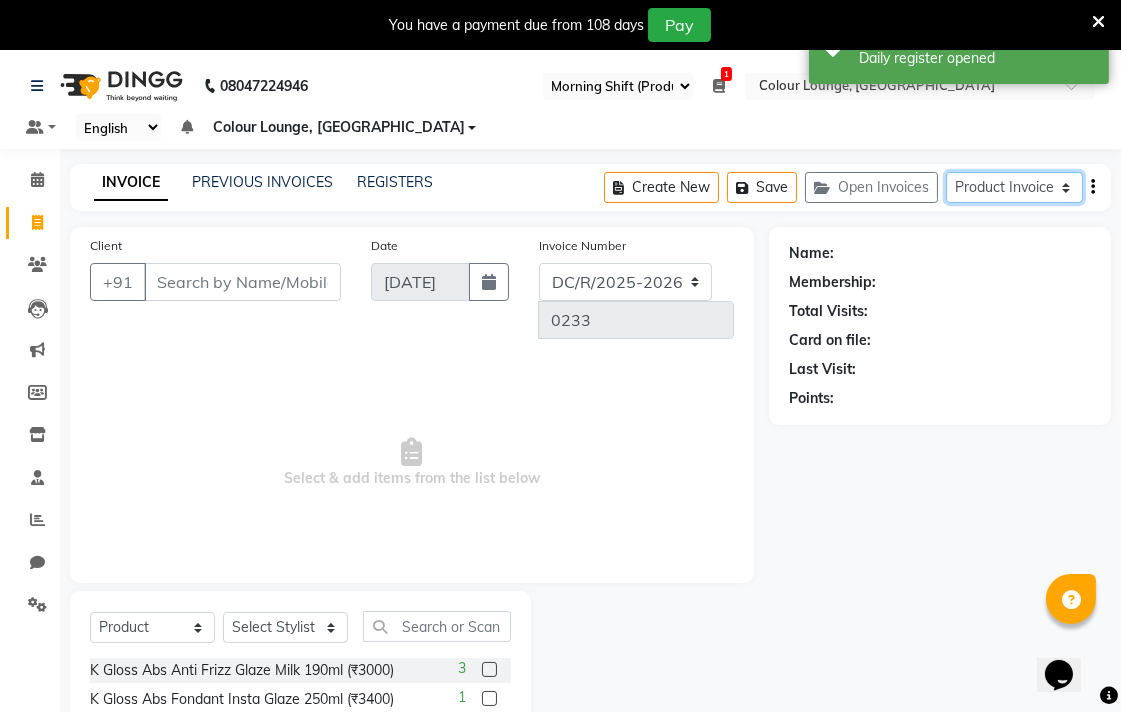 click on "Service Invoice Product Invoice" 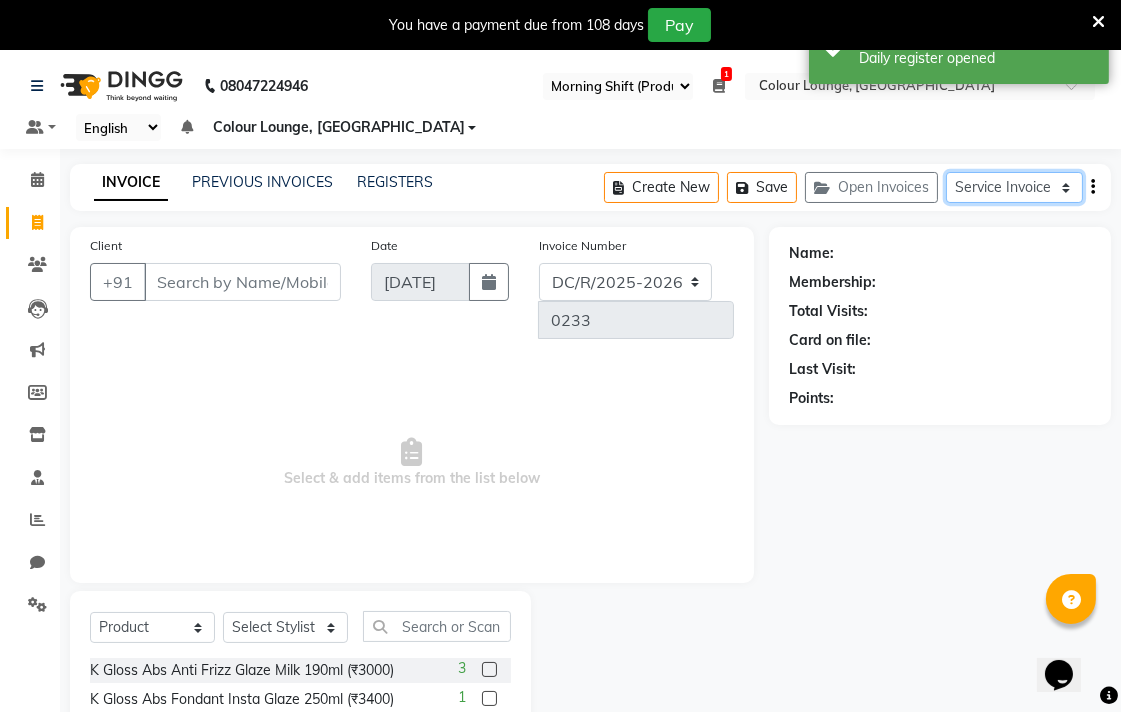 click on "Service Invoice Product Invoice" 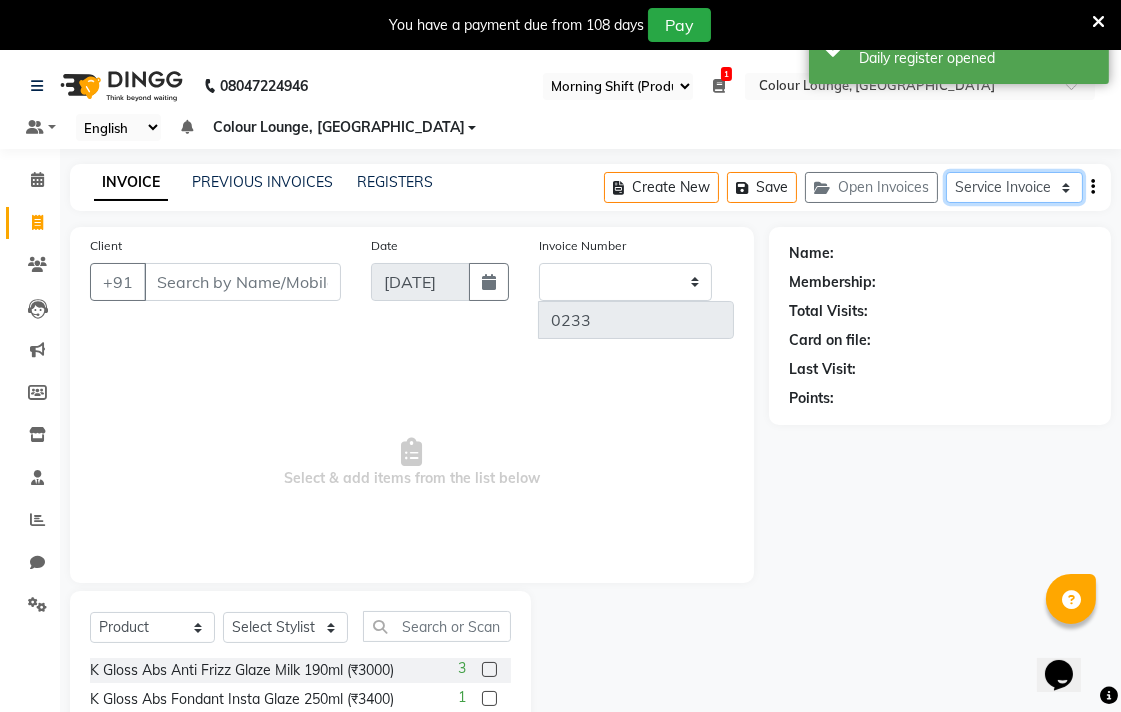 type on "4389" 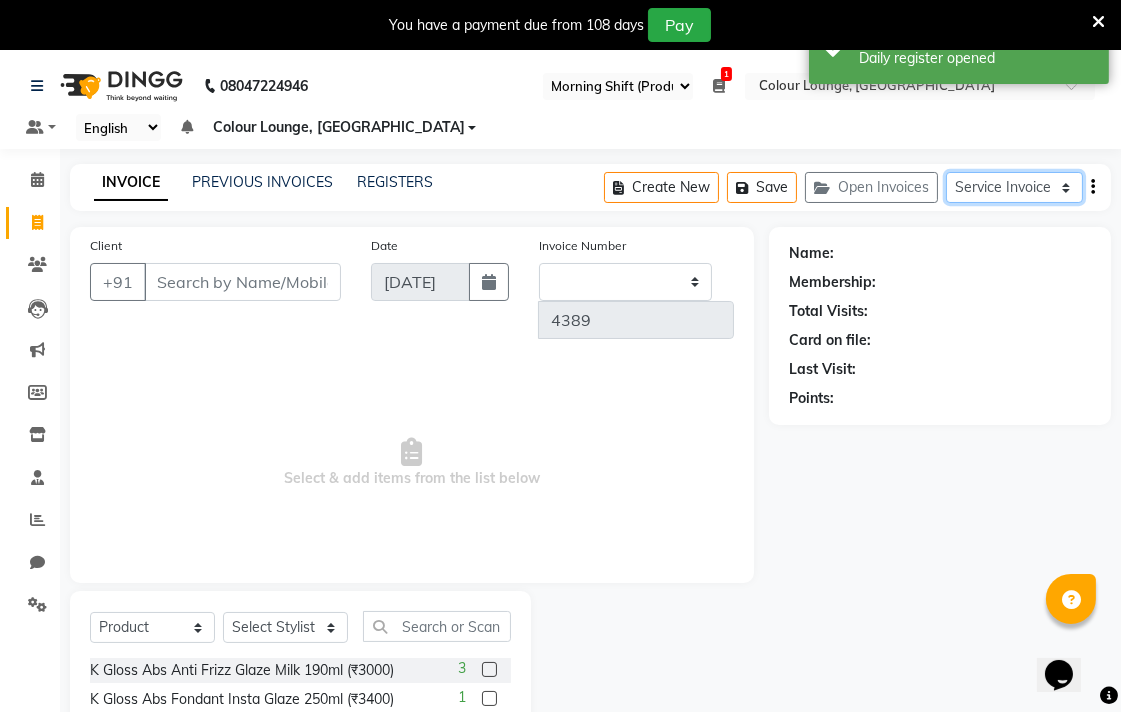 select on "83" 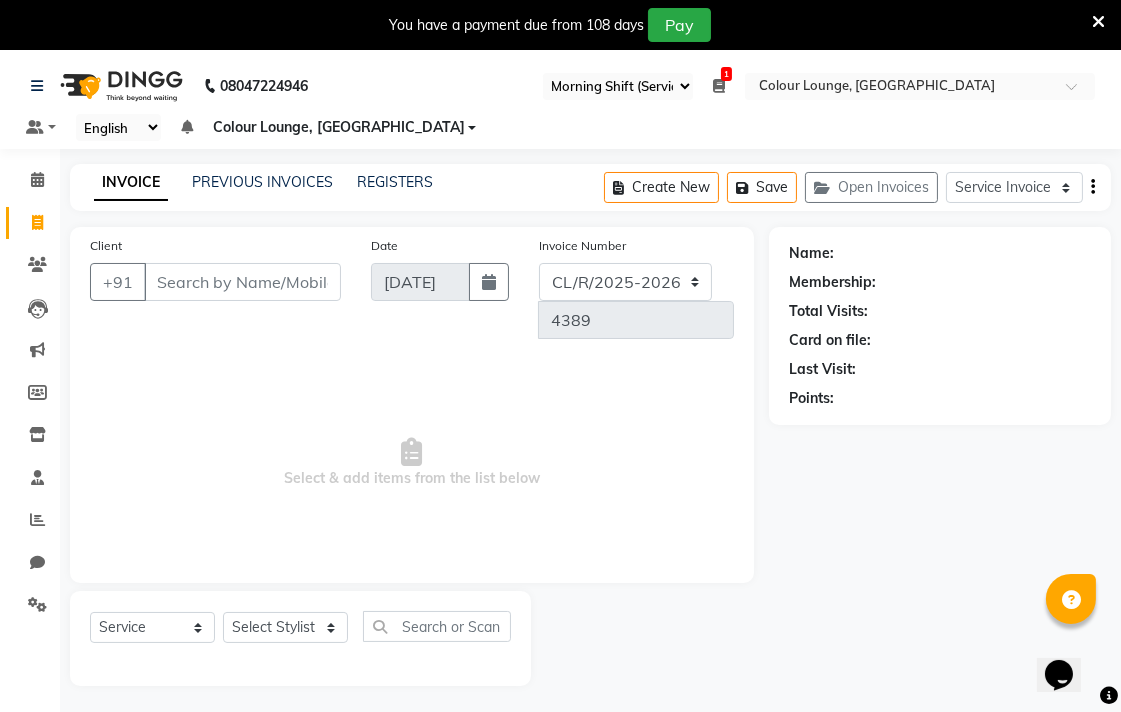 click on "08047224946 Select Register Morning Shift (Service)	 Evening Shift (Service) 1 Daily Open Registers  13-07-2025  Close  Opening Balance ₹14,840.70 Closing Balance ₹0 Select Location × Colour Lounge, Ranjit Avenue Default Panel My Panel English ENGLISH Español العربية मराठी हिंदी ગુજરાતી தமிழ் 中文 Notifications nothing to show Colour Lounge, Ranjit Avenue Manage Profile Change Password Sign out  Version:3.15.4  ☀ Colour Lounge, Ranjit Avenue  Calendar  Invoice  Clients  Leads   Marketing  Members  Inventory  Staff  Reports  Chat  Settings Completed InProgress Upcoming Dropped Tentative Check-In Confirm Bookings Generate Report Segments Page Builder INVOICE PREVIOUS INVOICES REGISTERS Create New   Save   Open Invoices  Service Invoice Product Invoice Client +91 Date 13-07-2025 Invoice Number  DC/R/2025-2026  CL/R/2025-2026 4389  Select & add items from the list below  Select  Service  Membership  Package Voucher Prepaid Gift Card  Admin AMIT" at bounding box center [560, 406] 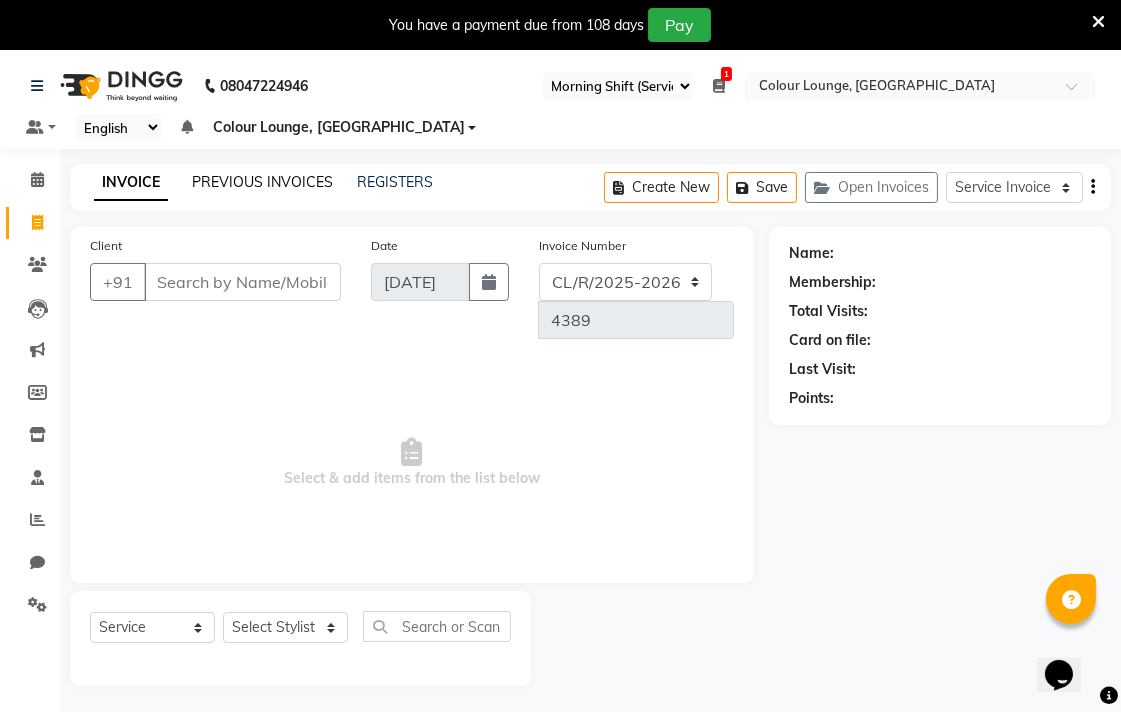 click on "PREVIOUS INVOICES" 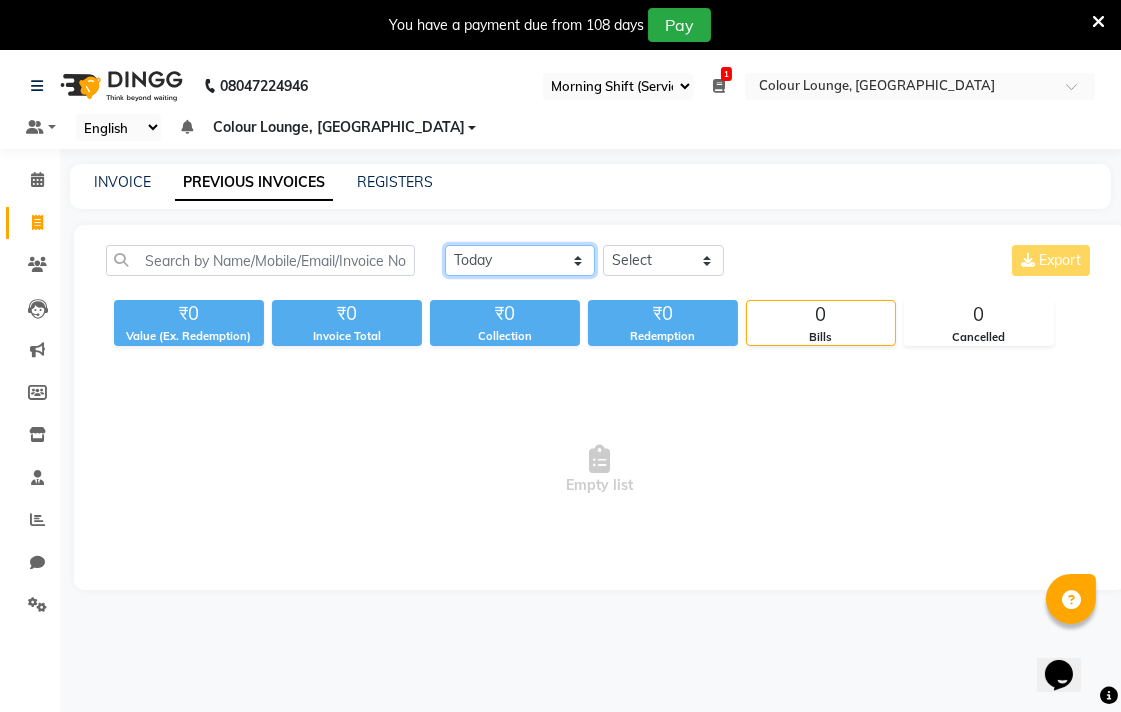 click on "Today Yesterday Custom Range" 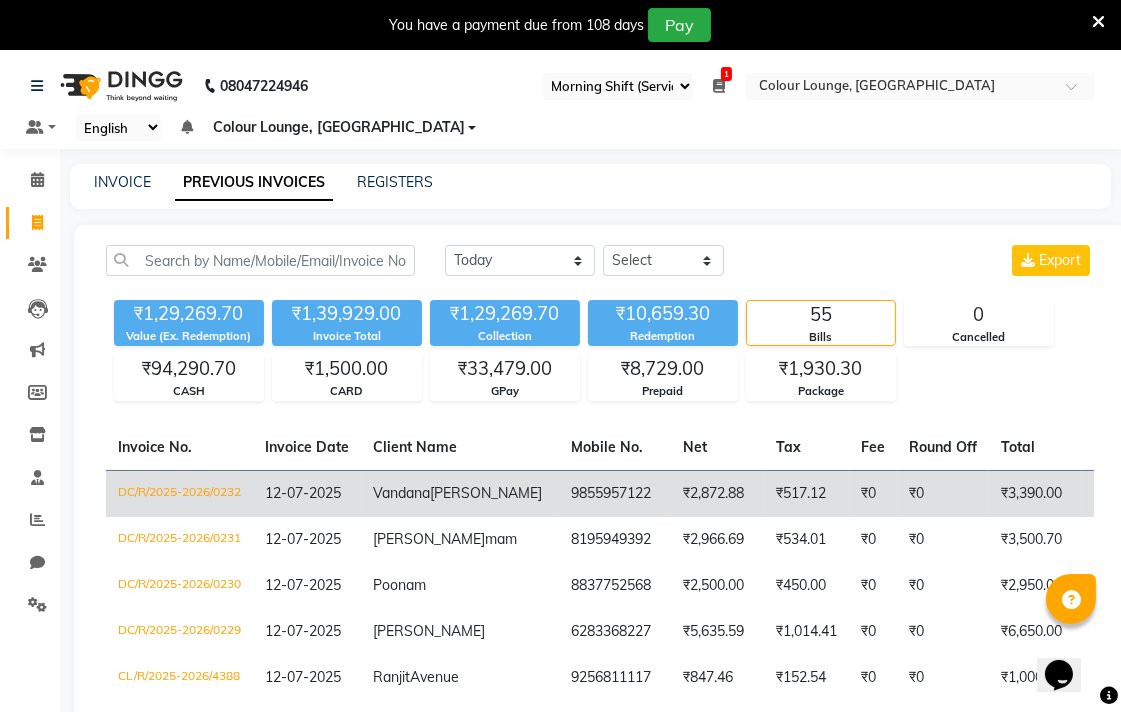 click on "Vandana  Singh" 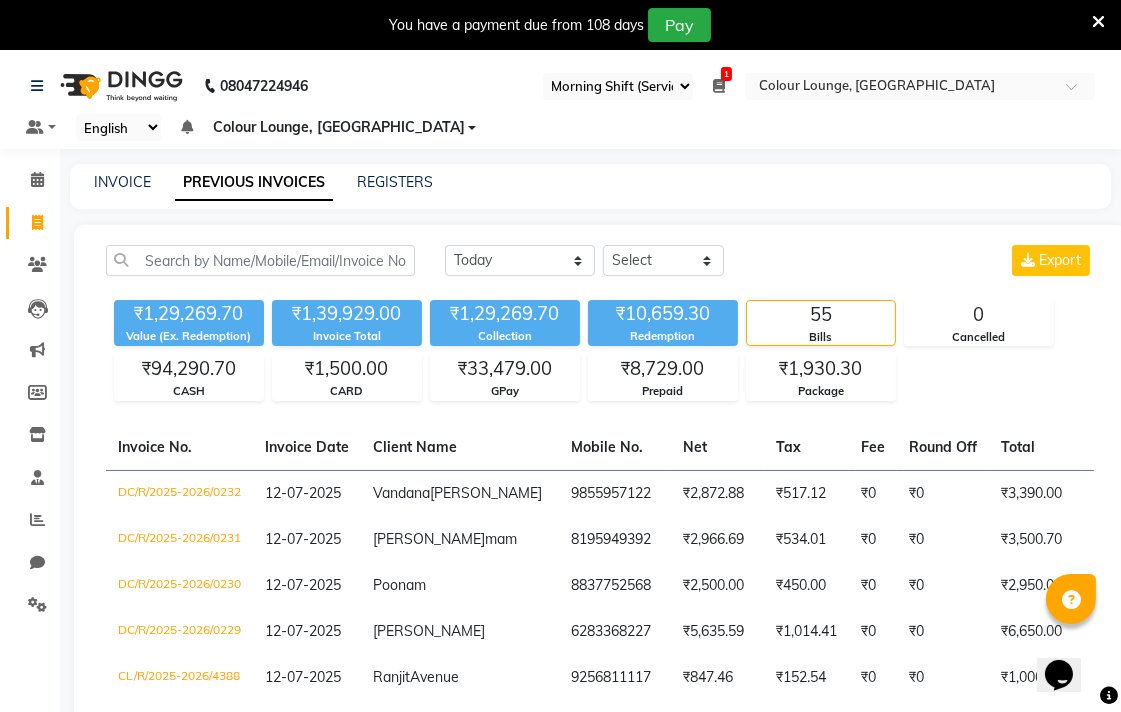 click 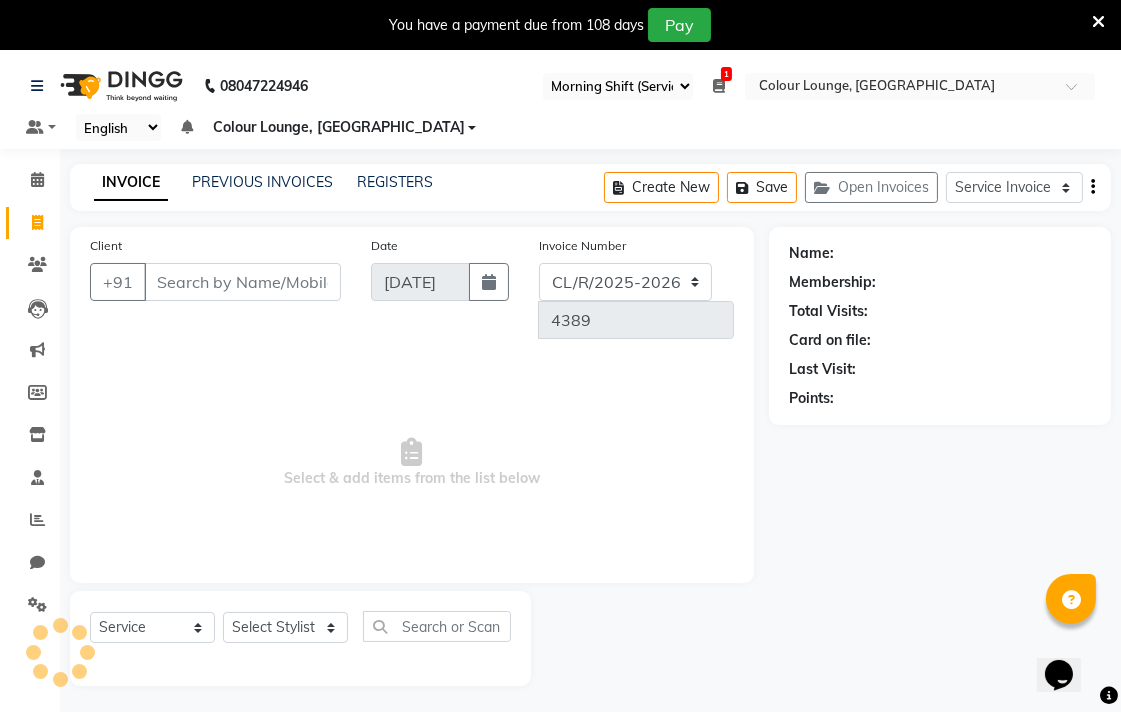 scroll, scrollTop: 50, scrollLeft: 0, axis: vertical 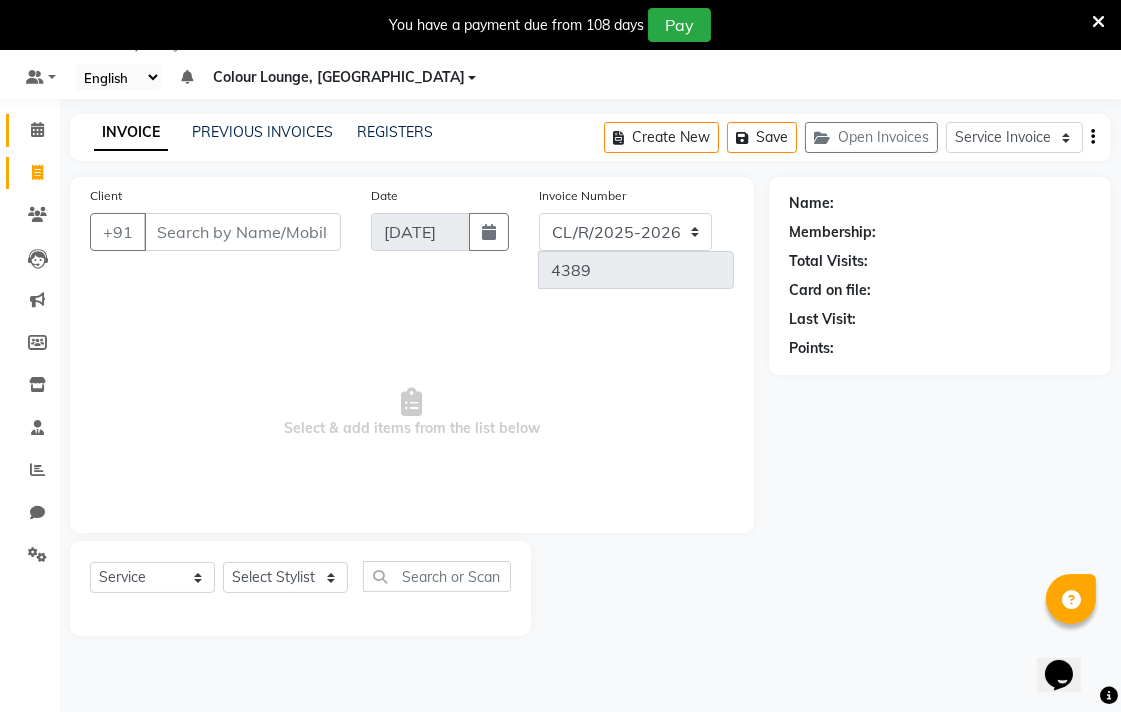 click 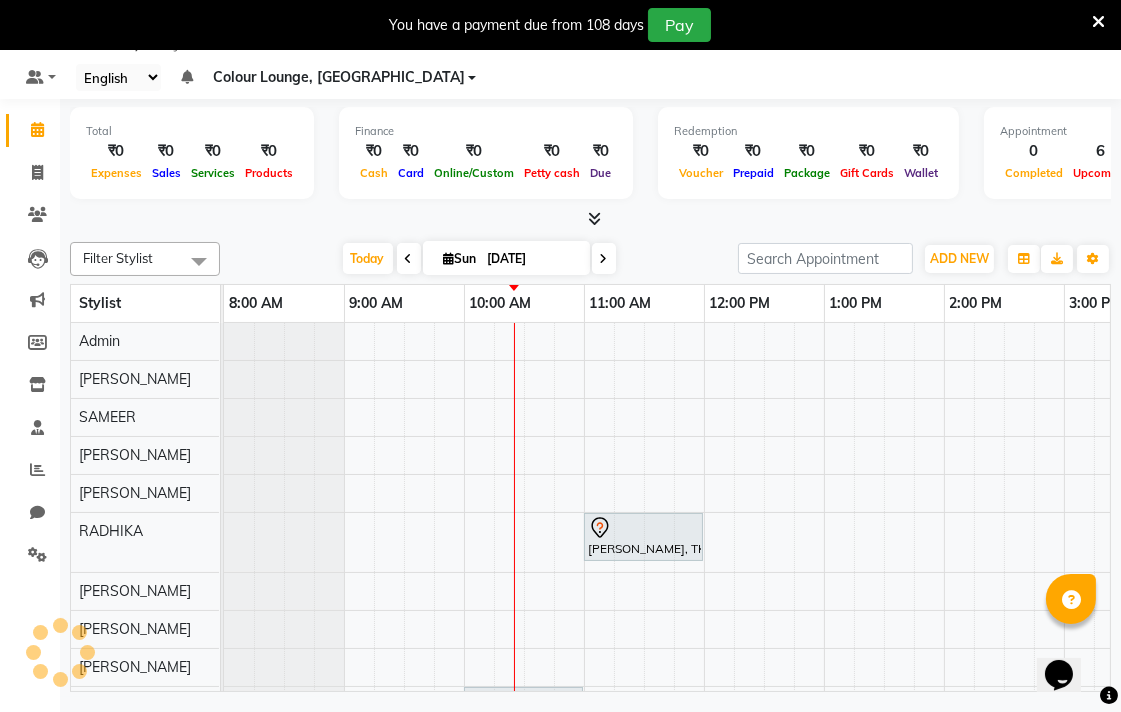 scroll, scrollTop: 0, scrollLeft: 241, axis: horizontal 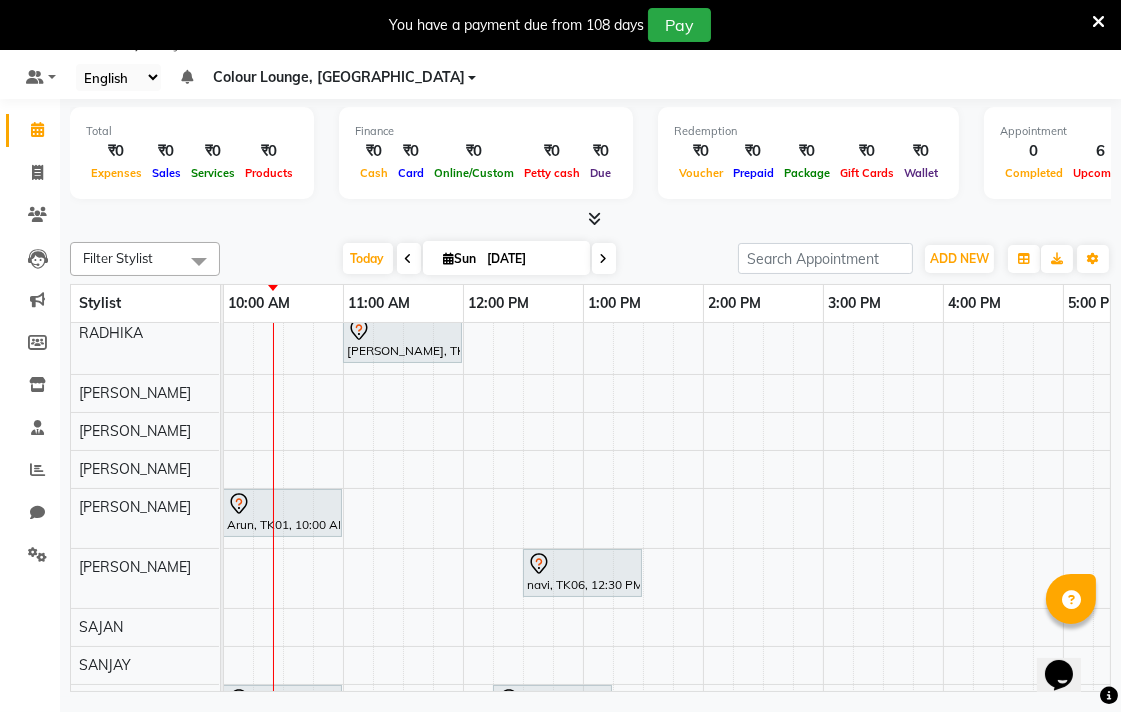 click on "Arun, TK01, 10:00 AM-11:00 AM, Hair Male - Hair Cut Shampoo Condition" at bounding box center (282, 513) 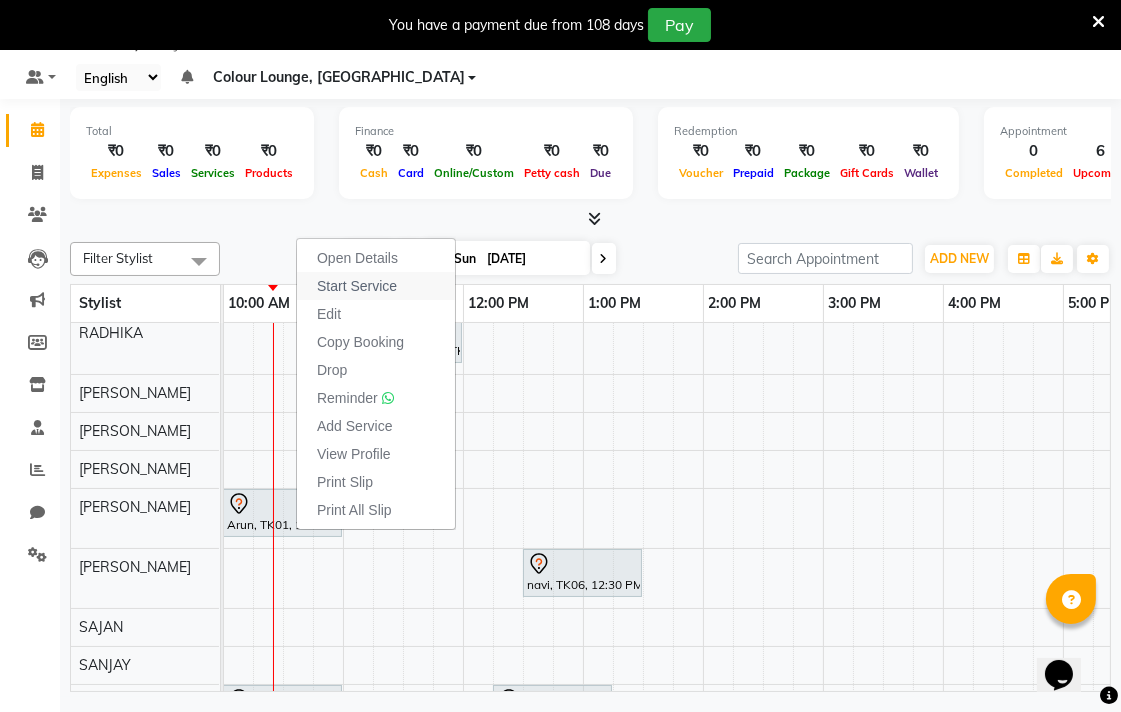 click on "Start Service" at bounding box center [376, 286] 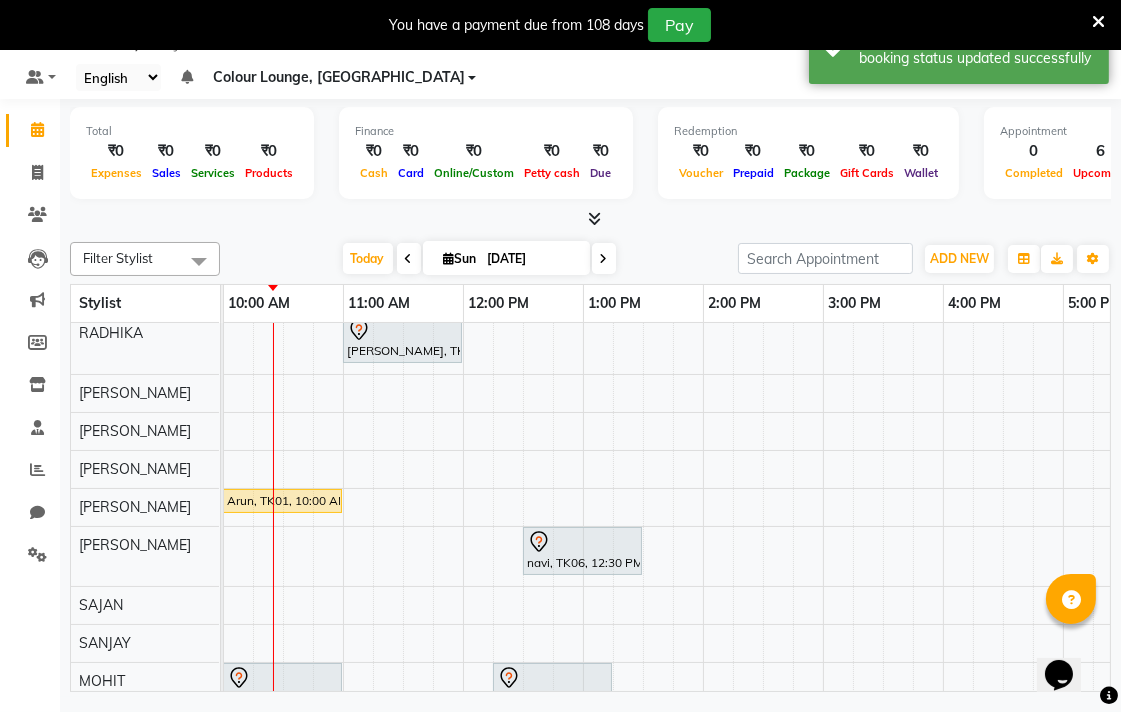 click on "Arun, TK01, 10:00 AM-11:00 AM, Hair Male - Hair Cut Shampoo Condition" at bounding box center [282, 501] 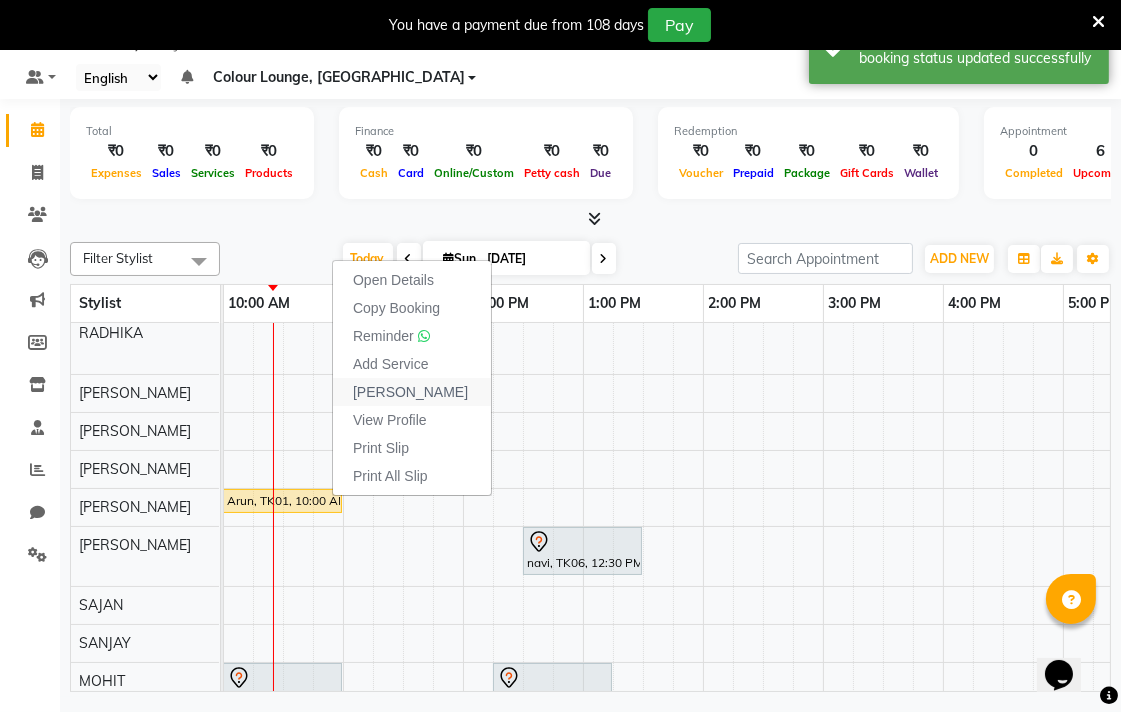 click on "[PERSON_NAME]" at bounding box center (412, 392) 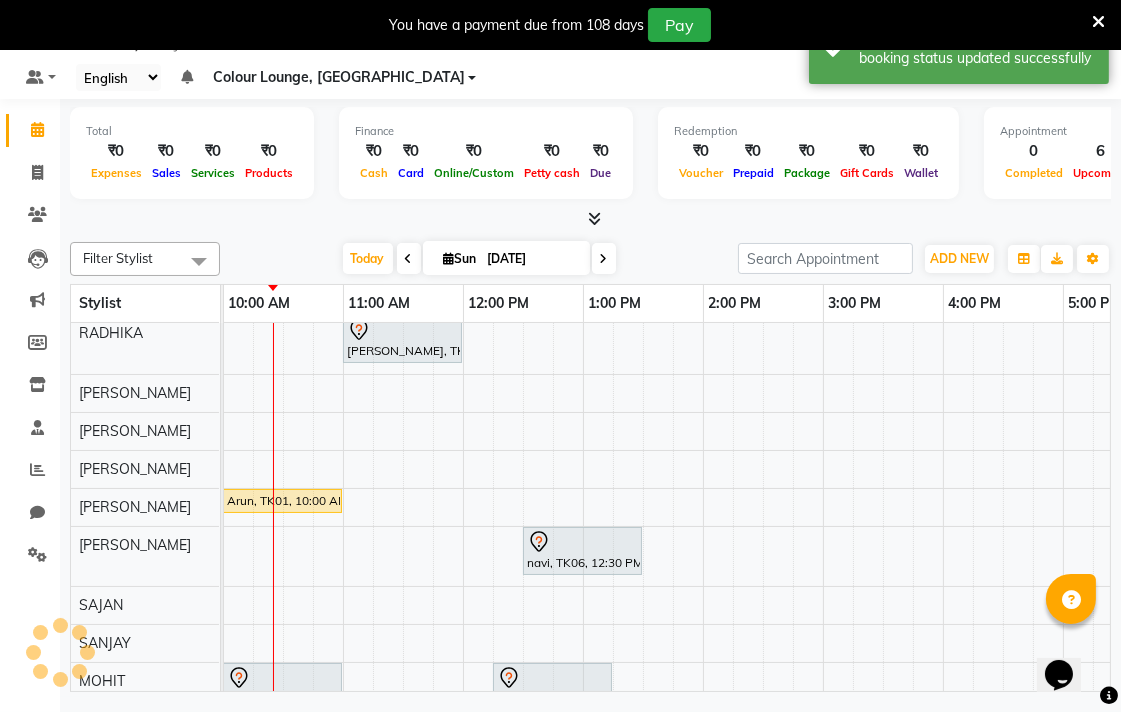 select on "8013" 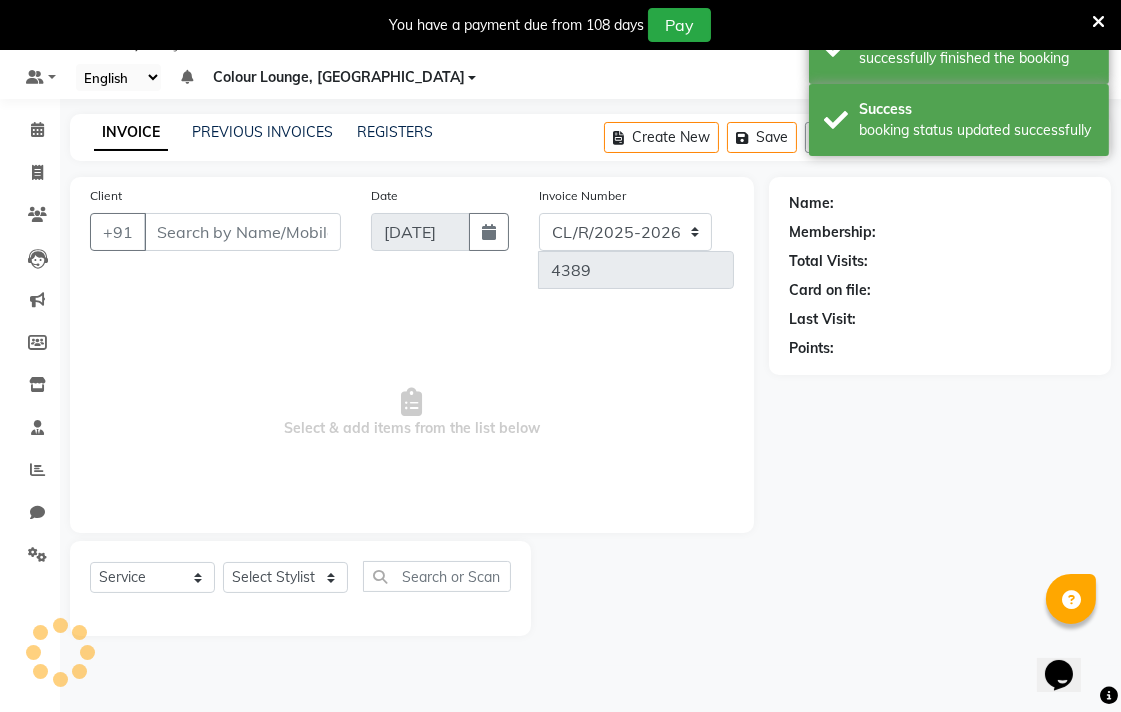 type on "9814855454" 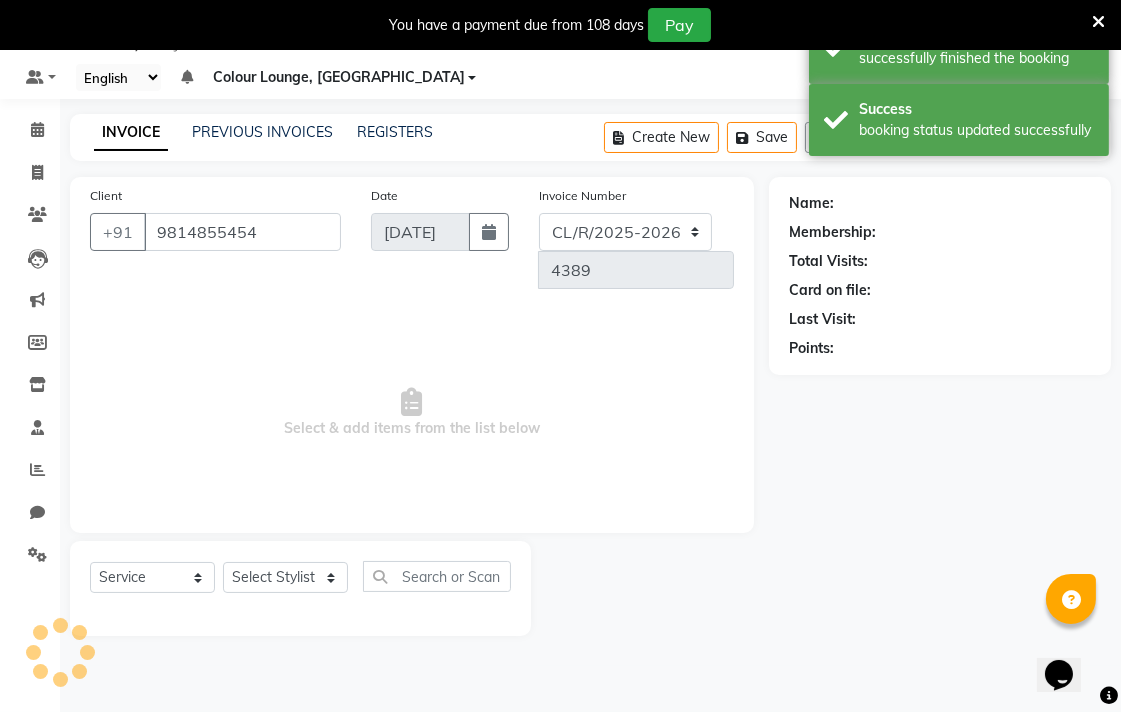 select on "70161" 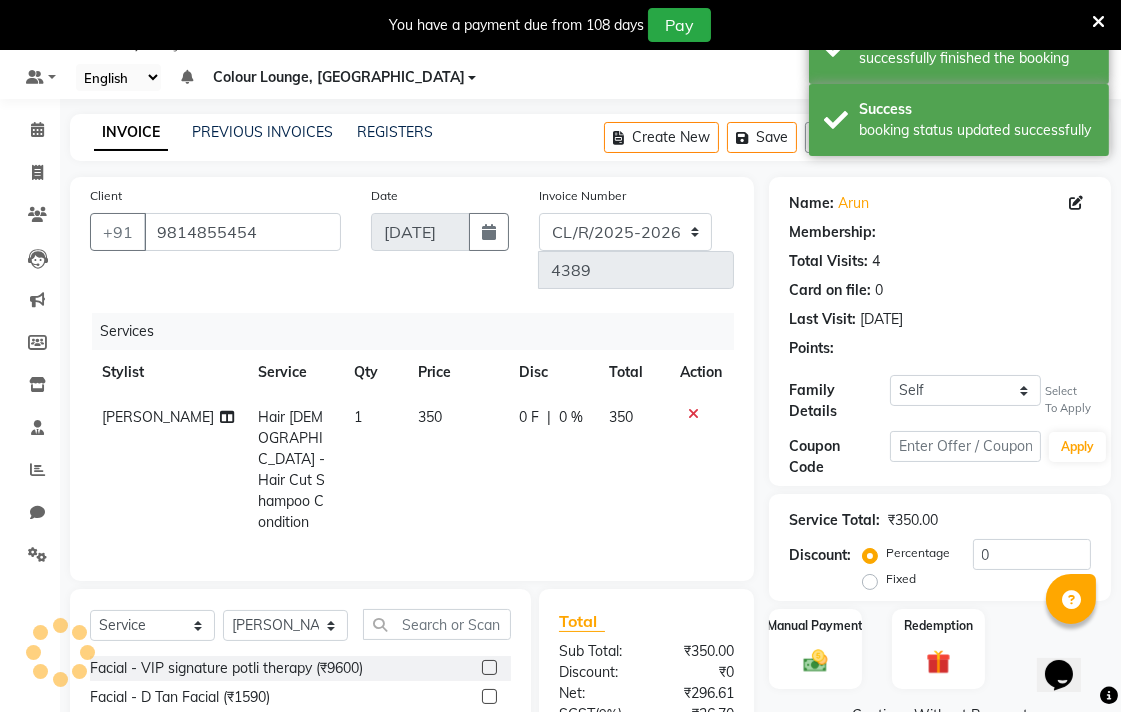 select on "1: Object" 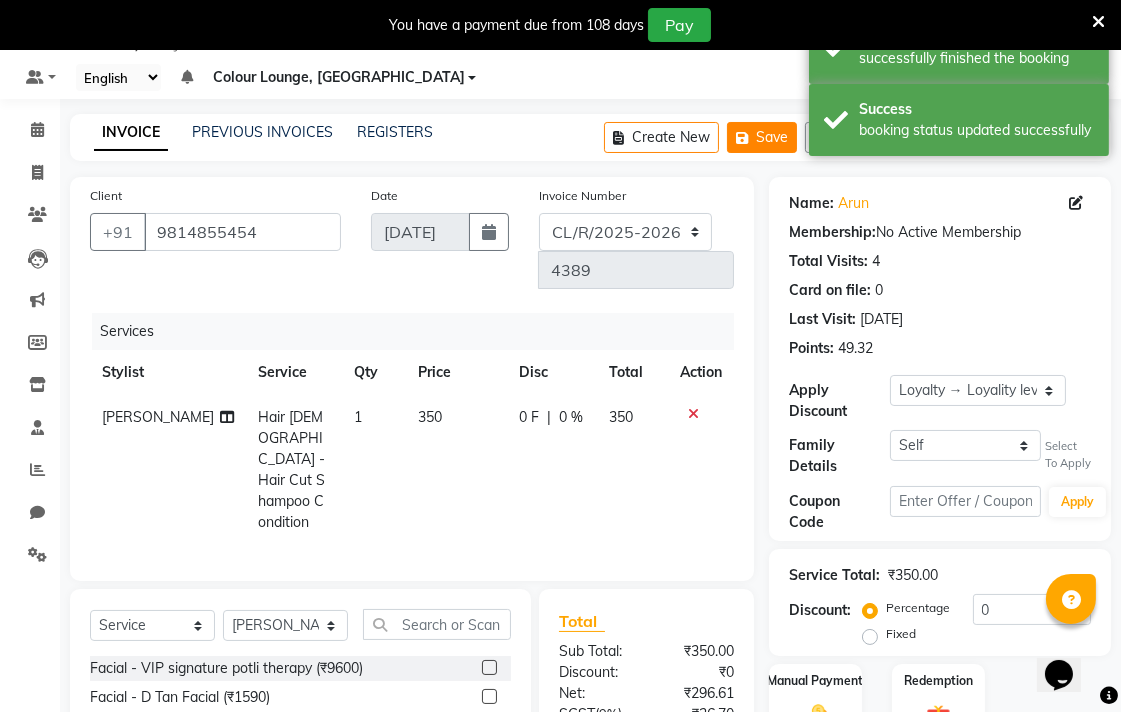 click on "Save" 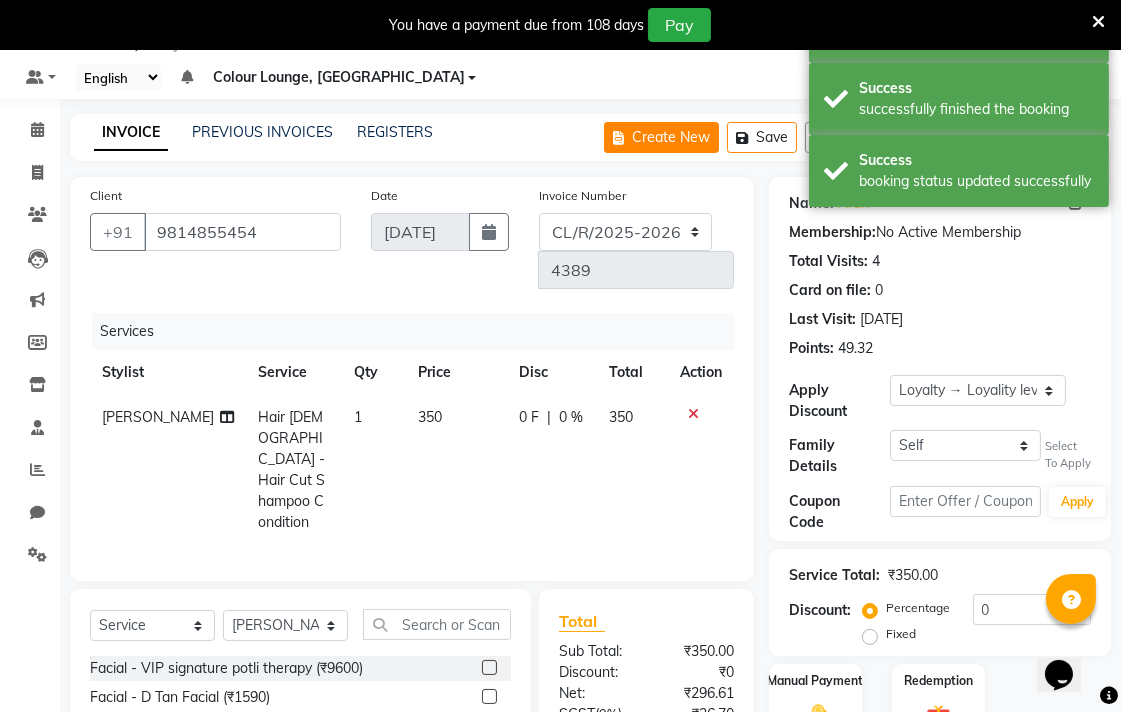 click on "Create New" 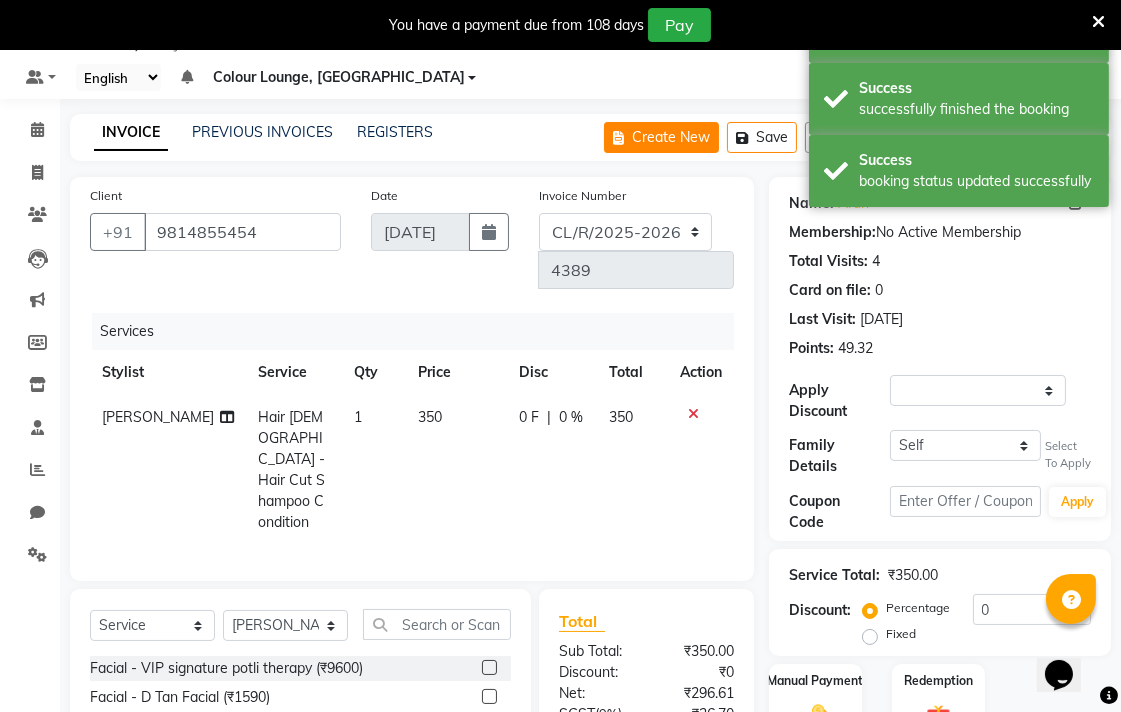 select on "8013" 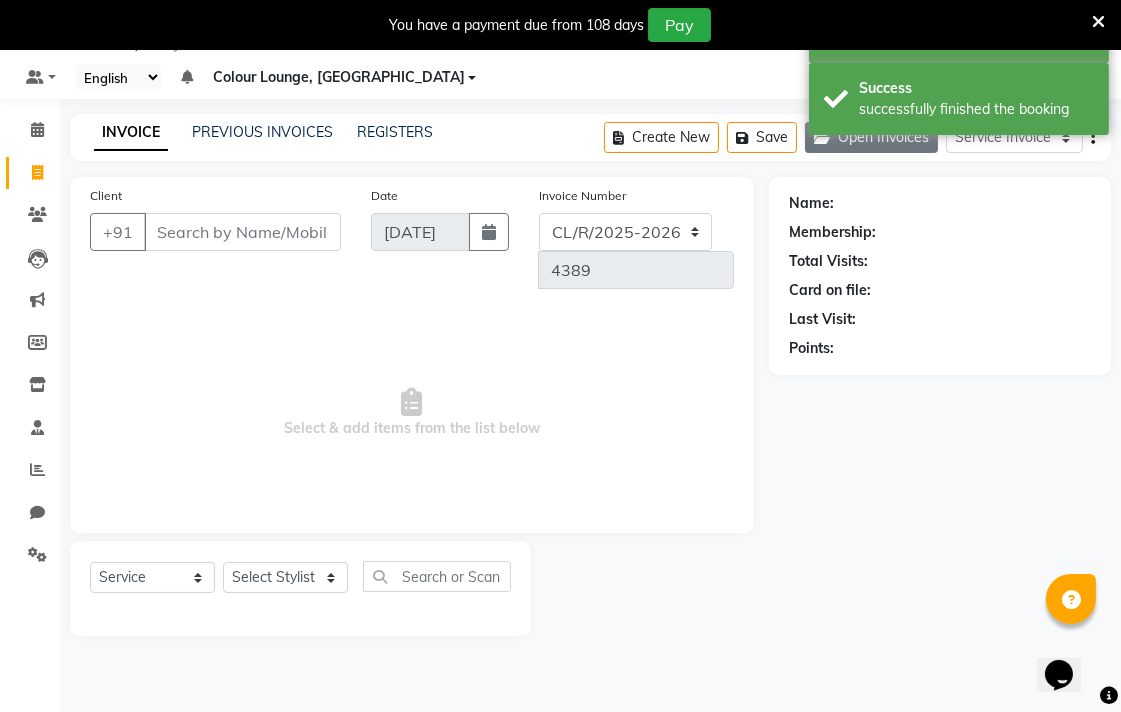 click on "Open Invoices" 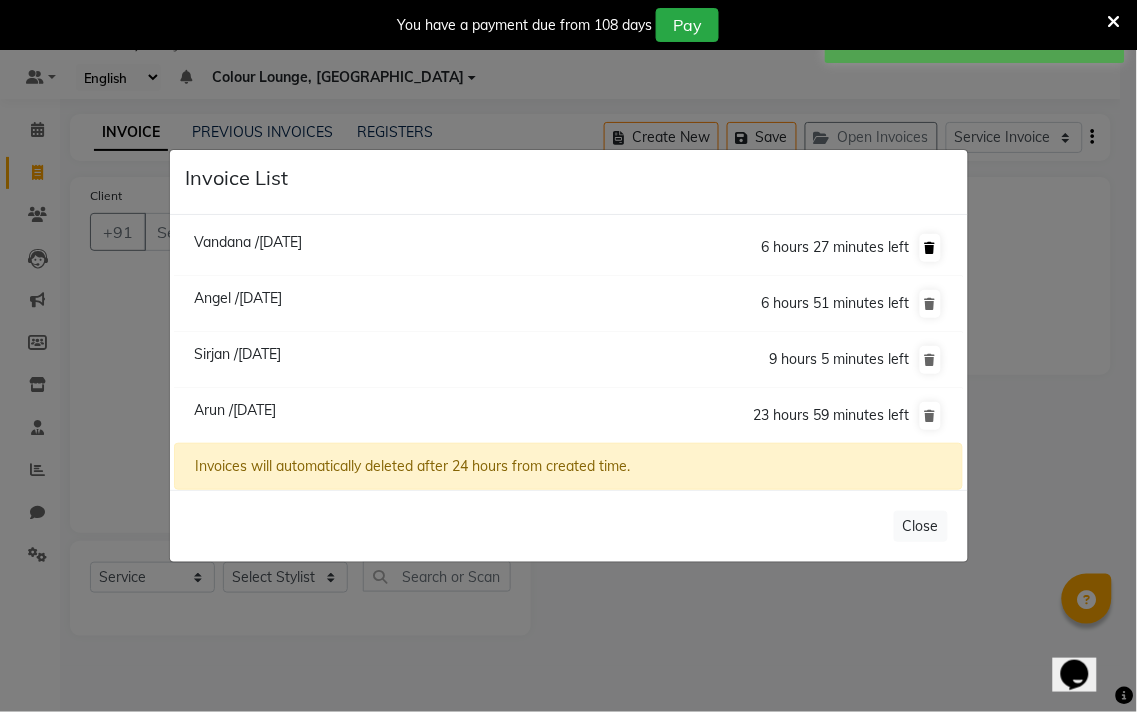 click 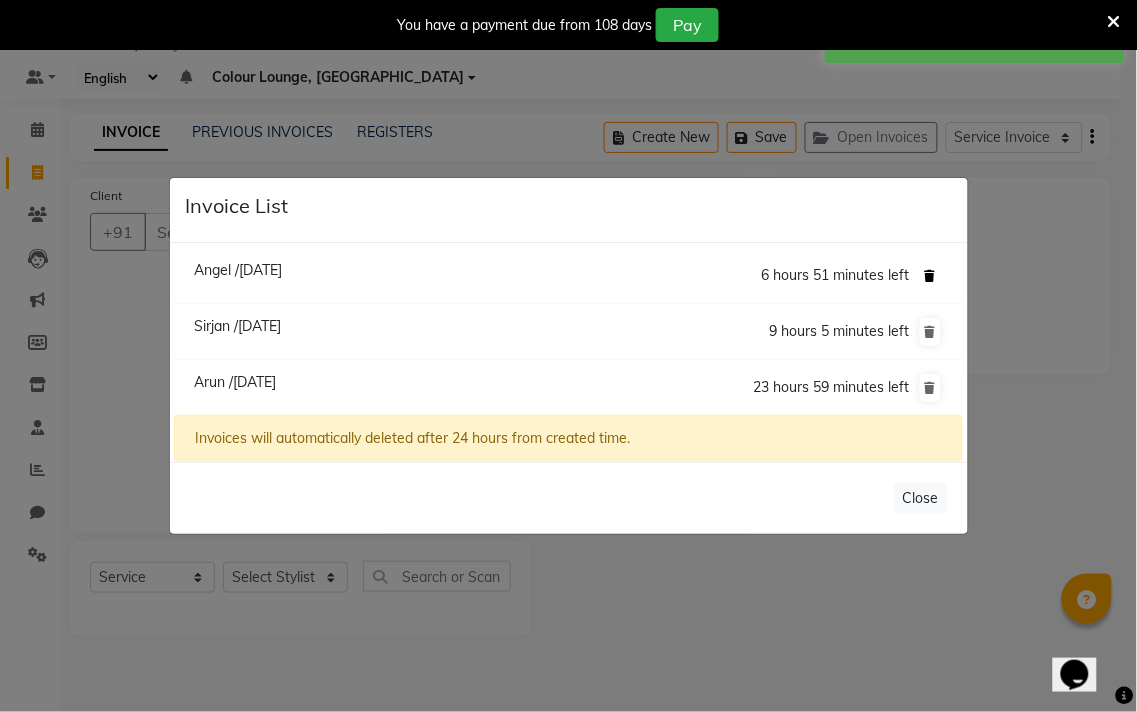click 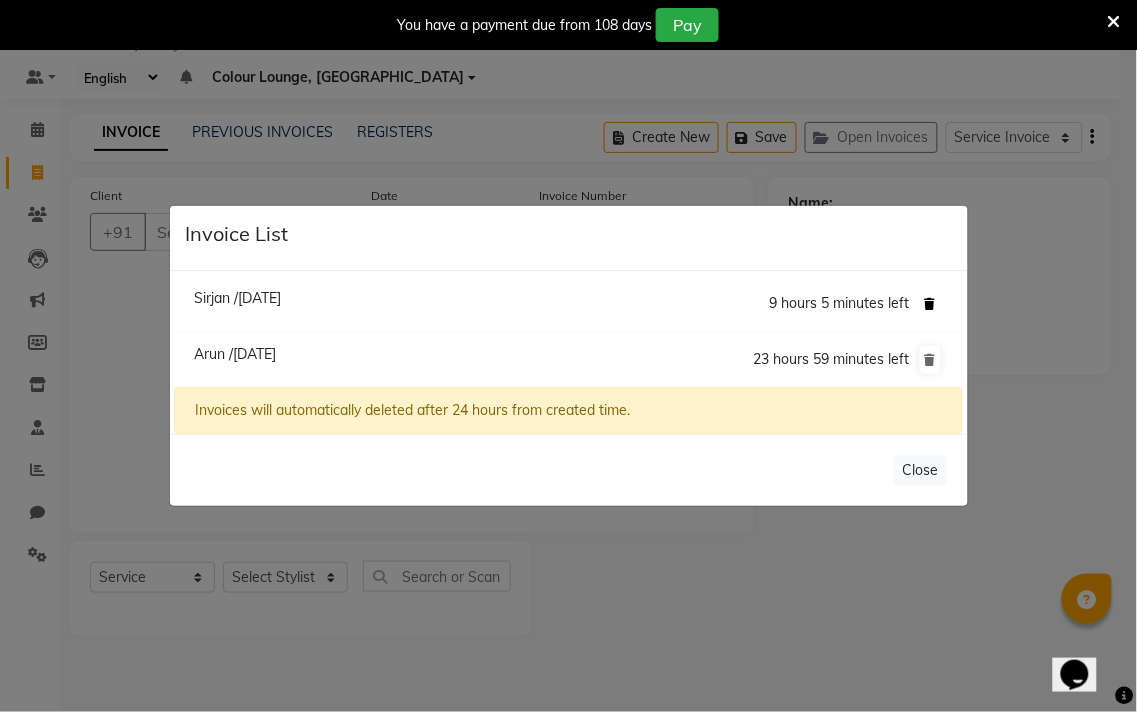 click 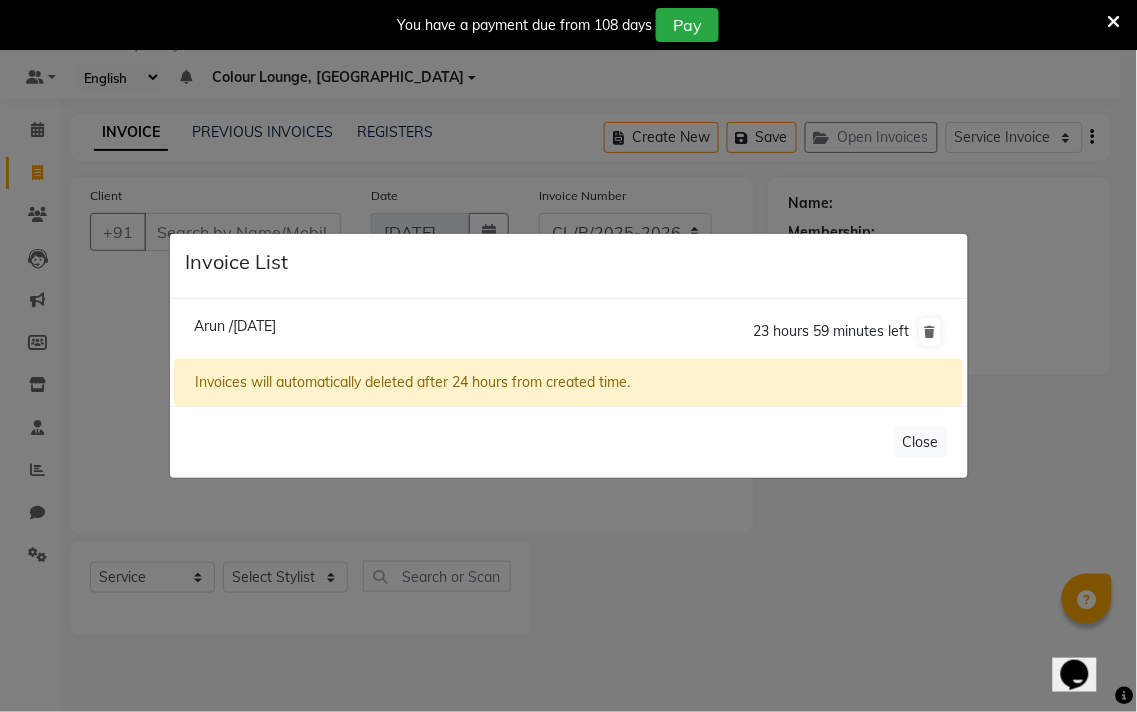 click on "Invoice List  Arun /13 July 2025  23 hours 59 minutes left  Invoices will automatically deleted after 24 hours from created time.   Close" 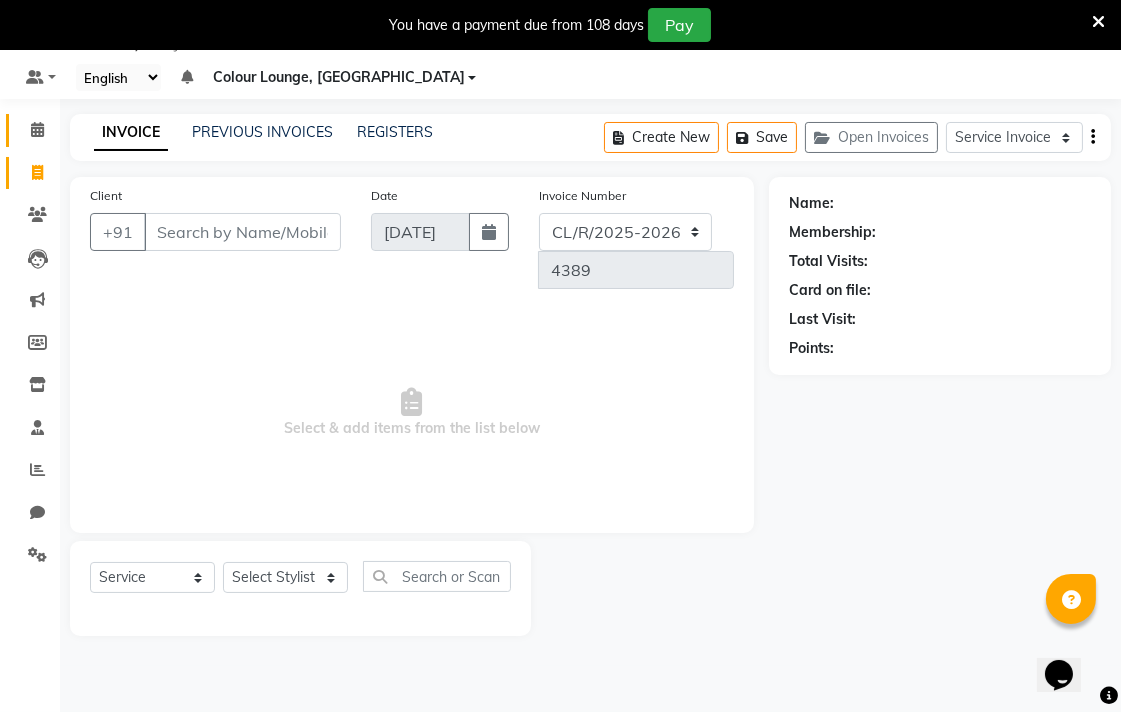 click 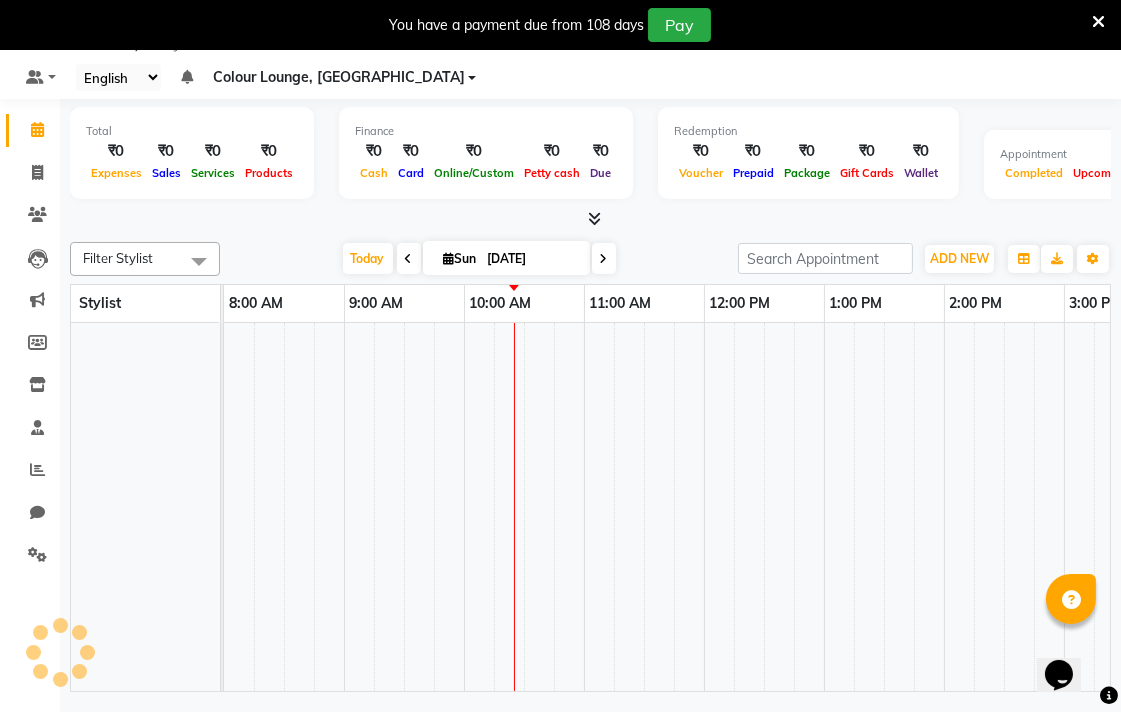 click 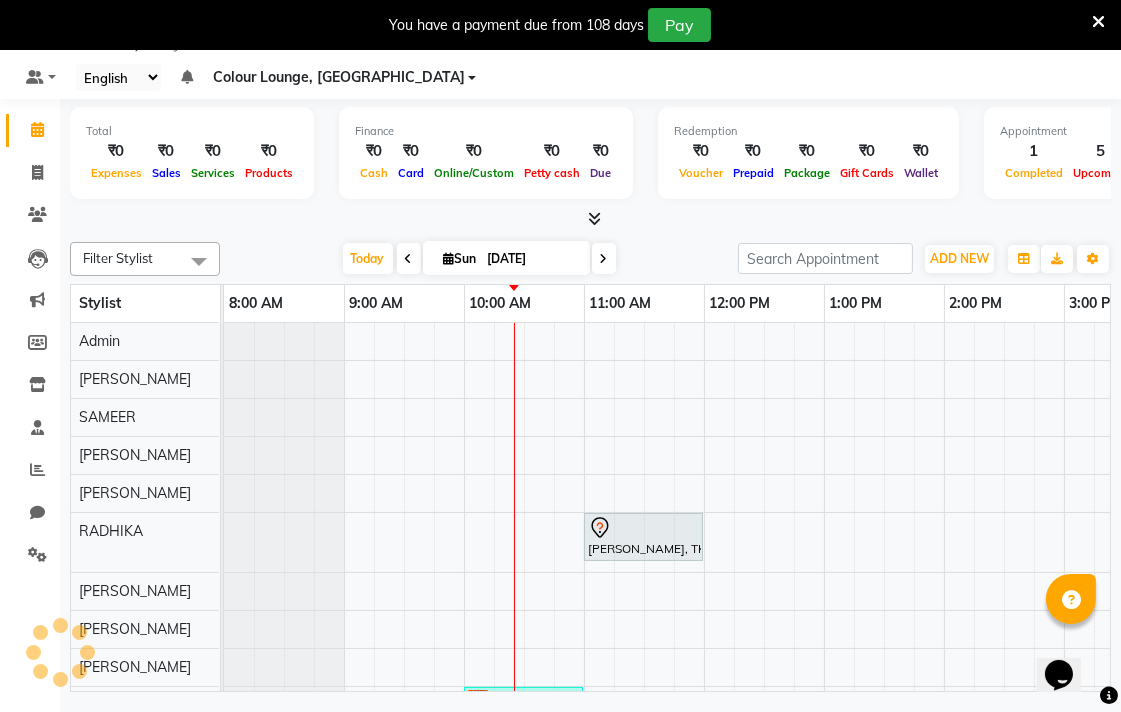 scroll, scrollTop: 0, scrollLeft: 241, axis: horizontal 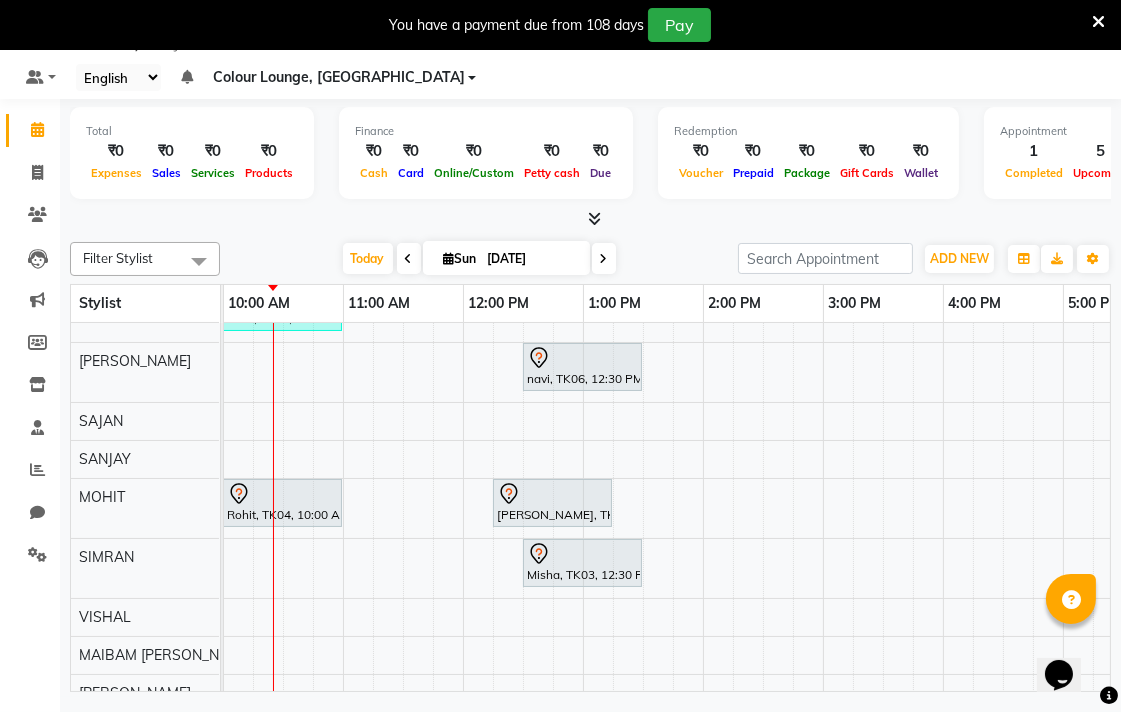 click on "Rohit, TK04, 10:00 AM-11:00 AM, Hair Male - Hair Cut Shampoo Condition" at bounding box center (282, 503) 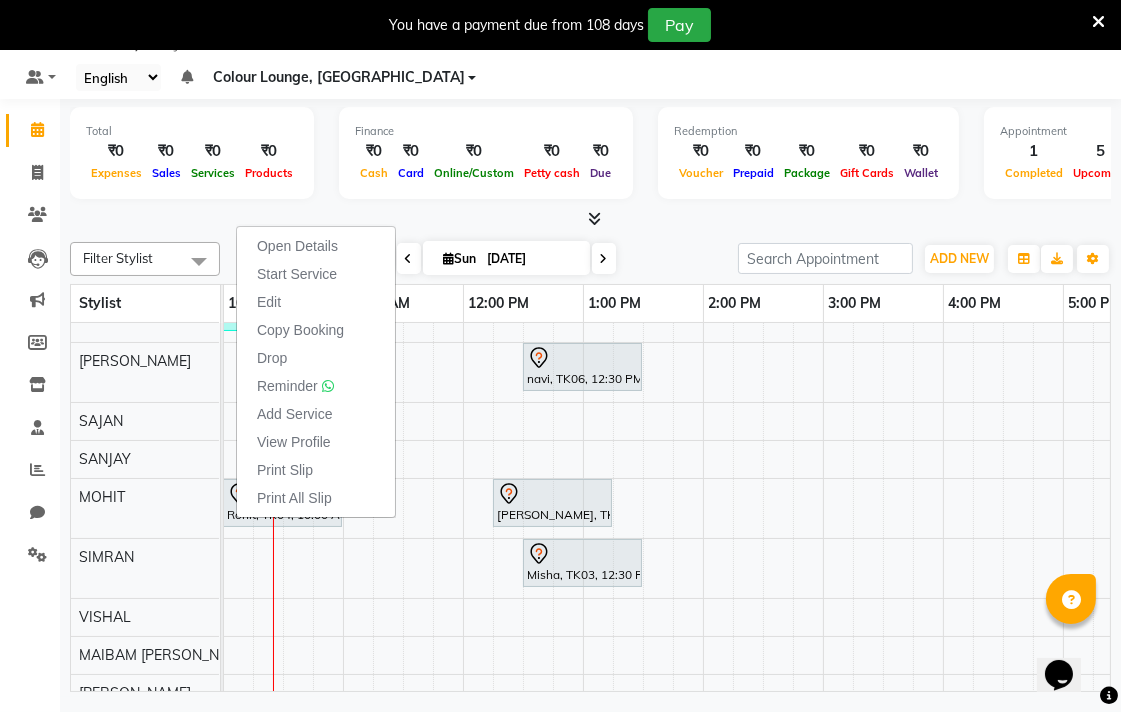 click on "SIMRAN" at bounding box center [145, 568] 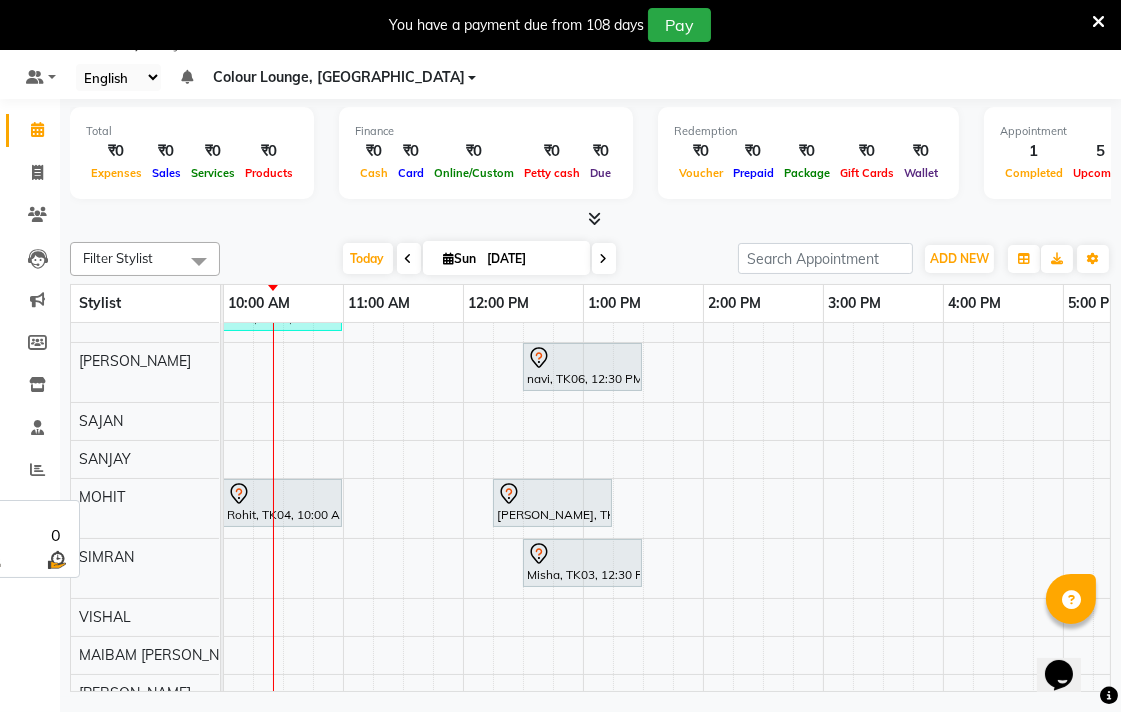 click at bounding box center [282, 494] 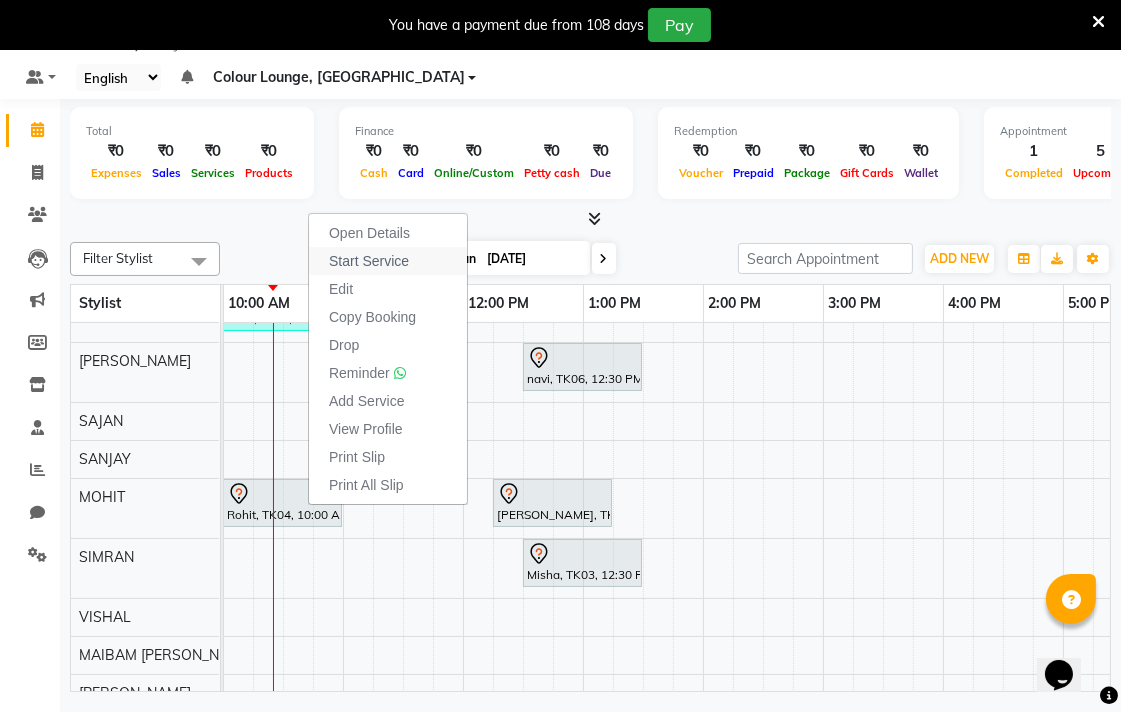 click on "Start Service" at bounding box center [388, 261] 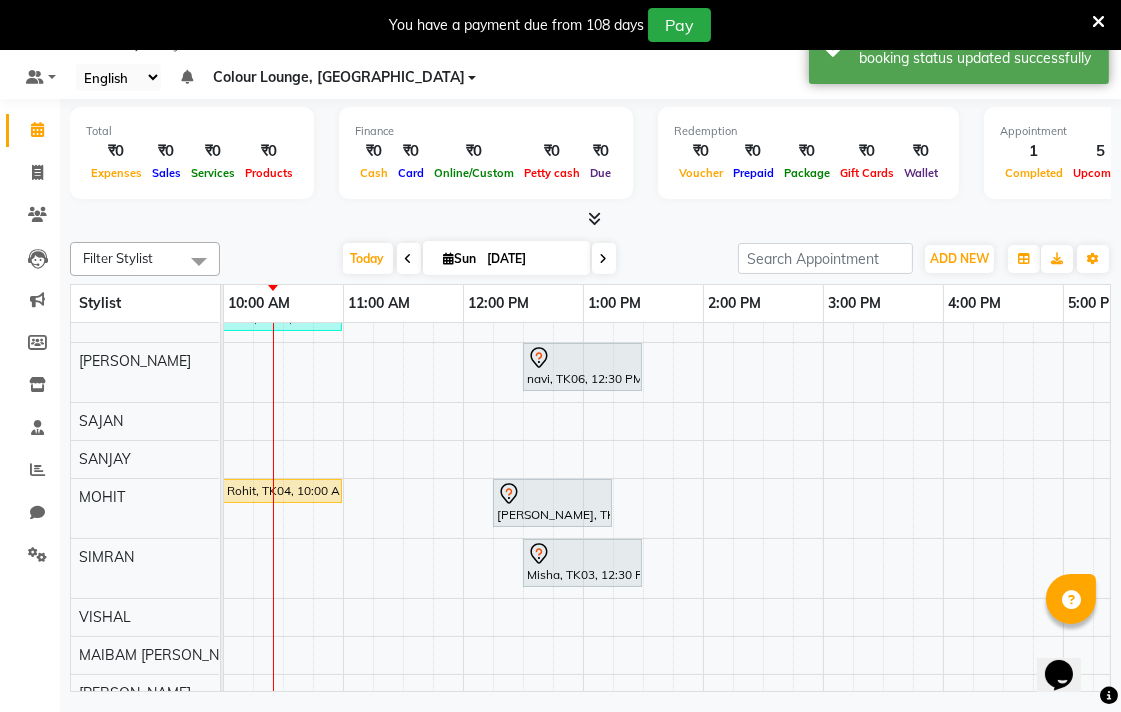 click on "Rohit, TK04, 10:00 AM-11:00 AM, Hair Male - Hair Cut Shampoo Condition" at bounding box center [282, 491] 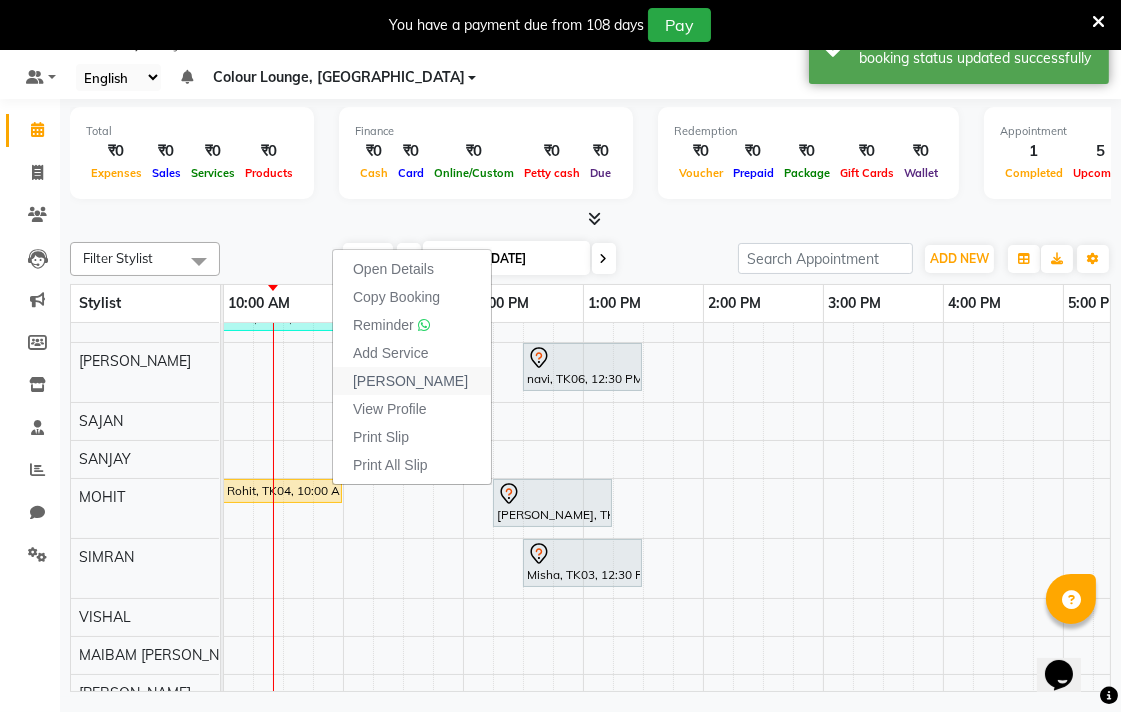 click on "[PERSON_NAME]" at bounding box center (410, 381) 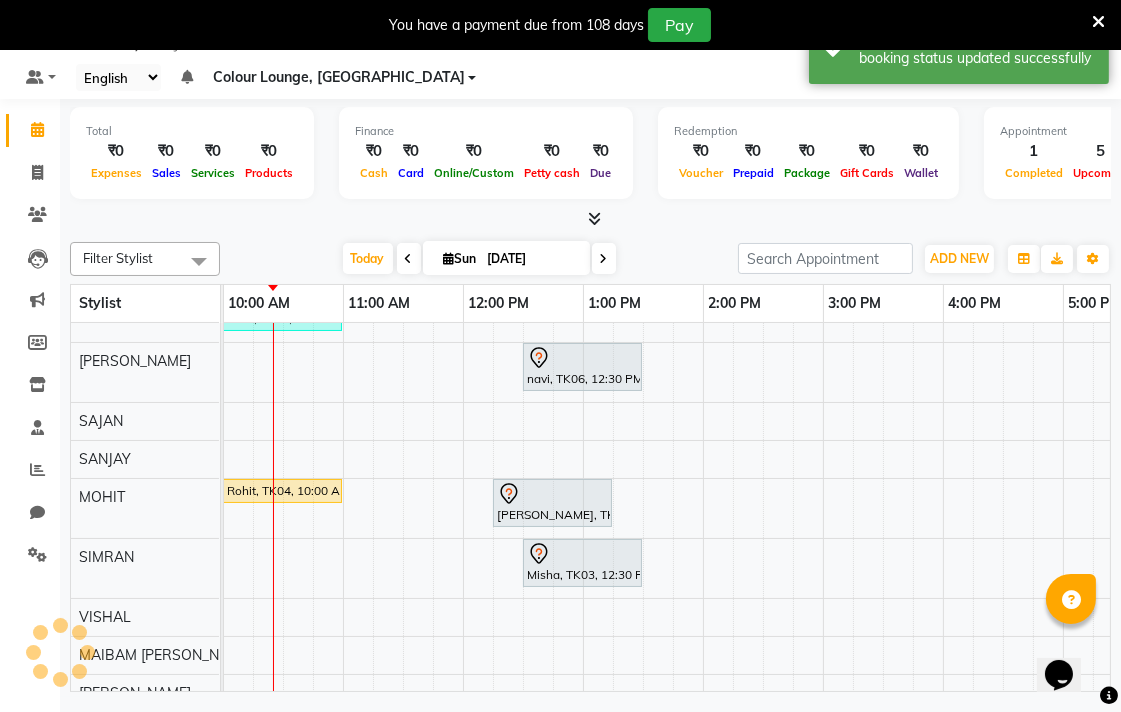 select on "service" 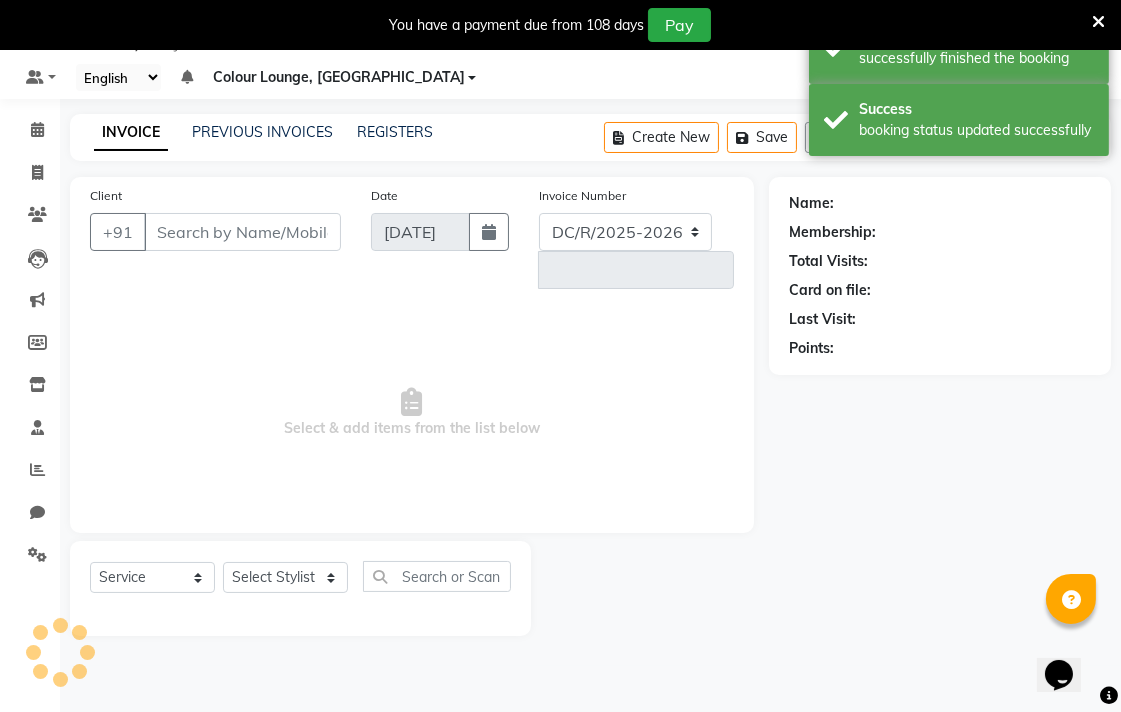select on "8013" 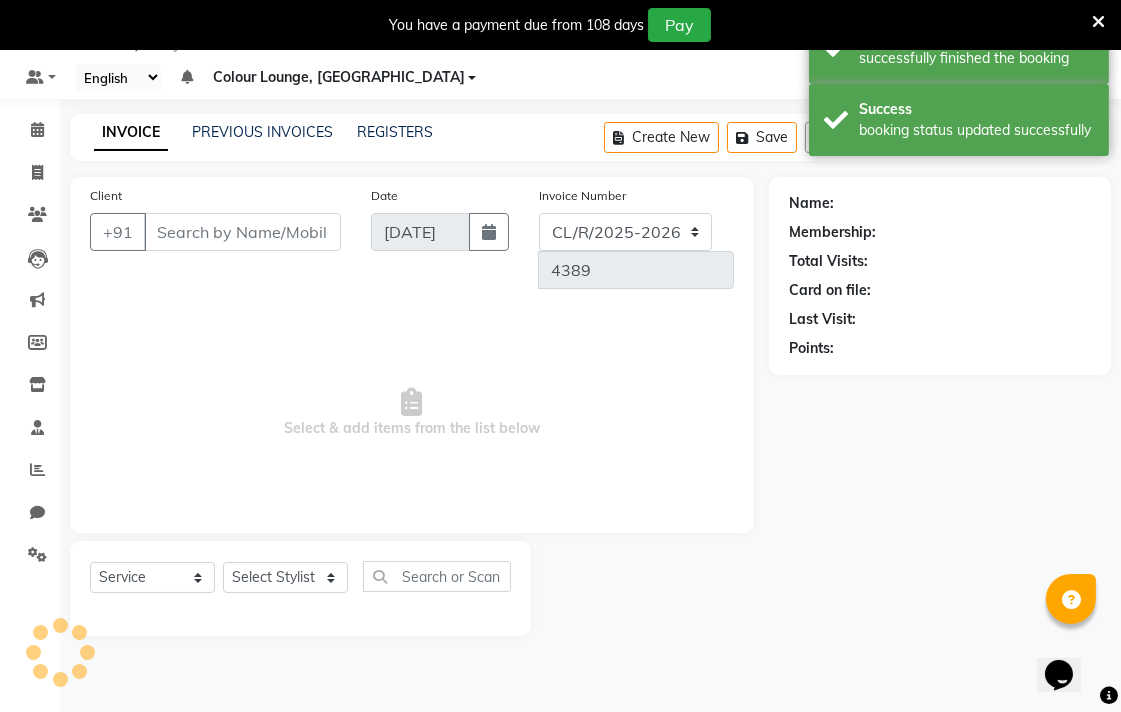 type on "9888861924" 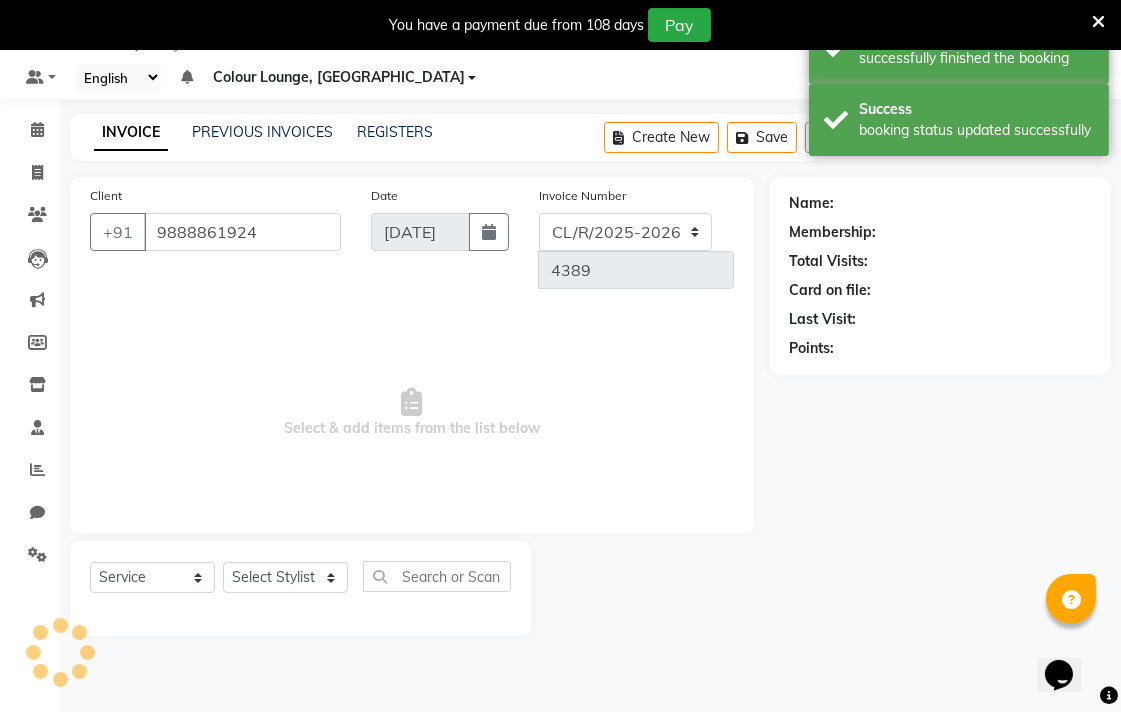 select on "70165" 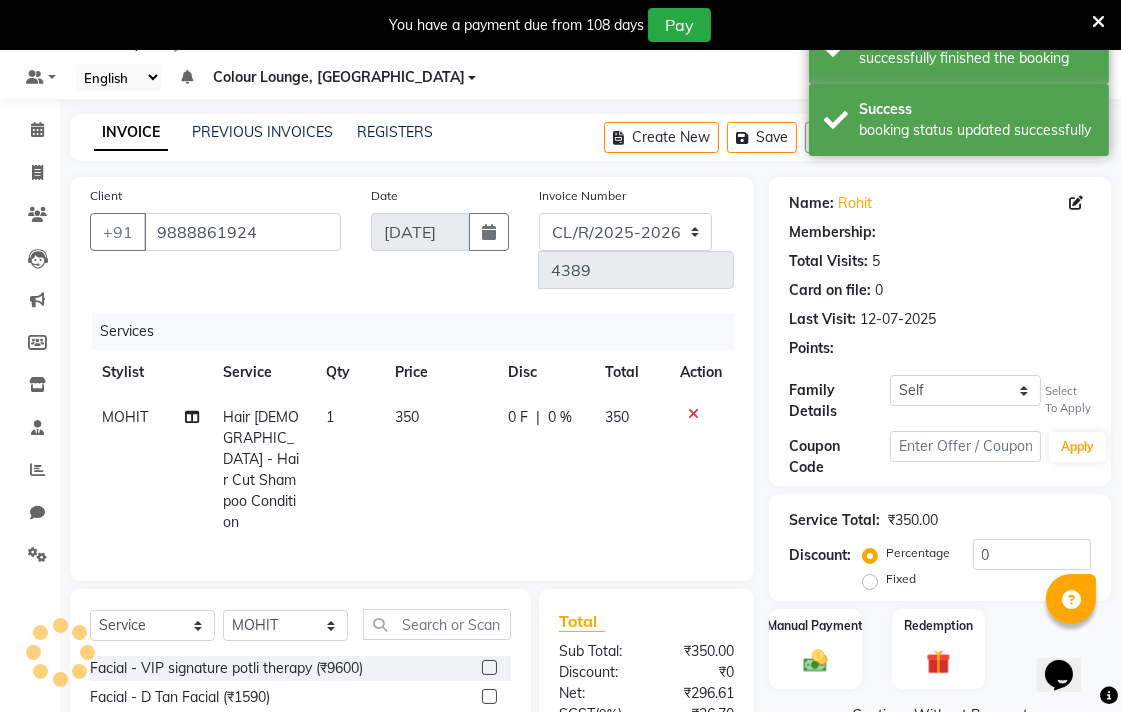 click on "Name: Rohit  Membership: Total Visits:  5 Card on file:  0 Last Visit:   12-07-2025 Points:  Family Details Self Rohit  Select To Apply Coupon Code Apply" 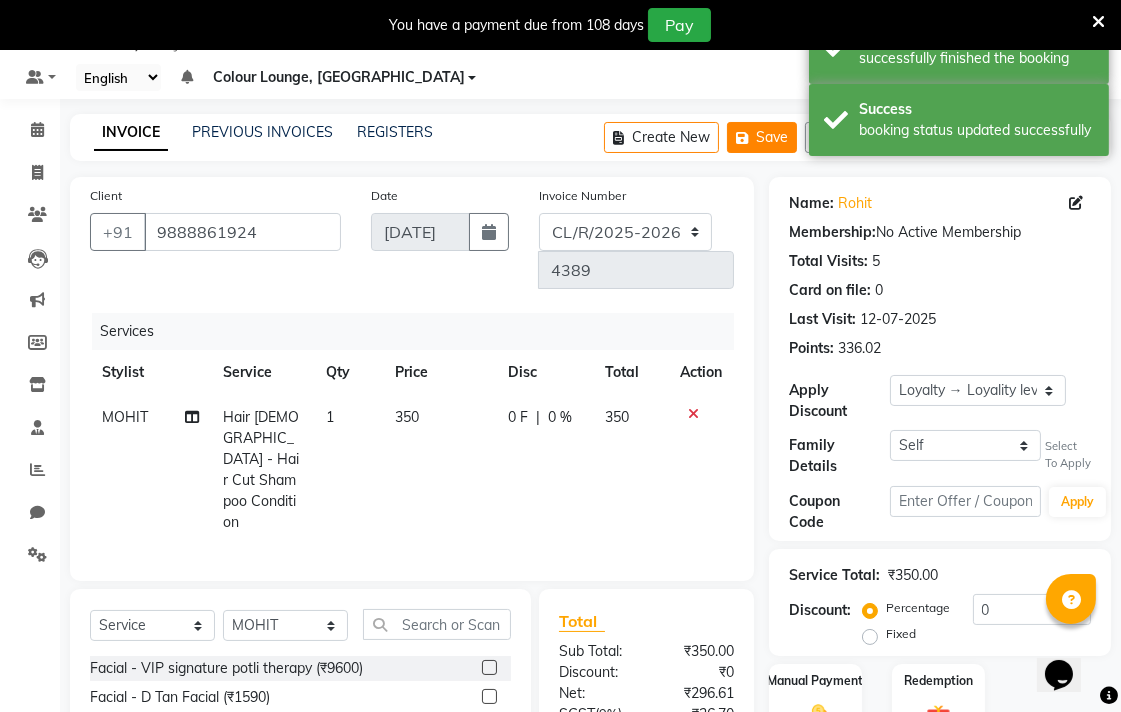 click on "Save" 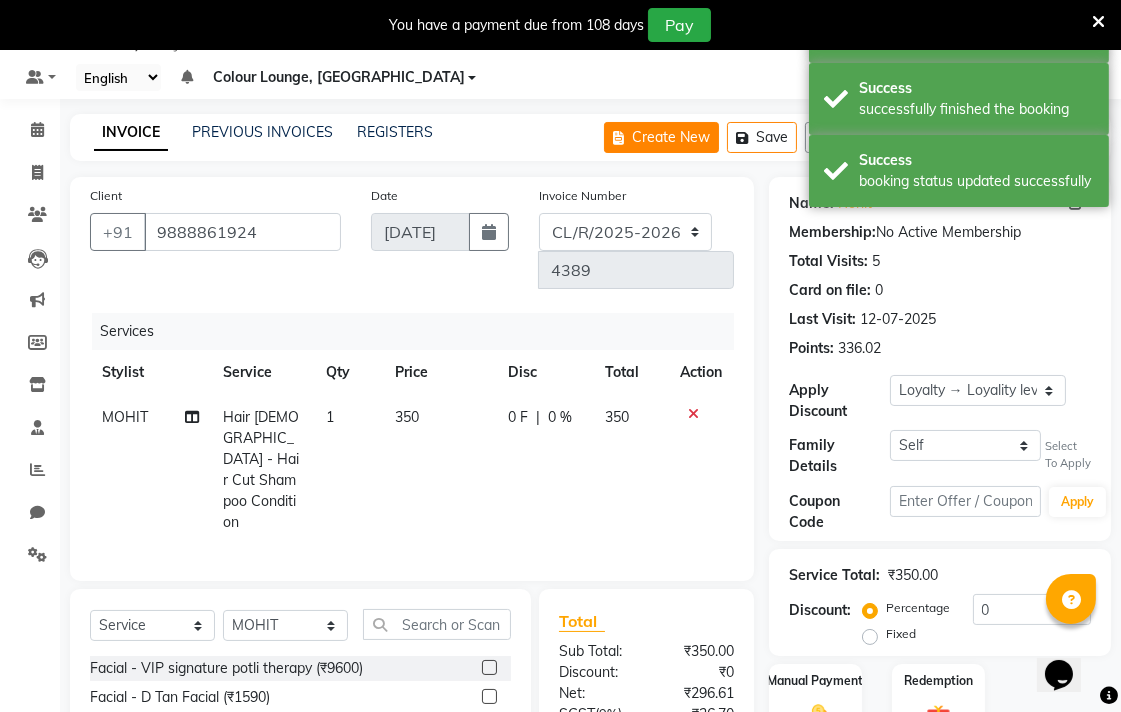 click on "Create New" 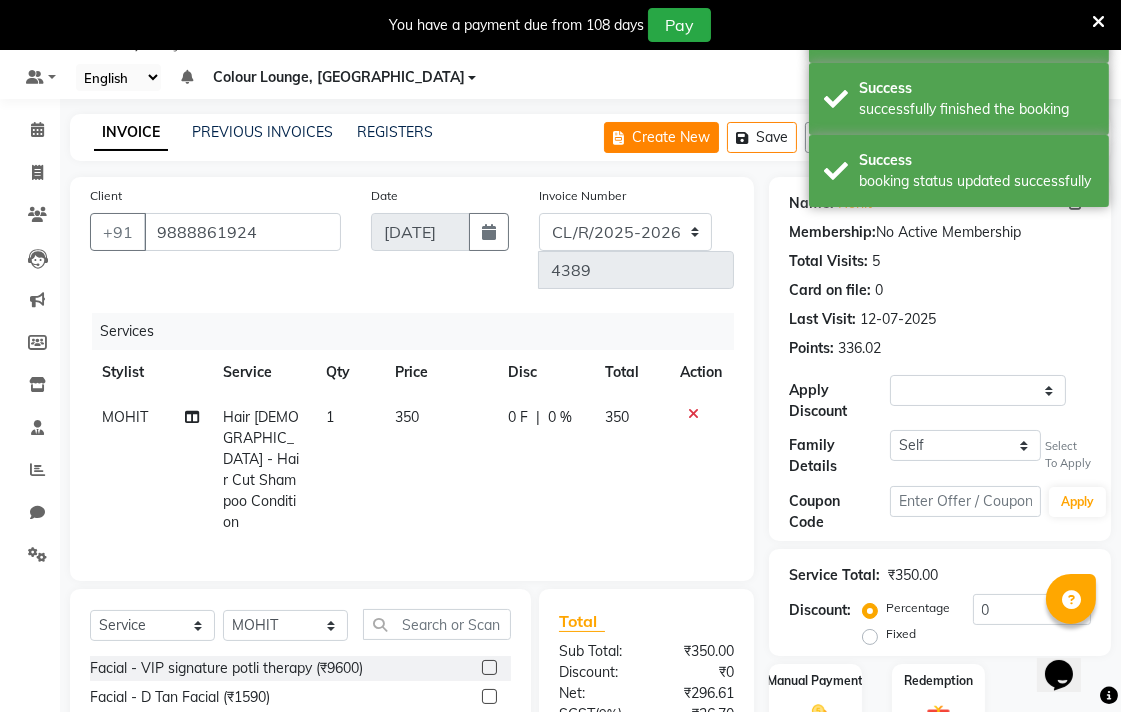 select on "8013" 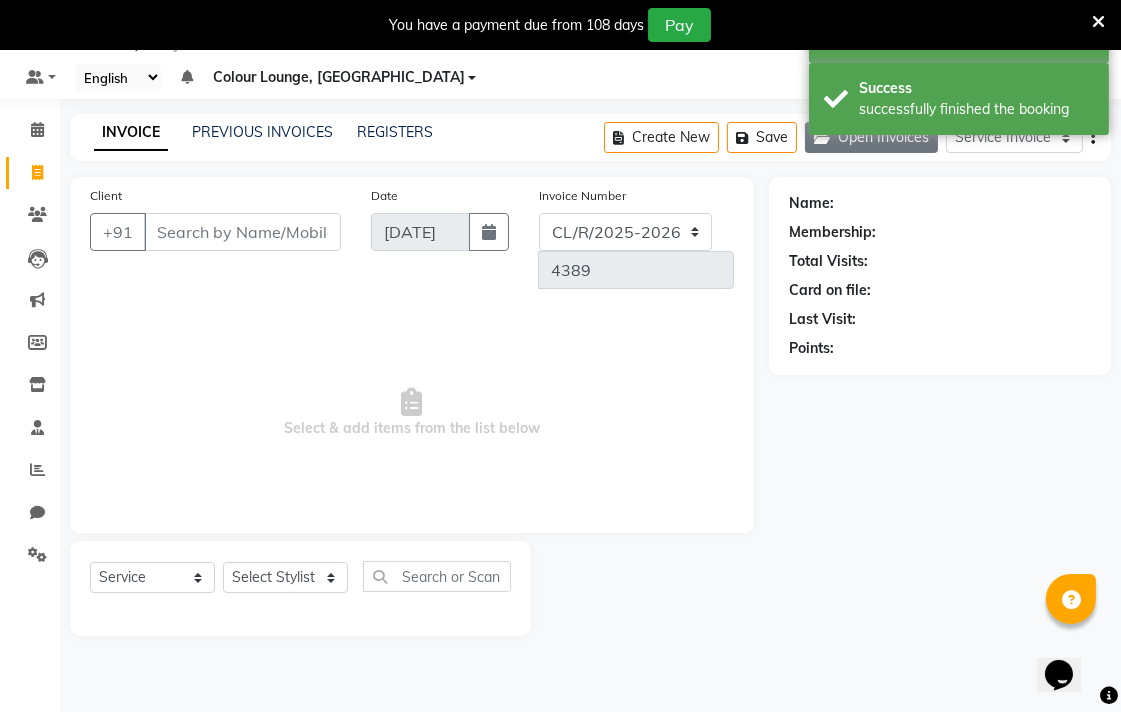 click on "Open Invoices" 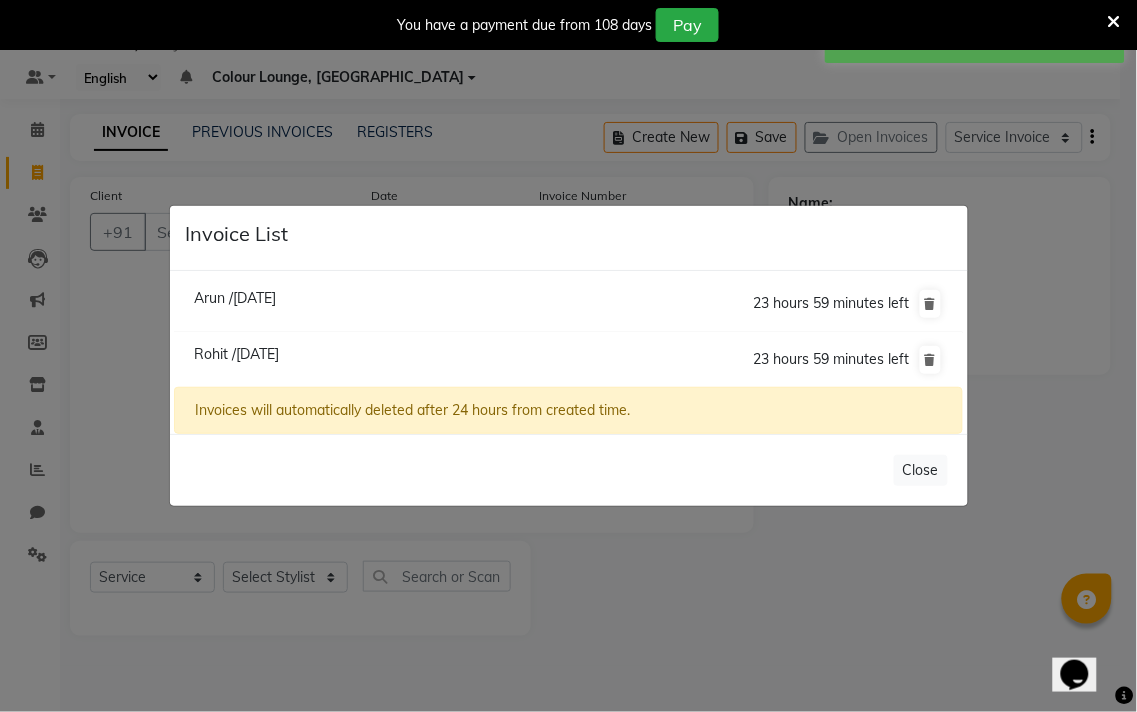 click on "Invoice List  Arun /13 July 2025  23 hours 59 minutes left  Rohit /13 July 2025  23 hours 59 minutes left  Invoices will automatically deleted after 24 hours from created time.   Close" 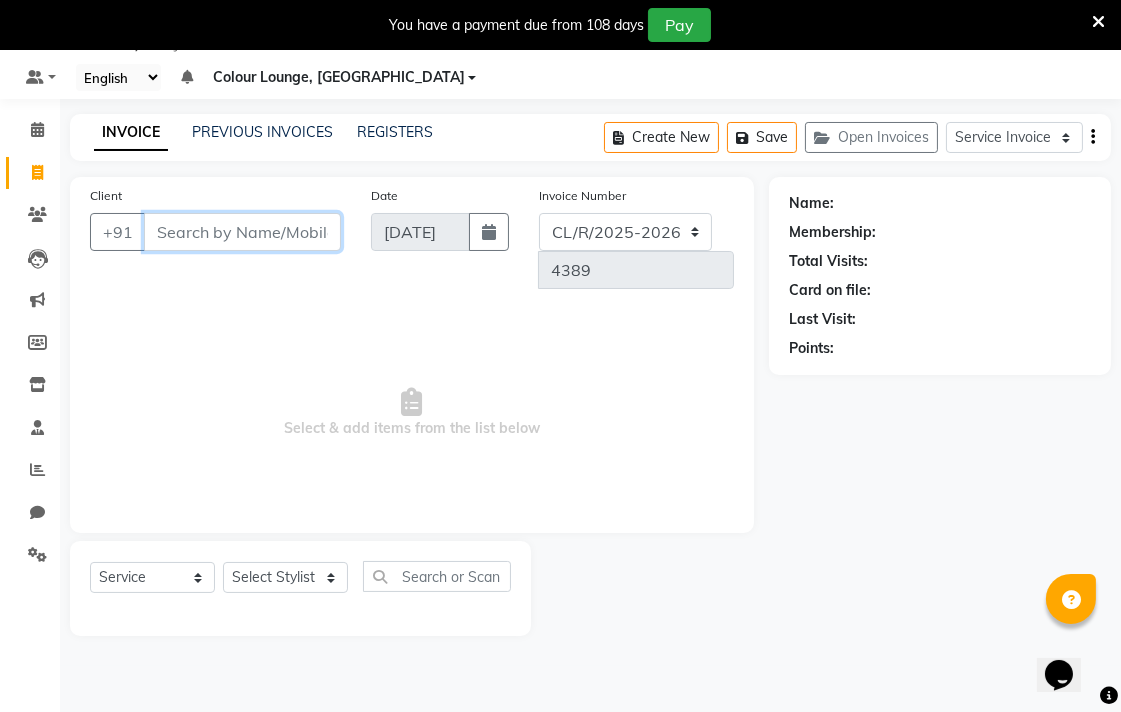 click on "Client" at bounding box center [242, 232] 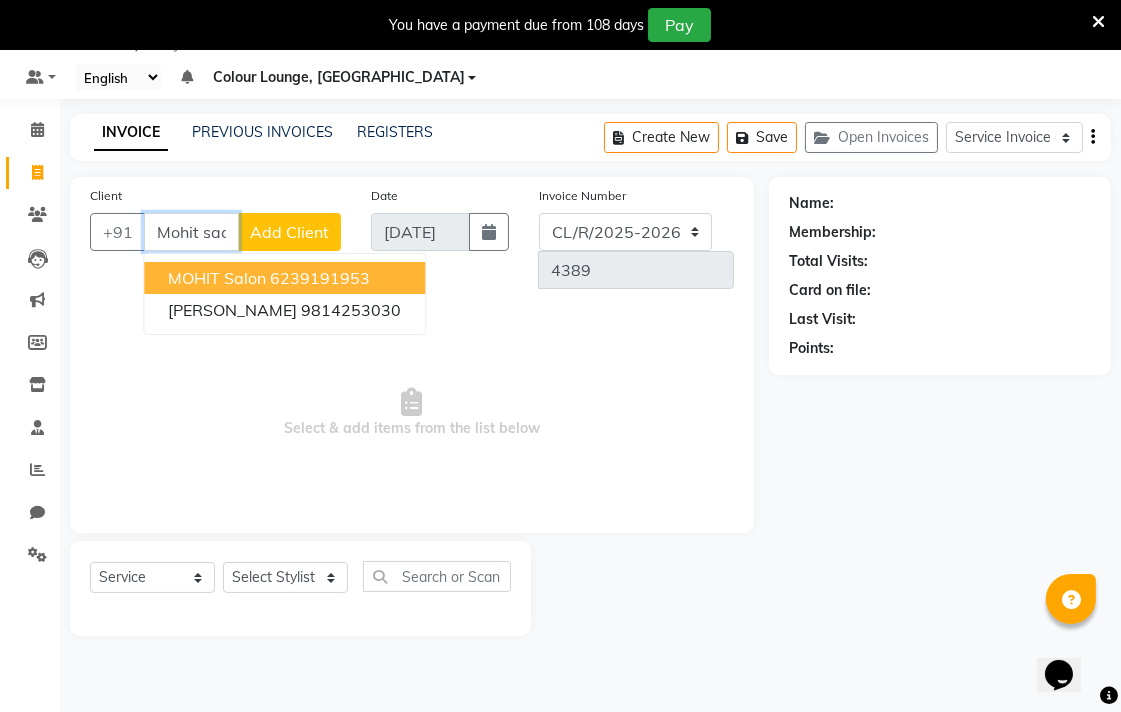 scroll, scrollTop: 0, scrollLeft: 8, axis: horizontal 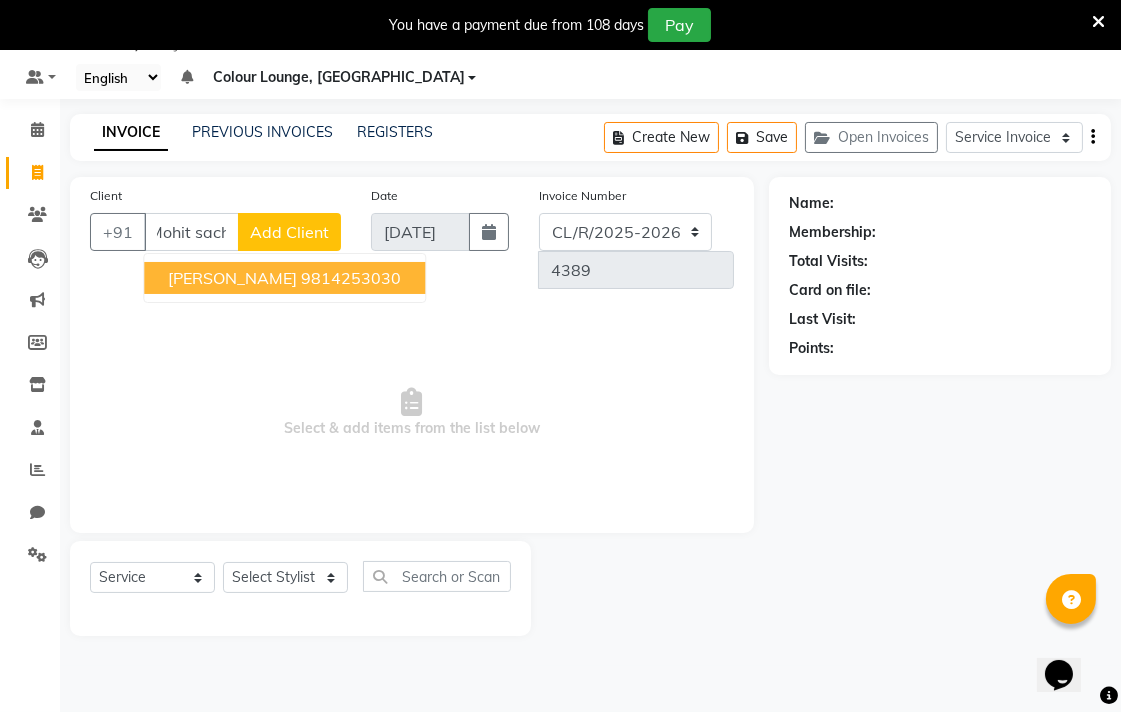 click on "Select & add items from the list below" at bounding box center (412, 413) 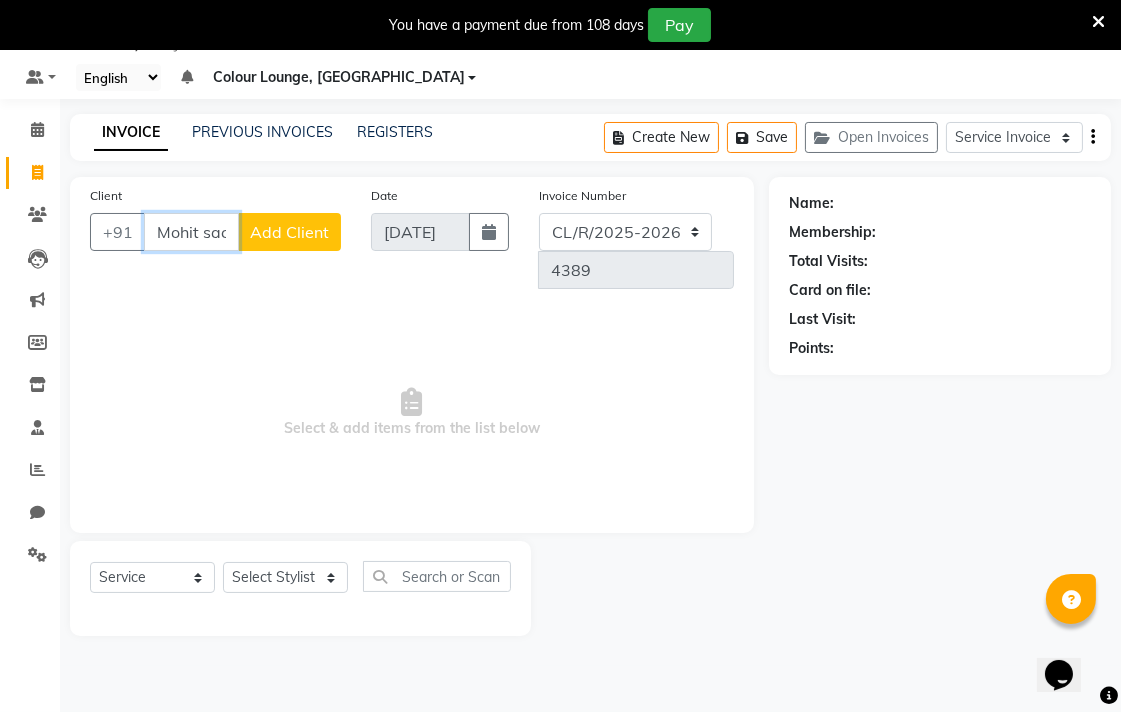 click on "Mohit sach" at bounding box center [191, 232] 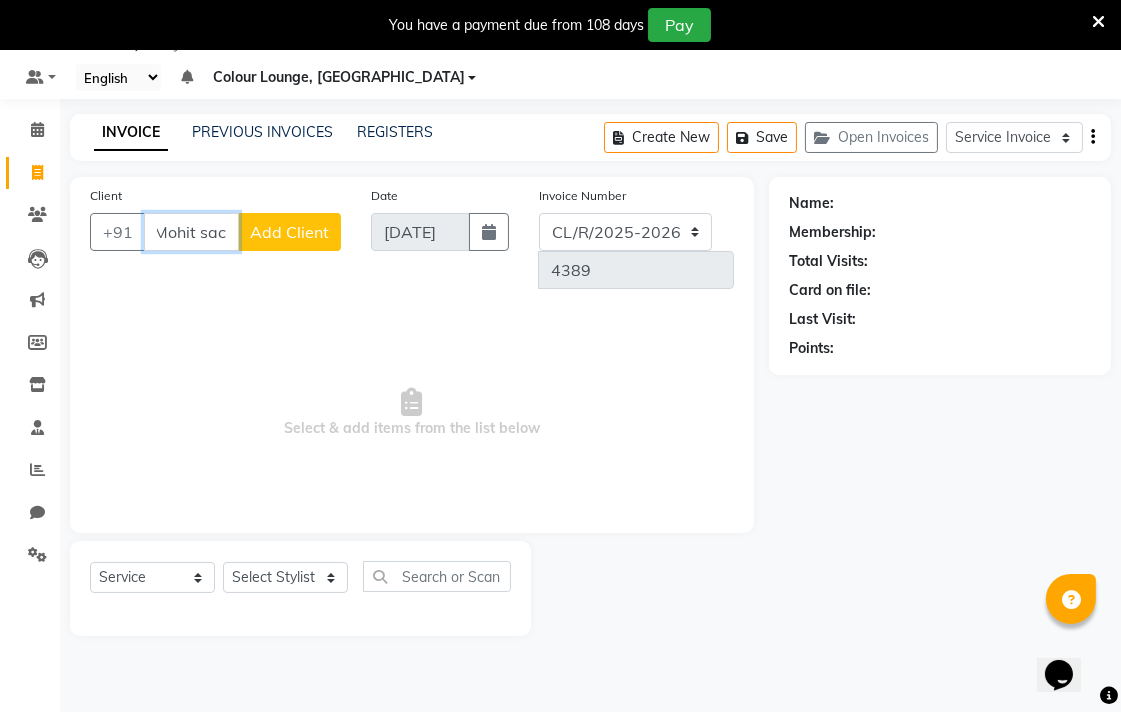 scroll, scrollTop: 0, scrollLeft: 0, axis: both 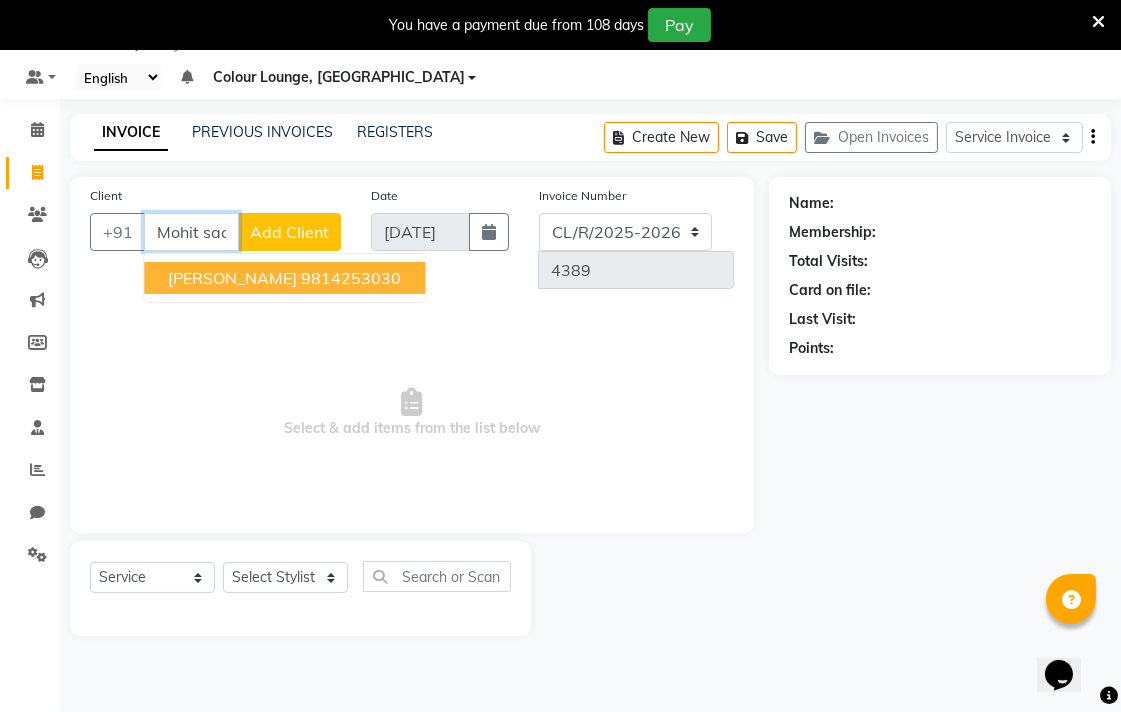 click on "9814253030" at bounding box center [351, 278] 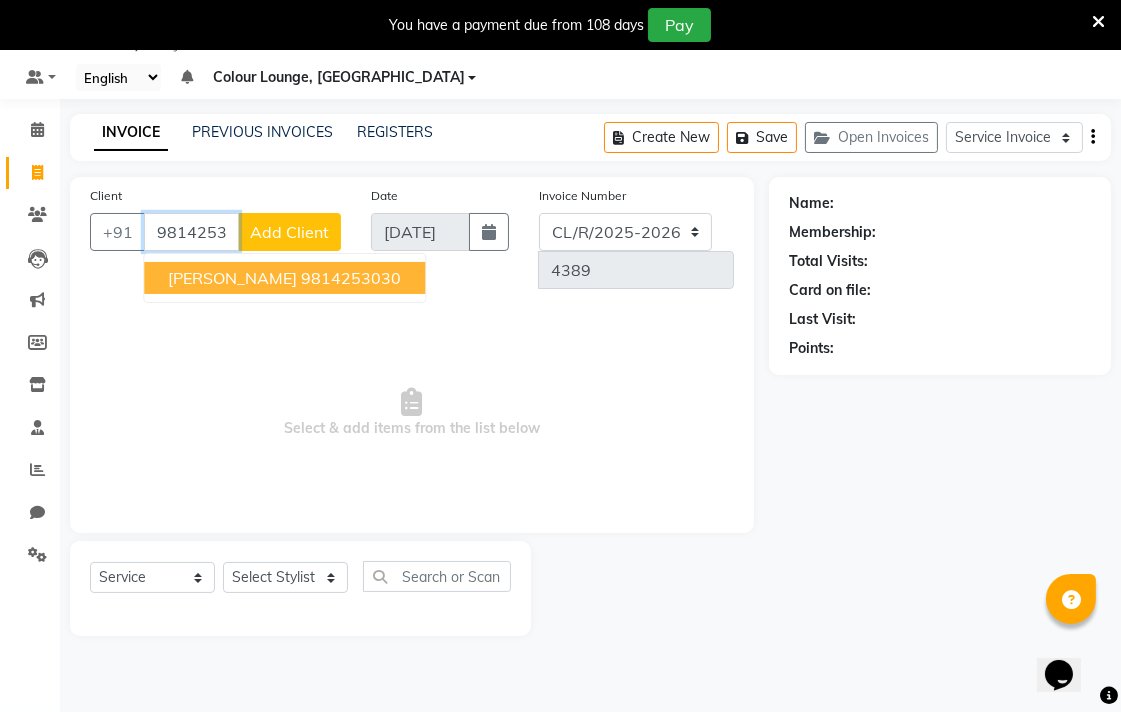 type on "9814253030" 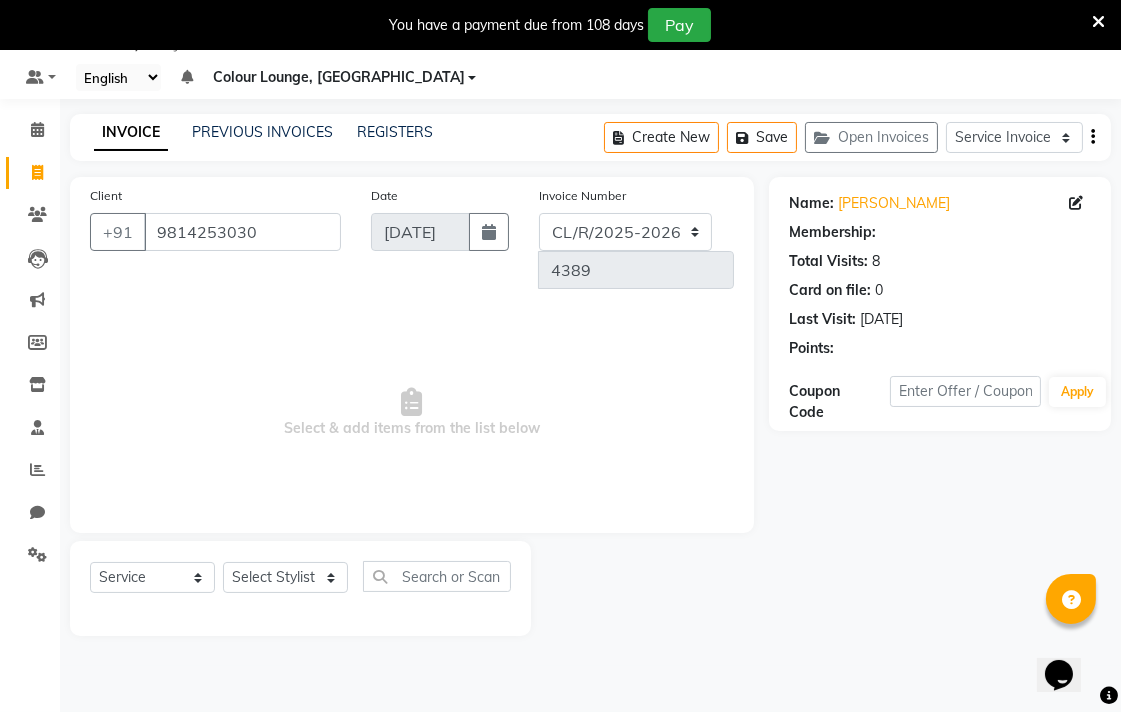 select on "1: Object" 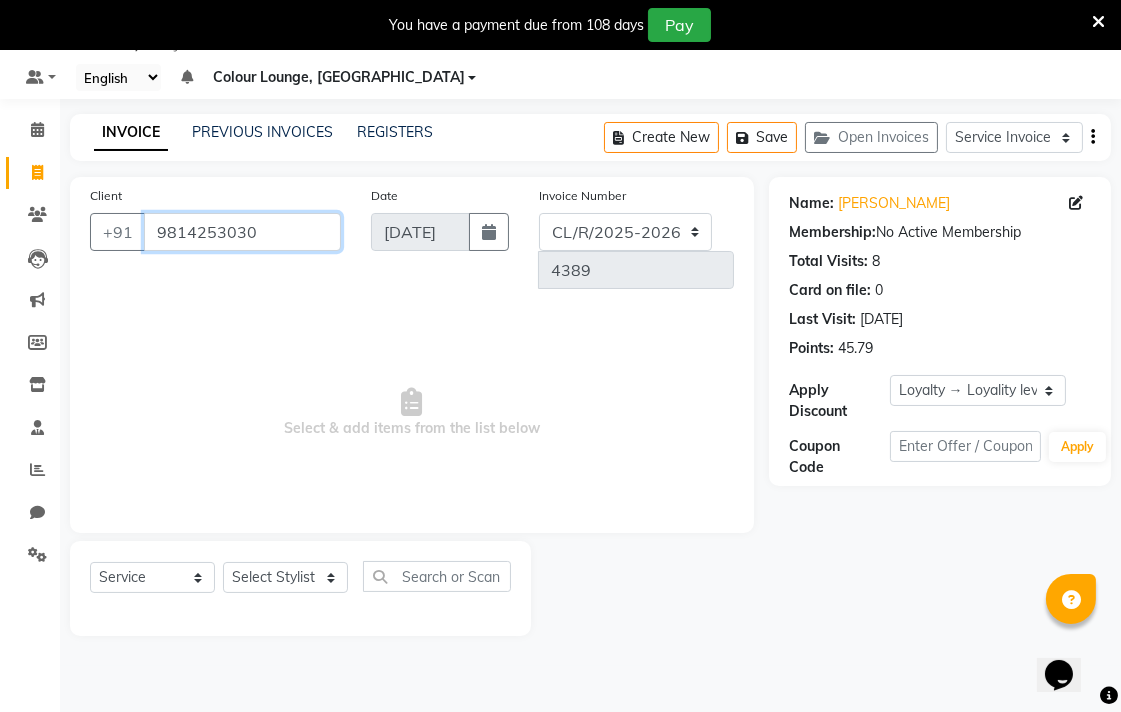 click on "9814253030" at bounding box center [242, 232] 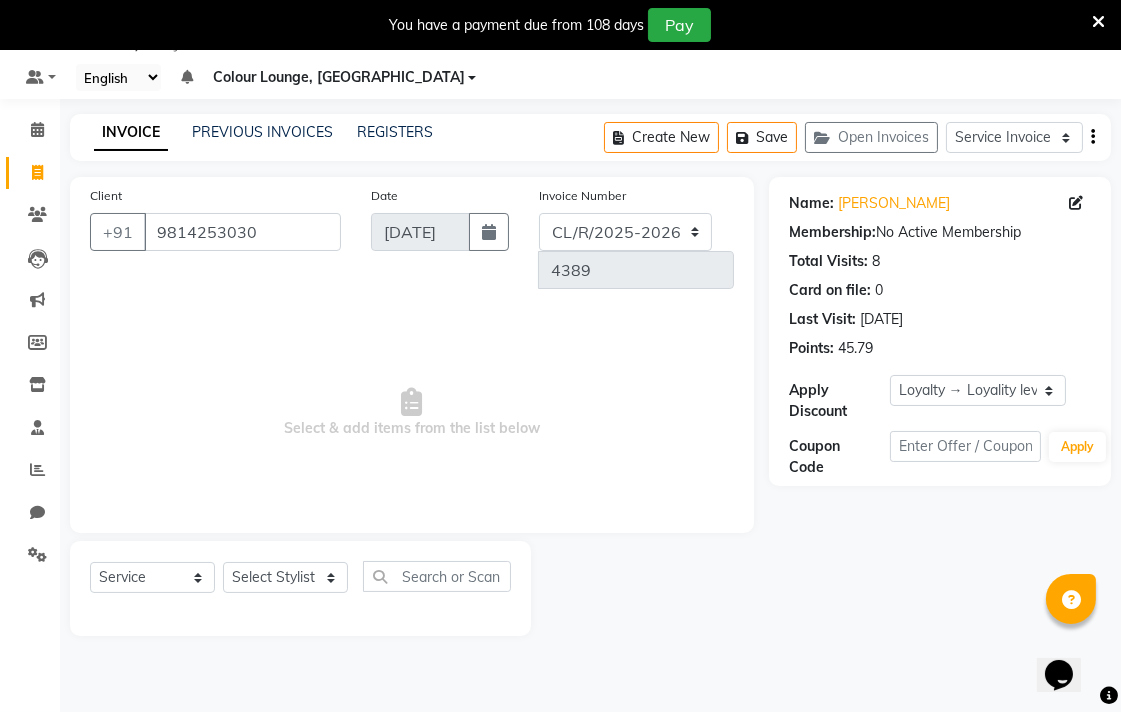 click on "Select & add items from the list below" at bounding box center (412, 413) 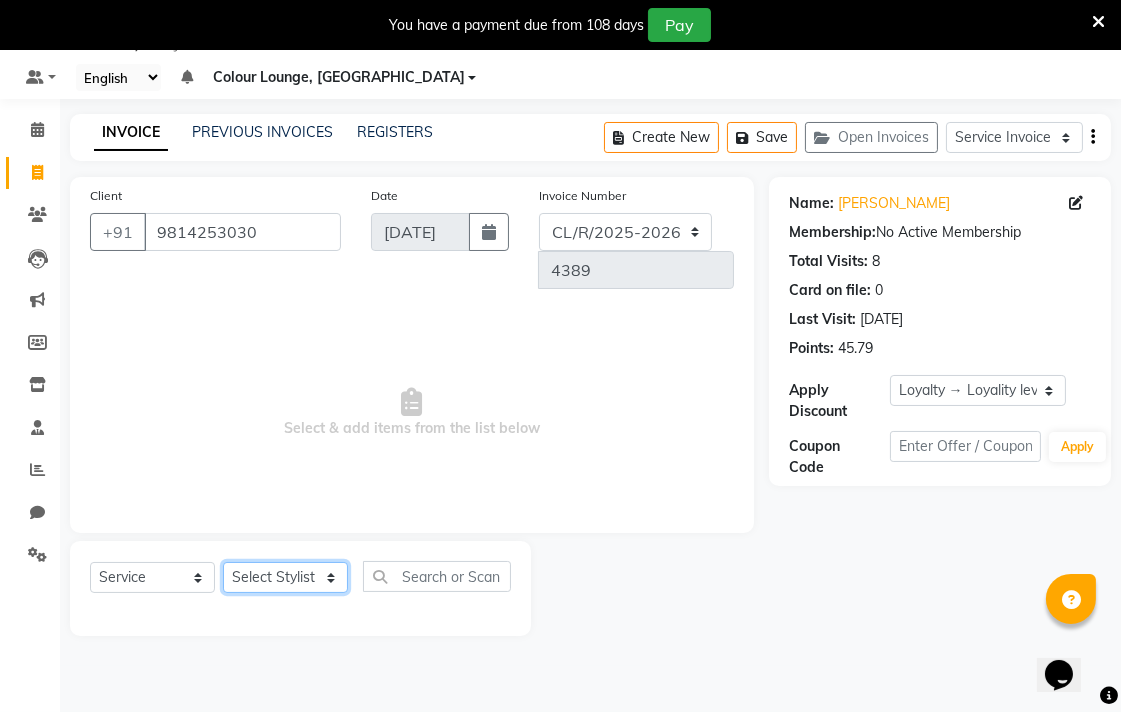 click on "Select Stylist Admin AMIT Birshika Colour Lounge, [GEOGRAPHIC_DATA] Colour Lounge, [GEOGRAPHIC_DATA] [PERSON_NAME] [PERSON_NAME] [PERSON_NAME] [PERSON_NAME] [PERSON_NAME] mam [PERSON_NAME] [PERSON_NAME] [PERSON_NAME] MOHIT [PERSON_NAME] POOJA [PERSON_NAME] [PERSON_NAME] [PERSON_NAME] guard [PERSON_NAME] [PERSON_NAME] [PERSON_NAME] [PERSON_NAME] SAMEER [PERSON_NAME] [PERSON_NAME] [PERSON_NAME] [PERSON_NAME] [PERSON_NAME] [PERSON_NAME] VISHAL [PERSON_NAME]" 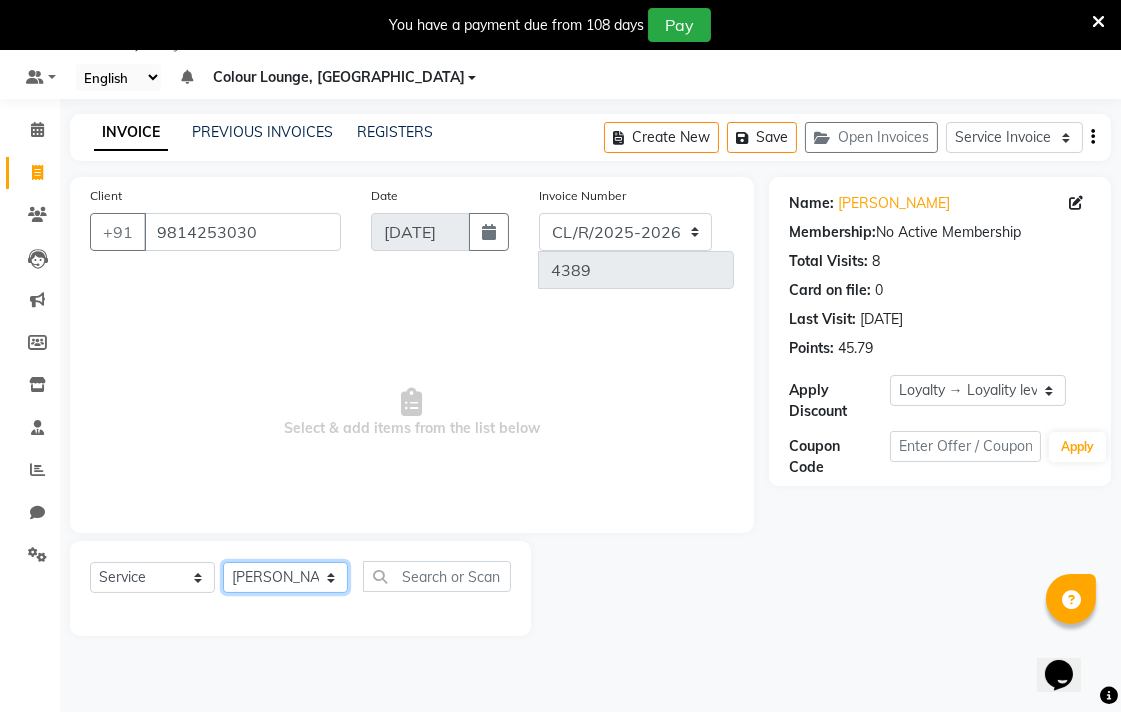 click on "Select Stylist Admin AMIT Birshika Colour Lounge, [GEOGRAPHIC_DATA] Colour Lounge, [GEOGRAPHIC_DATA] [PERSON_NAME] [PERSON_NAME] [PERSON_NAME] [PERSON_NAME] [PERSON_NAME] mam [PERSON_NAME] [PERSON_NAME] [PERSON_NAME] MOHIT [PERSON_NAME] POOJA [PERSON_NAME] [PERSON_NAME] [PERSON_NAME] guard [PERSON_NAME] [PERSON_NAME] [PERSON_NAME] [PERSON_NAME] SAMEER [PERSON_NAME] [PERSON_NAME] [PERSON_NAME] [PERSON_NAME] [PERSON_NAME] [PERSON_NAME] VISHAL [PERSON_NAME]" 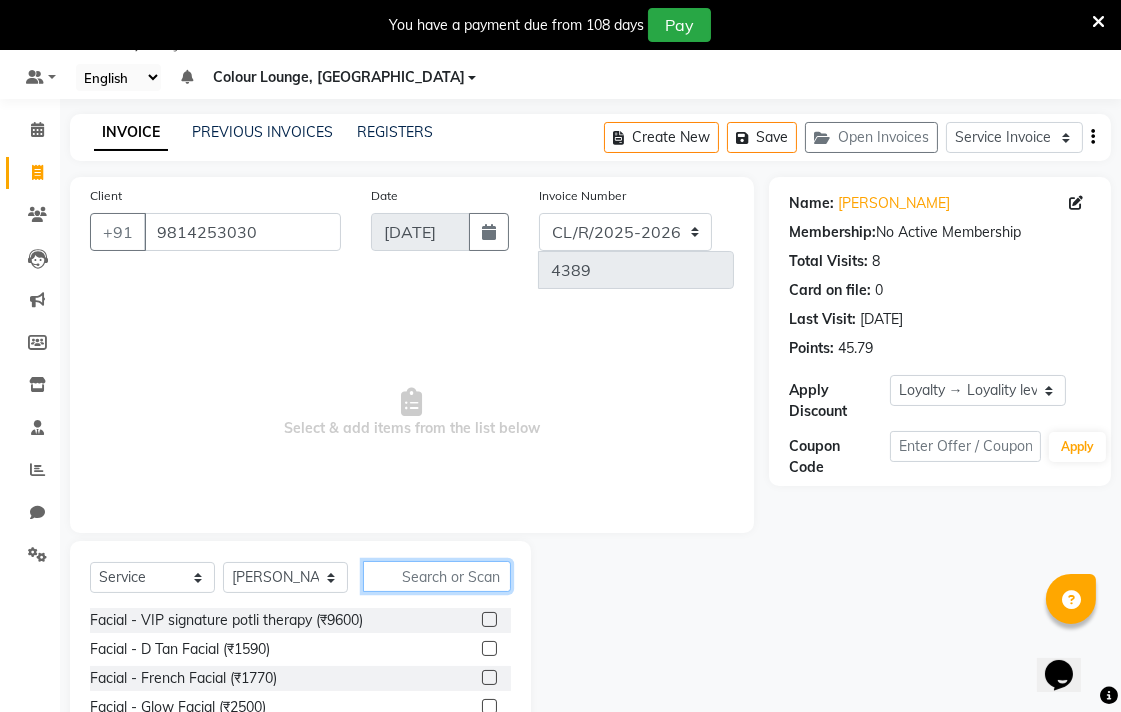 click 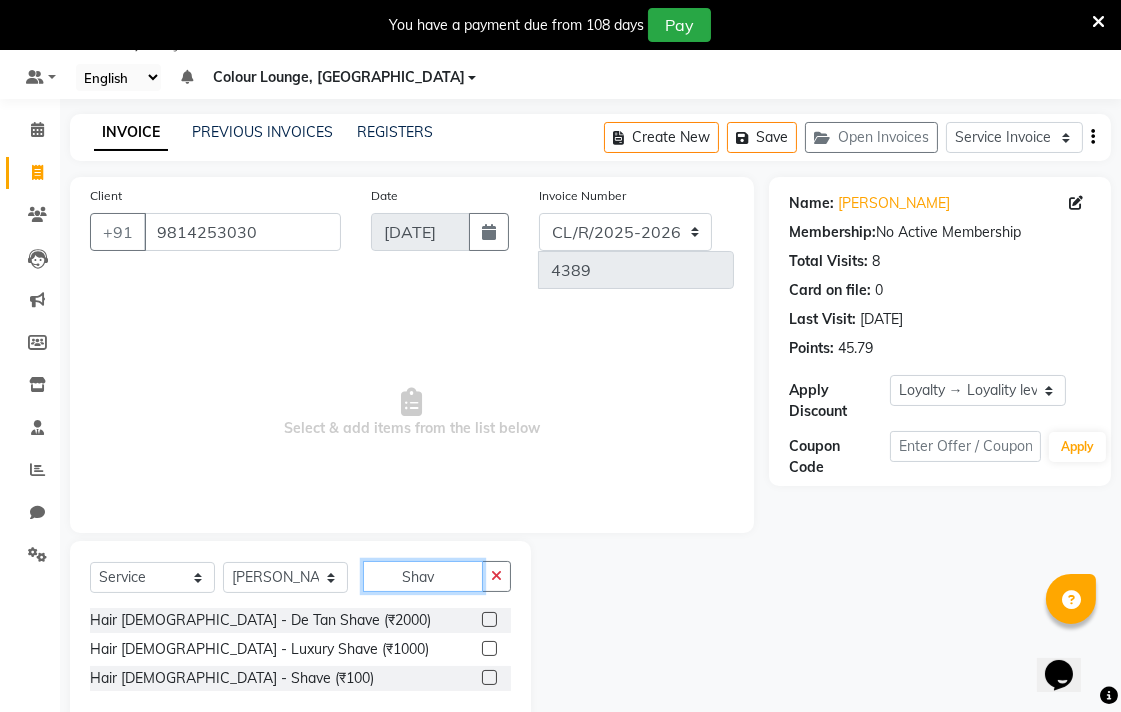 type on "Shav" 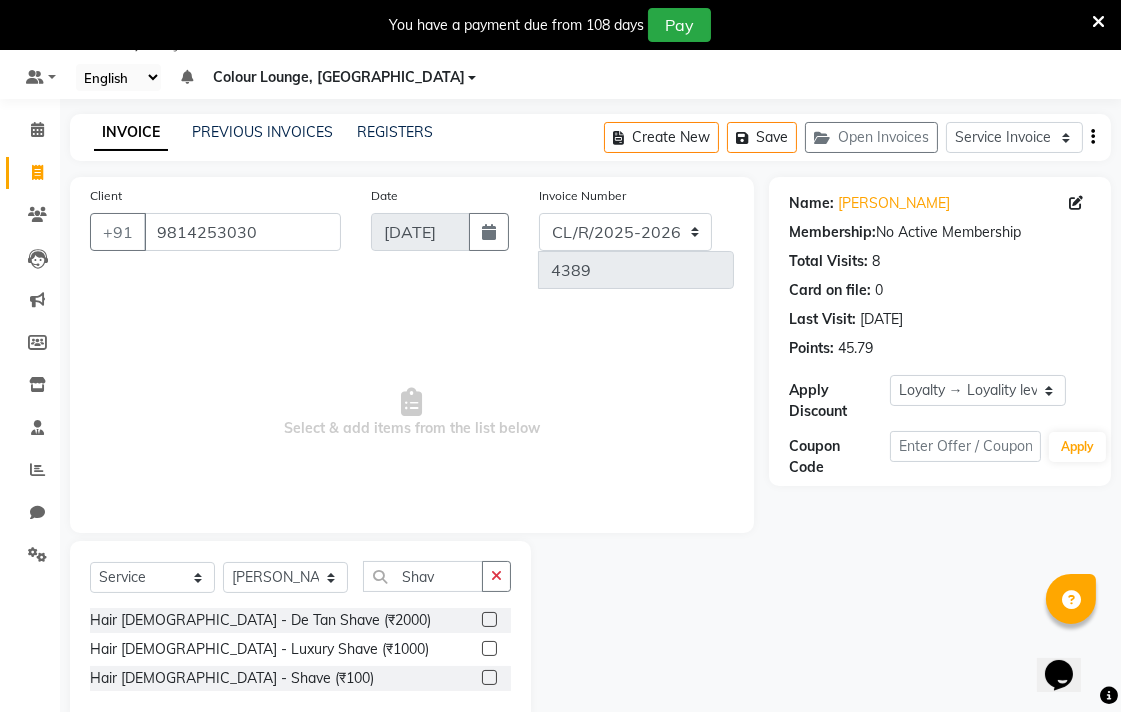 click 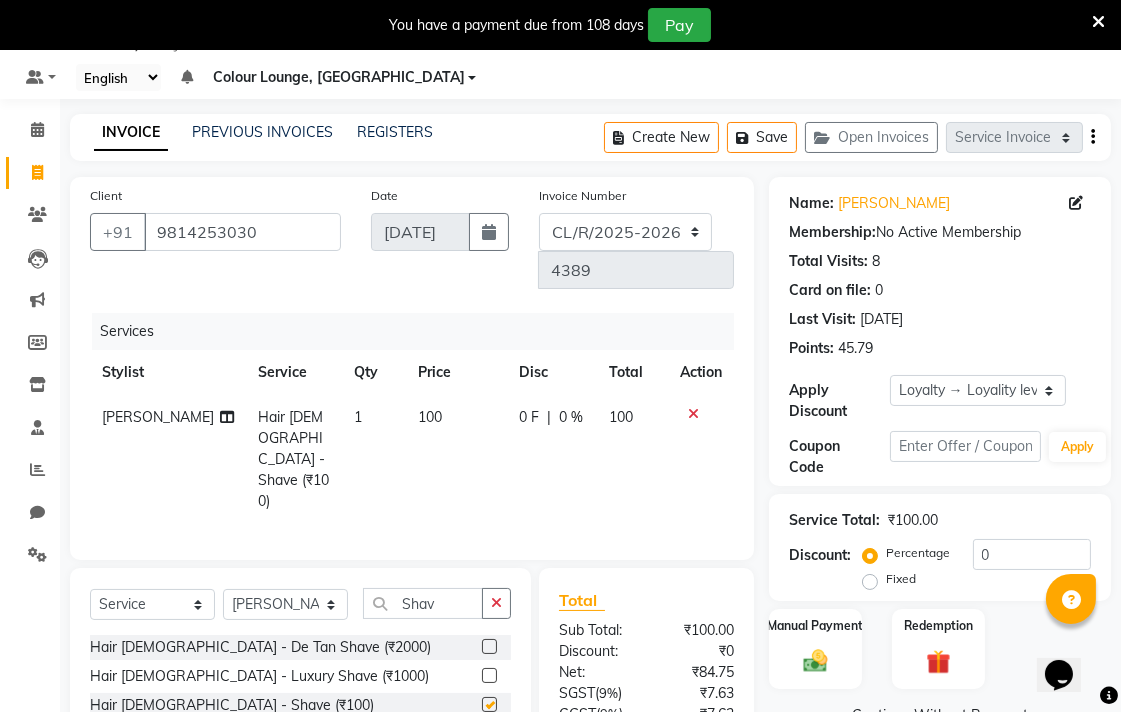 checkbox on "false" 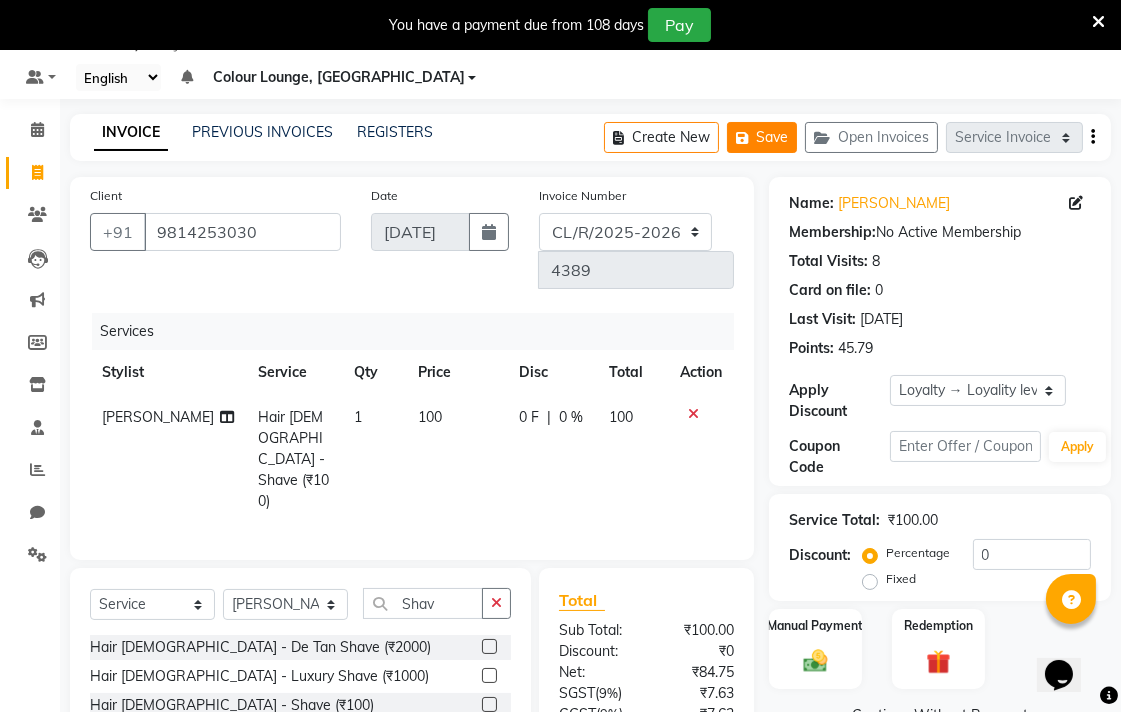 click on "Save" 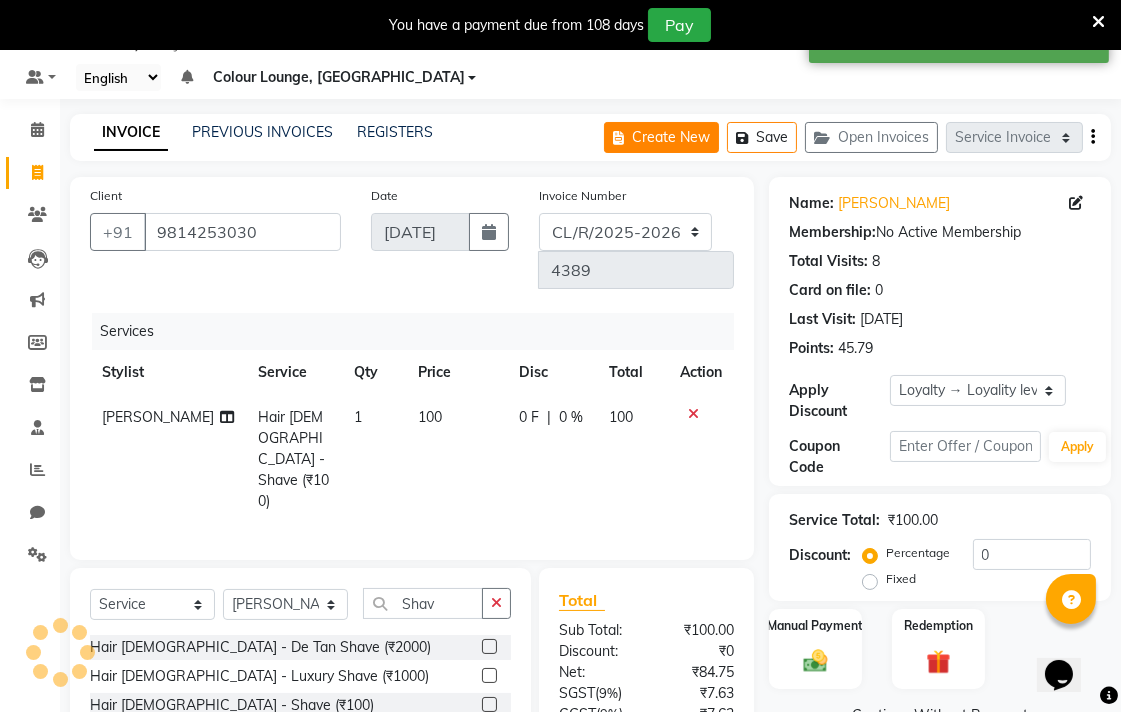 click on "Create New" 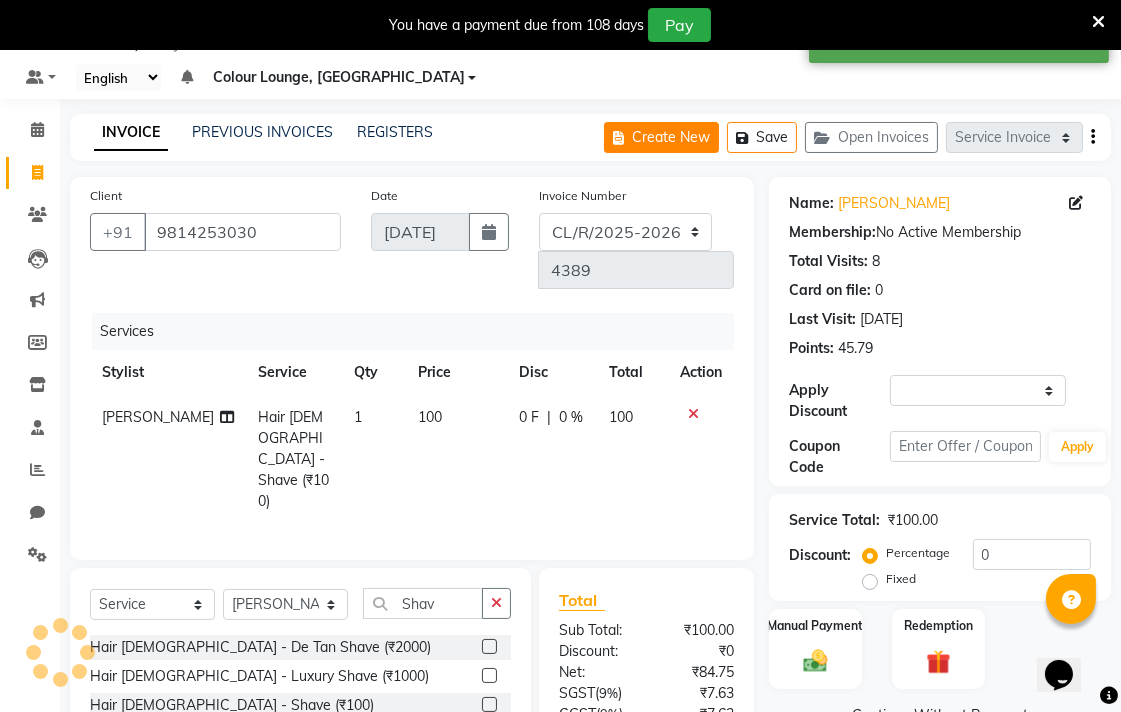 select on "service" 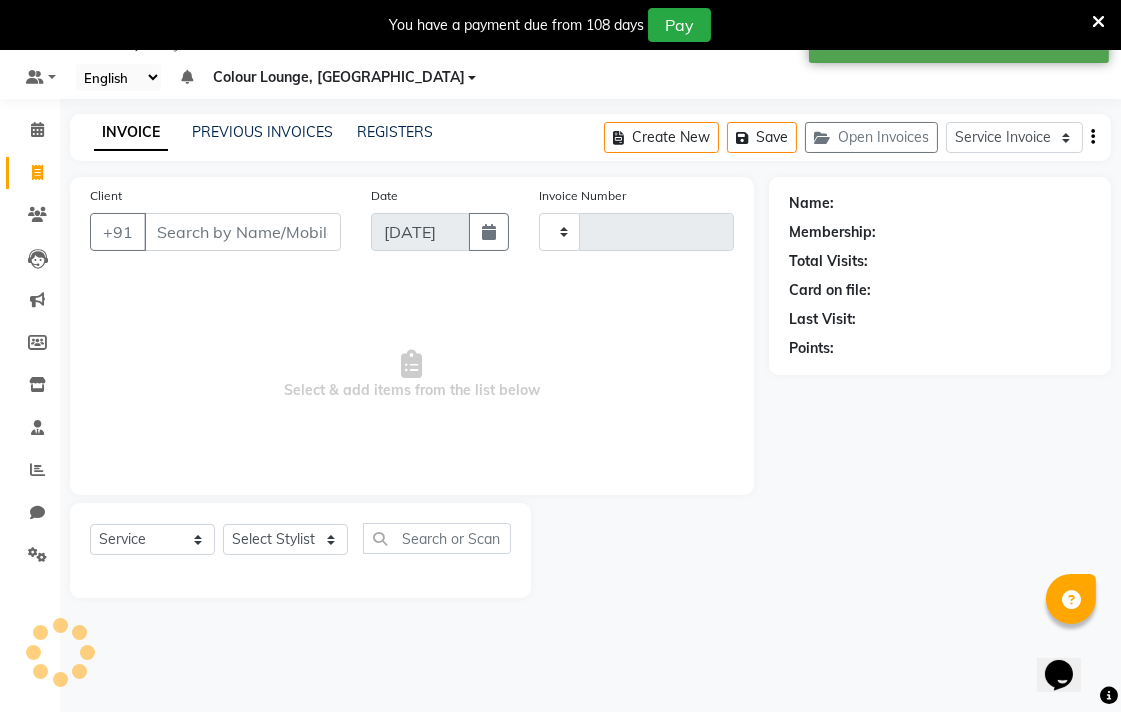 type on "4389" 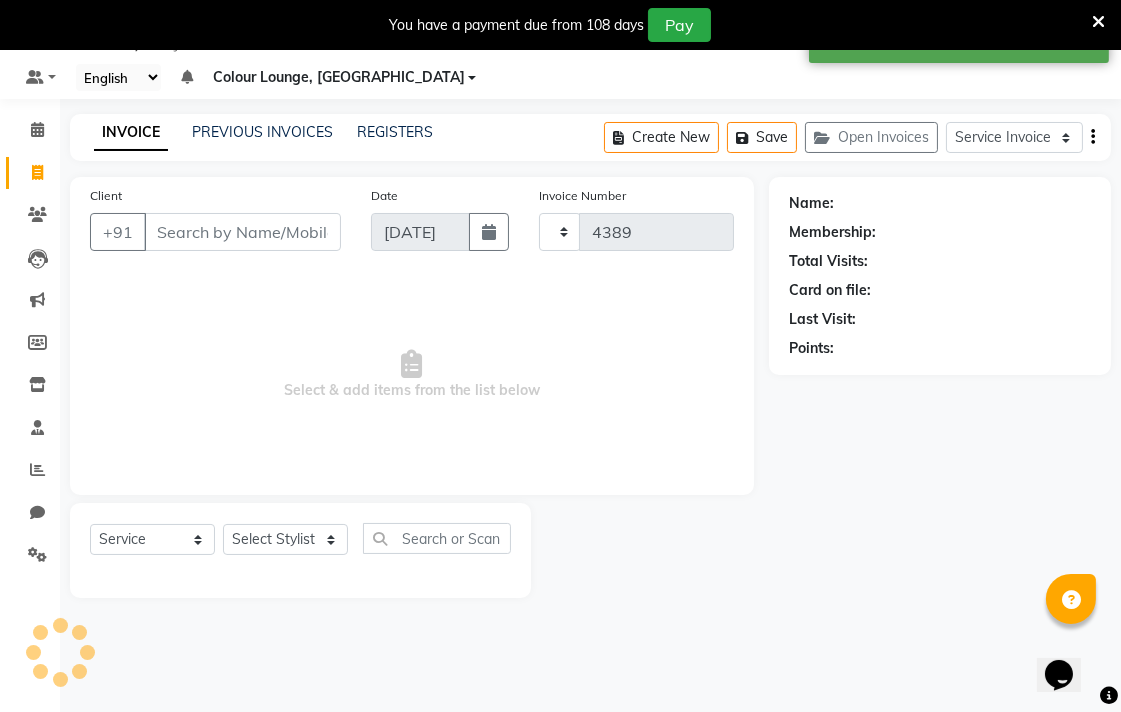 select on "8013" 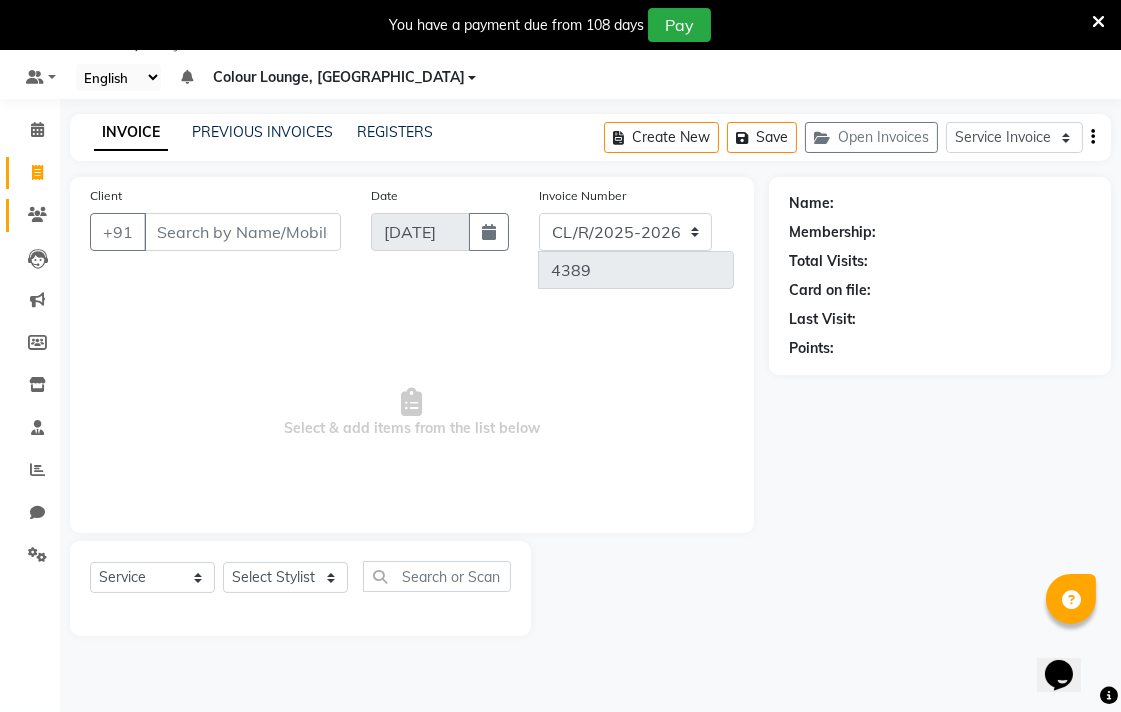 click 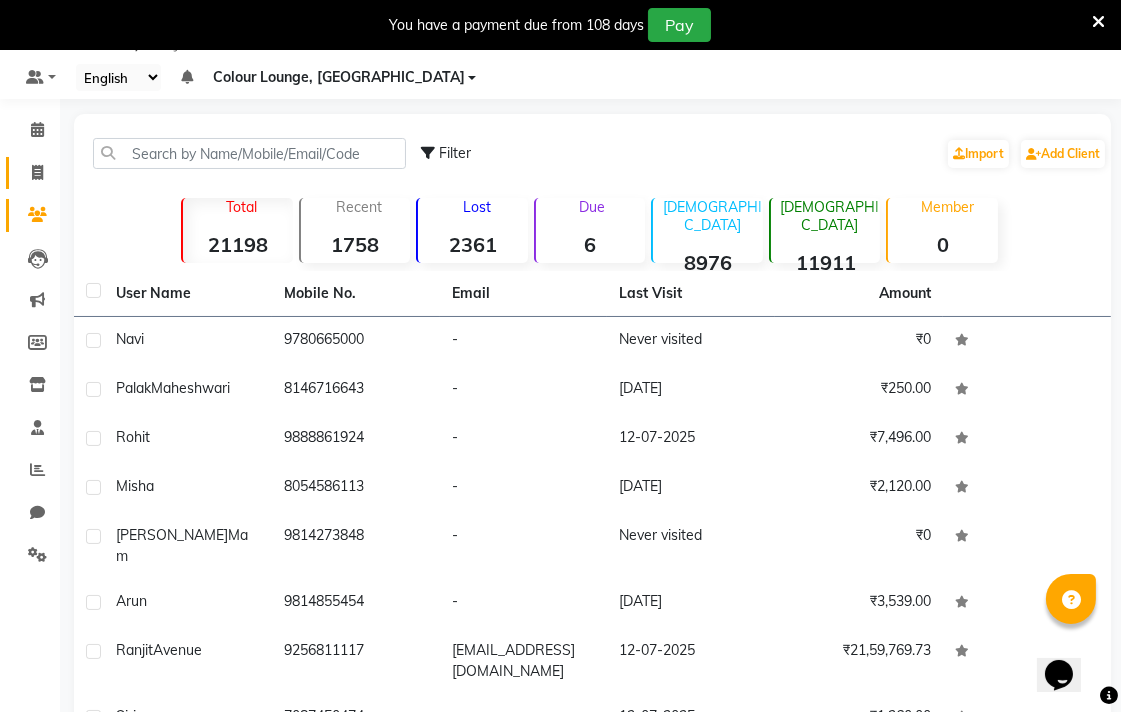 click 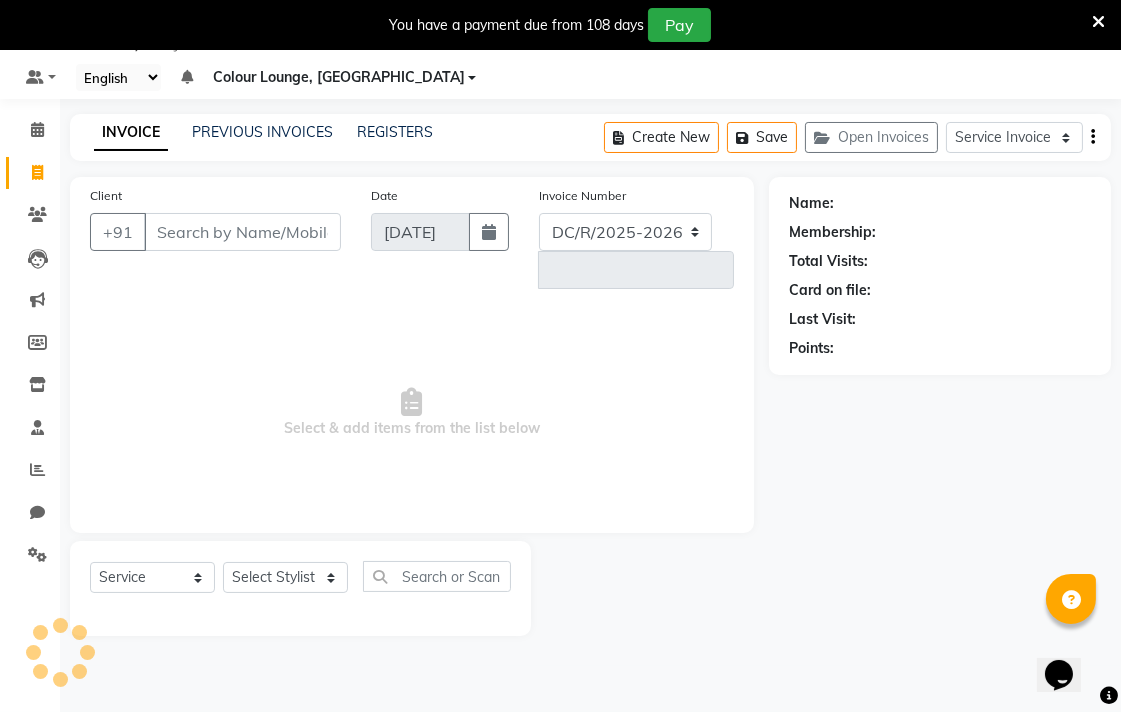 select on "8013" 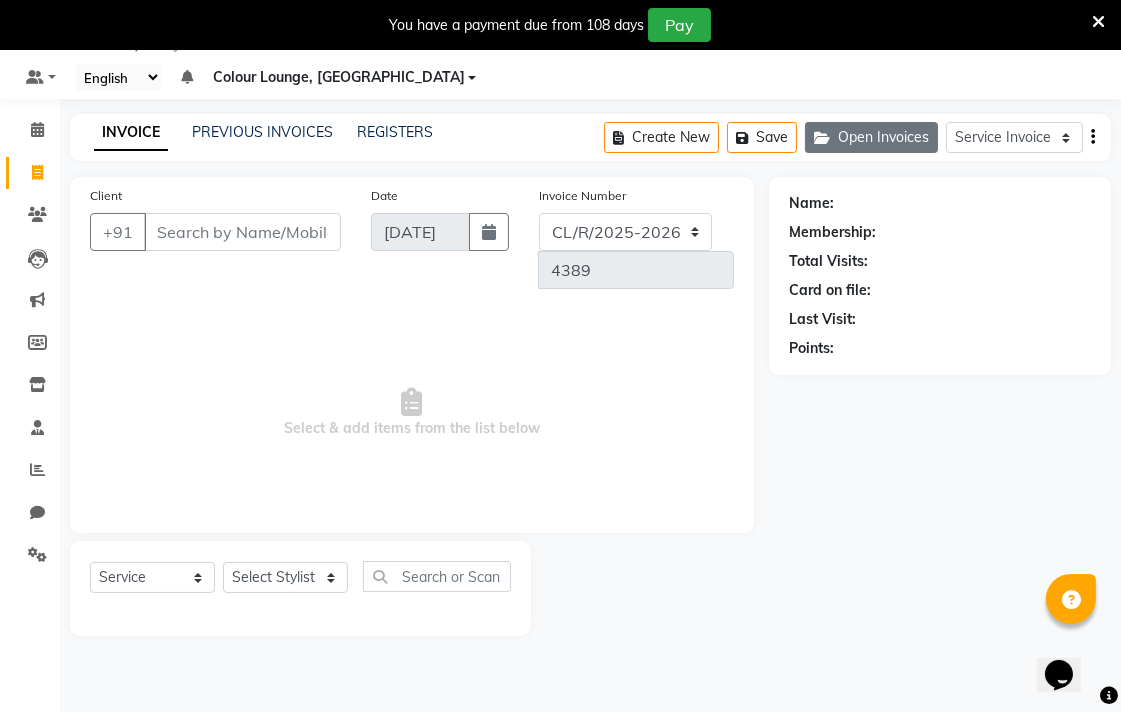 click on "Open Invoices" 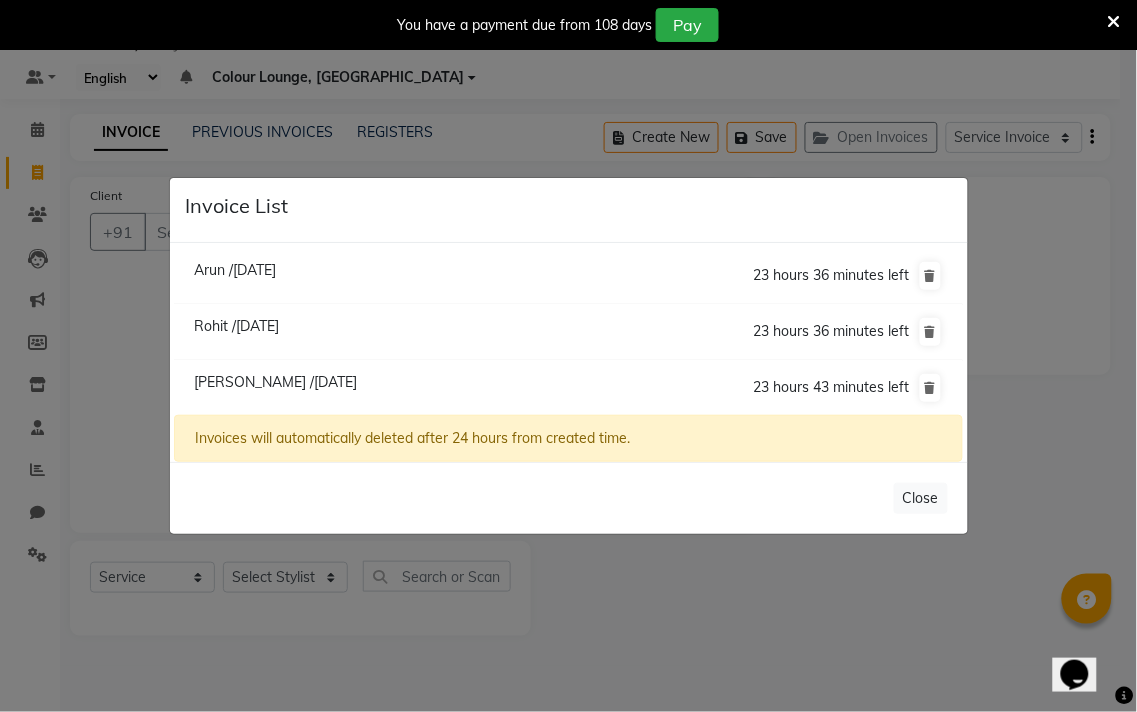 click on "Mohit Sachdeva /13 July 2025" 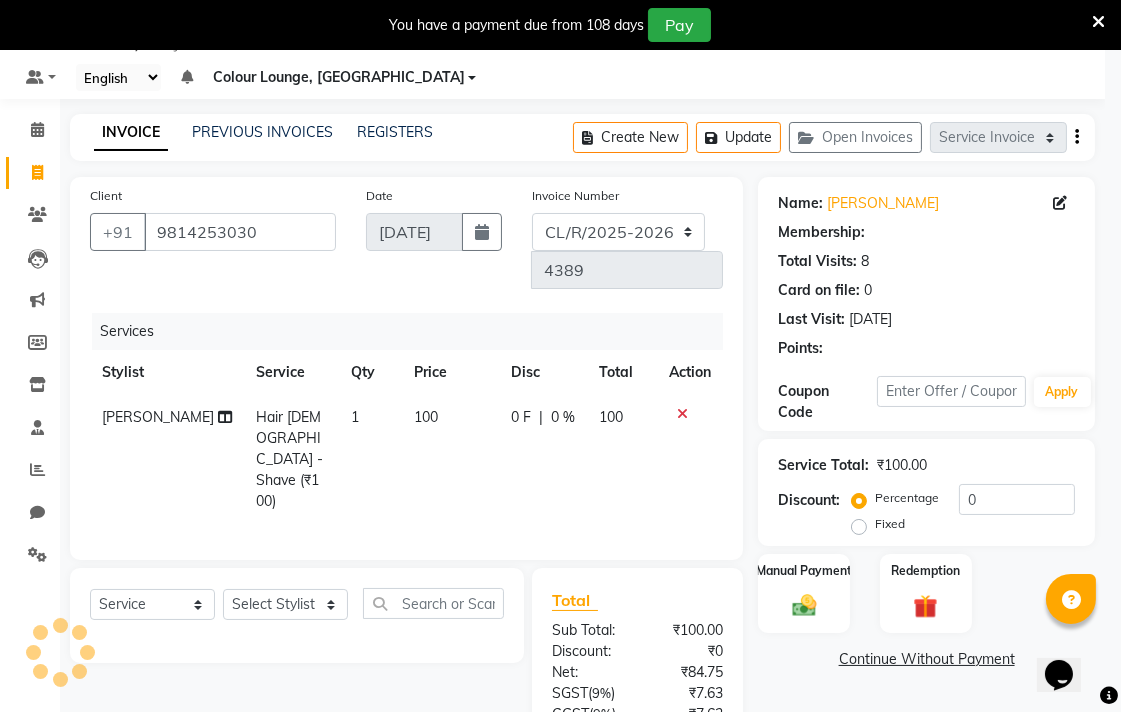 select on "1: Object" 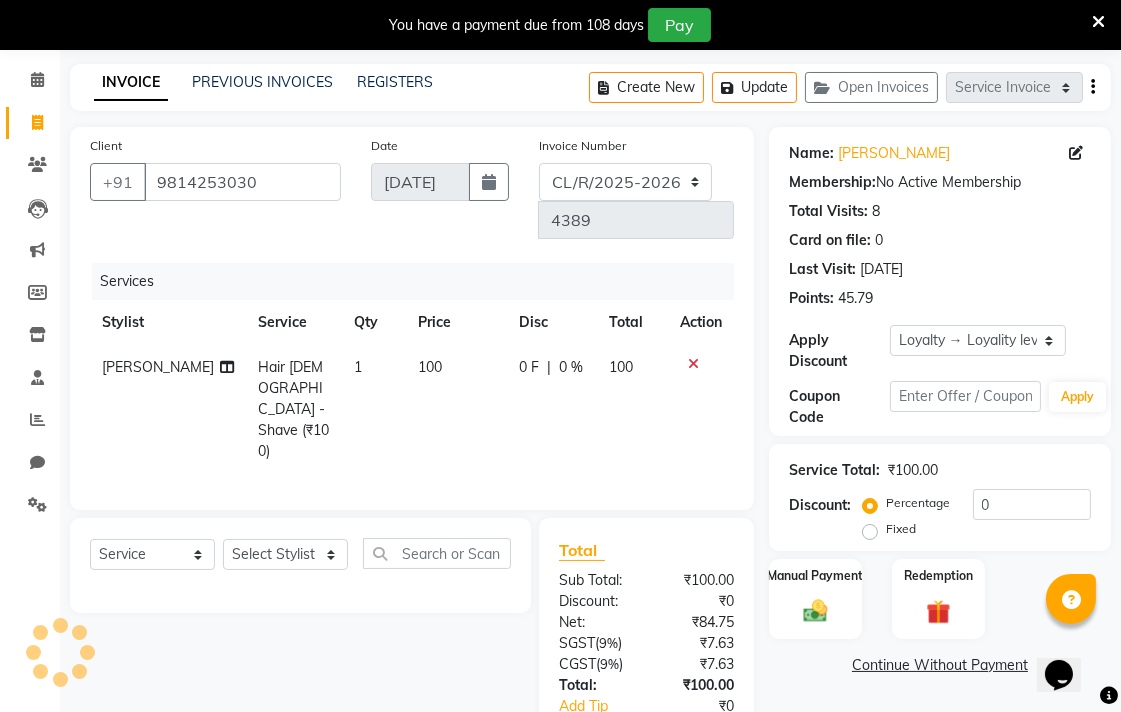 scroll, scrollTop: 166, scrollLeft: 0, axis: vertical 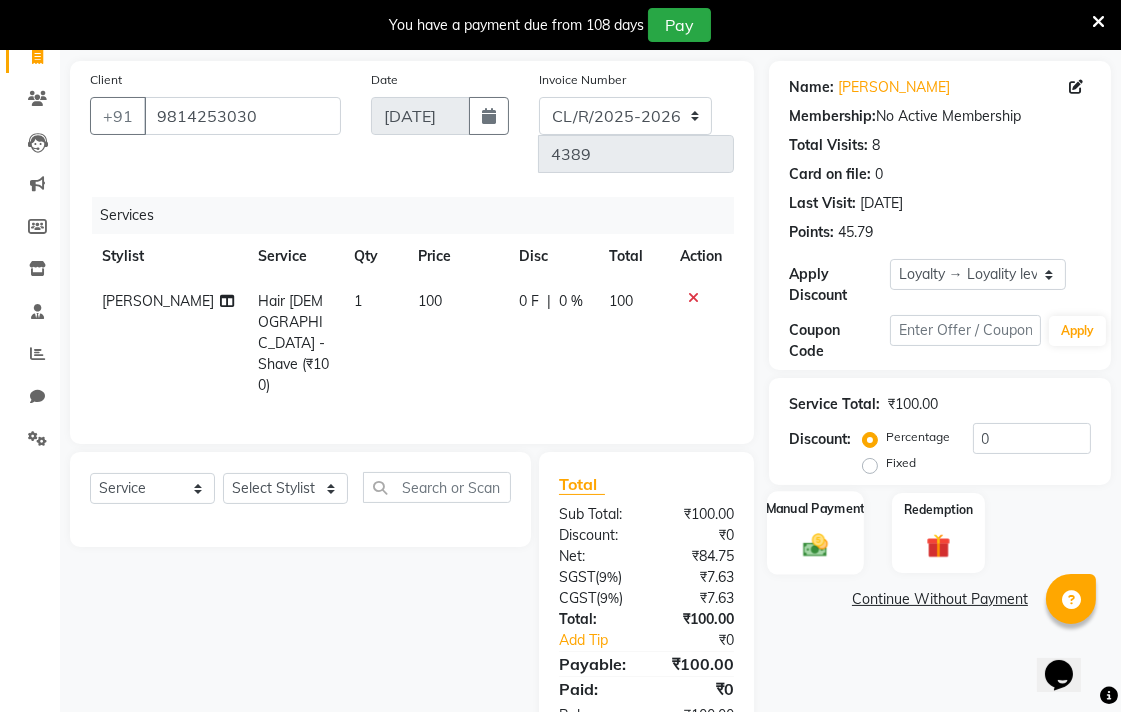 click 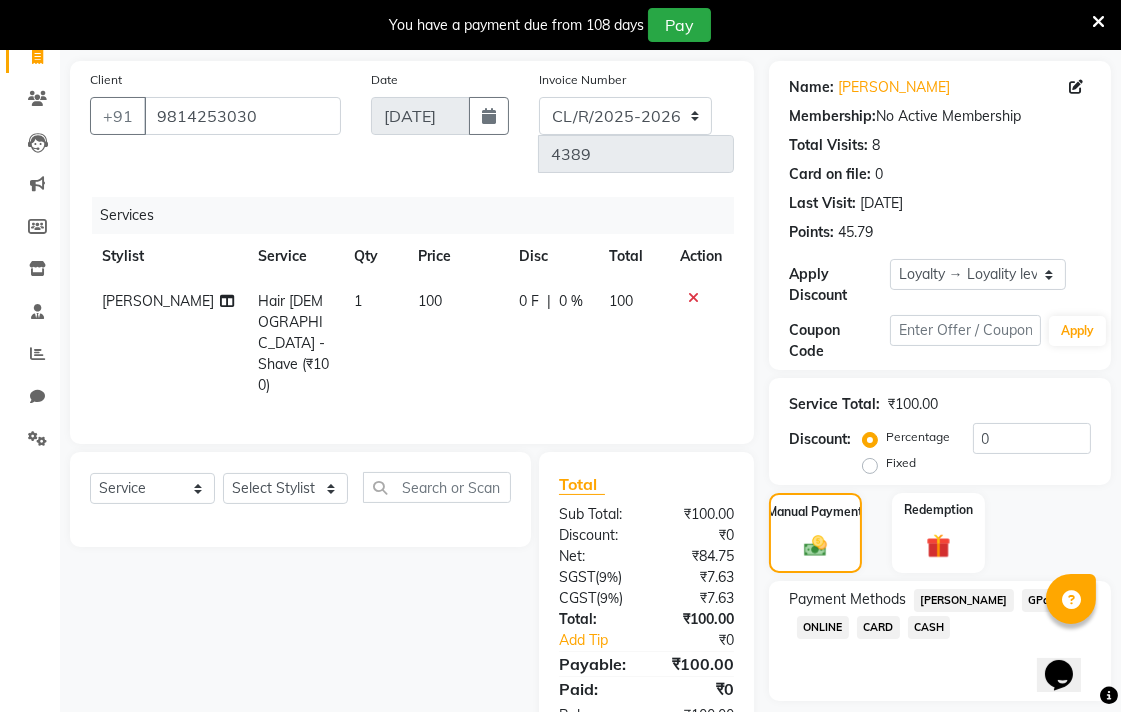 click on "CASH" 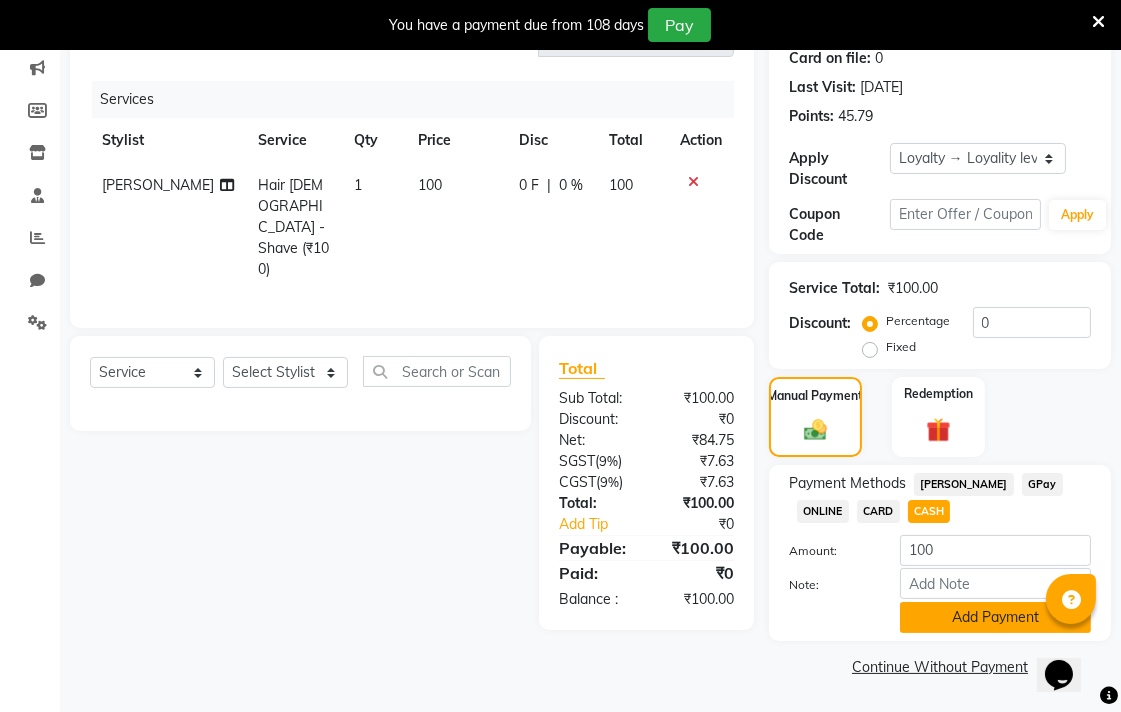 click on "Add Payment" 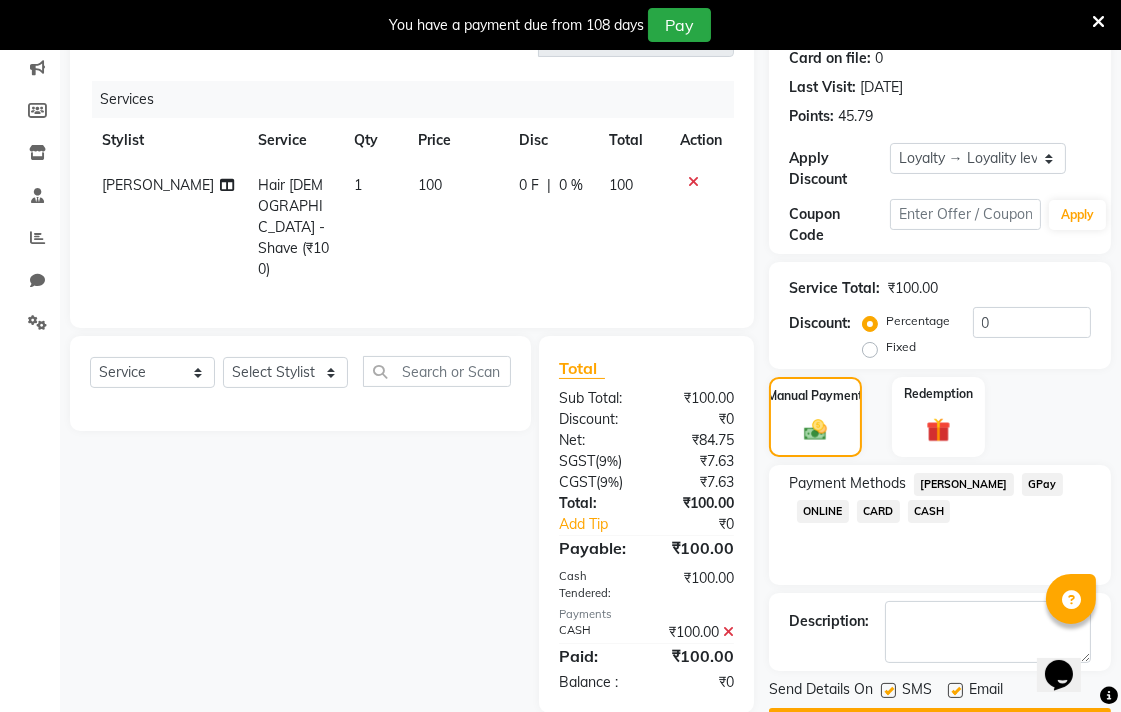 scroll, scrollTop: 390, scrollLeft: 0, axis: vertical 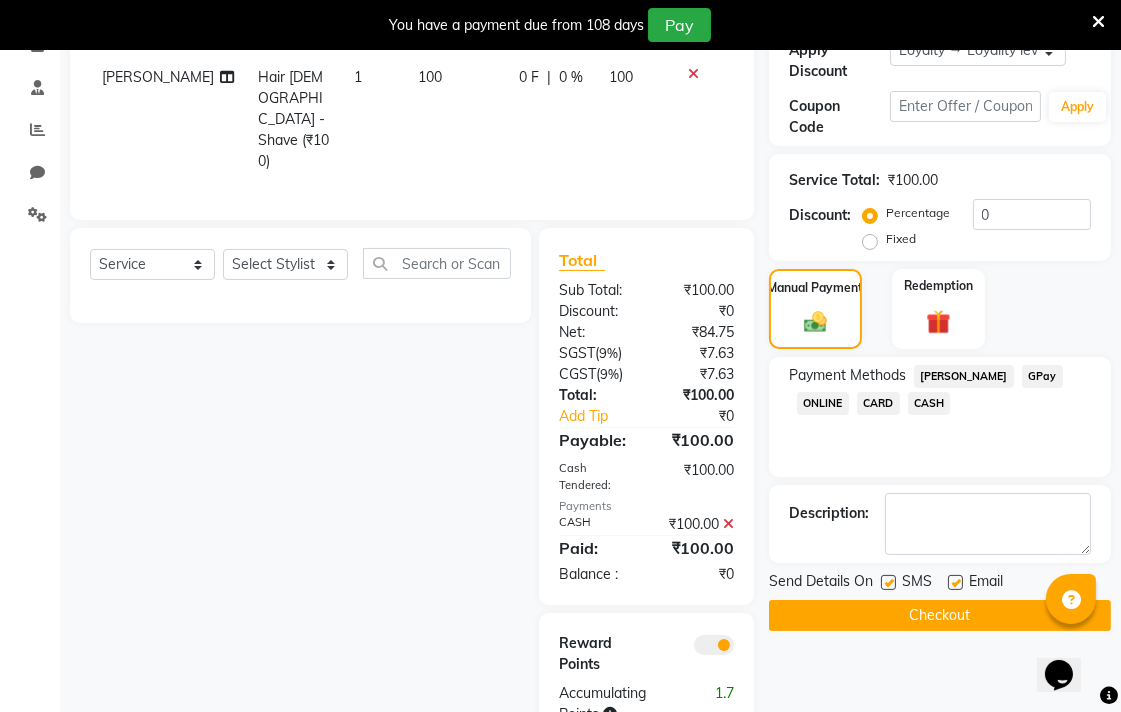 click on "Checkout" 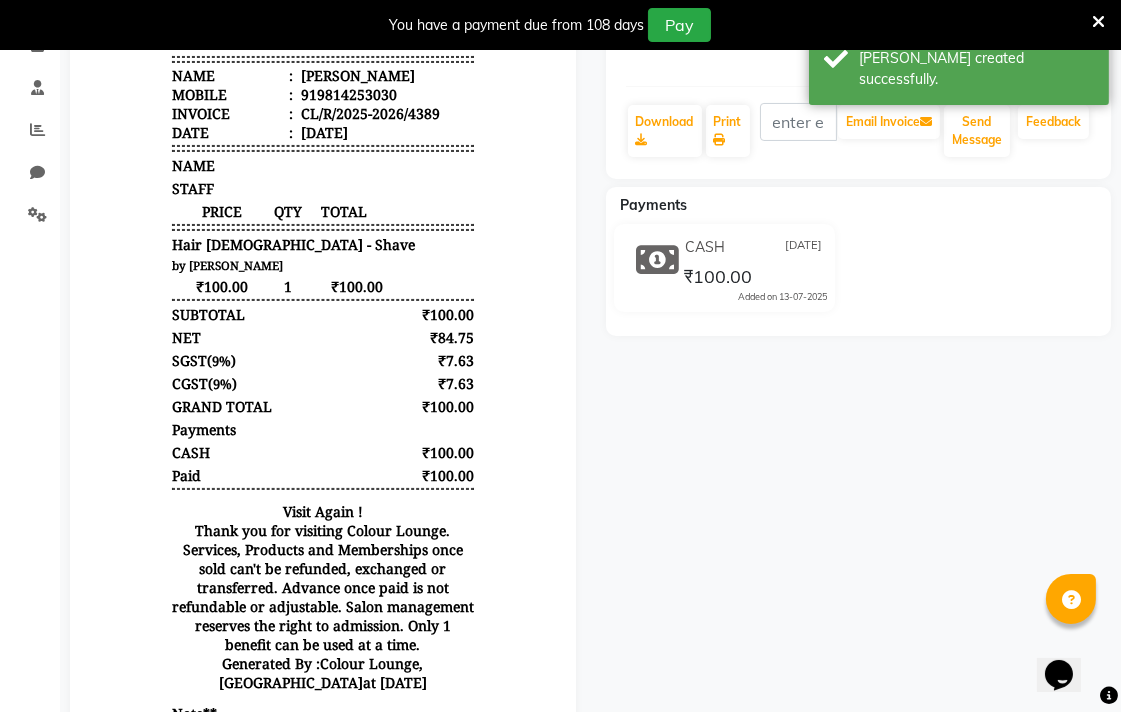 scroll, scrollTop: 0, scrollLeft: 0, axis: both 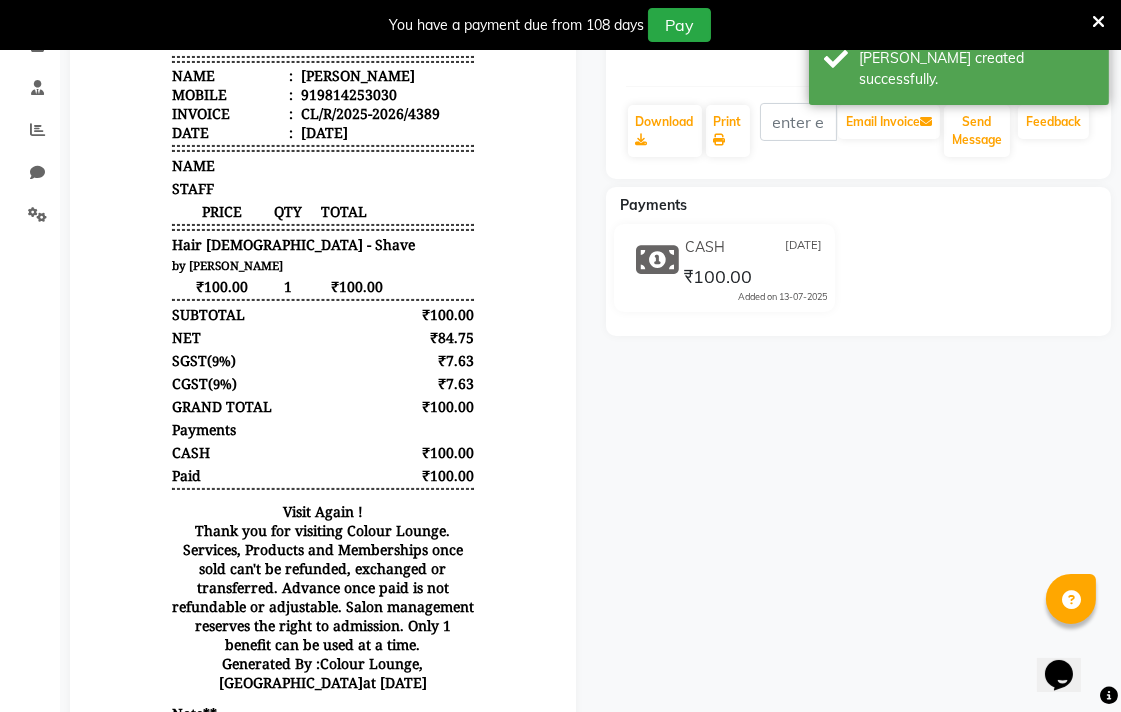 click on "Mohit sachdeva   Prebook   Payment Received  Download  Print   Email Invoice   Send Message Feedback" 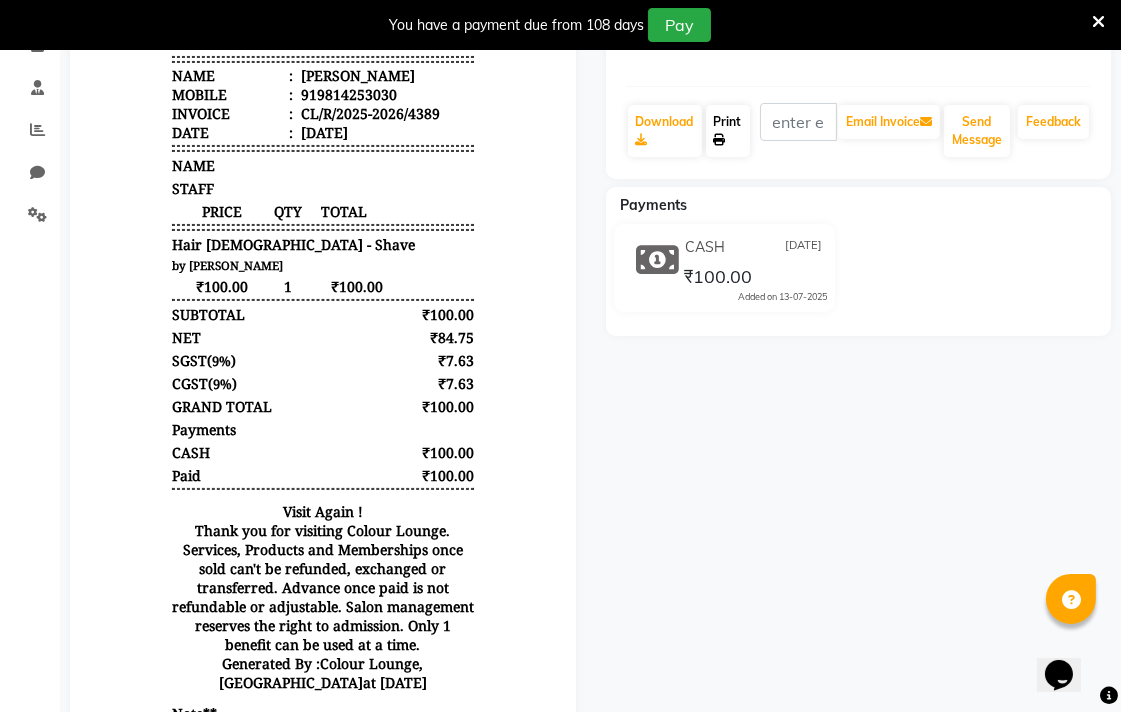 click on "Print" 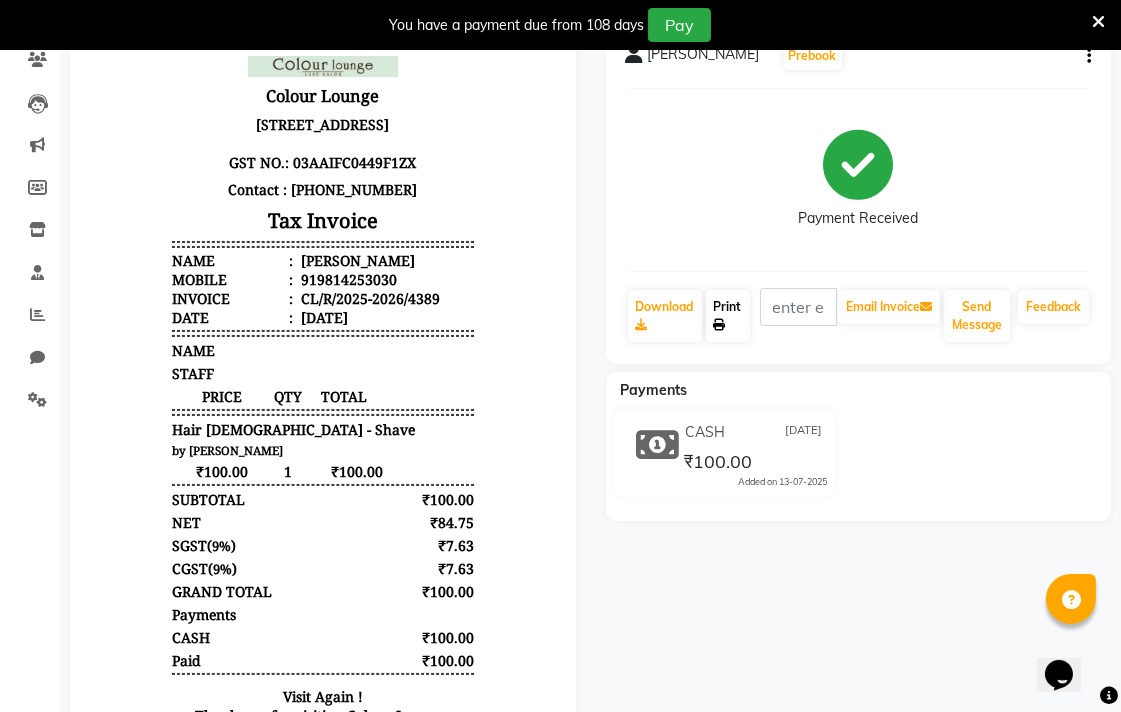 scroll, scrollTop: 0, scrollLeft: 0, axis: both 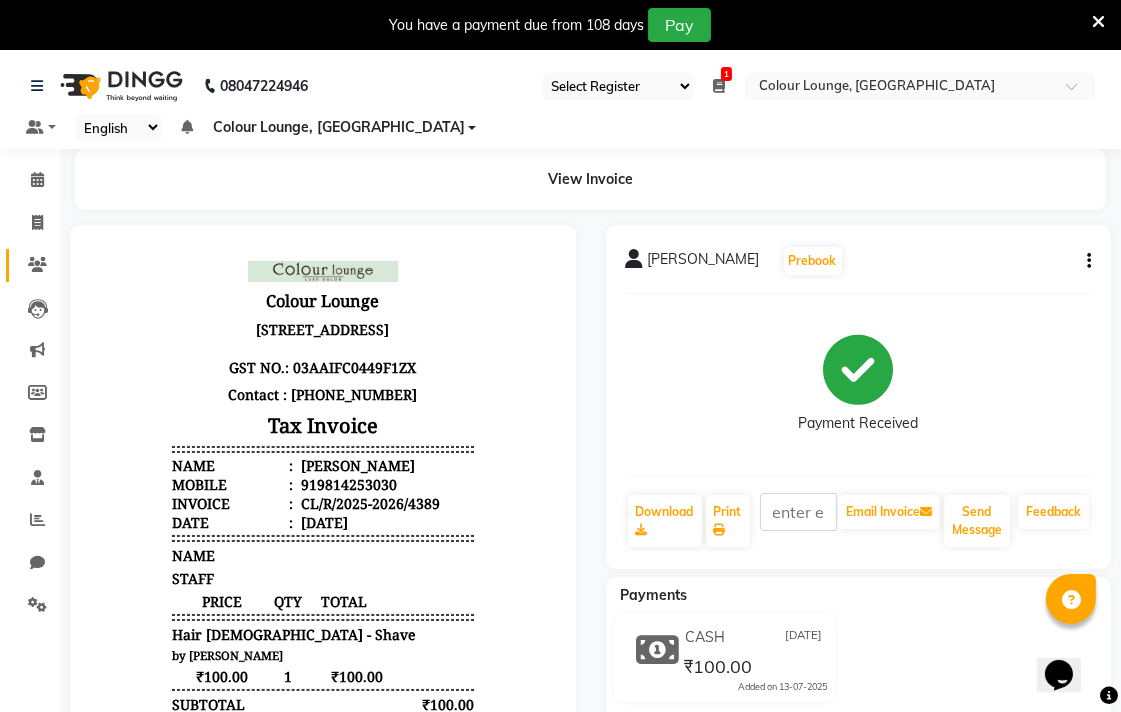click 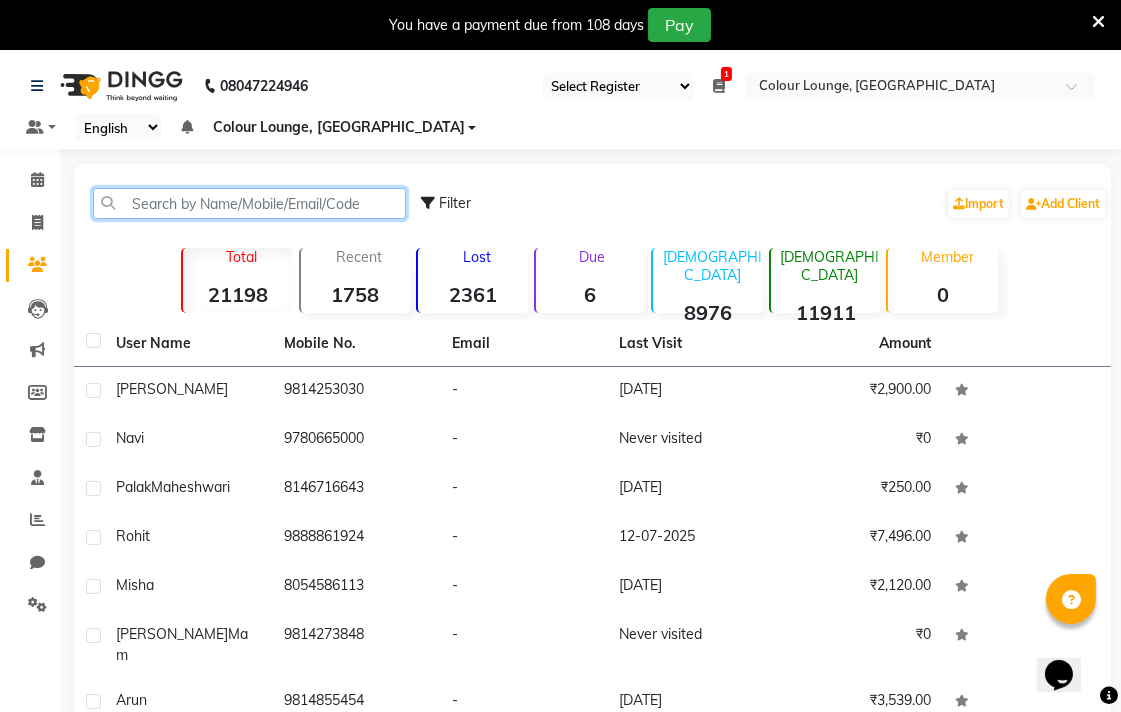 click 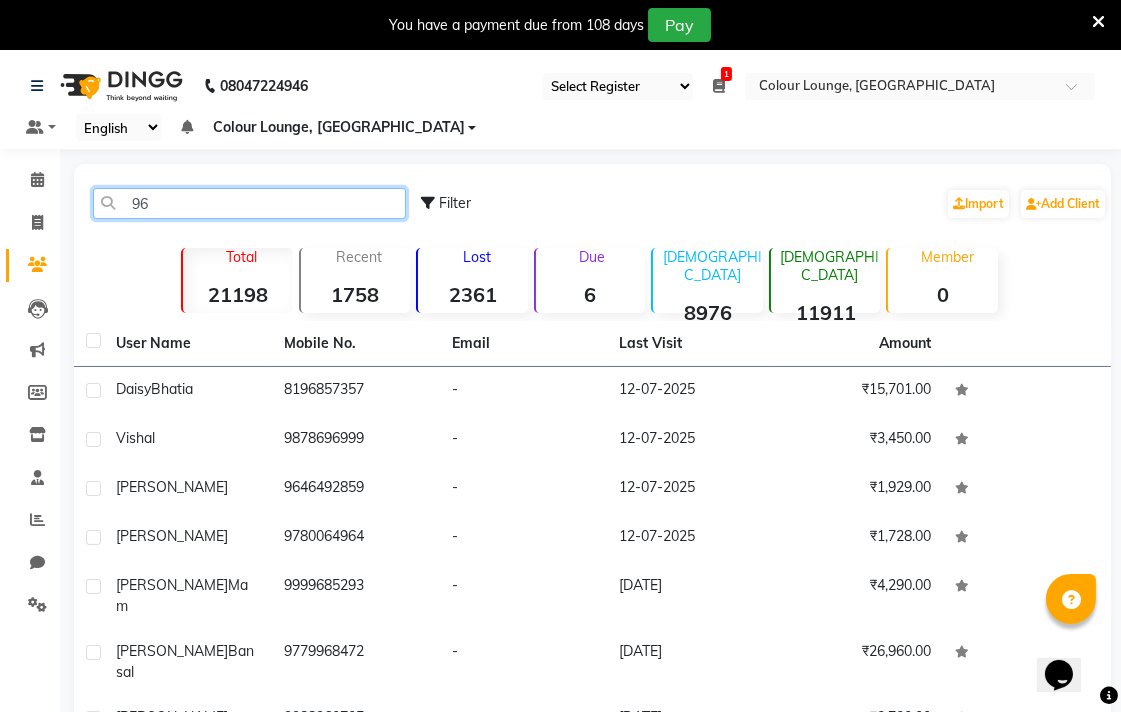 type on "9" 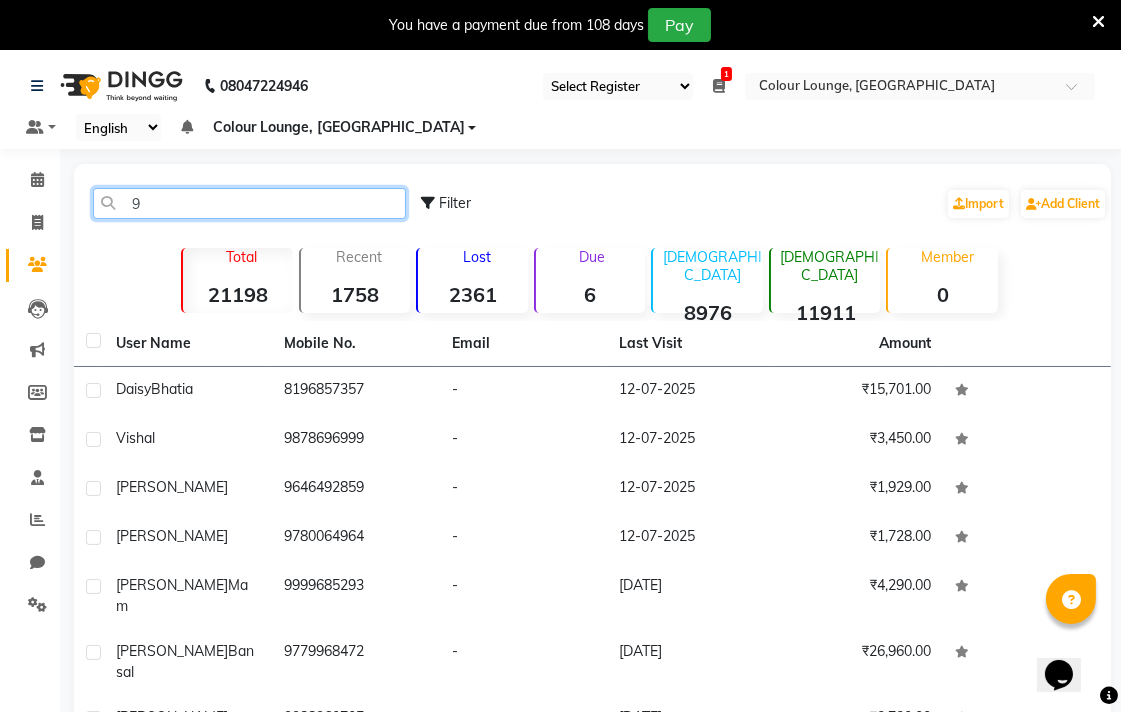 type 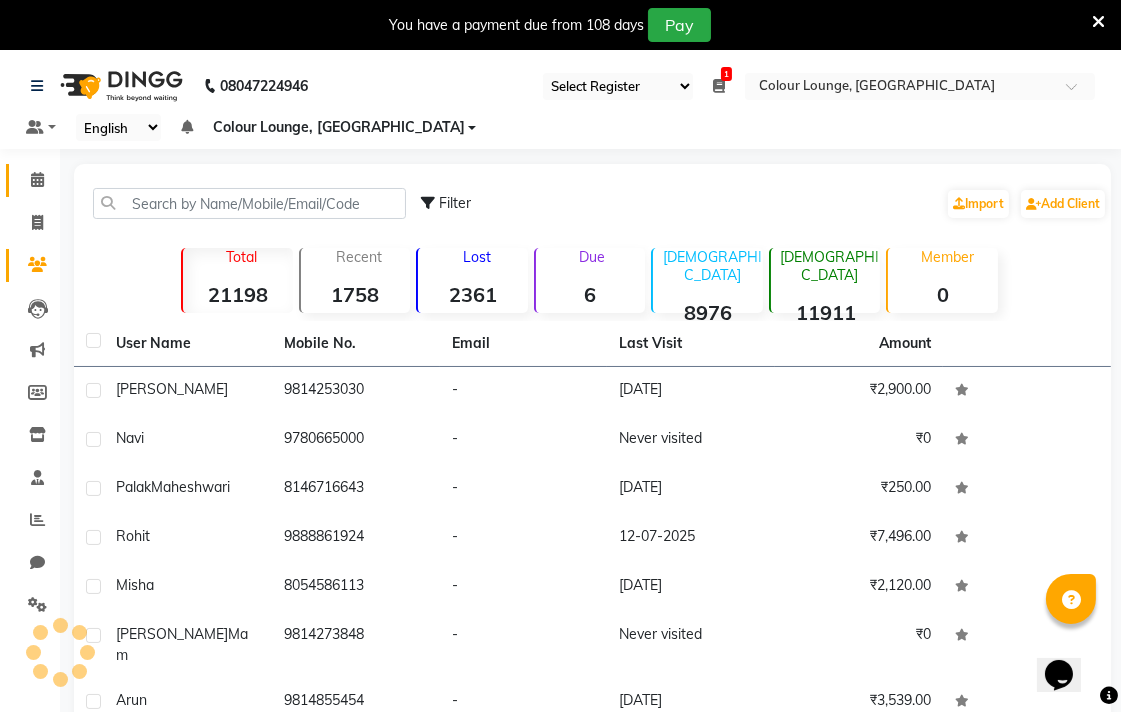click 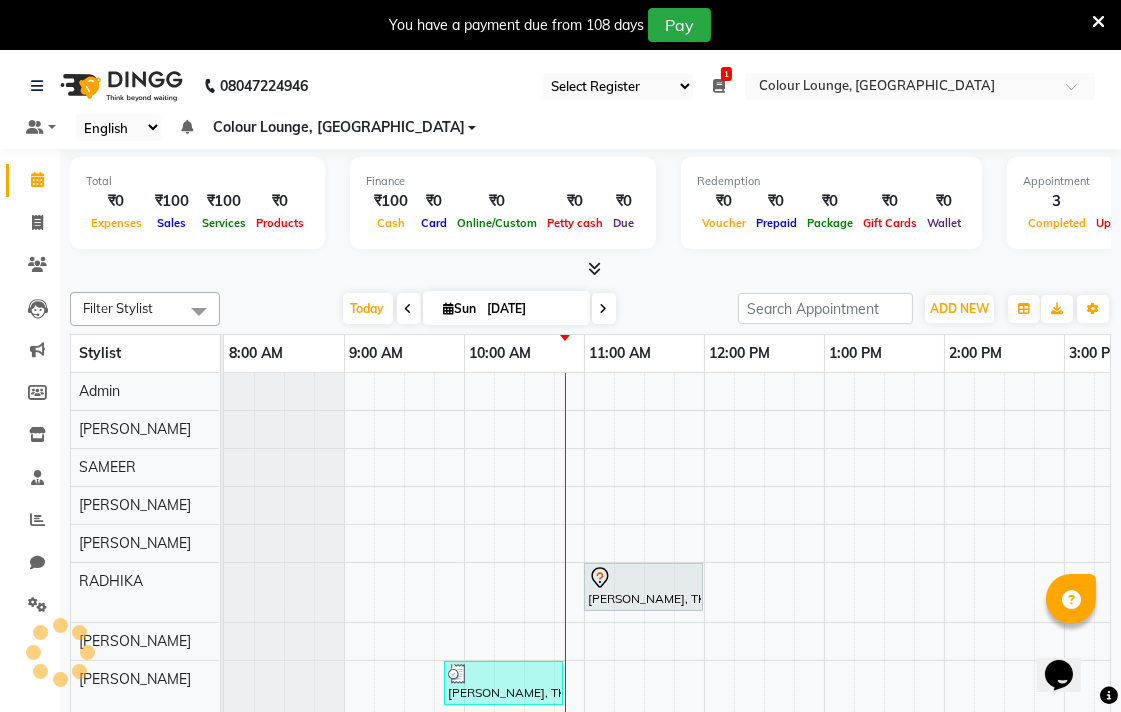 scroll, scrollTop: 26, scrollLeft: 0, axis: vertical 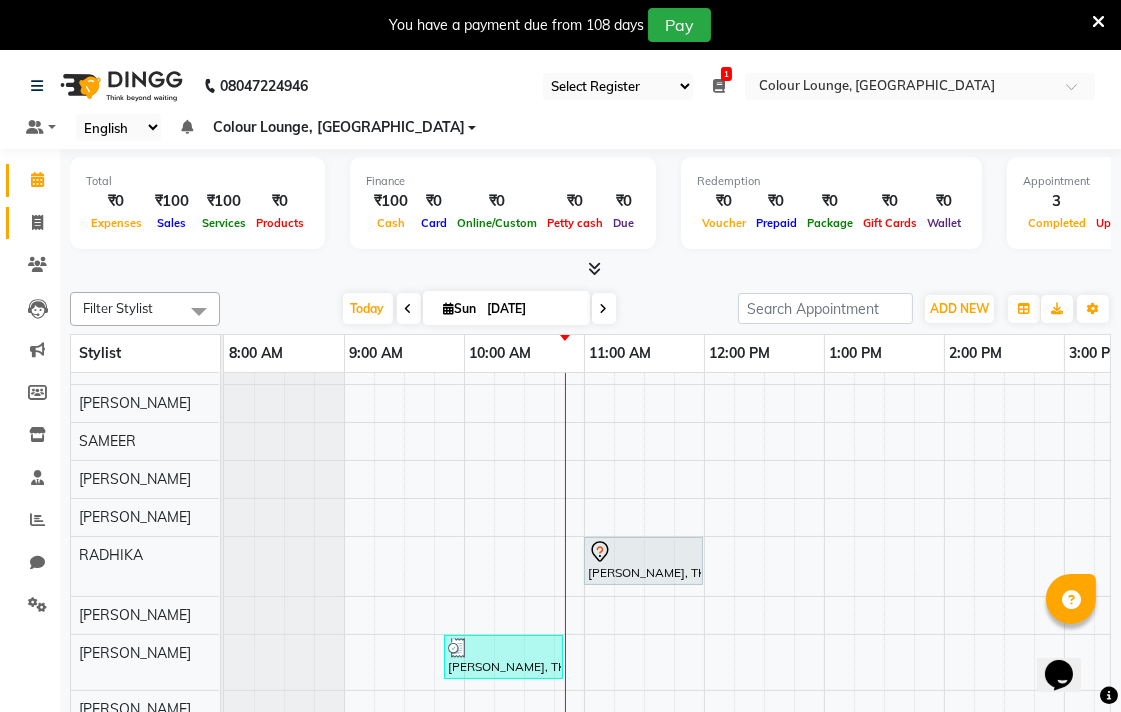 click 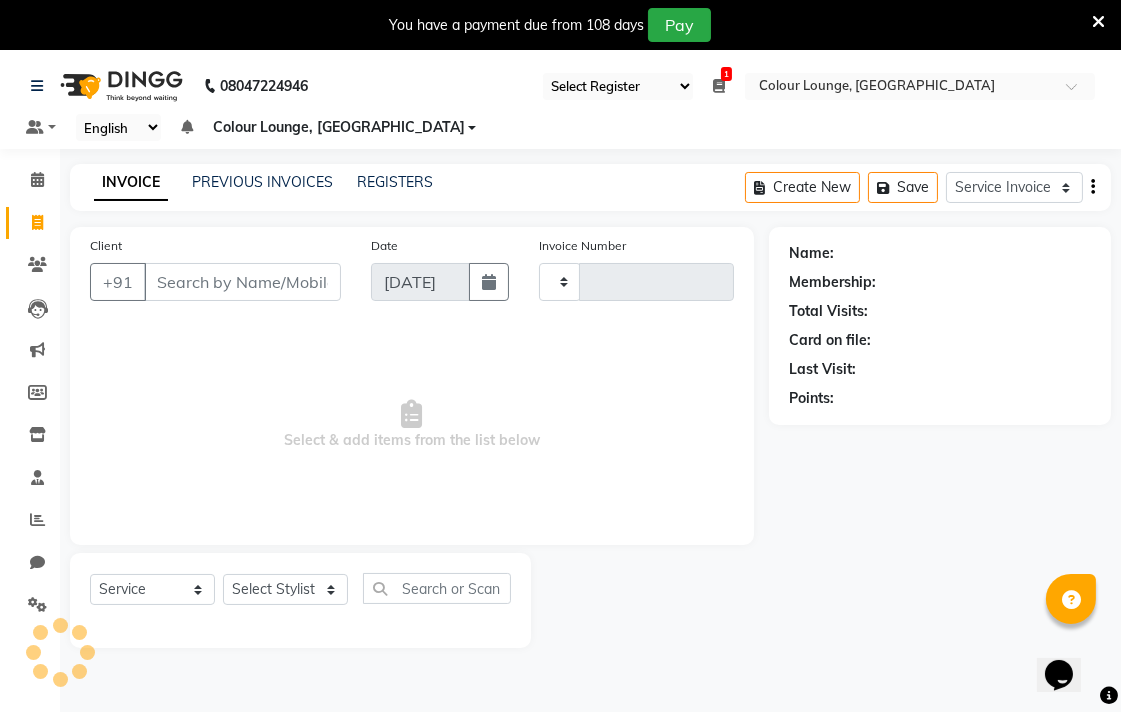 type on "4390" 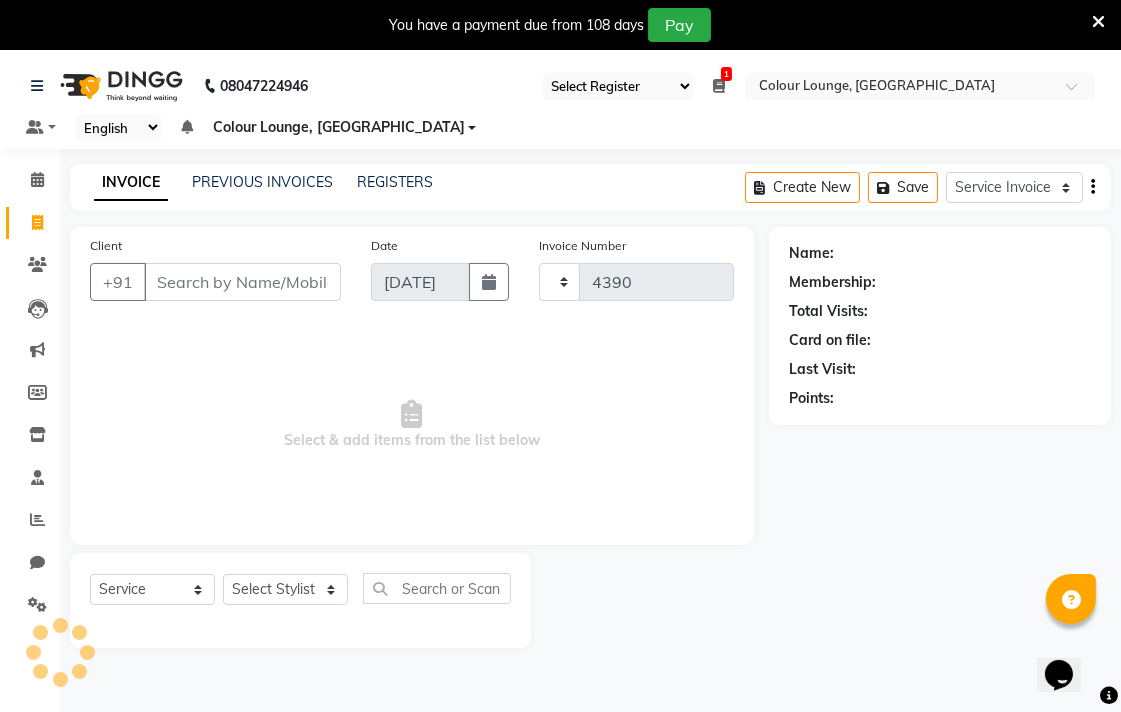 select on "8013" 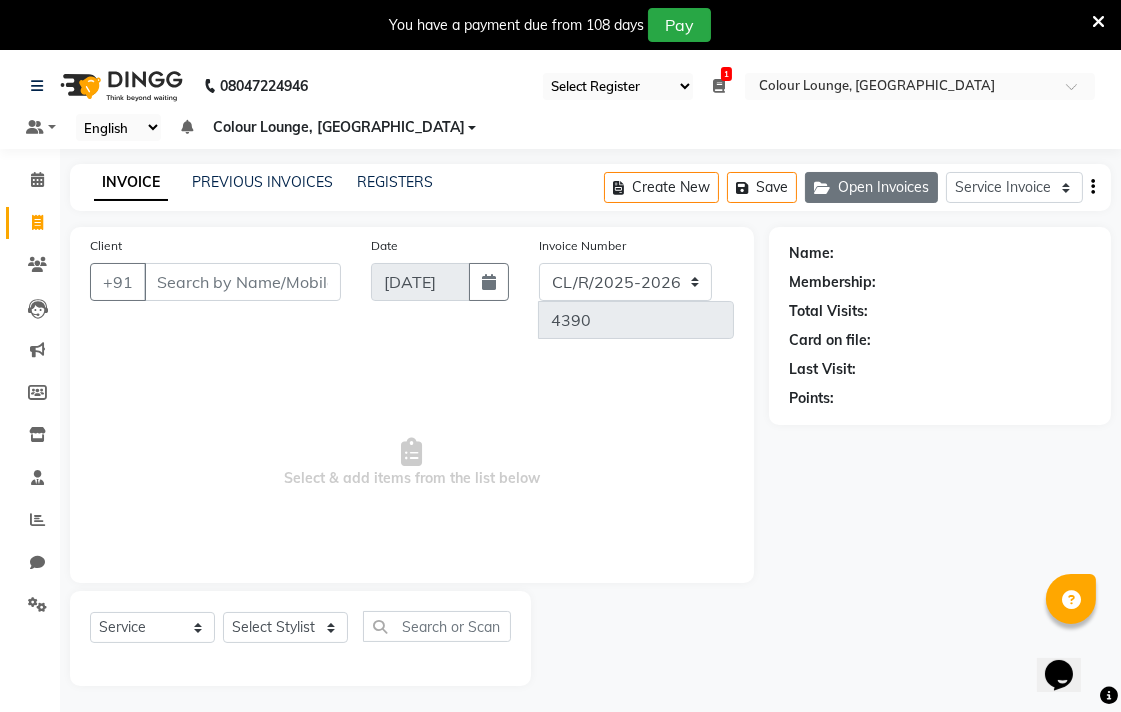 click on "Open Invoices" 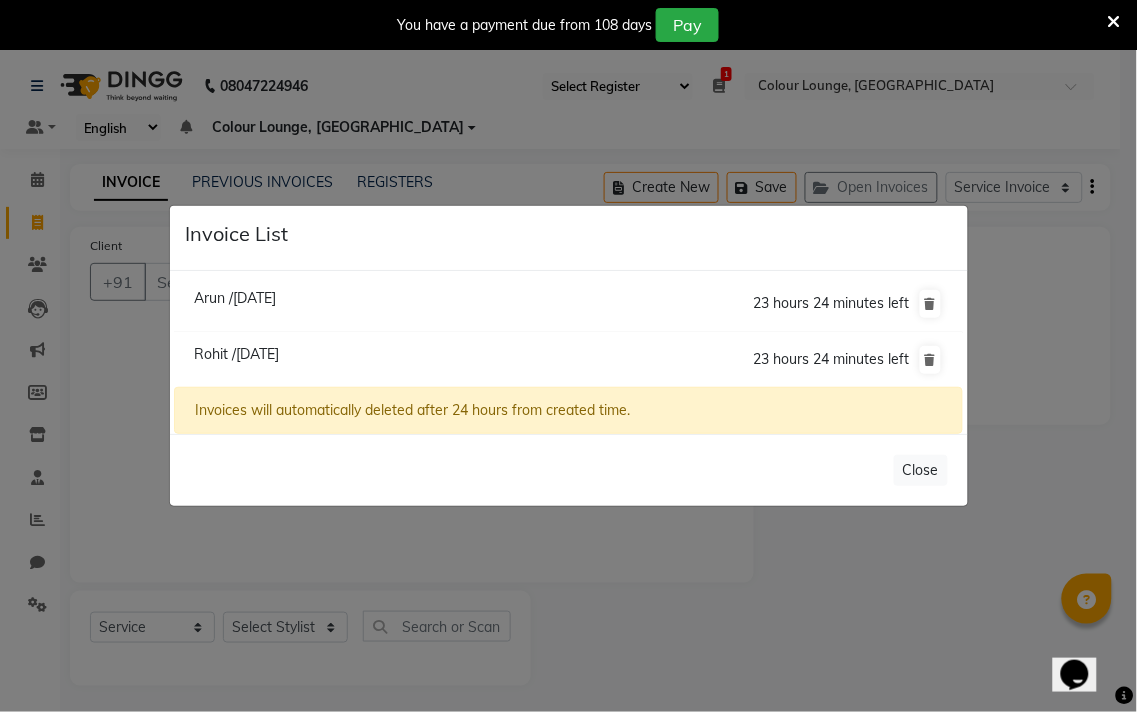 click on "Rohit /13 July 2025" 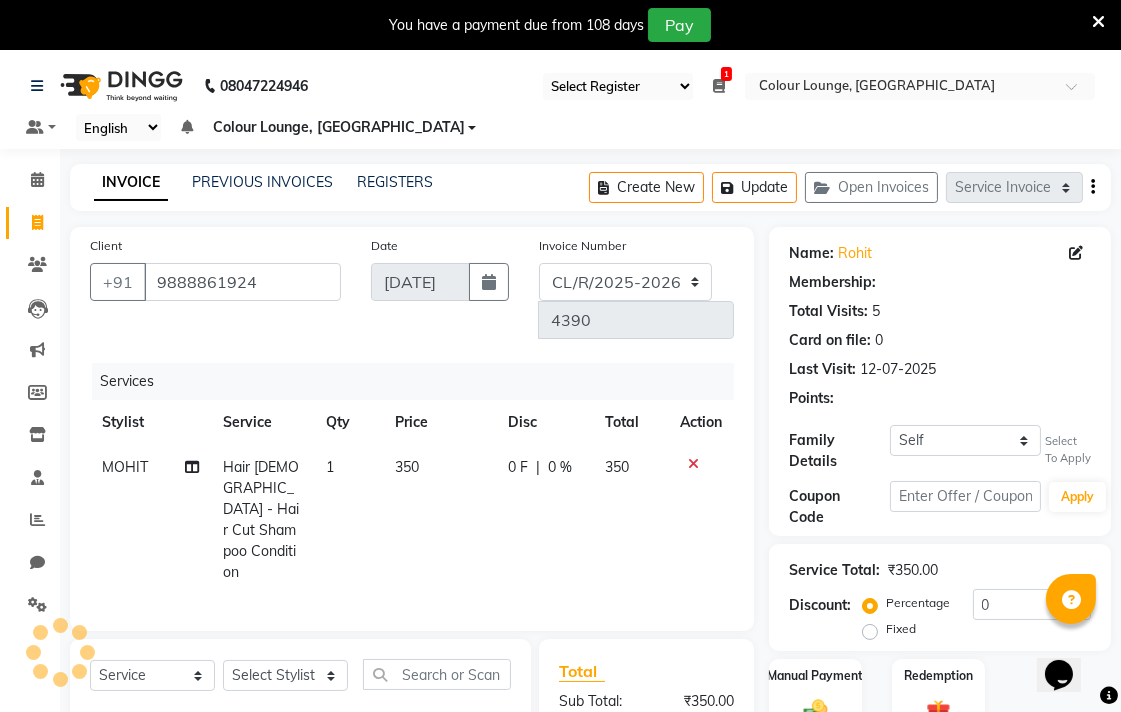 select on "1: Object" 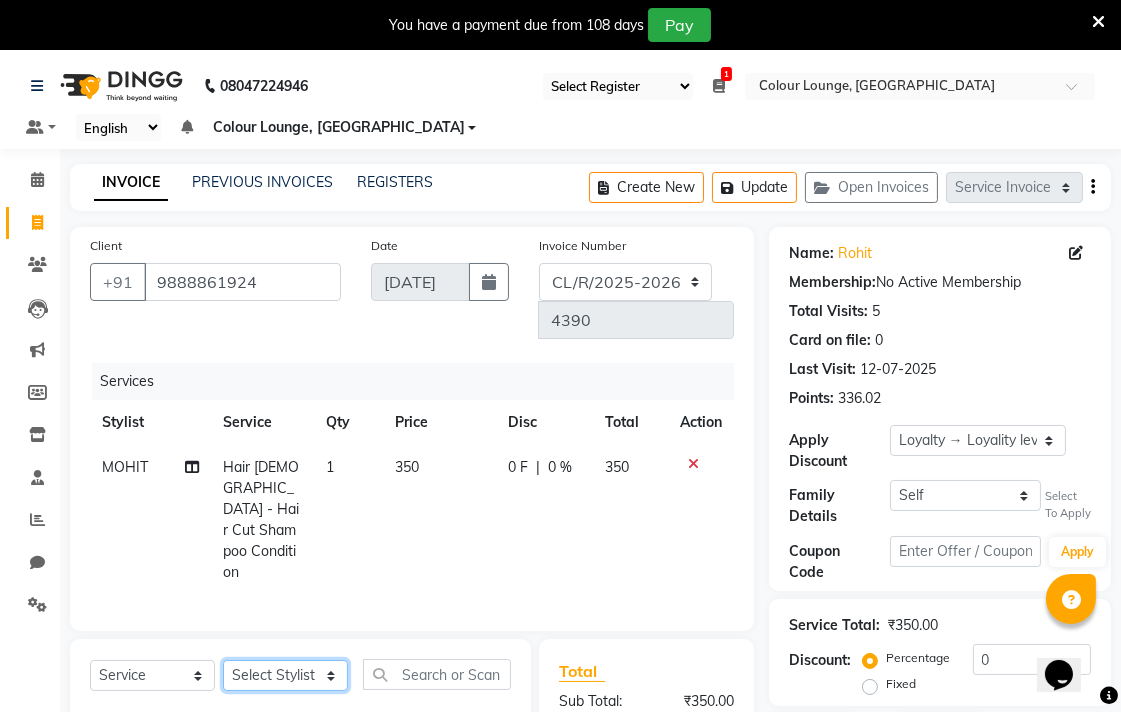 click on "Select Stylist Admin AMIT Birshika Colour Lounge, [GEOGRAPHIC_DATA] Colour Lounge, [GEOGRAPHIC_DATA] [PERSON_NAME] [PERSON_NAME] [PERSON_NAME] [PERSON_NAME] [PERSON_NAME] mam [PERSON_NAME] [PERSON_NAME] [PERSON_NAME] MOHIT [PERSON_NAME] POOJA [PERSON_NAME] [PERSON_NAME] [PERSON_NAME] guard [PERSON_NAME] [PERSON_NAME] [PERSON_NAME] [PERSON_NAME] SAMEER [PERSON_NAME] [PERSON_NAME] [PERSON_NAME] [PERSON_NAME] [PERSON_NAME] [PERSON_NAME] VISHAL [PERSON_NAME]" 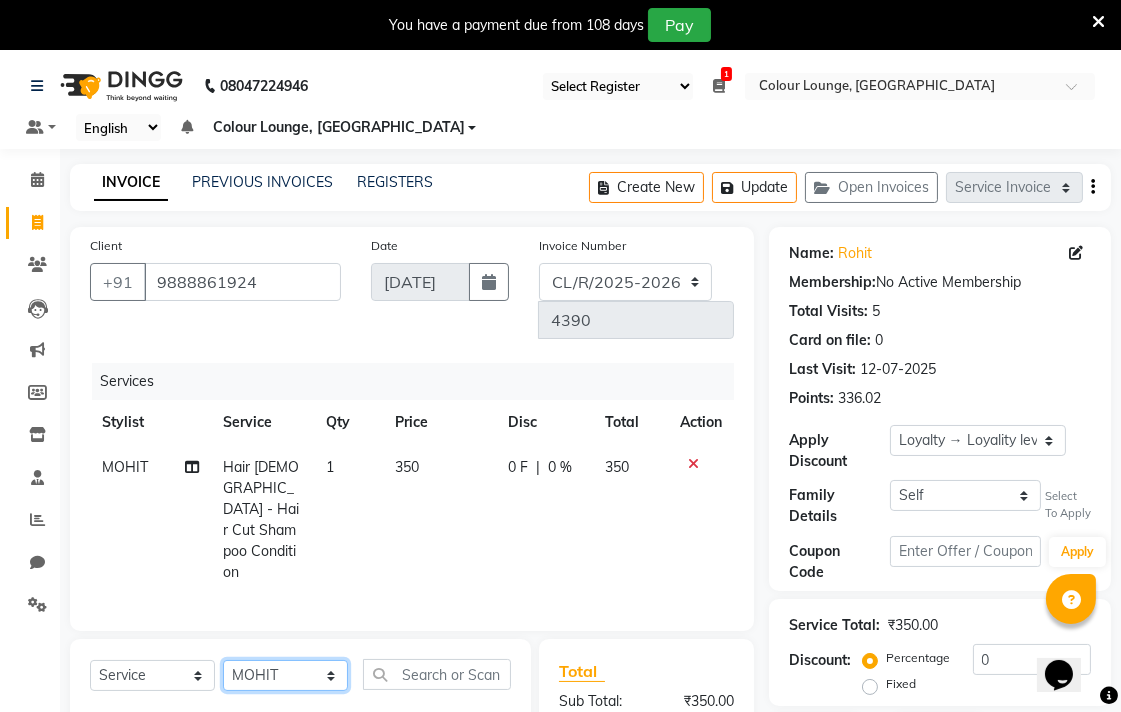 click on "Select Stylist Admin AMIT Birshika Colour Lounge, [GEOGRAPHIC_DATA] Colour Lounge, [GEOGRAPHIC_DATA] [PERSON_NAME] [PERSON_NAME] [PERSON_NAME] [PERSON_NAME] [PERSON_NAME] mam [PERSON_NAME] [PERSON_NAME] [PERSON_NAME] MOHIT [PERSON_NAME] POOJA [PERSON_NAME] [PERSON_NAME] [PERSON_NAME] guard [PERSON_NAME] [PERSON_NAME] [PERSON_NAME] [PERSON_NAME] SAMEER [PERSON_NAME] [PERSON_NAME] [PERSON_NAME] [PERSON_NAME] [PERSON_NAME] [PERSON_NAME] VISHAL [PERSON_NAME]" 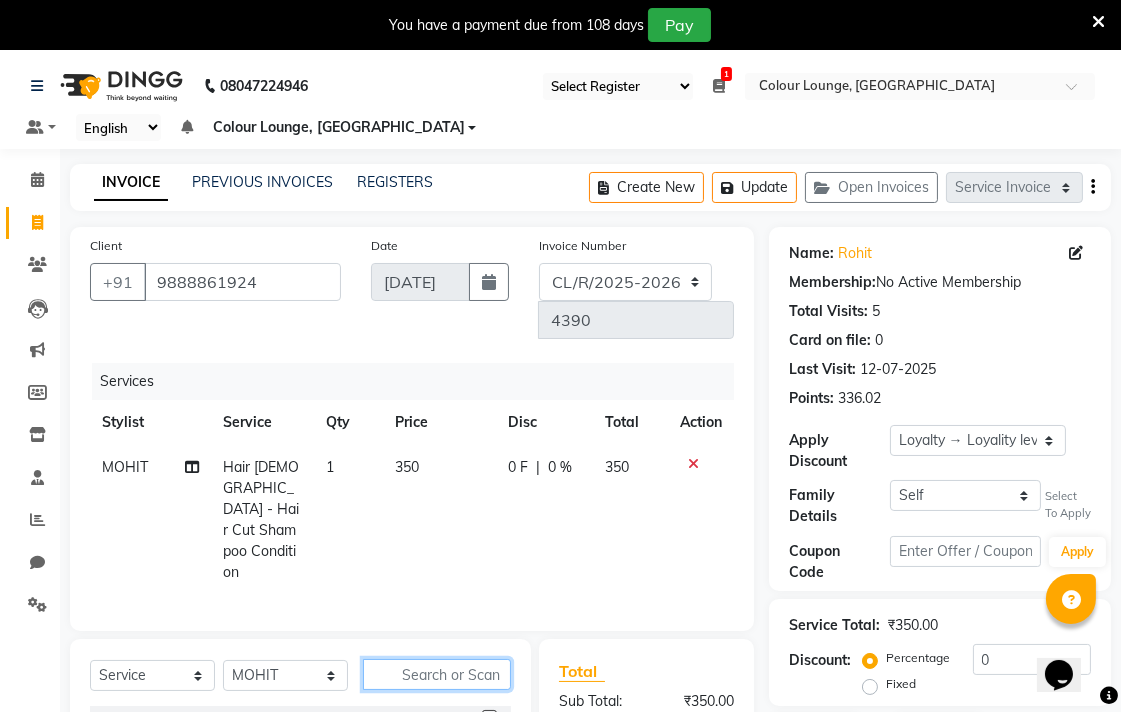 click 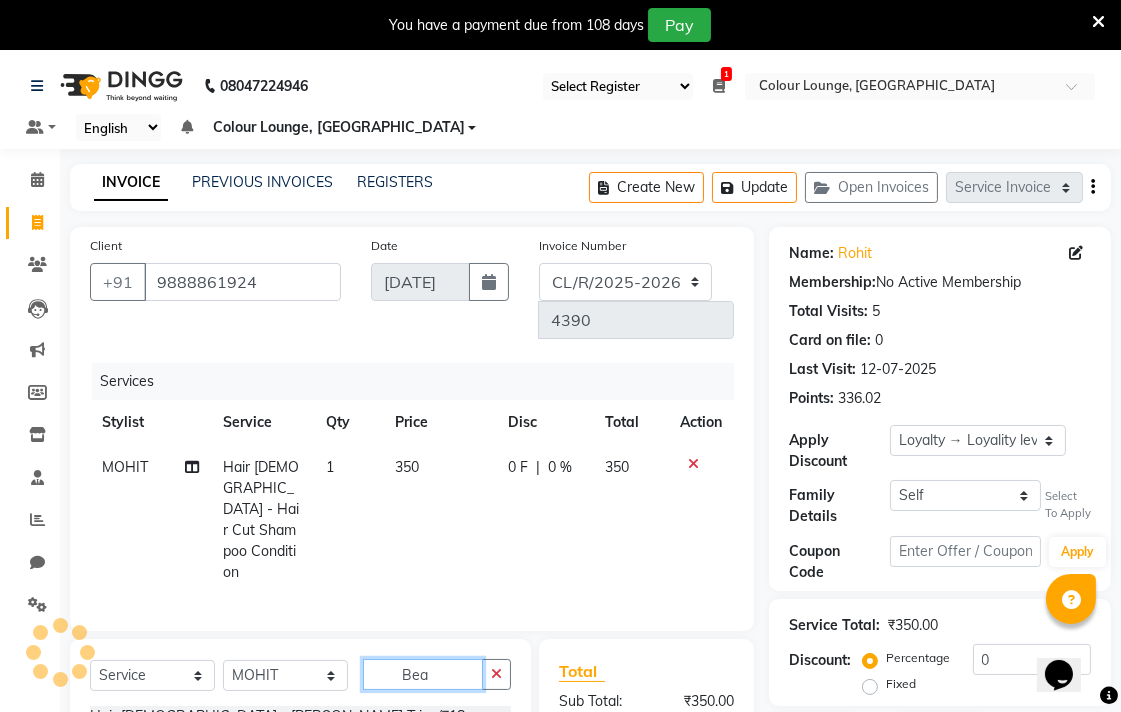 type on "Bea" 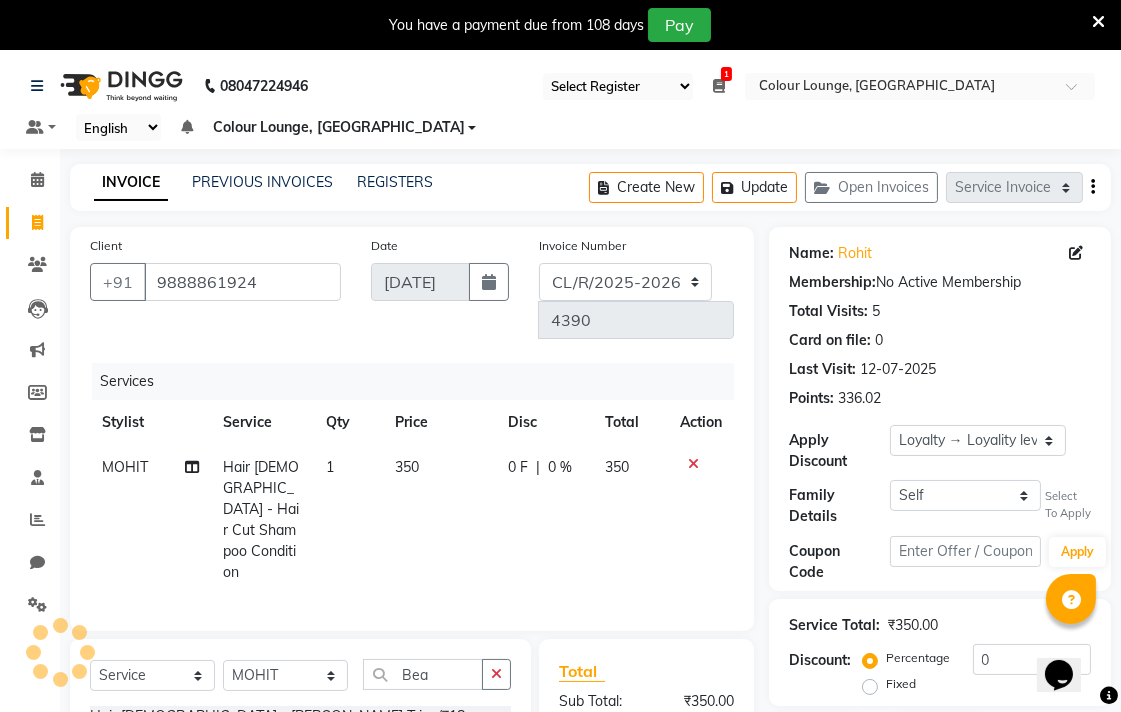 click 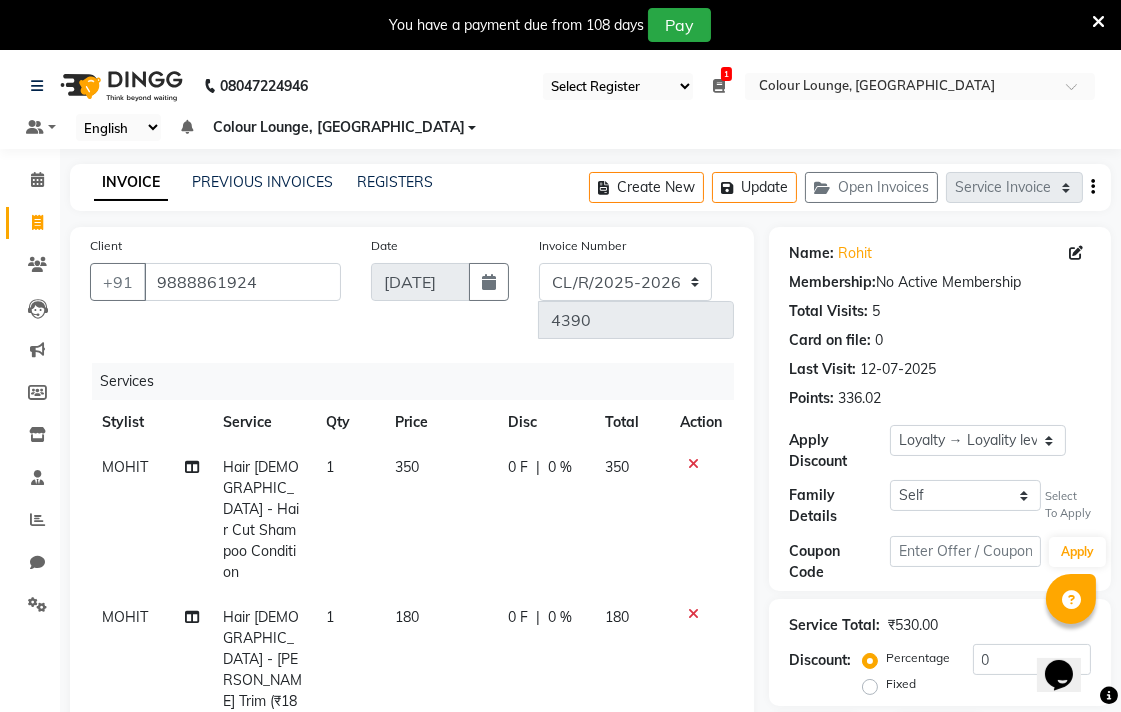 checkbox on "false" 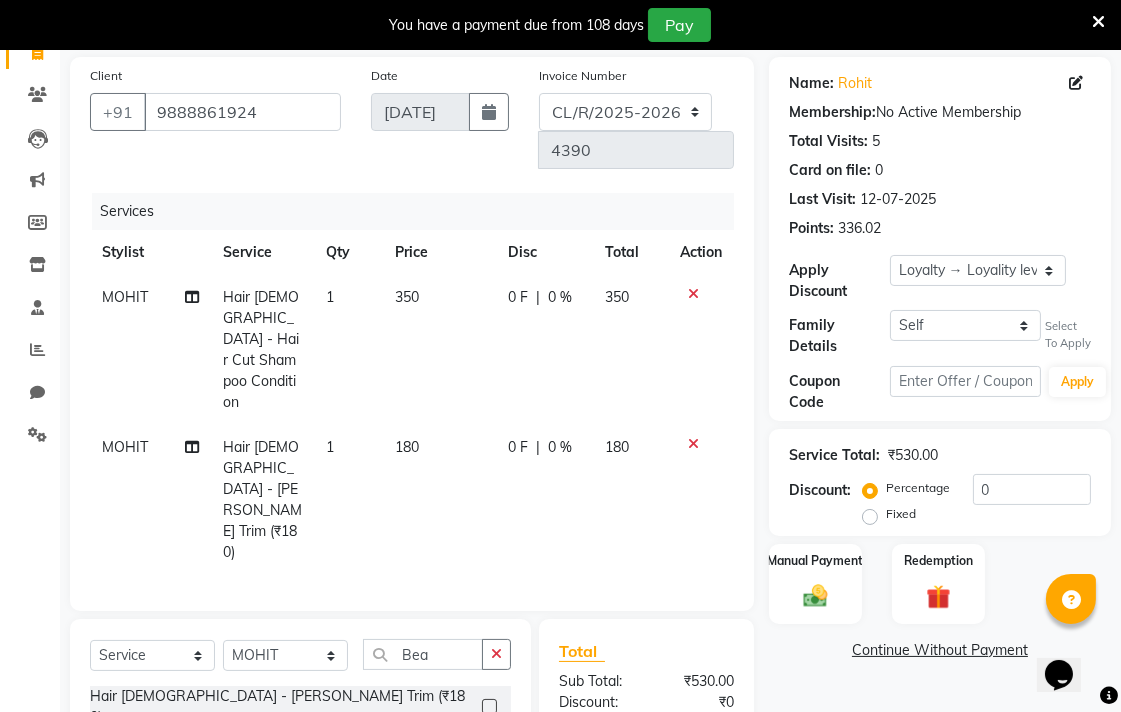 scroll, scrollTop: 274, scrollLeft: 0, axis: vertical 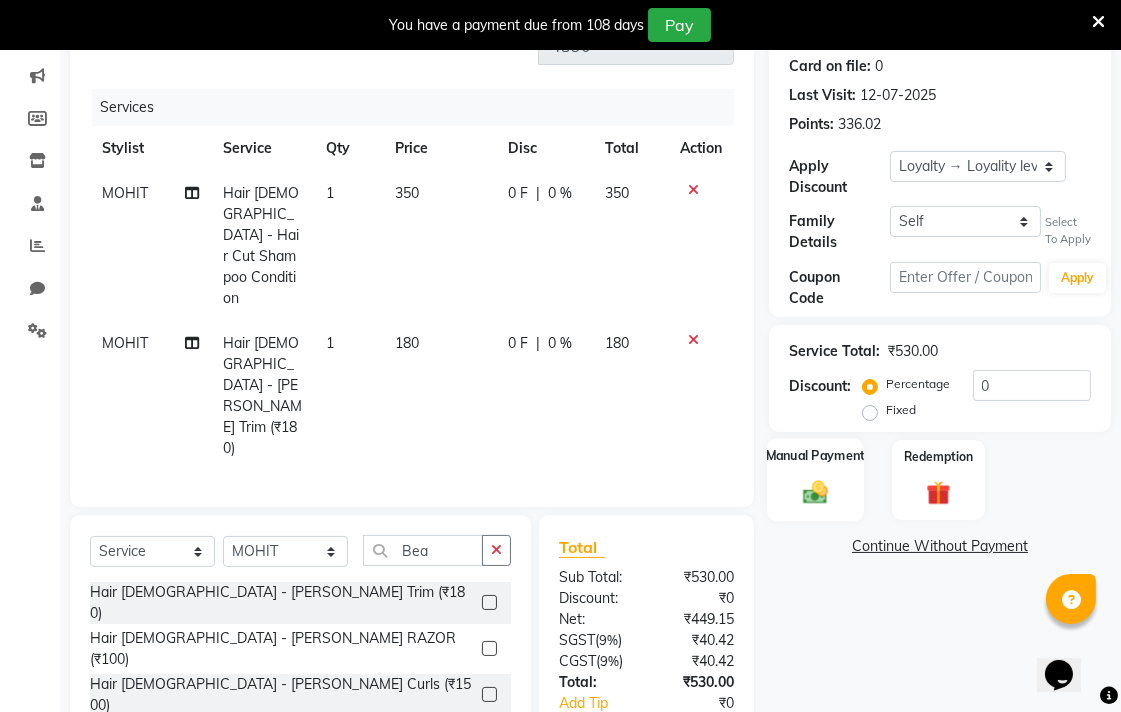 click on "Manual Payment" 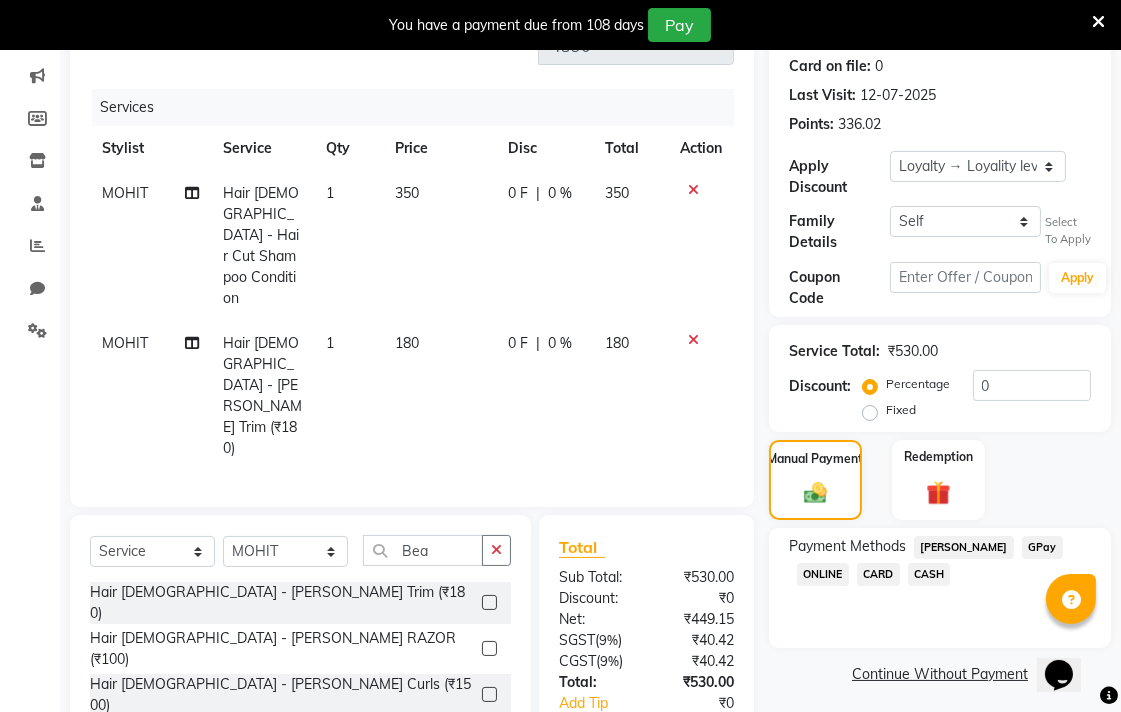 click on "CASH" 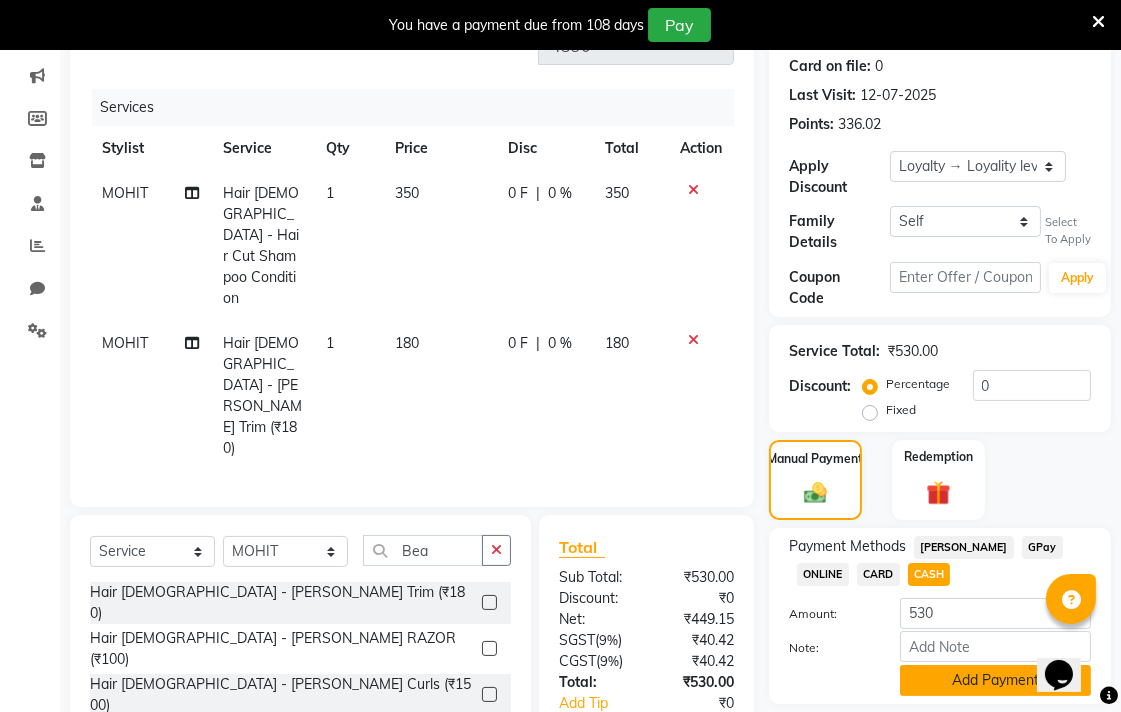 click on "Add Payment" 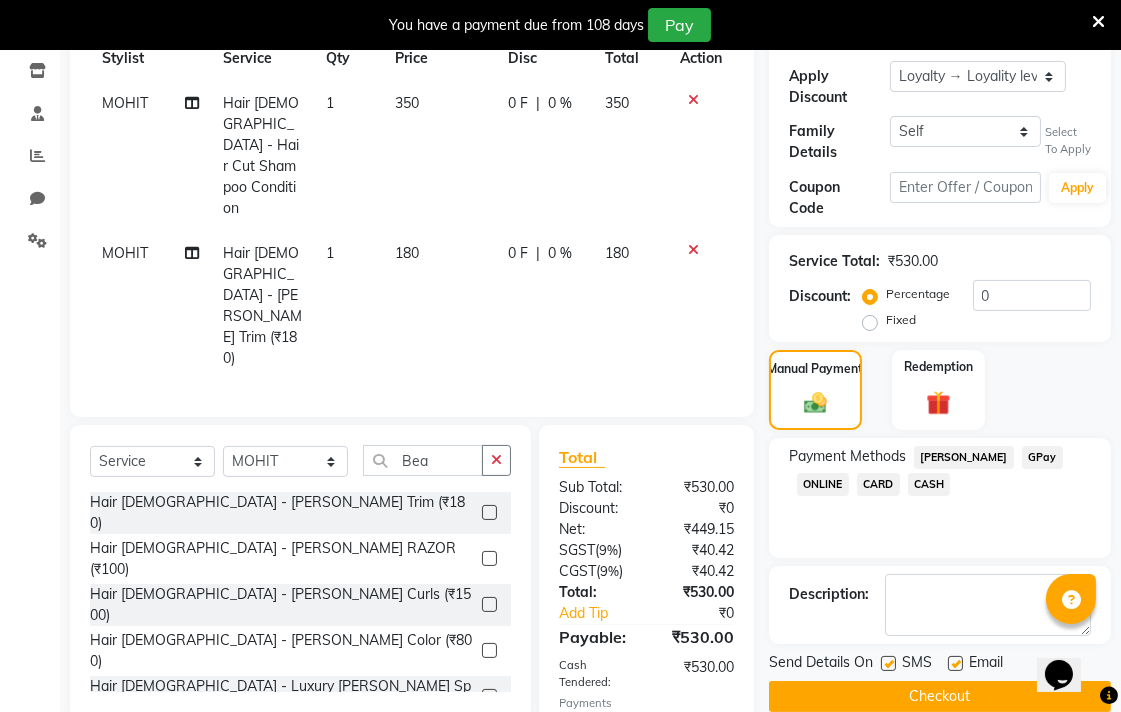 scroll, scrollTop: 518, scrollLeft: 0, axis: vertical 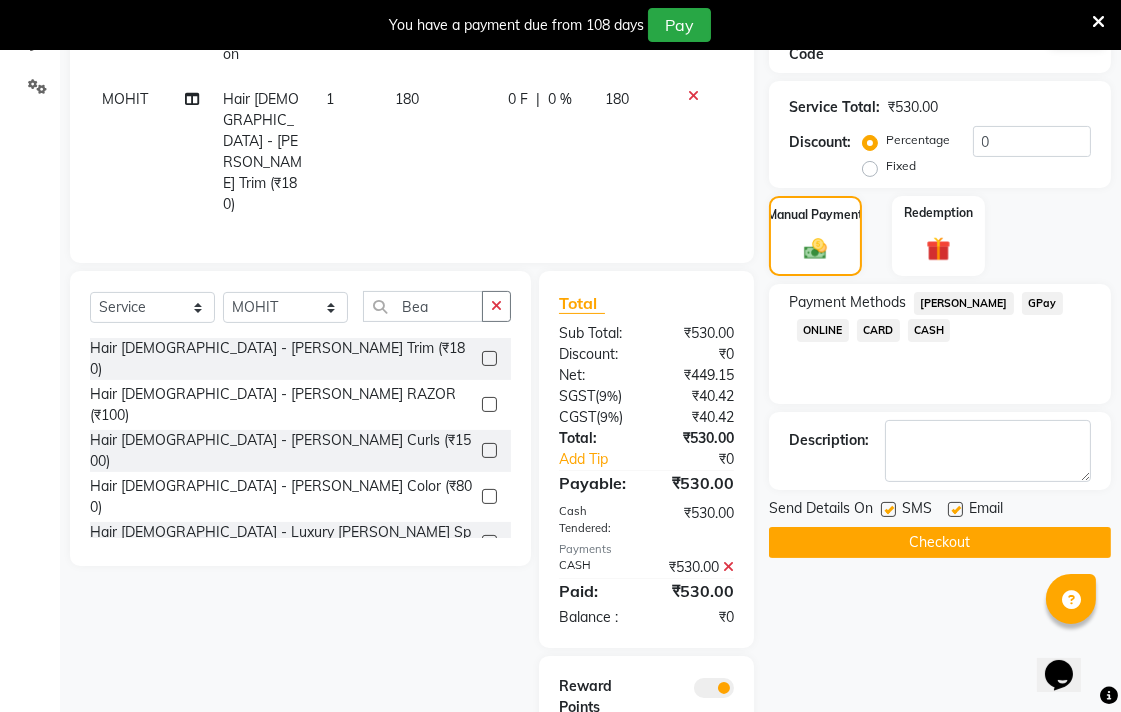 click on "Checkout" 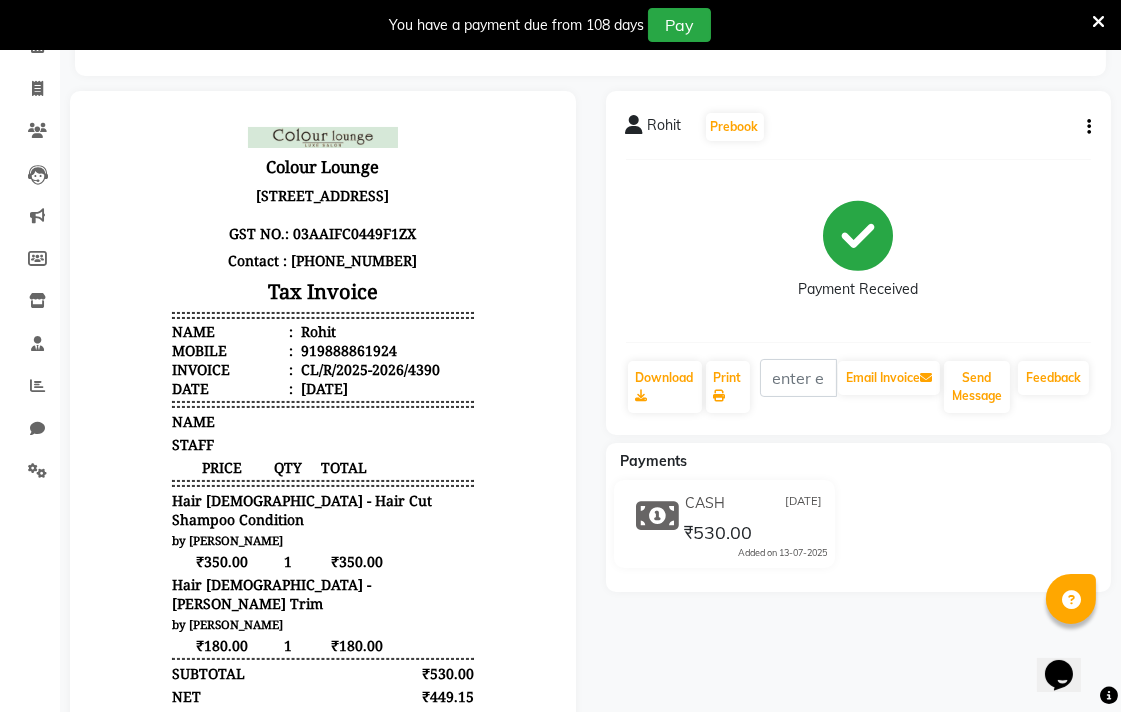 scroll, scrollTop: 116, scrollLeft: 0, axis: vertical 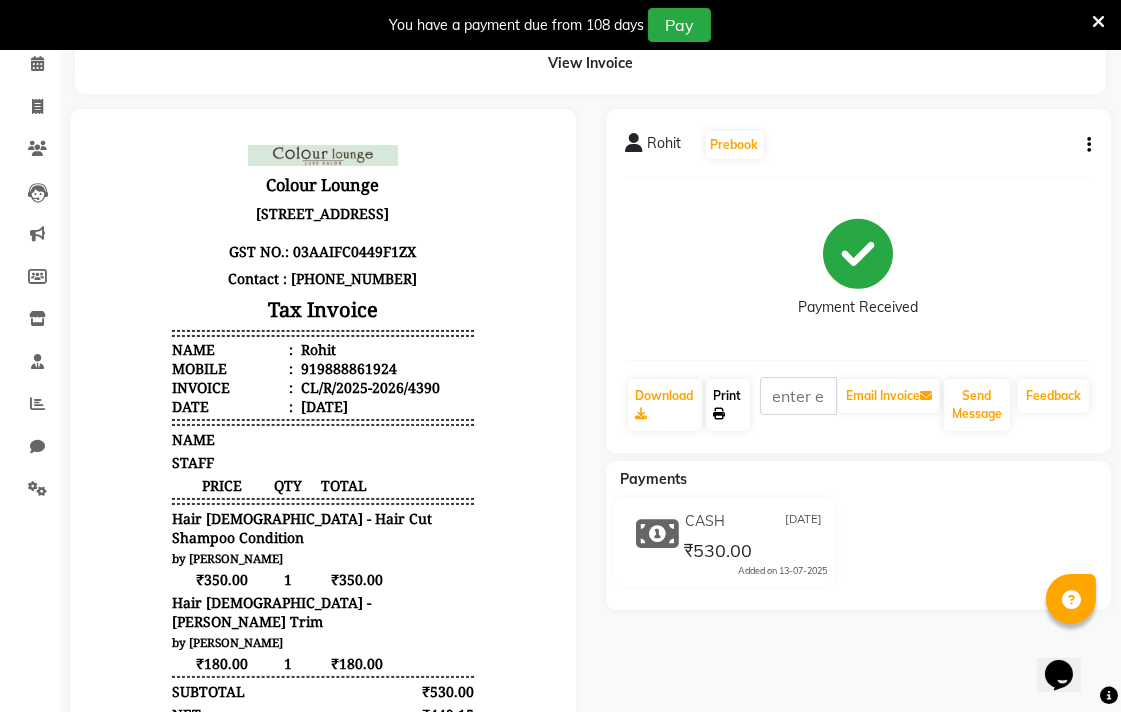click on "Print" 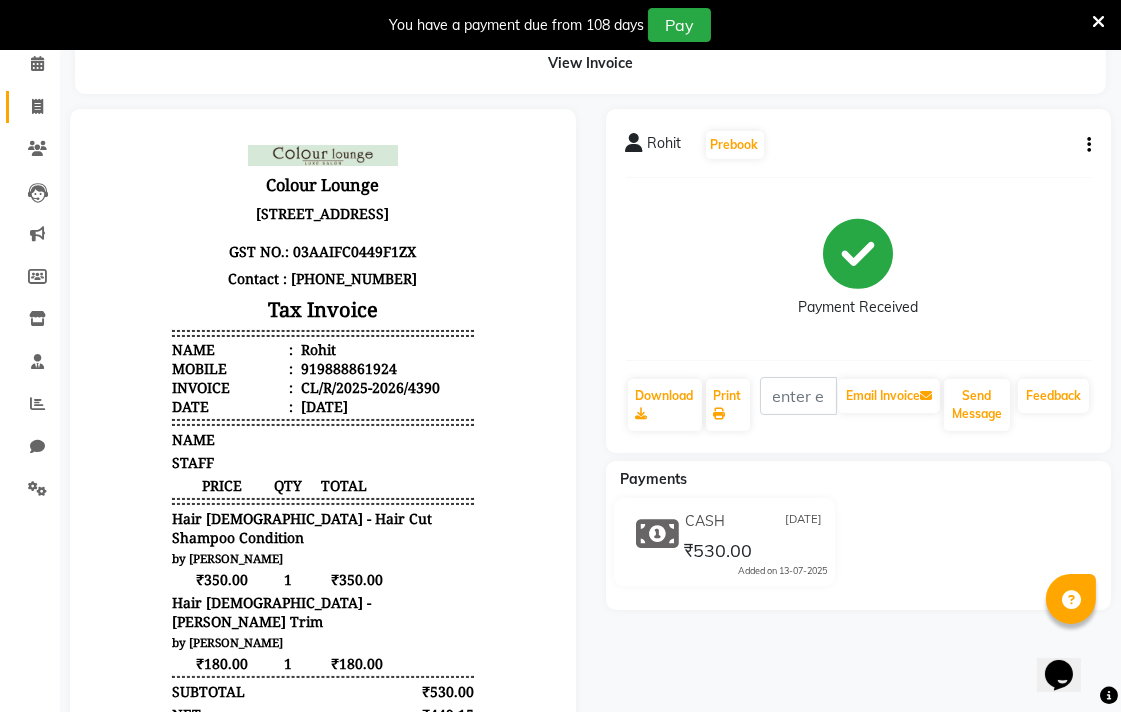 click 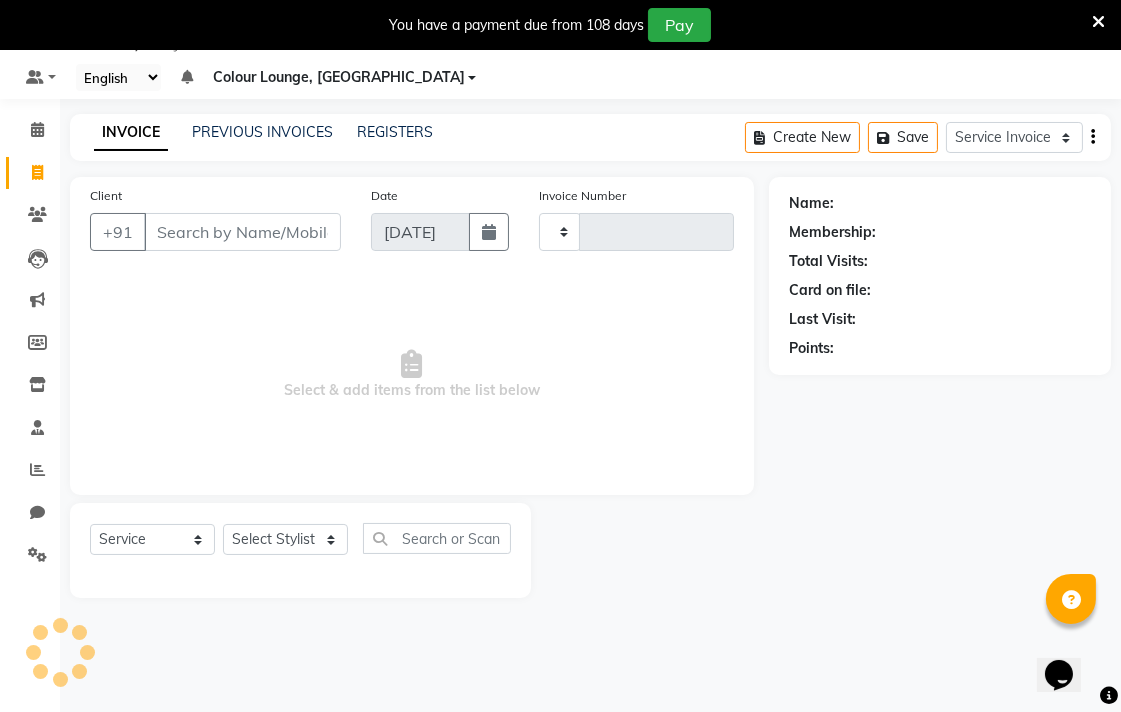scroll, scrollTop: 50, scrollLeft: 0, axis: vertical 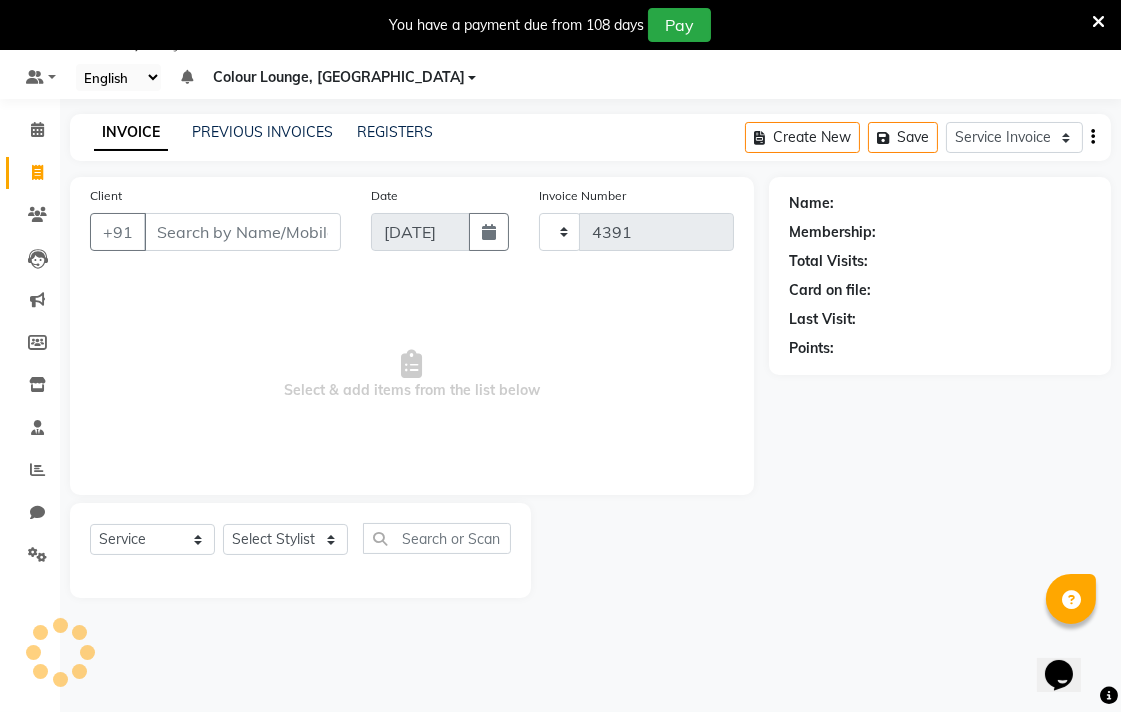 select on "8013" 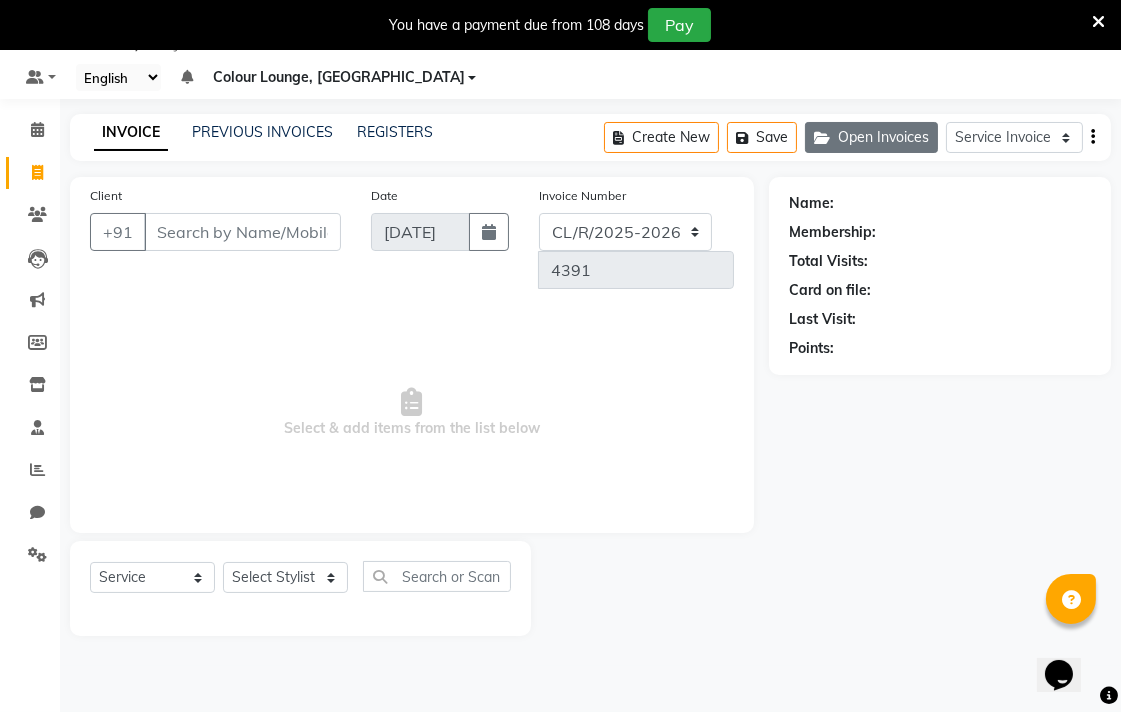 click on "Open Invoices" 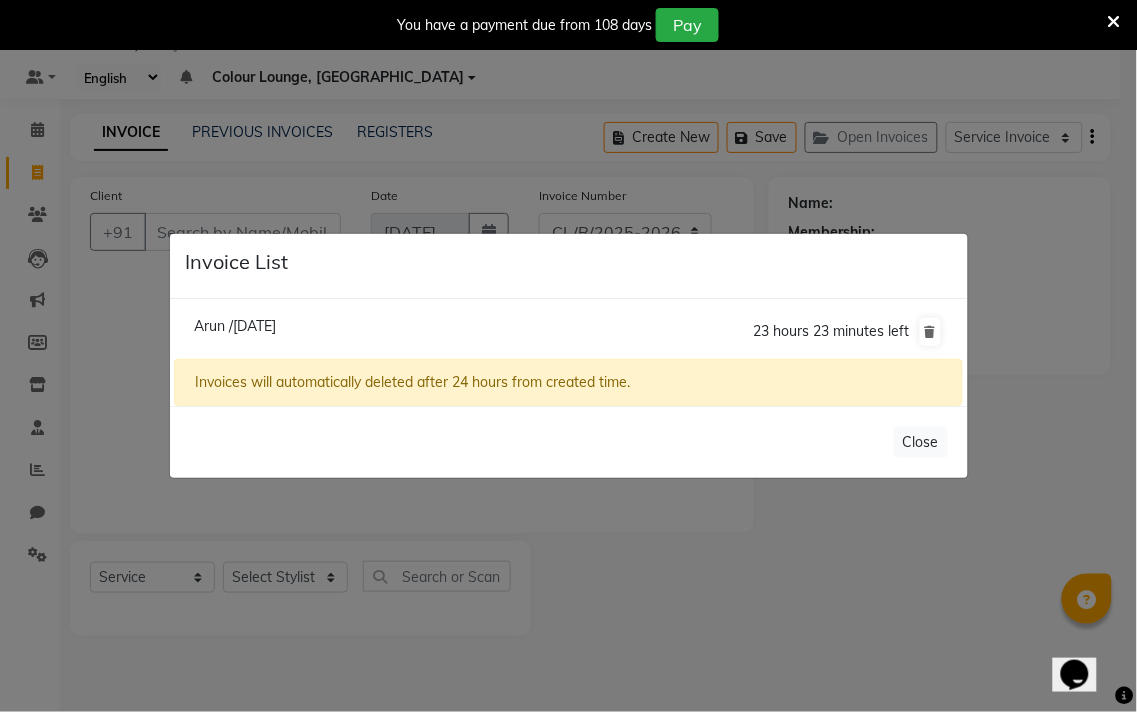 click on "Arun /13 July 2025  23 hours 23 minutes left" 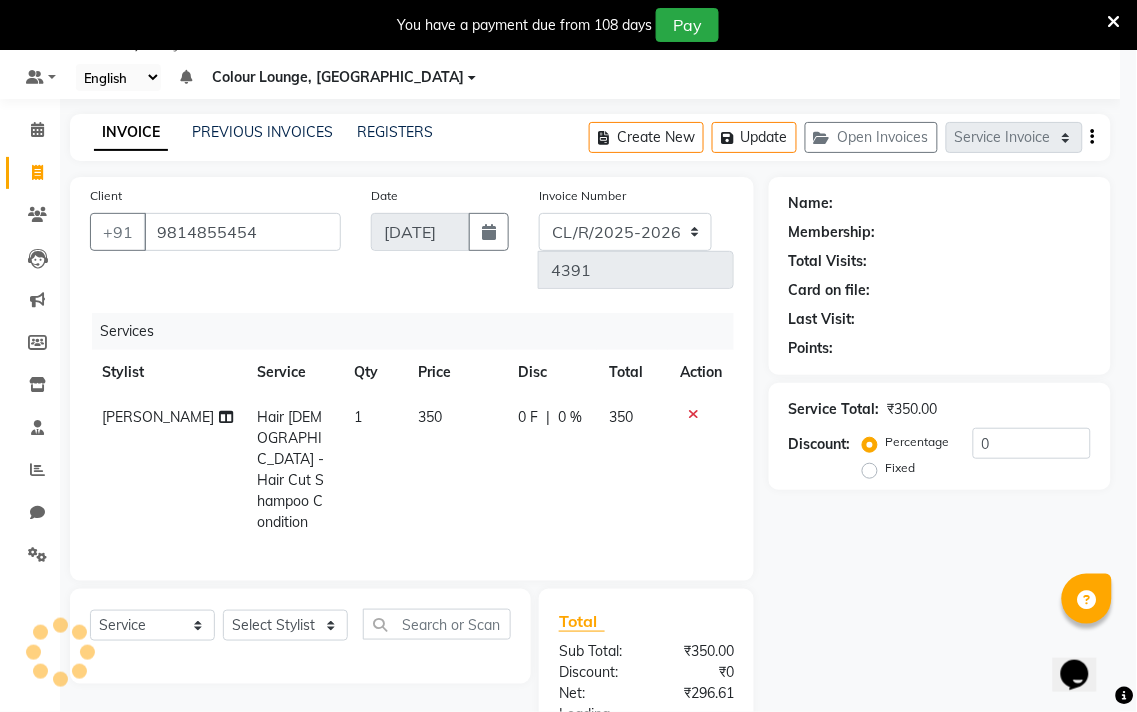 select on "1: Object" 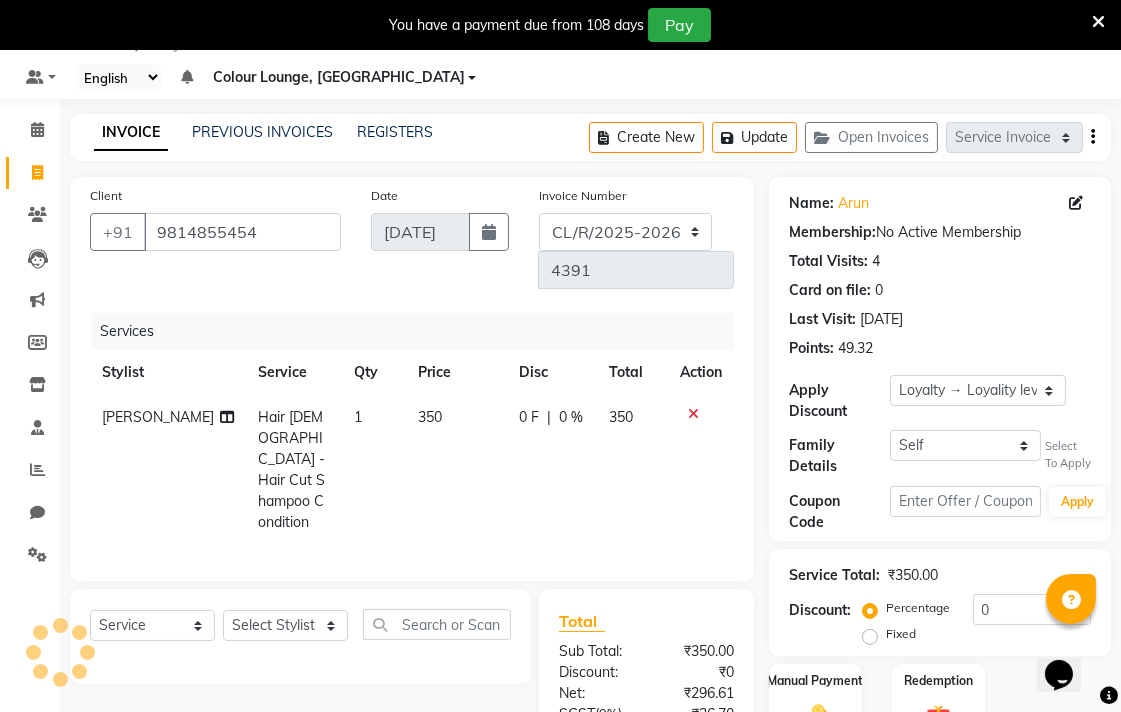 scroll, scrollTop: 187, scrollLeft: 0, axis: vertical 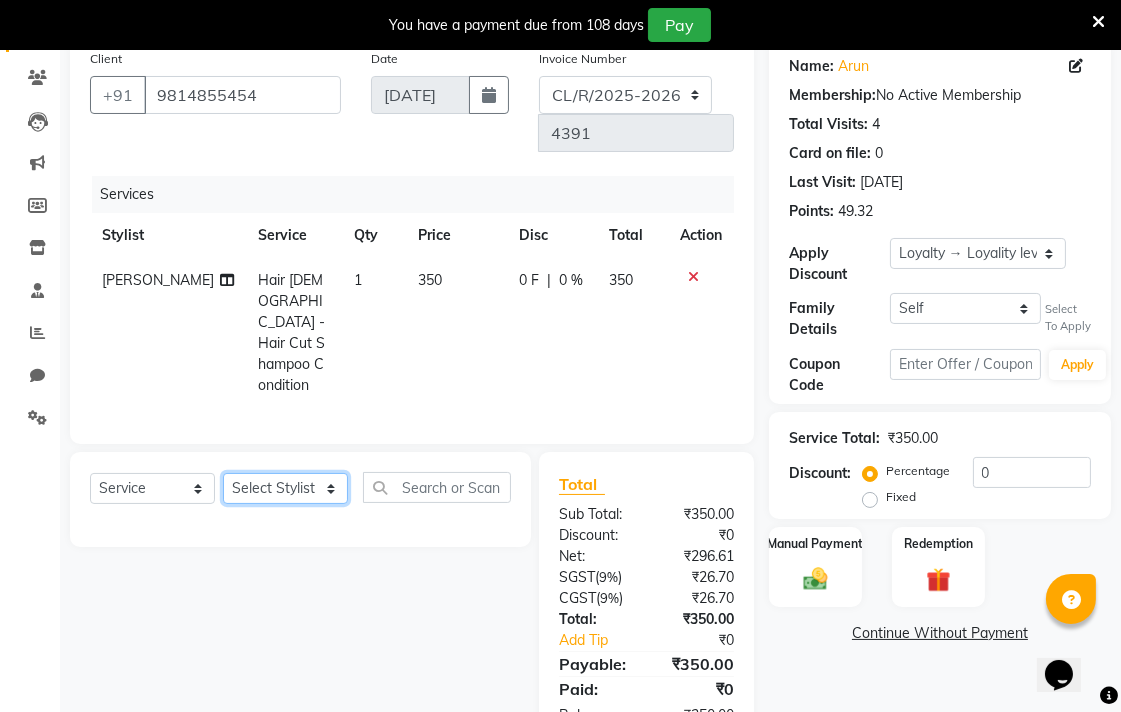 click on "Select Stylist Admin AMIT Birshika Colour Lounge, [GEOGRAPHIC_DATA] Colour Lounge, [GEOGRAPHIC_DATA] [PERSON_NAME] [PERSON_NAME] [PERSON_NAME] [PERSON_NAME] [PERSON_NAME] mam [PERSON_NAME] [PERSON_NAME] [PERSON_NAME] MOHIT [PERSON_NAME] POOJA [PERSON_NAME] [PERSON_NAME] [PERSON_NAME] guard [PERSON_NAME] [PERSON_NAME] [PERSON_NAME] [PERSON_NAME] SAMEER [PERSON_NAME] [PERSON_NAME] [PERSON_NAME] [PERSON_NAME] [PERSON_NAME] [PERSON_NAME] VISHAL [PERSON_NAME]" 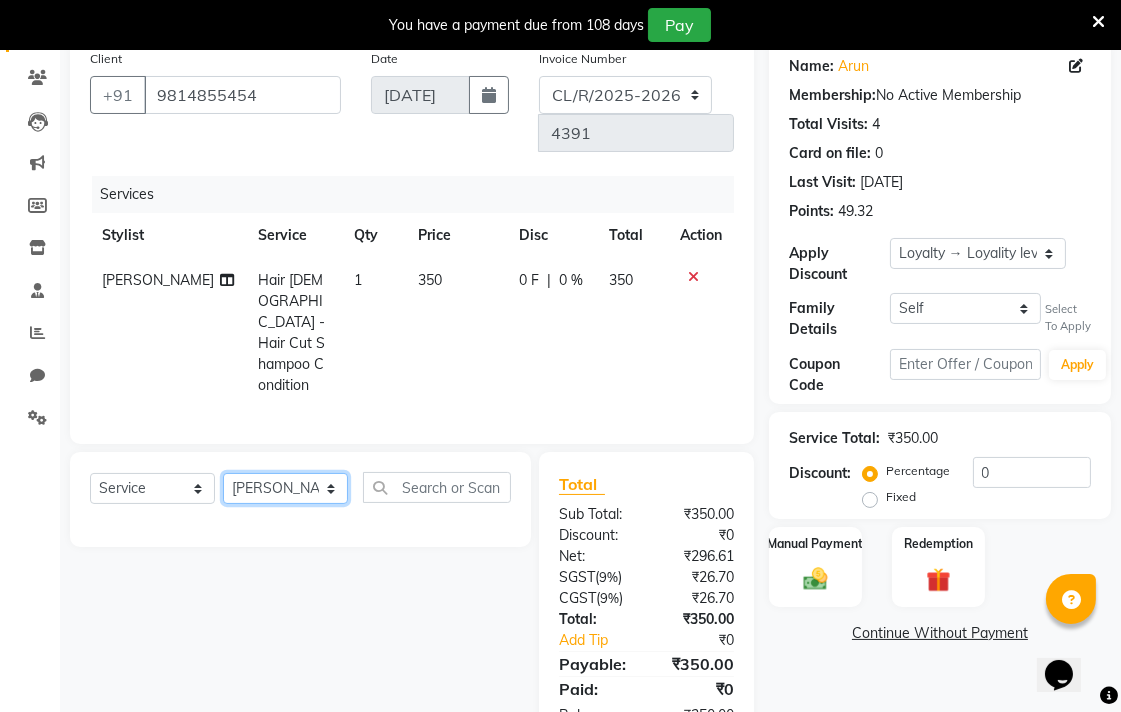 click on "Select Stylist Admin AMIT Birshika Colour Lounge, [GEOGRAPHIC_DATA] Colour Lounge, [GEOGRAPHIC_DATA] [PERSON_NAME] [PERSON_NAME] [PERSON_NAME] [PERSON_NAME] [PERSON_NAME] mam [PERSON_NAME] [PERSON_NAME] [PERSON_NAME] MOHIT [PERSON_NAME] POOJA [PERSON_NAME] [PERSON_NAME] [PERSON_NAME] guard [PERSON_NAME] [PERSON_NAME] [PERSON_NAME] [PERSON_NAME] SAMEER [PERSON_NAME] [PERSON_NAME] [PERSON_NAME] [PERSON_NAME] [PERSON_NAME] [PERSON_NAME] VISHAL [PERSON_NAME]" 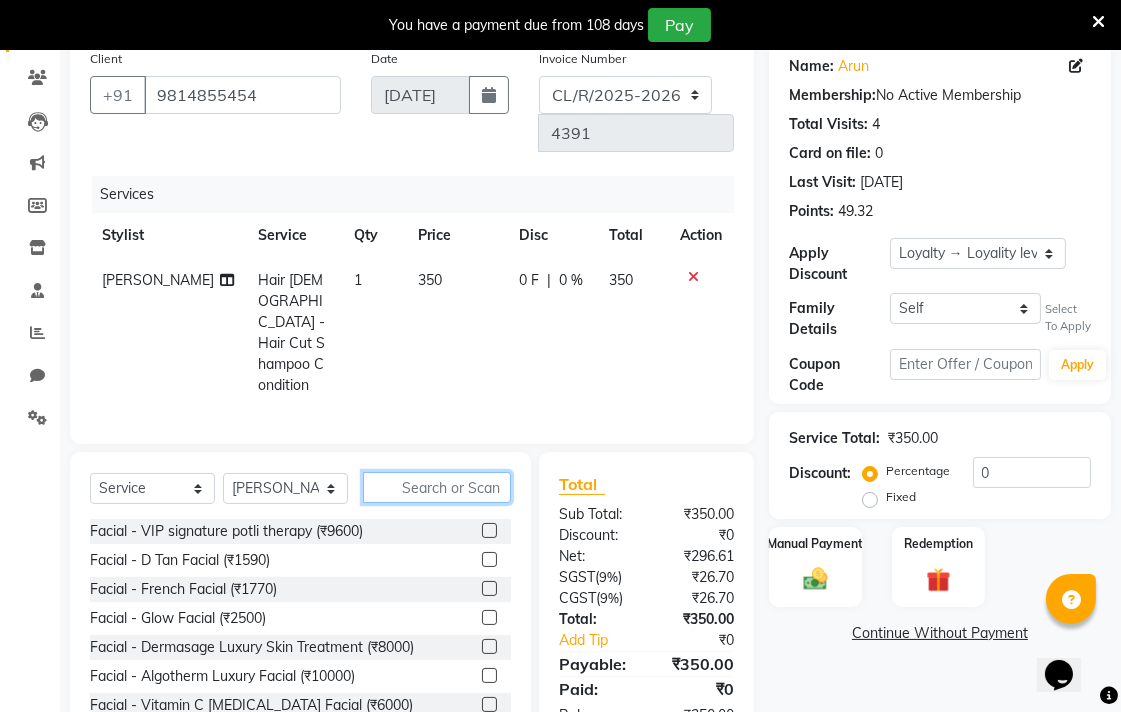 click 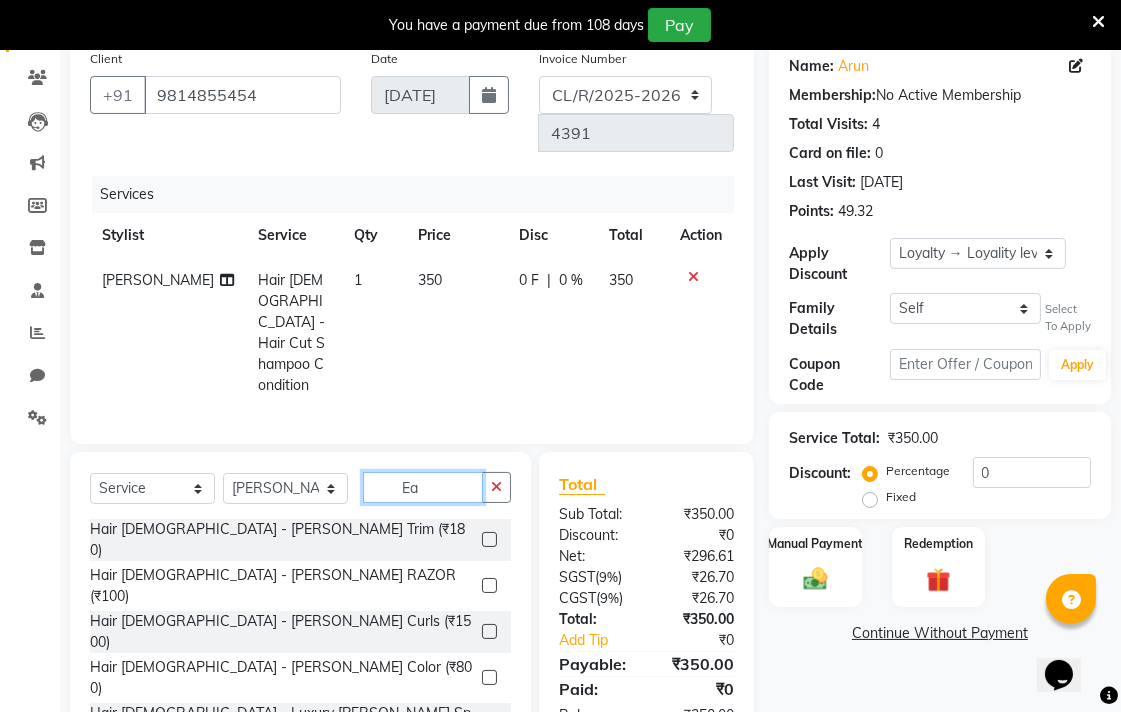 type on "E" 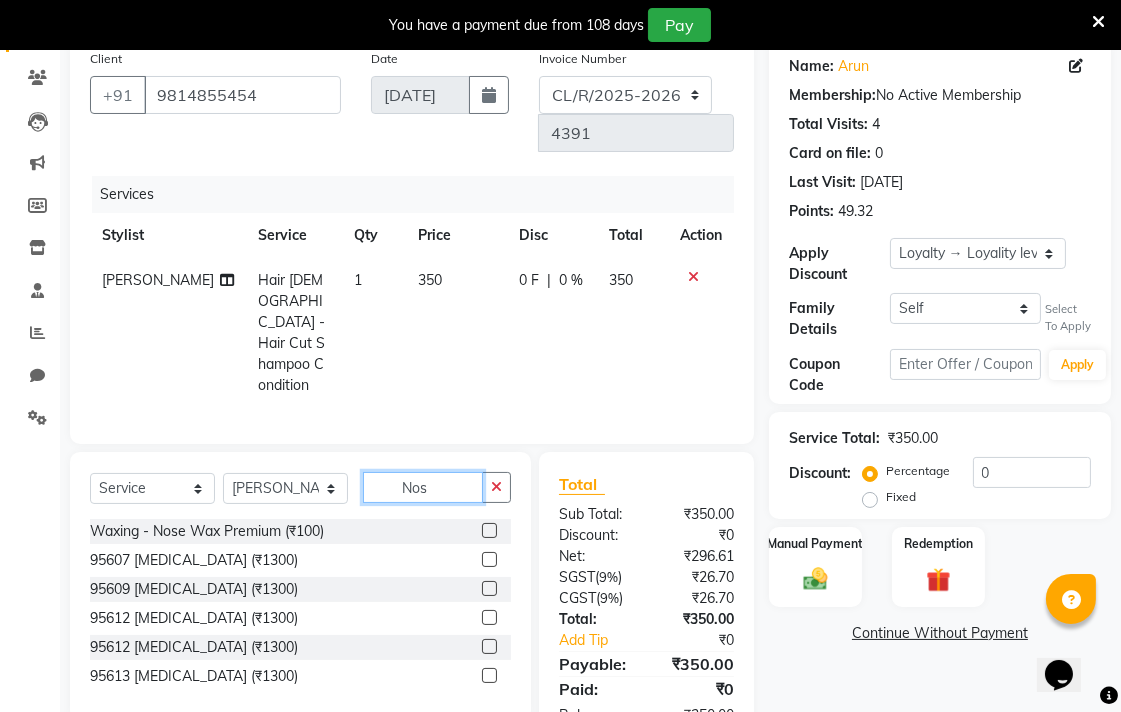 type on "Nos" 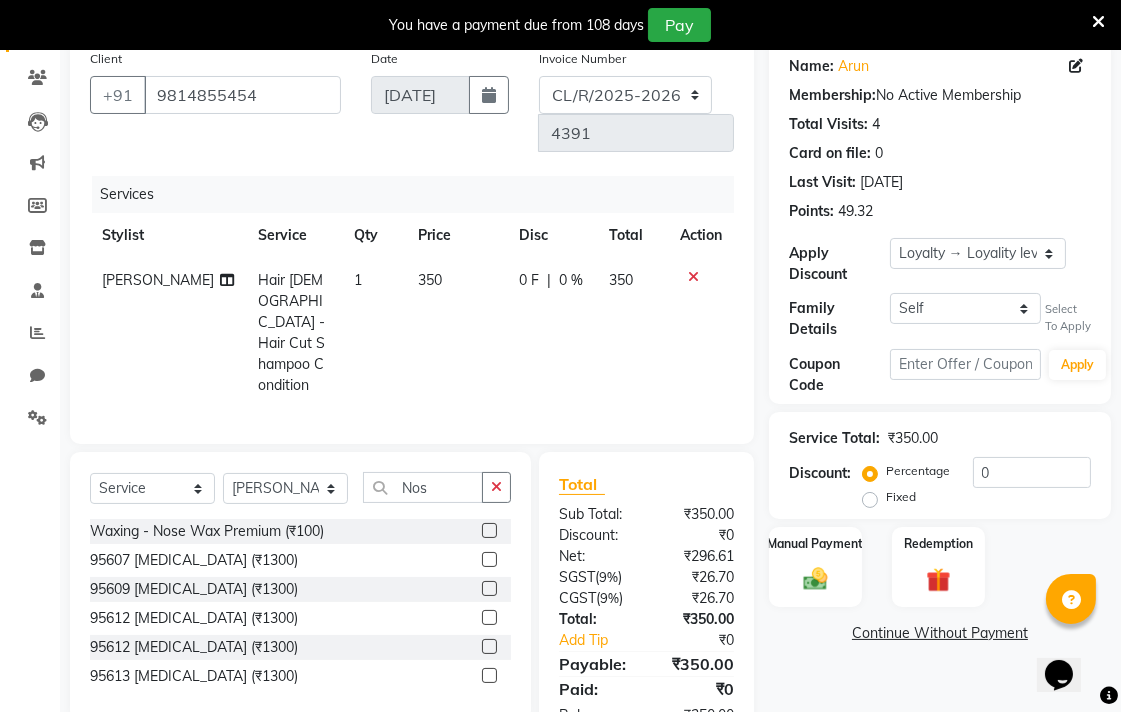click 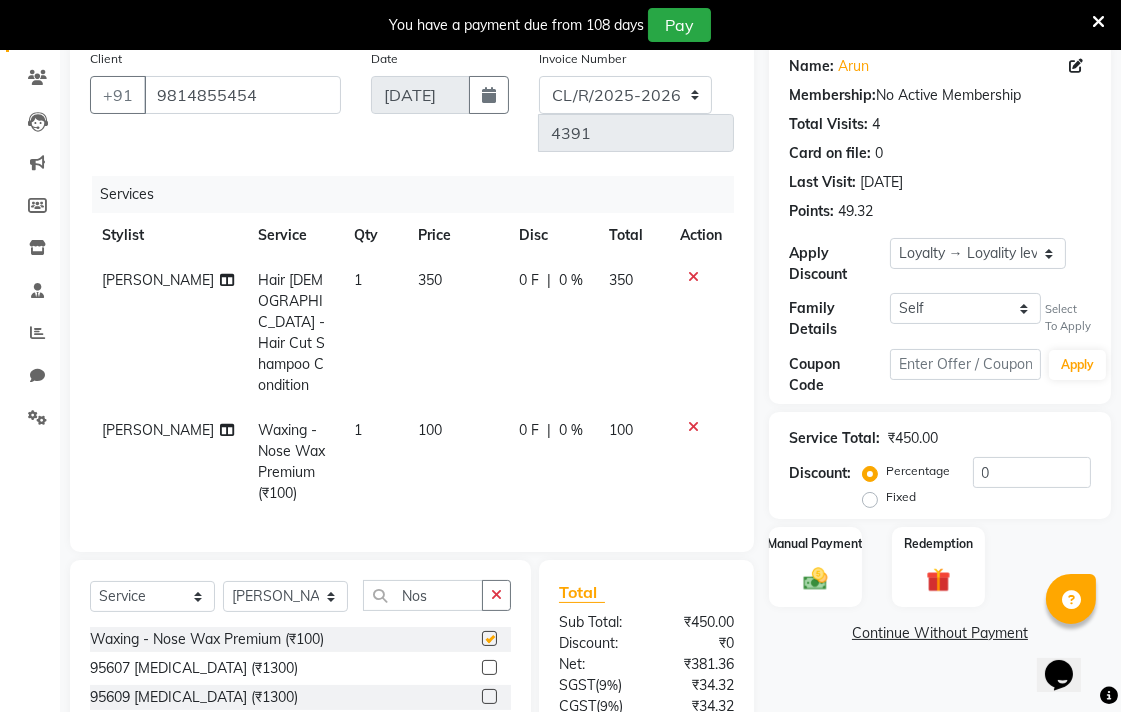 checkbox on "false" 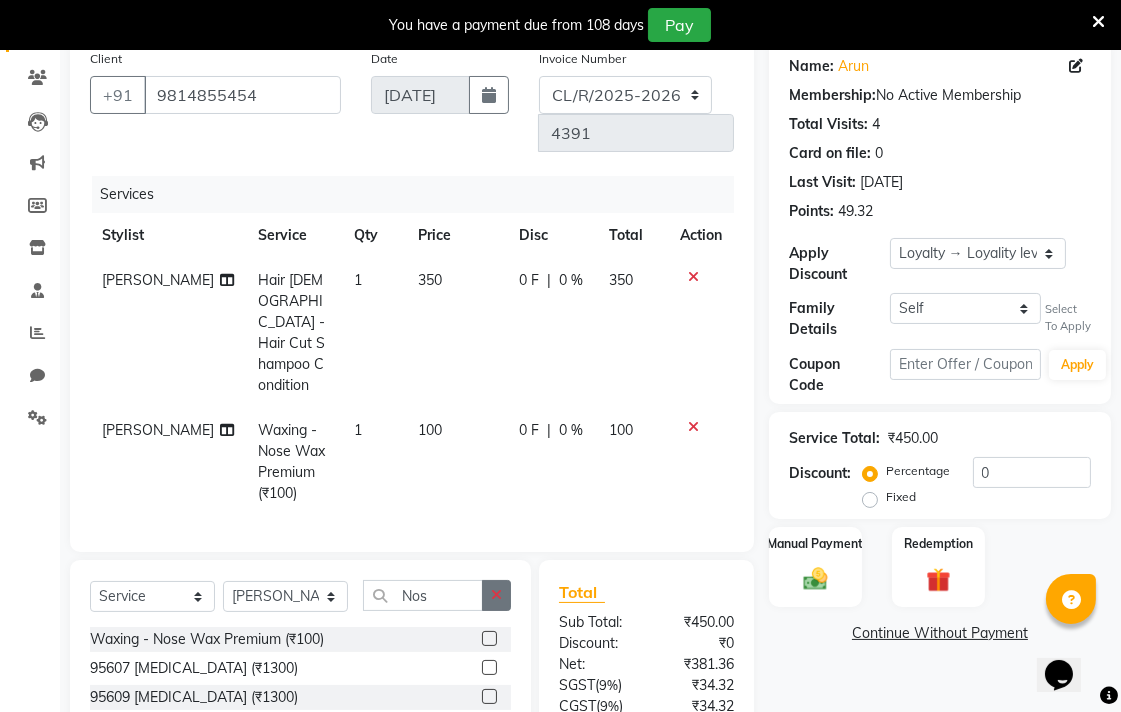 click 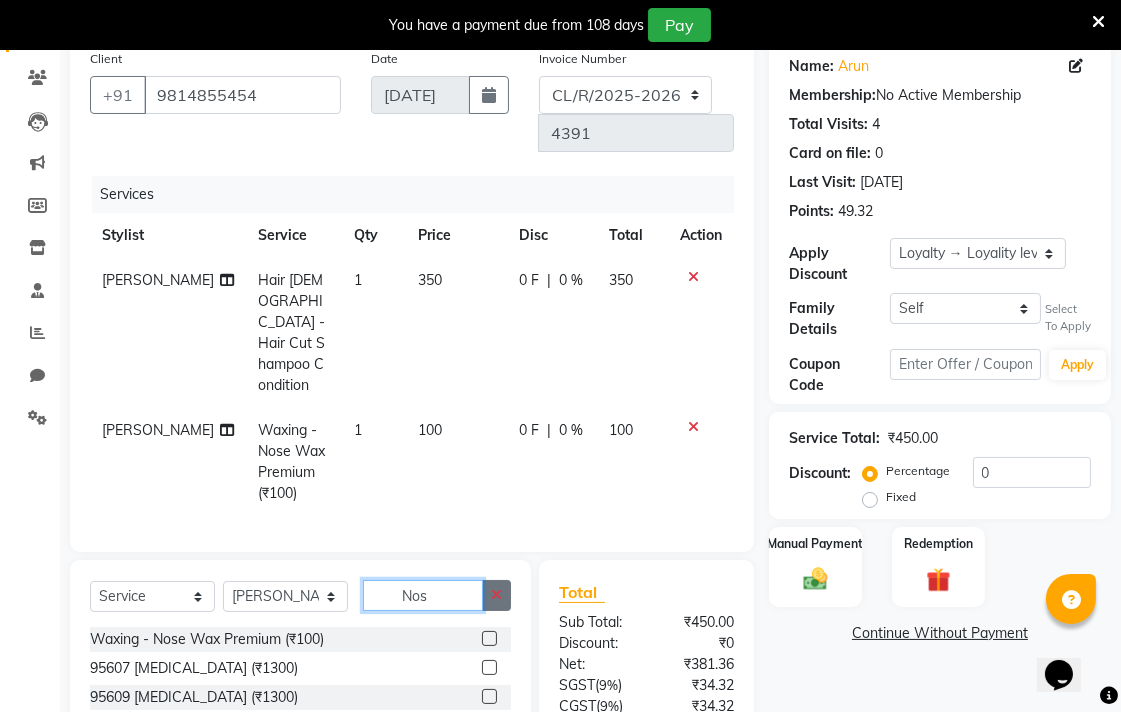 type 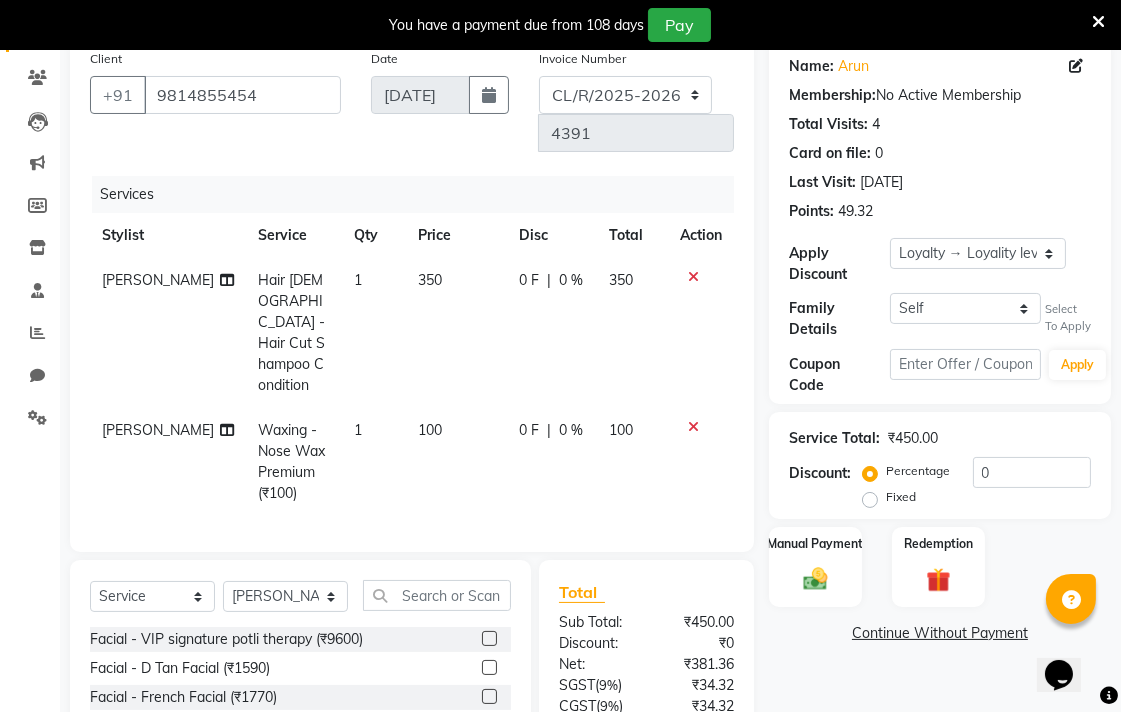 click on "100" 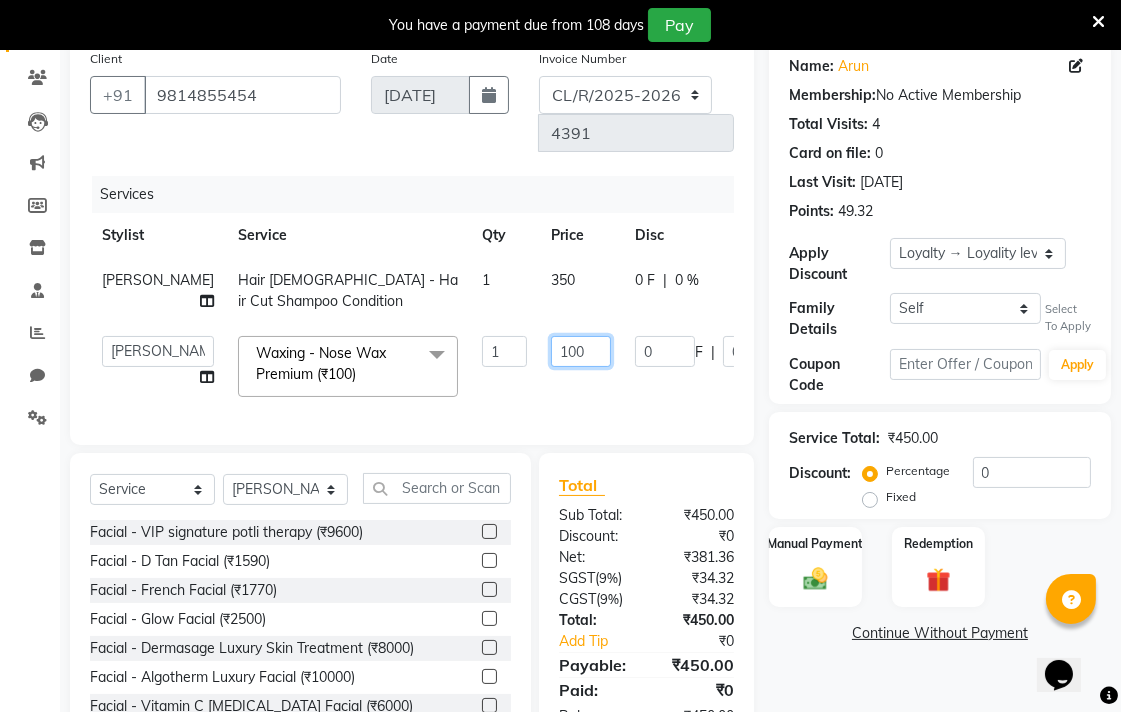 click on "100" 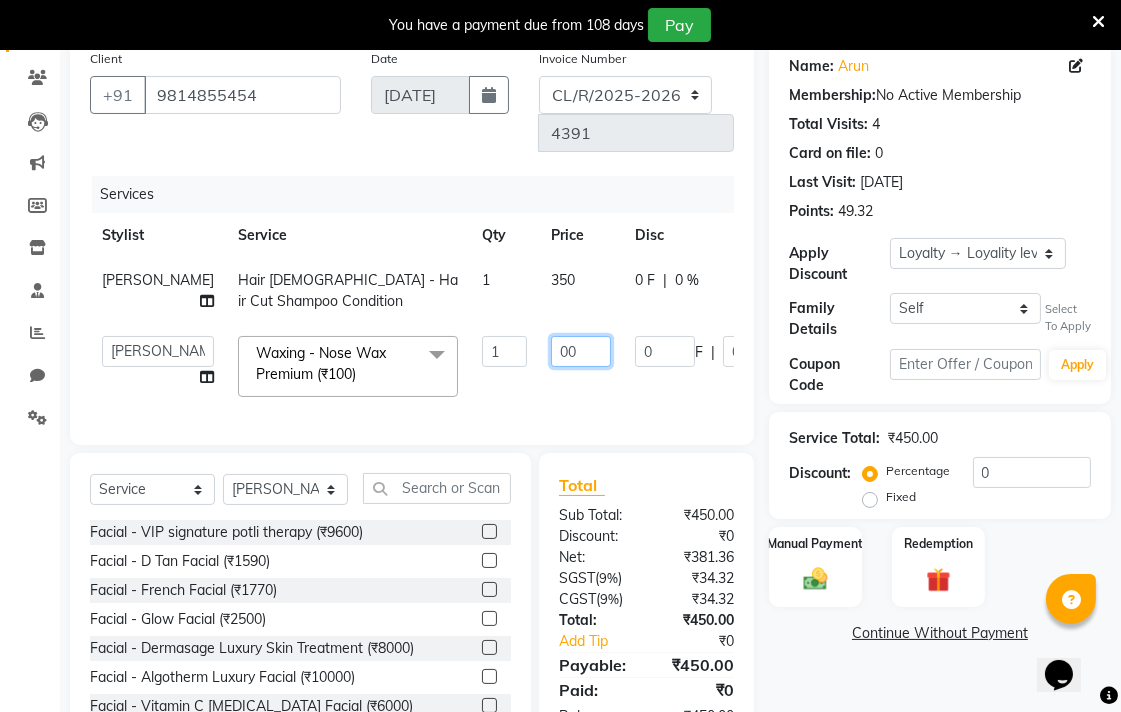type on "200" 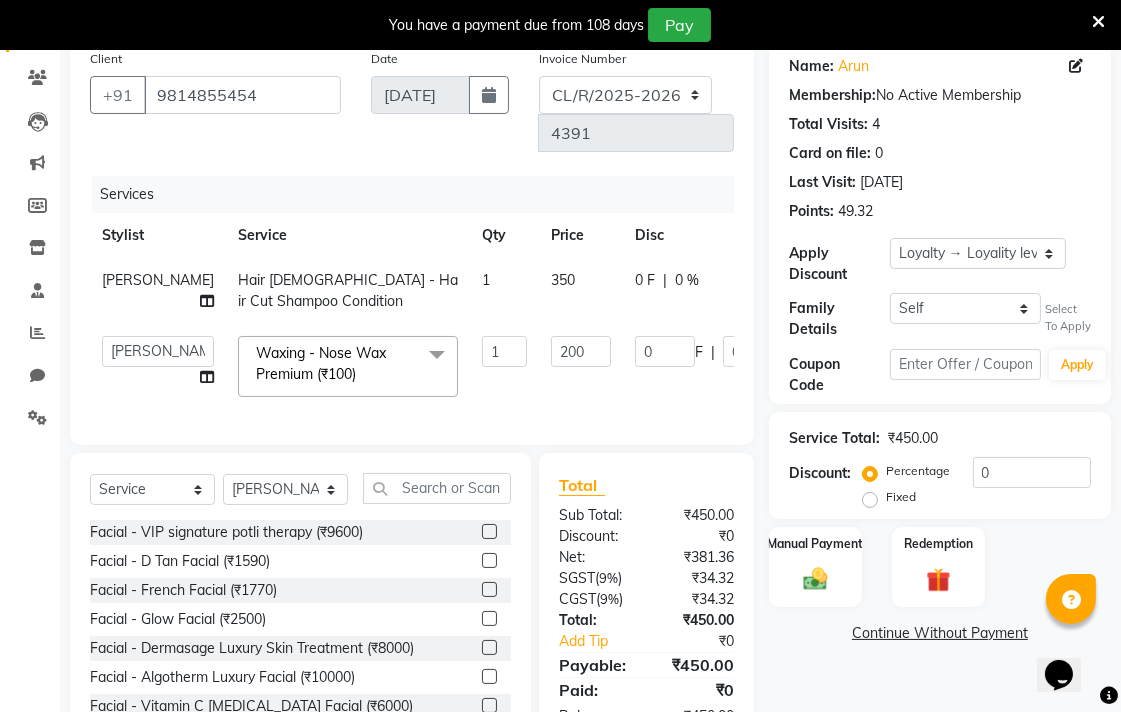 click on "Admin   AMIT   Birshika   Colour Lounge, Ranjit Avenue   Colour Lounge, Ranjit Avenue   Digvijay   JAGPREET SINGH   KARAN JAFFAL   KARAN KUMAR   Komal mam   LOVEPREET   MAIBAM SURJIT SINGH   MANDEEP   MOHIT   Nandani   PARAS   POOJA DEVNATH   Pooja Negi   PREM KOHLI   RADHIKA   Rahul guard   Reema mehra   Riya   Sahil   SAJAN   SAMEER   SANIA   SANJAY   SIMRAN   Sonia   Sunita   TANUJ   VISHAL   Vishal singh  Waxing - Nose Wax Premium (₹100)  x Facial - VIP signature potli therapy (₹9600) Facial - D Tan Facial (₹1590) Facial - French Facial (₹1770) Facial - Glow Facial (₹2500) Facial - Dermasage Luxury Skin Treatment (₹8000) Facial - Algotherm Luxury Facial (₹10000) Facial - Vitamin C Retinol Facial (₹6000) Facial - Vip Signature Facial (₹7000) Facial - Organic Facial (₹2359) Facial - Vitamin C Whiteninig Brightening facial (₹5000) Facial - Nirvana Facial (₹2712) Facial - Bio Whitening Facial (₹2595) Facial - Organic Facial kp qu (₹2000) Facial - Organic Facial kp co (₹2000) 1" 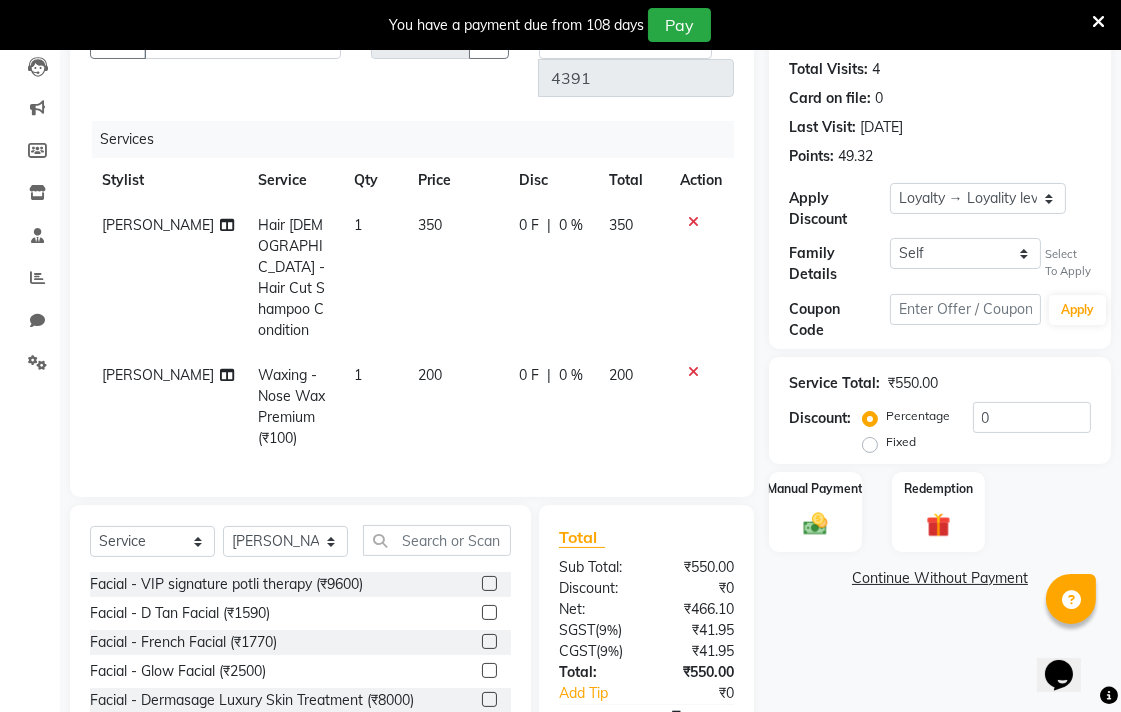 scroll, scrollTop: 86, scrollLeft: 0, axis: vertical 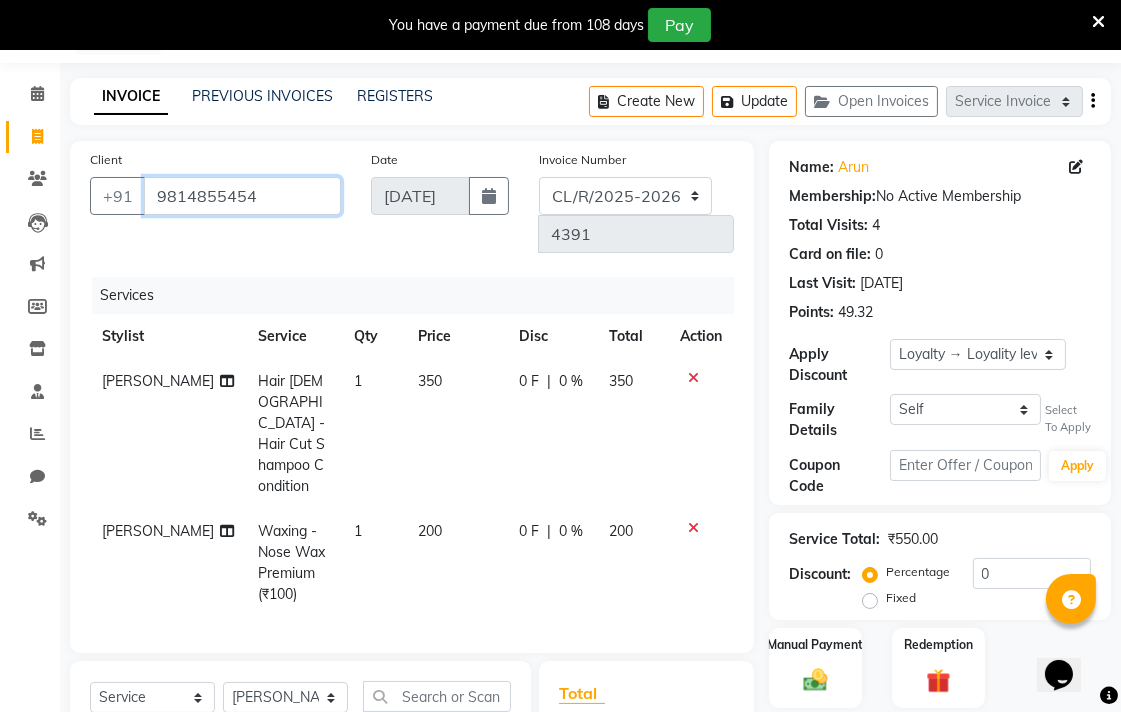 click on "9814855454" at bounding box center [242, 196] 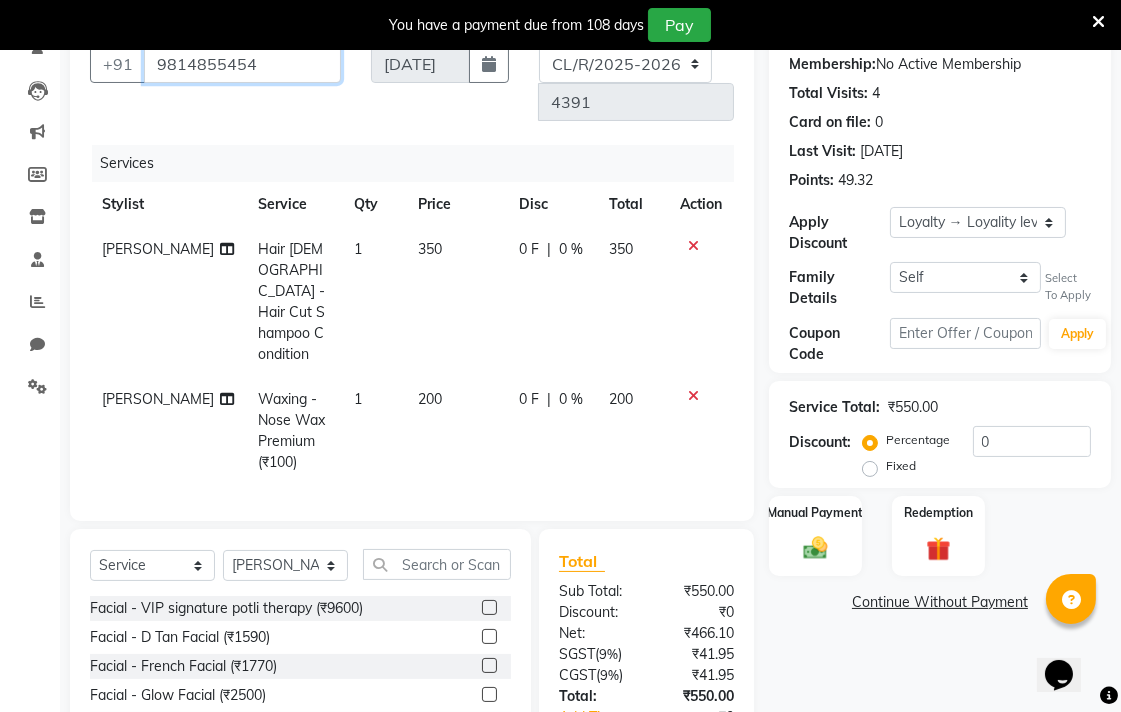 scroll, scrollTop: 296, scrollLeft: 0, axis: vertical 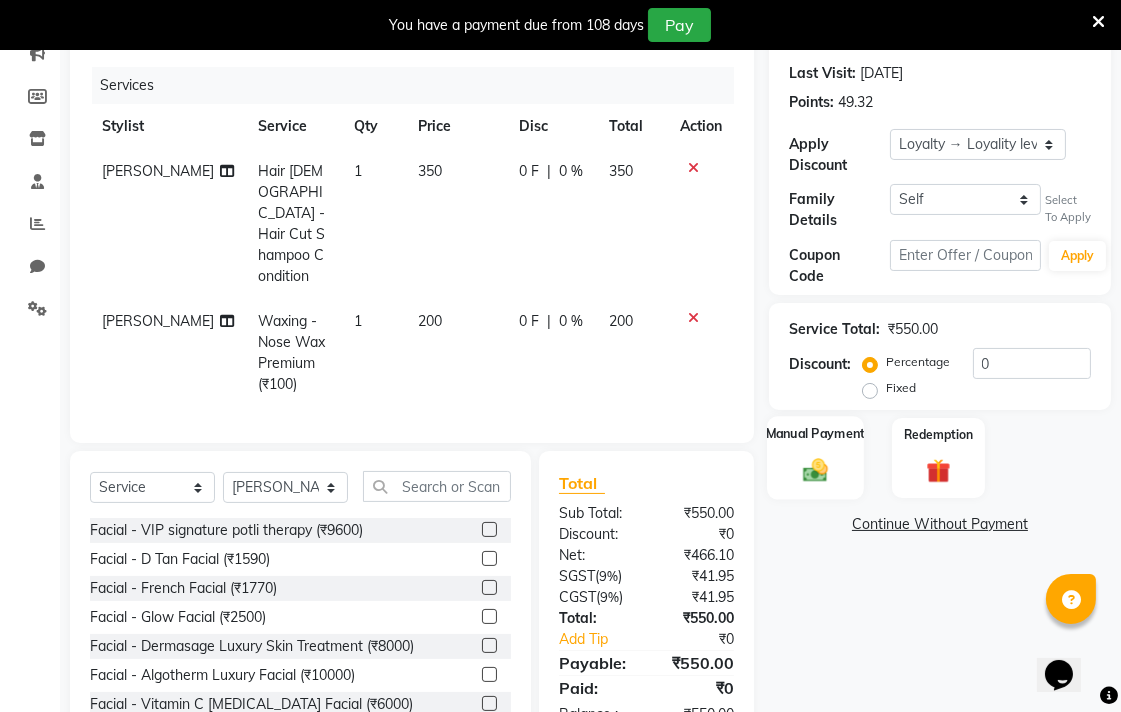 click 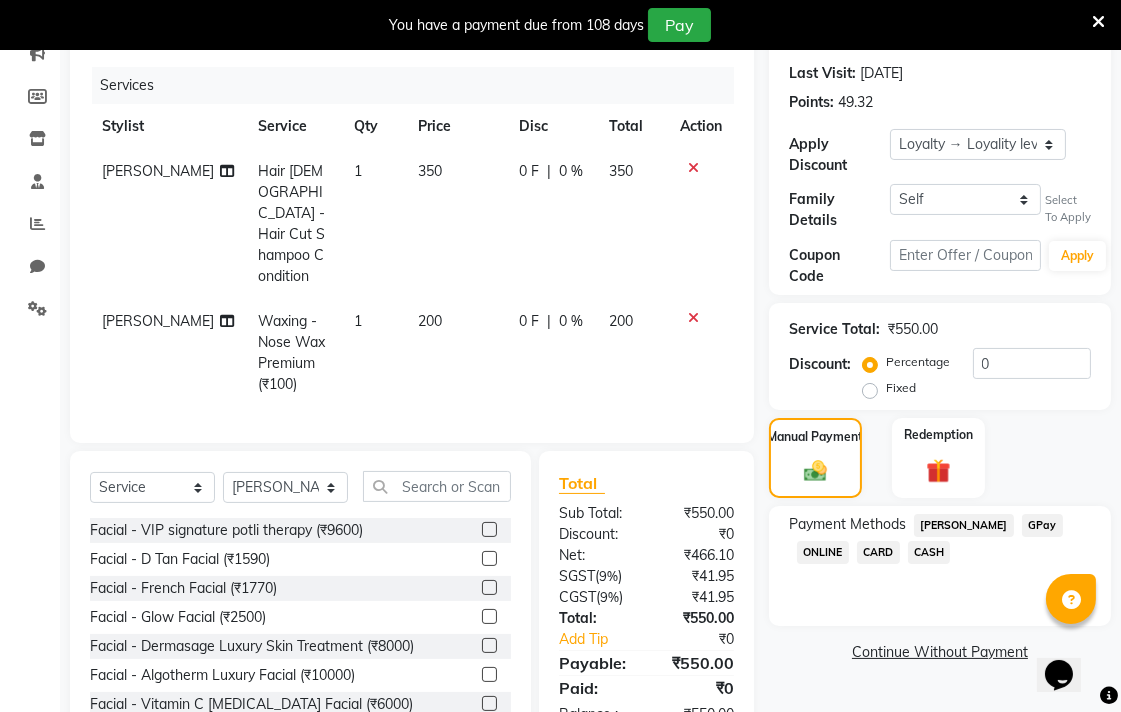 click on "CASH" 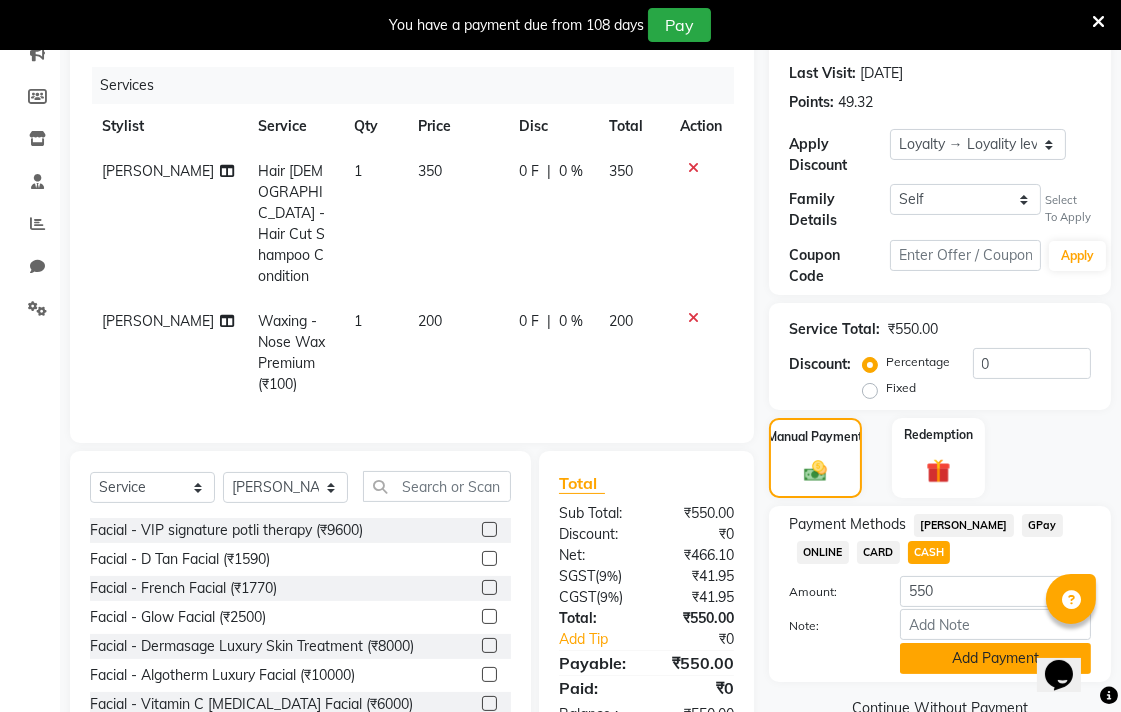 click on "Add Payment" 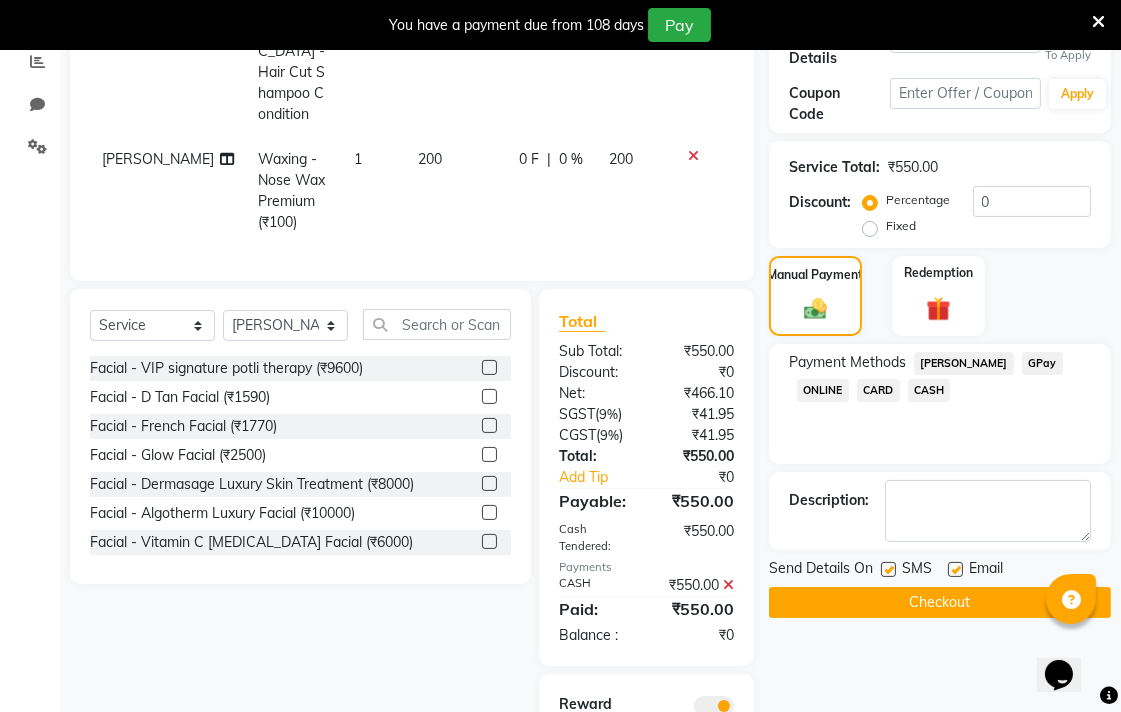 scroll, scrollTop: 540, scrollLeft: 0, axis: vertical 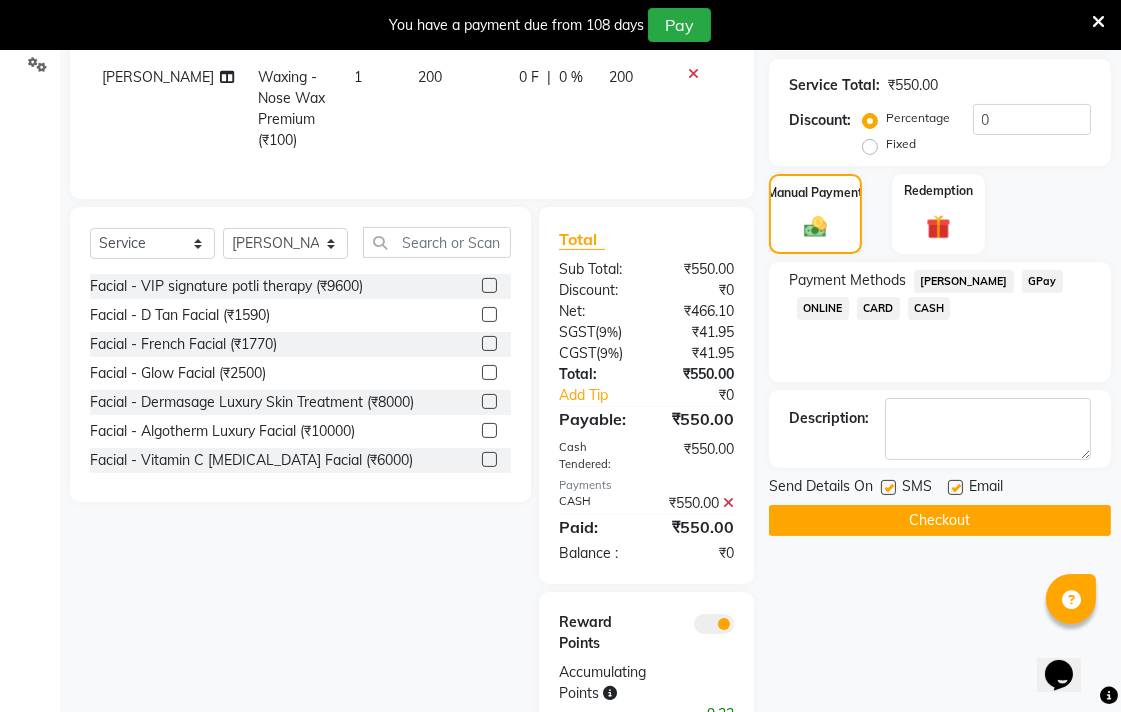 click on "Checkout" 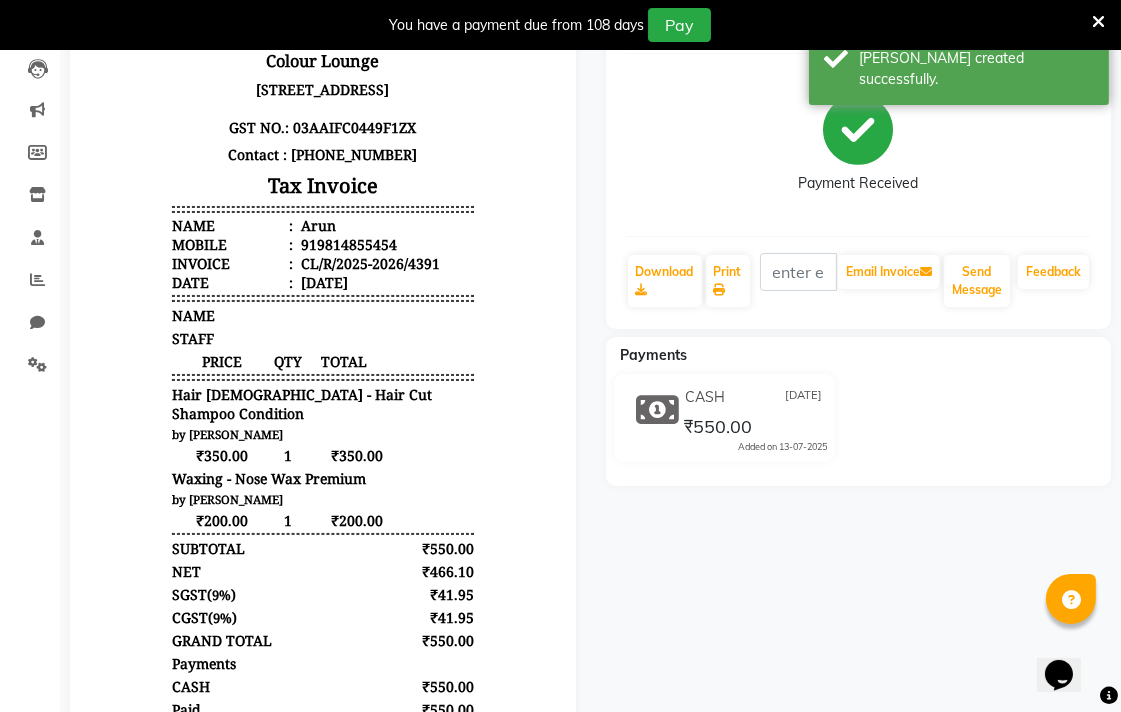 scroll, scrollTop: 237, scrollLeft: 0, axis: vertical 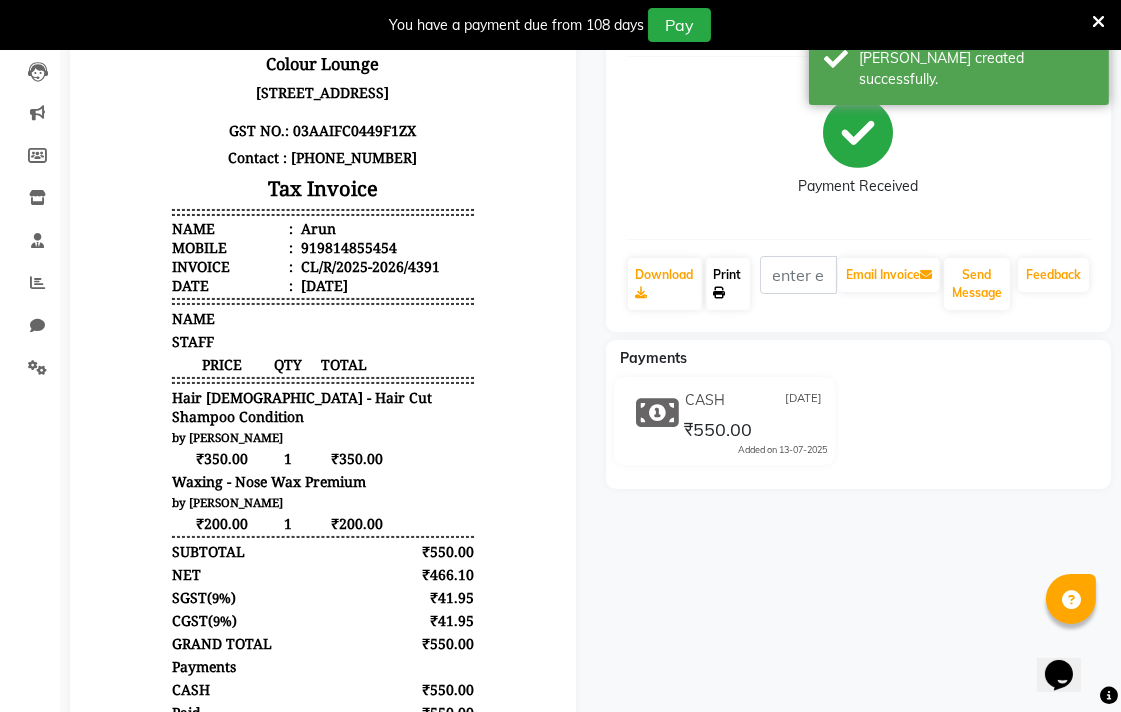 click on "Print" 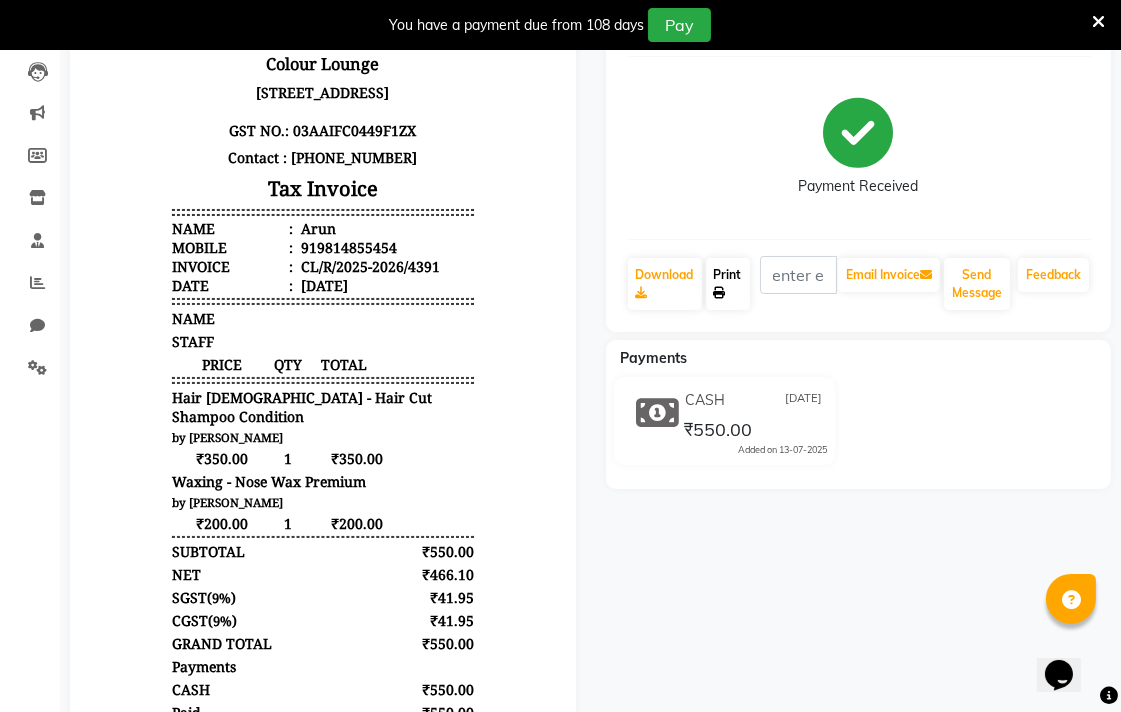 click 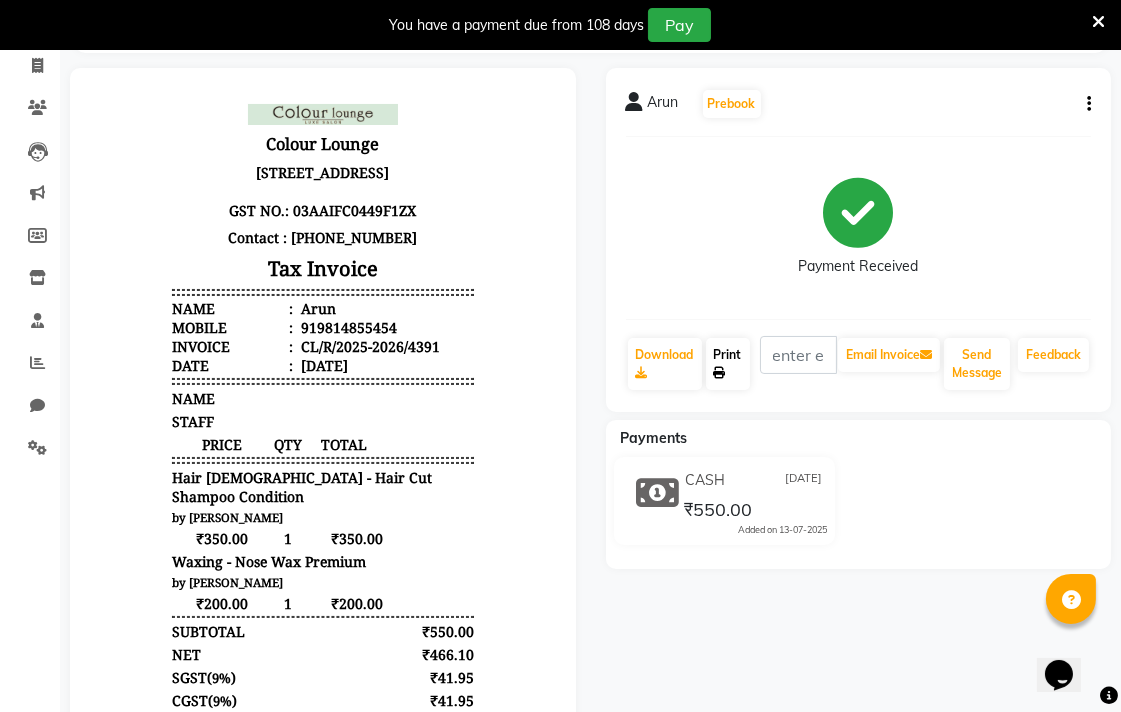 scroll, scrollTop: 0, scrollLeft: 0, axis: both 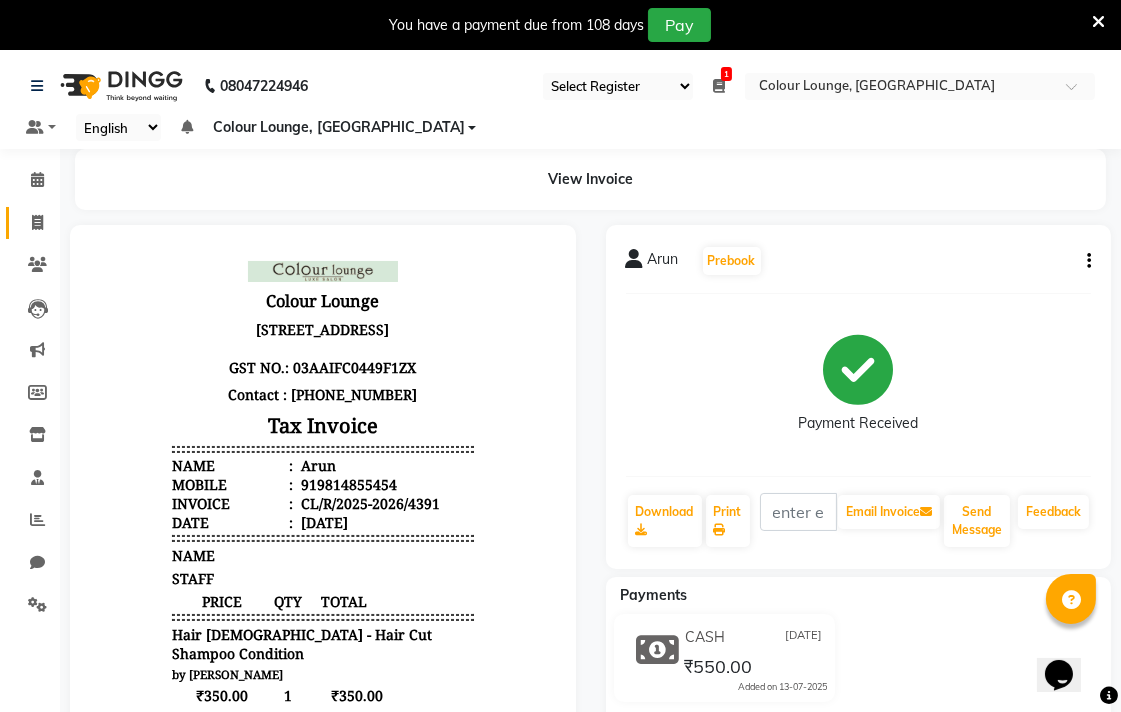 click 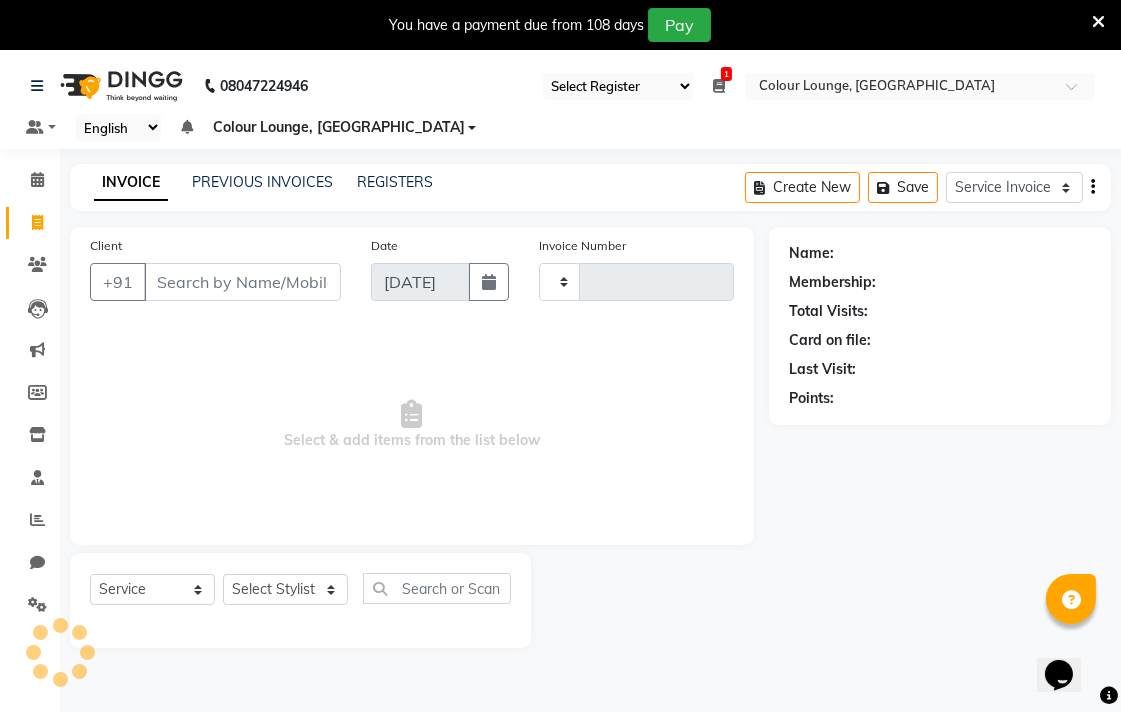 scroll, scrollTop: 50, scrollLeft: 0, axis: vertical 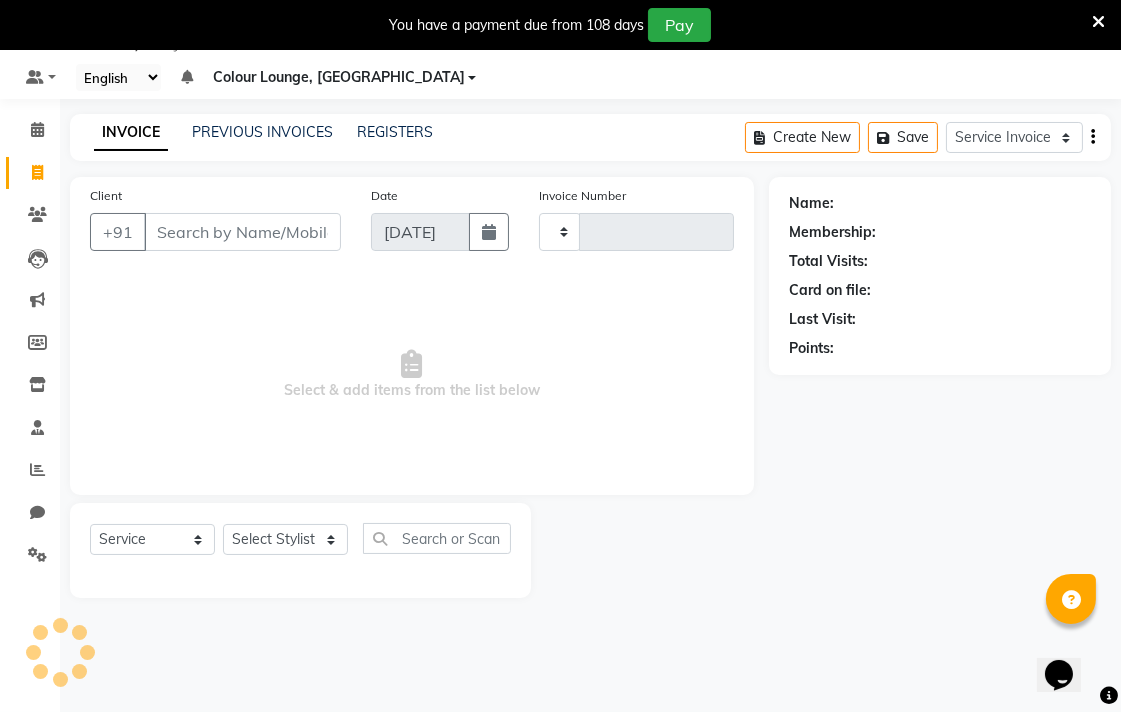 type on "4392" 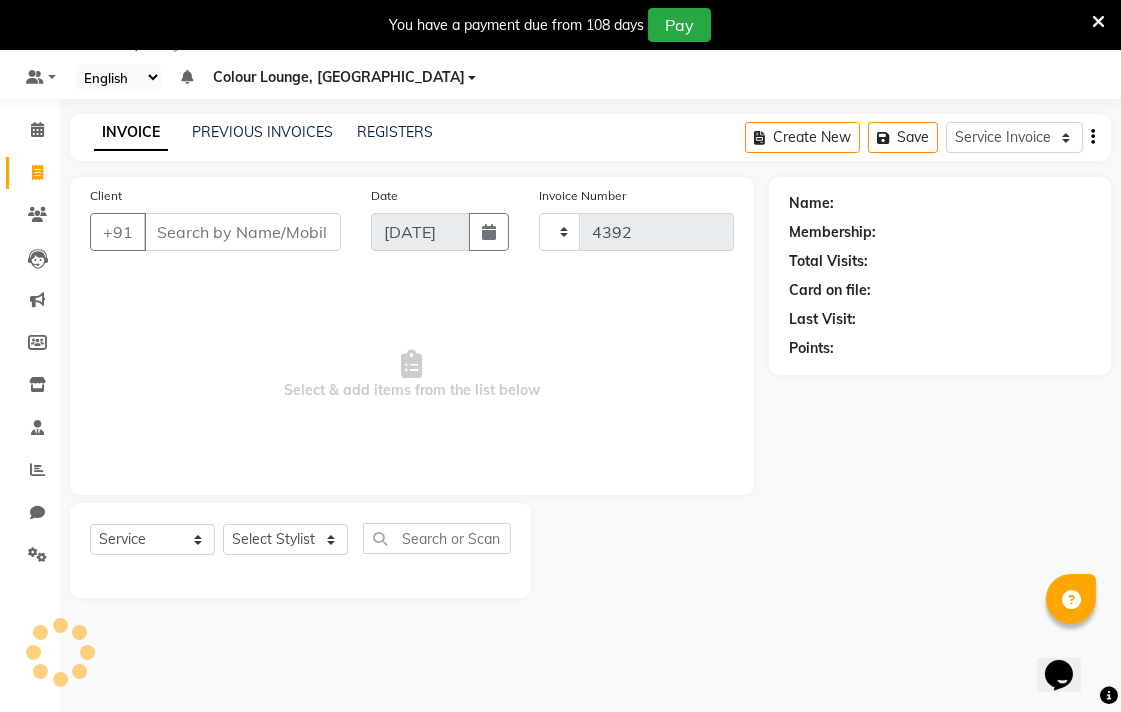 select on "8013" 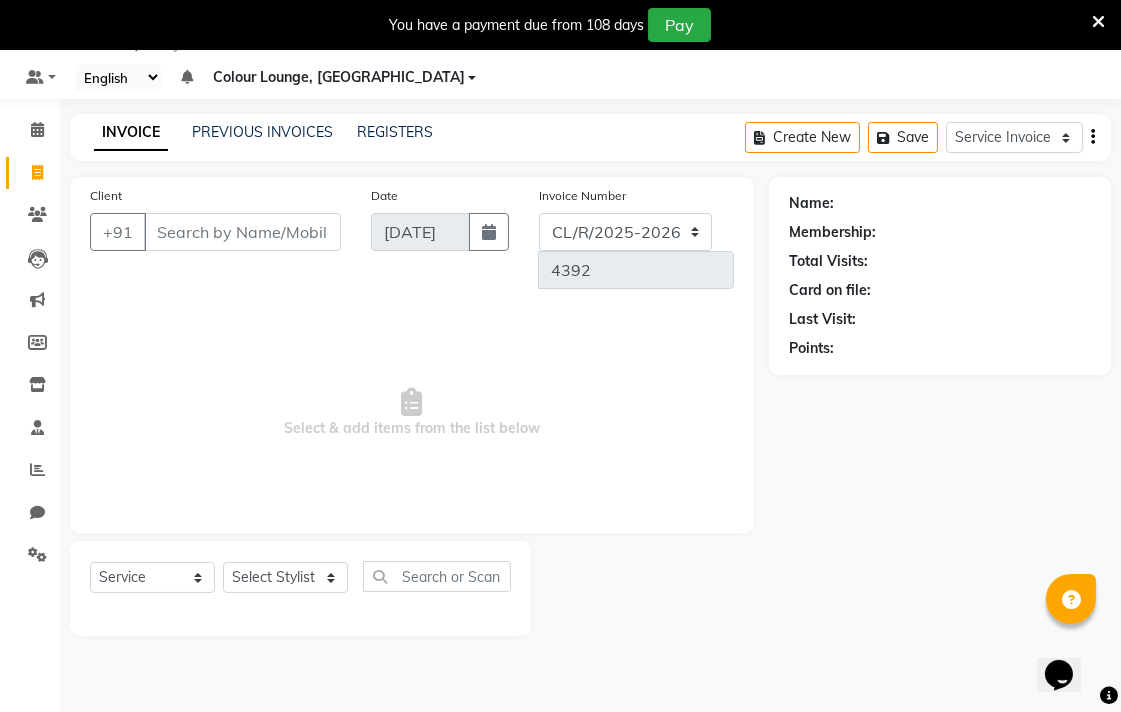 type on "Q" 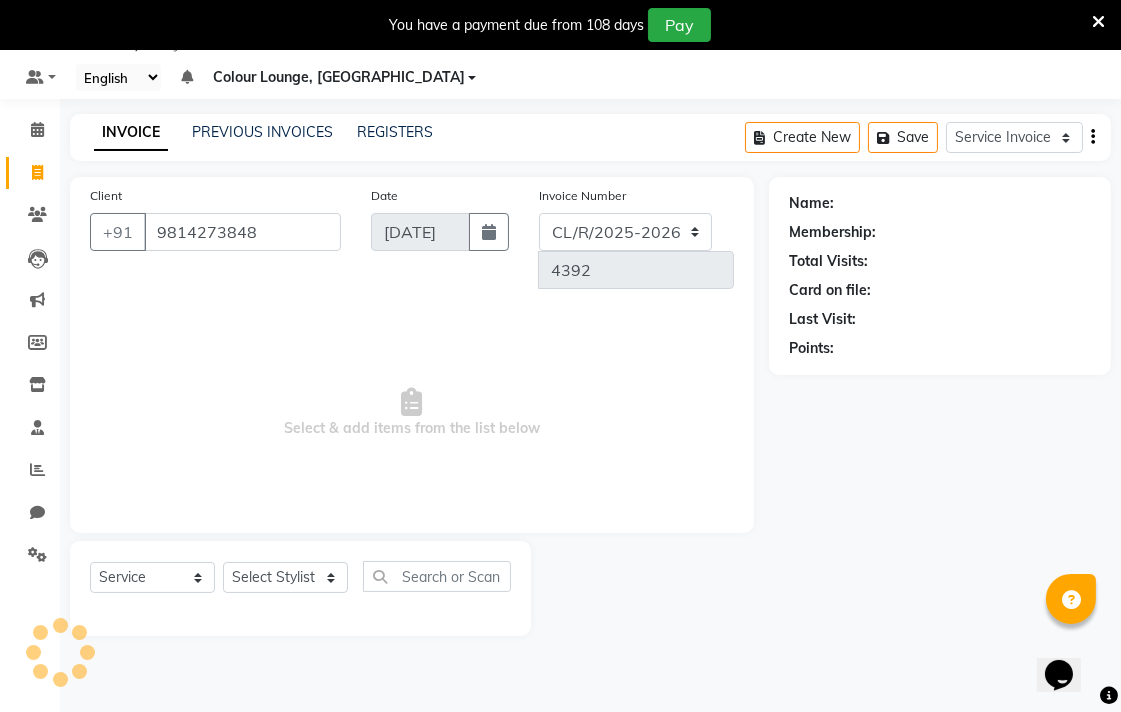 type on "9814273848" 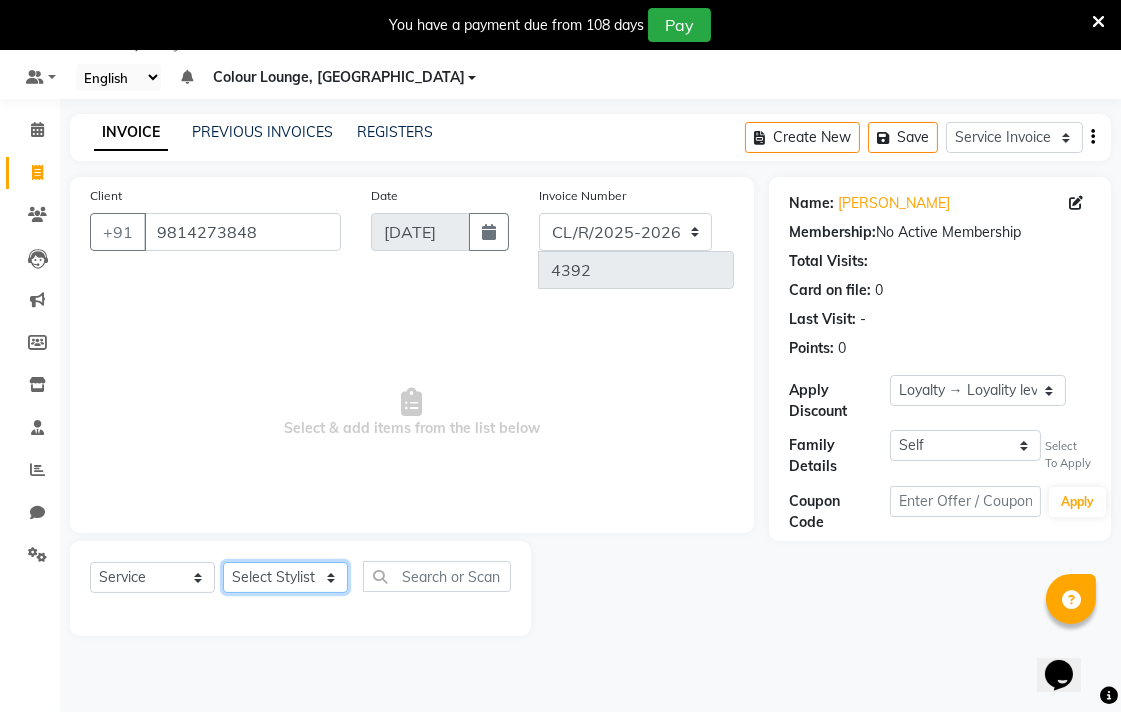 click on "Select Stylist Admin AMIT Birshika Colour Lounge, [GEOGRAPHIC_DATA] Colour Lounge, [GEOGRAPHIC_DATA] [PERSON_NAME] [PERSON_NAME] [PERSON_NAME] [PERSON_NAME] [PERSON_NAME] mam [PERSON_NAME] [PERSON_NAME] [PERSON_NAME] MOHIT [PERSON_NAME] POOJA [PERSON_NAME] [PERSON_NAME] [PERSON_NAME] guard [PERSON_NAME] [PERSON_NAME] [PERSON_NAME] [PERSON_NAME] SAMEER [PERSON_NAME] [PERSON_NAME] [PERSON_NAME] [PERSON_NAME] [PERSON_NAME] [PERSON_NAME] VISHAL [PERSON_NAME]" 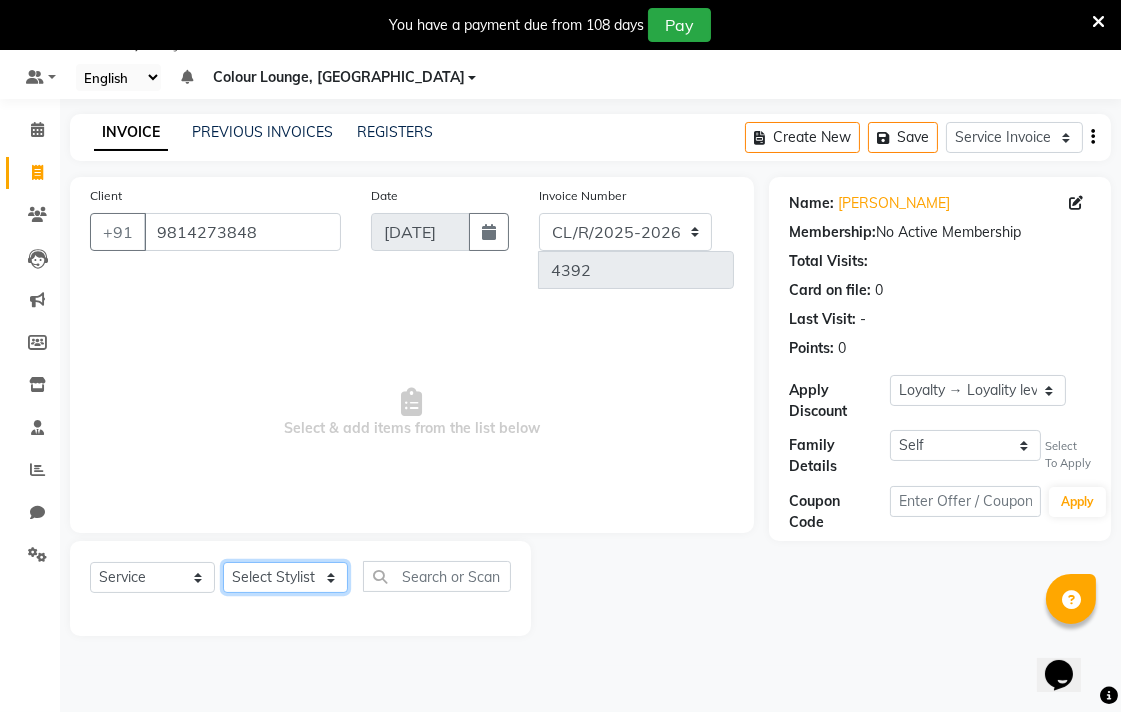 select on "70156" 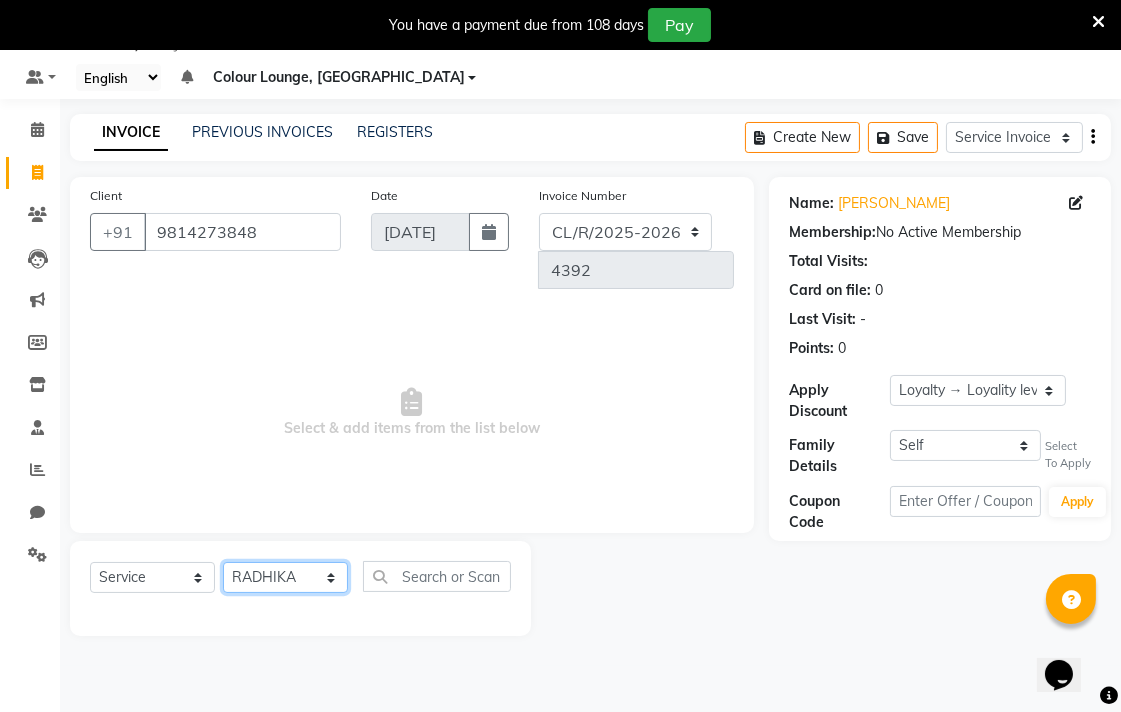 click on "Select Stylist Admin AMIT Birshika Colour Lounge, [GEOGRAPHIC_DATA] Colour Lounge, [GEOGRAPHIC_DATA] [PERSON_NAME] [PERSON_NAME] [PERSON_NAME] [PERSON_NAME] [PERSON_NAME] mam [PERSON_NAME] [PERSON_NAME] [PERSON_NAME] MOHIT [PERSON_NAME] POOJA [PERSON_NAME] [PERSON_NAME] [PERSON_NAME] guard [PERSON_NAME] [PERSON_NAME] [PERSON_NAME] [PERSON_NAME] SAMEER [PERSON_NAME] [PERSON_NAME] [PERSON_NAME] [PERSON_NAME] [PERSON_NAME] [PERSON_NAME] VISHAL [PERSON_NAME]" 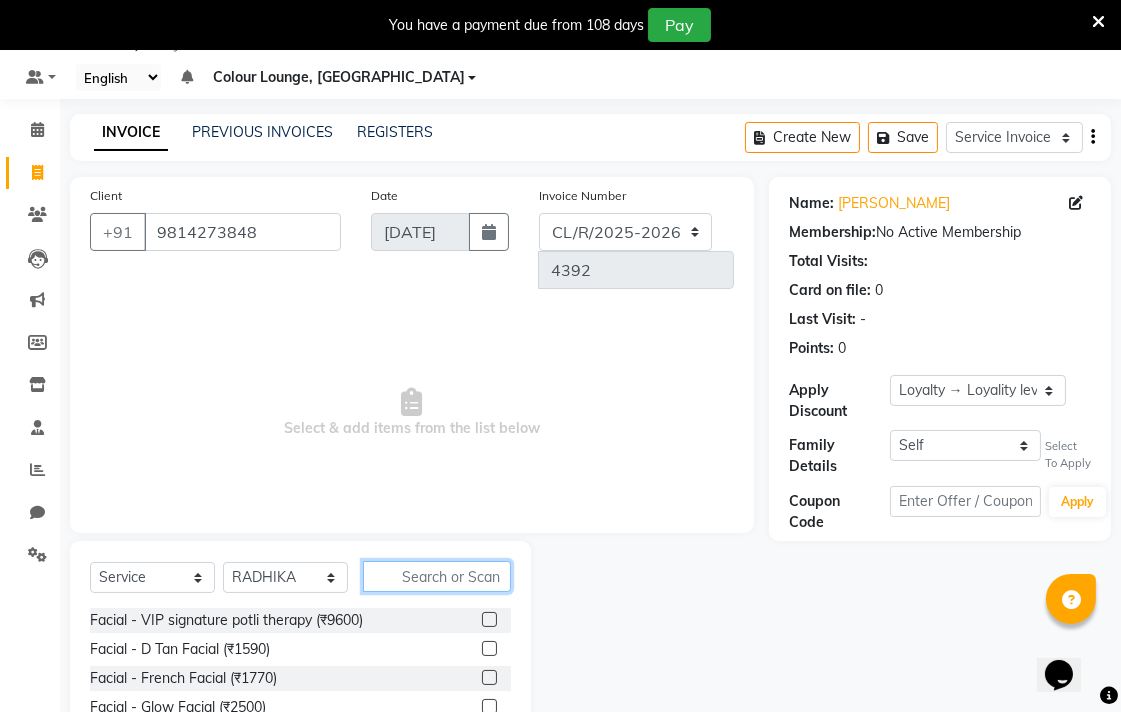 click 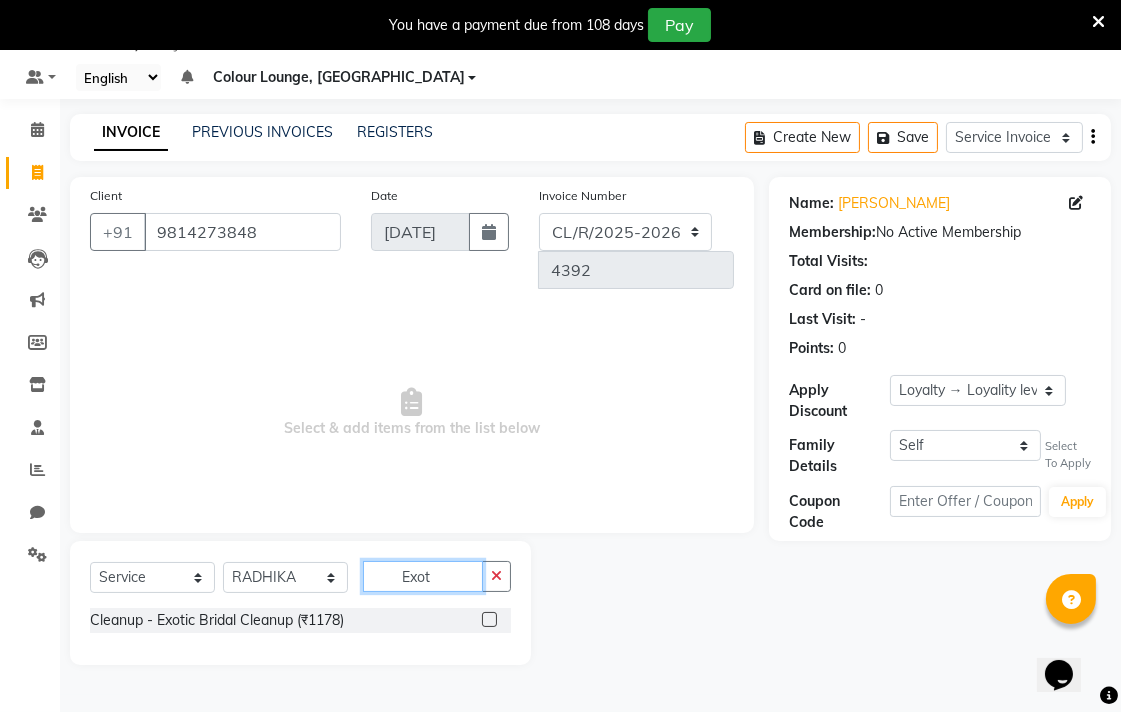 type on "Exot" 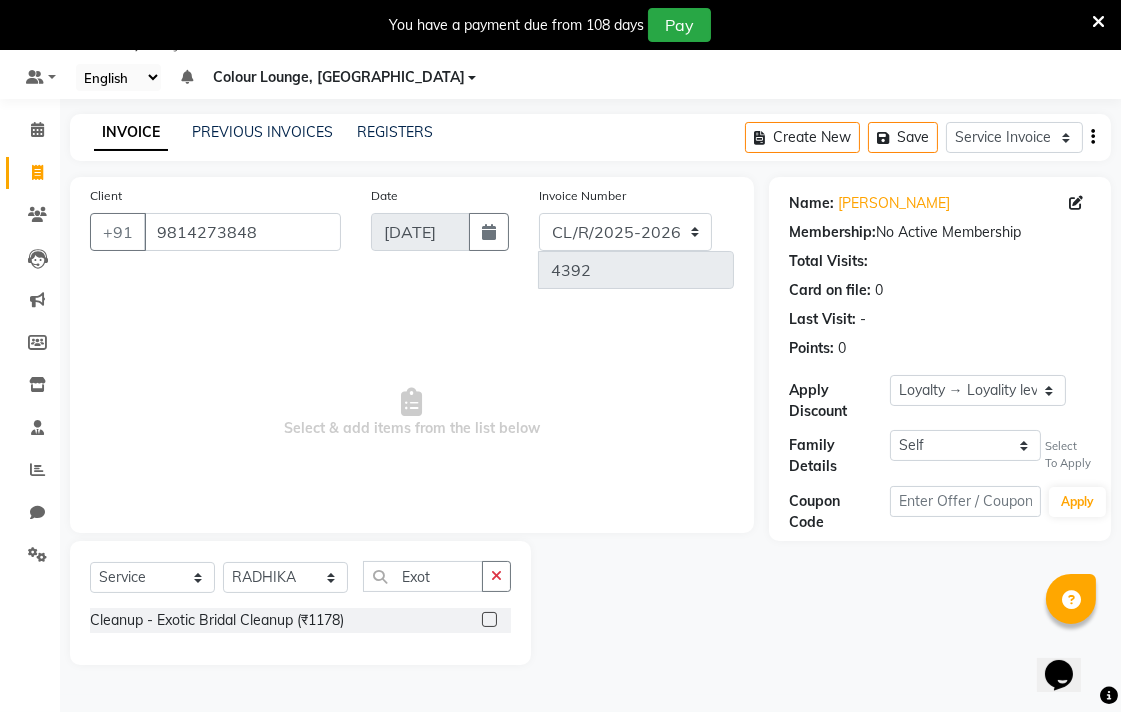 click 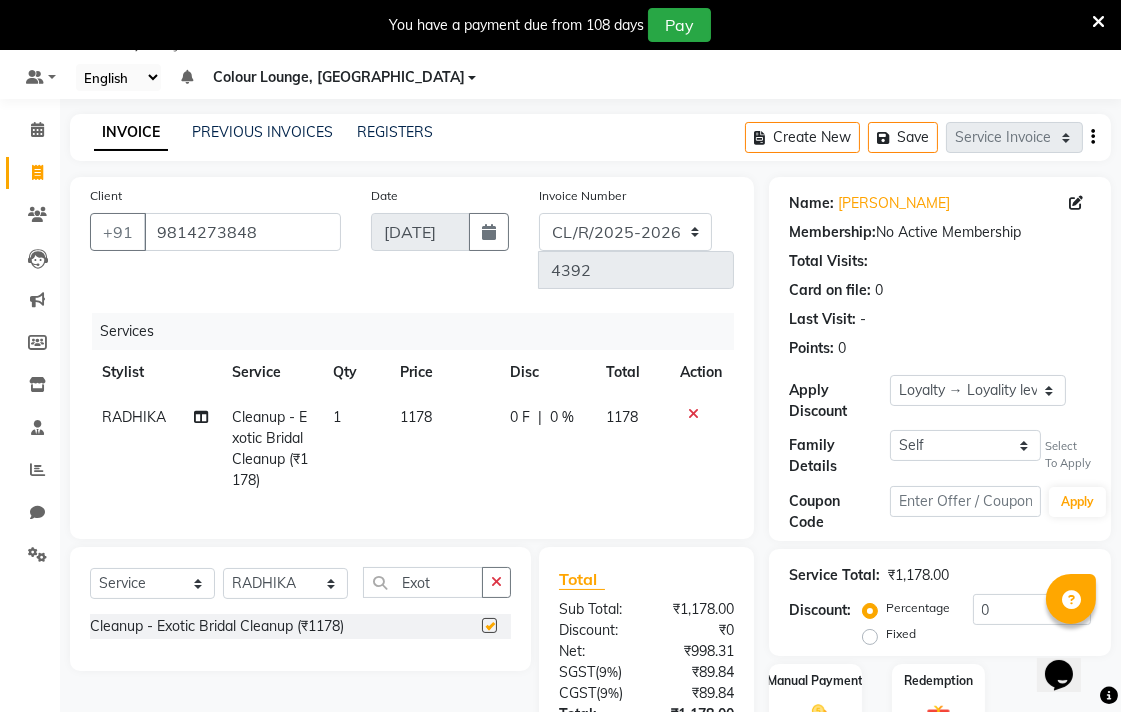 checkbox on "false" 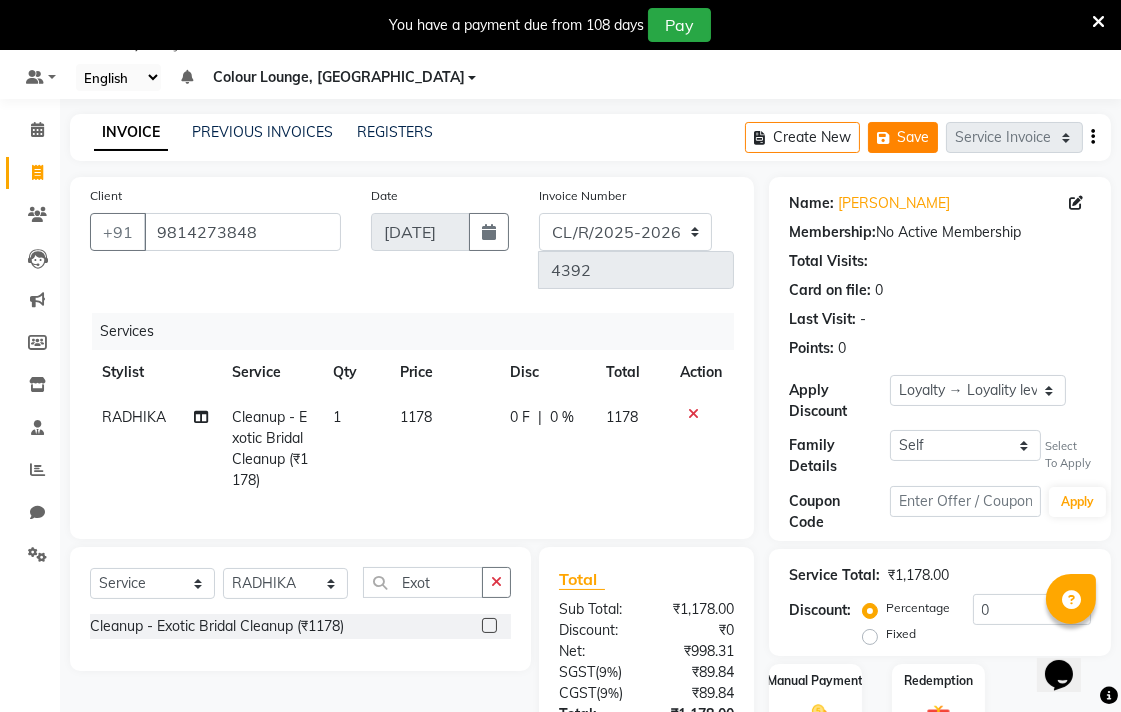 click on "Save" 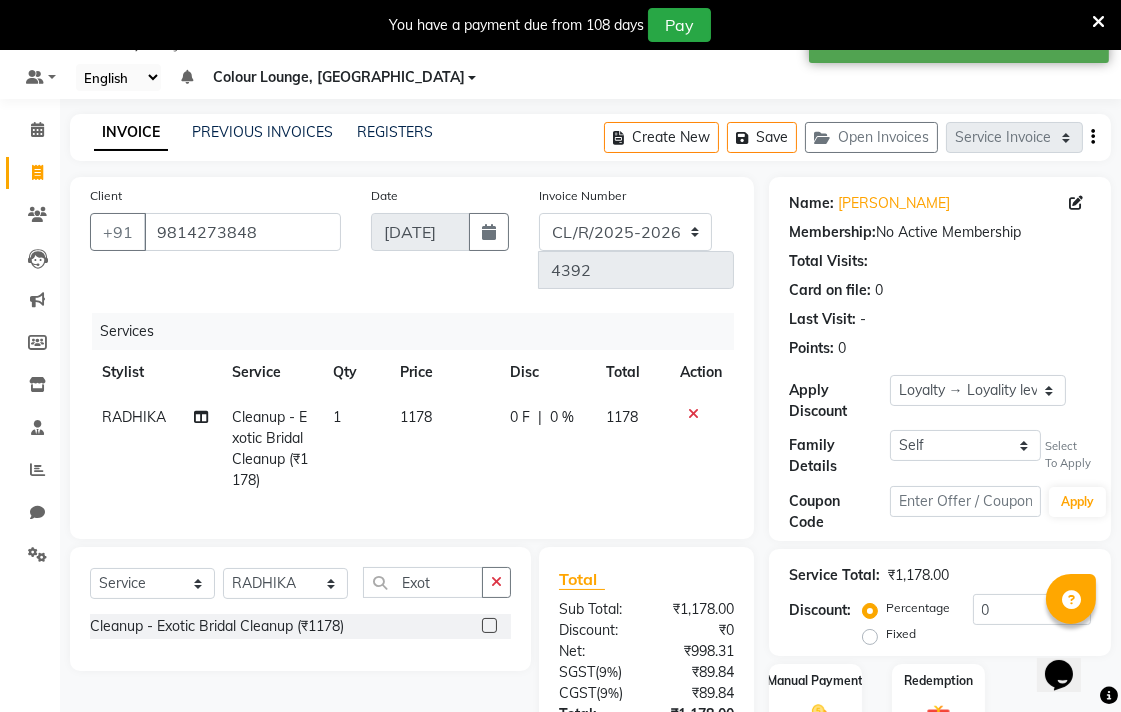 click 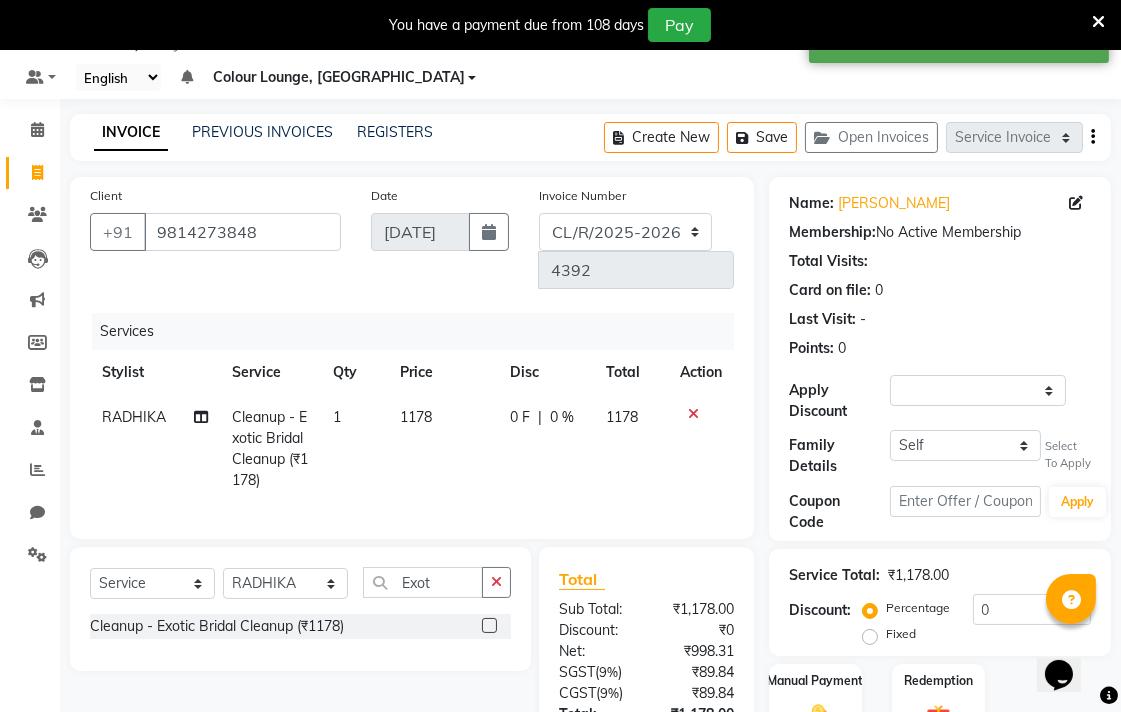 select on "service" 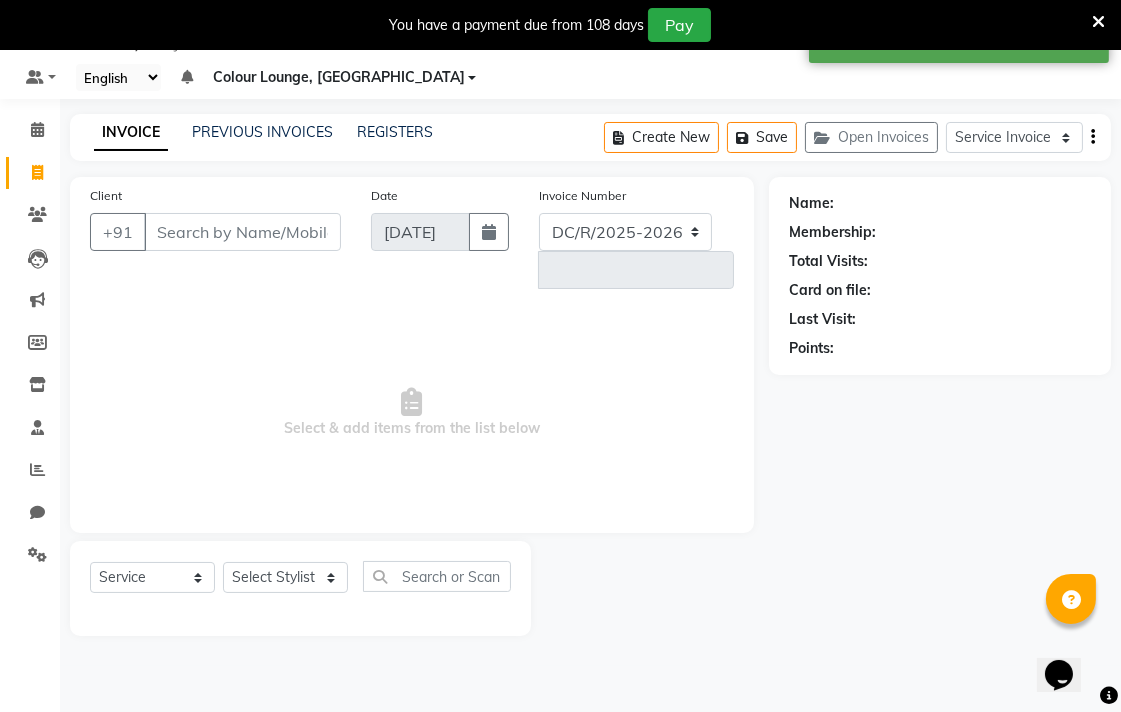 select on "8013" 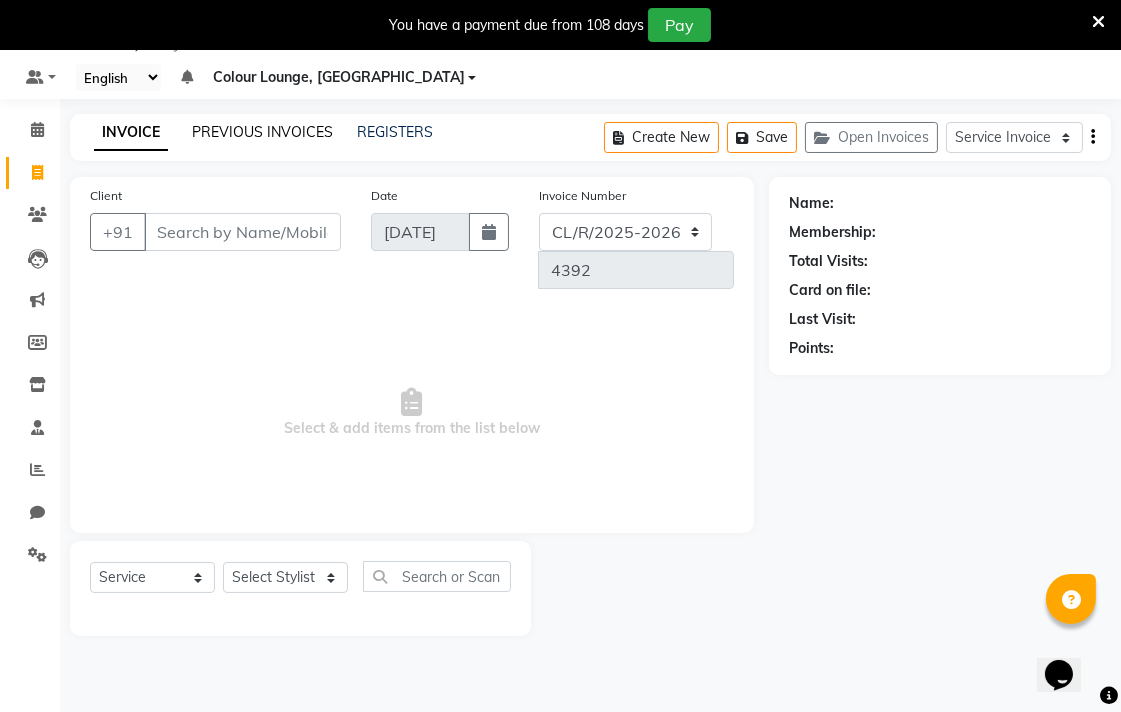 click on "PREVIOUS INVOICES" 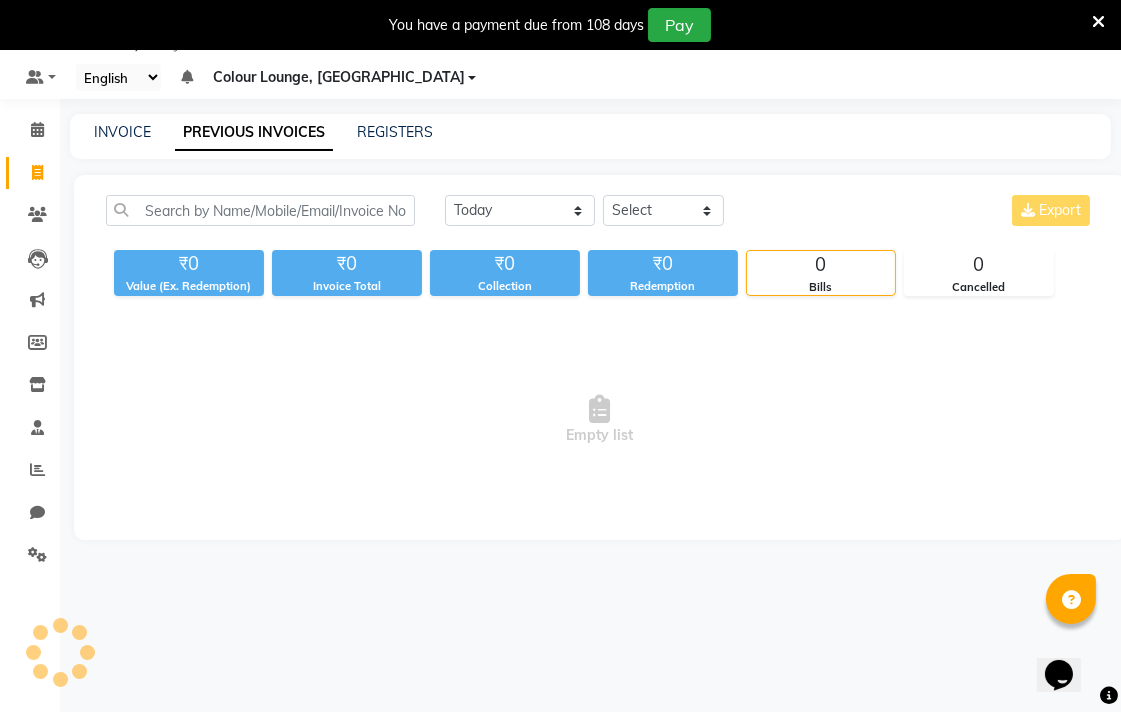 click on "PREVIOUS INVOICES" 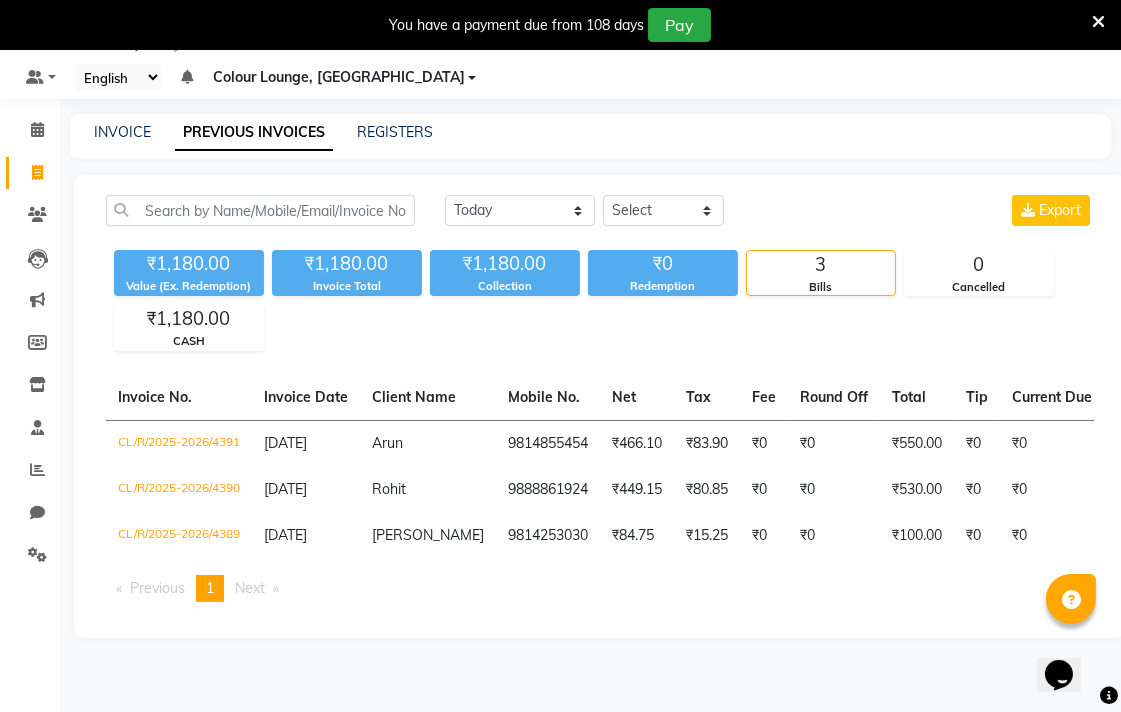 click 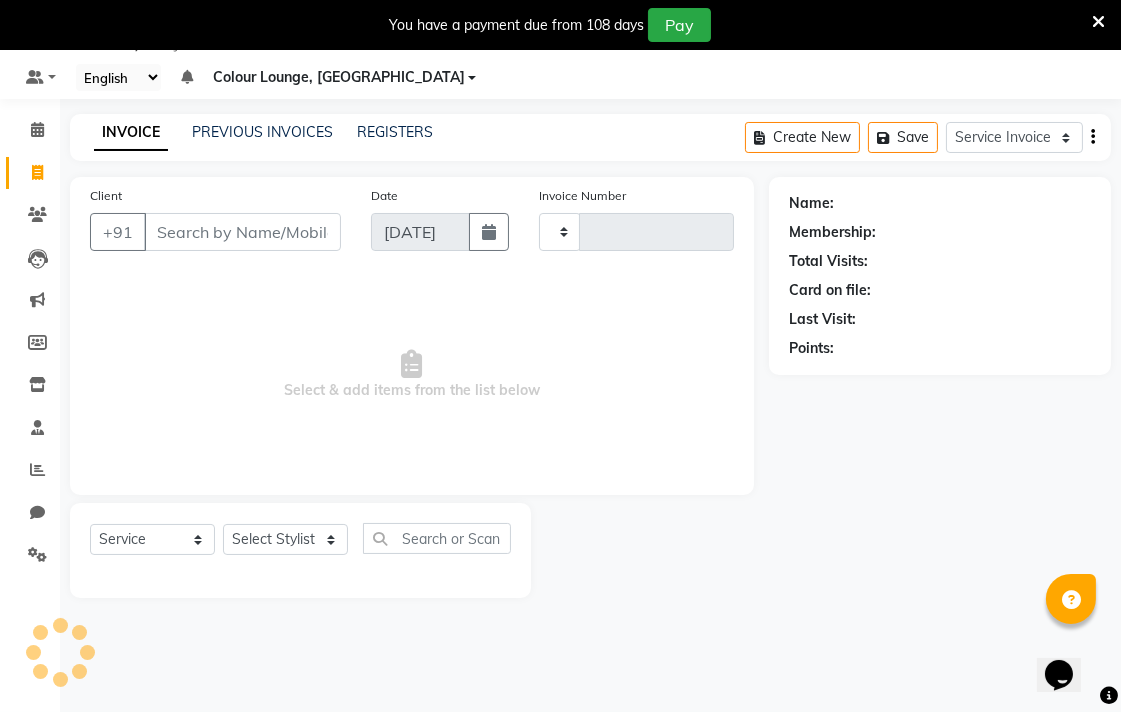 type on "4392" 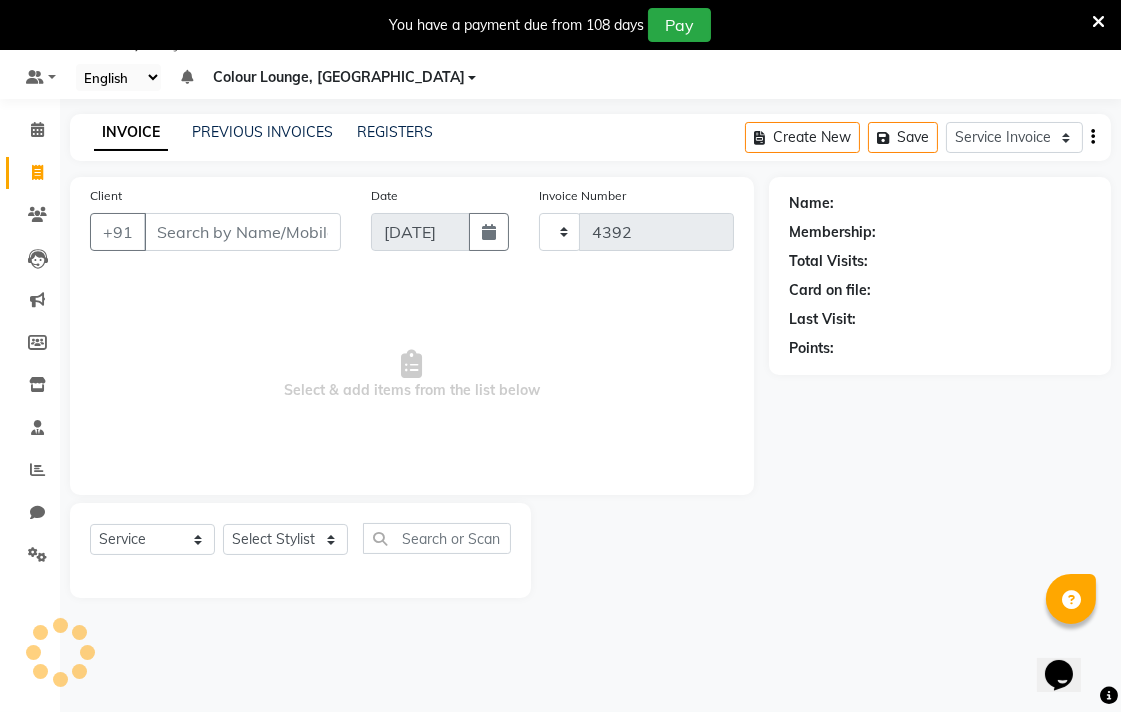 select on "8013" 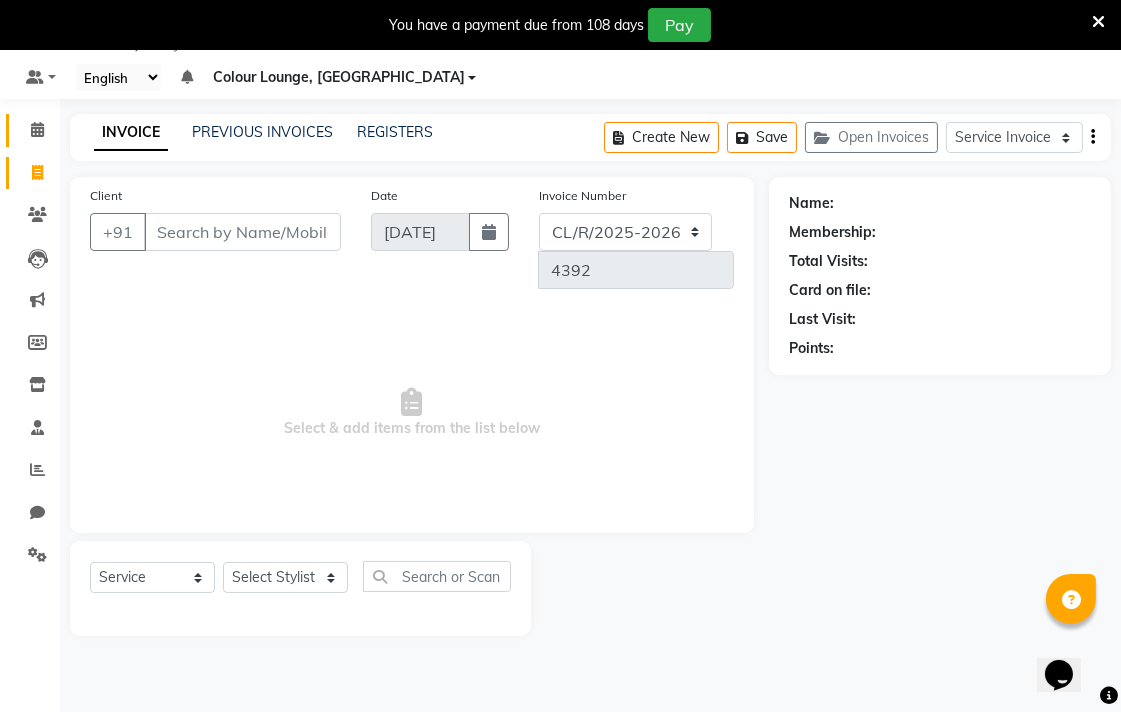 click 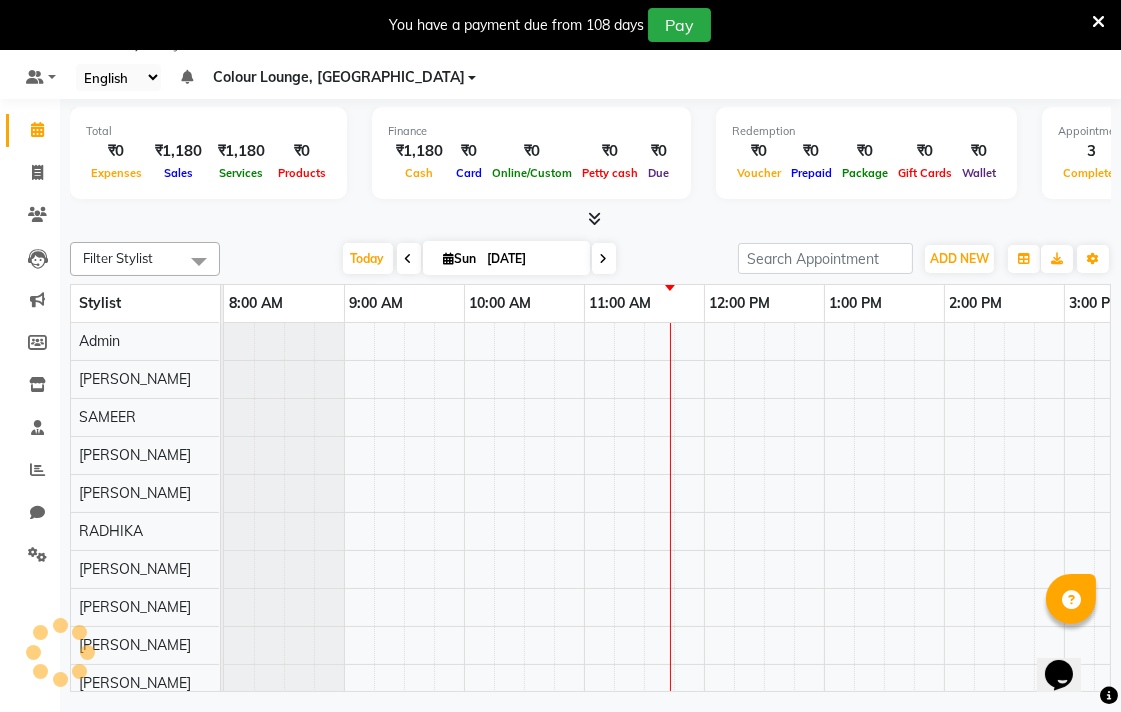 scroll, scrollTop: 0, scrollLeft: 0, axis: both 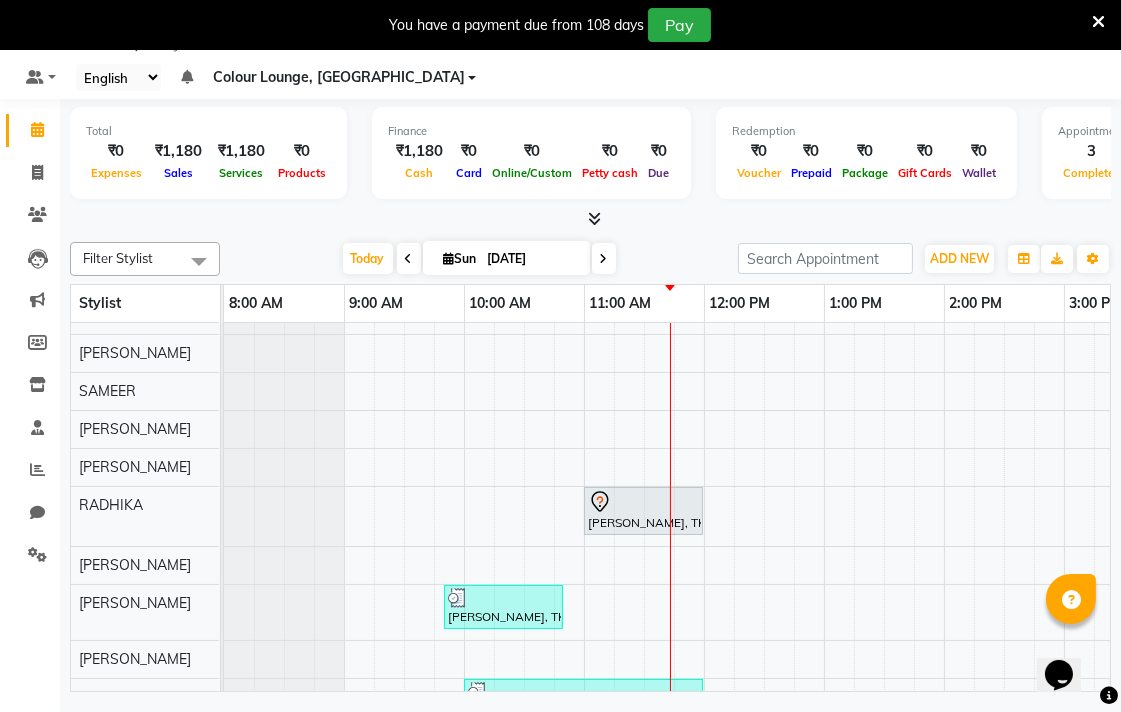 click at bounding box center (643, 502) 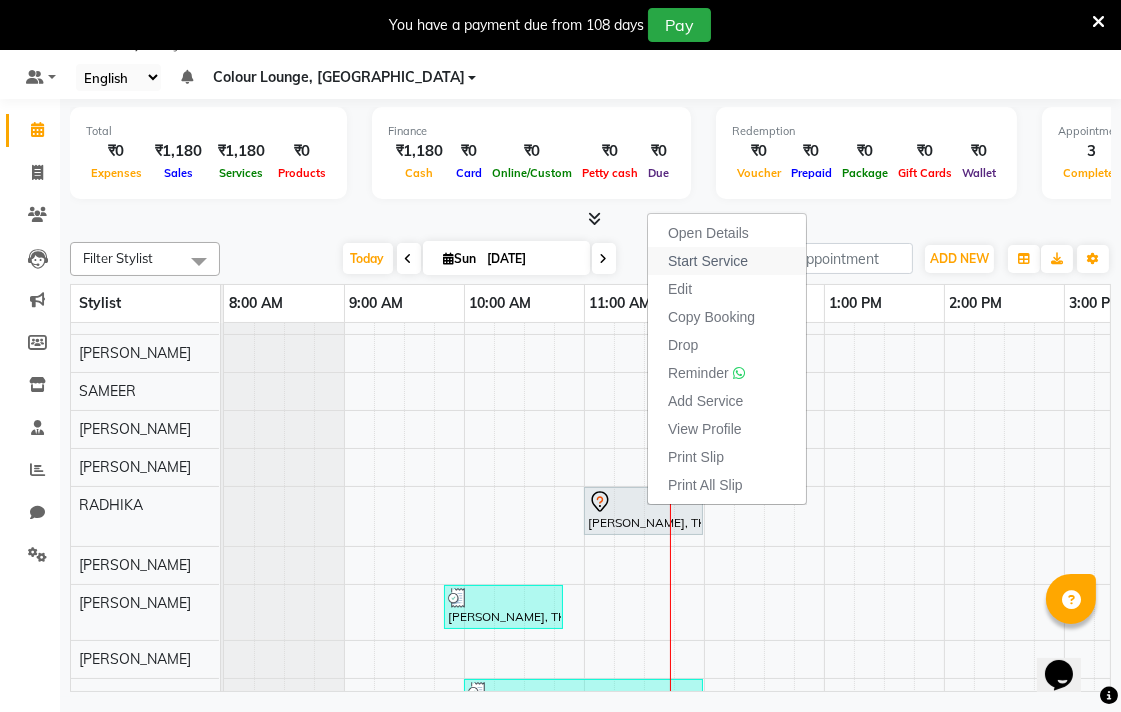 click on "Start Service" at bounding box center [708, 261] 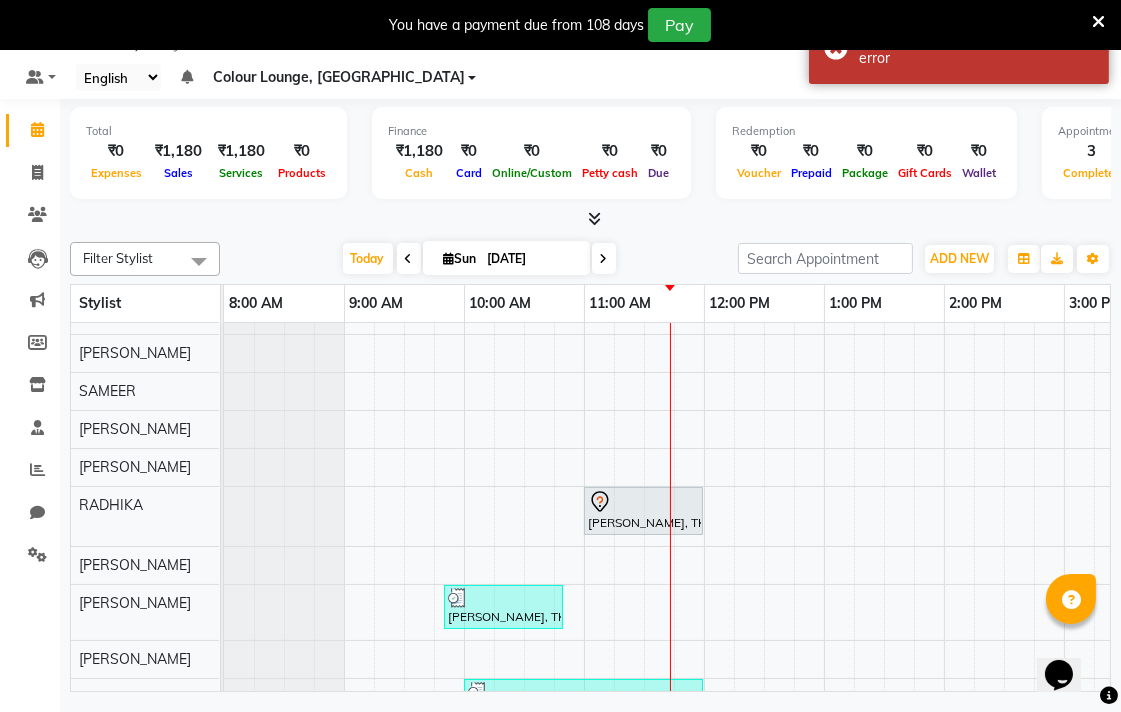 click at bounding box center [643, 502] 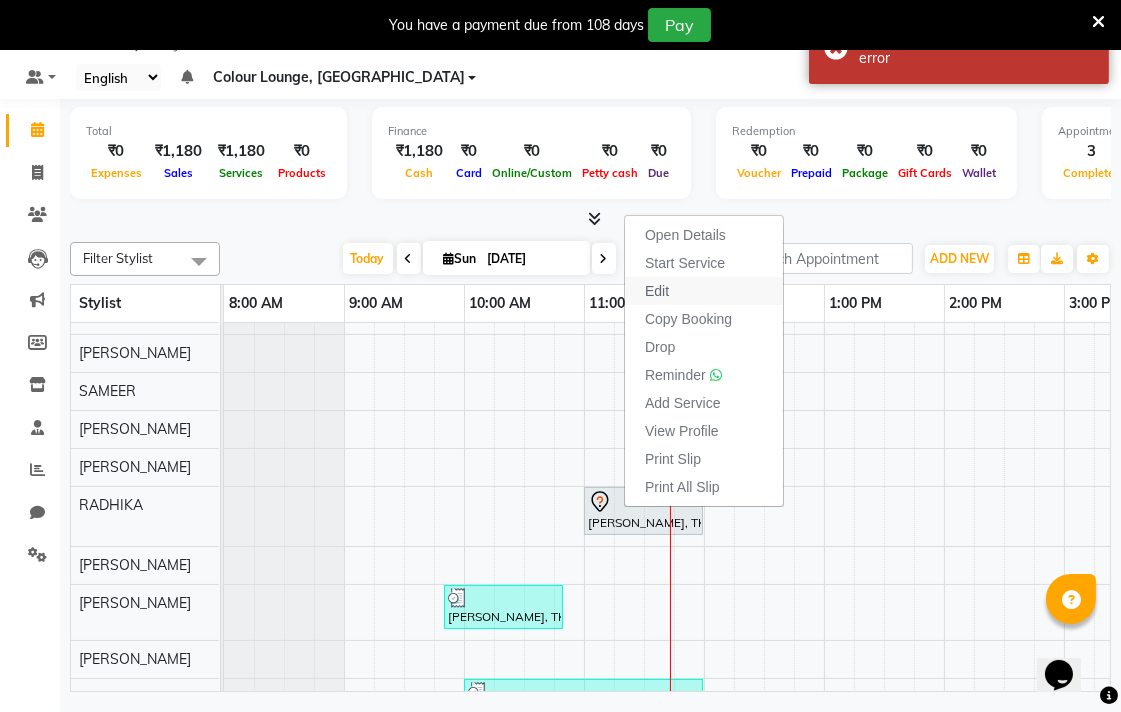 click on "Edit" at bounding box center [704, 291] 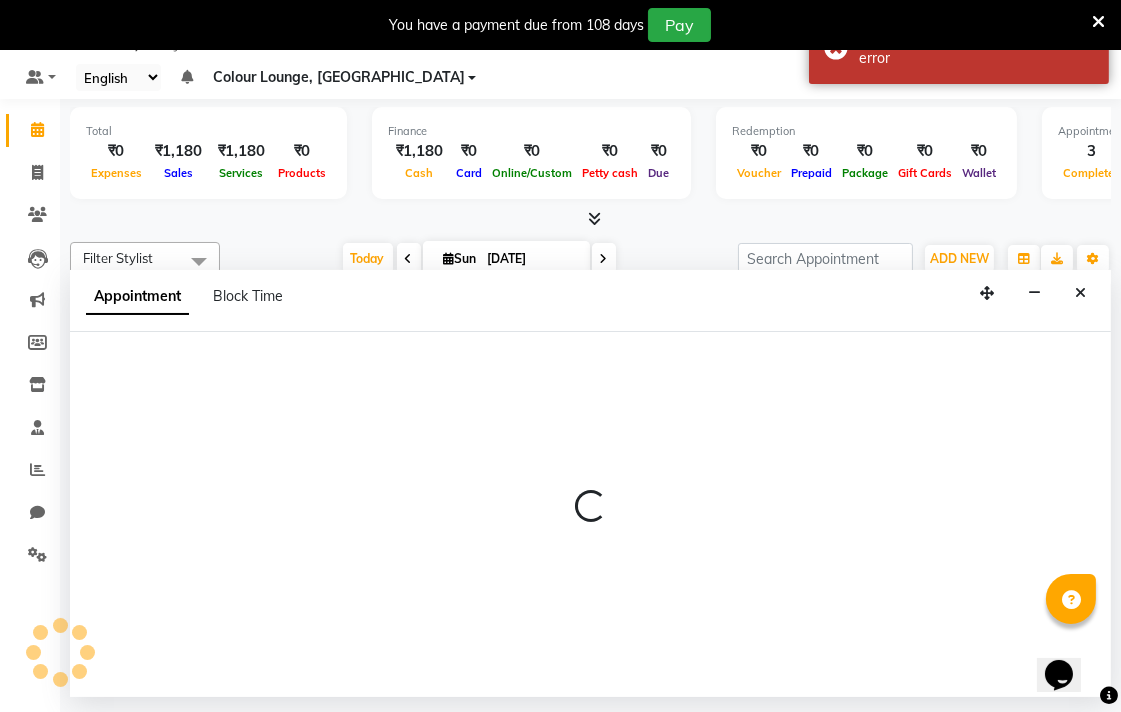 select on "tentative" 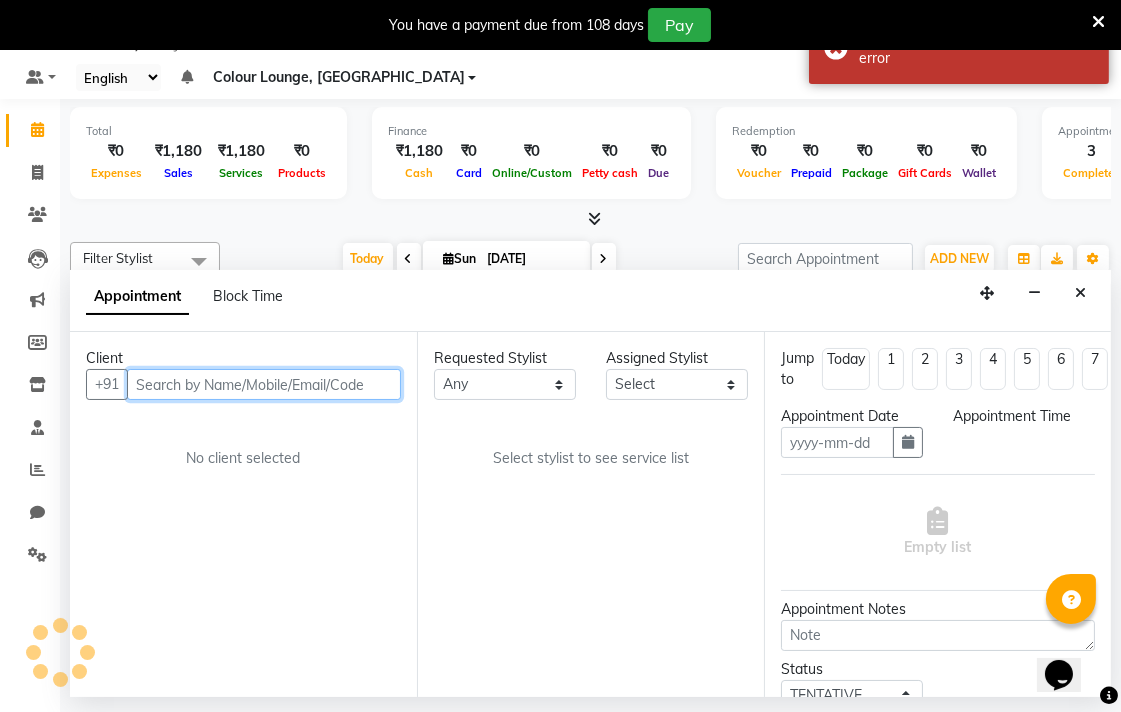 type on "[DATE]" 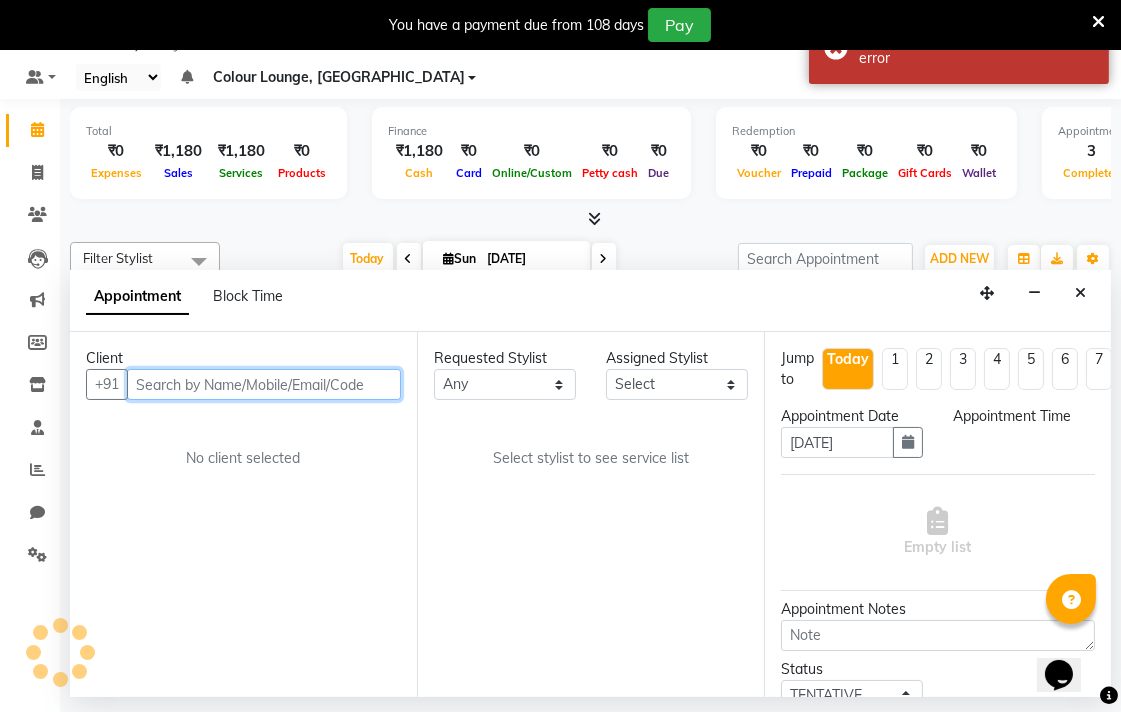 select on "660" 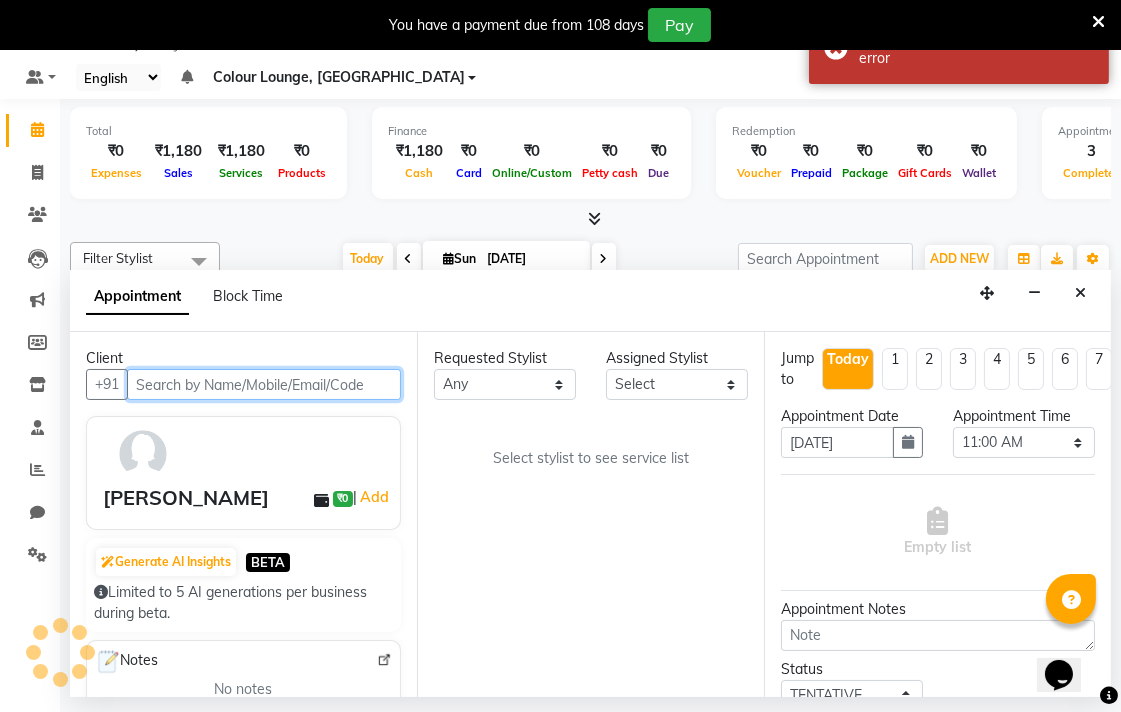 scroll, scrollTop: 0, scrollLeft: 361, axis: horizontal 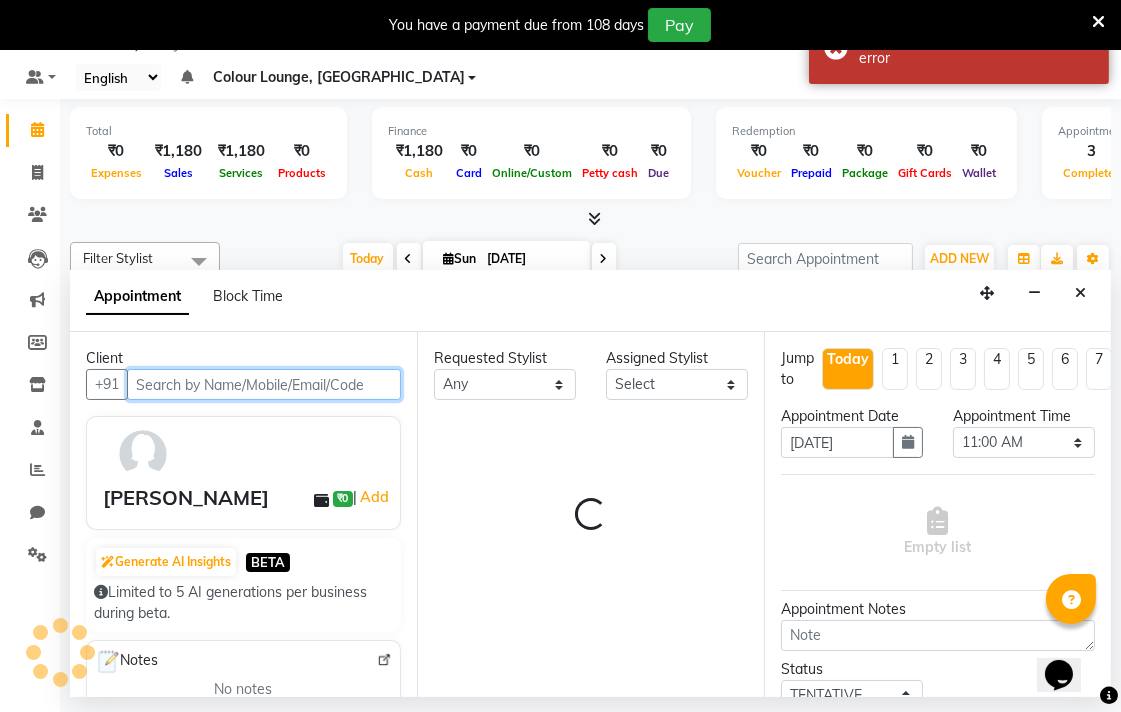 select on "70156" 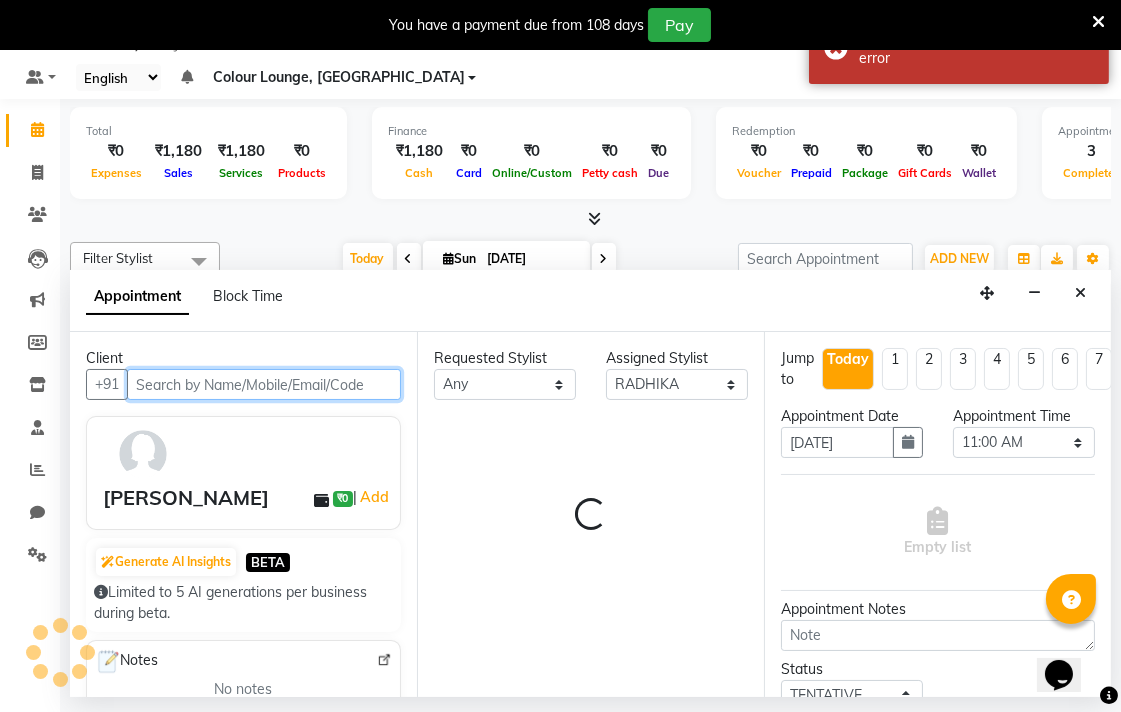 select on "3939" 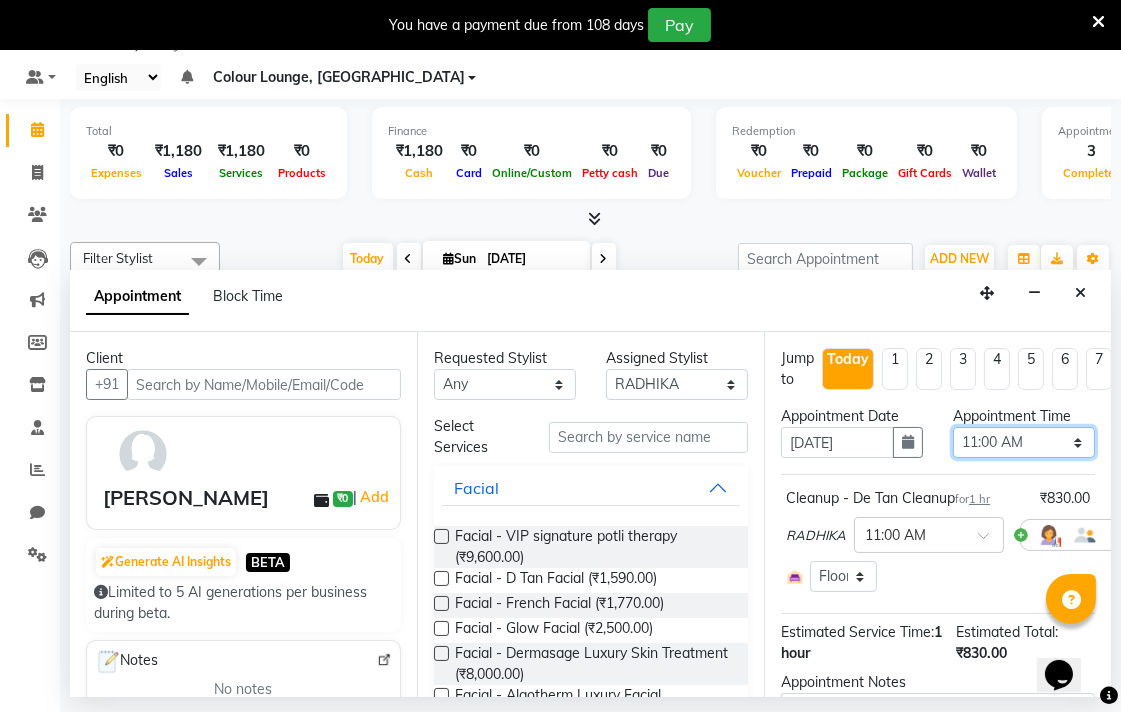 click on "Select 09:00 AM 09:15 AM 09:30 AM 09:45 AM 10:00 AM 10:15 AM 10:30 AM 10:45 AM 11:00 AM 11:15 AM 11:30 AM 11:45 AM 12:00 PM 12:15 PM 12:30 PM 12:45 PM 01:00 PM 01:15 PM 01:30 PM 01:45 PM 02:00 PM 02:15 PM 02:30 PM 02:45 PM 03:00 PM 03:15 PM 03:30 PM 03:45 PM 04:00 PM 04:15 PM 04:30 PM 04:45 PM 05:00 PM 05:15 PM 05:30 PM 05:45 PM 06:00 PM 06:15 PM 06:30 PM 06:45 PM 07:00 PM 07:15 PM 07:30 PM 07:45 PM 08:00 PM" at bounding box center (1024, 442) 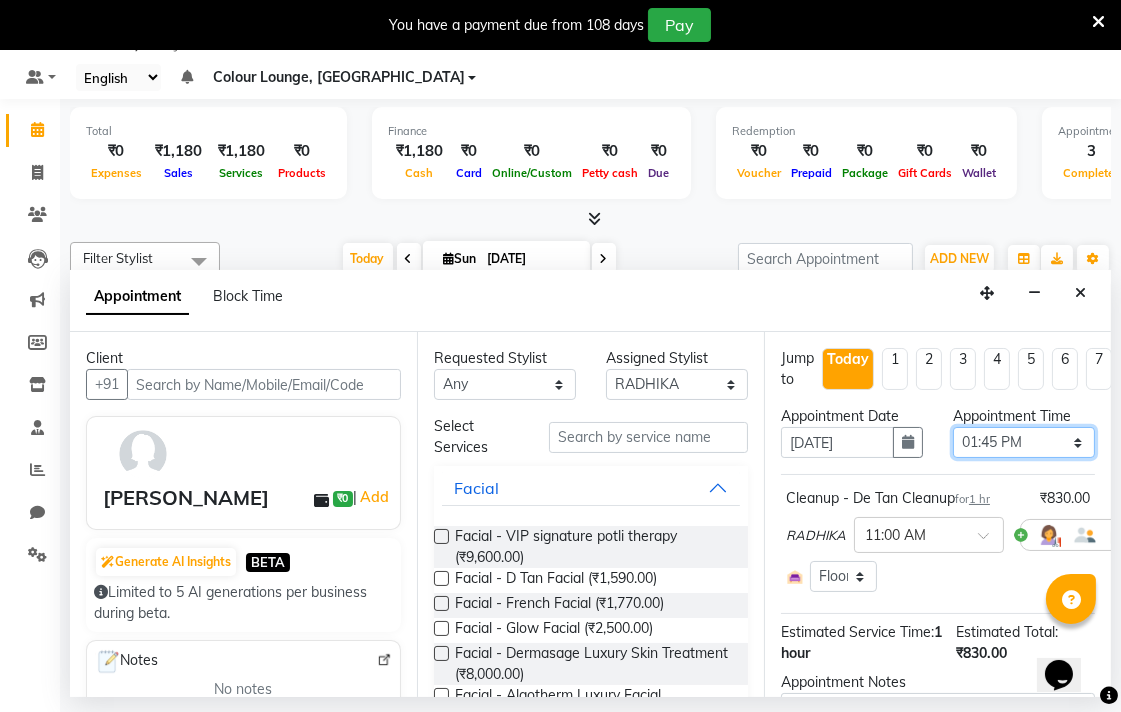 click on "Select 09:00 AM 09:15 AM 09:30 AM 09:45 AM 10:00 AM 10:15 AM 10:30 AM 10:45 AM 11:00 AM 11:15 AM 11:30 AM 11:45 AM 12:00 PM 12:15 PM 12:30 PM 12:45 PM 01:00 PM 01:15 PM 01:30 PM 01:45 PM 02:00 PM 02:15 PM 02:30 PM 02:45 PM 03:00 PM 03:15 PM 03:30 PM 03:45 PM 04:00 PM 04:15 PM 04:30 PM 04:45 PM 05:00 PM 05:15 PM 05:30 PM 05:45 PM 06:00 PM 06:15 PM 06:30 PM 06:45 PM 07:00 PM 07:15 PM 07:30 PM 07:45 PM 08:00 PM" at bounding box center [1024, 442] 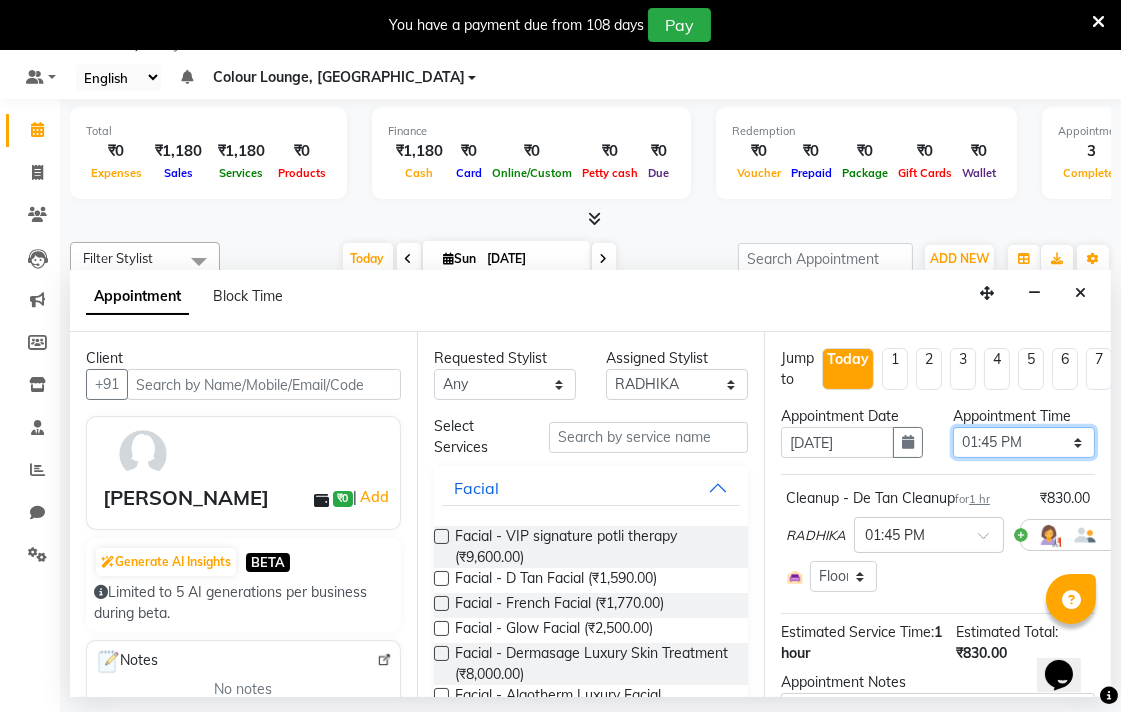 click on "Select 09:00 AM 09:15 AM 09:30 AM 09:45 AM 10:00 AM 10:15 AM 10:30 AM 10:45 AM 11:00 AM 11:15 AM 11:30 AM 11:45 AM 12:00 PM 12:15 PM 12:30 PM 12:45 PM 01:00 PM 01:15 PM 01:30 PM 01:45 PM 02:00 PM 02:15 PM 02:30 PM 02:45 PM 03:00 PM 03:15 PM 03:30 PM 03:45 PM 04:00 PM 04:15 PM 04:30 PM 04:45 PM 05:00 PM 05:15 PM 05:30 PM 05:45 PM 06:00 PM 06:15 PM 06:30 PM 06:45 PM 07:00 PM 07:15 PM 07:30 PM 07:45 PM 08:00 PM" at bounding box center [1024, 442] 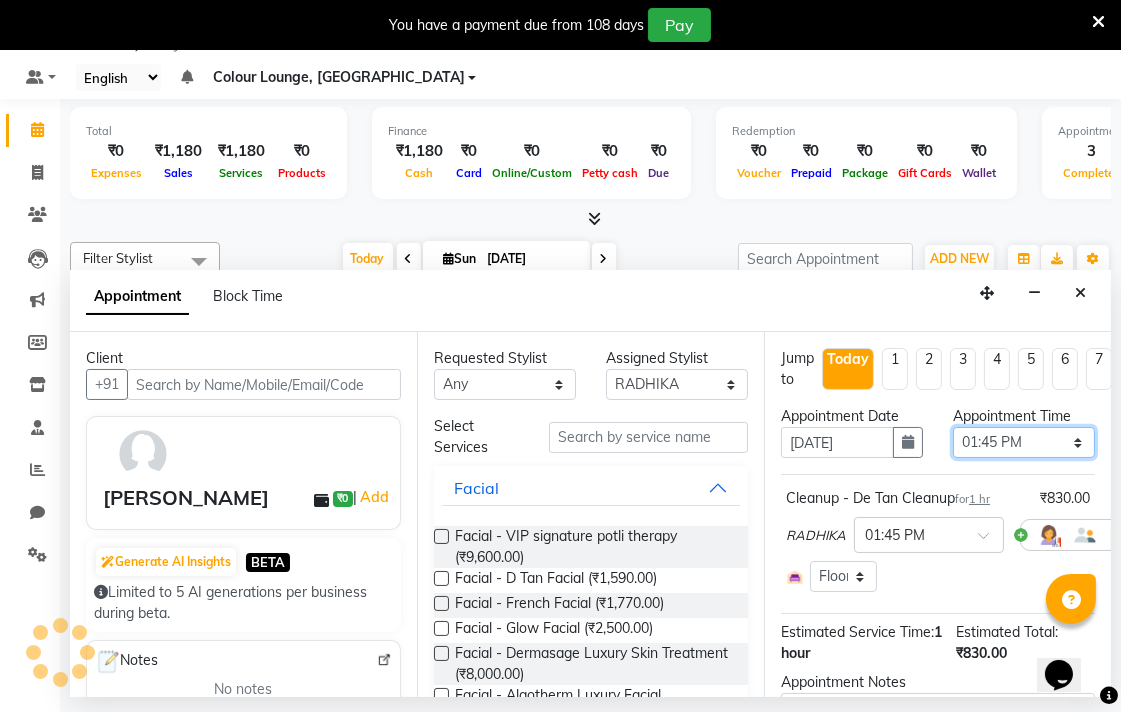 select on "705" 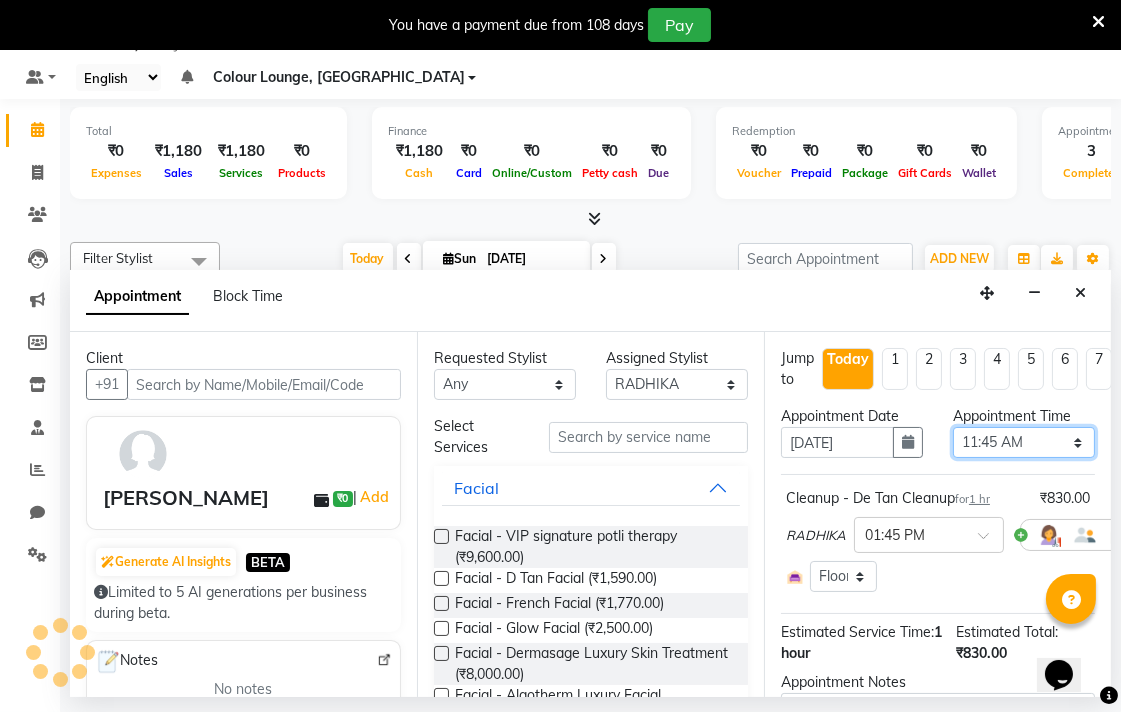 click on "Select 09:00 AM 09:15 AM 09:30 AM 09:45 AM 10:00 AM 10:15 AM 10:30 AM 10:45 AM 11:00 AM 11:15 AM 11:30 AM 11:45 AM 12:00 PM 12:15 PM 12:30 PM 12:45 PM 01:00 PM 01:15 PM 01:30 PM 01:45 PM 02:00 PM 02:15 PM 02:30 PM 02:45 PM 03:00 PM 03:15 PM 03:30 PM 03:45 PM 04:00 PM 04:15 PM 04:30 PM 04:45 PM 05:00 PM 05:15 PM 05:30 PM 05:45 PM 06:00 PM 06:15 PM 06:30 PM 06:45 PM 07:00 PM 07:15 PM 07:30 PM 07:45 PM 08:00 PM" at bounding box center (1024, 442) 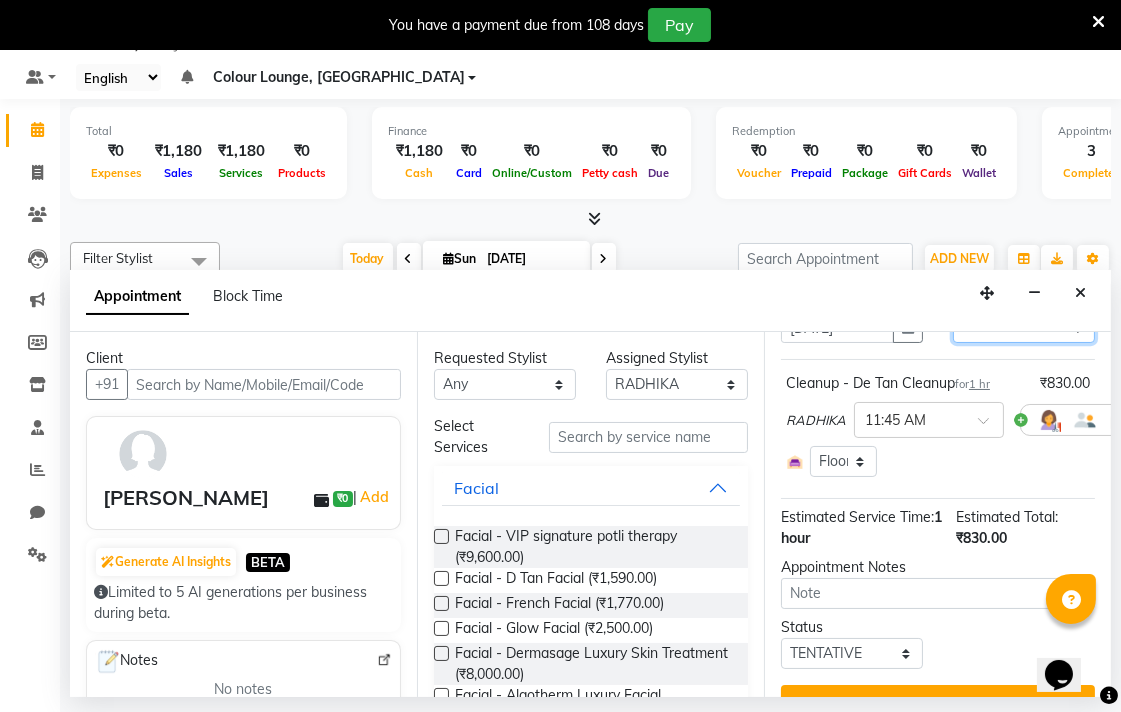 scroll, scrollTop: 171, scrollLeft: 0, axis: vertical 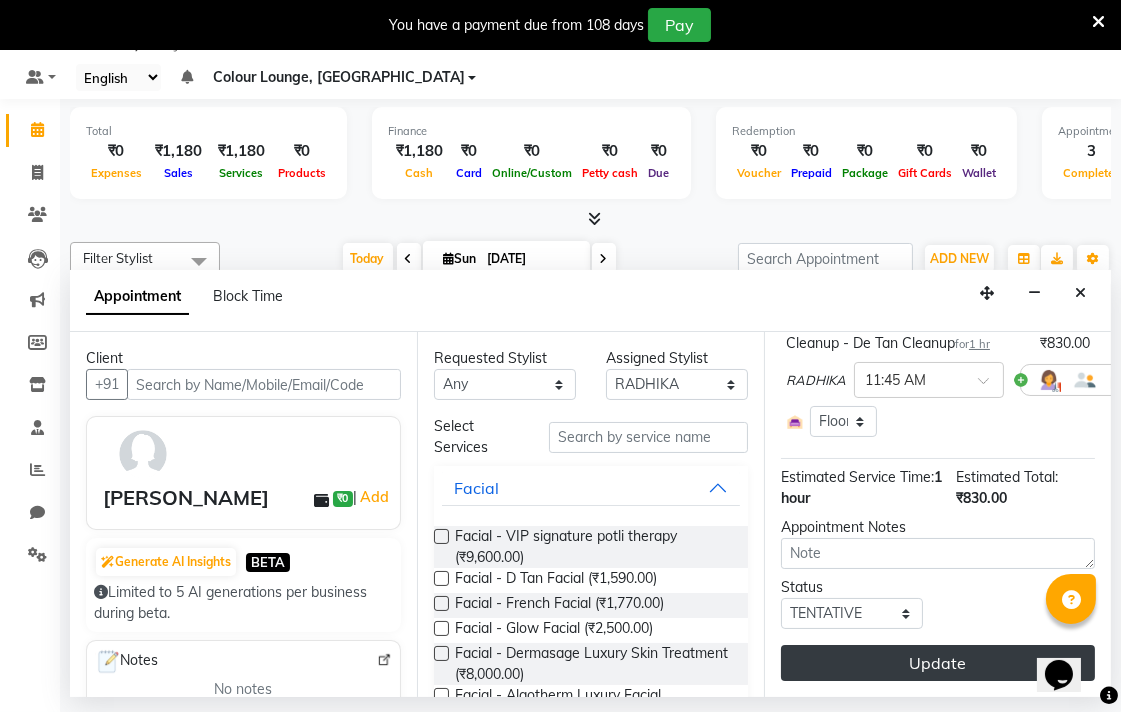 click on "Update" at bounding box center [938, 663] 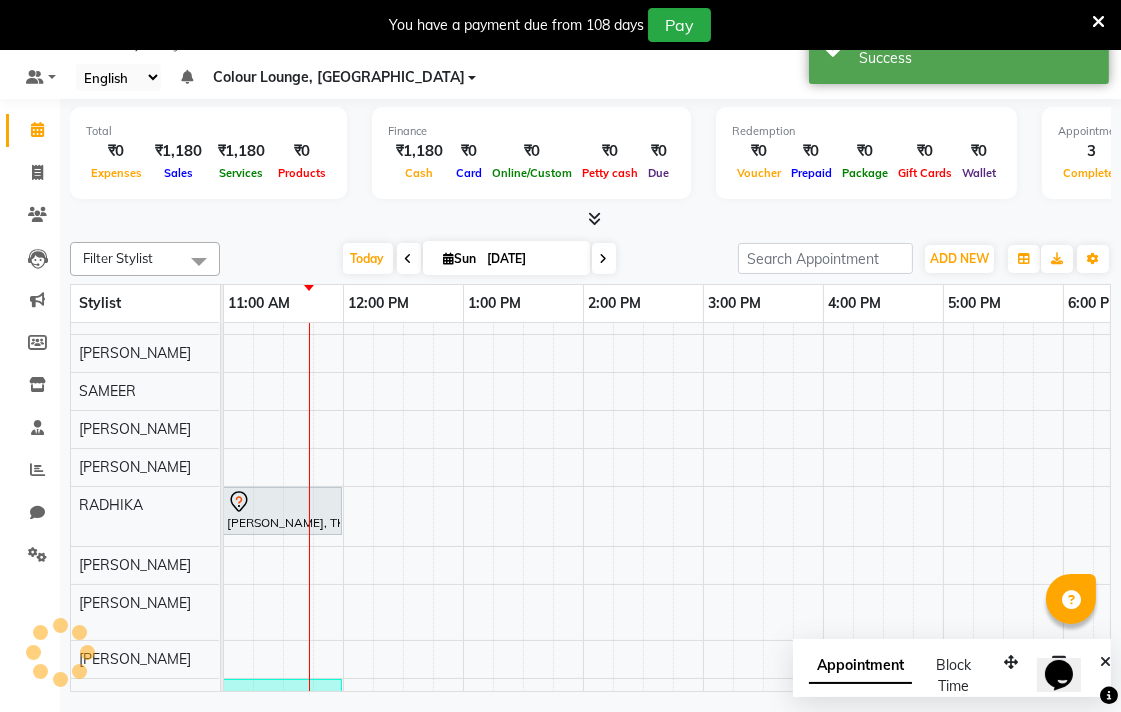 scroll, scrollTop: 0, scrollLeft: 0, axis: both 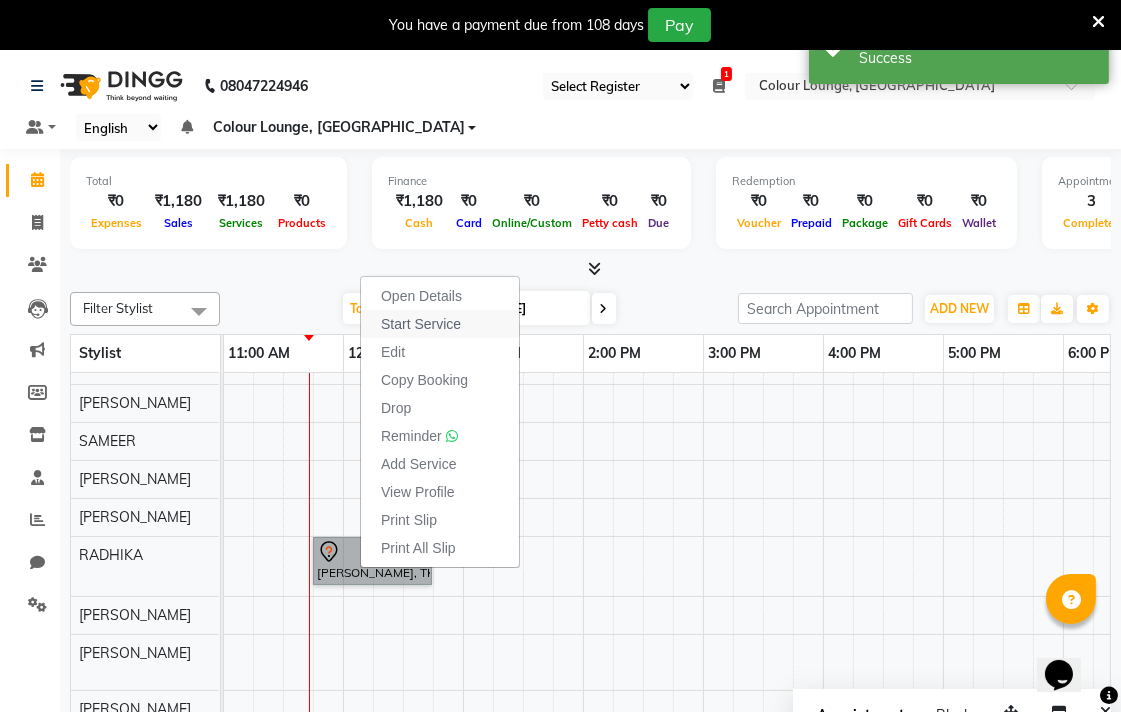 click on "Start Service" at bounding box center (421, 324) 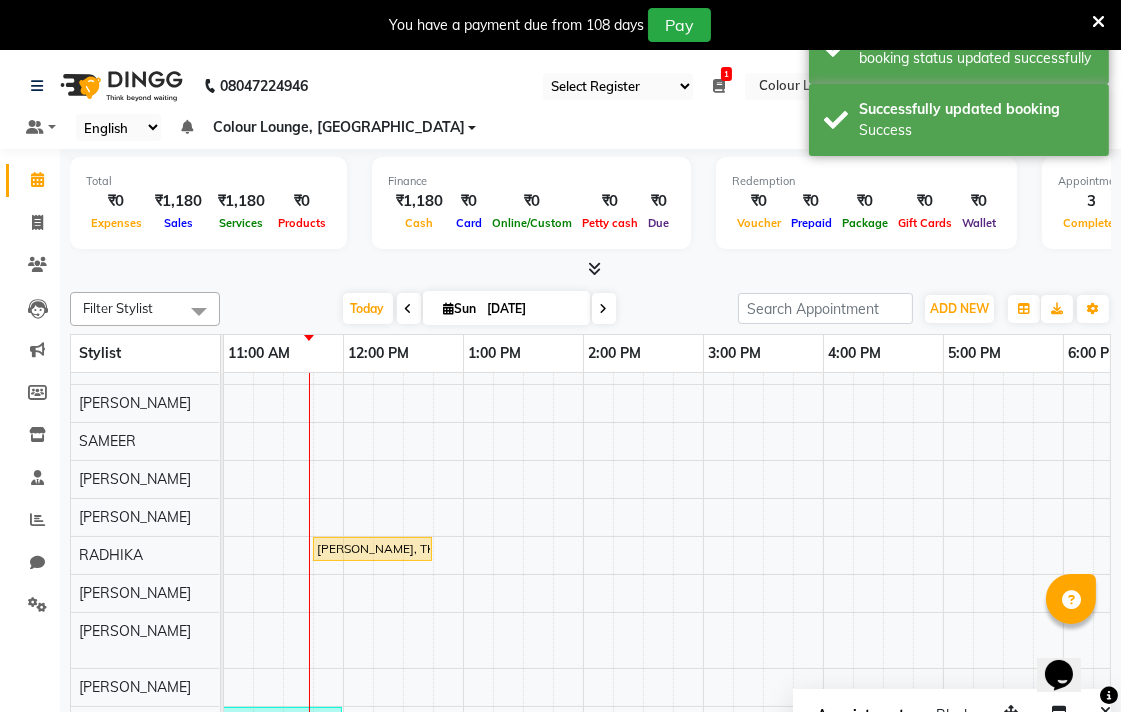 click on "[PERSON_NAME], TK02, 11:45 AM-12:45 PM, Cleanup - De Tan Cleanup" at bounding box center [372, 549] 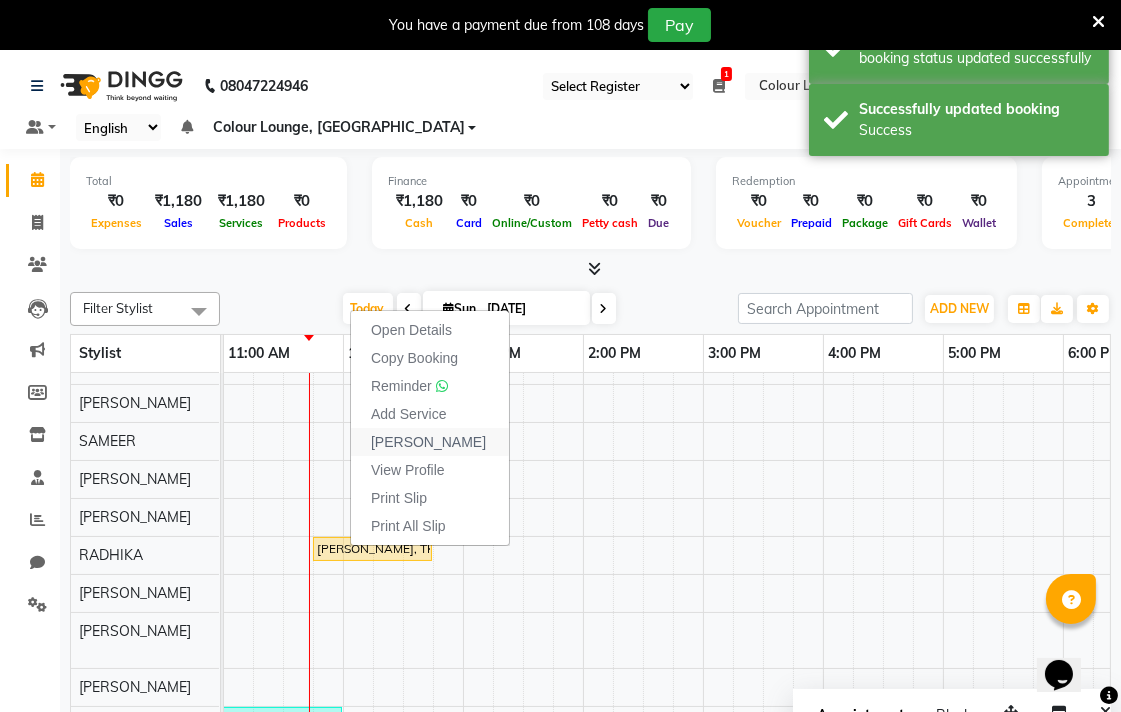 click on "[PERSON_NAME]" at bounding box center (428, 442) 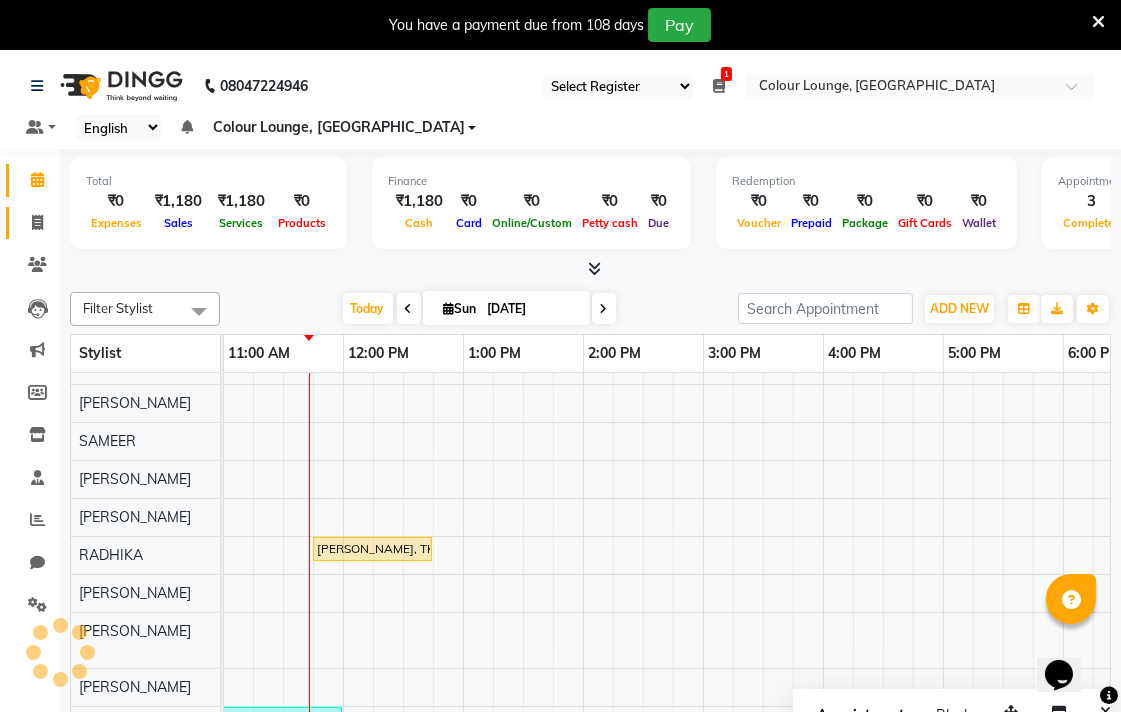 click 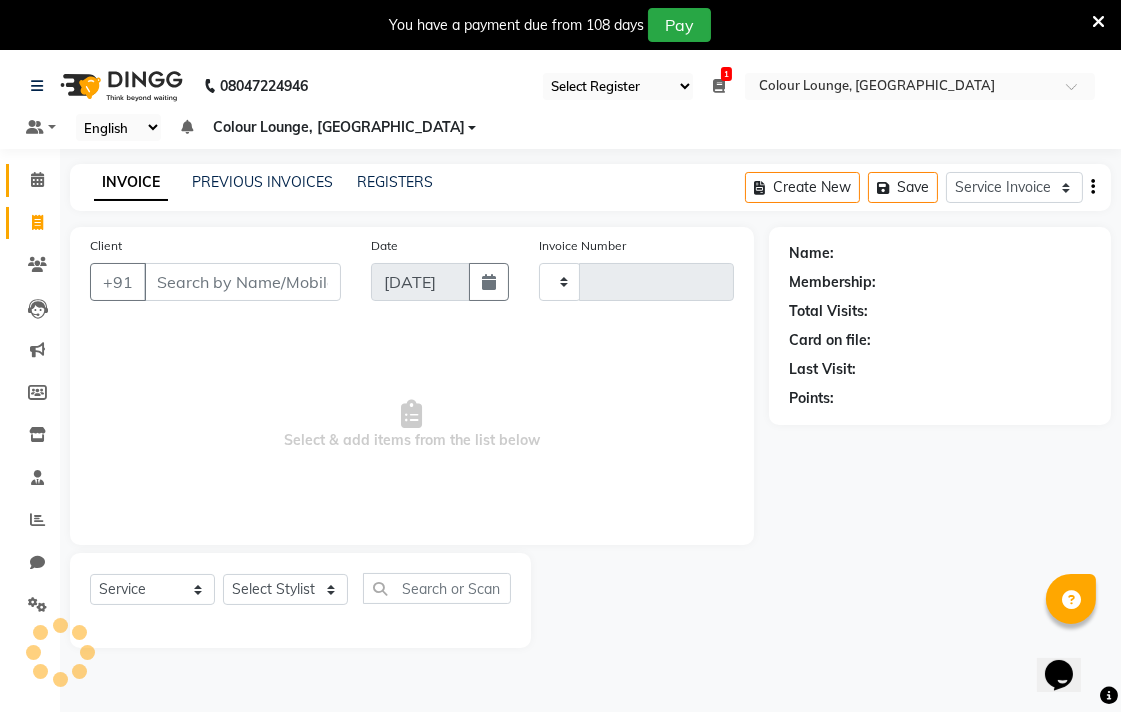 click 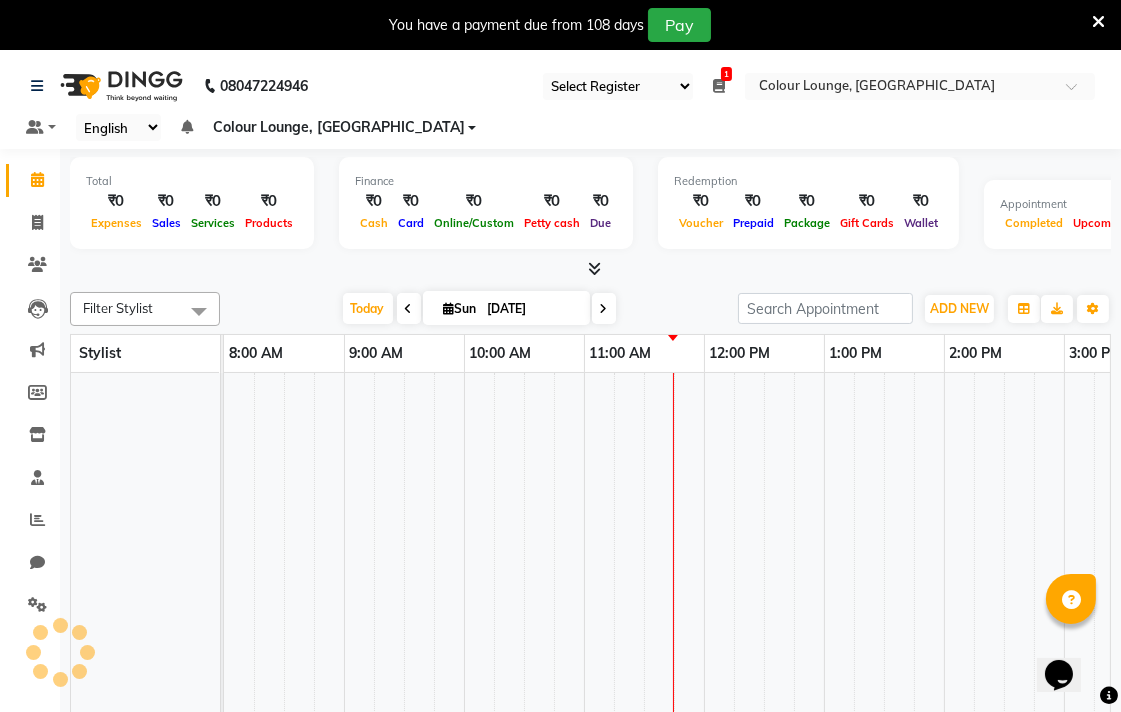select on "service" 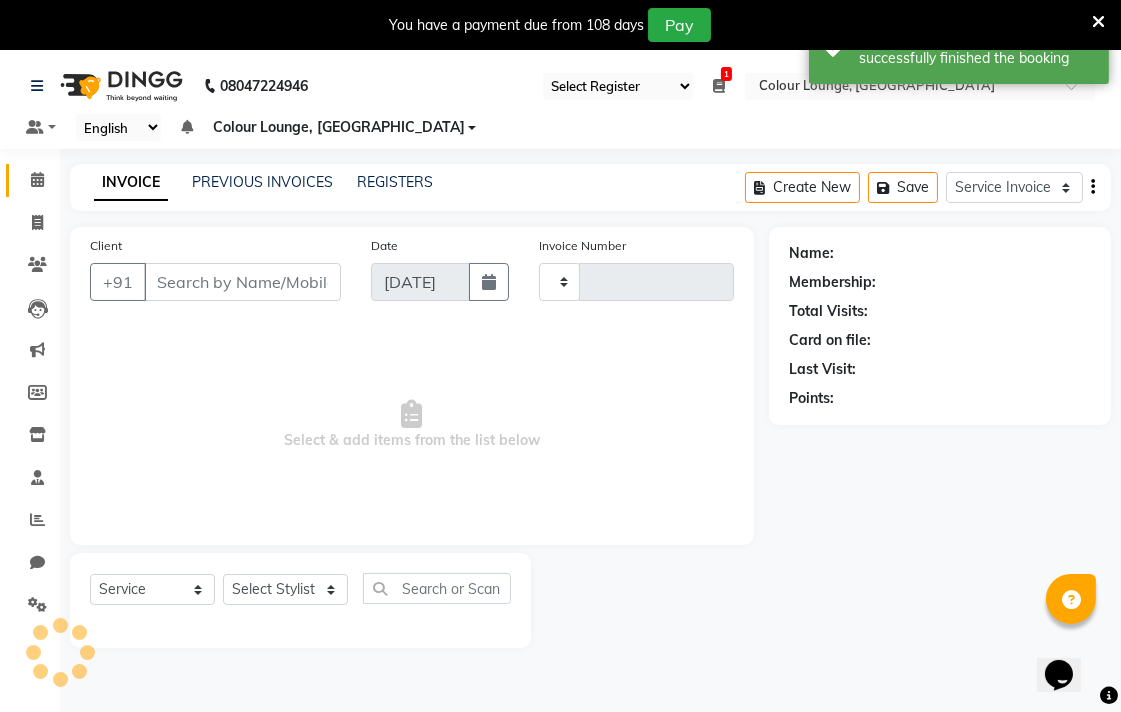 type on "4392" 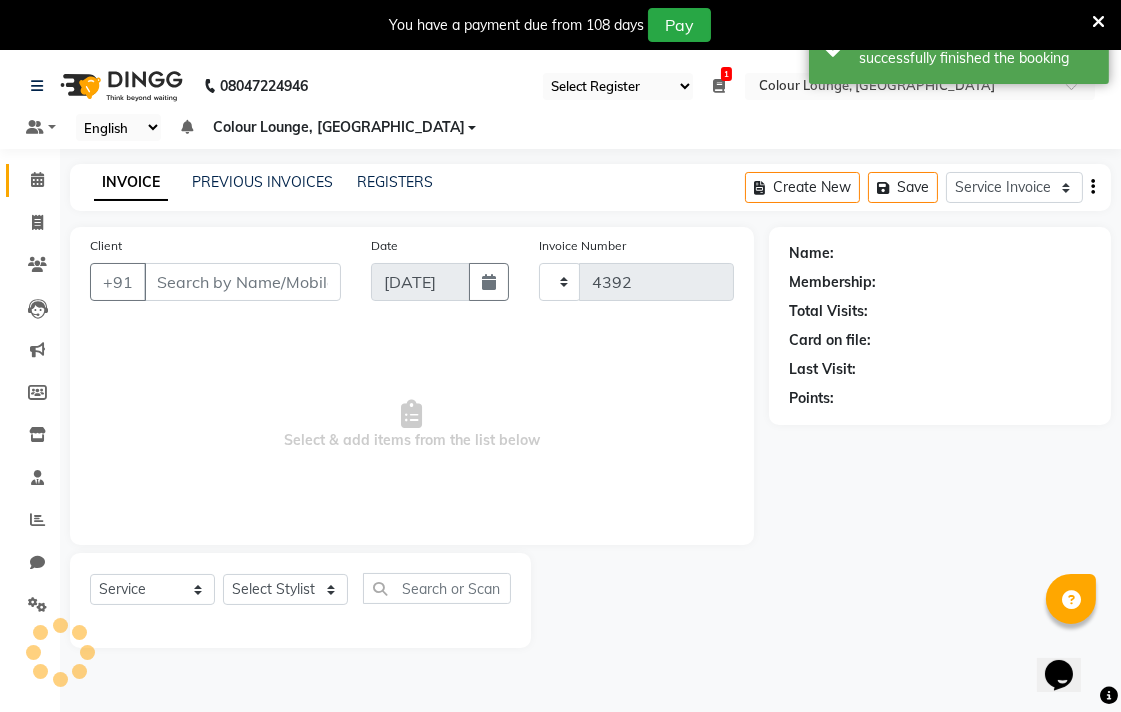 select on "8013" 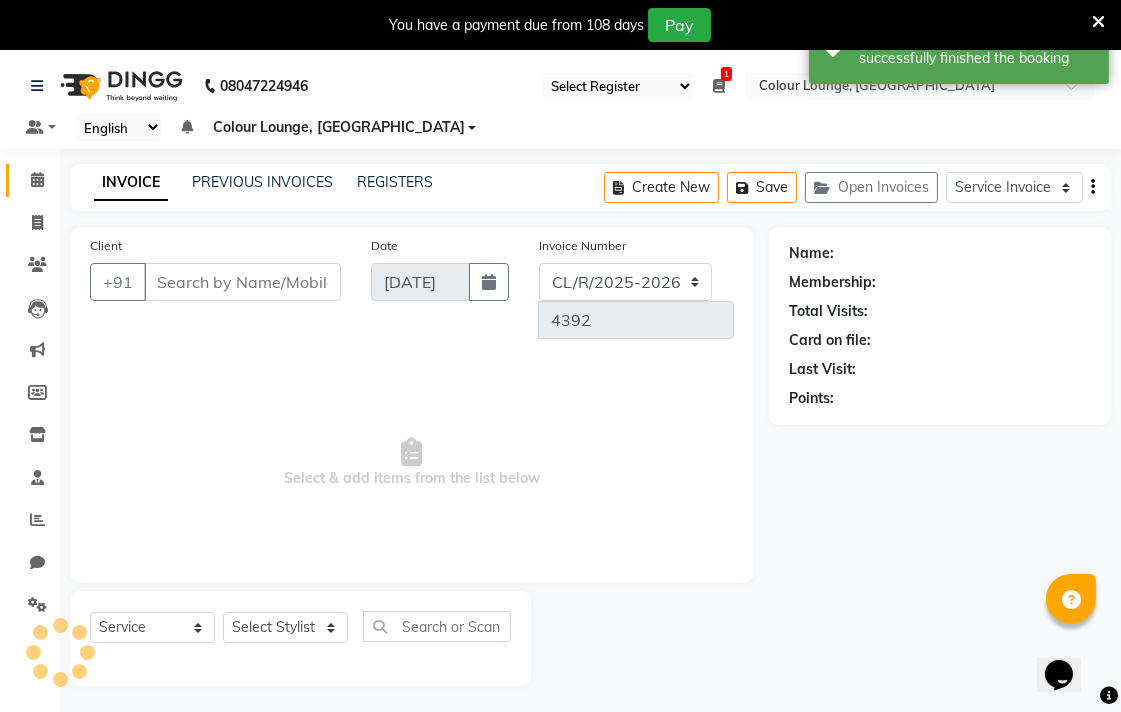click 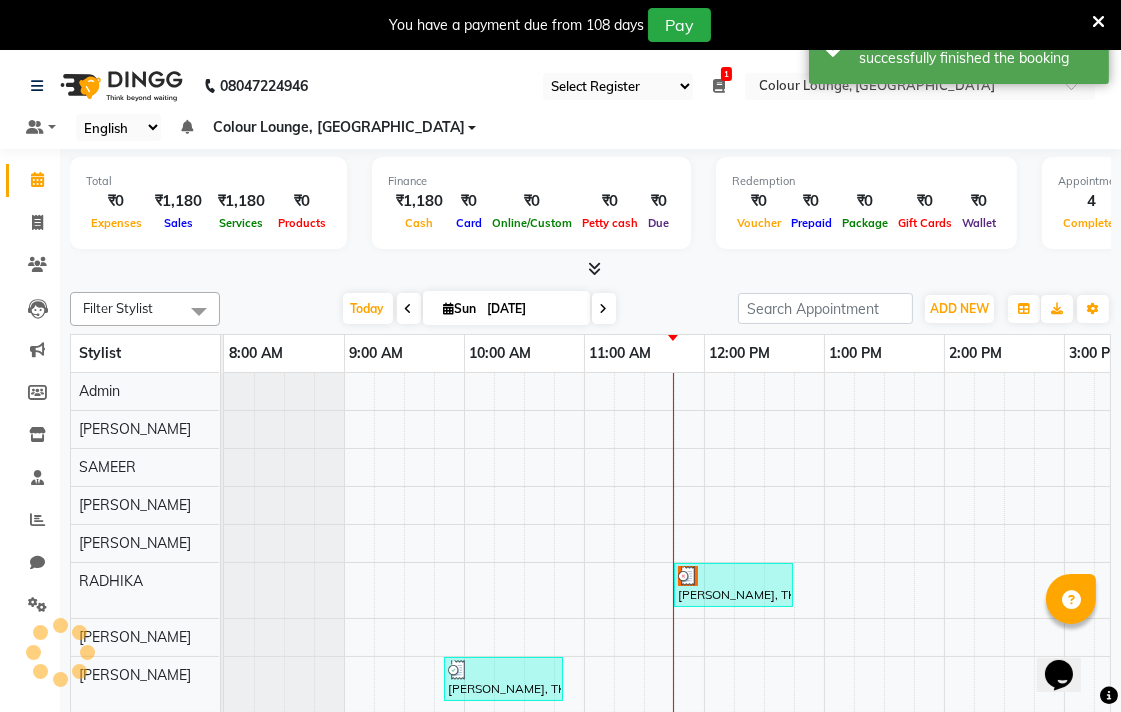 scroll, scrollTop: 0, scrollLeft: 0, axis: both 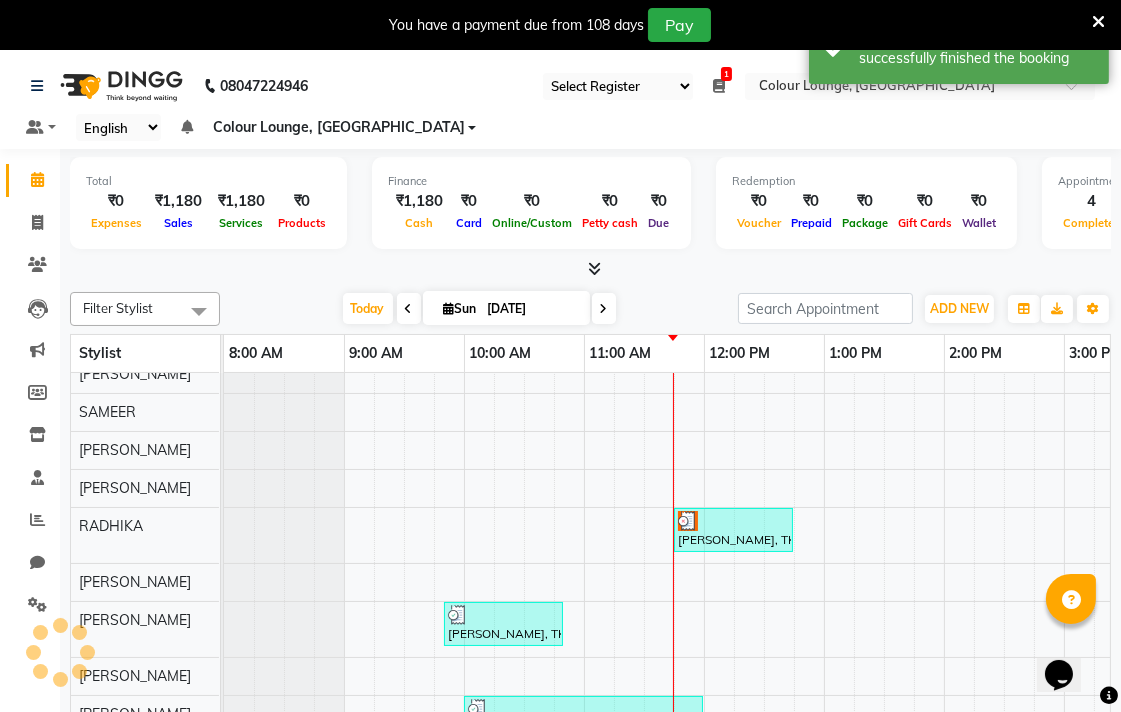 click on "[PERSON_NAME], TK02, 11:45 AM-12:45 PM, Cleanup - De Tan Cleanup" at bounding box center (733, 530) 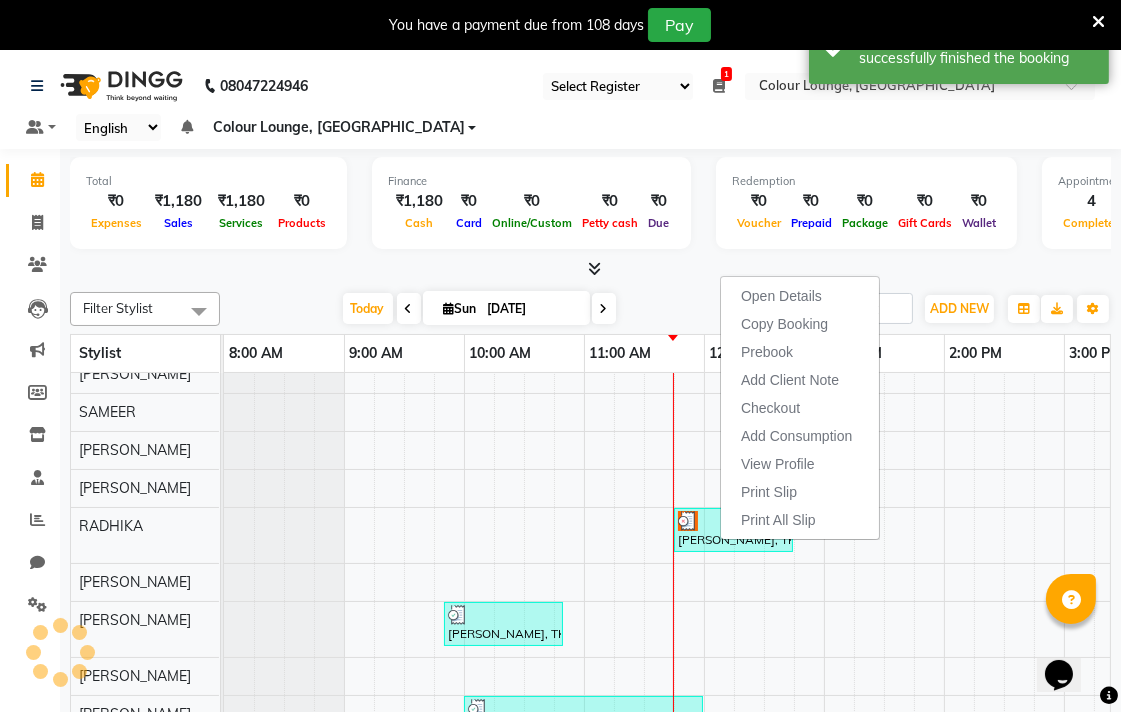 click on "[PERSON_NAME], TK02, 11:45 AM-12:45 PM, Cleanup - De Tan Cleanup" at bounding box center (733, 530) 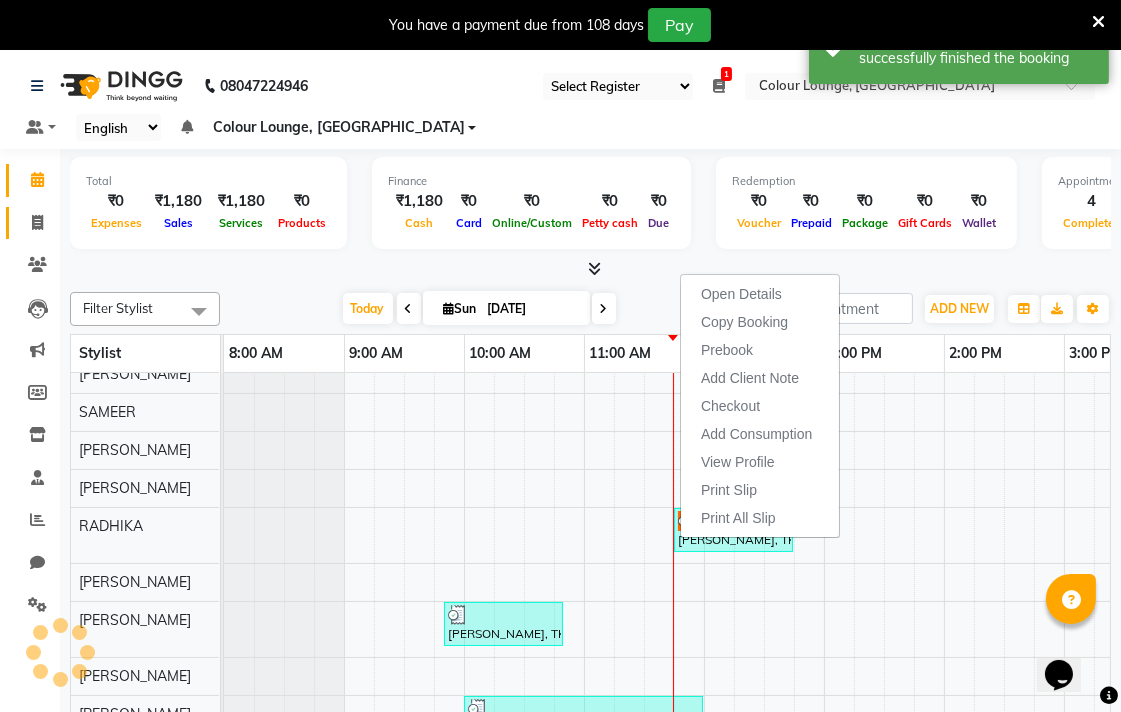 click 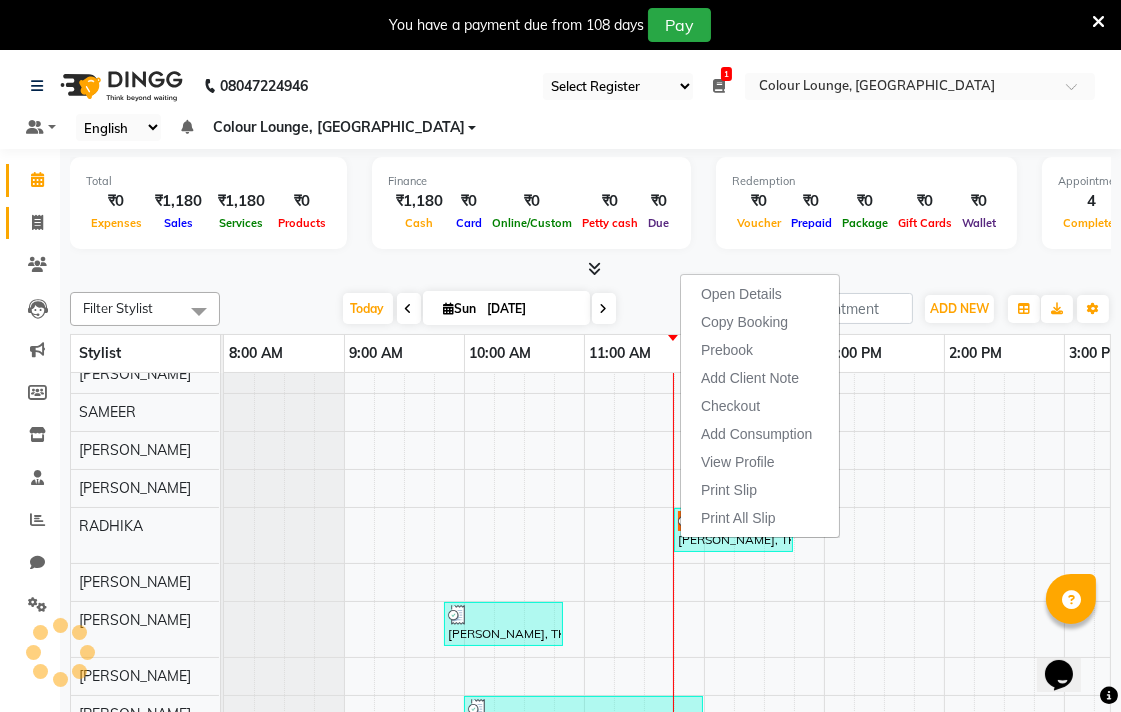select on "service" 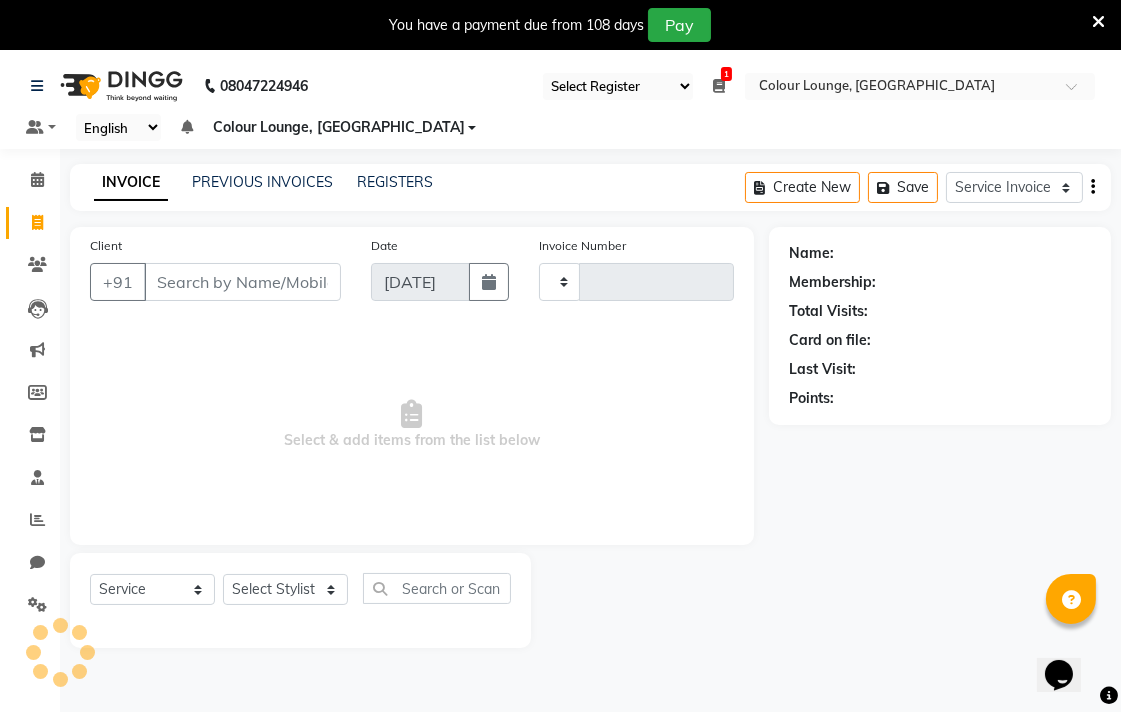 click on "Client +91 Date 13-07-2025 Invoice Number  Select & add items from the list below" 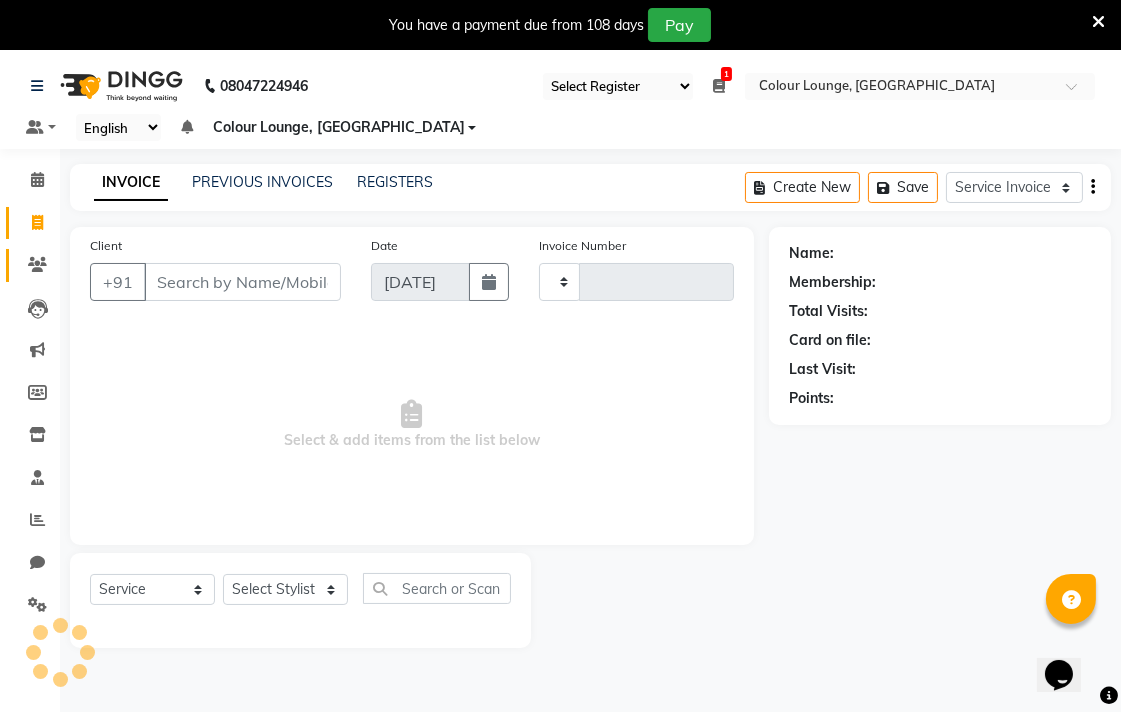 click 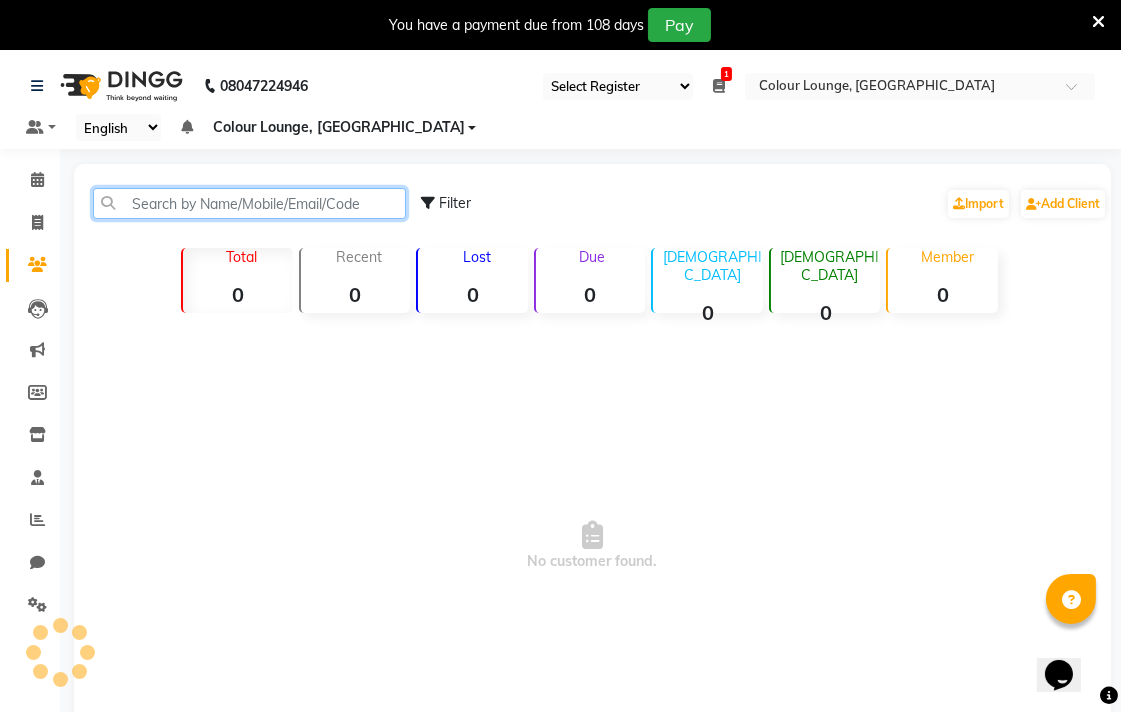 click 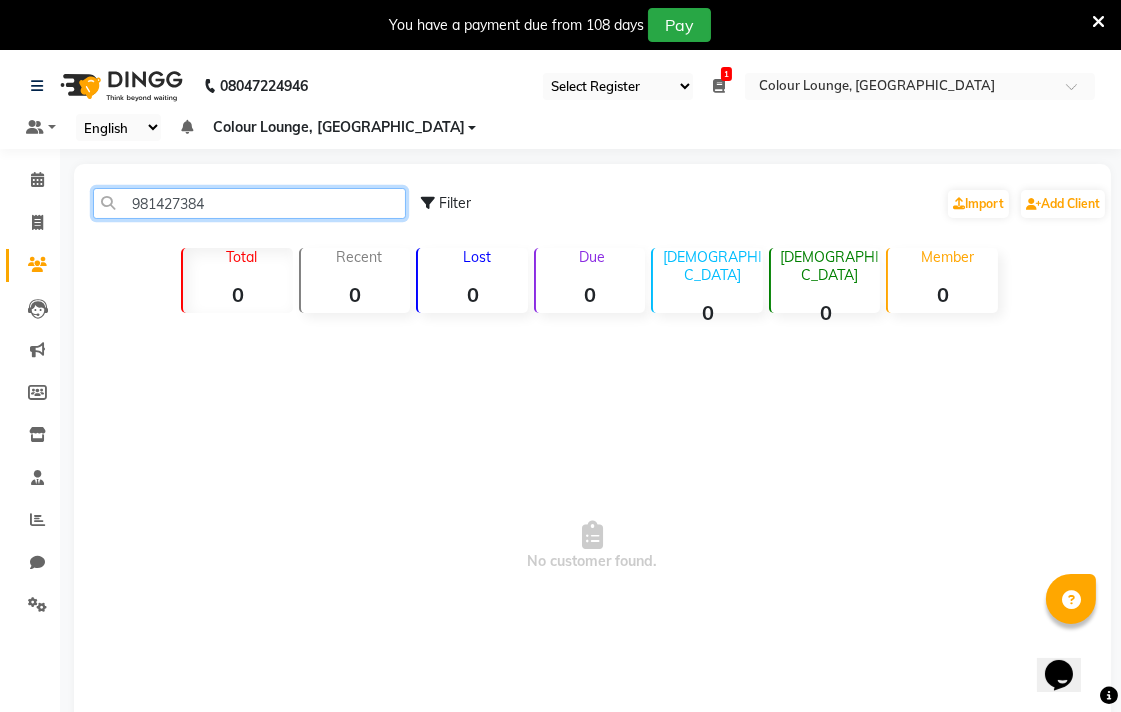click on "981427384" 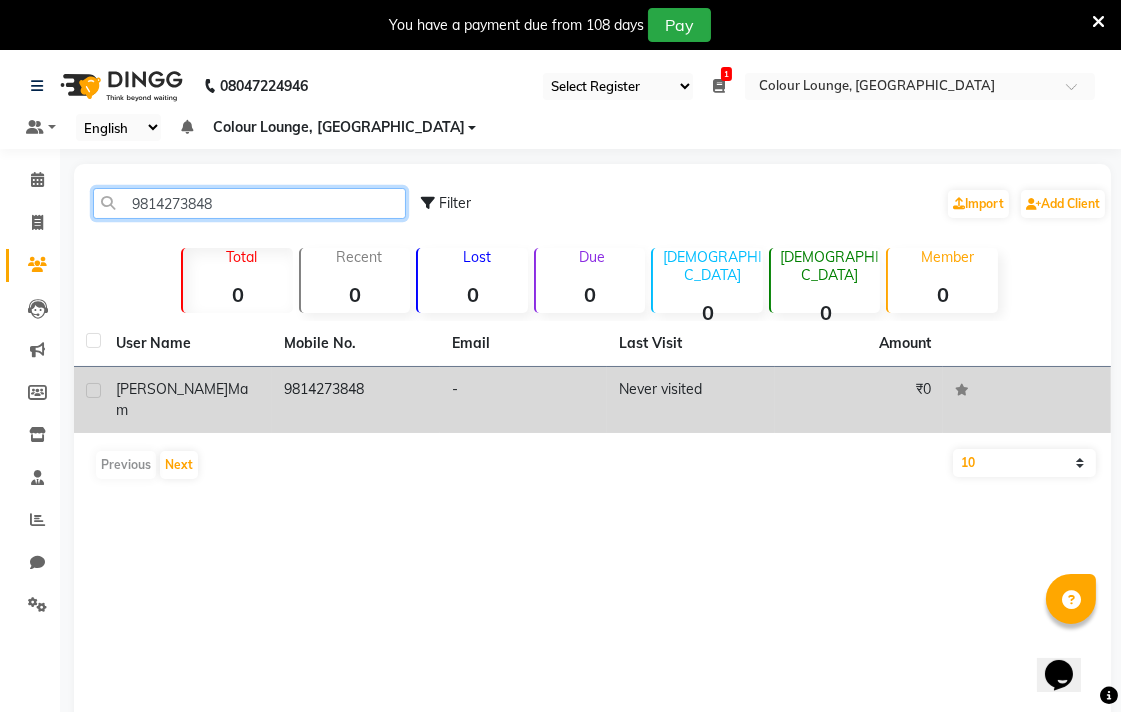 type on "9814273848" 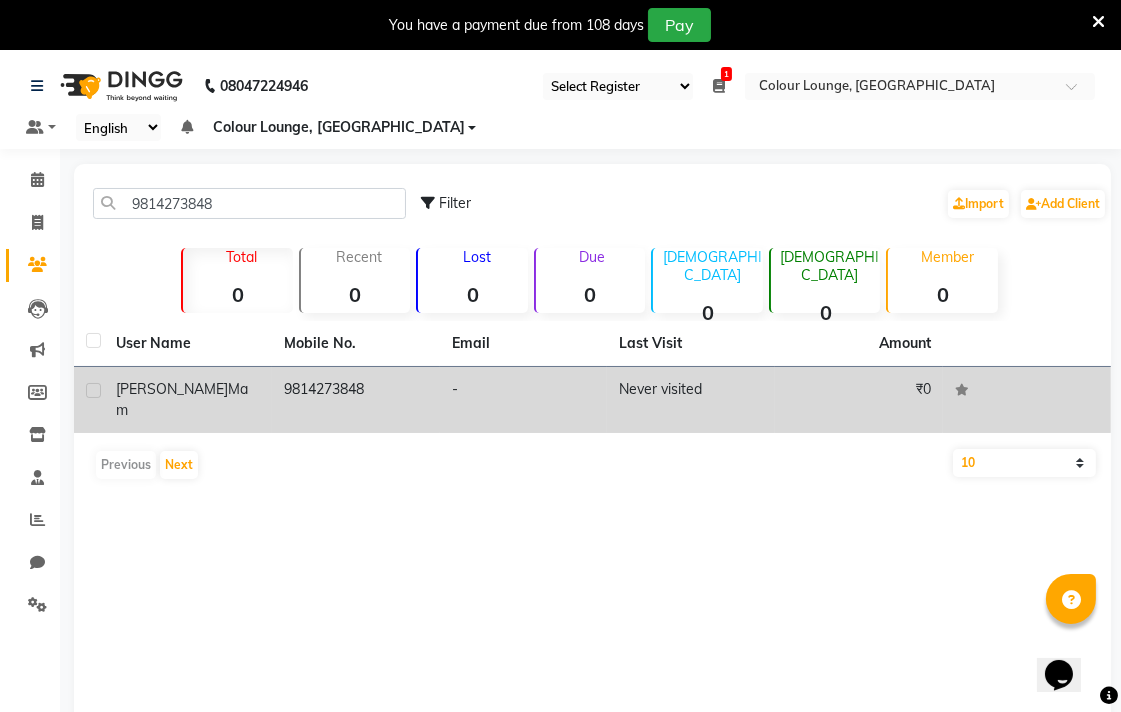 click on "9814273848" 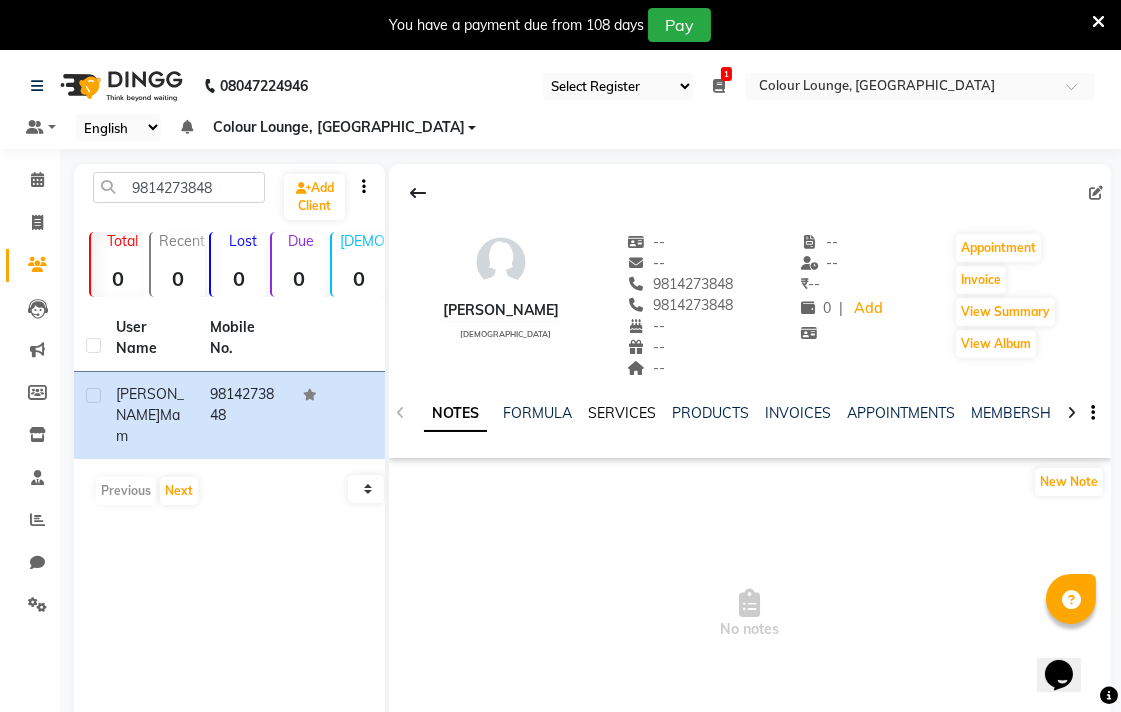 click on "SERVICES" 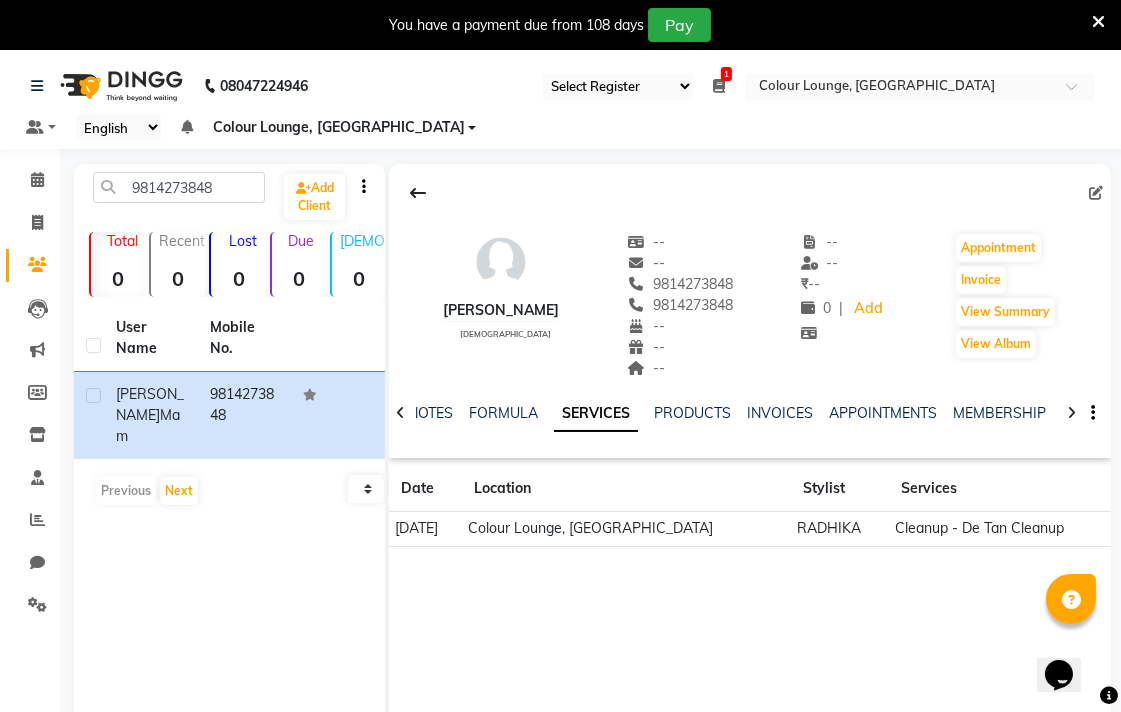 click on "Colour Lounge, [GEOGRAPHIC_DATA]" 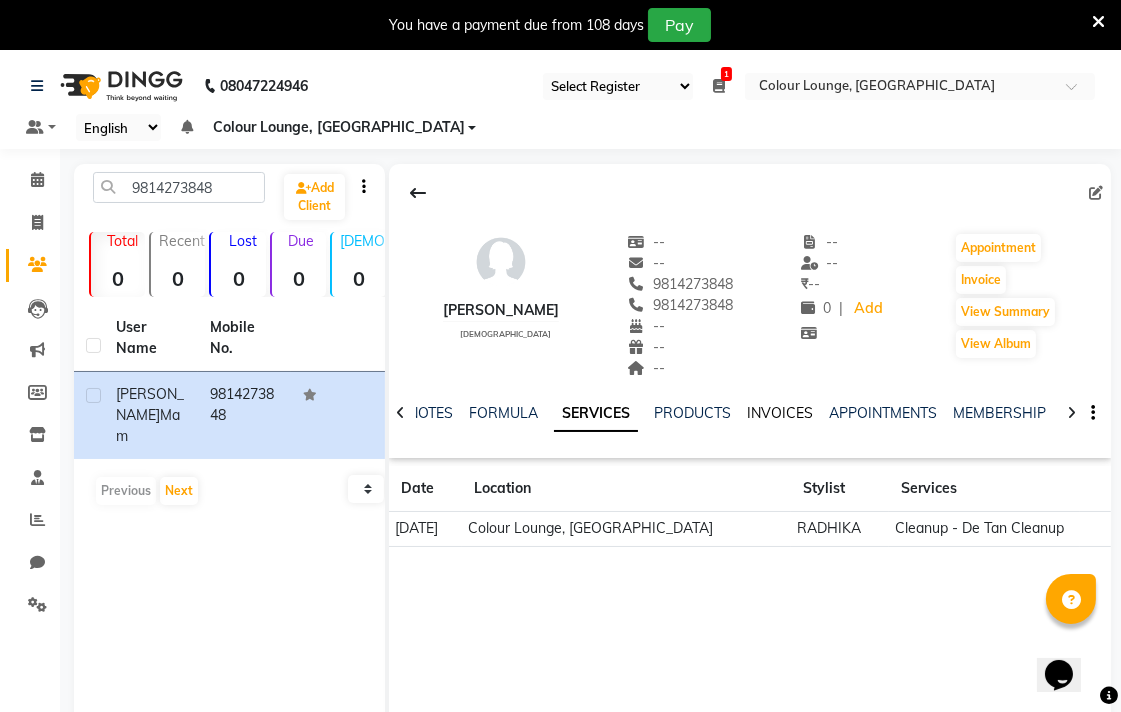 click on "INVOICES" 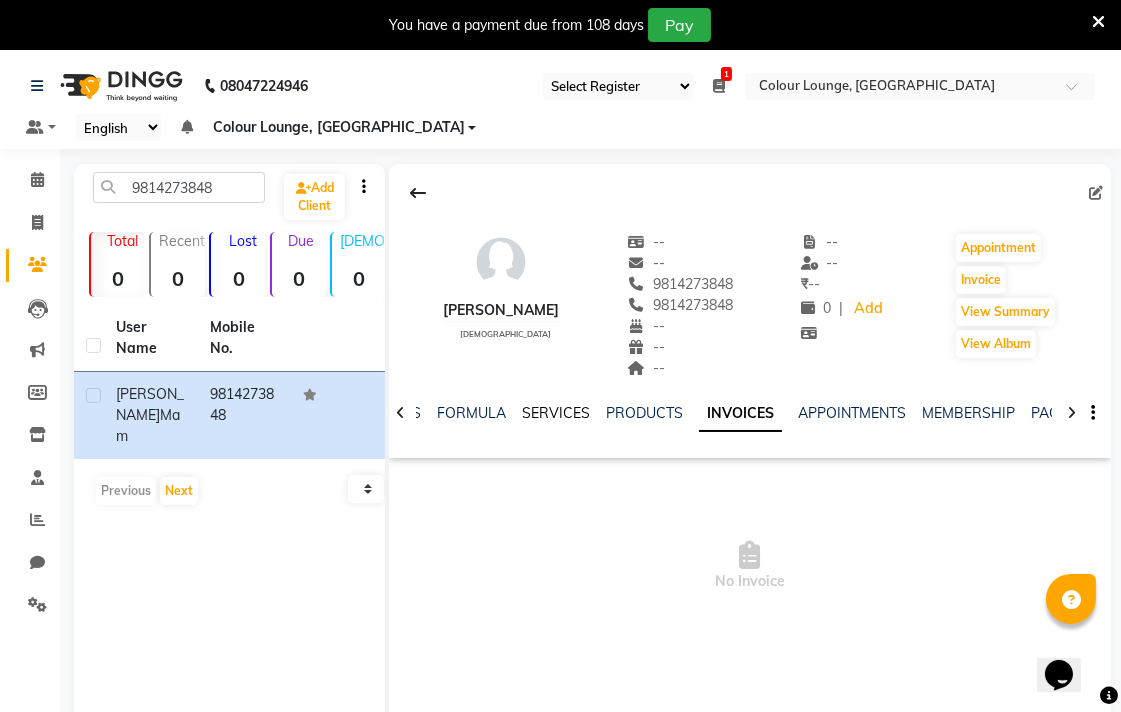 click on "SERVICES" 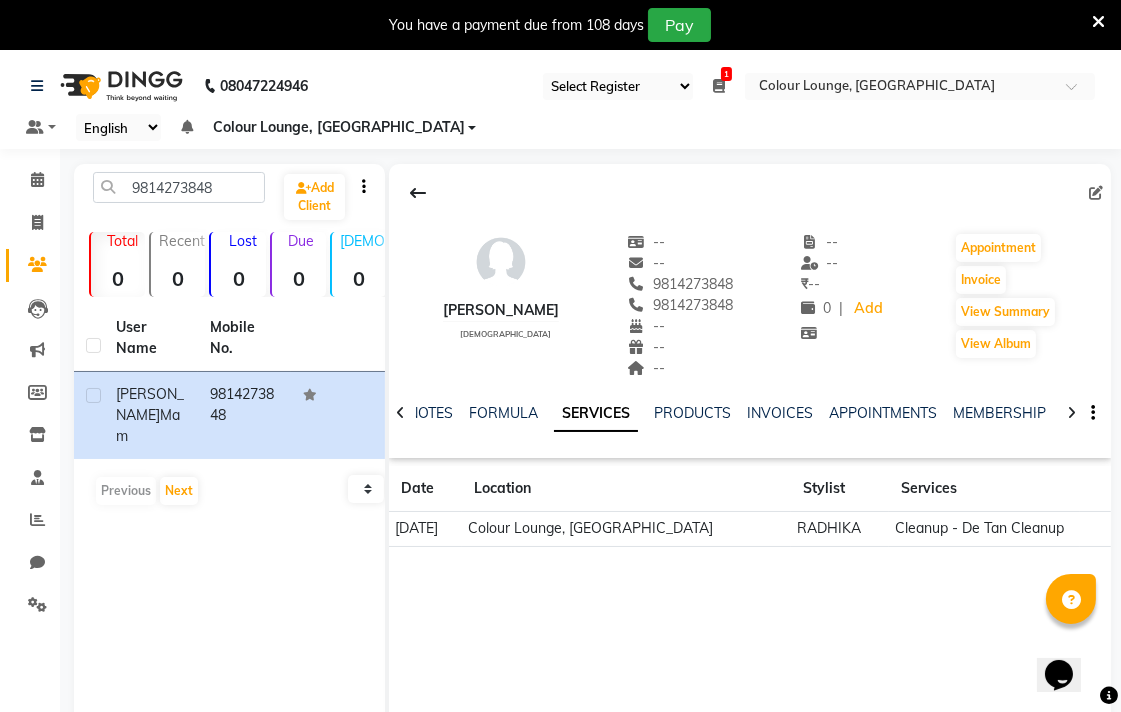 click on "Cleanup - De Tan Cleanup" 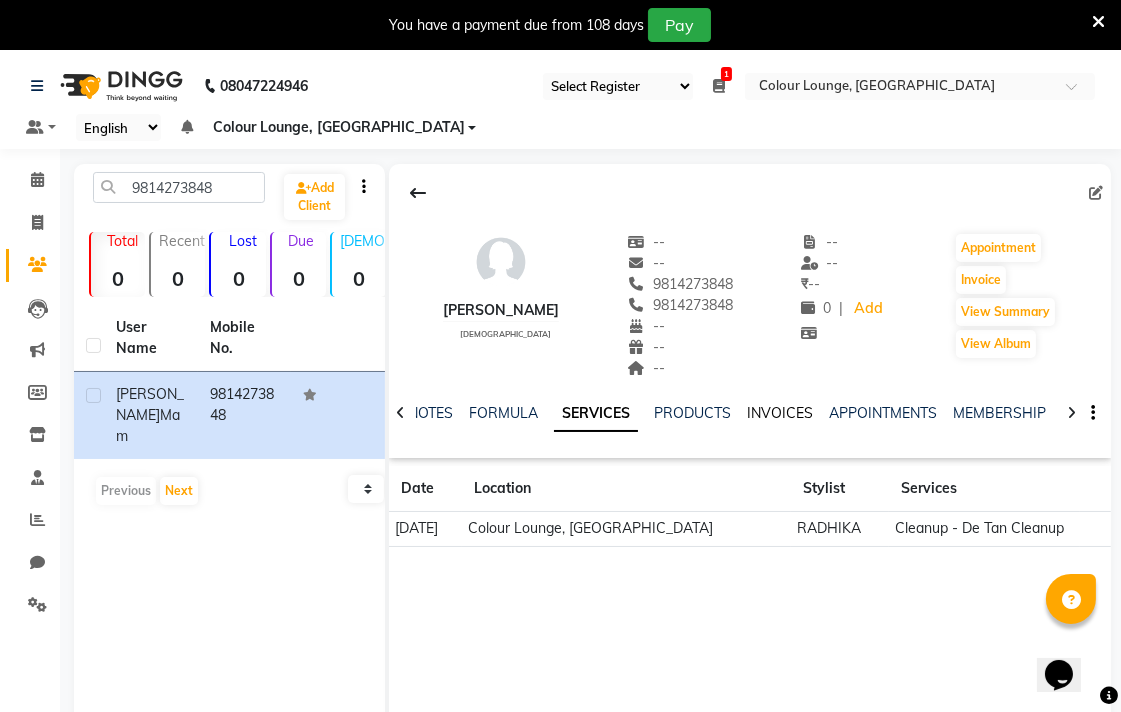 click on "INVOICES" 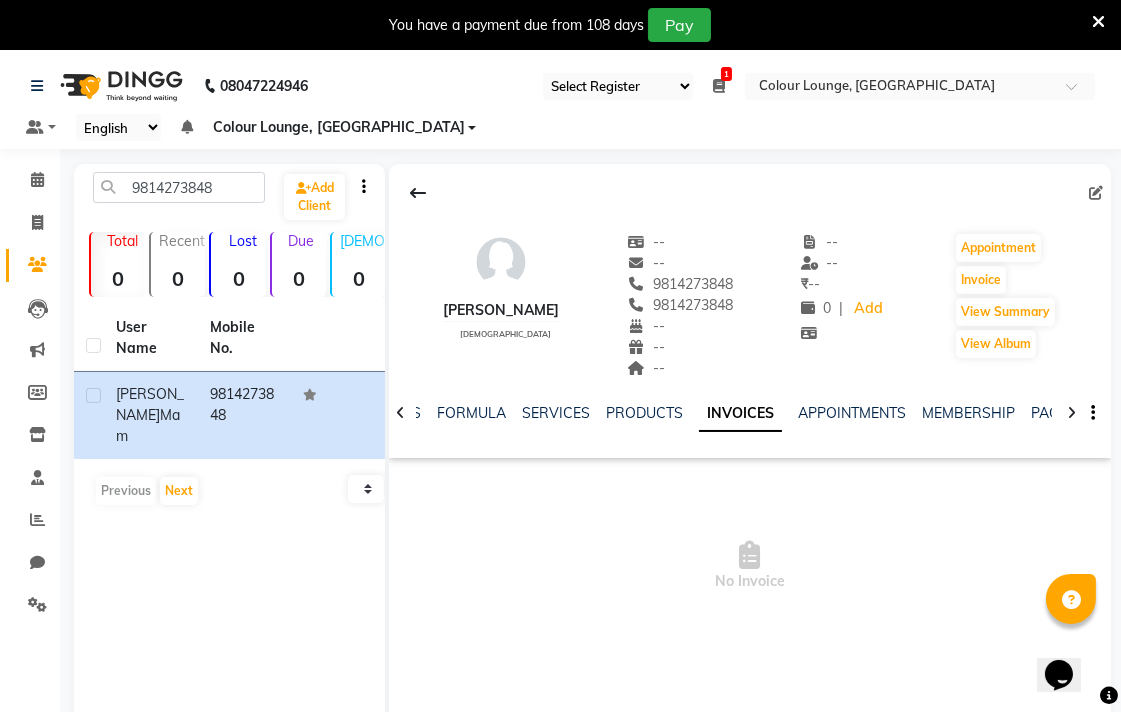 click on "No Invoice" at bounding box center [750, 566] 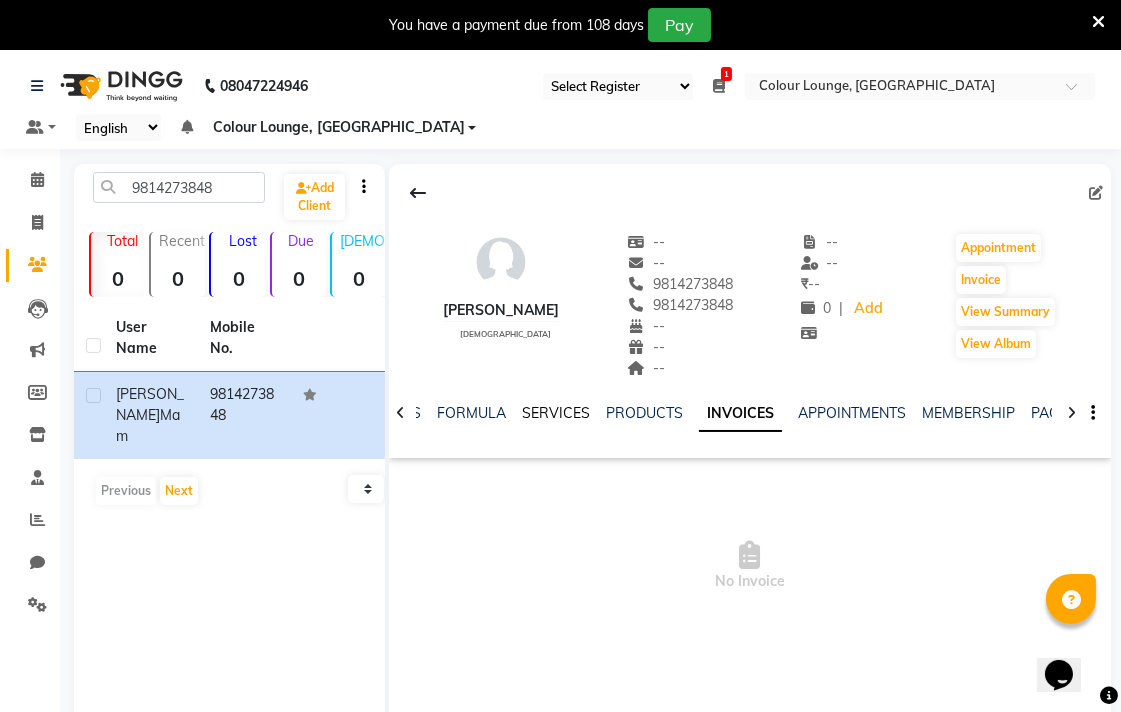 click on "SERVICES" 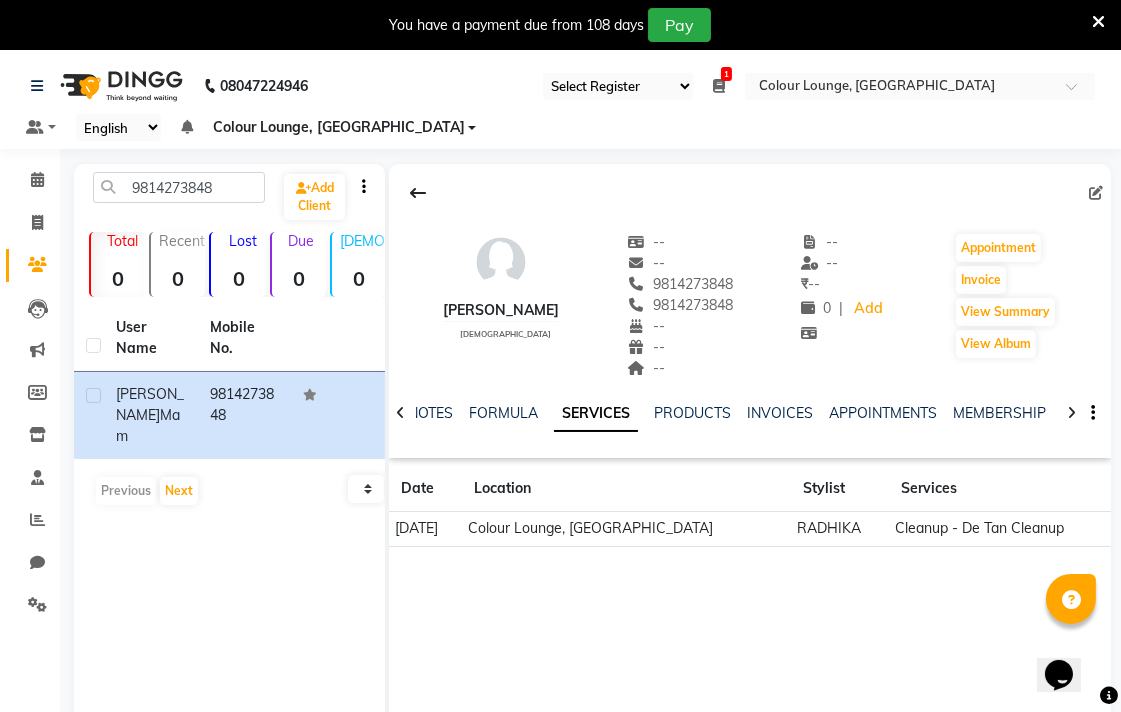 click on "[DATE]" 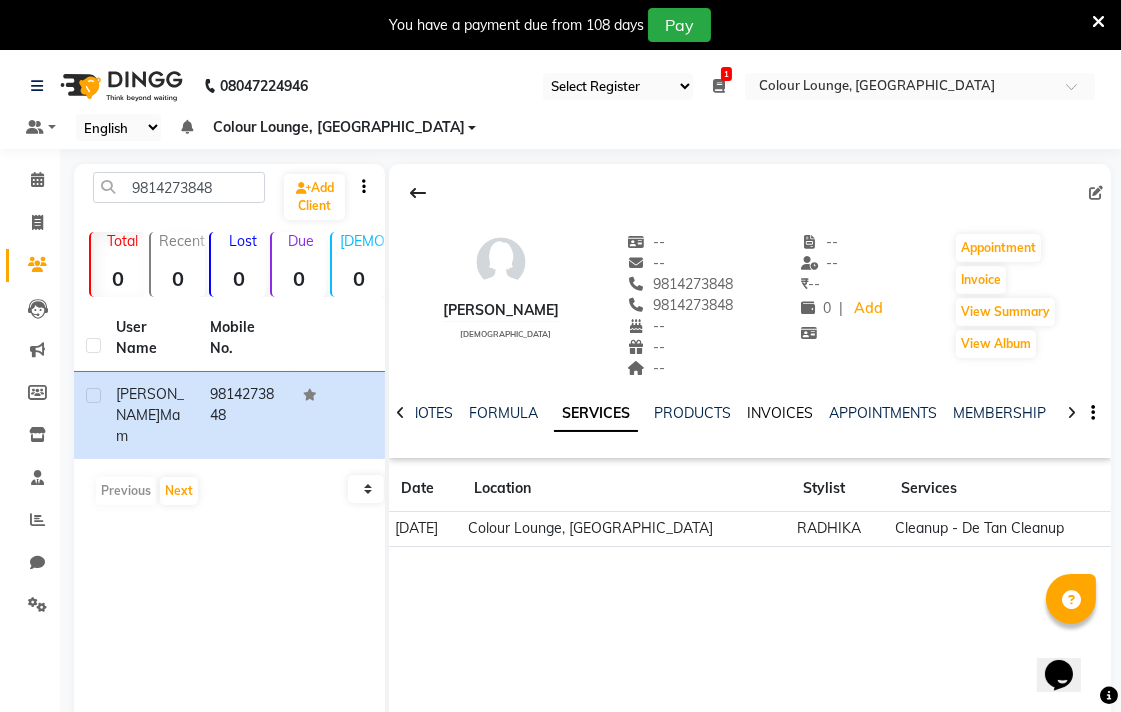 click on "INVOICES" 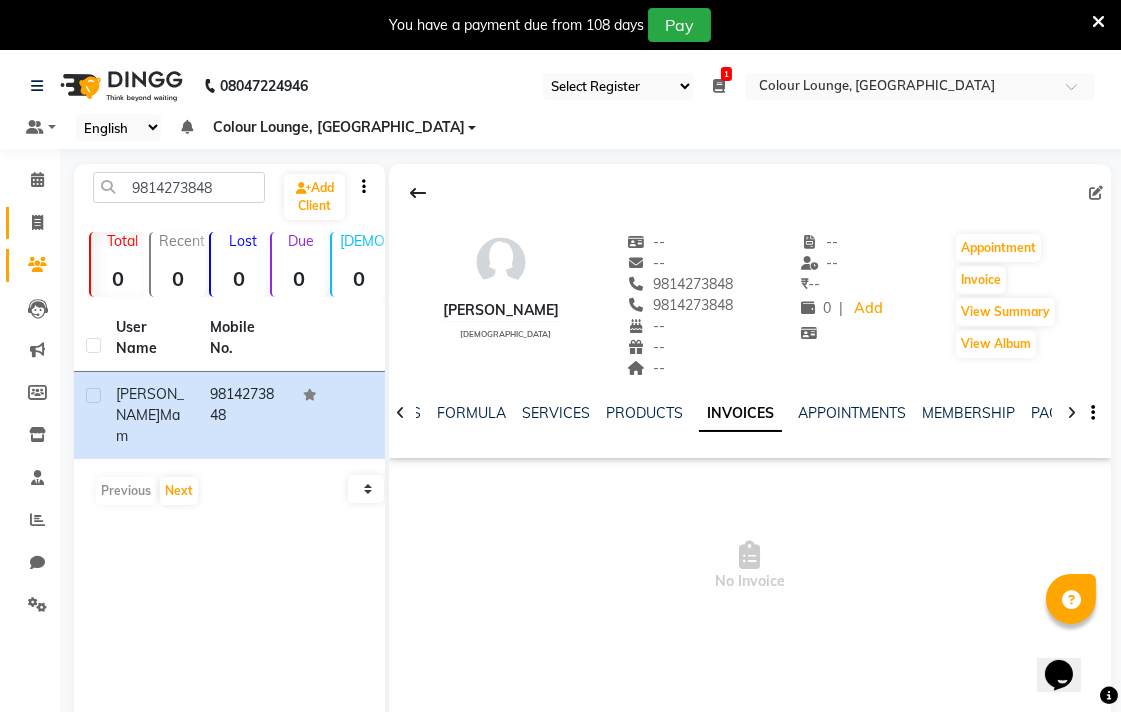 click 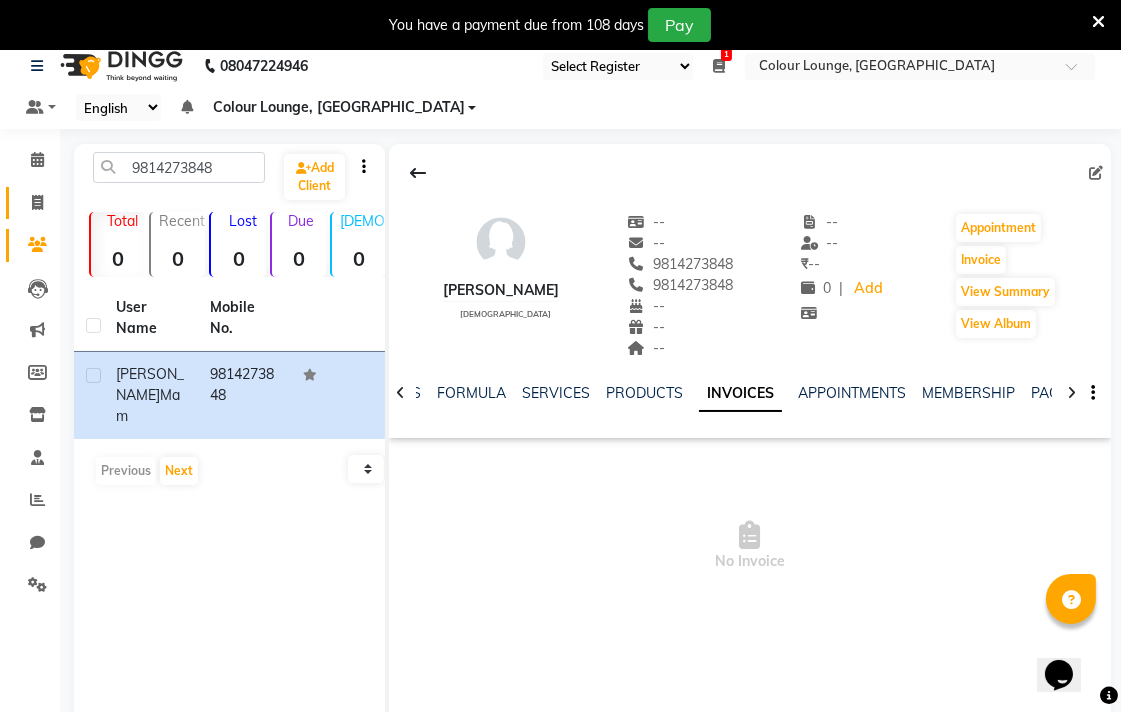 select on "service" 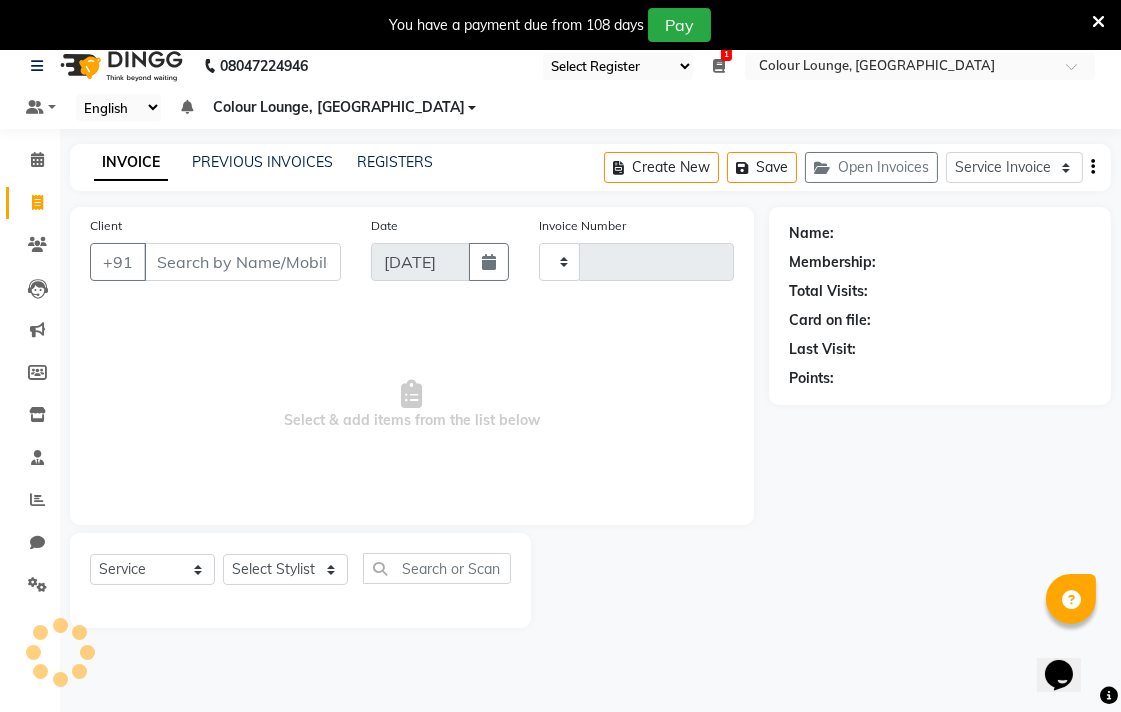 scroll, scrollTop: 50, scrollLeft: 0, axis: vertical 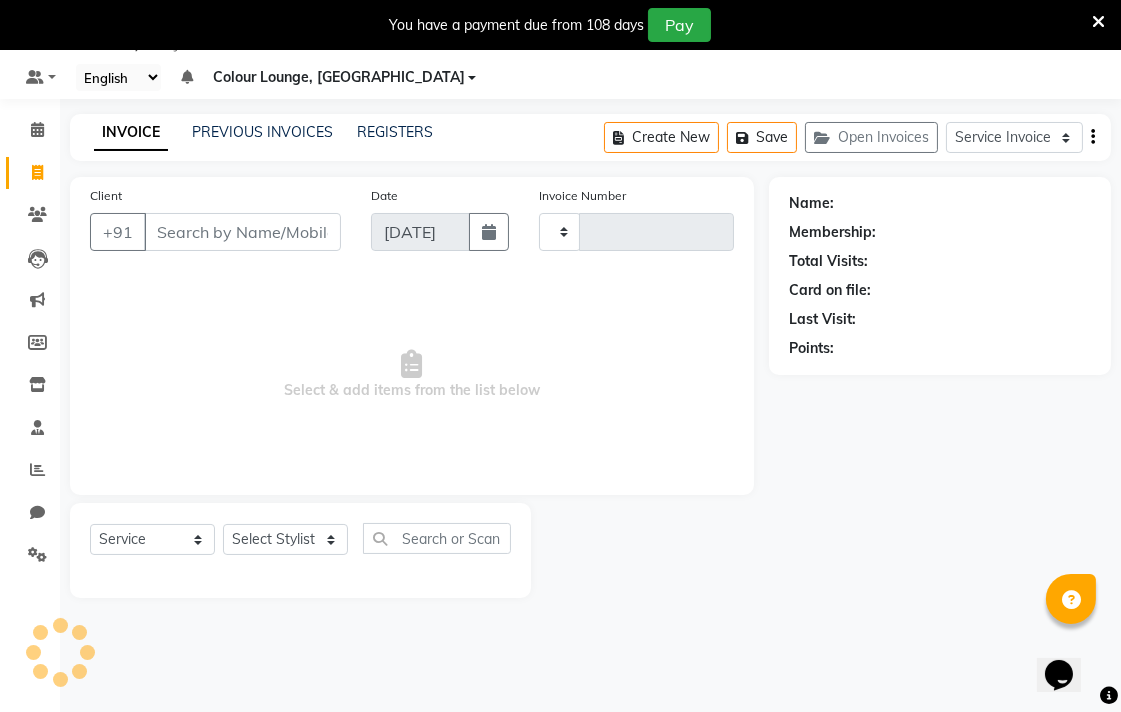 type on "4392" 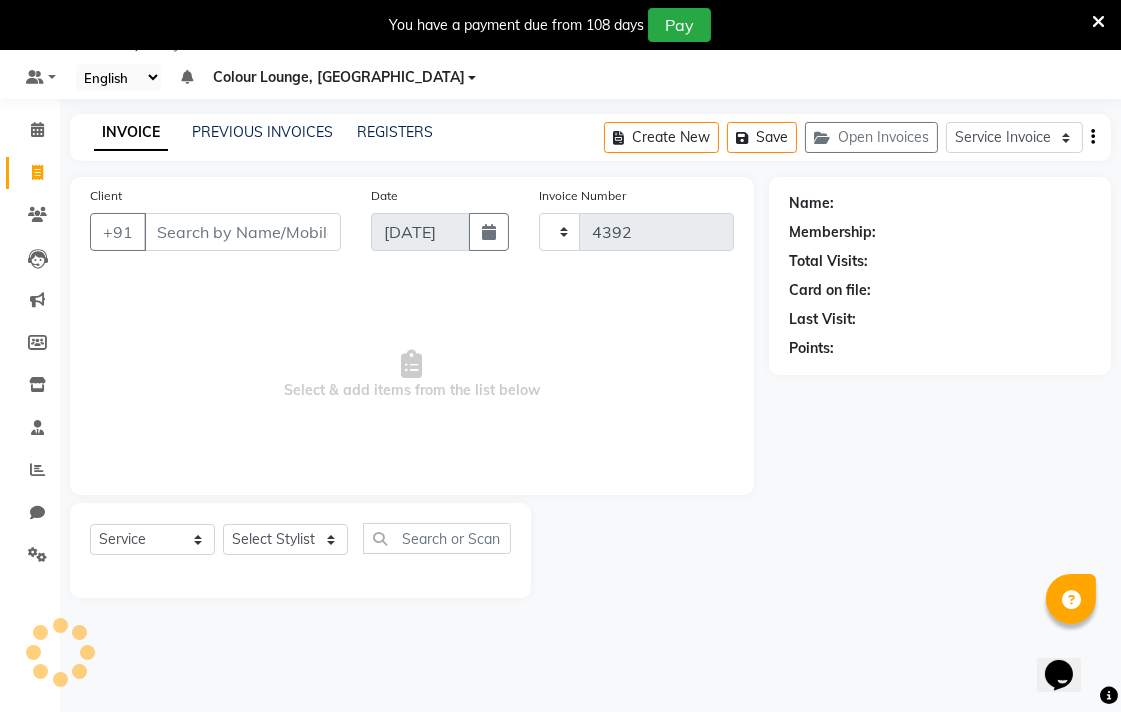 select on "8013" 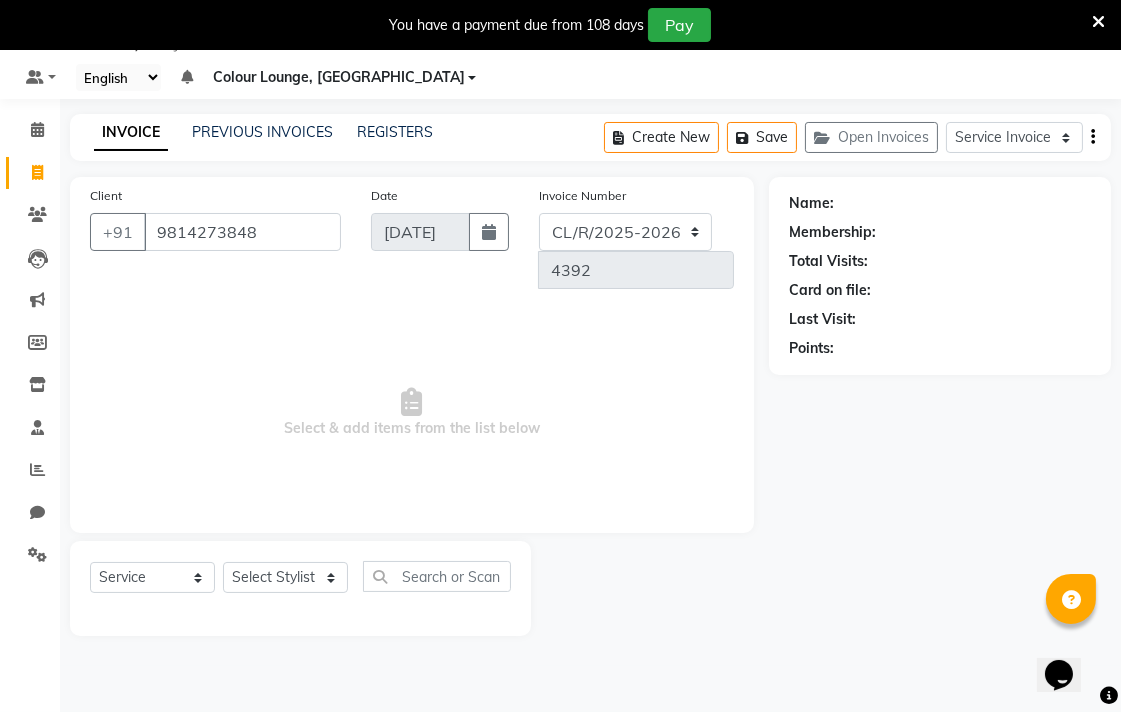 type on "9814273848" 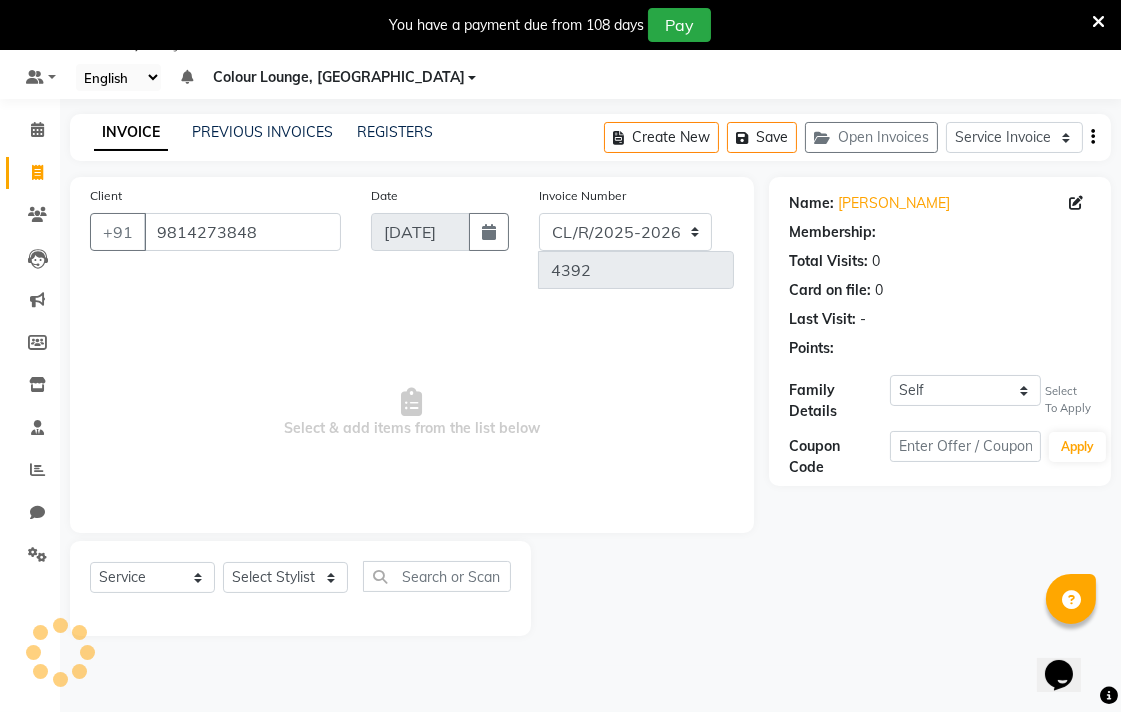 select on "1: Object" 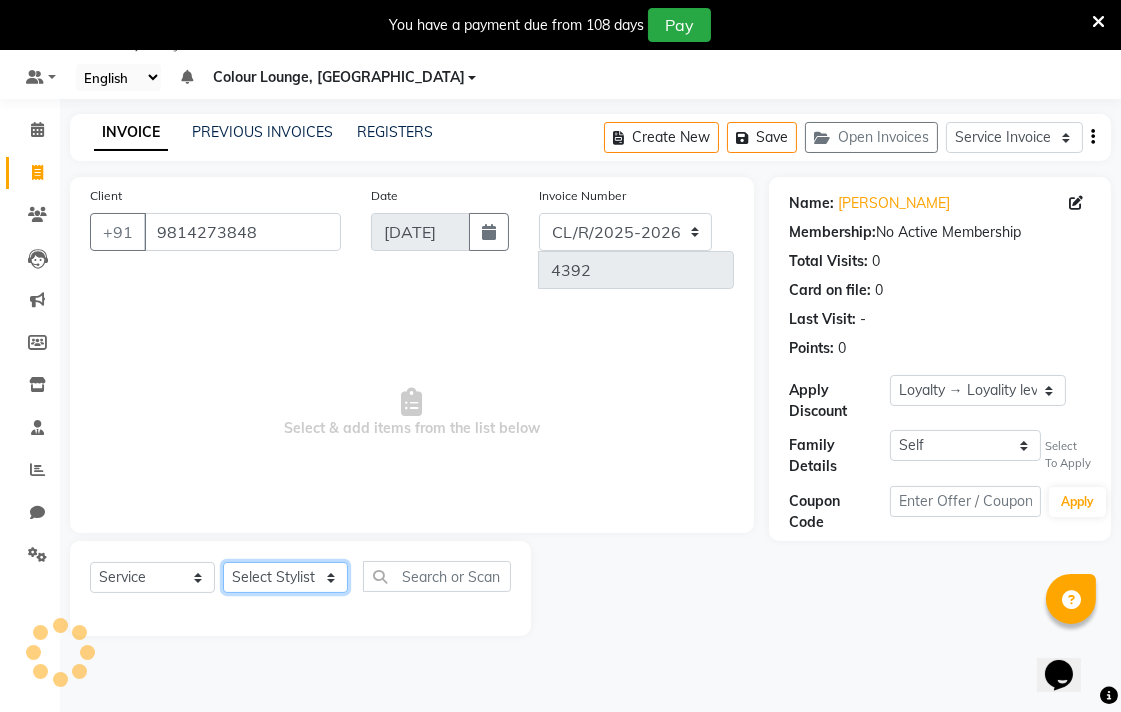 click on "Select Stylist Admin AMIT Birshika Colour Lounge, [GEOGRAPHIC_DATA] Colour Lounge, [GEOGRAPHIC_DATA] [PERSON_NAME] [PERSON_NAME] [PERSON_NAME] [PERSON_NAME] [PERSON_NAME] mam [PERSON_NAME] [PERSON_NAME] [PERSON_NAME] MOHIT [PERSON_NAME] POOJA [PERSON_NAME] [PERSON_NAME] [PERSON_NAME] guard [PERSON_NAME] [PERSON_NAME] [PERSON_NAME] [PERSON_NAME] SAMEER [PERSON_NAME] [PERSON_NAME] [PERSON_NAME] [PERSON_NAME] [PERSON_NAME] [PERSON_NAME] VISHAL [PERSON_NAME]" 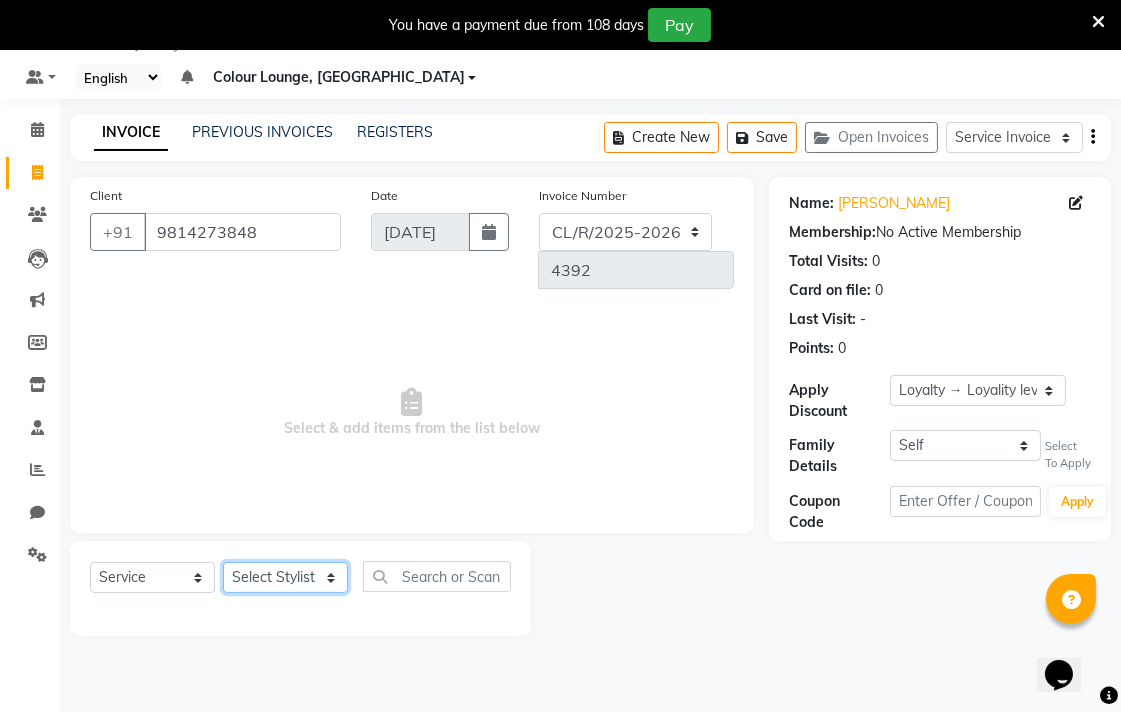 select on "70156" 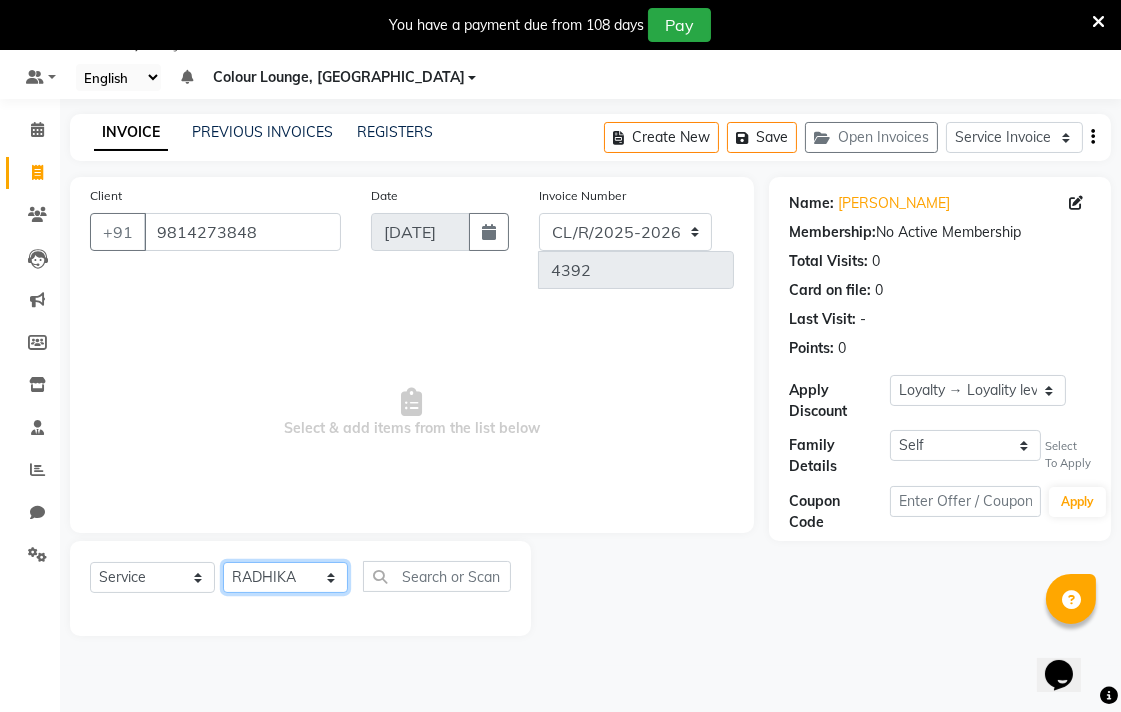 click on "Select Stylist Admin AMIT Birshika Colour Lounge, [GEOGRAPHIC_DATA] Colour Lounge, [GEOGRAPHIC_DATA] [PERSON_NAME] [PERSON_NAME] [PERSON_NAME] [PERSON_NAME] [PERSON_NAME] mam [PERSON_NAME] [PERSON_NAME] [PERSON_NAME] MOHIT [PERSON_NAME] POOJA [PERSON_NAME] [PERSON_NAME] [PERSON_NAME] guard [PERSON_NAME] [PERSON_NAME] [PERSON_NAME] [PERSON_NAME] SAMEER [PERSON_NAME] [PERSON_NAME] [PERSON_NAME] [PERSON_NAME] [PERSON_NAME] [PERSON_NAME] VISHAL [PERSON_NAME]" 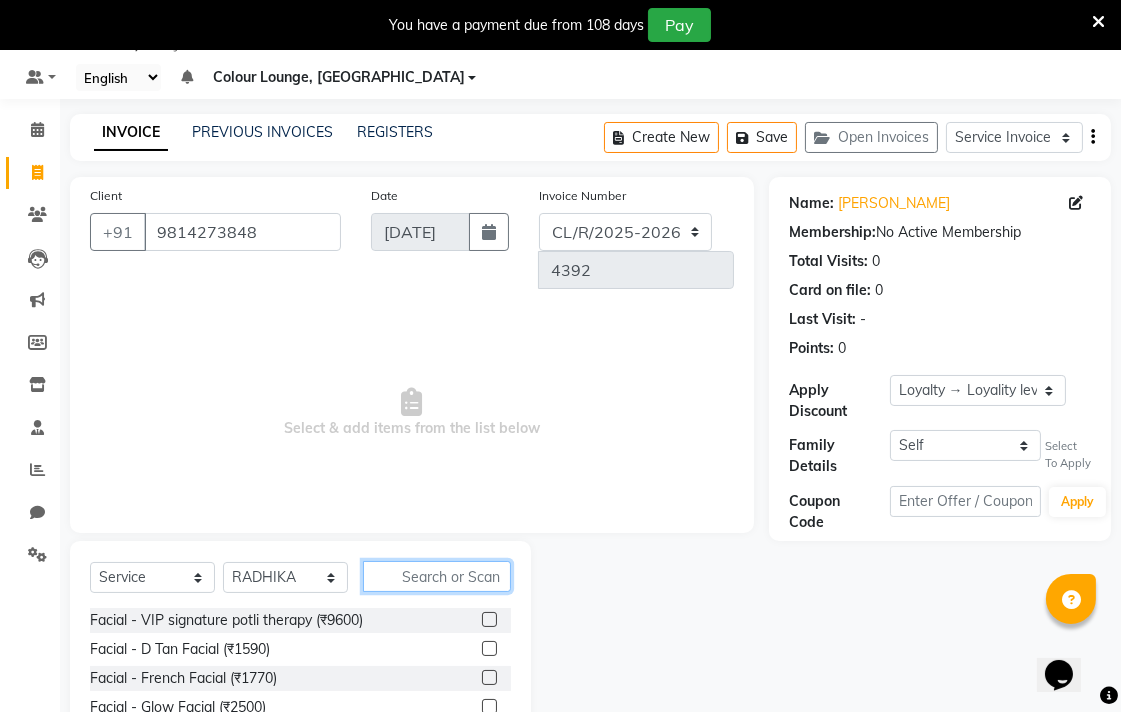 click 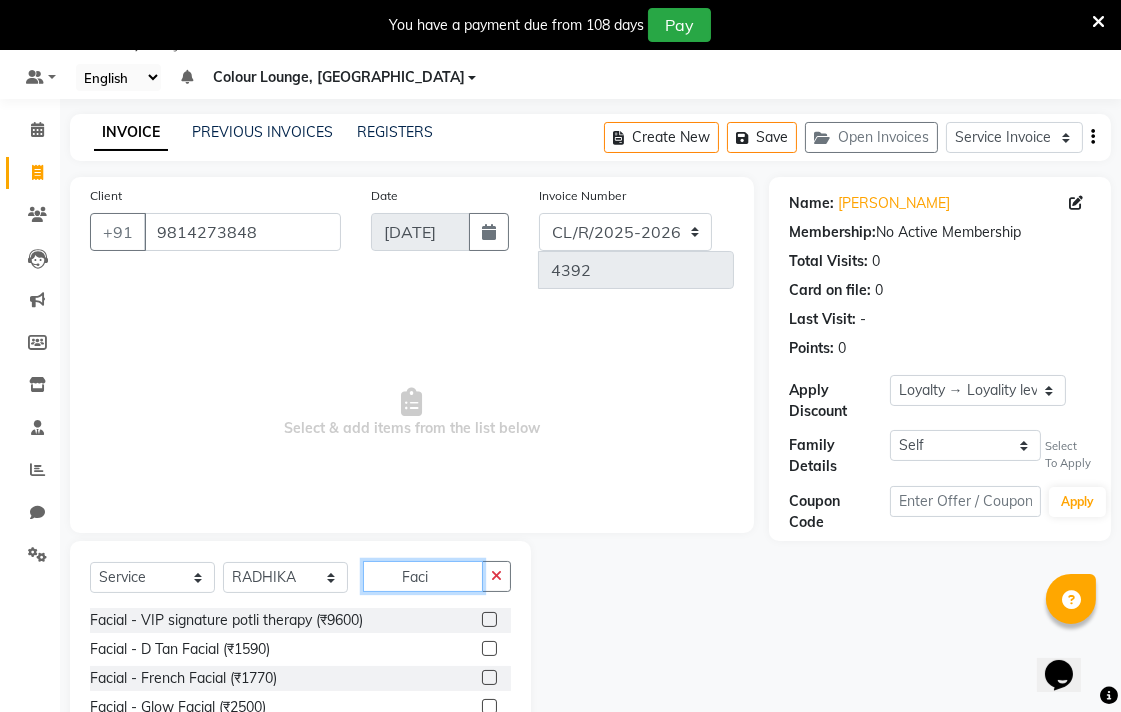 type on "Faci" 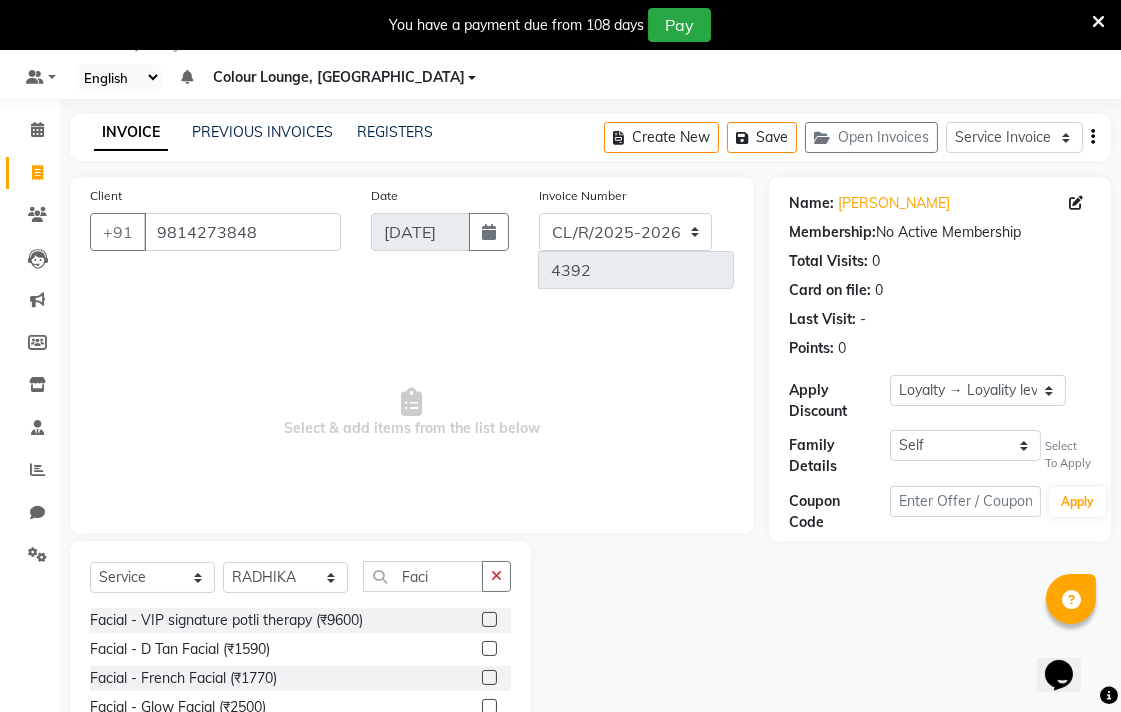 click 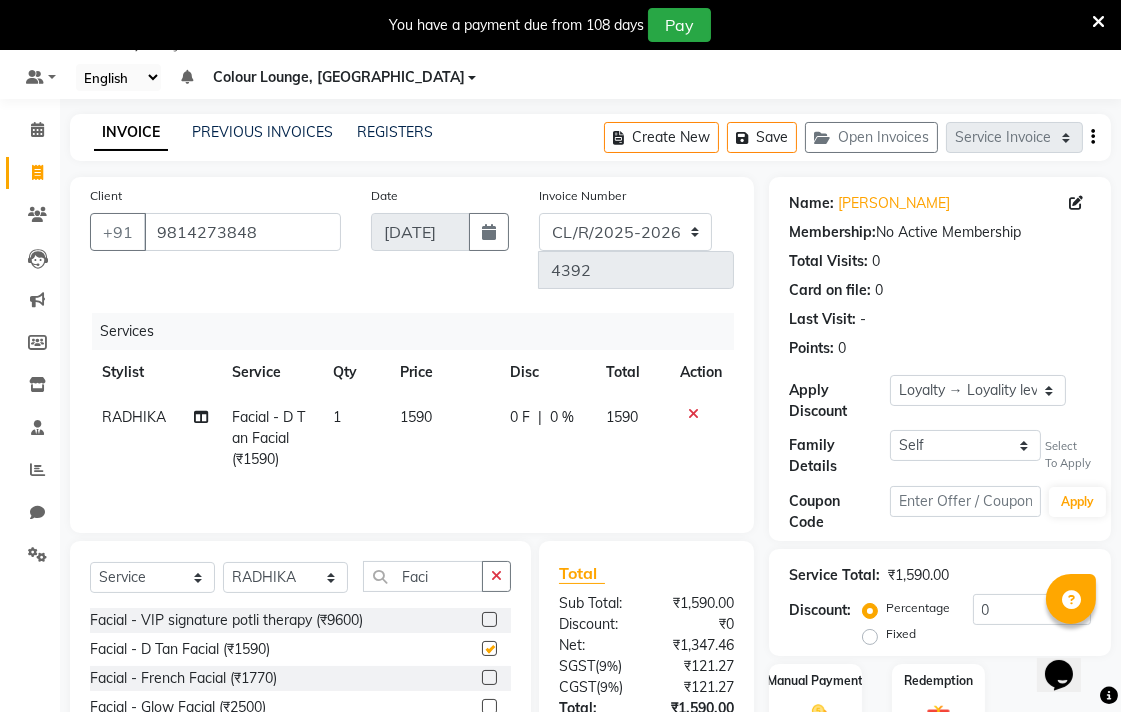 checkbox on "false" 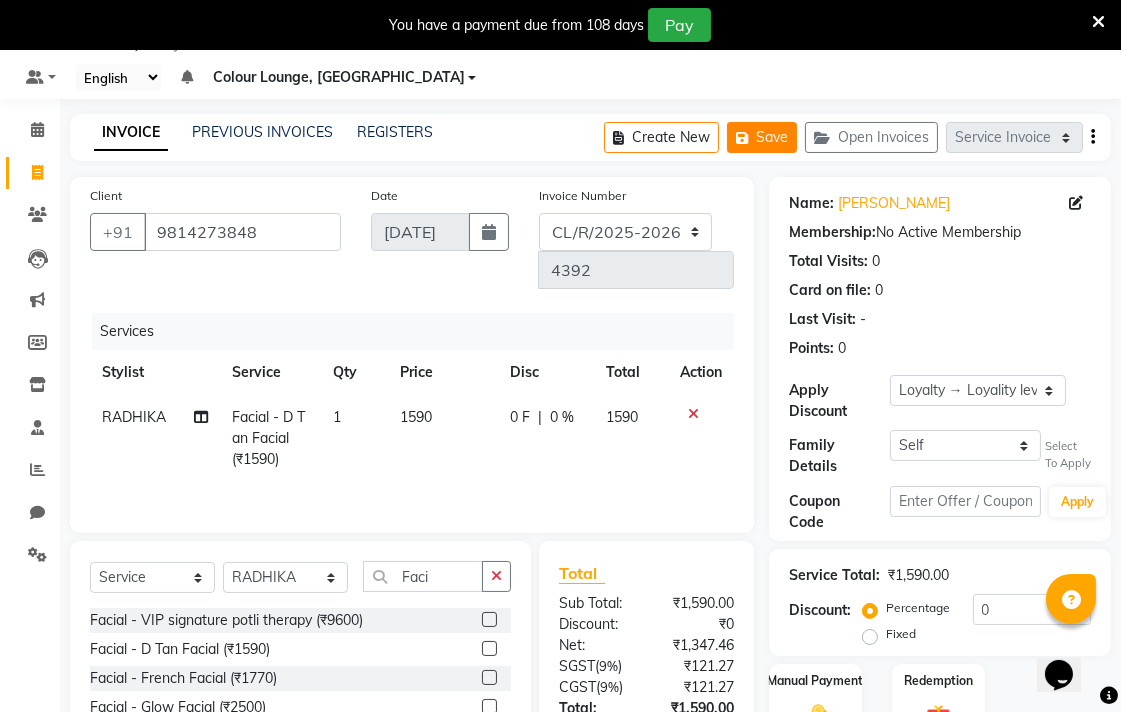 click on "Save" 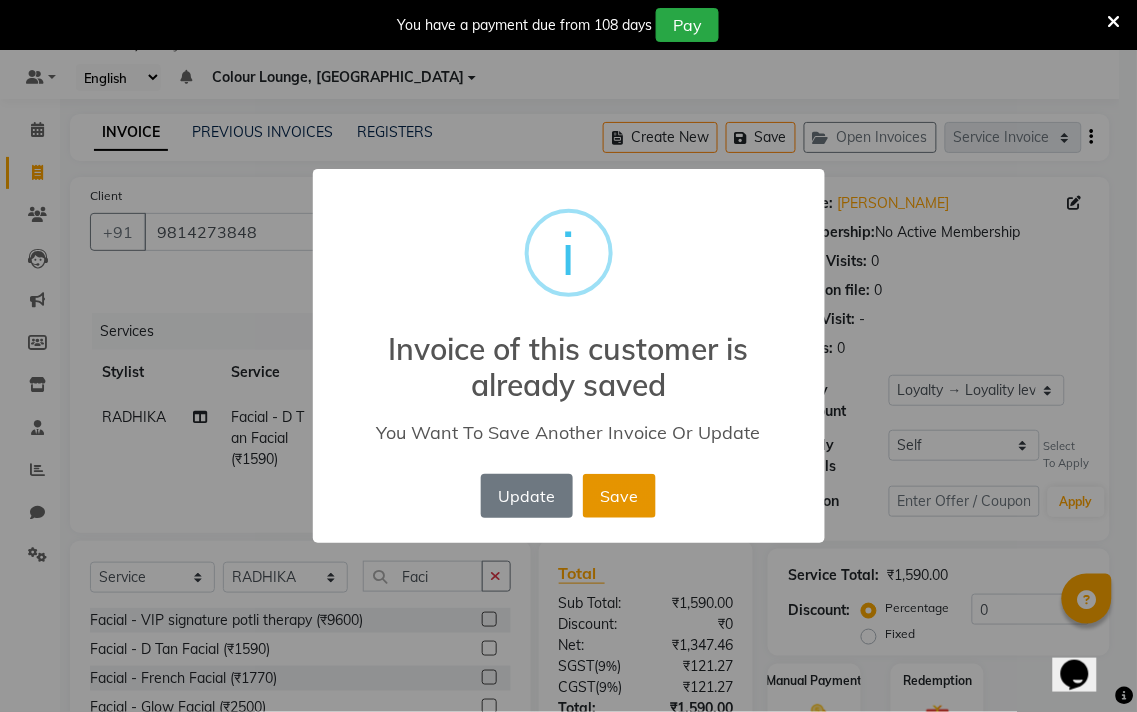 click on "Save" at bounding box center (619, 496) 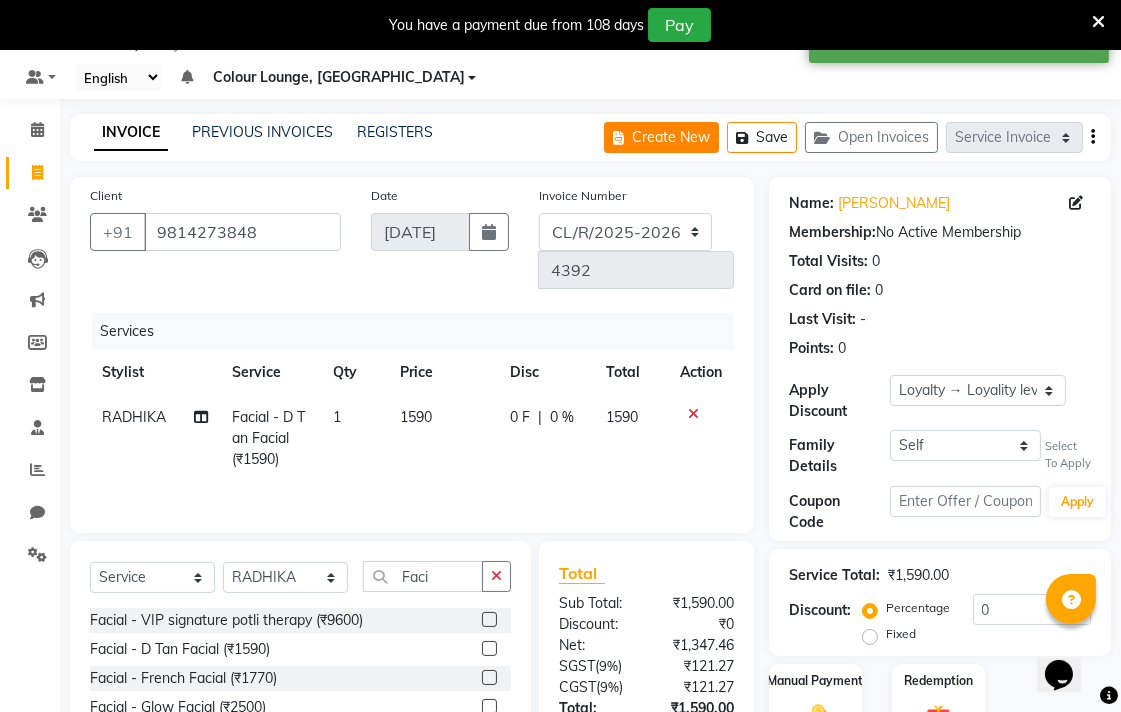 click on "Create New" 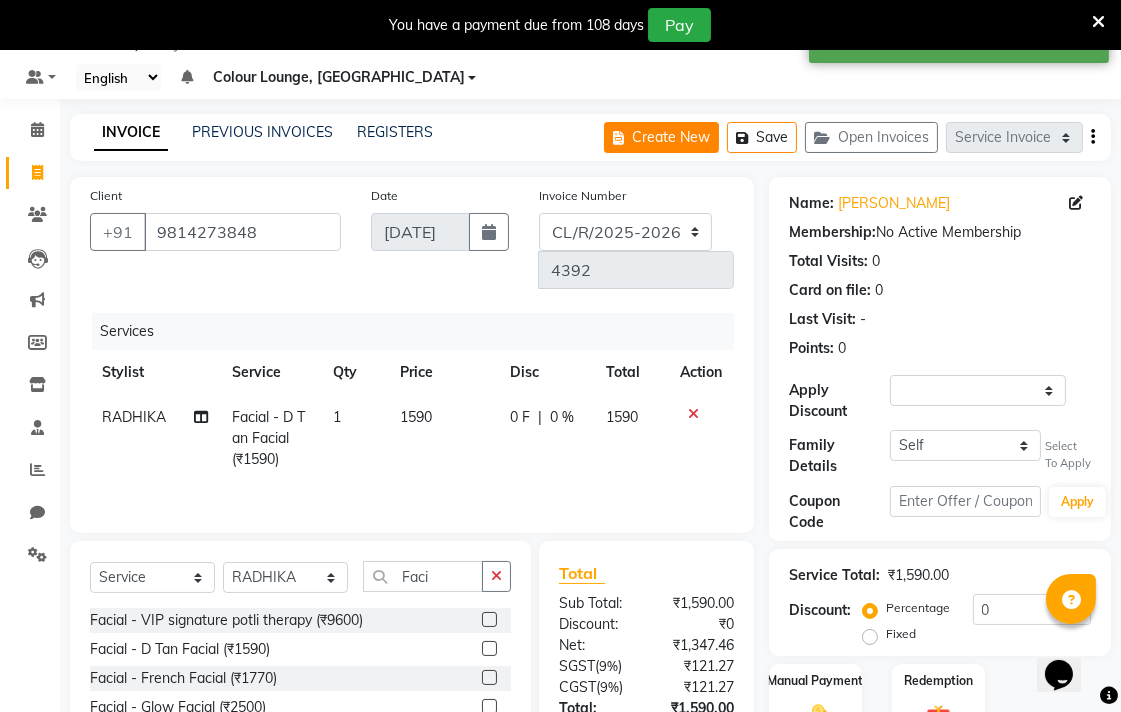 select on "service" 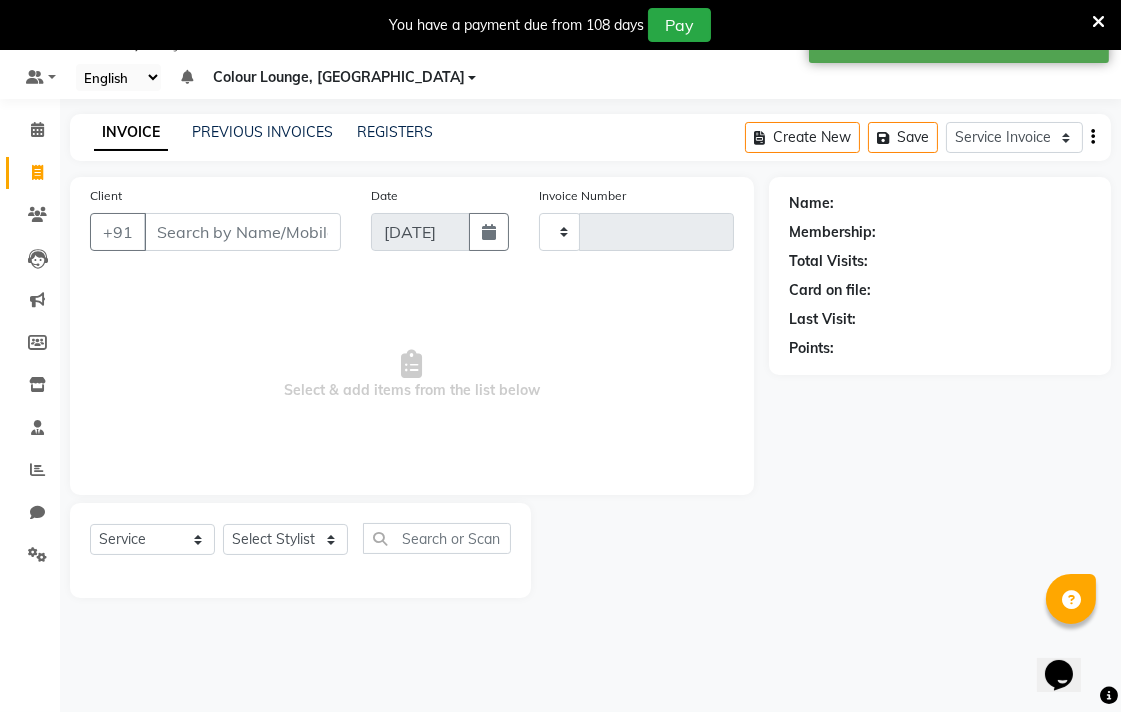 type on "4392" 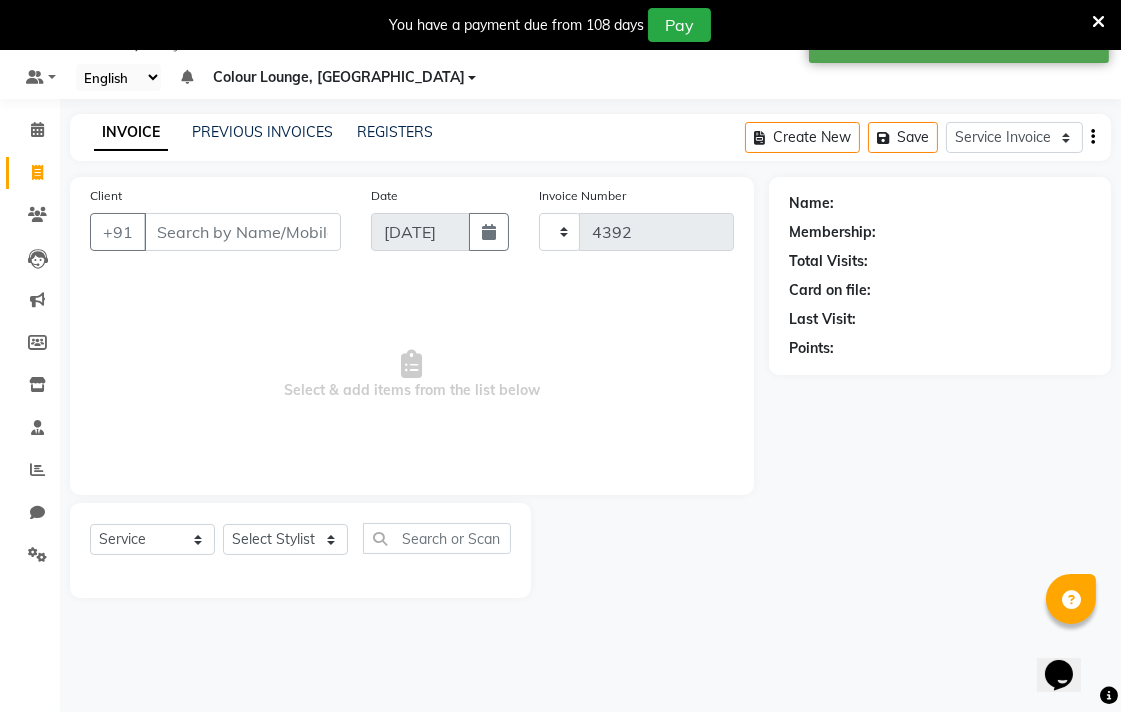 select on "8013" 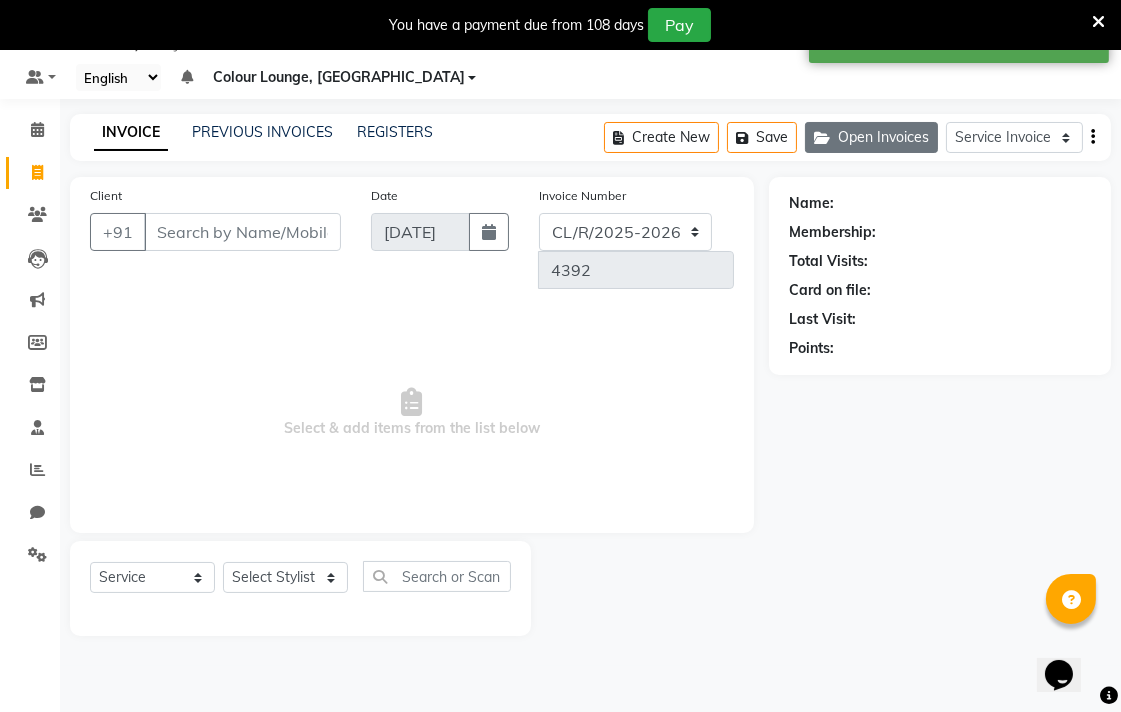 click on "Open Invoices" 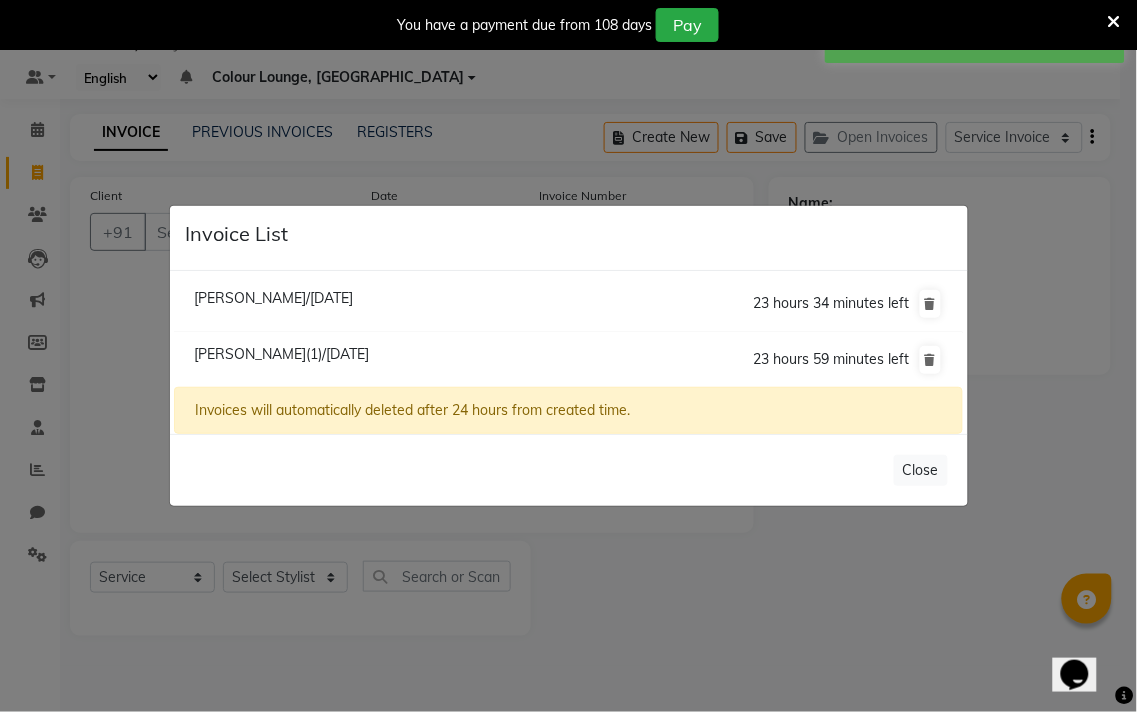 click on "Invoice List  Rita Mam/13 July 2025  23 hours 34 minutes left  Rita Mam(1)/13 July 2025  23 hours 59 minutes left  Invoices will automatically deleted after 24 hours from created time.   Close" 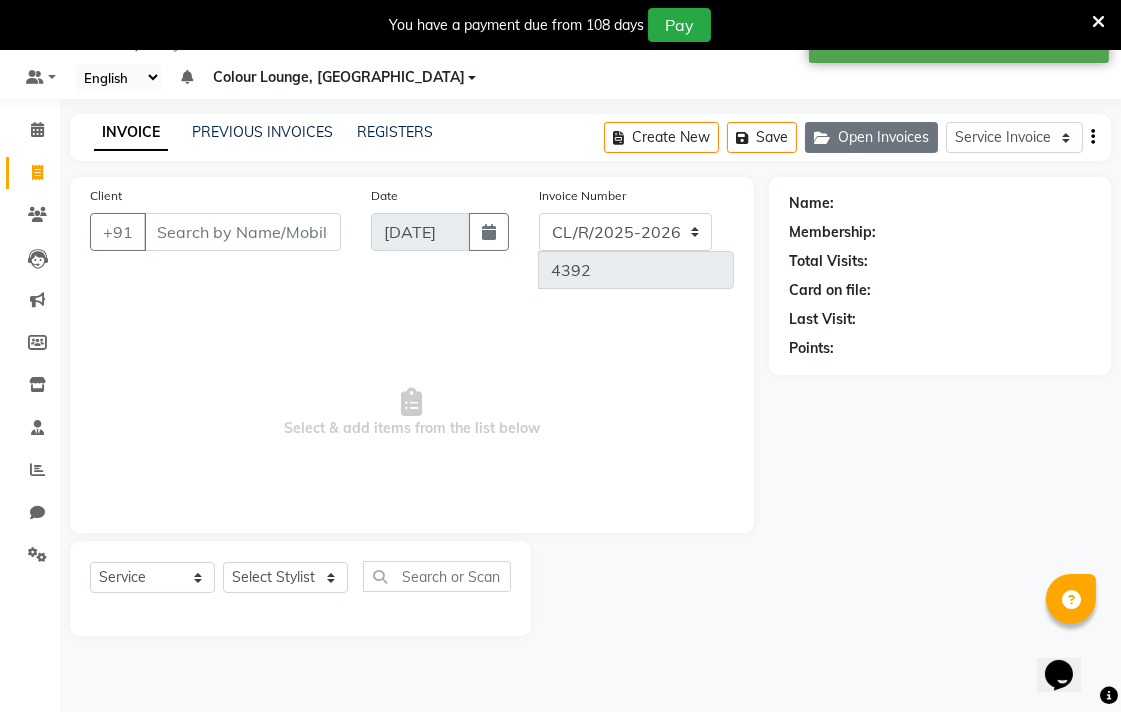 click on "Open Invoices" 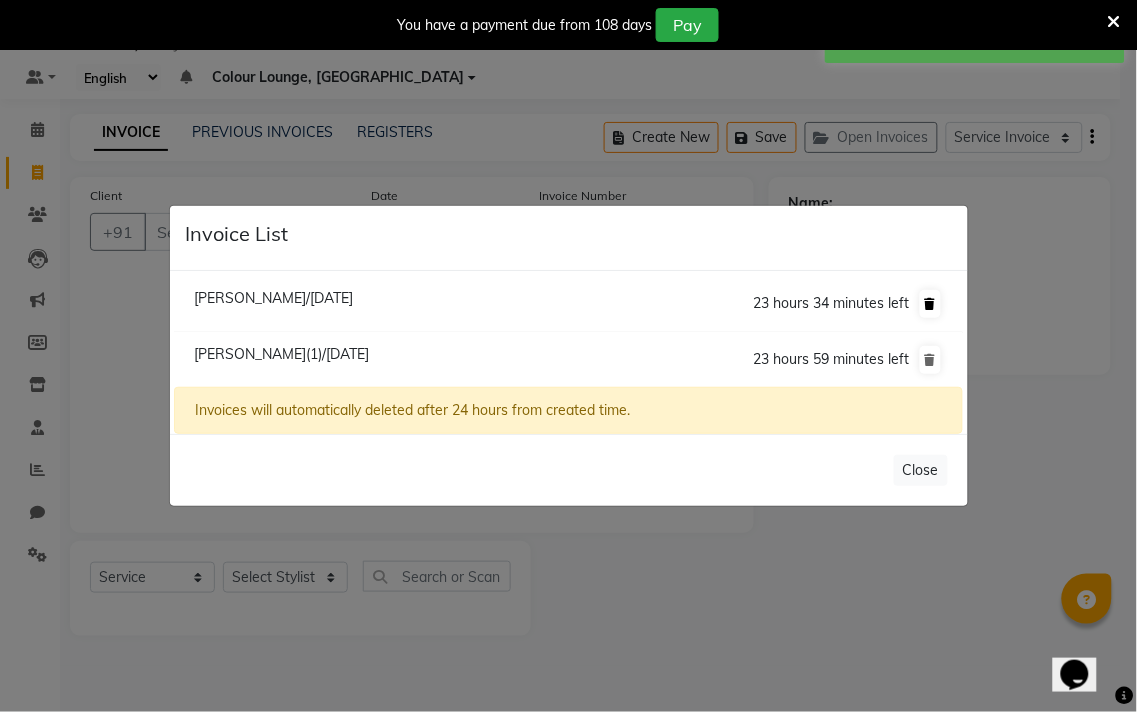 click 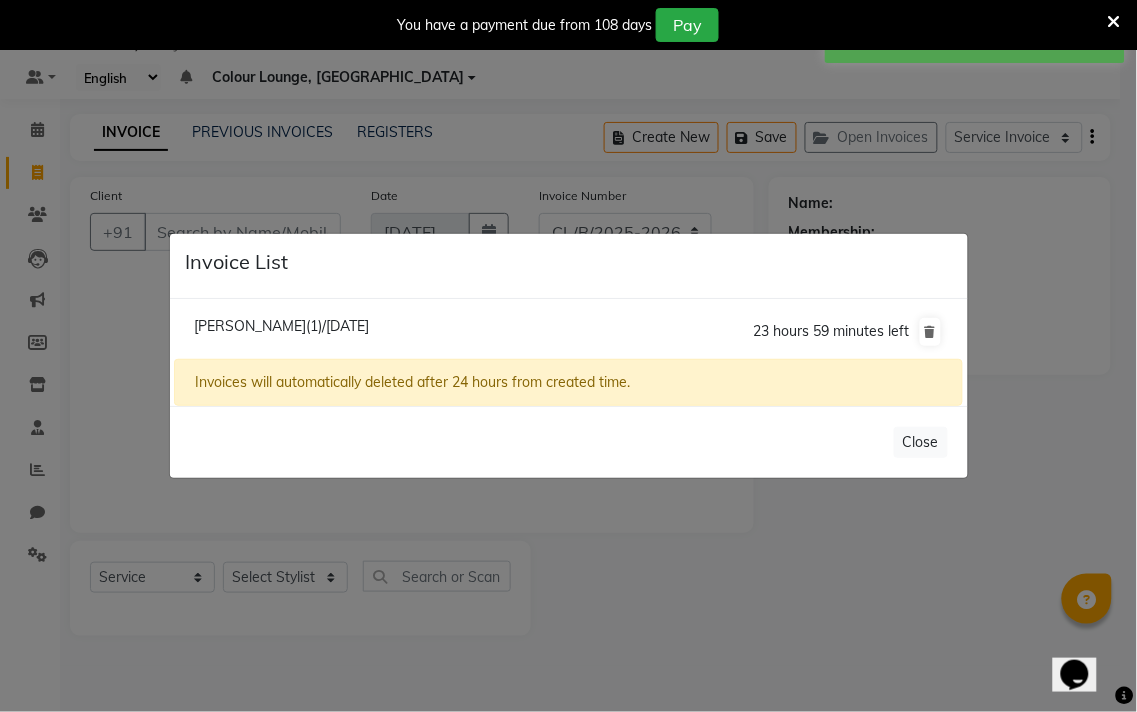 click on "Invoice List  Rita Mam(1)/13 July 2025  23 hours 59 minutes left  Invoices will automatically deleted after 24 hours from created time.   Close" 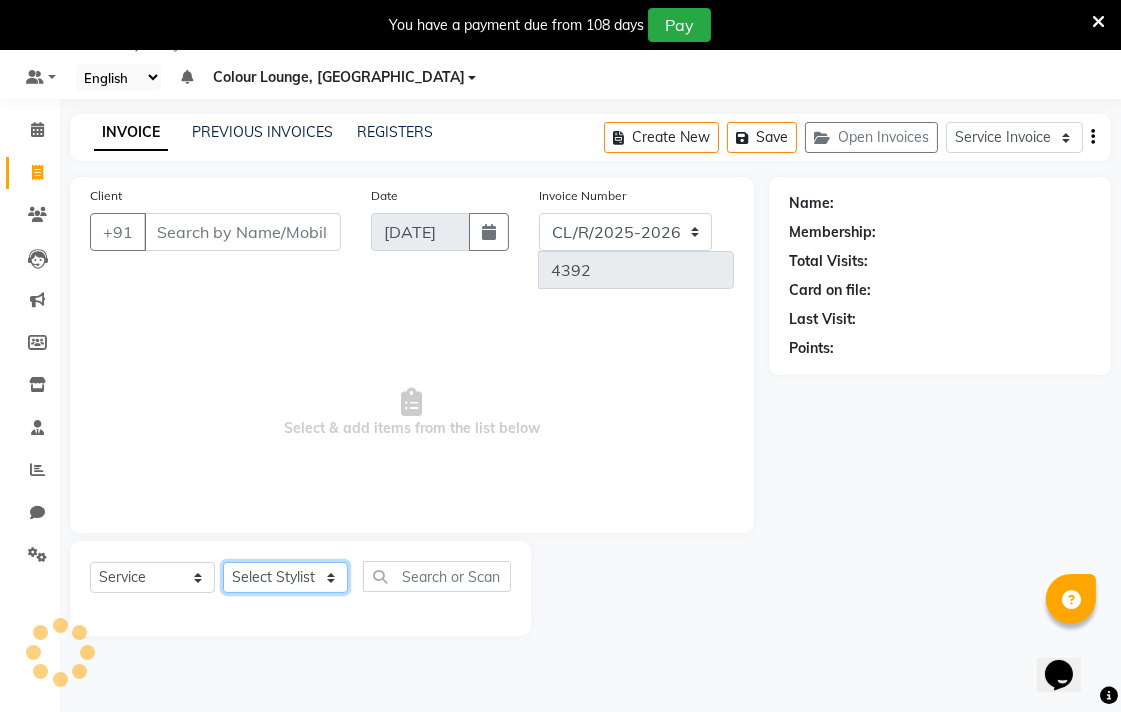 click on "Select Stylist Admin AMIT Birshika Colour Lounge, [GEOGRAPHIC_DATA] Colour Lounge, [GEOGRAPHIC_DATA] [PERSON_NAME] [PERSON_NAME] [PERSON_NAME] [PERSON_NAME] [PERSON_NAME] mam [PERSON_NAME] [PERSON_NAME] [PERSON_NAME] MOHIT [PERSON_NAME] POOJA [PERSON_NAME] [PERSON_NAME] [PERSON_NAME] guard [PERSON_NAME] [PERSON_NAME] [PERSON_NAME] [PERSON_NAME] SAMEER [PERSON_NAME] [PERSON_NAME] [PERSON_NAME] [PERSON_NAME] [PERSON_NAME] [PERSON_NAME] VISHAL [PERSON_NAME]" 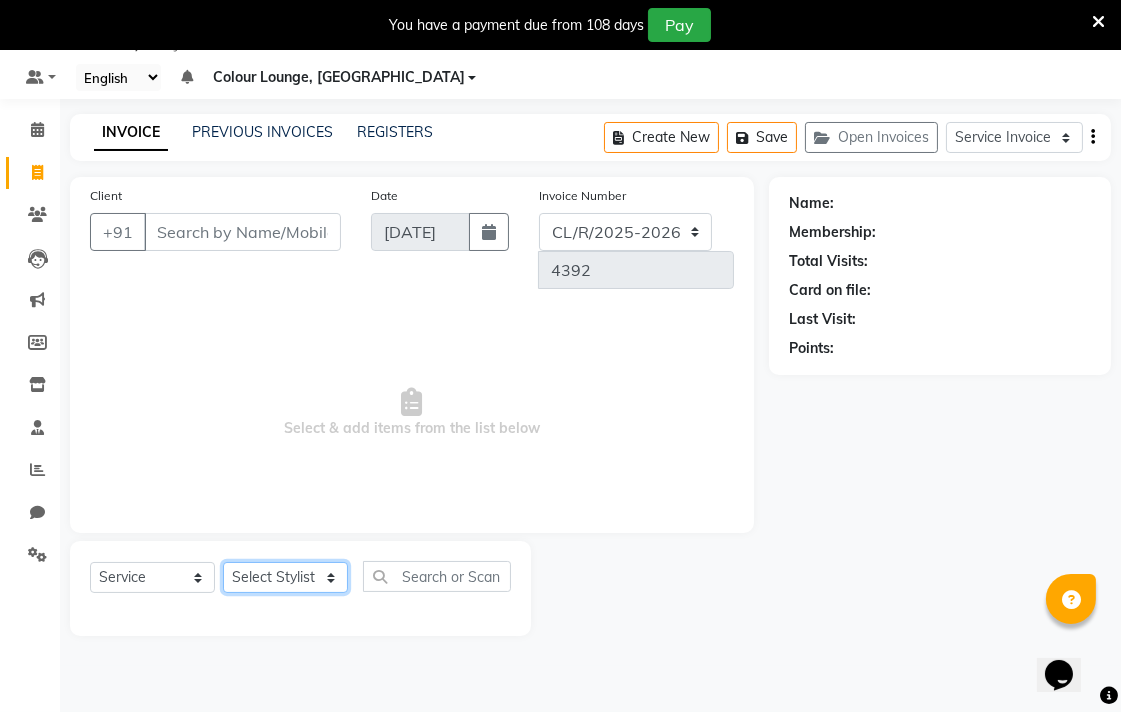 select on "83327" 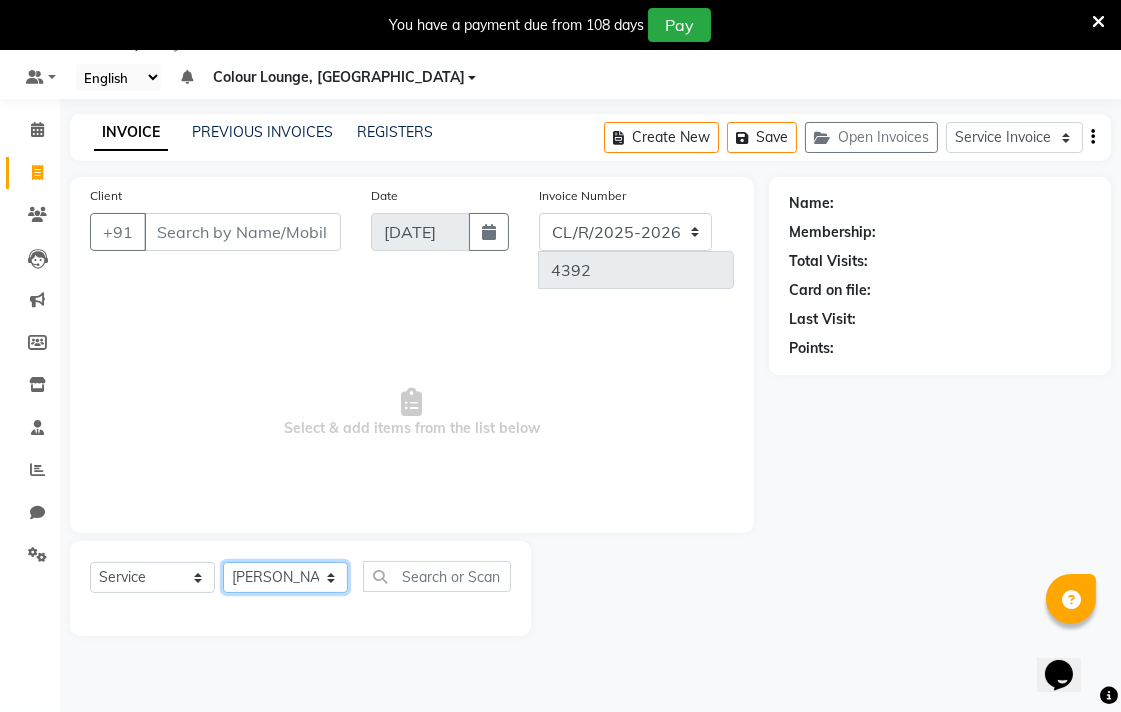 click on "Select Stylist Admin AMIT Birshika Colour Lounge, [GEOGRAPHIC_DATA] Colour Lounge, [GEOGRAPHIC_DATA] [PERSON_NAME] [PERSON_NAME] [PERSON_NAME] [PERSON_NAME] [PERSON_NAME] mam [PERSON_NAME] [PERSON_NAME] [PERSON_NAME] MOHIT [PERSON_NAME] POOJA [PERSON_NAME] [PERSON_NAME] [PERSON_NAME] guard [PERSON_NAME] [PERSON_NAME] [PERSON_NAME] [PERSON_NAME] SAMEER [PERSON_NAME] [PERSON_NAME] [PERSON_NAME] [PERSON_NAME] [PERSON_NAME] [PERSON_NAME] VISHAL [PERSON_NAME]" 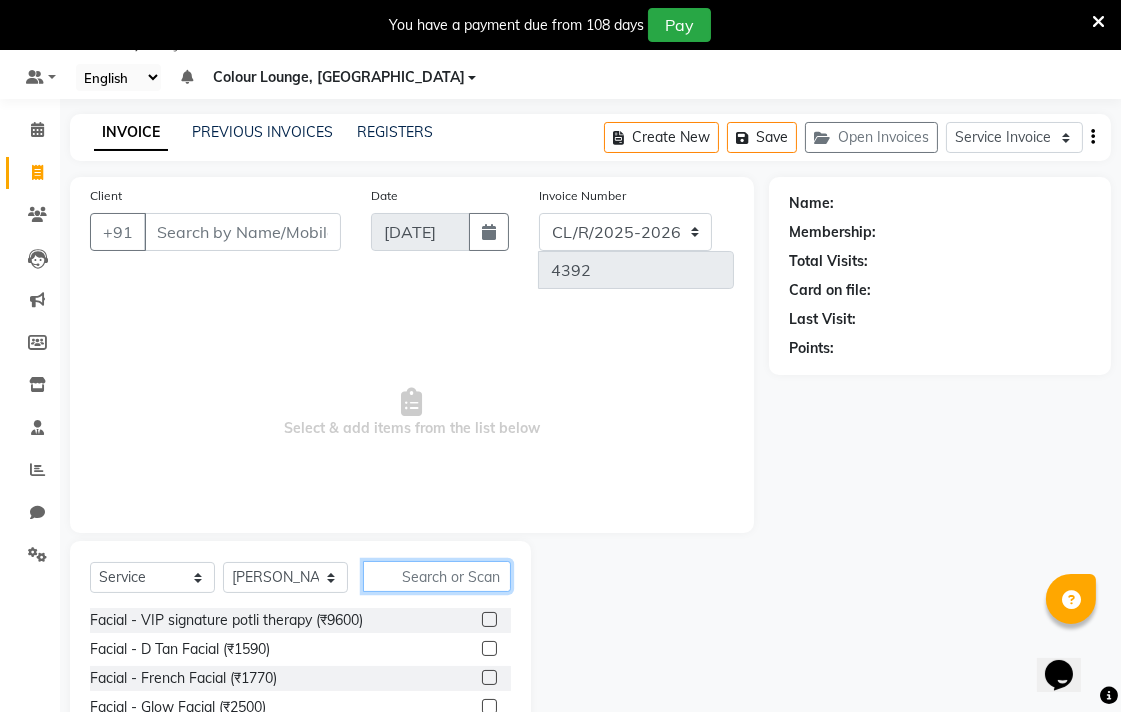 click 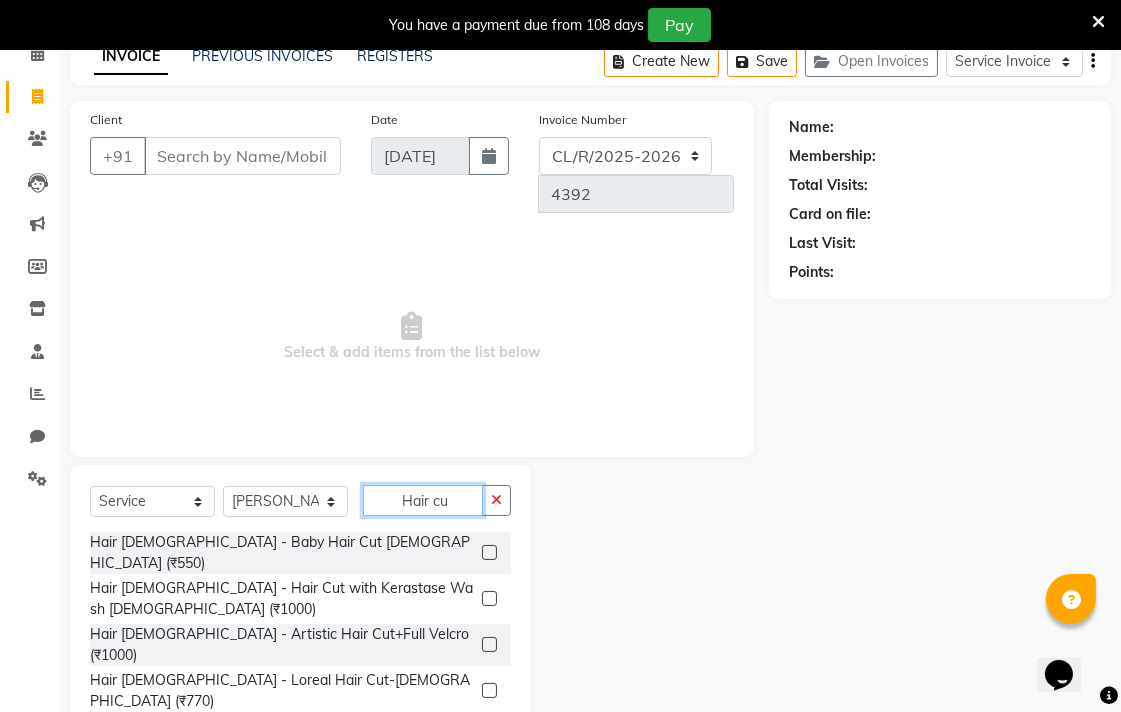 scroll, scrollTop: 166, scrollLeft: 0, axis: vertical 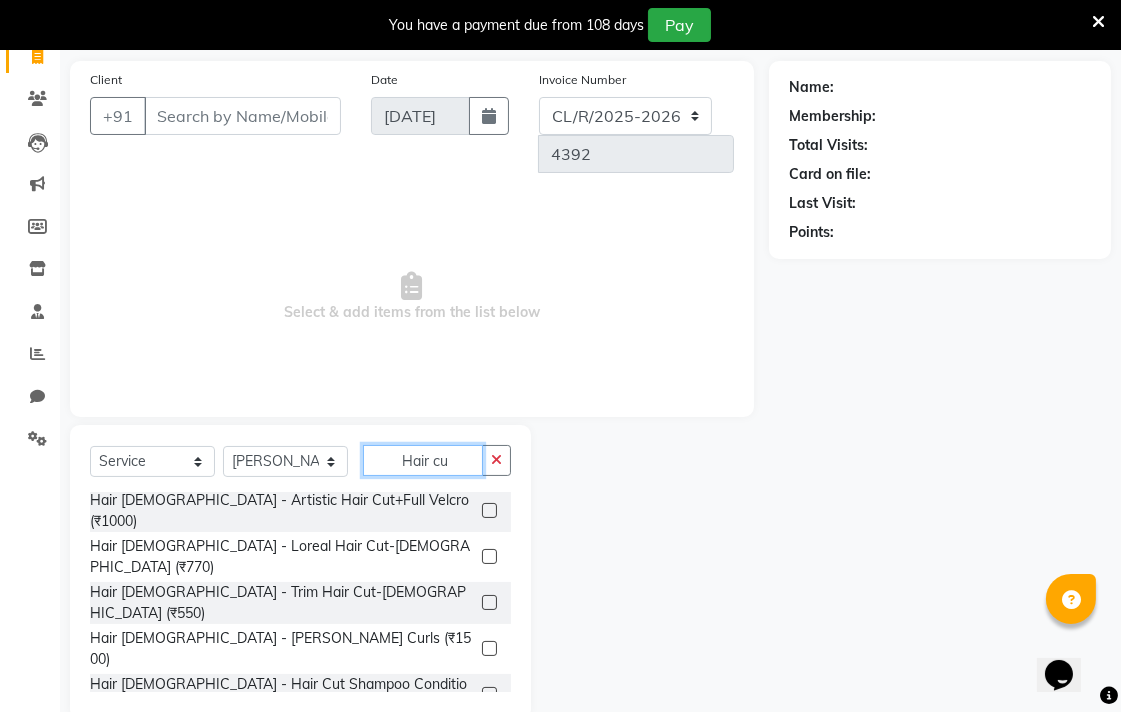 type on "Hair cu" 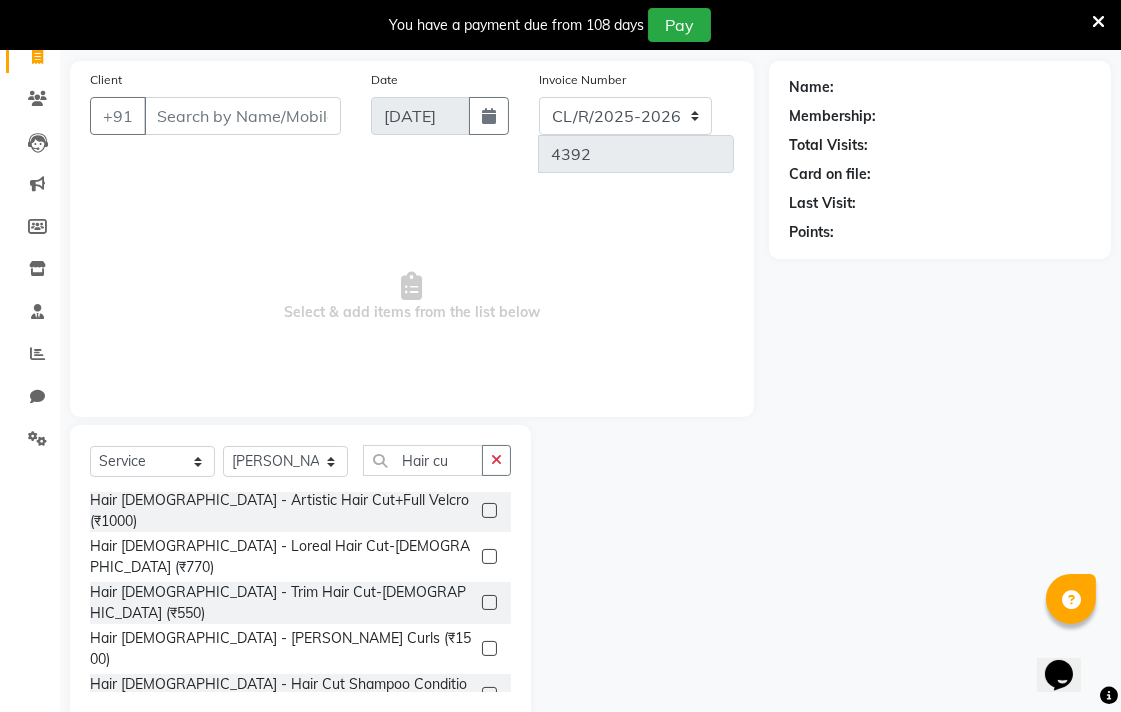 click 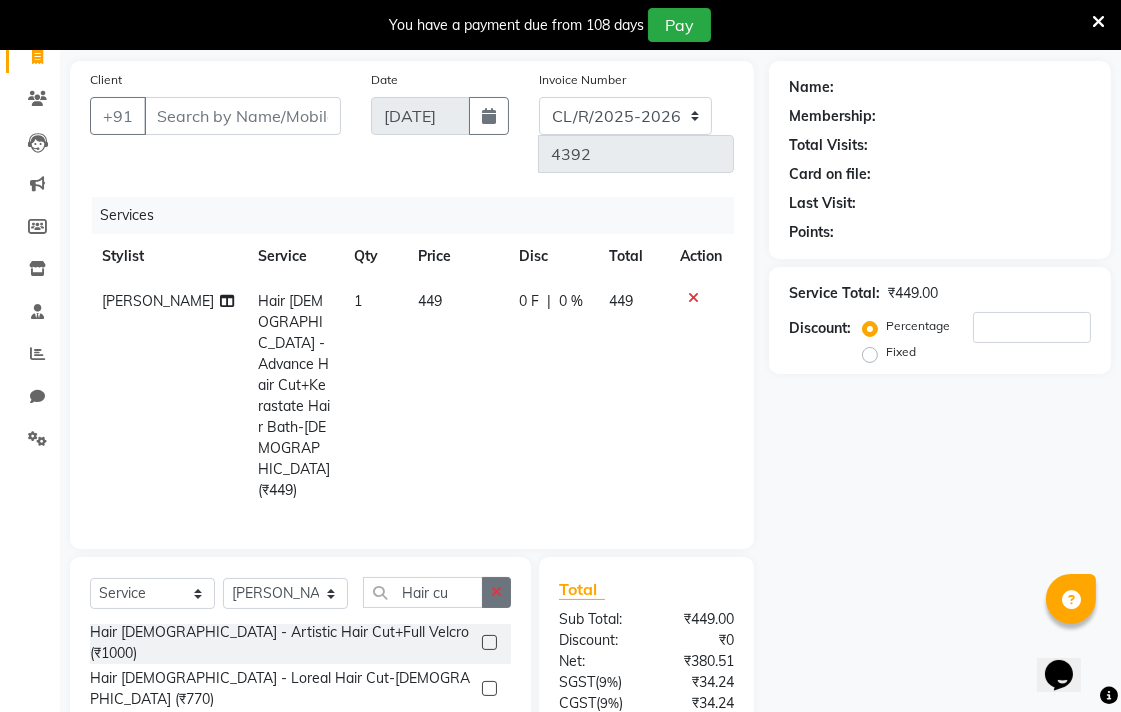 click 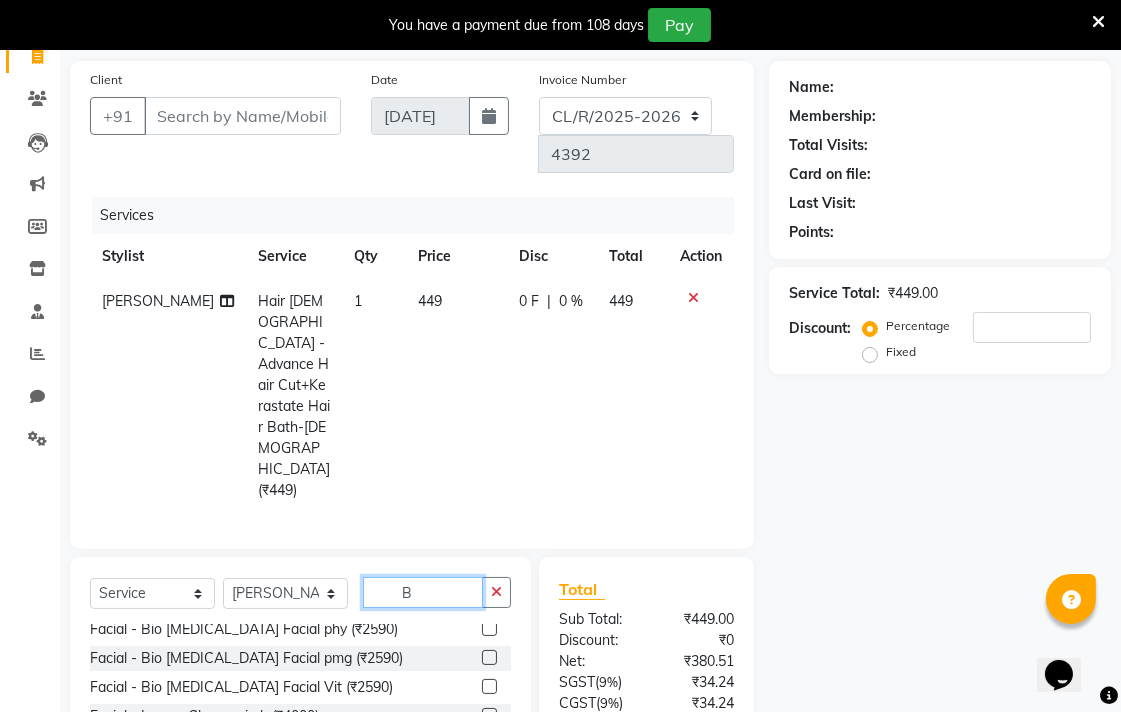 scroll, scrollTop: 0, scrollLeft: 0, axis: both 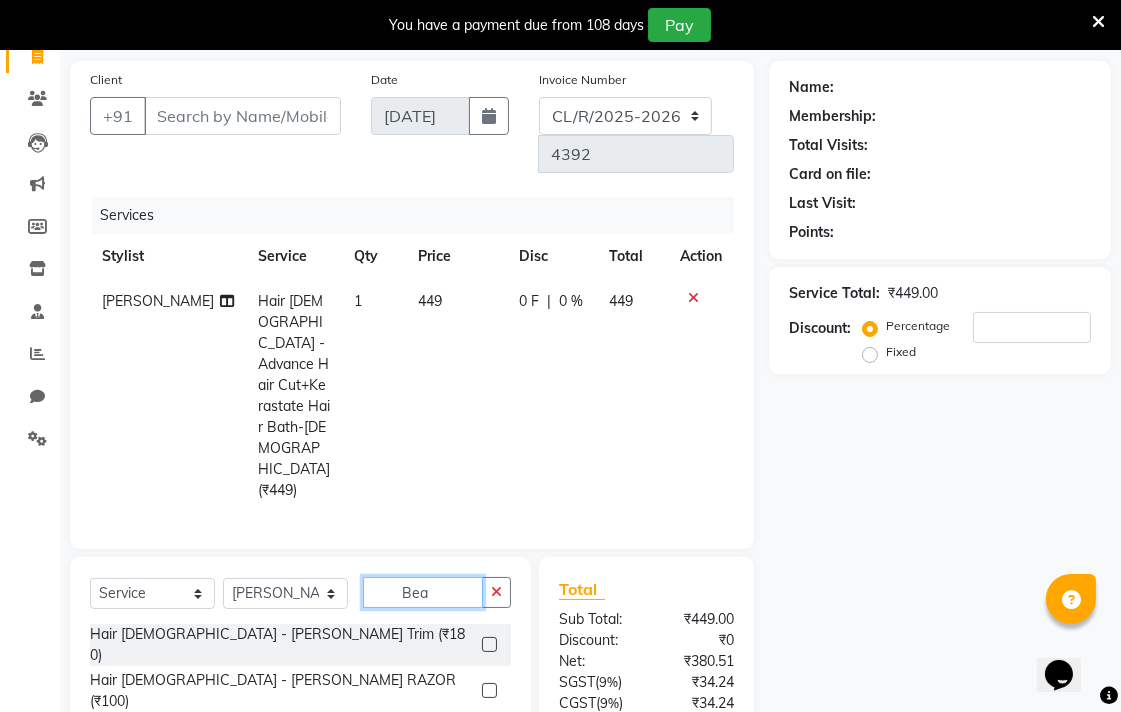type on "Bea" 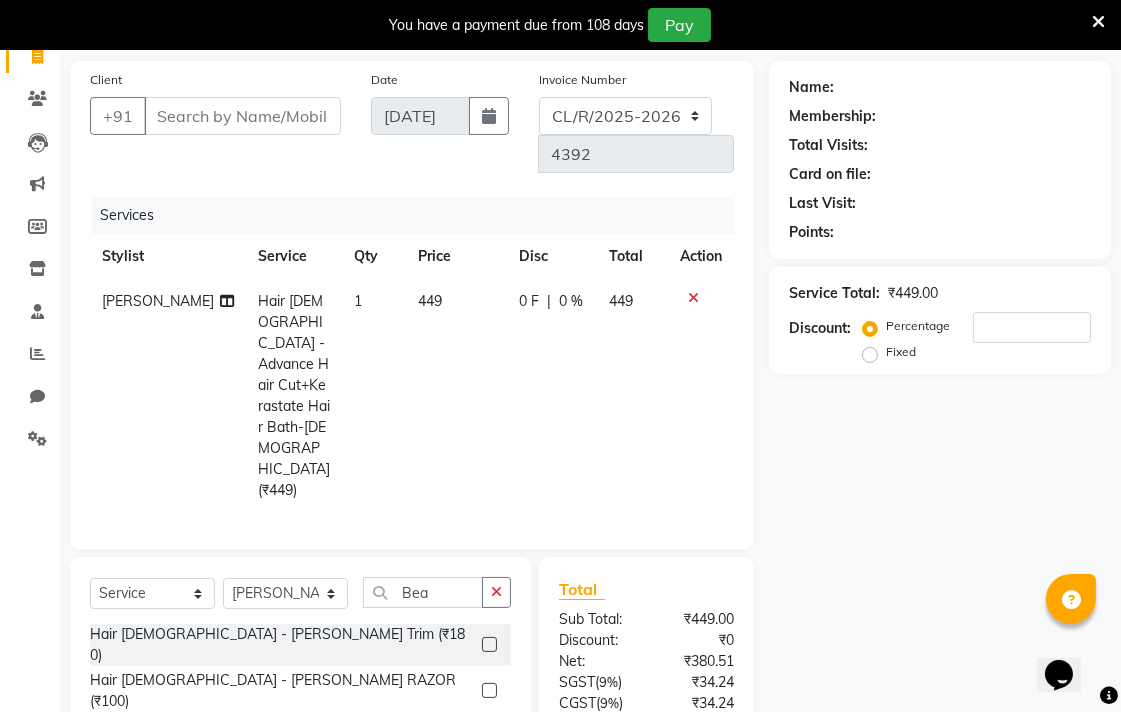 click 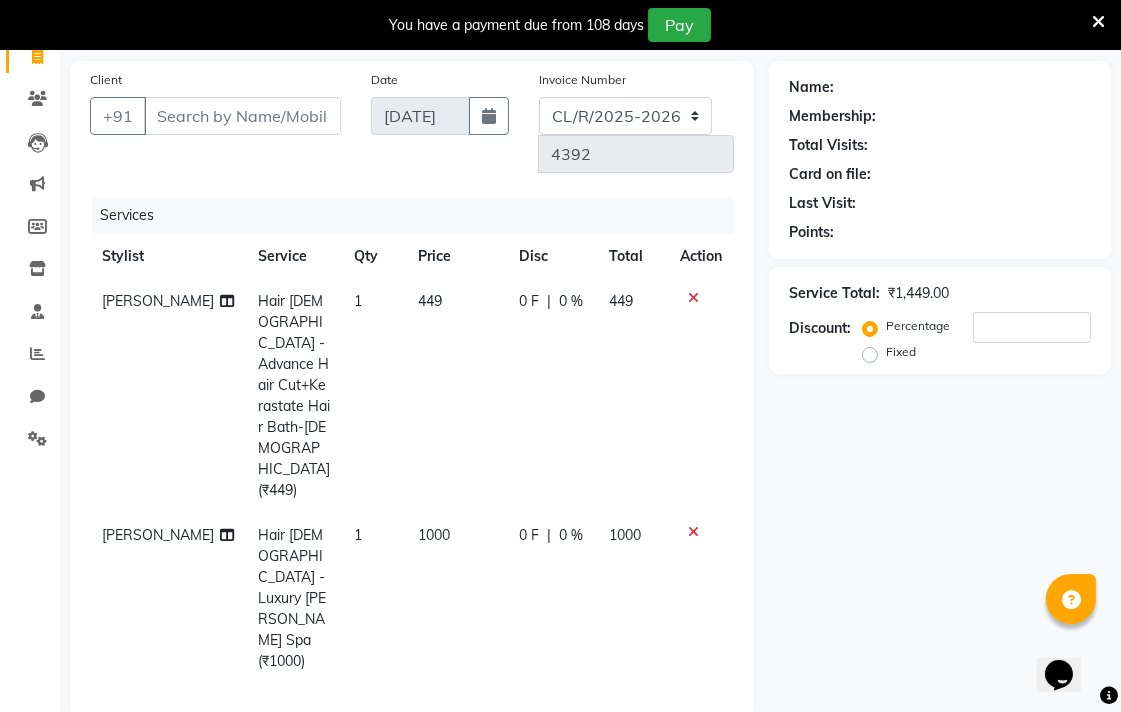 checkbox on "false" 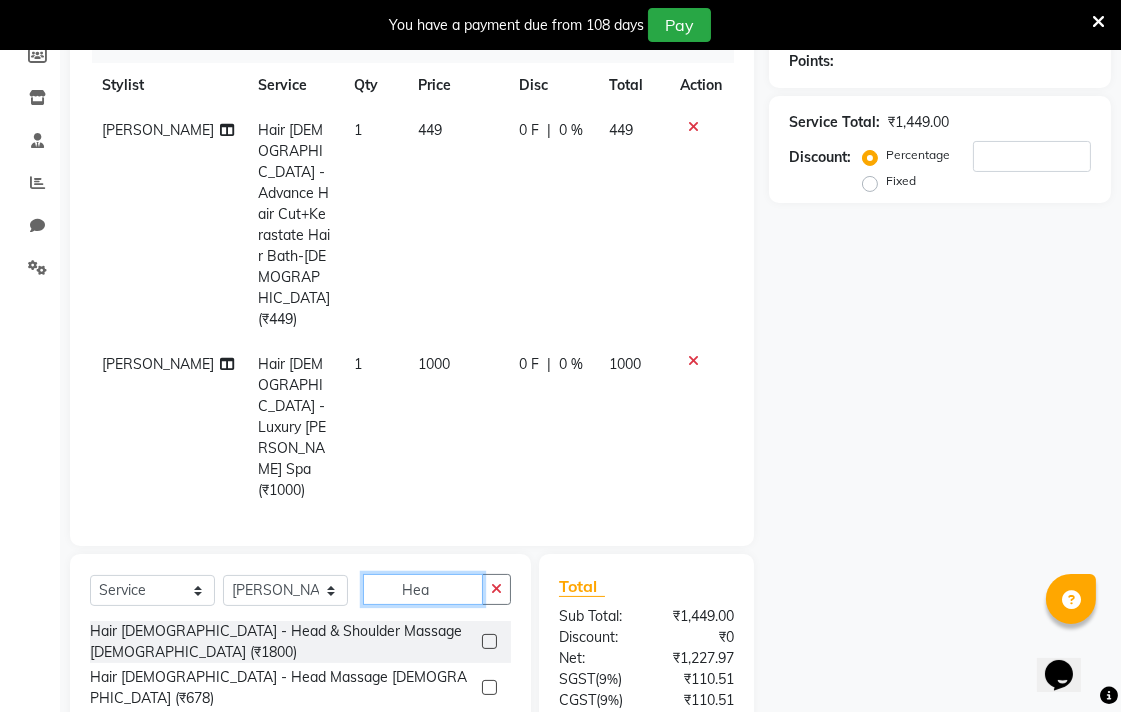 scroll, scrollTop: 336, scrollLeft: 0, axis: vertical 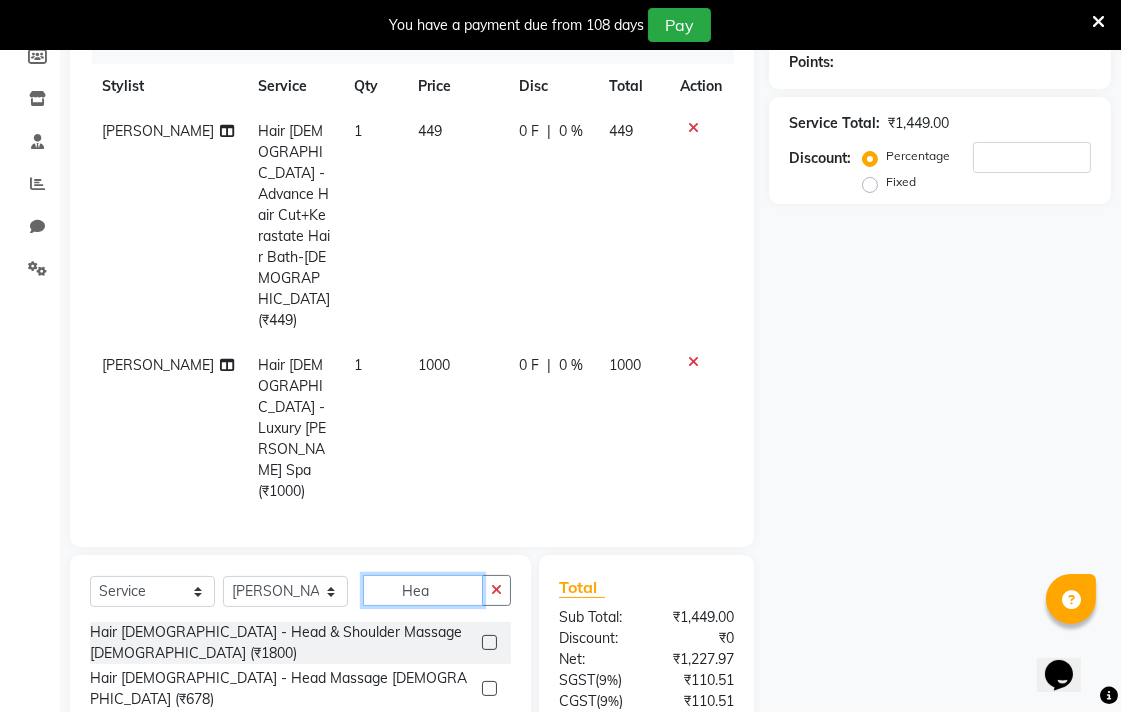 type on "Hea" 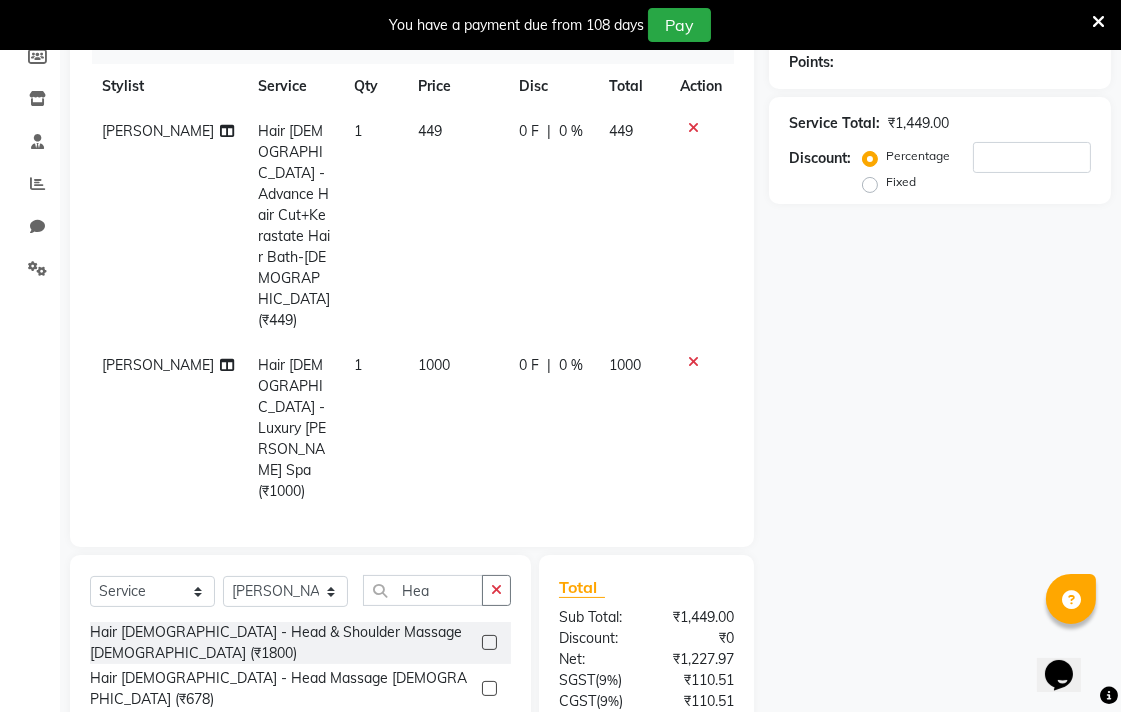 click 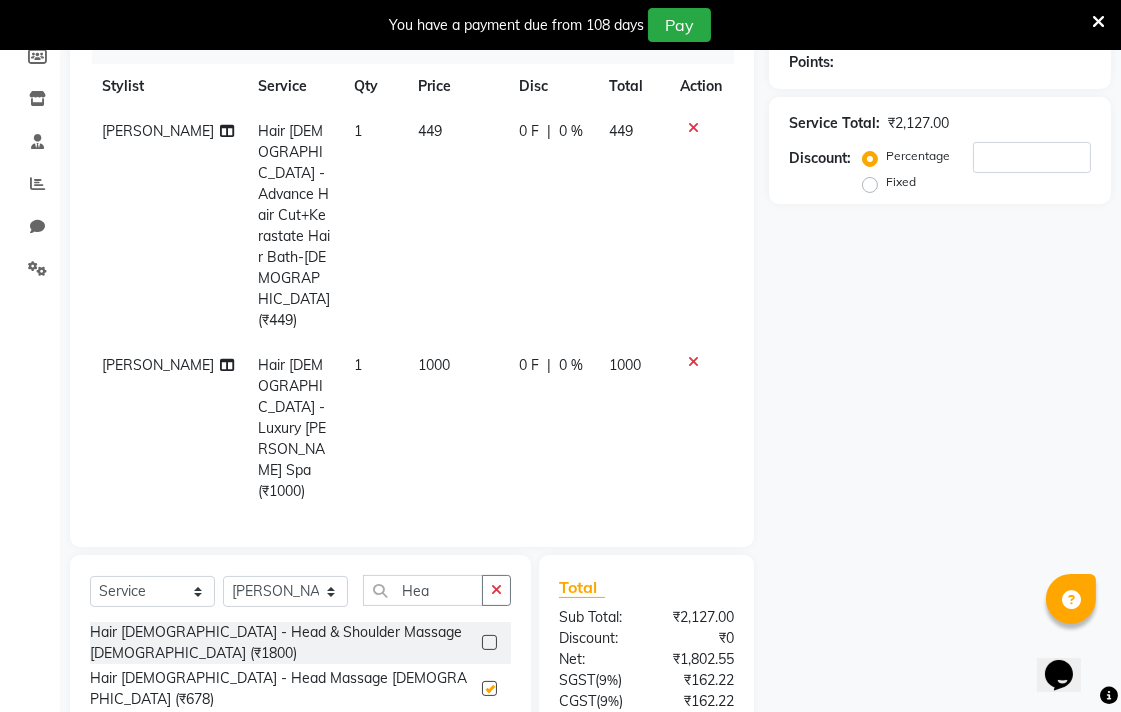 checkbox on "false" 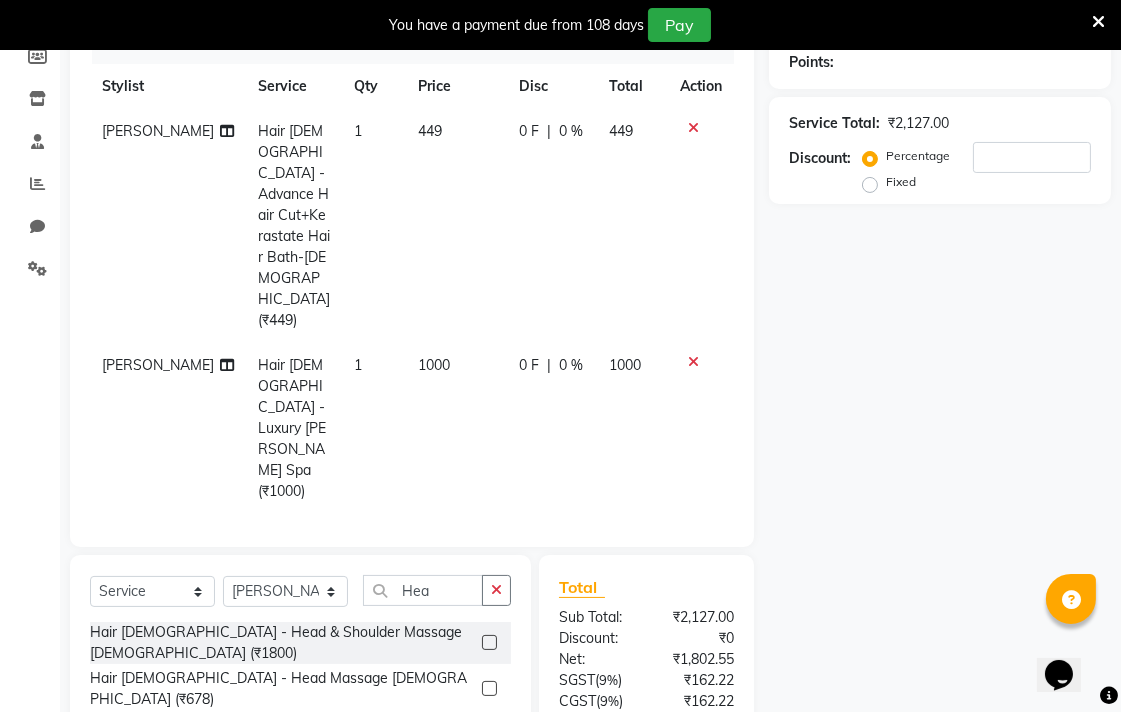 click on "678" 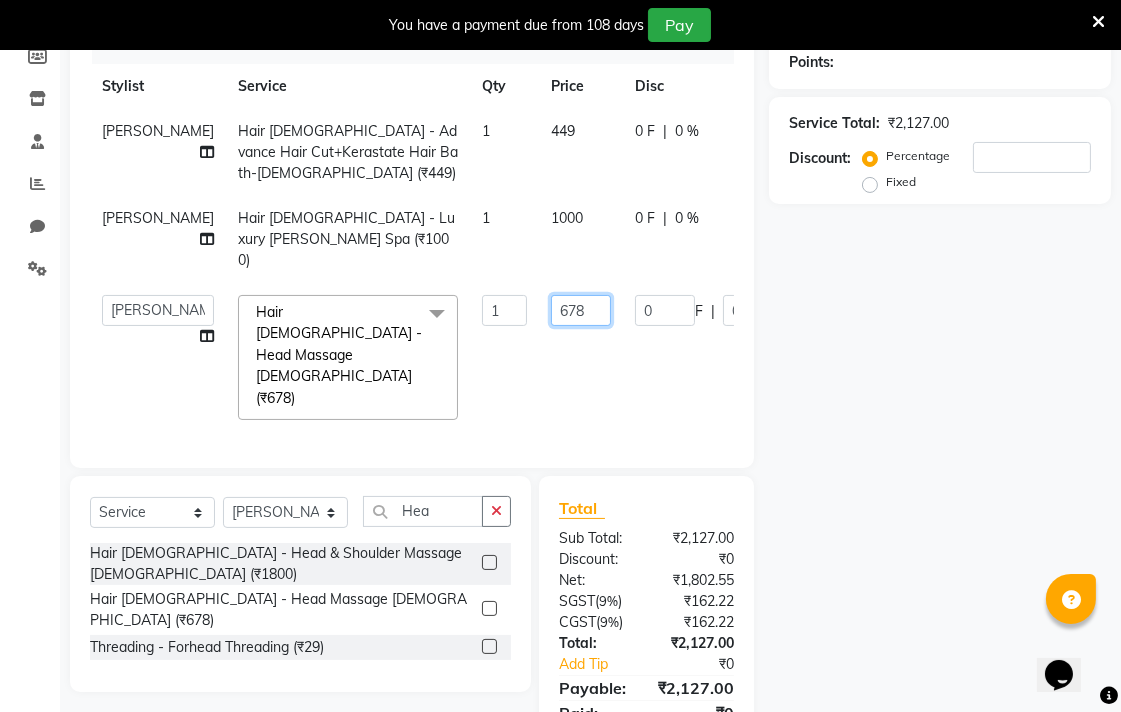 click on "678" 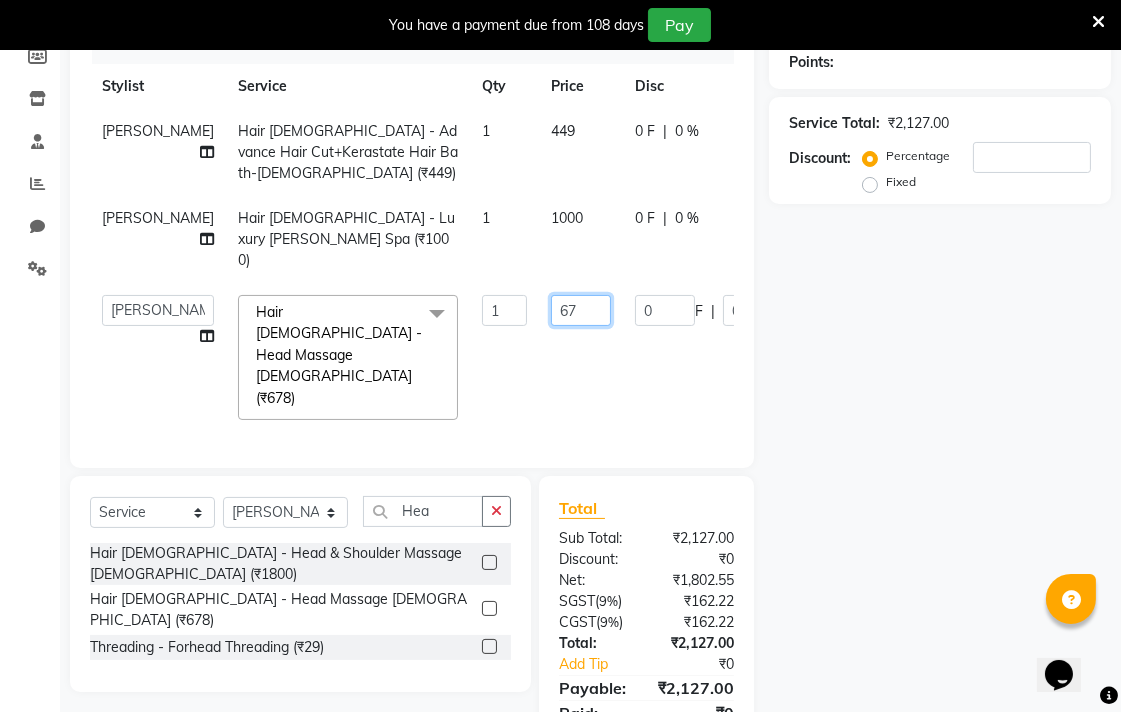 type on "6" 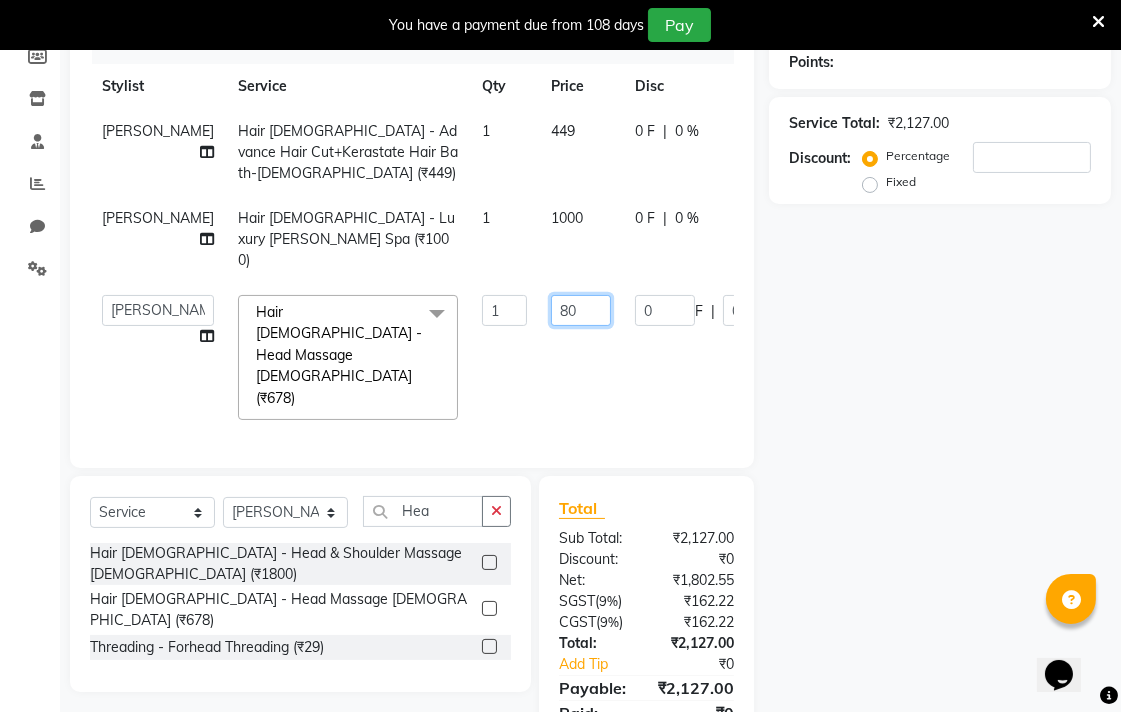 type on "800" 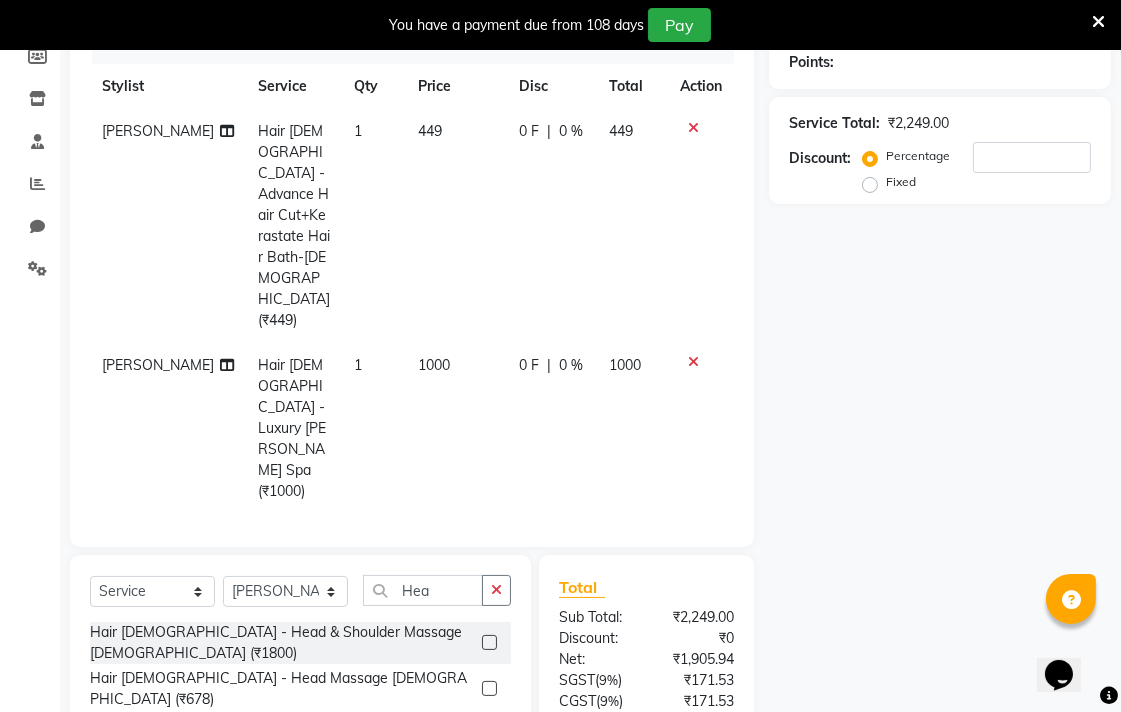 click on "0 F | 0 %" 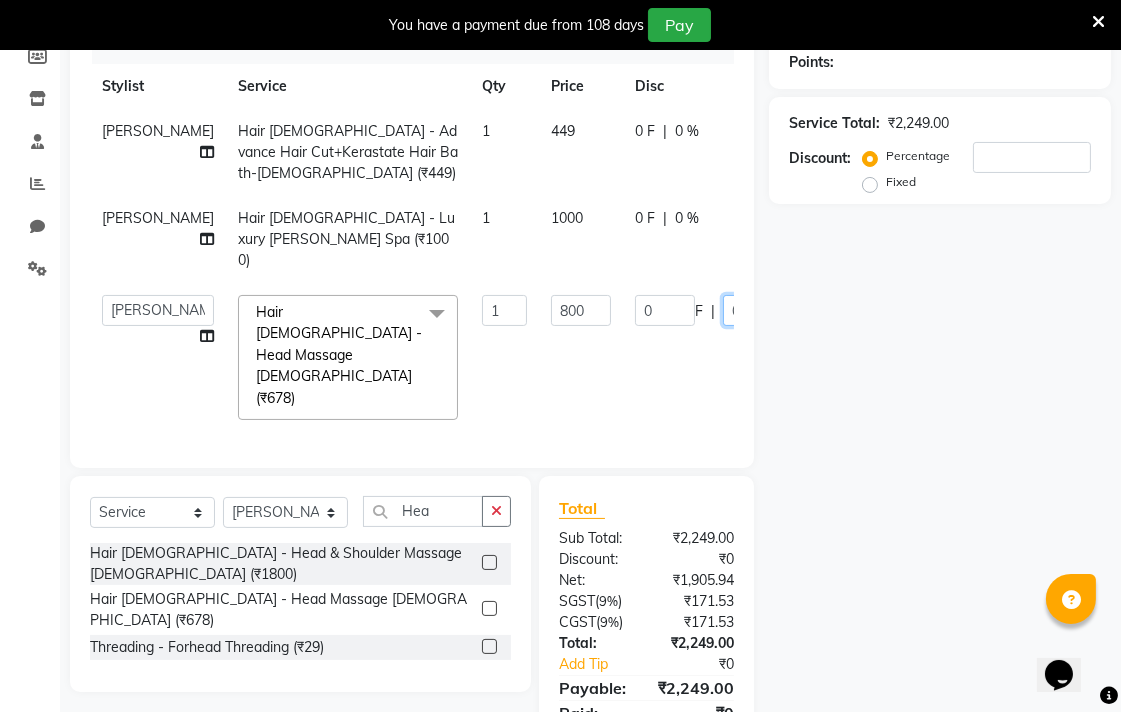 click on "0" 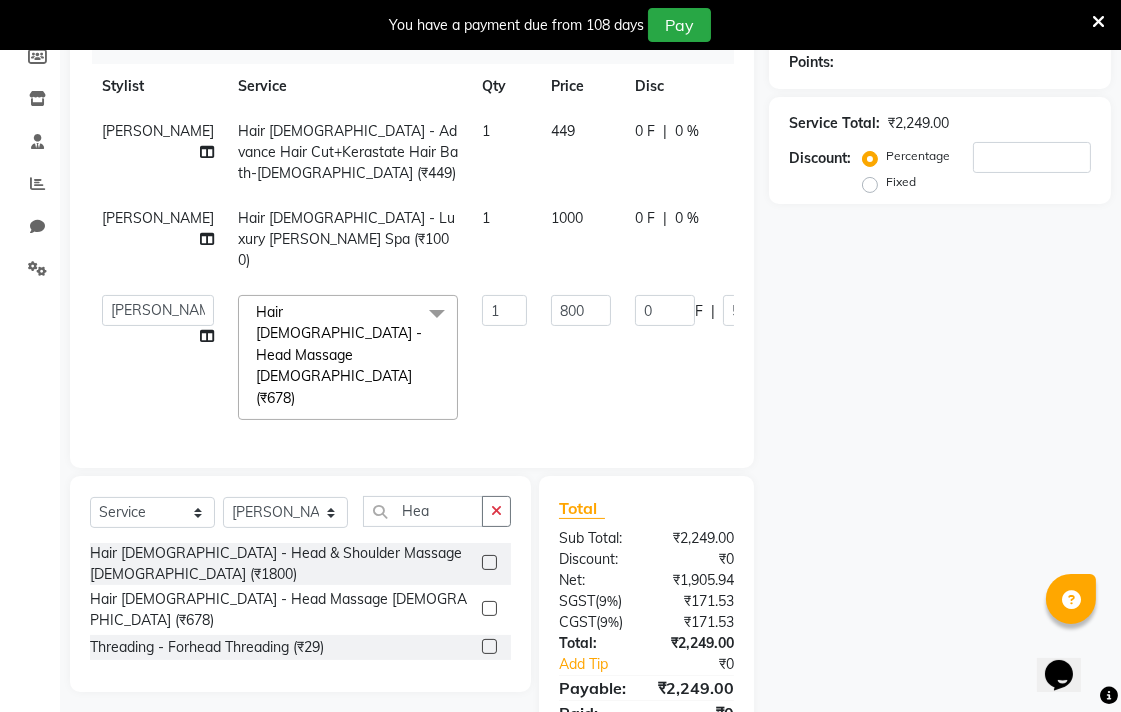 click on "Name: Membership: Total Visits: Card on file: Last Visit:  Points:  Service Total:  ₹2,249.00  Discount:  Percentage   Fixed" 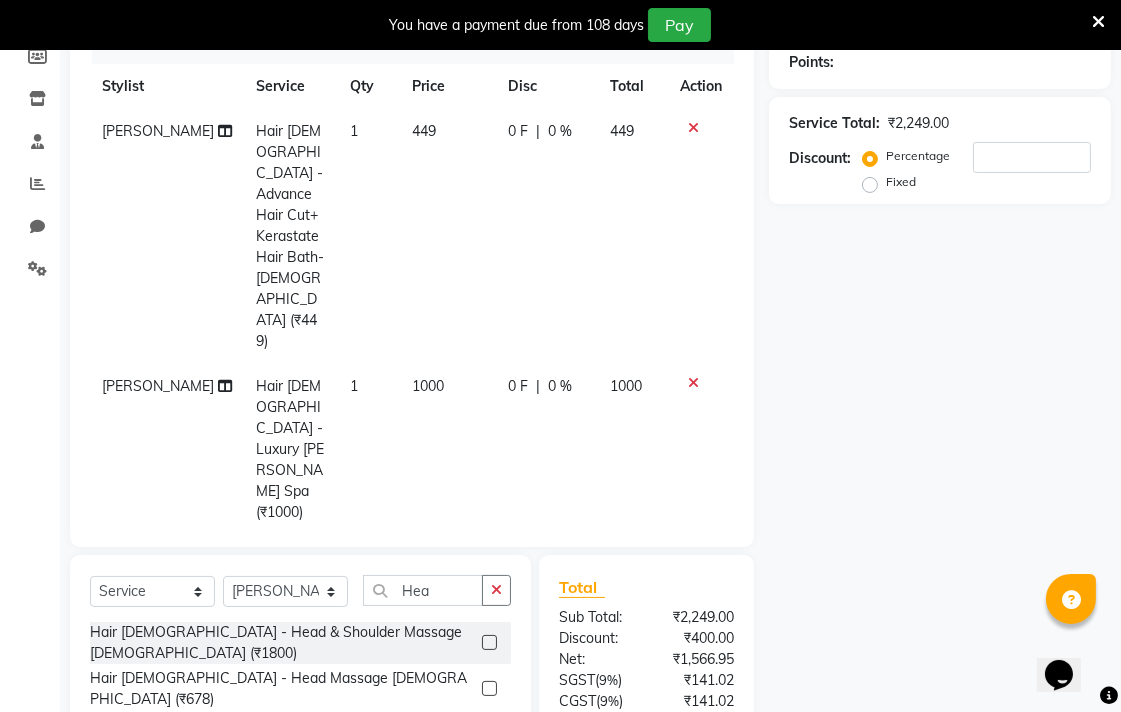 click on "400" 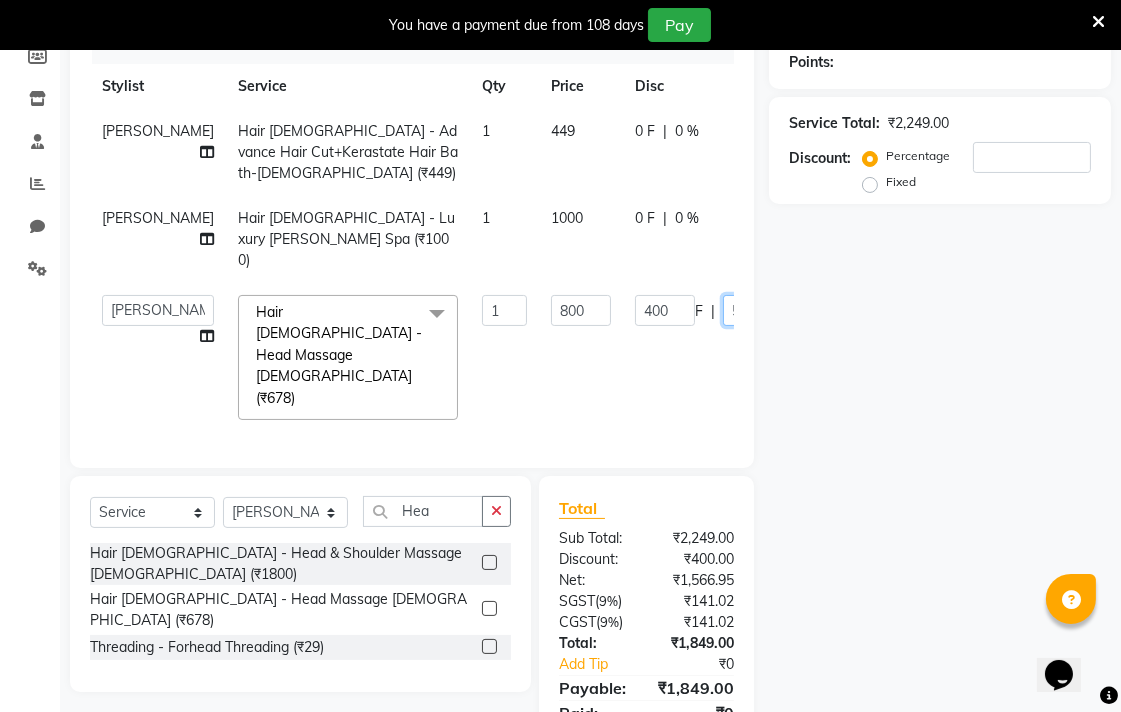 click on "50" 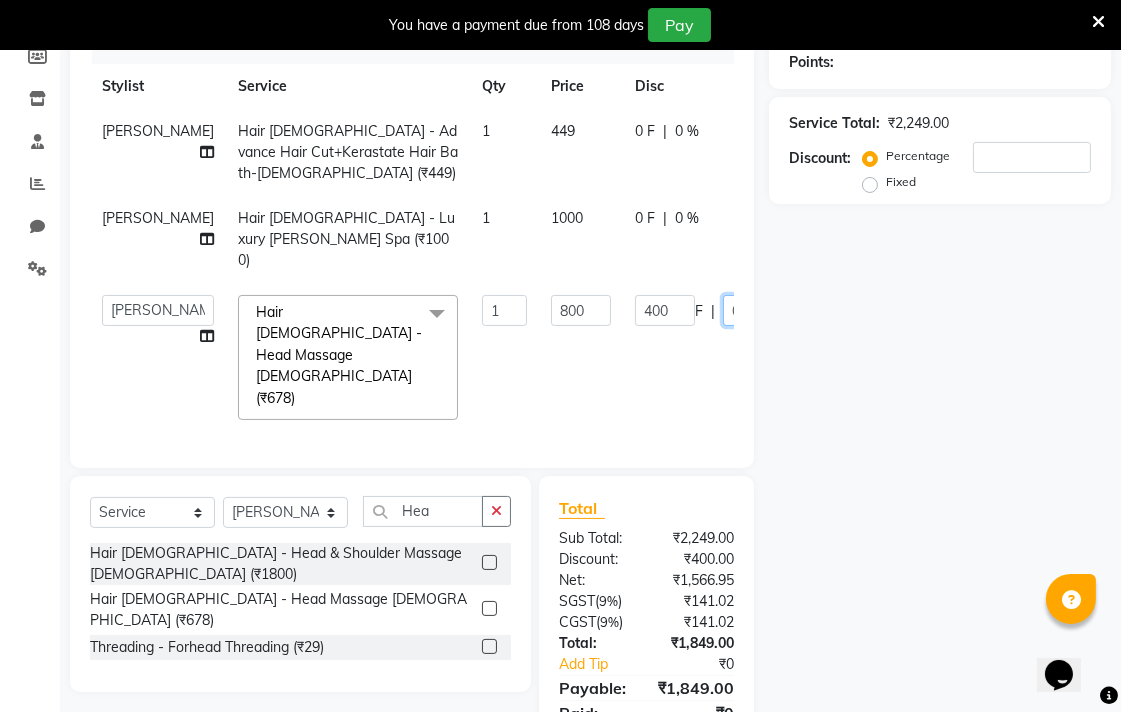 type on "30" 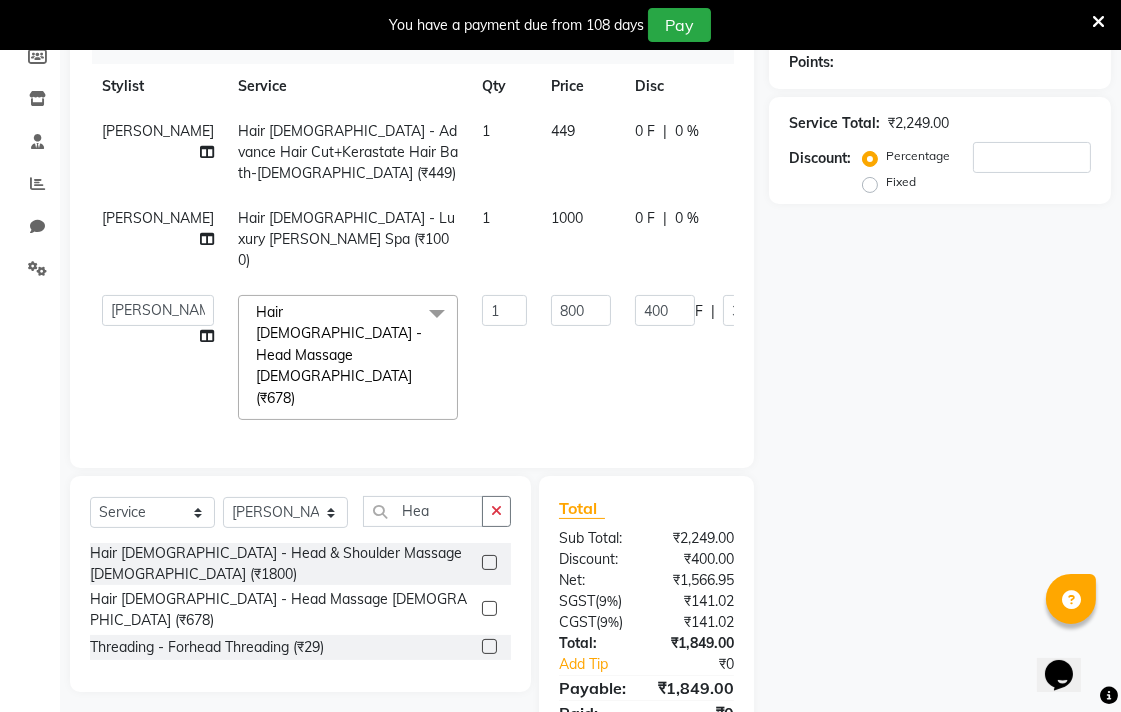 click on "Name: Membership: Total Visits: Card on file: Last Visit:  Points:  Service Total:  ₹2,249.00  Discount:  Percentage   Fixed" 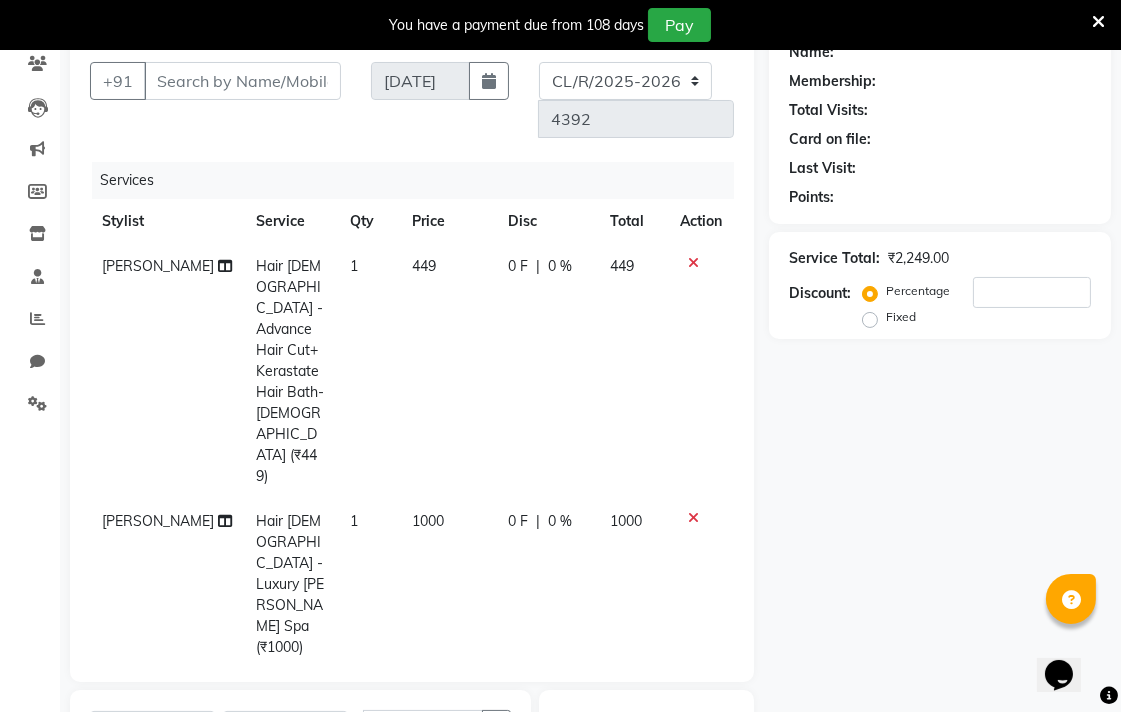 scroll, scrollTop: 38, scrollLeft: 0, axis: vertical 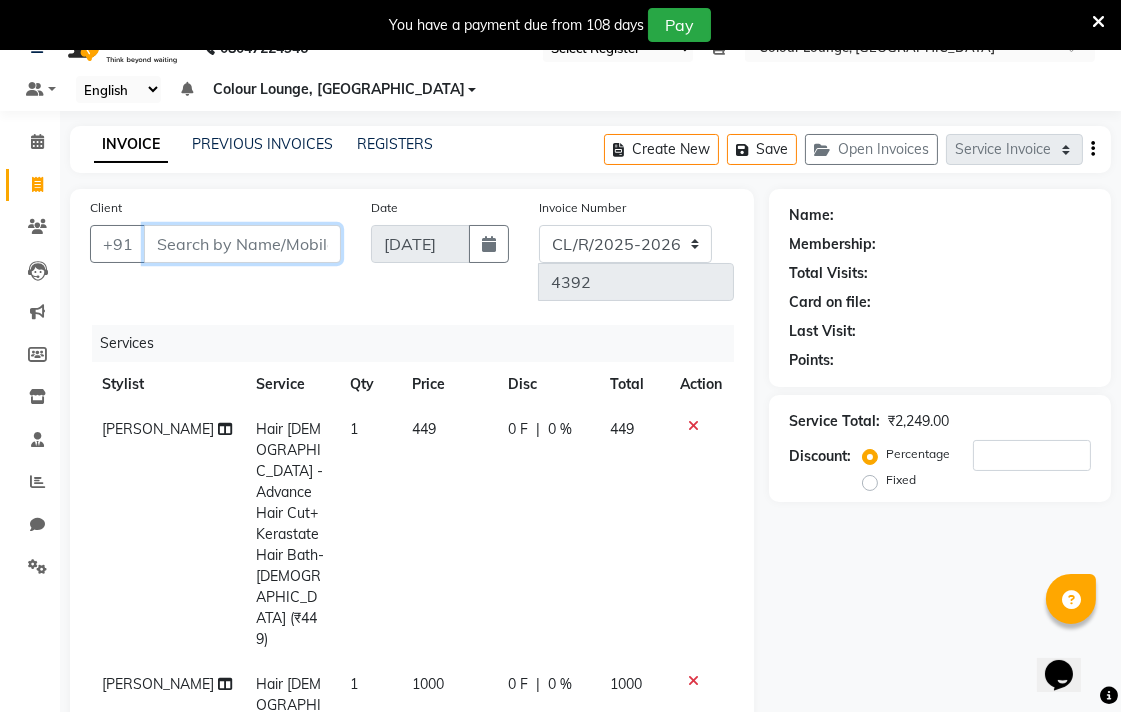 click on "Client" at bounding box center [242, 244] 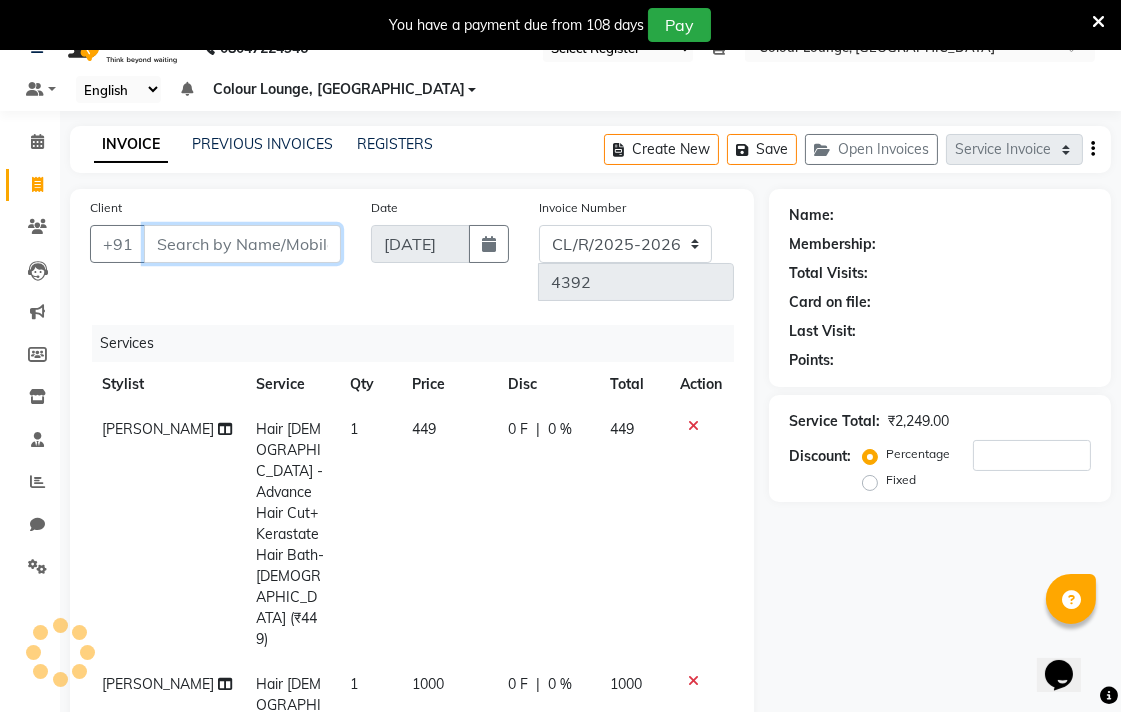 type on "9" 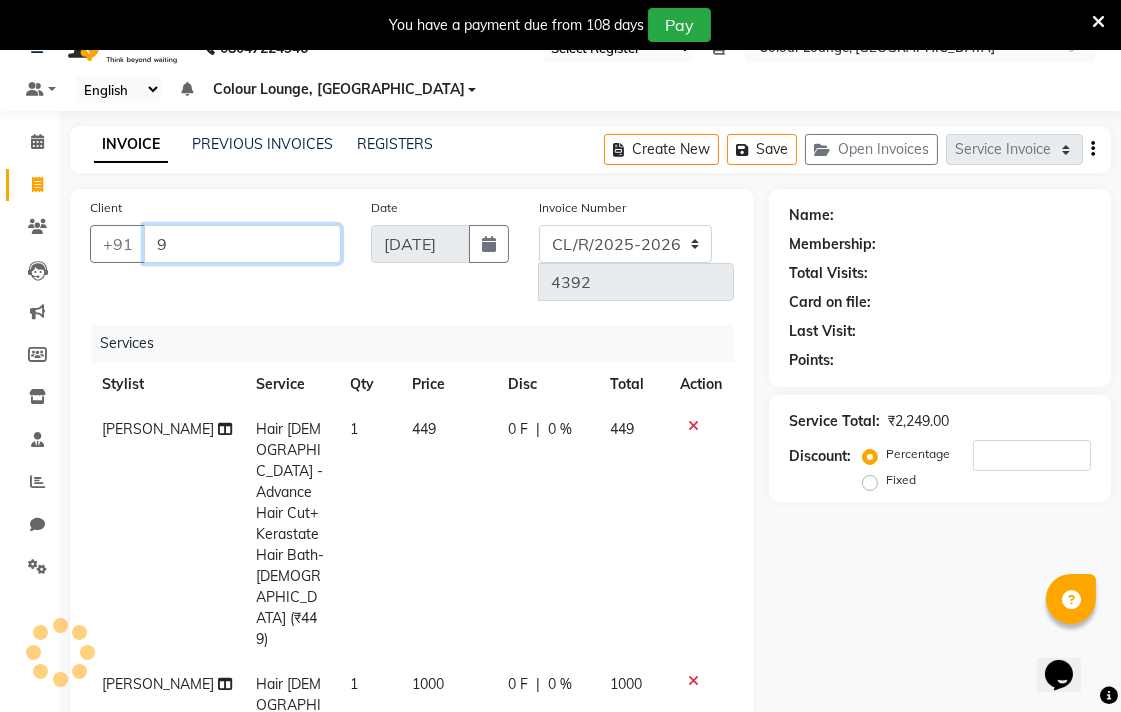 type on "0" 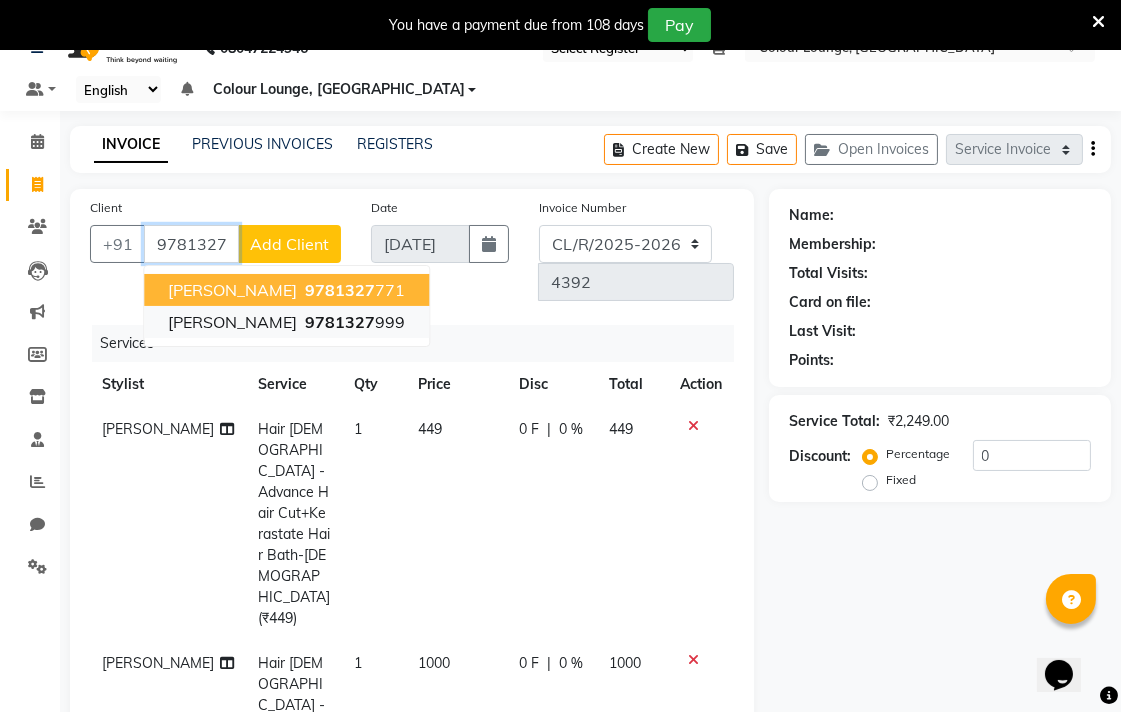 click on "Nehal Kundra   9781327 999" at bounding box center (286, 322) 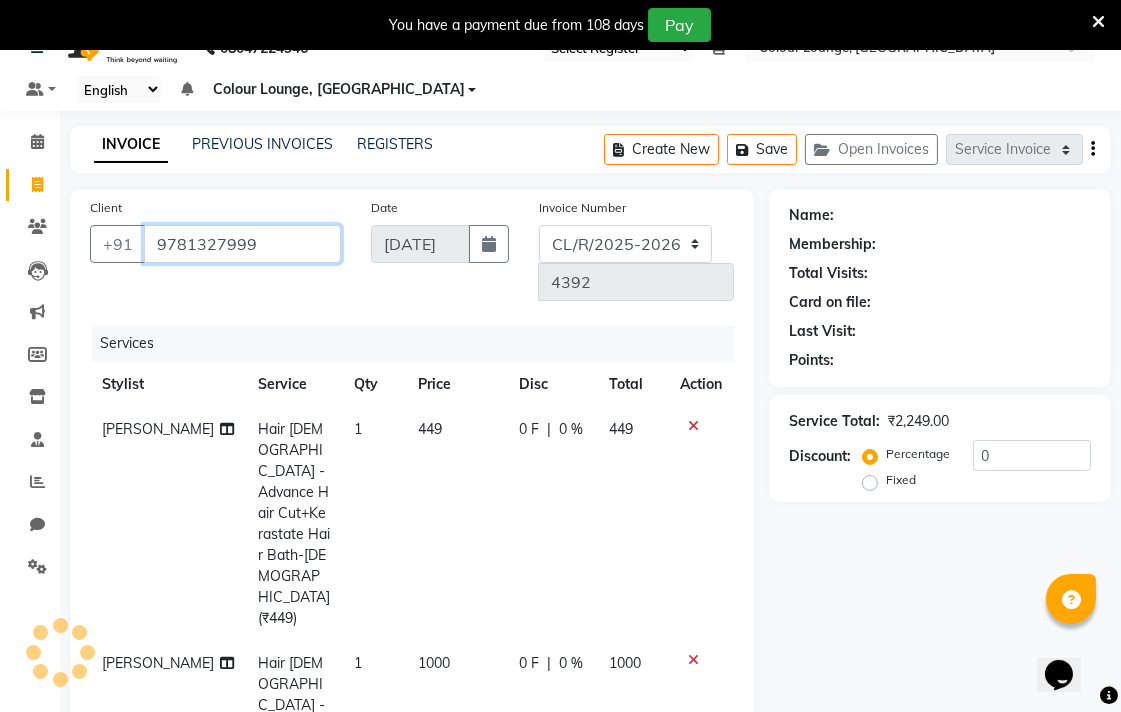 type on "9781327999" 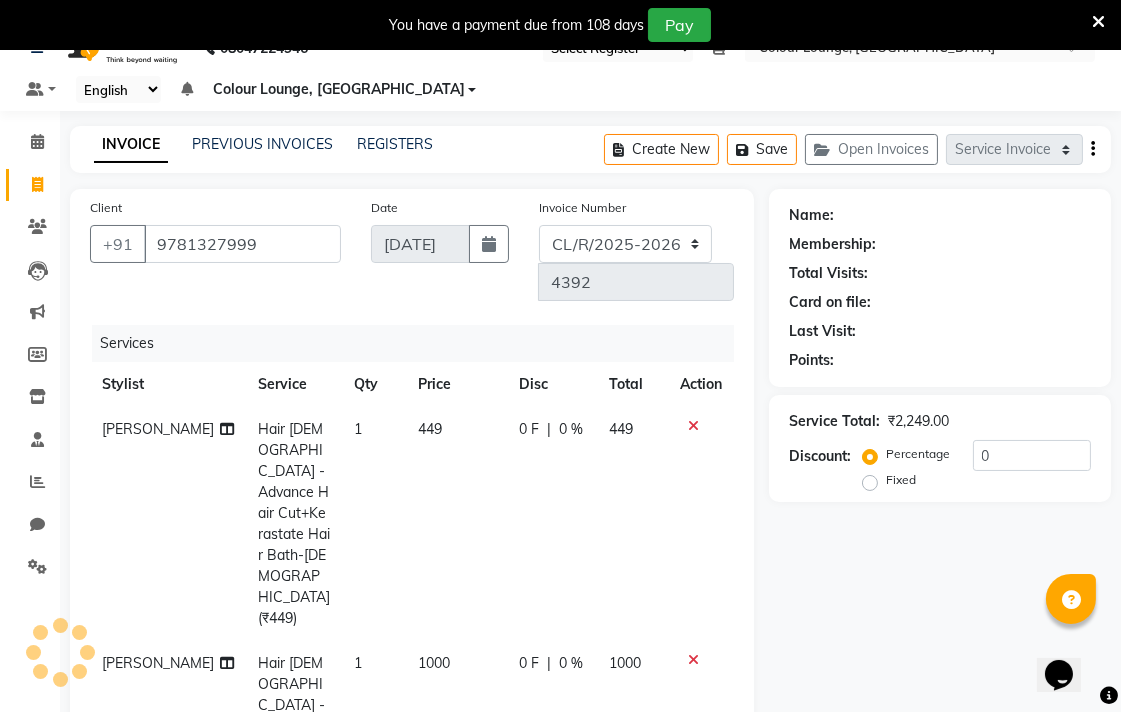 select on "1: Object" 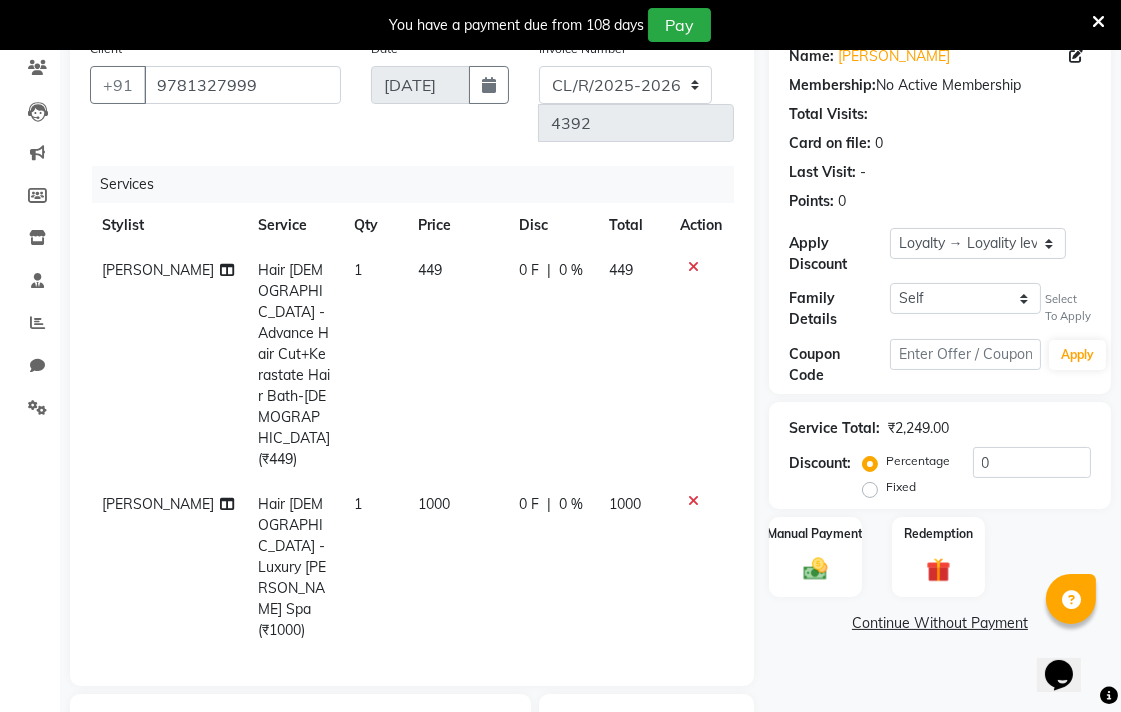 scroll, scrollTop: 202, scrollLeft: 0, axis: vertical 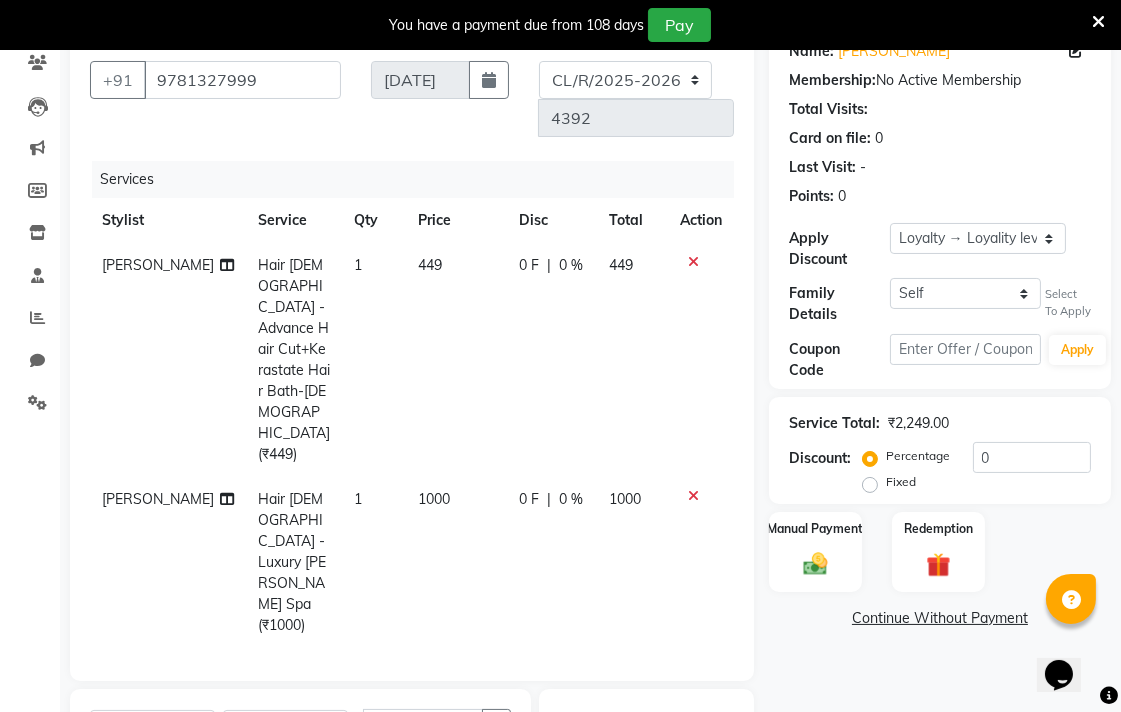 click on "0 F | 0 %" 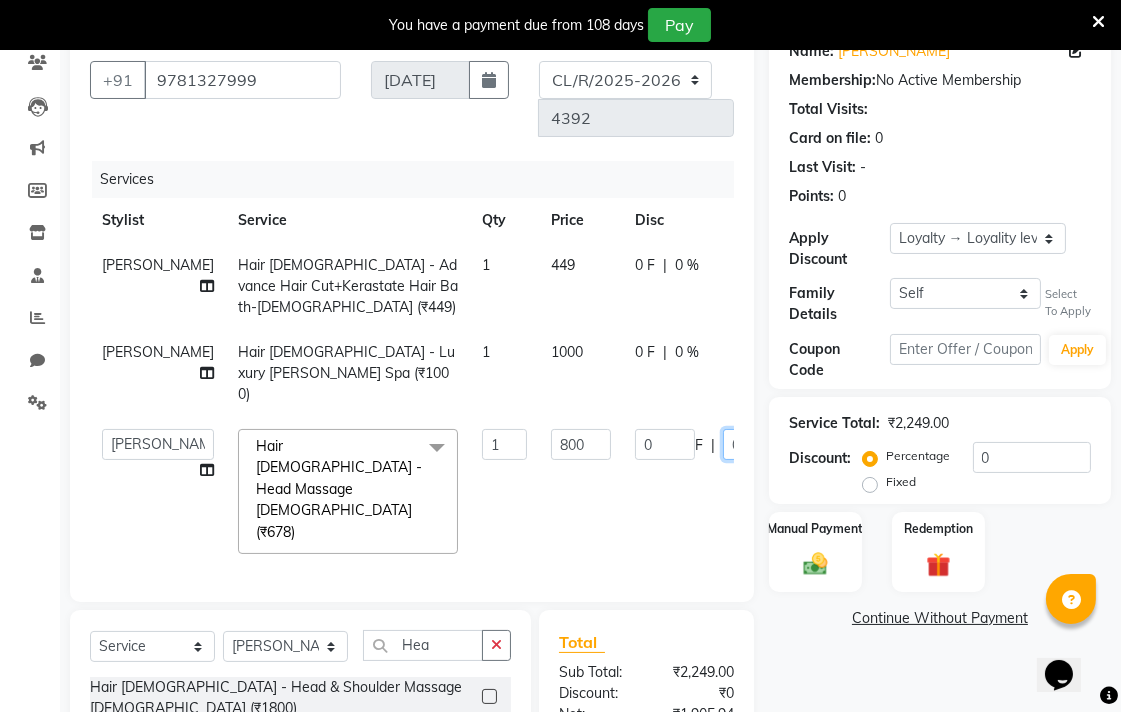 click on "0" 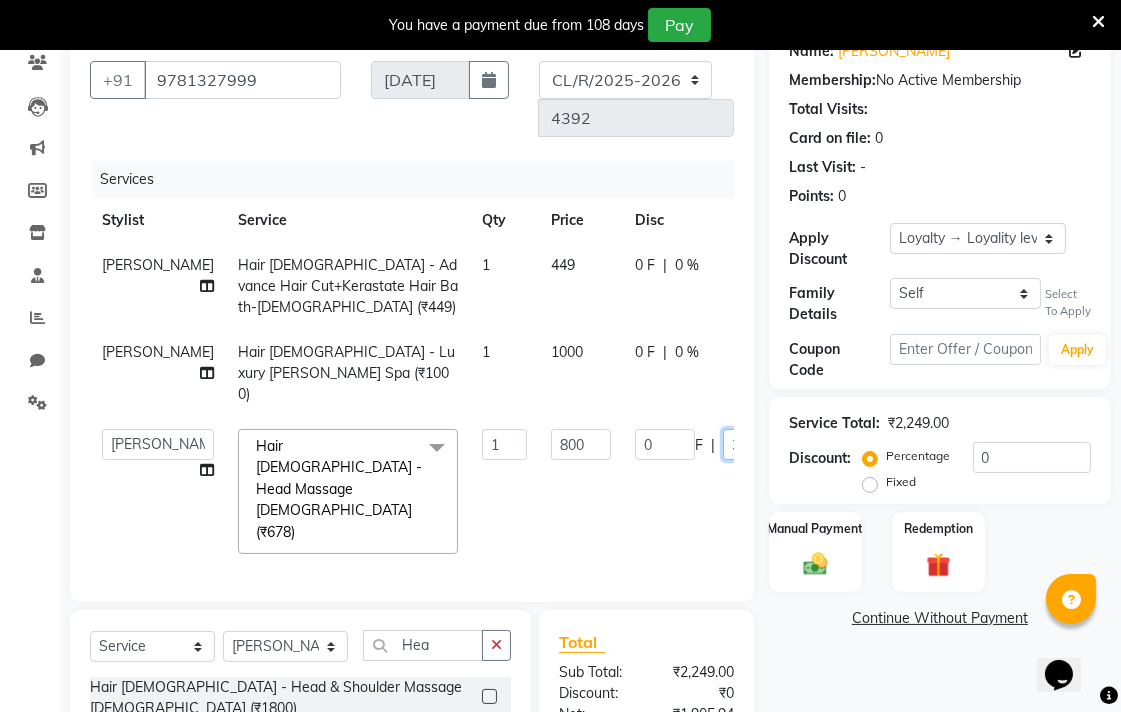type on "30" 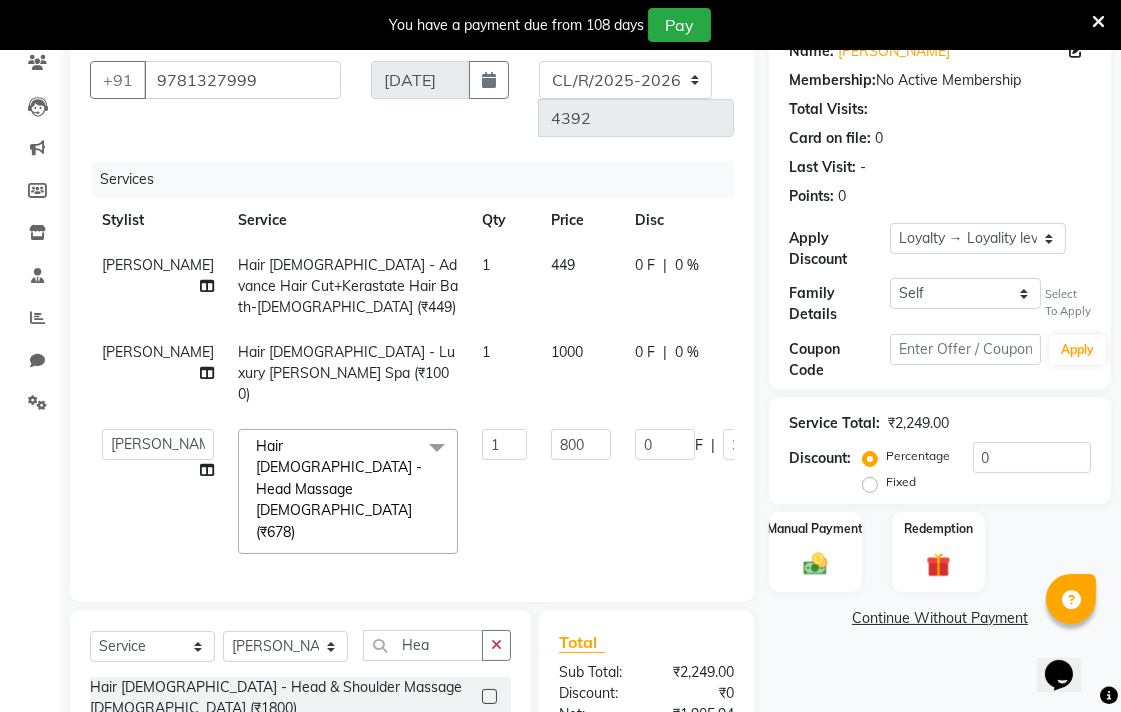 click on "Vishal singh Hair Male - Advance Hair Cut+Kerastate Hair Bath-Male (₹449) 1 449 0 F | 0 % 449" 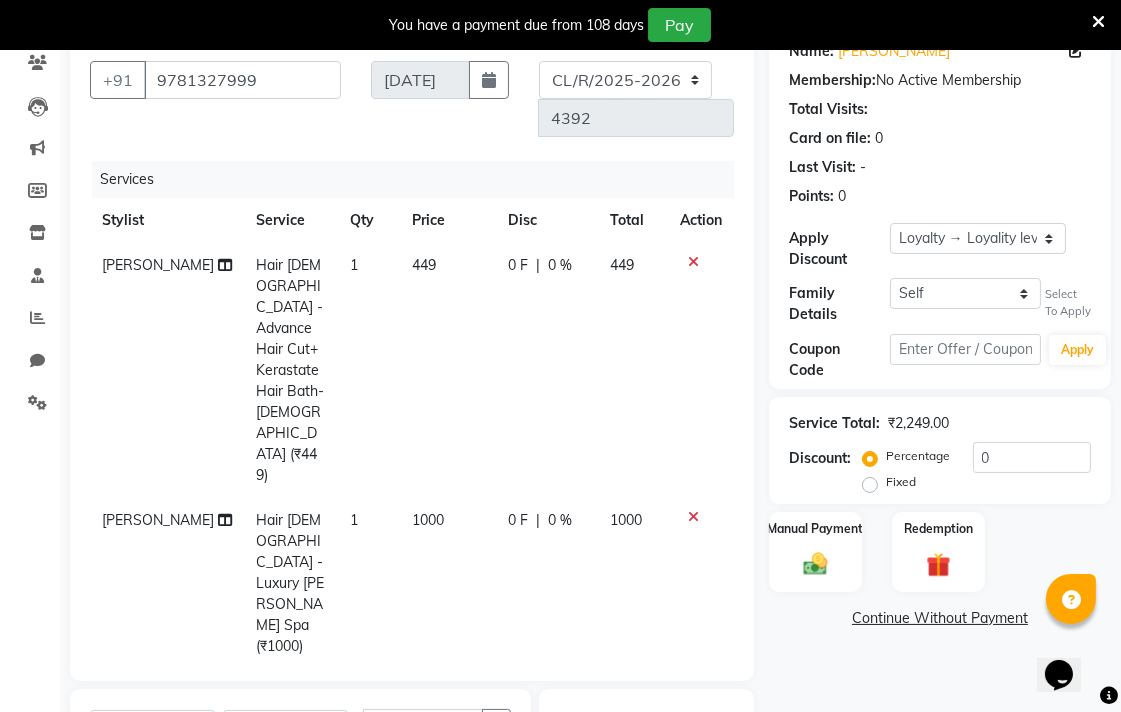 click on "449" 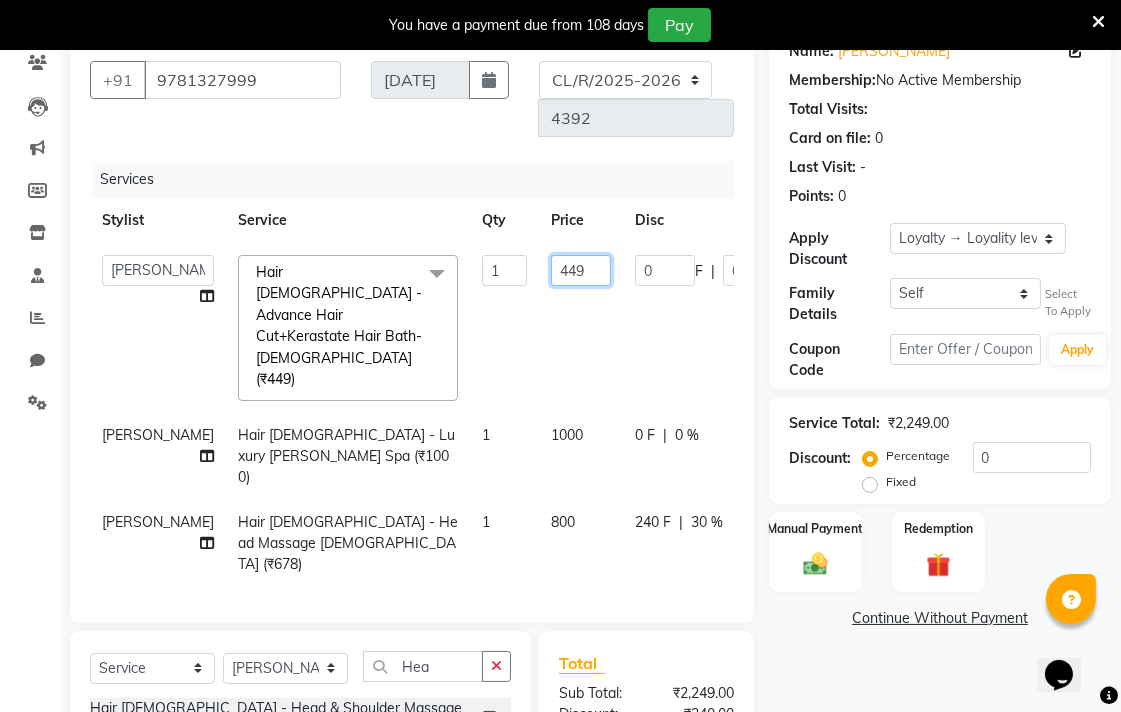 click on "449" 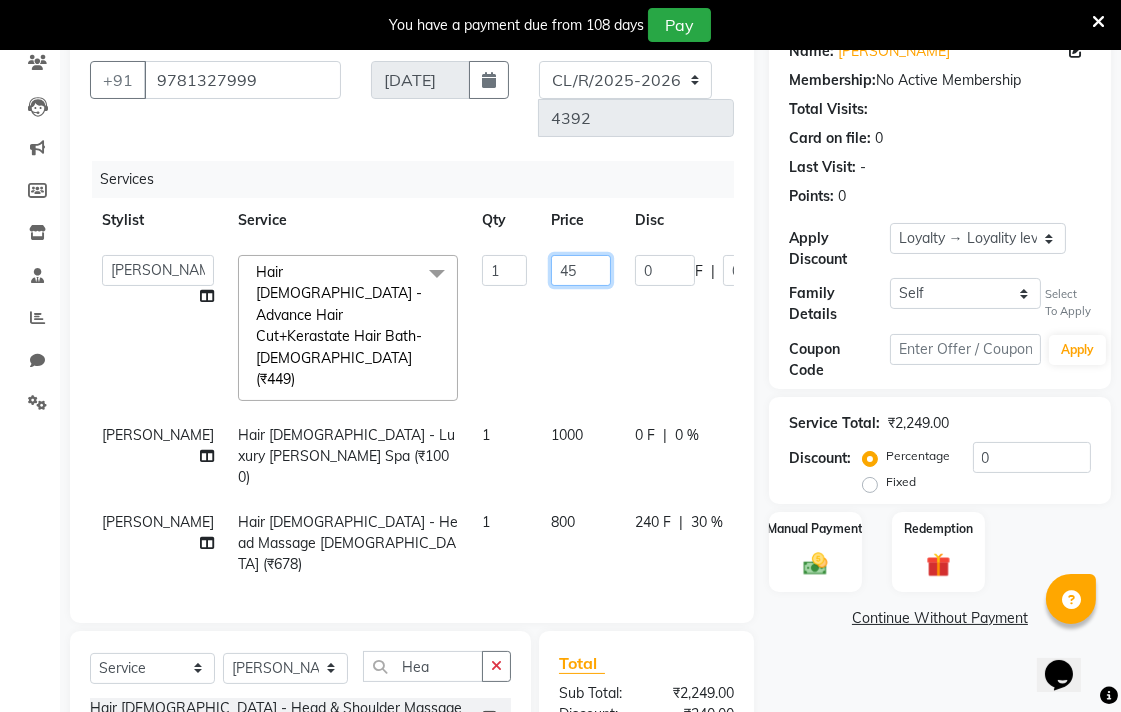 type on "450" 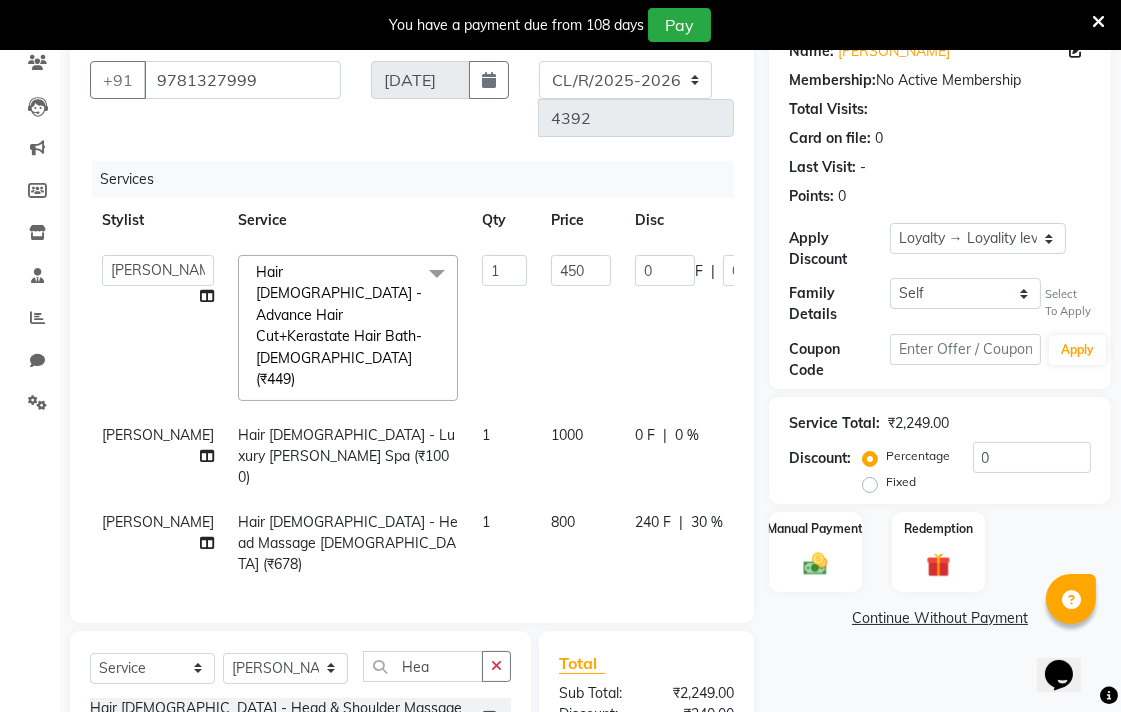 click on "Admin   AMIT   Birshika   Colour Lounge, Ranjit Avenue   Colour Lounge, Ranjit Avenue   Digvijay   JAGPREET SINGH   KARAN JAFFAL   KARAN KUMAR   Komal mam   LOVEPREET   MAIBAM SURJIT SINGH   MANDEEP   MOHIT   Nandani   PARAS   POOJA DEVNATH   Pooja Negi   PREM KOHLI   RADHIKA   Rahul guard   Reema mehra   Riya   Sahil   SAJAN   SAMEER   SANIA   SANJAY   SIMRAN   Sonia   Sunita   TANUJ   VISHAL   Vishal singh  Hair Male - Advance Hair Cut+Kerastate Hair Bath-Male (₹449)  x Facial - VIP signature potli therapy (₹9600) Facial - D Tan Facial (₹1590) Facial - French Facial (₹1770) Facial - Glow Facial (₹2500) Facial - Dermasage Luxury Skin Treatment (₹8000) Facial - Algotherm Luxury Facial (₹10000) Facial - Vitamin C Retinol Facial (₹6000) Facial - Vip Signature Facial (₹7000) Facial - Organic Facial (₹2359) Facial - Vitamin C Whiteninig Brightening facial (₹5000) Facial - Nirvana Facial (₹2712) Facial - Bio Whitening Facial (₹2595) Facial - Organic Facial kp qu (₹2000) 1 450 0 F | 0" 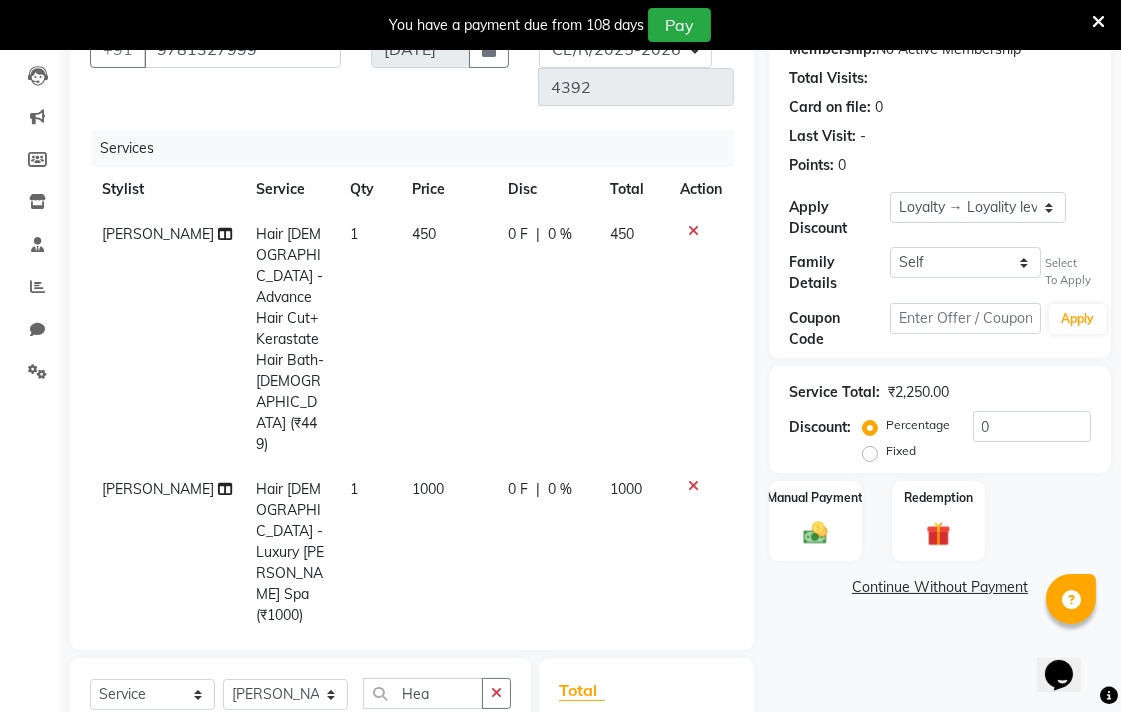 scroll, scrollTop: 222, scrollLeft: 0, axis: vertical 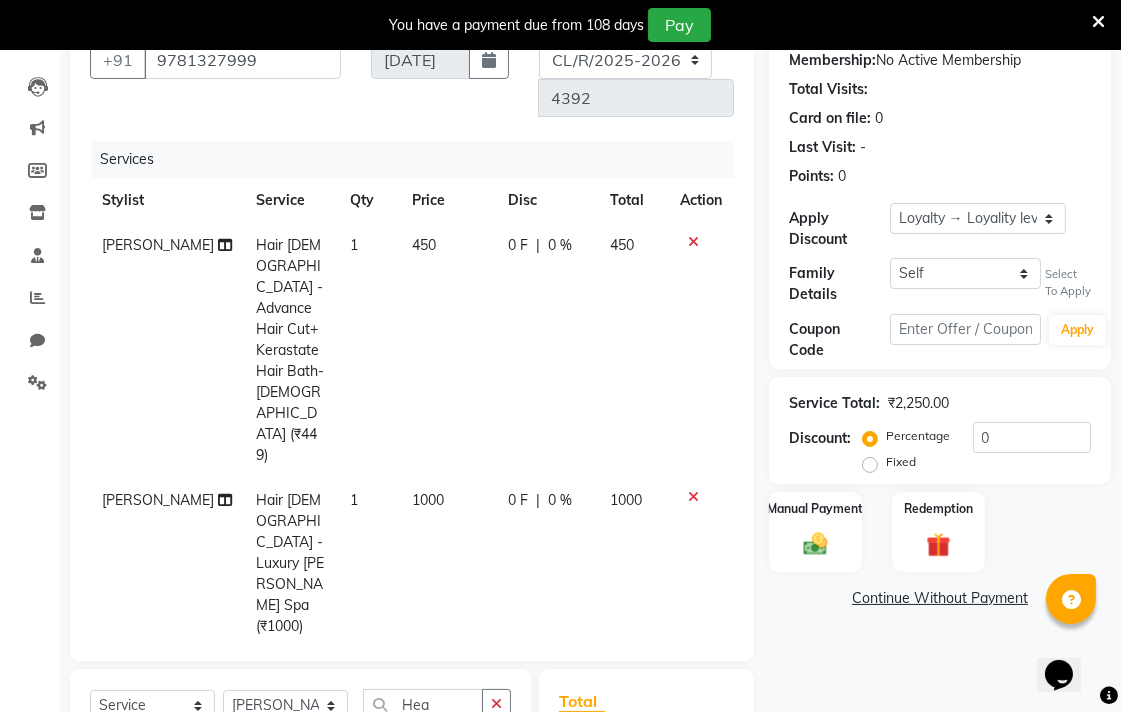 click on "0 F | 0 %" 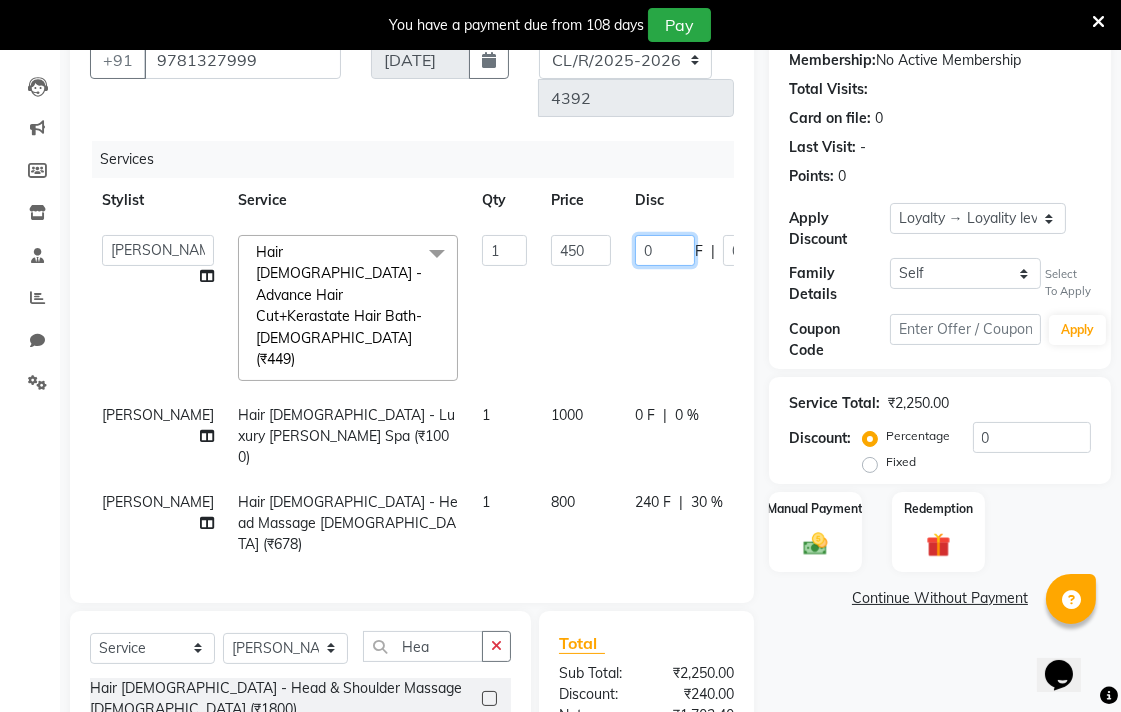 click on "0" 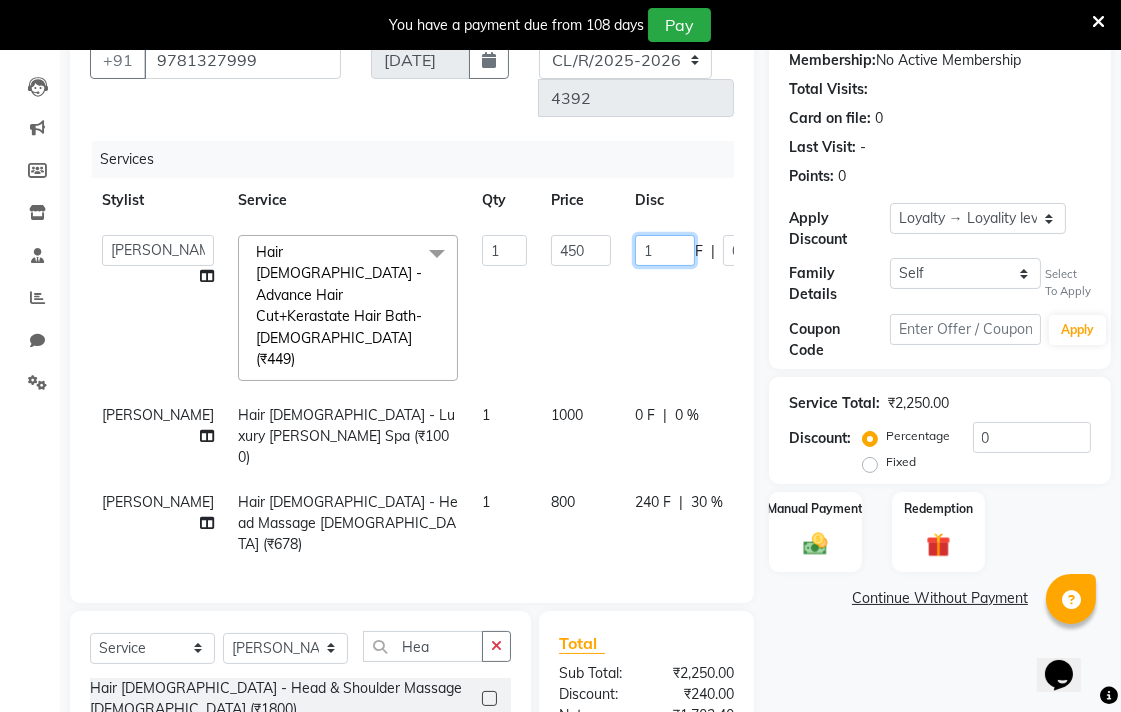 type on "10" 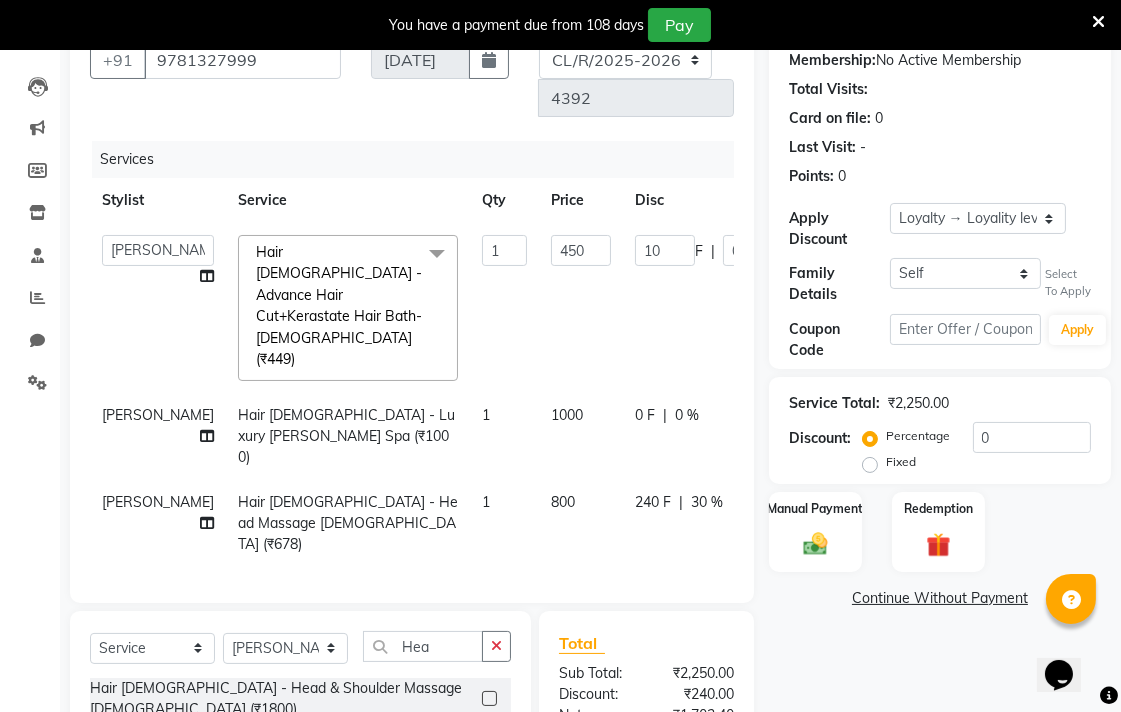 click on "Admin   AMIT   Birshika   Colour Lounge, Ranjit Avenue   Colour Lounge, Ranjit Avenue   Digvijay   JAGPREET SINGH   KARAN JAFFAL   KARAN KUMAR   Komal mam   LOVEPREET   MAIBAM SURJIT SINGH   MANDEEP   MOHIT   Nandani   PARAS   POOJA DEVNATH   Pooja Negi   PREM KOHLI   RADHIKA   Rahul guard   Reema mehra   Riya   Sahil   SAJAN   SAMEER   SANIA   SANJAY   SIMRAN   Sonia   Sunita   TANUJ   VISHAL   Vishal singh  Hair Male - Advance Hair Cut+Kerastate Hair Bath-Male (₹449)  x Facial - VIP signature potli therapy (₹9600) Facial - D Tan Facial (₹1590) Facial - French Facial (₹1770) Facial - Glow Facial (₹2500) Facial - Dermasage Luxury Skin Treatment (₹8000) Facial - Algotherm Luxury Facial (₹10000) Facial - Vitamin C Retinol Facial (₹6000) Facial - Vip Signature Facial (₹7000) Facial - Organic Facial (₹2359) Facial - Vitamin C Whiteninig Brightening facial (₹5000) Facial - Nirvana Facial (₹2712) Facial - Bio Whitening Facial (₹2595) Facial - Organic Facial kp qu (₹2000) 1 450 10 F | 0" 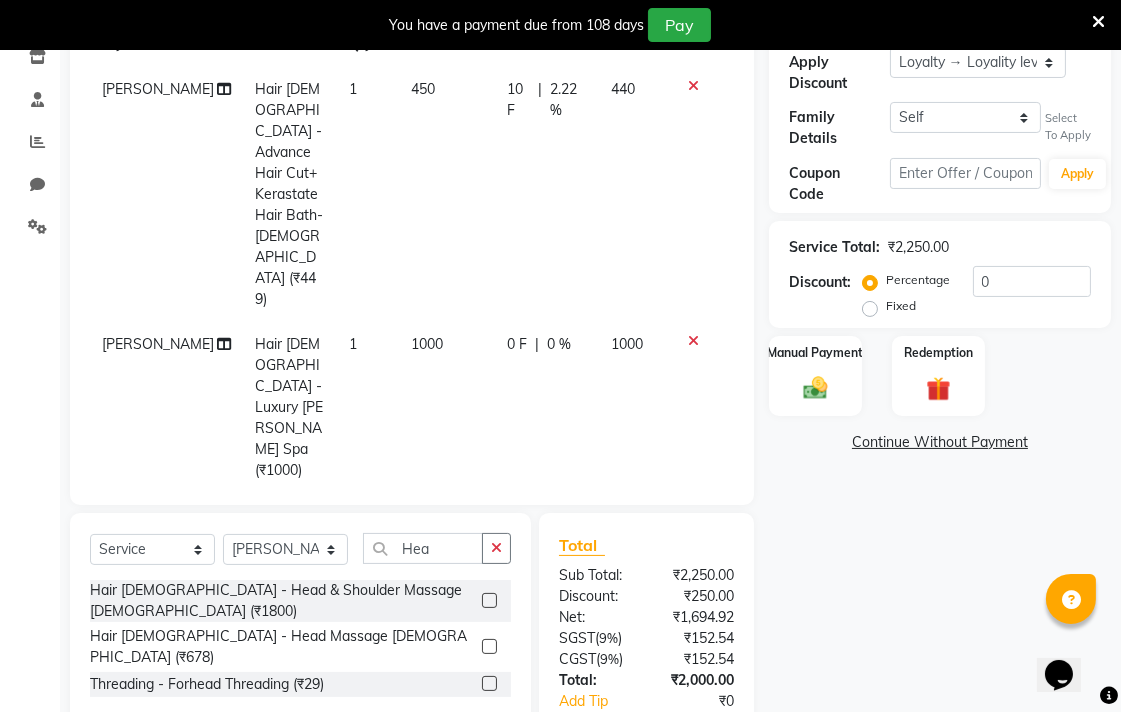 scroll, scrollTop: 372, scrollLeft: 0, axis: vertical 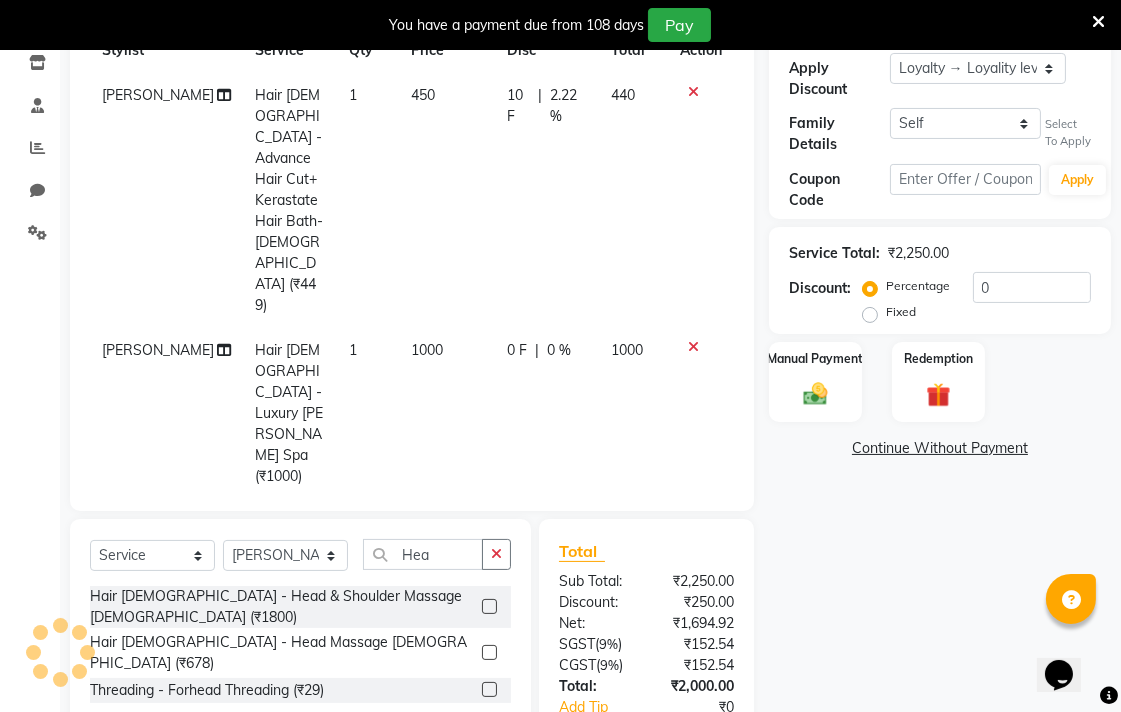click 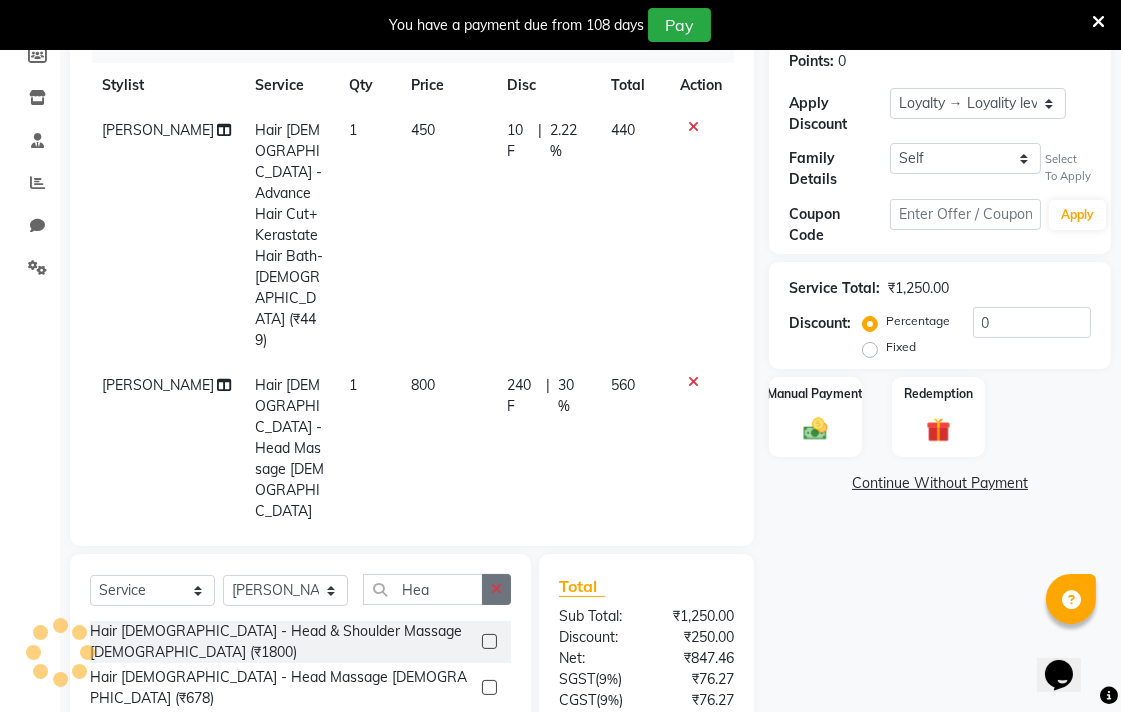 click 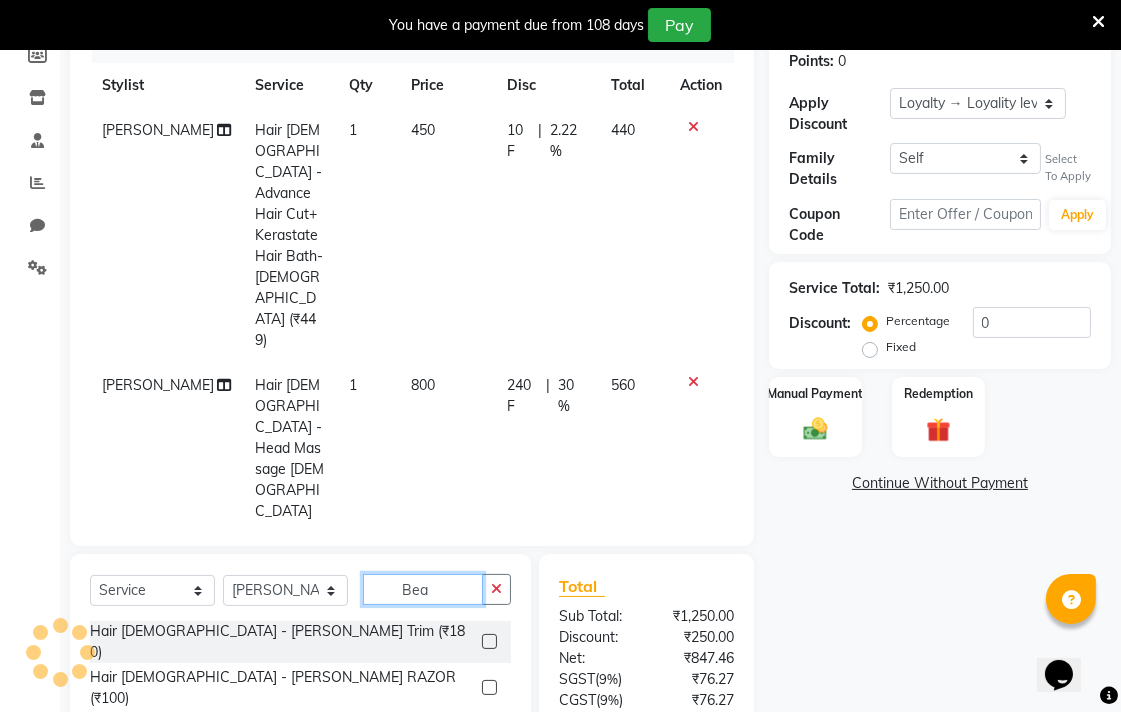 type on "Bea" 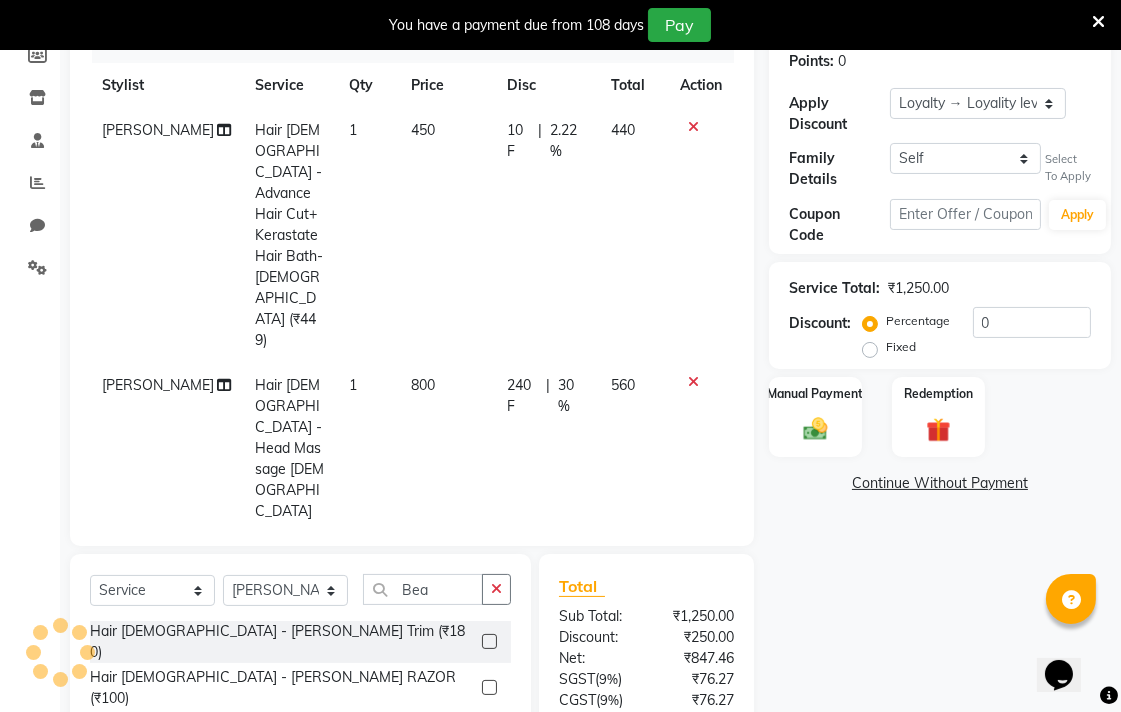 click 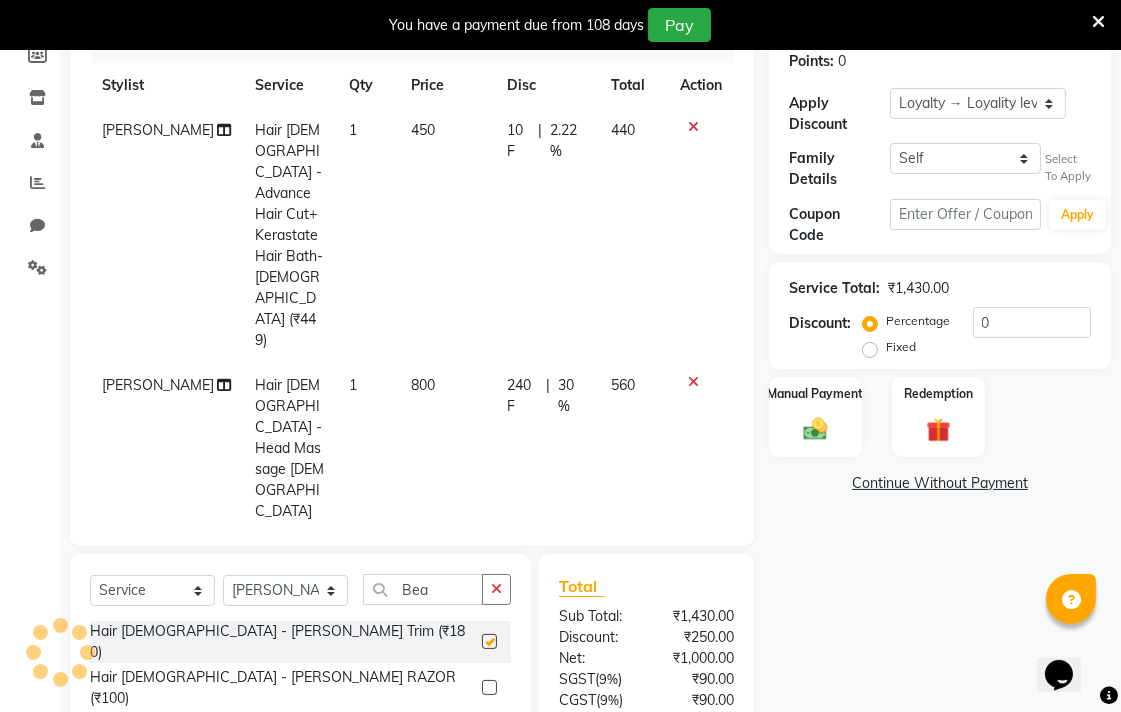 checkbox on "false" 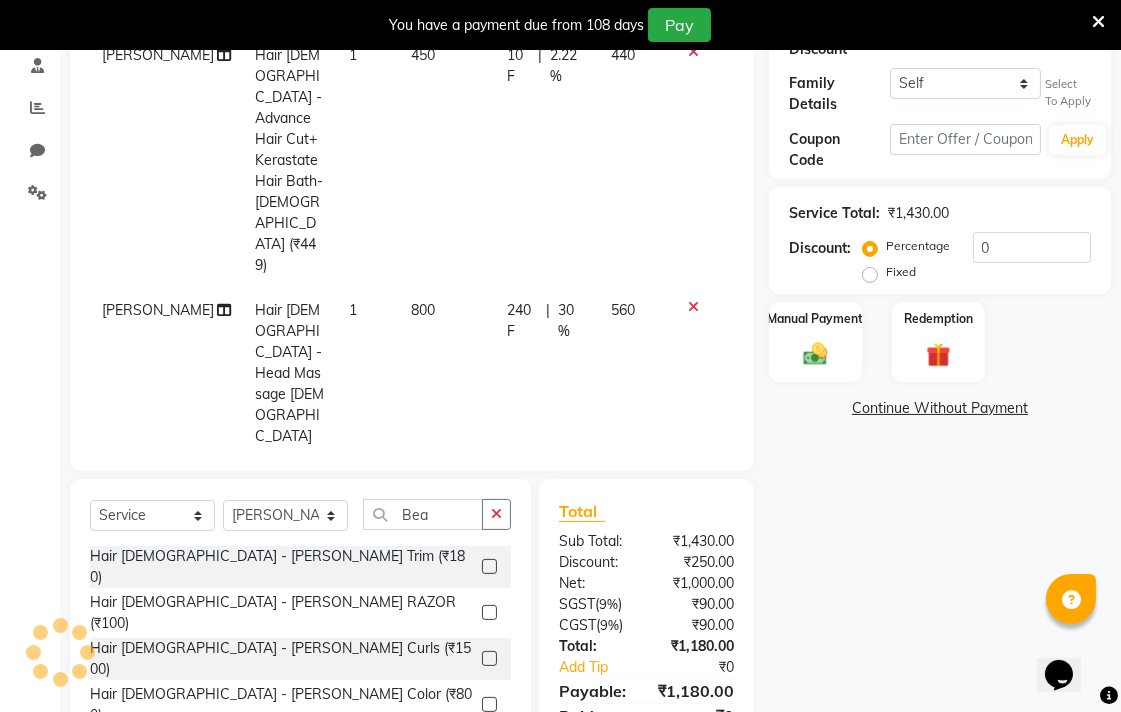 scroll, scrollTop: 424, scrollLeft: 0, axis: vertical 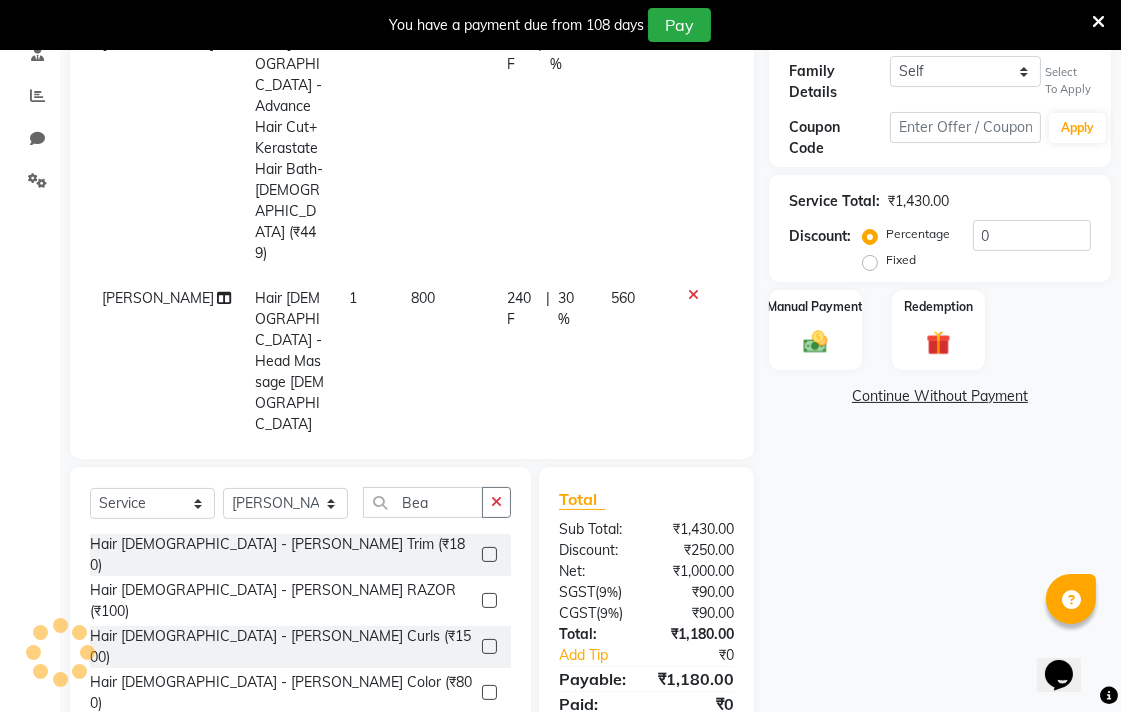 click on "Name: Nehal Kundra Membership:  No Active Membership  Total Visits:   Card on file:  0 Last Visit:   - Points:   0  Apply Discount Select  Loyalty → Loyality level 1  Coupon → Sukriti Gift Voucher Coupon → Sukriti Gift Voucher Coupon → Sukriti Gift Voucher Coupon → Sukriti Gift Voucher Family Details Self Nehal Kundra Select To Apply Coupon Code Apply Service Total:  ₹1,430.00  Discount:  Percentage   Fixed  0 Manual Payment Redemption  Continue Without Payment" 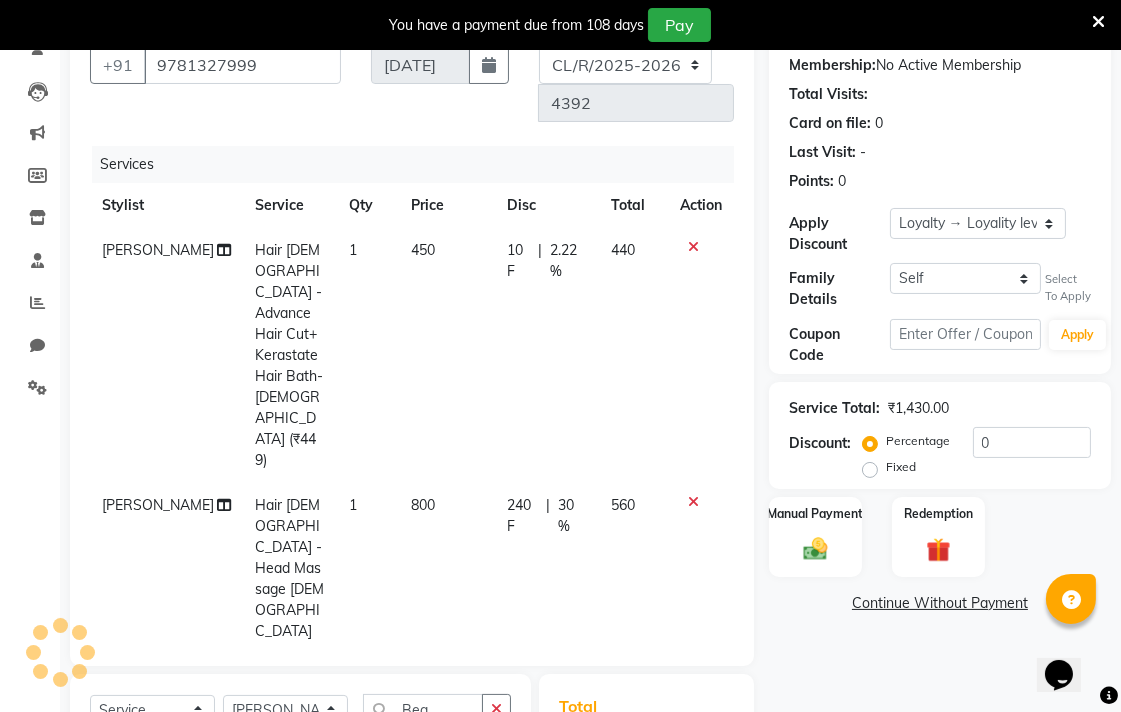 scroll, scrollTop: 220, scrollLeft: 0, axis: vertical 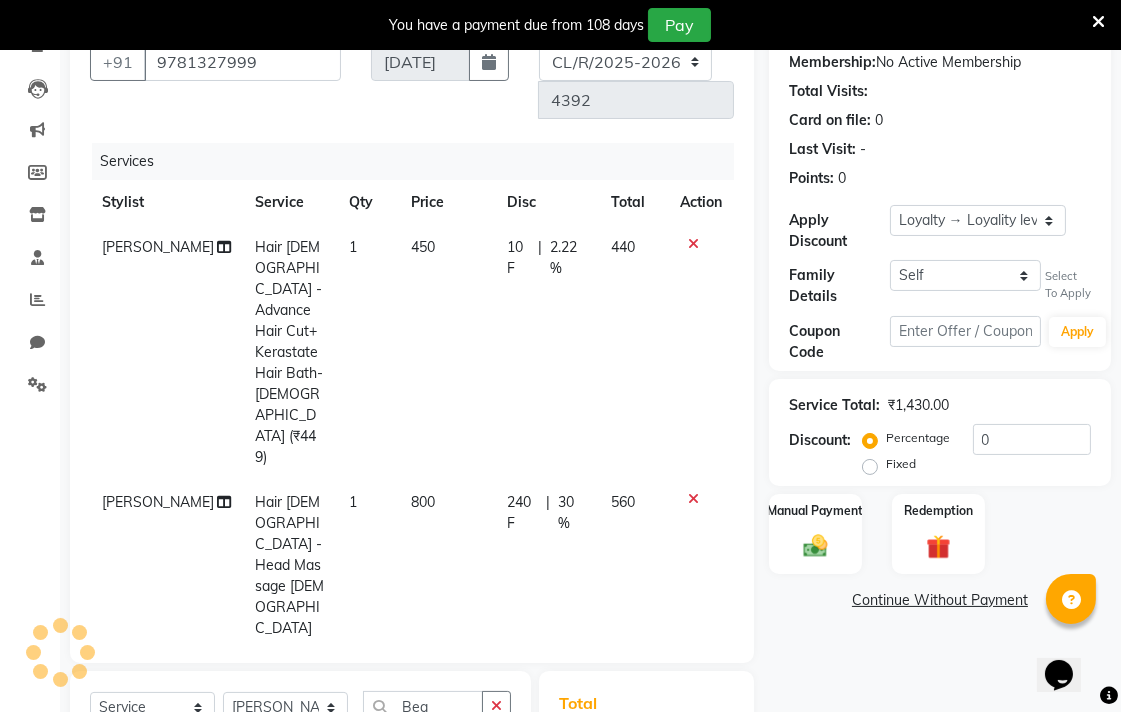 click on "10 F" 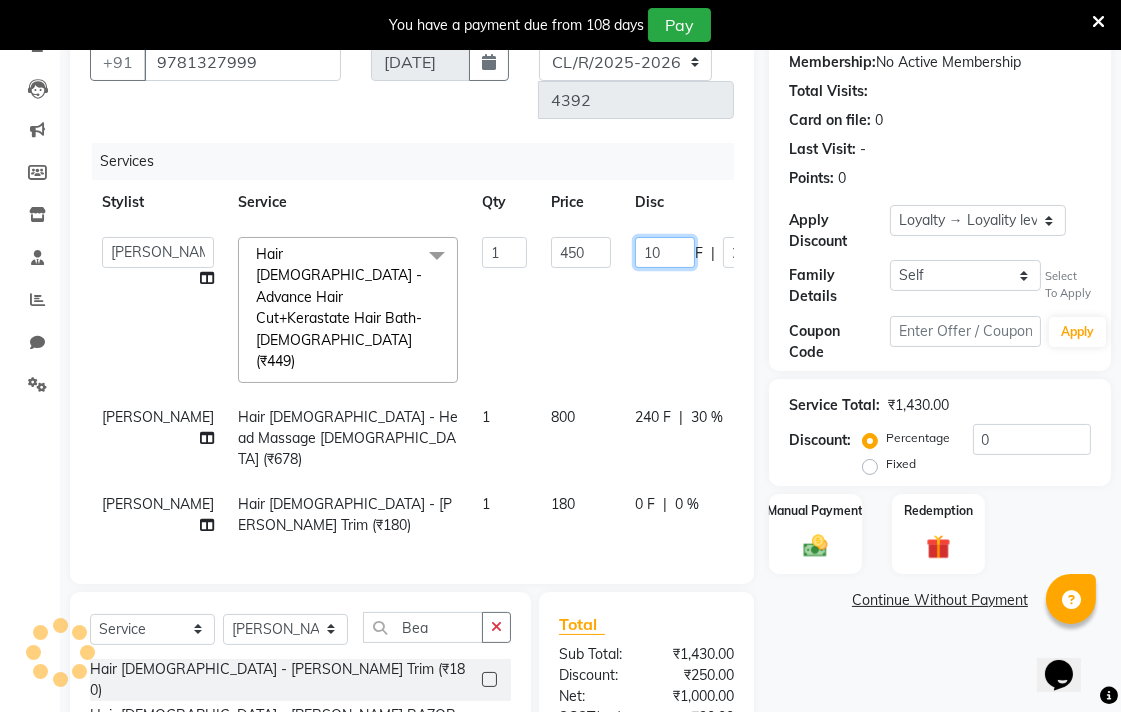 click on "10" 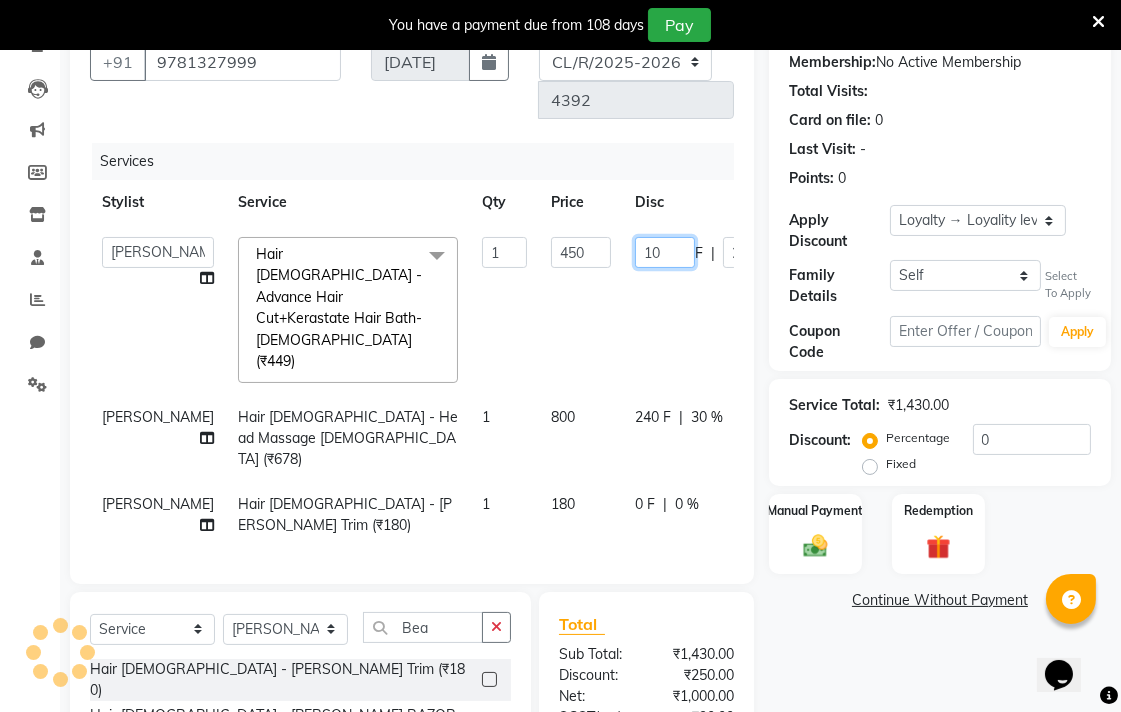 type on "1" 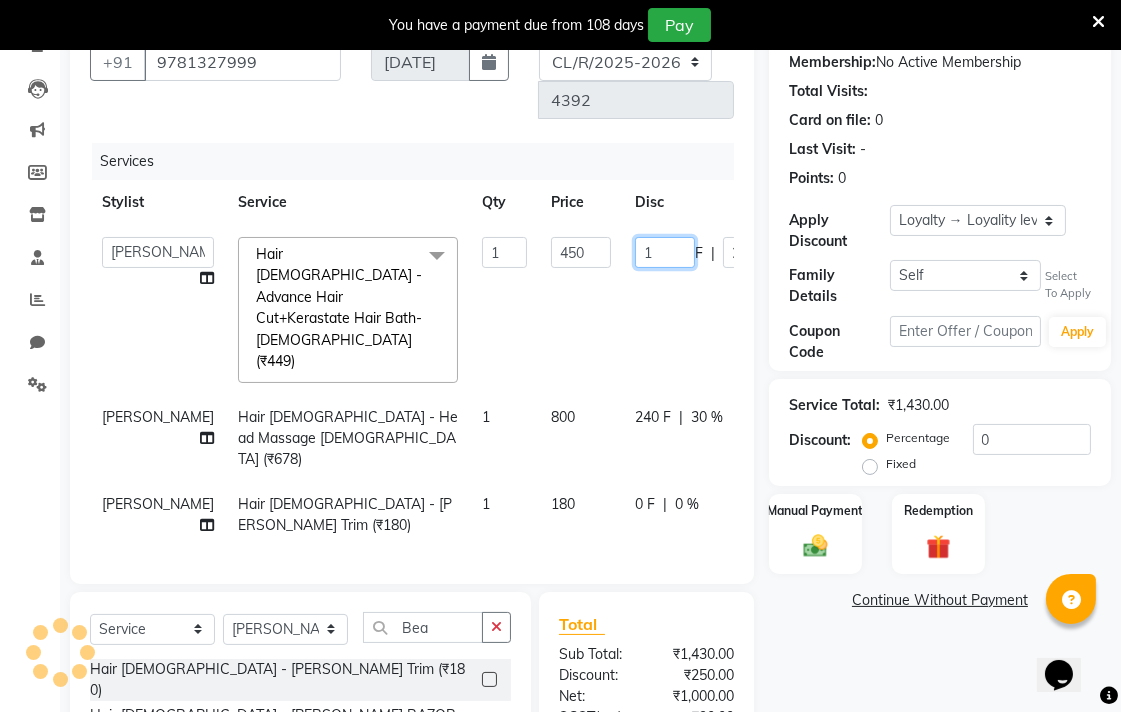 type 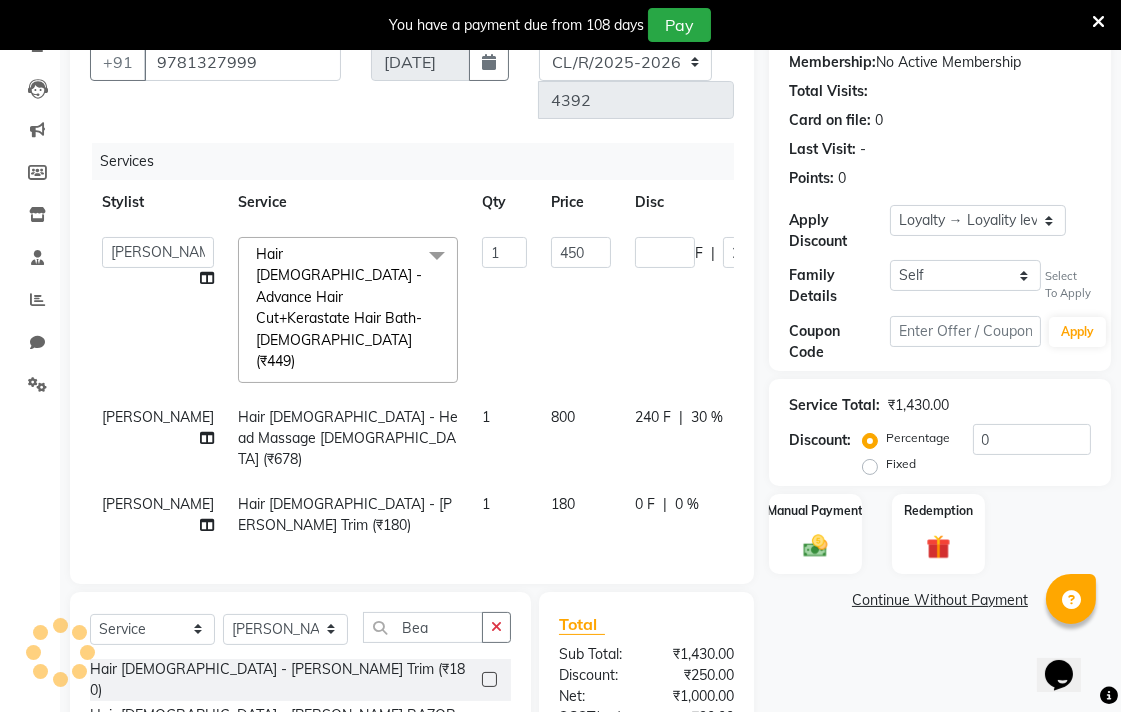 click on "Name: Nehal Kundra Membership:  No Active Membership  Total Visits:   Card on file:  0 Last Visit:   - Points:   0  Apply Discount Select  Loyalty → Loyality level 1  Coupon → Sukriti Gift Voucher Coupon → Sukriti Gift Voucher Coupon → Sukriti Gift Voucher Coupon → Sukriti Gift Voucher Family Details Self Nehal Kundra Select To Apply Coupon Code Apply Service Total:  ₹1,430.00  Discount:  Percentage   Fixed  0 Manual Payment Redemption  Continue Without Payment" 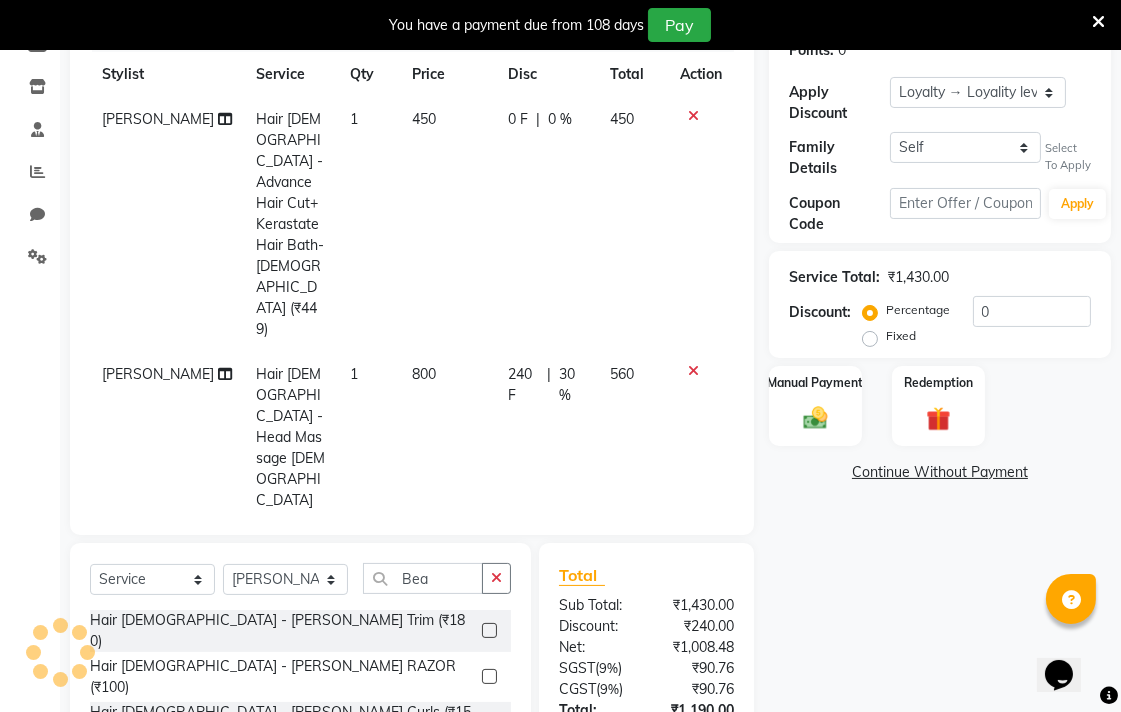 scroll, scrollTop: 424, scrollLeft: 0, axis: vertical 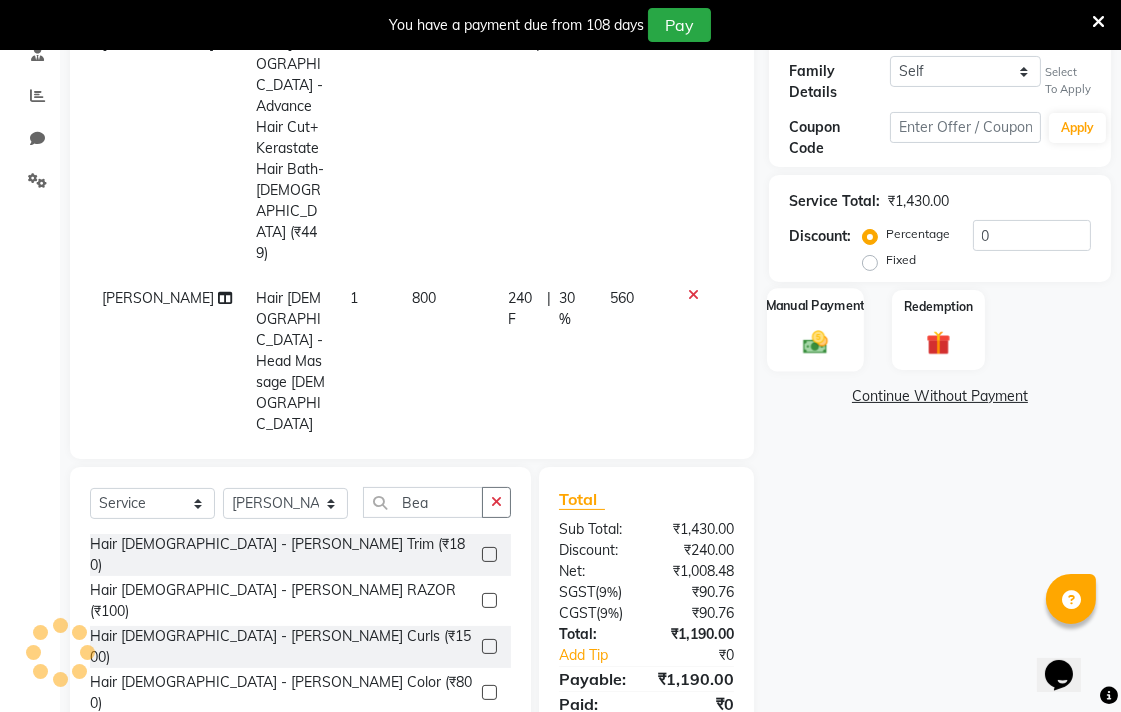 click on "Manual Payment" 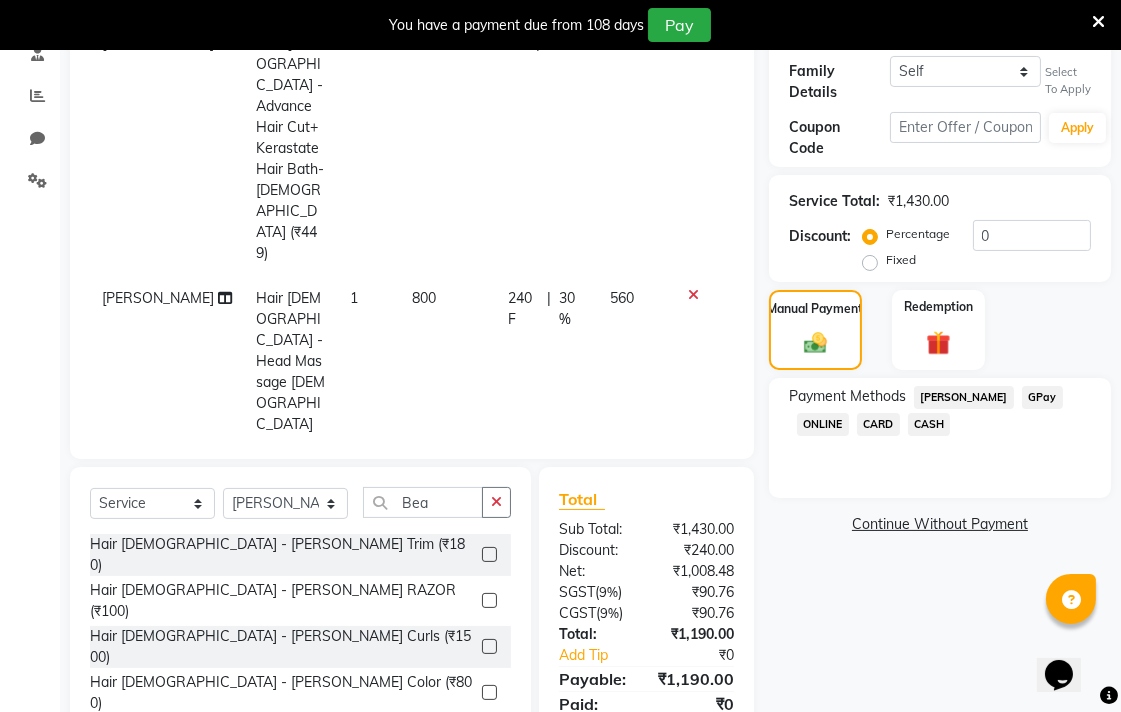 click on "CARD" 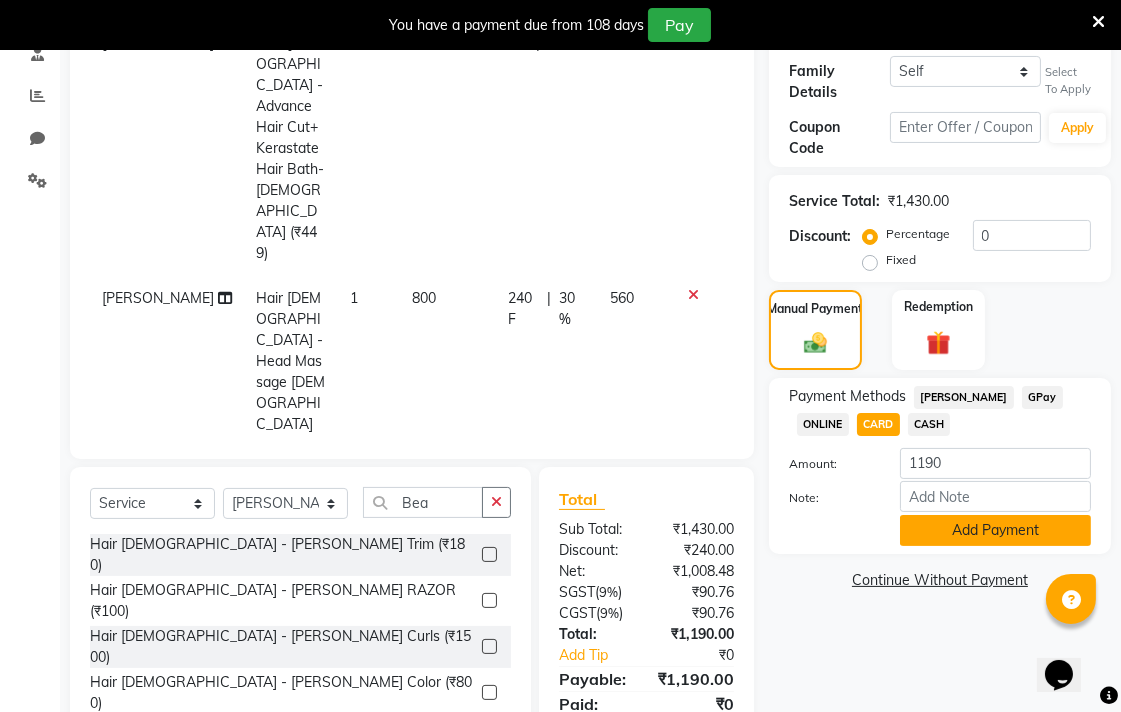 click on "Add Payment" 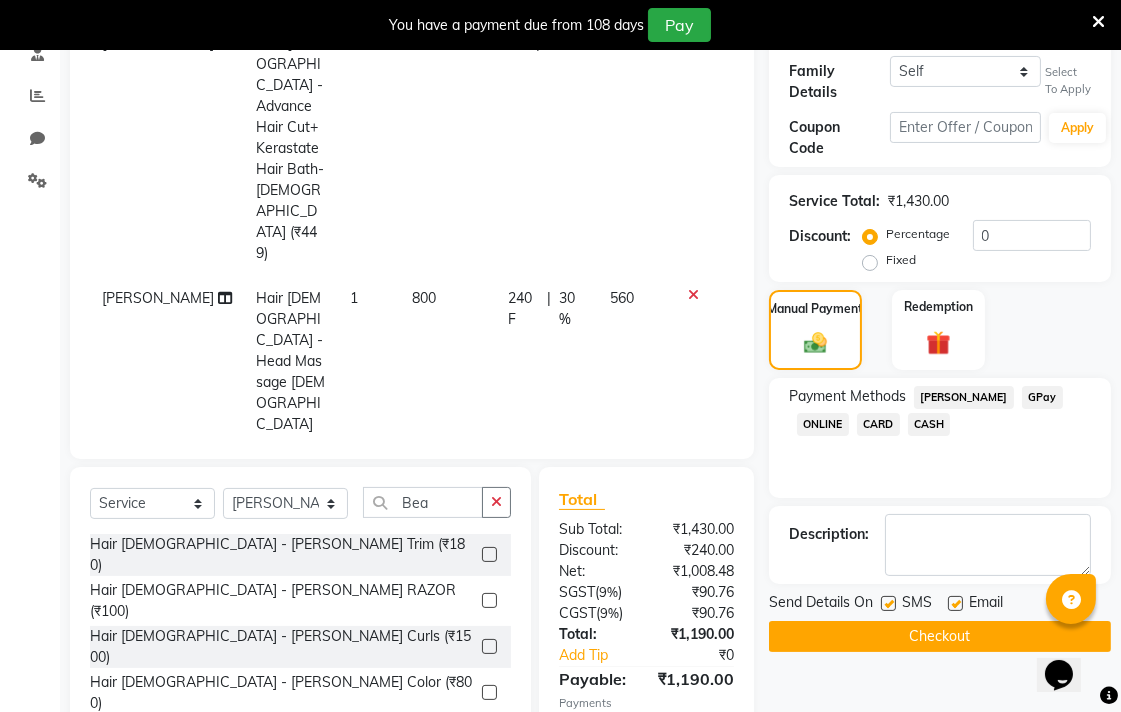 click on "Checkout" 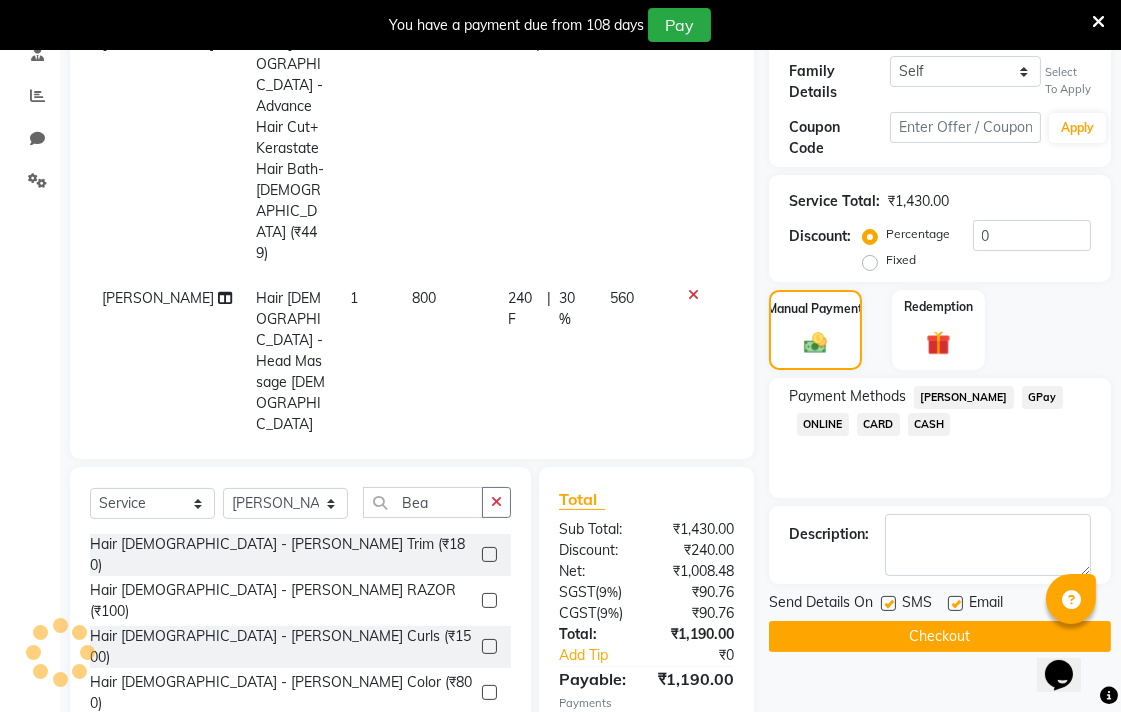 click on "Checkout" 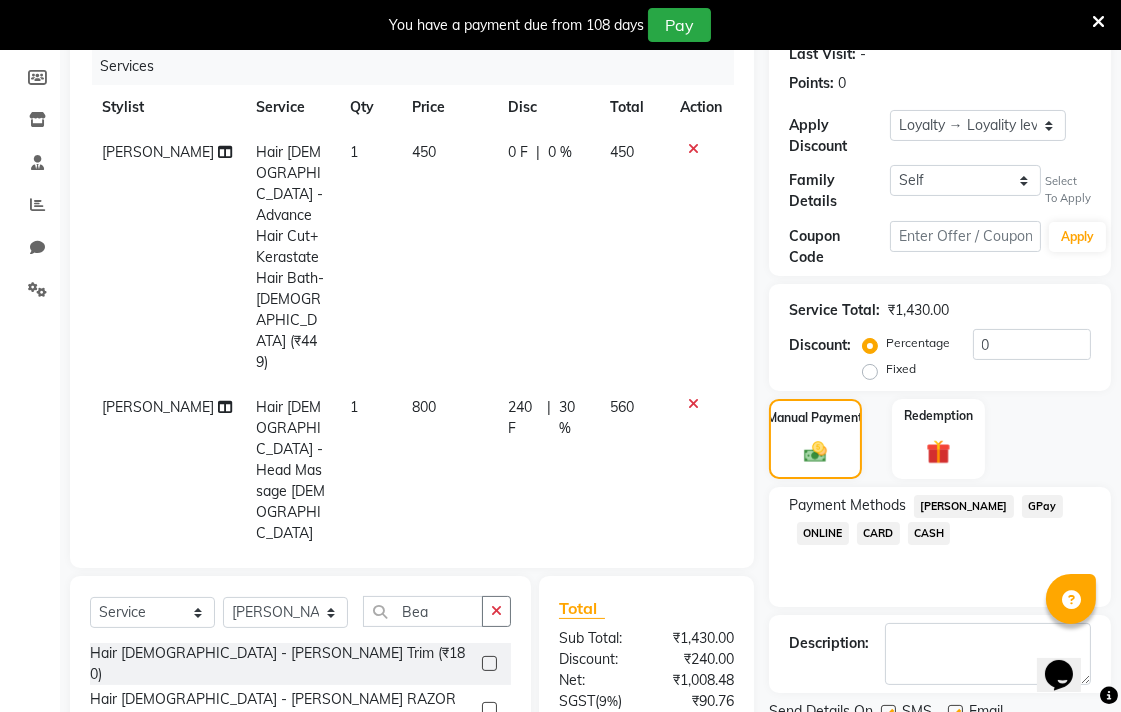 scroll, scrollTop: 0, scrollLeft: 0, axis: both 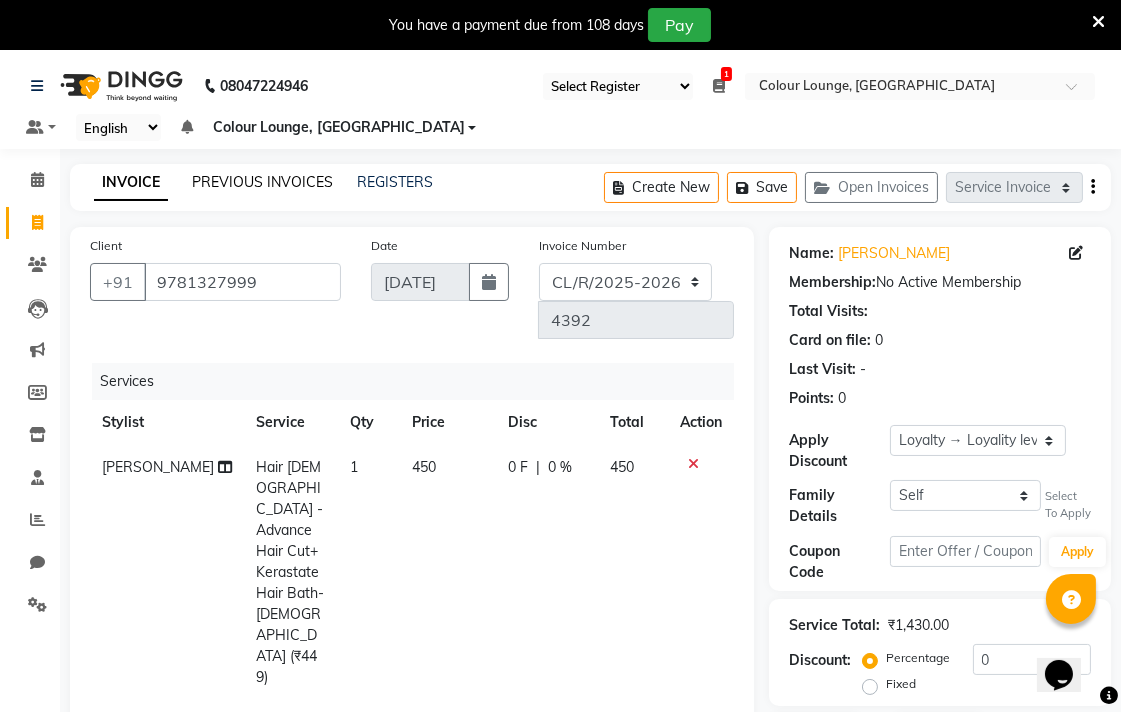 click on "PREVIOUS INVOICES" 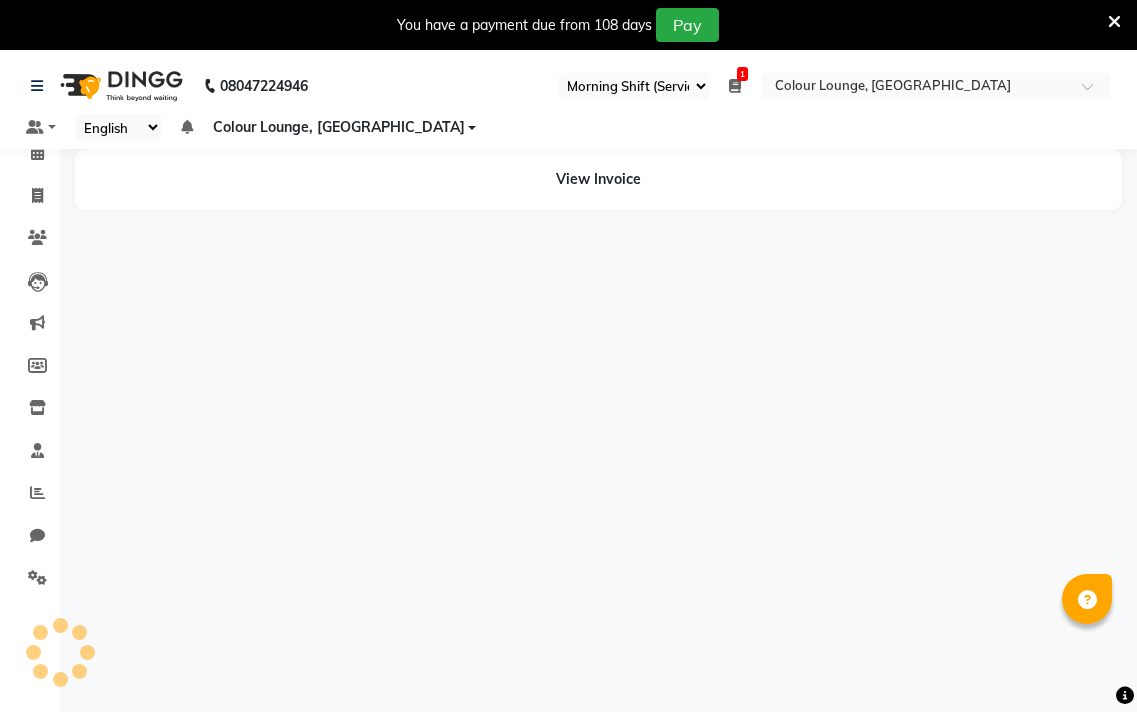 select on "83" 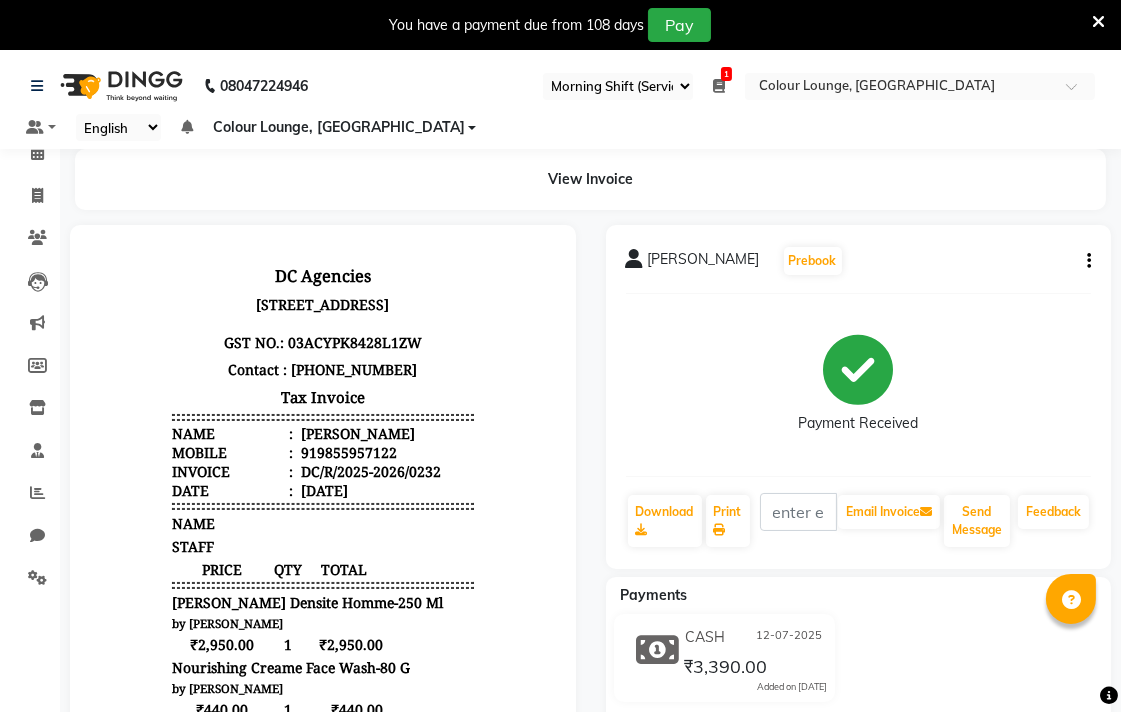 scroll, scrollTop: 0, scrollLeft: 0, axis: both 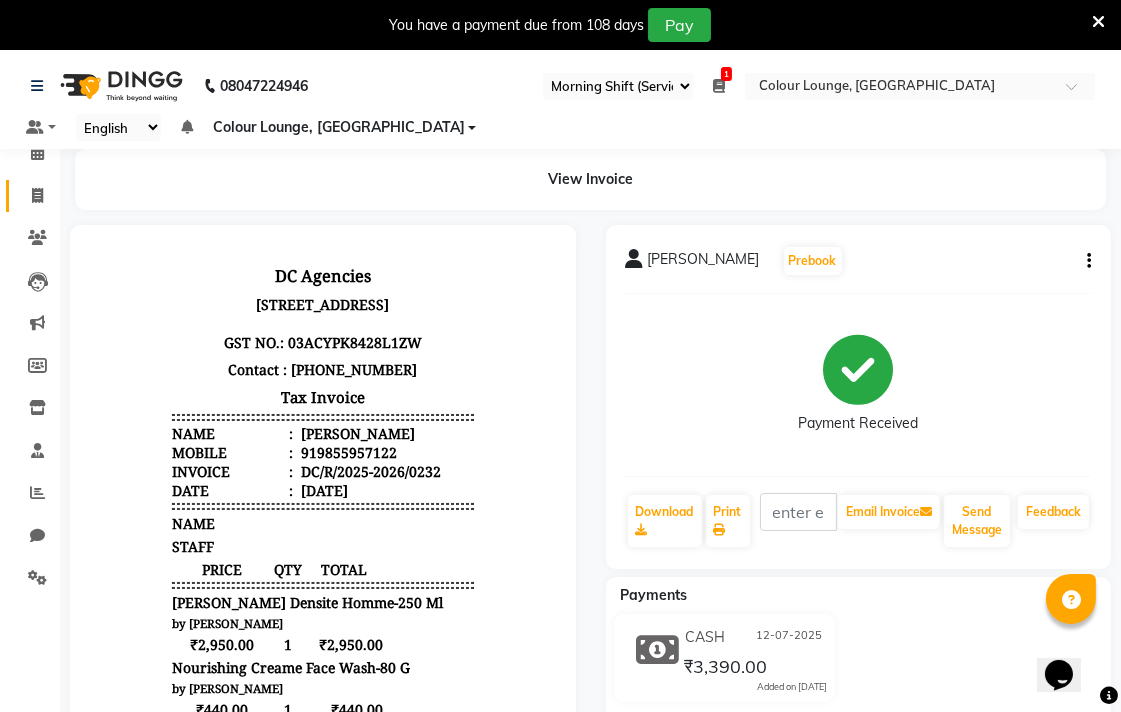 click 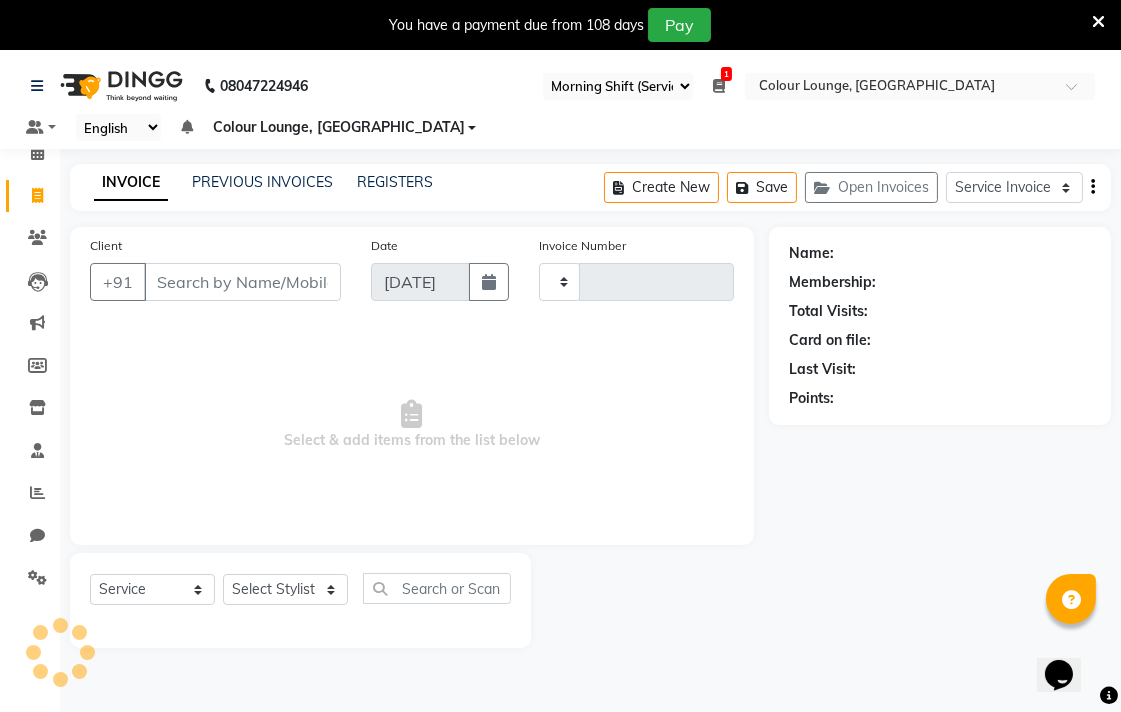 type on "4389" 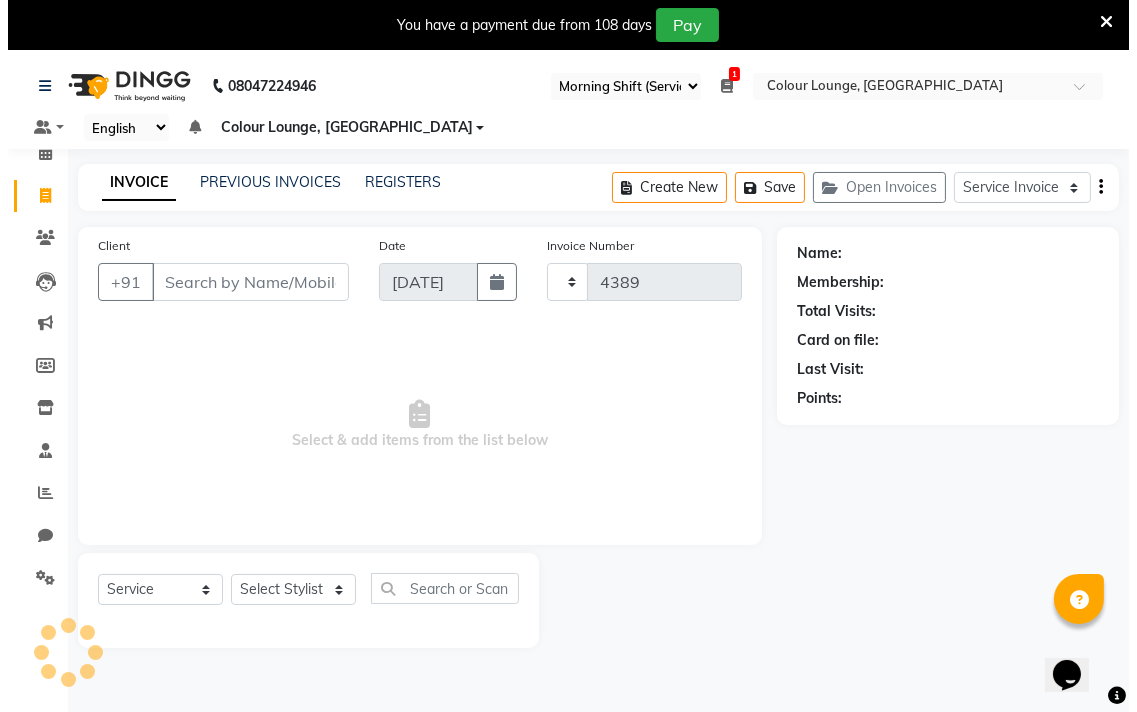 scroll, scrollTop: 50, scrollLeft: 0, axis: vertical 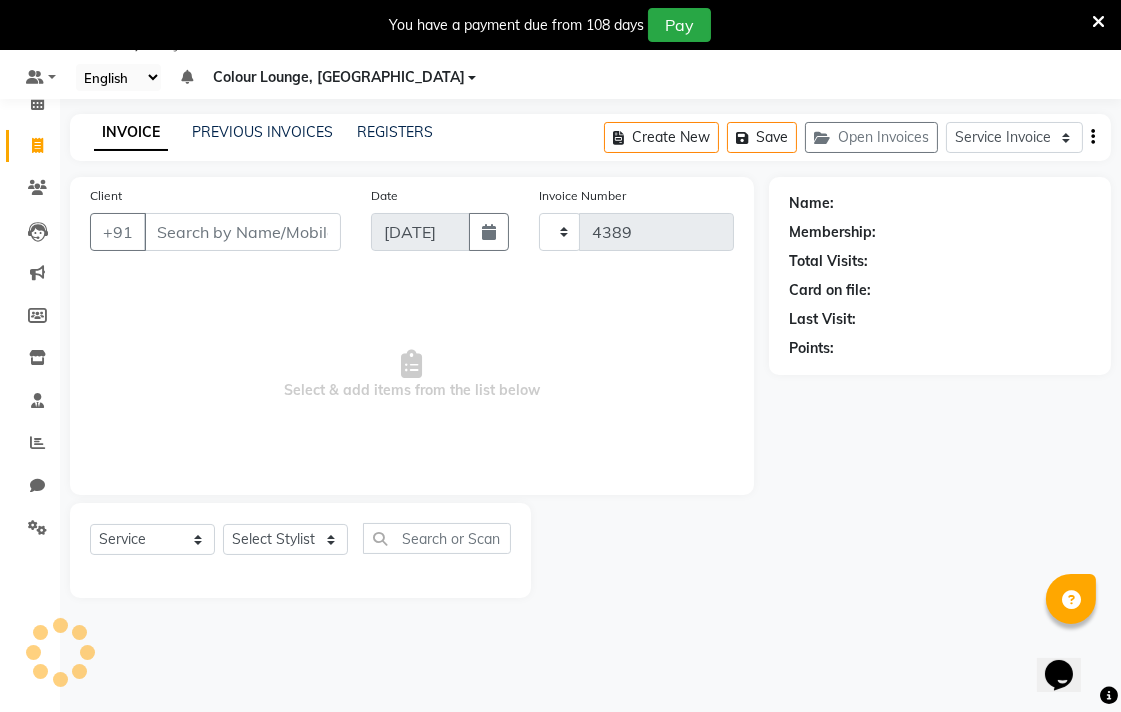 select on "8013" 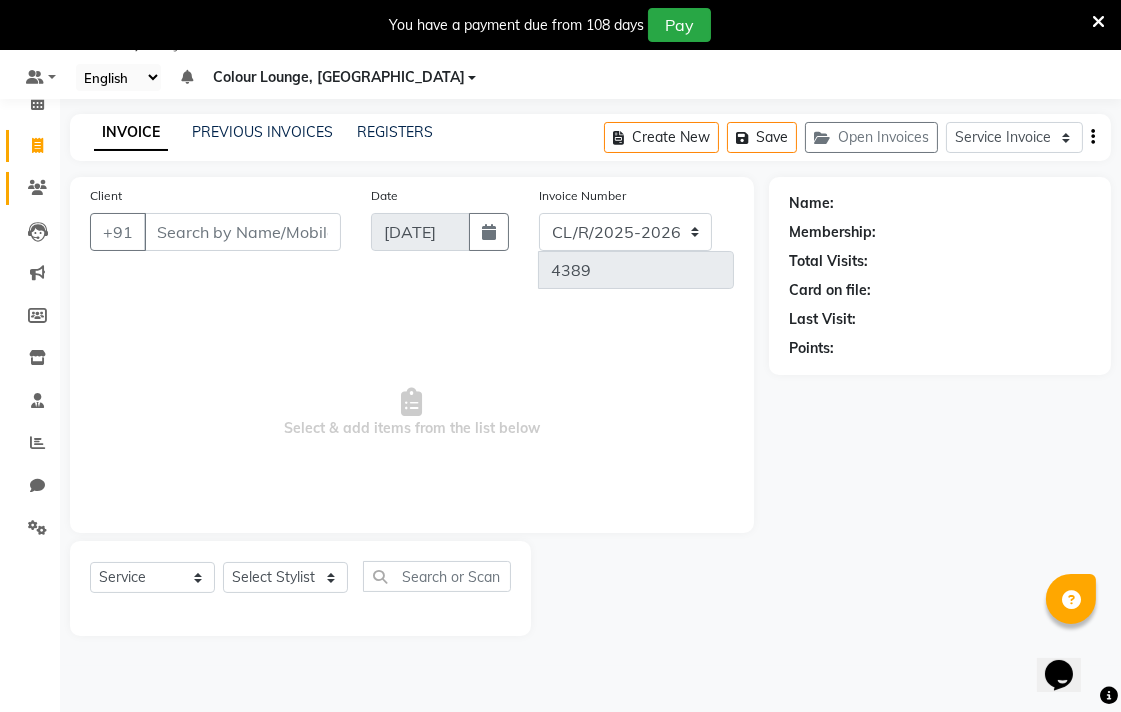 click 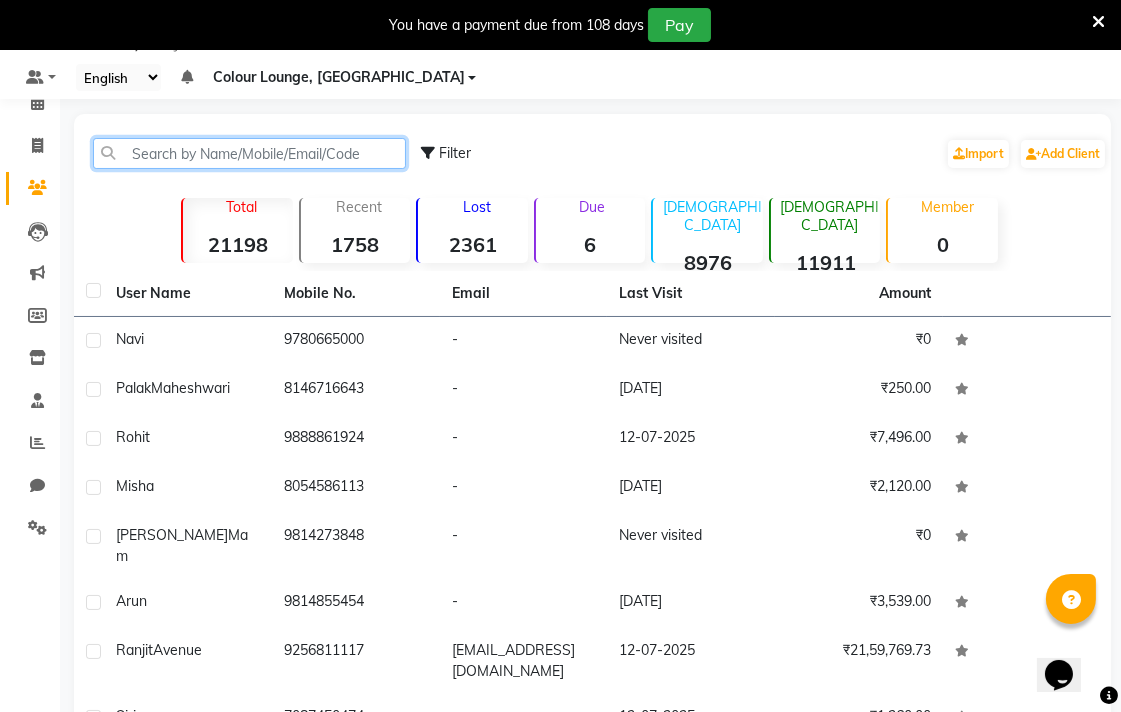 paste on "9814253030" 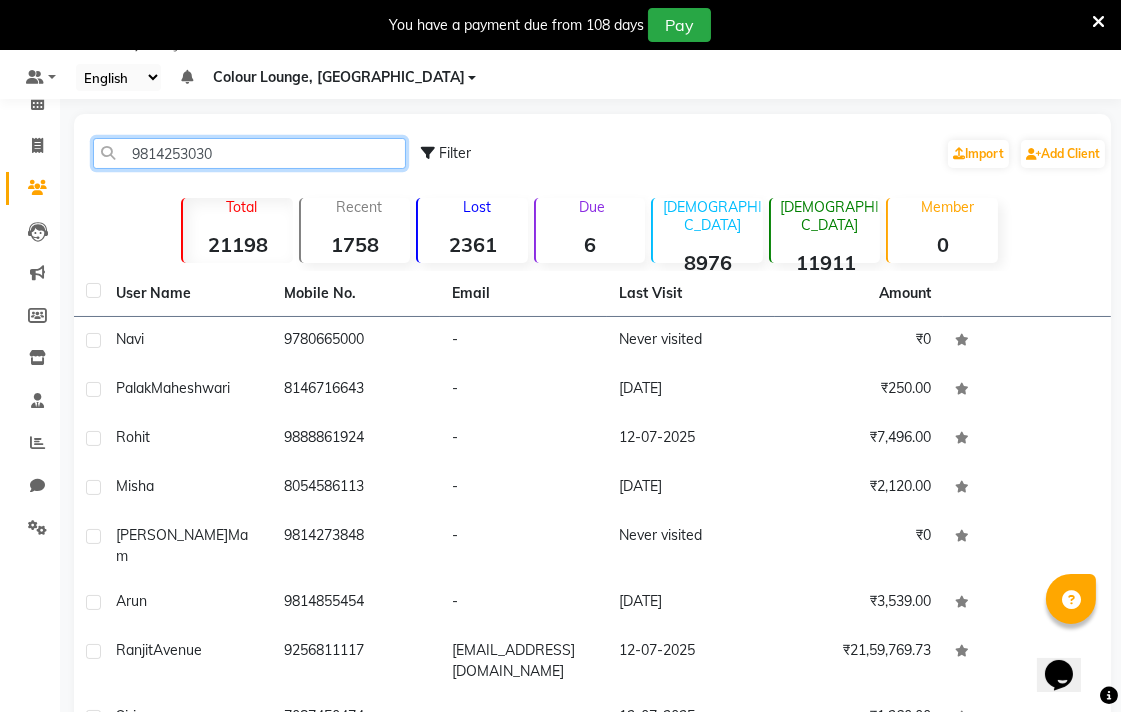 click on "9814253030" 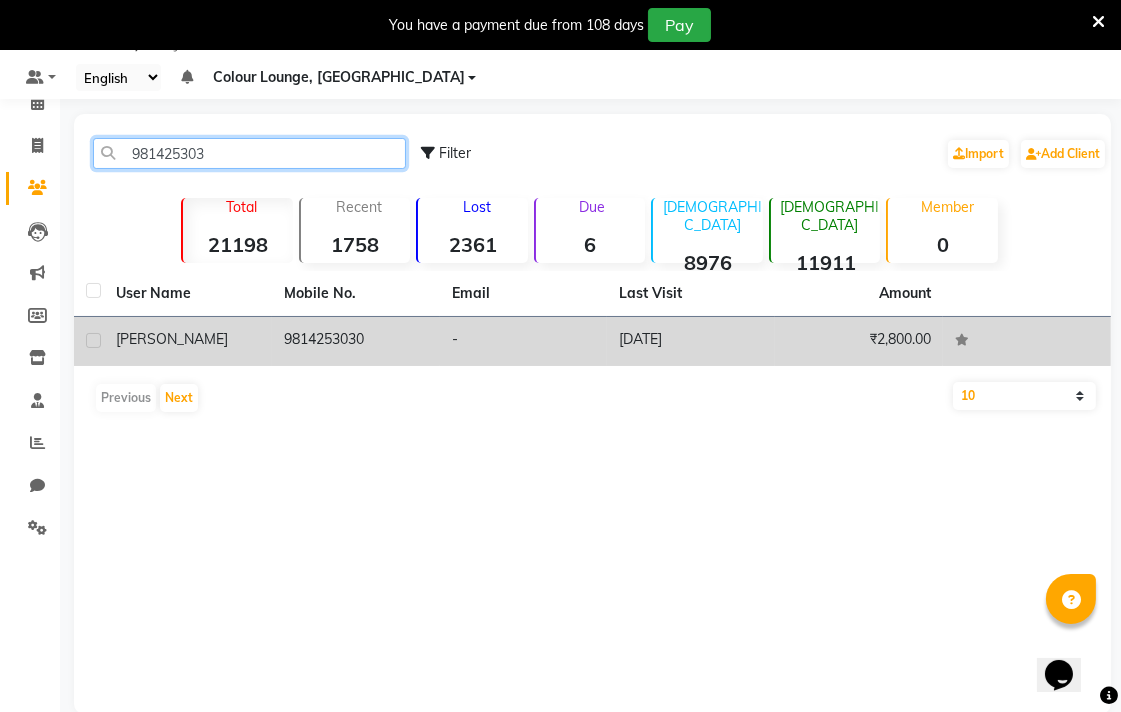 type on "981425303" 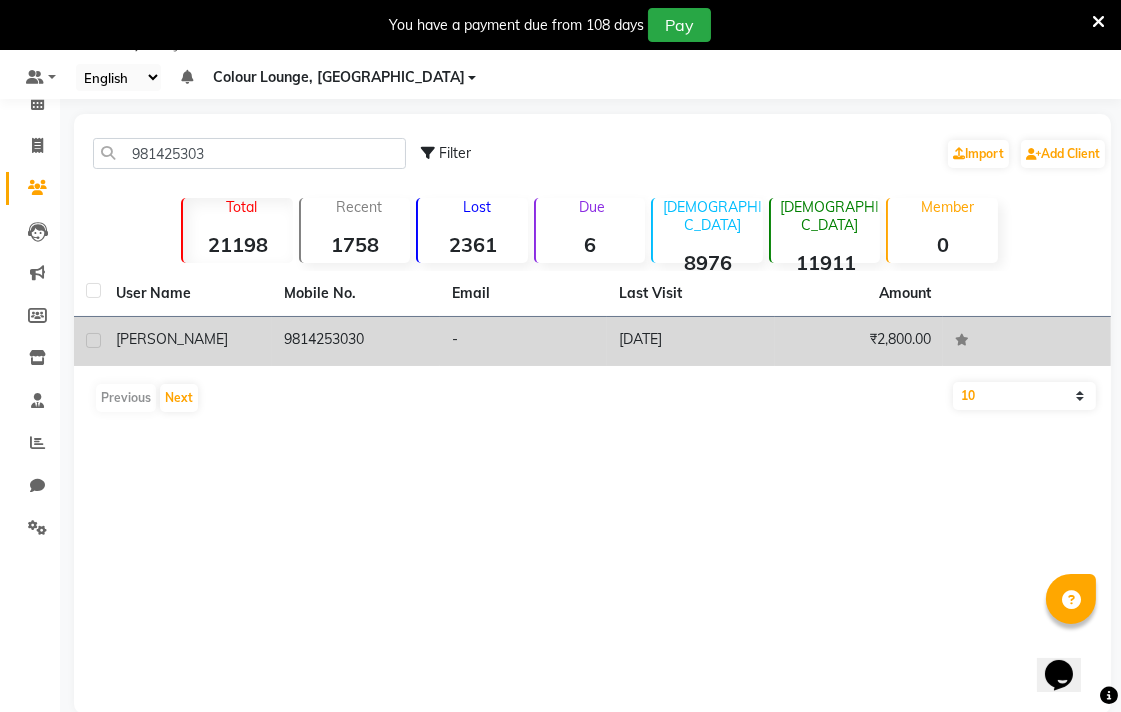 click on "9814253030" 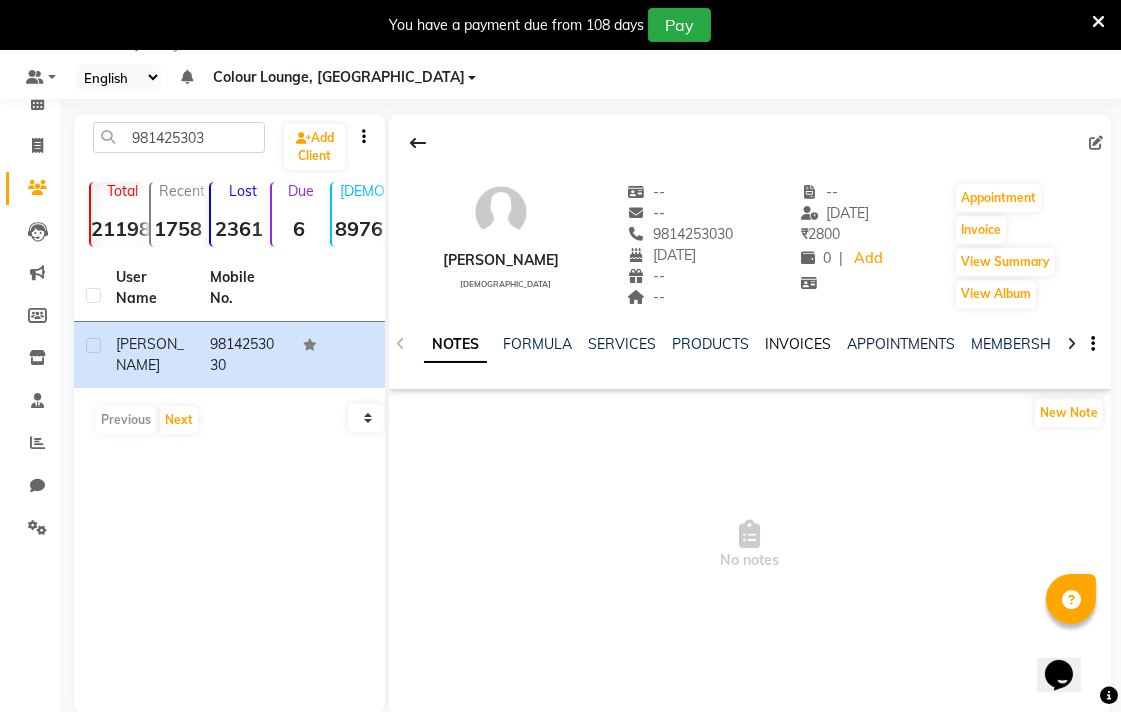 click on "INVOICES" 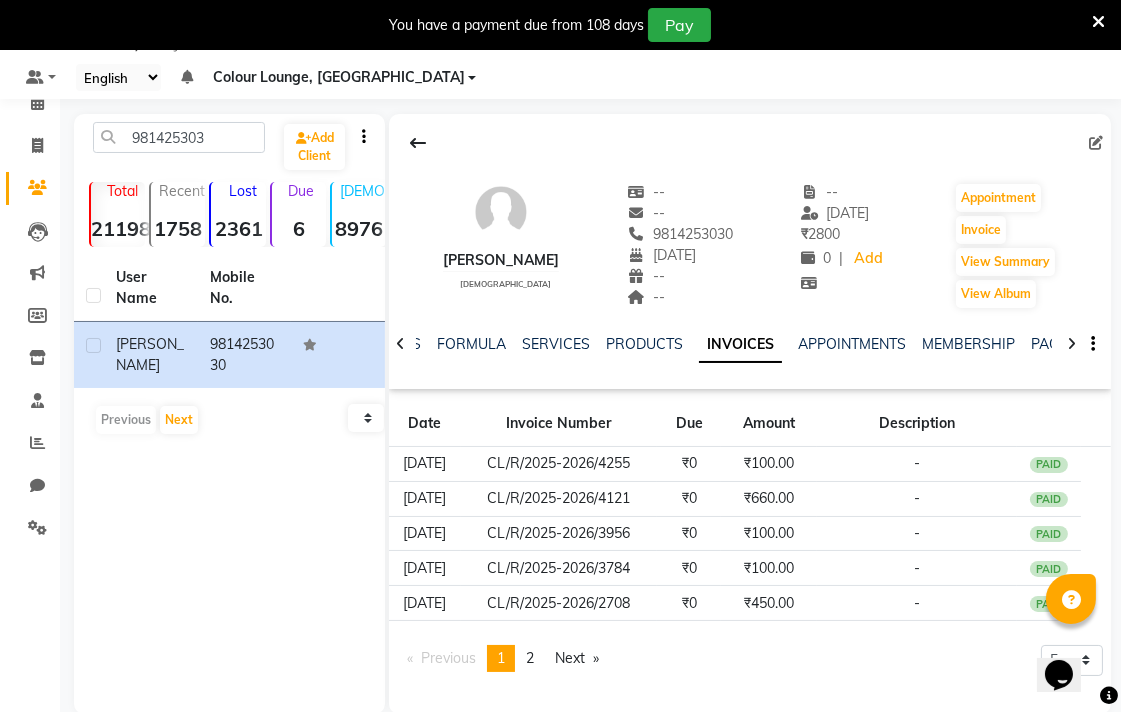 click 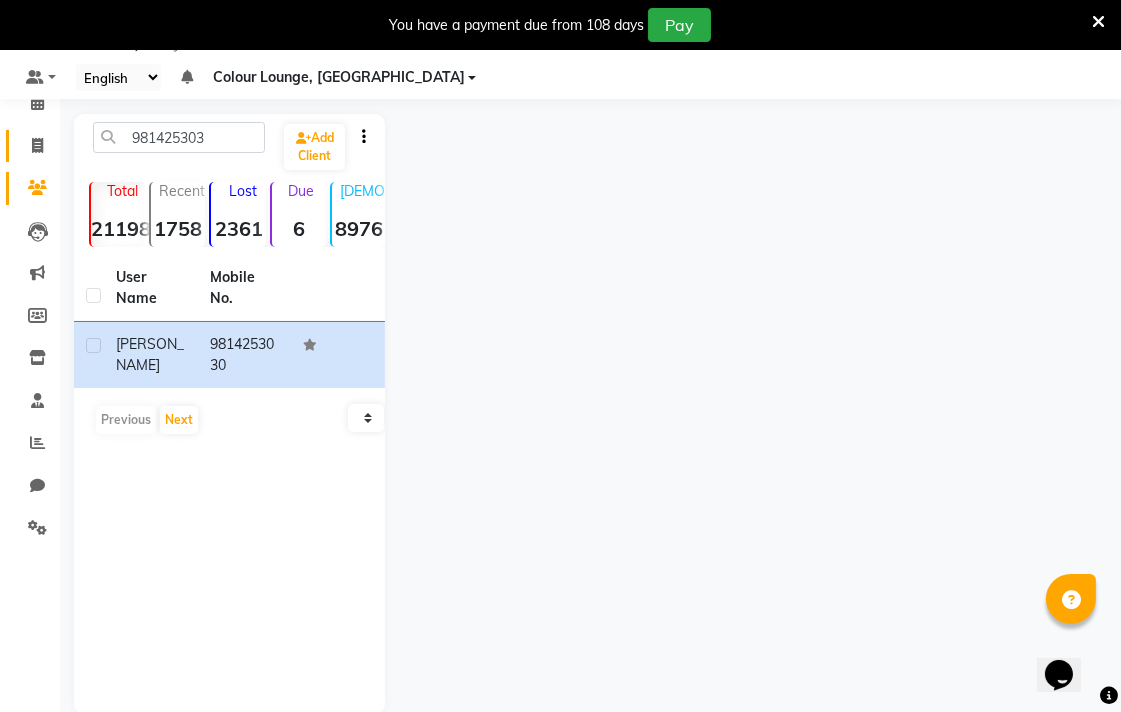 click 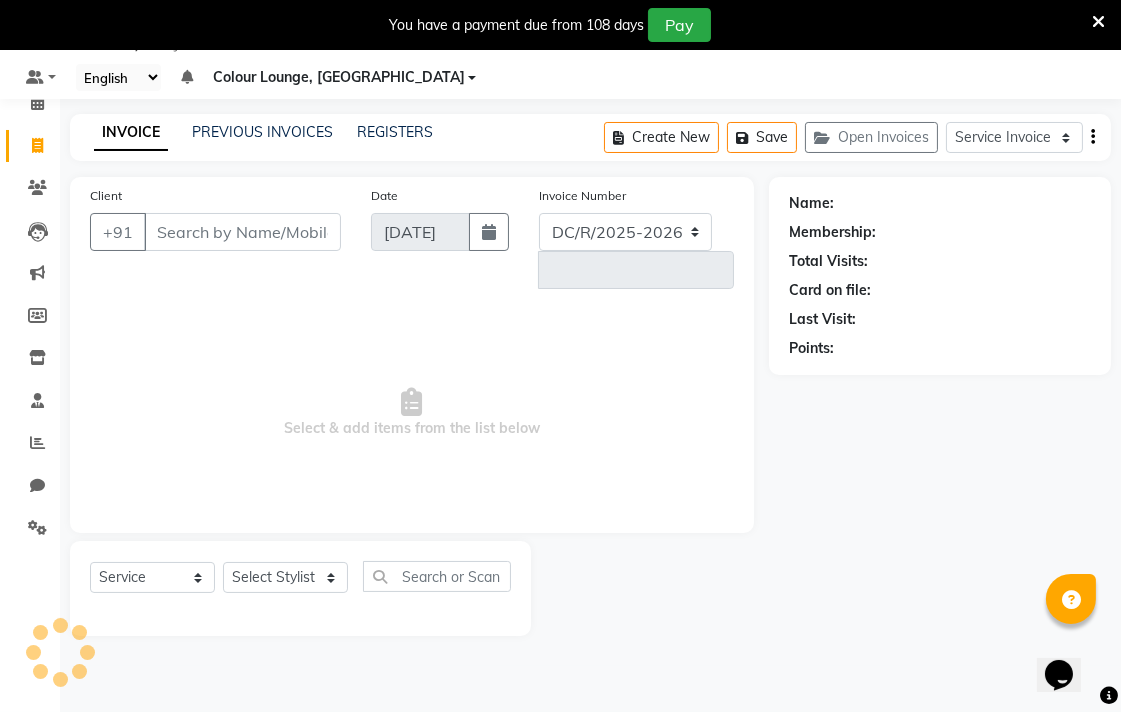 select on "8013" 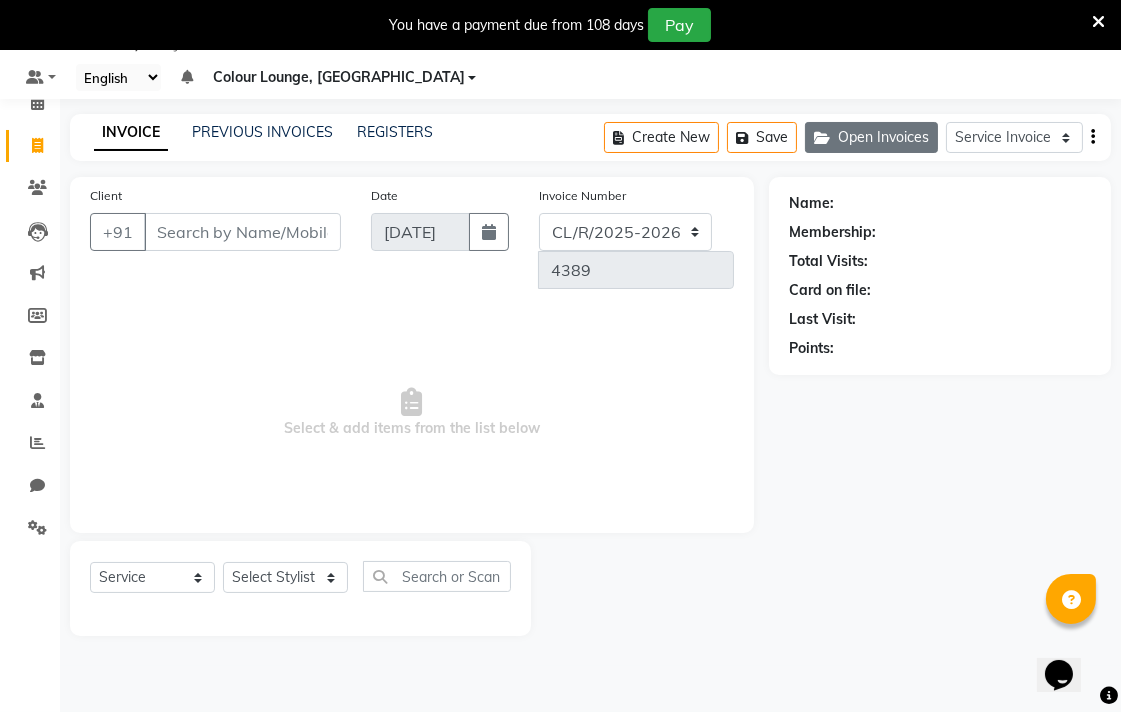 click on "Open Invoices" 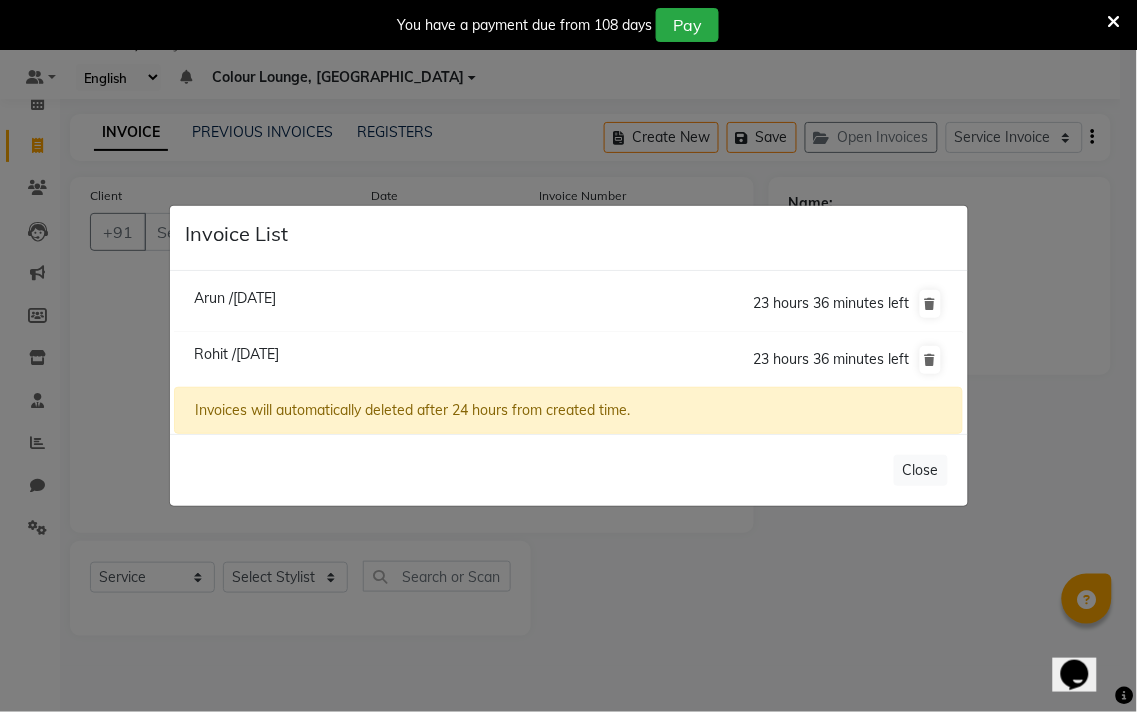 click on "Invoice List  Arun /13 July 2025  23 hours 36 minutes left  Rohit /13 July 2025  23 hours 36 minutes left  Invoices will automatically deleted after 24 hours from created time.   Close" 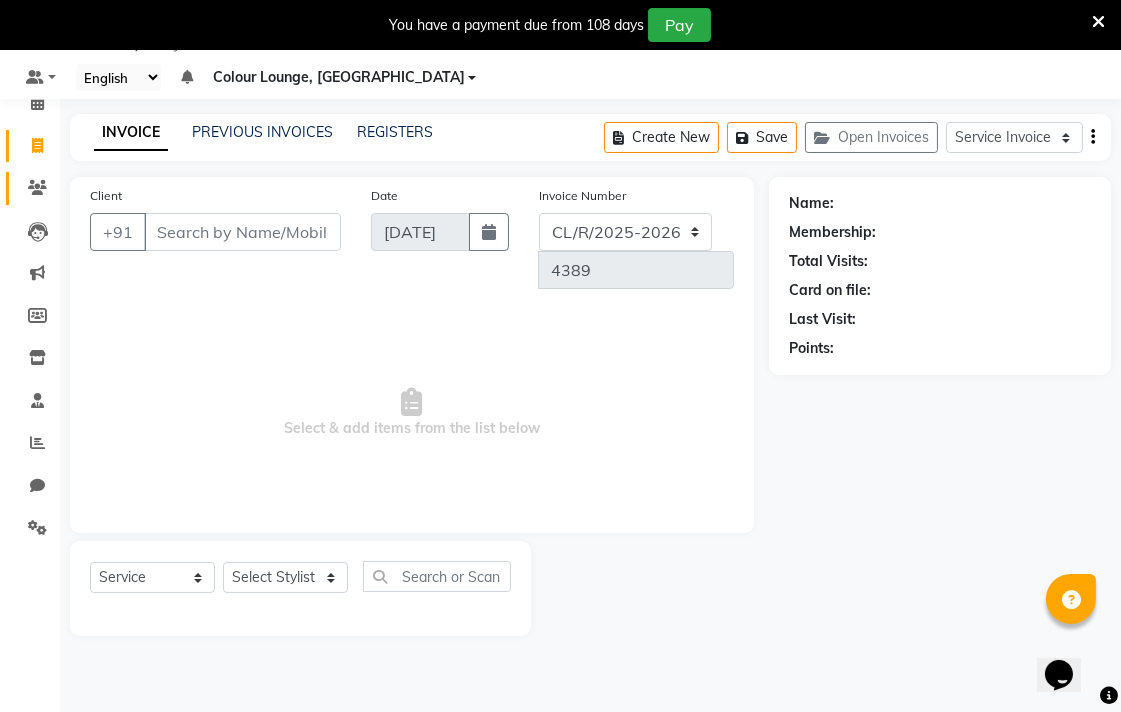 click 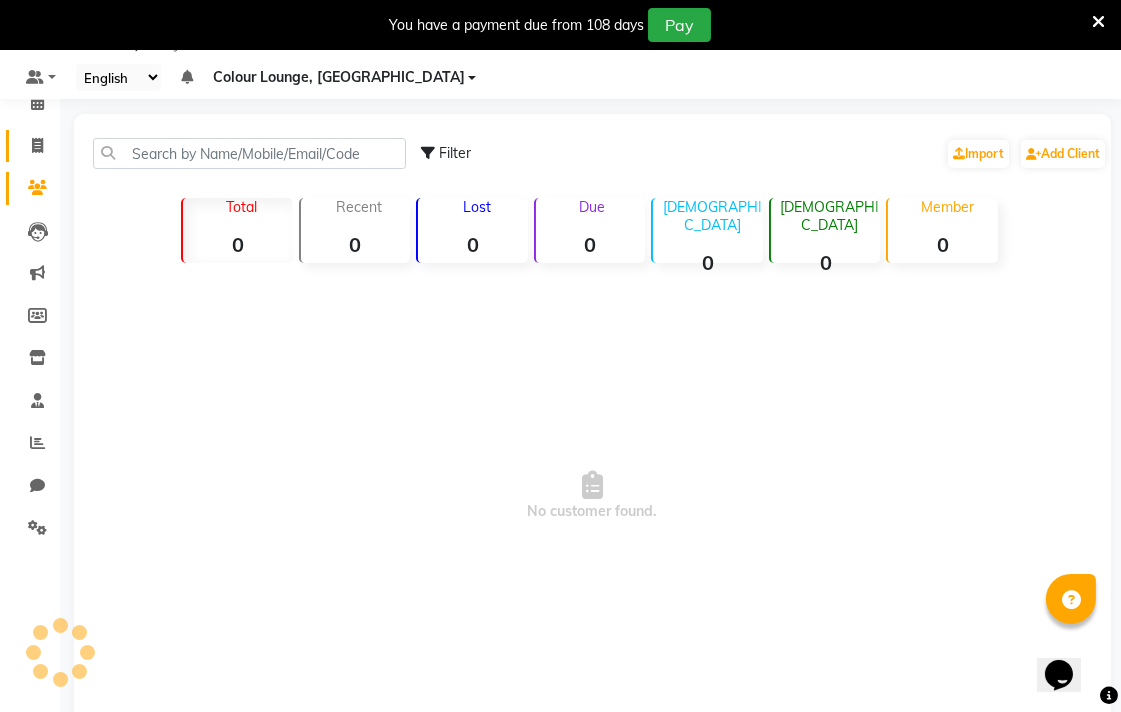 click 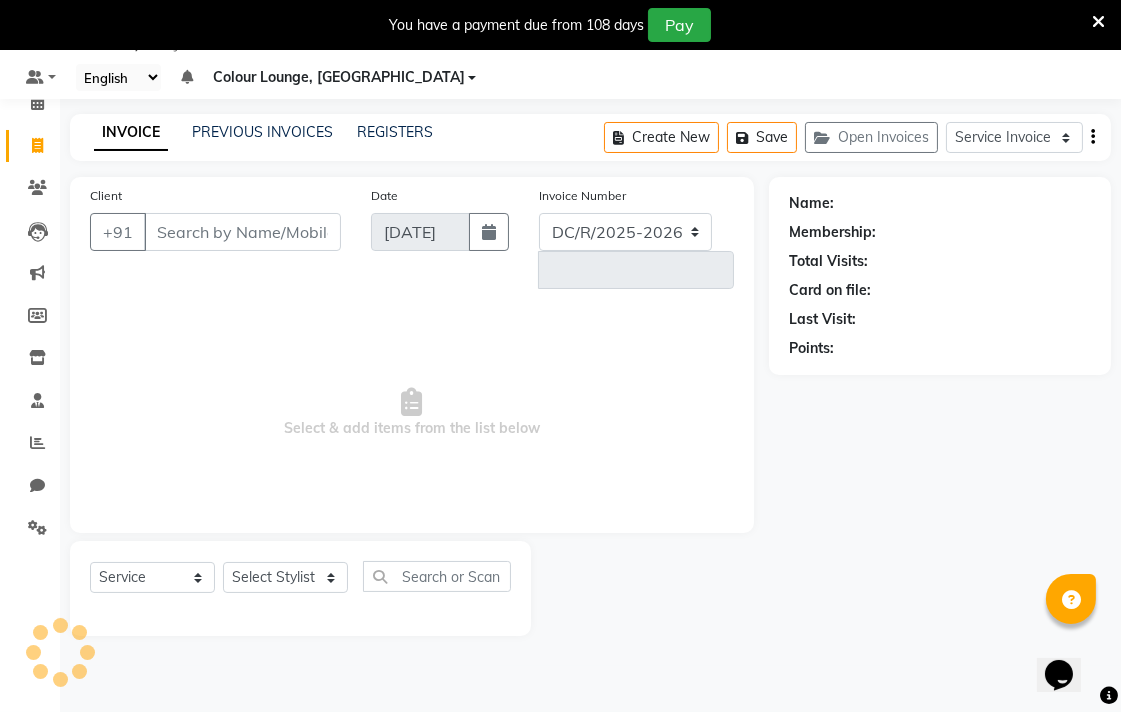 select on "8013" 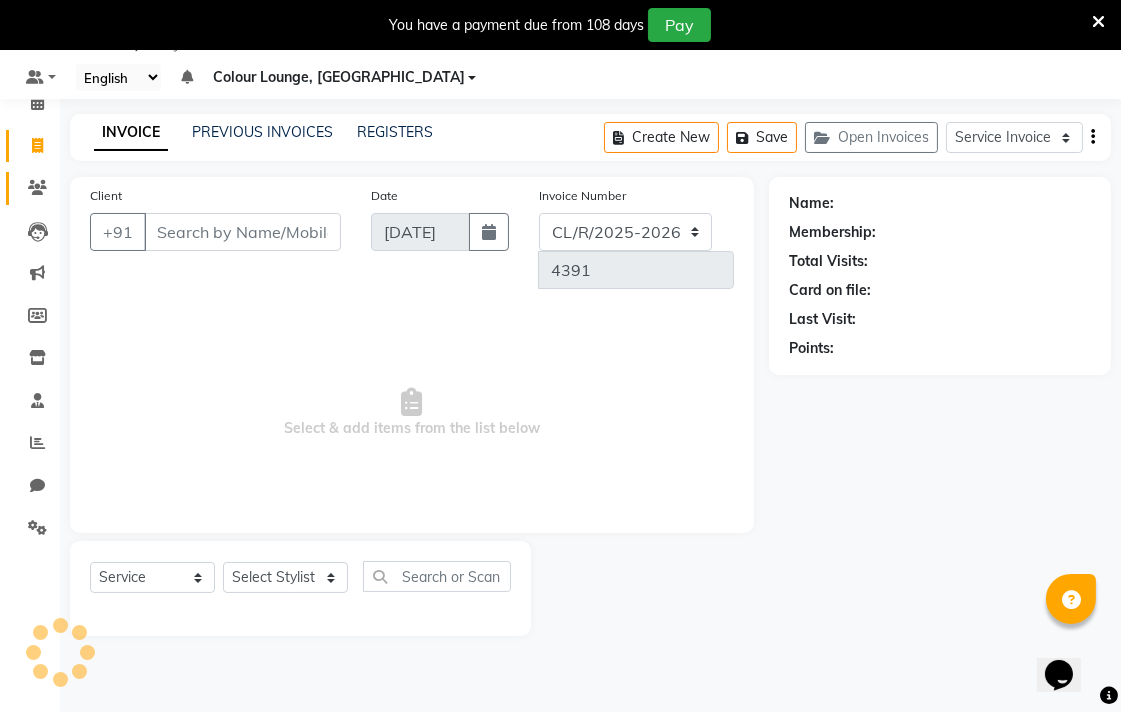 click 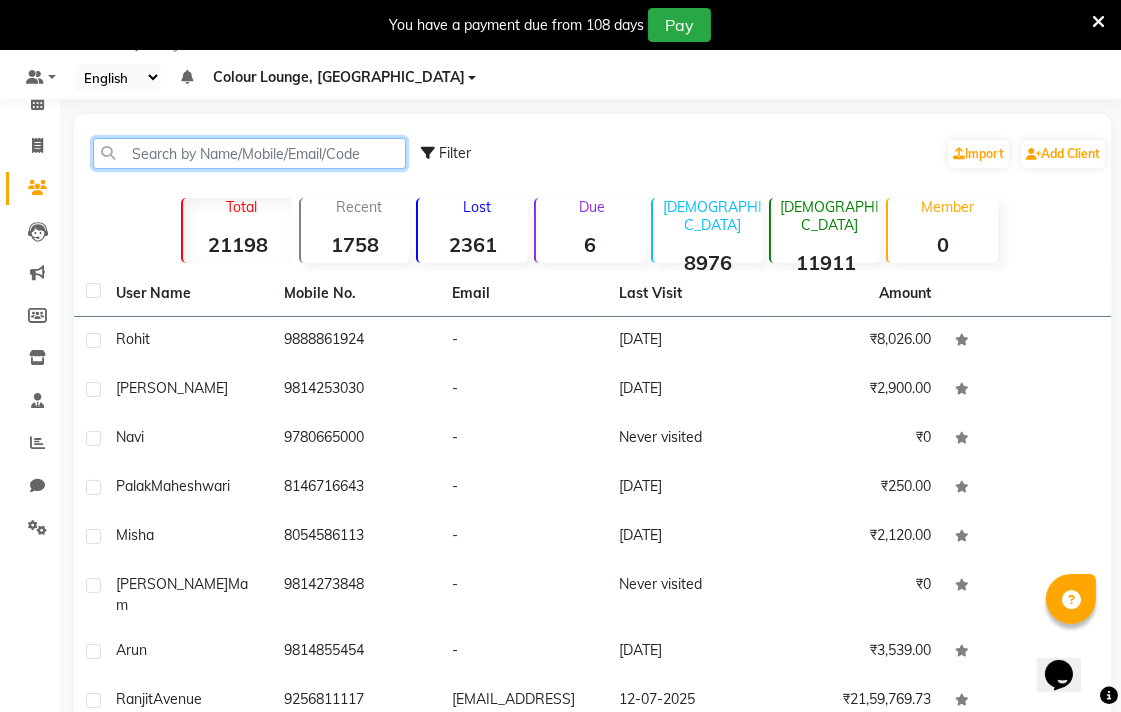 paste on "/" 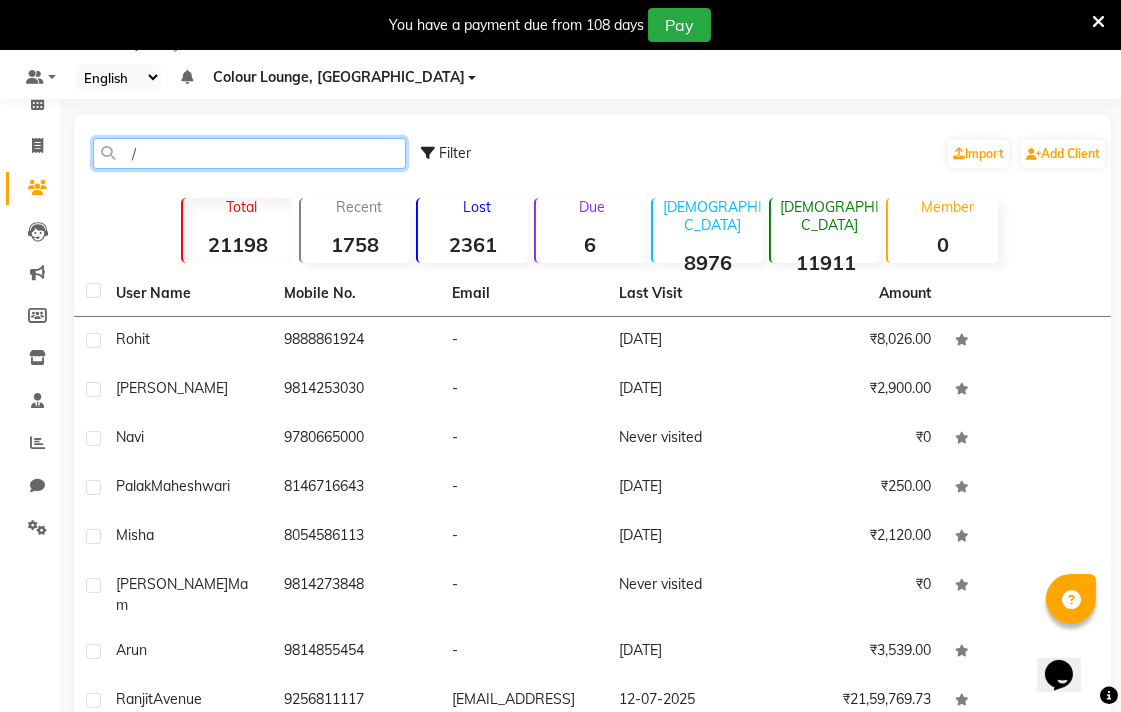 click on "/" 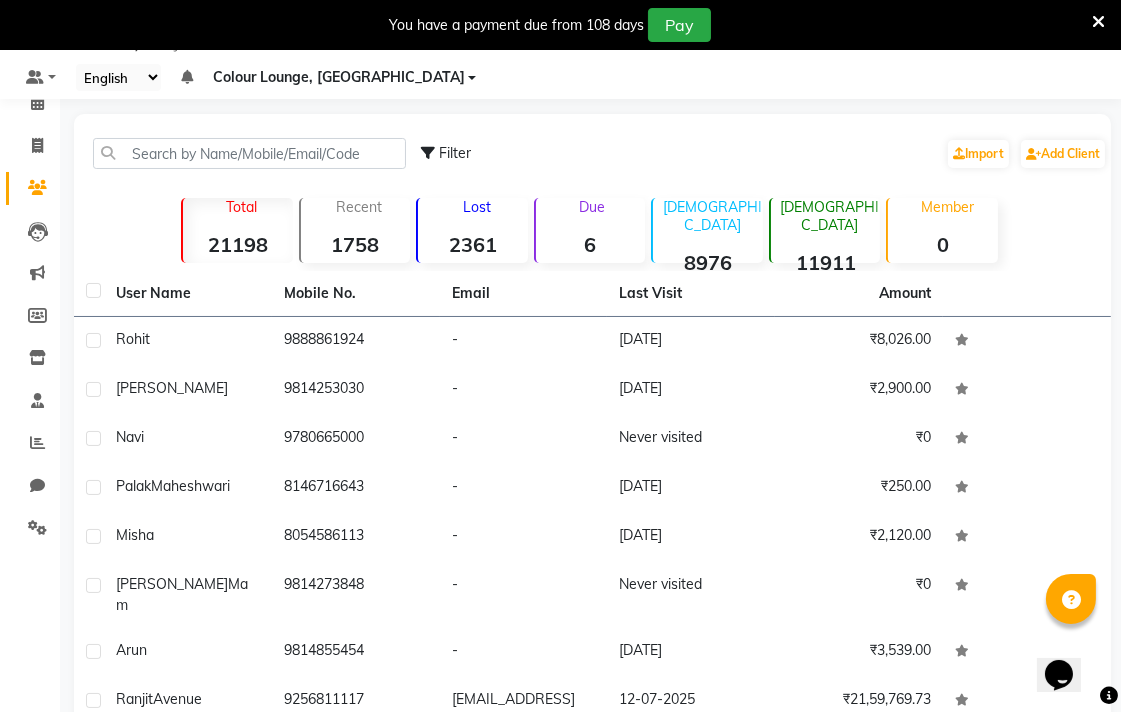 click 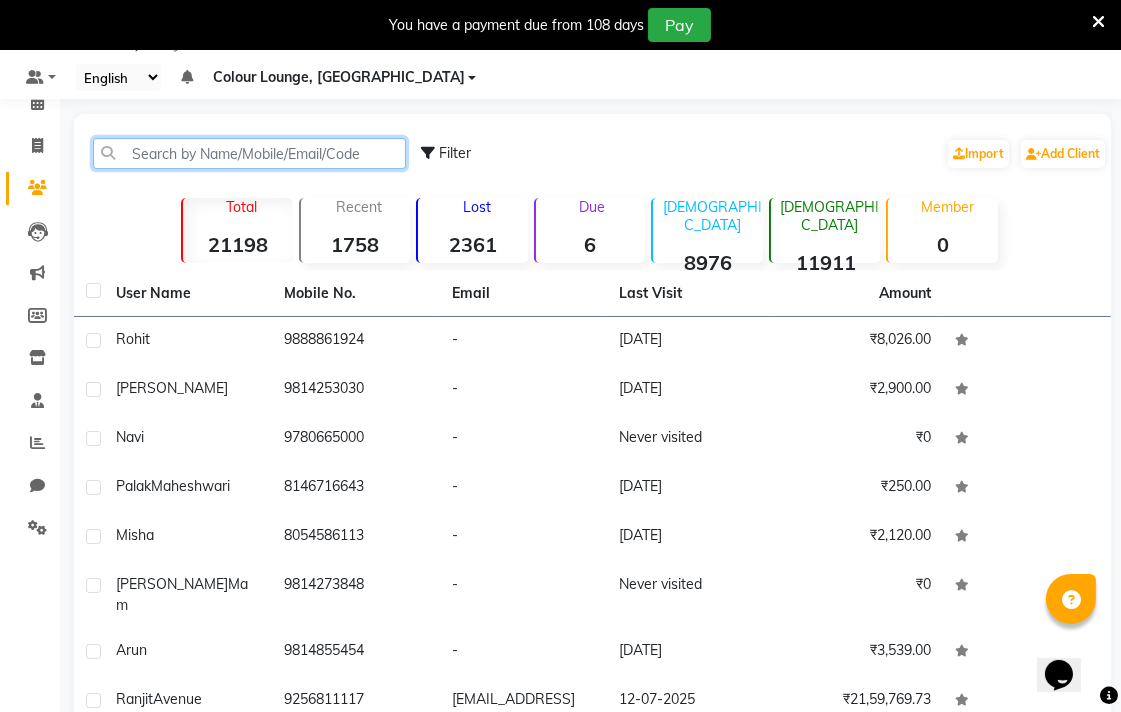 paste on "9814855454" 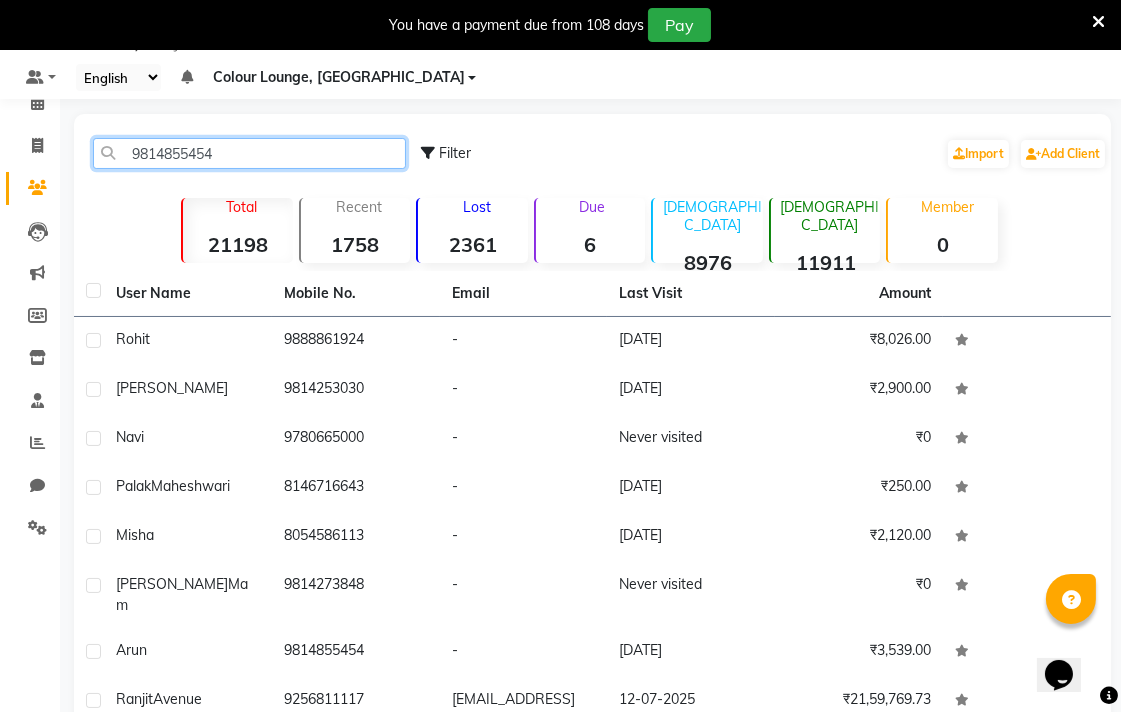 click on "9814855454" 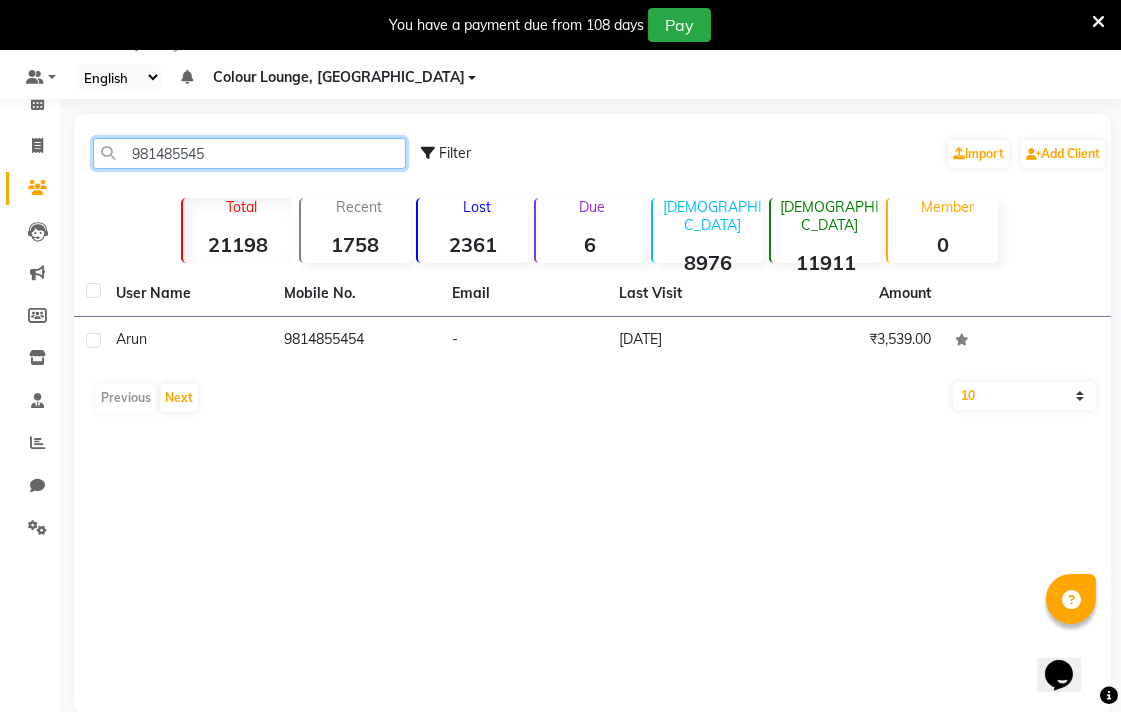 type on "981485545" 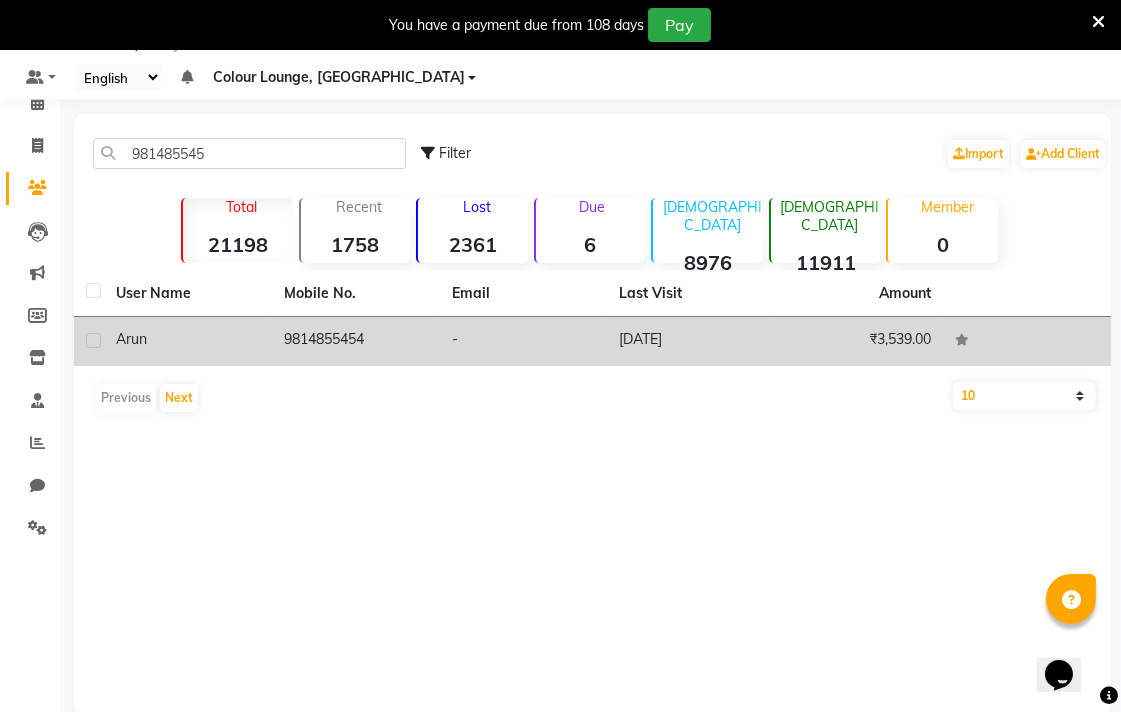 click on "9814855454" 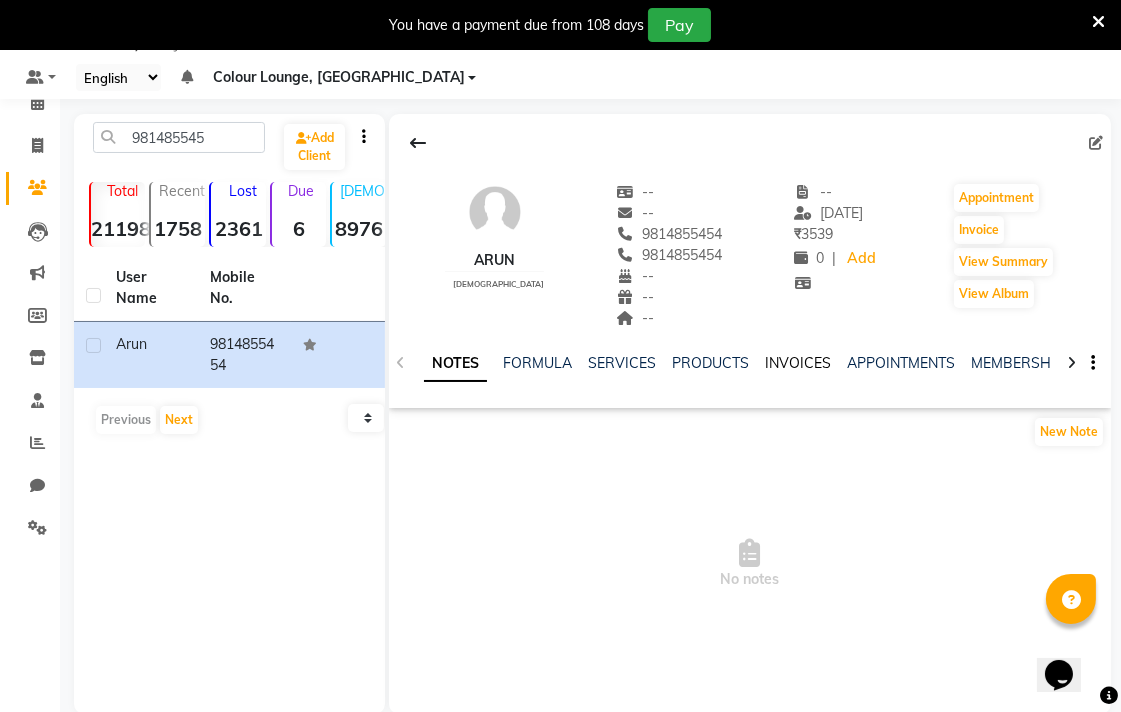 click on "INVOICES" 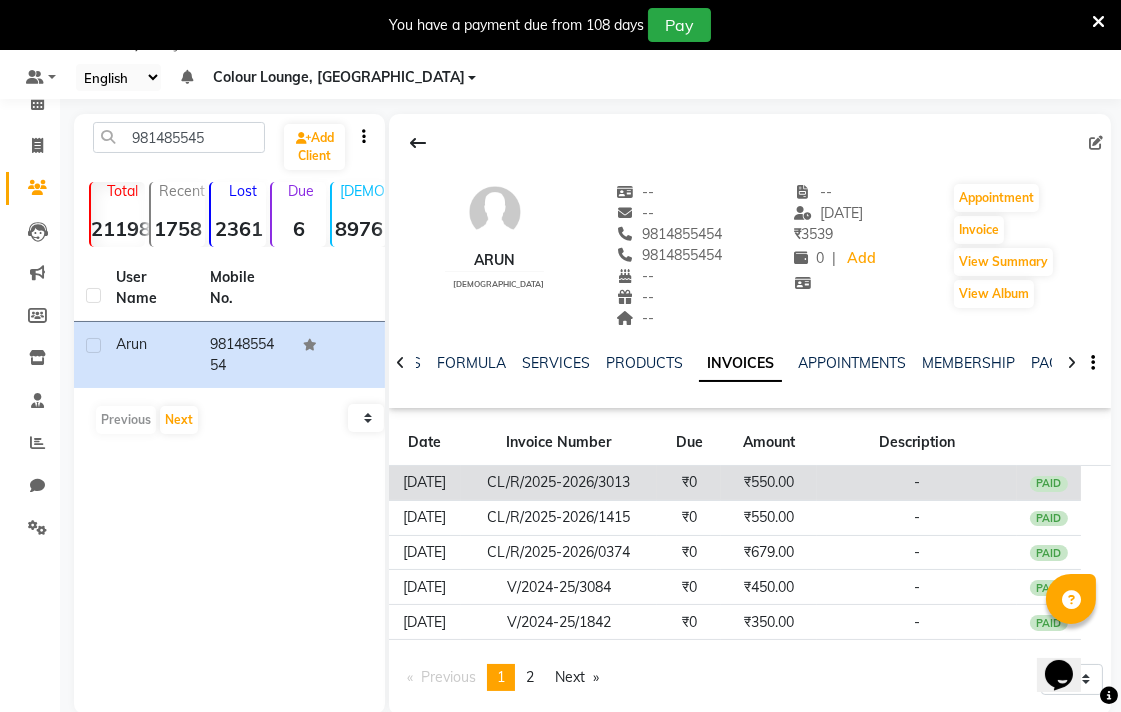 click on "CL/R/2025-2026/3013" 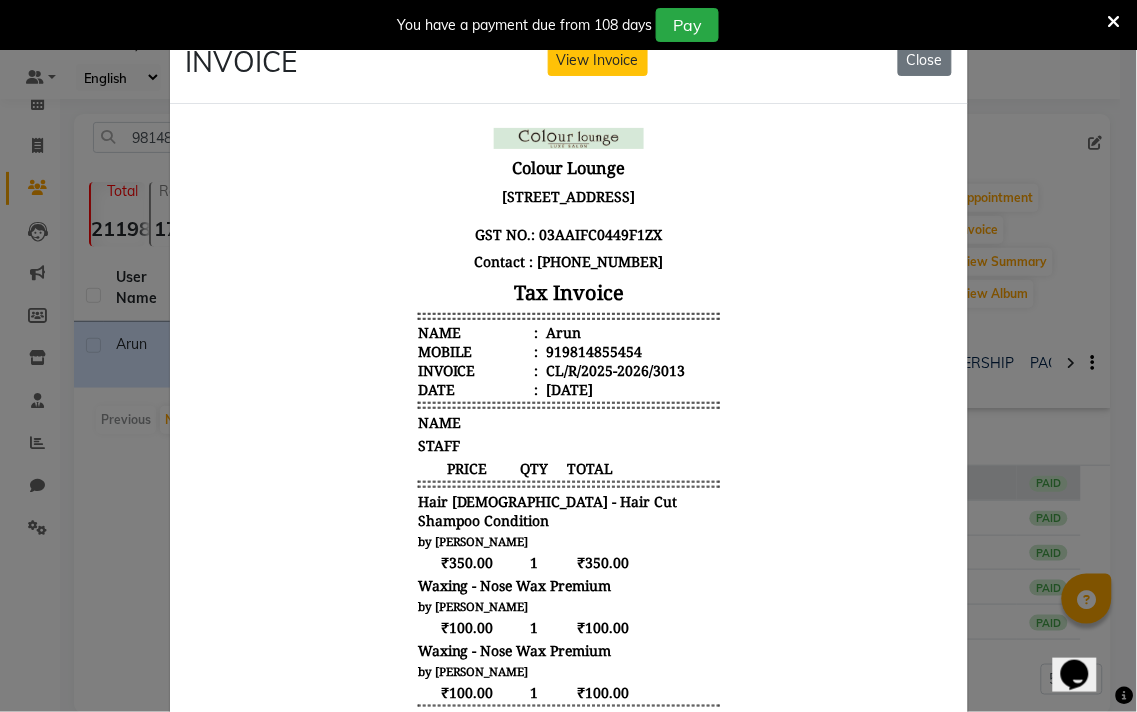 scroll, scrollTop: 15, scrollLeft: 0, axis: vertical 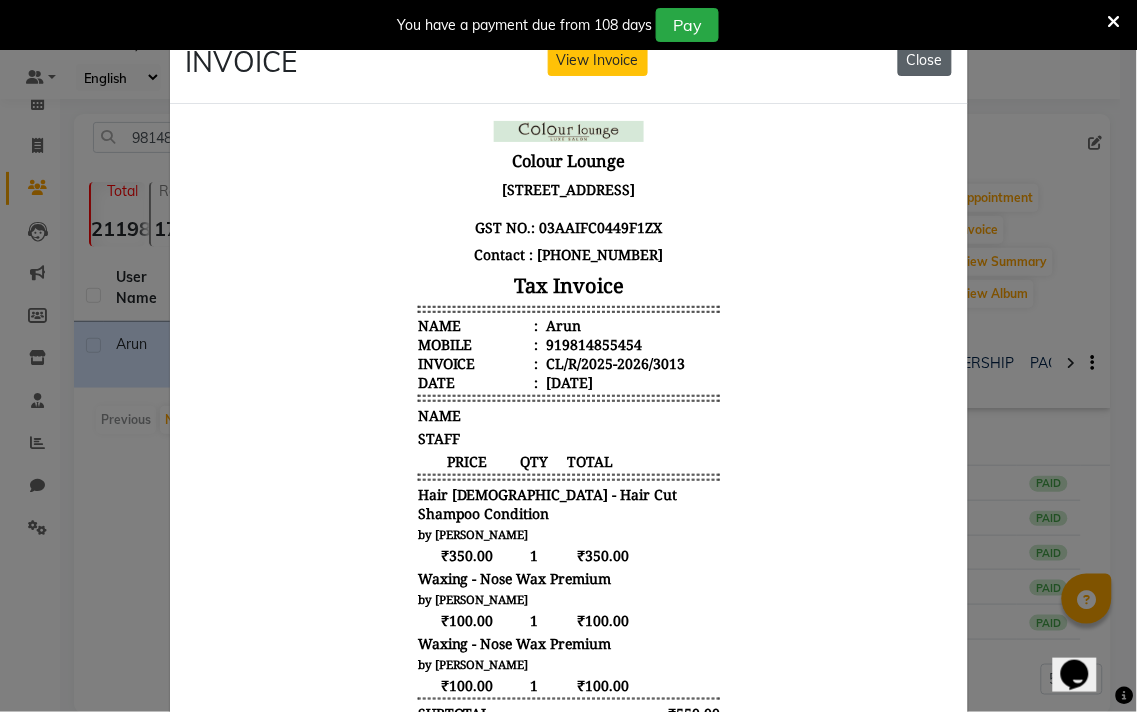 click on "Close" 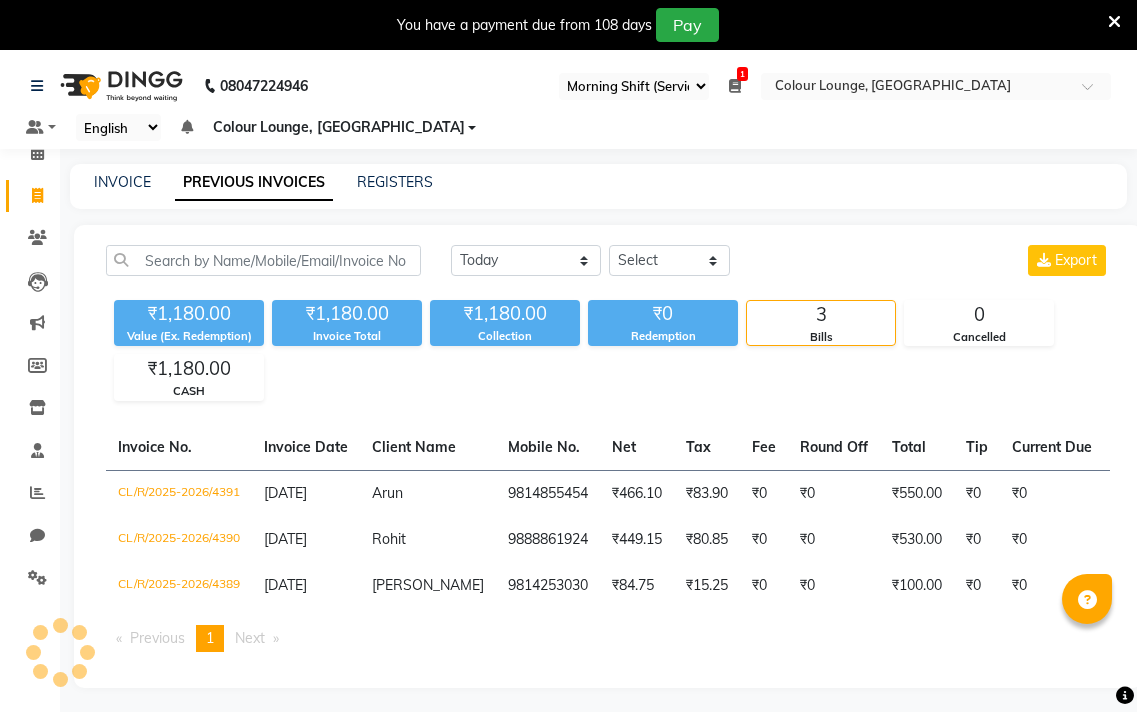 select on "83" 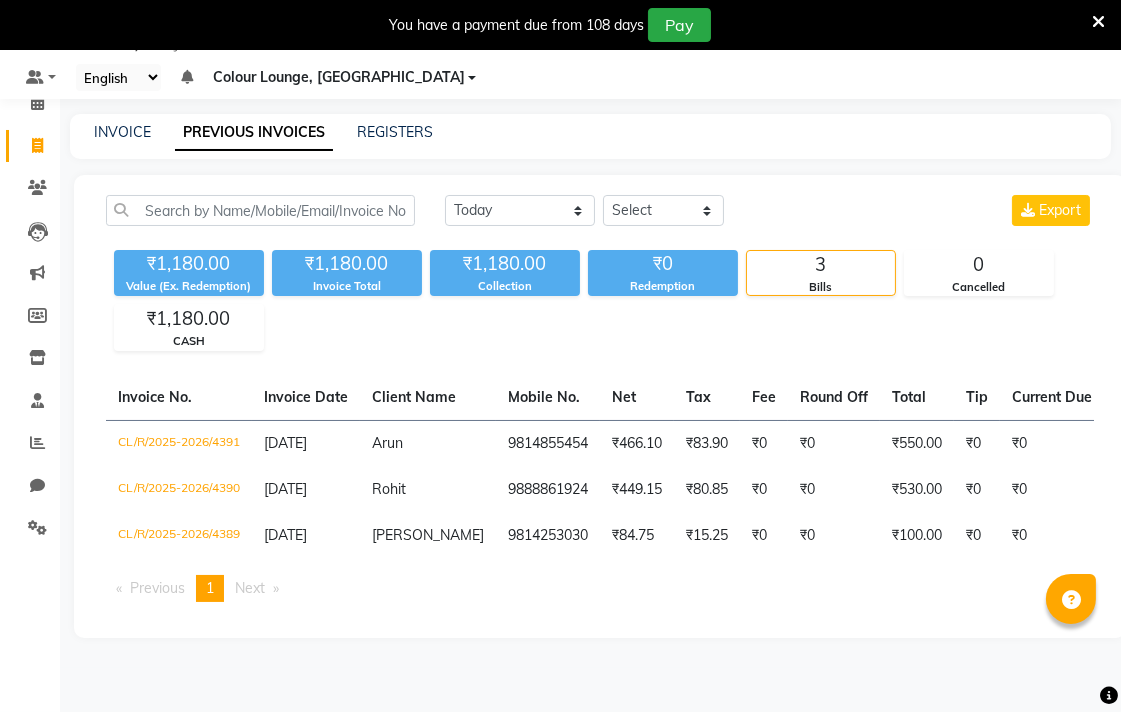 scroll, scrollTop: 0, scrollLeft: 0, axis: both 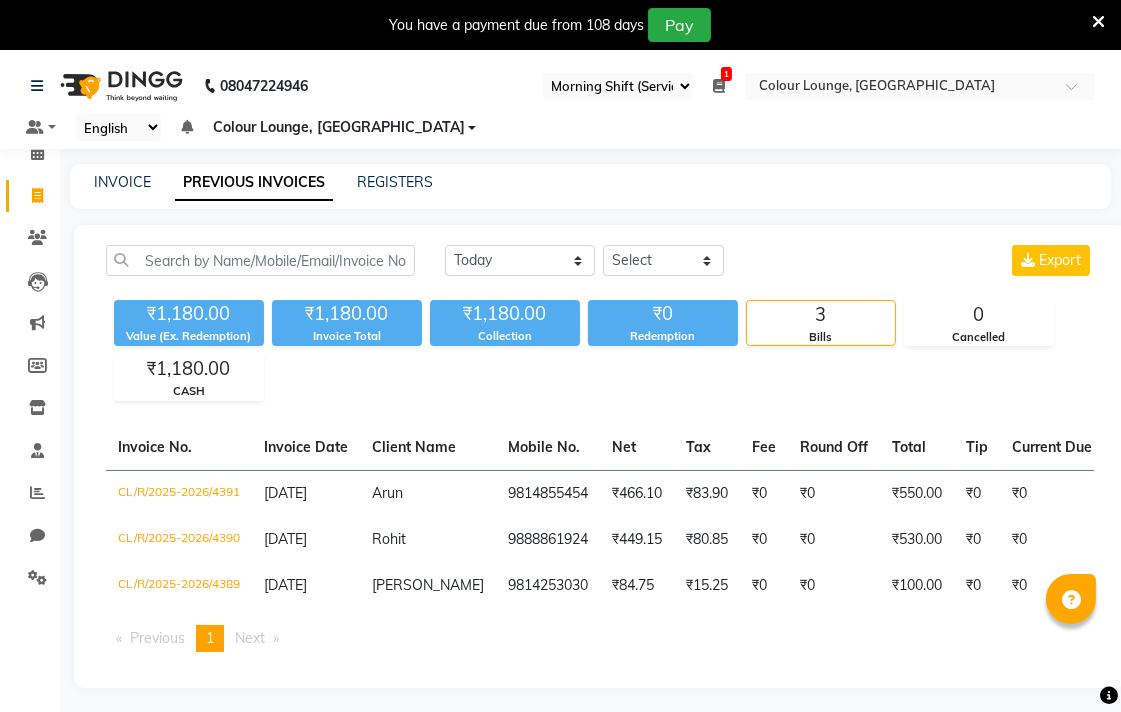 click 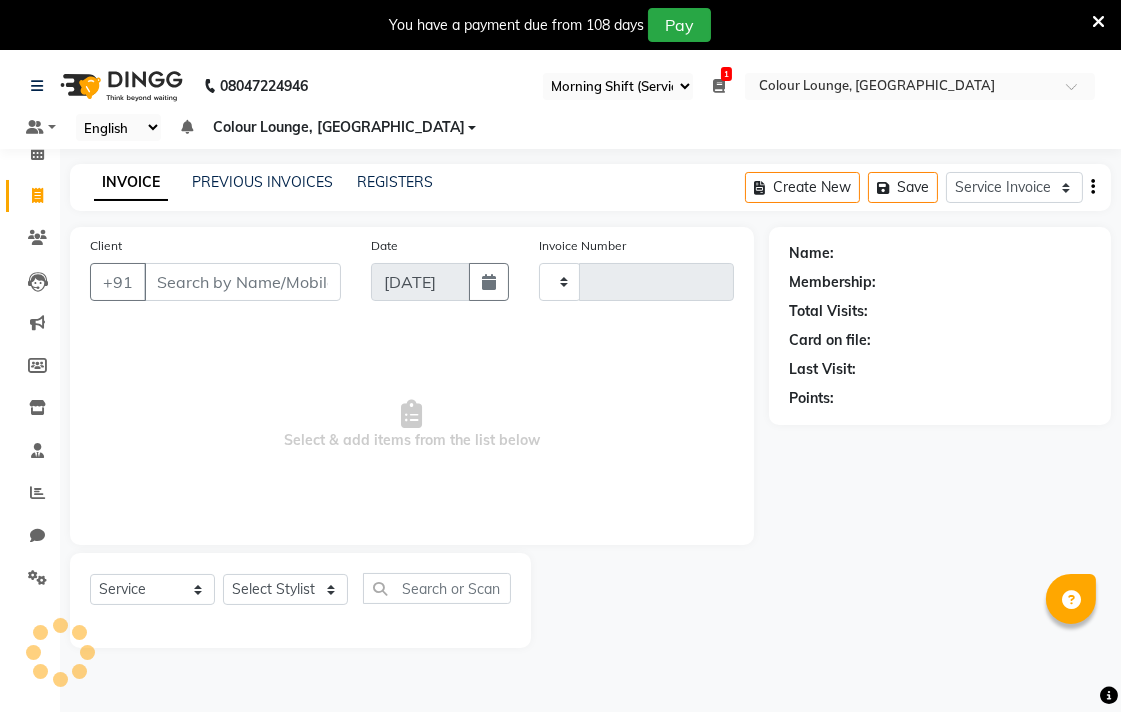 scroll, scrollTop: 50, scrollLeft: 0, axis: vertical 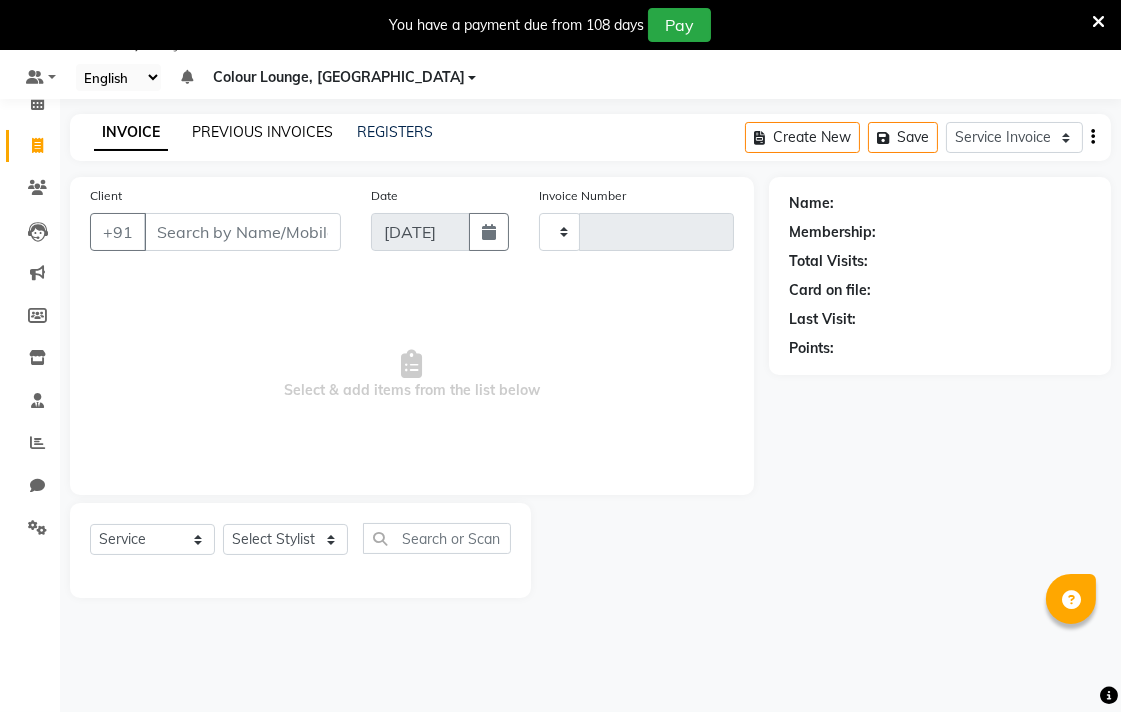 click on "PREVIOUS INVOICES" 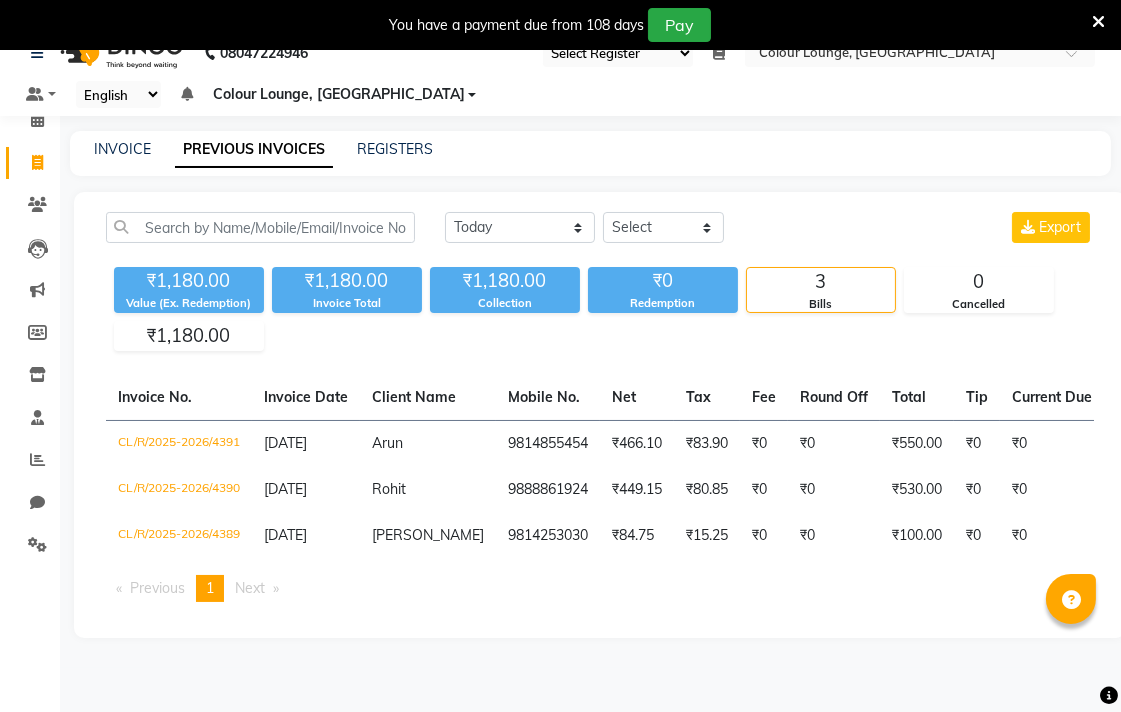 scroll, scrollTop: 0, scrollLeft: 0, axis: both 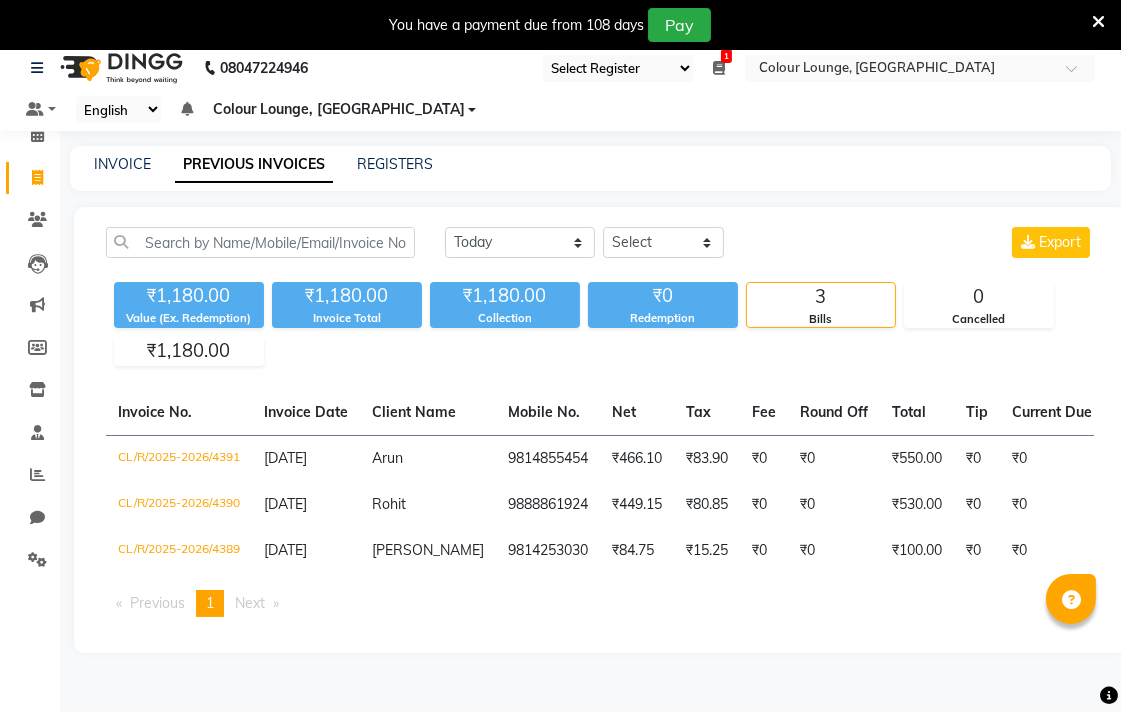 click 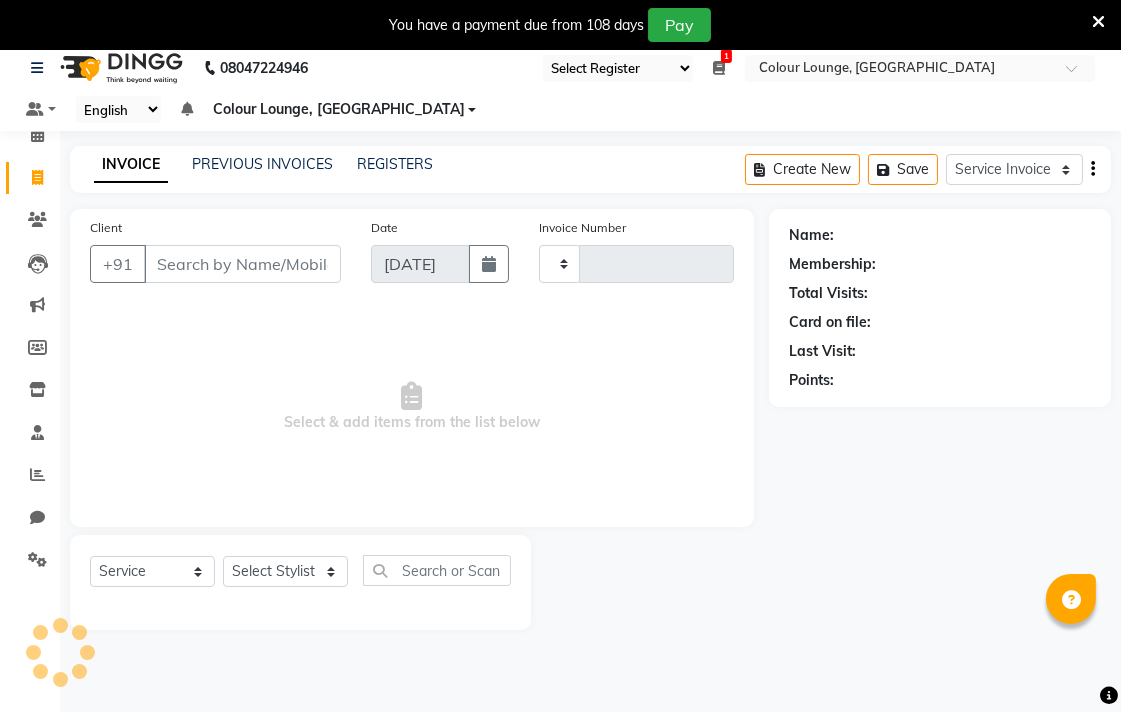 click on "Client" at bounding box center [242, 264] 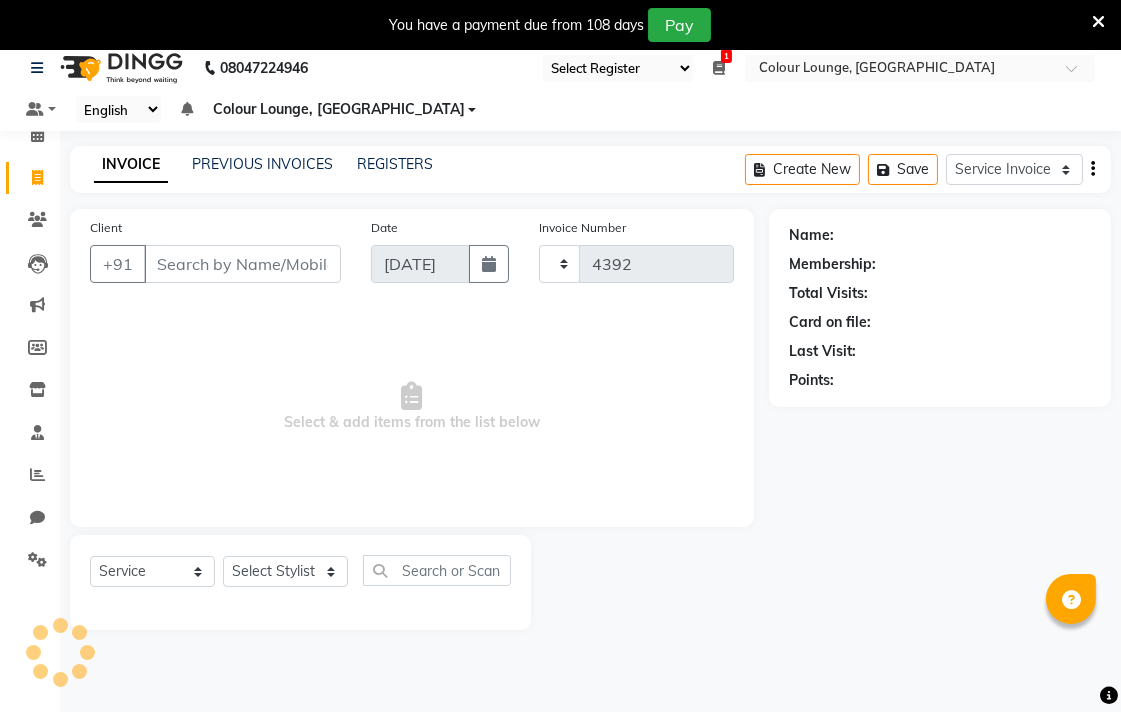 select on "8013" 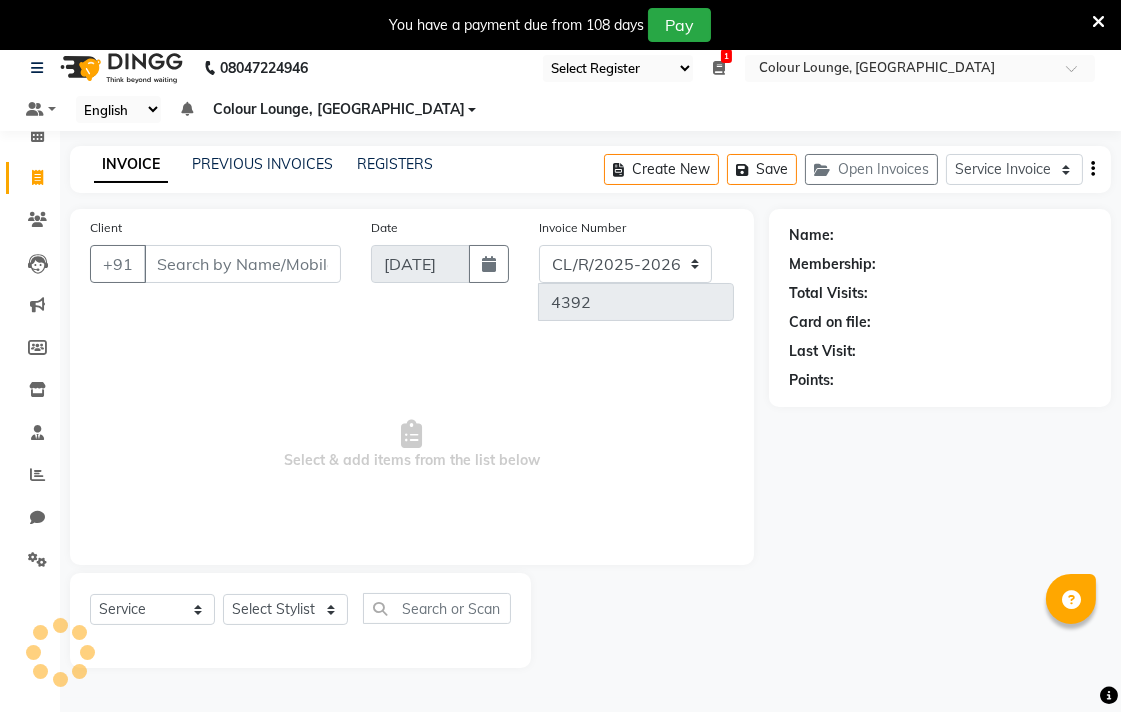 scroll, scrollTop: 50, scrollLeft: 0, axis: vertical 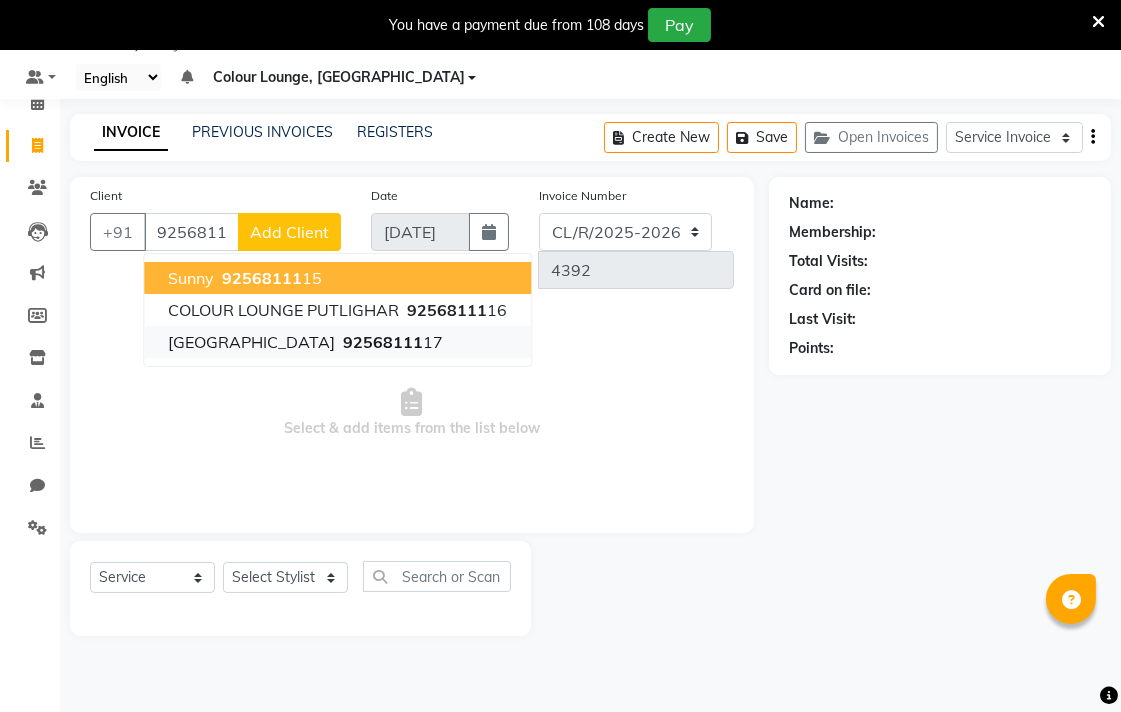 click on "[GEOGRAPHIC_DATA] 17" at bounding box center (337, 342) 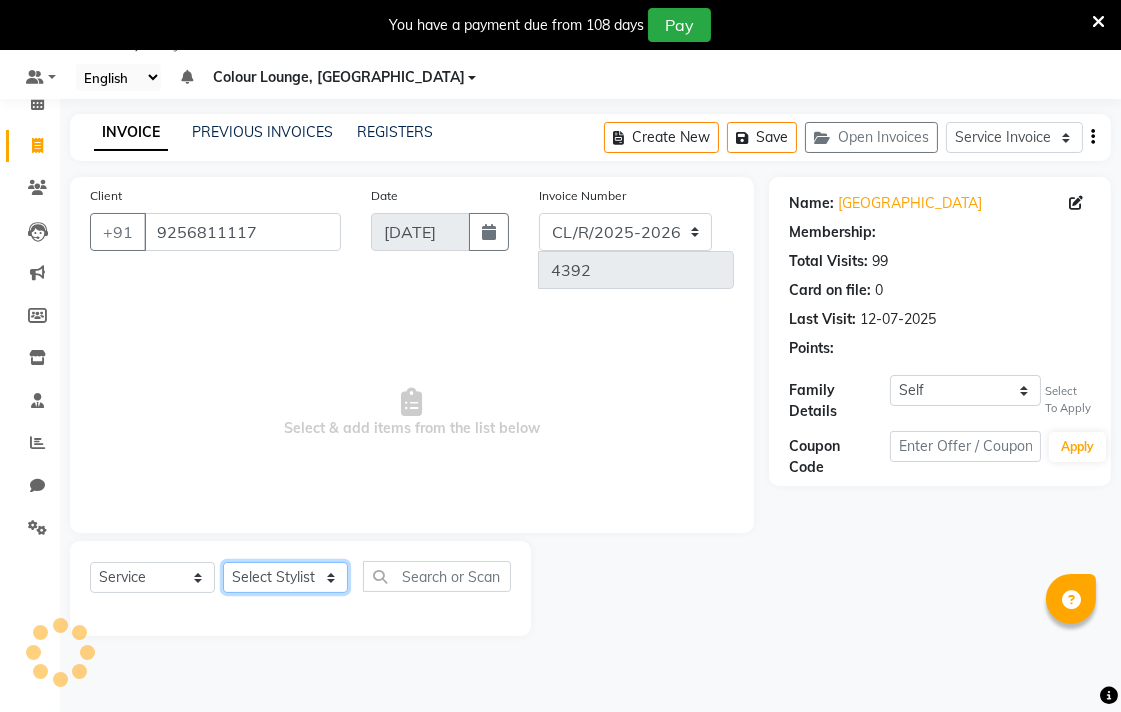click on "Select Stylist Admin AMIT Birshika Colour Lounge, [GEOGRAPHIC_DATA] Colour Lounge, [GEOGRAPHIC_DATA] [PERSON_NAME] [PERSON_NAME] [PERSON_NAME] [PERSON_NAME] [PERSON_NAME] mam [PERSON_NAME] [PERSON_NAME] [PERSON_NAME] MOHIT [PERSON_NAME] POOJA [PERSON_NAME] [PERSON_NAME] [PERSON_NAME] guard [PERSON_NAME] [PERSON_NAME] [PERSON_NAME] [PERSON_NAME] SAMEER [PERSON_NAME] [PERSON_NAME] [PERSON_NAME] [PERSON_NAME] [PERSON_NAME] [PERSON_NAME] VISHAL [PERSON_NAME]" 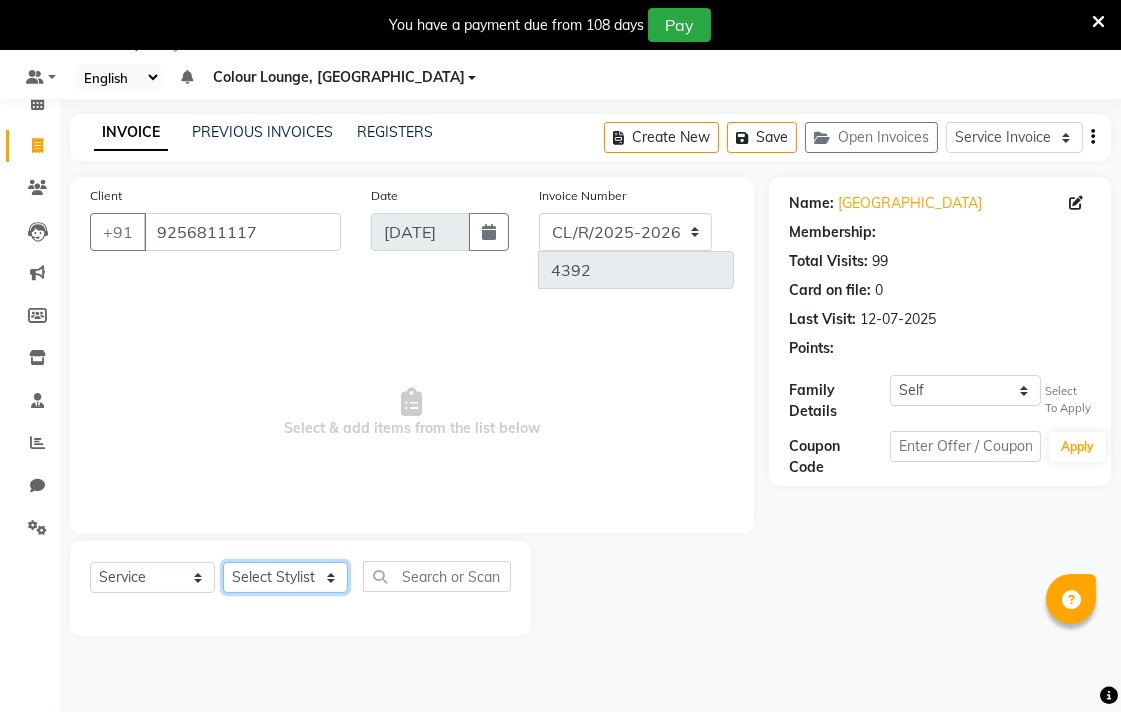 select on "1: Object" 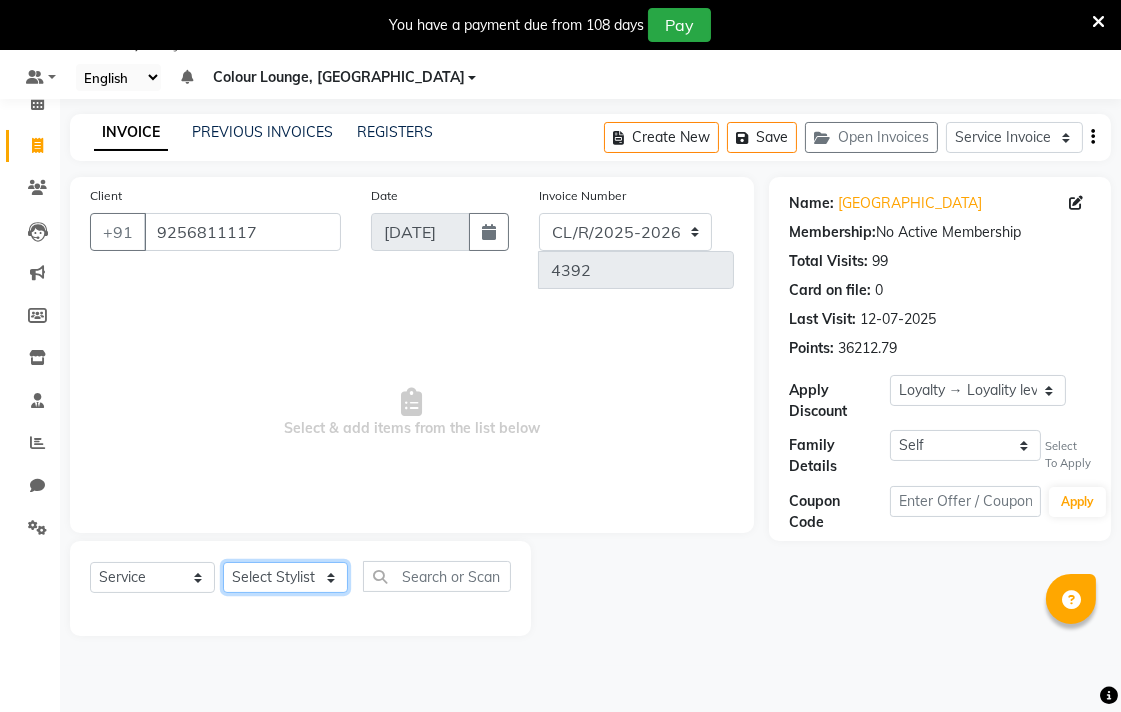 select on "83327" 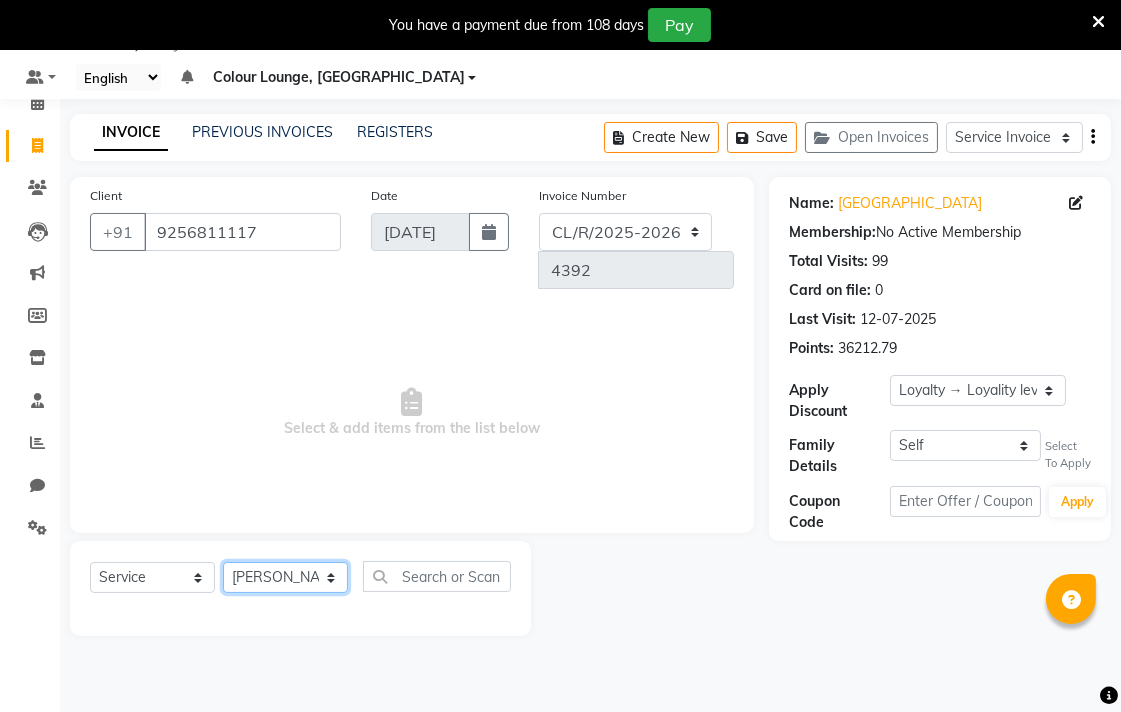 click on "Select Stylist Admin AMIT Birshika Colour Lounge, [GEOGRAPHIC_DATA] Colour Lounge, [GEOGRAPHIC_DATA] [PERSON_NAME] [PERSON_NAME] [PERSON_NAME] [PERSON_NAME] [PERSON_NAME] mam [PERSON_NAME] [PERSON_NAME] [PERSON_NAME] MOHIT [PERSON_NAME] POOJA [PERSON_NAME] [PERSON_NAME] [PERSON_NAME] guard [PERSON_NAME] [PERSON_NAME] [PERSON_NAME] [PERSON_NAME] SAMEER [PERSON_NAME] [PERSON_NAME] [PERSON_NAME] [PERSON_NAME] [PERSON_NAME] [PERSON_NAME] VISHAL [PERSON_NAME]" 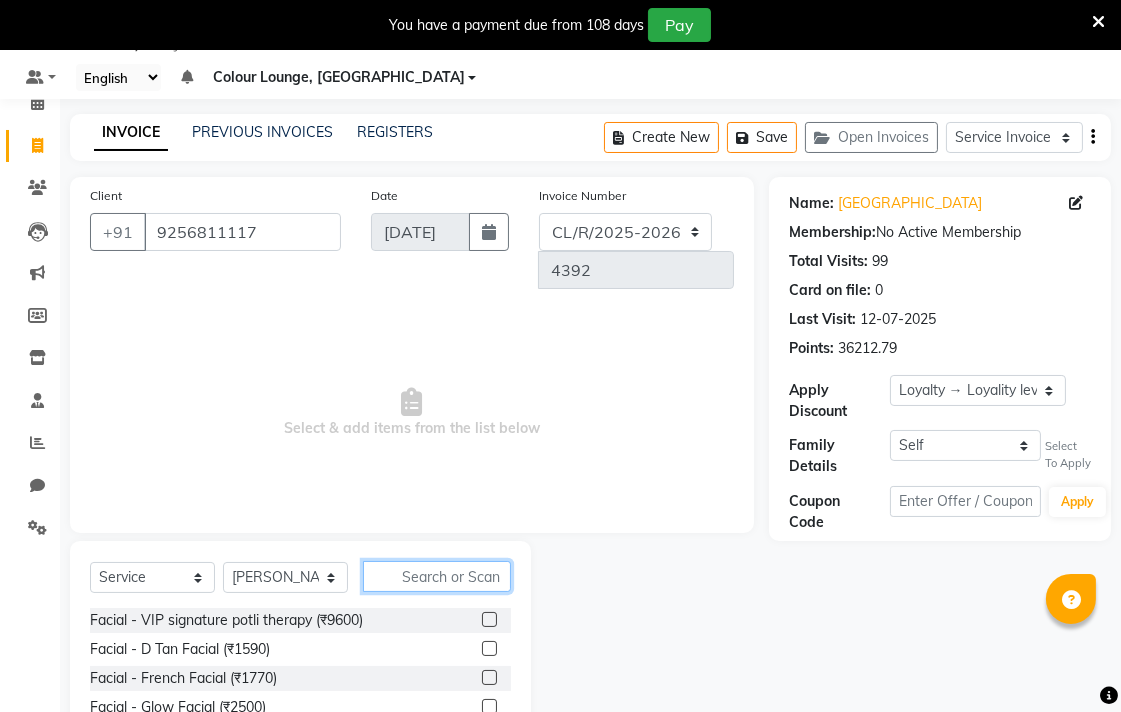 click 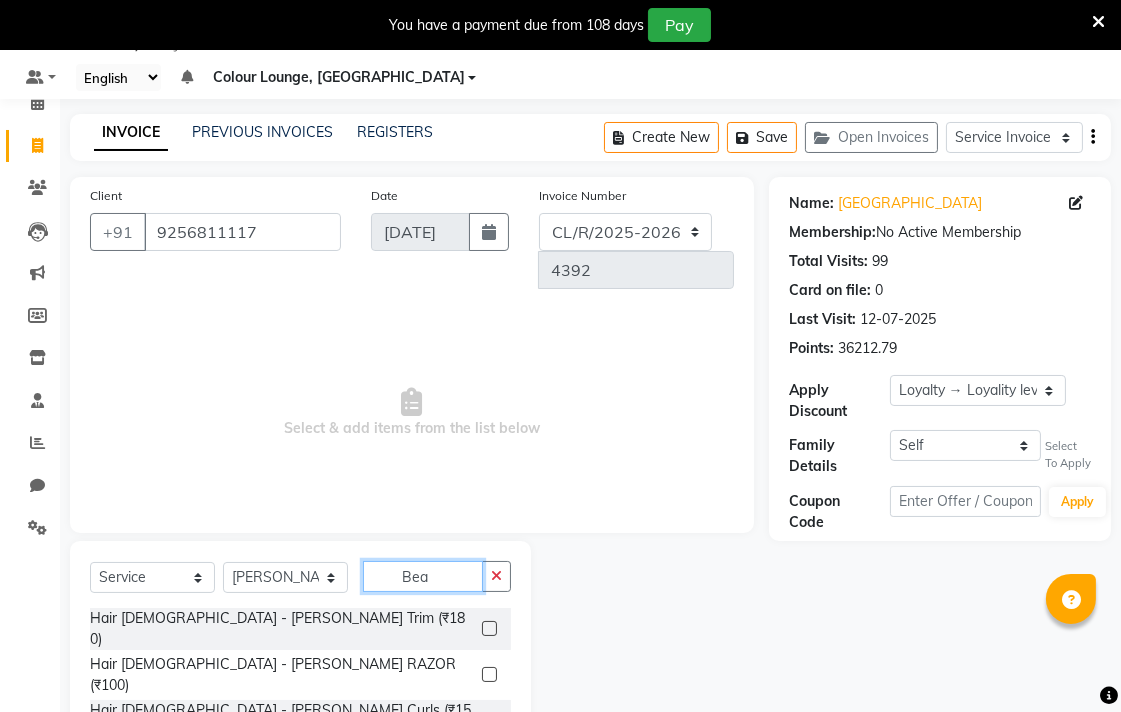 type on "Bea" 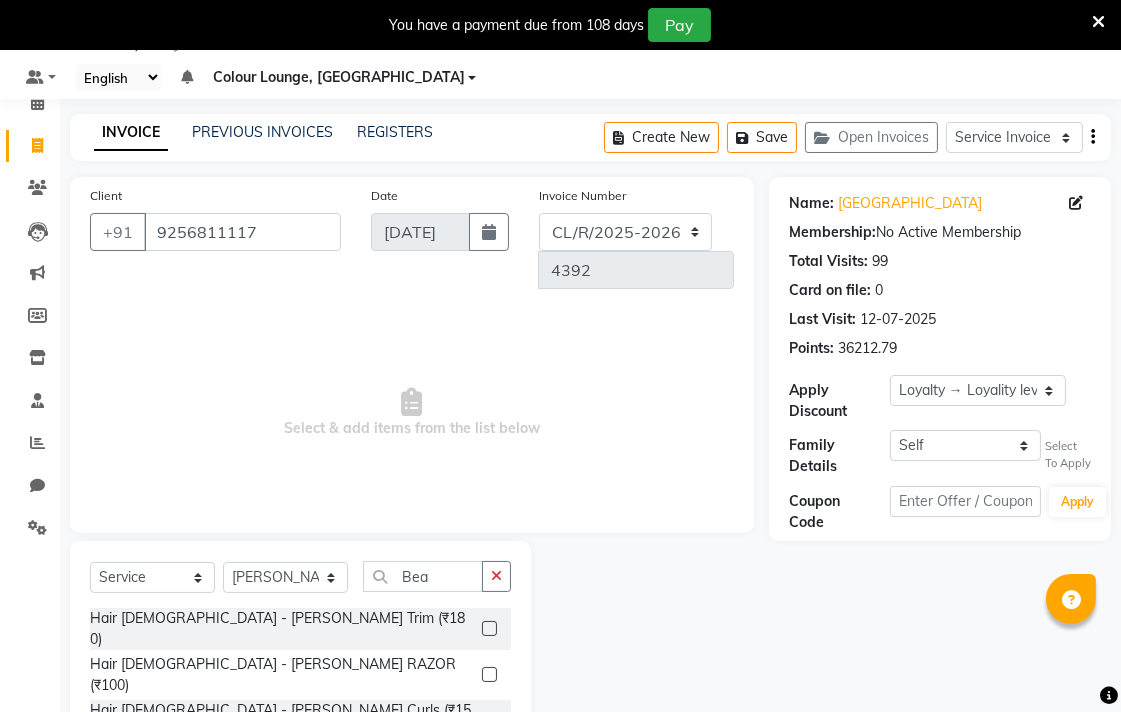 click 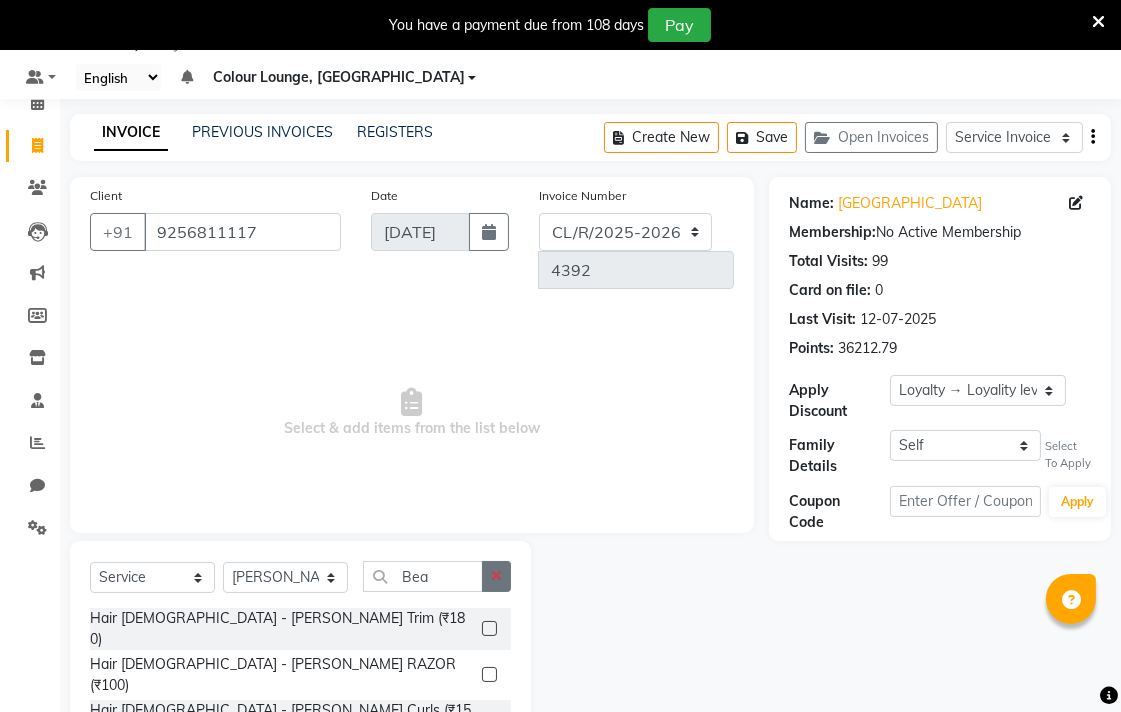 click 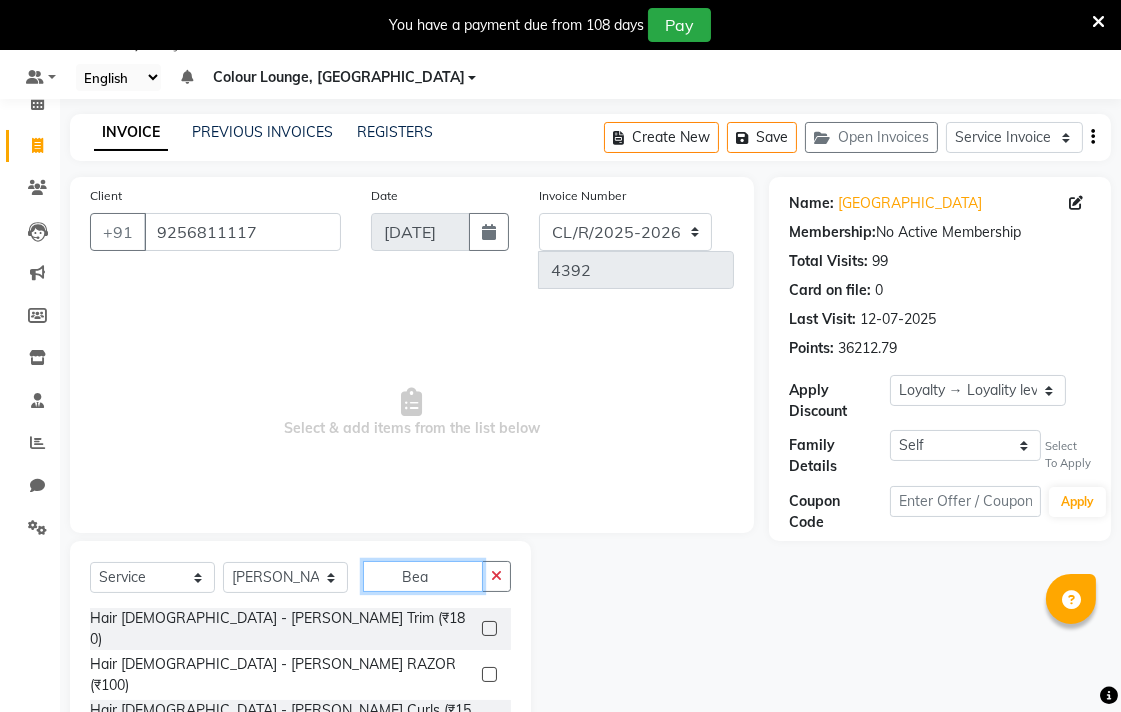 type on "Bea" 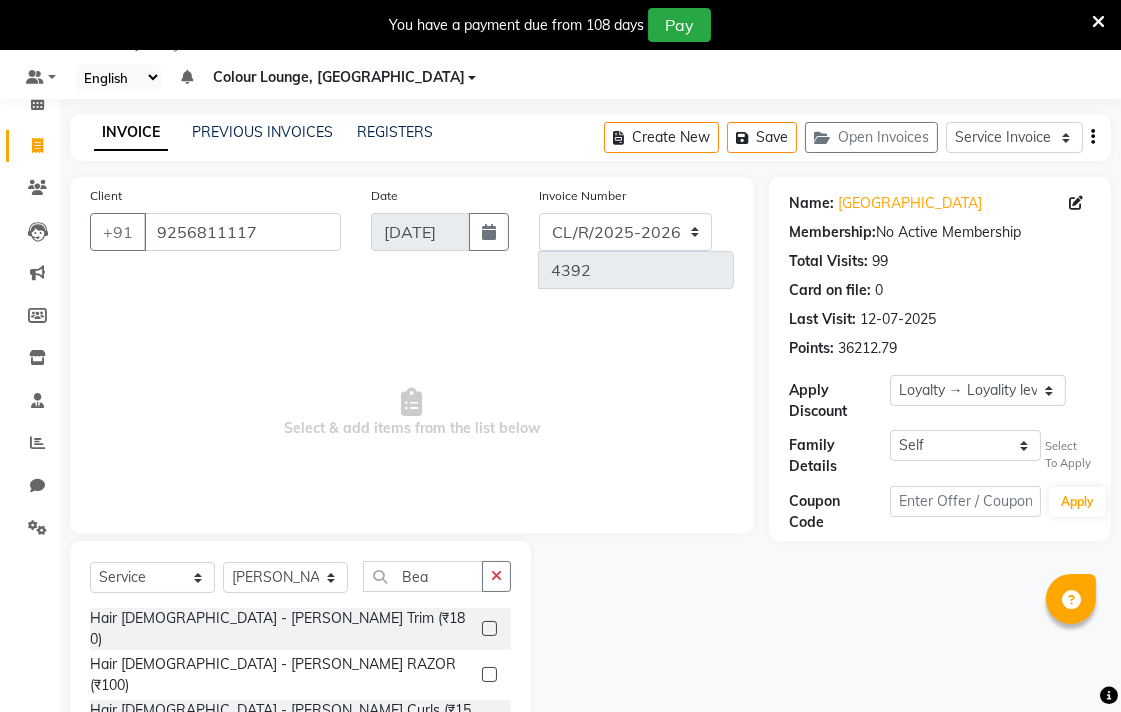 click 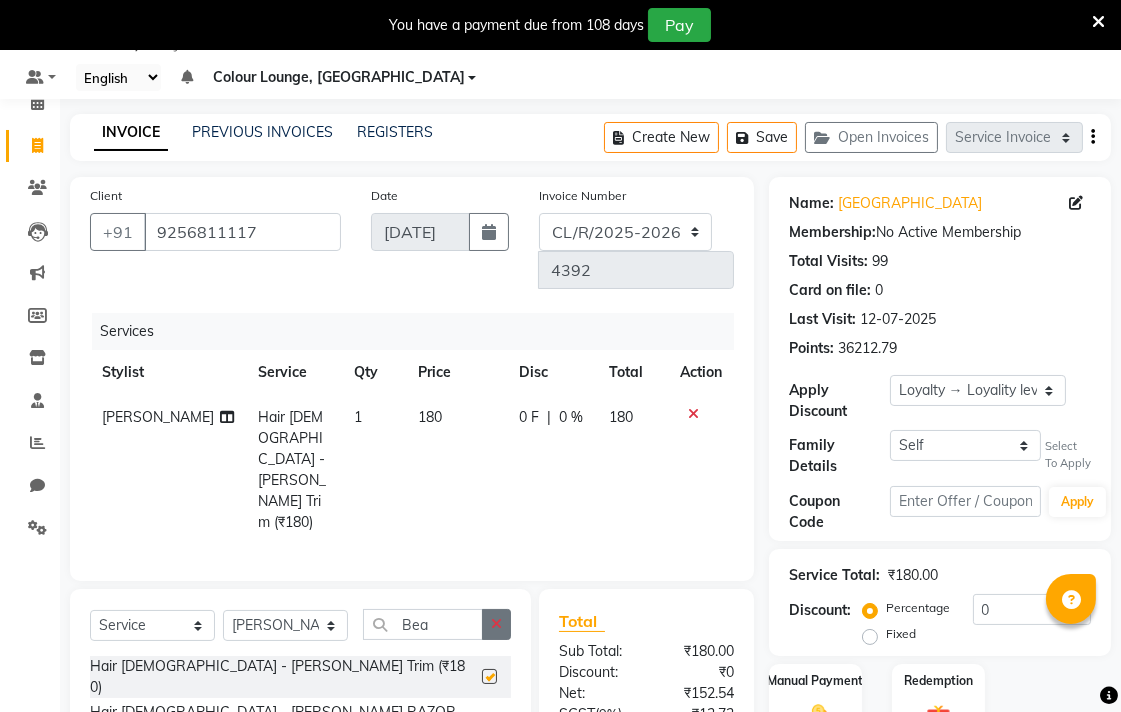 click 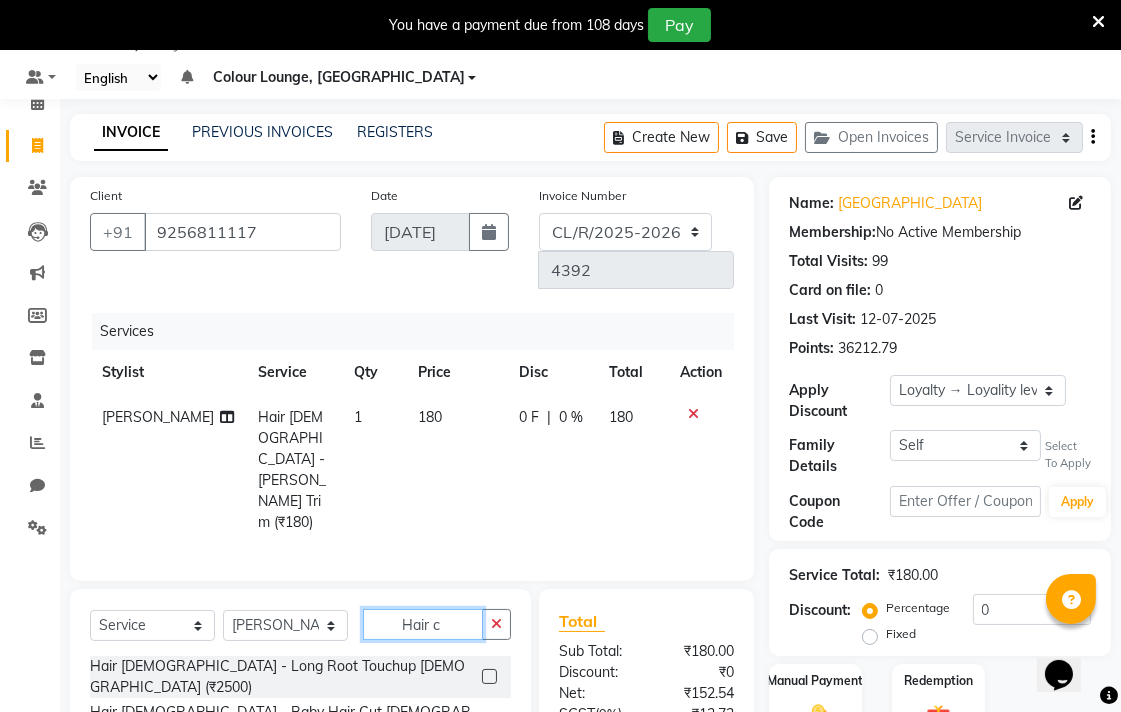 scroll, scrollTop: 0, scrollLeft: 0, axis: both 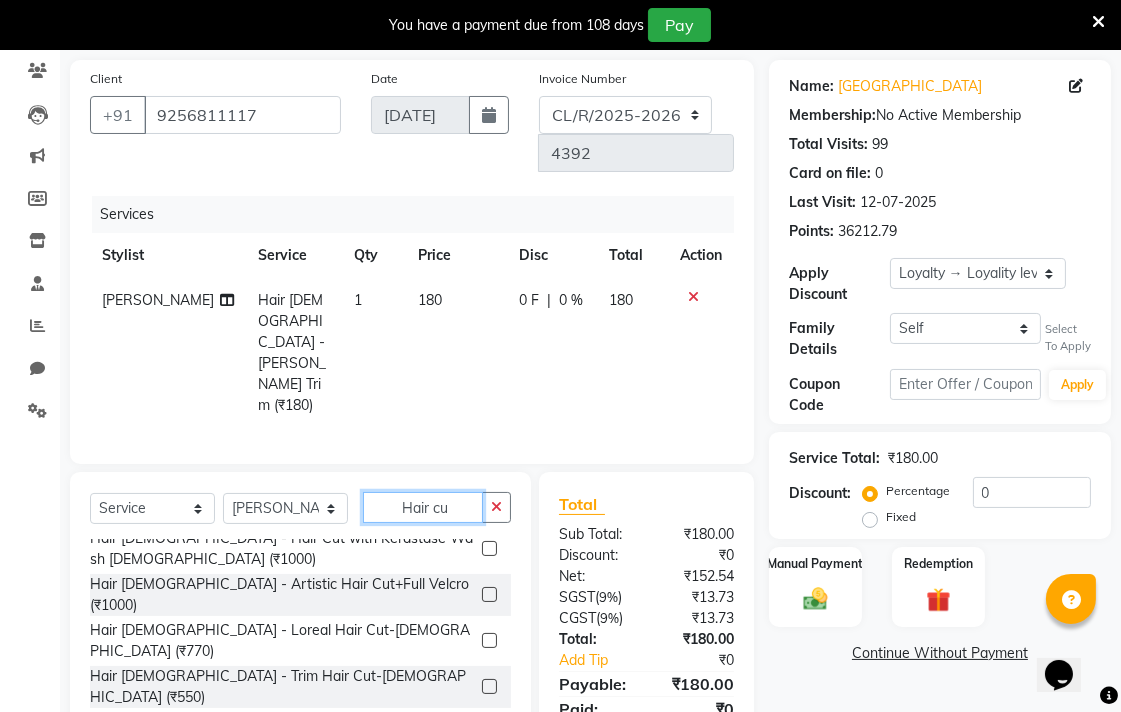 type on "Hair cu" 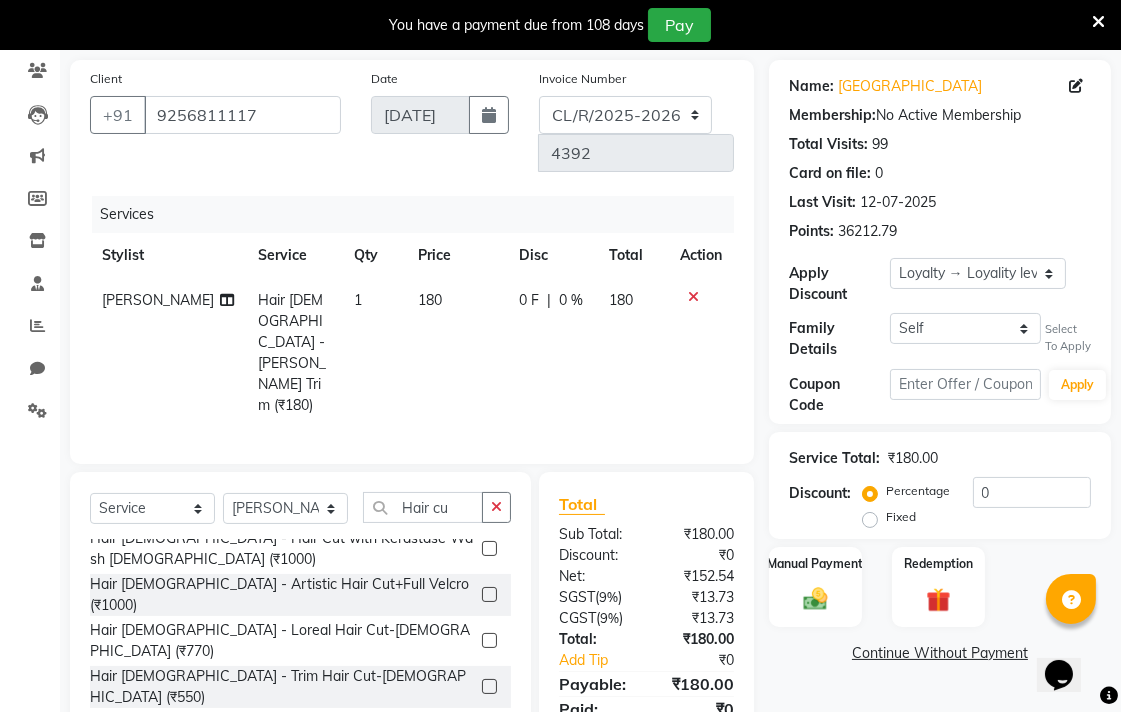 click 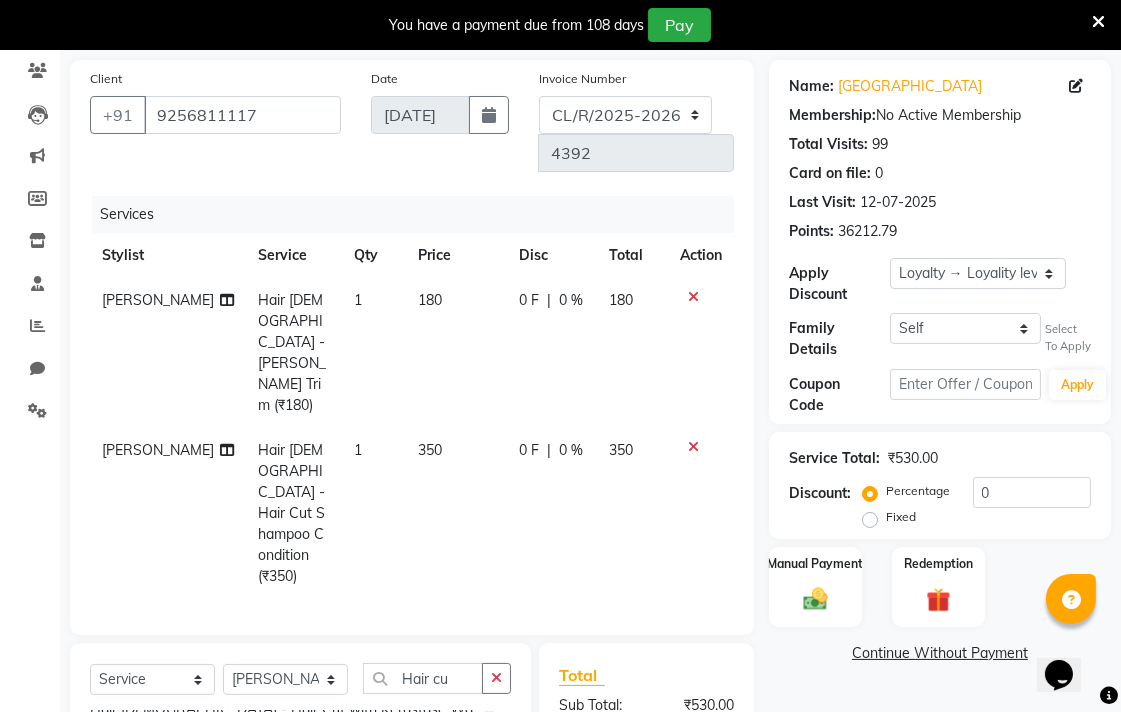 checkbox on "false" 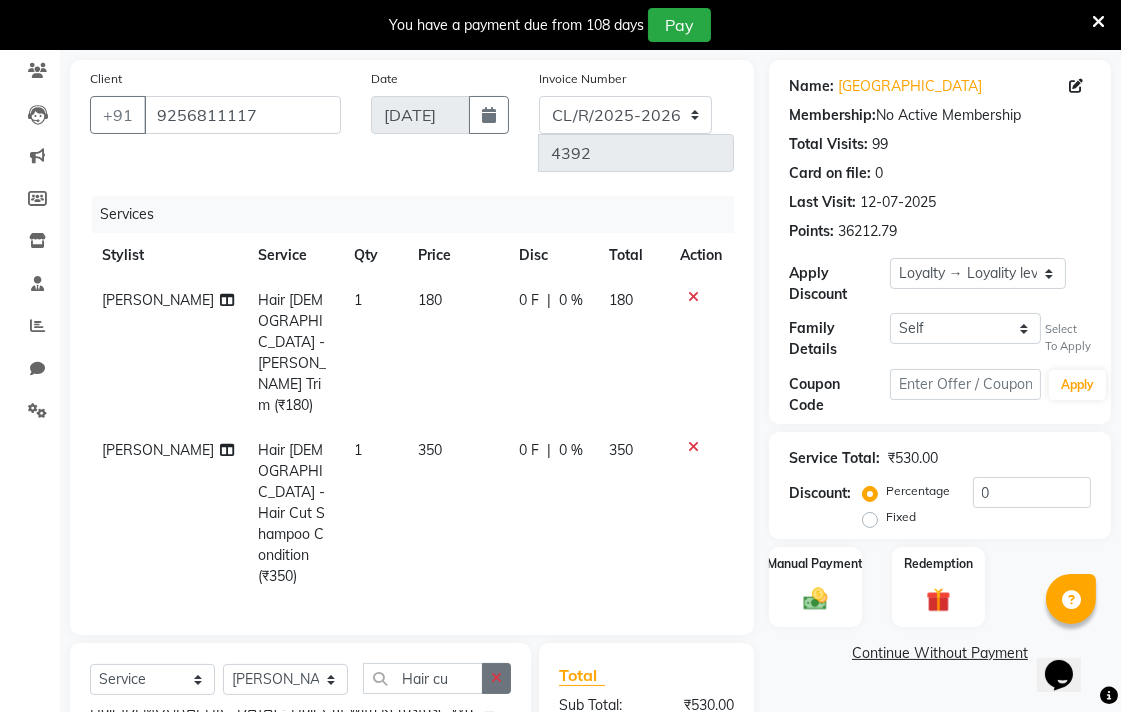 click 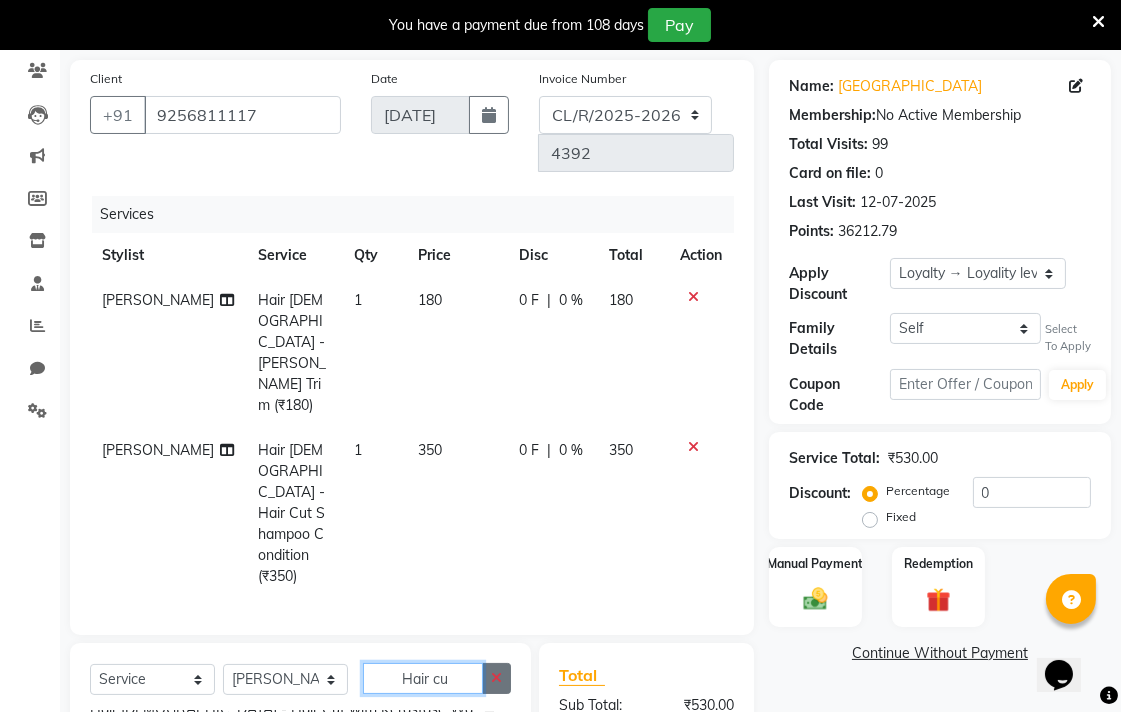 type 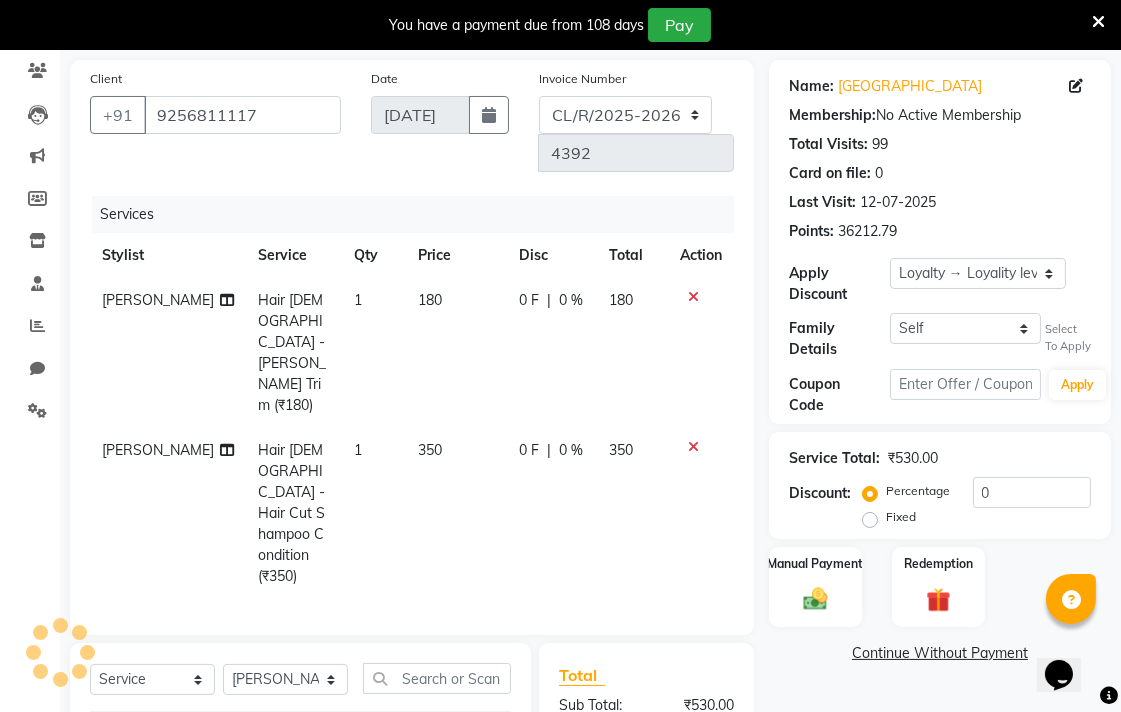 click on "Hair [DEMOGRAPHIC_DATA] - Hair Cut Shampoo Condition (₹350)" 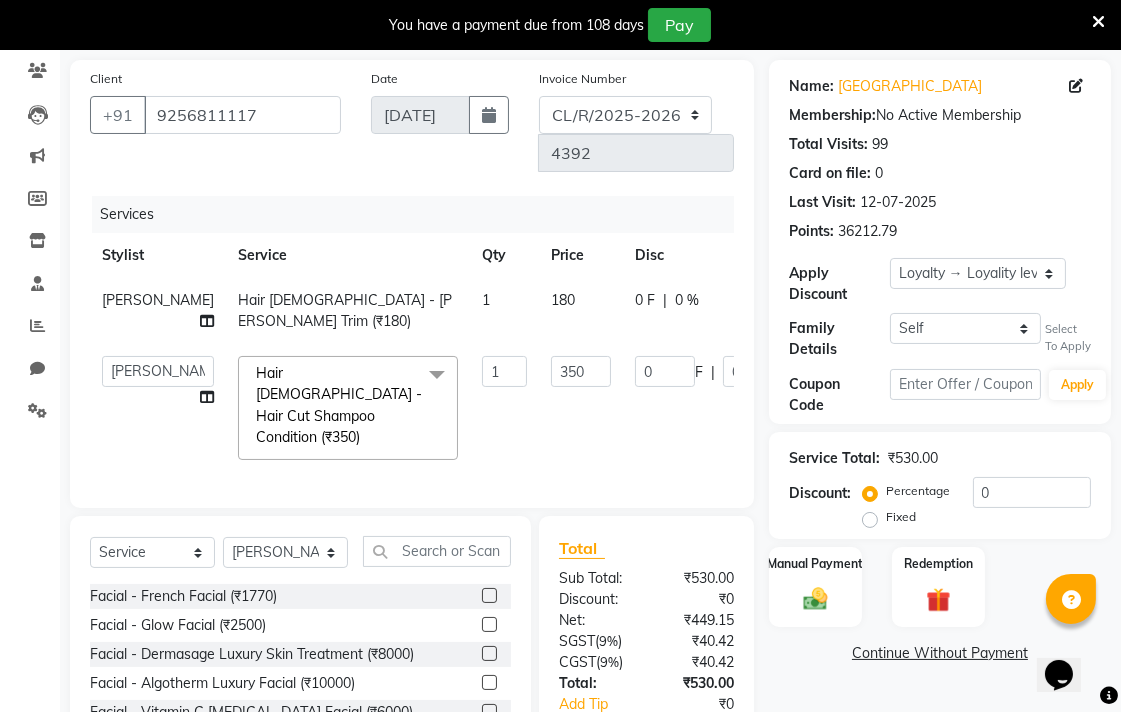 click 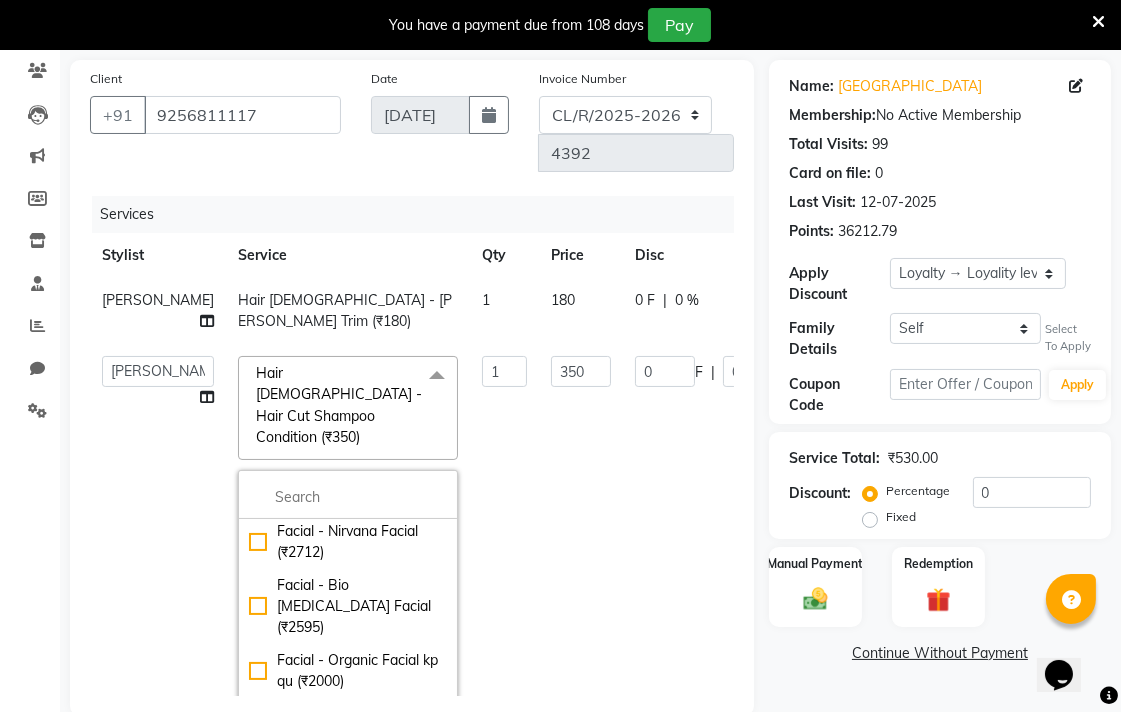 scroll, scrollTop: 648, scrollLeft: 0, axis: vertical 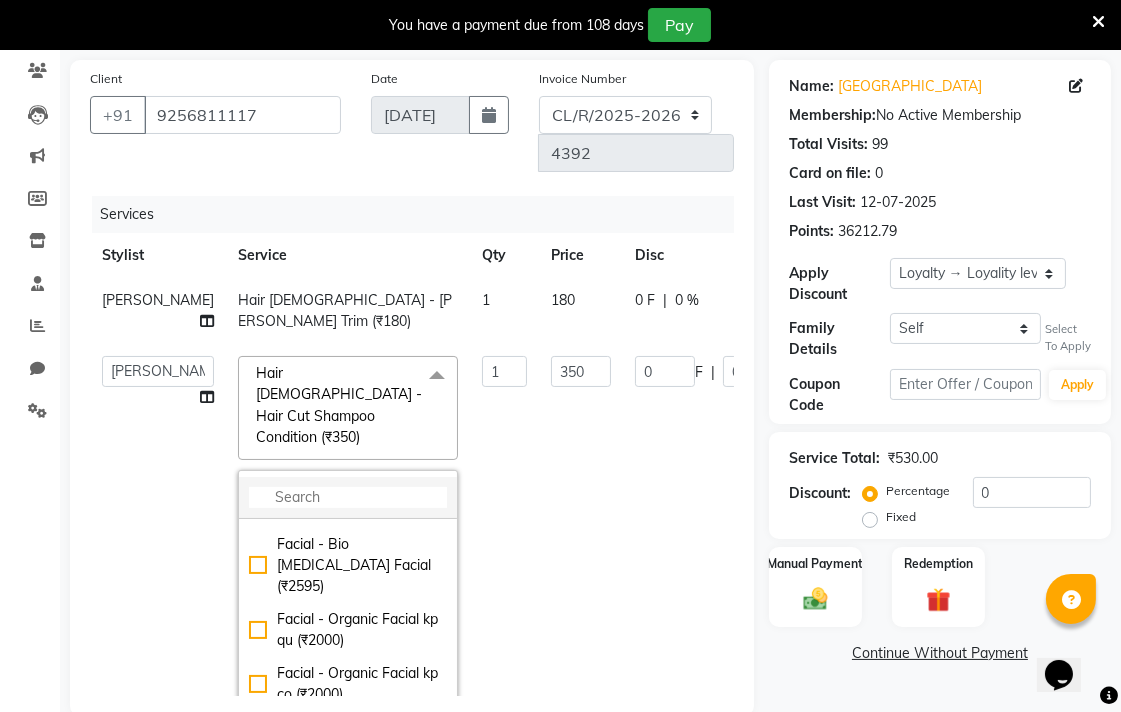 click 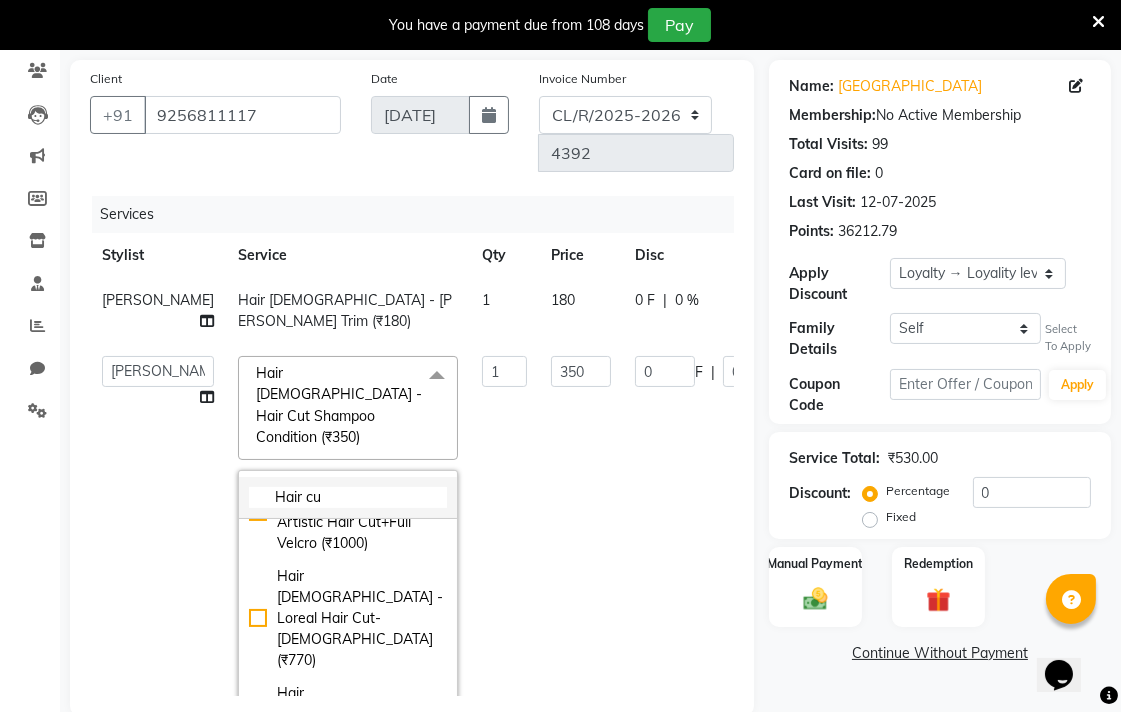 scroll, scrollTop: 318, scrollLeft: 0, axis: vertical 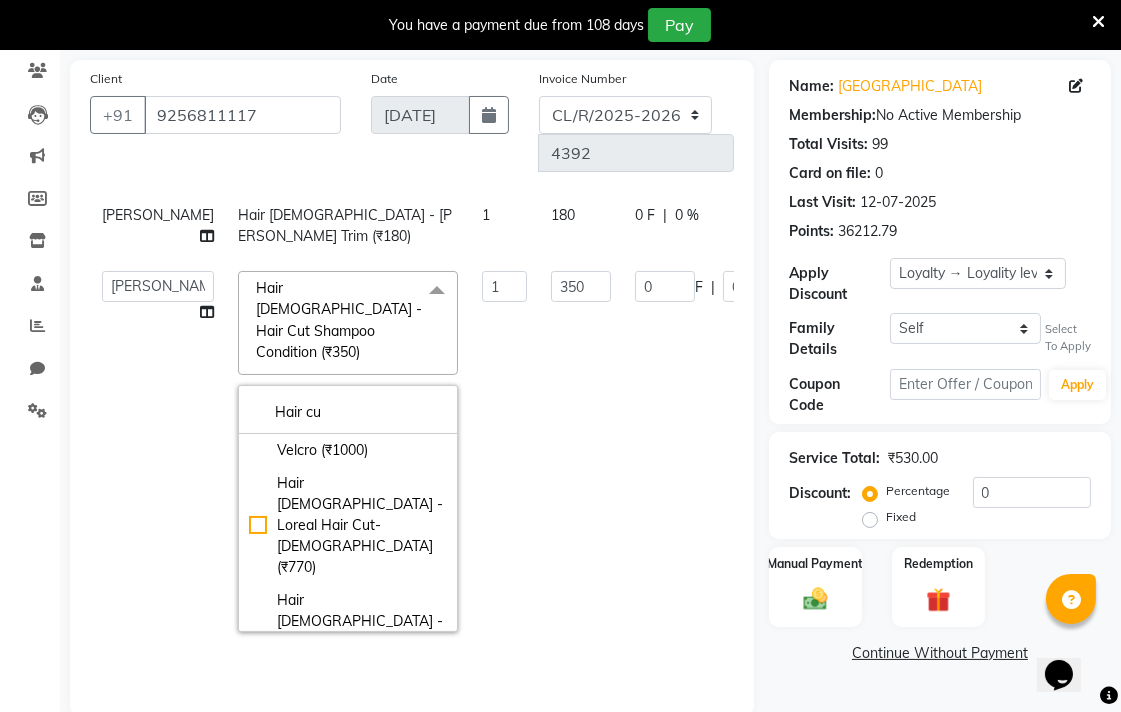 type on "Hair cu" 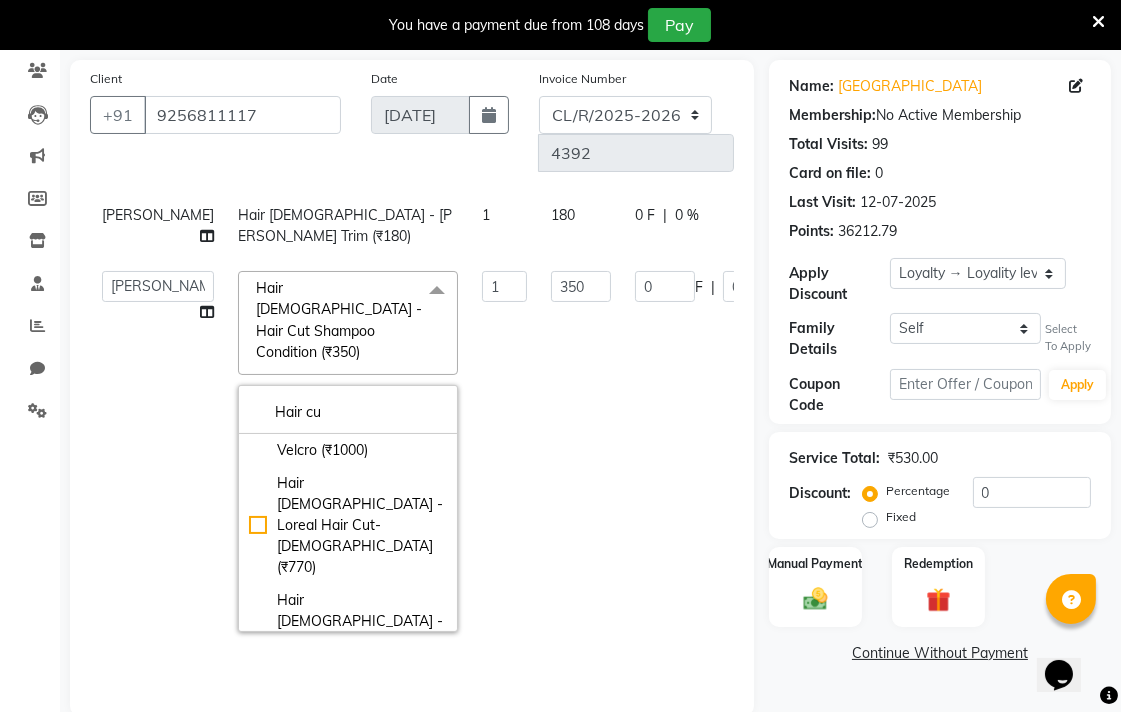 click on "Hair [DEMOGRAPHIC_DATA] - Advance Hair Cut+Kerastate Hair Bath-[DEMOGRAPHIC_DATA] (₹449)" 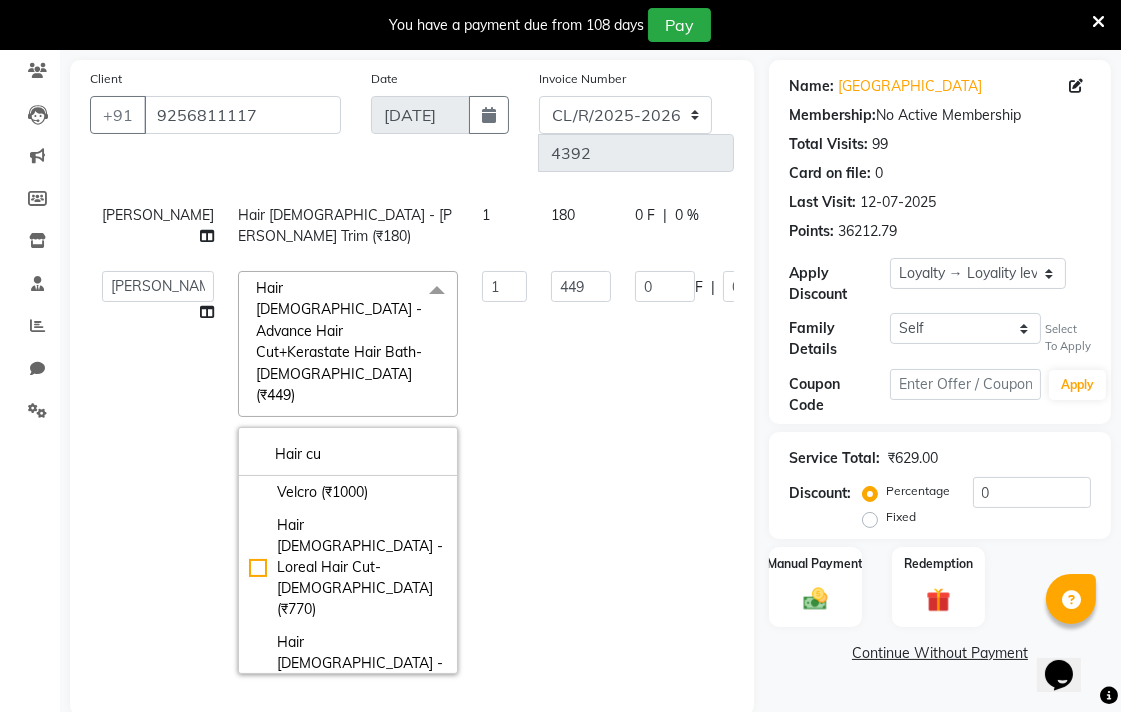 click on "0 F | 0 %" 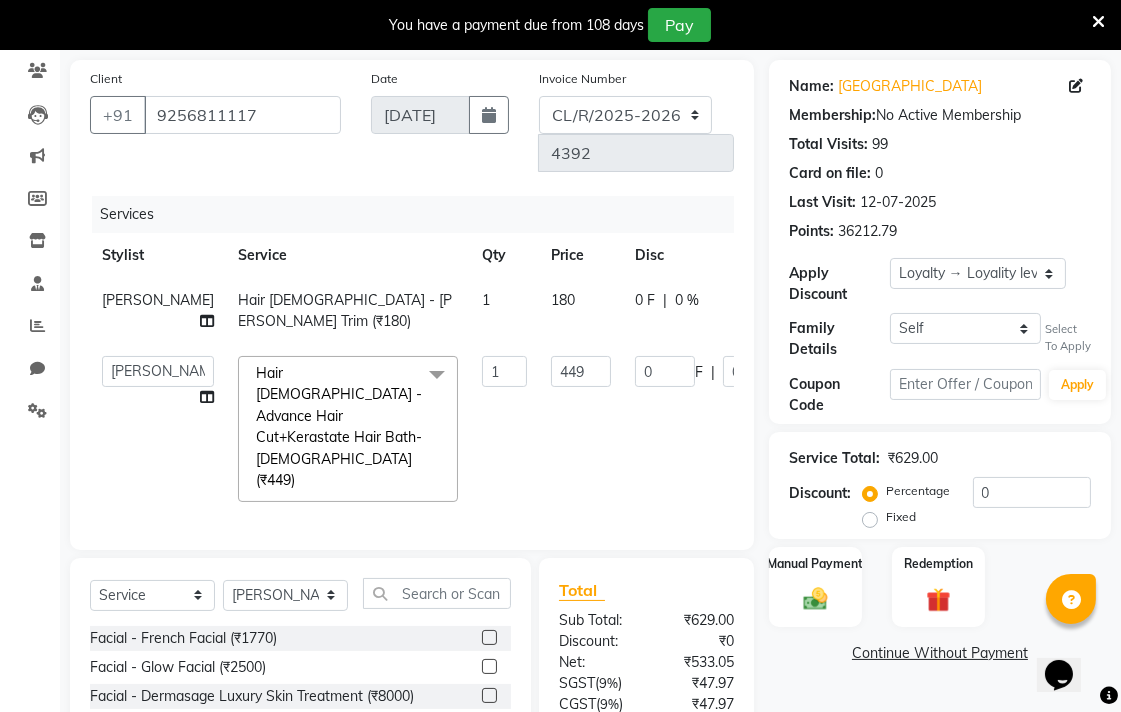 scroll, scrollTop: 0, scrollLeft: 0, axis: both 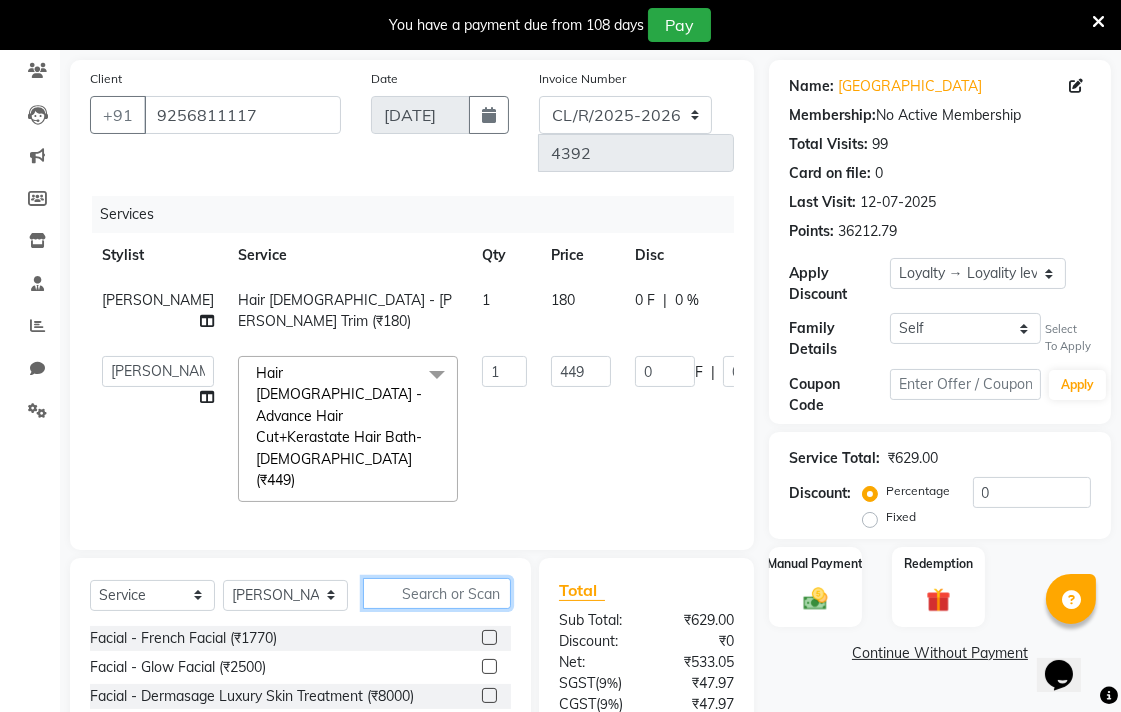 click 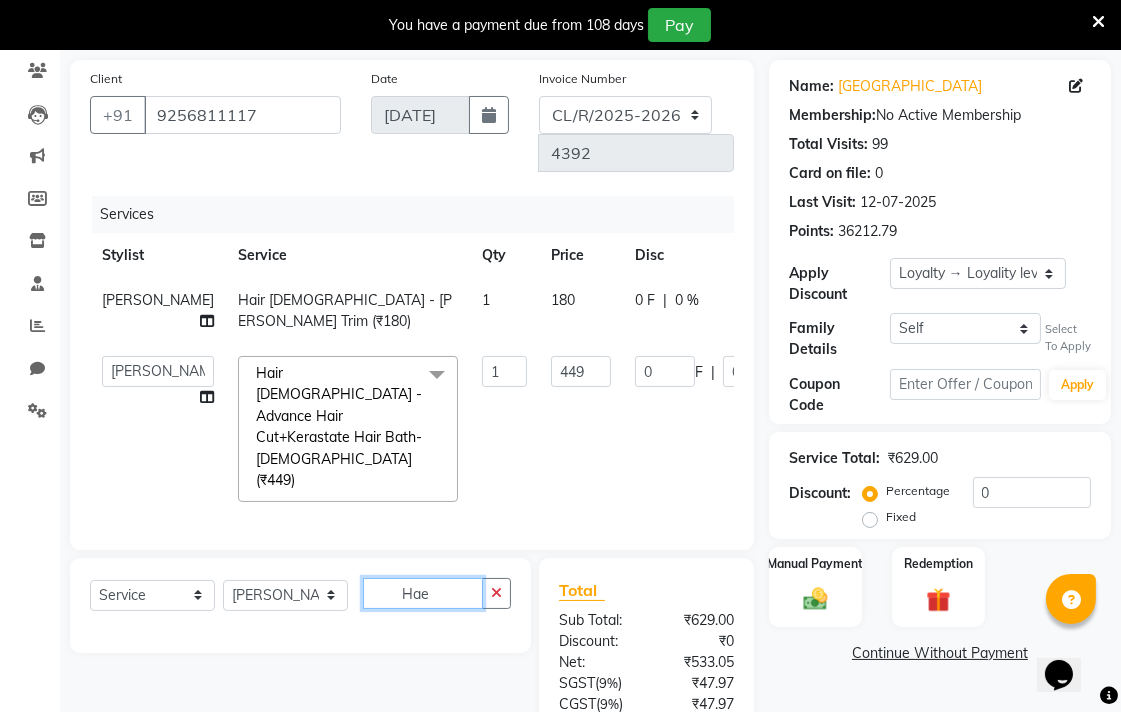 scroll, scrollTop: 0, scrollLeft: 0, axis: both 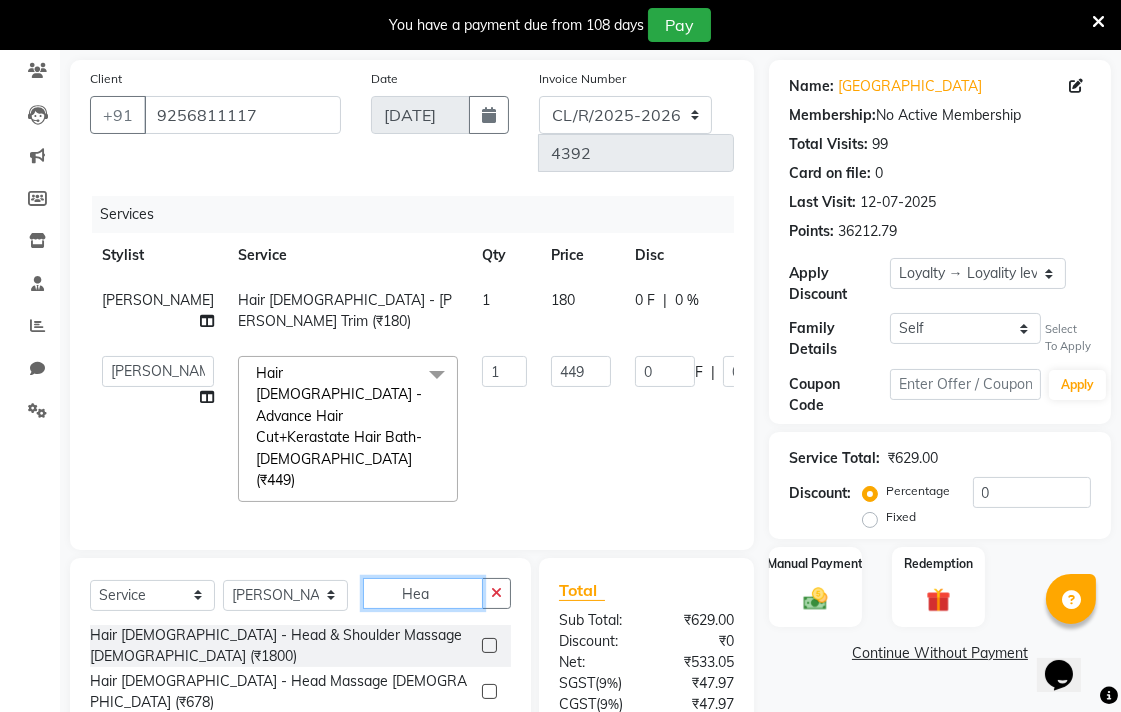 type on "Hea" 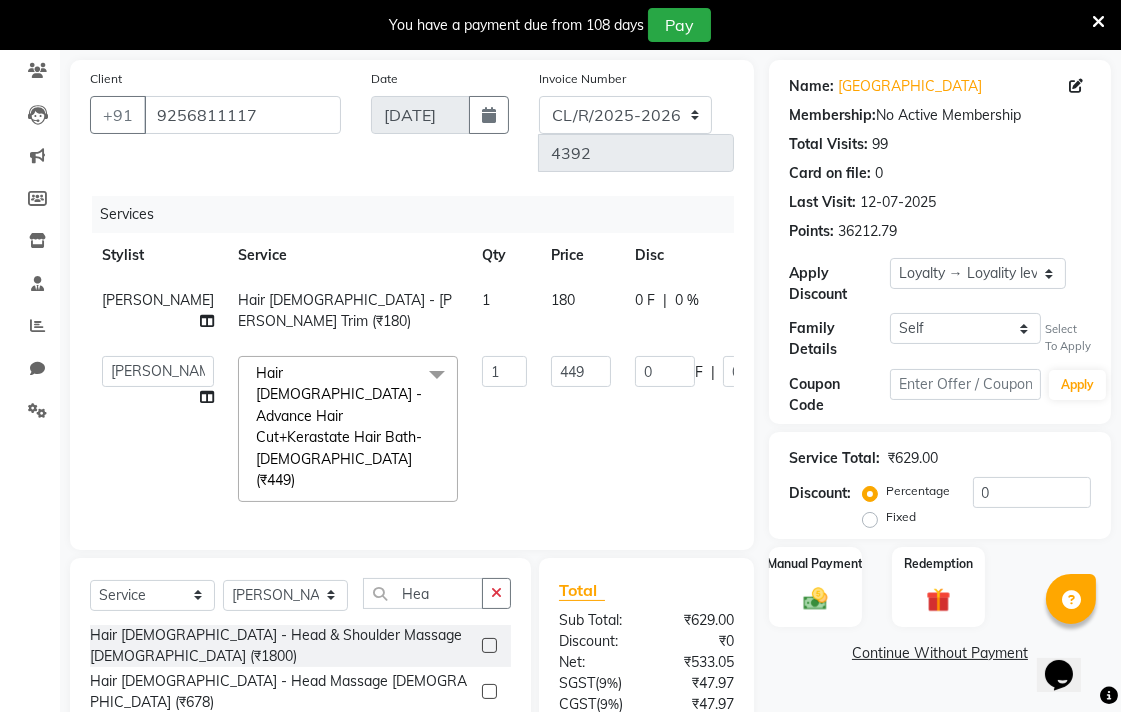 click 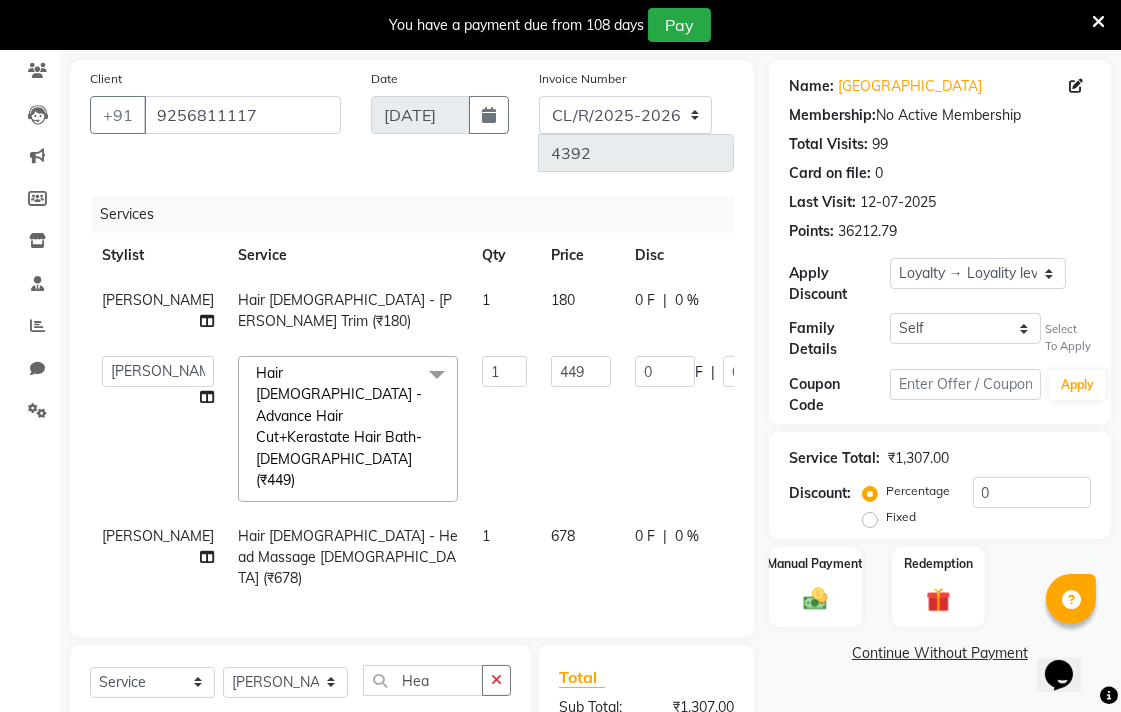 checkbox on "false" 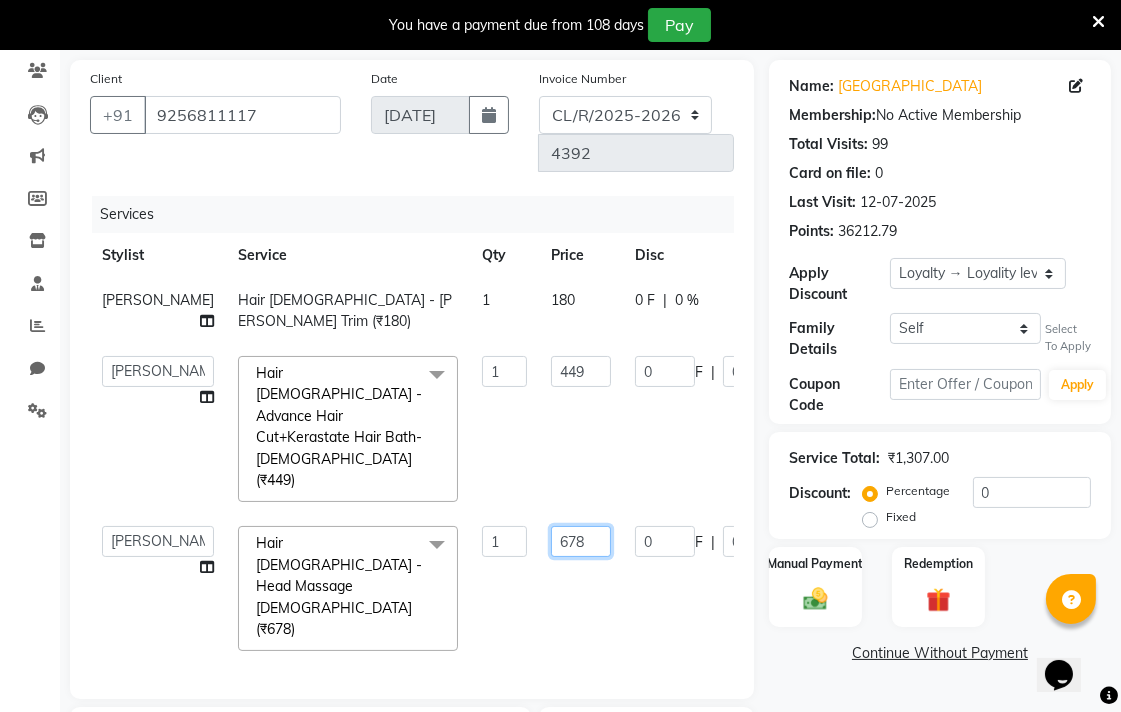 click on "678" 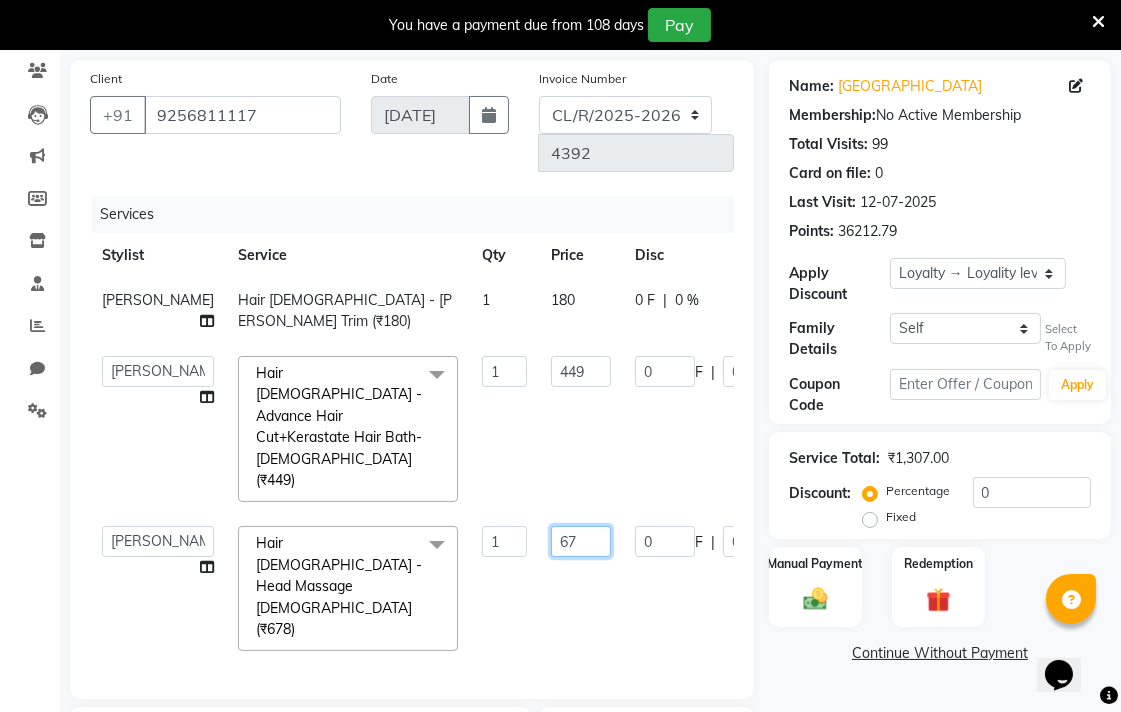 type on "6" 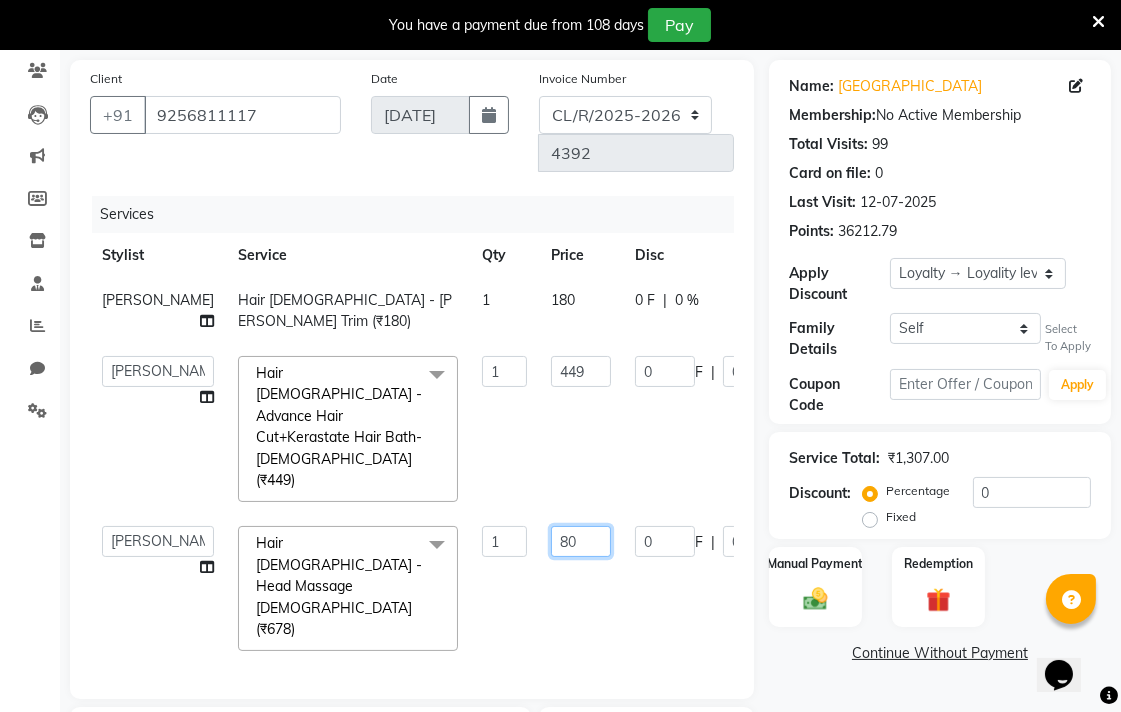 type on "800" 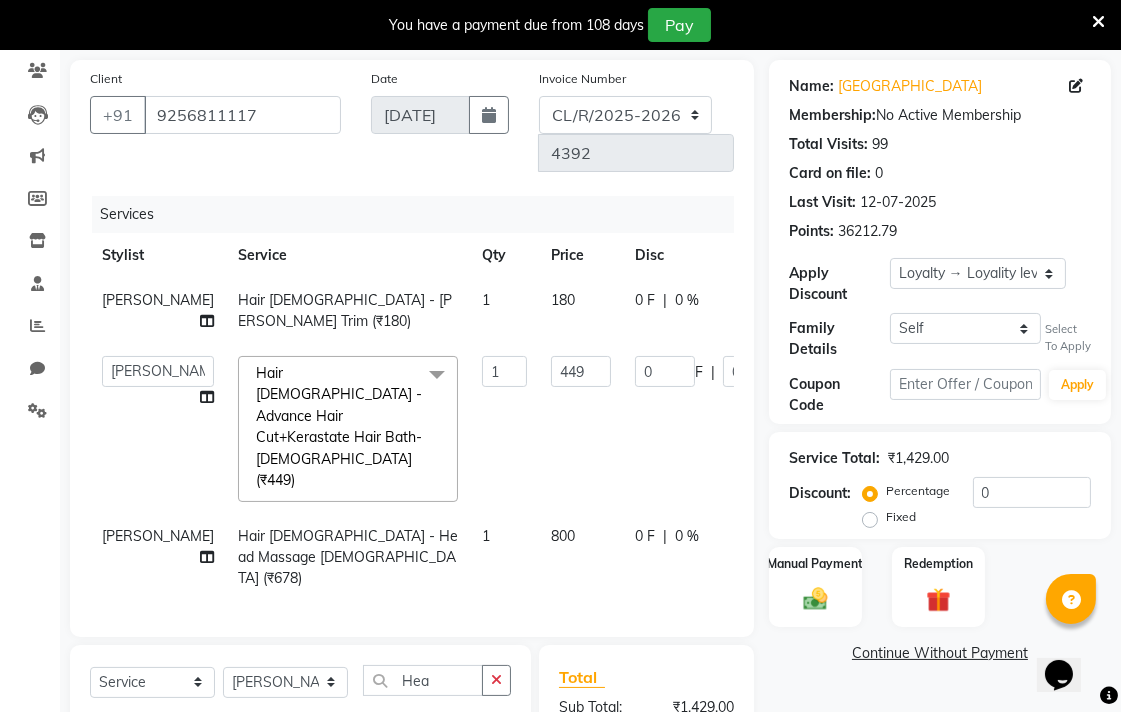 click on "0 F | 0 %" 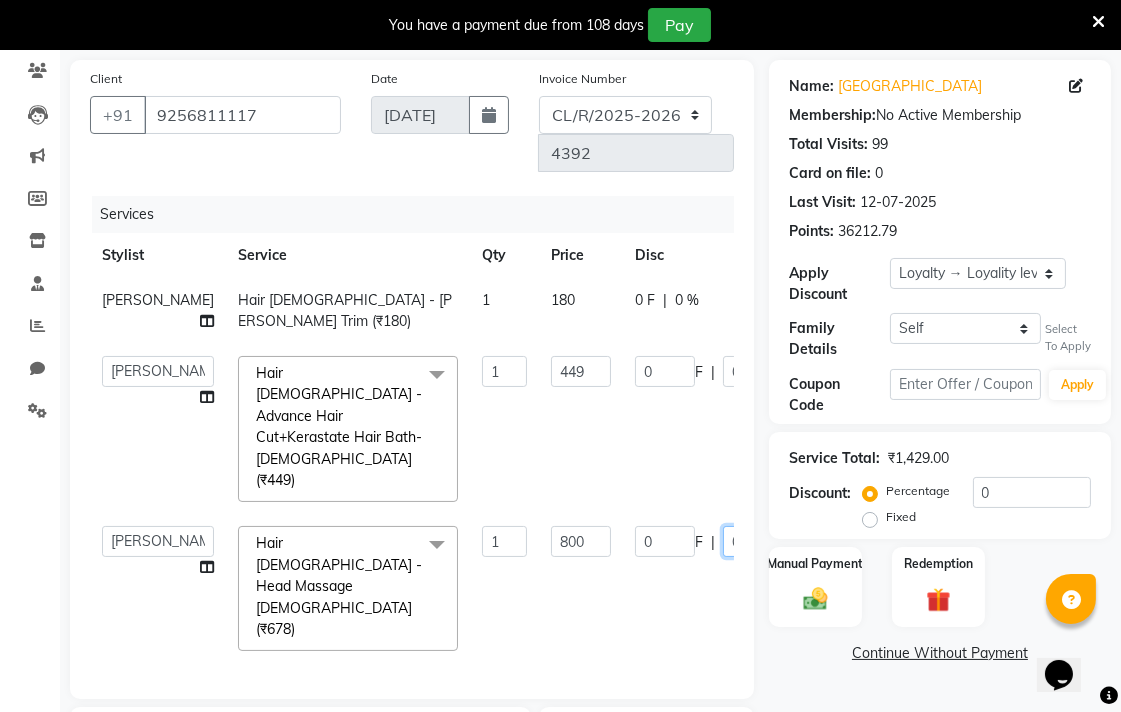 click on "0" 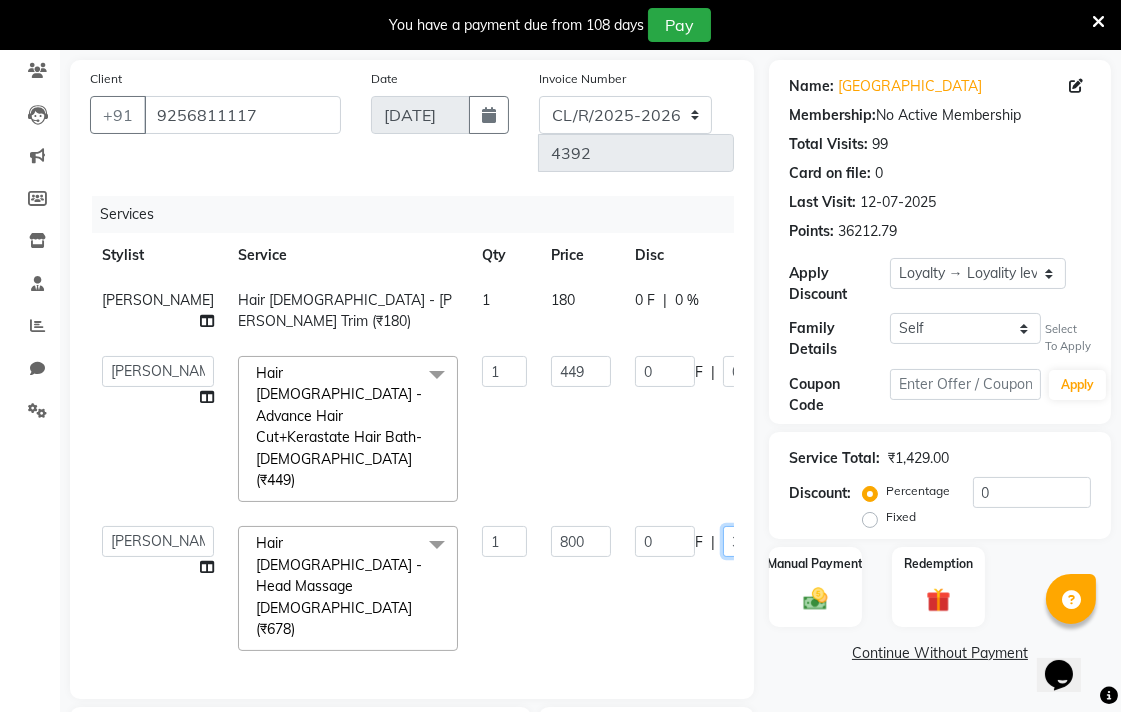 type on "30" 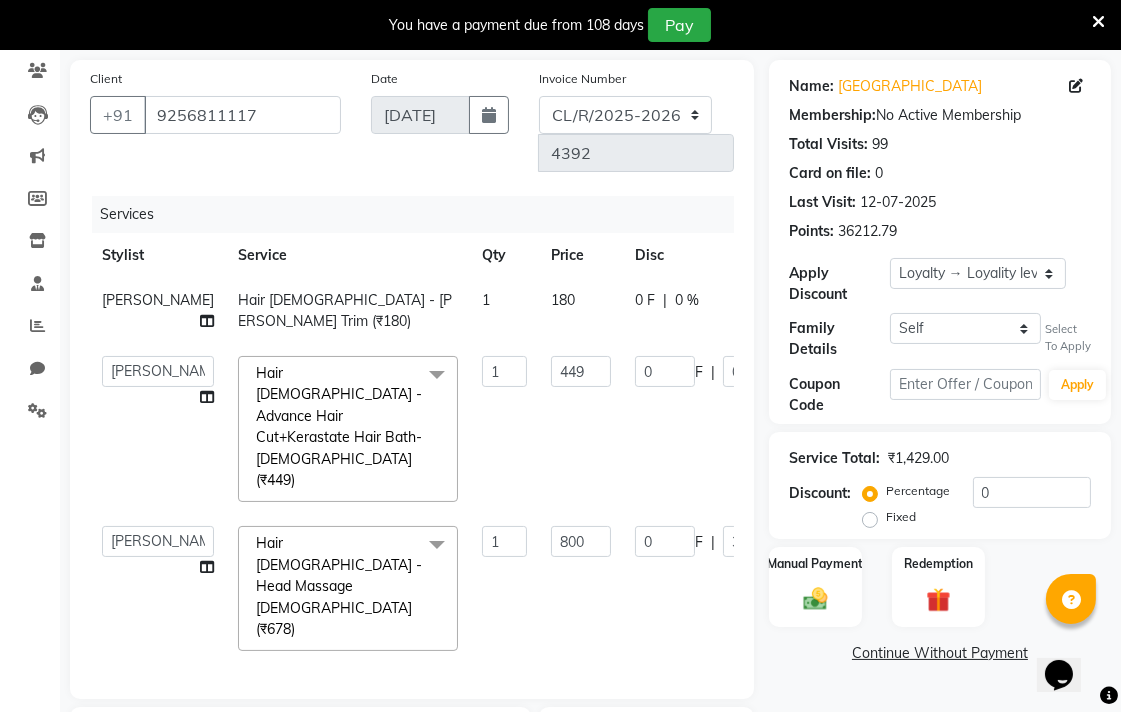 click on "0 F | 30 %" 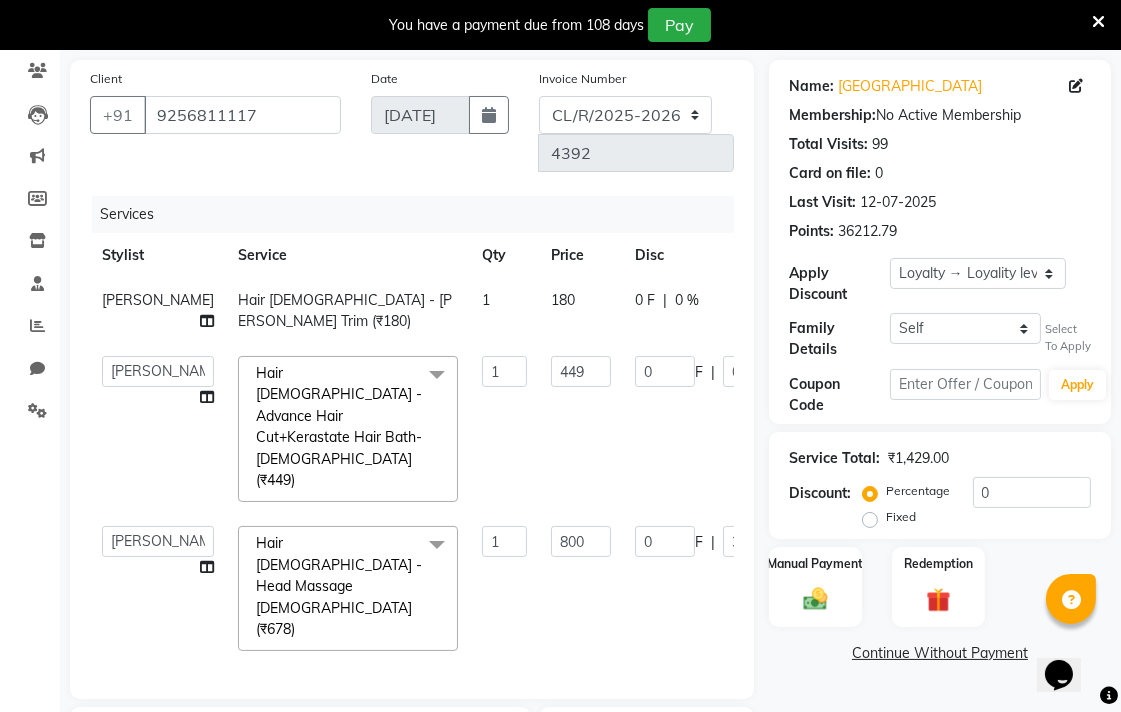 select on "83327" 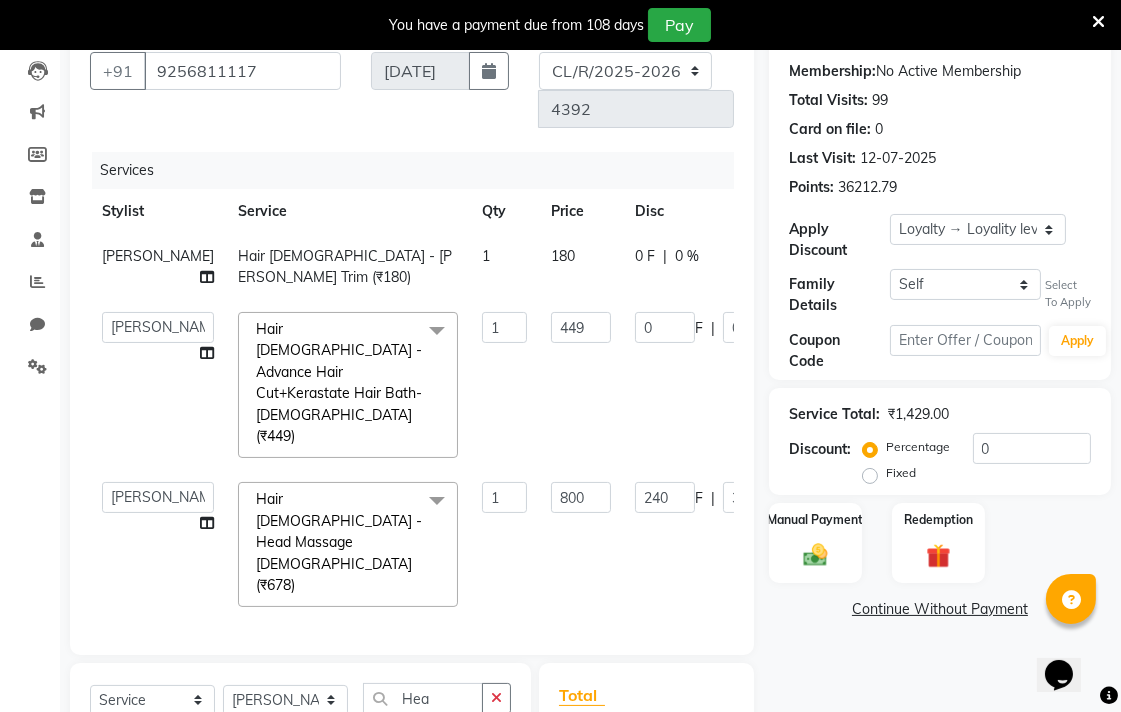 scroll, scrollTop: 357, scrollLeft: 0, axis: vertical 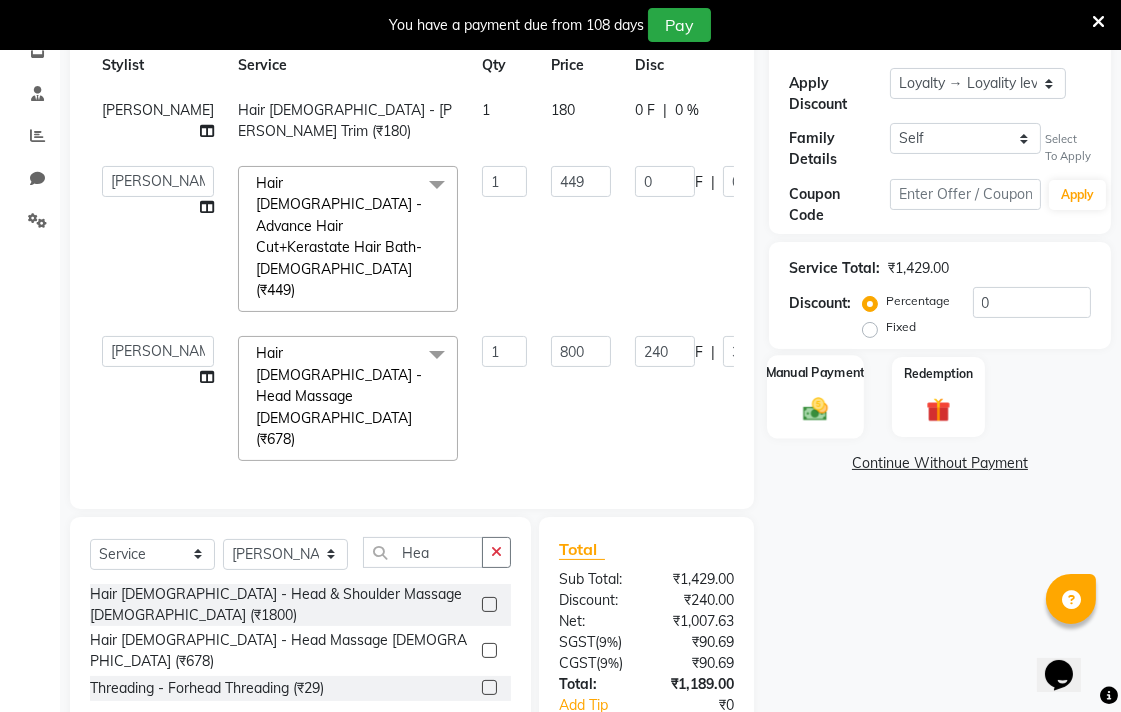 click on "Manual Payment" 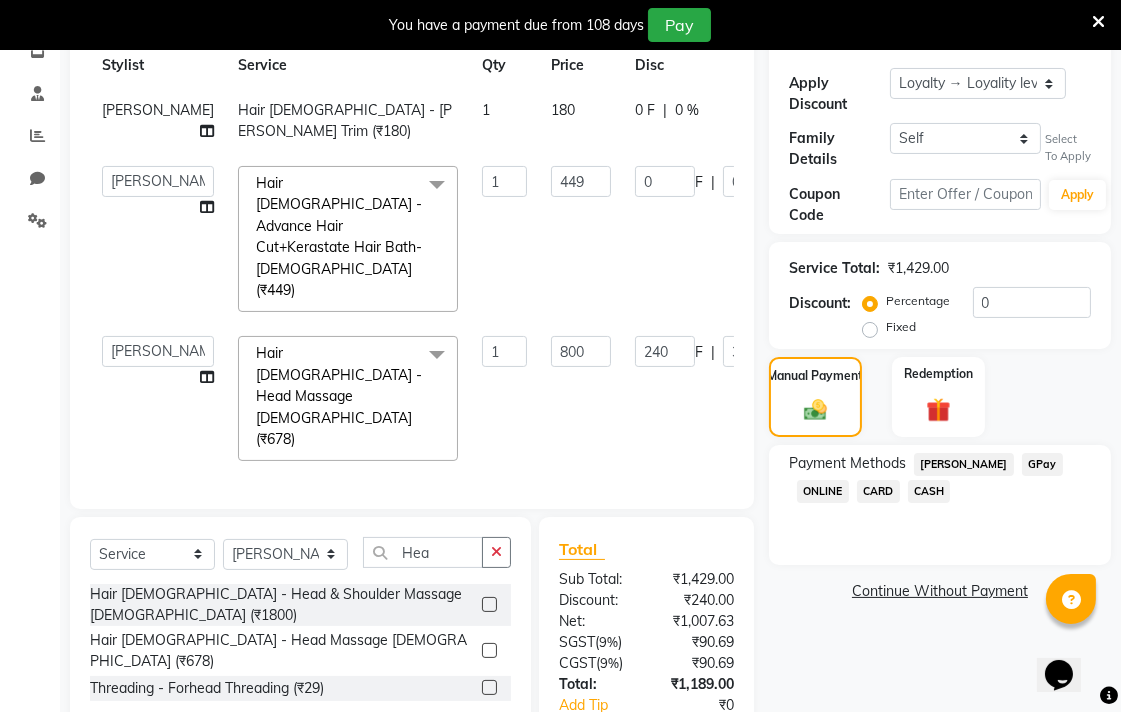 click on "CARD" 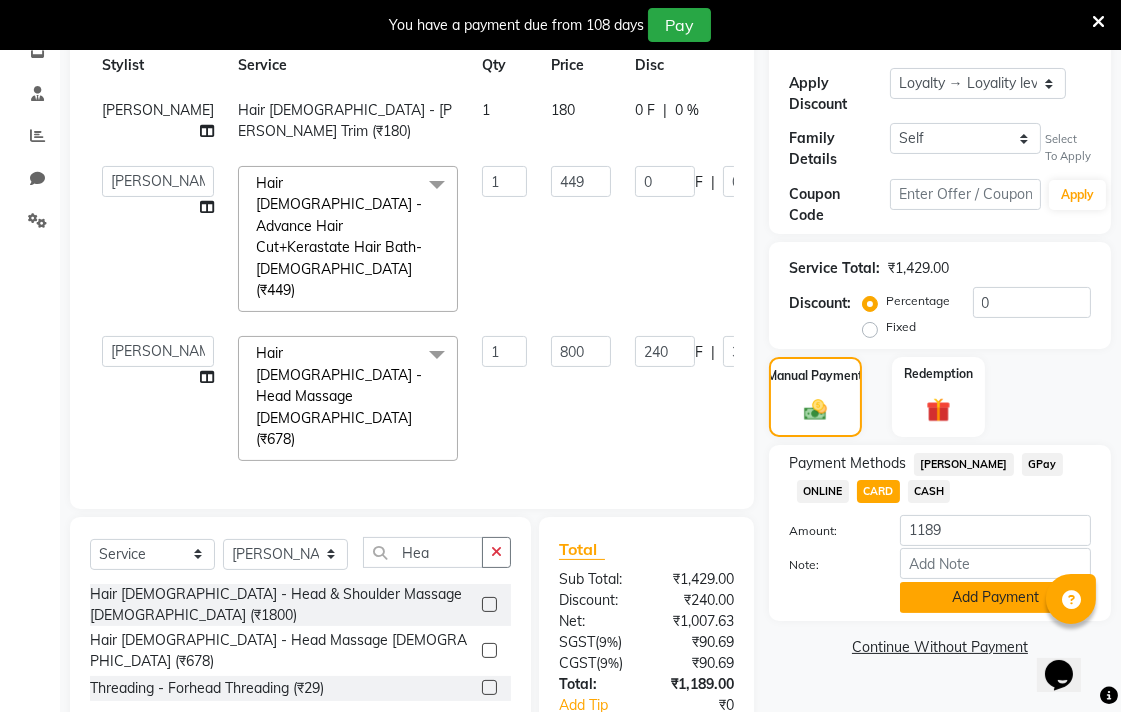 click on "Add Payment" 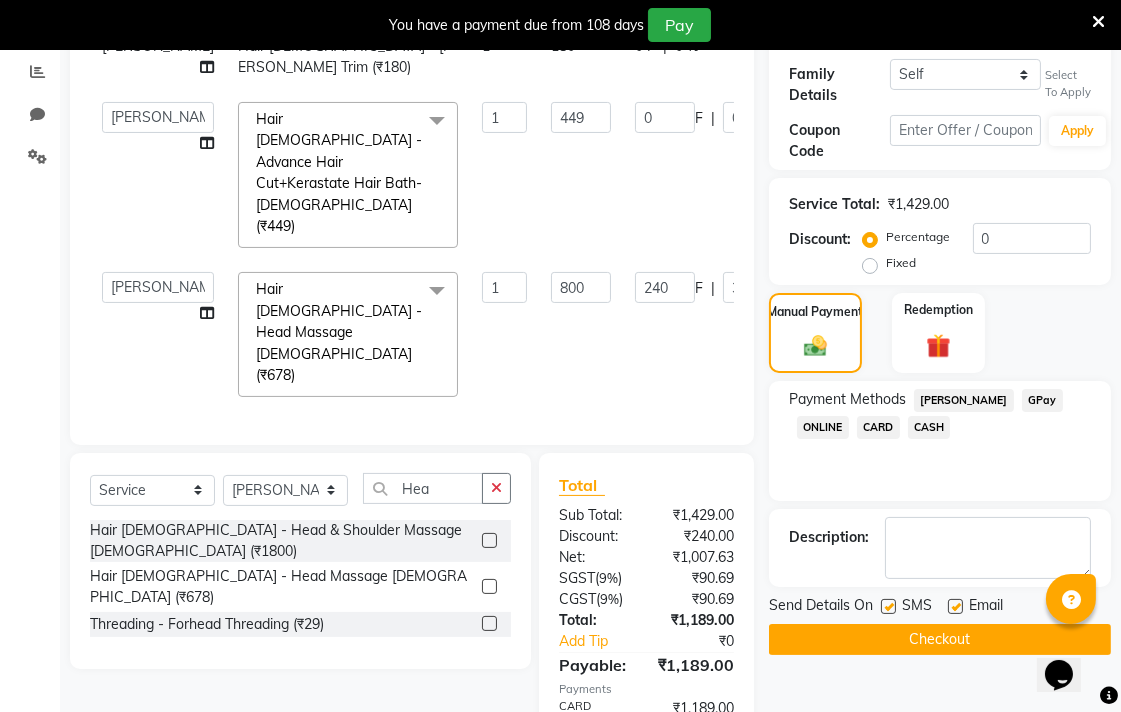 scroll, scrollTop: 427, scrollLeft: 0, axis: vertical 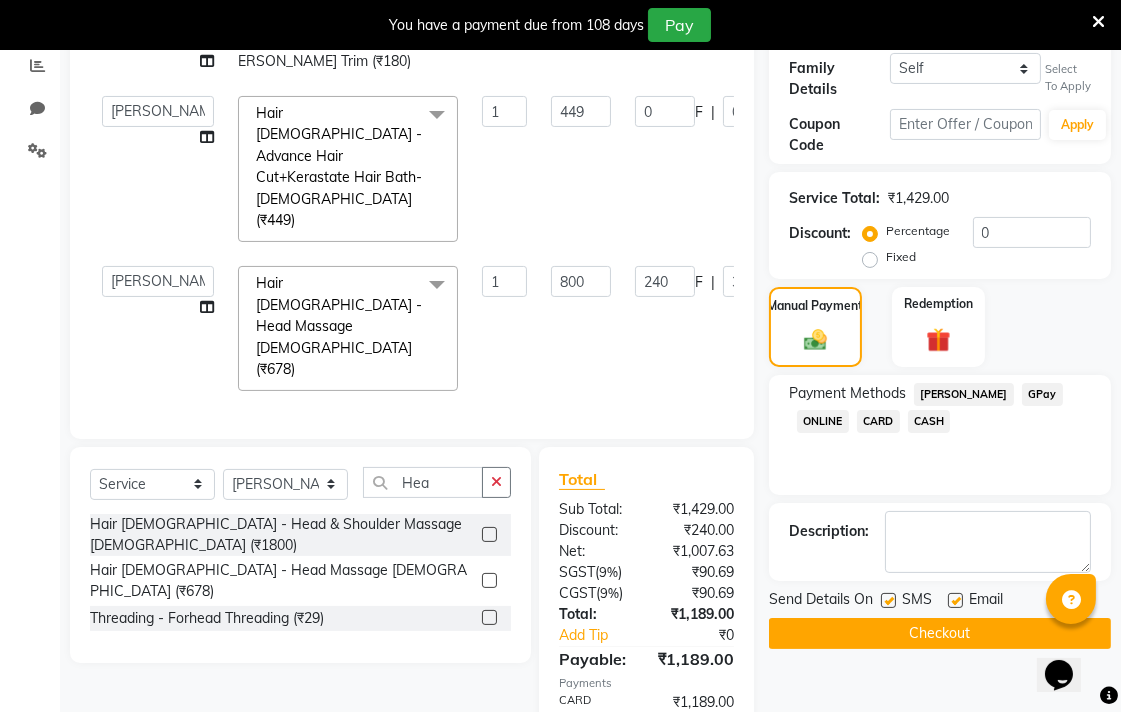 click on "Checkout" 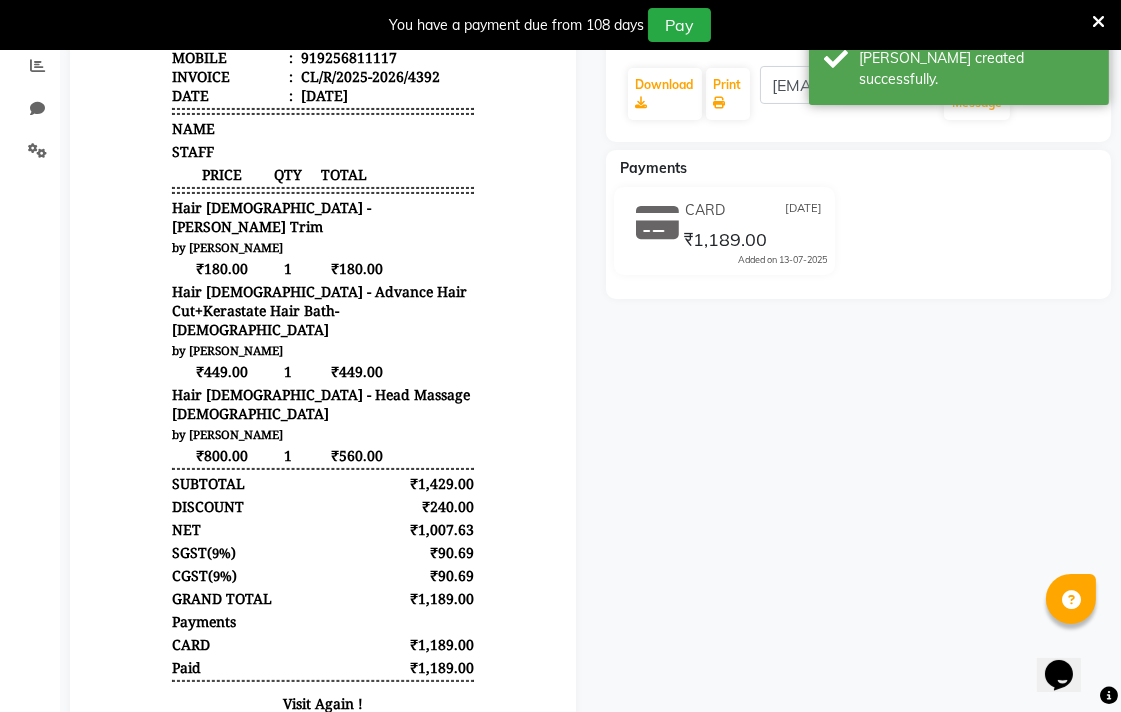 scroll, scrollTop: 372, scrollLeft: 0, axis: vertical 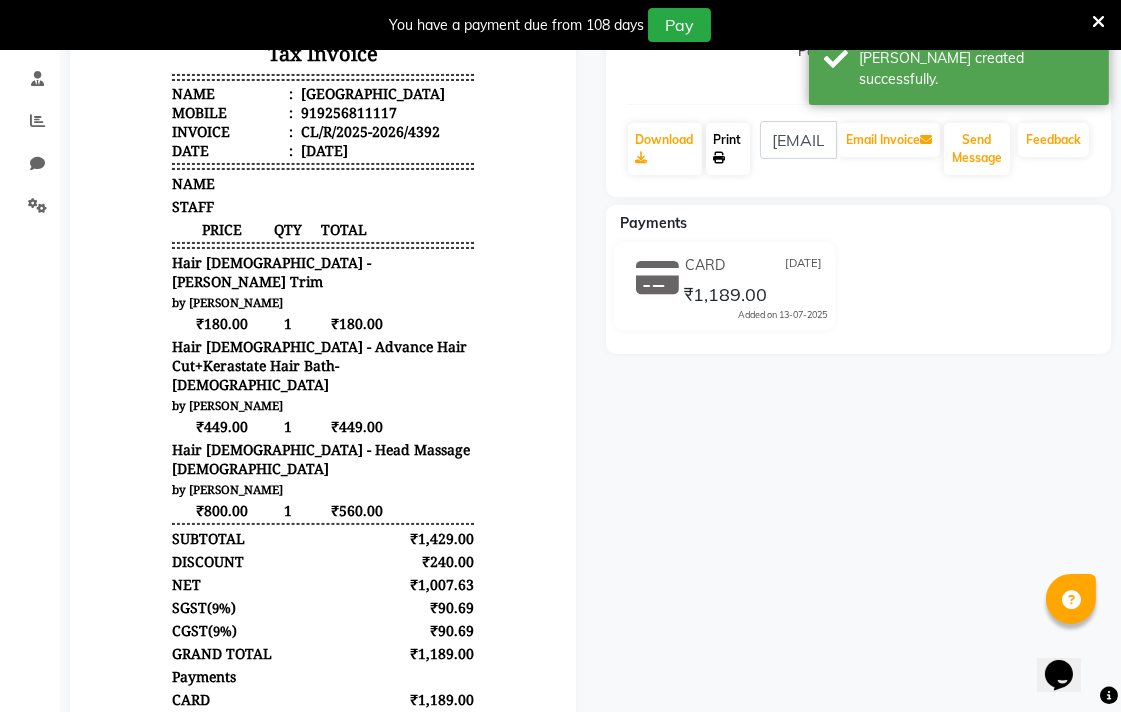 click 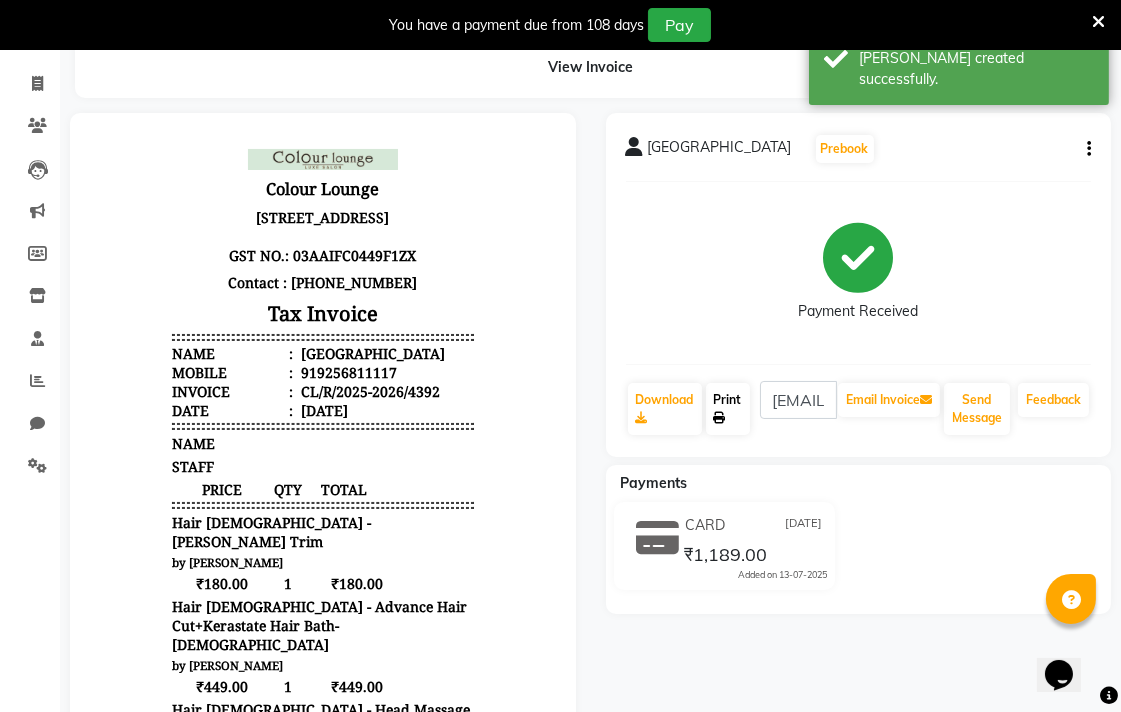 scroll, scrollTop: 0, scrollLeft: 0, axis: both 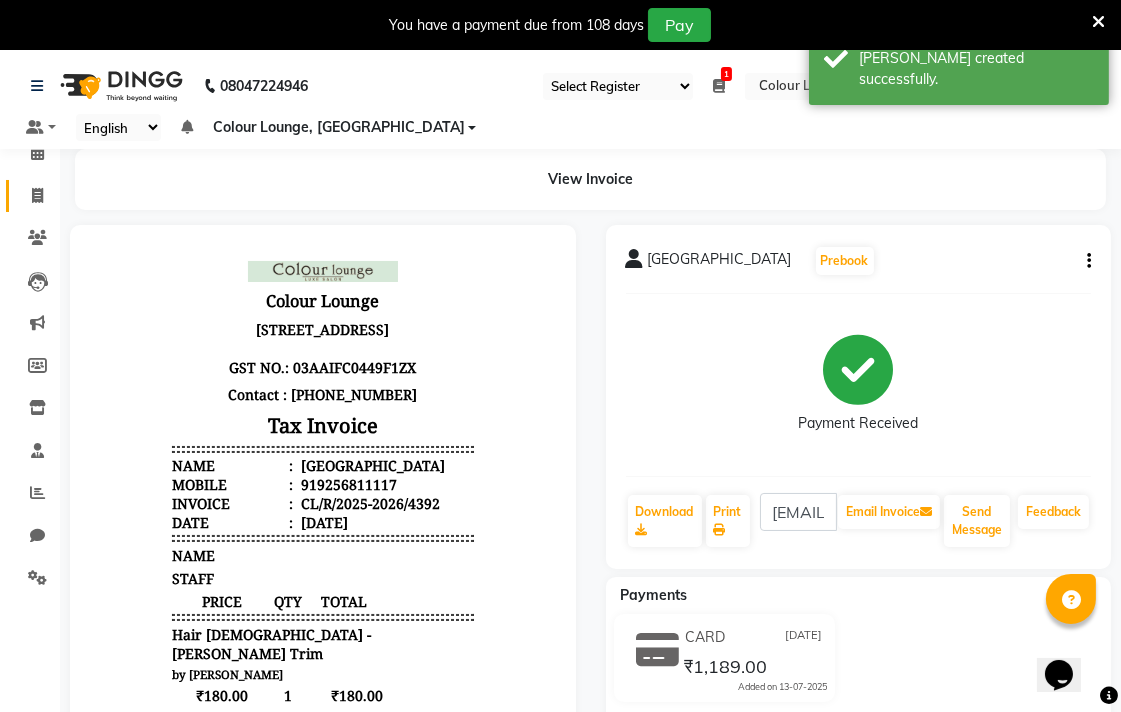 click 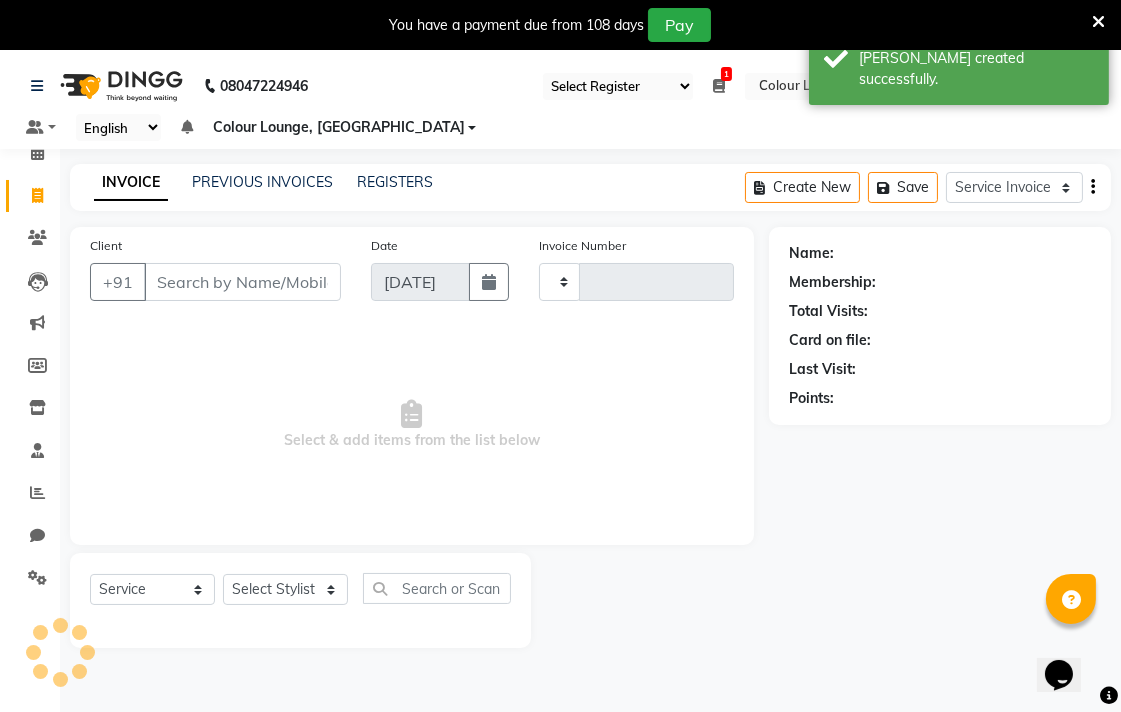 scroll, scrollTop: 50, scrollLeft: 0, axis: vertical 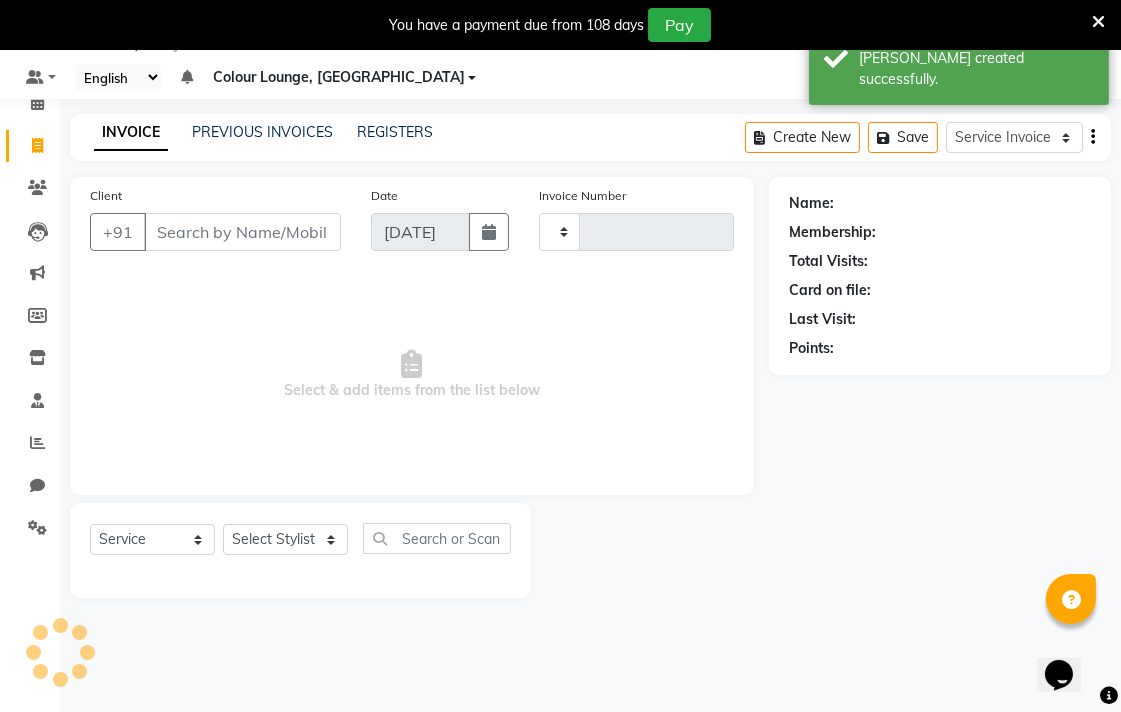 type on "4393" 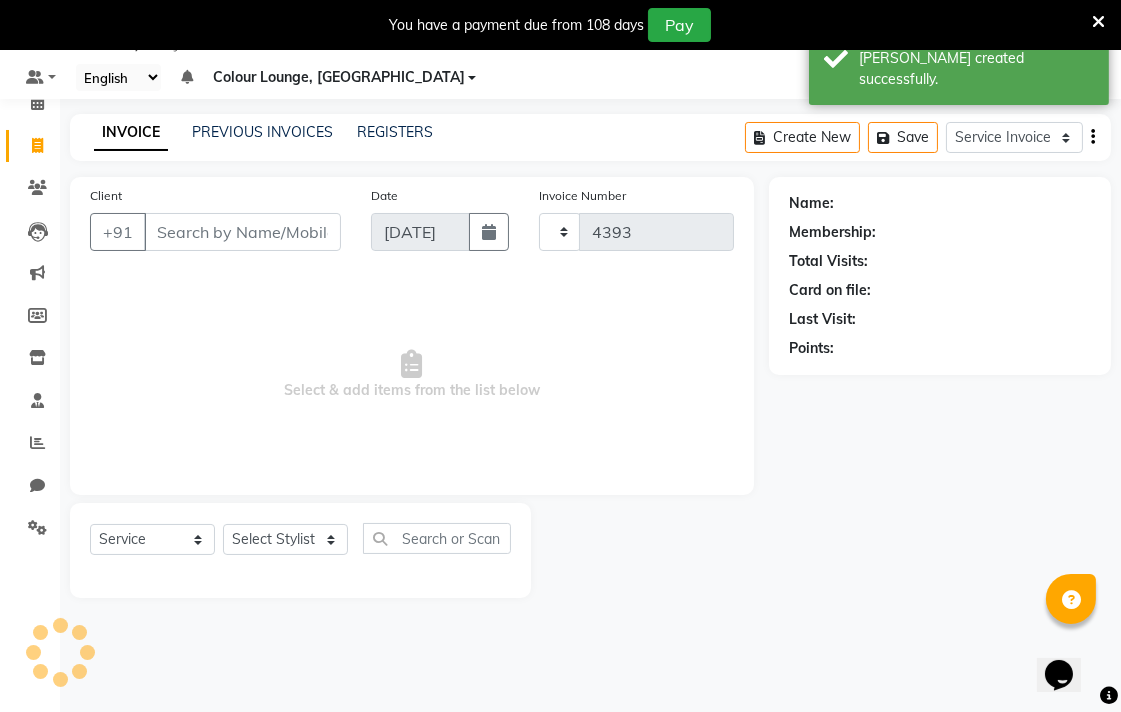 select on "8013" 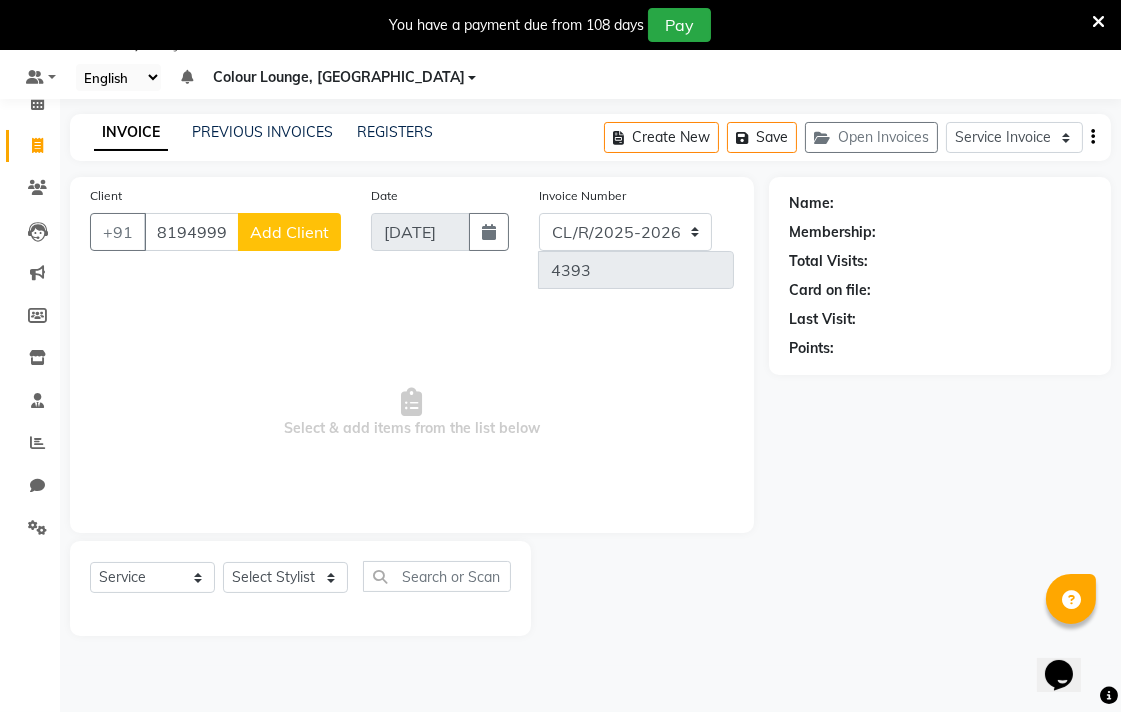 click on "81949998" at bounding box center [191, 232] 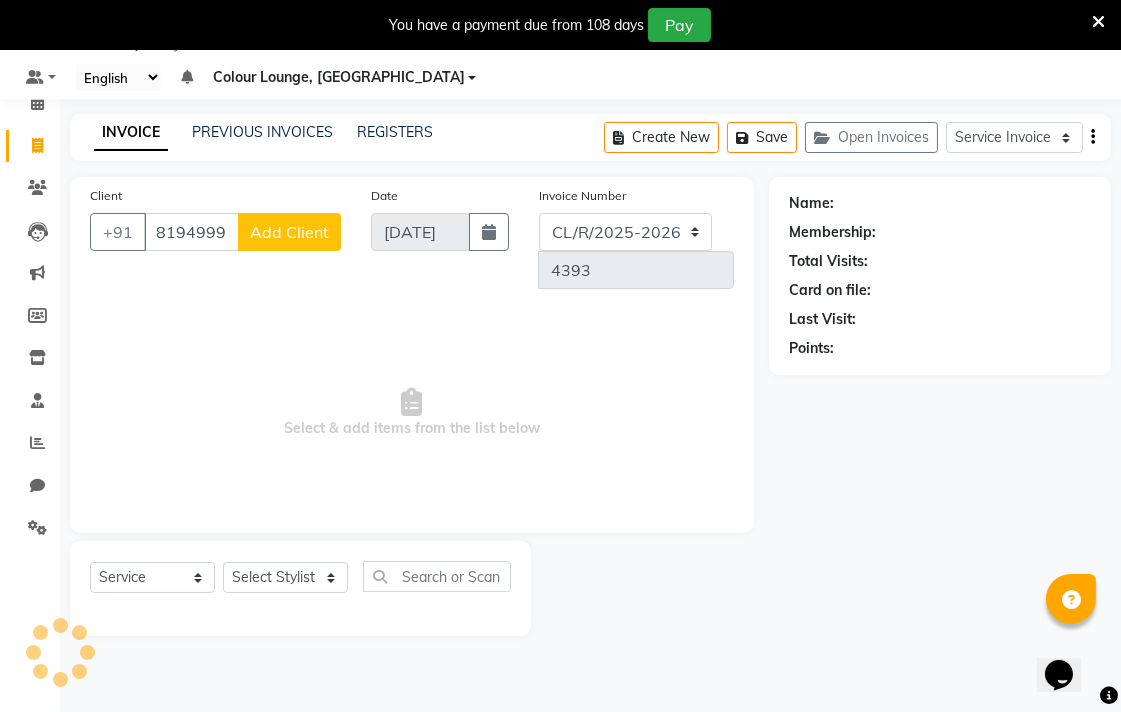 scroll, scrollTop: 0, scrollLeft: 0, axis: both 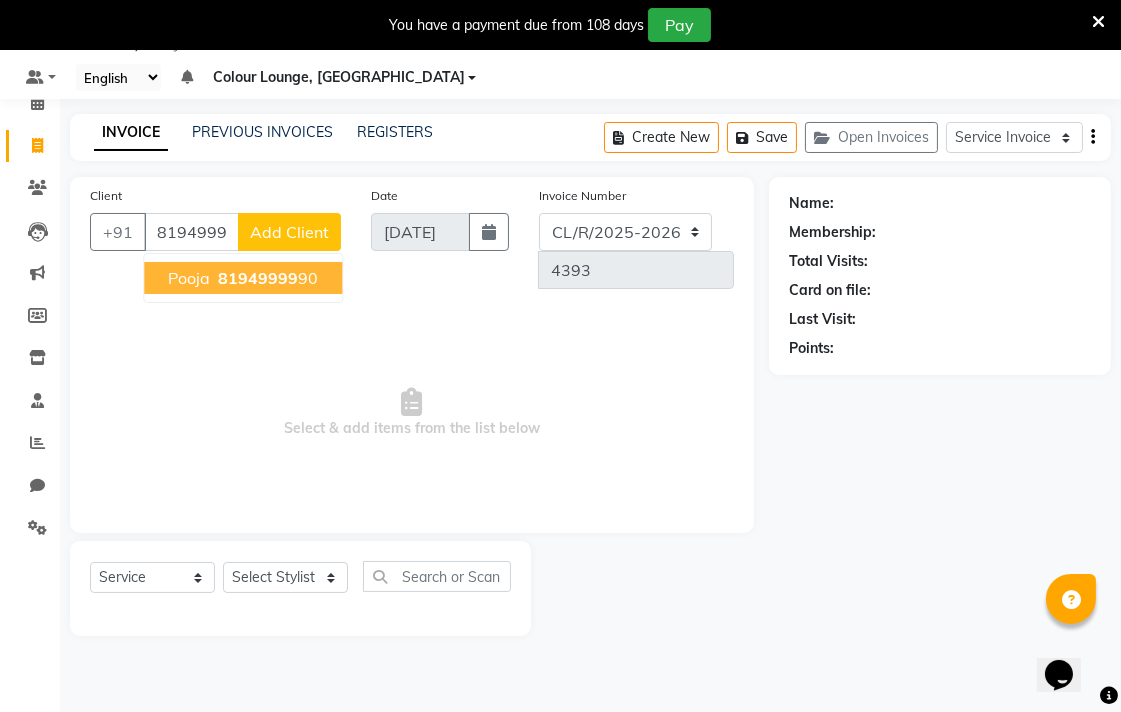 click on "81949999 90" at bounding box center [266, 278] 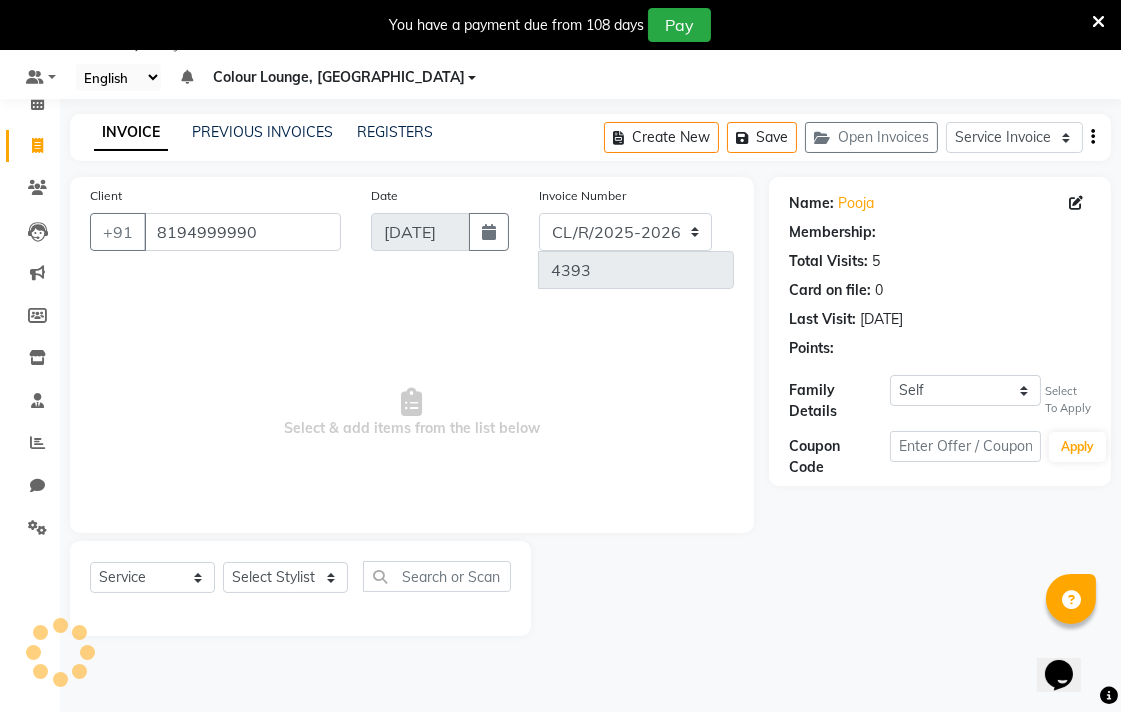 select on "1: Object" 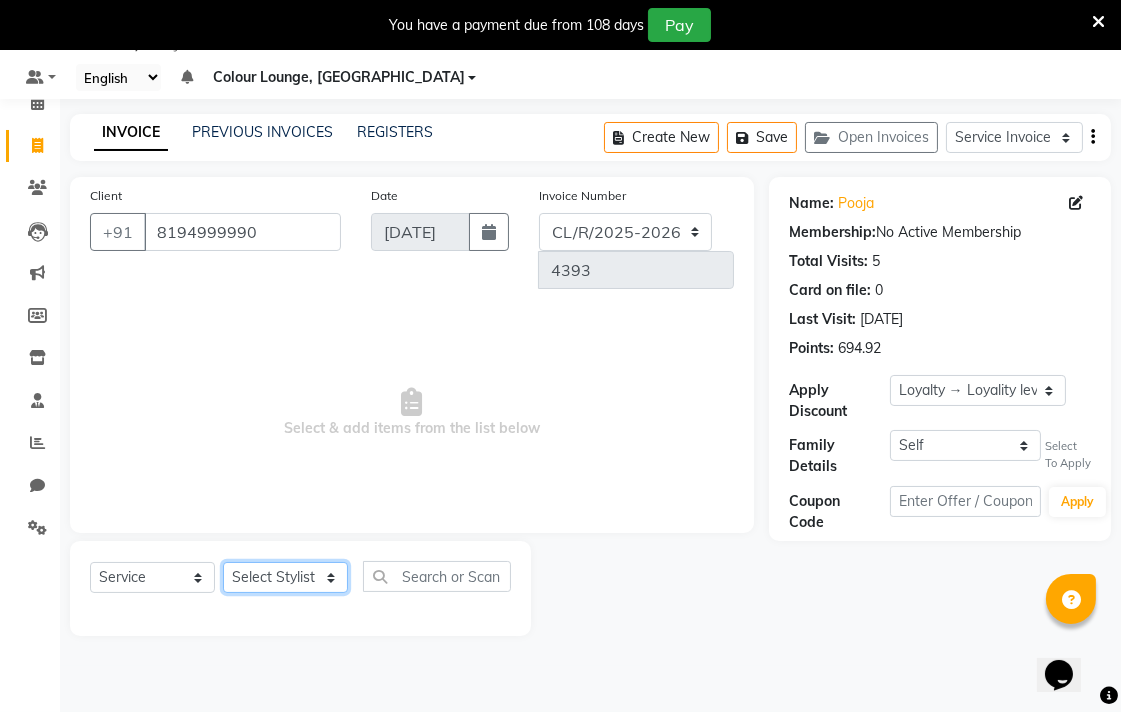 click on "Select Stylist Admin AMIT Birshika Colour Lounge, [GEOGRAPHIC_DATA] Colour Lounge, [GEOGRAPHIC_DATA] [PERSON_NAME] [PERSON_NAME] [PERSON_NAME] [PERSON_NAME] [PERSON_NAME] mam [PERSON_NAME] [PERSON_NAME] [PERSON_NAME] MOHIT [PERSON_NAME] POOJA [PERSON_NAME] [PERSON_NAME] [PERSON_NAME] guard [PERSON_NAME] [PERSON_NAME] [PERSON_NAME] [PERSON_NAME] SAMEER [PERSON_NAME] [PERSON_NAME] [PERSON_NAME] [PERSON_NAME] [PERSON_NAME] [PERSON_NAME] VISHAL [PERSON_NAME]" 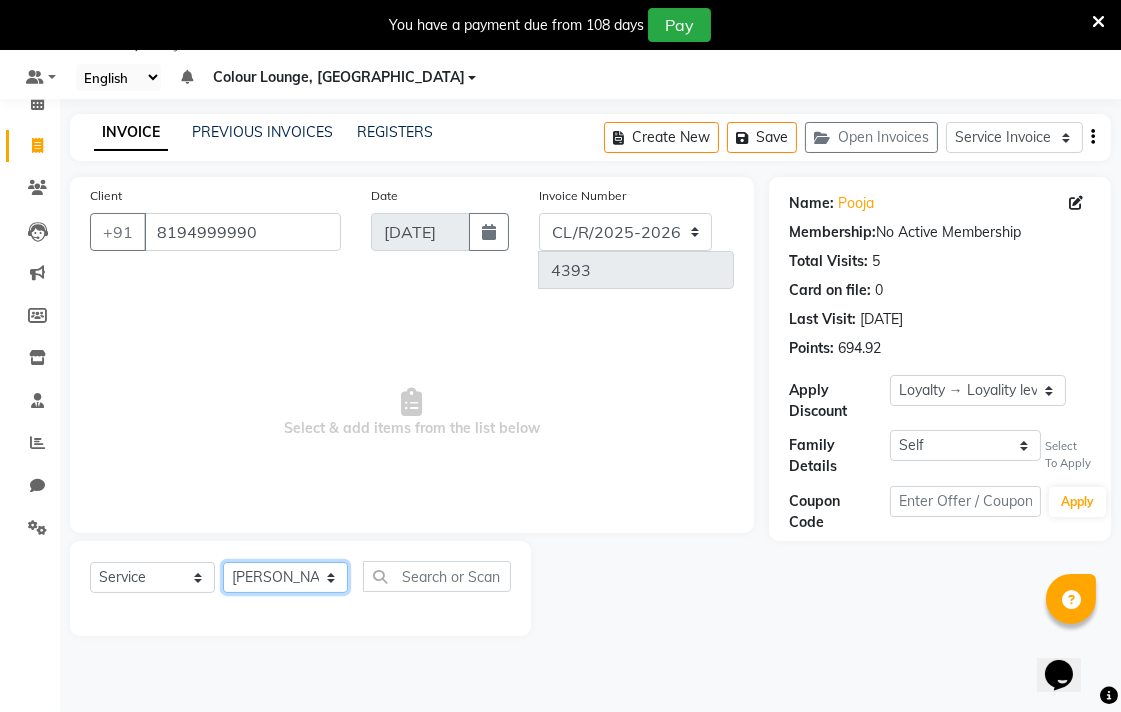 click on "Select Stylist Admin AMIT Birshika Colour Lounge, [GEOGRAPHIC_DATA] Colour Lounge, [GEOGRAPHIC_DATA] [PERSON_NAME] [PERSON_NAME] [PERSON_NAME] [PERSON_NAME] [PERSON_NAME] mam [PERSON_NAME] [PERSON_NAME] [PERSON_NAME] MOHIT [PERSON_NAME] POOJA [PERSON_NAME] [PERSON_NAME] [PERSON_NAME] guard [PERSON_NAME] [PERSON_NAME] [PERSON_NAME] [PERSON_NAME] SAMEER [PERSON_NAME] [PERSON_NAME] [PERSON_NAME] [PERSON_NAME] [PERSON_NAME] [PERSON_NAME] VISHAL [PERSON_NAME]" 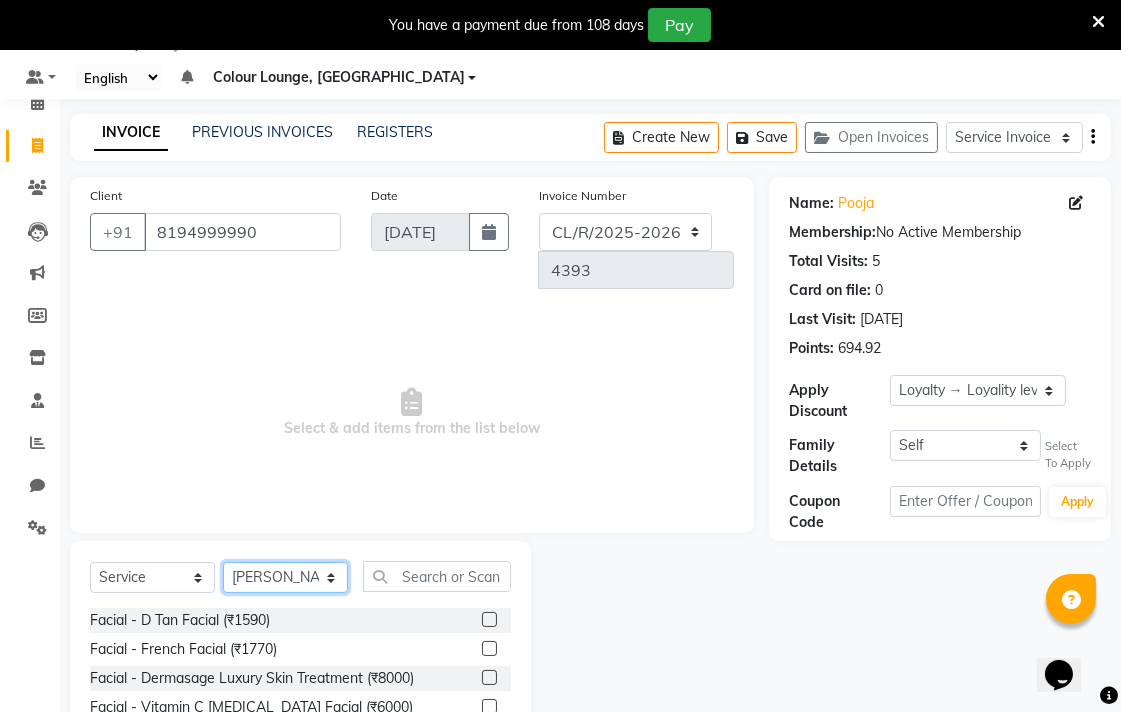 click on "Select Stylist Admin AMIT Birshika Colour Lounge, [GEOGRAPHIC_DATA] Colour Lounge, [GEOGRAPHIC_DATA] [PERSON_NAME] [PERSON_NAME] [PERSON_NAME] [PERSON_NAME] [PERSON_NAME] mam [PERSON_NAME] [PERSON_NAME] [PERSON_NAME] MOHIT [PERSON_NAME] POOJA [PERSON_NAME] [PERSON_NAME] [PERSON_NAME] guard [PERSON_NAME] [PERSON_NAME] [PERSON_NAME] [PERSON_NAME] SAMEER [PERSON_NAME] [PERSON_NAME] [PERSON_NAME] [PERSON_NAME] [PERSON_NAME] [PERSON_NAME] VISHAL [PERSON_NAME]" 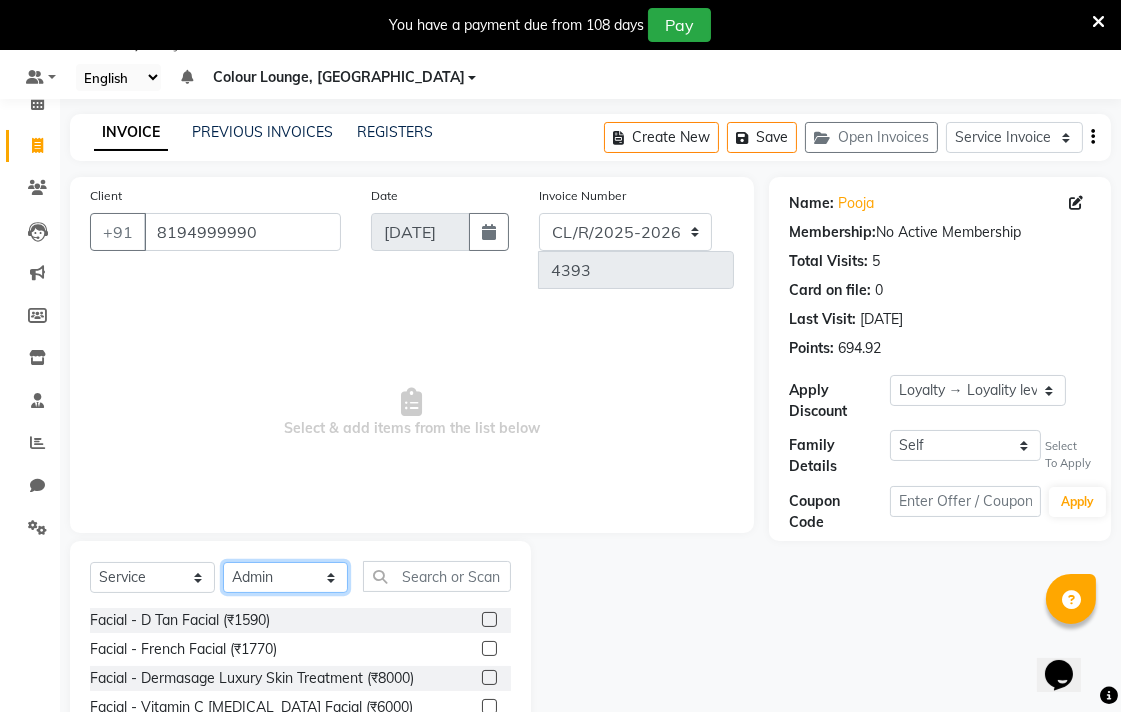 click on "Select Stylist Admin AMIT Birshika Colour Lounge, [GEOGRAPHIC_DATA] Colour Lounge, [GEOGRAPHIC_DATA] [PERSON_NAME] [PERSON_NAME] [PERSON_NAME] [PERSON_NAME] [PERSON_NAME] mam [PERSON_NAME] [PERSON_NAME] [PERSON_NAME] MOHIT [PERSON_NAME] POOJA [PERSON_NAME] [PERSON_NAME] [PERSON_NAME] guard [PERSON_NAME] [PERSON_NAME] [PERSON_NAME] [PERSON_NAME] SAMEER [PERSON_NAME] [PERSON_NAME] [PERSON_NAME] [PERSON_NAME] [PERSON_NAME] [PERSON_NAME] VISHAL [PERSON_NAME]" 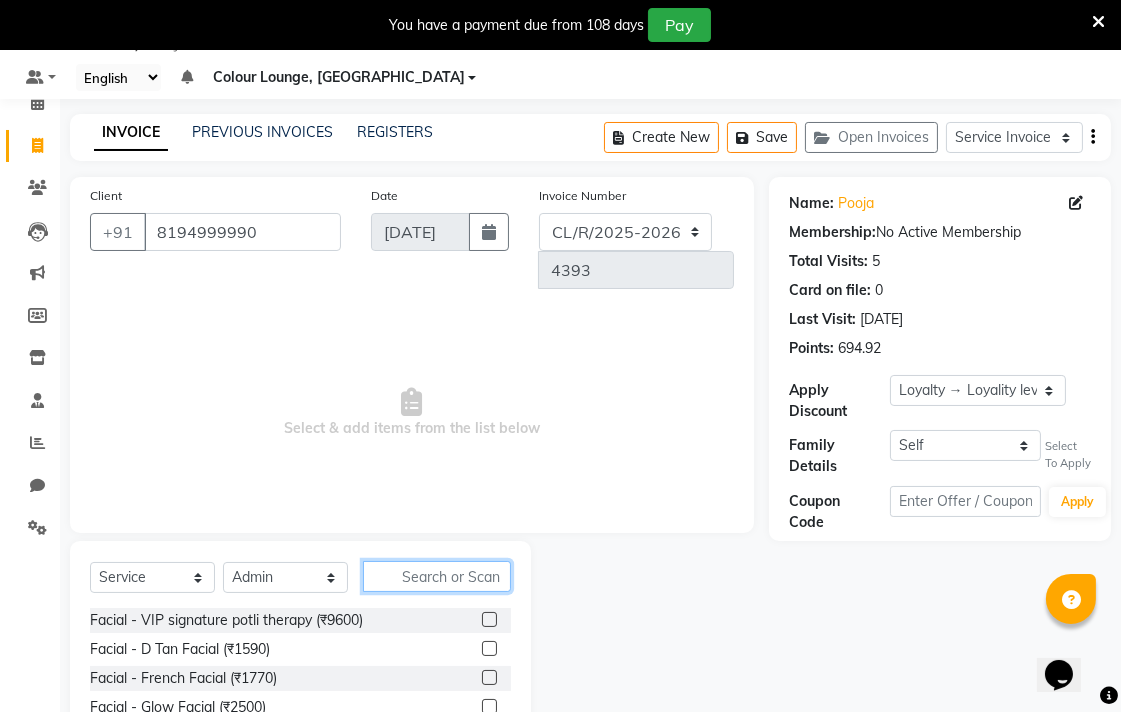 click 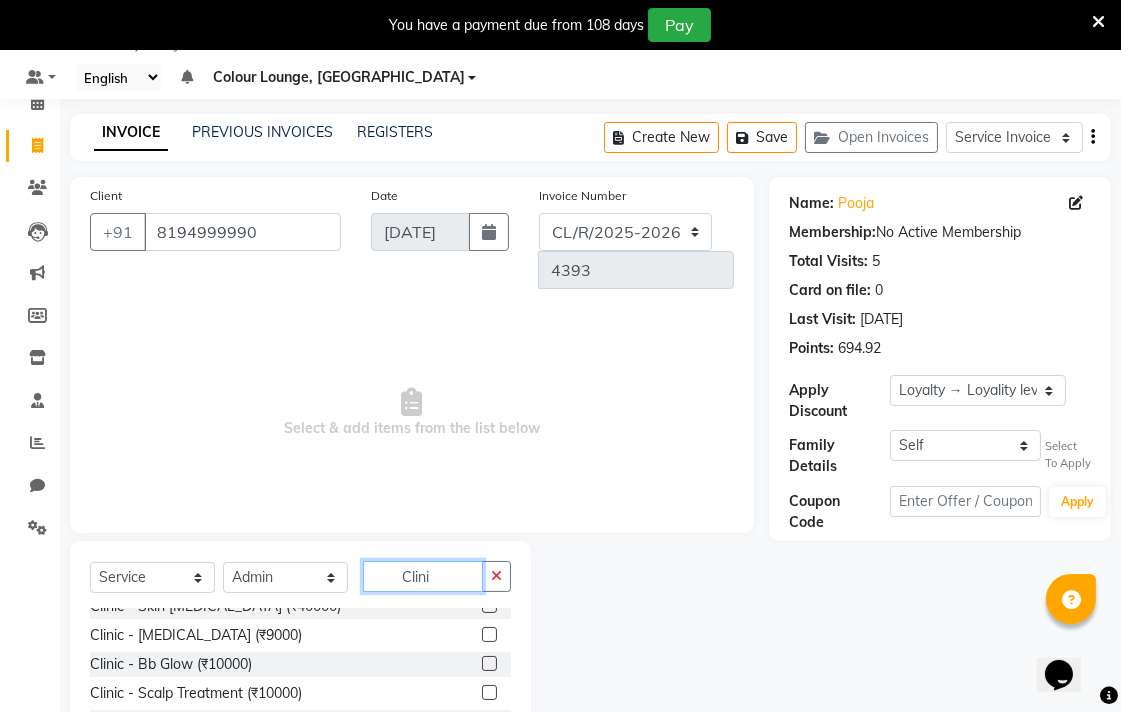 scroll, scrollTop: 408, scrollLeft: 0, axis: vertical 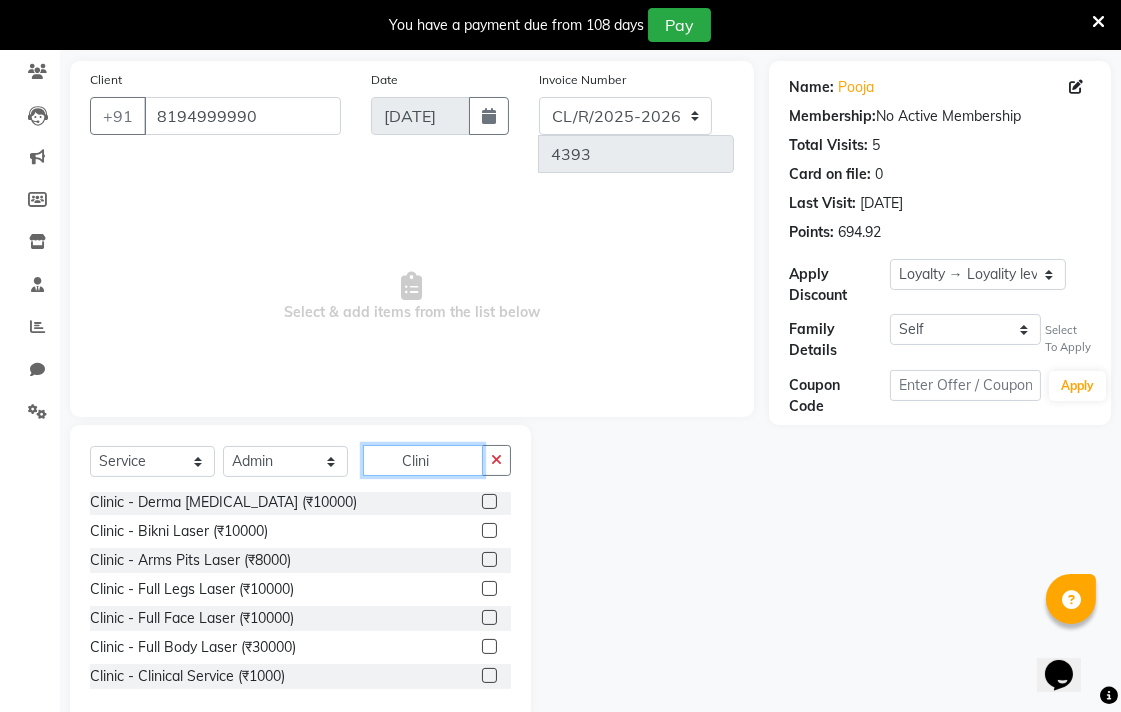 type on "Clini" 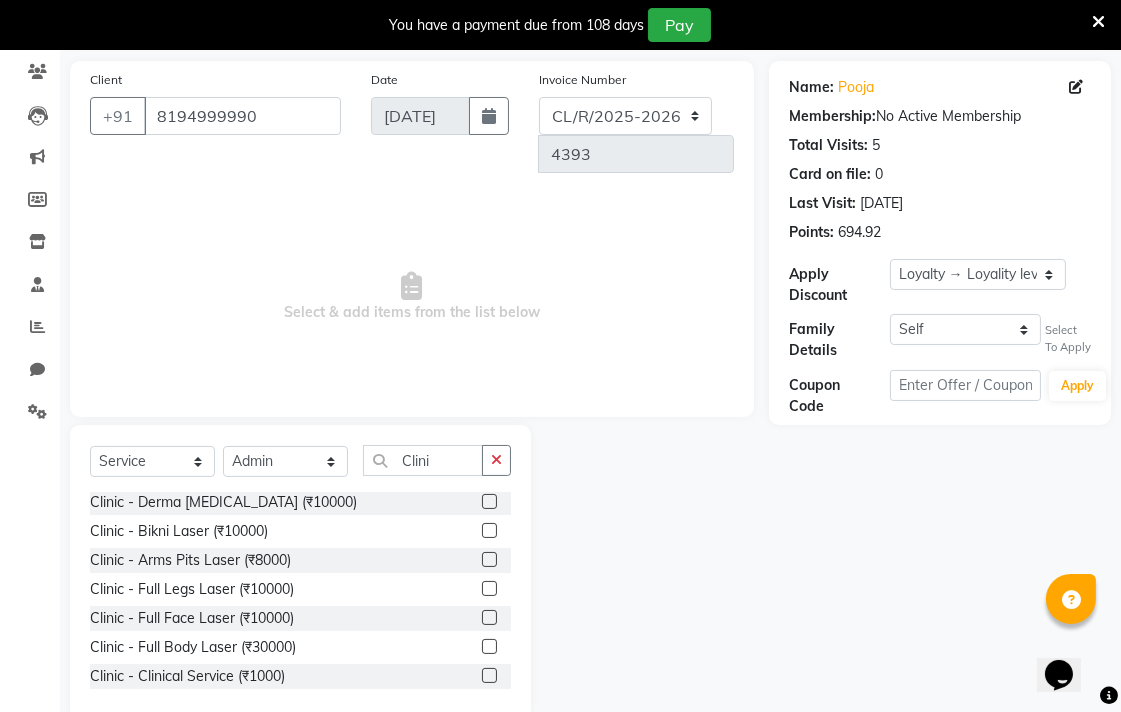 click 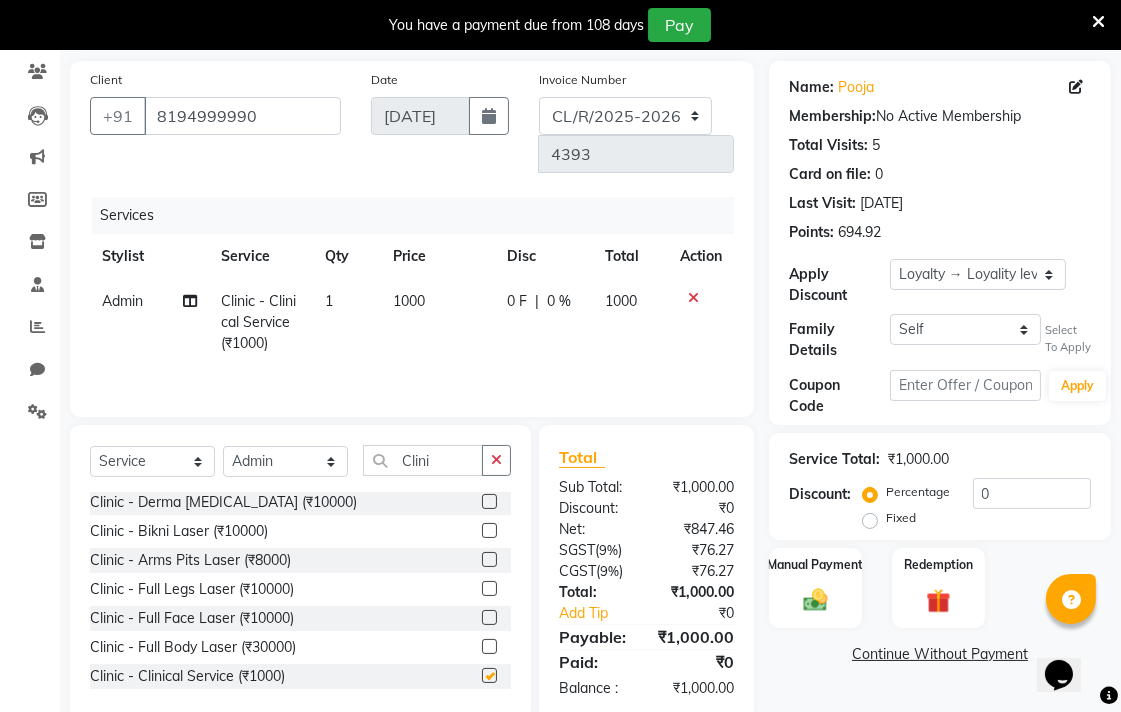 checkbox on "false" 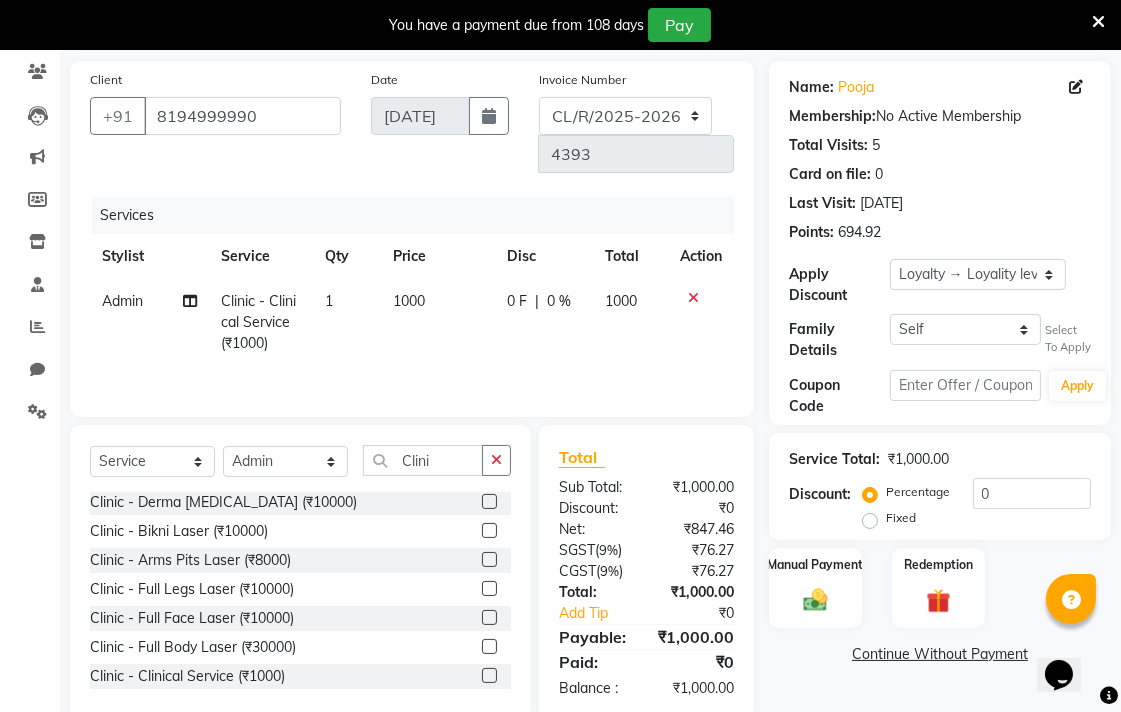 click on "1000" 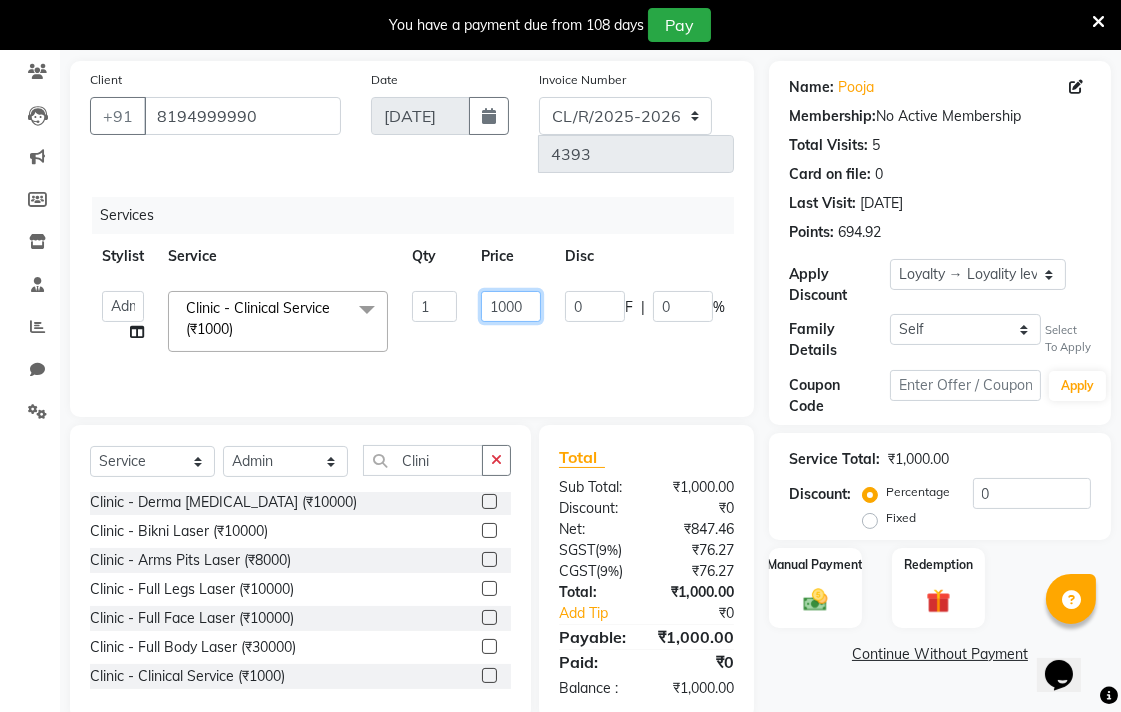 click on "1000" 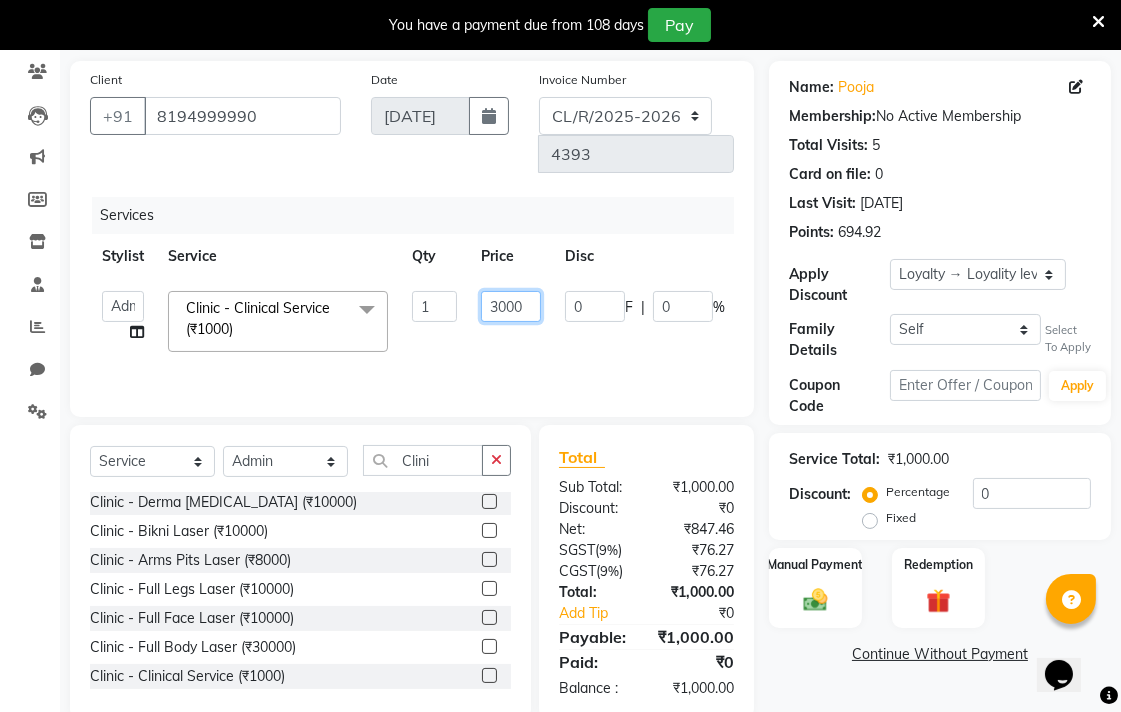 type on "33000" 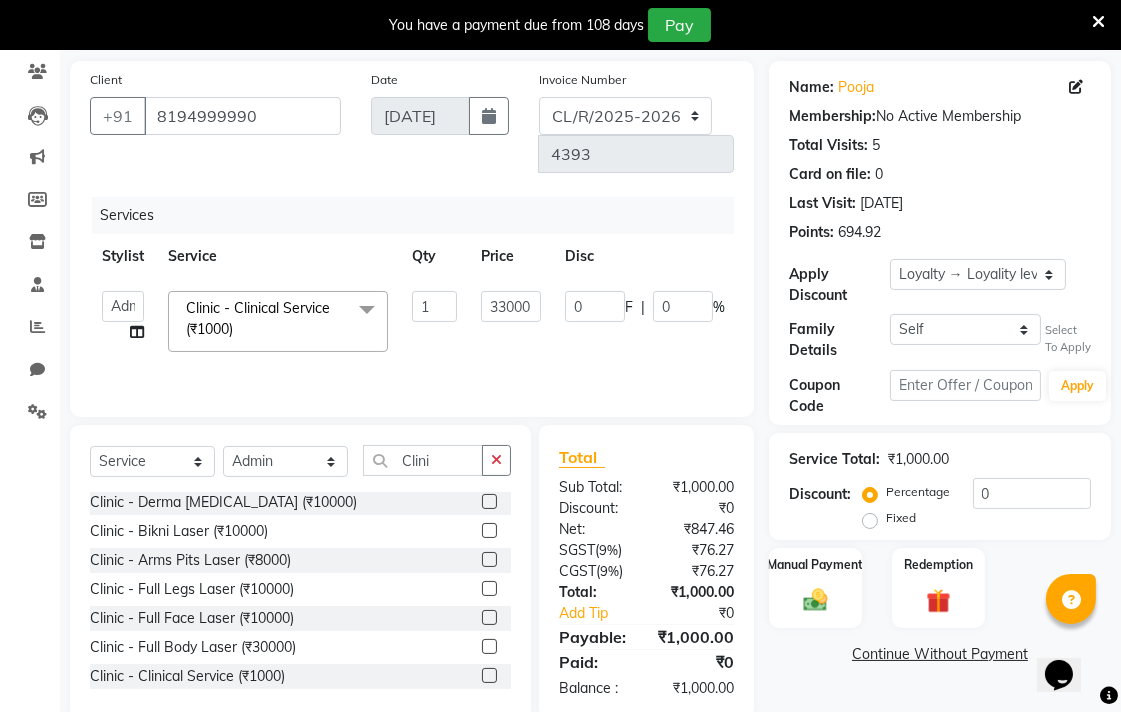 click on "Admin   [PERSON_NAME]   Colour Lounge, Ranjit Avenue   Colour Lounge, Ranjit Avenue   [PERSON_NAME]   [PERSON_NAME]   [PERSON_NAME]   [PERSON_NAME]   [PERSON_NAME] mam   [PERSON_NAME] [PERSON_NAME]   [PERSON_NAME]   [PERSON_NAME]   POOJA [PERSON_NAME]   Pooja [PERSON_NAME] [PERSON_NAME]   Rahul guard   [PERSON_NAME]   [PERSON_NAME]   [PERSON_NAME]   [PERSON_NAME]   SAMEER   [PERSON_NAME]   [PERSON_NAME]   [PERSON_NAME]   [PERSON_NAME]   [PERSON_NAME]   [PERSON_NAME]   VISHAL   [PERSON_NAME]  Clinic - Clinical Service (₹1000)  x Facial - VIP signature potli therapy (₹9600) Facial - D Tan Facial (₹1590) Facial - French Facial (₹1770) Facial - Glow Facial (₹2500) Facial - Dermasage Luxury Skin Treatment (₹8000) Facial - Algotherm Luxury Facial (₹10000) Facial - Vitamin C [MEDICAL_DATA] Facial (₹6000) Facial - Vip Signature Facial (₹7000) Facial - Organic Facial (₹2359) Facial - Vitamin C Whiteninig Brightening facial (₹5000) Facial - Nirvana Facial (₹2712) Facial - Bio [MEDICAL_DATA] Facial (₹2595) Facial - Organic Facial kp qu (₹2000) Facial - Organic Facial kp co (₹2000) 1" 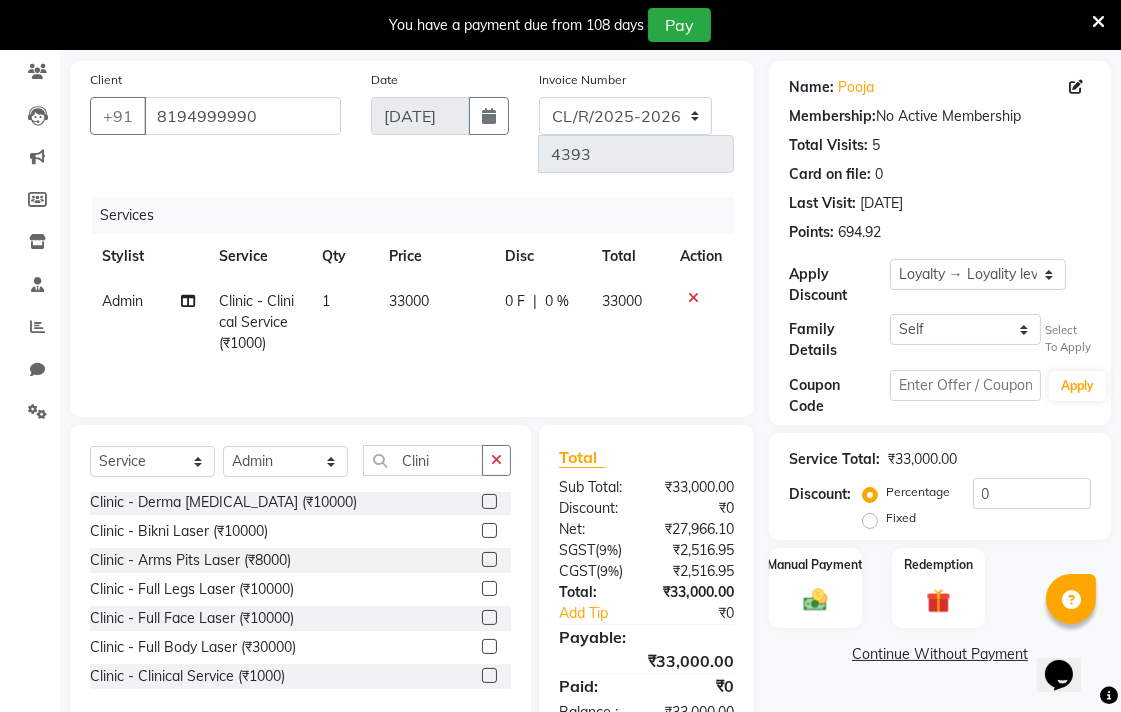 scroll, scrollTop: 191, scrollLeft: 0, axis: vertical 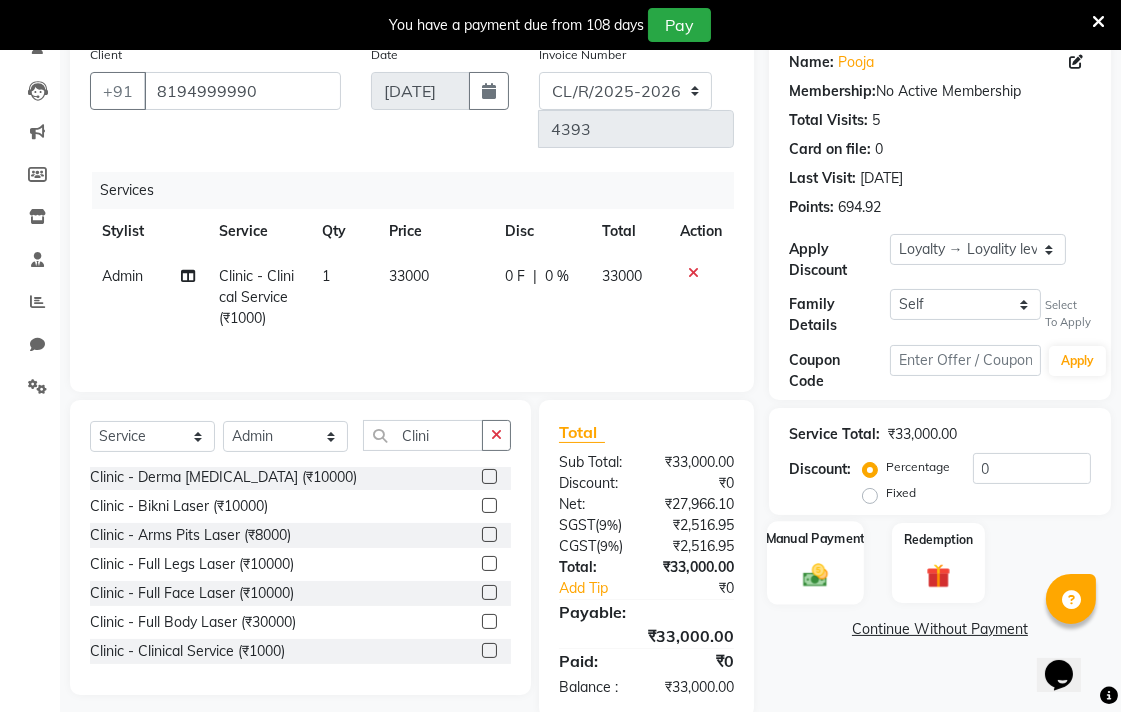 click 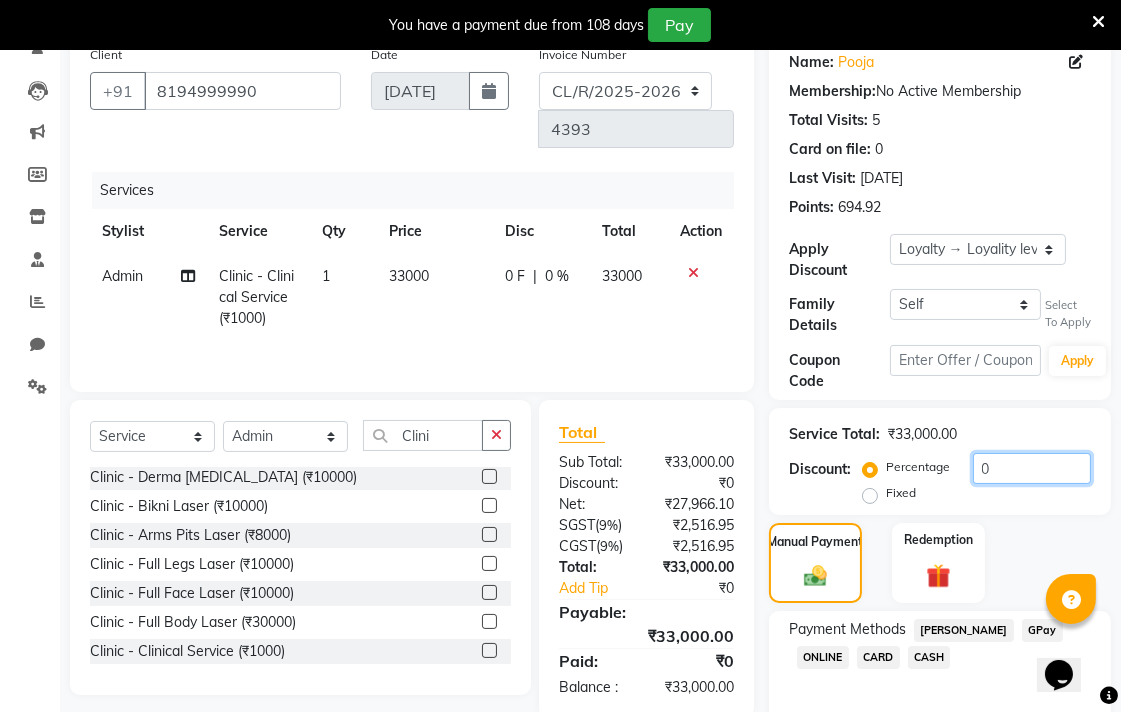 click on "0" 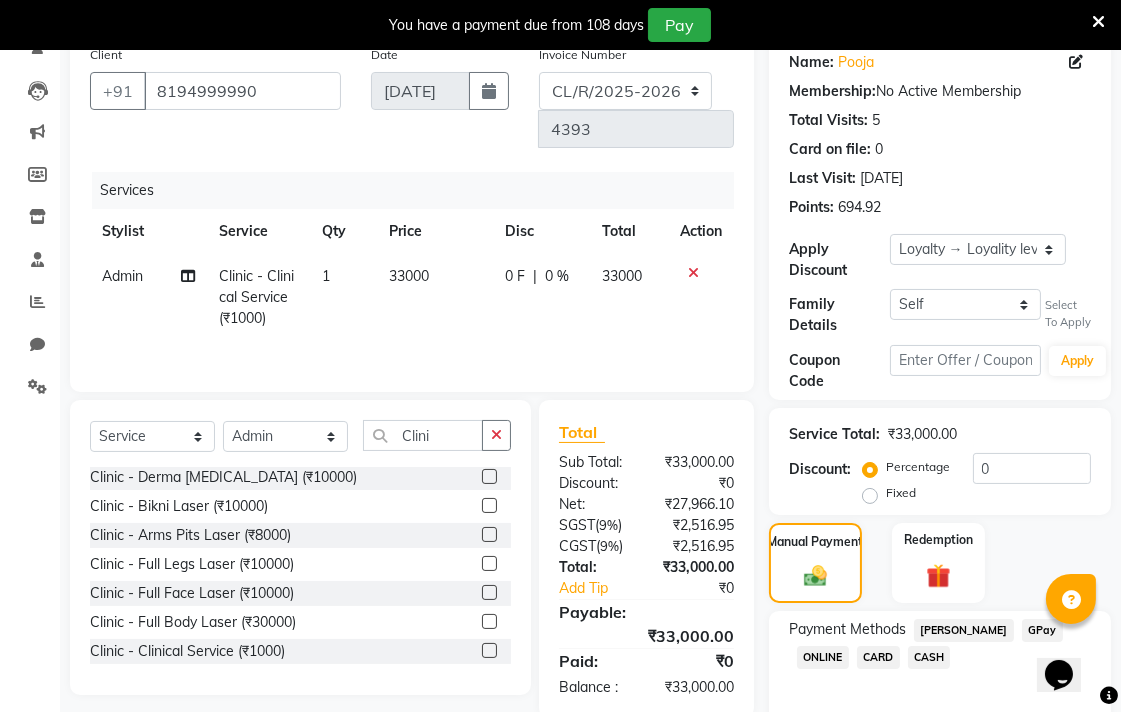 click on "CASH" 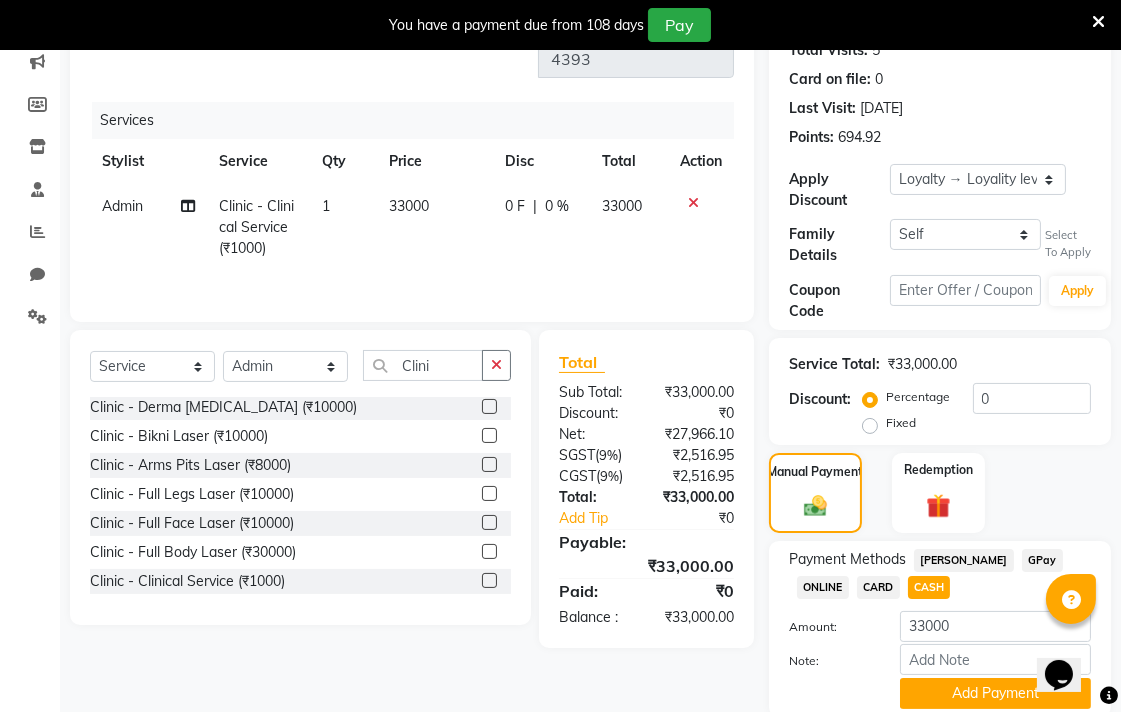 scroll, scrollTop: 337, scrollLeft: 0, axis: vertical 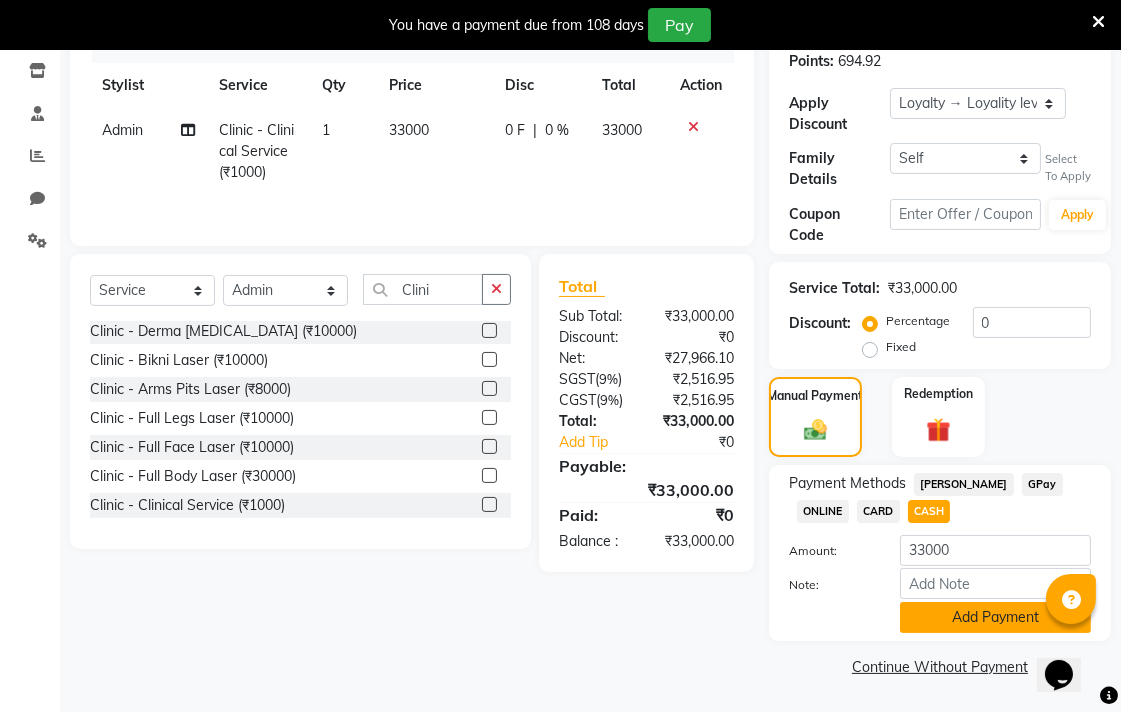 click on "Add Payment" 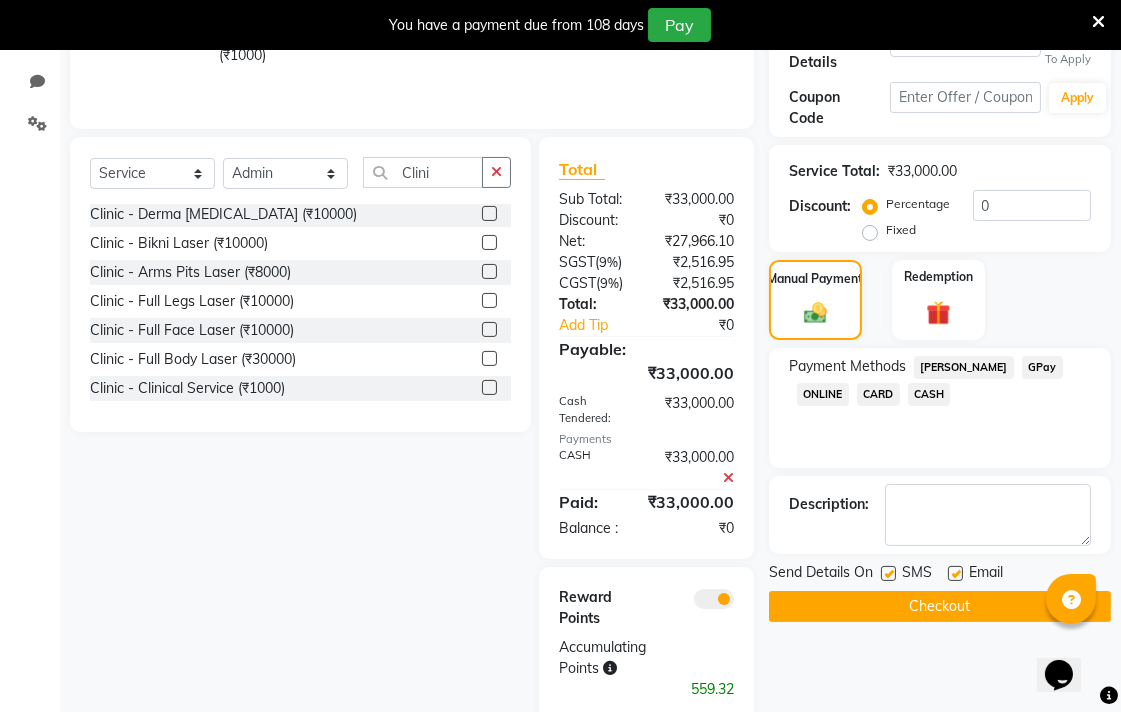 scroll, scrollTop: 455, scrollLeft: 0, axis: vertical 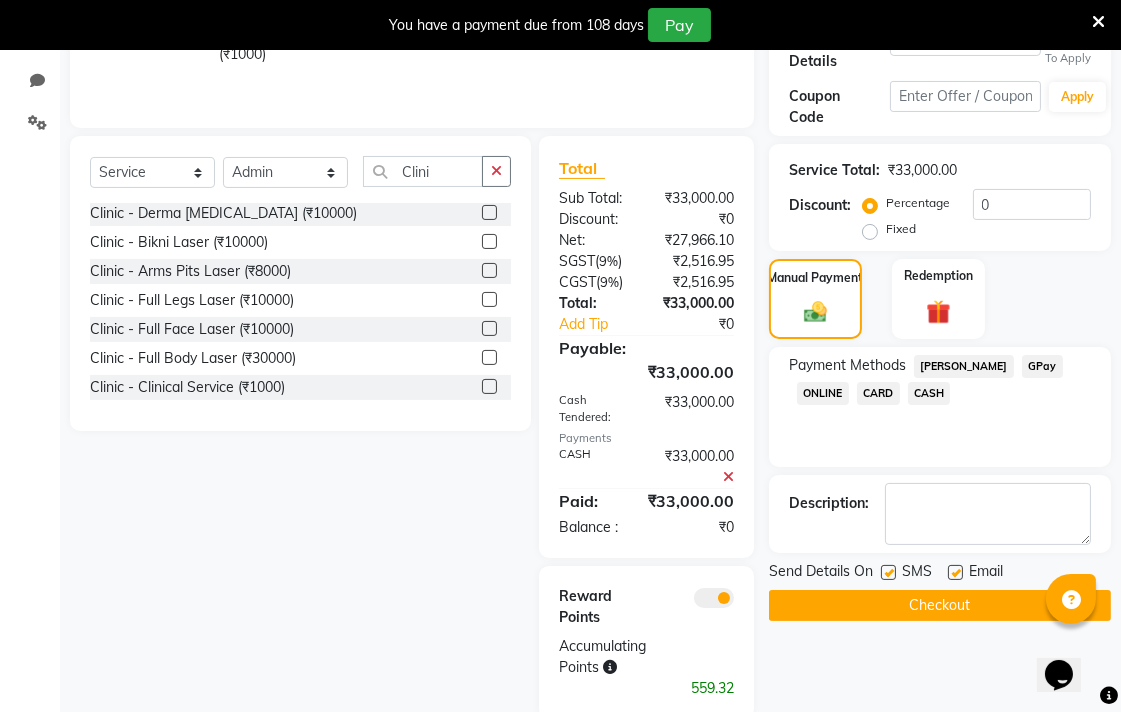 click on "Checkout" 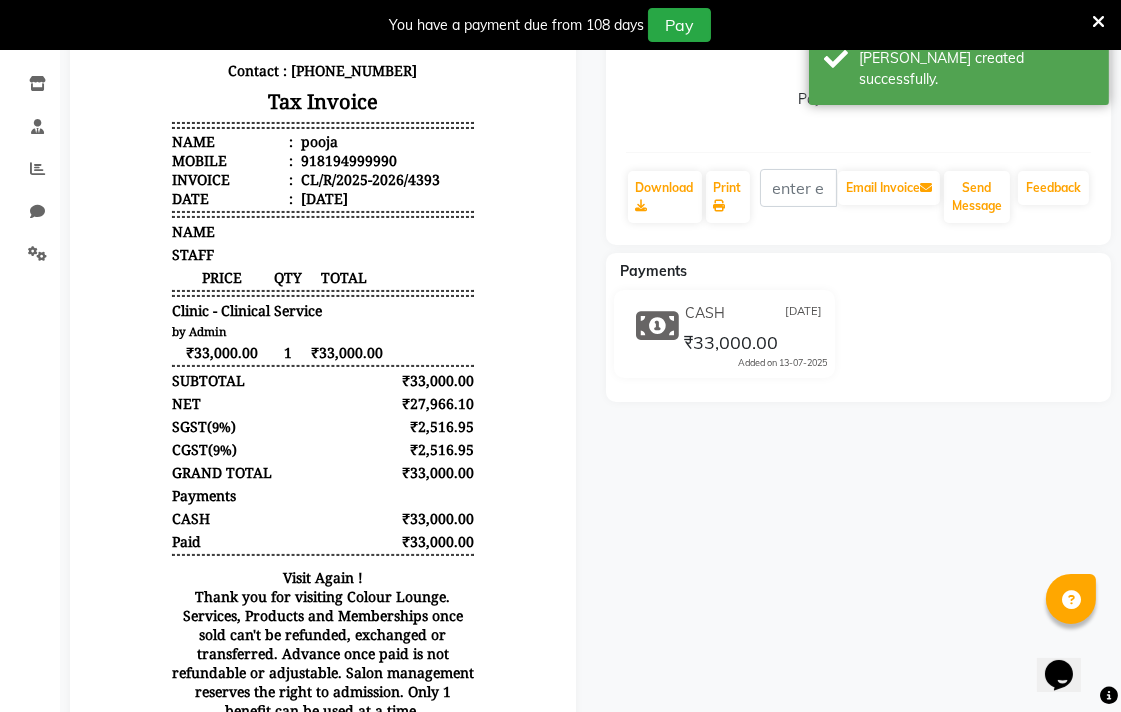 scroll, scrollTop: 278, scrollLeft: 0, axis: vertical 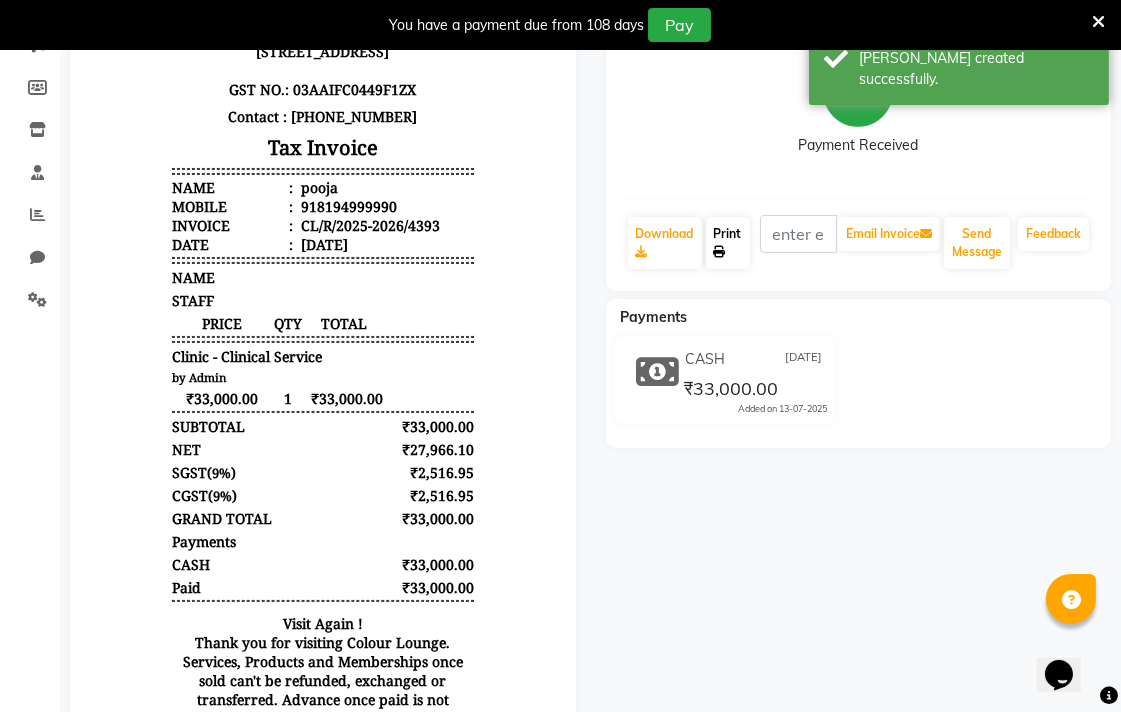 click on "Print" 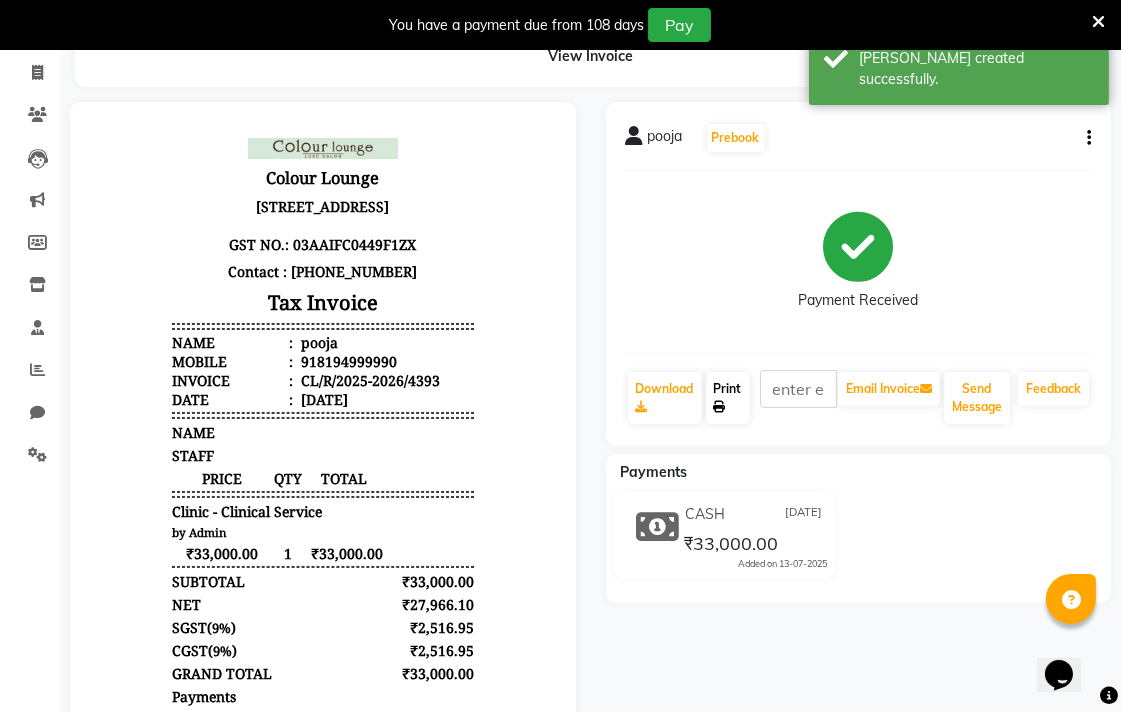 scroll, scrollTop: 0, scrollLeft: 0, axis: both 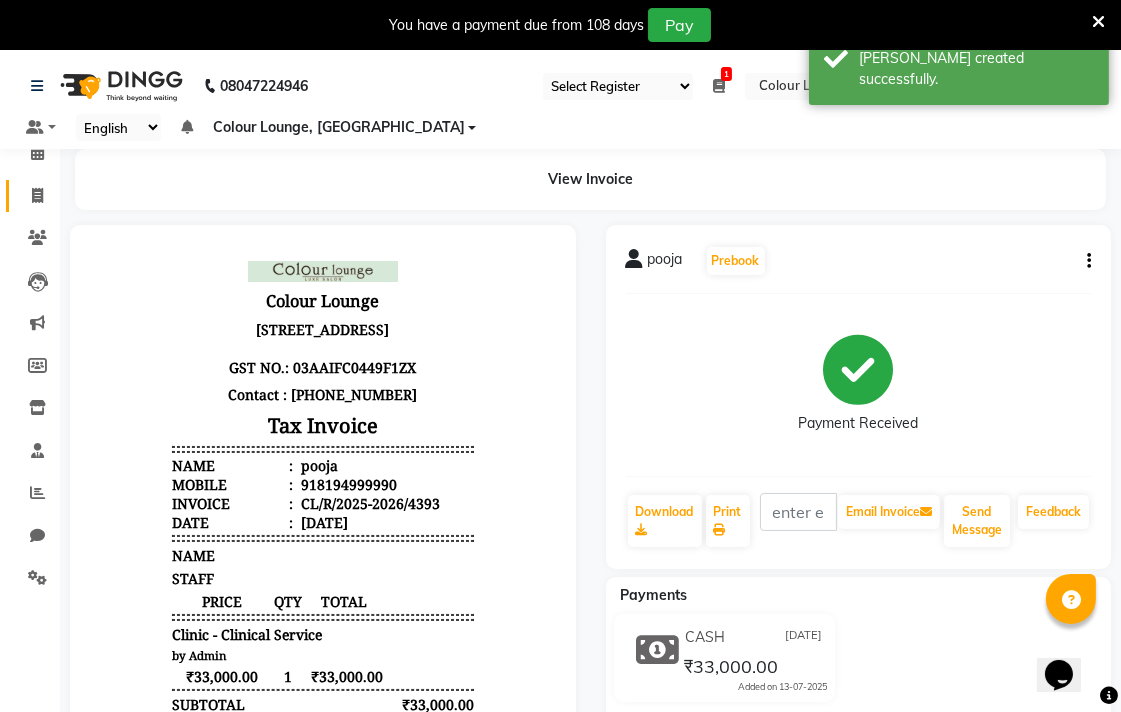 click 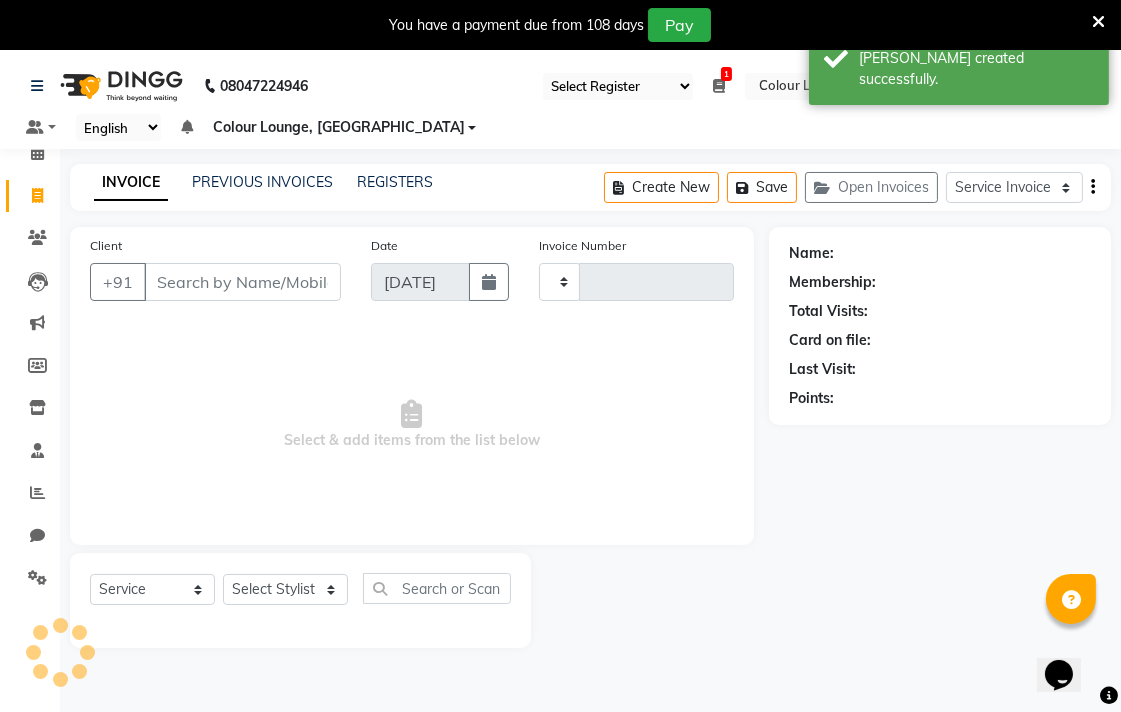 scroll, scrollTop: 50, scrollLeft: 0, axis: vertical 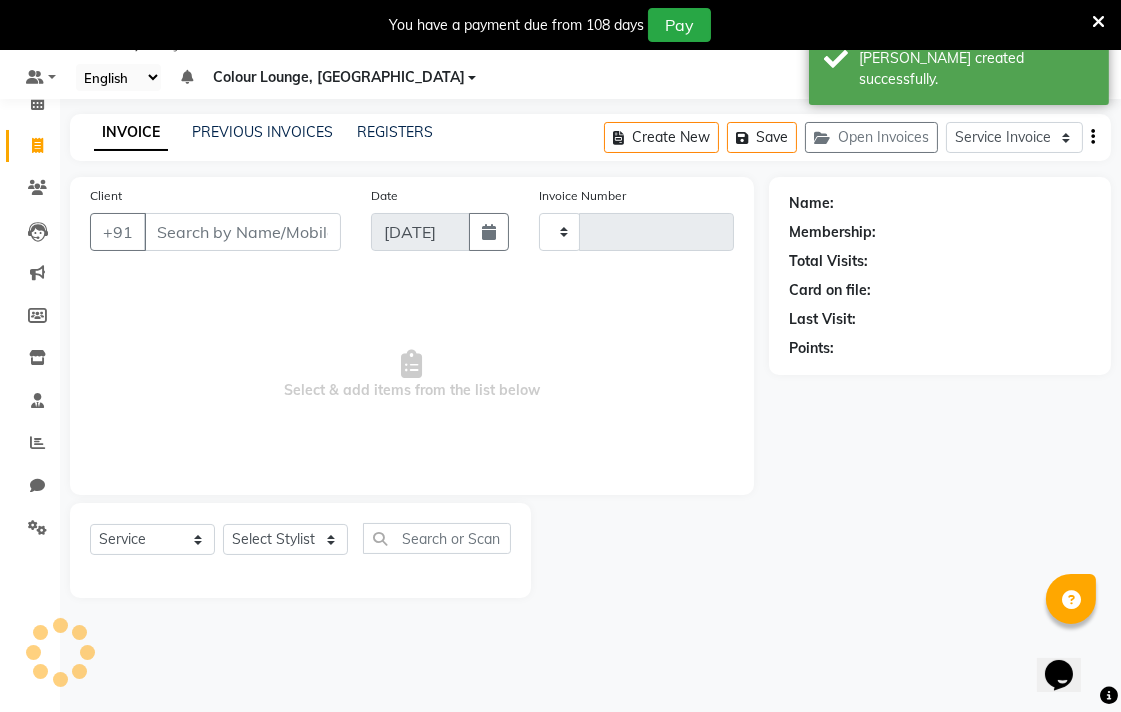 type on "4394" 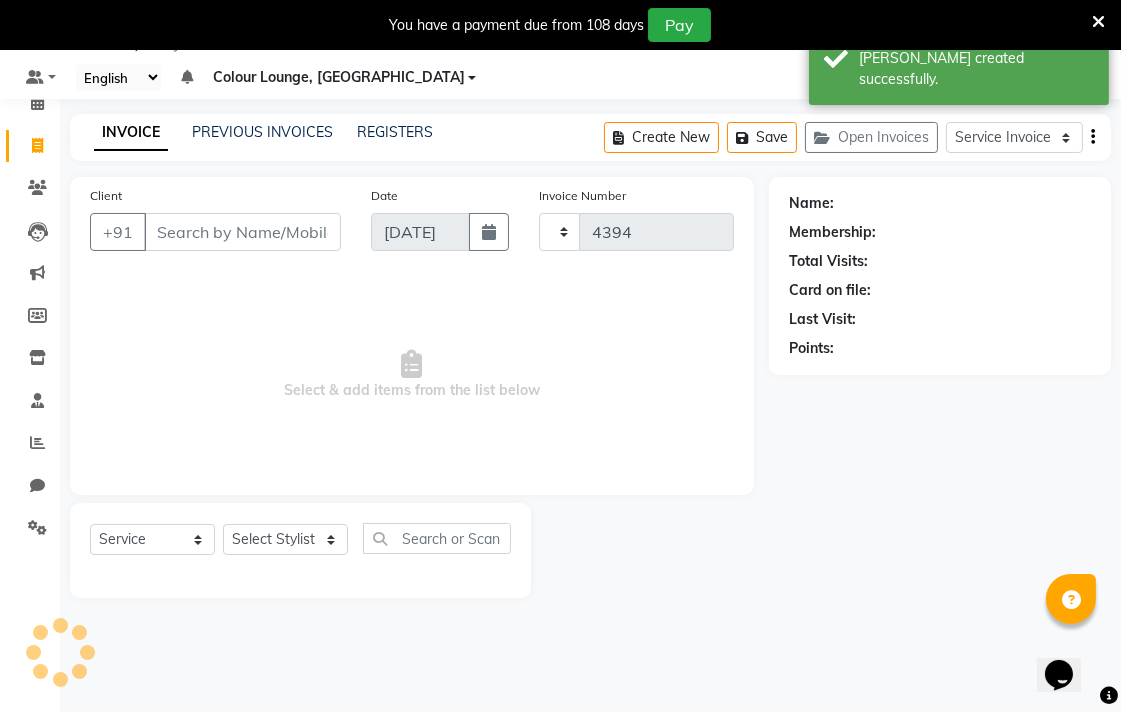 select on "8013" 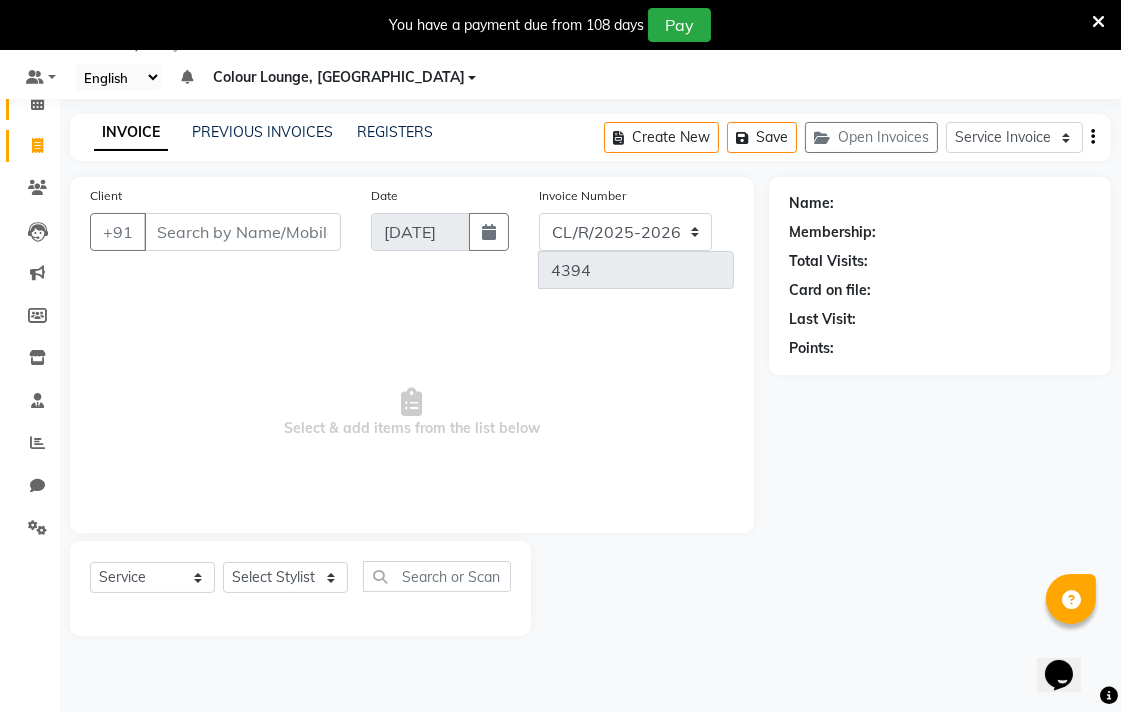 click 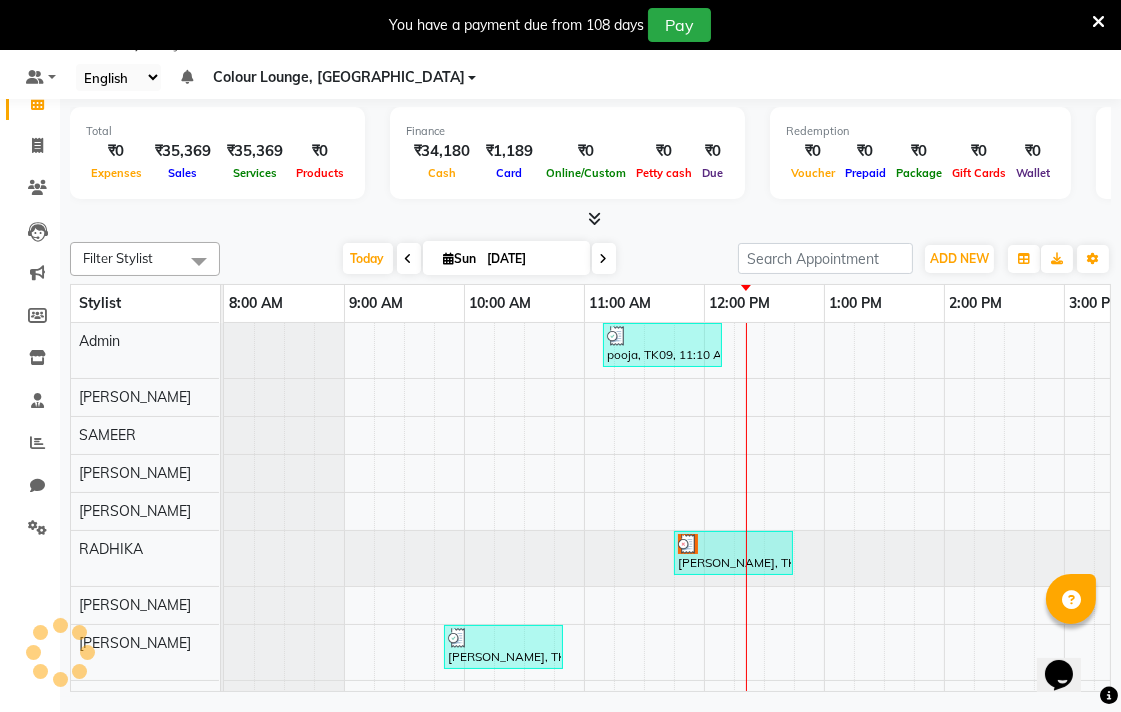 scroll, scrollTop: 0, scrollLeft: 0, axis: both 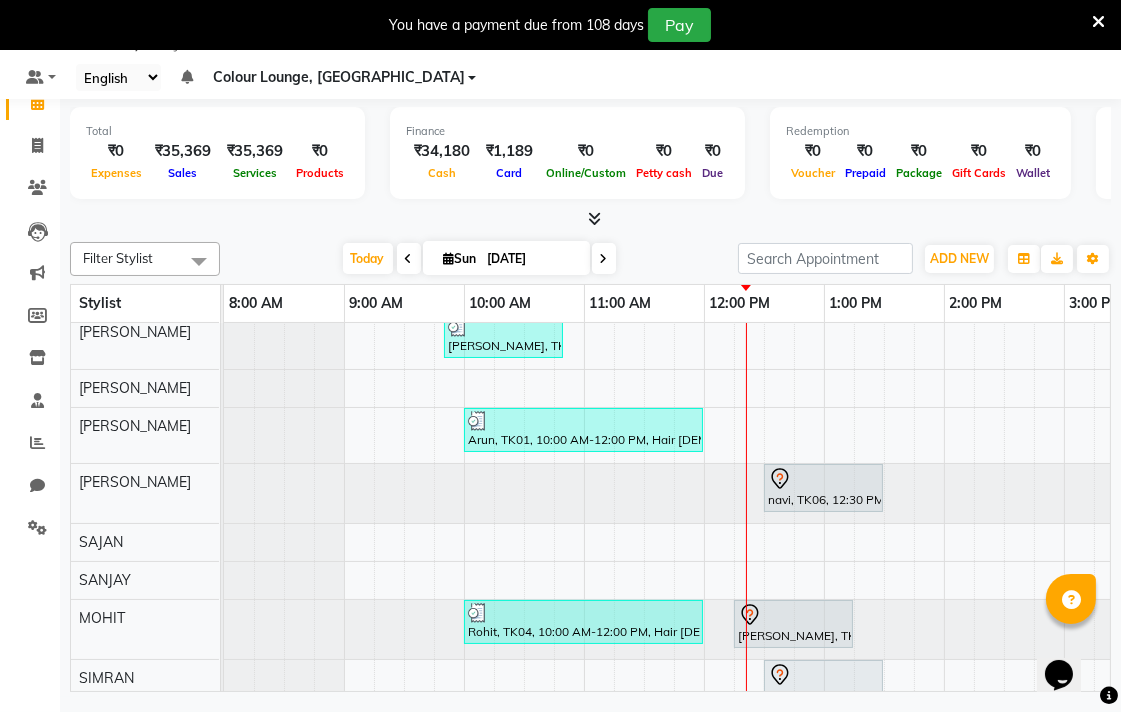 click at bounding box center [793, 615] 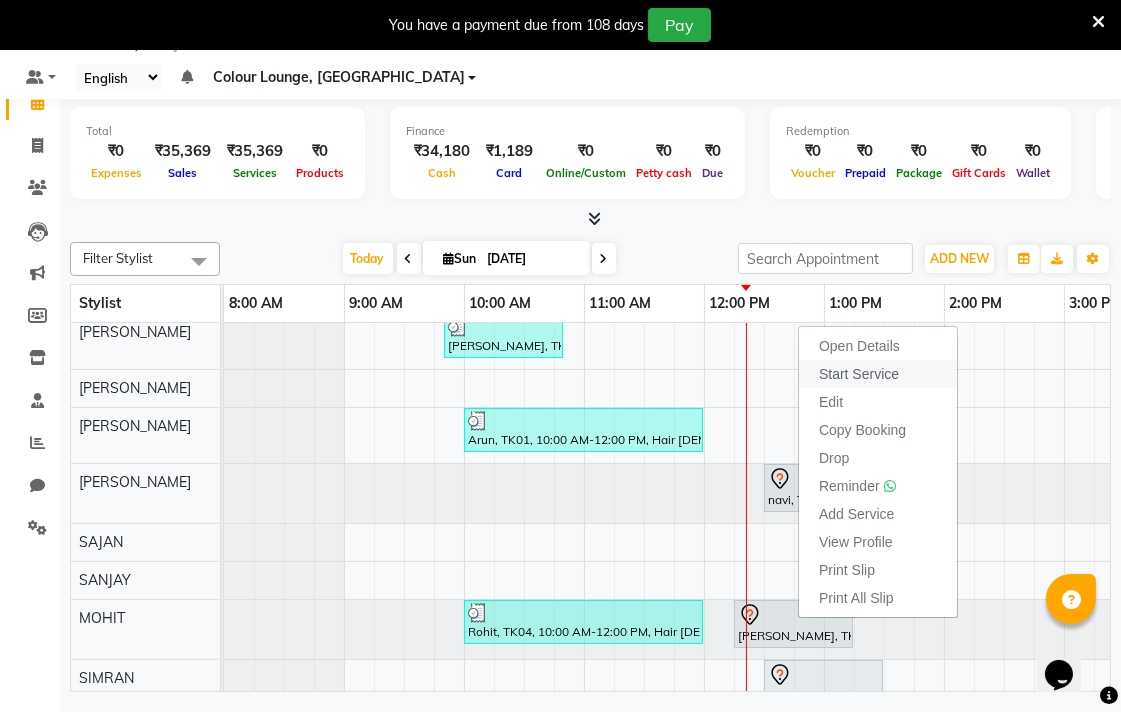 click on "Start Service" at bounding box center [878, 374] 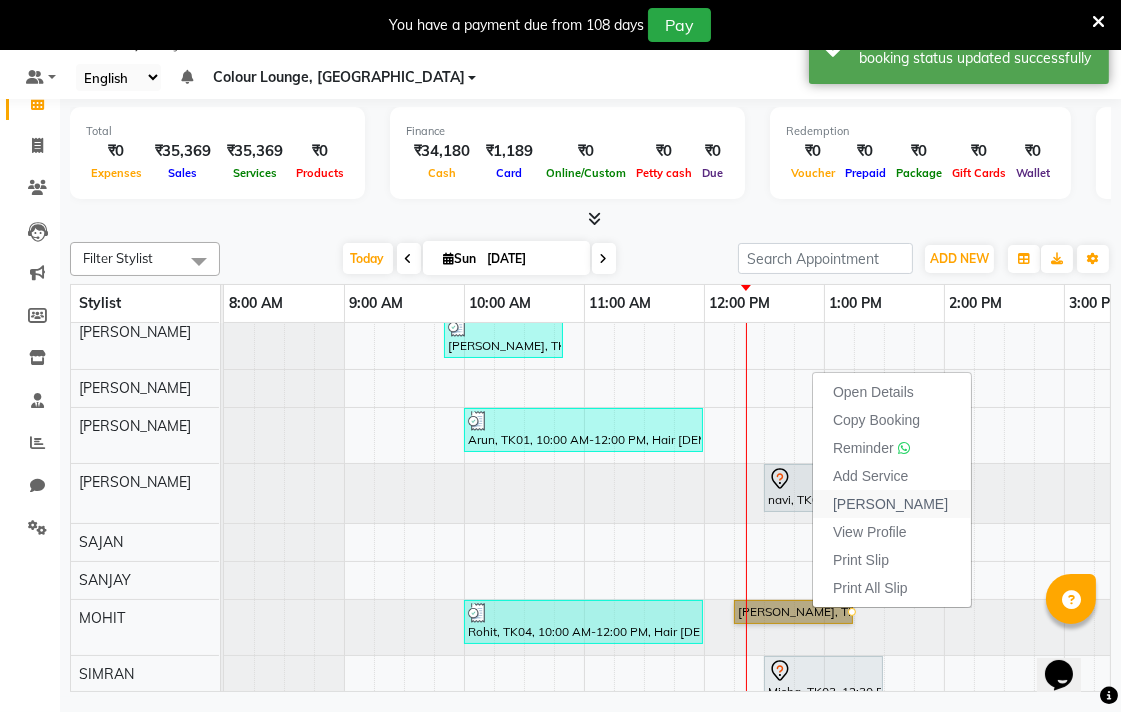 click on "[PERSON_NAME]" at bounding box center (890, 504) 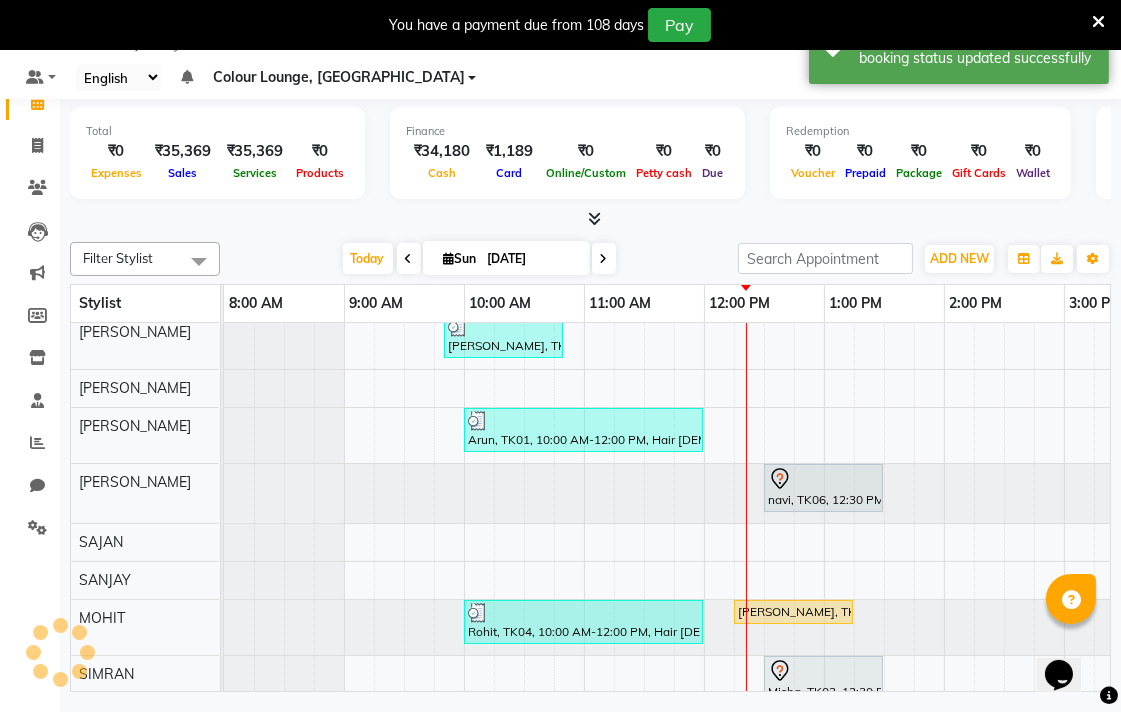 select on "service" 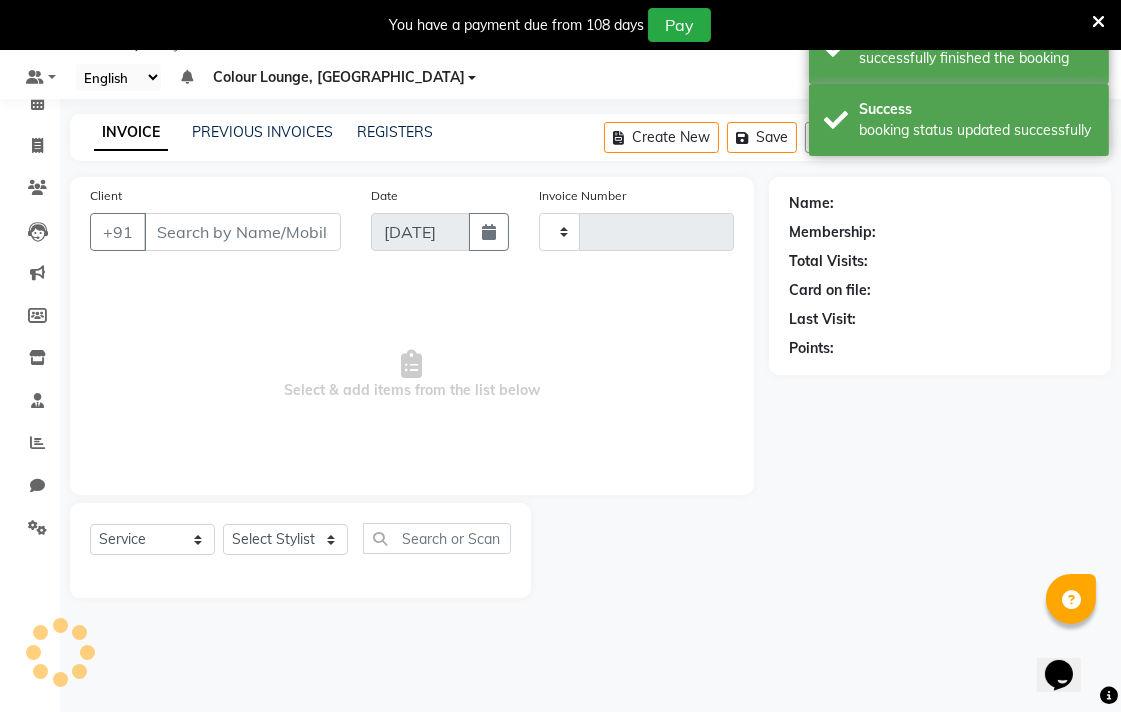 type on "4394" 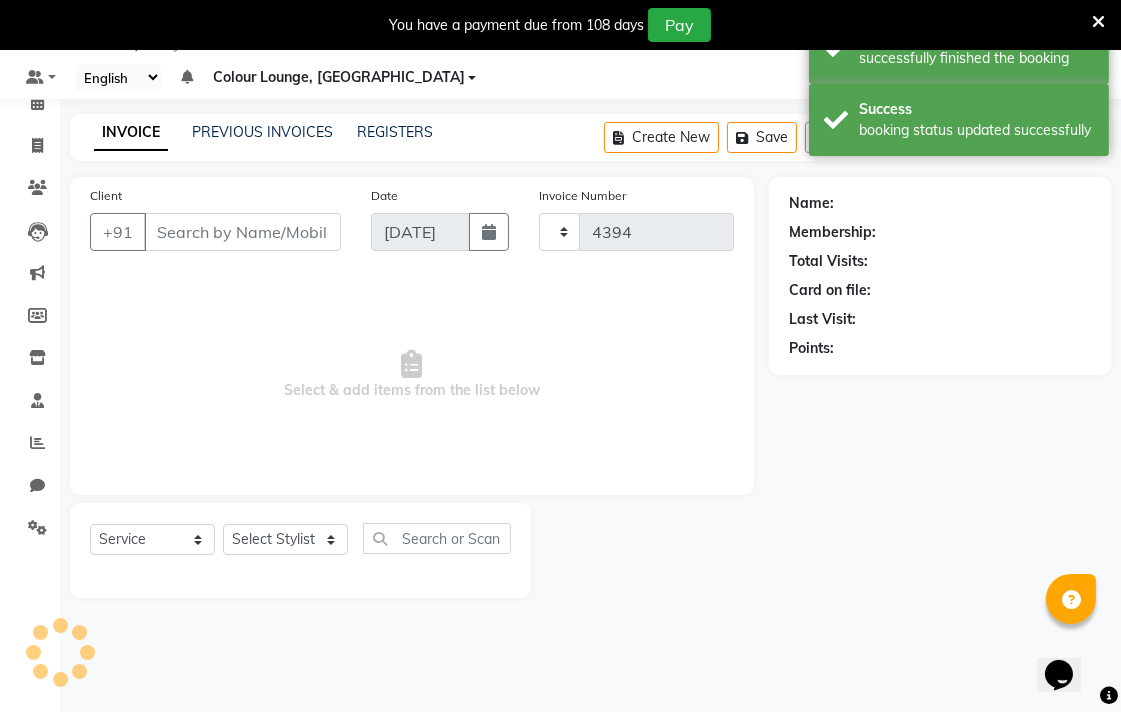 select on "8013" 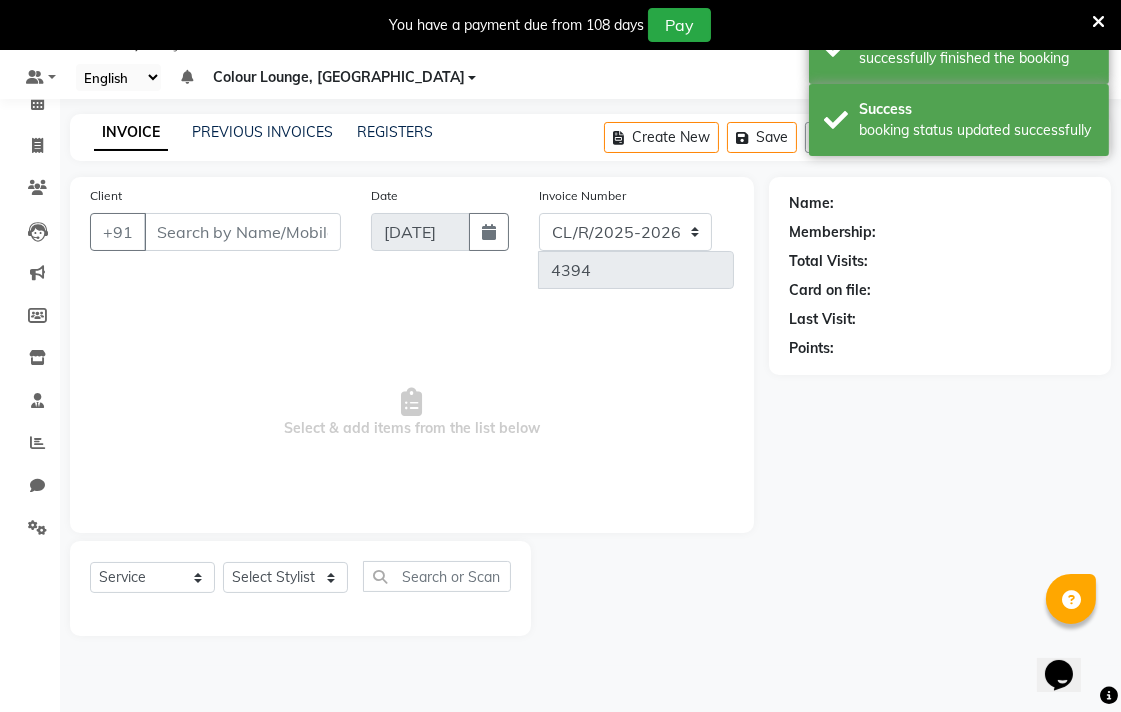 type on "8146716643" 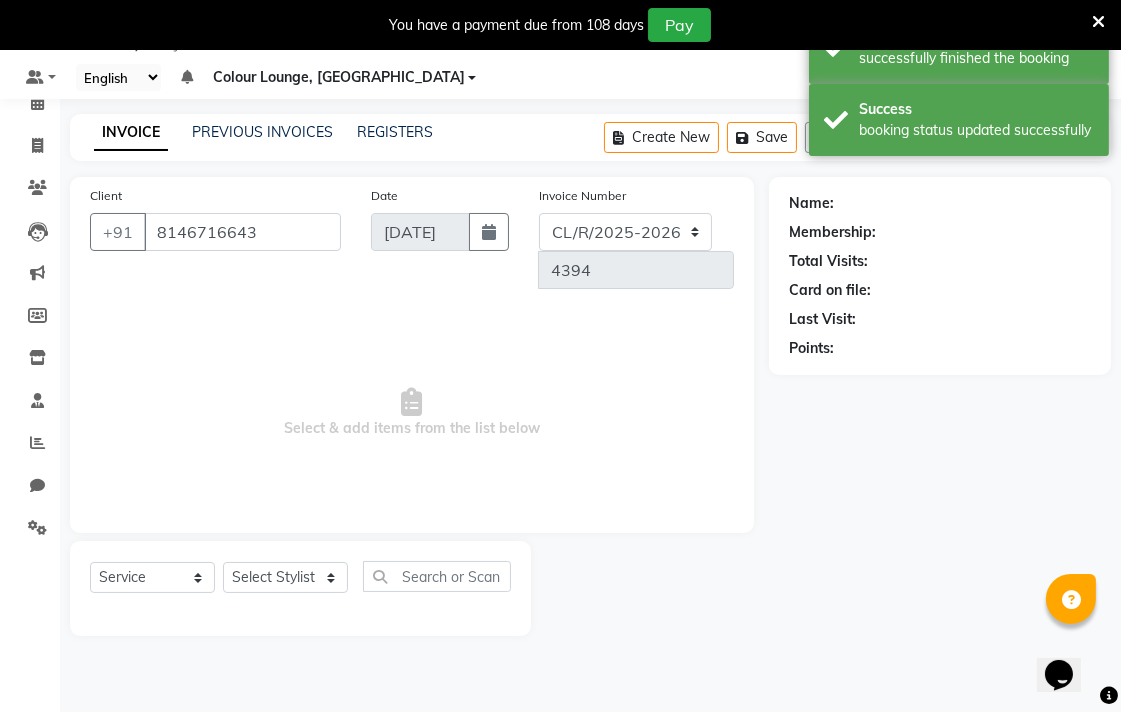 select on "70165" 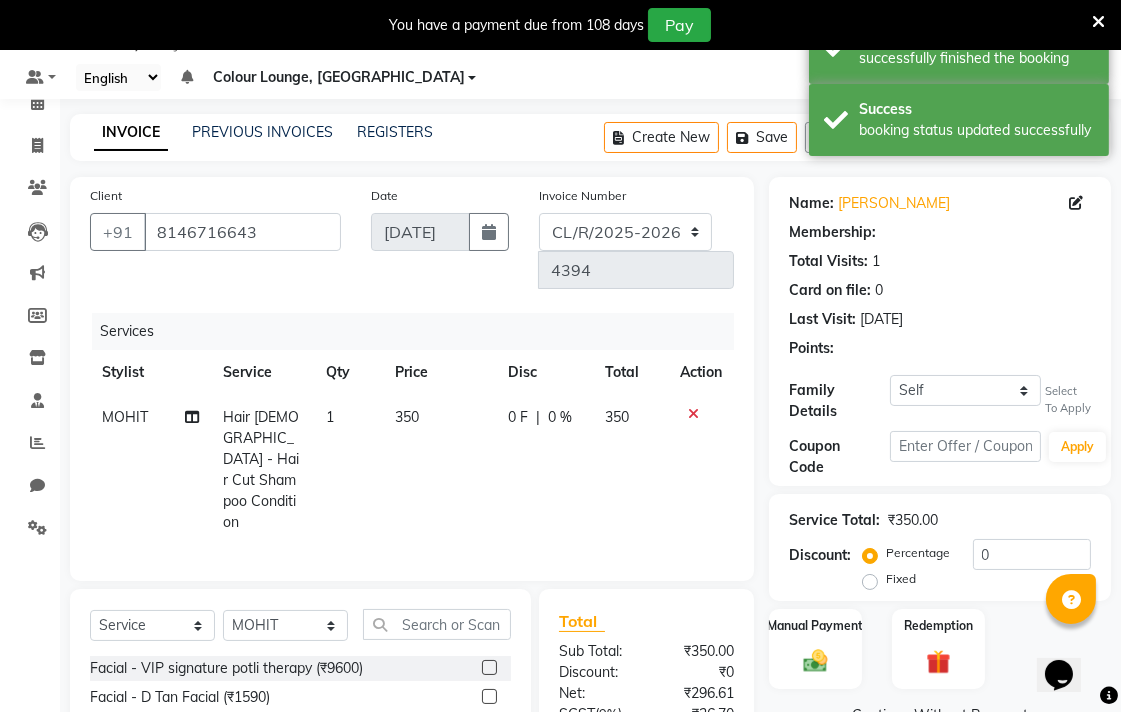 select on "1: Object" 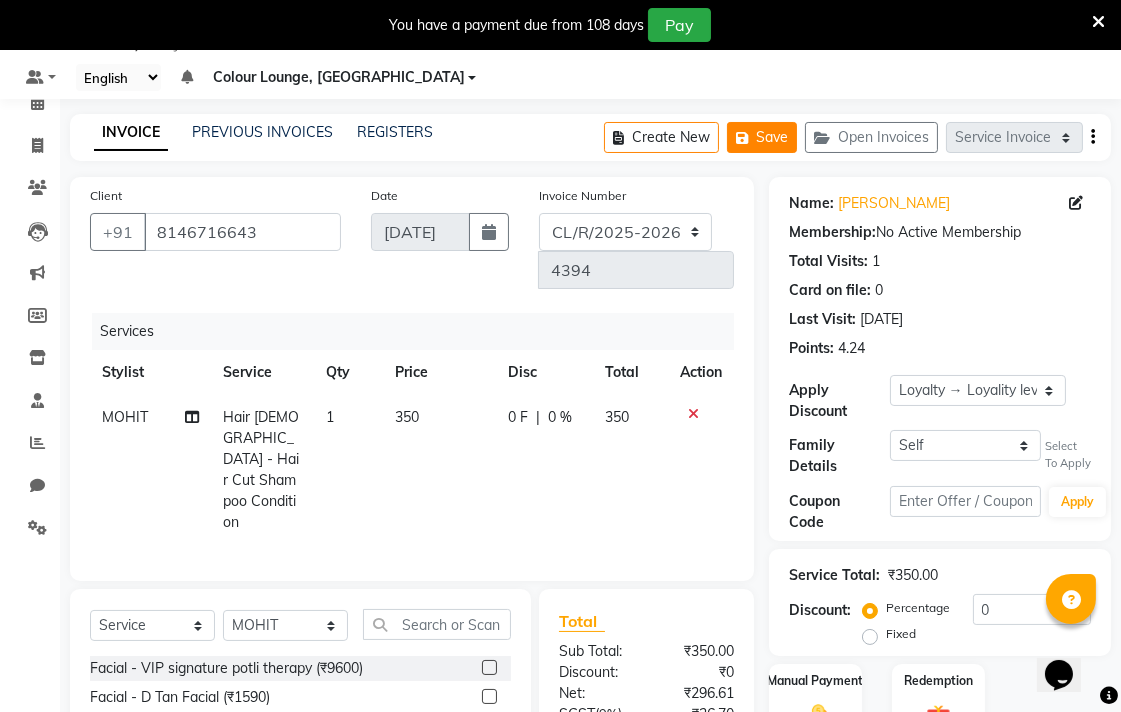 click on "Save" 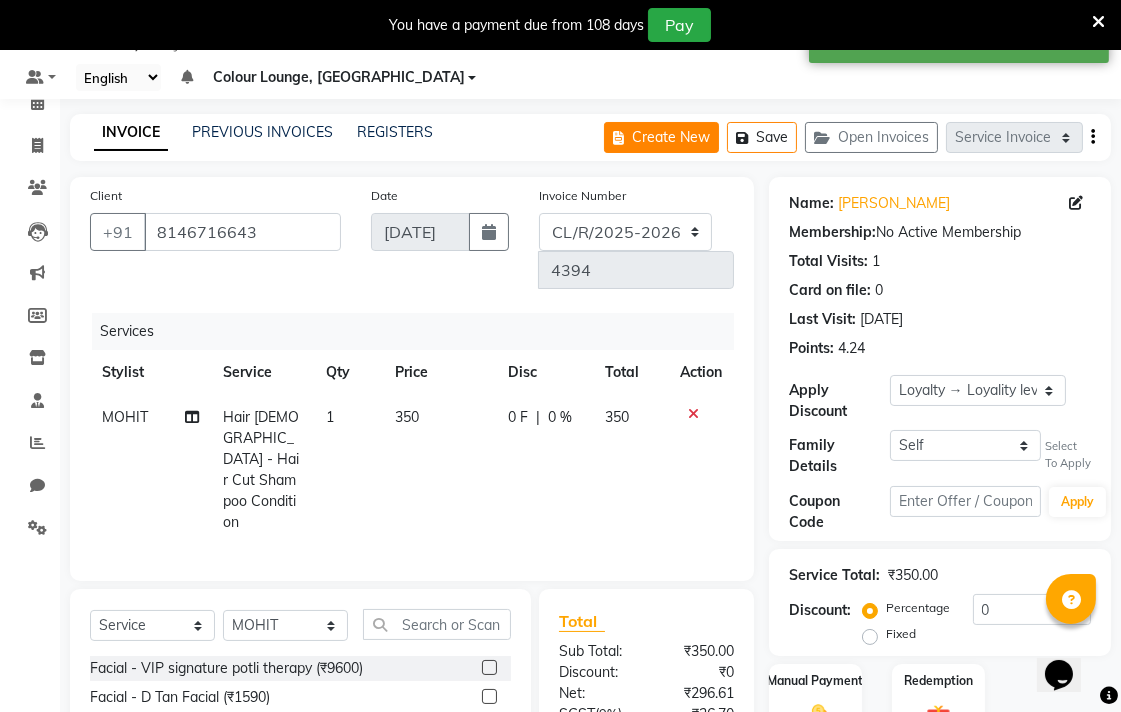 click on "Create New" 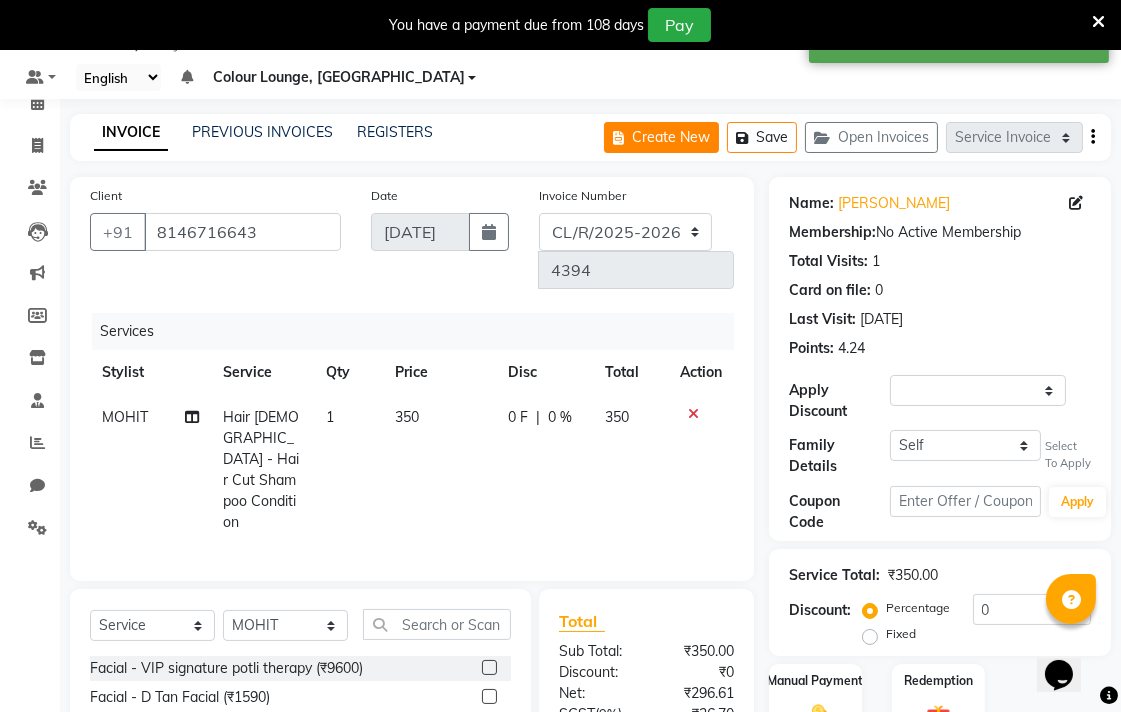 select on "service" 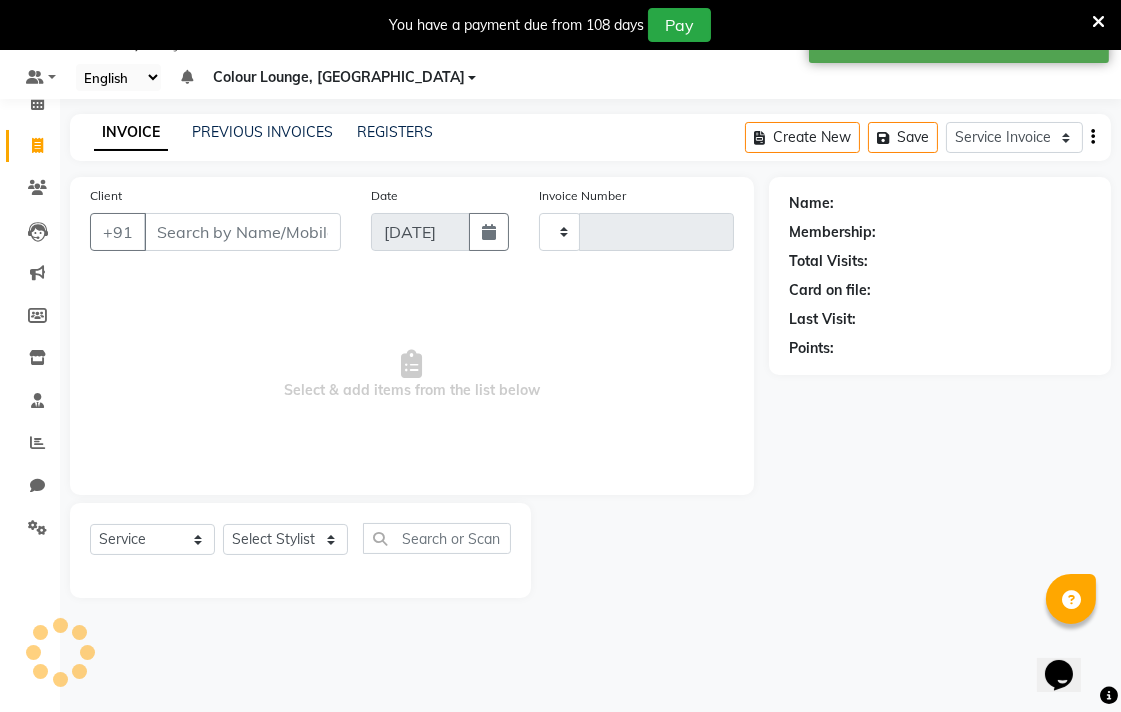 type on "4394" 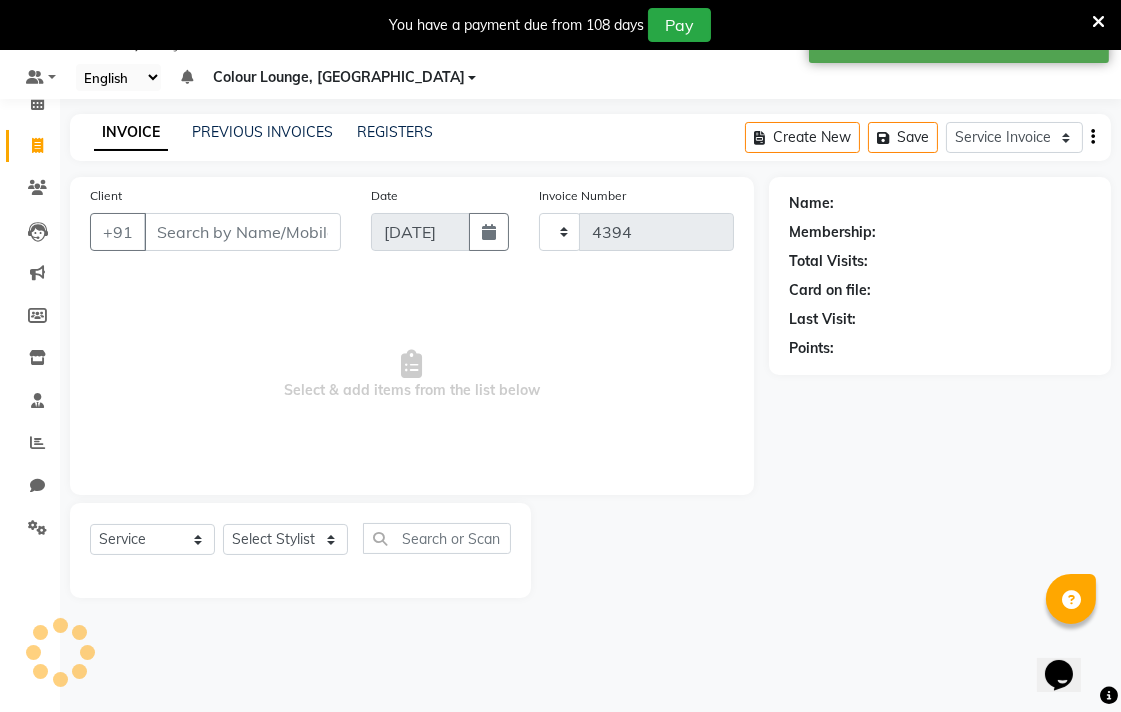 select on "8013" 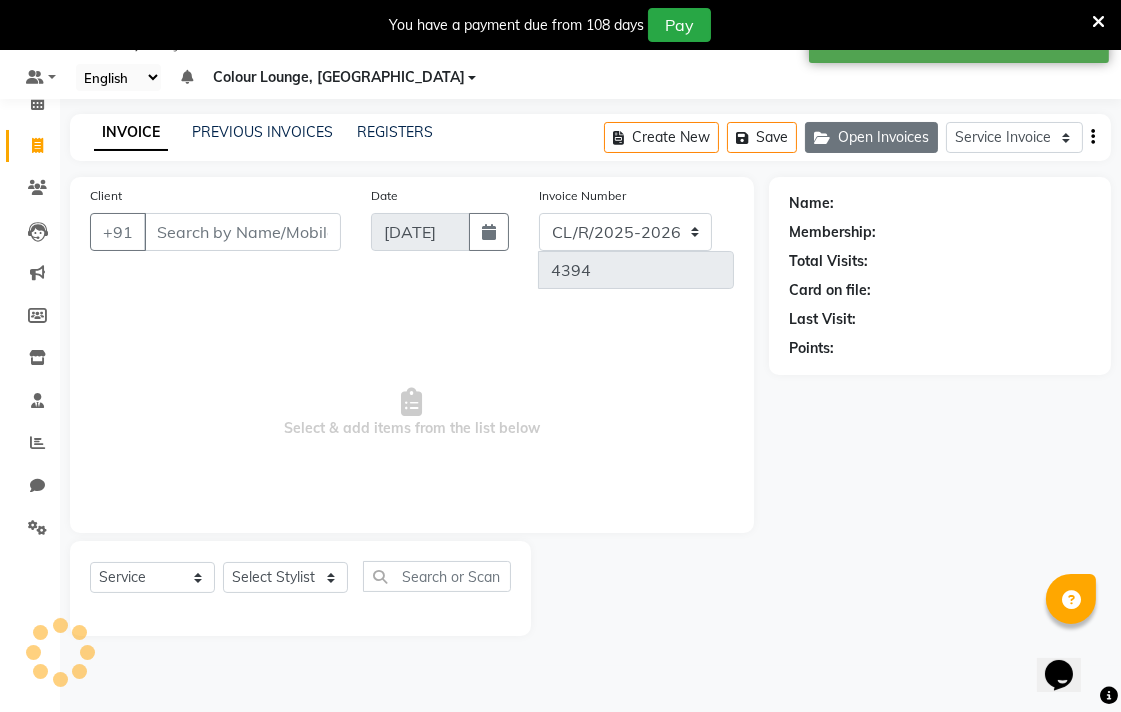 click on "Open Invoices" 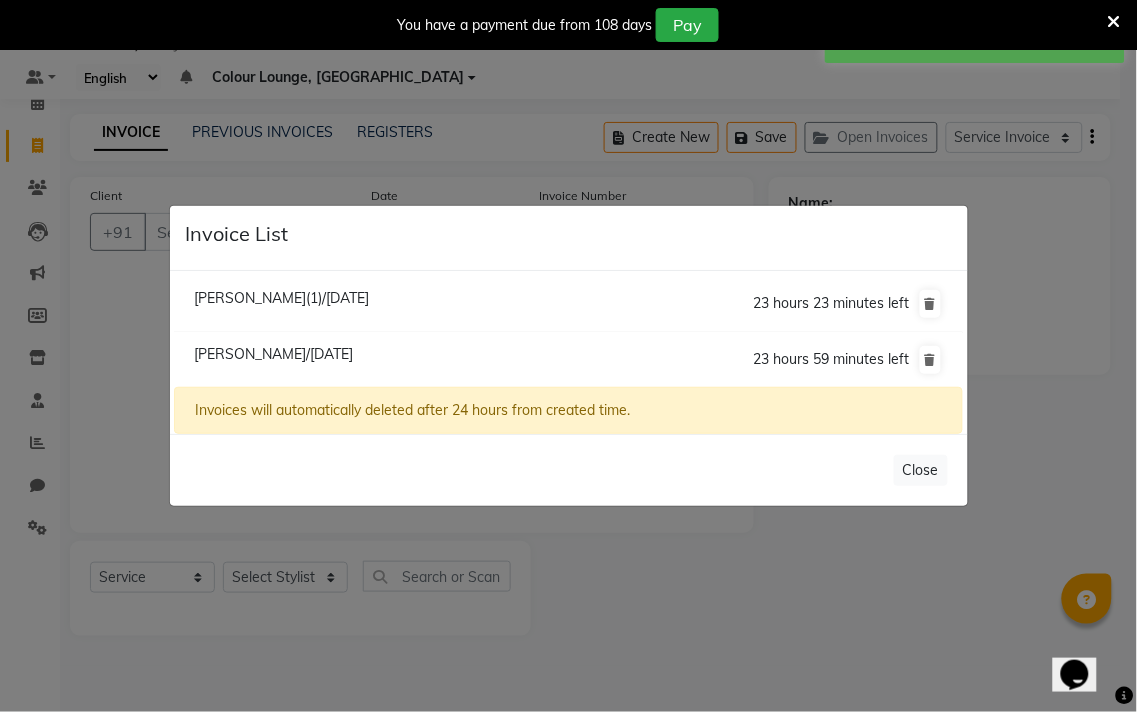 click on "Invoice List  [PERSON_NAME](1)/[DATE]  23 hours 23 minutes left  [PERSON_NAME]/[DATE]  23 hours 59 minutes left  Invoices will automatically deleted after 24 hours from created time.   Close" 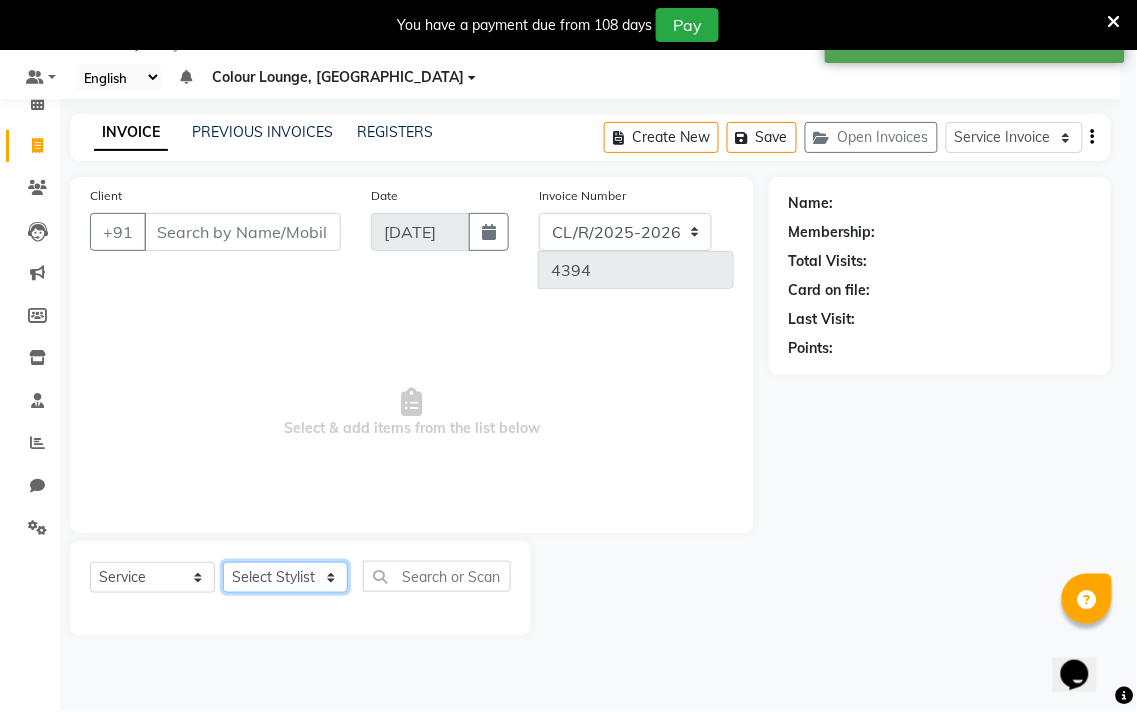 click on "Select Stylist Admin AMIT Birshika Colour Lounge, [GEOGRAPHIC_DATA] Colour Lounge, [GEOGRAPHIC_DATA] [PERSON_NAME] [PERSON_NAME] [PERSON_NAME] [PERSON_NAME] [PERSON_NAME] mam [PERSON_NAME] [PERSON_NAME] [PERSON_NAME] MOHIT [PERSON_NAME] POOJA [PERSON_NAME] [PERSON_NAME] [PERSON_NAME] guard [PERSON_NAME] [PERSON_NAME] [PERSON_NAME] [PERSON_NAME] SAMEER [PERSON_NAME] [PERSON_NAME] [PERSON_NAME] [PERSON_NAME] [PERSON_NAME] [PERSON_NAME] VISHAL [PERSON_NAME]" 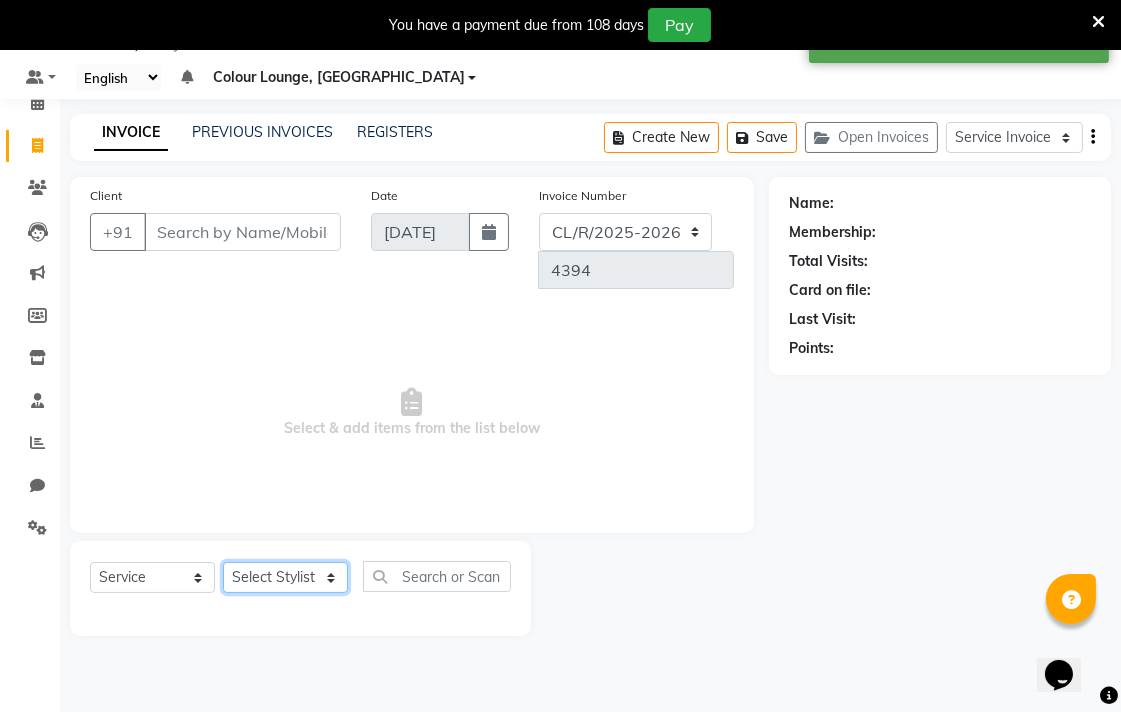 select on "70158" 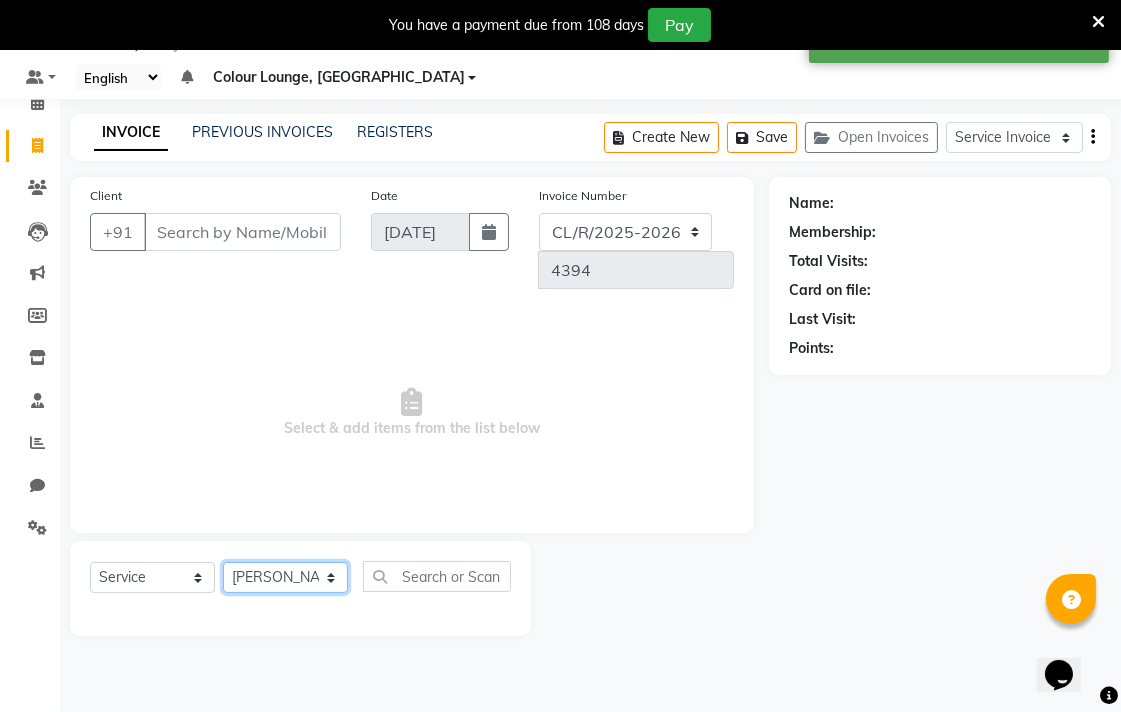 click on "Select Stylist Admin AMIT Birshika Colour Lounge, [GEOGRAPHIC_DATA] Colour Lounge, [GEOGRAPHIC_DATA] [PERSON_NAME] [PERSON_NAME] [PERSON_NAME] [PERSON_NAME] [PERSON_NAME] mam [PERSON_NAME] [PERSON_NAME] [PERSON_NAME] MOHIT [PERSON_NAME] POOJA [PERSON_NAME] [PERSON_NAME] [PERSON_NAME] guard [PERSON_NAME] [PERSON_NAME] [PERSON_NAME] [PERSON_NAME] SAMEER [PERSON_NAME] [PERSON_NAME] [PERSON_NAME] [PERSON_NAME] [PERSON_NAME] [PERSON_NAME] VISHAL [PERSON_NAME]" 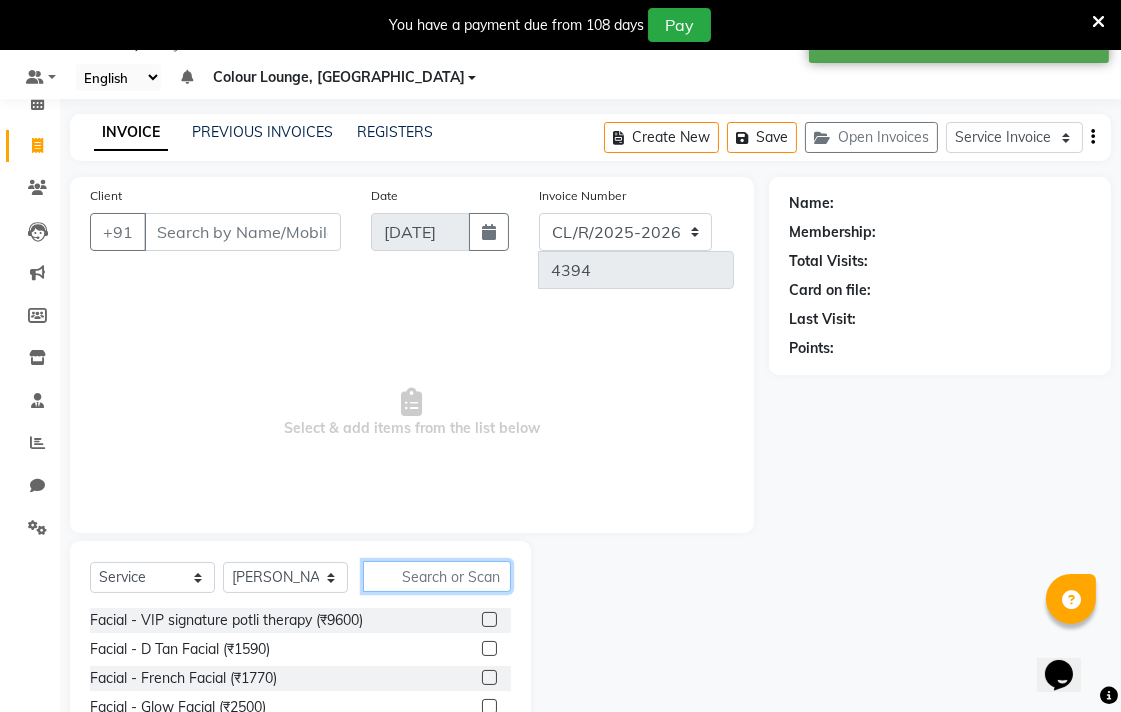 click 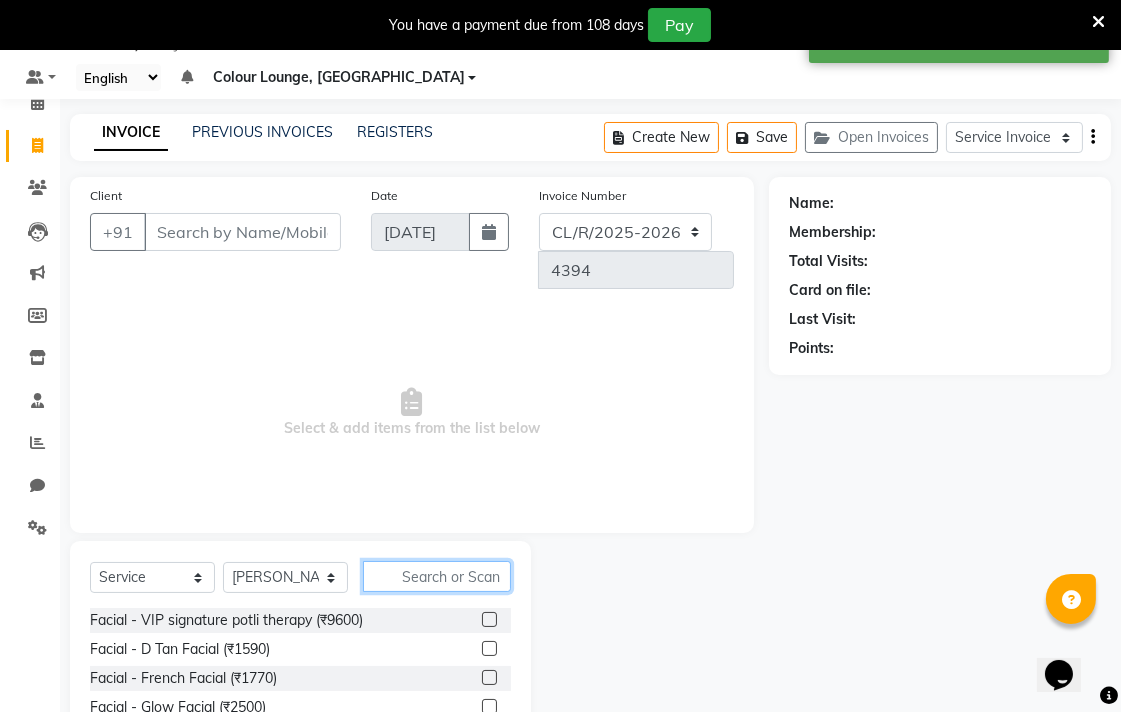 type on "A" 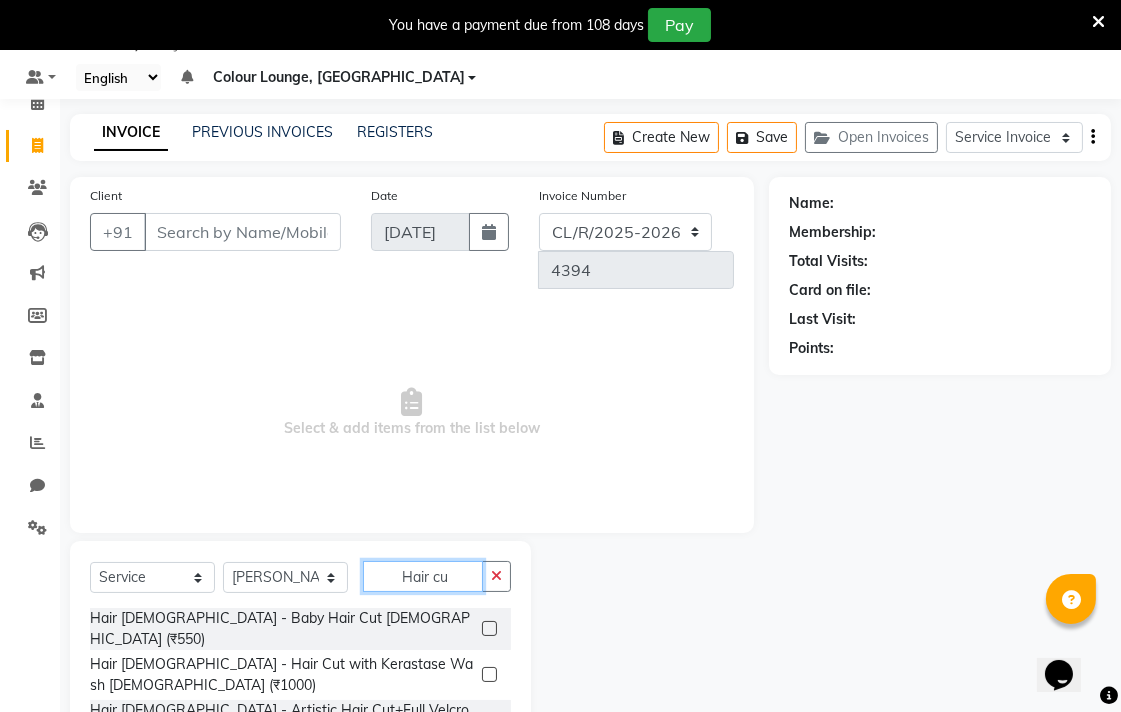 scroll, scrollTop: 94, scrollLeft: 0, axis: vertical 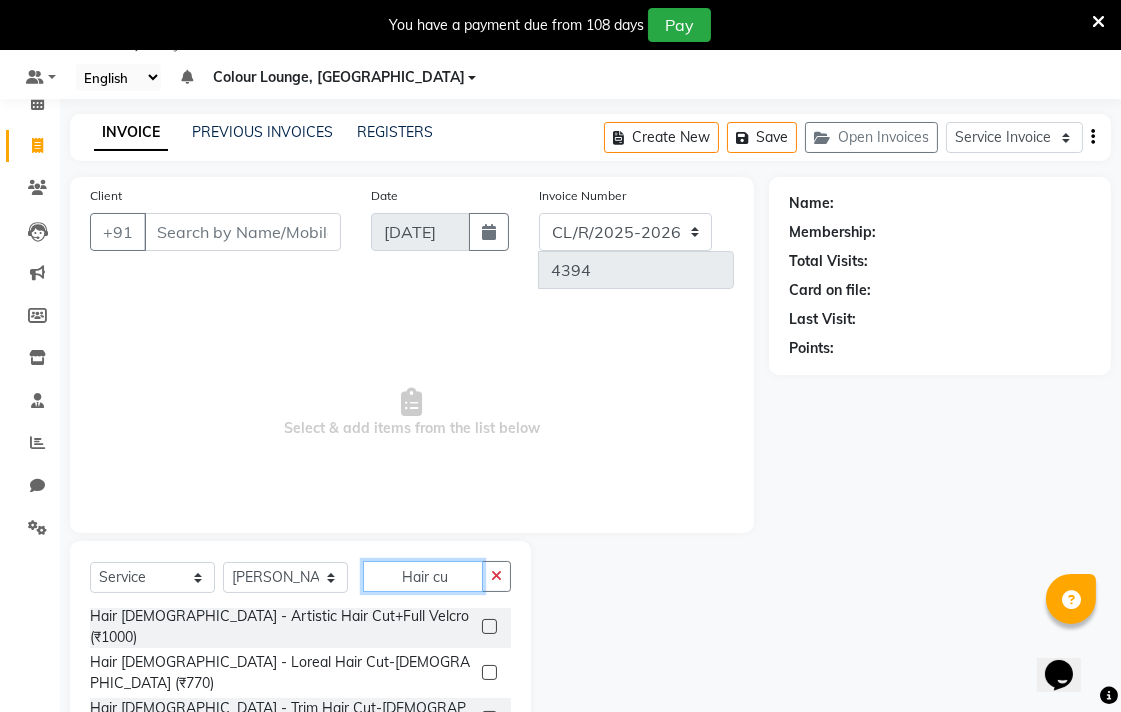 type on "Hair cu" 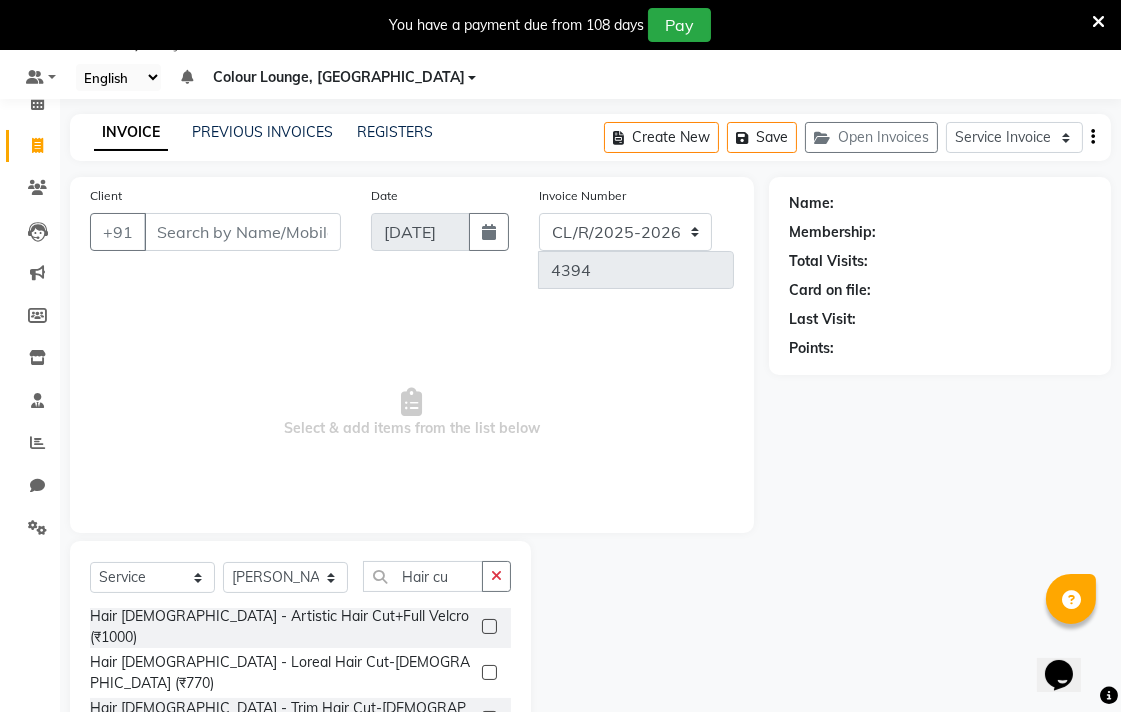 click 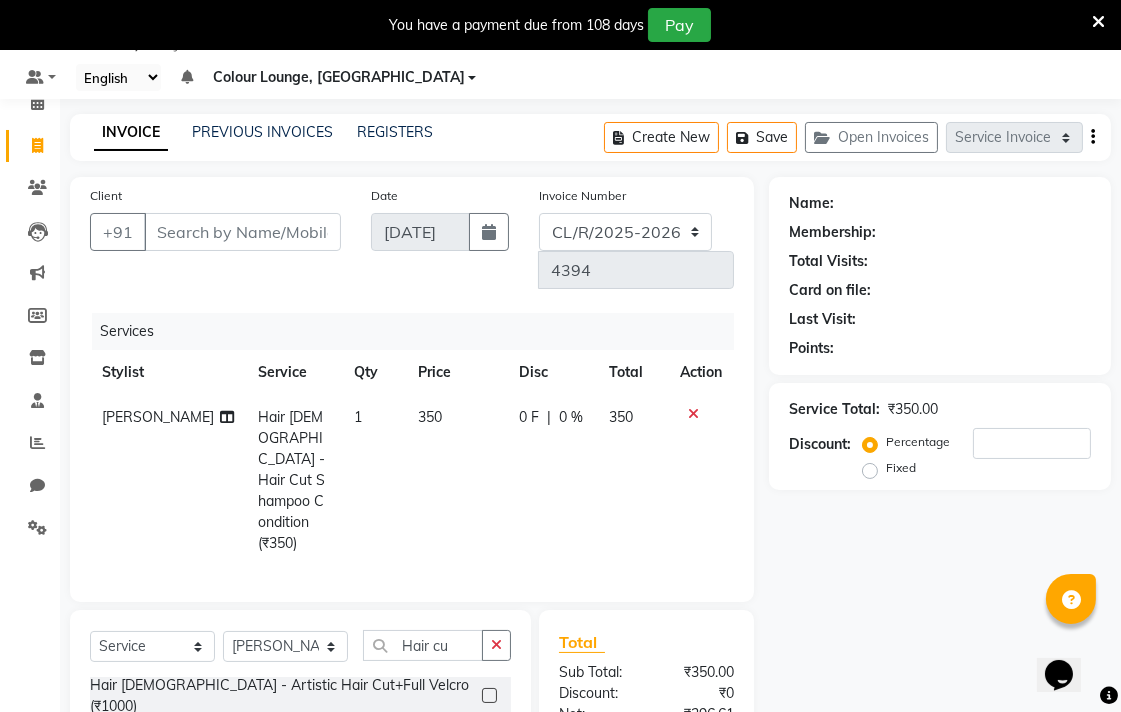 checkbox on "false" 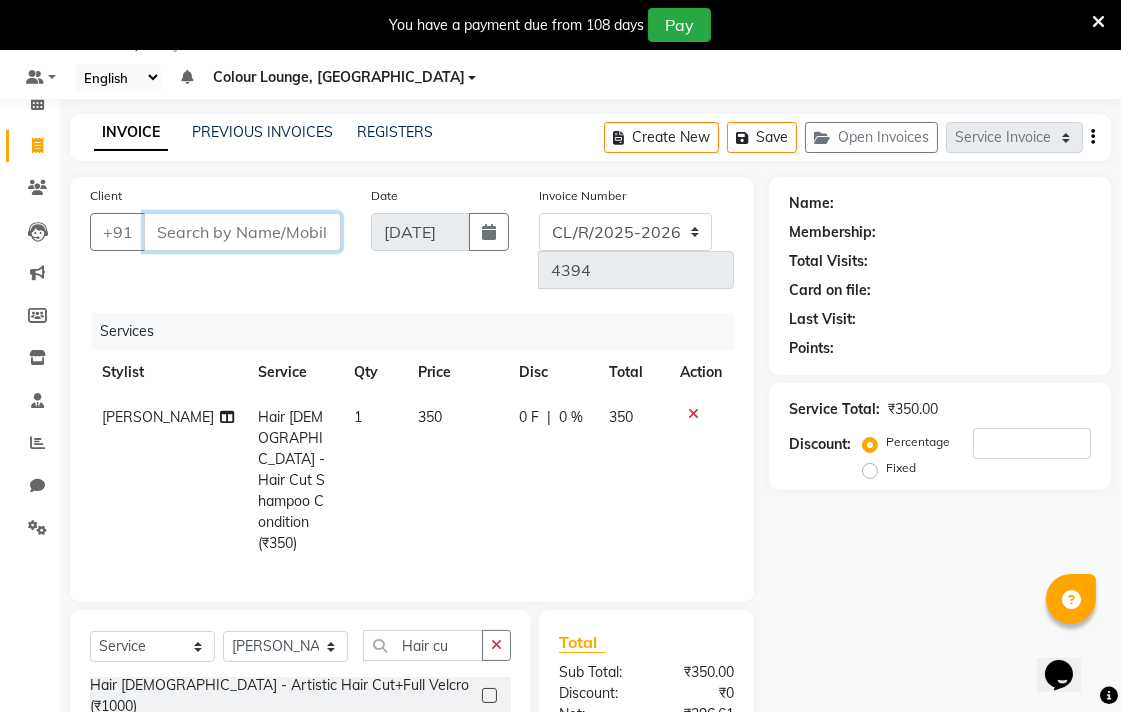 click on "Client" at bounding box center (242, 232) 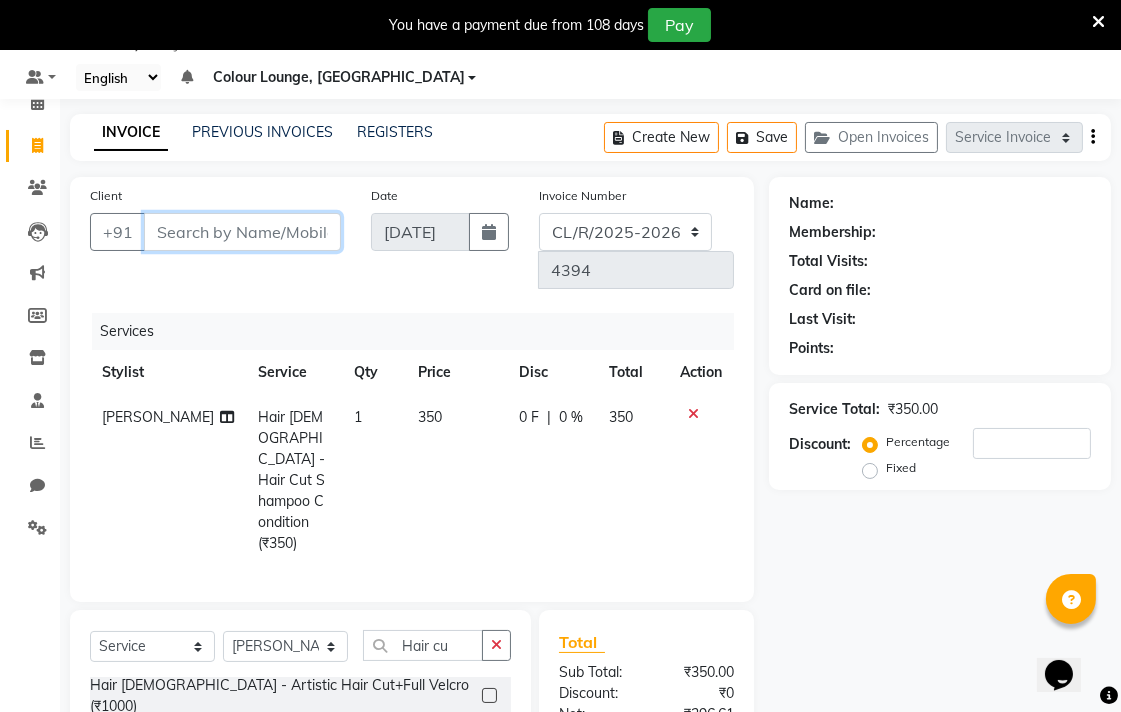 type on "8" 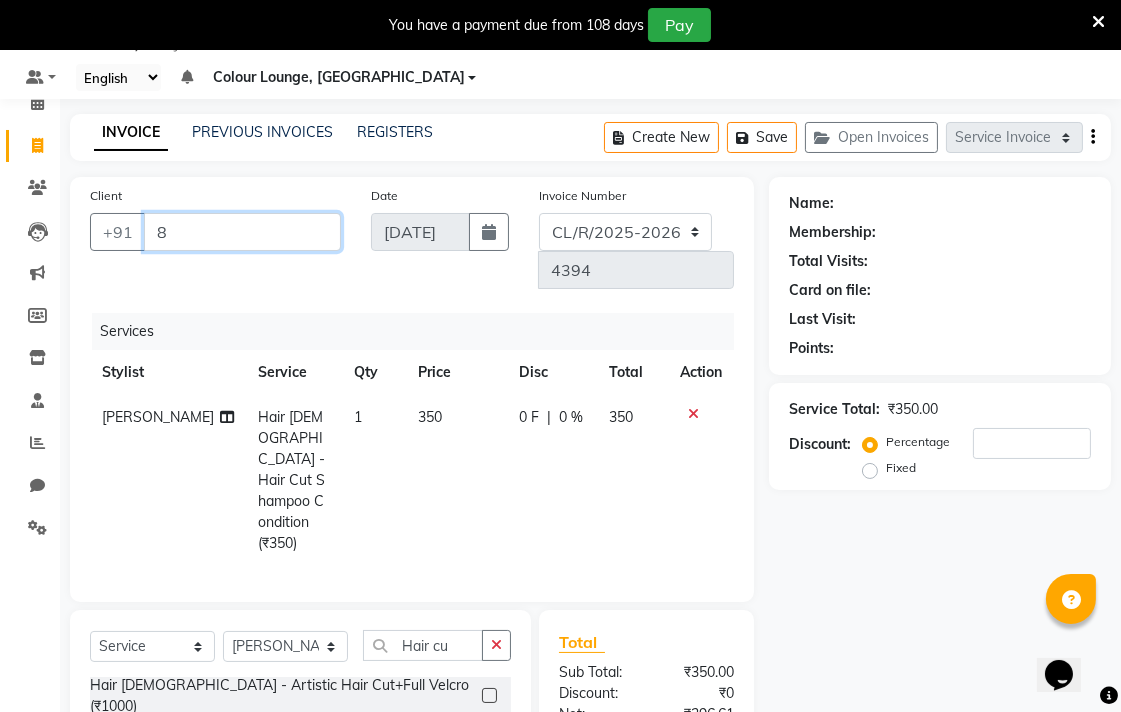 type on "0" 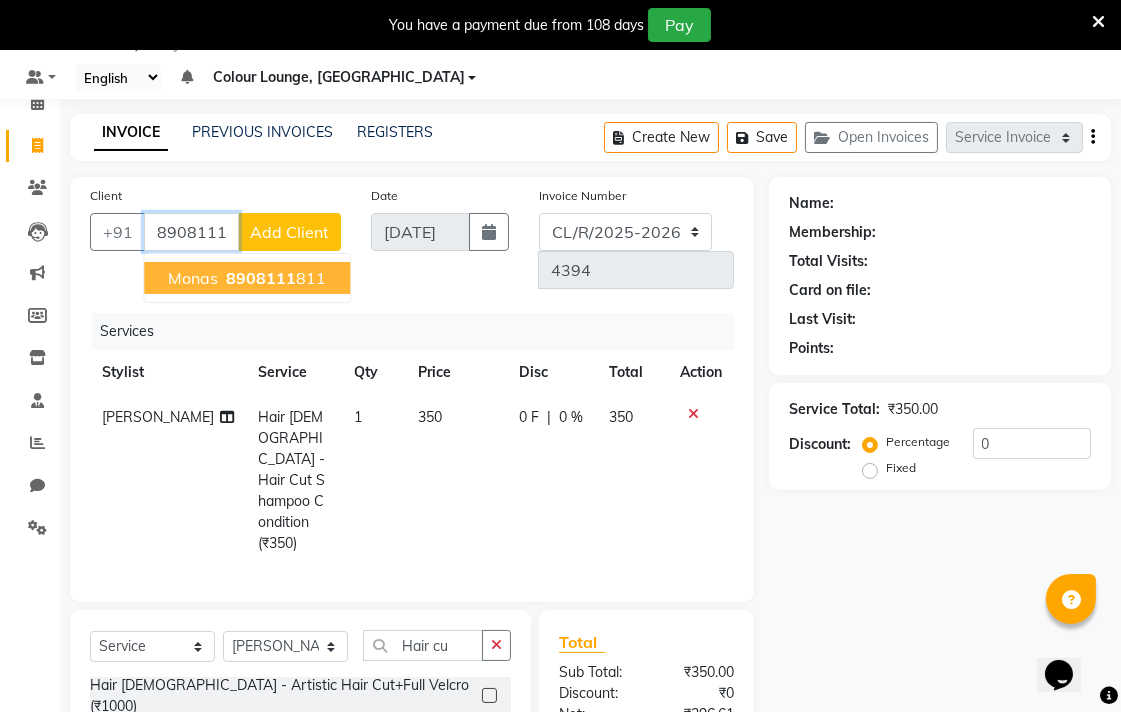 click on "monas   8908111 811" at bounding box center (247, 278) 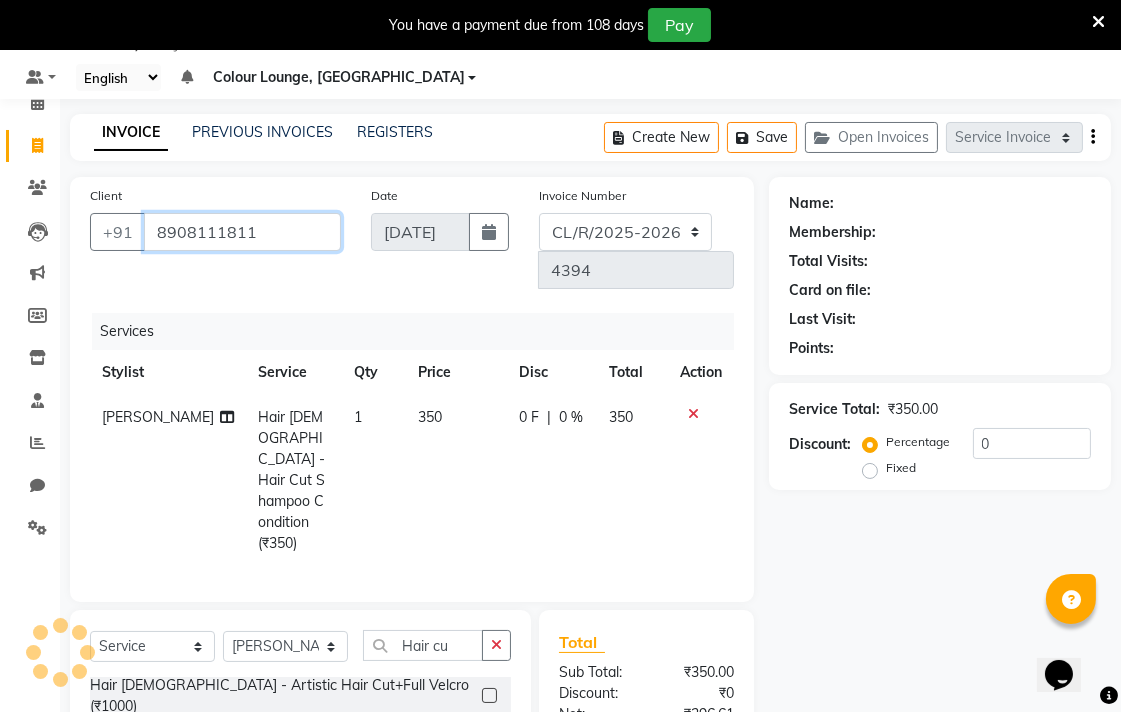 type on "8908111811" 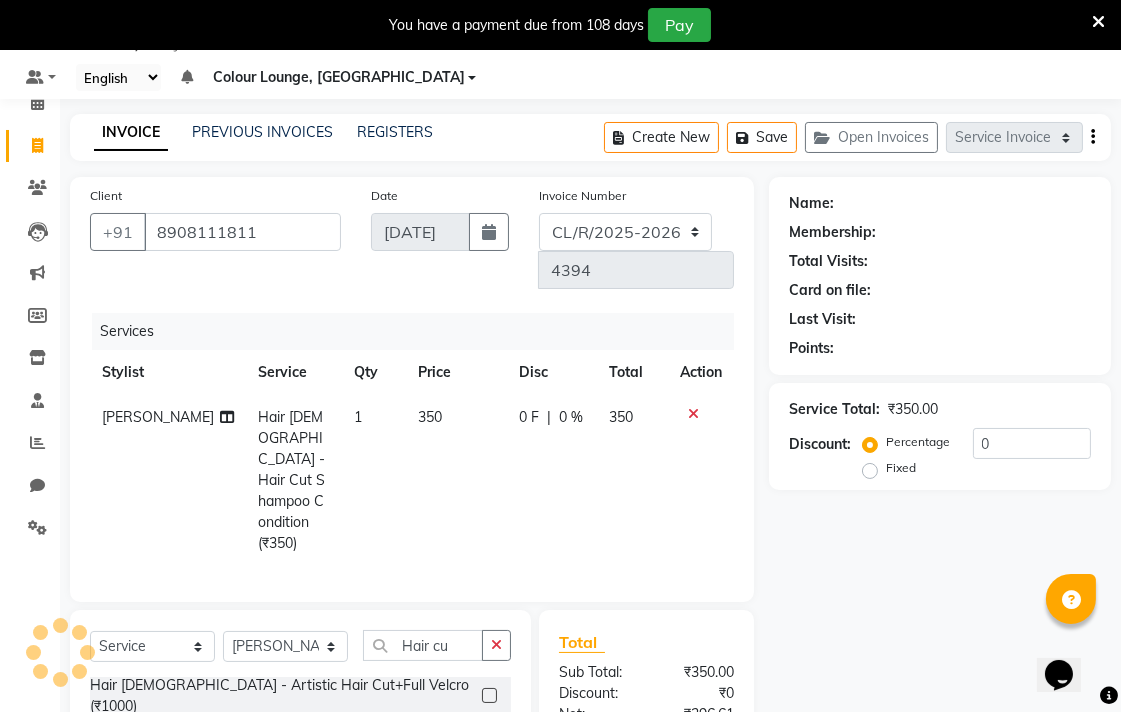 select on "1: Object" 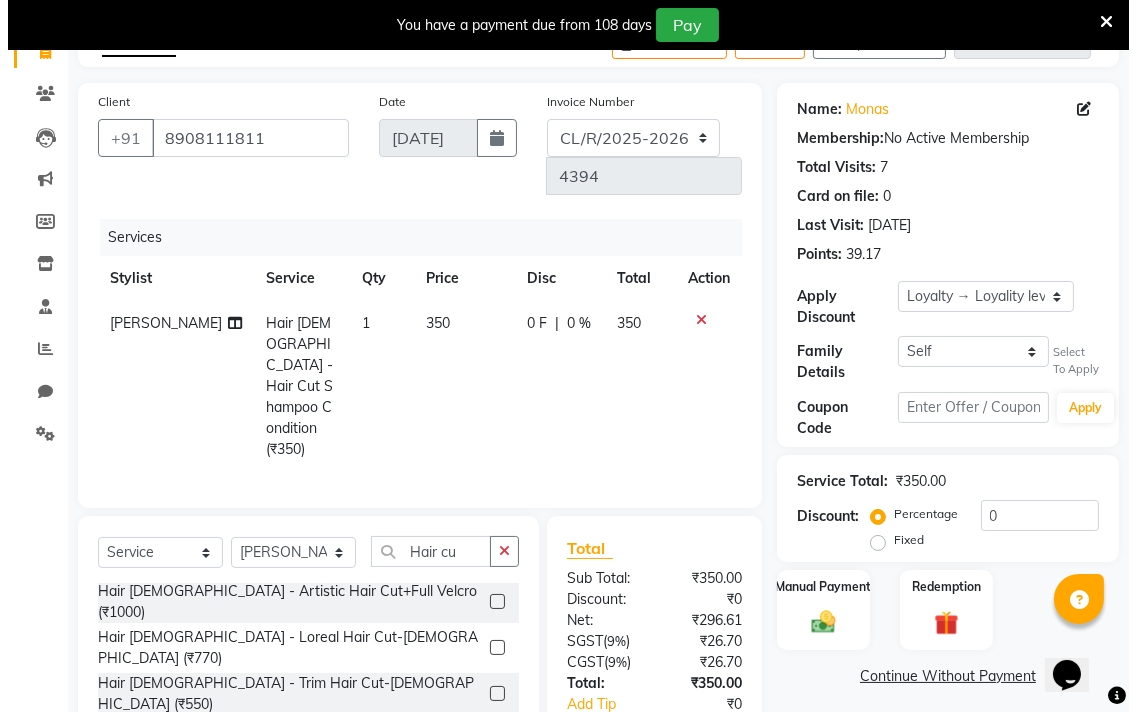 scroll, scrollTop: 6, scrollLeft: 0, axis: vertical 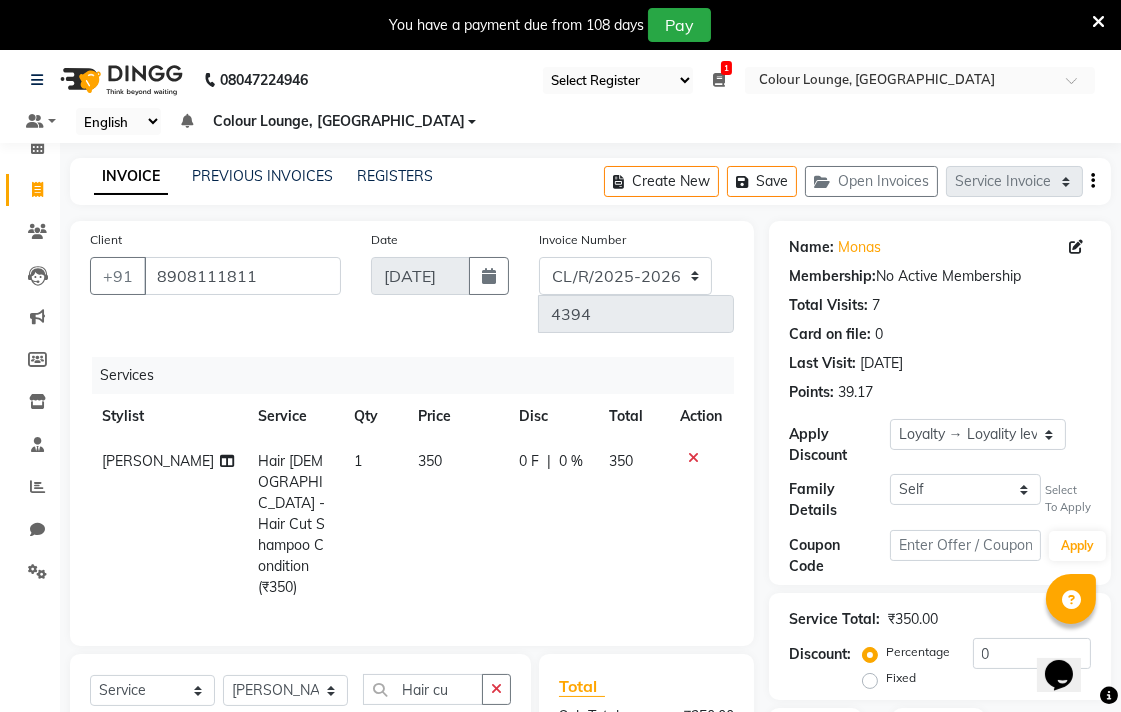 click 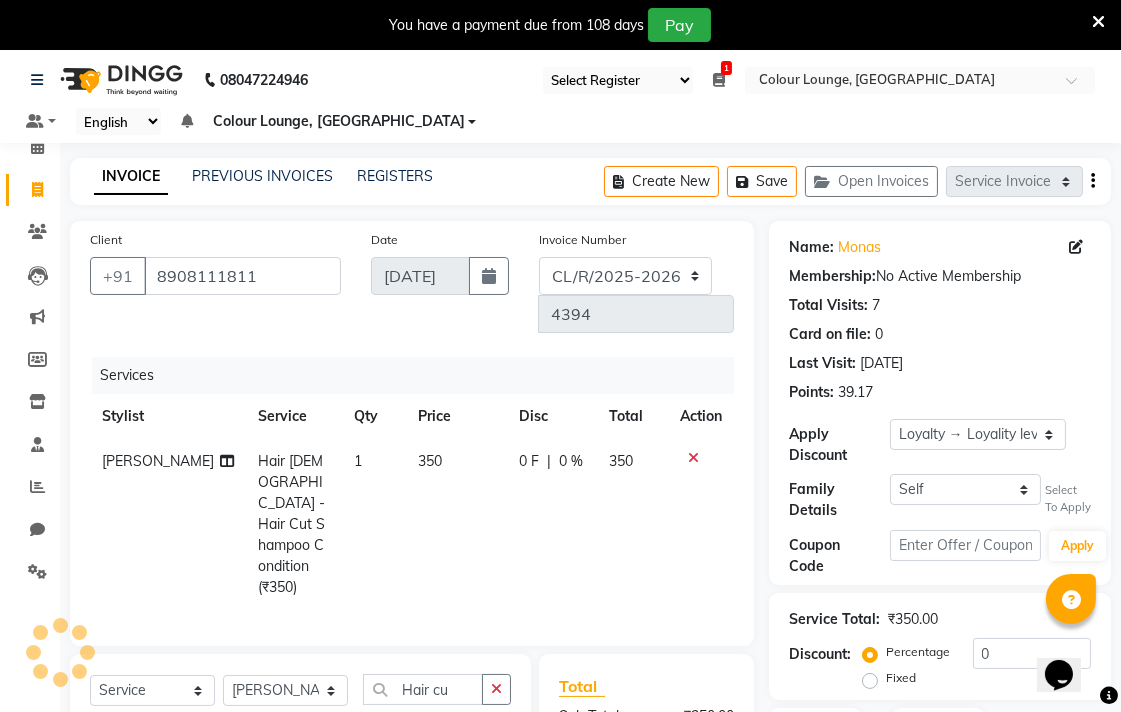 select on "[DEMOGRAPHIC_DATA]" 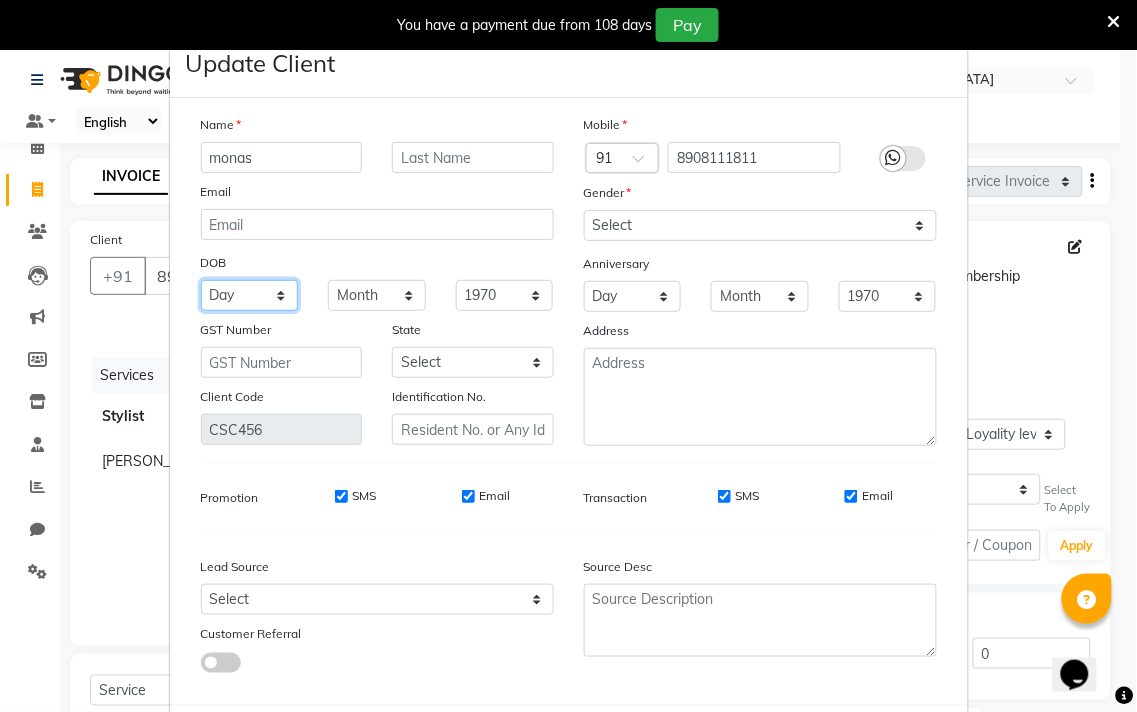 click on "Day 01 02 03 04 05 06 07 08 09 10 11 12 13 14 15 16 17 18 19 20 21 22 23 24 25 26 27 28 29 30 31" at bounding box center [250, 295] 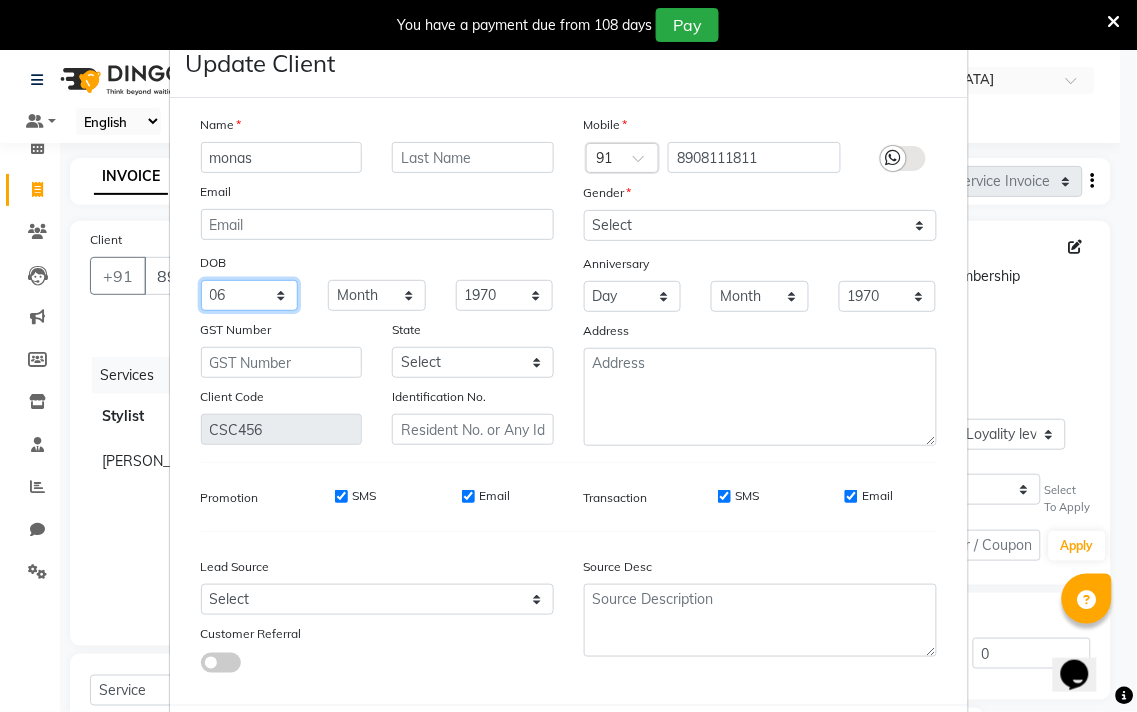 click on "Day 01 02 03 04 05 06 07 08 09 10 11 12 13 14 15 16 17 18 19 20 21 22 23 24 25 26 27 28 29 30 31" at bounding box center (250, 295) 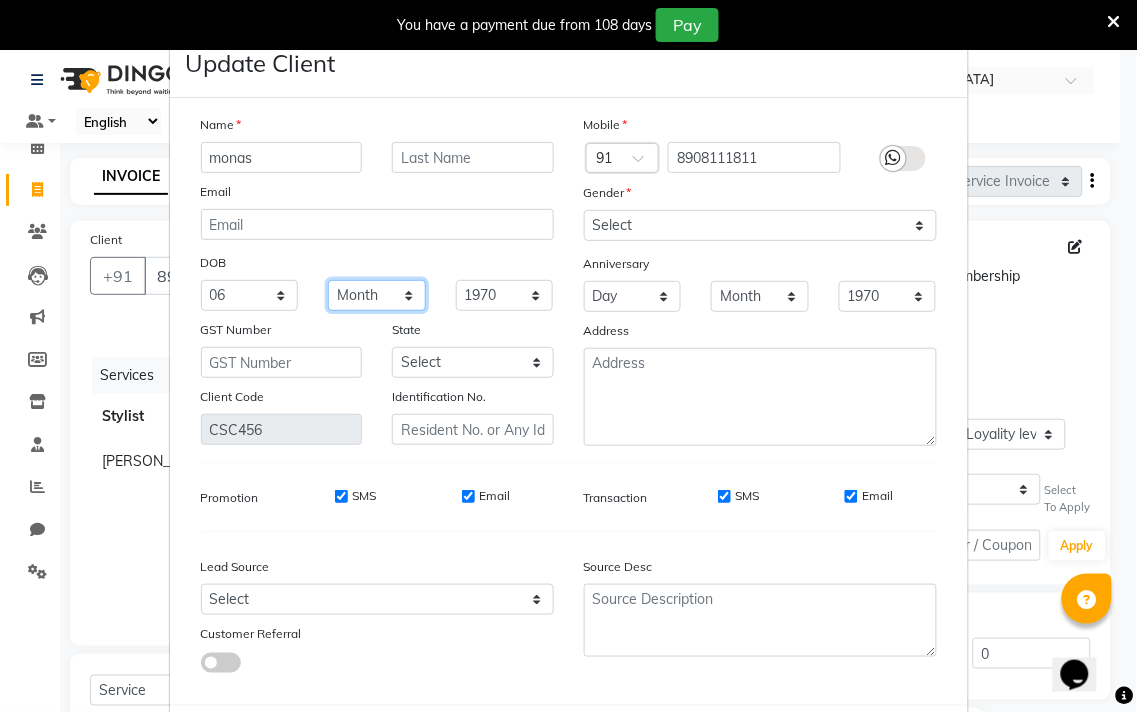 click on "Month January February March April May June July August September October November December" at bounding box center (377, 295) 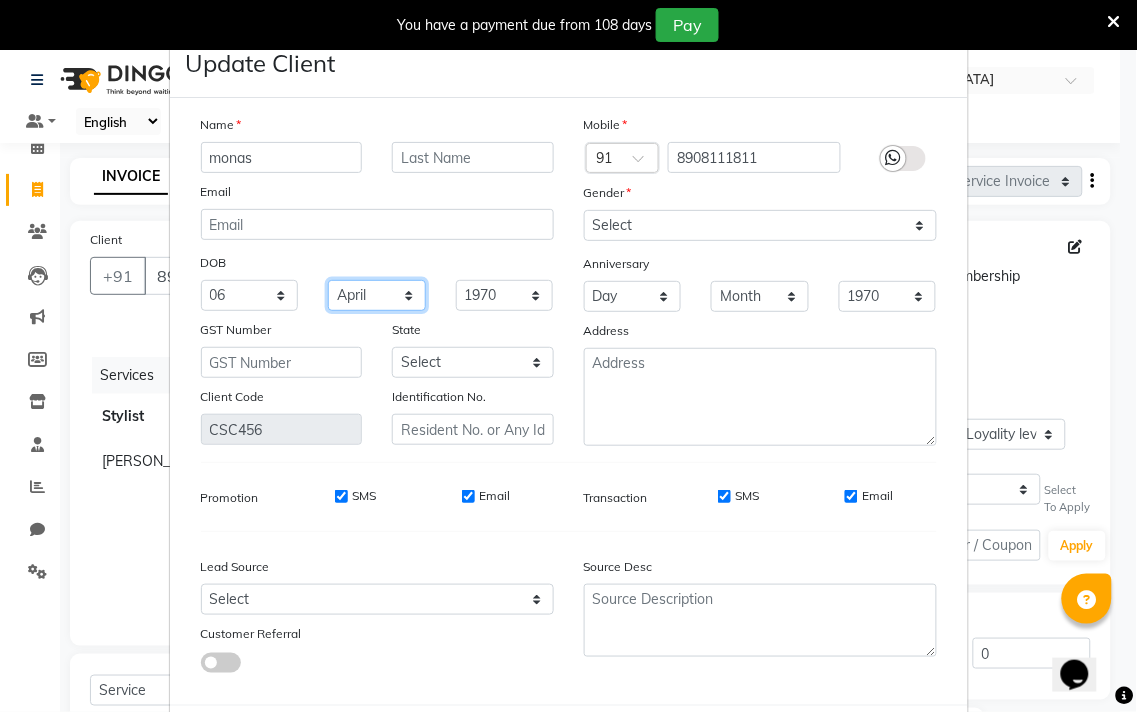 click on "Month January February March April May June July August September October November December" at bounding box center (377, 295) 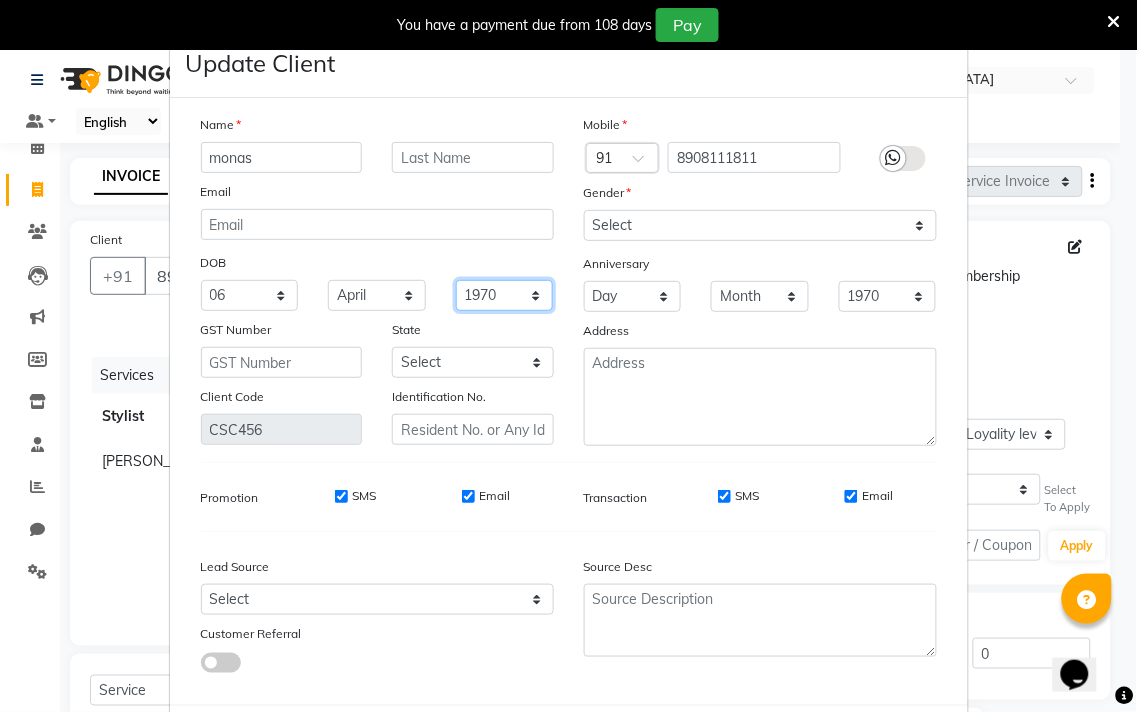 click on "1940 1941 1942 1943 1944 1945 1946 1947 1948 1949 1950 1951 1952 1953 1954 1955 1956 1957 1958 1959 1960 1961 1962 1963 1964 1965 1966 1967 1968 1969 1970 1971 1972 1973 1974 1975 1976 1977 1978 1979 1980 1981 1982 1983 1984 1985 1986 1987 1988 1989 1990 1991 1992 1993 1994 1995 1996 1997 1998 1999 2000 2001 2002 2003 2004 2005 2006 2007 2008 2009 2010 2011 2012 2013 2014 2015 2016 2017 2018 2019 2020 2021 2022 2023 2024" at bounding box center (505, 295) 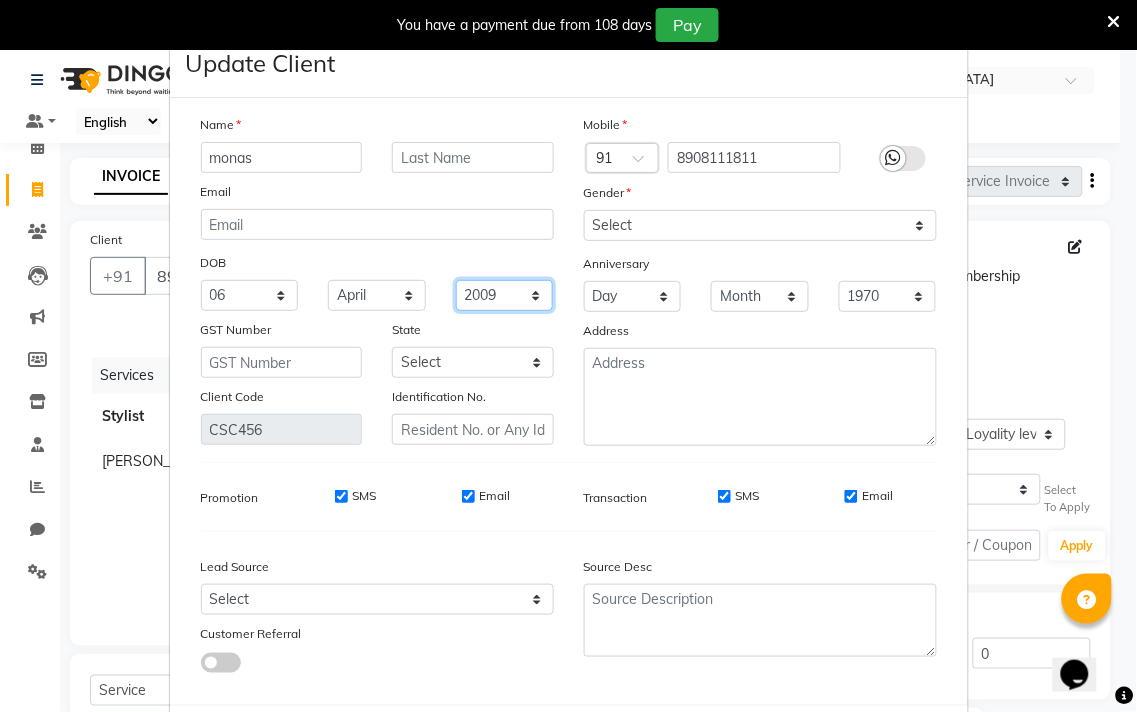 click on "1940 1941 1942 1943 1944 1945 1946 1947 1948 1949 1950 1951 1952 1953 1954 1955 1956 1957 1958 1959 1960 1961 1962 1963 1964 1965 1966 1967 1968 1969 1970 1971 1972 1973 1974 1975 1976 1977 1978 1979 1980 1981 1982 1983 1984 1985 1986 1987 1988 1989 1990 1991 1992 1993 1994 1995 1996 1997 1998 1999 2000 2001 2002 2003 2004 2005 2006 2007 2008 2009 2010 2011 2012 2013 2014 2015 2016 2017 2018 2019 2020 2021 2022 2023 2024" at bounding box center [505, 295] 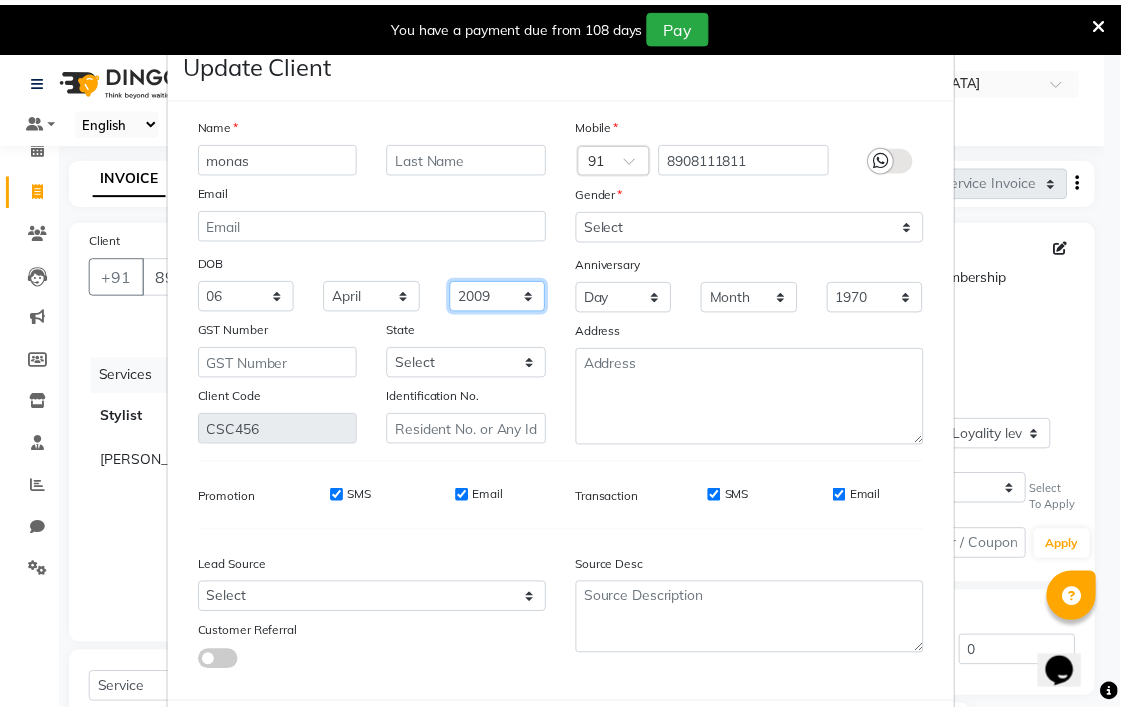 scroll, scrollTop: 103, scrollLeft: 0, axis: vertical 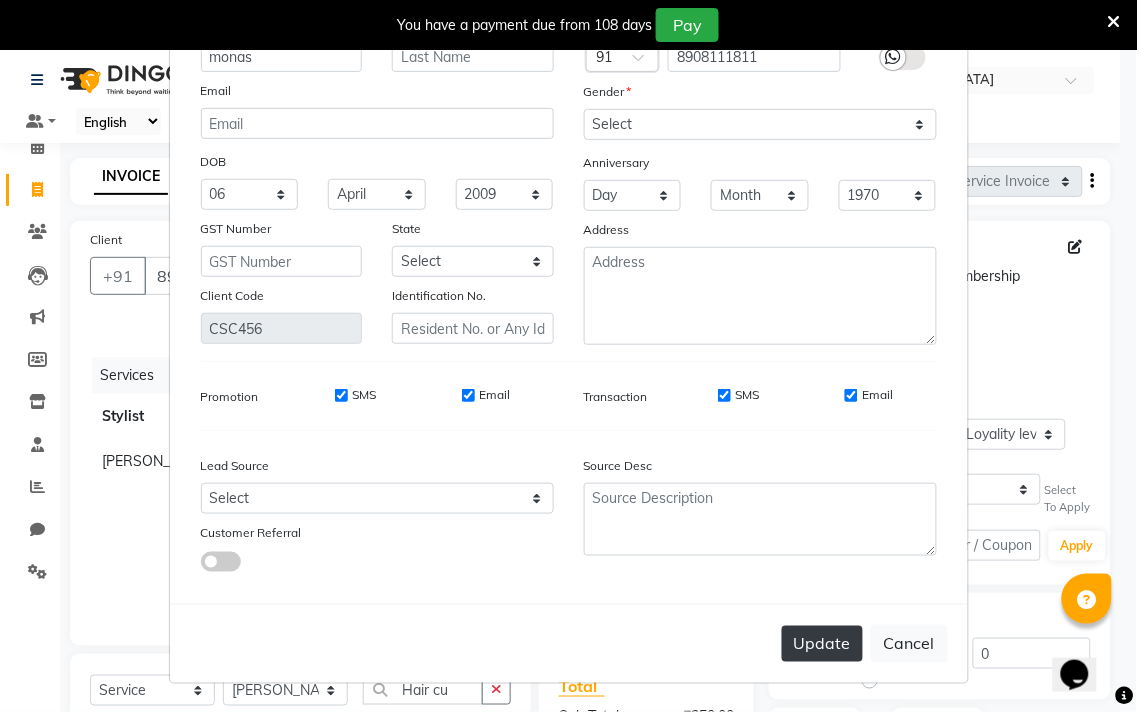 click on "Update" at bounding box center (822, 644) 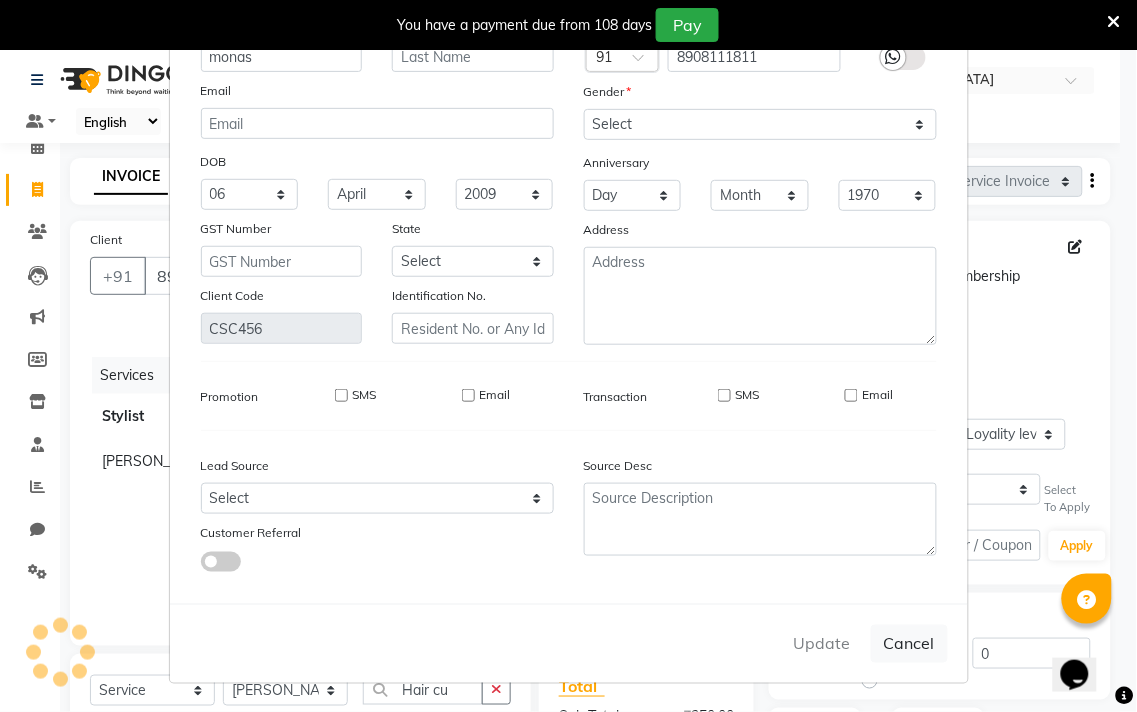 type 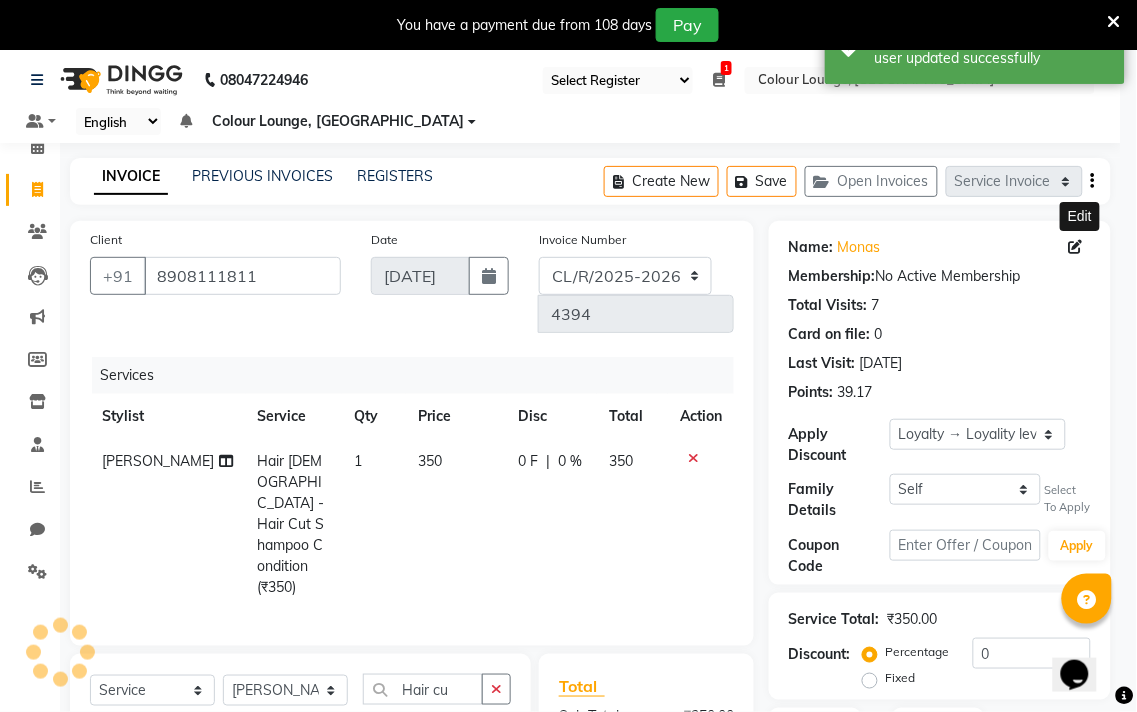 select on "1: Object" 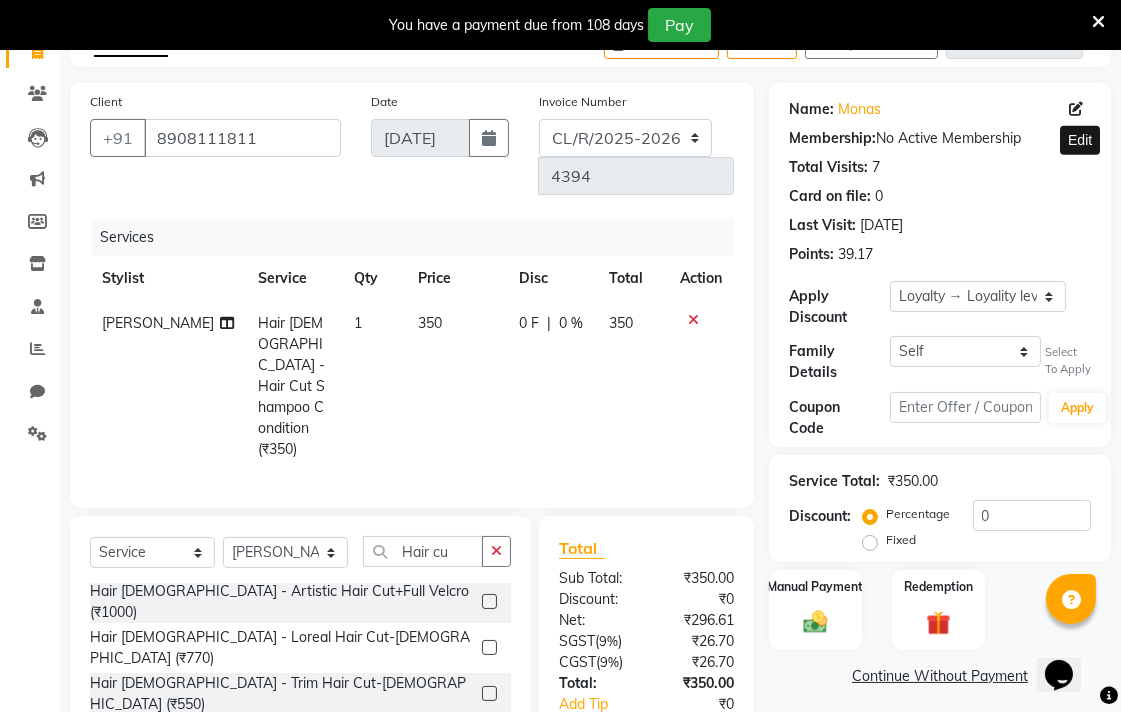 scroll, scrollTop: 210, scrollLeft: 0, axis: vertical 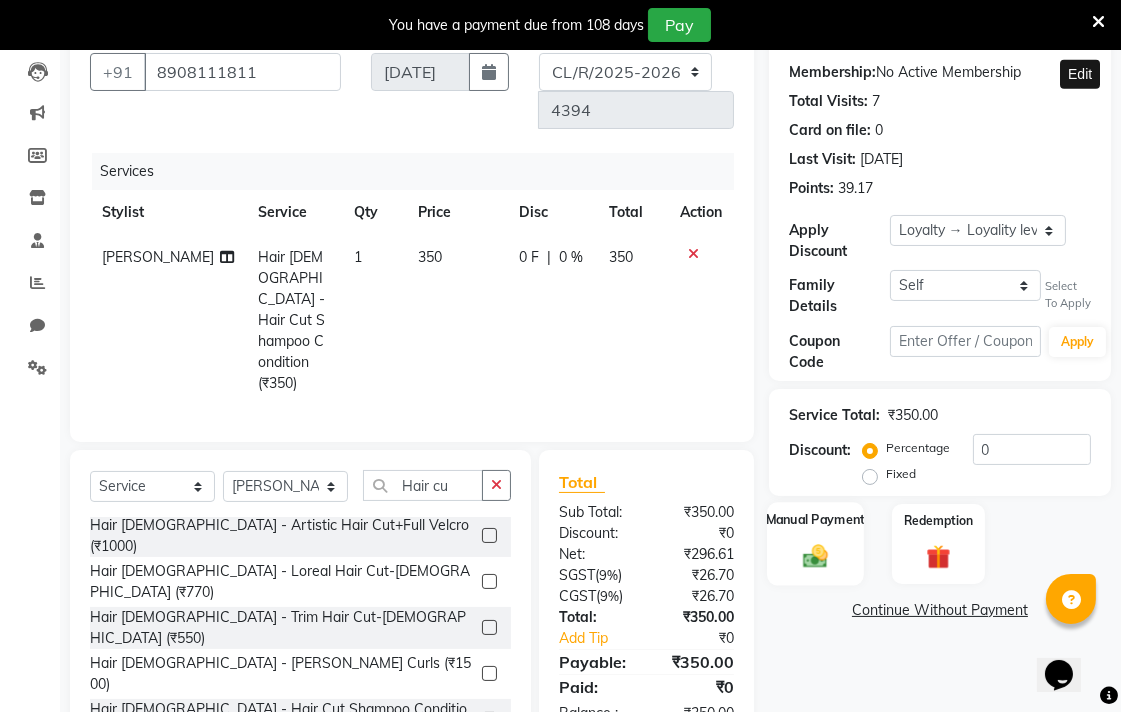 click on "Manual Payment" 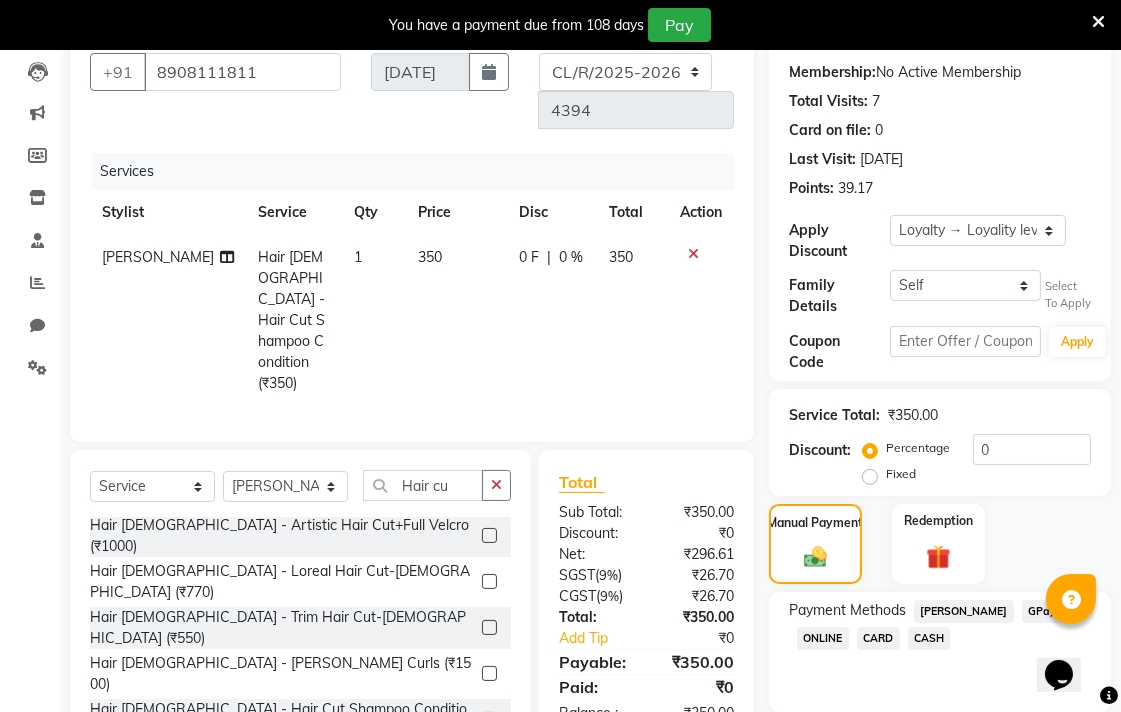 click on "GPay" 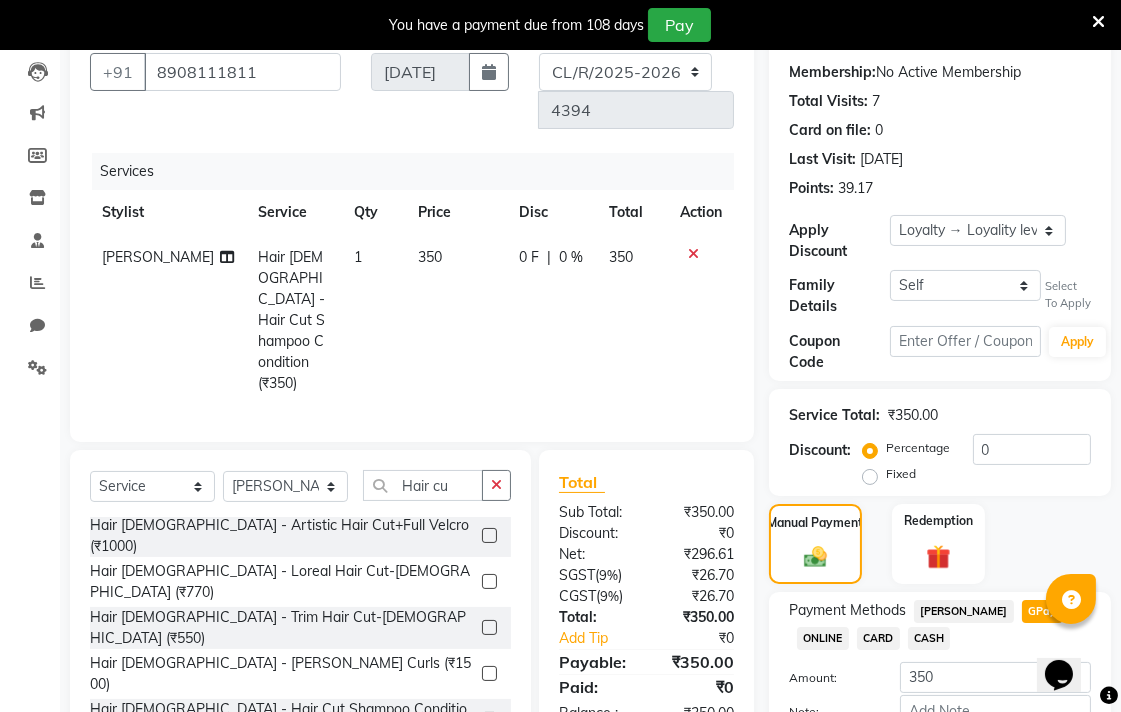 scroll, scrollTop: 337, scrollLeft: 0, axis: vertical 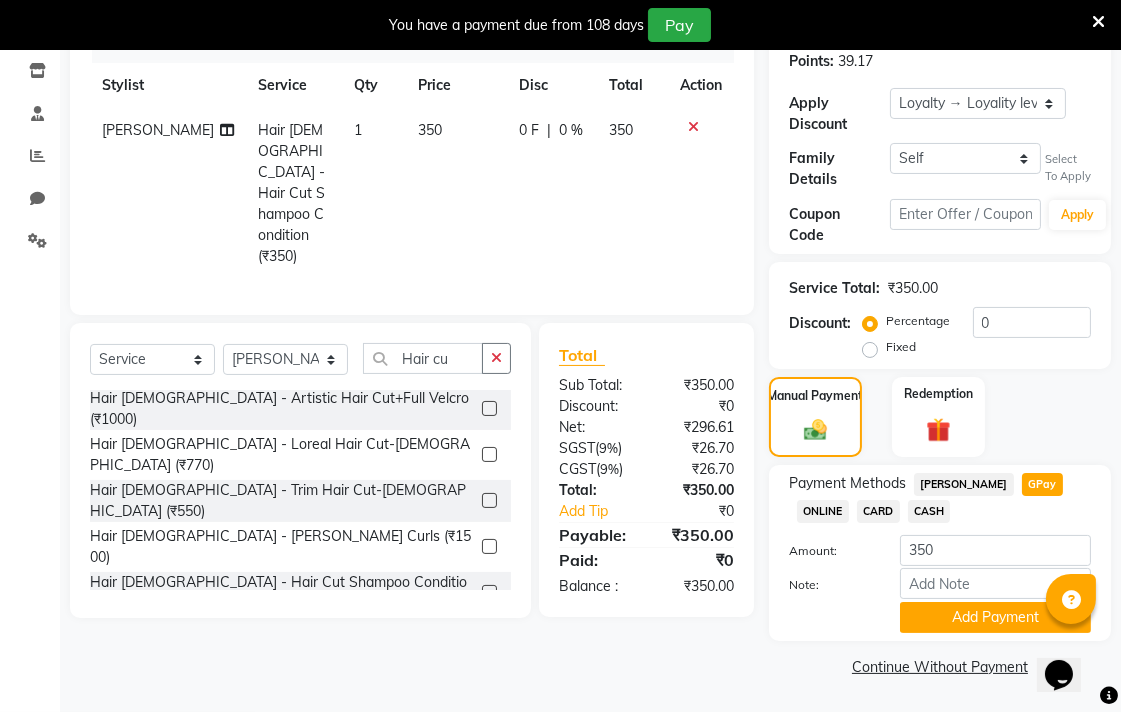 click on "Continue Without Payment" 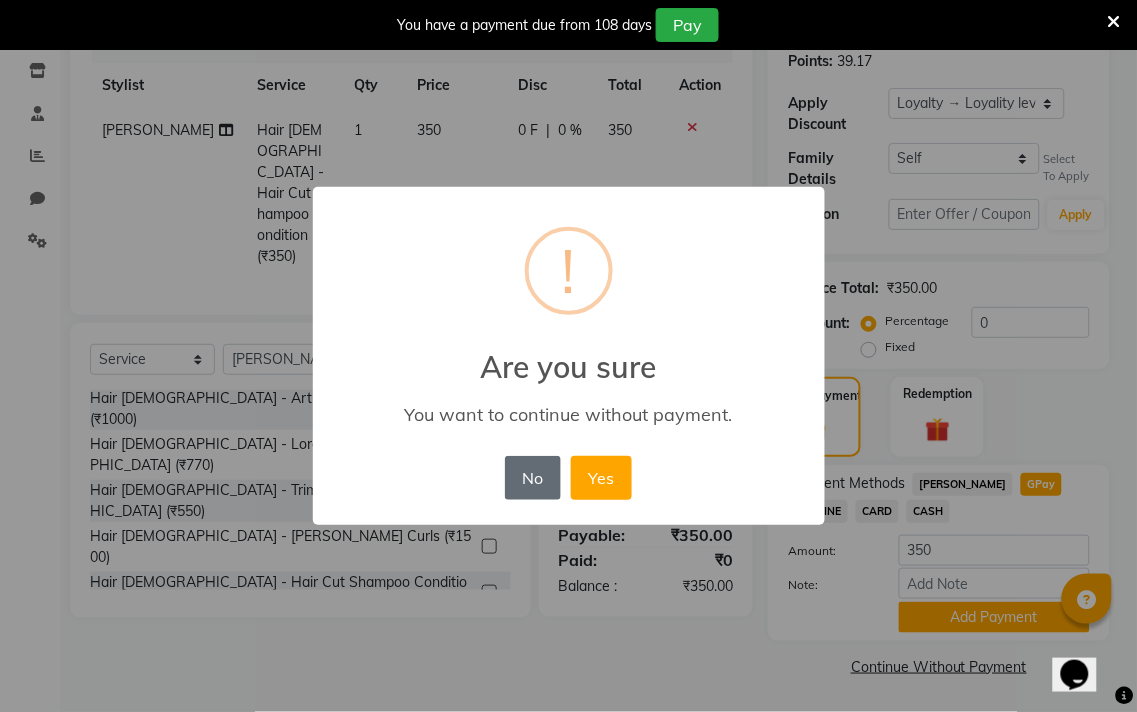 click on "No" at bounding box center [533, 478] 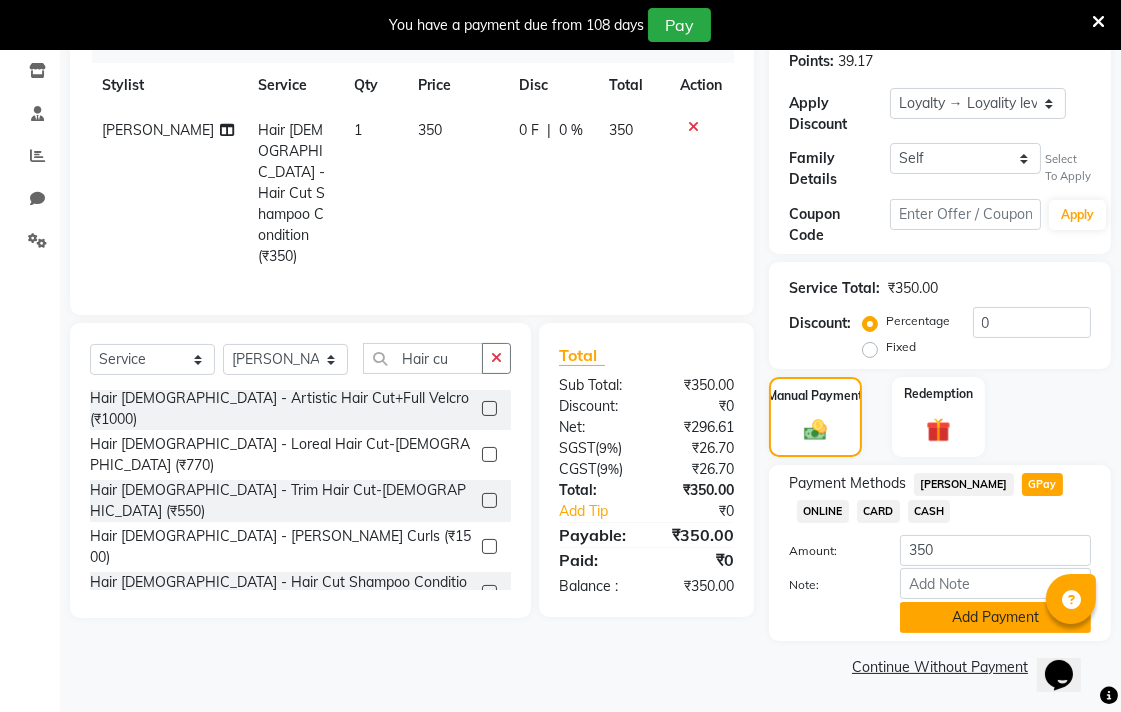 click on "Add Payment" 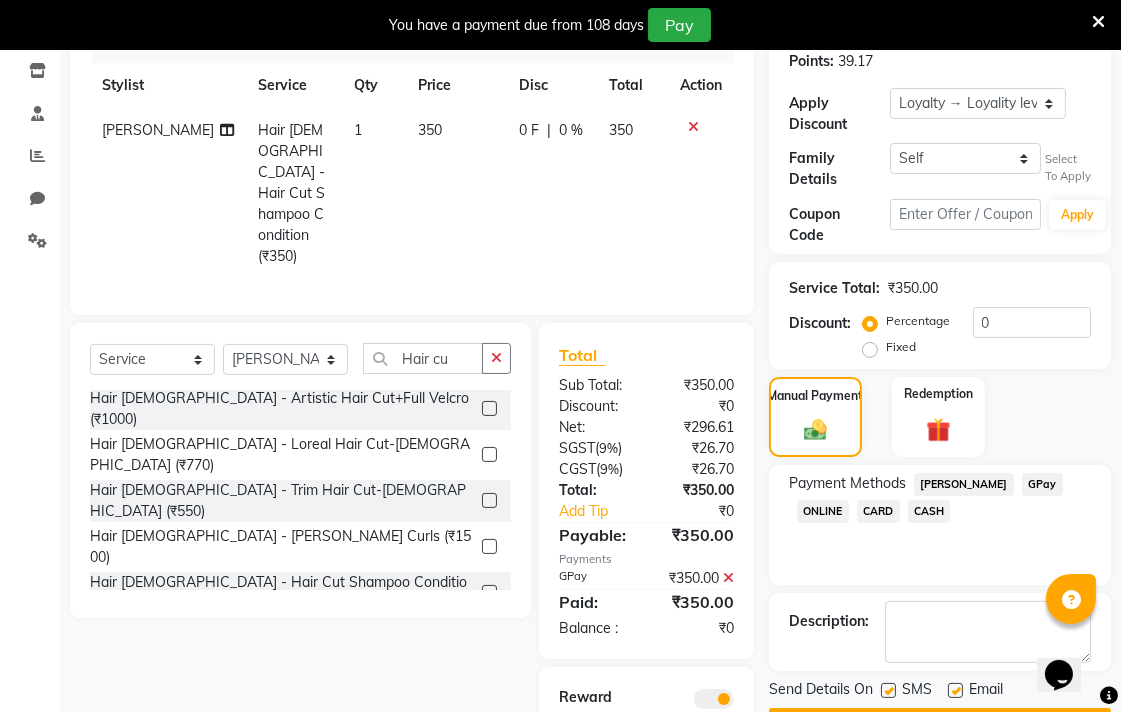 scroll, scrollTop: 411, scrollLeft: 0, axis: vertical 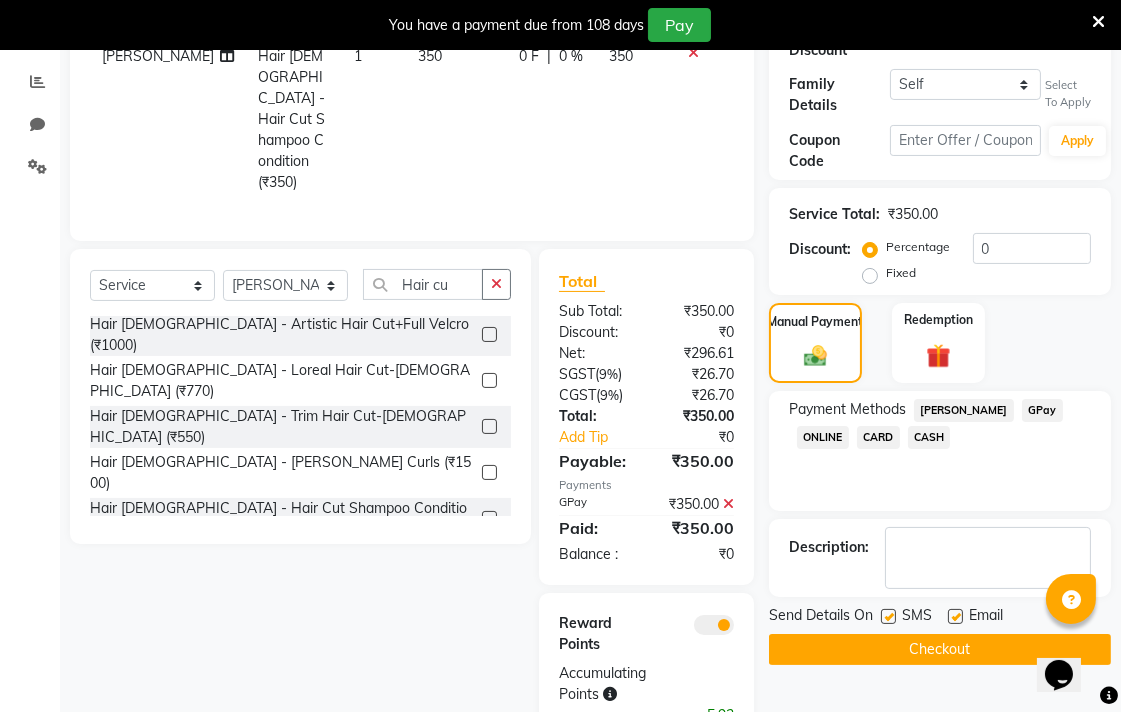 click on "Checkout" 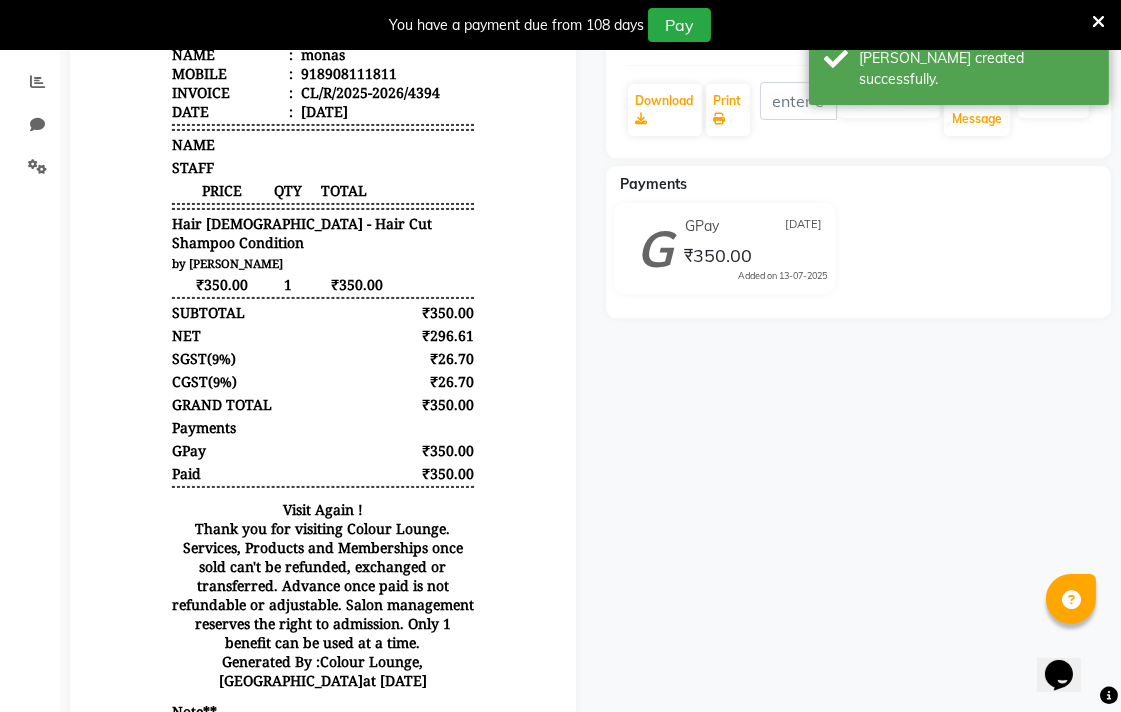 scroll, scrollTop: 0, scrollLeft: 0, axis: both 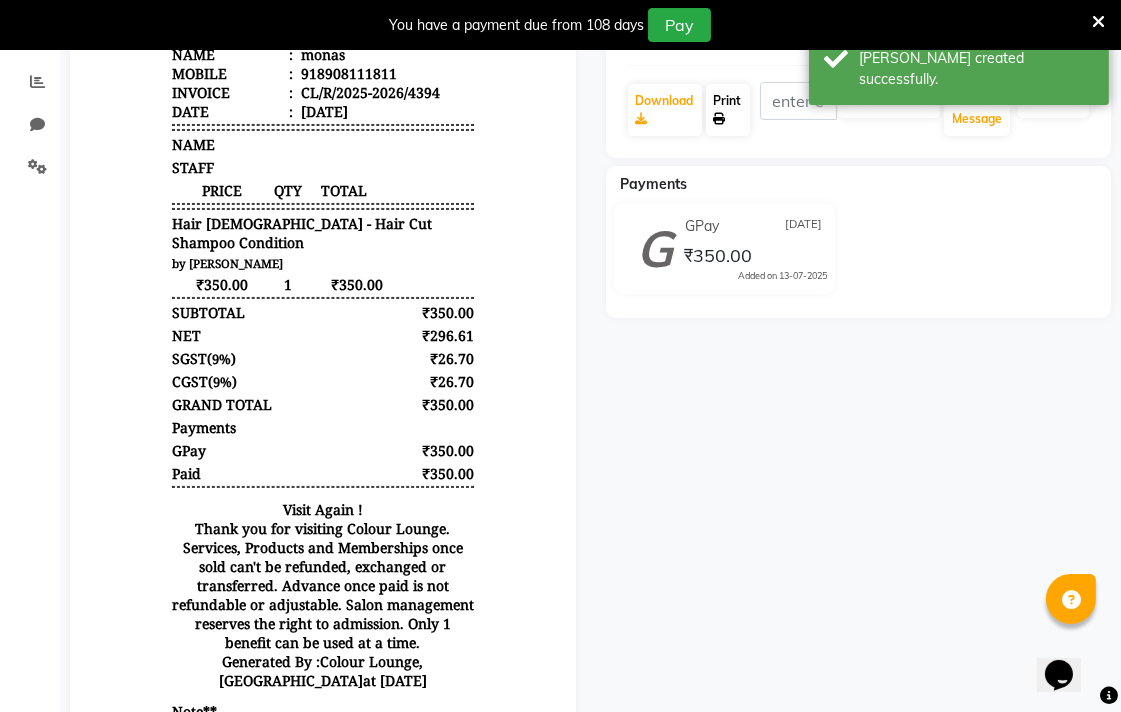 click on "Print" 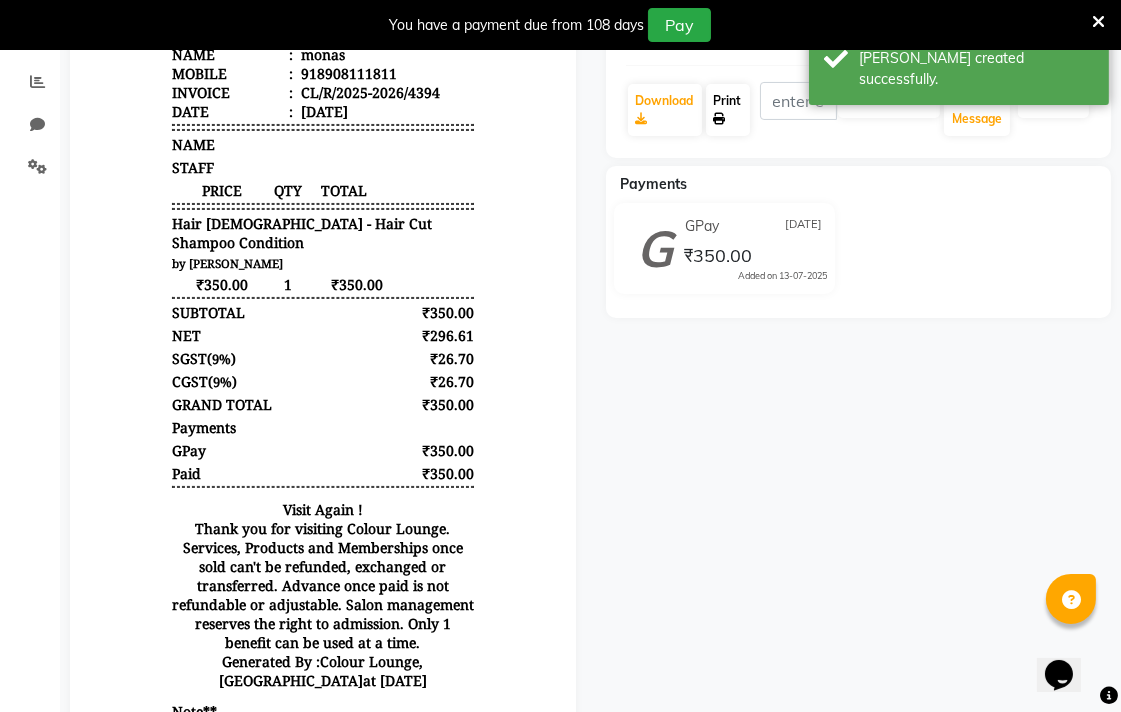 click on "Print" 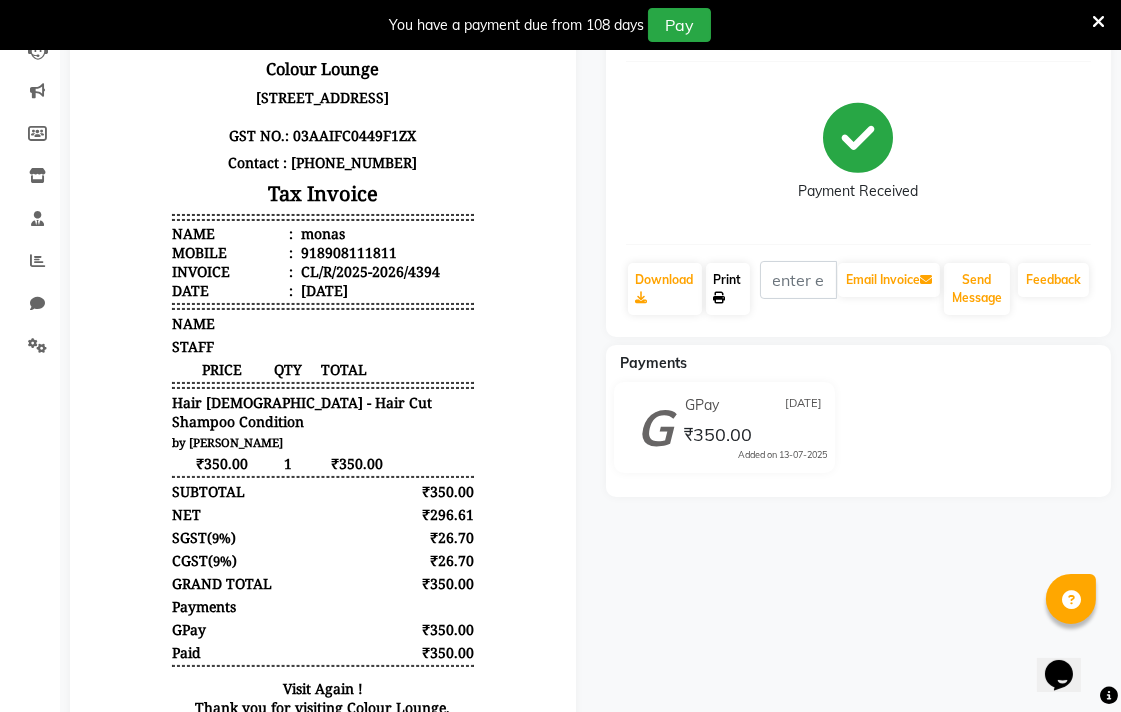 scroll, scrollTop: 0, scrollLeft: 0, axis: both 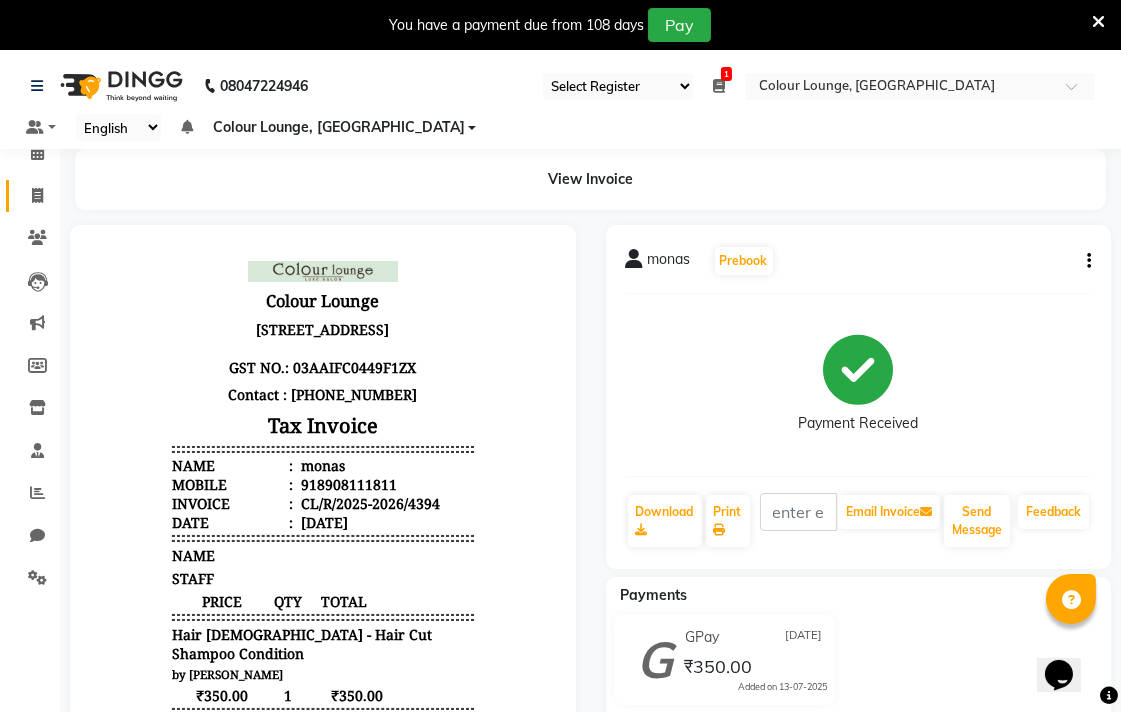 click 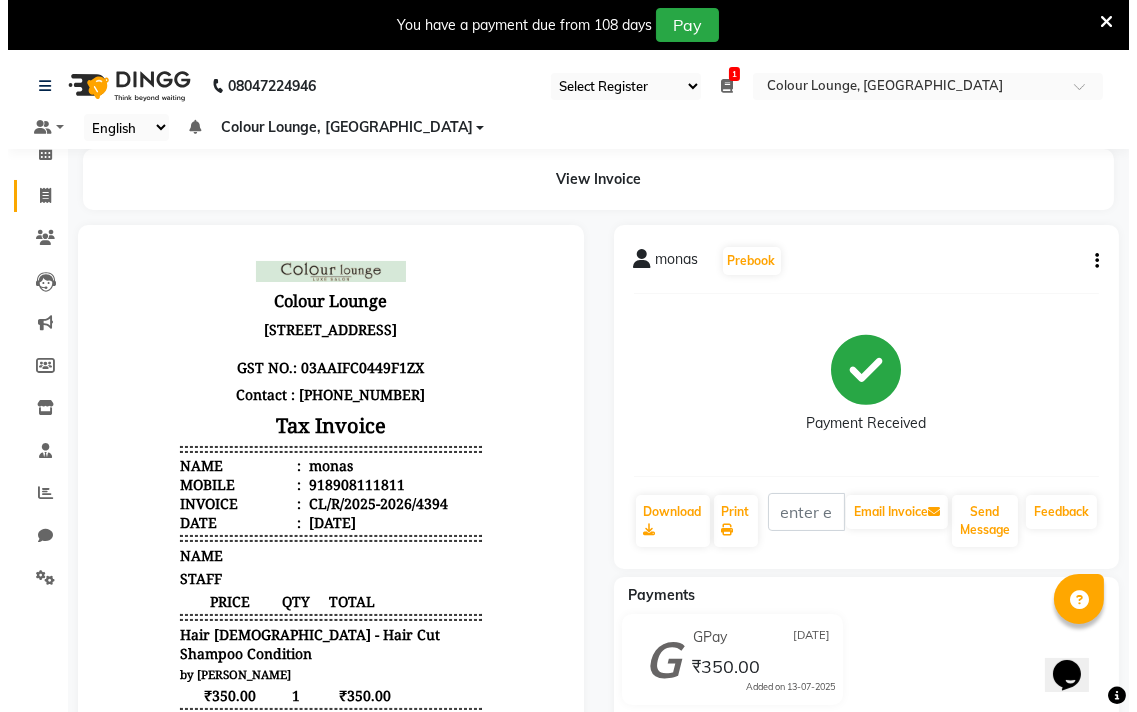 scroll, scrollTop: 50, scrollLeft: 0, axis: vertical 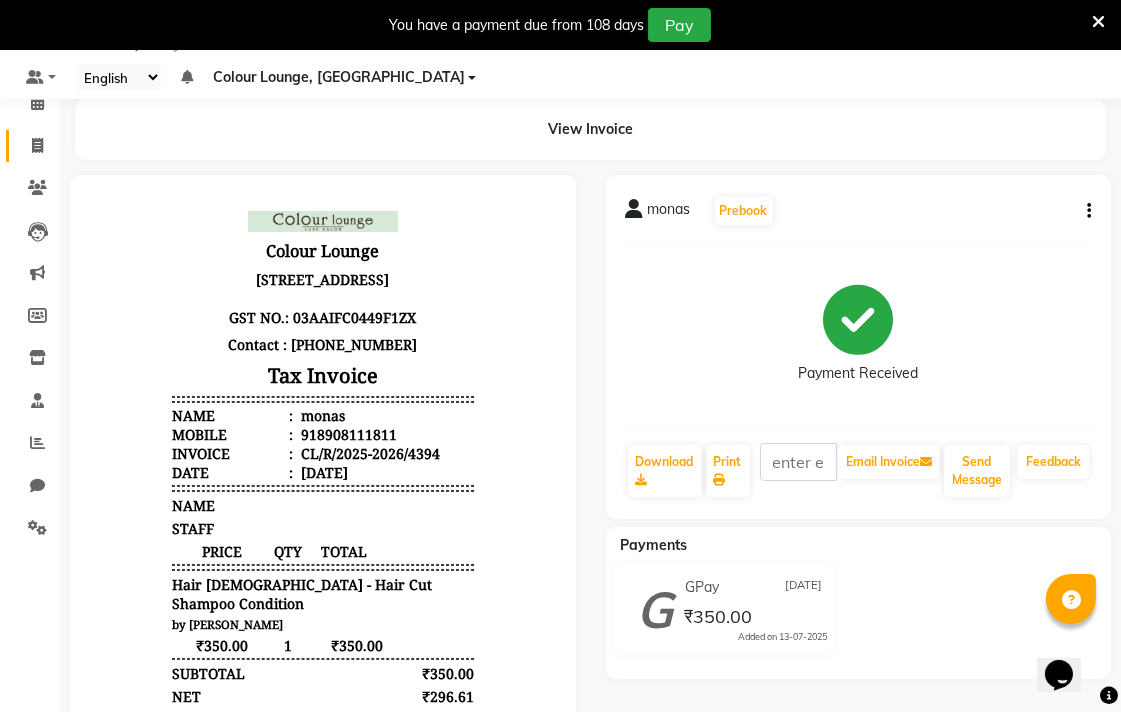 select on "service" 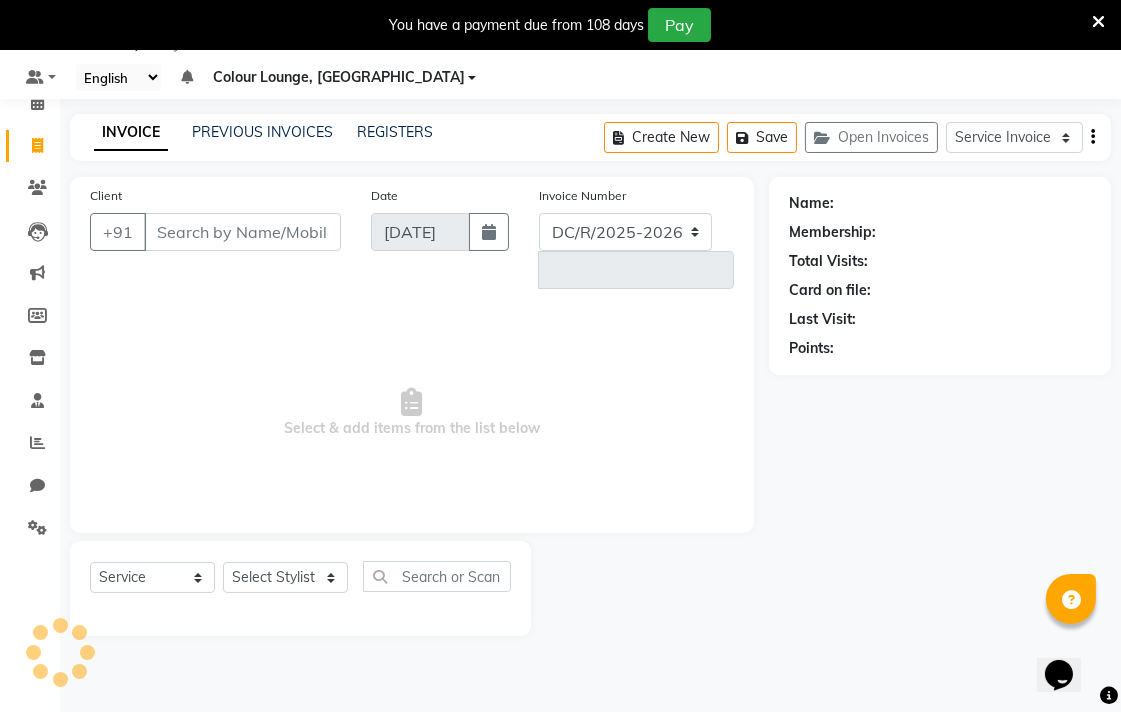 select on "8013" 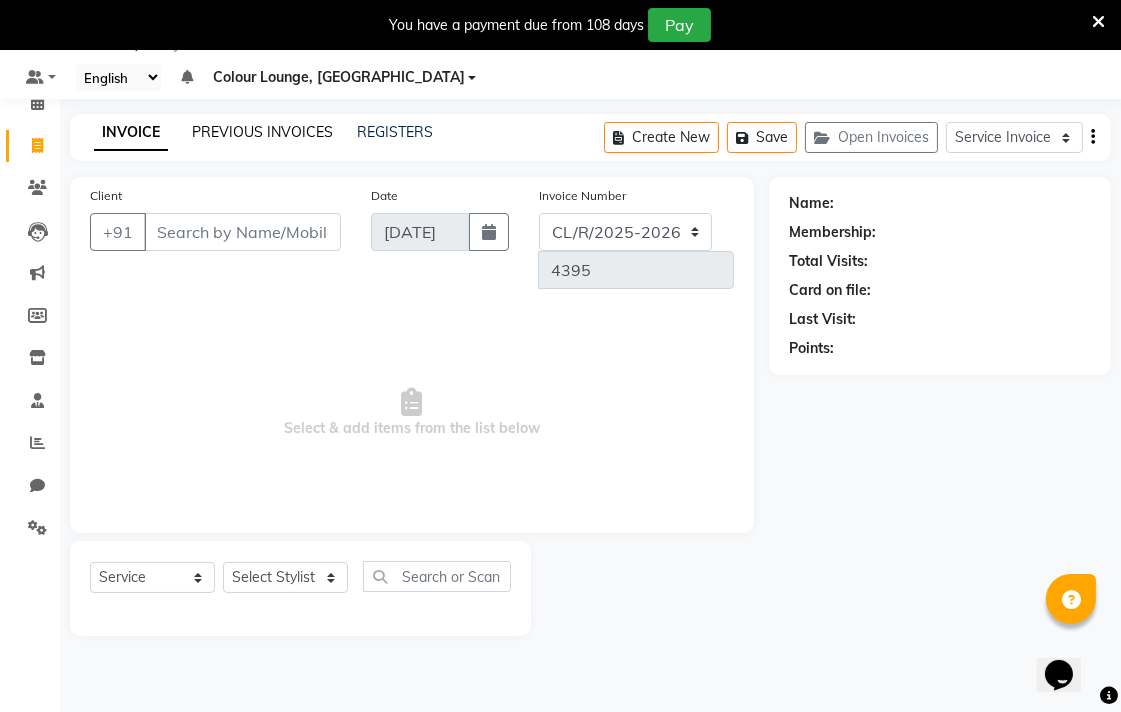 click on "PREVIOUS INVOICES" 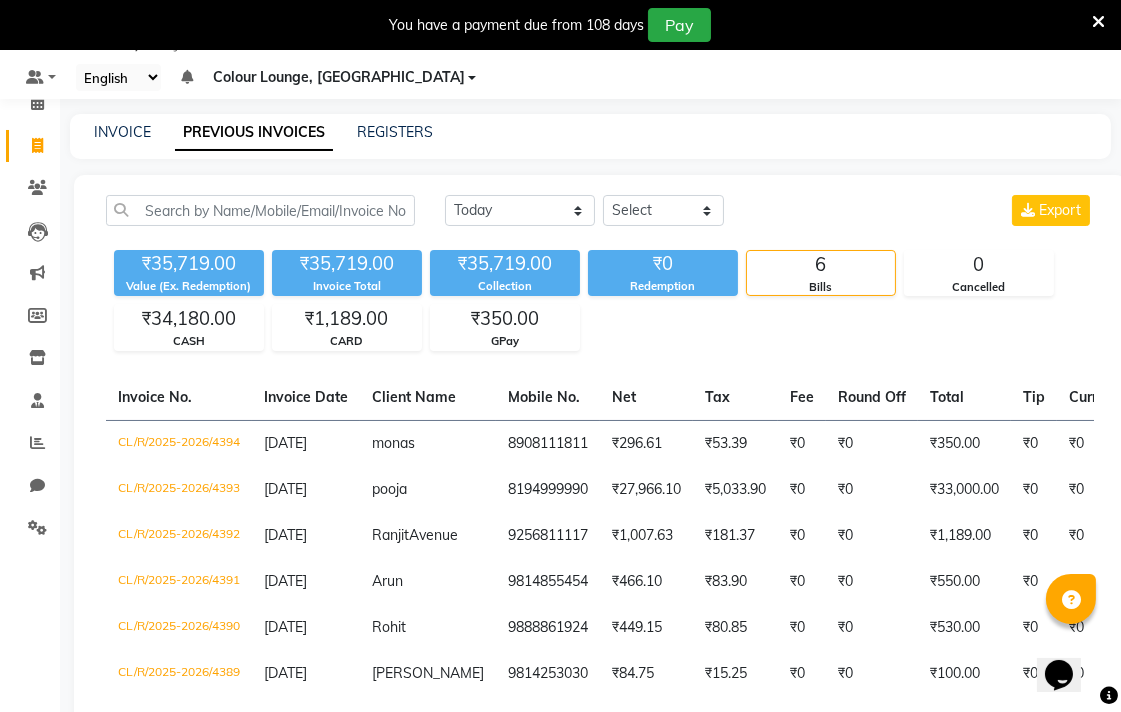 click 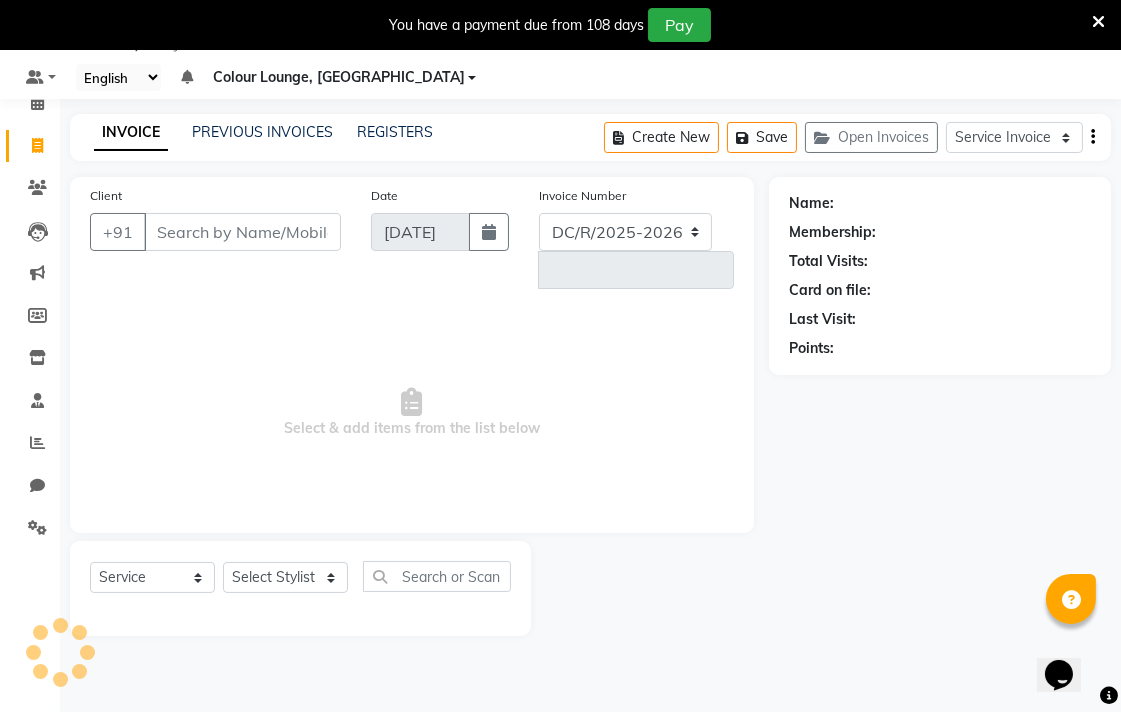 select on "8013" 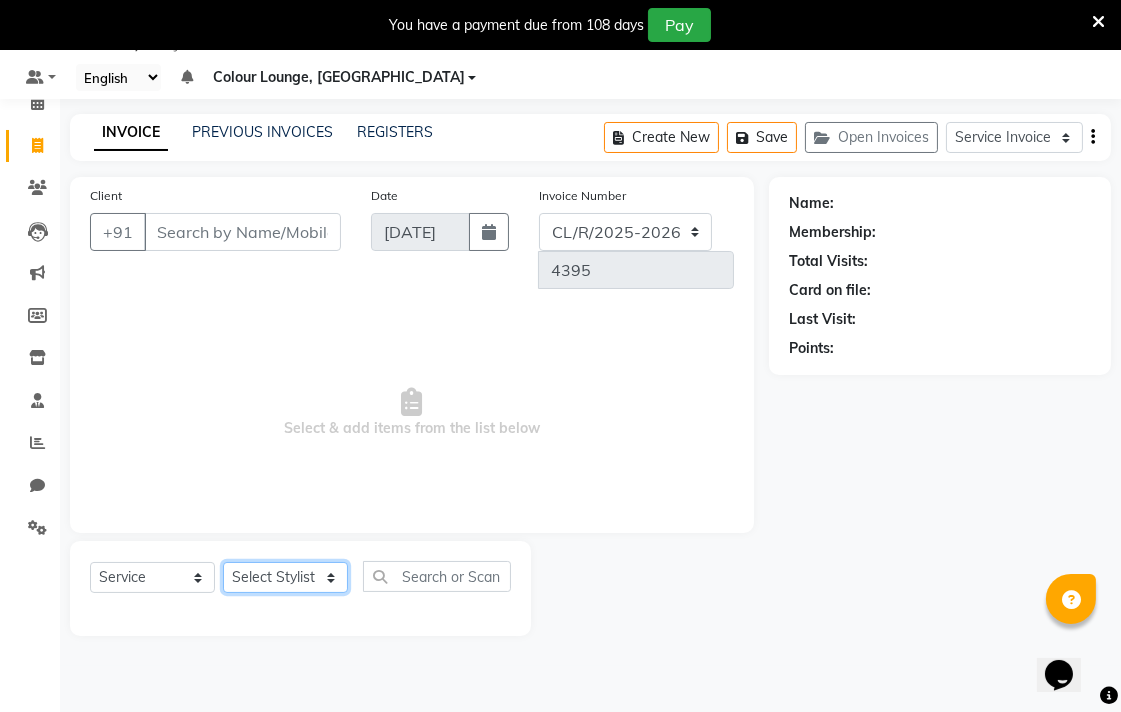 click on "Select Stylist Admin AMIT Birshika Colour Lounge, [GEOGRAPHIC_DATA] Colour Lounge, [GEOGRAPHIC_DATA] [PERSON_NAME] [PERSON_NAME] [PERSON_NAME] [PERSON_NAME] [PERSON_NAME] mam [PERSON_NAME] [PERSON_NAME] [PERSON_NAME] MOHIT [PERSON_NAME] POOJA [PERSON_NAME] [PERSON_NAME] [PERSON_NAME] guard [PERSON_NAME] [PERSON_NAME] [PERSON_NAME] [PERSON_NAME] SAMEER [PERSON_NAME] [PERSON_NAME] [PERSON_NAME] [PERSON_NAME] [PERSON_NAME] [PERSON_NAME] VISHAL [PERSON_NAME]" 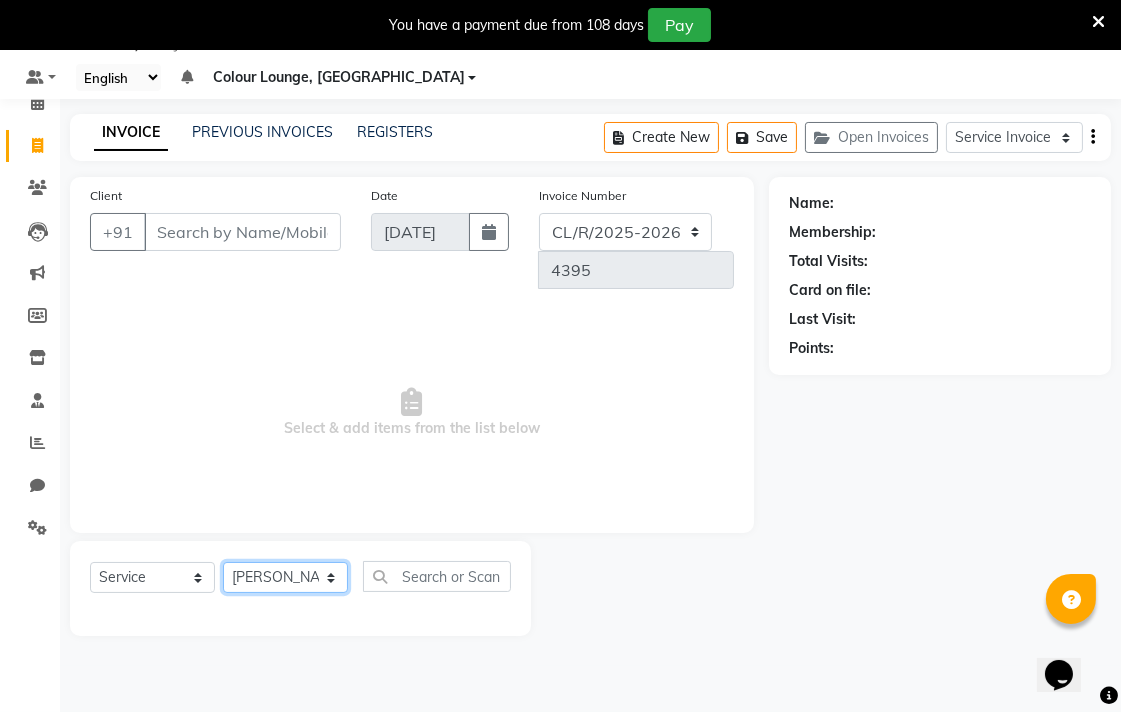 click on "Select Stylist Admin AMIT Birshika Colour Lounge, [GEOGRAPHIC_DATA] Colour Lounge, [GEOGRAPHIC_DATA] [PERSON_NAME] [PERSON_NAME] [PERSON_NAME] [PERSON_NAME] [PERSON_NAME] mam [PERSON_NAME] [PERSON_NAME] [PERSON_NAME] MOHIT [PERSON_NAME] POOJA [PERSON_NAME] [PERSON_NAME] [PERSON_NAME] guard [PERSON_NAME] [PERSON_NAME] [PERSON_NAME] [PERSON_NAME] SAMEER [PERSON_NAME] [PERSON_NAME] [PERSON_NAME] [PERSON_NAME] [PERSON_NAME] [PERSON_NAME] VISHAL [PERSON_NAME]" 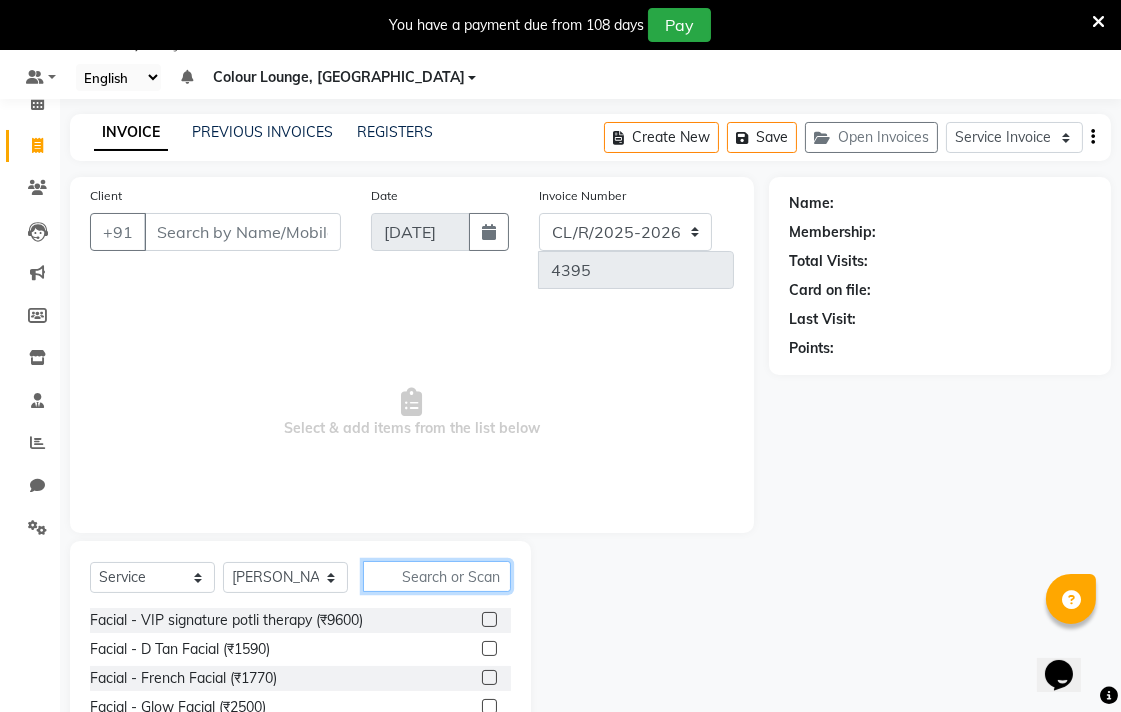 click 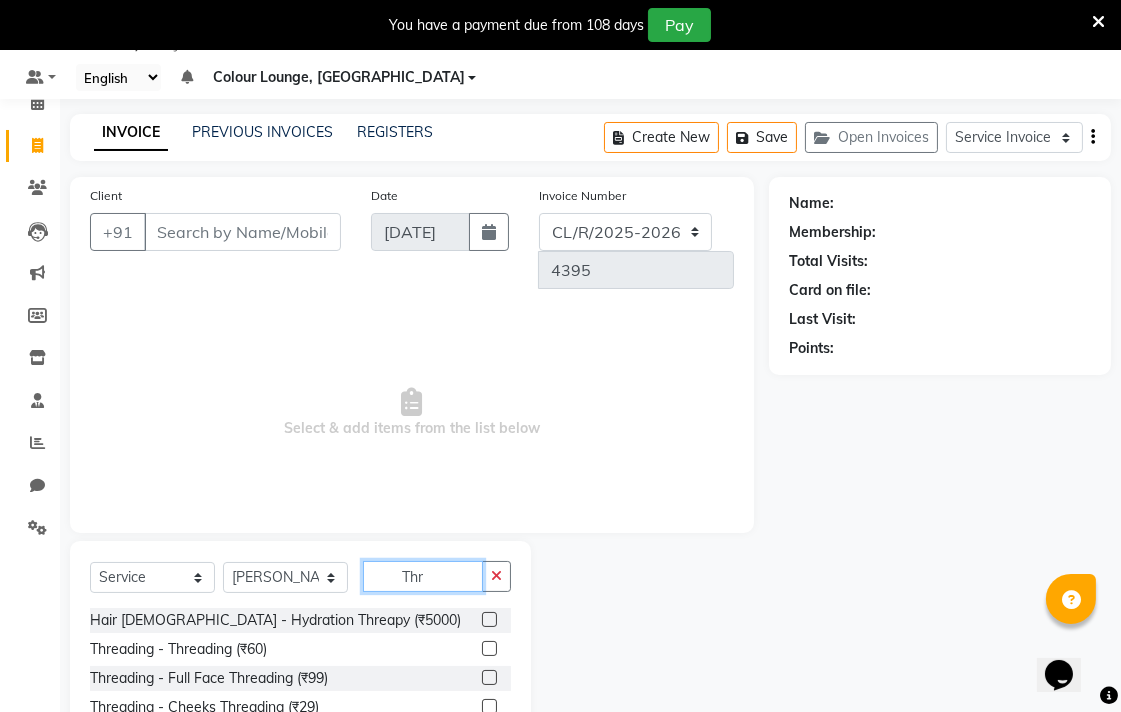 type on "Thr" 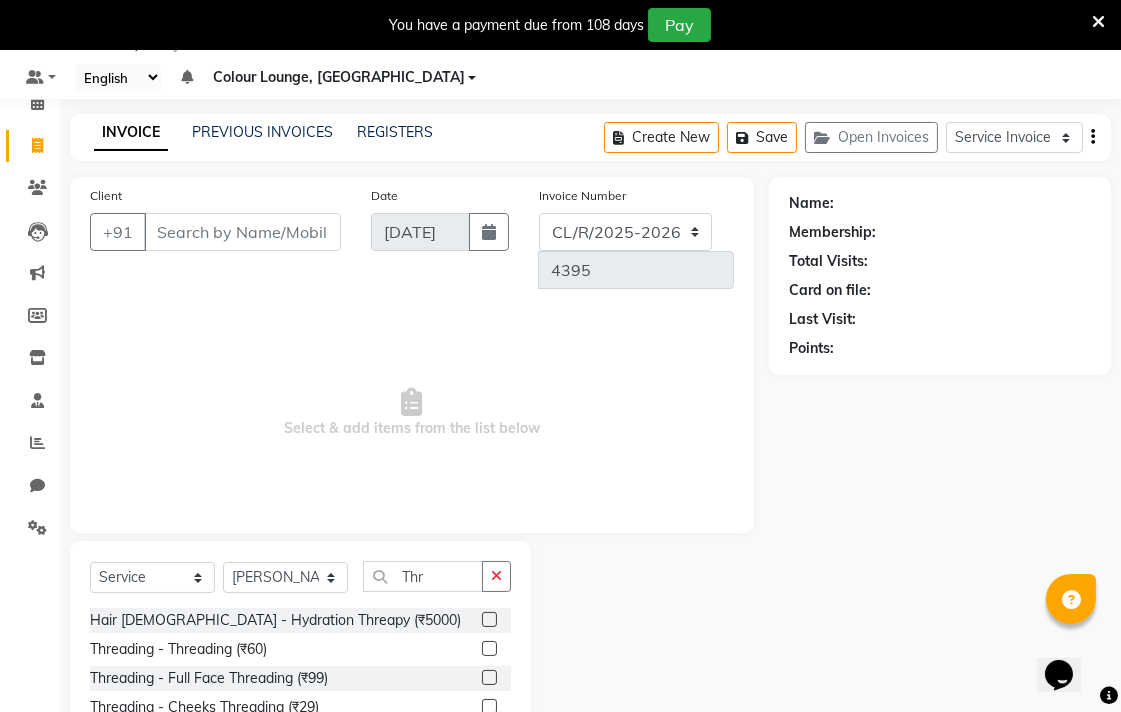 click 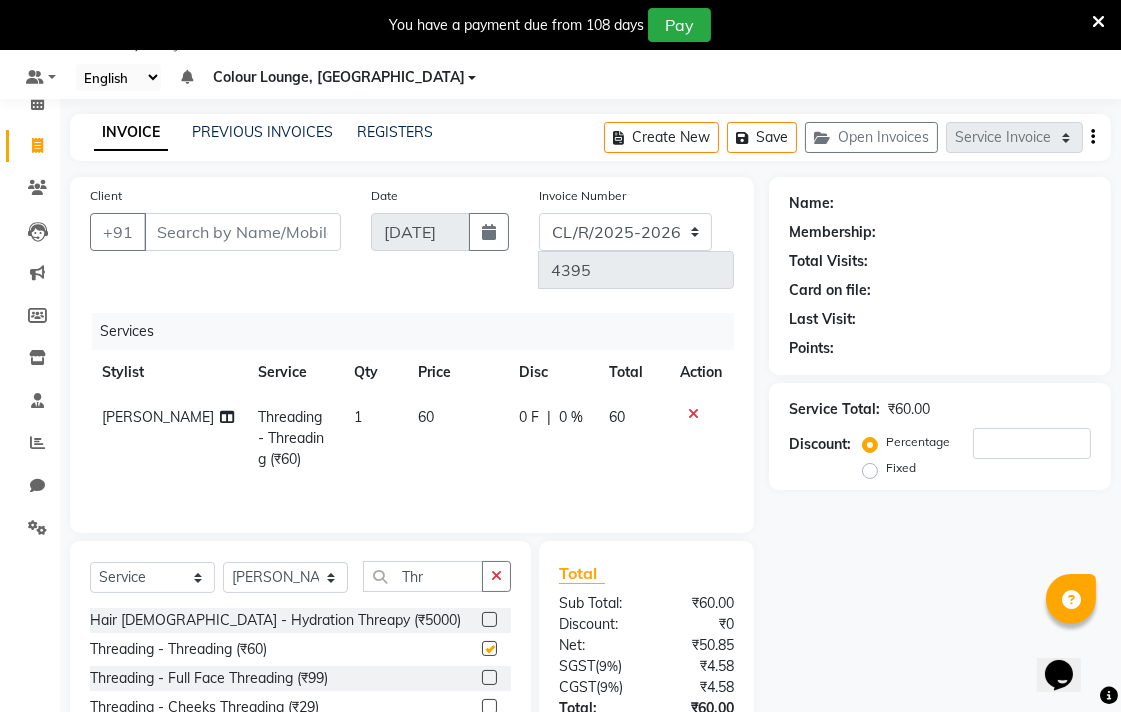 click on "60" 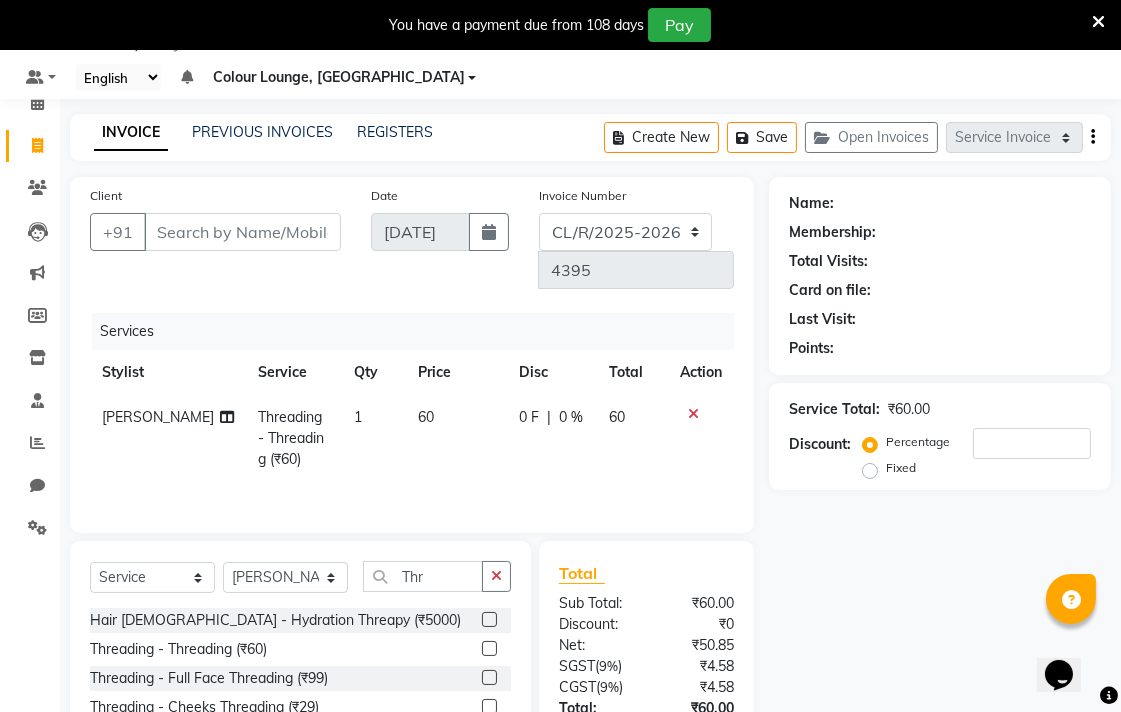 checkbox on "false" 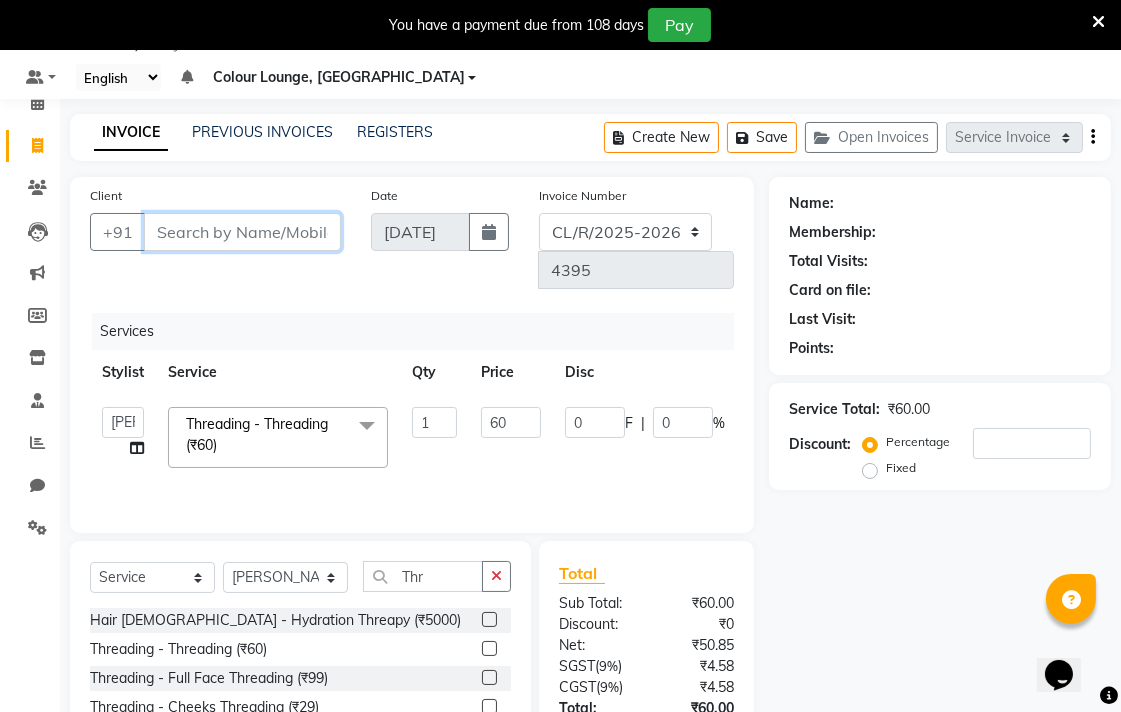 click on "Client" at bounding box center (242, 232) 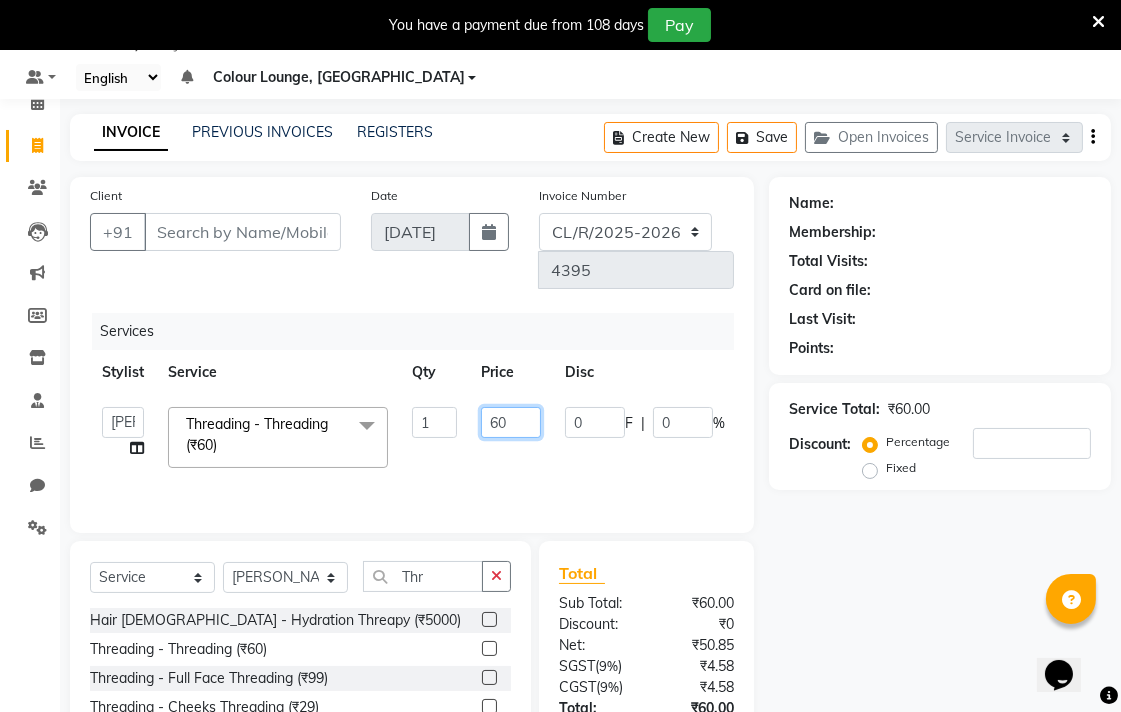 click on "60" 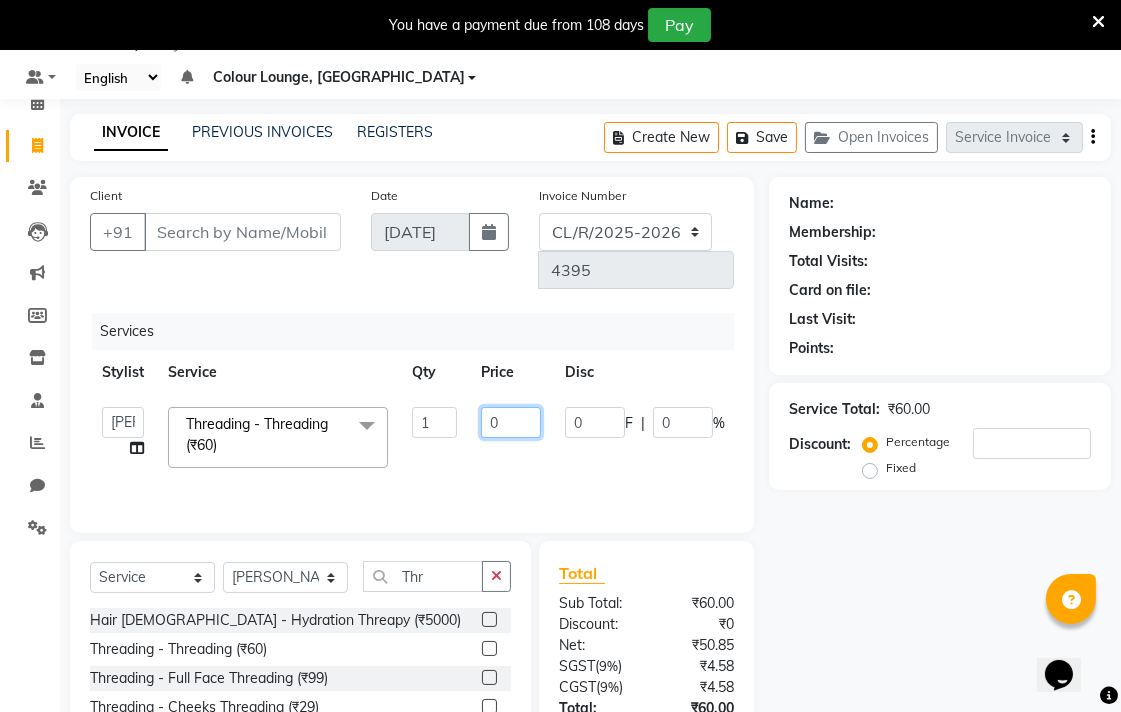 type on "80" 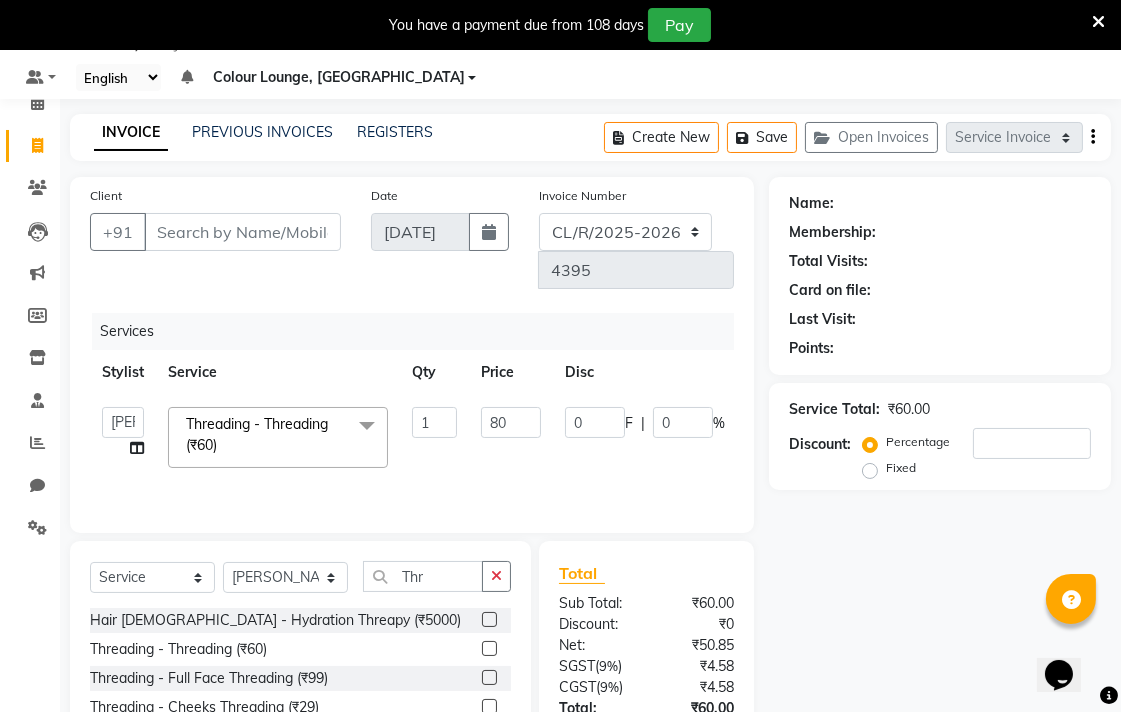 click on "Name: Membership: Total Visits: Card on file: Last Visit:  Points:  Service Total:  ₹60.00  Discount:  Percentage   Fixed" 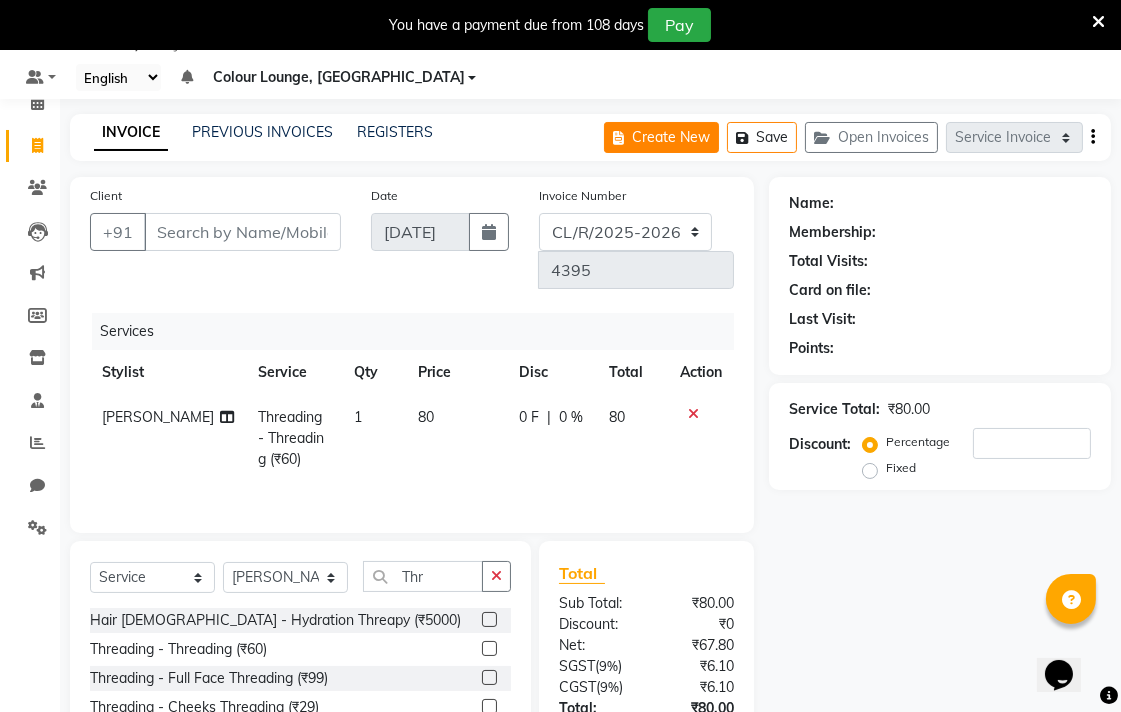 click on "Create New" 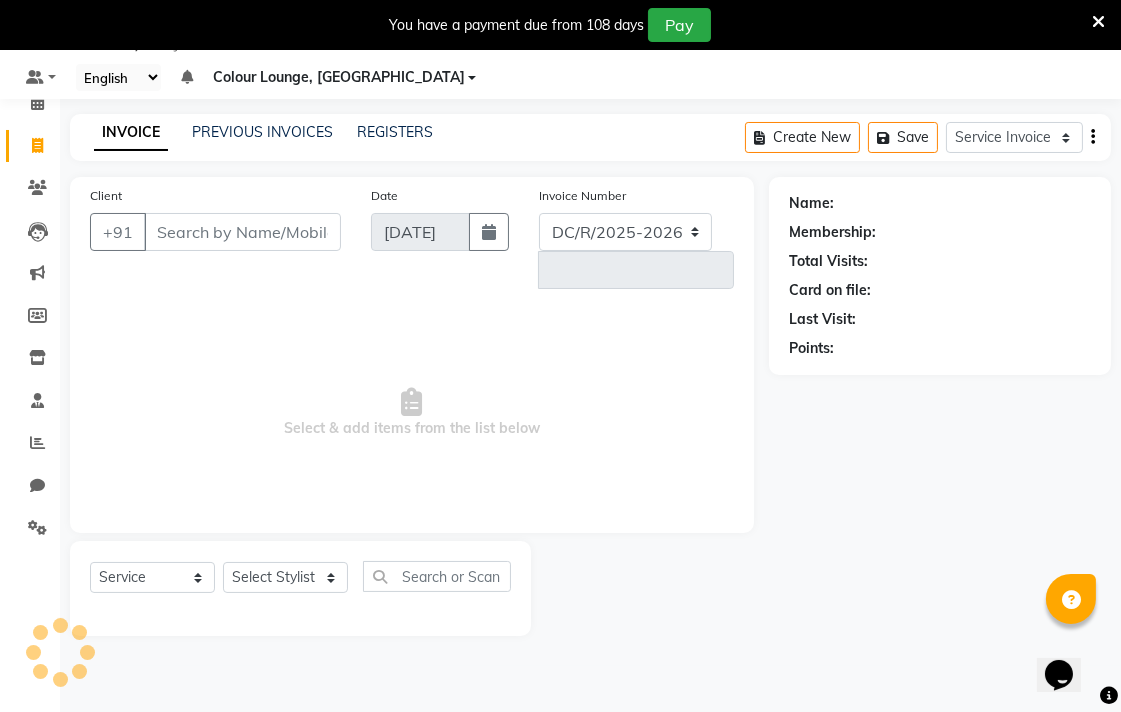 select on "8013" 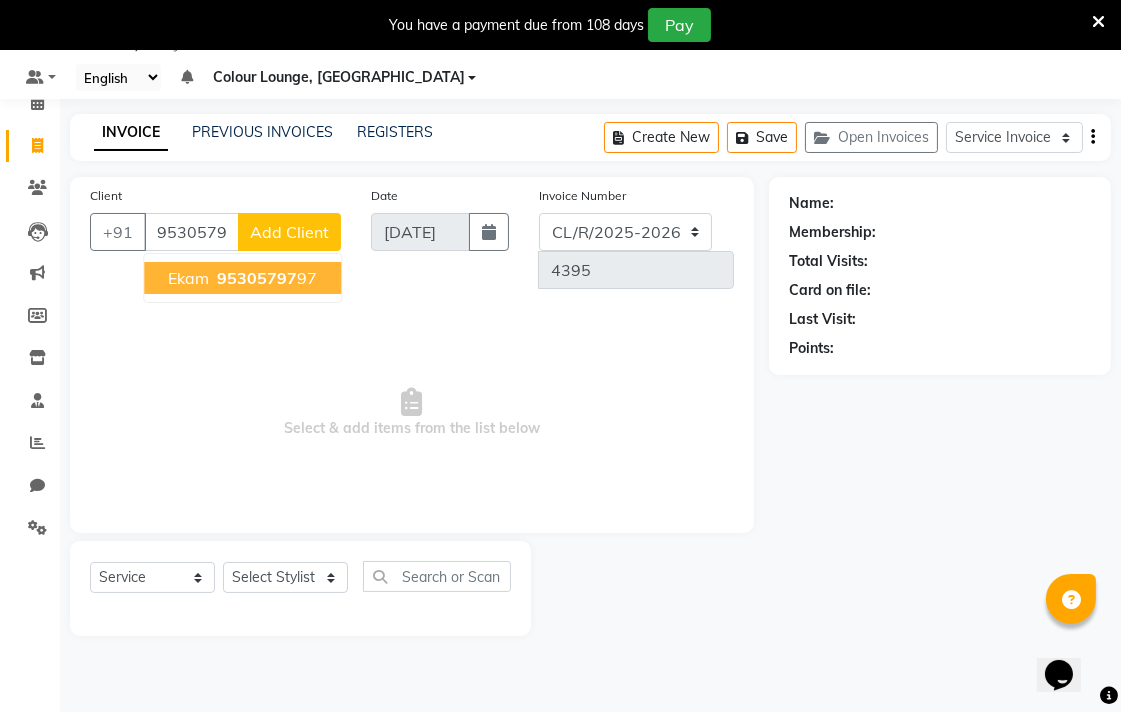 click on "95305797" at bounding box center (257, 278) 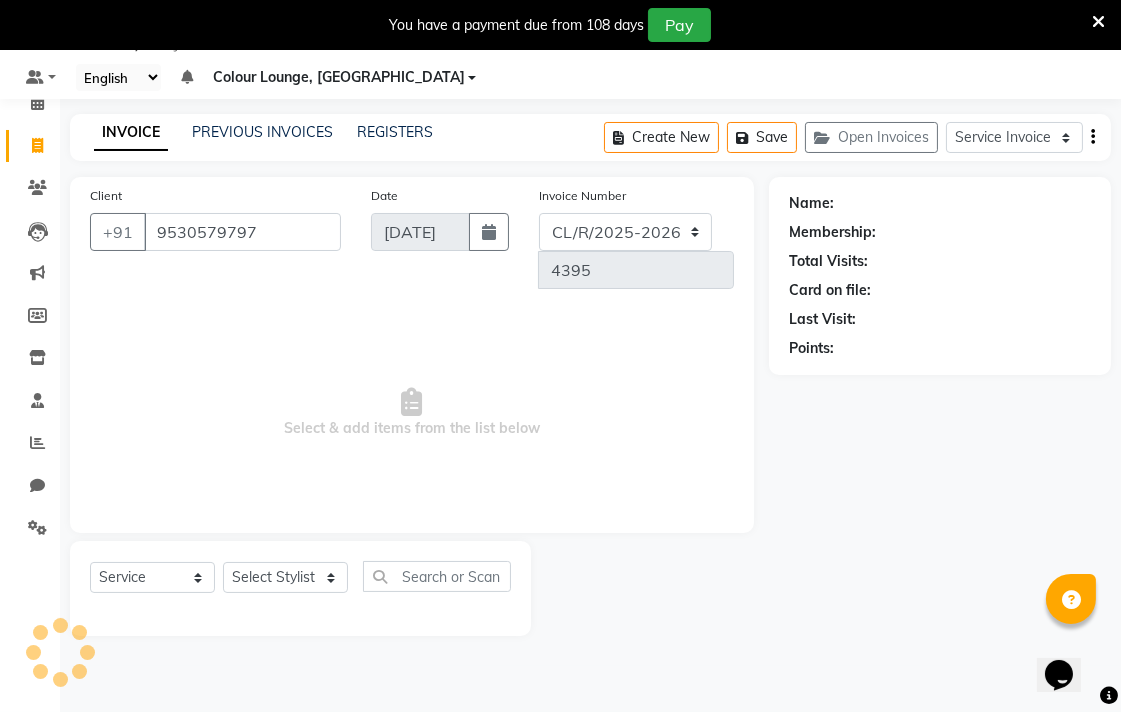 type on "9530579797" 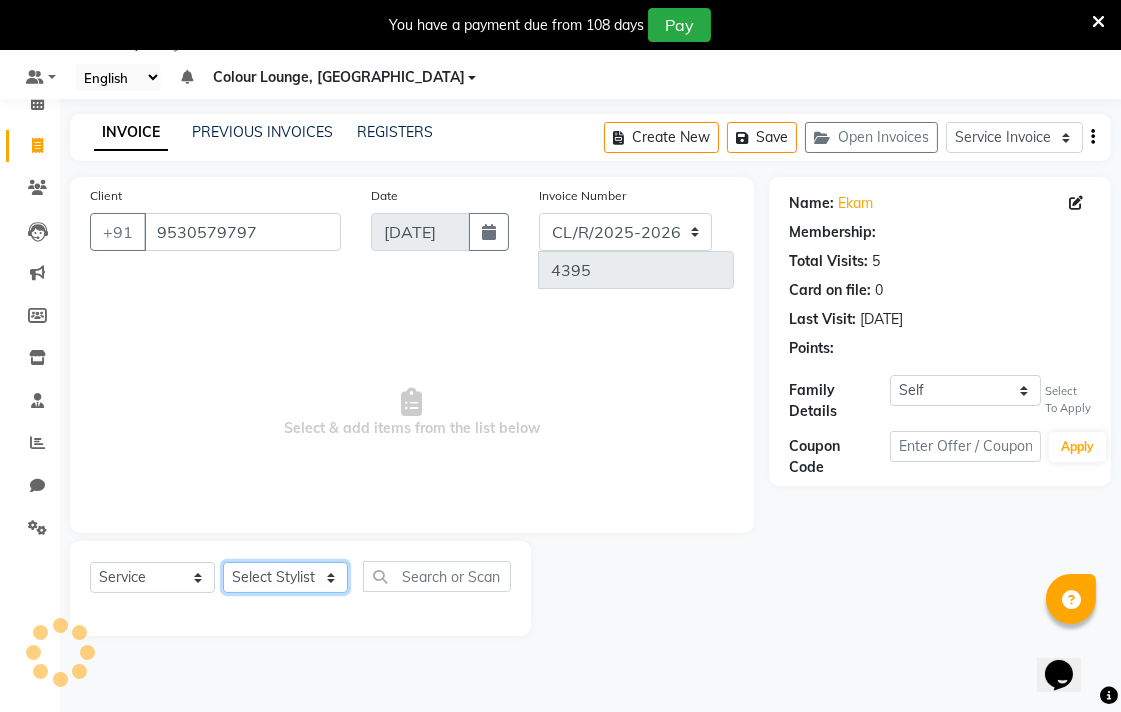 click on "Select Stylist Admin AMIT Birshika Colour Lounge, [GEOGRAPHIC_DATA] Colour Lounge, [GEOGRAPHIC_DATA] [PERSON_NAME] [PERSON_NAME] [PERSON_NAME] [PERSON_NAME] [PERSON_NAME] mam [PERSON_NAME] [PERSON_NAME] [PERSON_NAME] MOHIT [PERSON_NAME] POOJA [PERSON_NAME] [PERSON_NAME] [PERSON_NAME] guard [PERSON_NAME] [PERSON_NAME] [PERSON_NAME] [PERSON_NAME] SAMEER [PERSON_NAME] [PERSON_NAME] [PERSON_NAME] [PERSON_NAME] [PERSON_NAME] [PERSON_NAME] VISHAL [PERSON_NAME]" 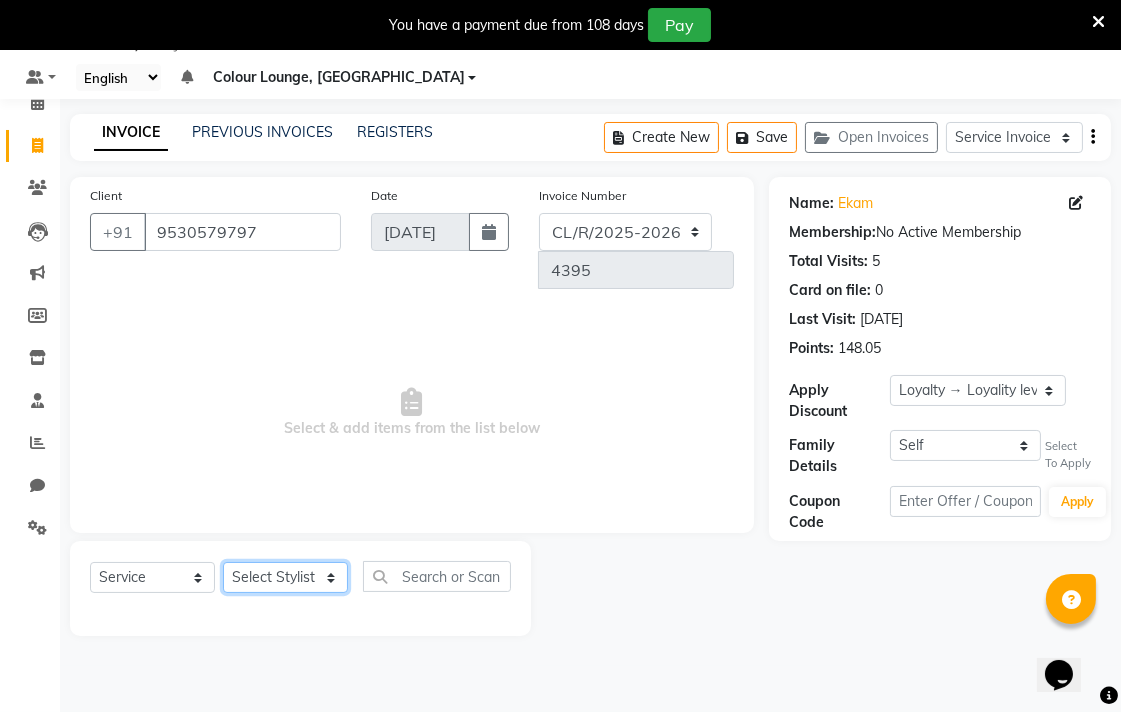 select on "70161" 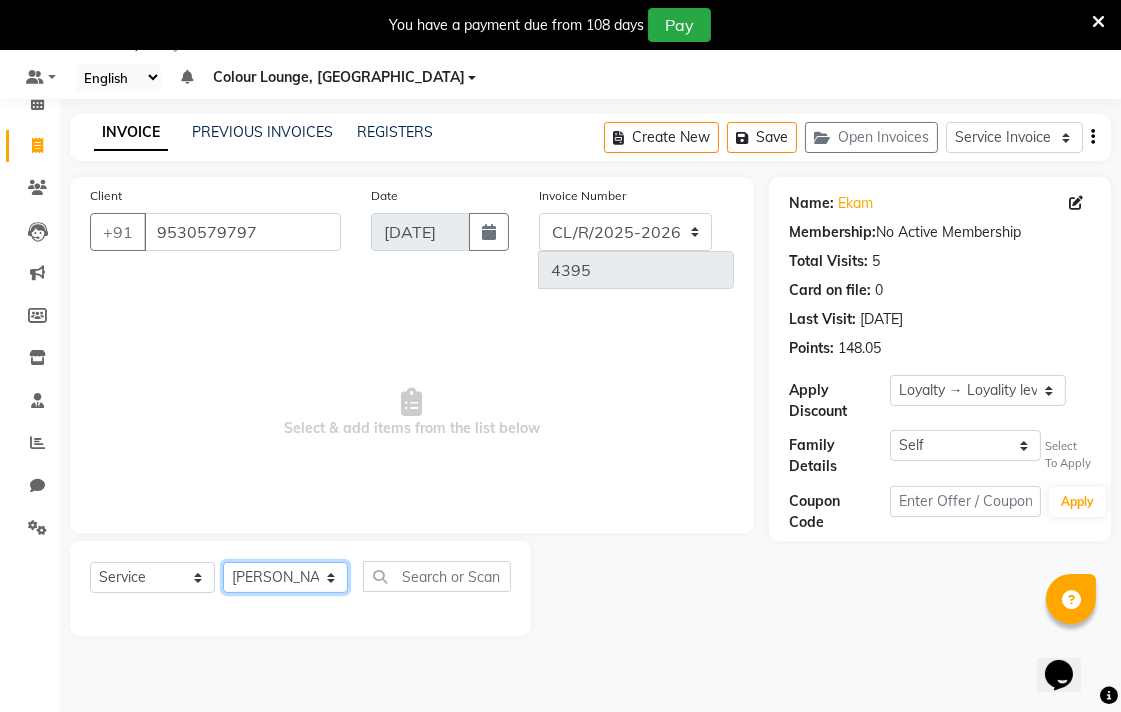 click on "Select Stylist Admin AMIT Birshika Colour Lounge, [GEOGRAPHIC_DATA] Colour Lounge, [GEOGRAPHIC_DATA] [PERSON_NAME] [PERSON_NAME] [PERSON_NAME] [PERSON_NAME] [PERSON_NAME] mam [PERSON_NAME] [PERSON_NAME] [PERSON_NAME] MOHIT [PERSON_NAME] POOJA [PERSON_NAME] [PERSON_NAME] [PERSON_NAME] guard [PERSON_NAME] [PERSON_NAME] [PERSON_NAME] [PERSON_NAME] SAMEER [PERSON_NAME] [PERSON_NAME] [PERSON_NAME] [PERSON_NAME] [PERSON_NAME] [PERSON_NAME] VISHAL [PERSON_NAME]" 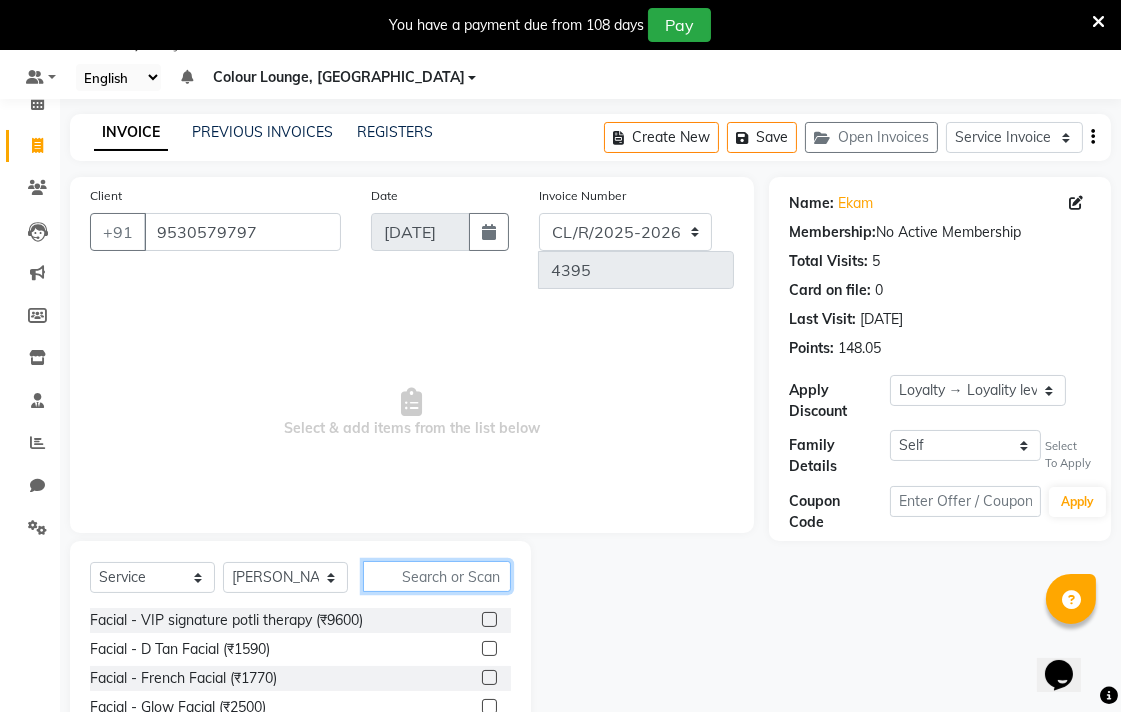 click 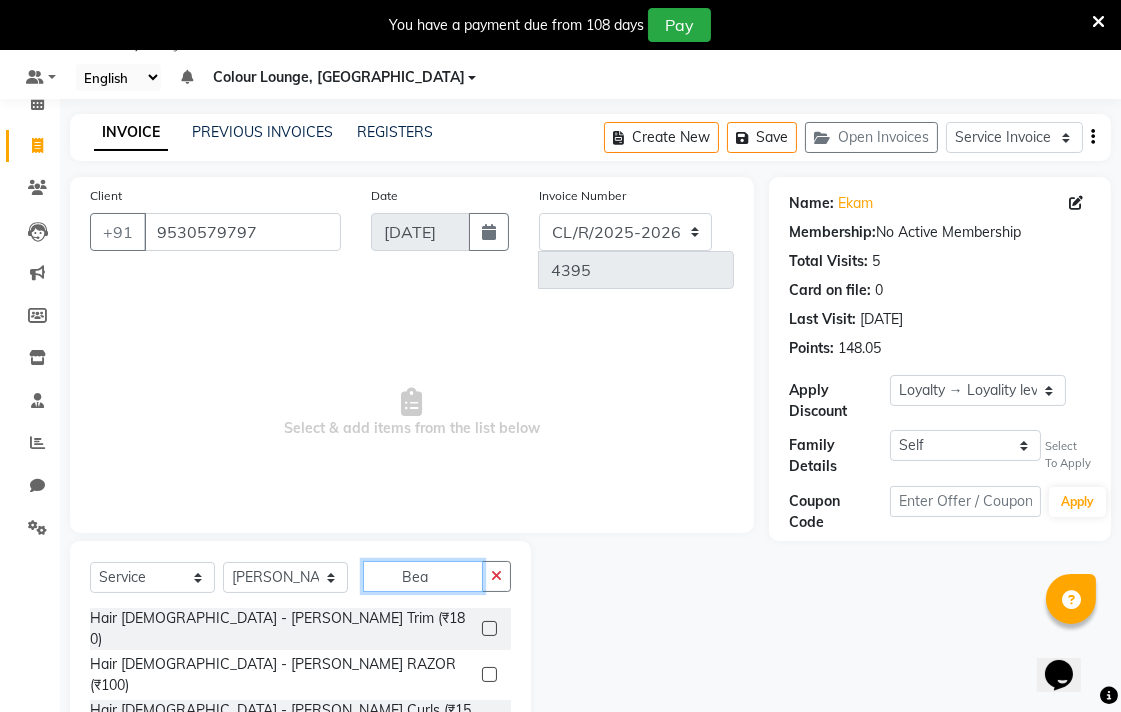 type on "Bea" 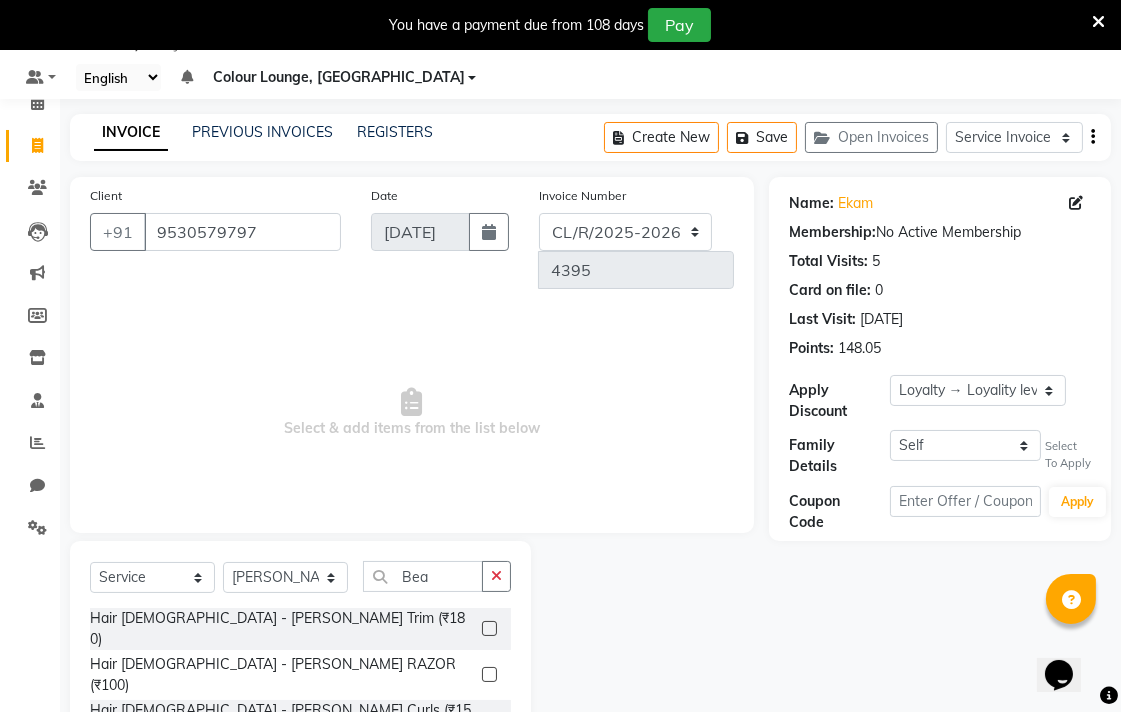 click 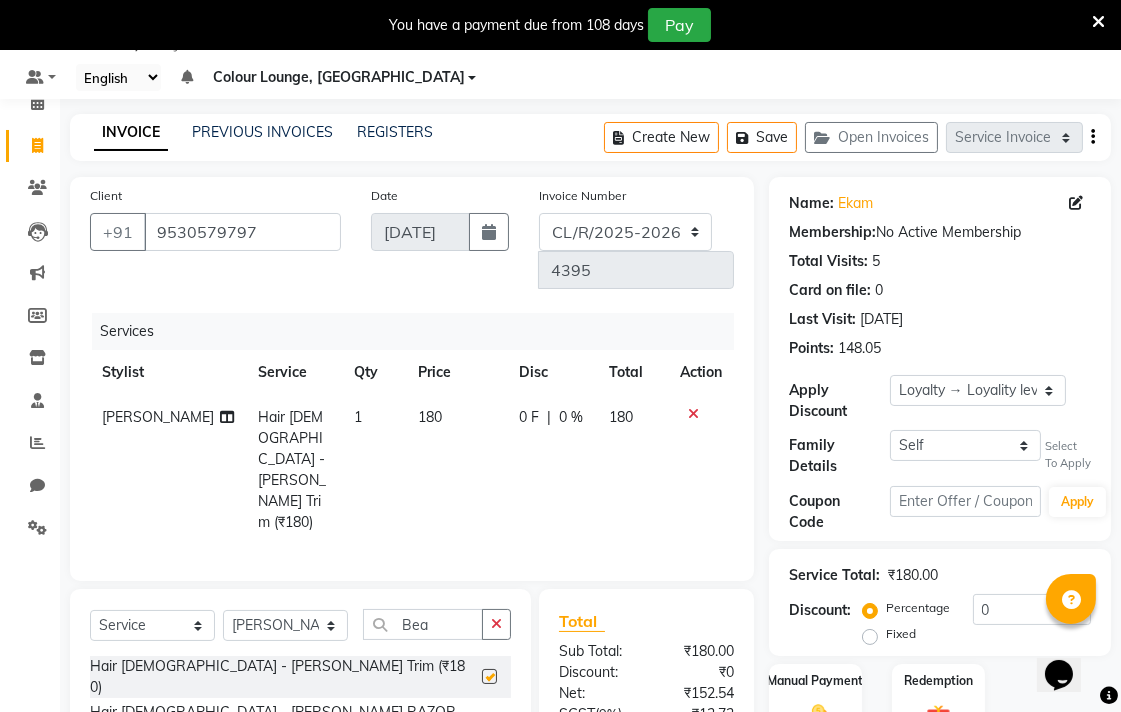 checkbox on "false" 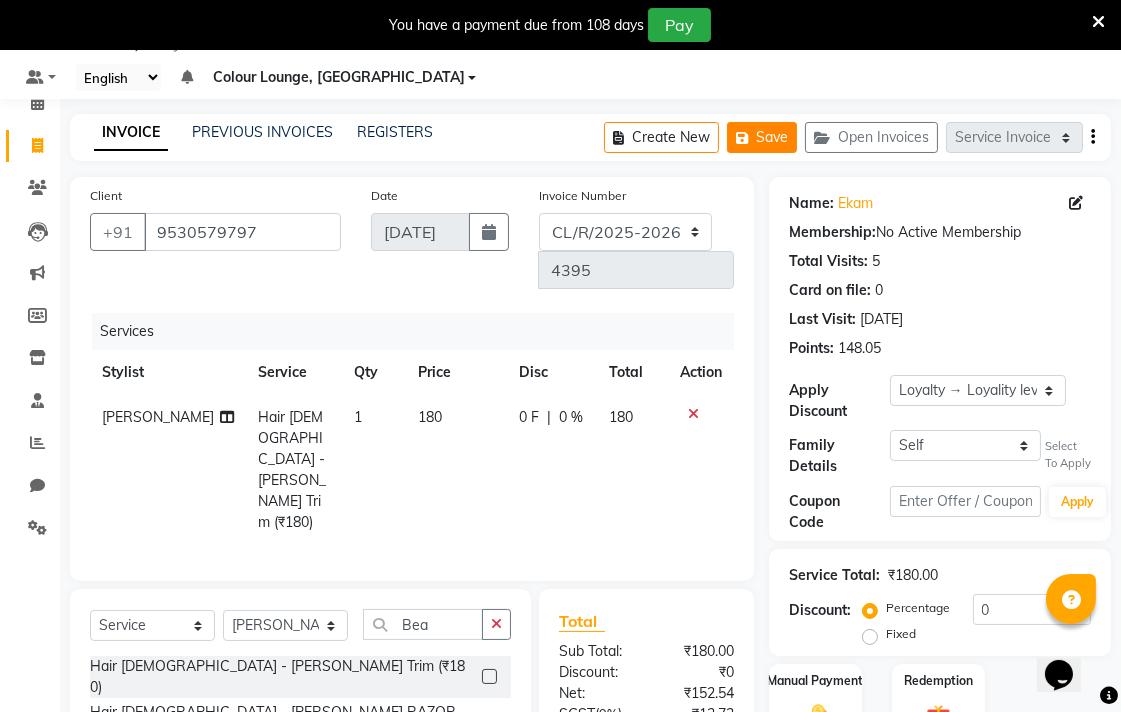 click on "Save" 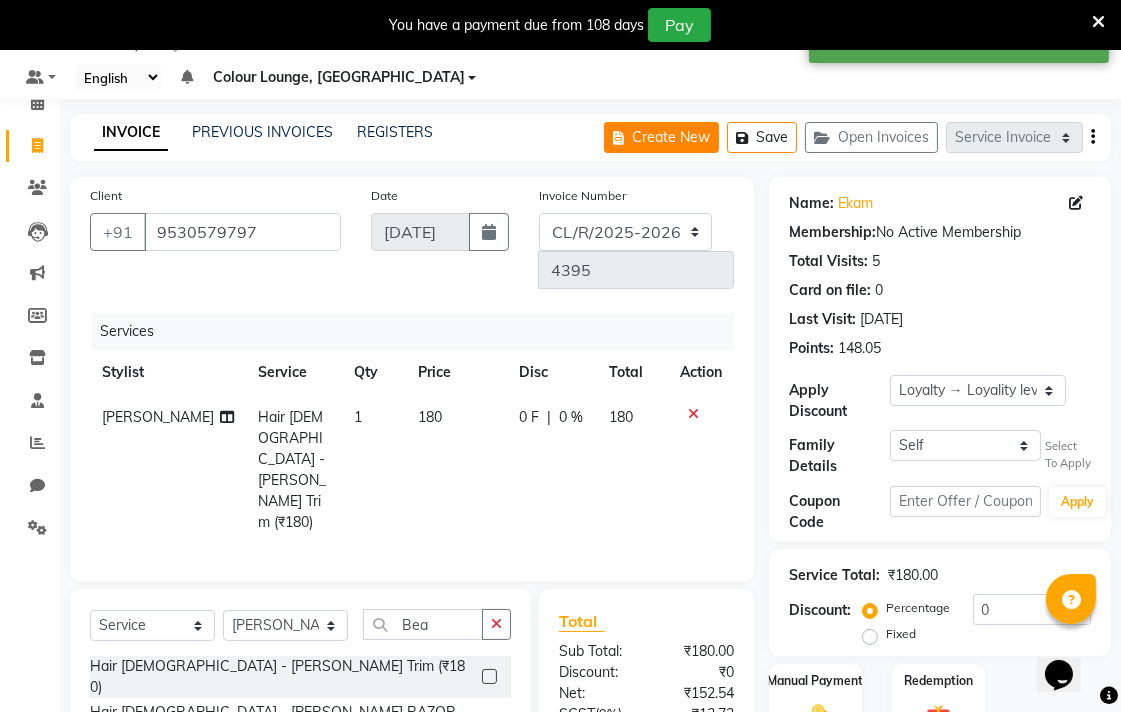 click on "Create New" 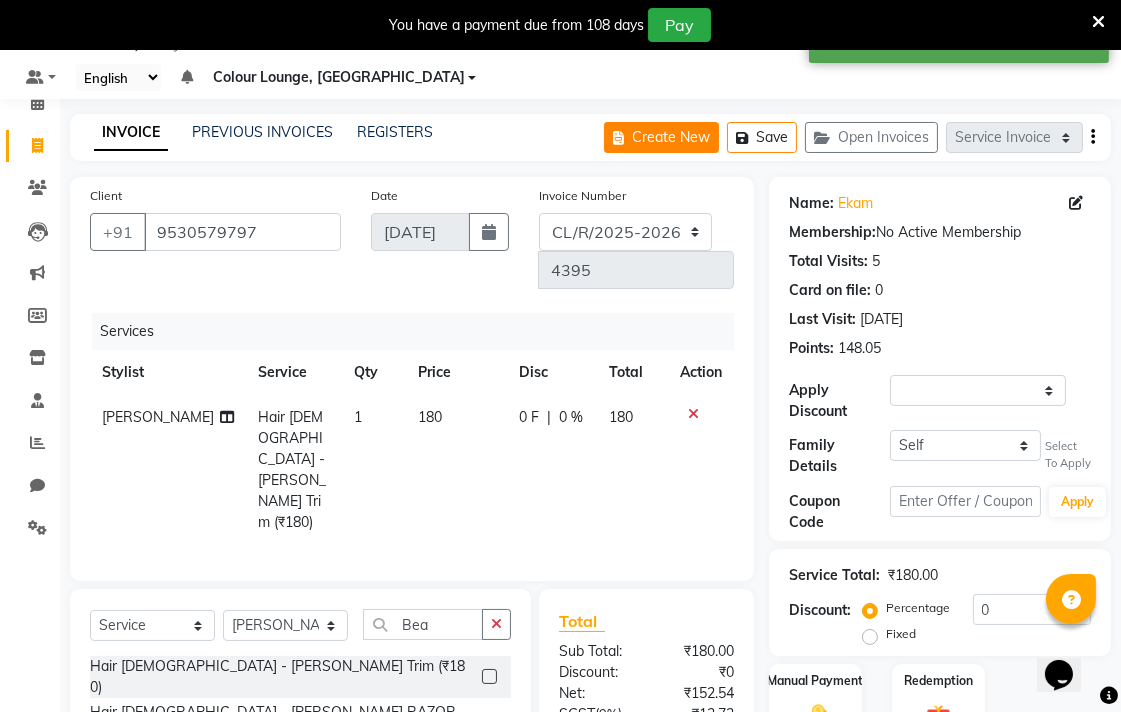select on "8013" 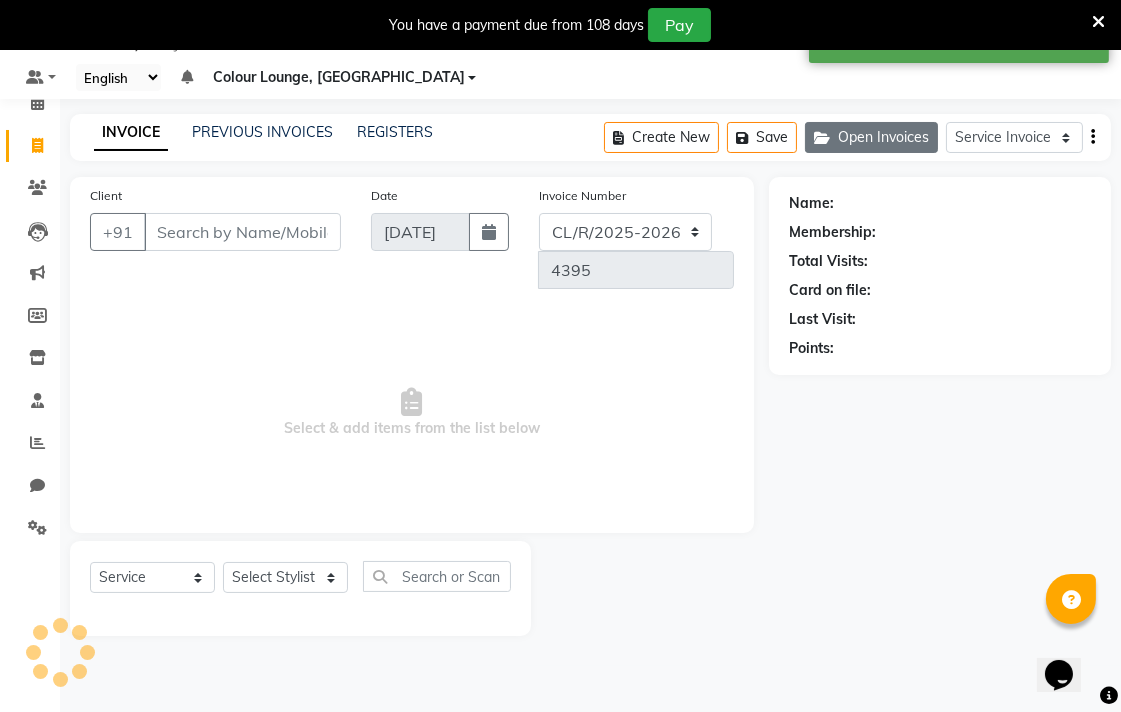 click on "Open Invoices" 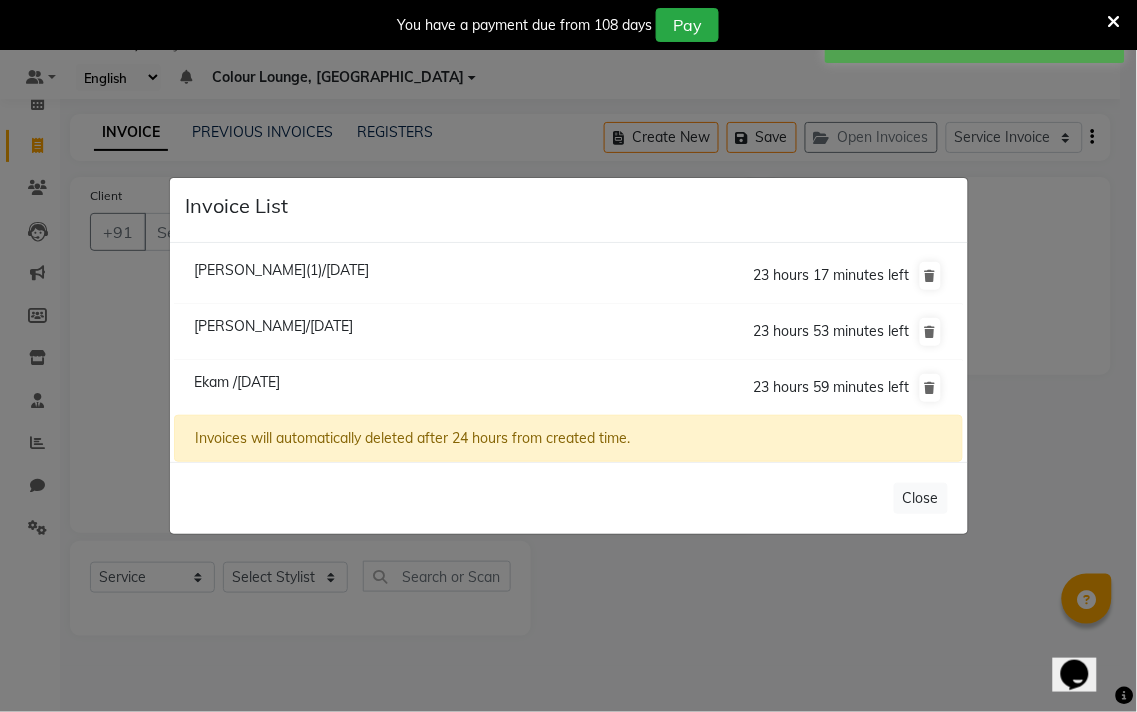 click on "Invoice List  [PERSON_NAME](1)/[DATE]  23 hours 17 minutes left  [PERSON_NAME]/[DATE]  23 hours 53 minutes left  [GEOGRAPHIC_DATA] /[DATE]  23 hours 59 minutes left  Invoices will automatically deleted after 24 hours from created time.   Close" 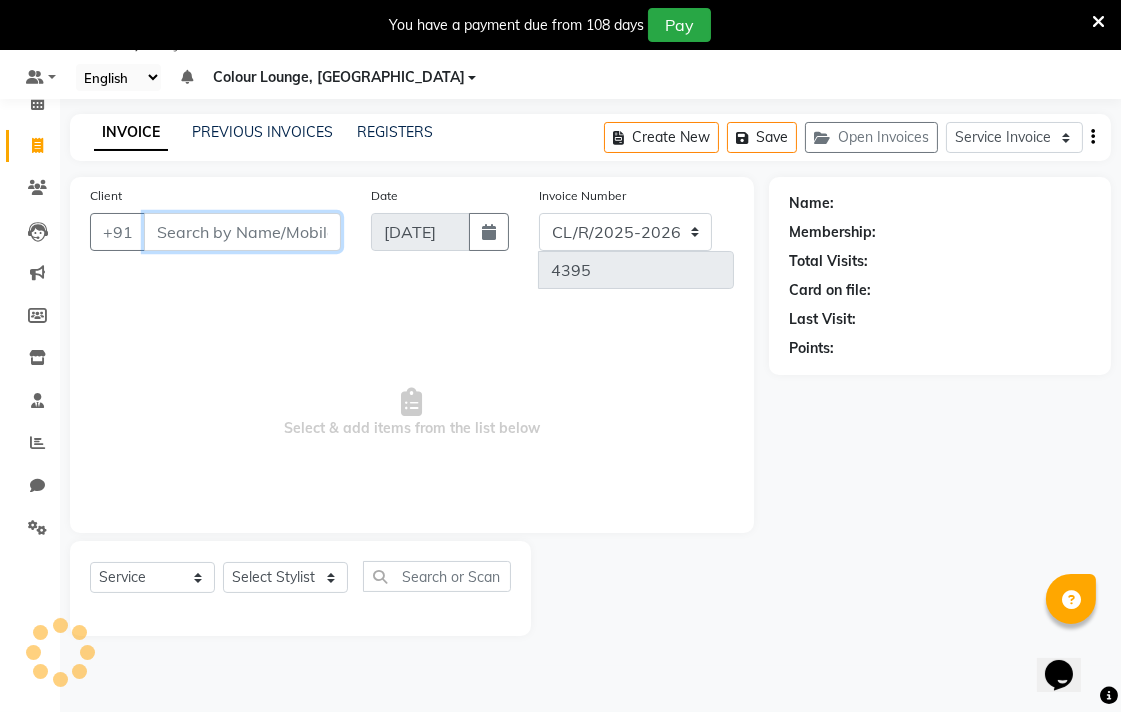 click on "Client" at bounding box center [242, 232] 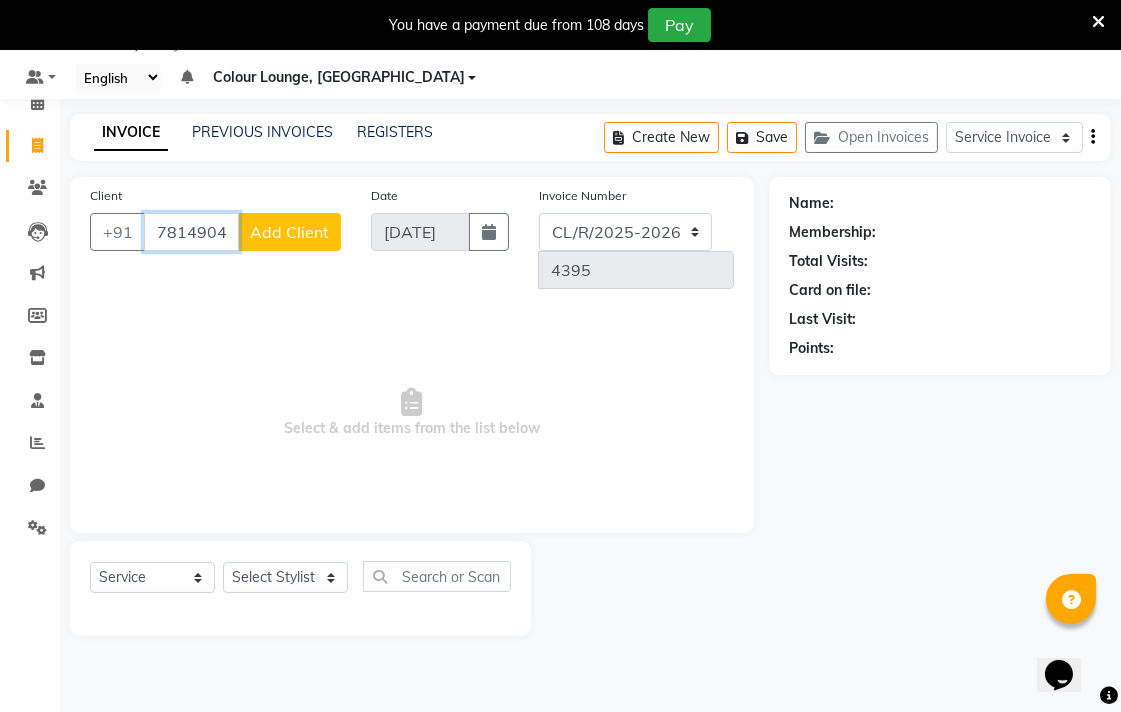 type on "7814904060" 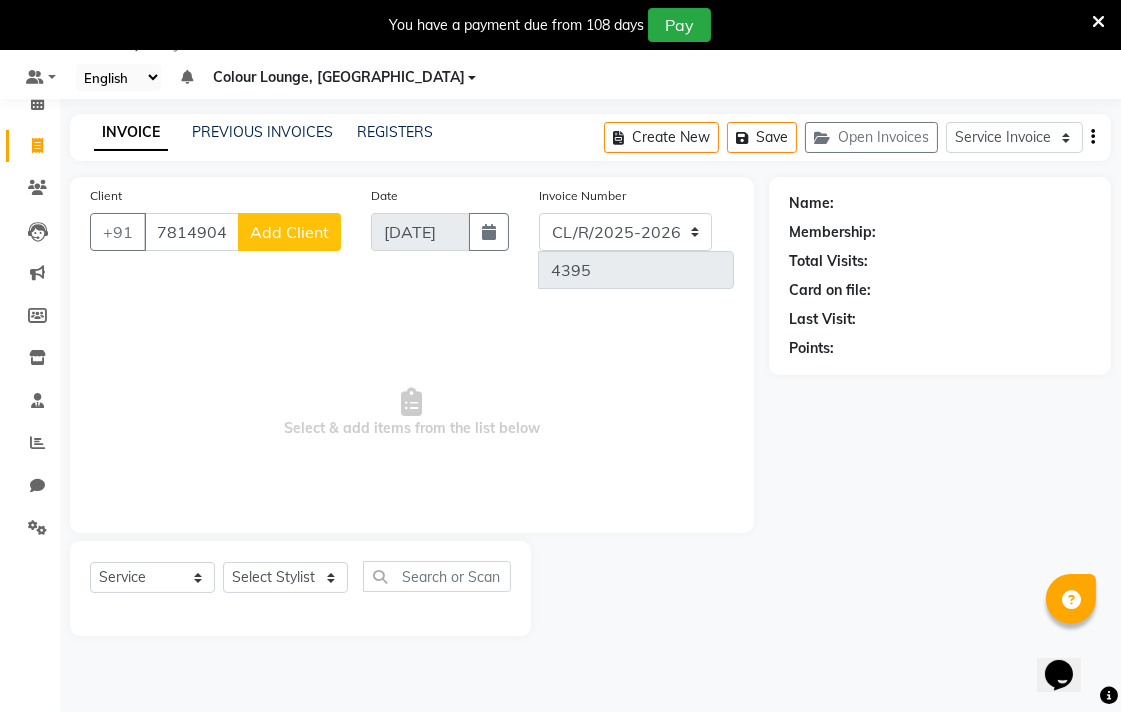 click on "Add Client" 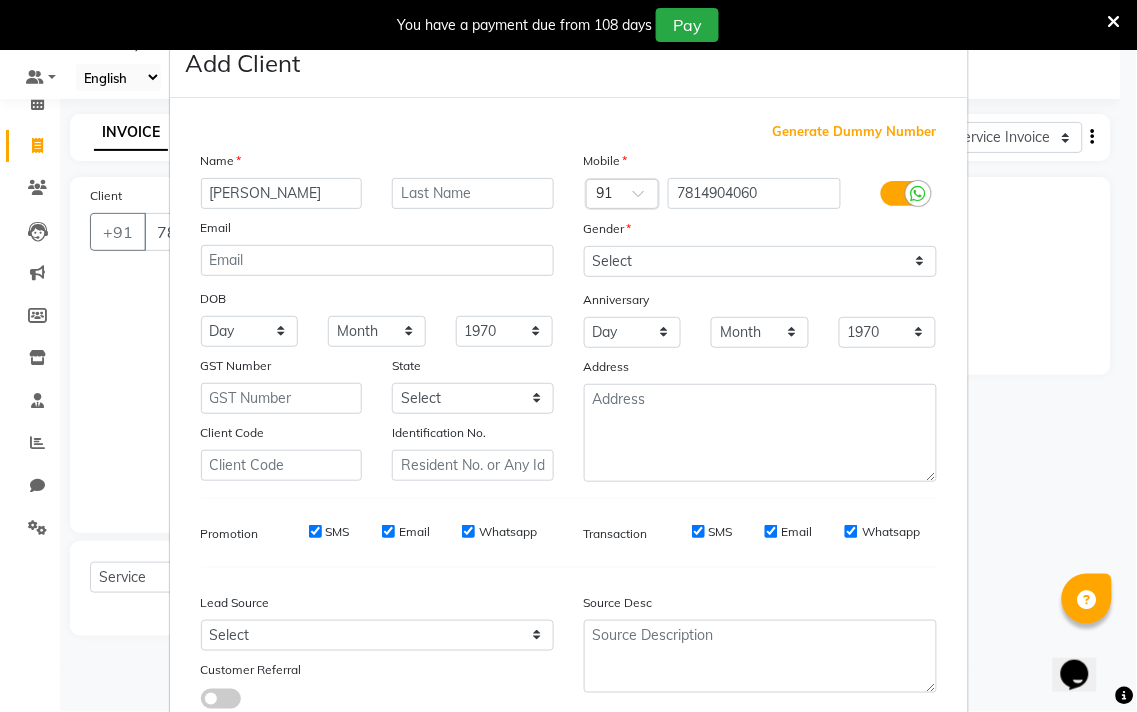 type on "[PERSON_NAME]" 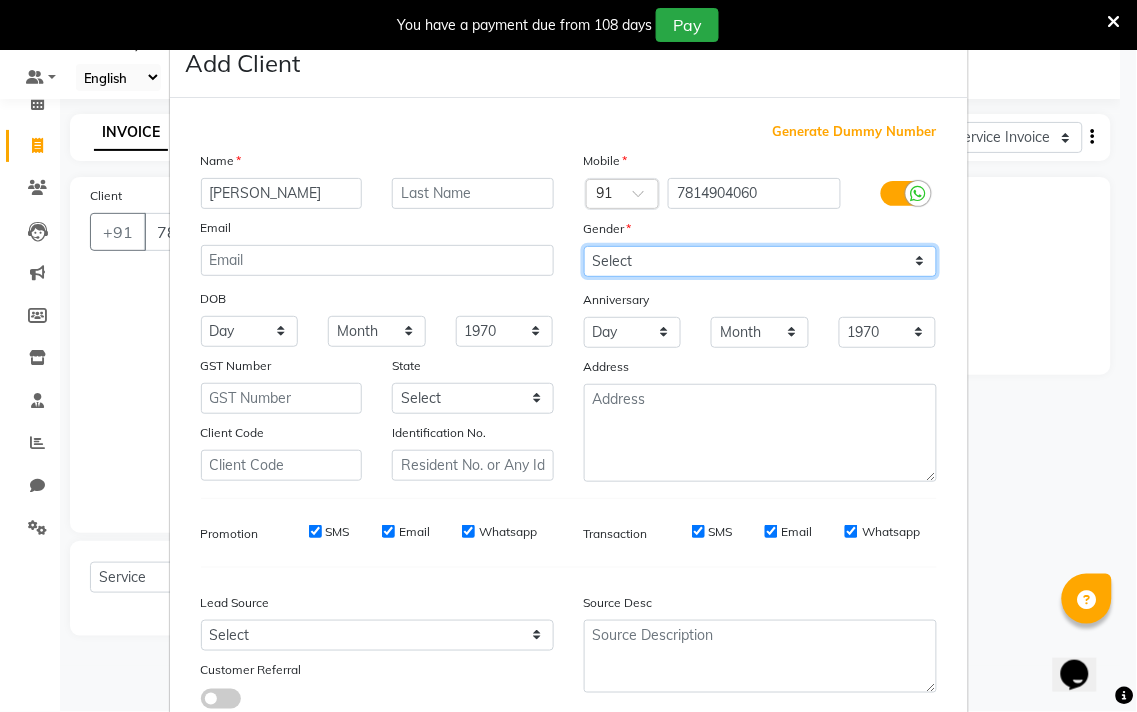 click on "Select [DEMOGRAPHIC_DATA] [DEMOGRAPHIC_DATA] Other Prefer Not To Say" at bounding box center (760, 261) 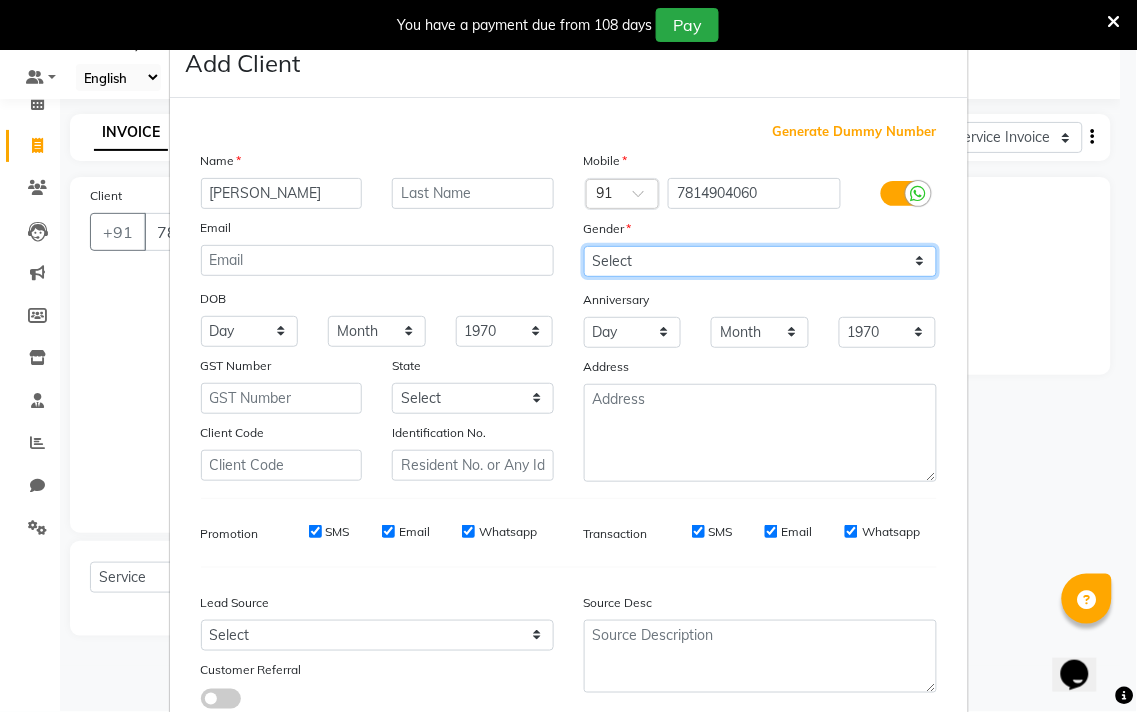 select on "[DEMOGRAPHIC_DATA]" 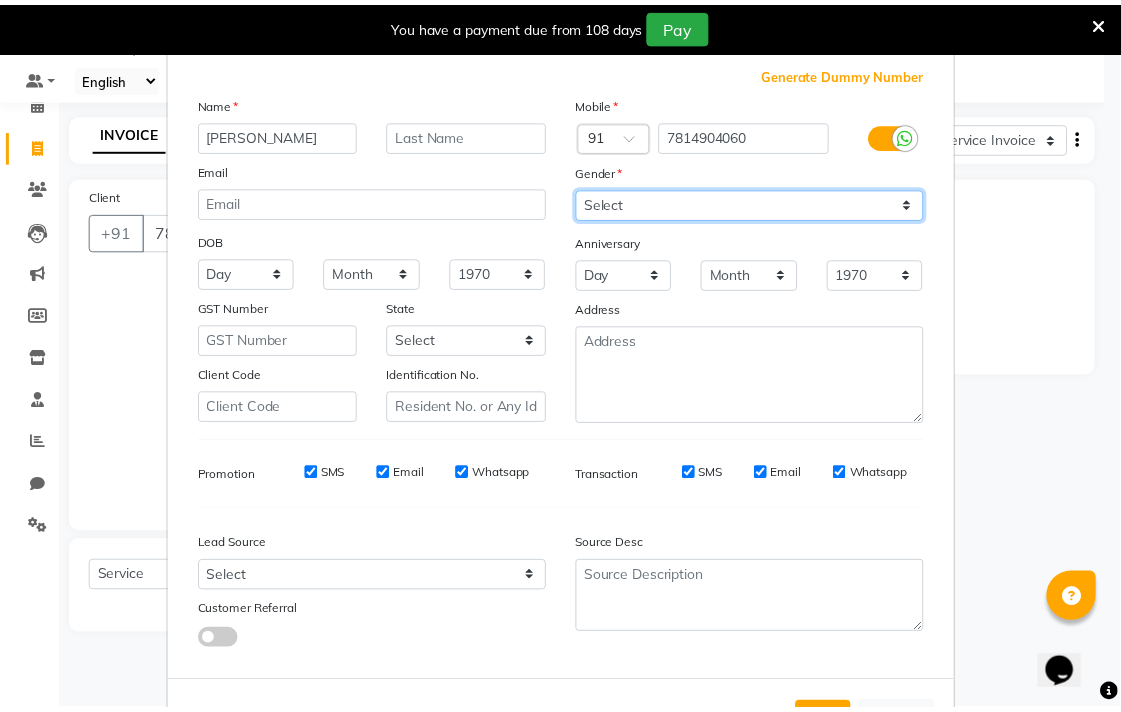 scroll, scrollTop: 138, scrollLeft: 0, axis: vertical 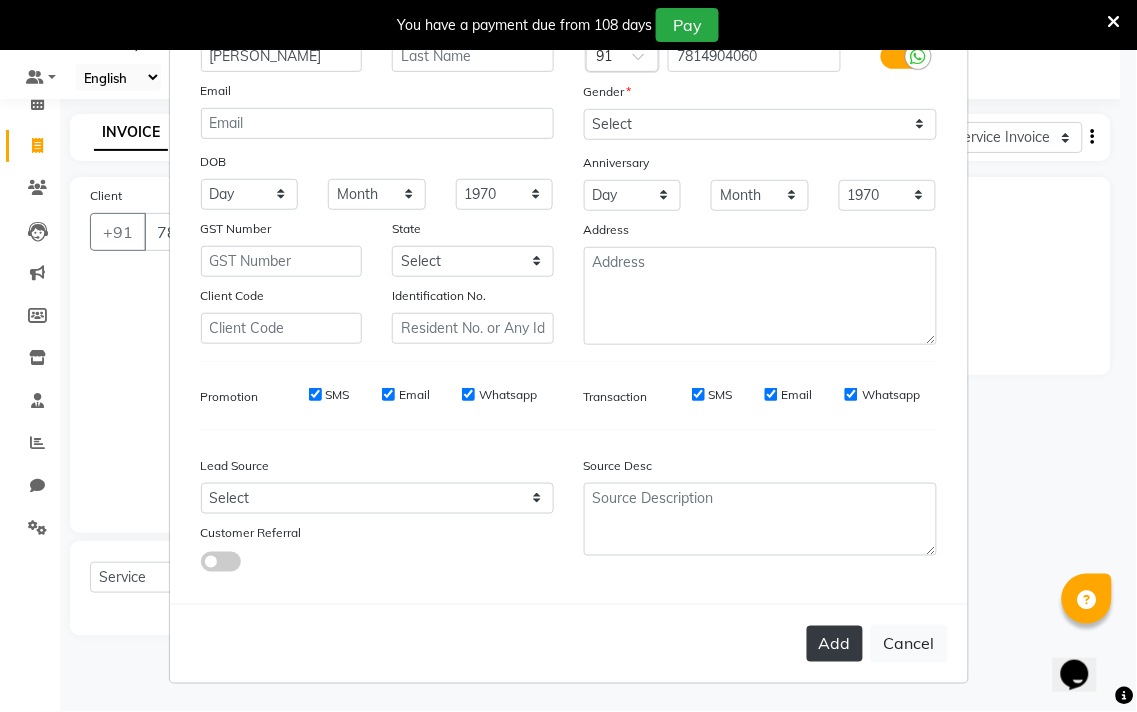 click on "Add" at bounding box center (835, 644) 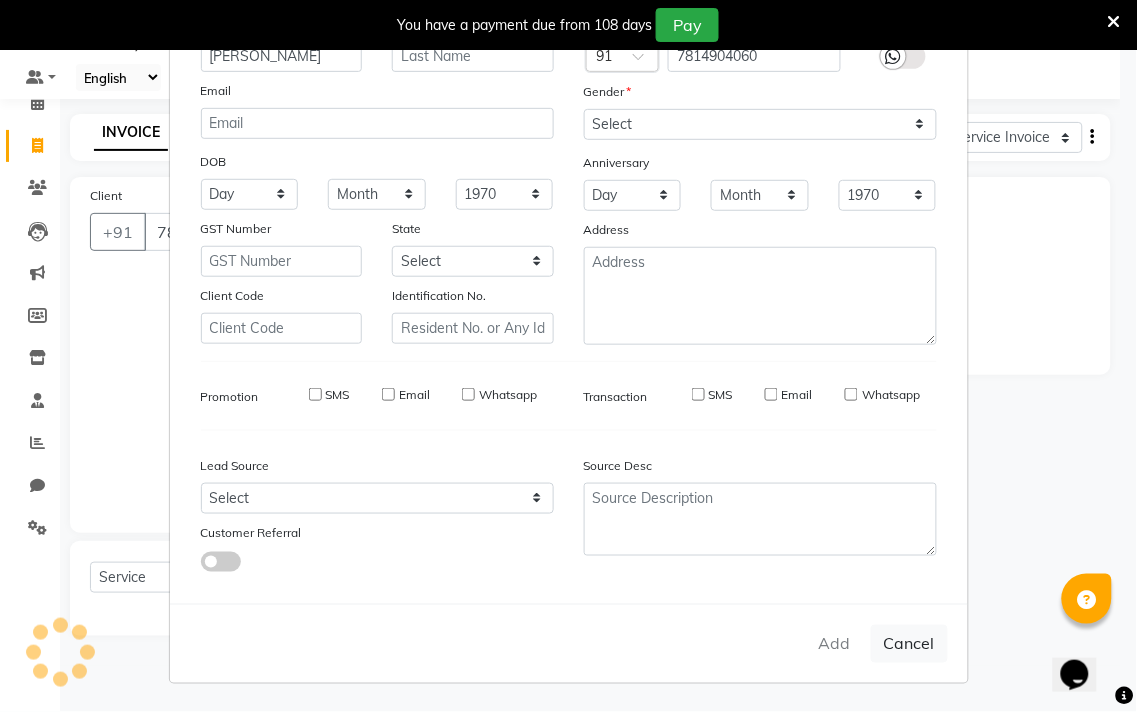 type 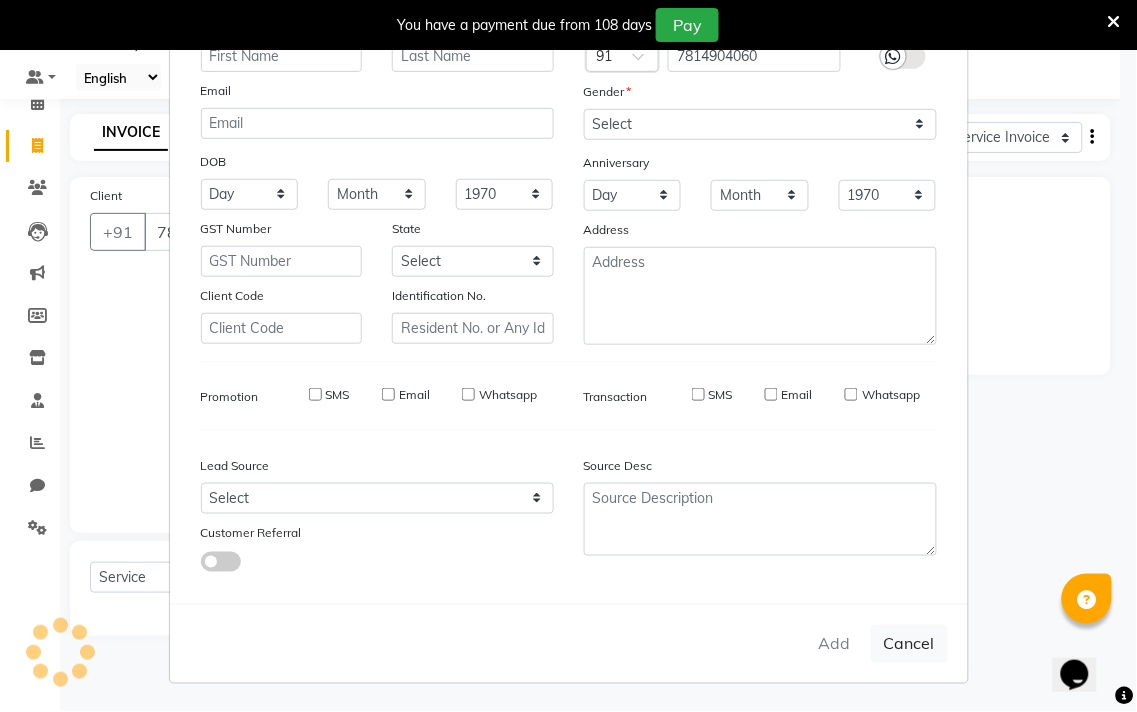 select 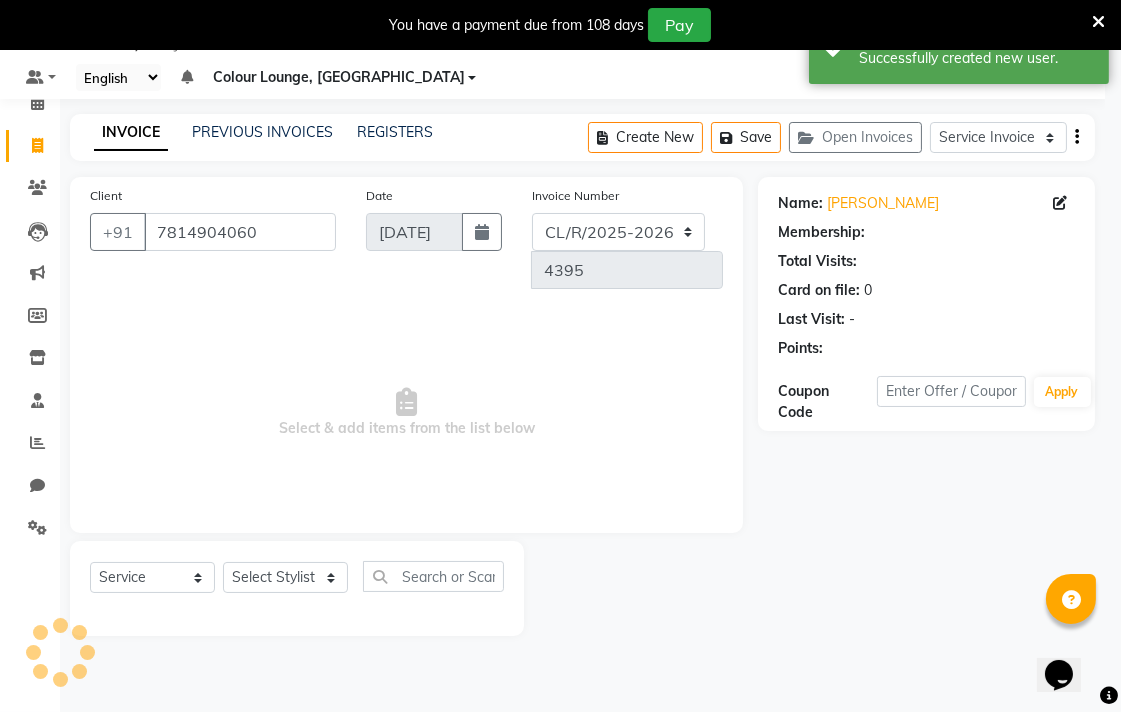 select on "1: Object" 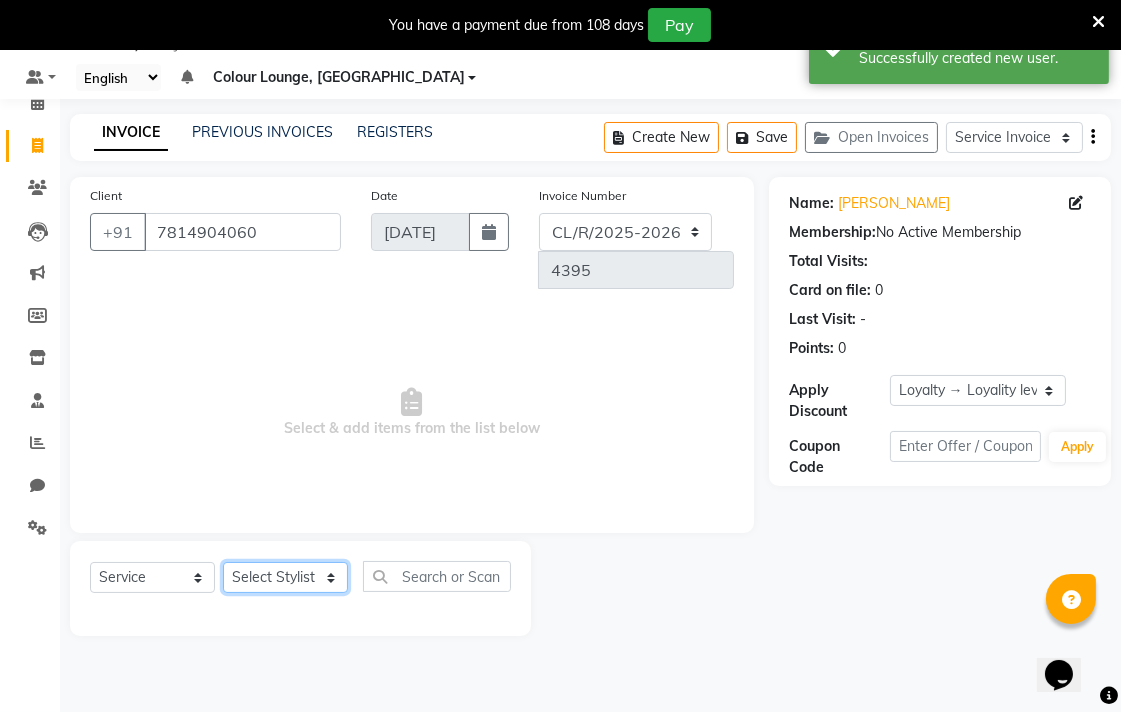 click on "Select Stylist Admin AMIT Birshika Colour Lounge, [GEOGRAPHIC_DATA] Colour Lounge, [GEOGRAPHIC_DATA] [PERSON_NAME] [PERSON_NAME] [PERSON_NAME] [PERSON_NAME] [PERSON_NAME] mam [PERSON_NAME] [PERSON_NAME] [PERSON_NAME] MOHIT [PERSON_NAME] POOJA [PERSON_NAME] [PERSON_NAME] [PERSON_NAME] guard [PERSON_NAME] [PERSON_NAME] [PERSON_NAME] [PERSON_NAME] SAMEER [PERSON_NAME] [PERSON_NAME] [PERSON_NAME] [PERSON_NAME] [PERSON_NAME] [PERSON_NAME] VISHAL [PERSON_NAME]" 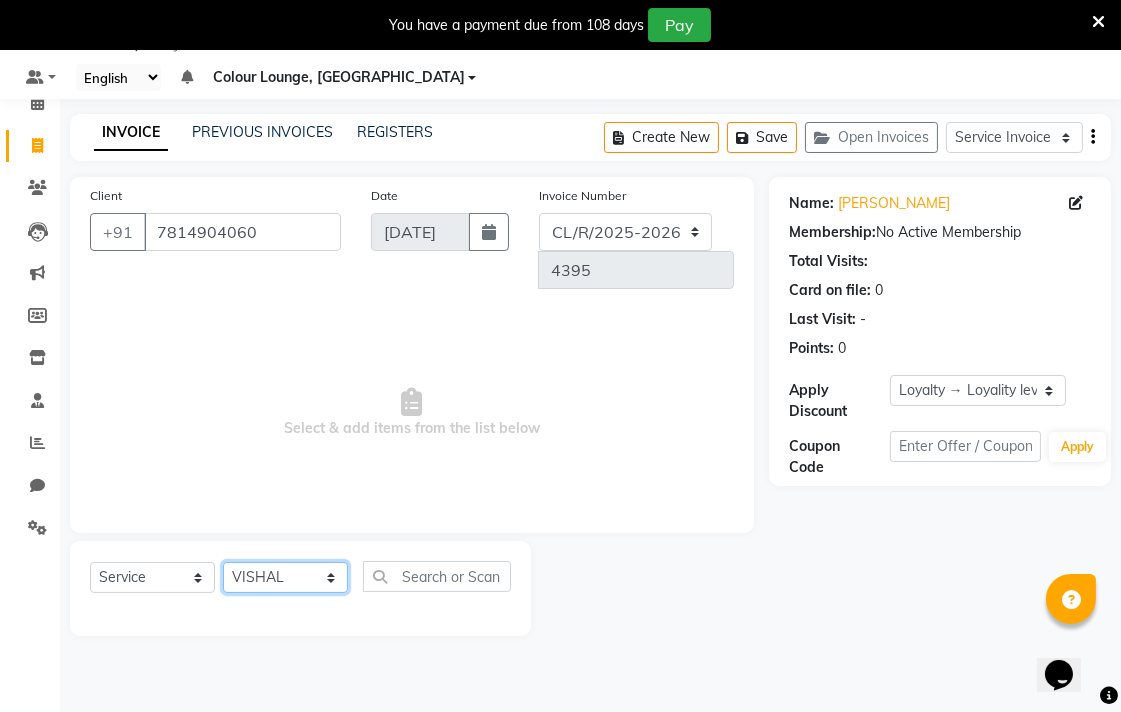click on "Select Stylist Admin AMIT Birshika Colour Lounge, [GEOGRAPHIC_DATA] Colour Lounge, [GEOGRAPHIC_DATA] [PERSON_NAME] [PERSON_NAME] [PERSON_NAME] [PERSON_NAME] [PERSON_NAME] mam [PERSON_NAME] [PERSON_NAME] [PERSON_NAME] MOHIT [PERSON_NAME] POOJA [PERSON_NAME] [PERSON_NAME] [PERSON_NAME] guard [PERSON_NAME] [PERSON_NAME] [PERSON_NAME] [PERSON_NAME] SAMEER [PERSON_NAME] [PERSON_NAME] [PERSON_NAME] [PERSON_NAME] [PERSON_NAME] [PERSON_NAME] VISHAL [PERSON_NAME]" 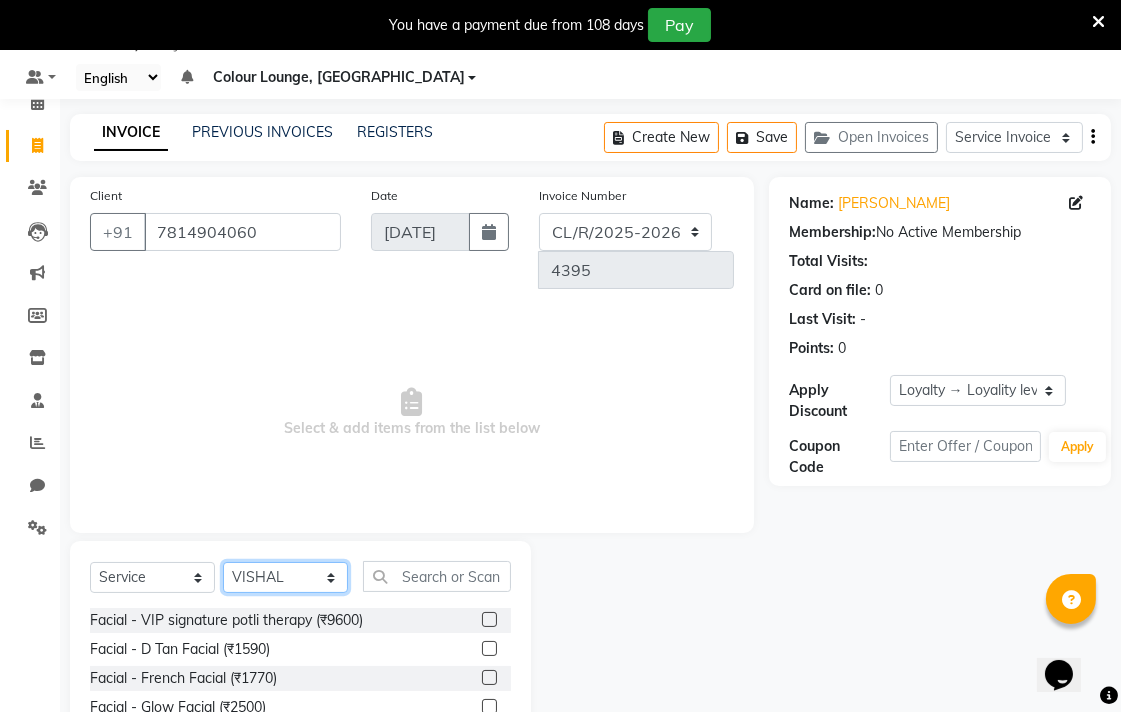 click on "Select Stylist Admin AMIT Birshika Colour Lounge, [GEOGRAPHIC_DATA] Colour Lounge, [GEOGRAPHIC_DATA] [PERSON_NAME] [PERSON_NAME] [PERSON_NAME] [PERSON_NAME] [PERSON_NAME] mam [PERSON_NAME] [PERSON_NAME] [PERSON_NAME] MOHIT [PERSON_NAME] POOJA [PERSON_NAME] [PERSON_NAME] [PERSON_NAME] guard [PERSON_NAME] [PERSON_NAME] [PERSON_NAME] [PERSON_NAME] SAMEER [PERSON_NAME] [PERSON_NAME] [PERSON_NAME] [PERSON_NAME] [PERSON_NAME] [PERSON_NAME] VISHAL [PERSON_NAME]" 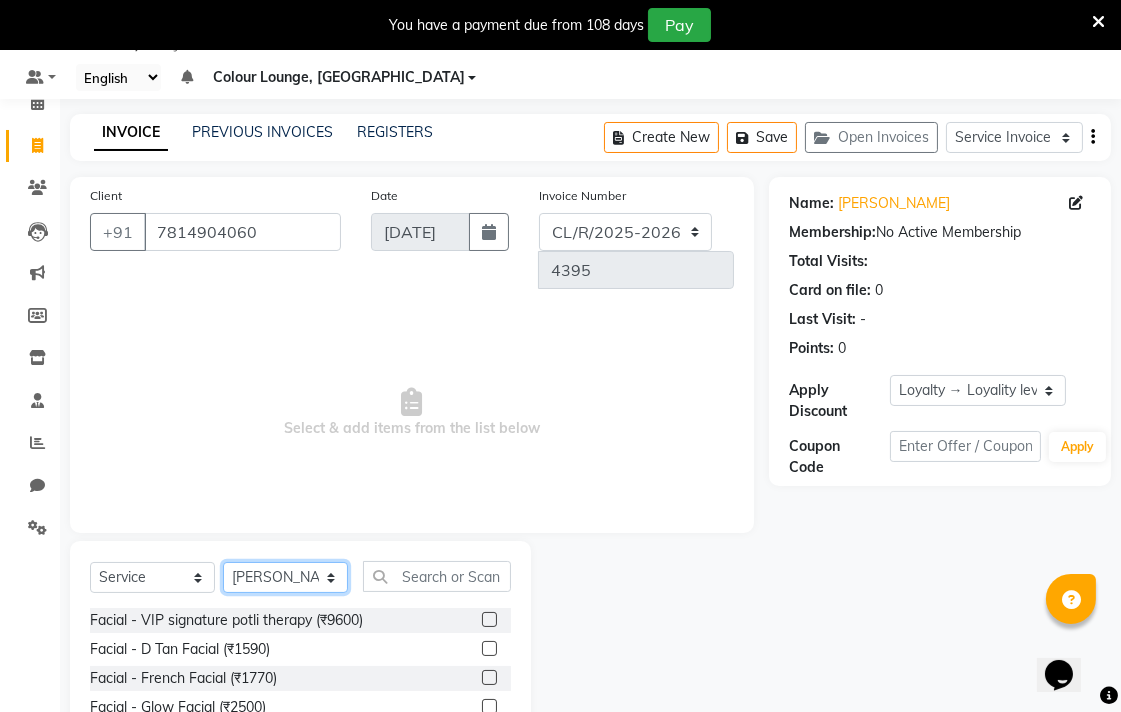 click on "Select Stylist Admin AMIT Birshika Colour Lounge, [GEOGRAPHIC_DATA] Colour Lounge, [GEOGRAPHIC_DATA] [PERSON_NAME] [PERSON_NAME] [PERSON_NAME] [PERSON_NAME] [PERSON_NAME] mam [PERSON_NAME] [PERSON_NAME] [PERSON_NAME] MOHIT [PERSON_NAME] POOJA [PERSON_NAME] [PERSON_NAME] [PERSON_NAME] guard [PERSON_NAME] [PERSON_NAME] [PERSON_NAME] [PERSON_NAME] SAMEER [PERSON_NAME] [PERSON_NAME] [PERSON_NAME] [PERSON_NAME] [PERSON_NAME] [PERSON_NAME] VISHAL [PERSON_NAME]" 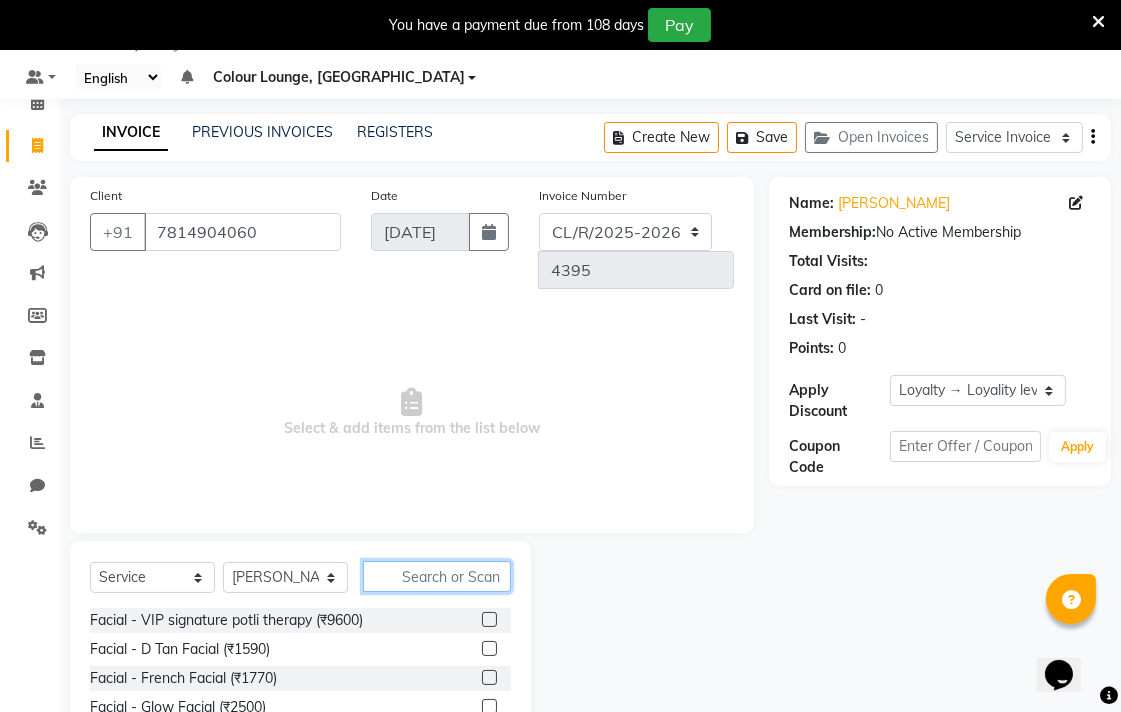 click 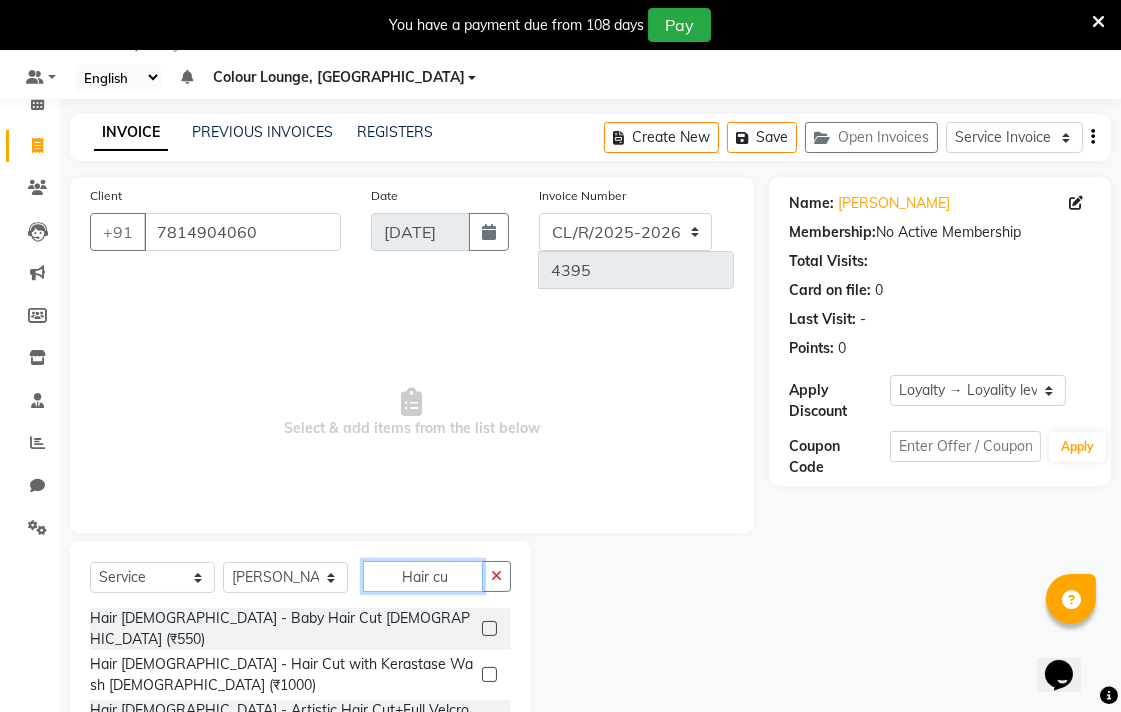 scroll, scrollTop: 94, scrollLeft: 0, axis: vertical 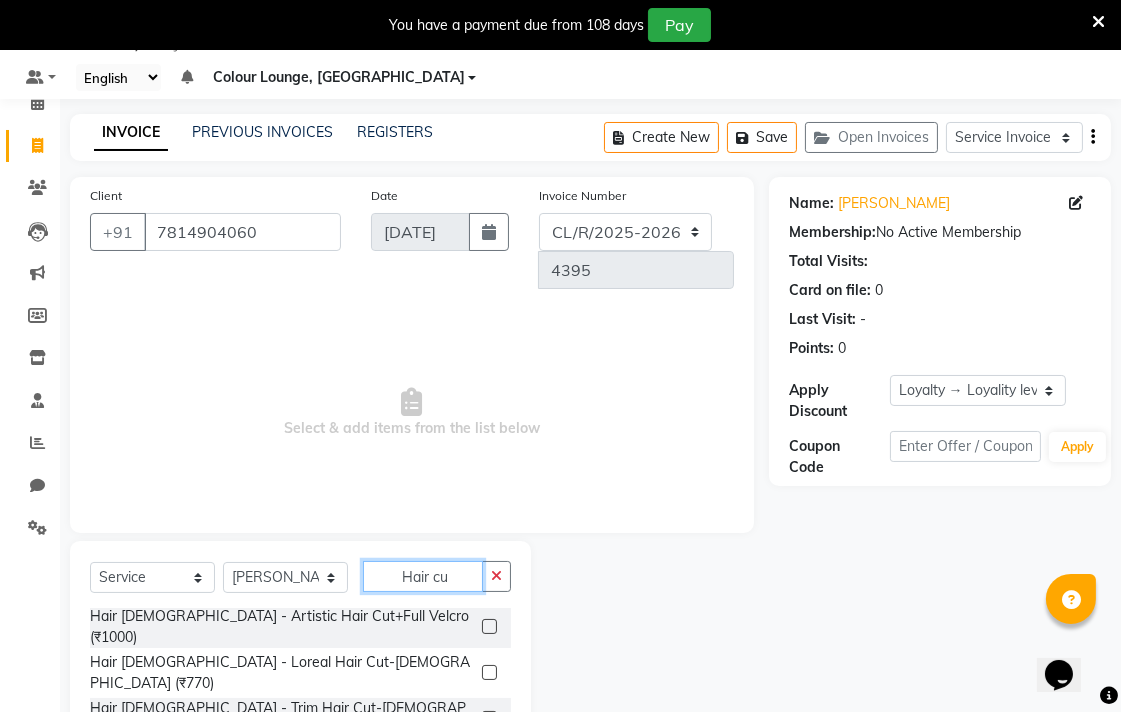 type on "Hair cu" 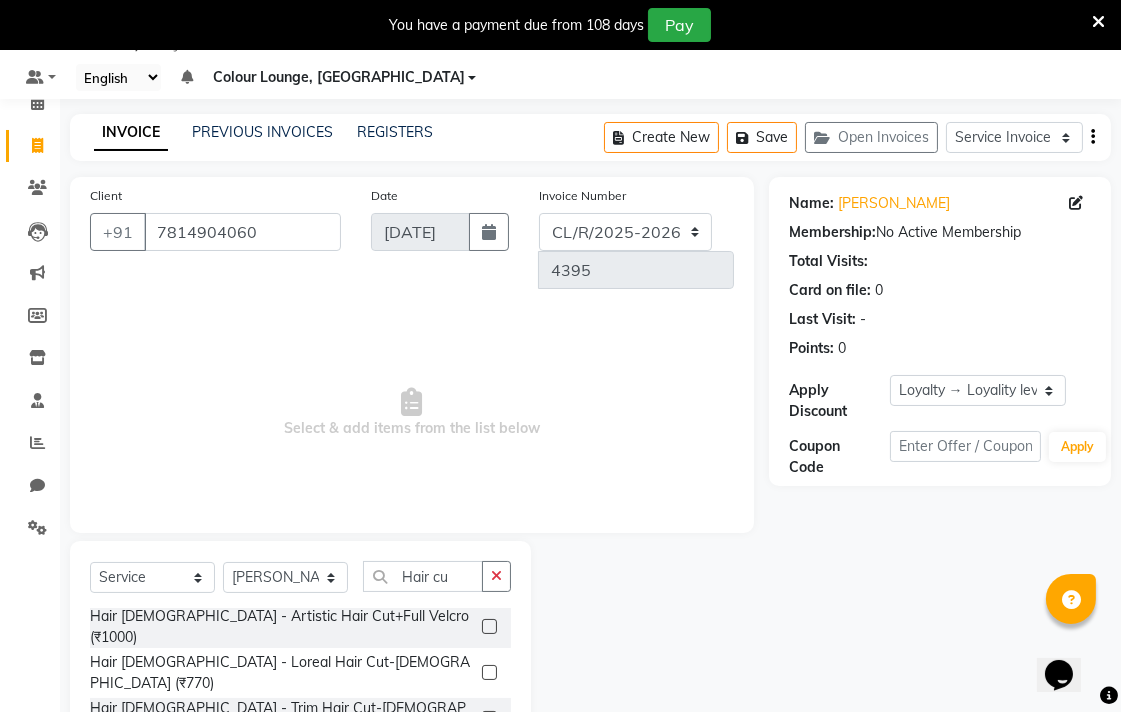 click 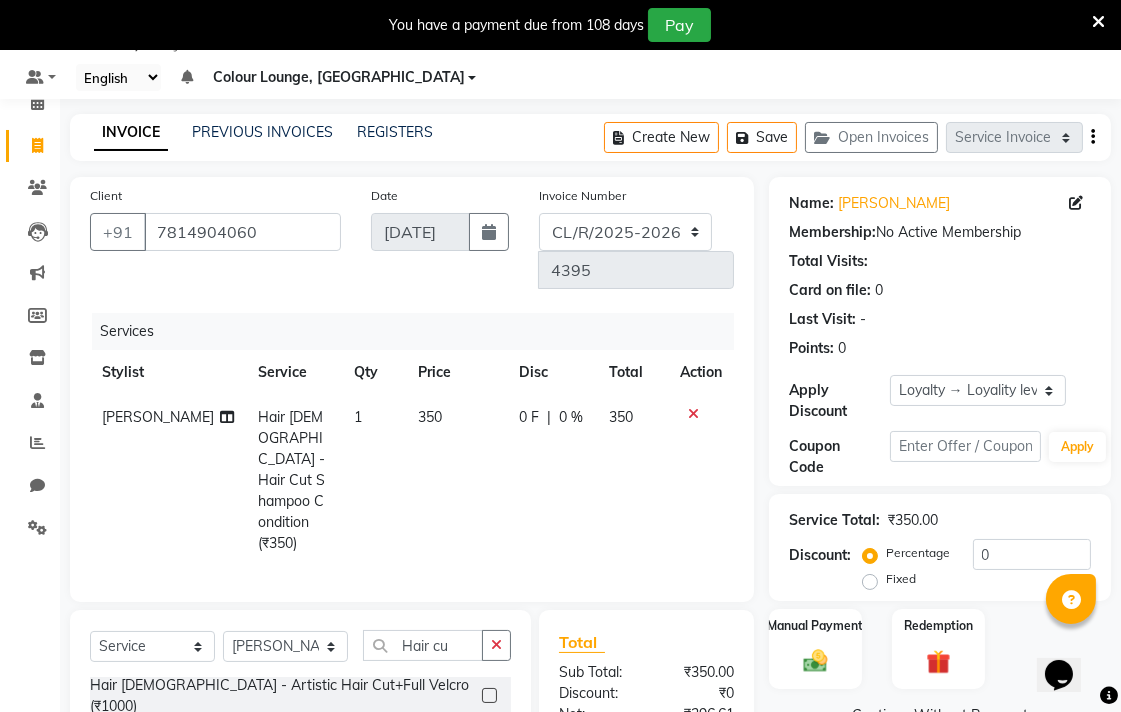 checkbox on "false" 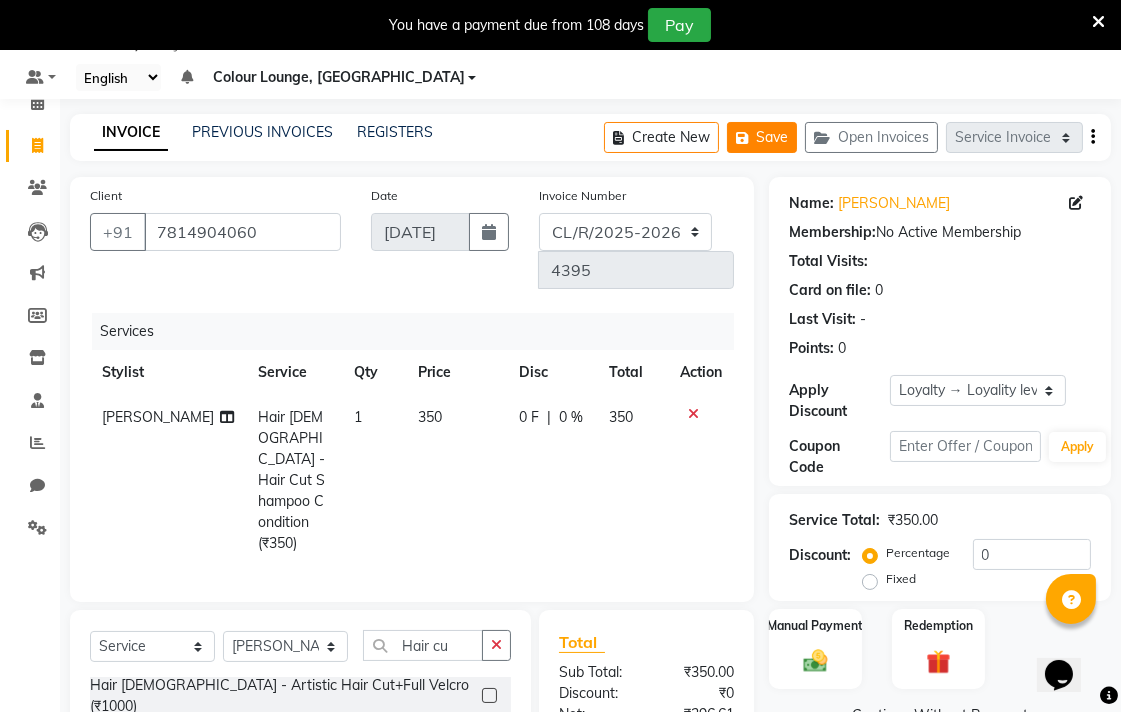 click on "Save" 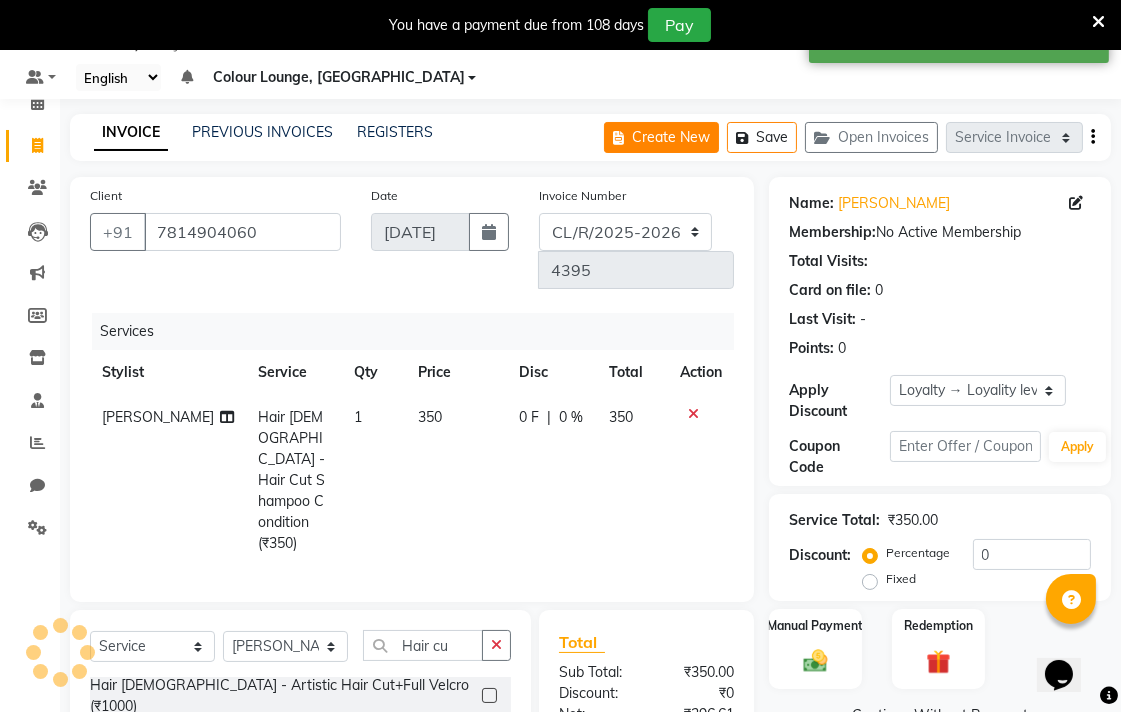click on "Create New" 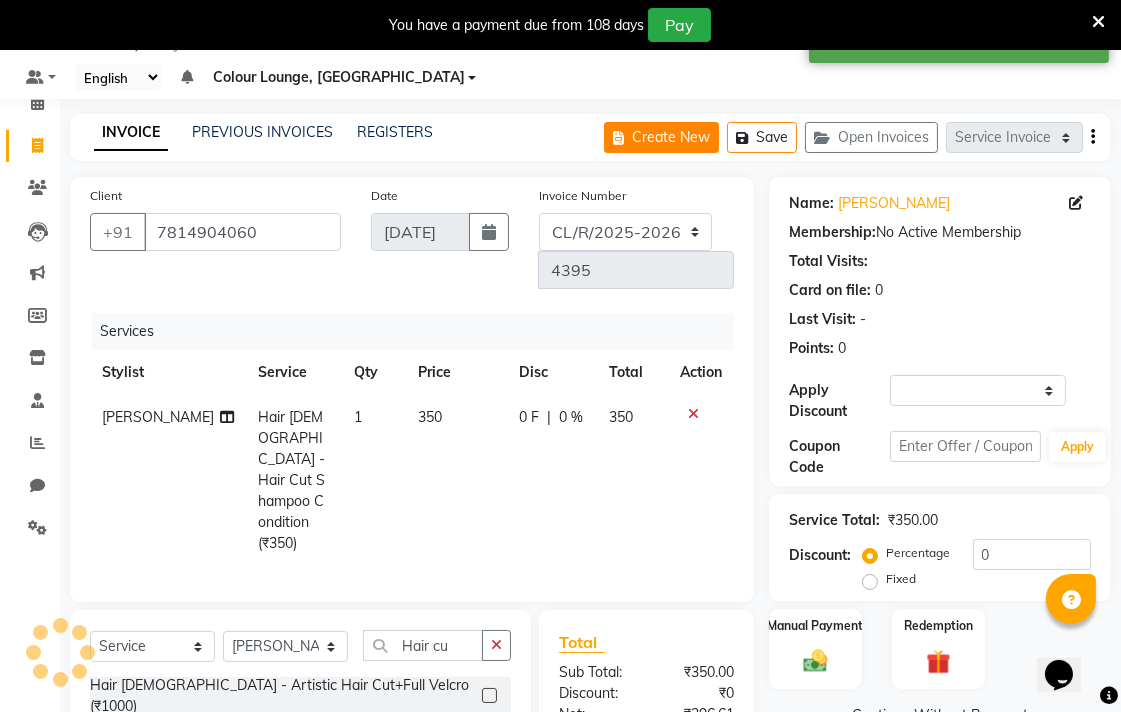 select on "service" 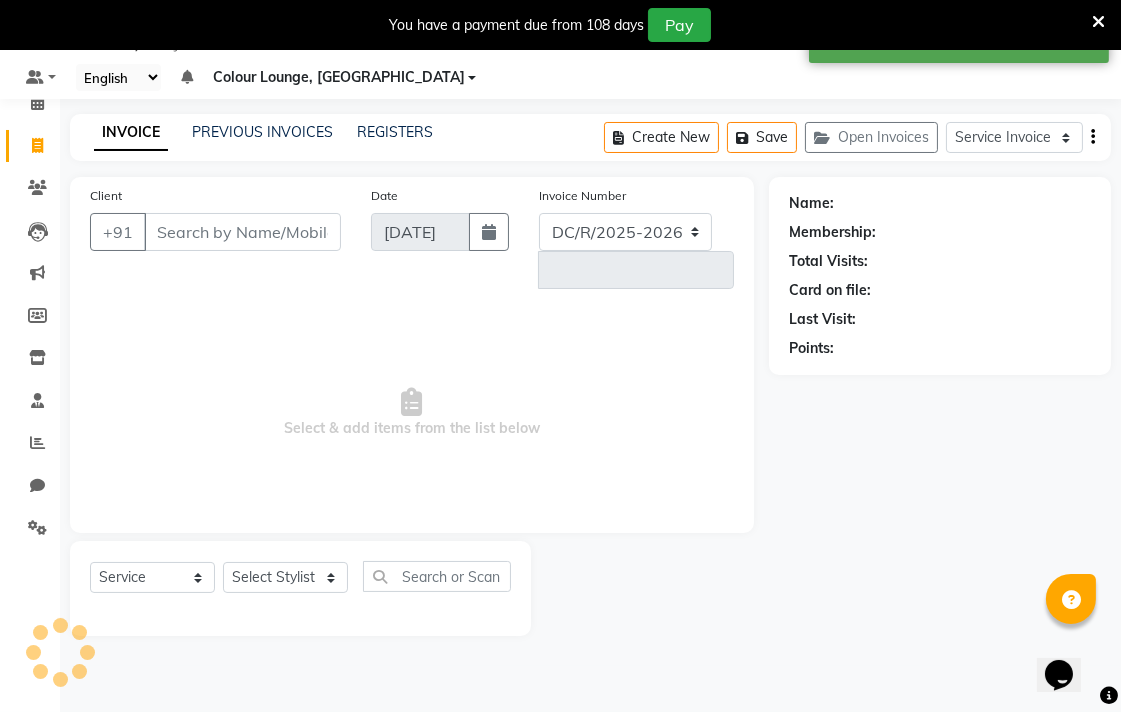 select on "8013" 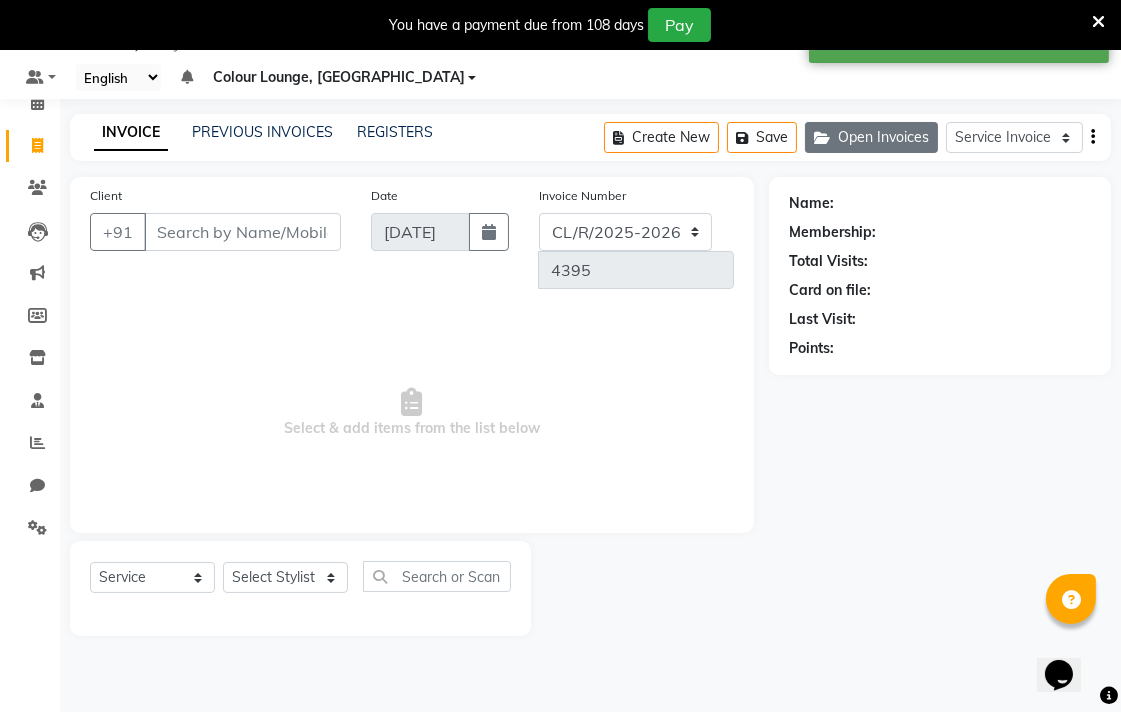 click on "Open Invoices" 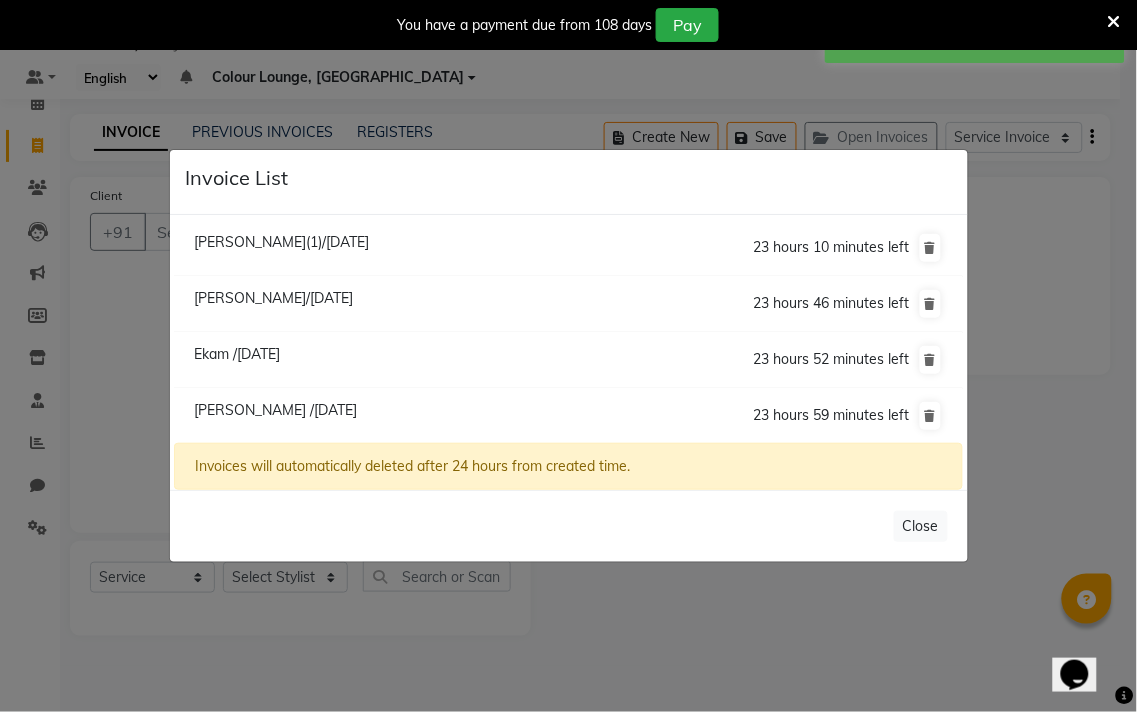 click on "Invoice List  [PERSON_NAME](1)/[DATE]  23 hours 10 minutes left  [PERSON_NAME]/[DATE]  23 hours 46 minutes left  [GEOGRAPHIC_DATA] /[DATE]  23 hours 52 minutes left  [GEOGRAPHIC_DATA] /[DATE]  23 hours 59 minutes left  Invoices will automatically deleted after 24 hours from created time.   Close" 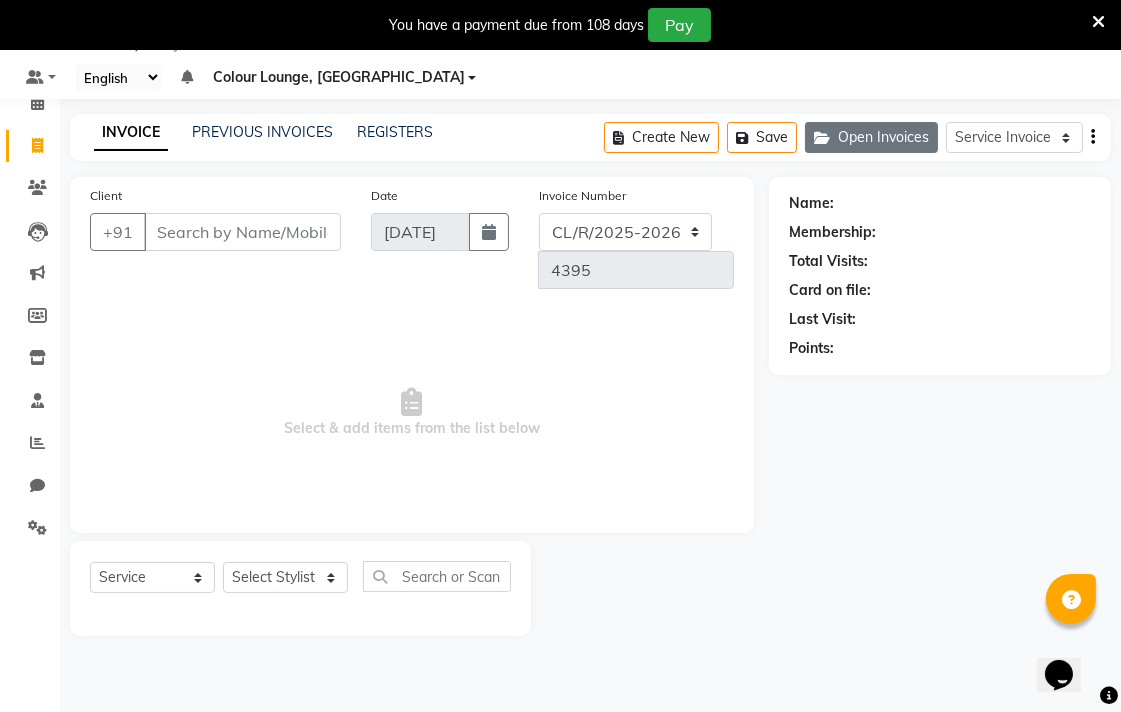 click on "Open Invoices" 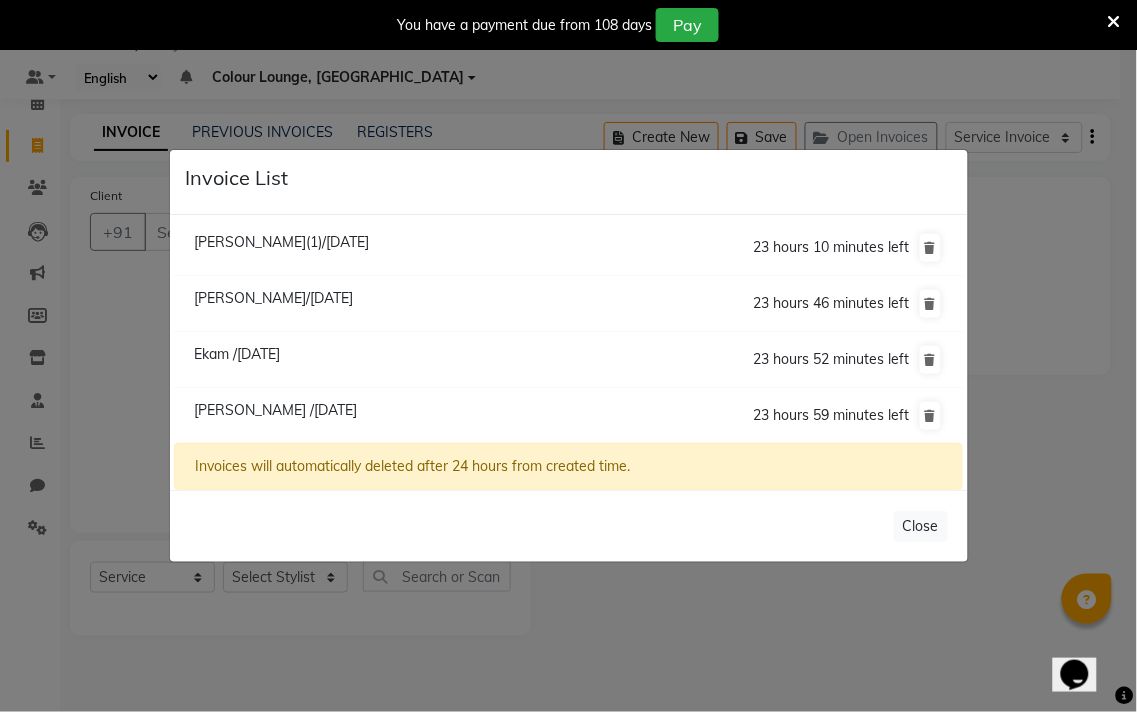 click on "Invoice List  [PERSON_NAME](1)/[DATE]  23 hours 10 minutes left  [PERSON_NAME]/[DATE]  23 hours 46 minutes left  [GEOGRAPHIC_DATA] /[DATE]  23 hours 52 minutes left  [GEOGRAPHIC_DATA] /[DATE]  23 hours 59 minutes left  Invoices will automatically deleted after 24 hours from created time.   Close" 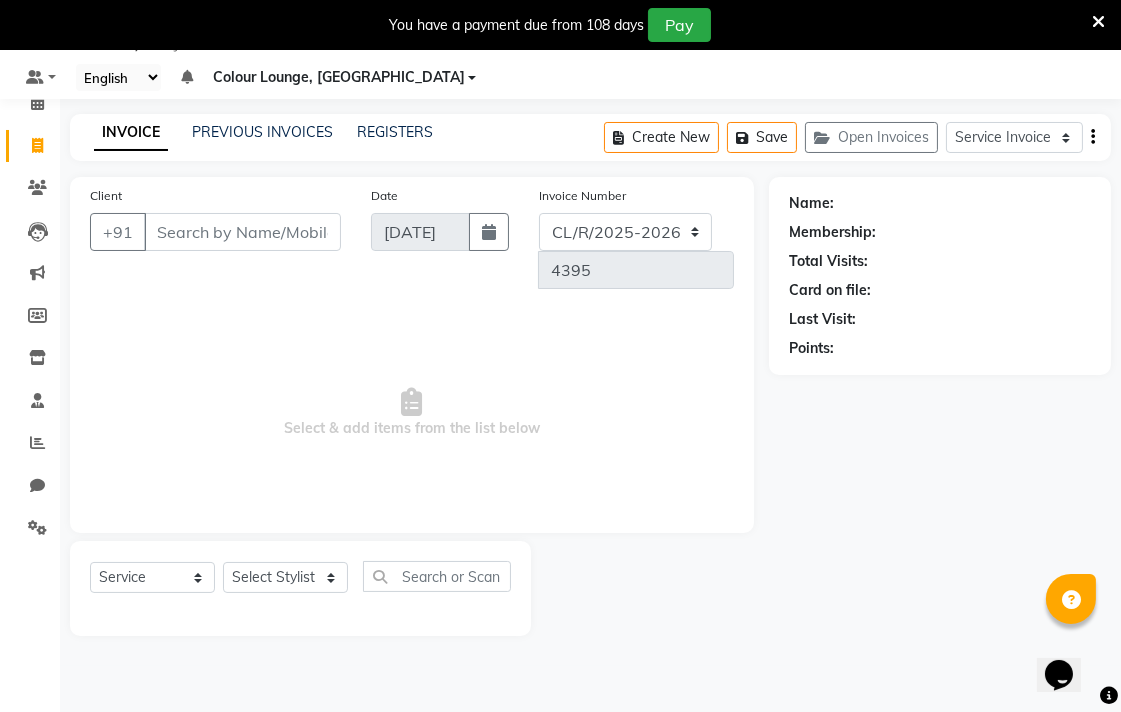 click on "Select & add items from the list below" at bounding box center (412, 413) 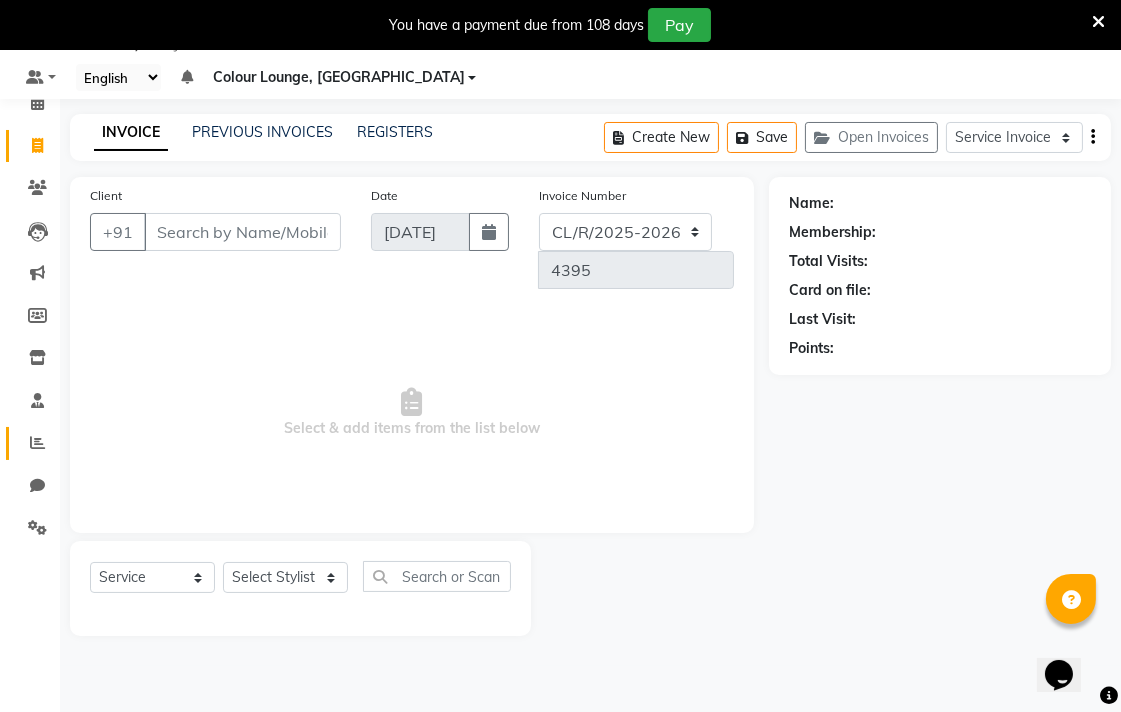 click 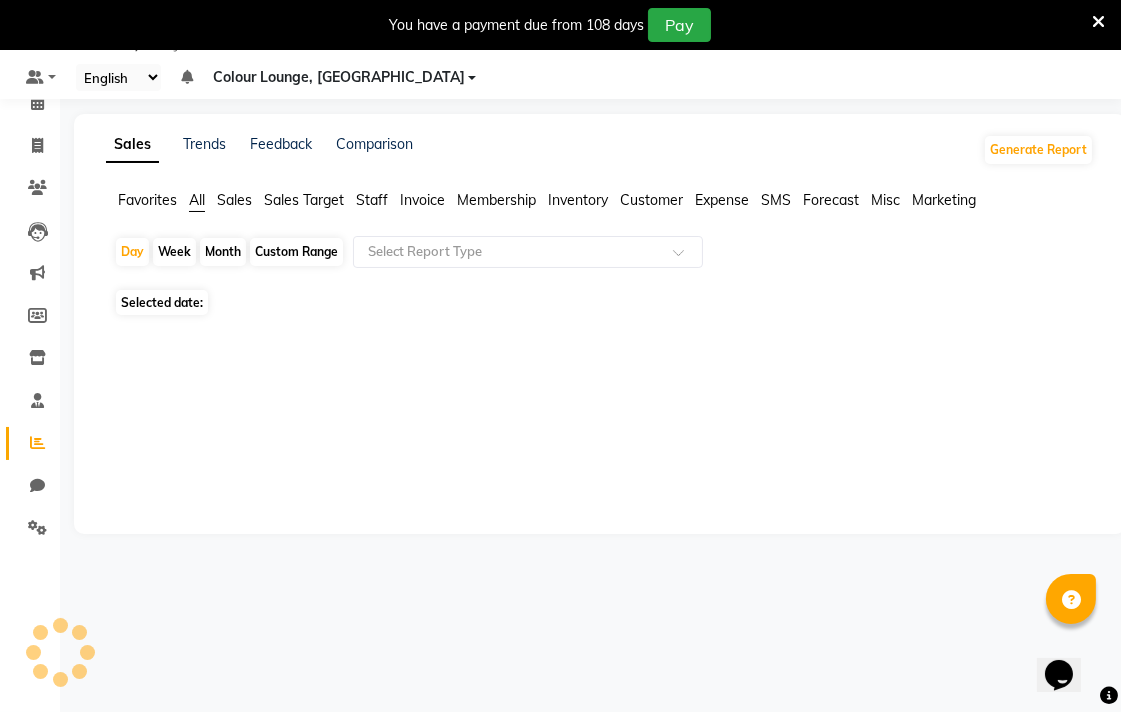 click on "Staff" 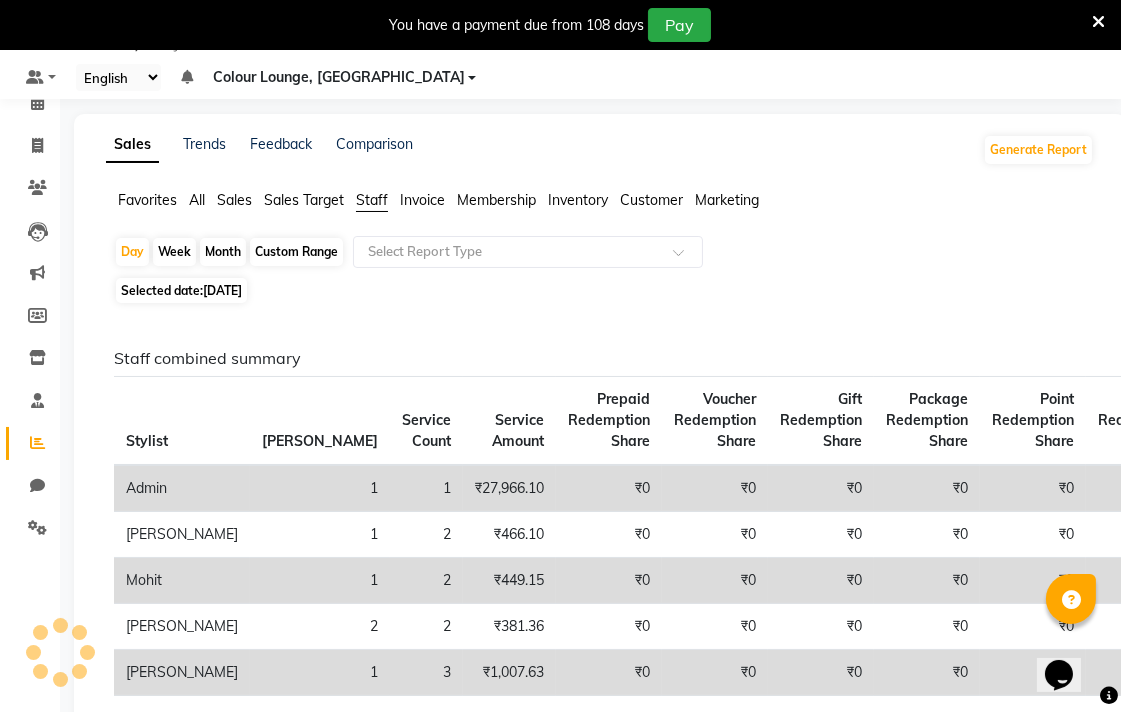 click on "Custom Range" 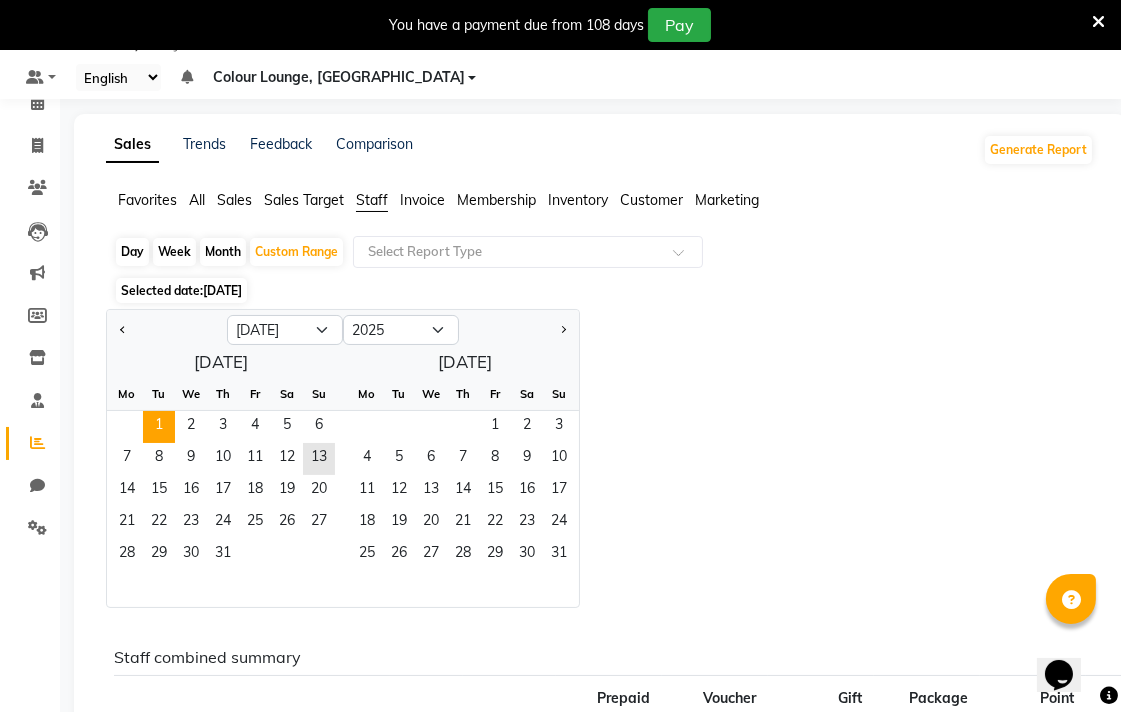 click on "1" 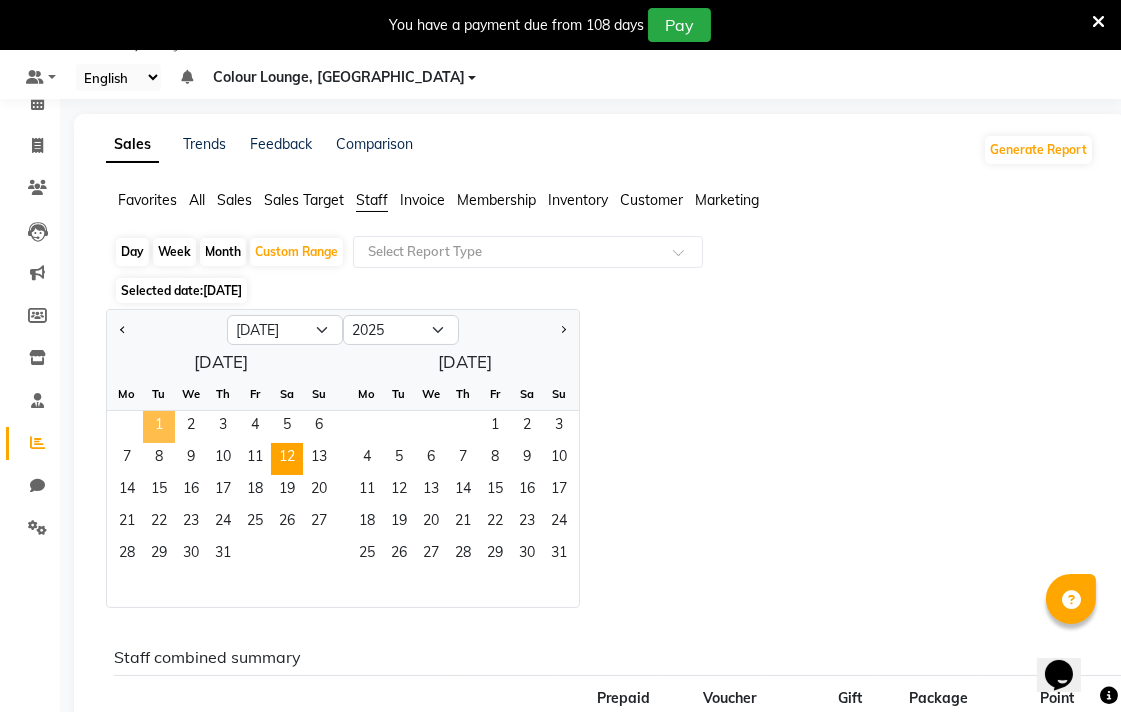 click on "12" 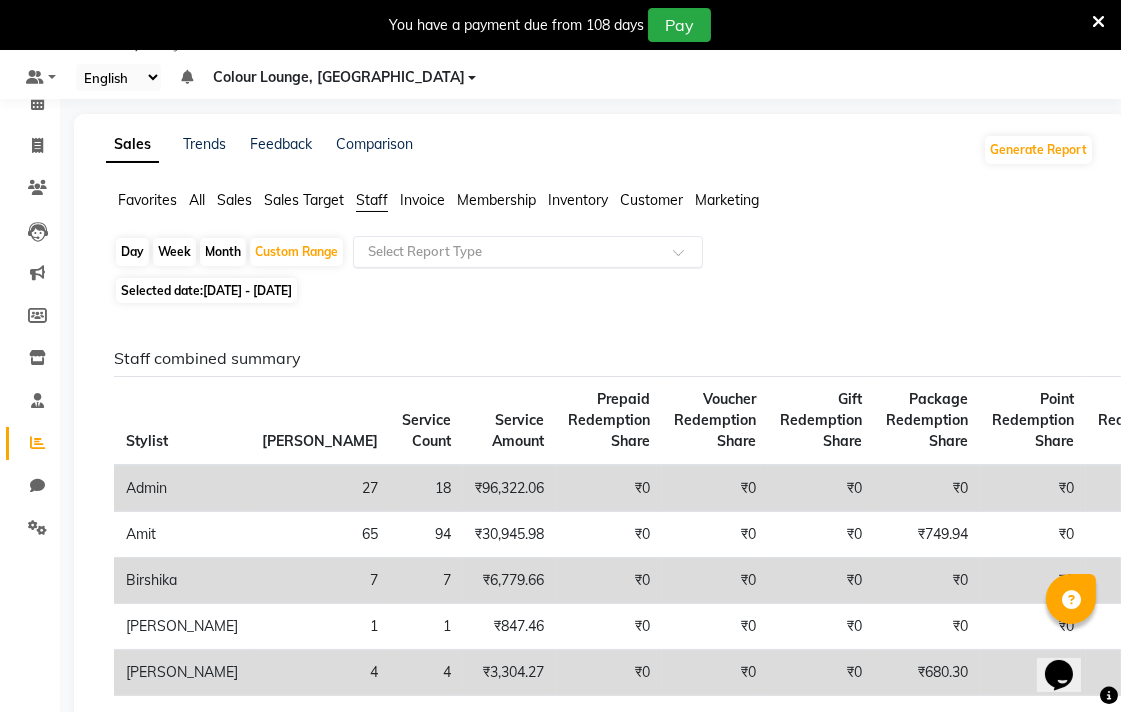 click 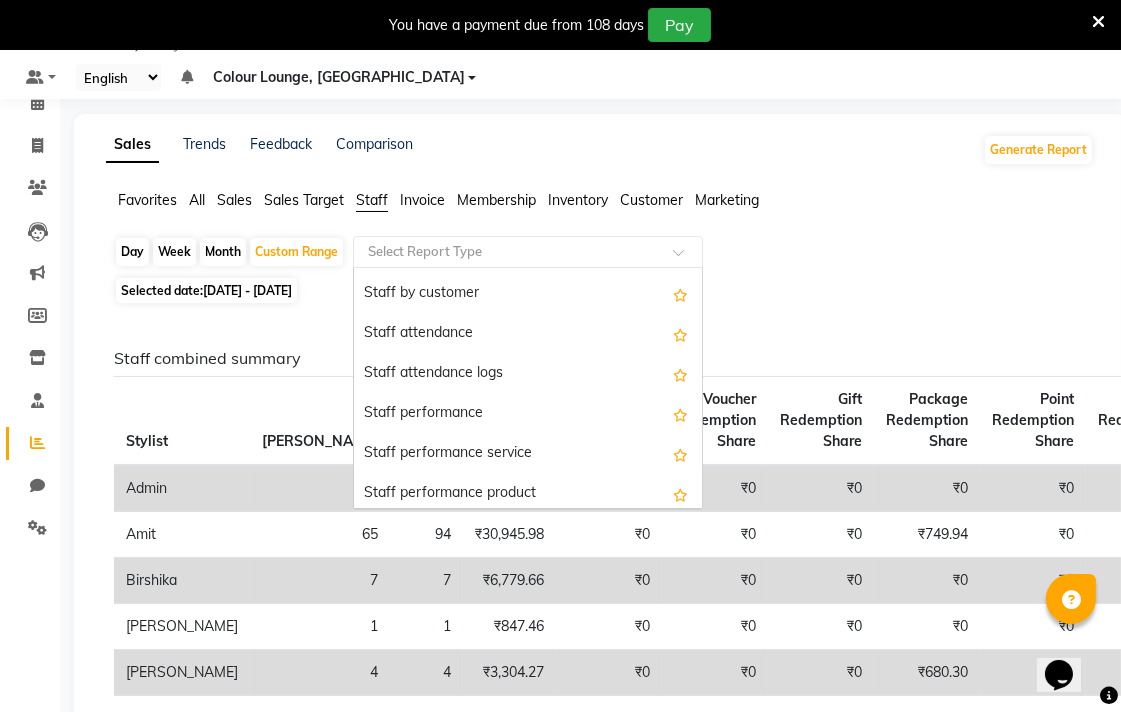 scroll, scrollTop: 160, scrollLeft: 0, axis: vertical 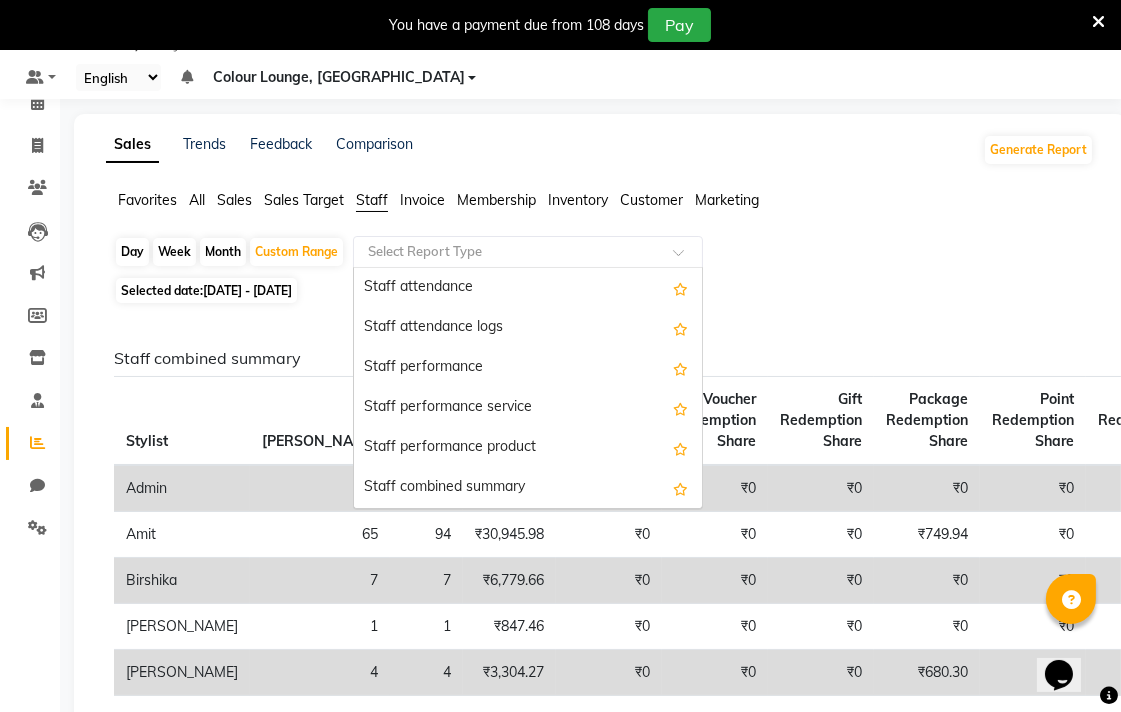 click on "Staff combined summary" at bounding box center [528, 488] 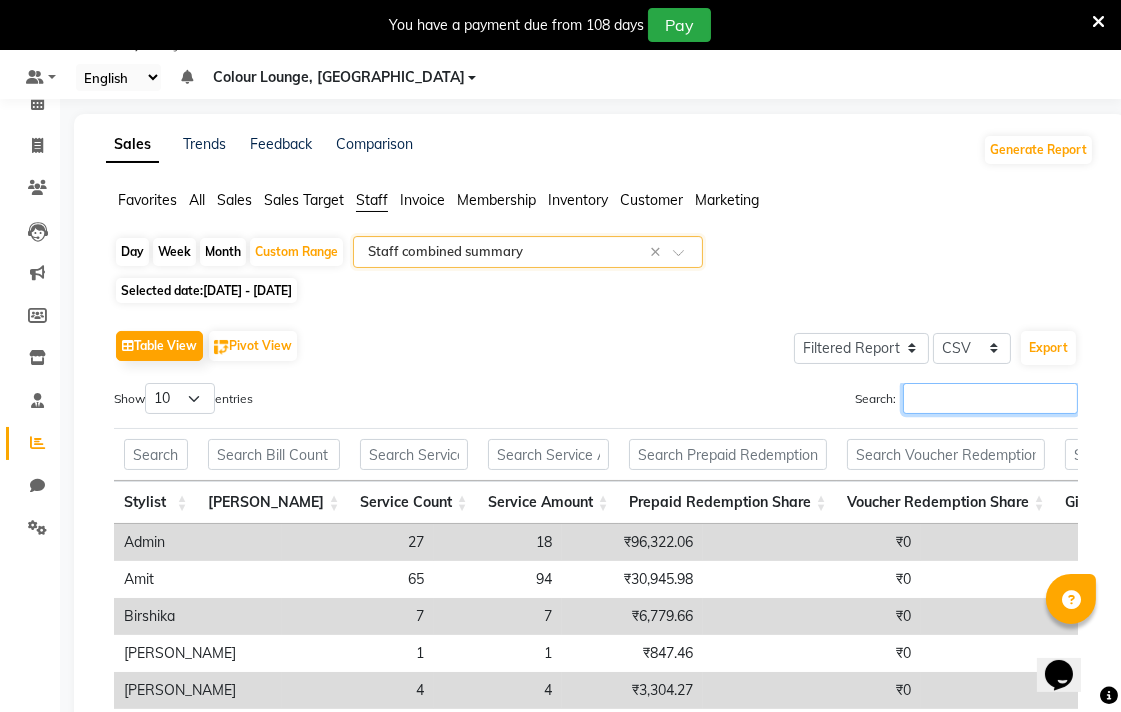 click on "Search:" at bounding box center (990, 398) 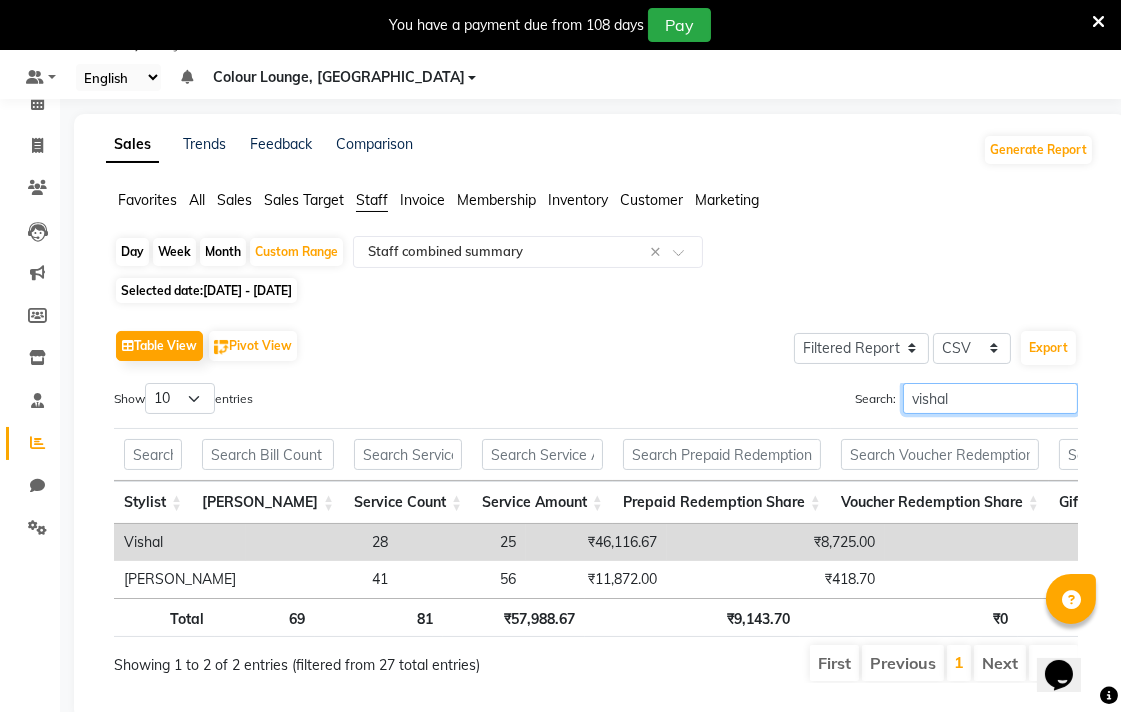 scroll, scrollTop: 0, scrollLeft: 558, axis: horizontal 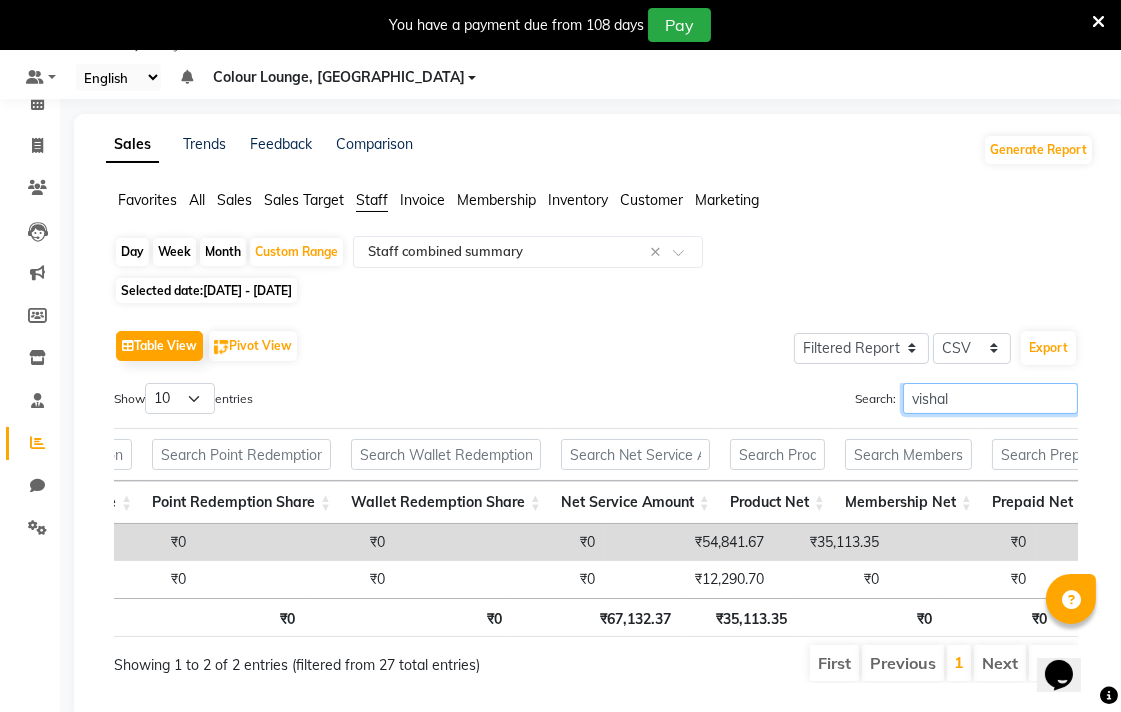 click on "vishal" at bounding box center [990, 398] 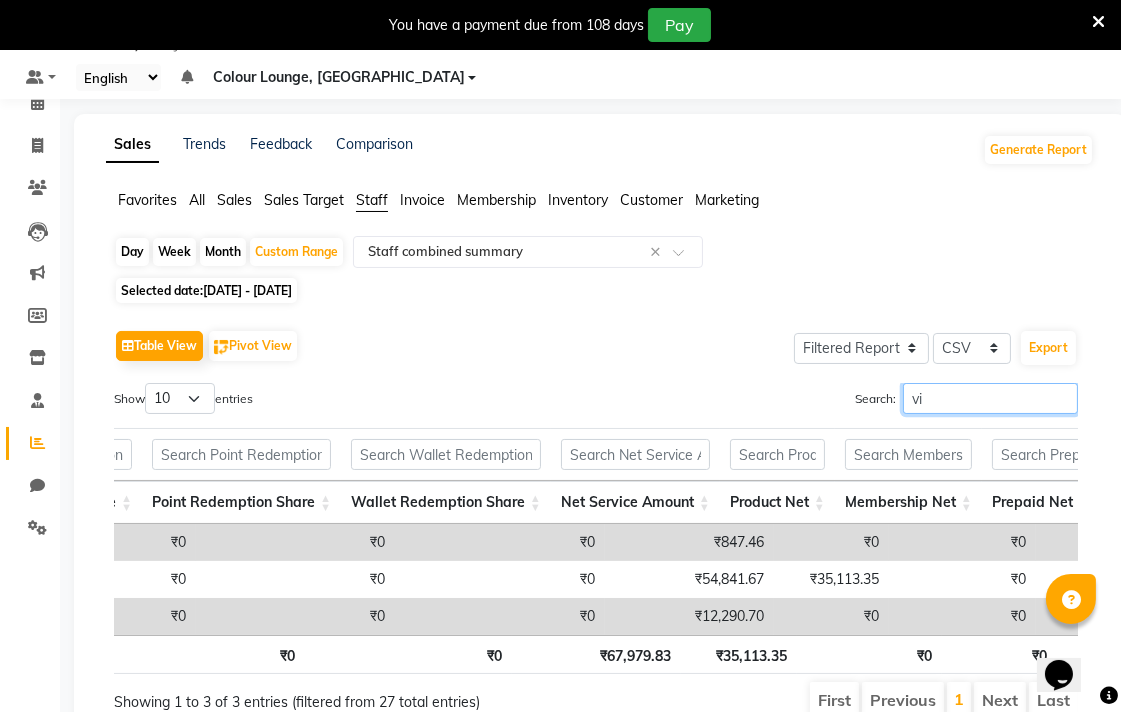 type on "v" 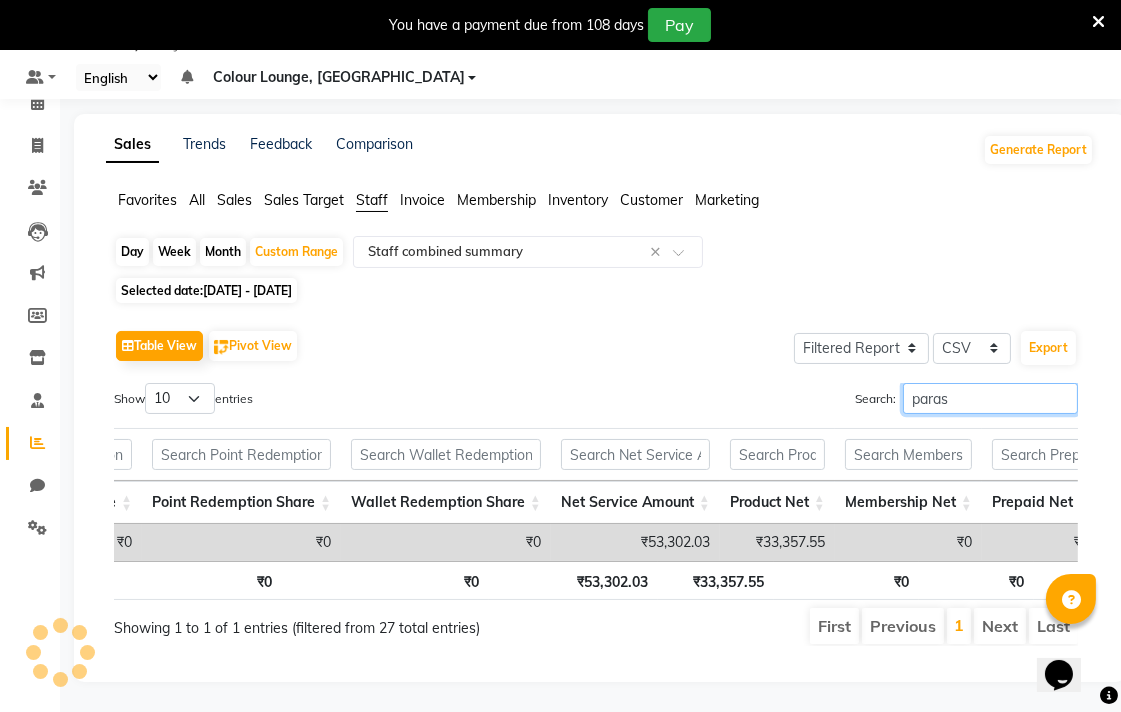 click on "paras" at bounding box center (990, 398) 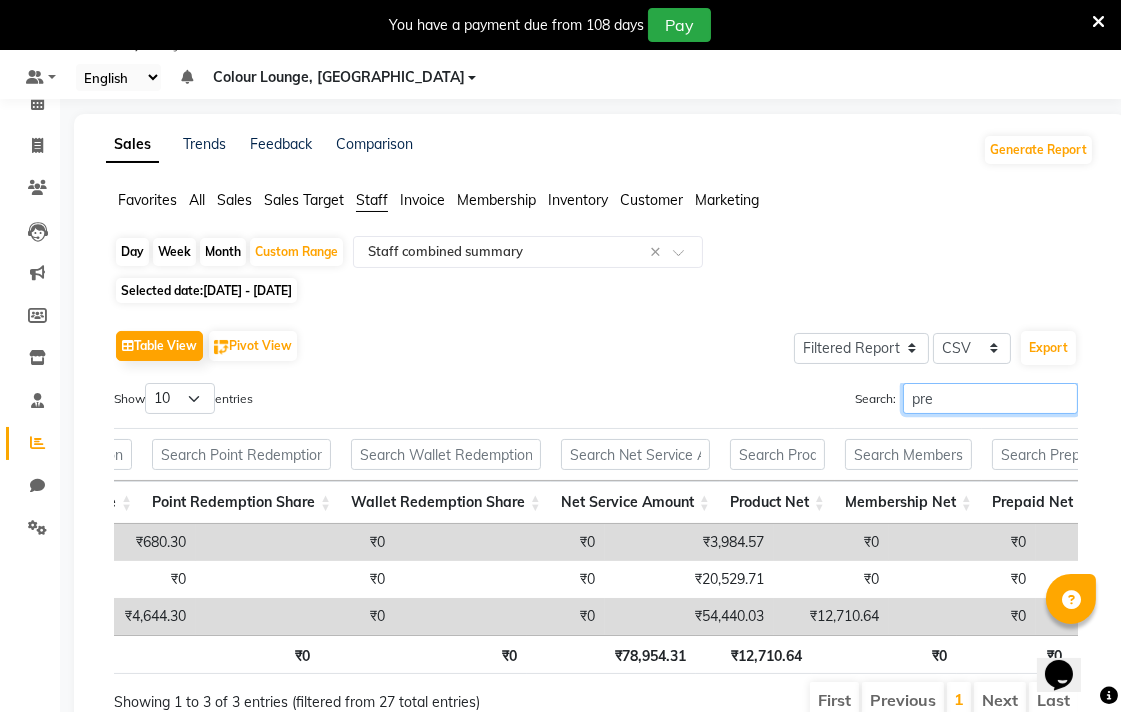 type on "prem" 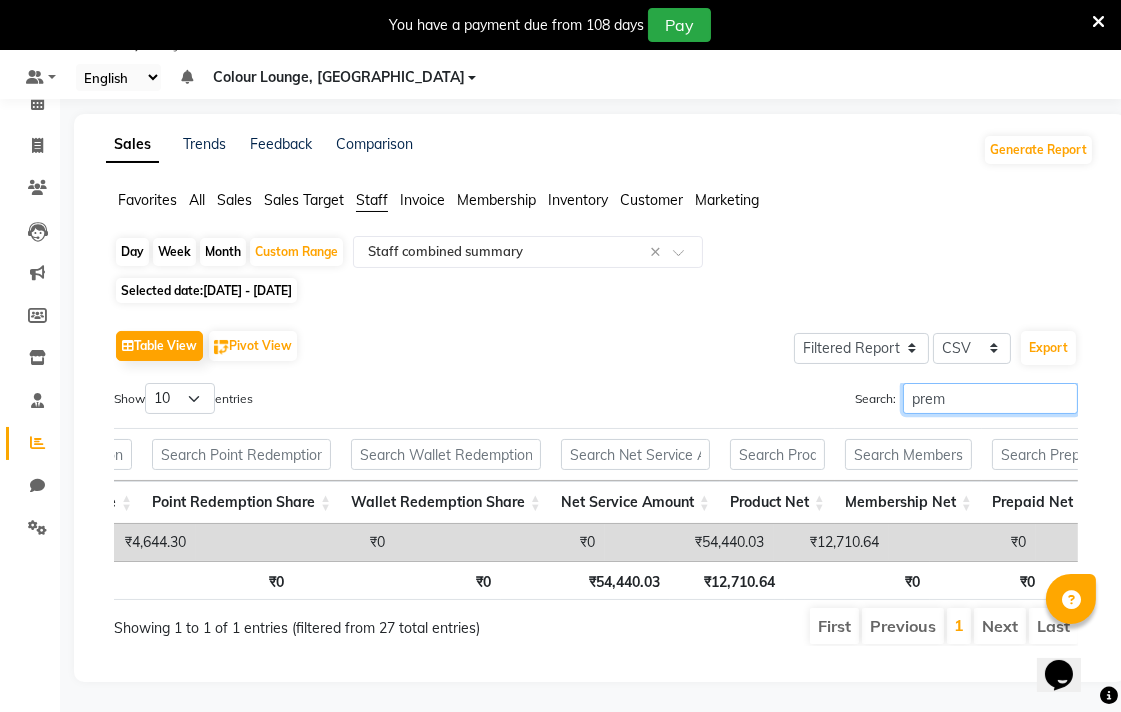 click on "prem" at bounding box center (990, 398) 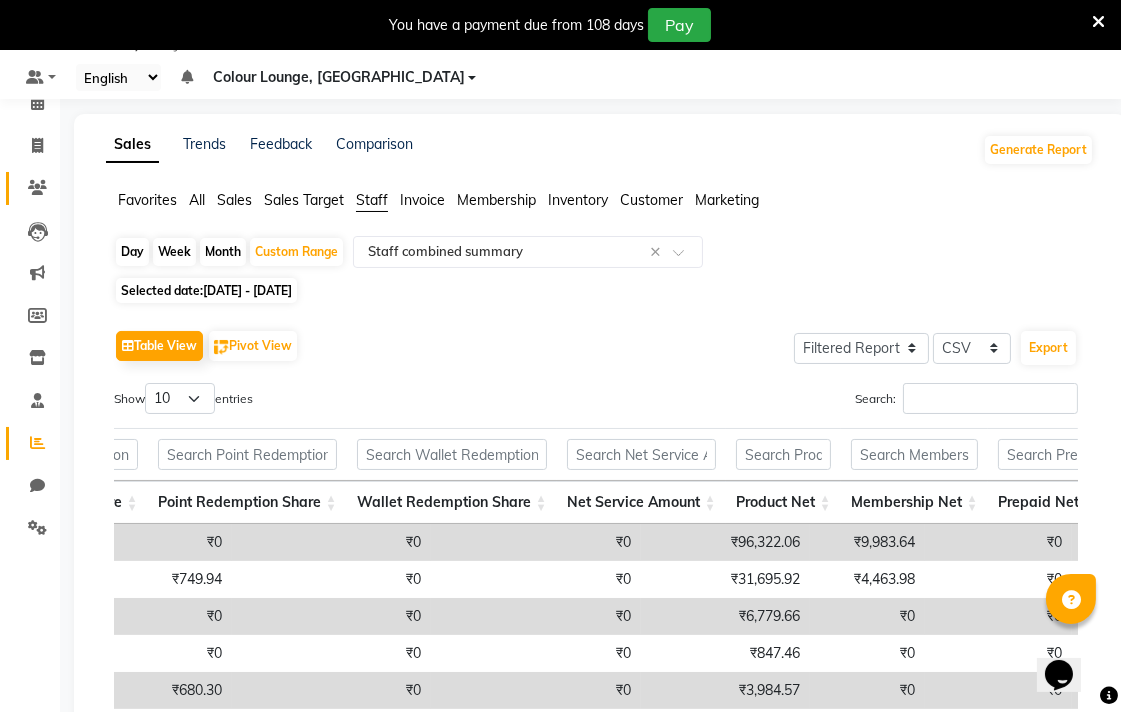 click 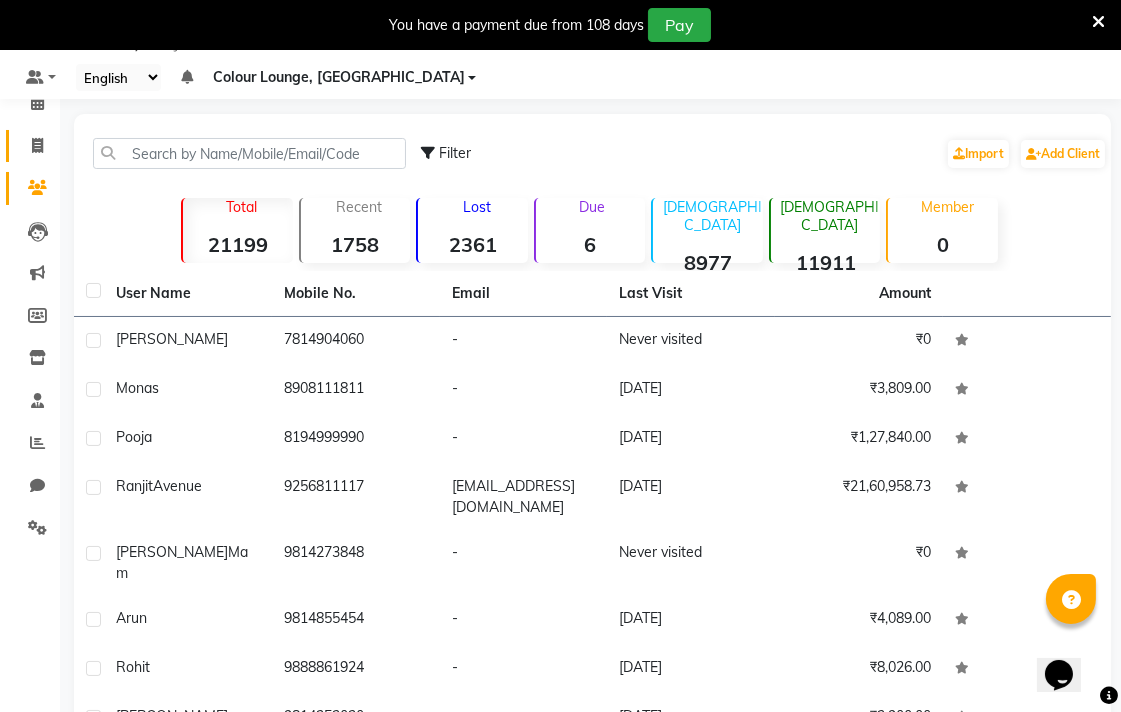 click 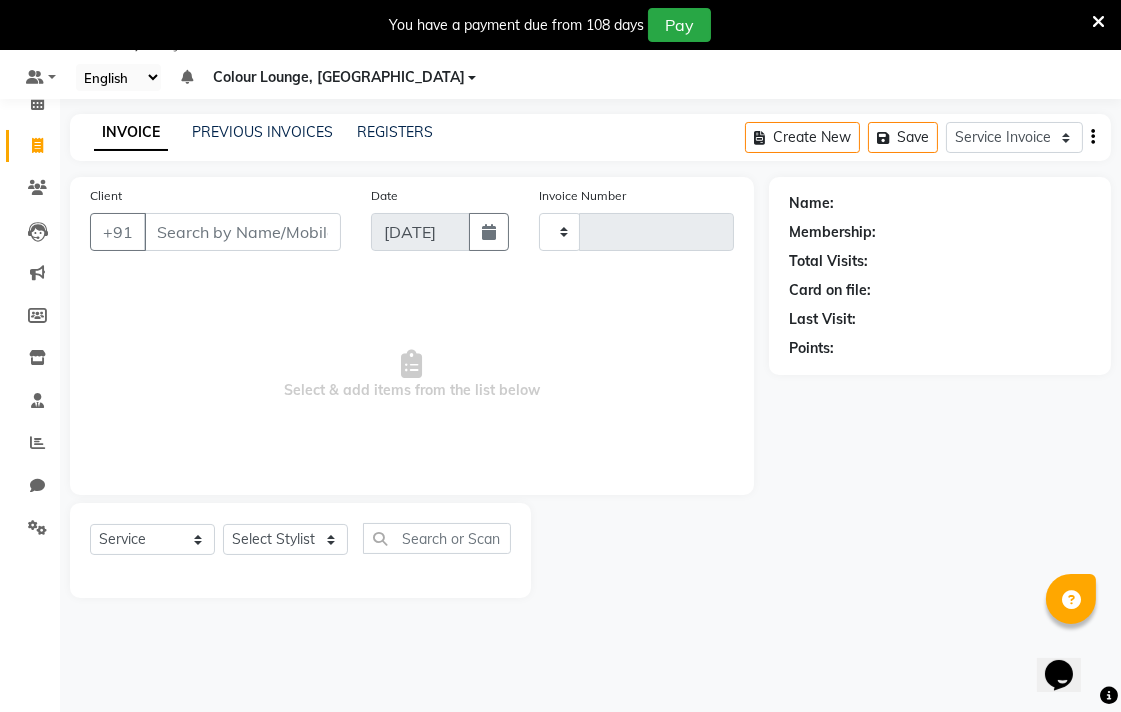 type on "4395" 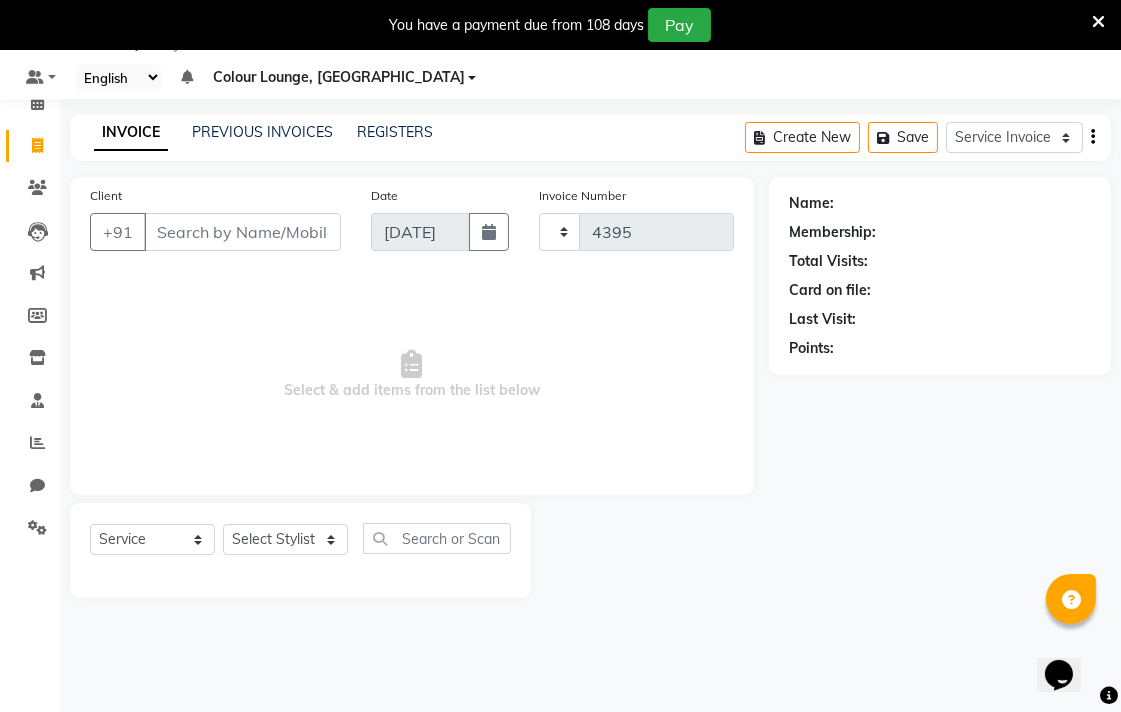 select on "8013" 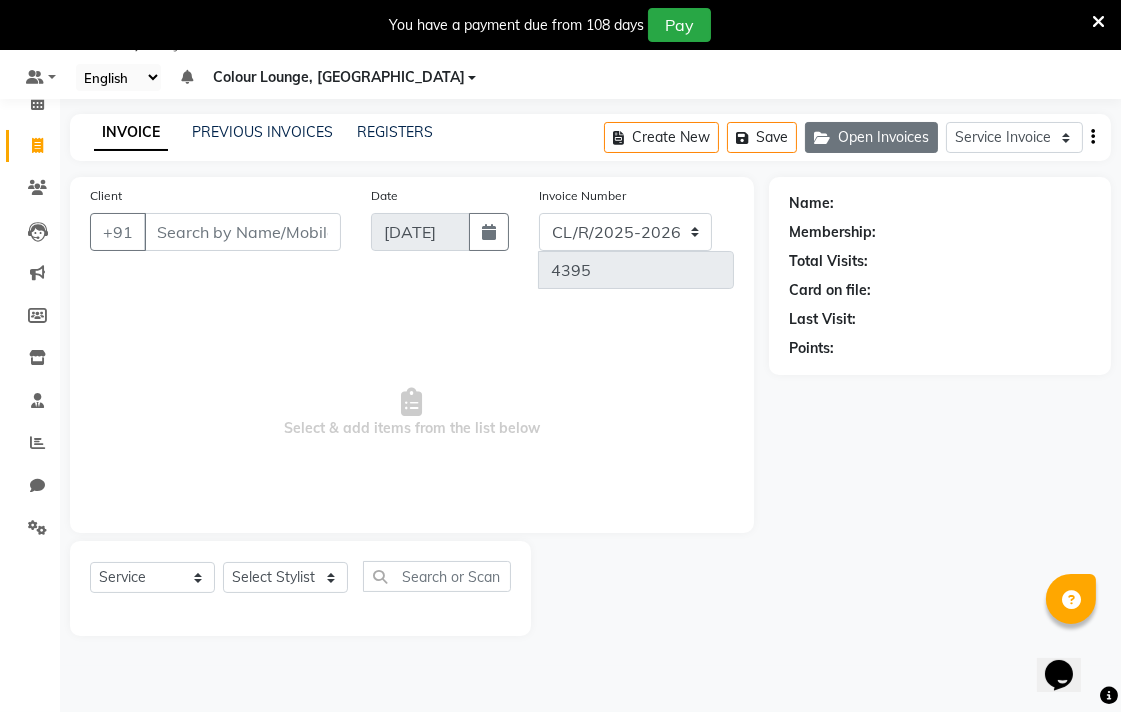 click on "Open Invoices" 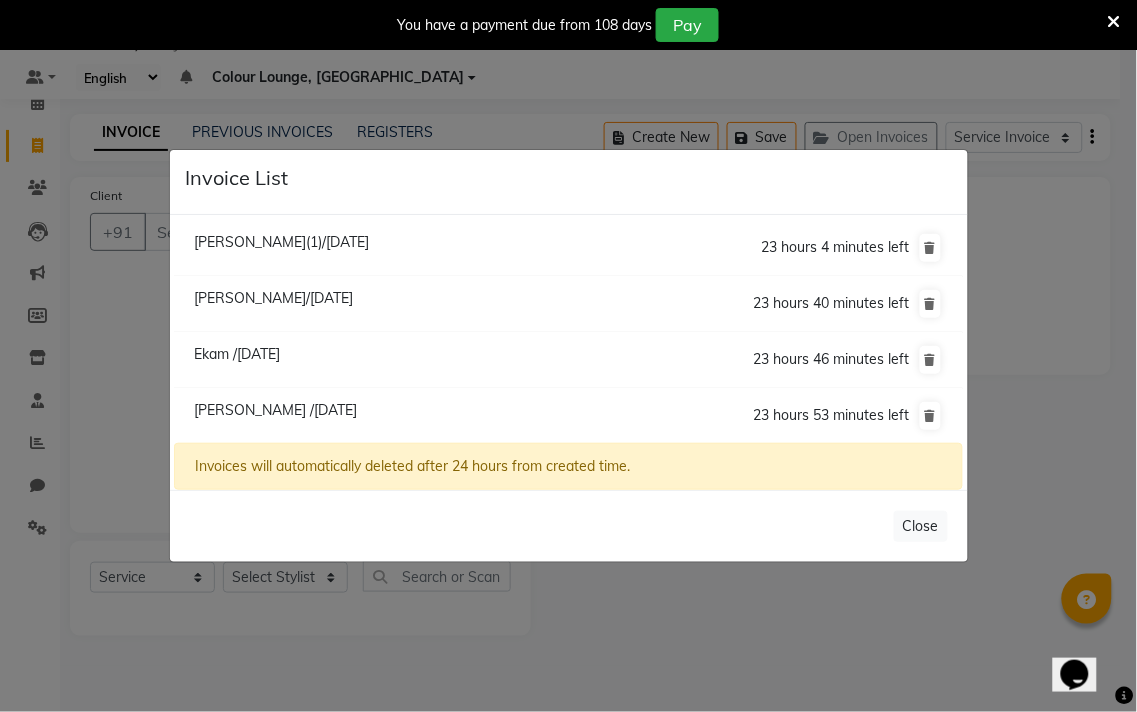 click on "Invoice List  [PERSON_NAME](1)/[DATE]  23 hours 4 minutes left  [PERSON_NAME]/[DATE]  23 hours 40 minutes left  [GEOGRAPHIC_DATA] /[DATE]  23 hours 46 minutes left  [GEOGRAPHIC_DATA] /[DATE]  23 hours 53 minutes left  Invoices will automatically deleted after 24 hours from created time.   Close" 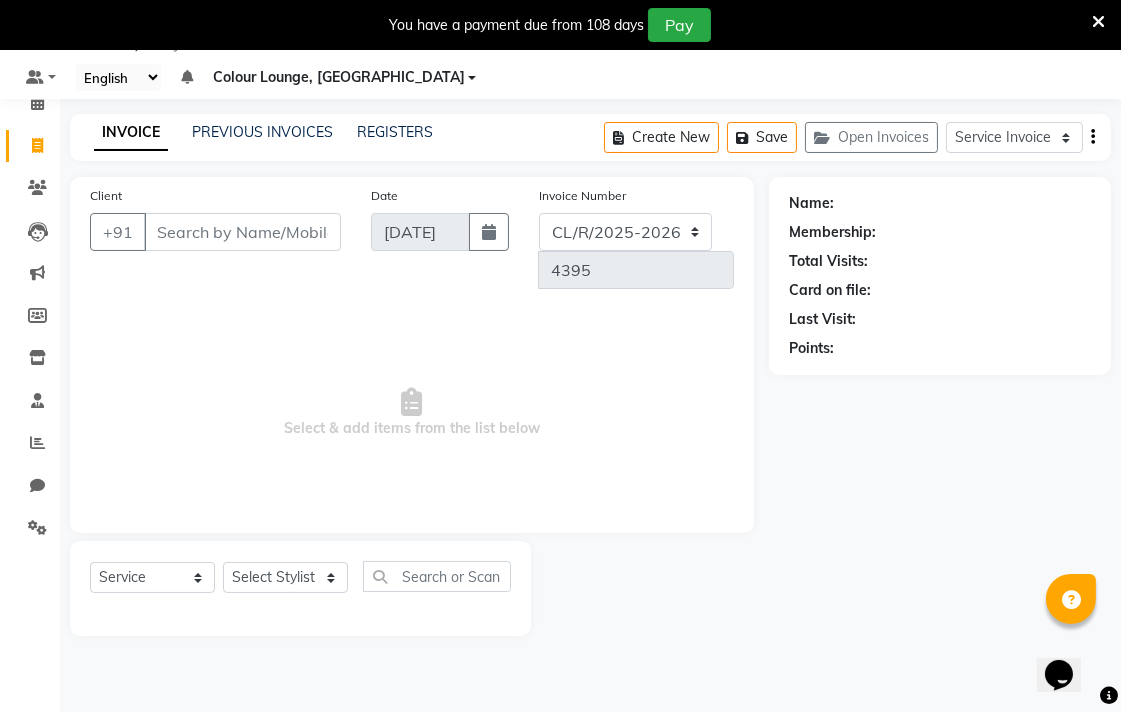 click on "Open Invoices" 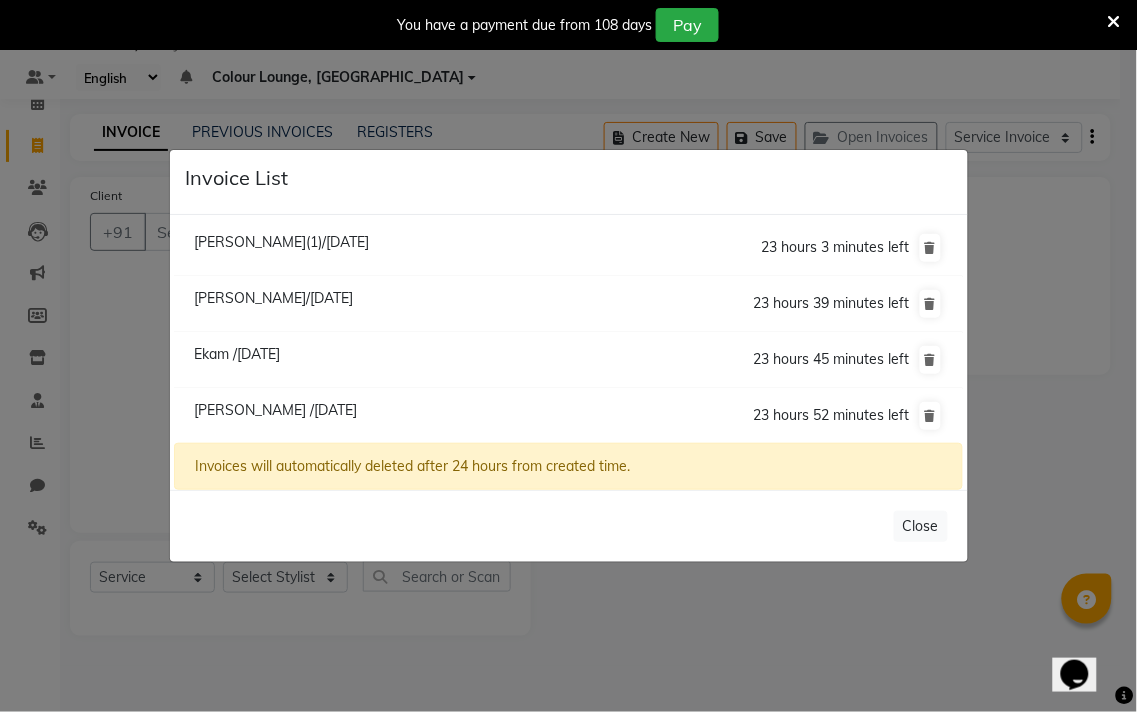 click on "Invoice List  [PERSON_NAME](1)/[DATE]  23 hours 3 minutes left  [PERSON_NAME]/[DATE]  23 hours 39 minutes left  [GEOGRAPHIC_DATA] /[DATE]  23 hours 45 minutes left  [GEOGRAPHIC_DATA] /[DATE]  23 hours 52 minutes left  Invoices will automatically deleted after 24 hours from created time.   Close" 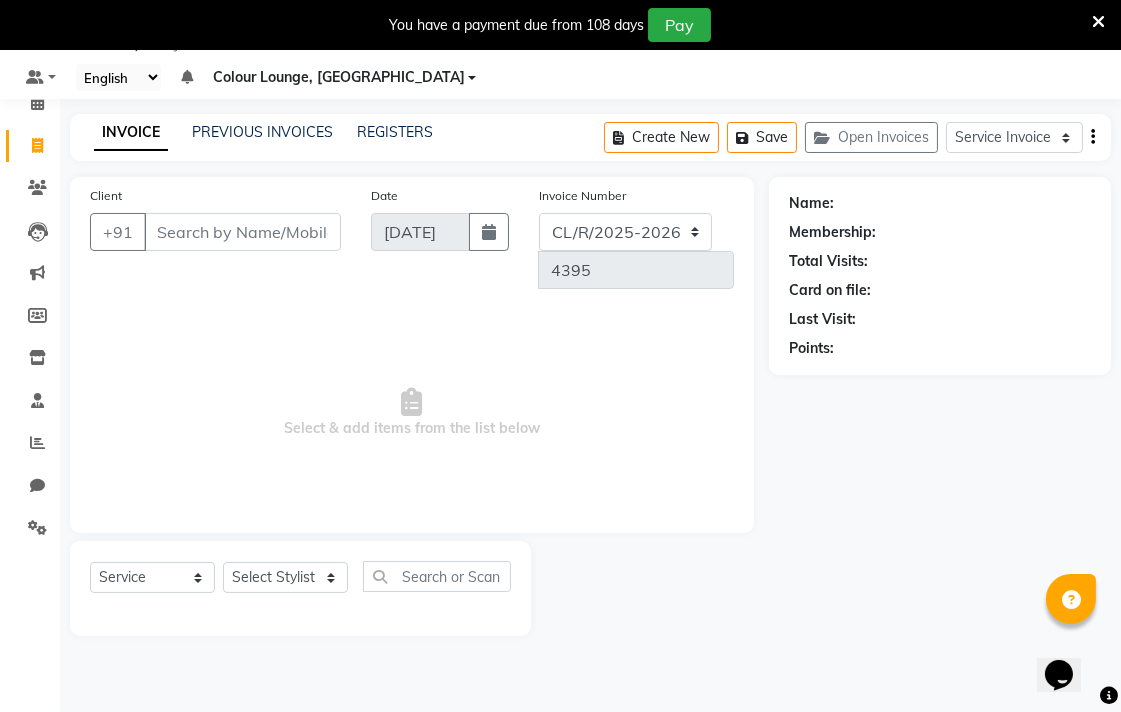 click on "Open Invoices" 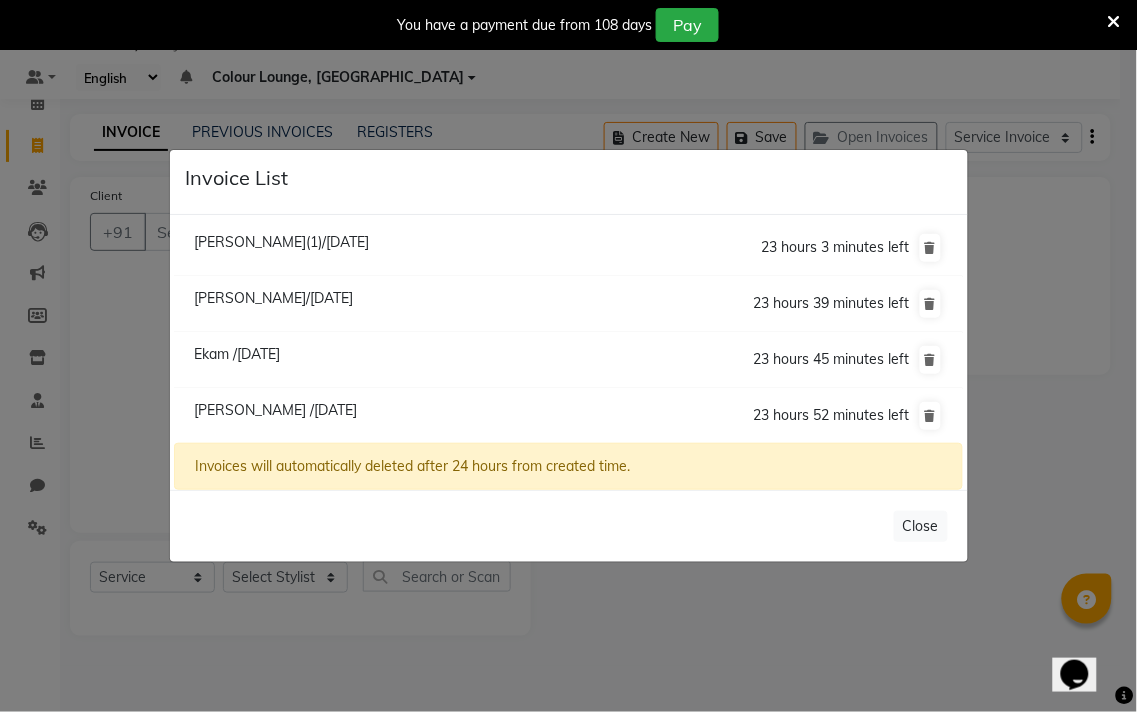 click on "[PERSON_NAME]/[DATE]  23 hours 39 minutes left" 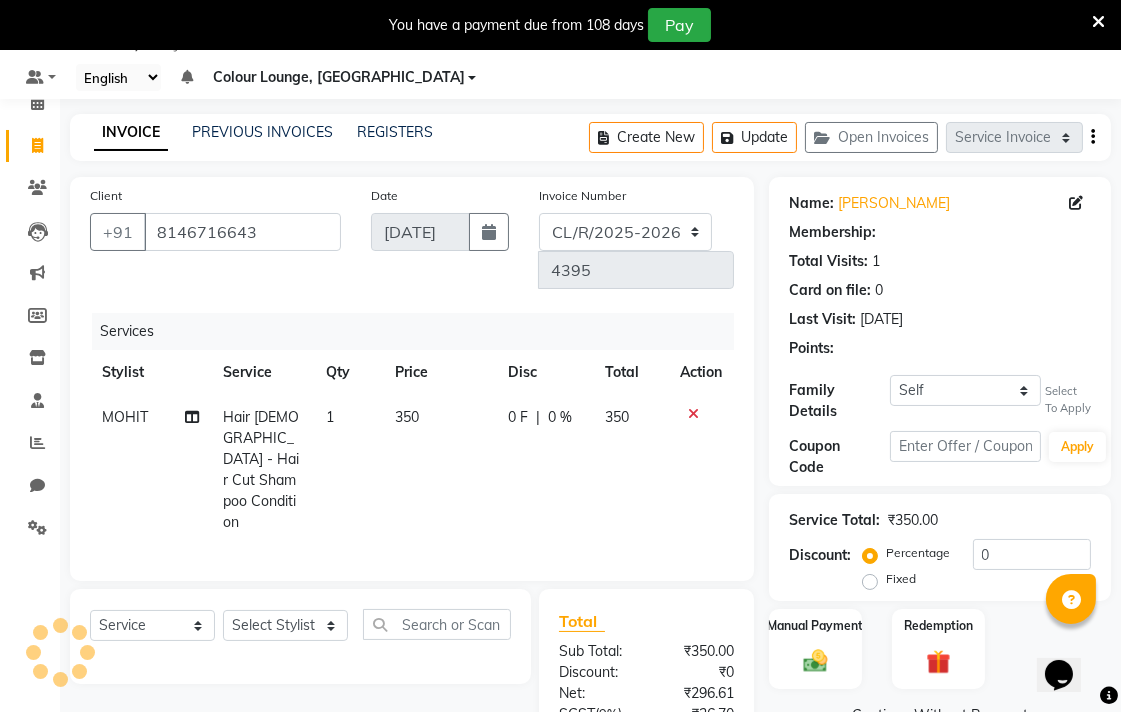 select on "1: Object" 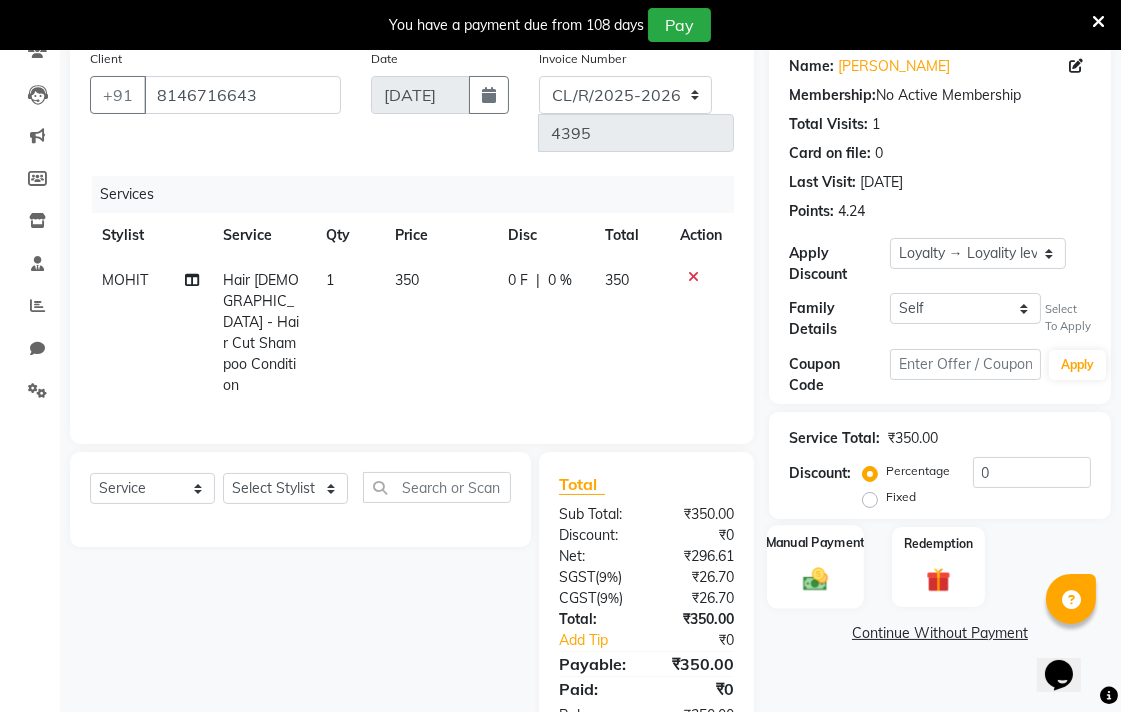 click on "Manual Payment" 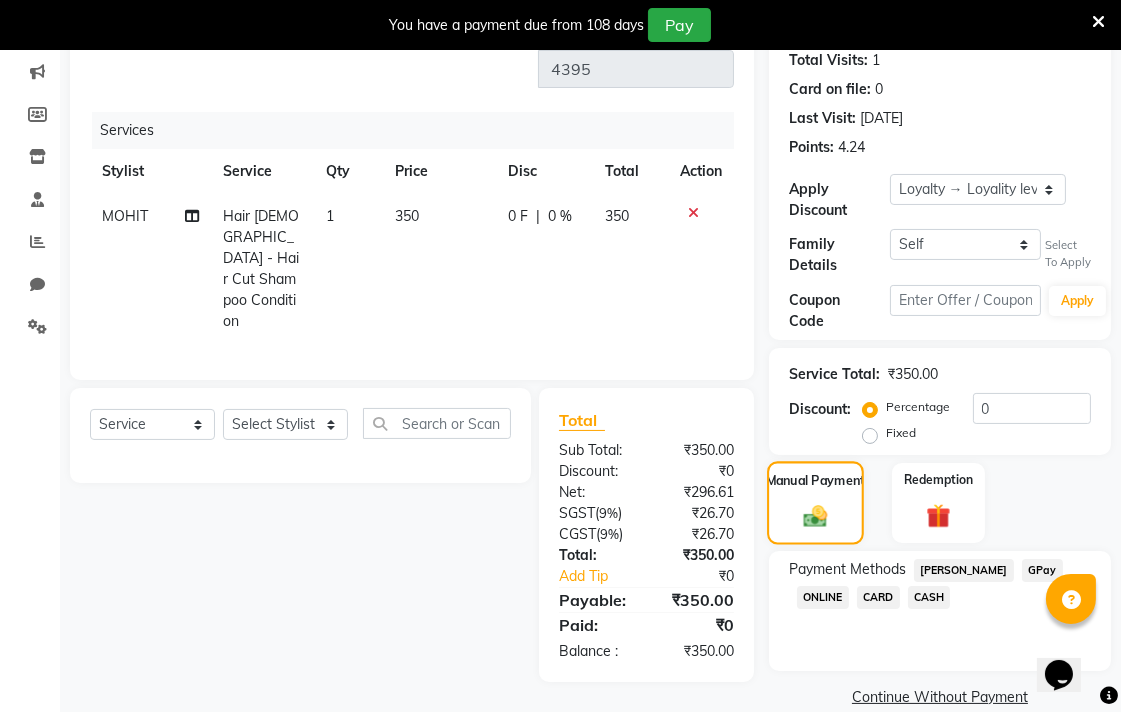 scroll, scrollTop: 281, scrollLeft: 0, axis: vertical 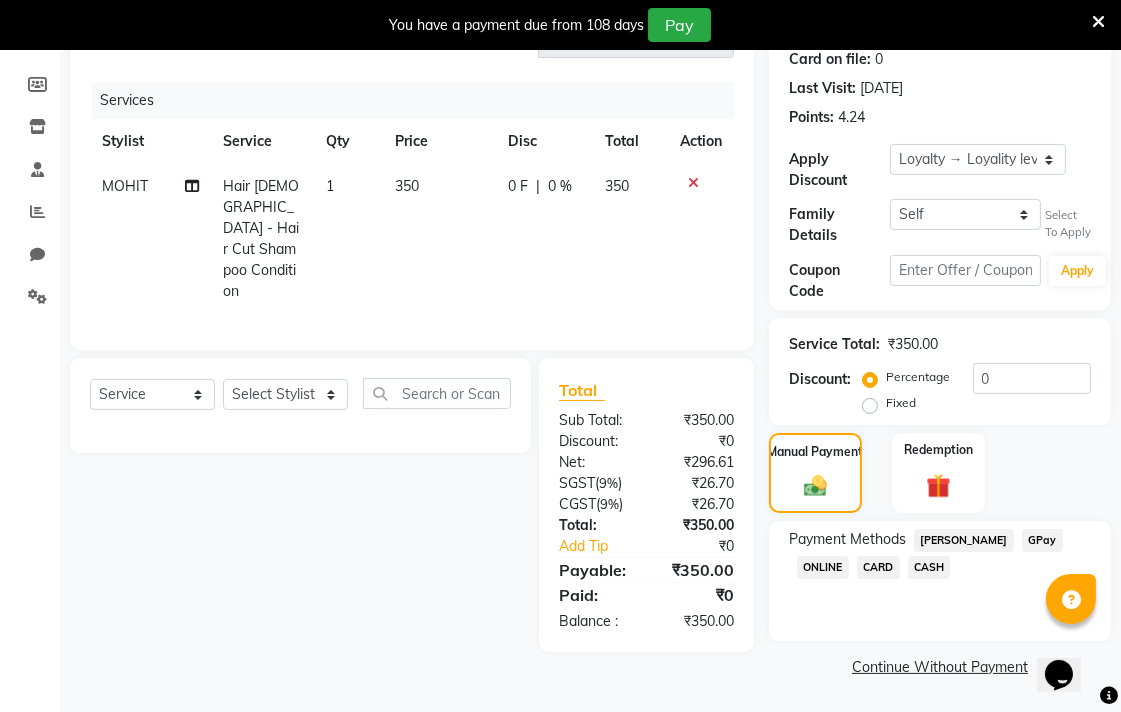 click on "CASH" 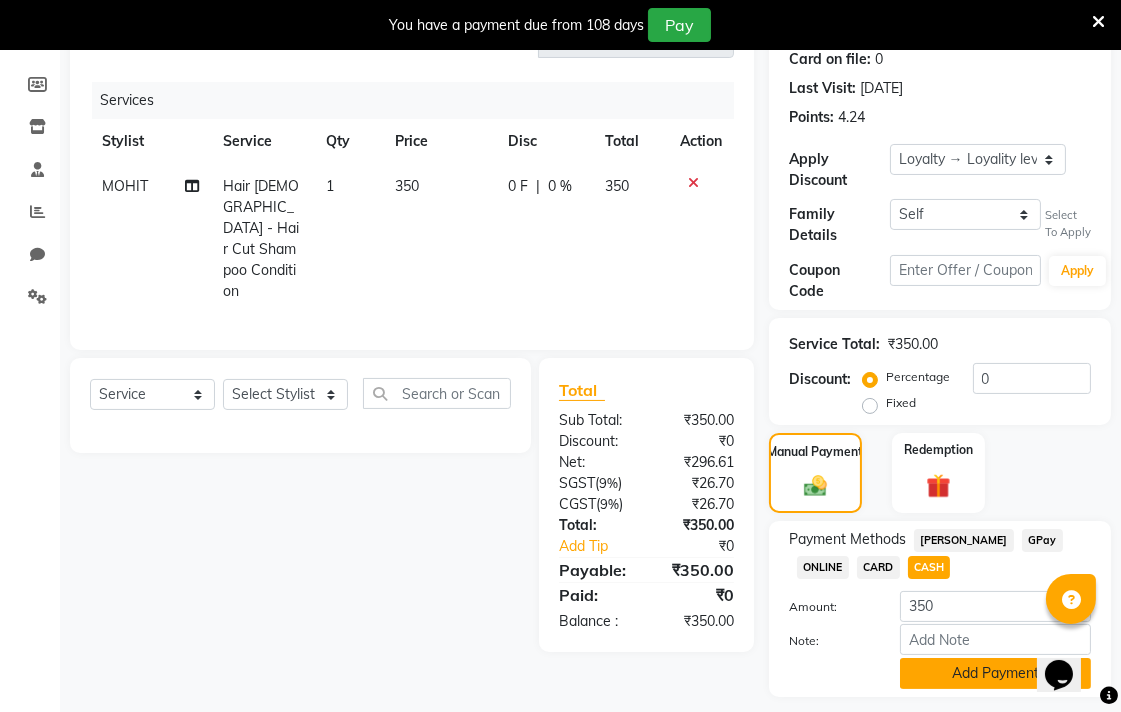 click on "Add Payment" 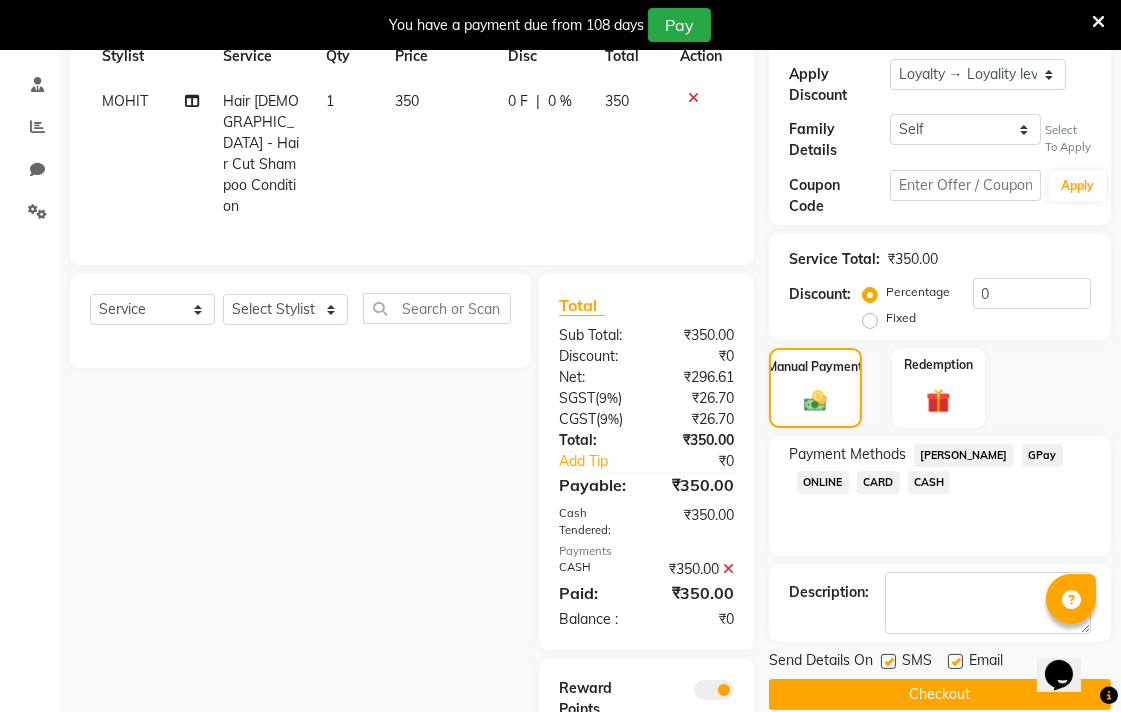 scroll, scrollTop: 432, scrollLeft: 0, axis: vertical 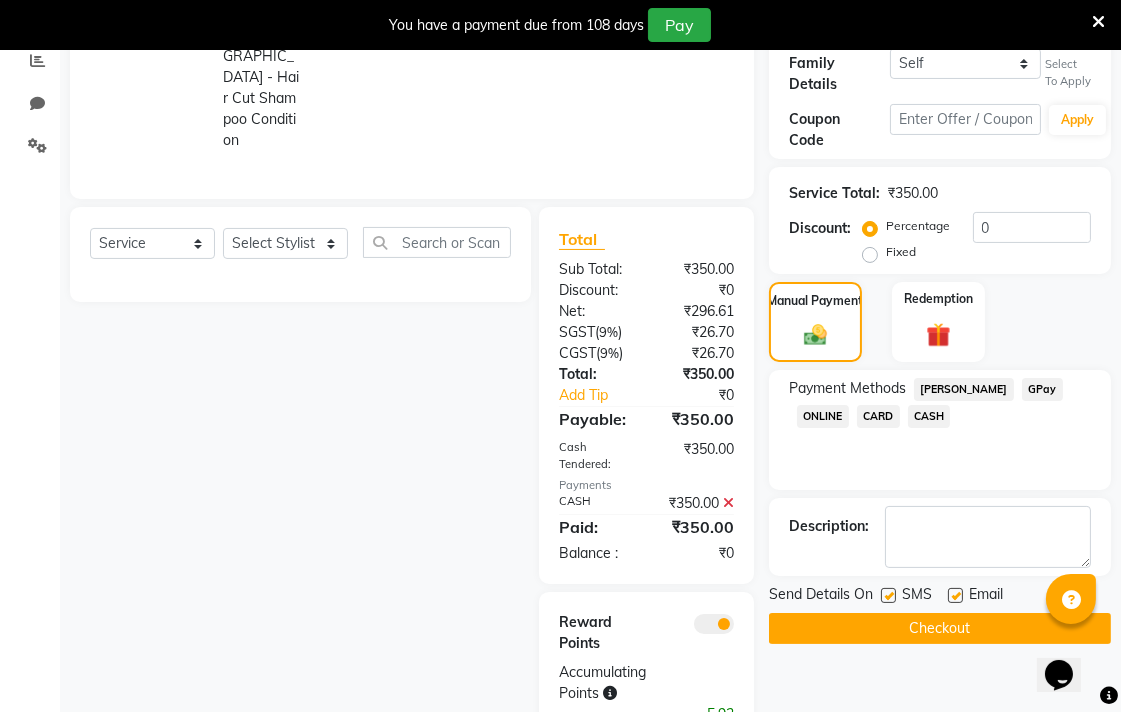click on "Checkout" 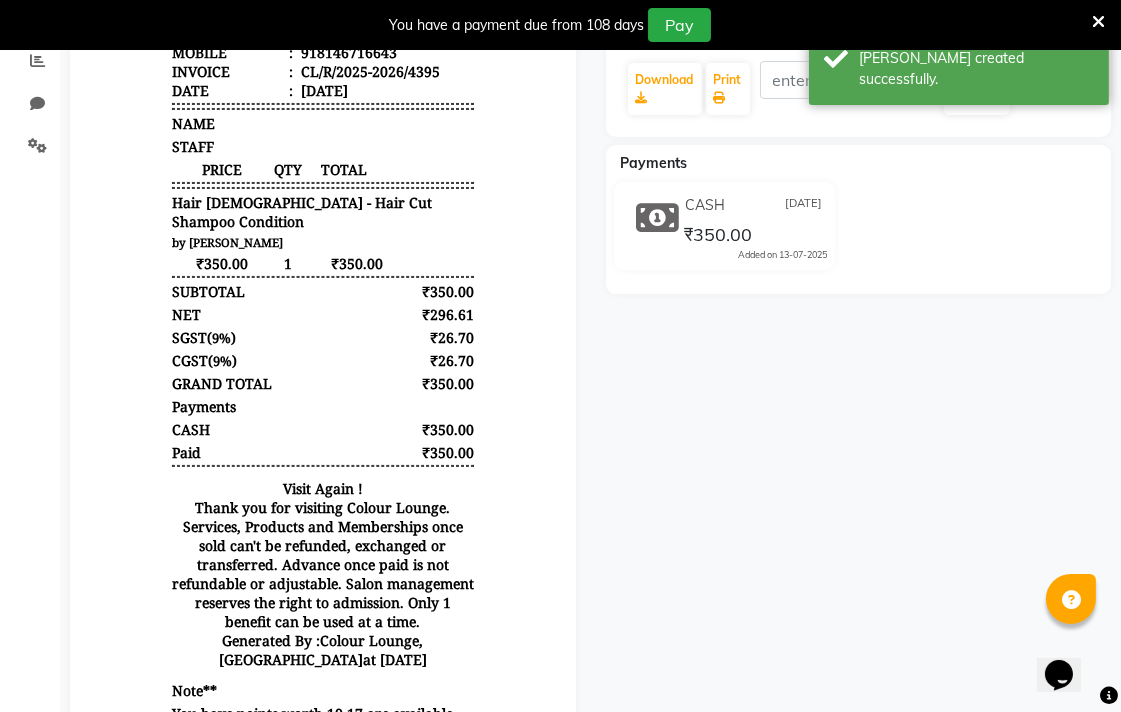 scroll, scrollTop: 0, scrollLeft: 0, axis: both 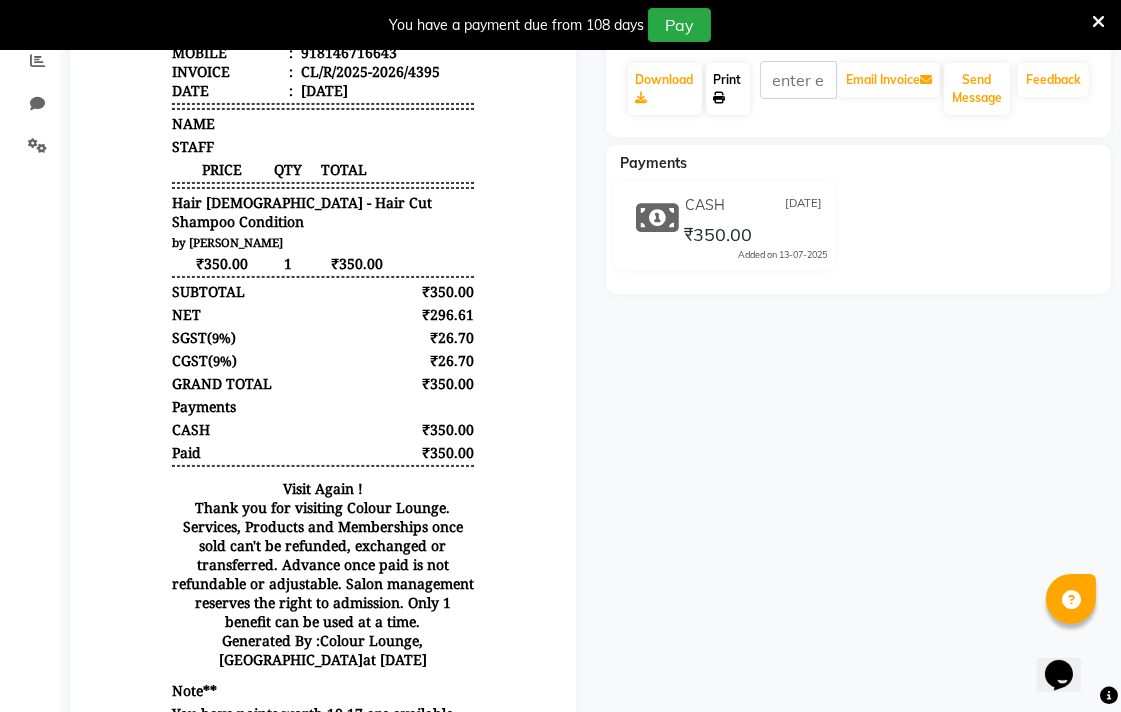 click on "Print" 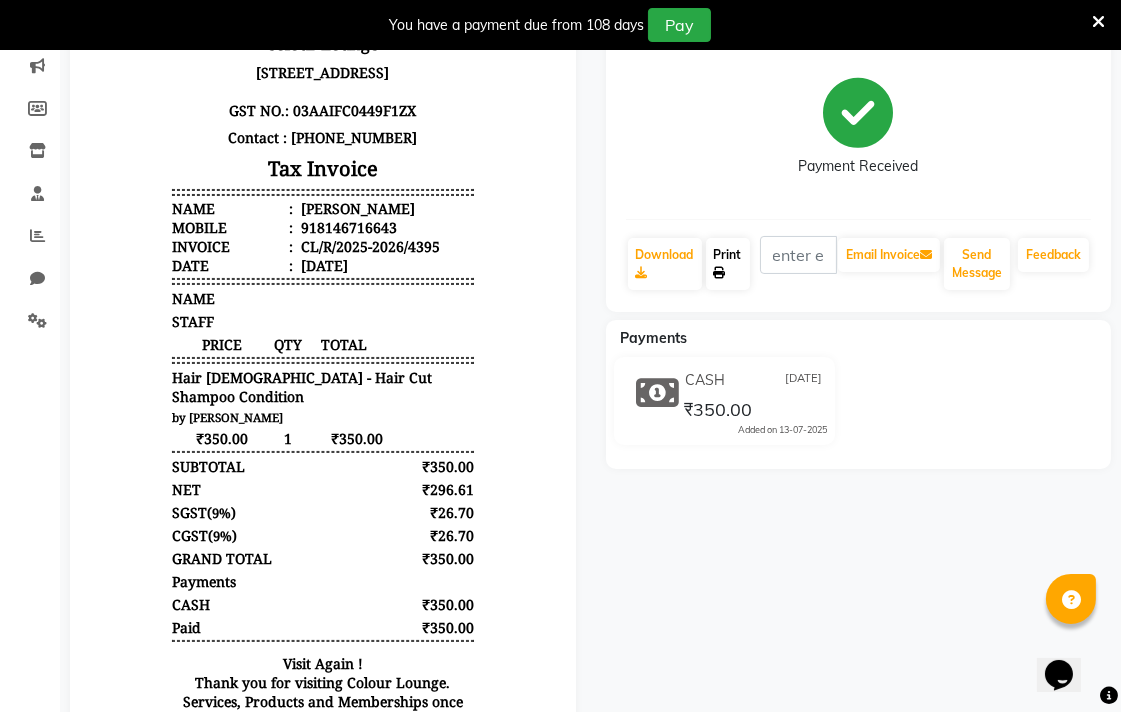 scroll, scrollTop: 0, scrollLeft: 0, axis: both 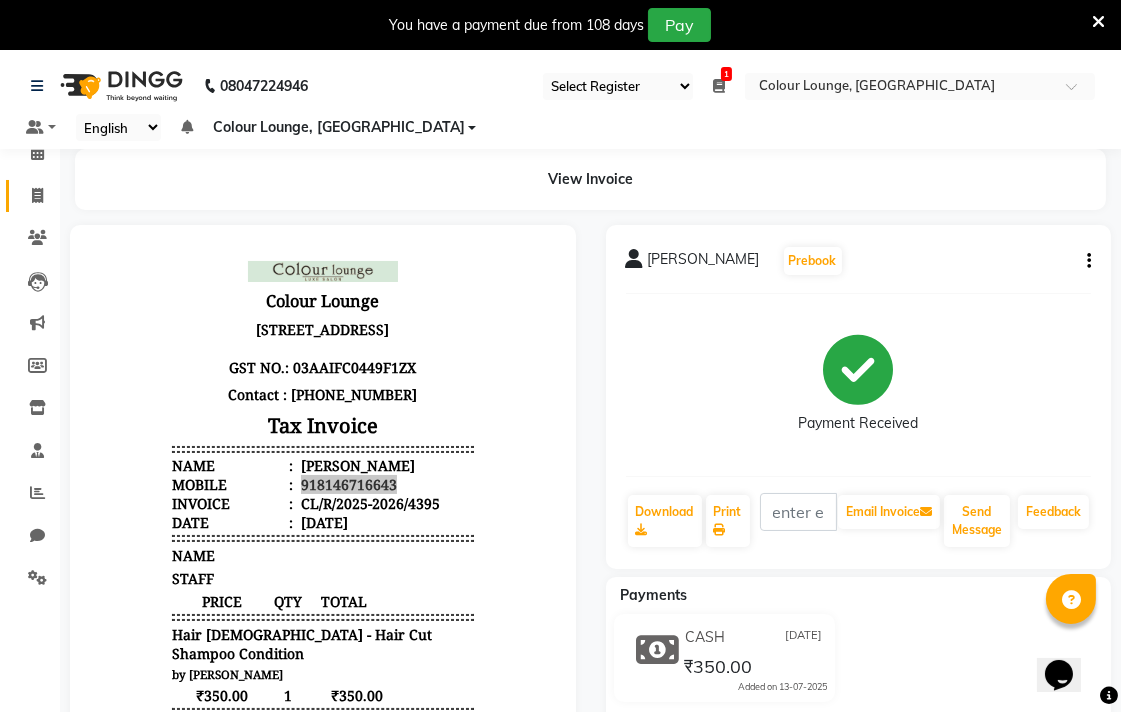 click 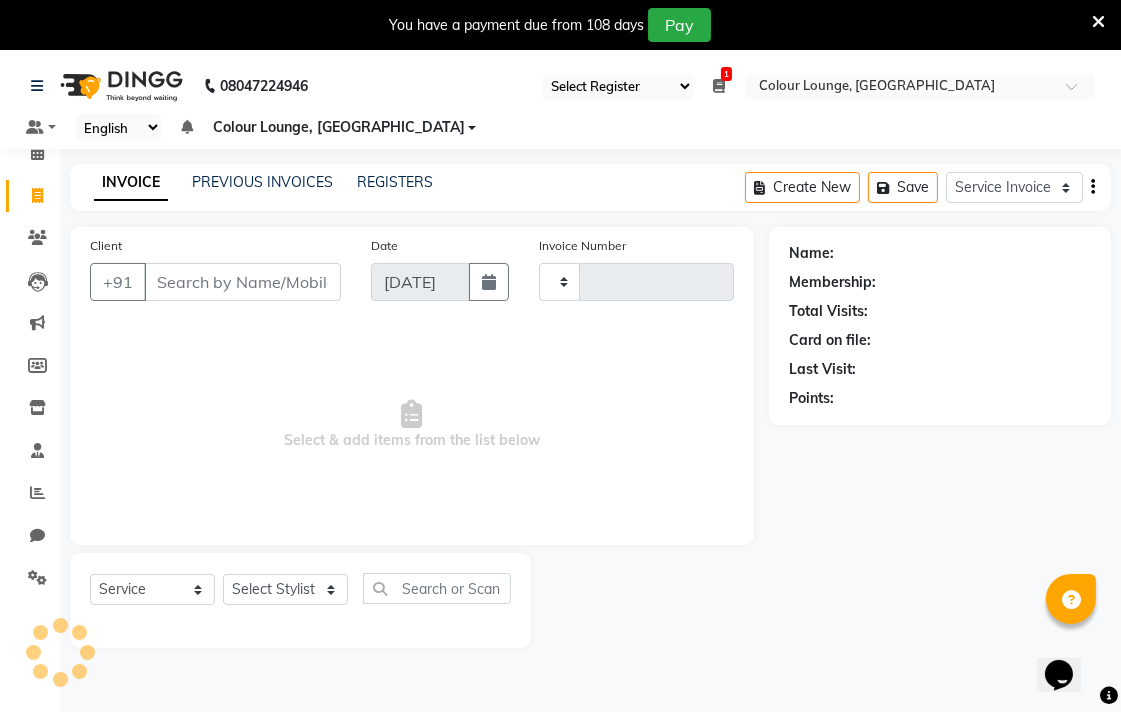 type on "4396" 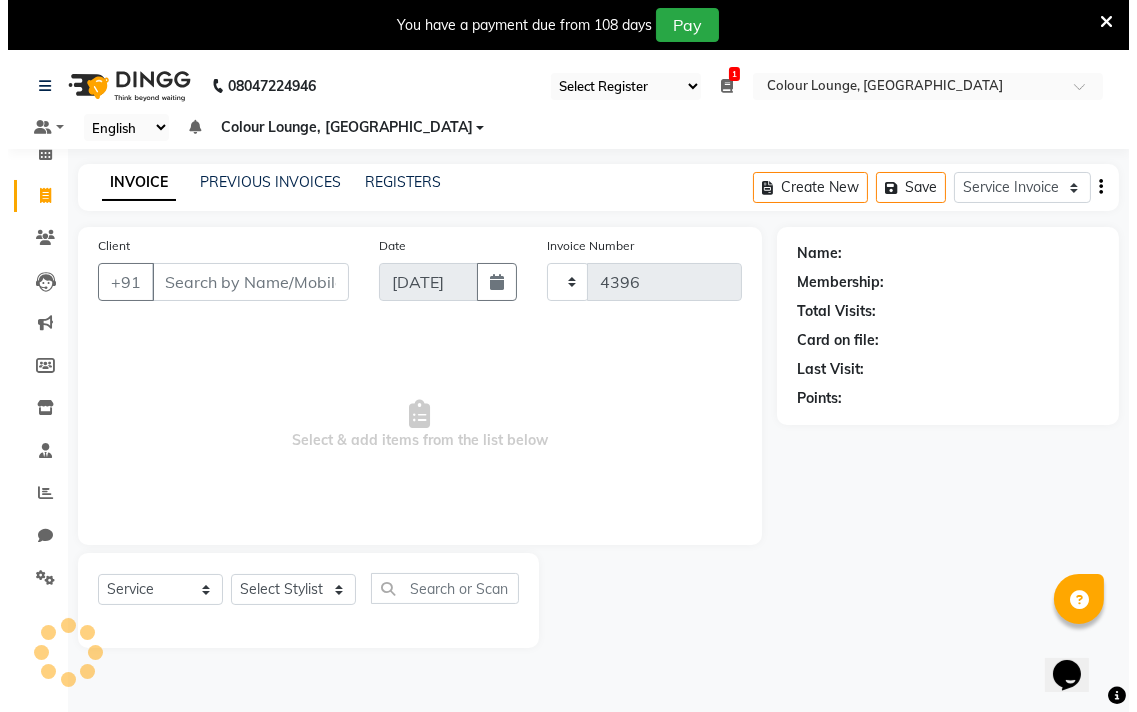 scroll, scrollTop: 50, scrollLeft: 0, axis: vertical 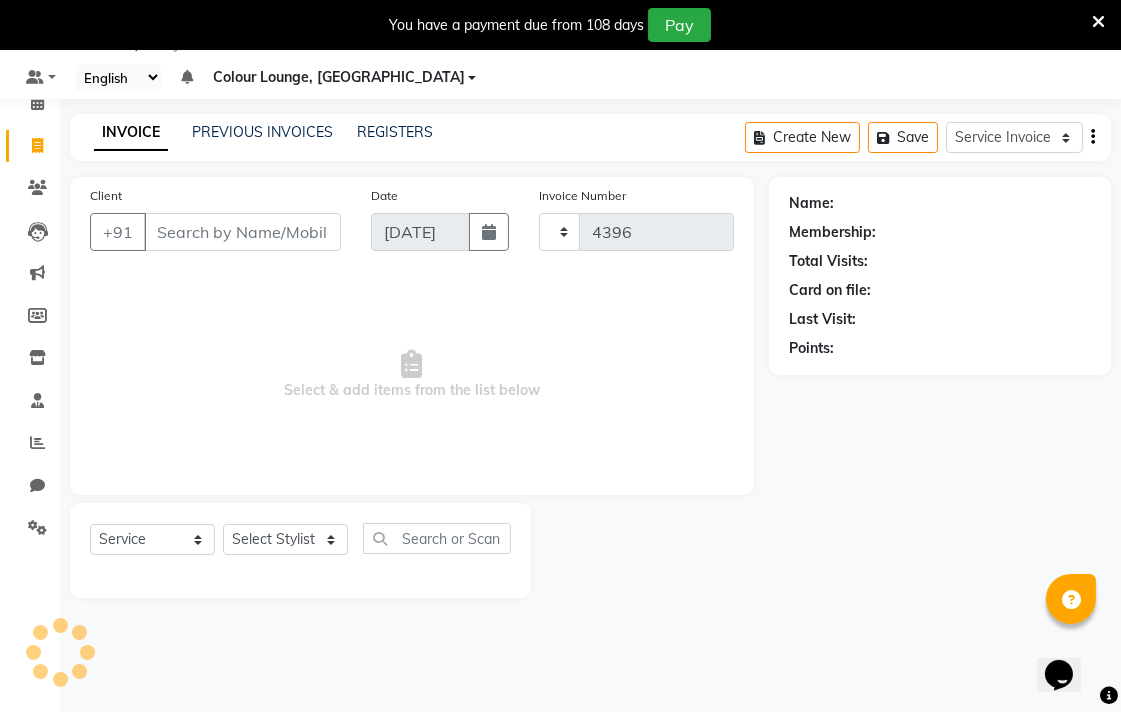 select on "8013" 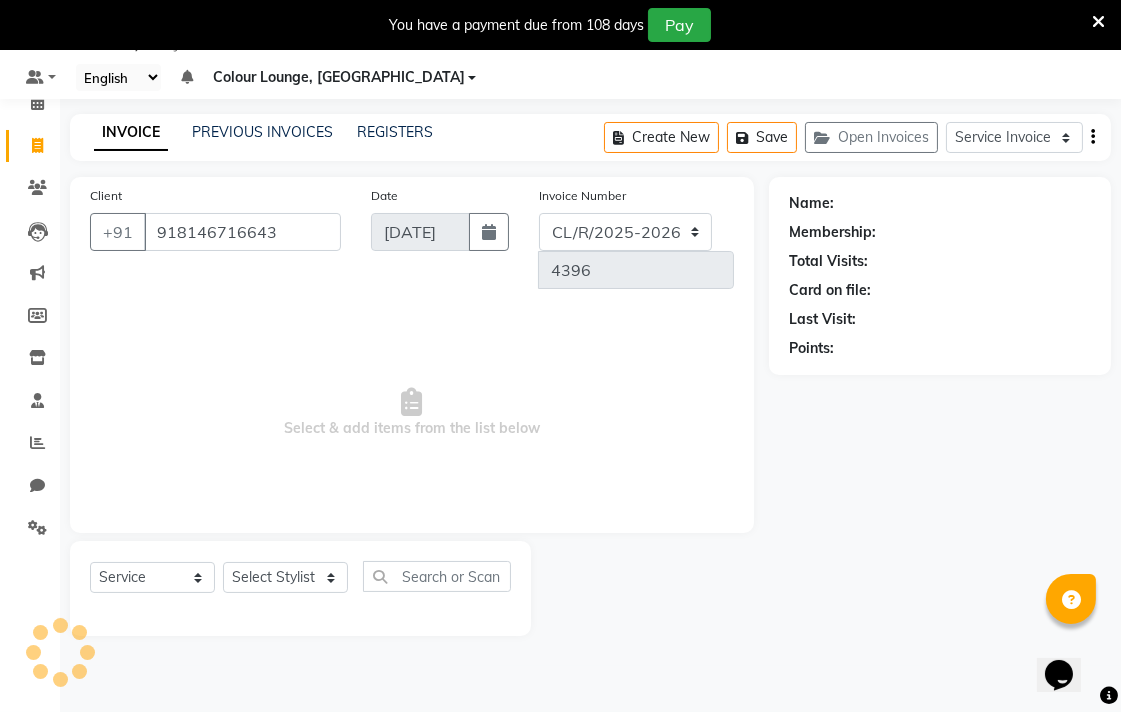 type on "918146716643" 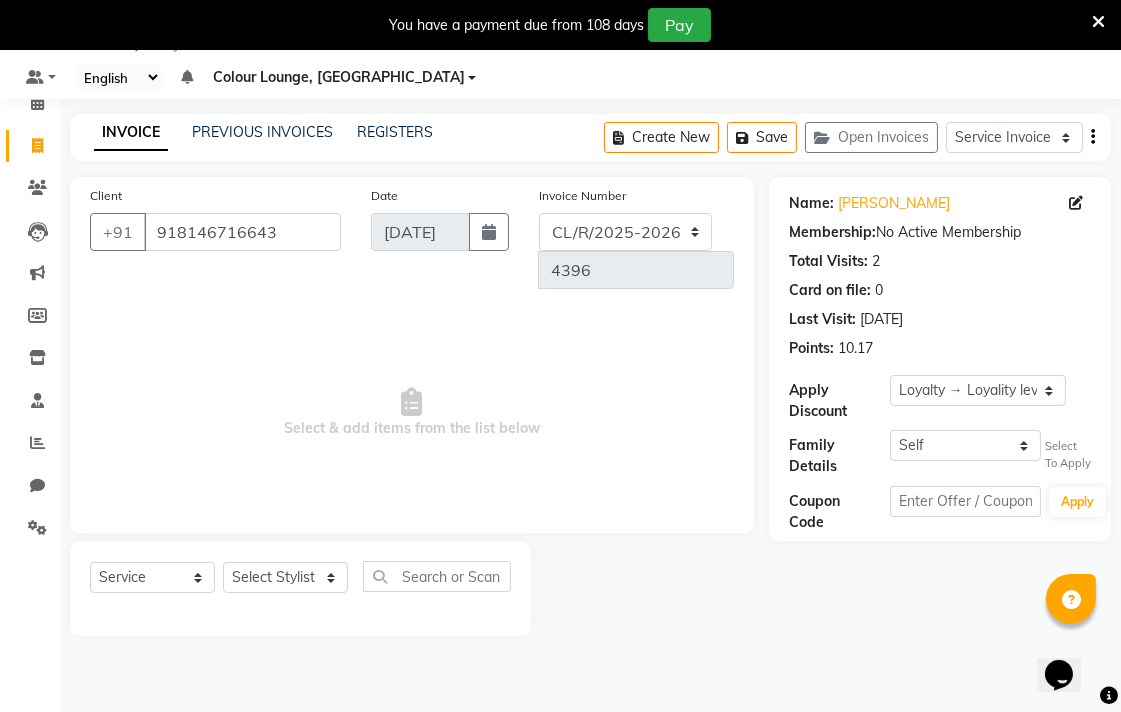 click 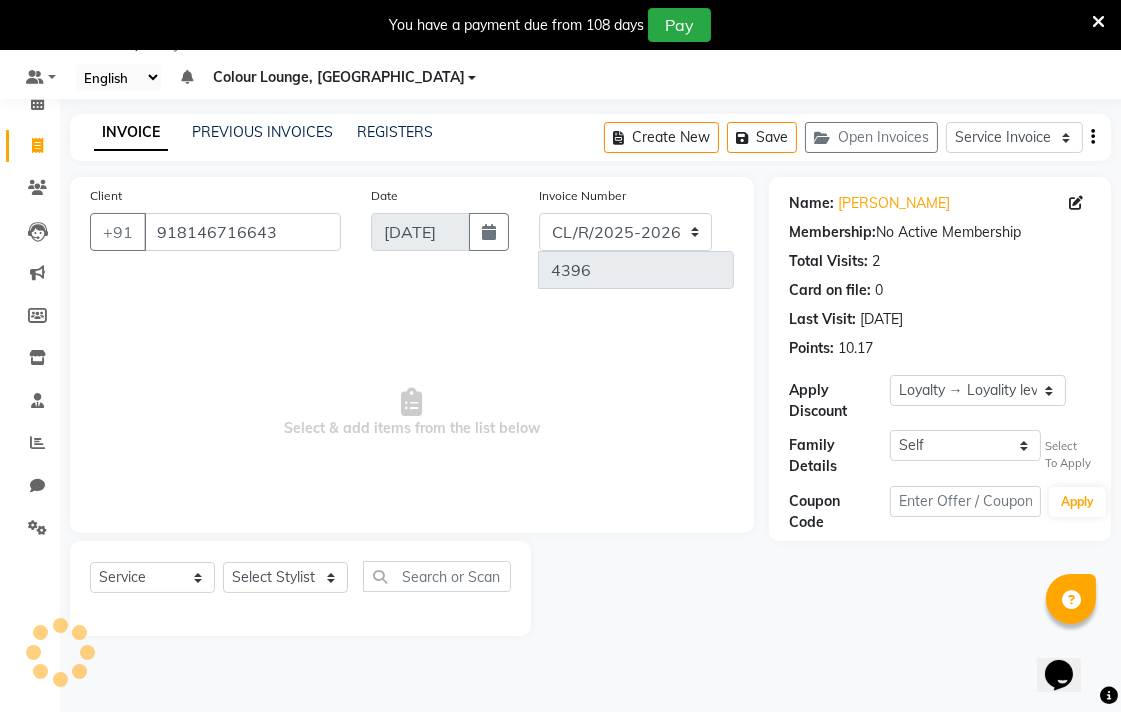 select on "[DEMOGRAPHIC_DATA]" 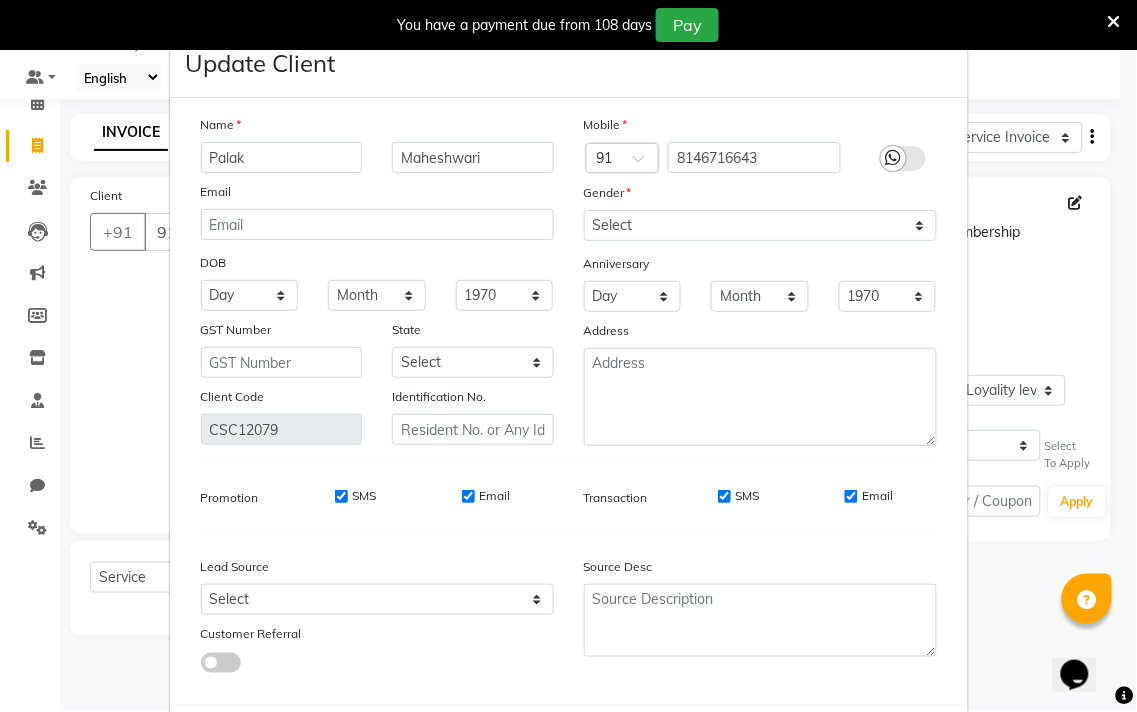 click on "Update Client Name [PERSON_NAME] Email DOB Day 01 02 03 04 05 06 07 08 09 10 11 12 13 14 15 16 17 18 19 20 21 22 23 24 25 26 27 28 29 30 31 Month January February March April May June July August September October November [DATE] 1941 1942 1943 1944 1945 1946 1947 1948 1949 1950 1951 1952 1953 1954 1955 1956 1957 1958 1959 1960 1961 1962 1963 1964 1965 1966 1967 1968 1969 1970 1971 1972 1973 1974 1975 1976 1977 1978 1979 1980 1981 1982 1983 1984 1985 1986 1987 1988 1989 1990 1991 1992 1993 1994 1995 1996 1997 1998 1999 2000 2001 2002 2003 2004 2005 2006 2007 2008 2009 2010 2011 2012 2013 2014 2015 2016 2017 2018 2019 2020 2021 2022 2023 2024 GST Number State Select [GEOGRAPHIC_DATA] [GEOGRAPHIC_DATA] [GEOGRAPHIC_DATA] [GEOGRAPHIC_DATA] [GEOGRAPHIC_DATA] [GEOGRAPHIC_DATA] [GEOGRAPHIC_DATA] [GEOGRAPHIC_DATA] and [GEOGRAPHIC_DATA] [GEOGRAPHIC_DATA] [GEOGRAPHIC_DATA] [GEOGRAPHIC_DATA] [GEOGRAPHIC_DATA] [GEOGRAPHIC_DATA] [GEOGRAPHIC_DATA] [GEOGRAPHIC_DATA] [GEOGRAPHIC_DATA] [GEOGRAPHIC_DATA] [GEOGRAPHIC_DATA] [GEOGRAPHIC_DATA] [GEOGRAPHIC_DATA] [GEOGRAPHIC_DATA] [GEOGRAPHIC_DATA] [GEOGRAPHIC_DATA] [GEOGRAPHIC_DATA] [GEOGRAPHIC_DATA] [GEOGRAPHIC_DATA] [GEOGRAPHIC_DATA] [GEOGRAPHIC_DATA] [GEOGRAPHIC_DATA] [GEOGRAPHIC_DATA]" at bounding box center [568, 356] 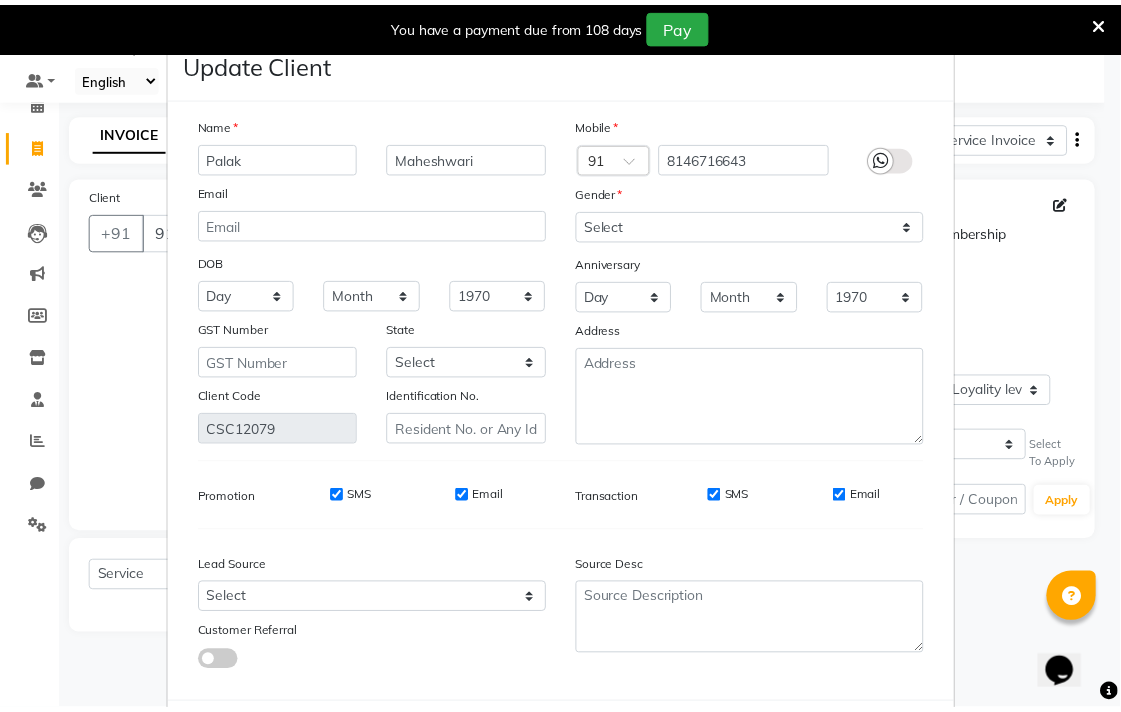 scroll, scrollTop: 103, scrollLeft: 0, axis: vertical 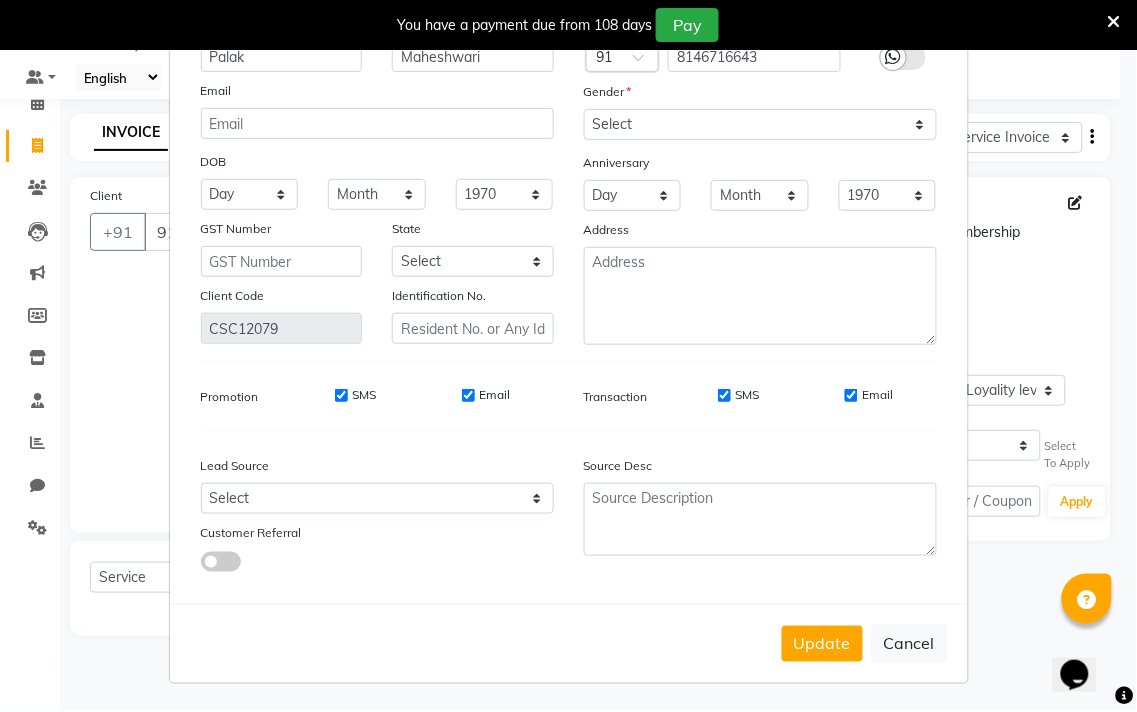 click on "Update   Cancel" at bounding box center (569, 643) 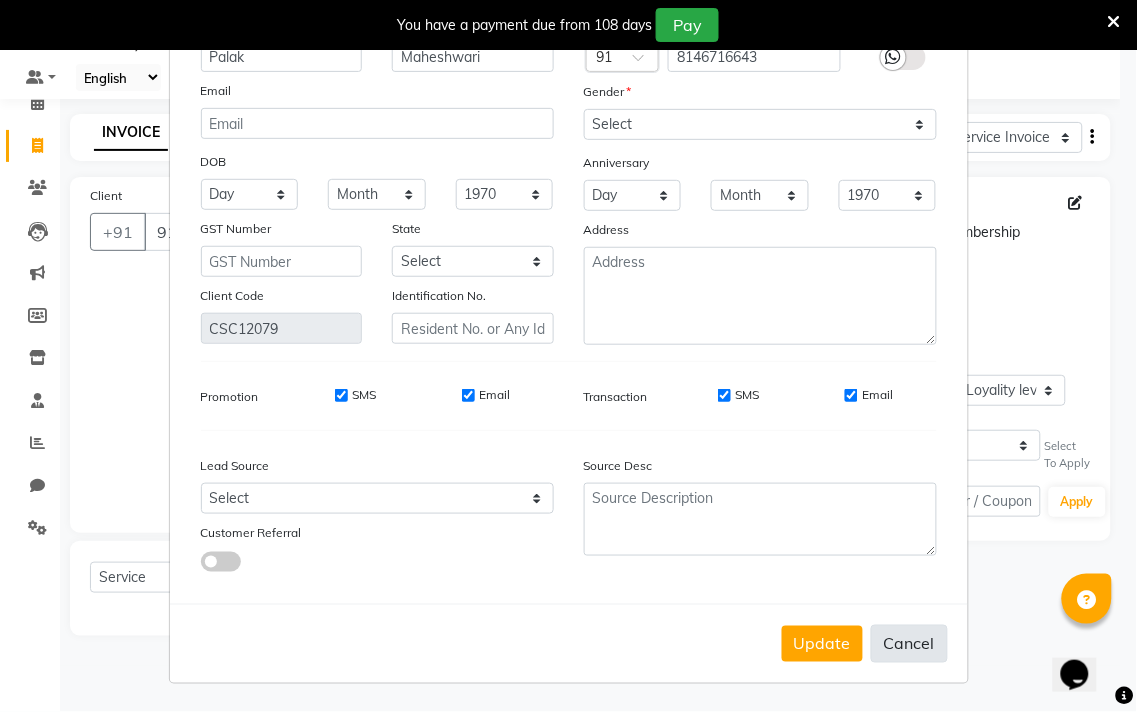 click on "Cancel" at bounding box center [909, 644] 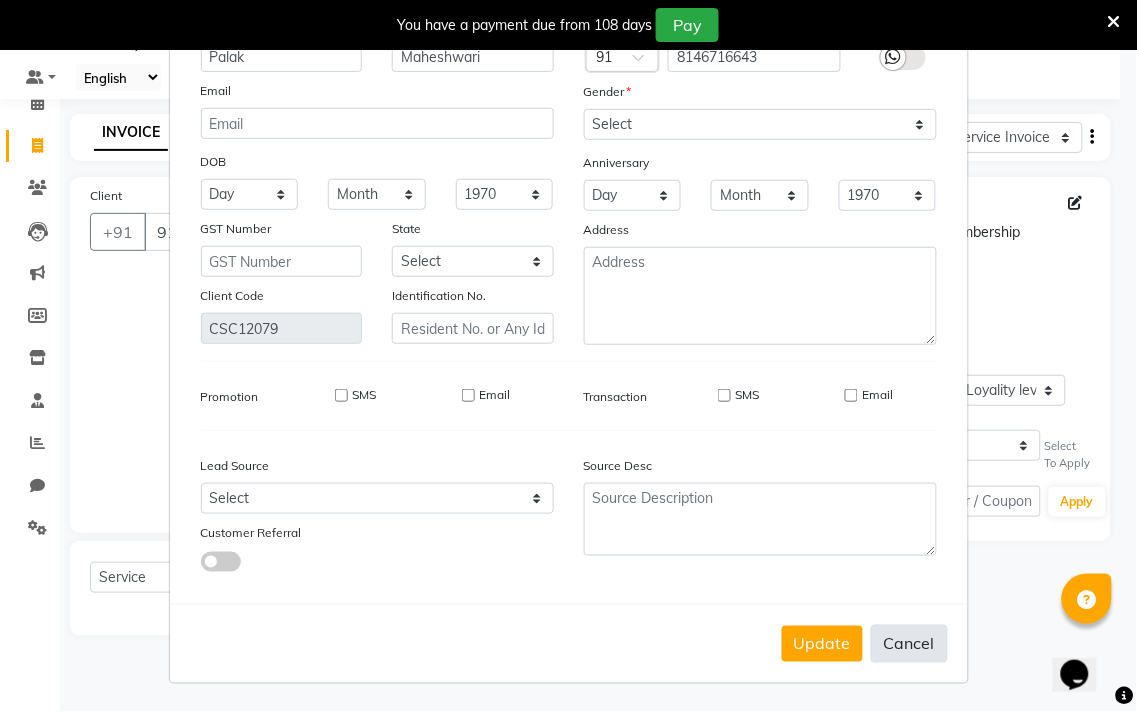 type 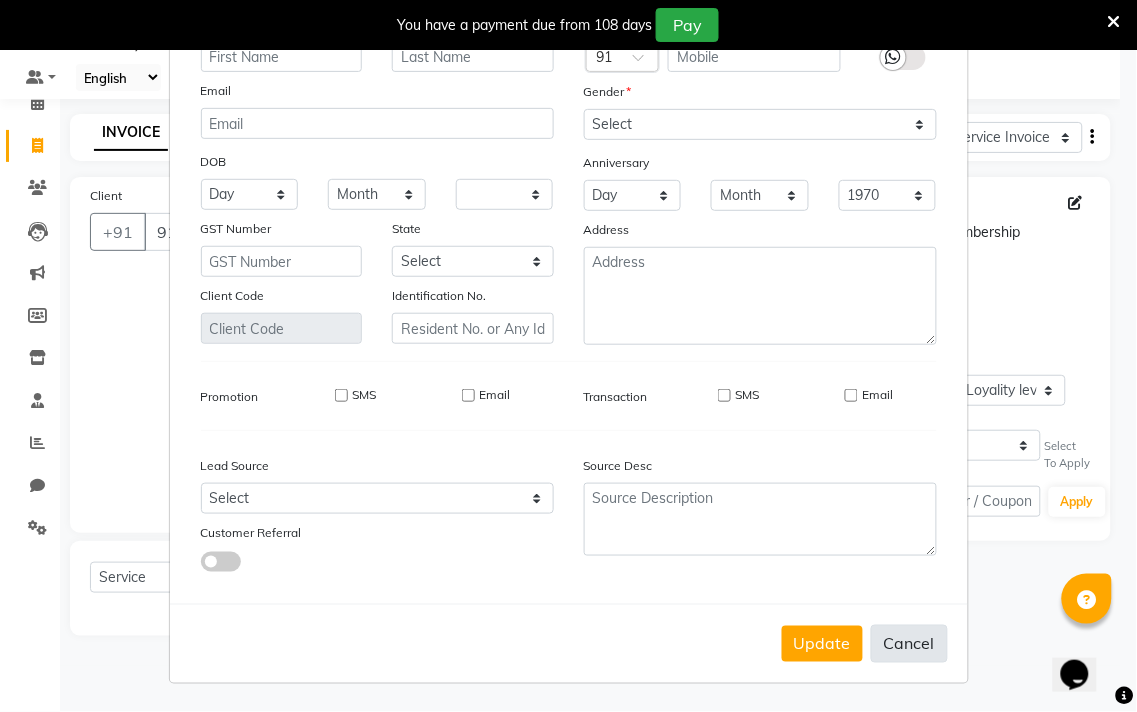 select 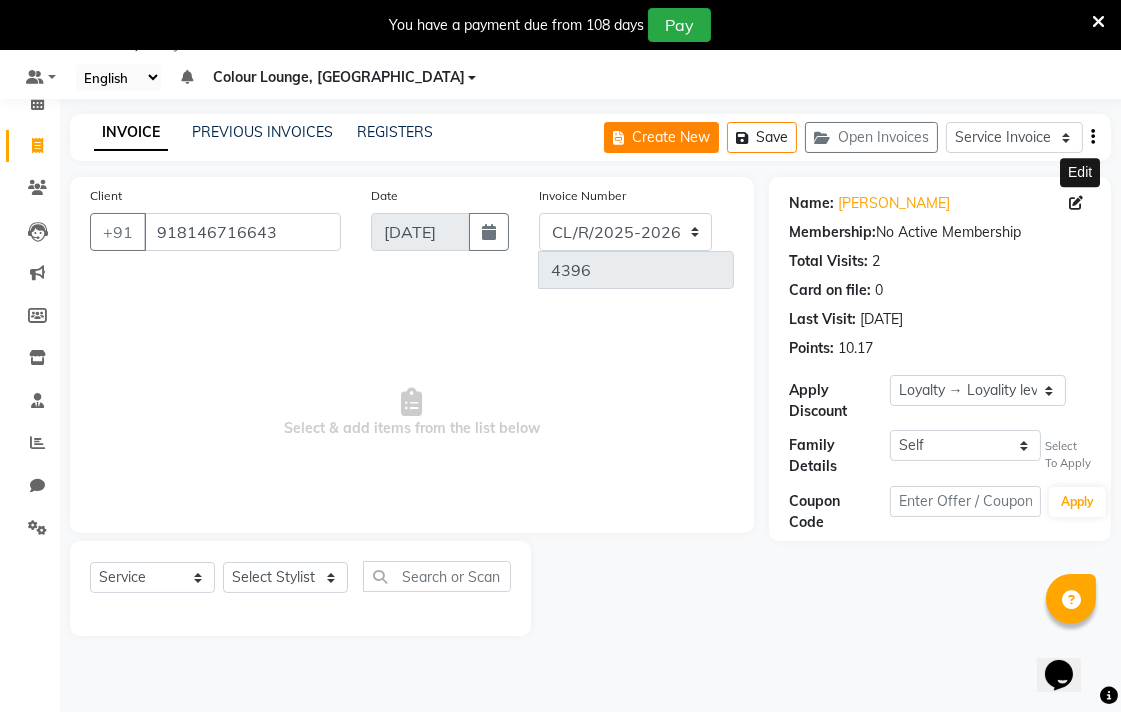 click on "Create New" 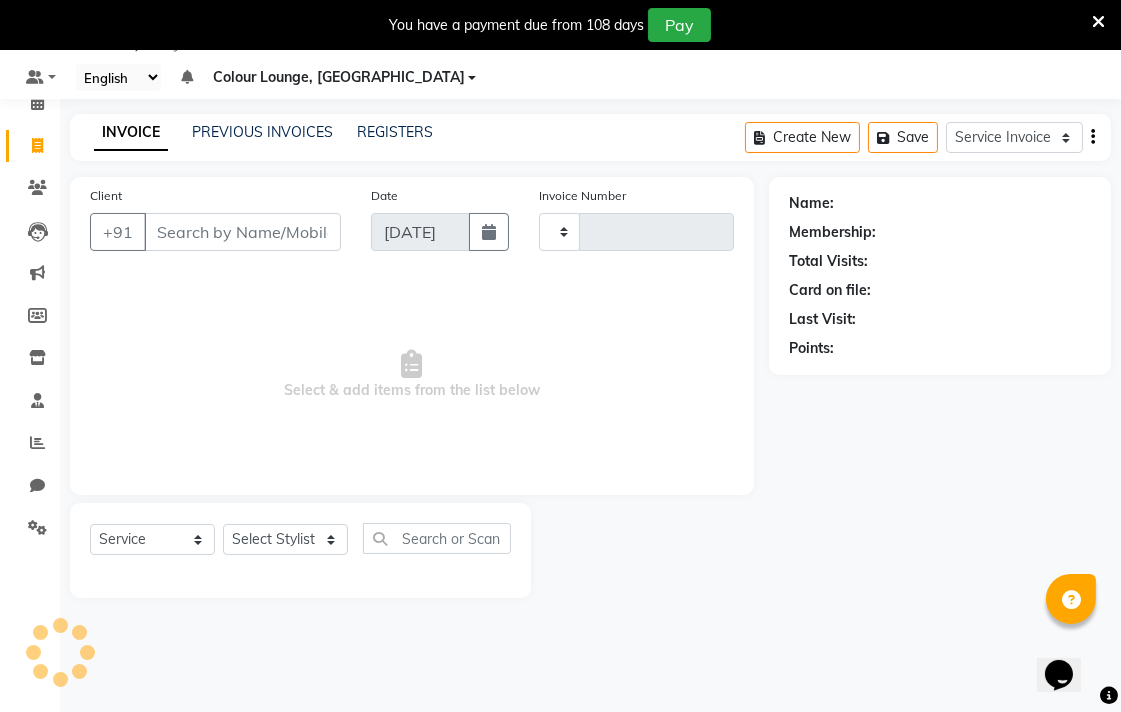 type on "4396" 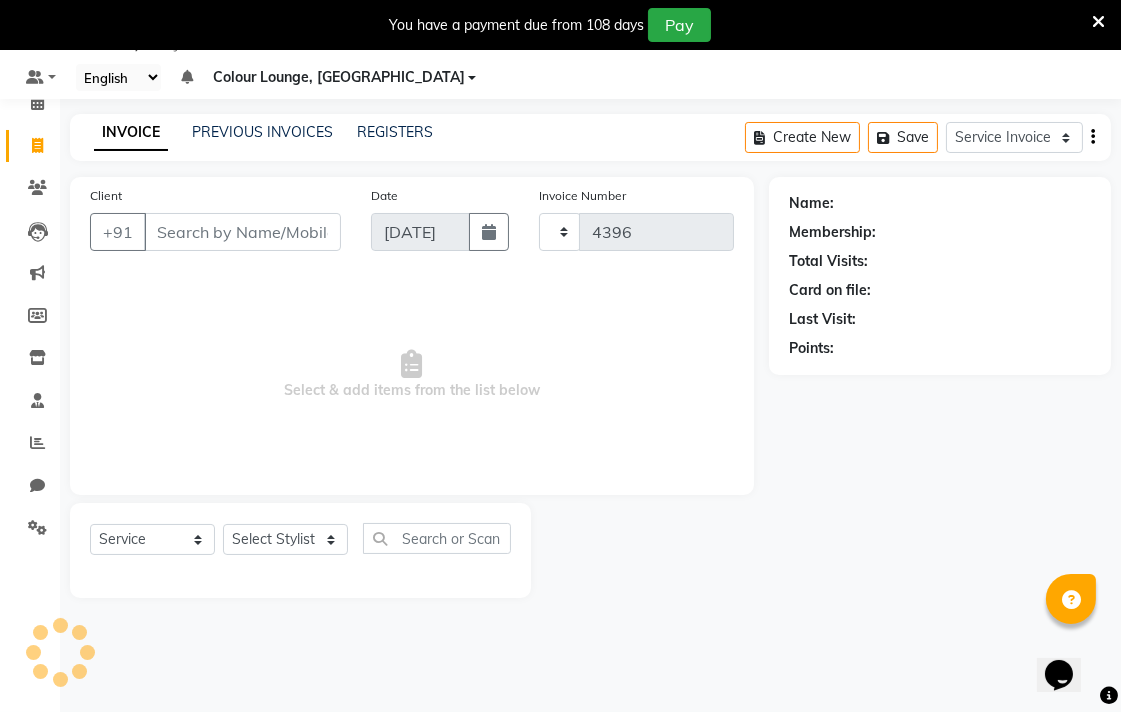 select on "8013" 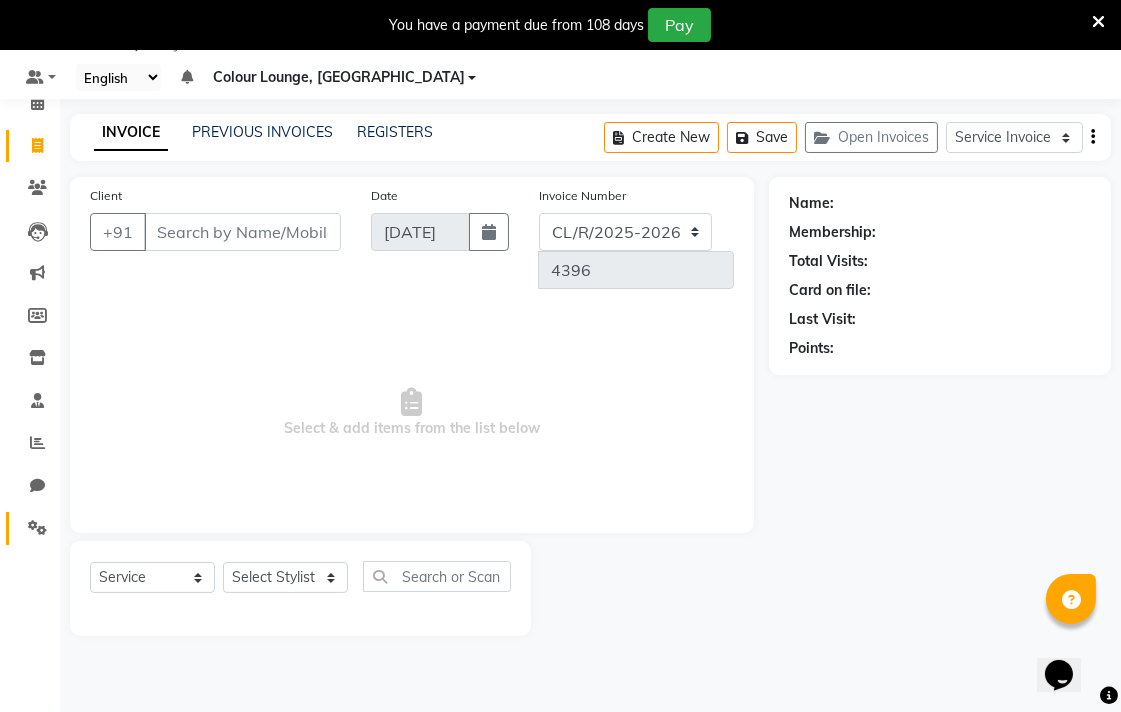 click on "Settings" 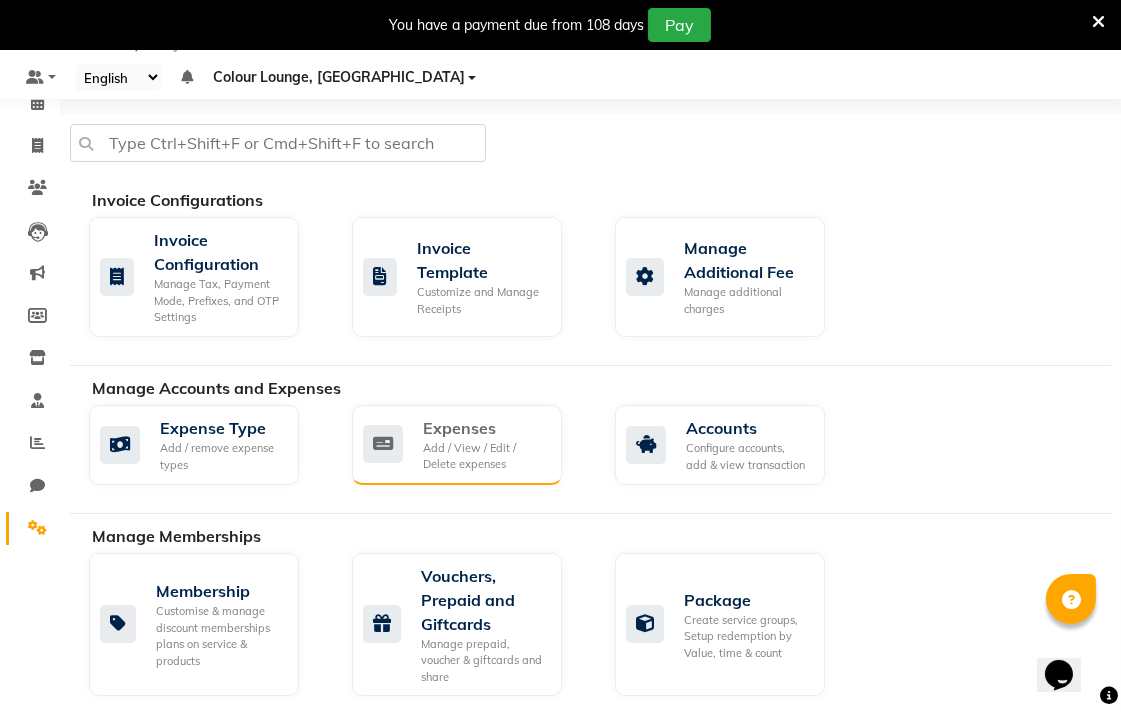 click on "Add / View / Edit / Delete expenses" 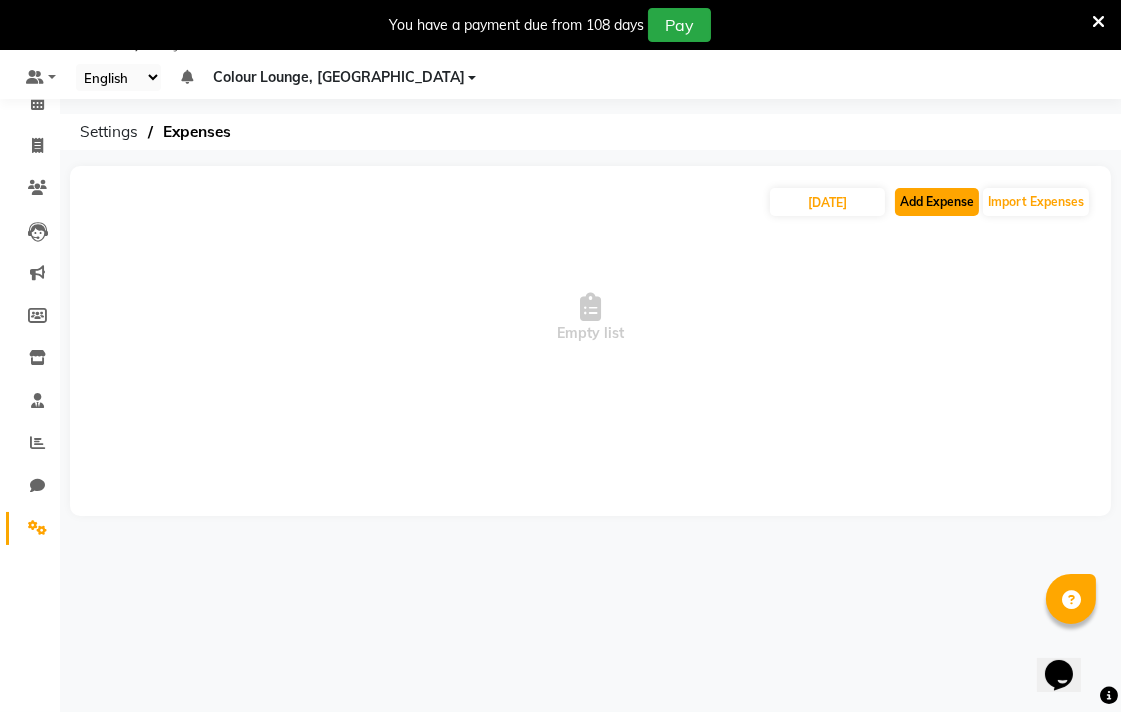 click on "Add Expense" 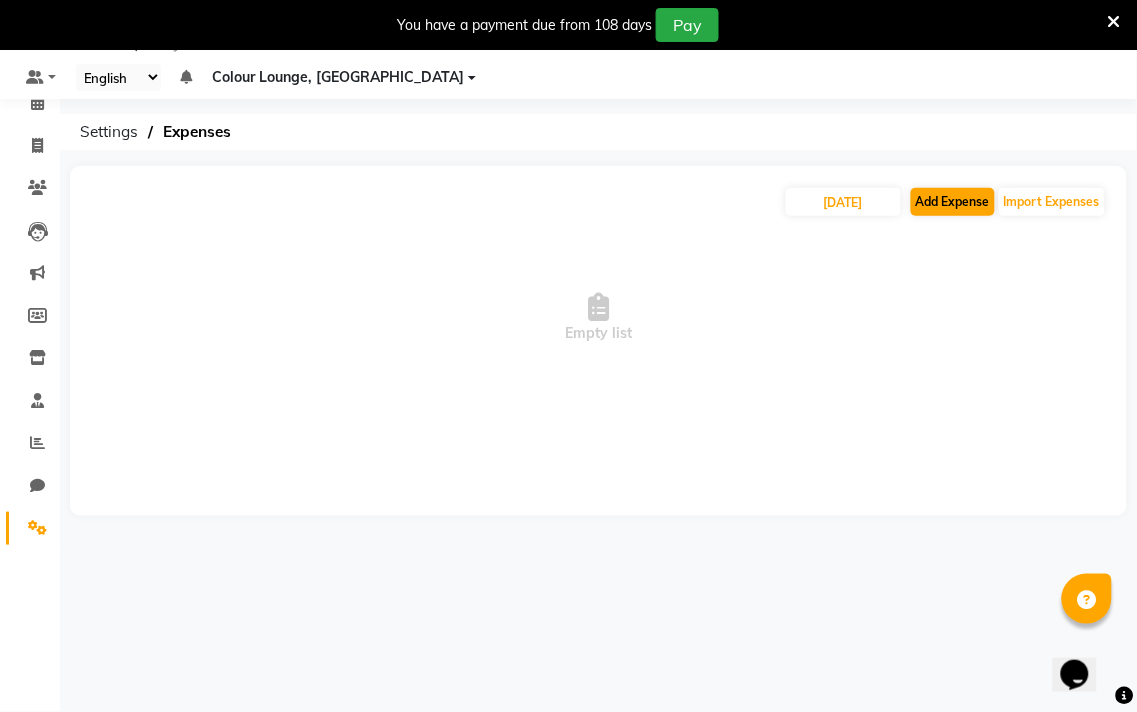 select on "1" 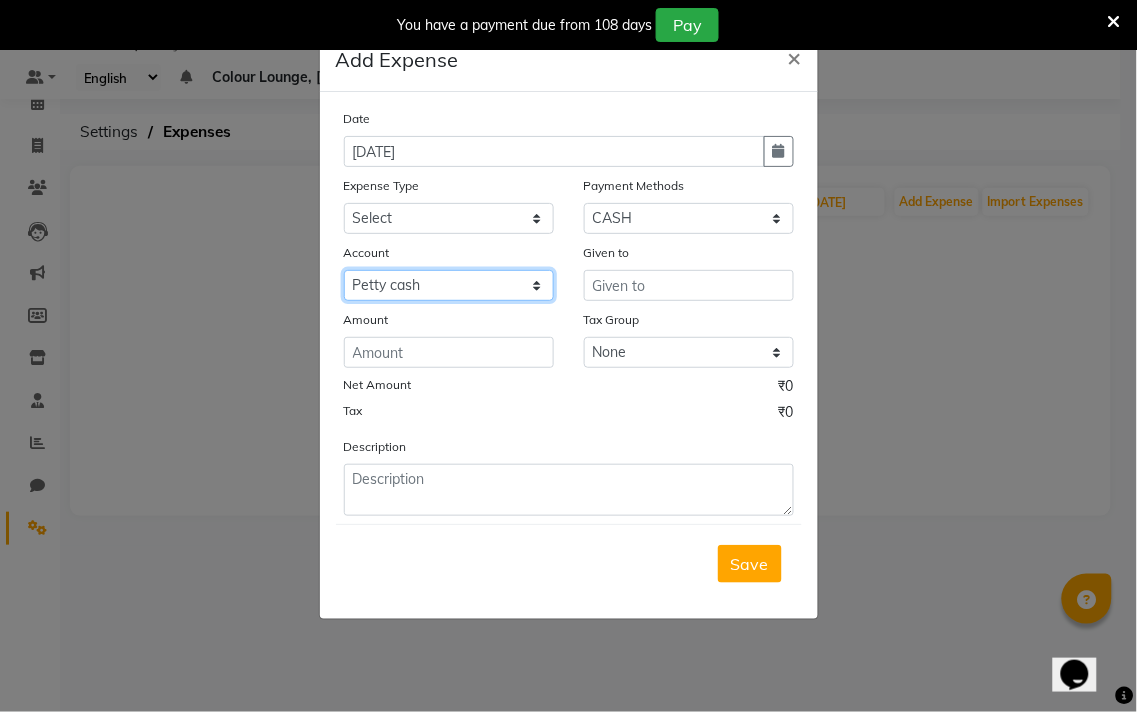 click on "Select [PERSON_NAME] cash Default account Expense account" 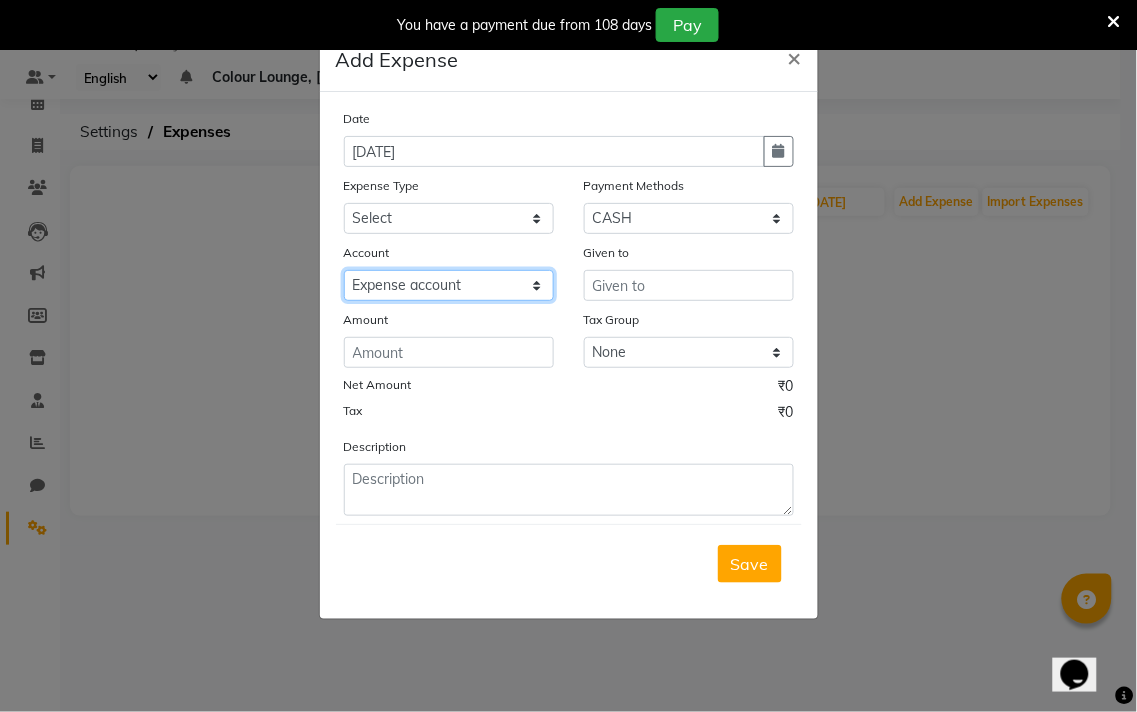 click on "Select [PERSON_NAME] cash Default account Expense account" 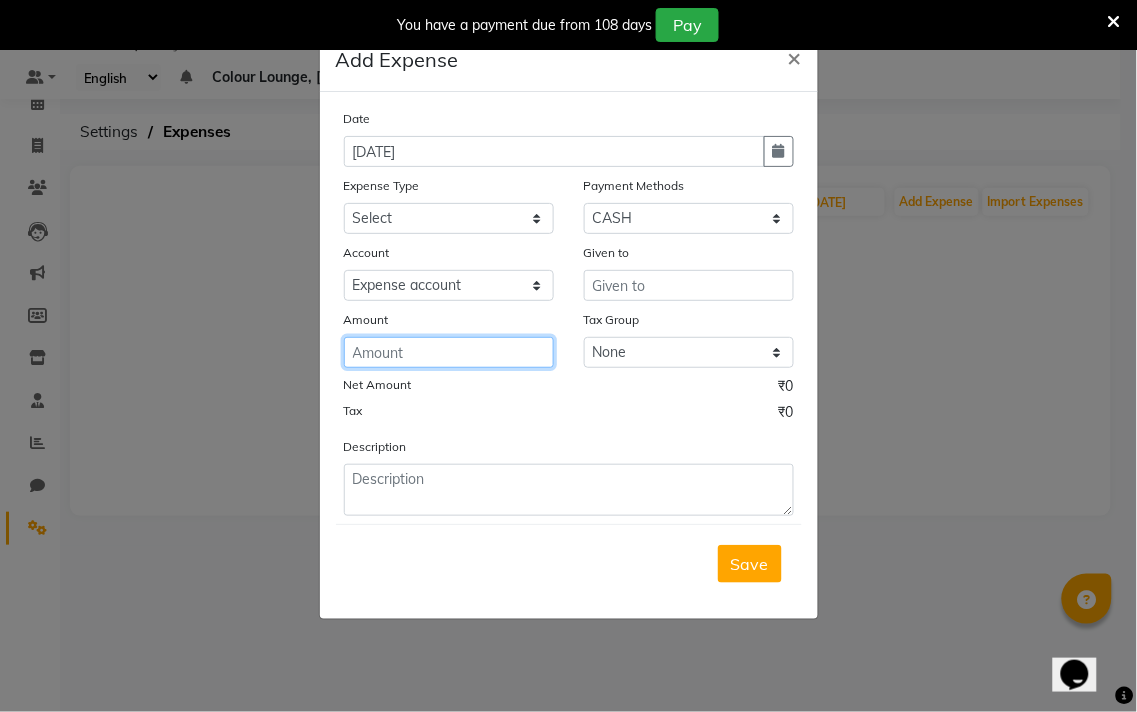 click 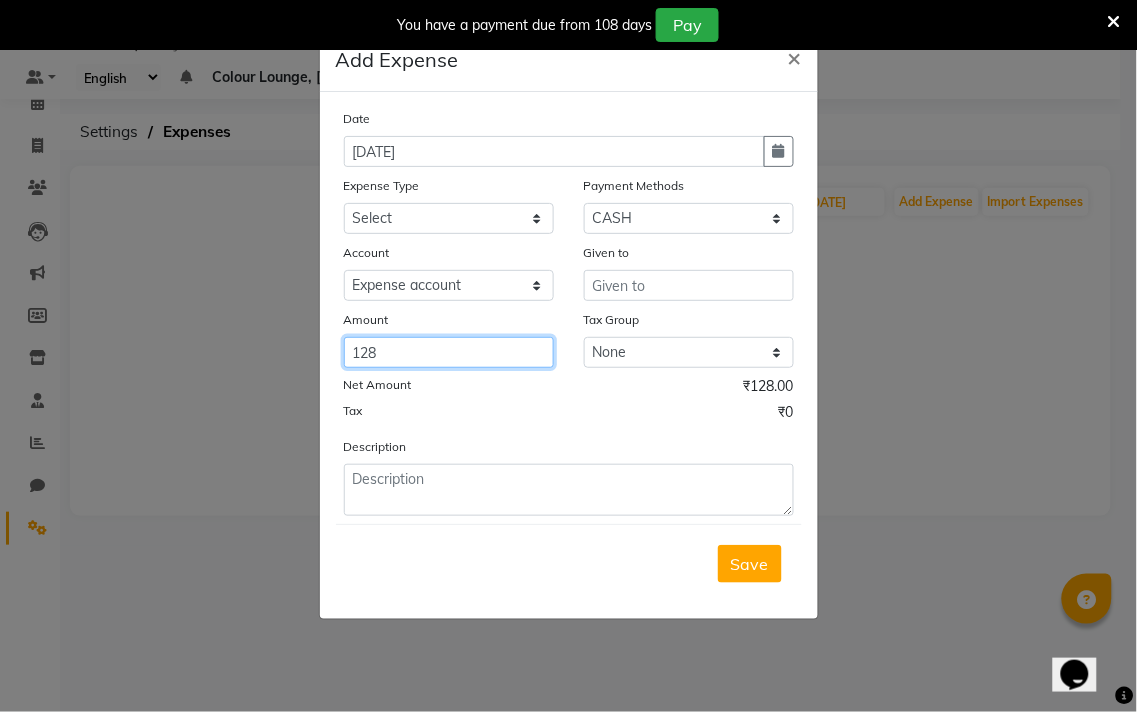 type on "128" 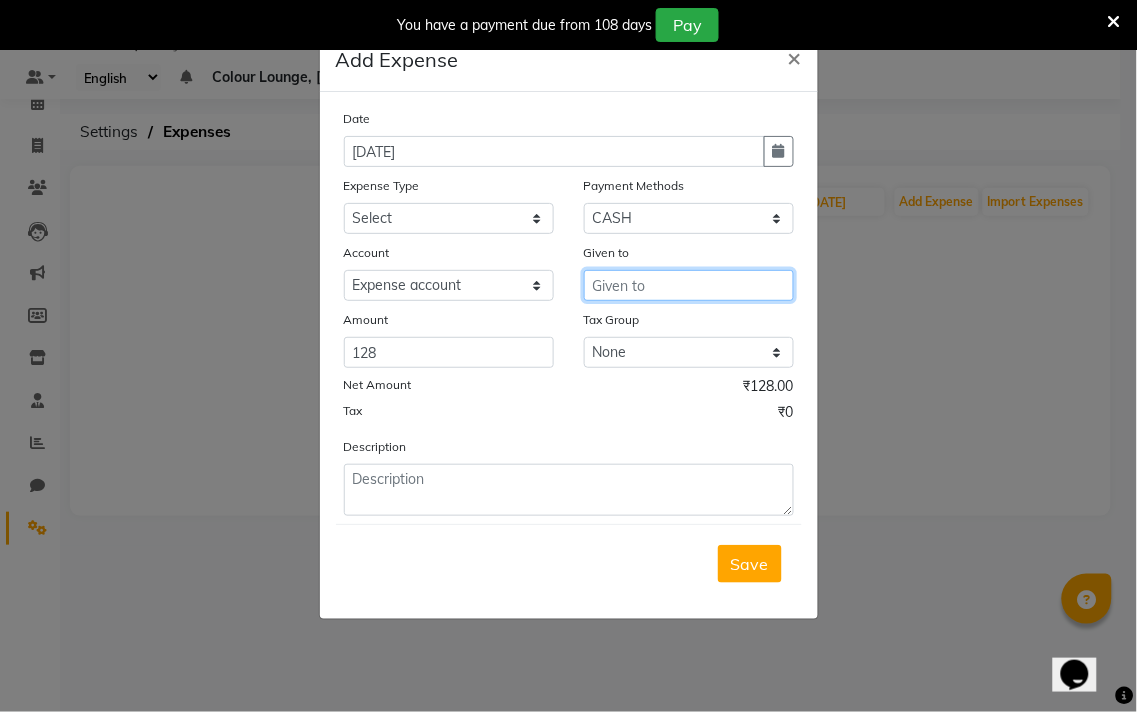 click at bounding box center [689, 285] 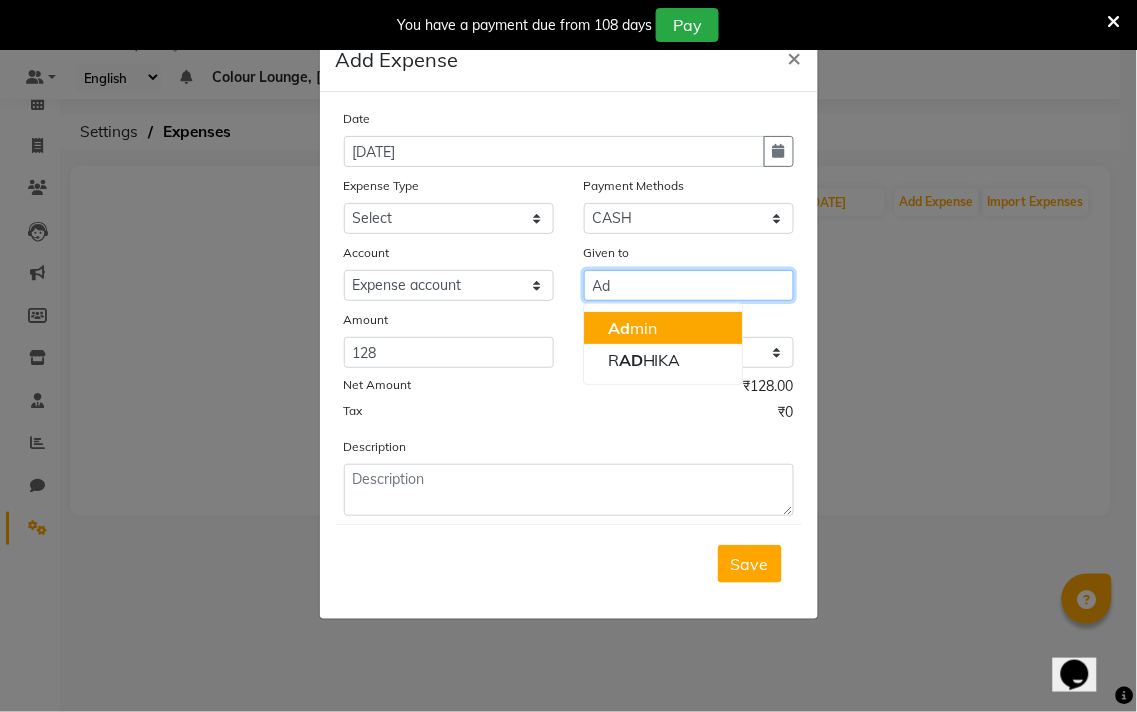 click on "Ad min" at bounding box center [663, 328] 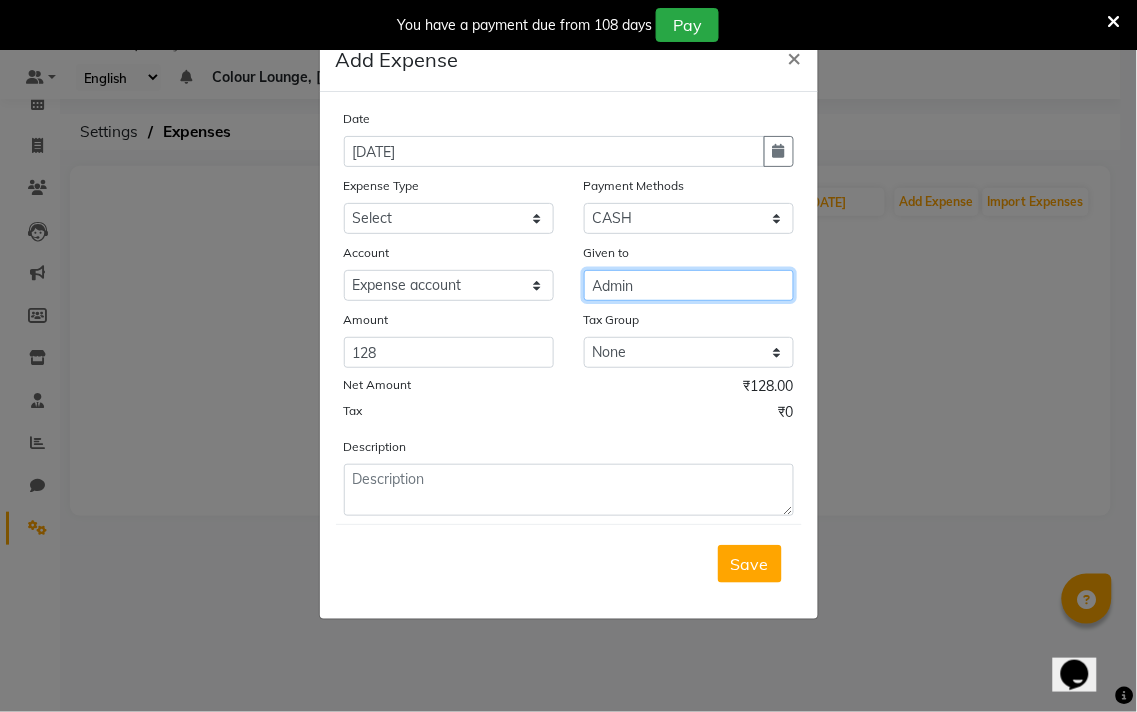 type on "Admin" 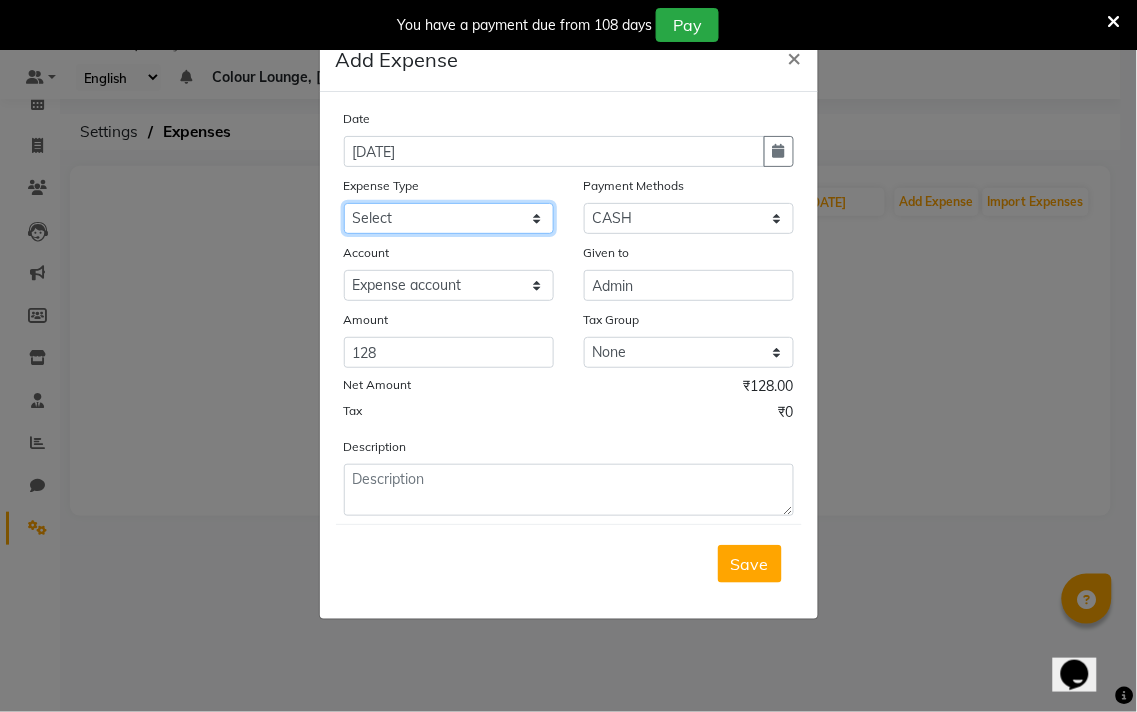 click on "Select Advance Salary Bank charges Car maintenance  Cash transfer to bank Cash transfer to hub Client Snacks Clinical charges Equipment Fuel Govt fee Incentive Insurance International purchase Loan Repayment Maintenance Marketing Miscellaneous MRA Other Pantry Product Rent Salary Staff Snacks Tax Tea & Refreshment Utilities" 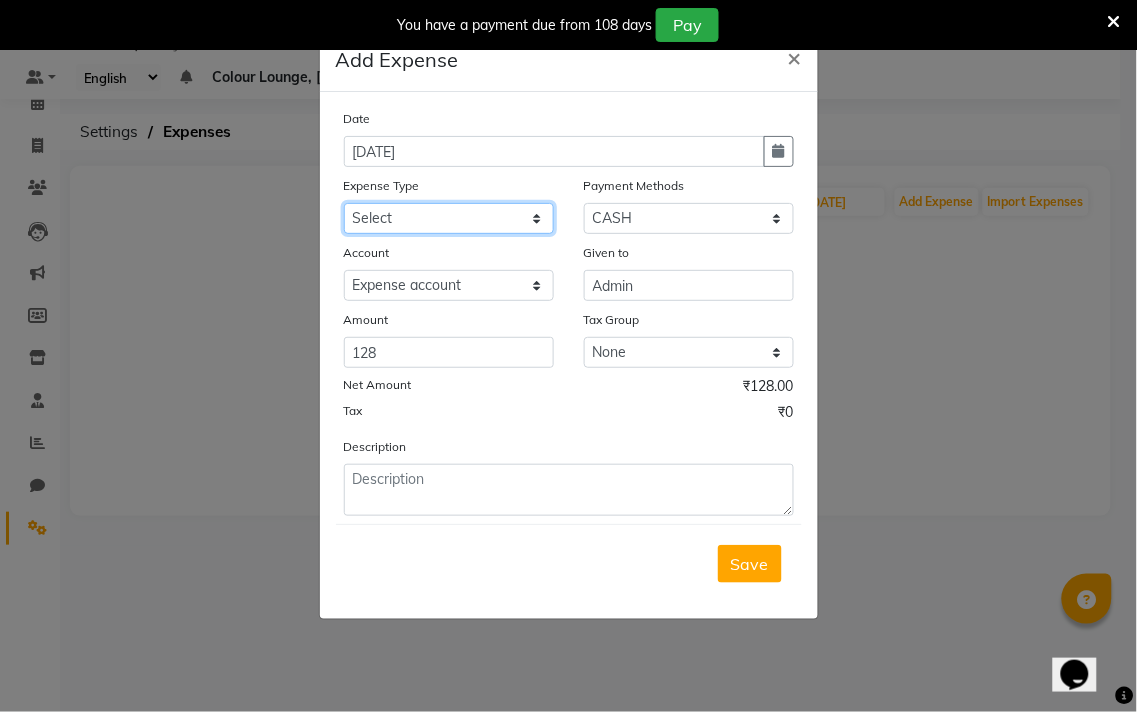 select on "18" 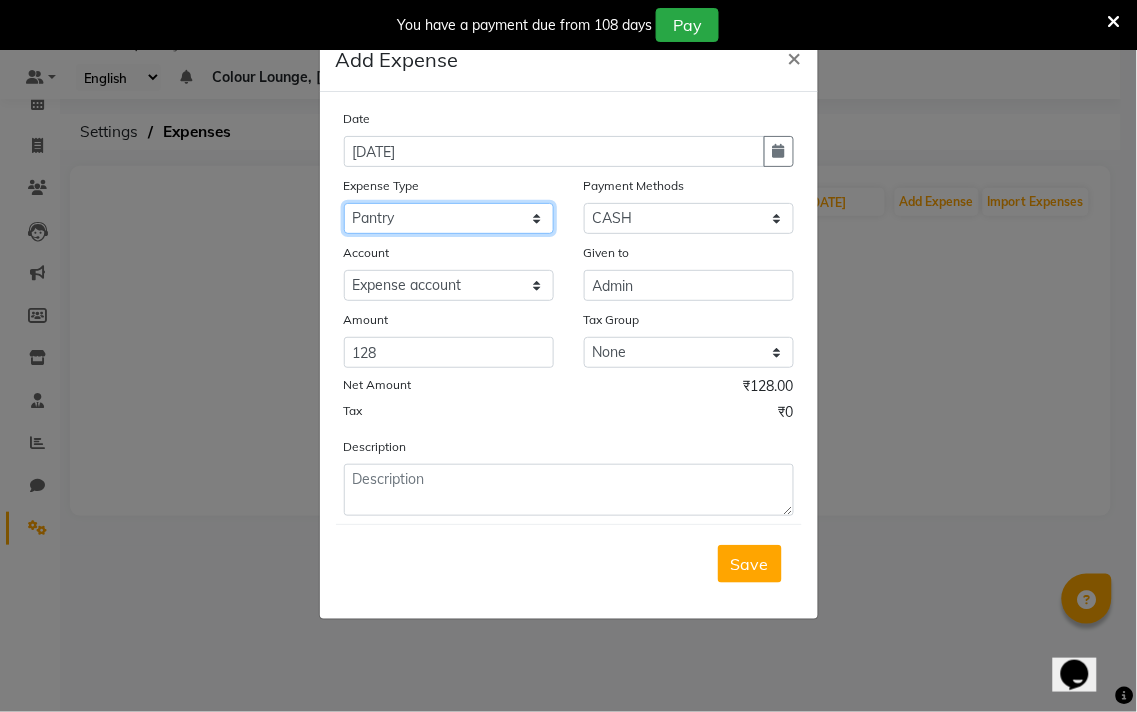 click on "Select Advance Salary Bank charges Car maintenance  Cash transfer to bank Cash transfer to hub Client Snacks Clinical charges Equipment Fuel Govt fee Incentive Insurance International purchase Loan Repayment Maintenance Marketing Miscellaneous MRA Other Pantry Product Rent Salary Staff Snacks Tax Tea & Refreshment Utilities" 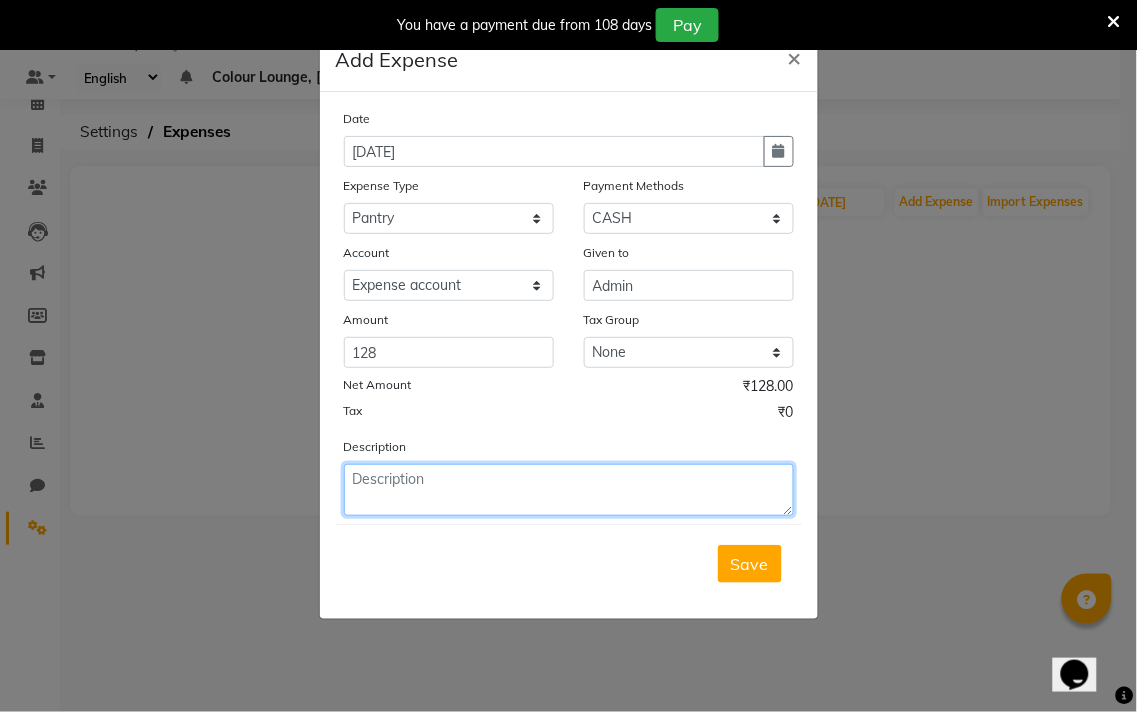 click 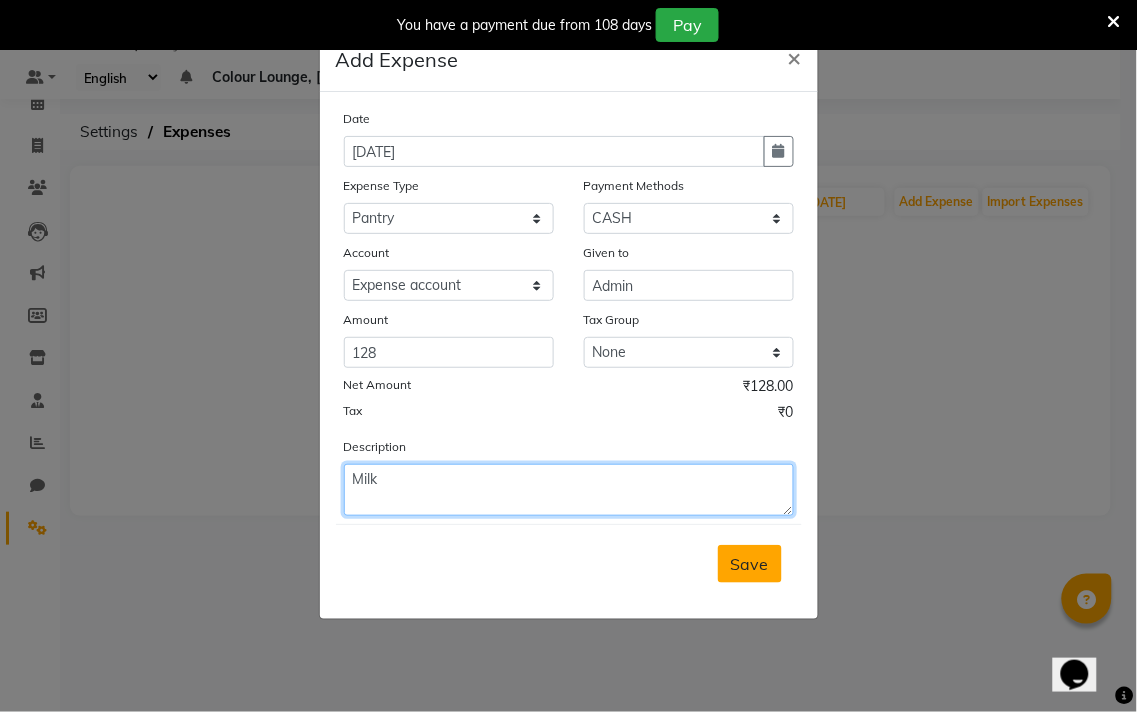type on "Milk" 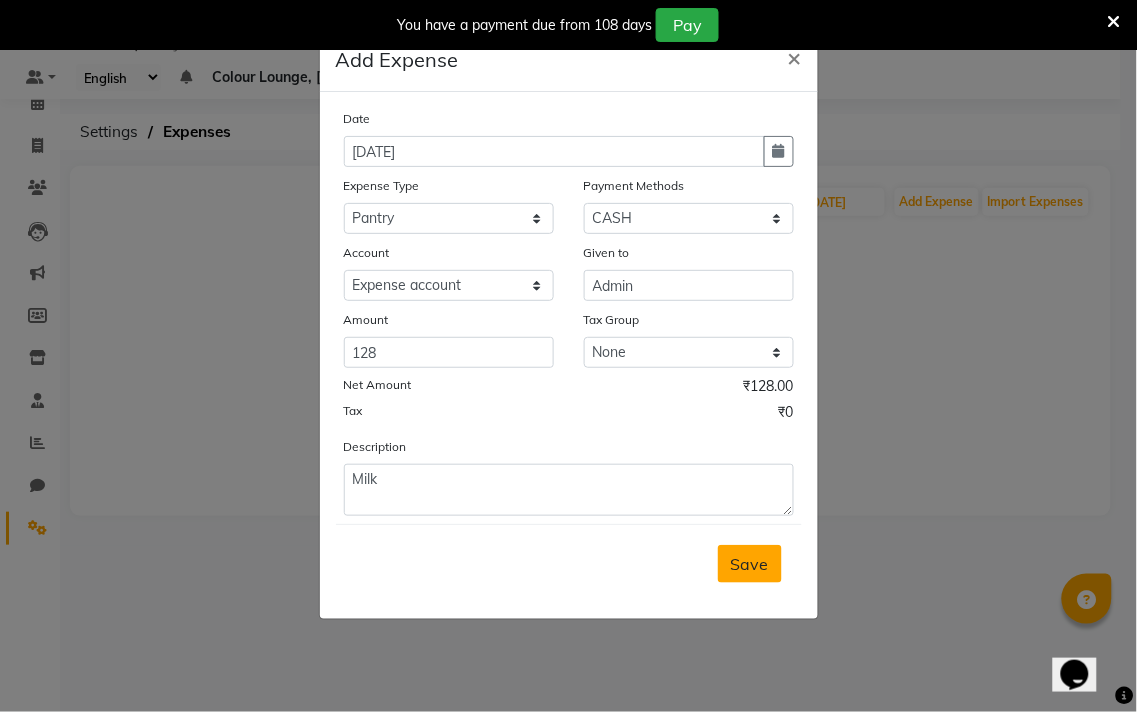 click on "Save" at bounding box center [750, 564] 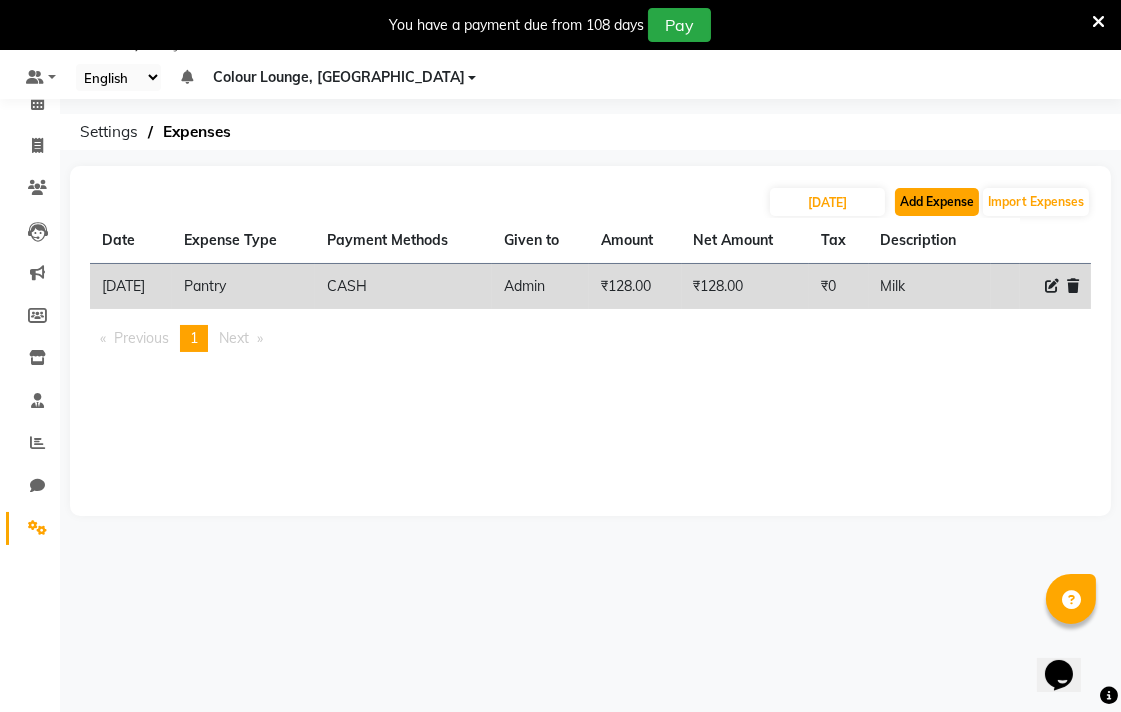 click on "Add Expense" 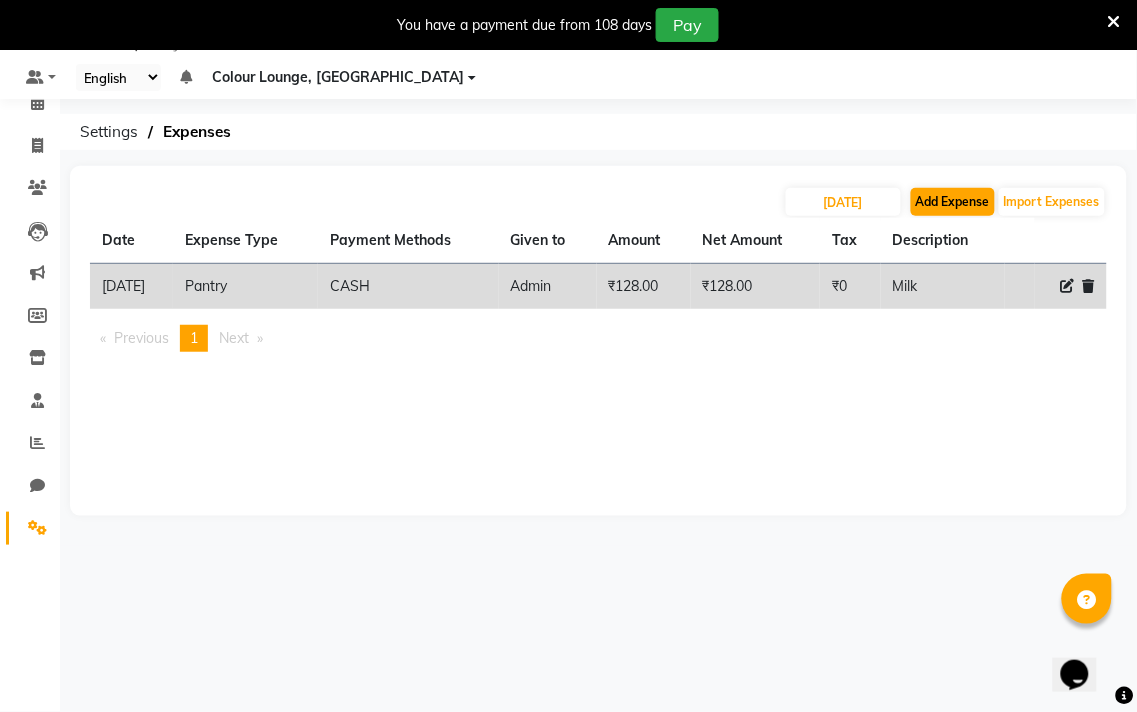 select on "1" 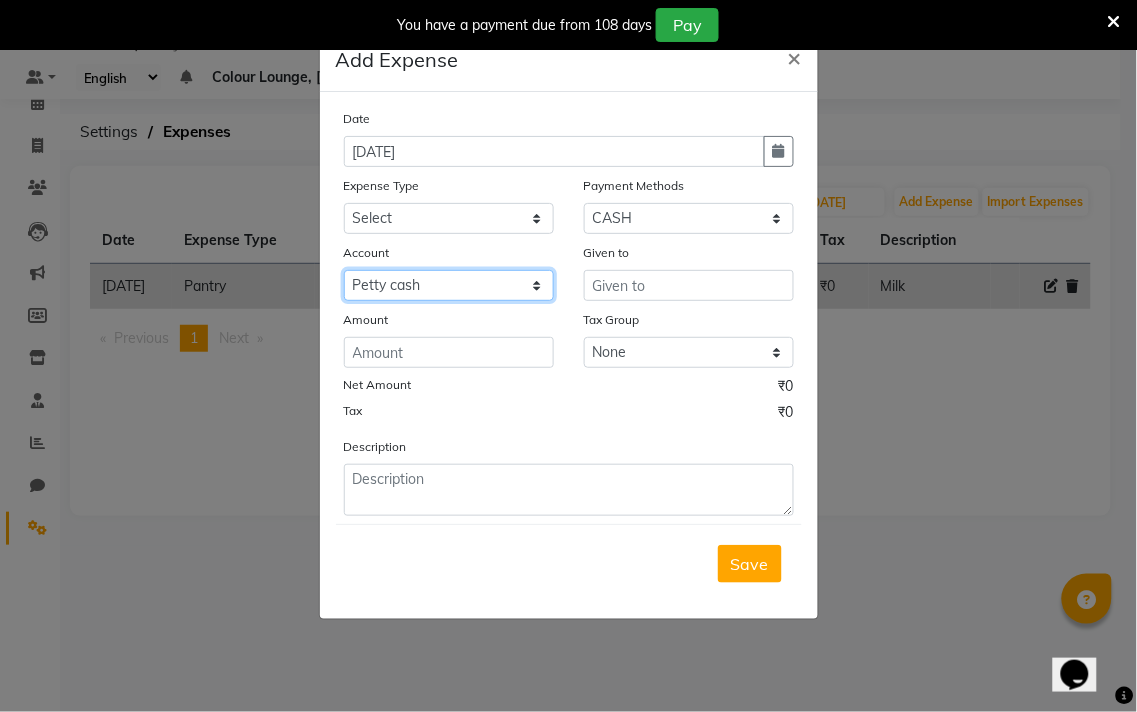 click on "Select [PERSON_NAME] cash Default account Expense account" 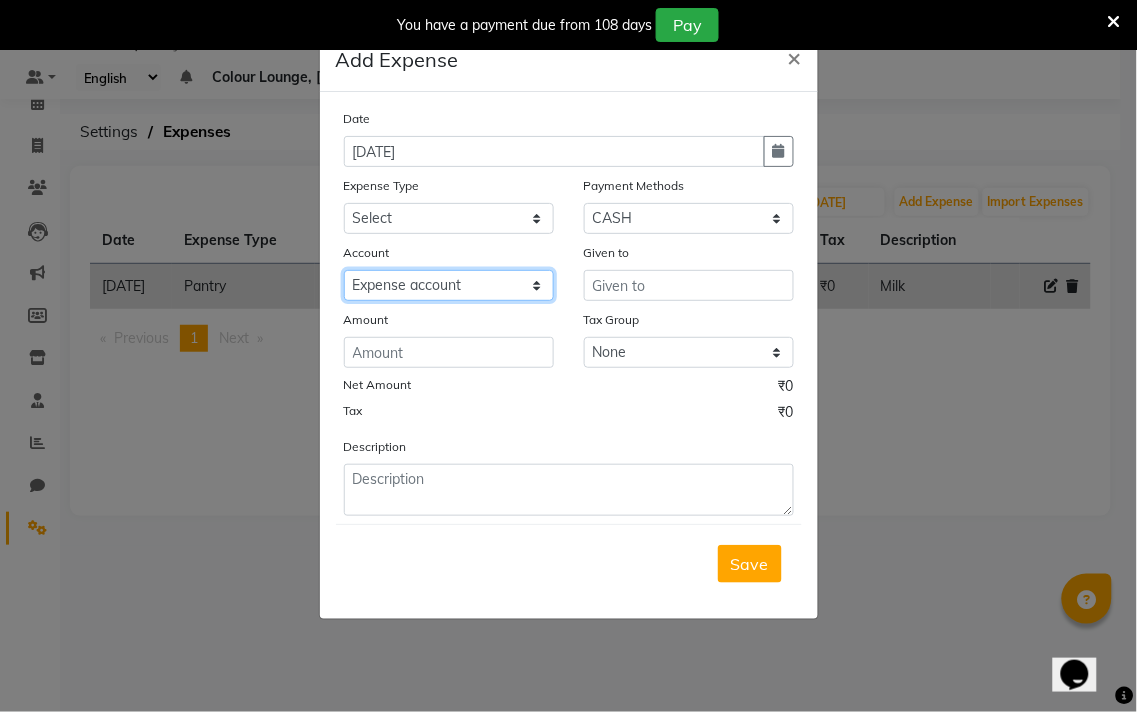 click on "Select [PERSON_NAME] cash Default account Expense account" 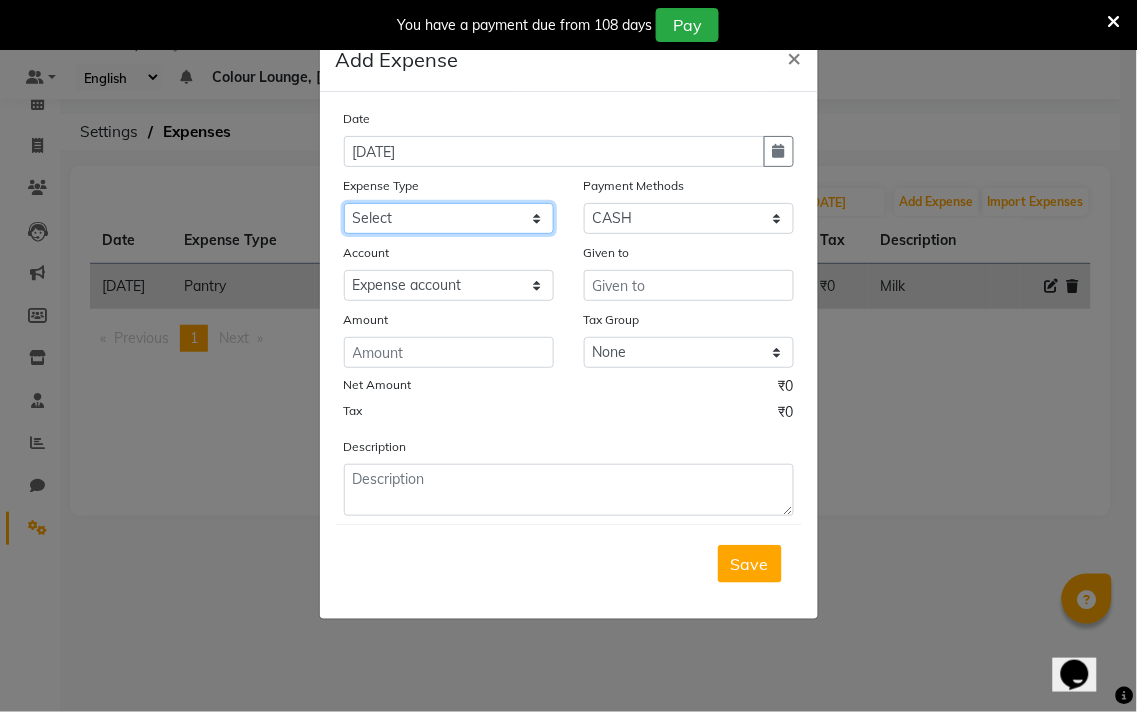 click on "Select Advance Salary Bank charges Car maintenance  Cash transfer to bank Cash transfer to hub Client Snacks Clinical charges Equipment Fuel Govt fee Incentive Insurance International purchase Loan Repayment Maintenance Marketing Miscellaneous MRA Other Pantry Product Rent Salary Staff Snacks Tax Tea & Refreshment Utilities" 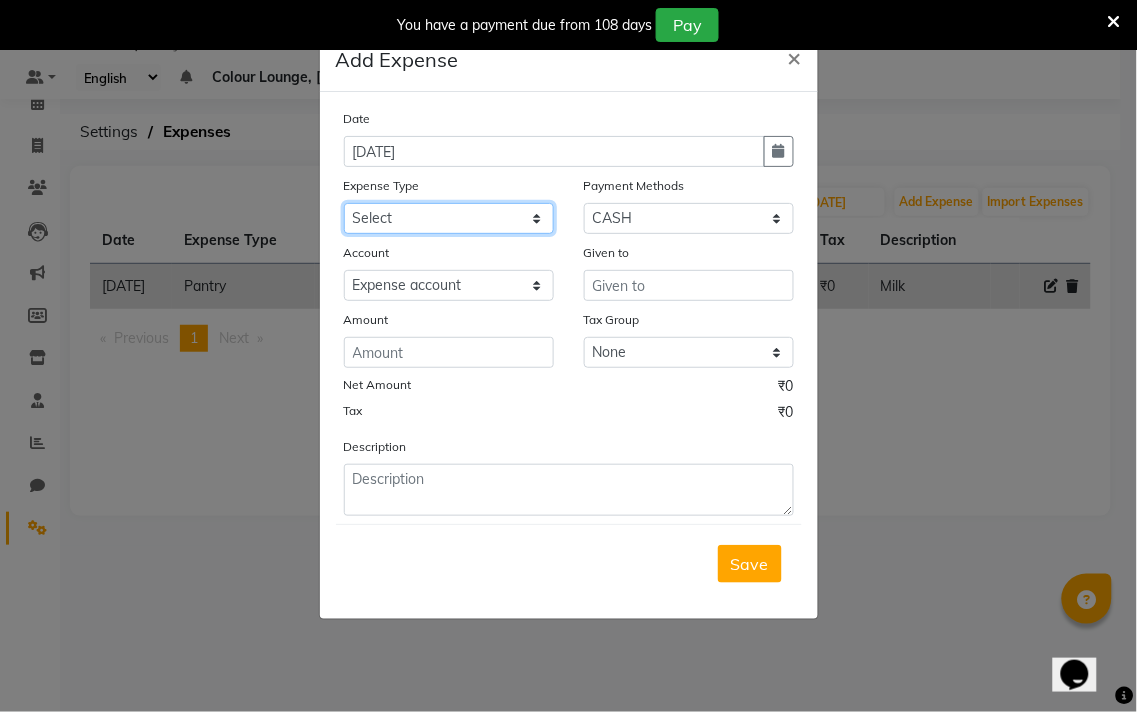 select on "18" 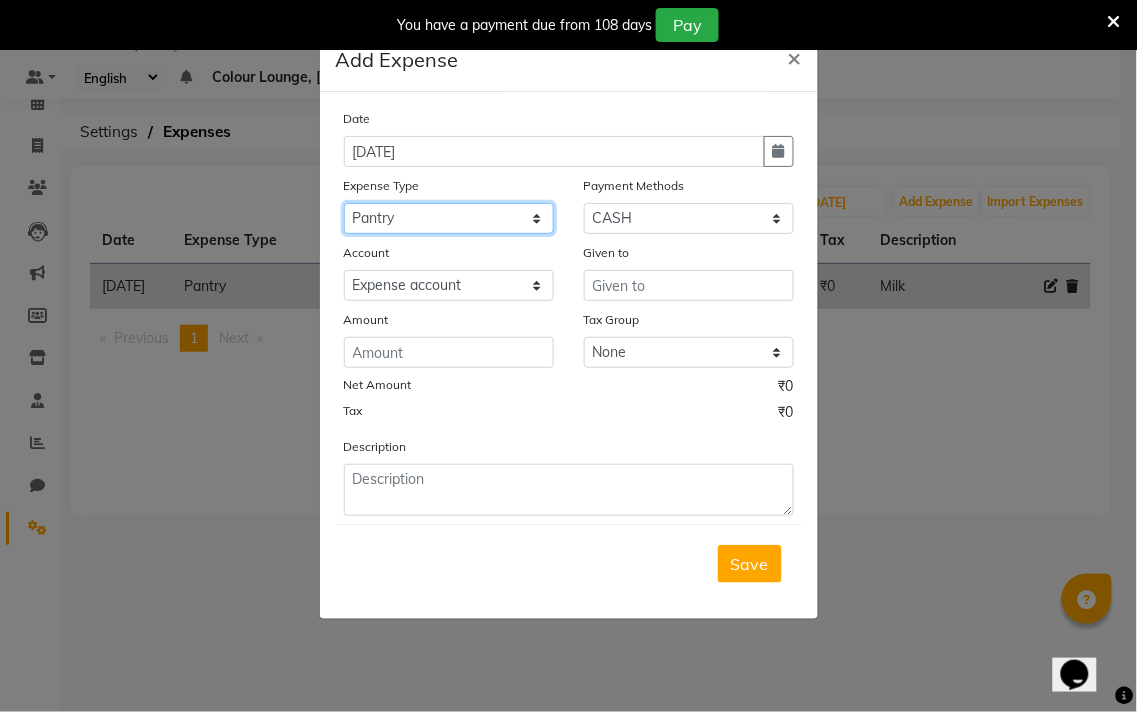 click on "Select Advance Salary Bank charges Car maintenance  Cash transfer to bank Cash transfer to hub Client Snacks Clinical charges Equipment Fuel Govt fee Incentive Insurance International purchase Loan Repayment Maintenance Marketing Miscellaneous MRA Other Pantry Product Rent Salary Staff Snacks Tax Tea & Refreshment Utilities" 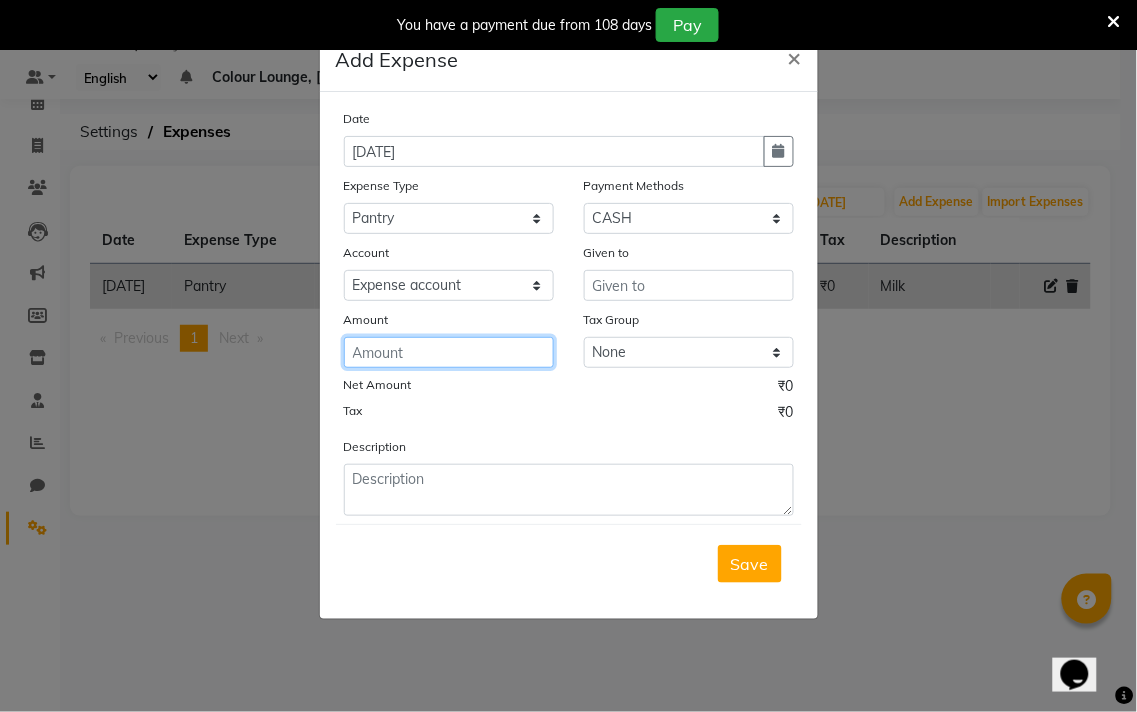 click 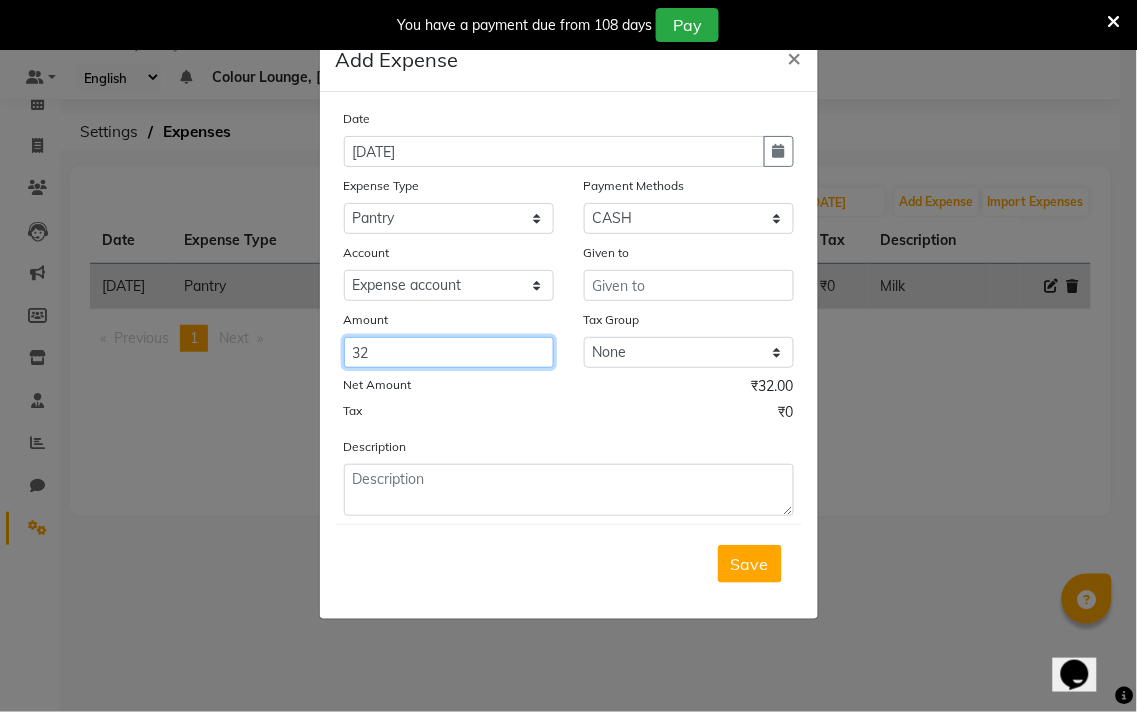 type on "32" 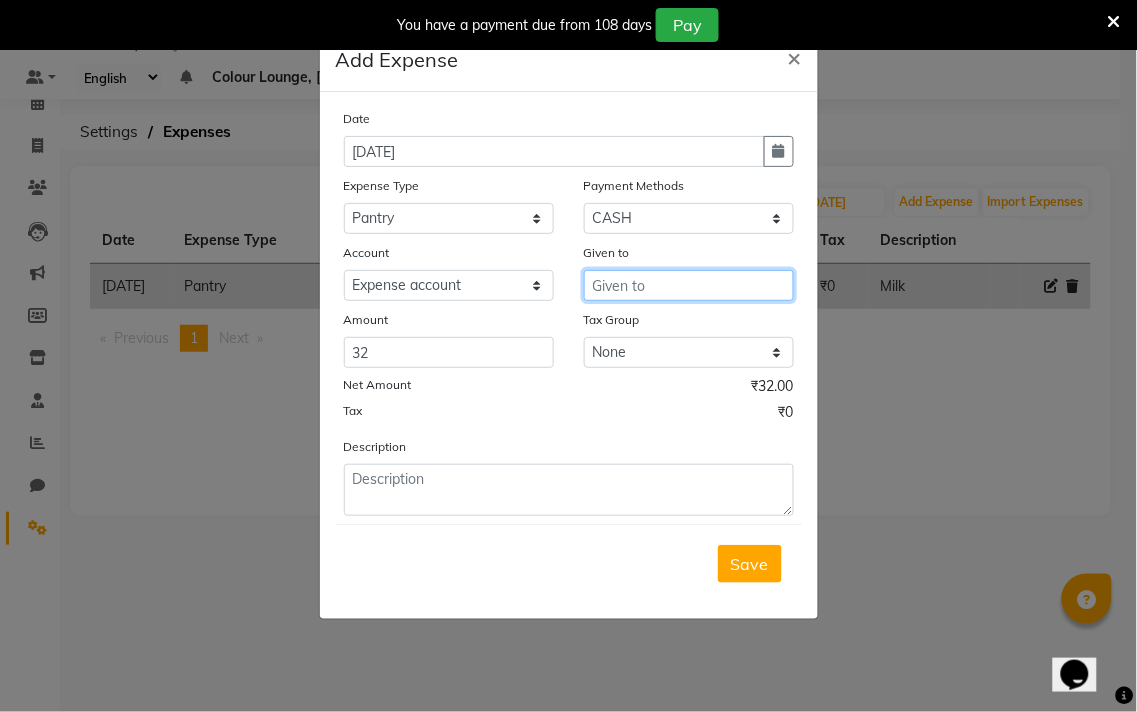 click at bounding box center (689, 285) 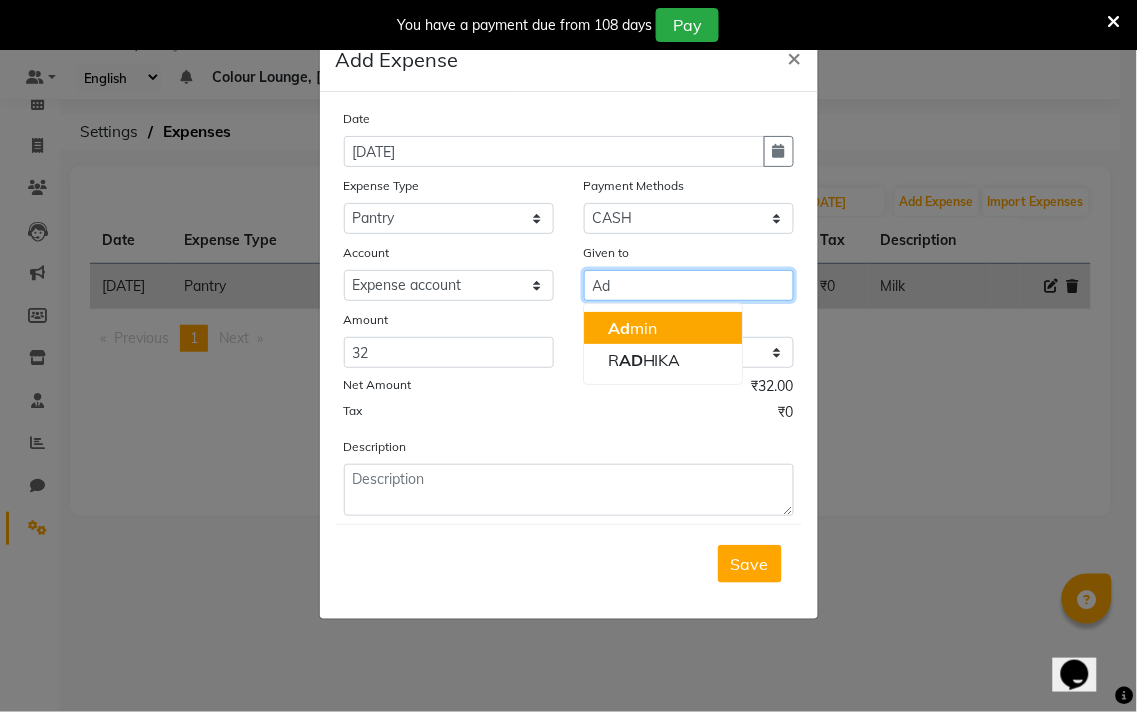 click on "Ad min" at bounding box center (663, 328) 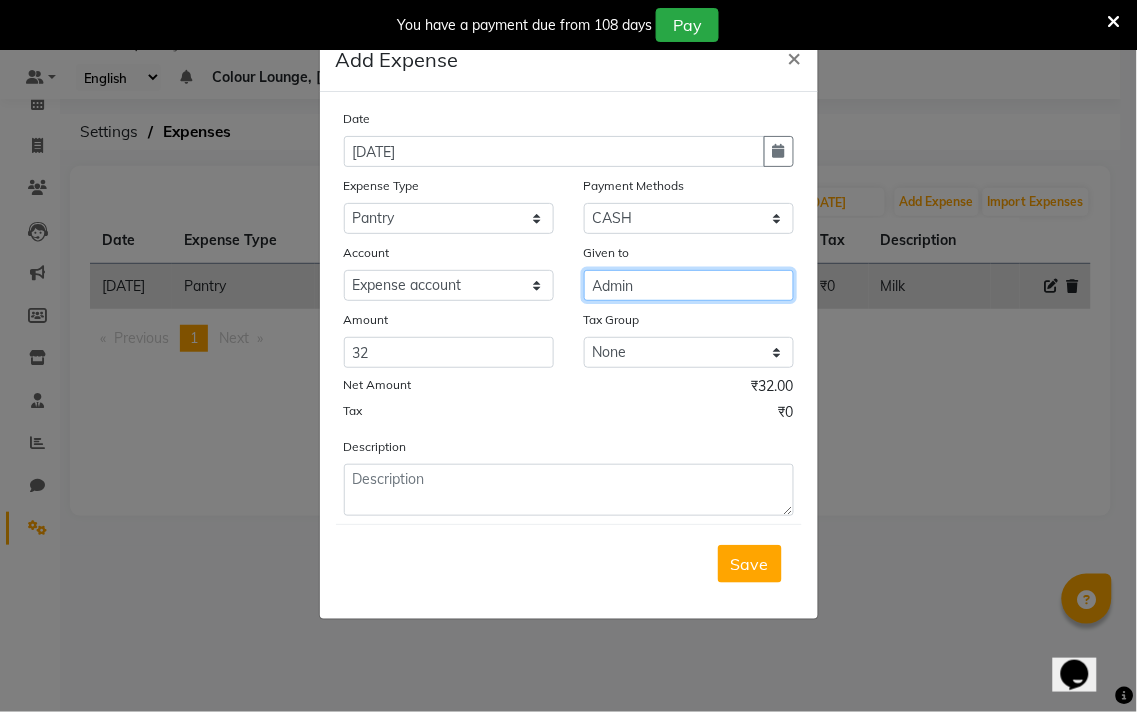 type on "Admin" 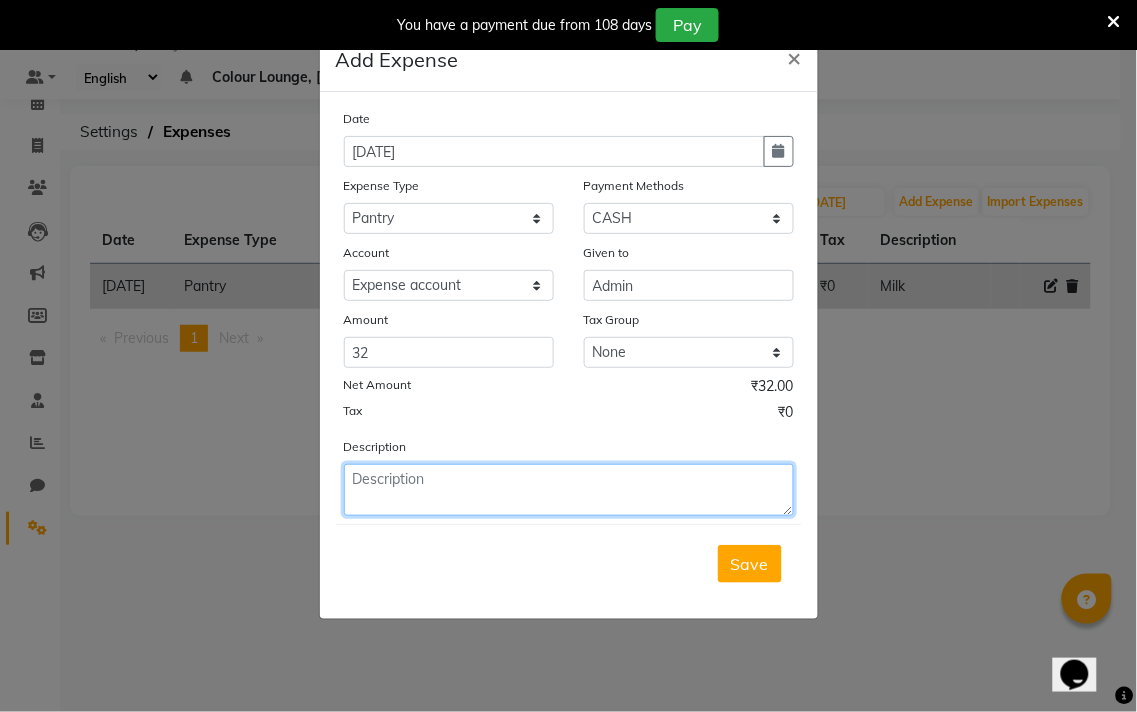 click 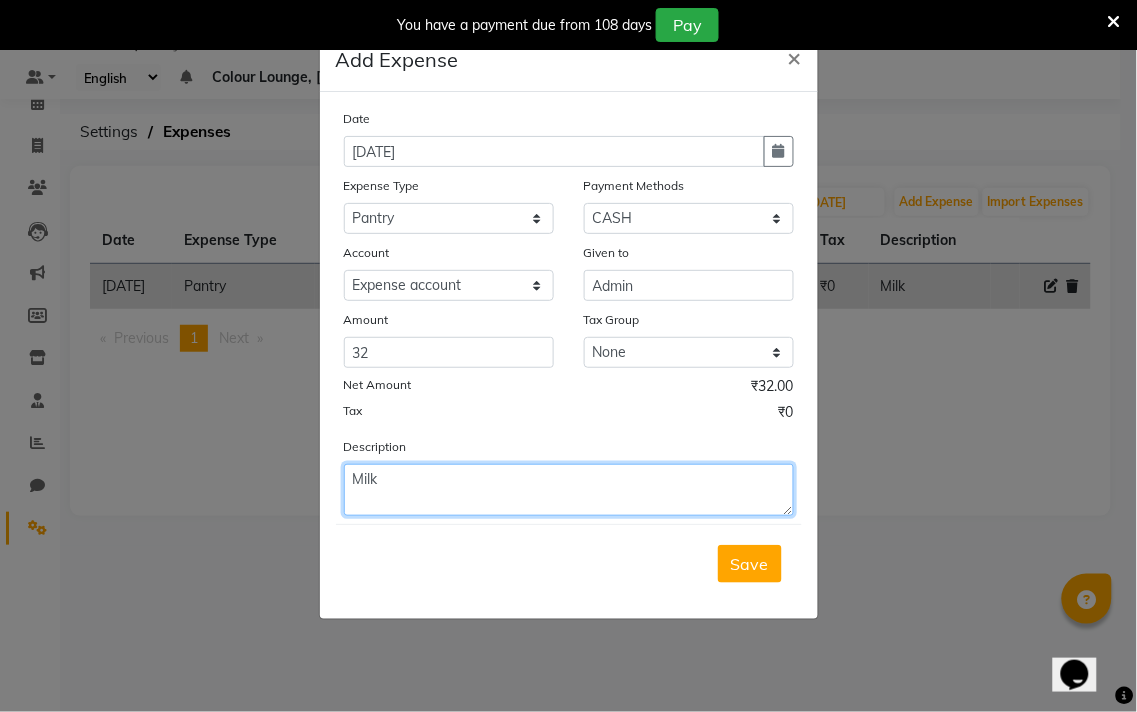 type on "Milk" 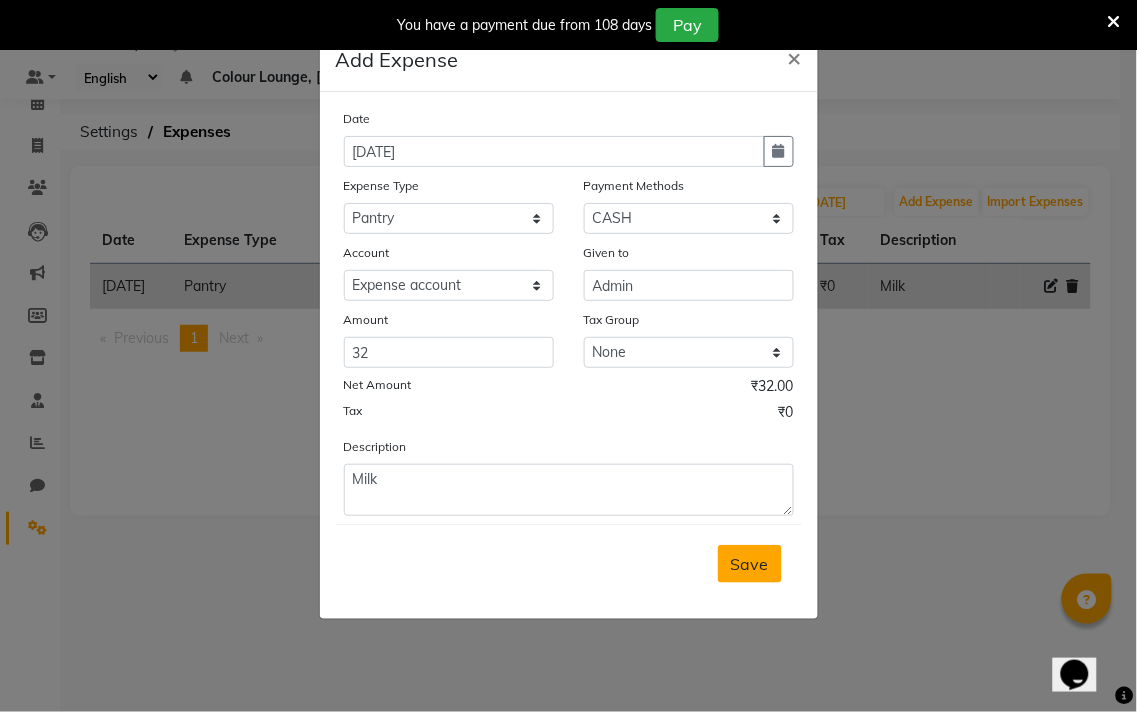 click on "Save" at bounding box center [750, 564] 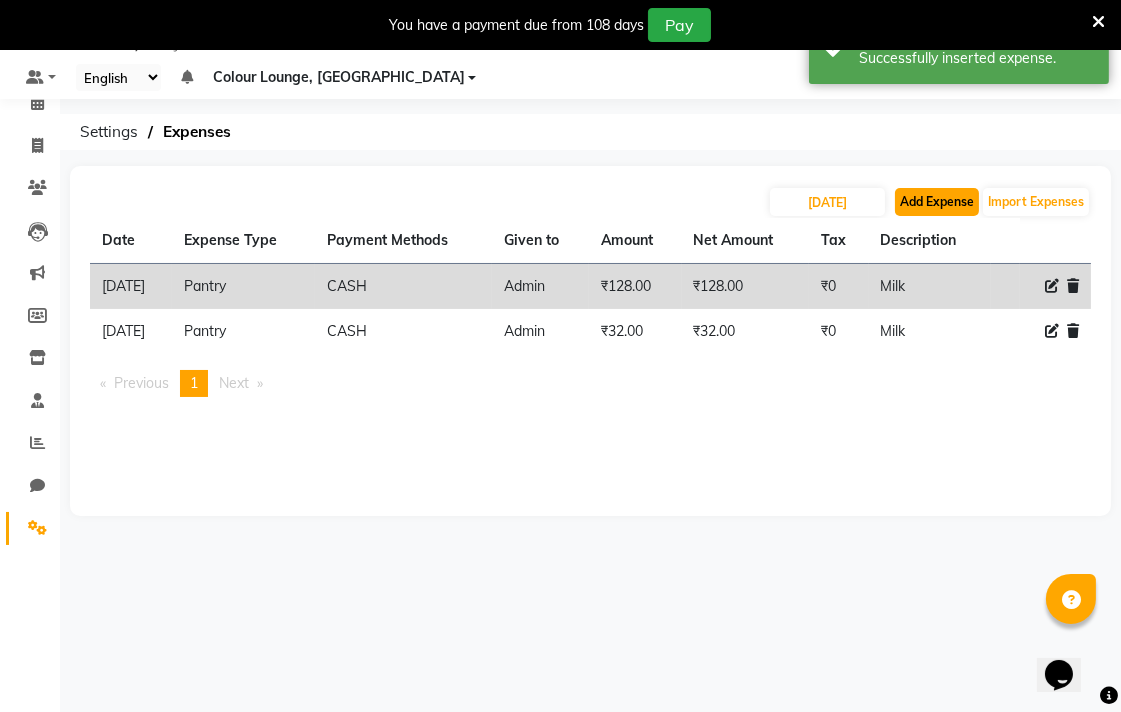 click on "Add Expense" 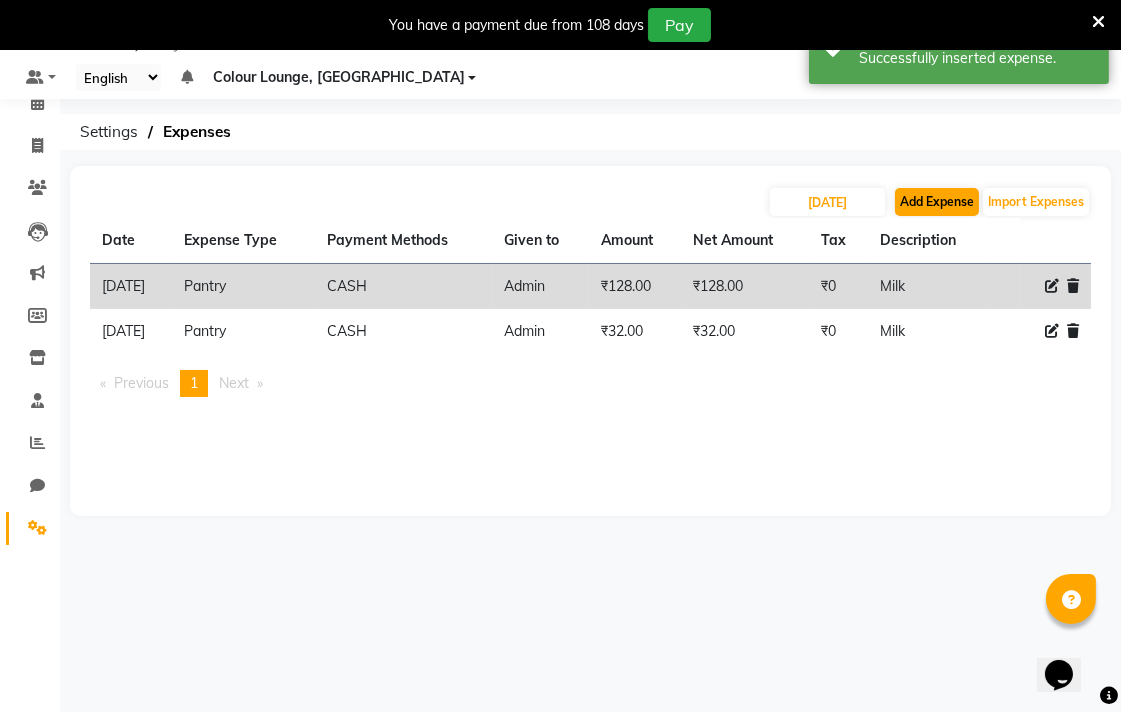 select on "1" 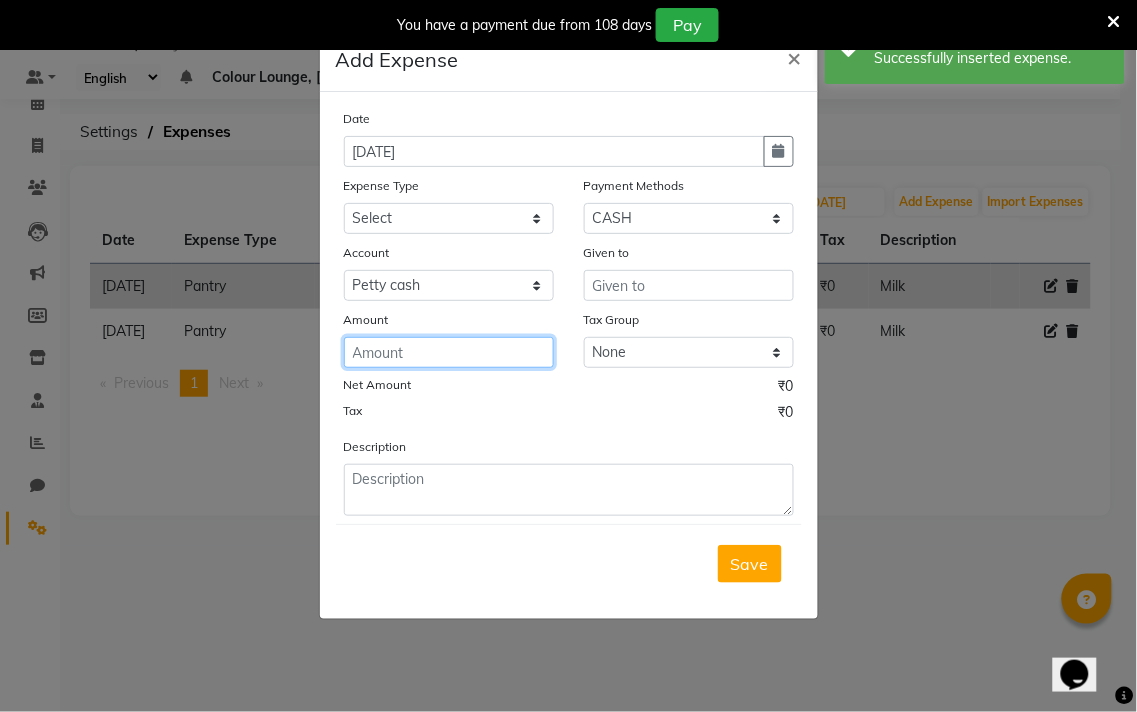 click 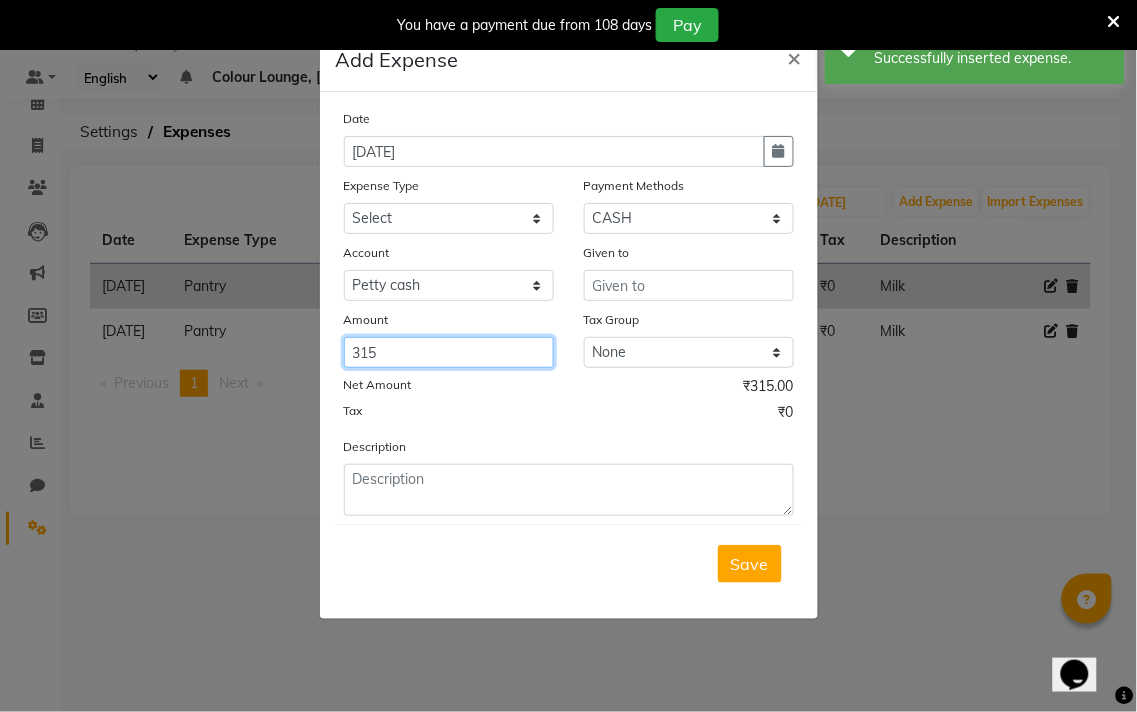 type on "315" 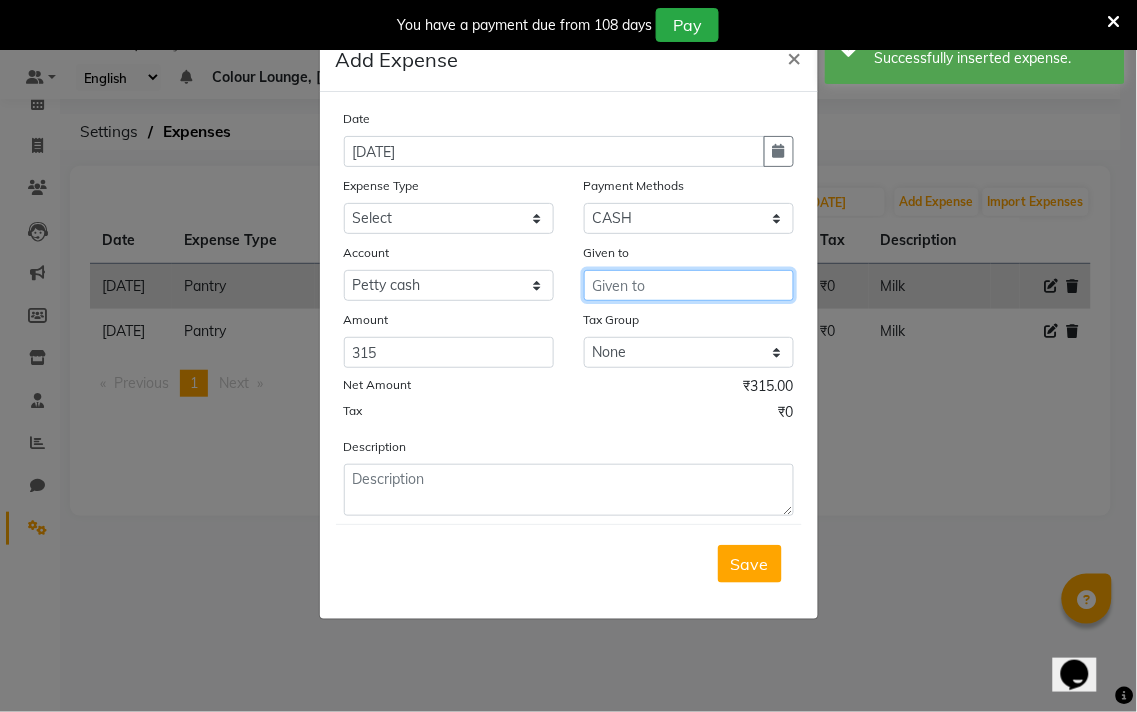 click at bounding box center (689, 285) 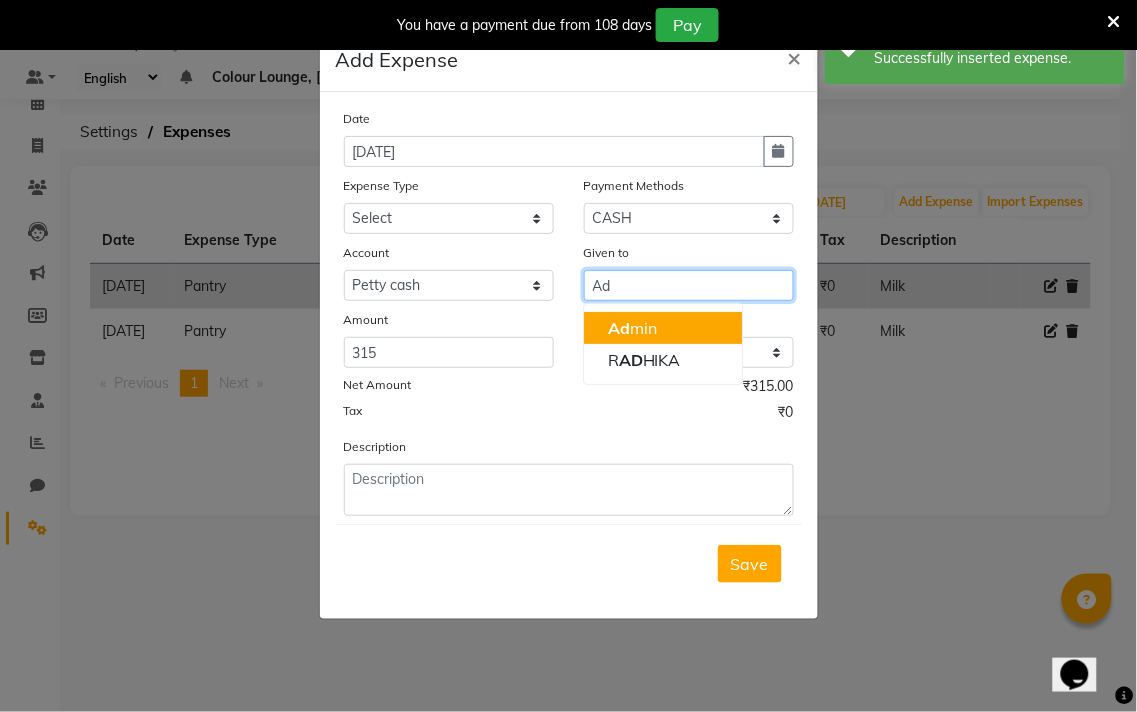 click on "Ad min" at bounding box center [663, 328] 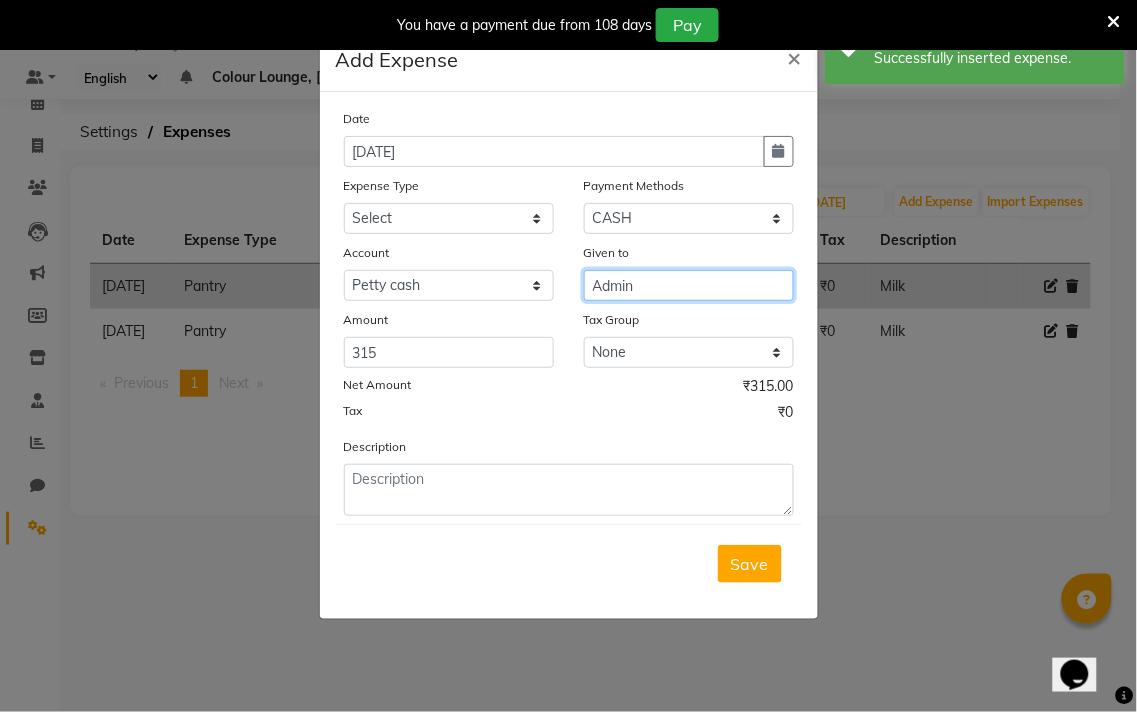 type on "Admin" 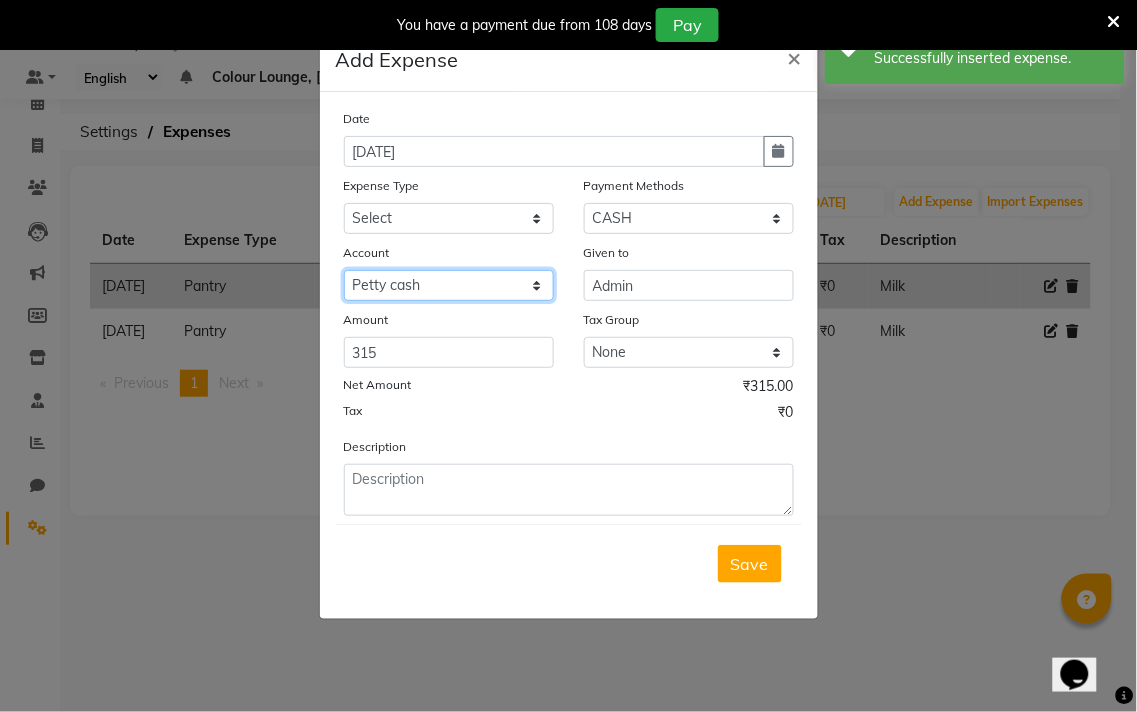 click on "Select [PERSON_NAME] cash Default account Expense account" 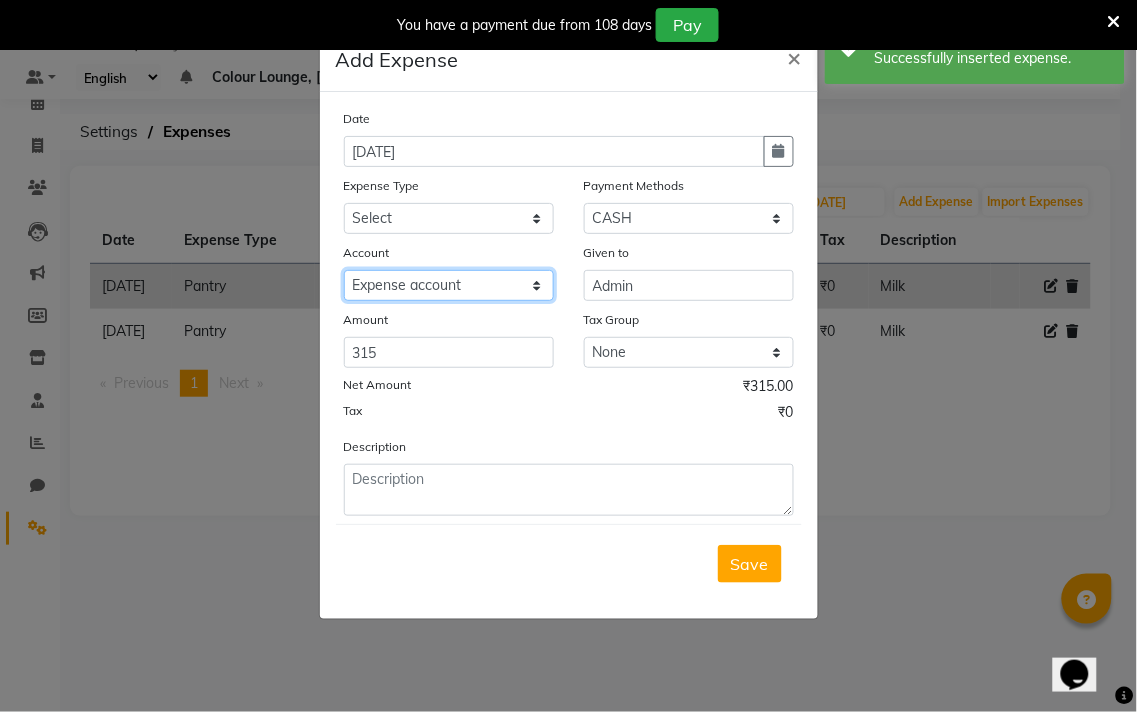 click on "Select [PERSON_NAME] cash Default account Expense account" 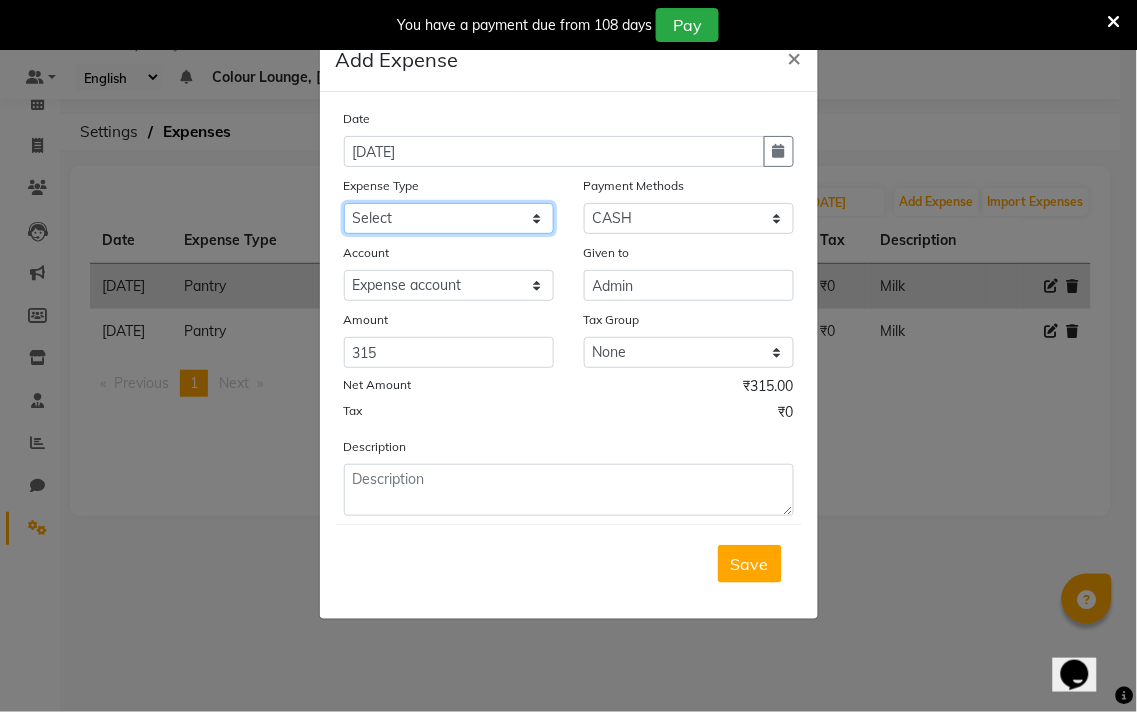 click on "Select Advance Salary Bank charges Car maintenance  Cash transfer to bank Cash transfer to hub Client Snacks Clinical charges Equipment Fuel Govt fee Incentive Insurance International purchase Loan Repayment Maintenance Marketing Miscellaneous MRA Other Pantry Product Rent Salary Staff Snacks Tax Tea & Refreshment Utilities" 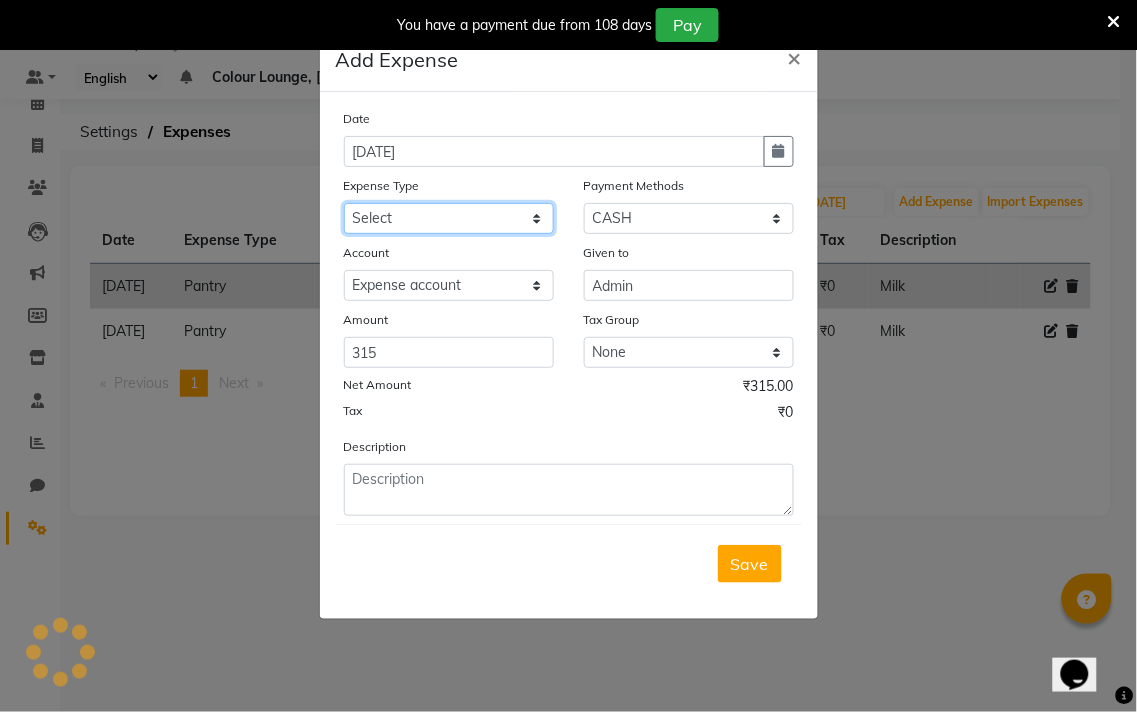 select on "18" 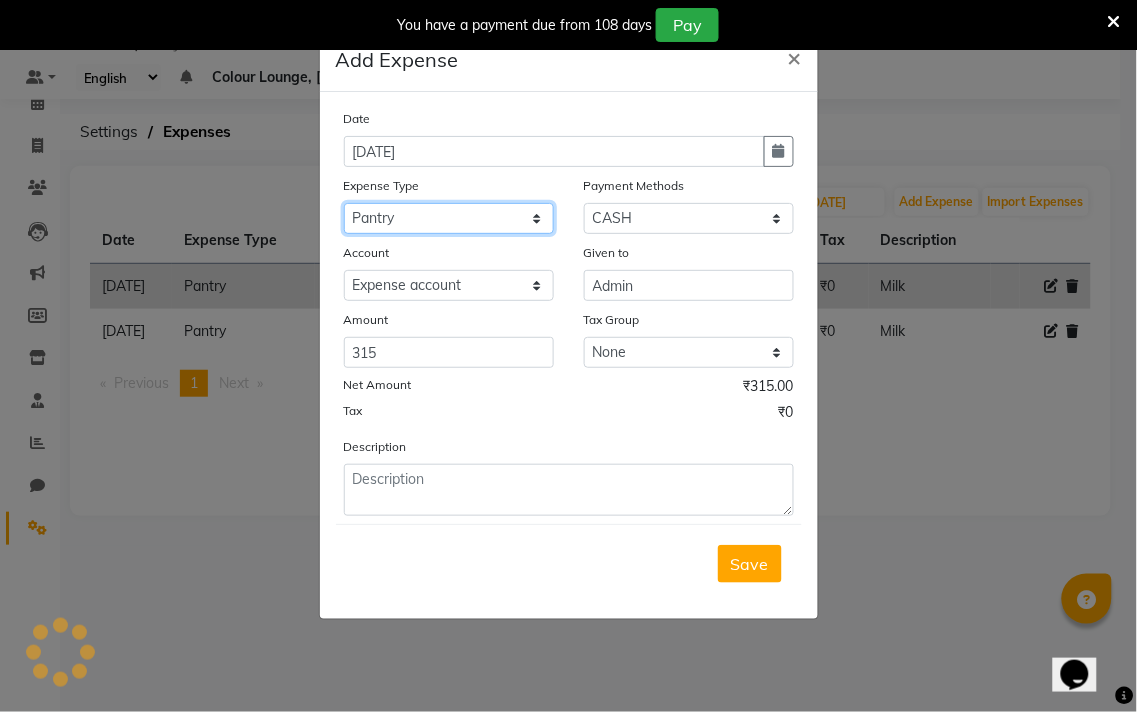 click on "Select Advance Salary Bank charges Car maintenance  Cash transfer to bank Cash transfer to hub Client Snacks Clinical charges Equipment Fuel Govt fee Incentive Insurance International purchase Loan Repayment Maintenance Marketing Miscellaneous MRA Other Pantry Product Rent Salary Staff Snacks Tax Tea & Refreshment Utilities" 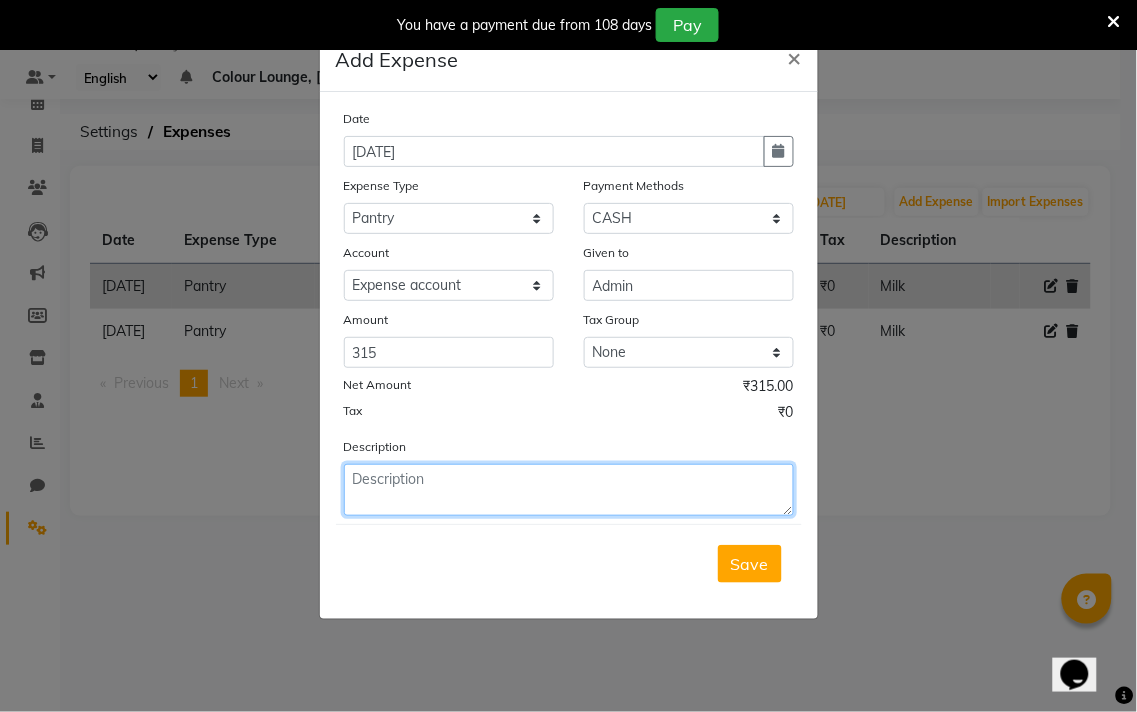 click 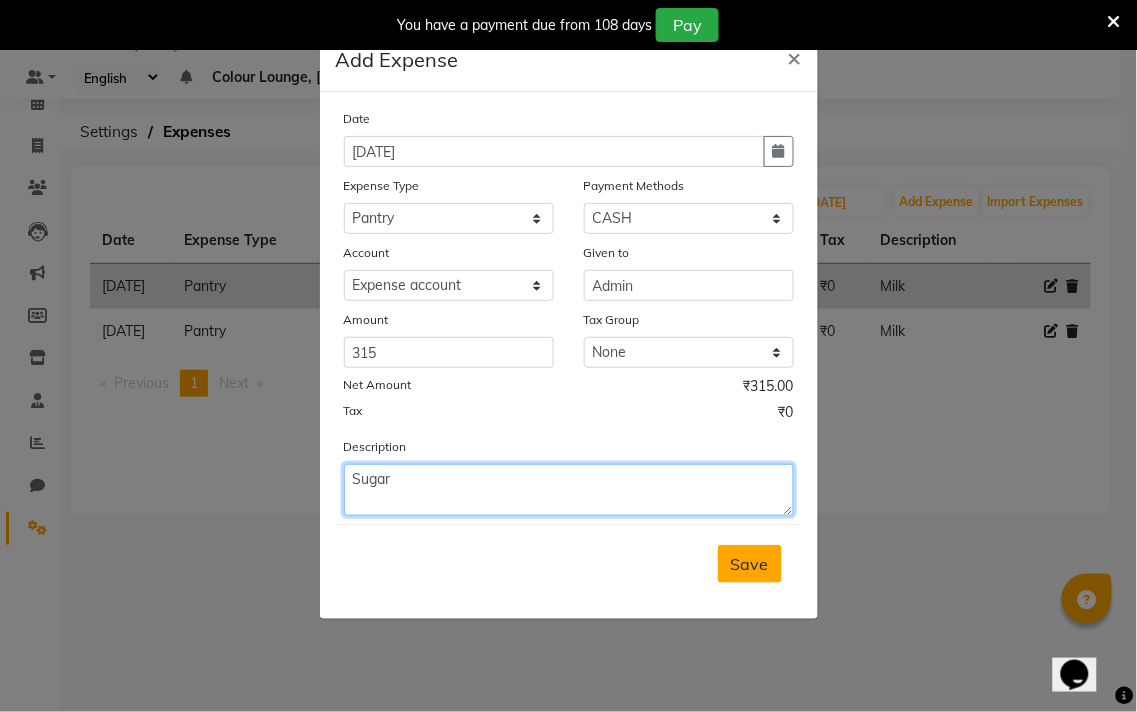 type on "Sugar" 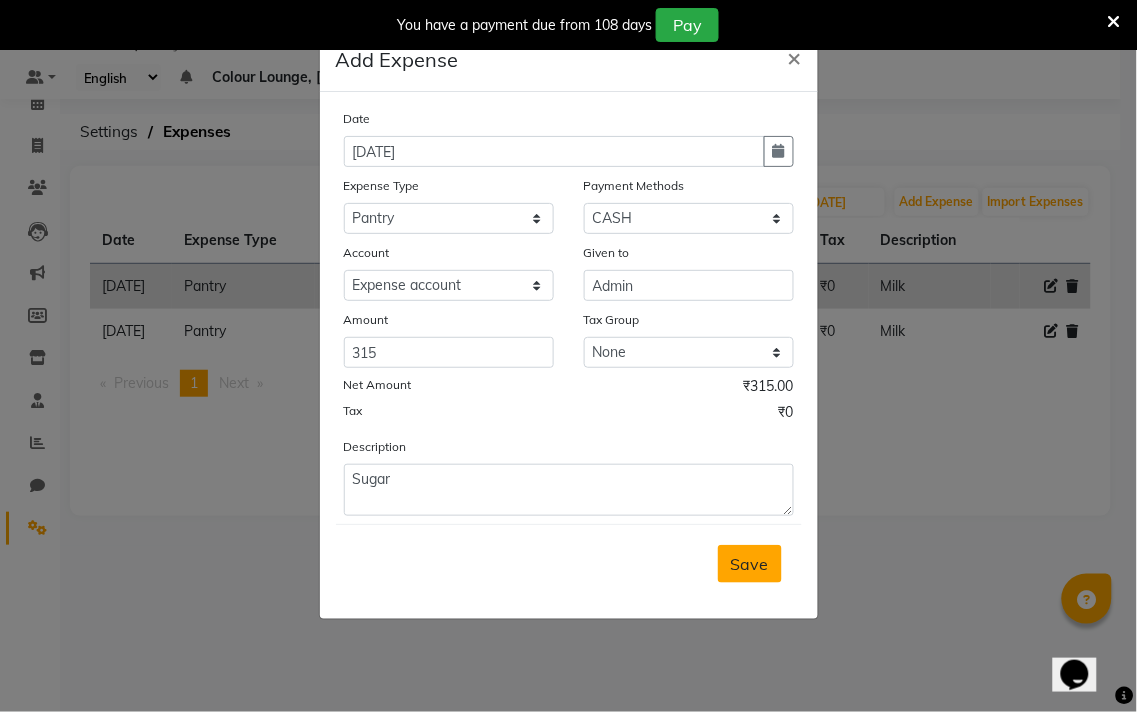 click on "Save" at bounding box center (750, 564) 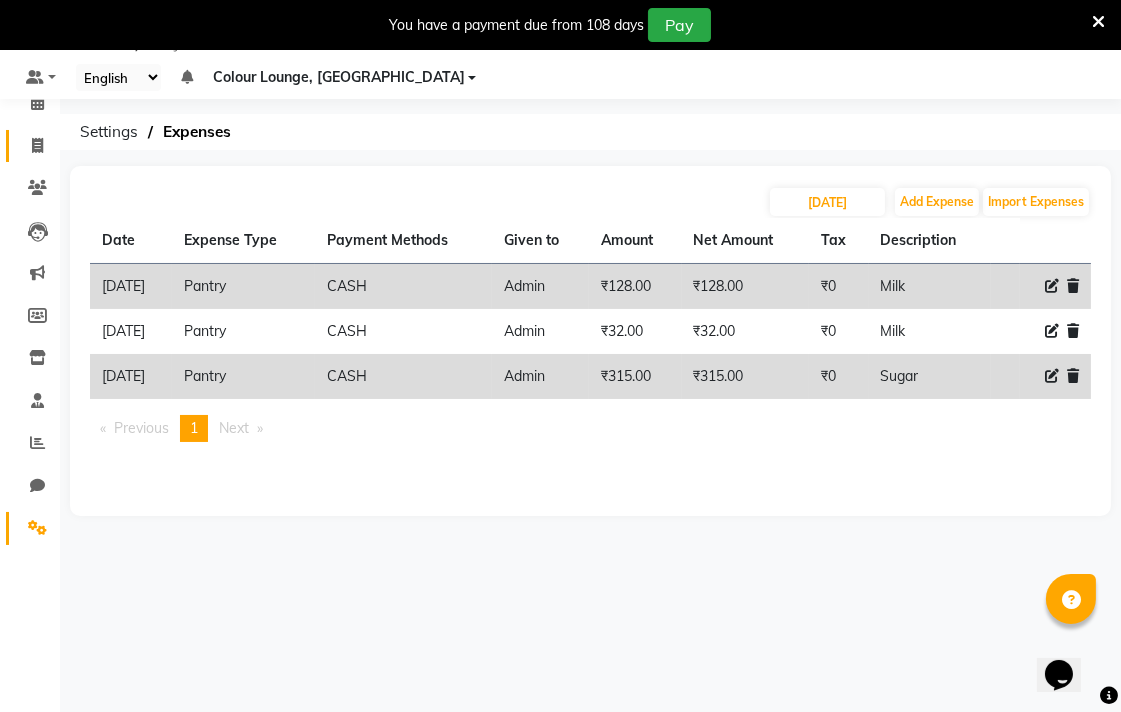 click 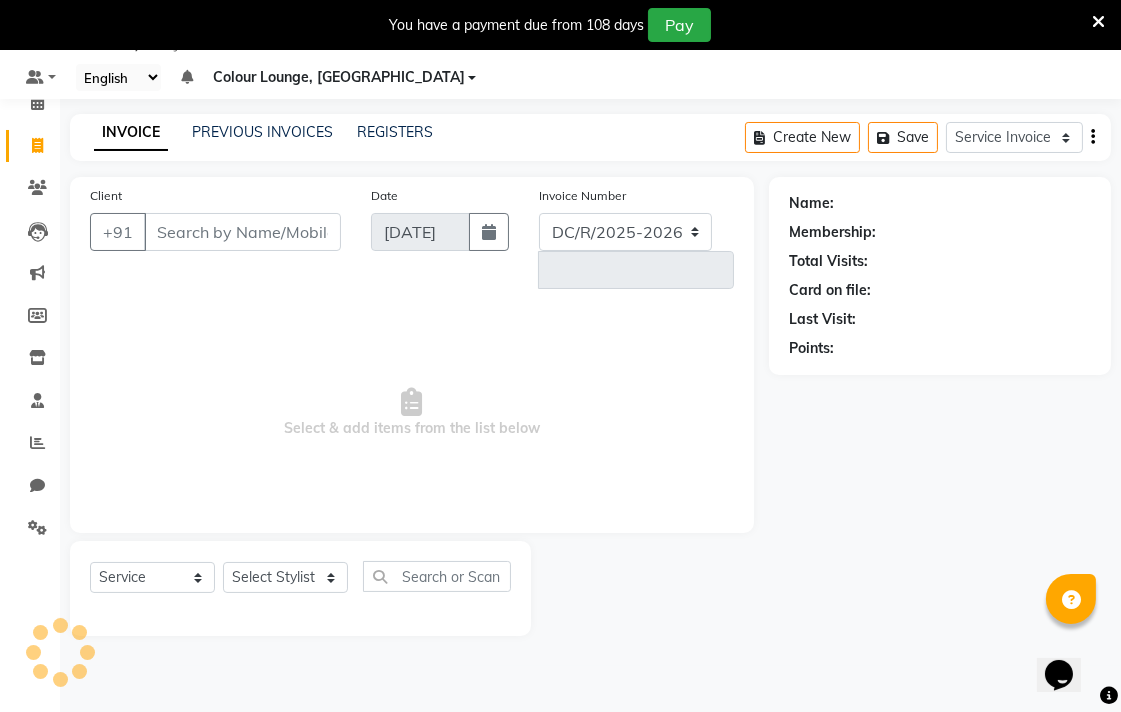 select on "8013" 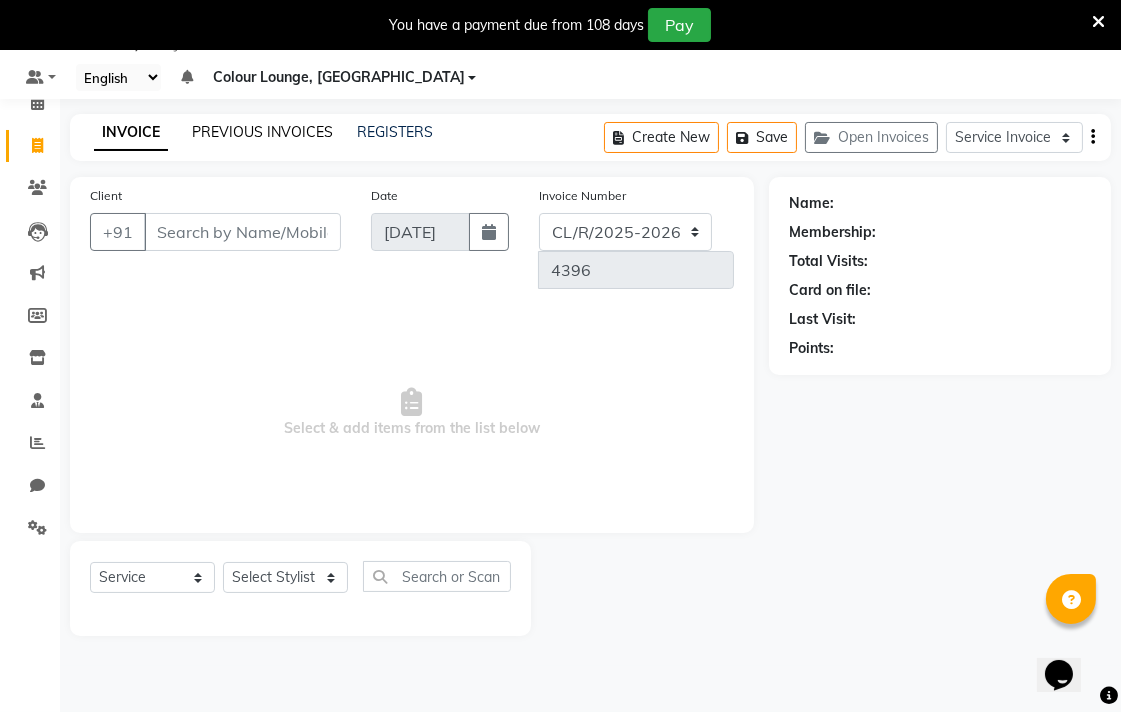 click on "PREVIOUS INVOICES" 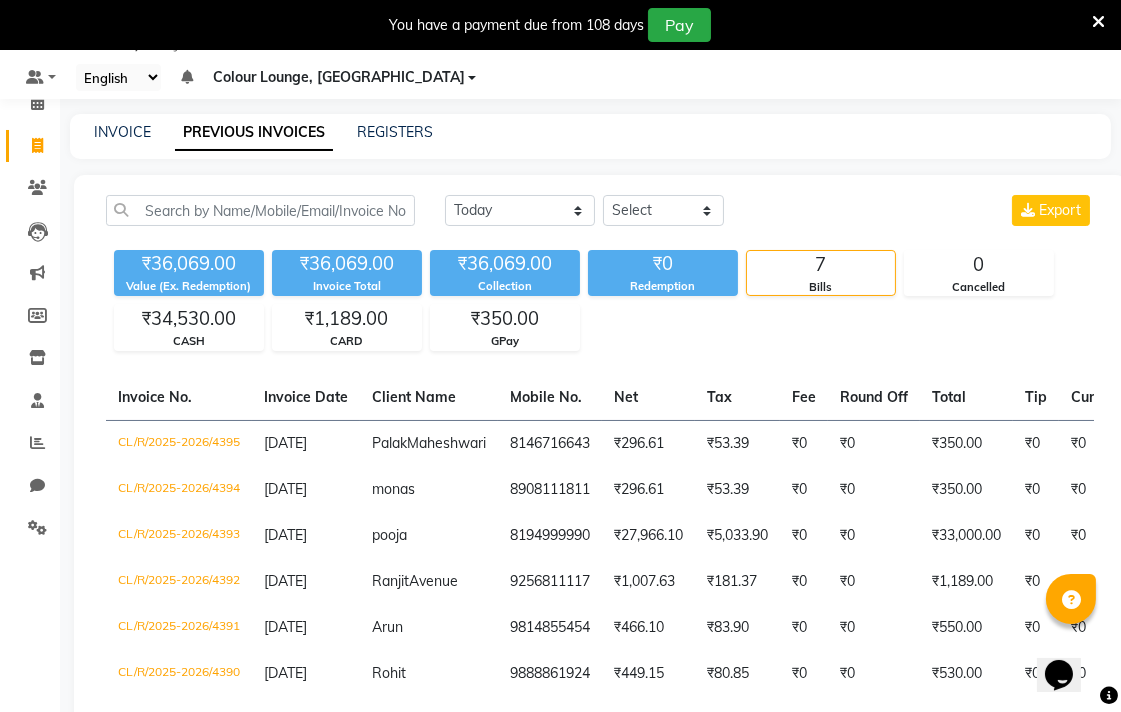 click 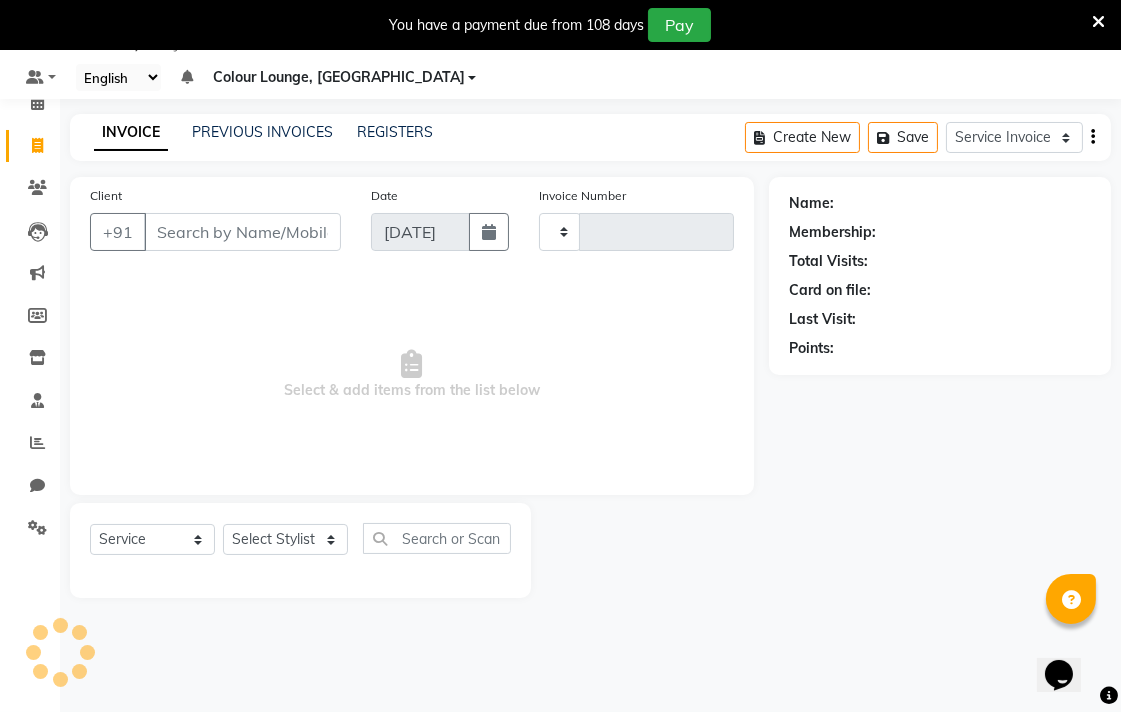 type on "4396" 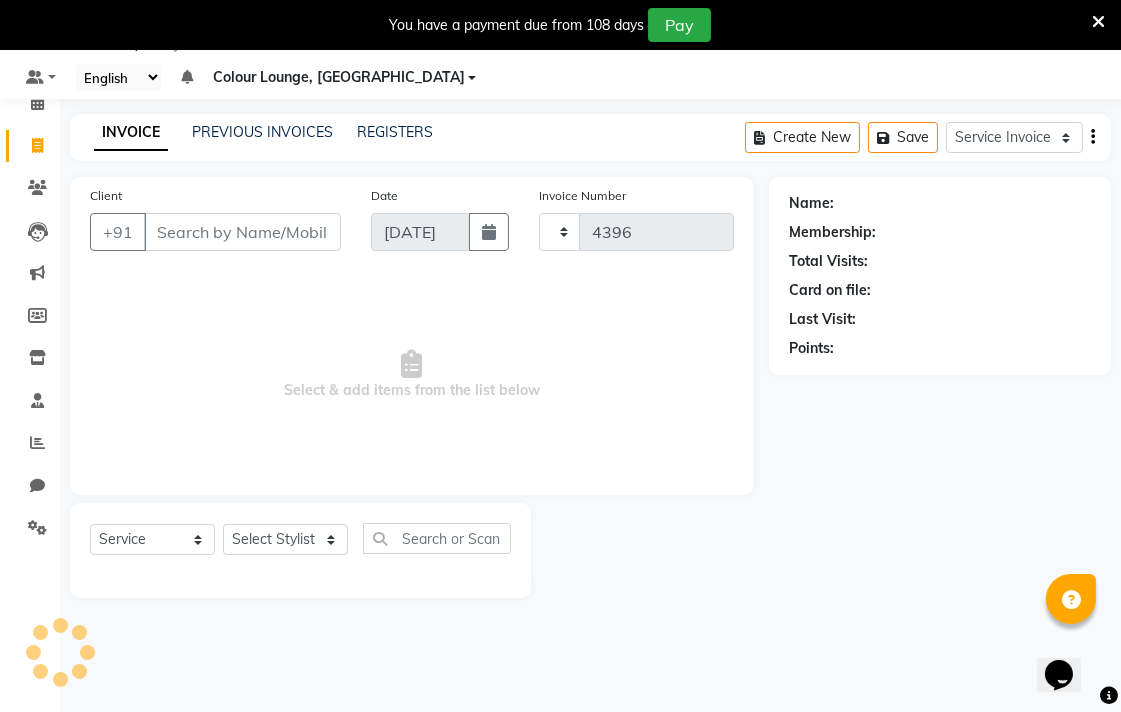 select on "8013" 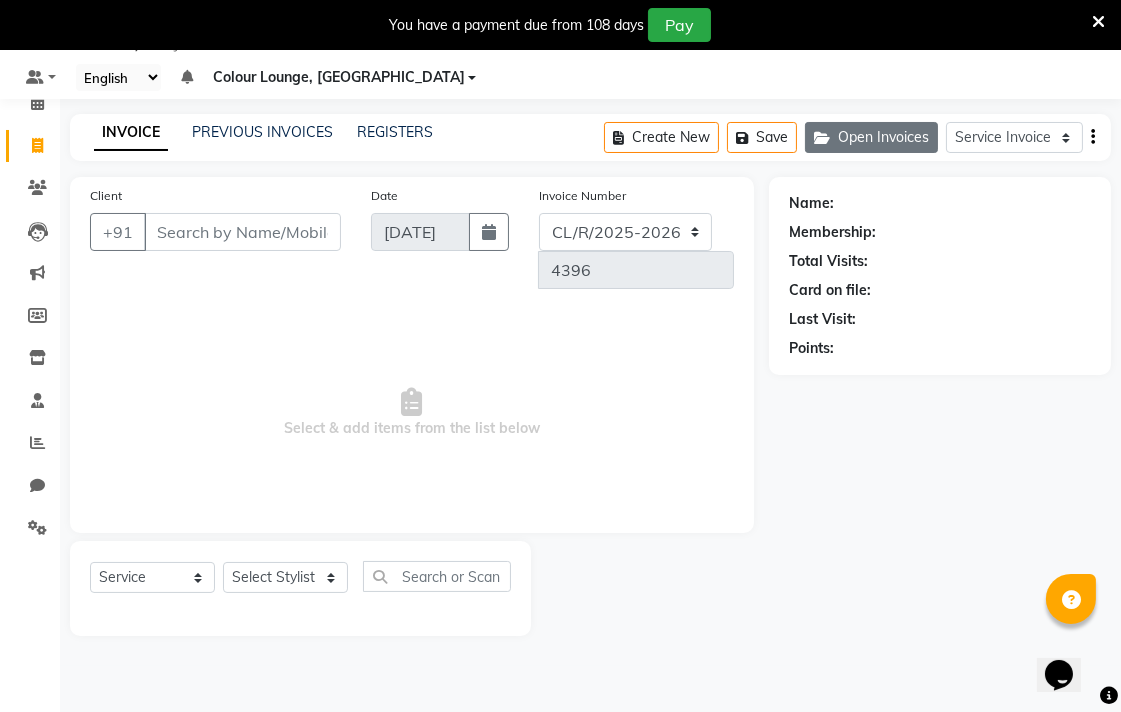 click on "Open Invoices" 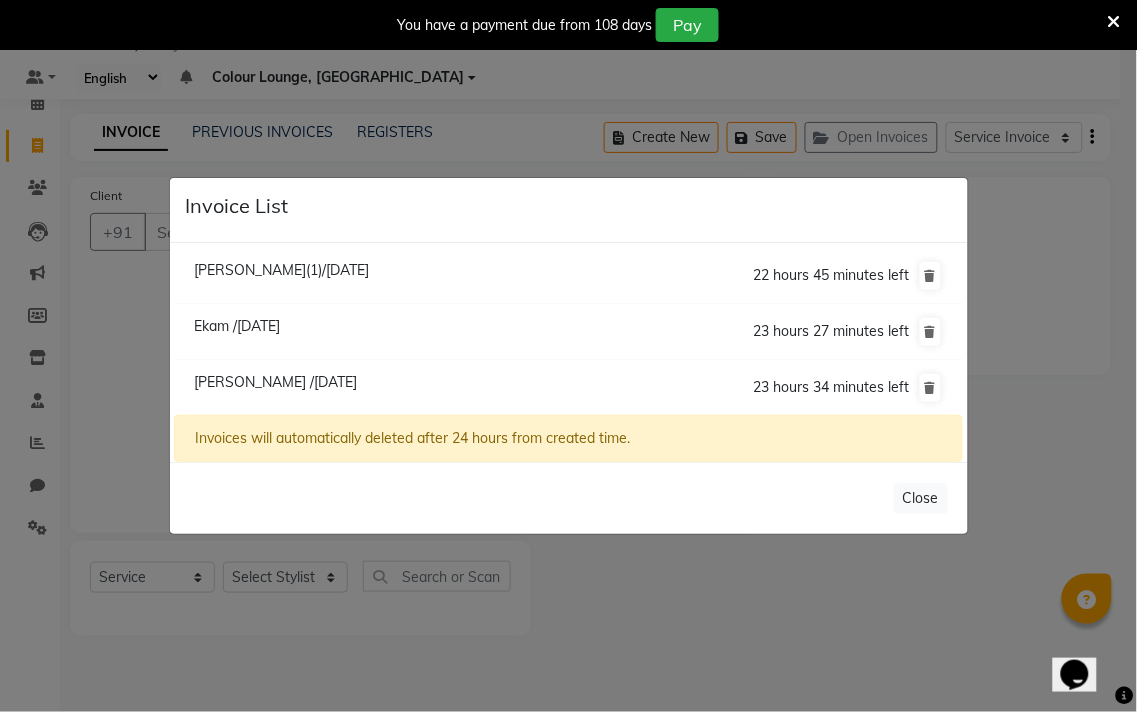 click on "Ekam /[DATE]  23 hours 27 minutes left" 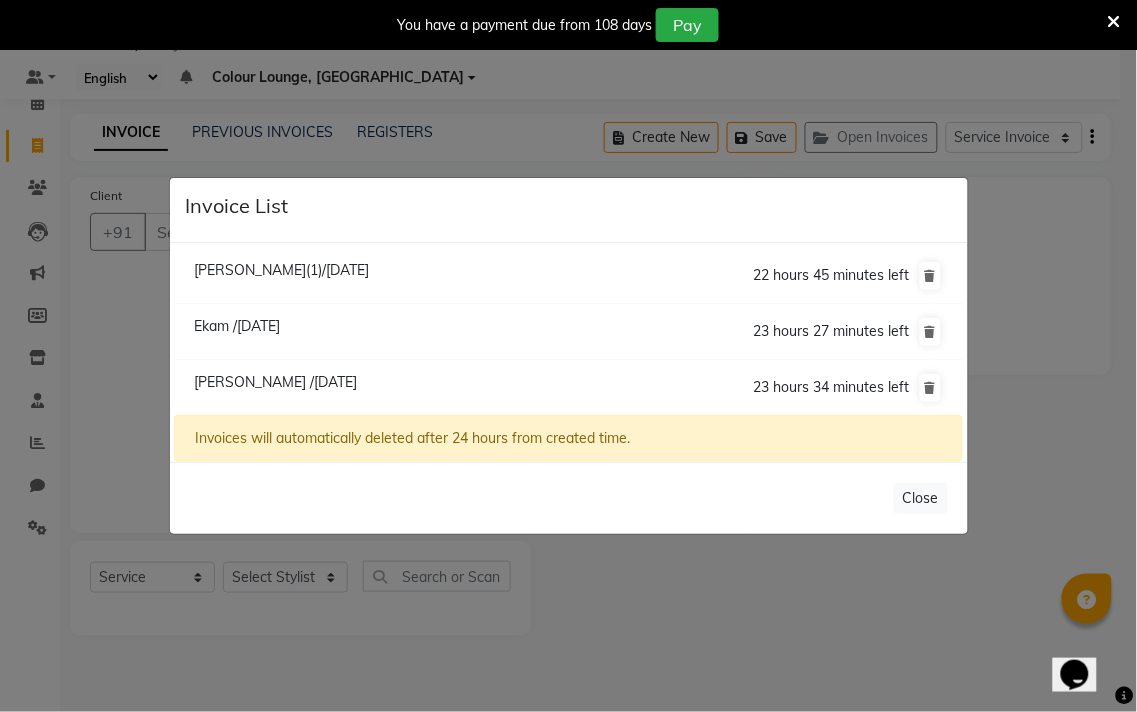 click on "Ekam /[DATE]" 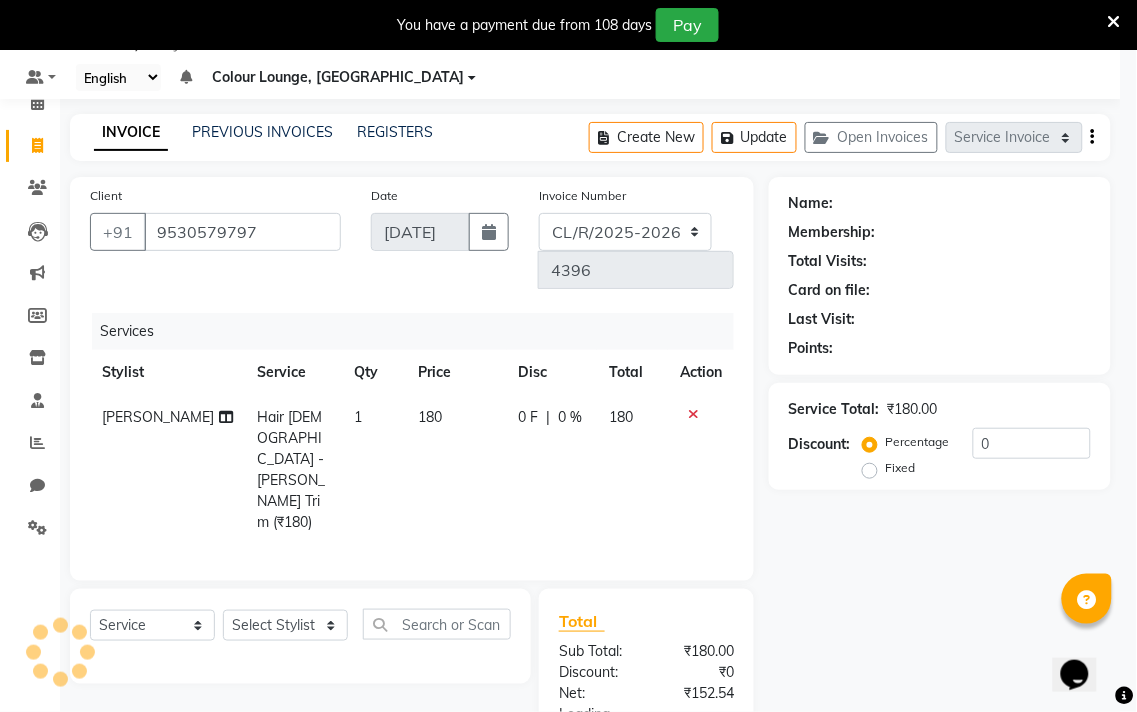 select on "1: Object" 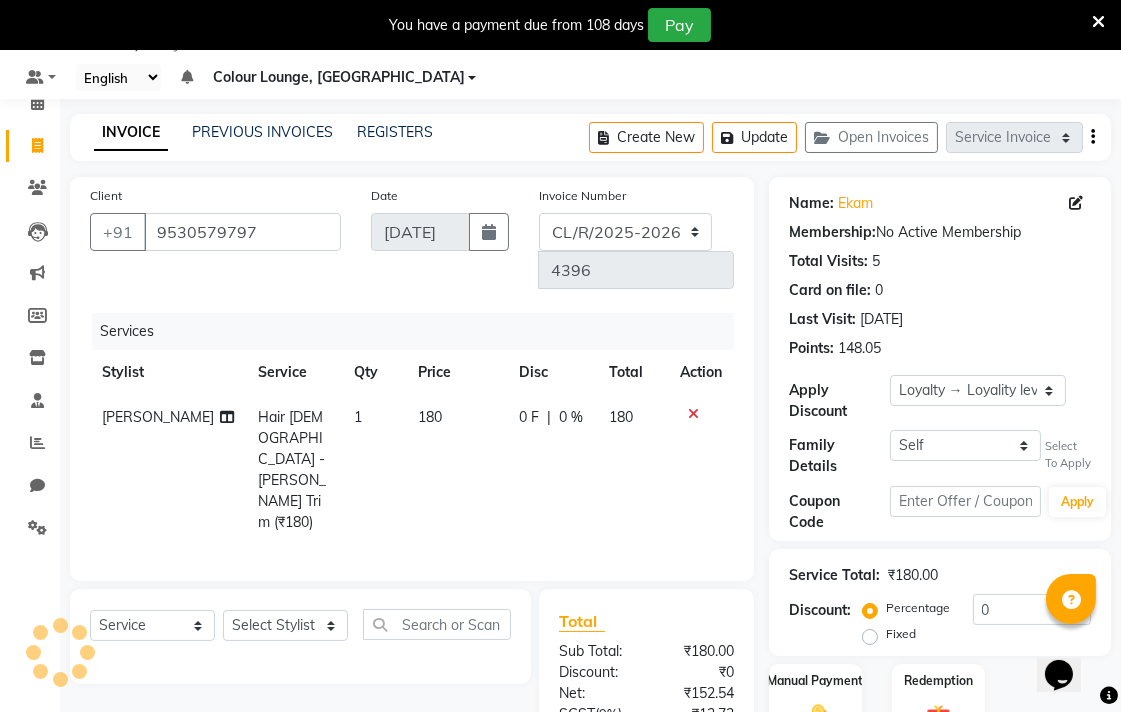 scroll, scrollTop: 166, scrollLeft: 0, axis: vertical 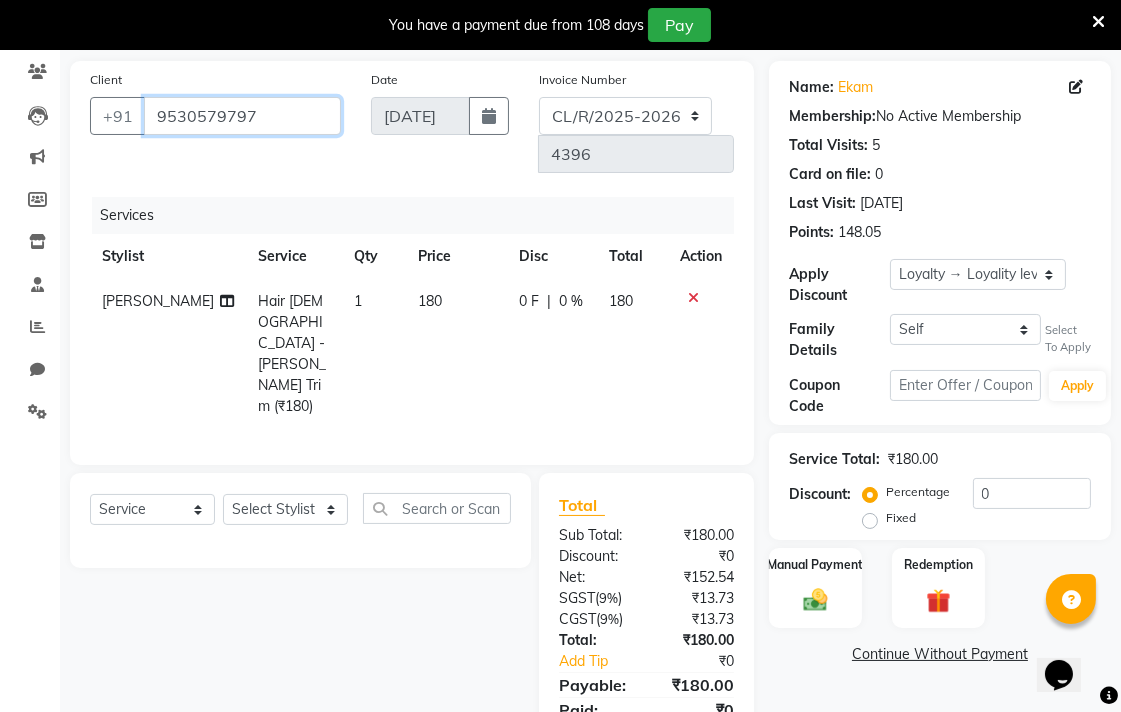 click on "9530579797" at bounding box center (242, 116) 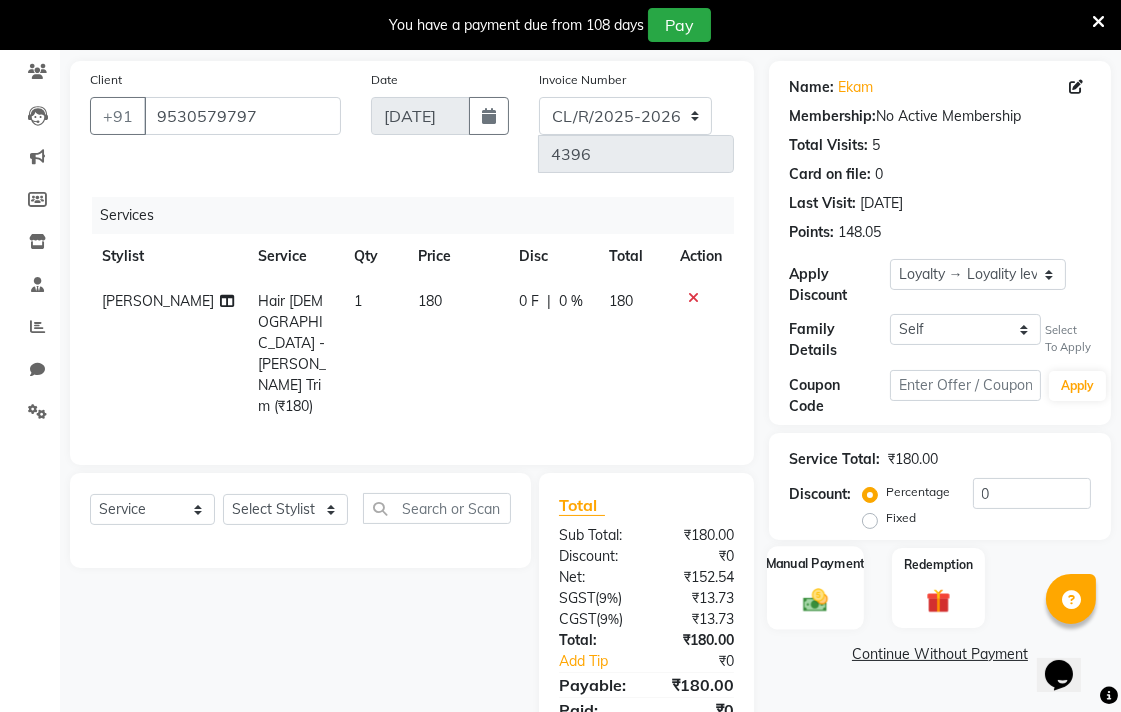 click on "Manual Payment" 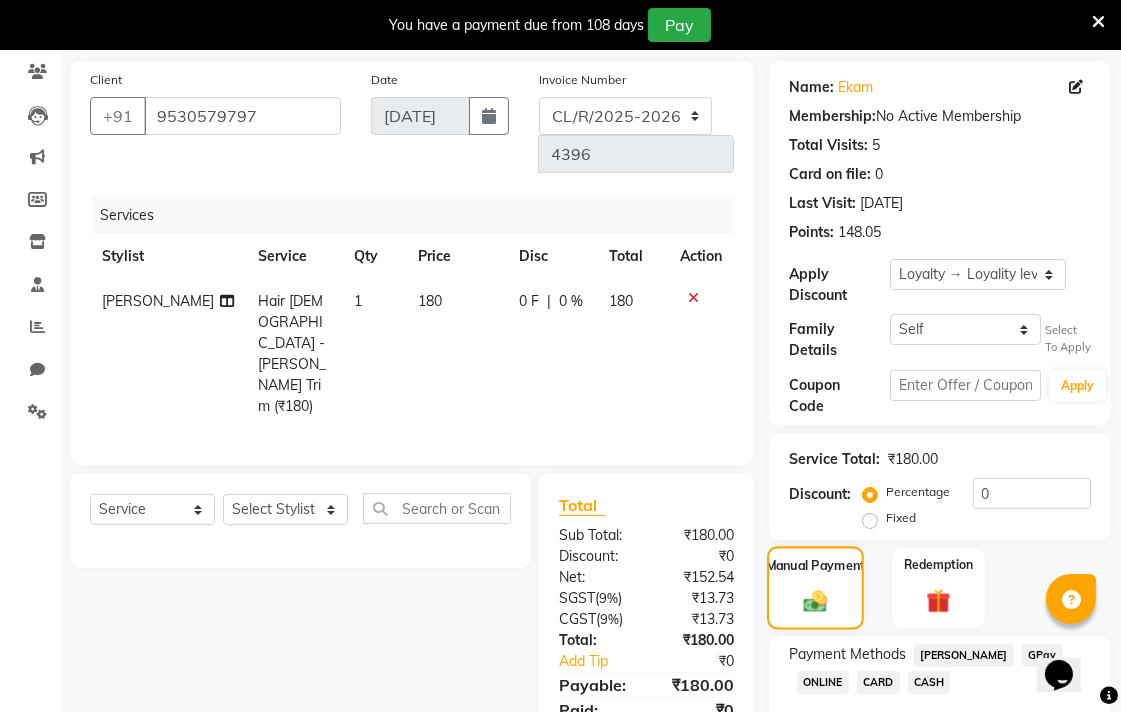 scroll, scrollTop: 281, scrollLeft: 0, axis: vertical 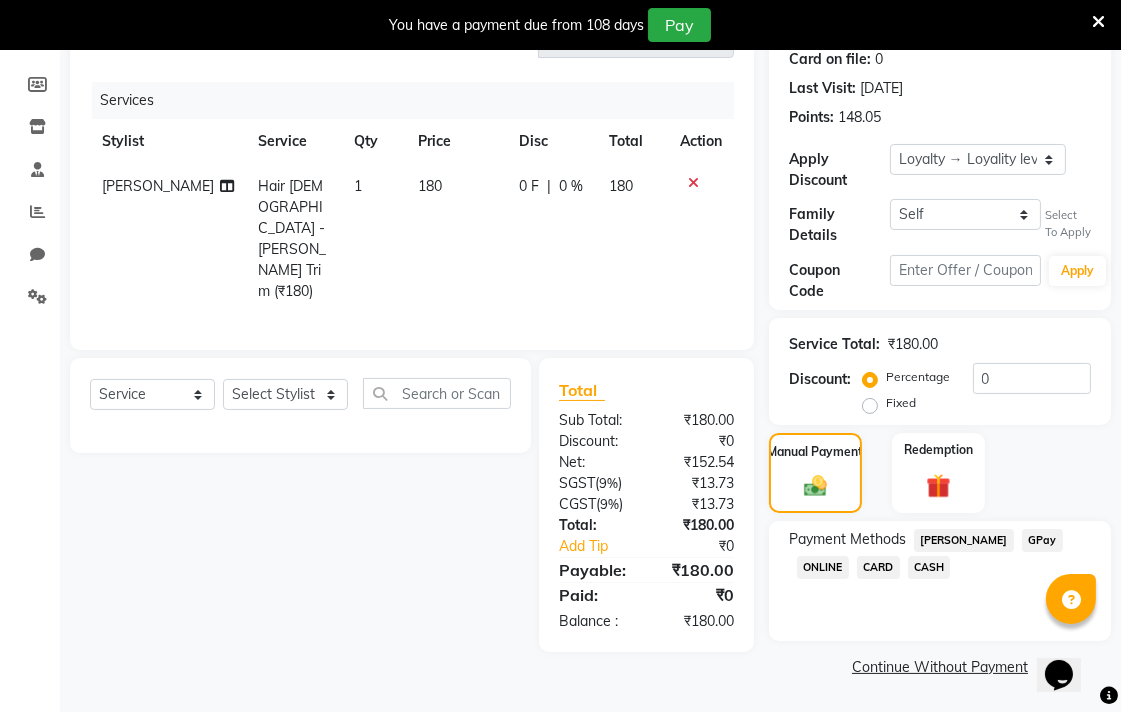 click on "CASH" 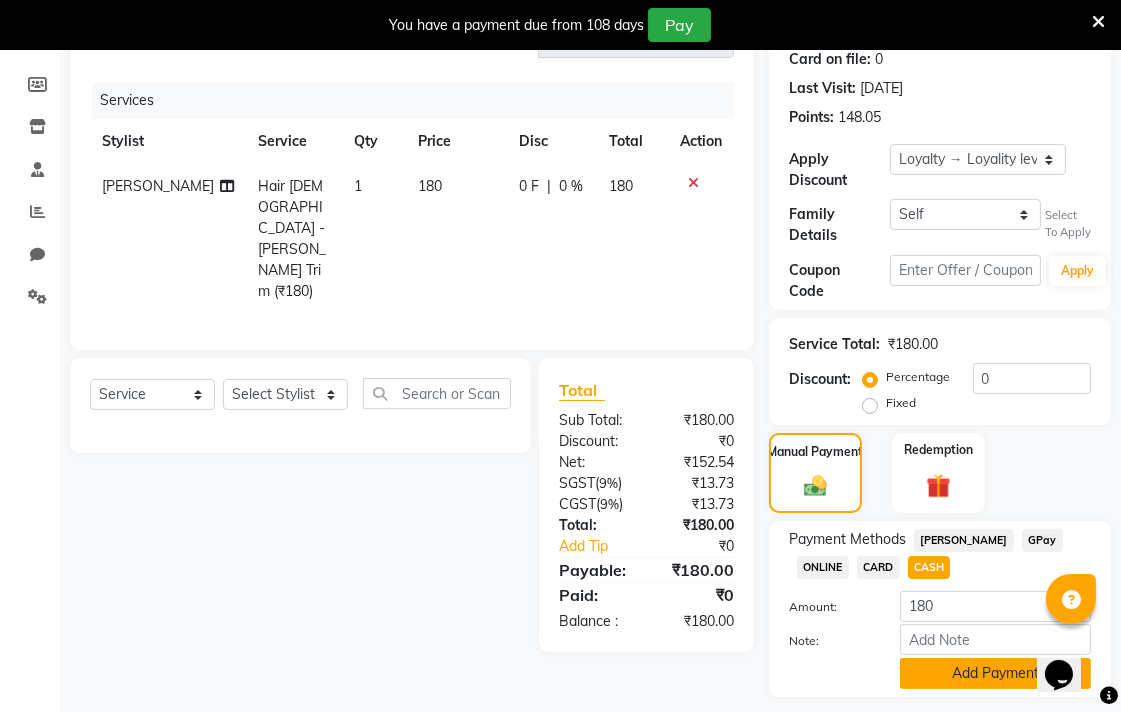 click on "Add Payment" 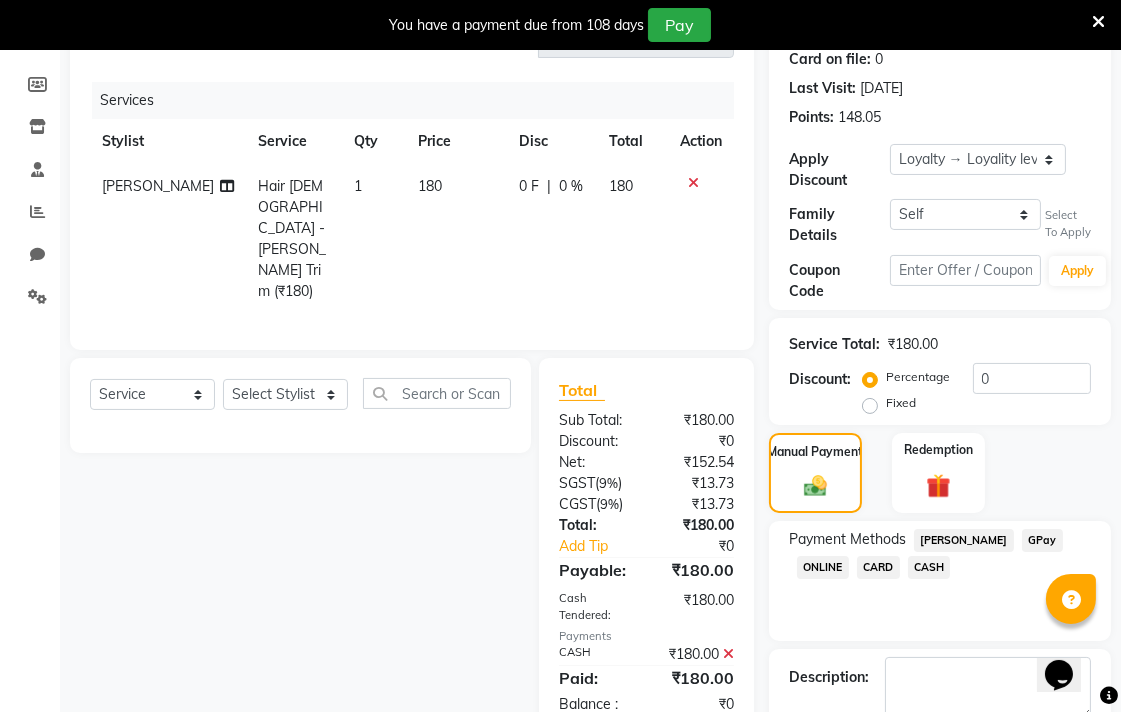 scroll, scrollTop: 411, scrollLeft: 0, axis: vertical 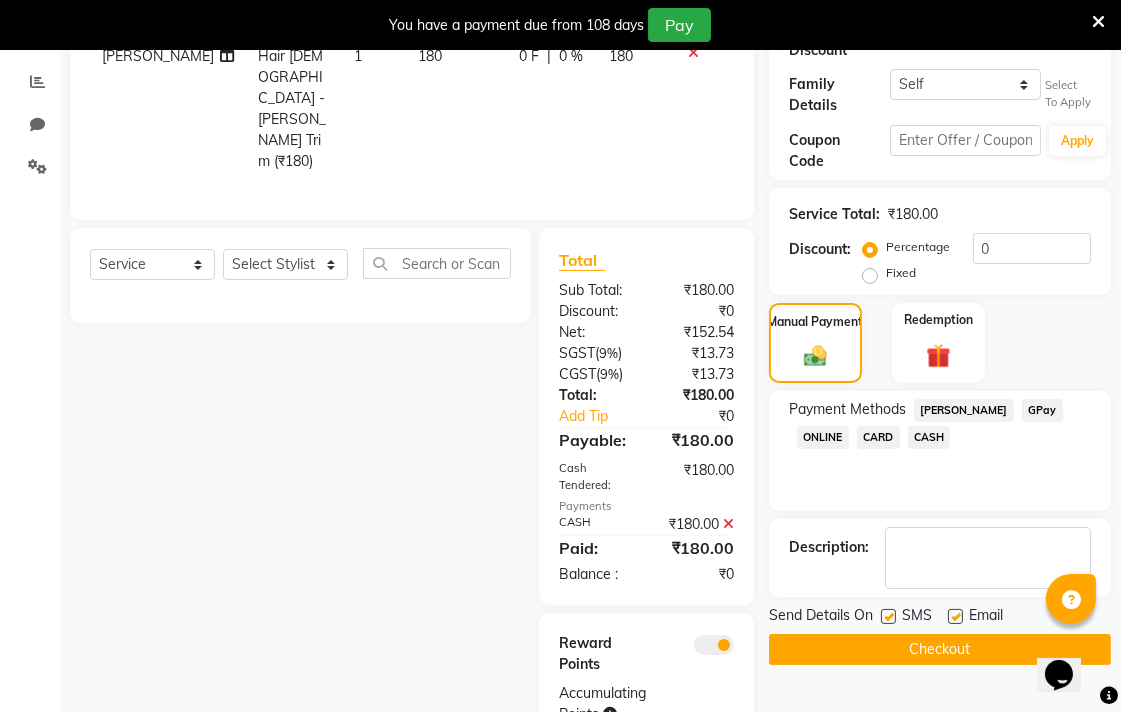 click on "Checkout" 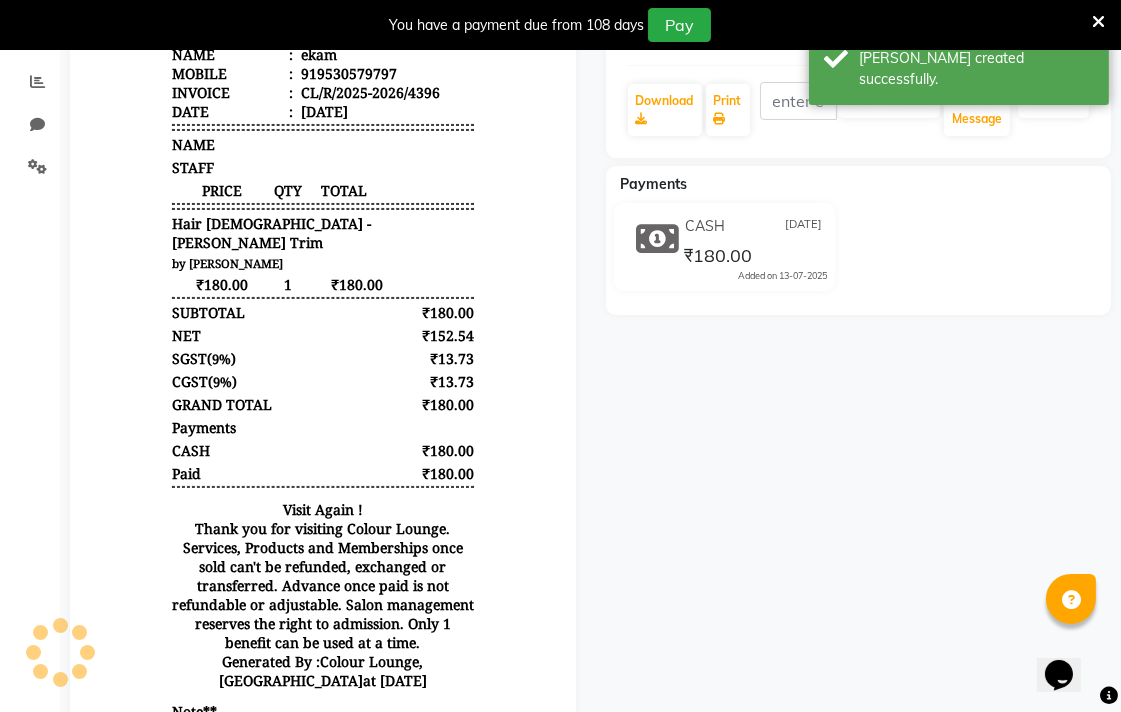 scroll, scrollTop: 0, scrollLeft: 0, axis: both 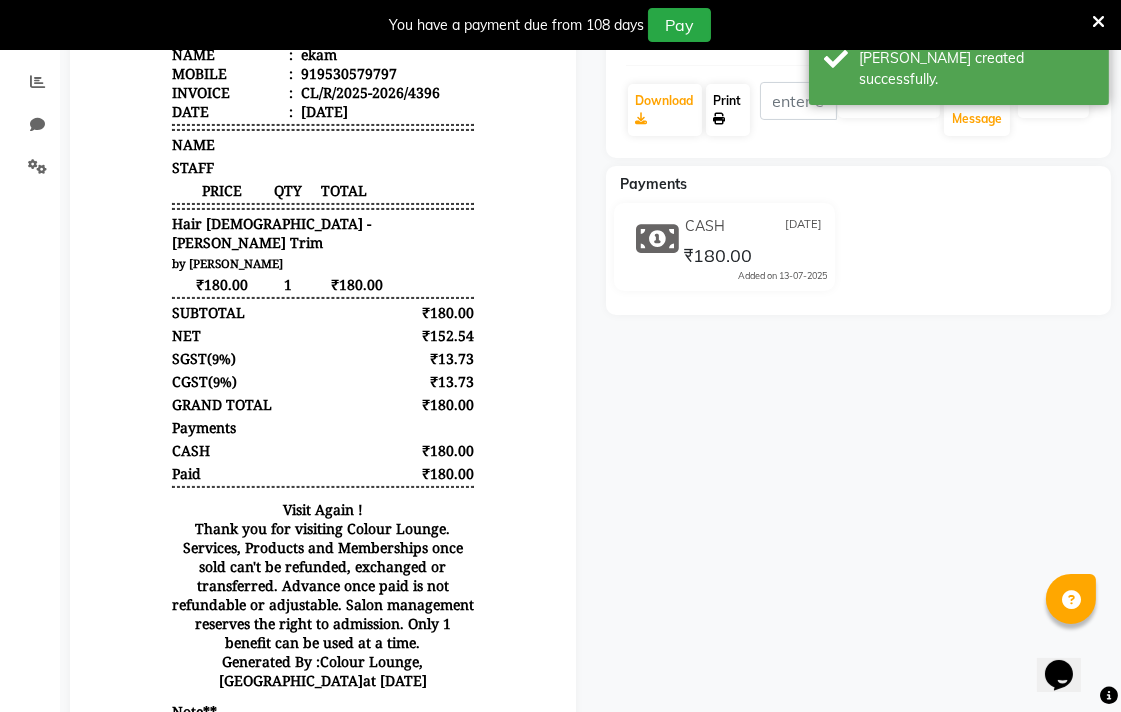 click on "Print" 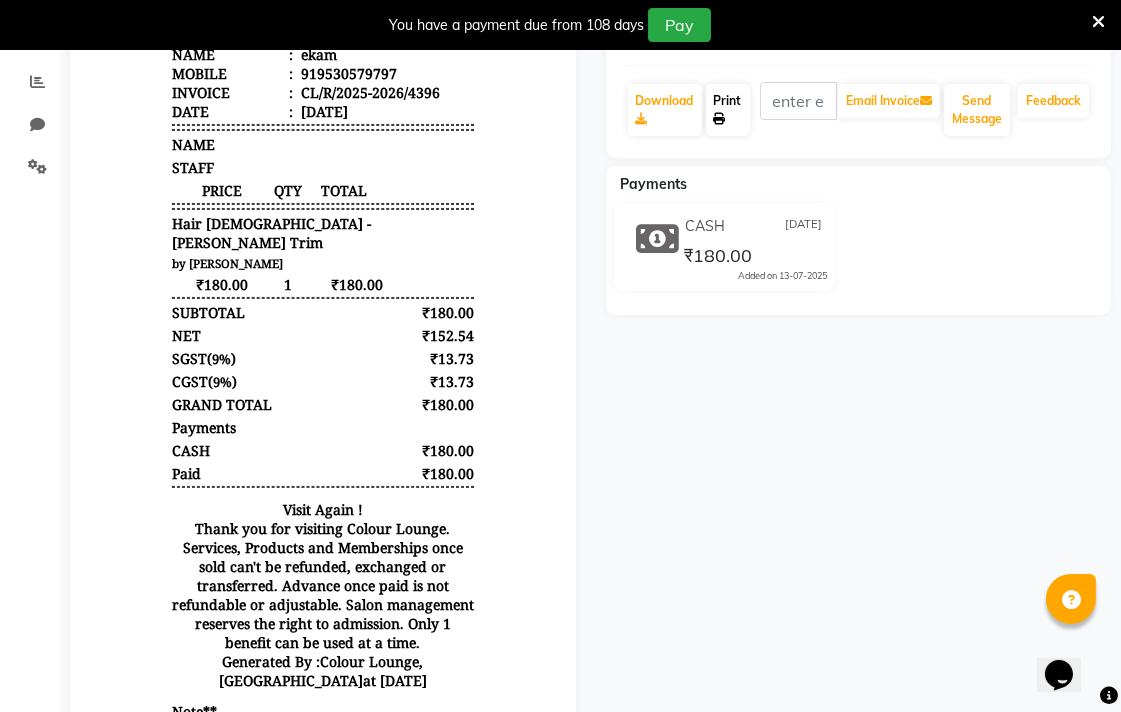 click 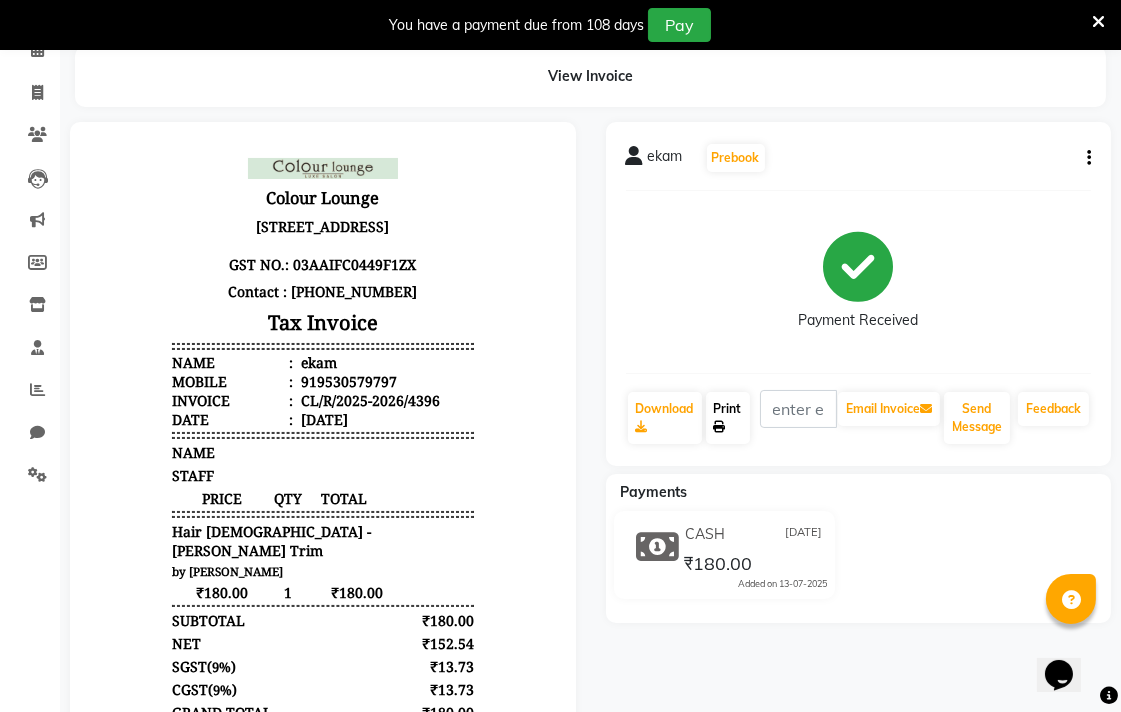 scroll, scrollTop: 0, scrollLeft: 0, axis: both 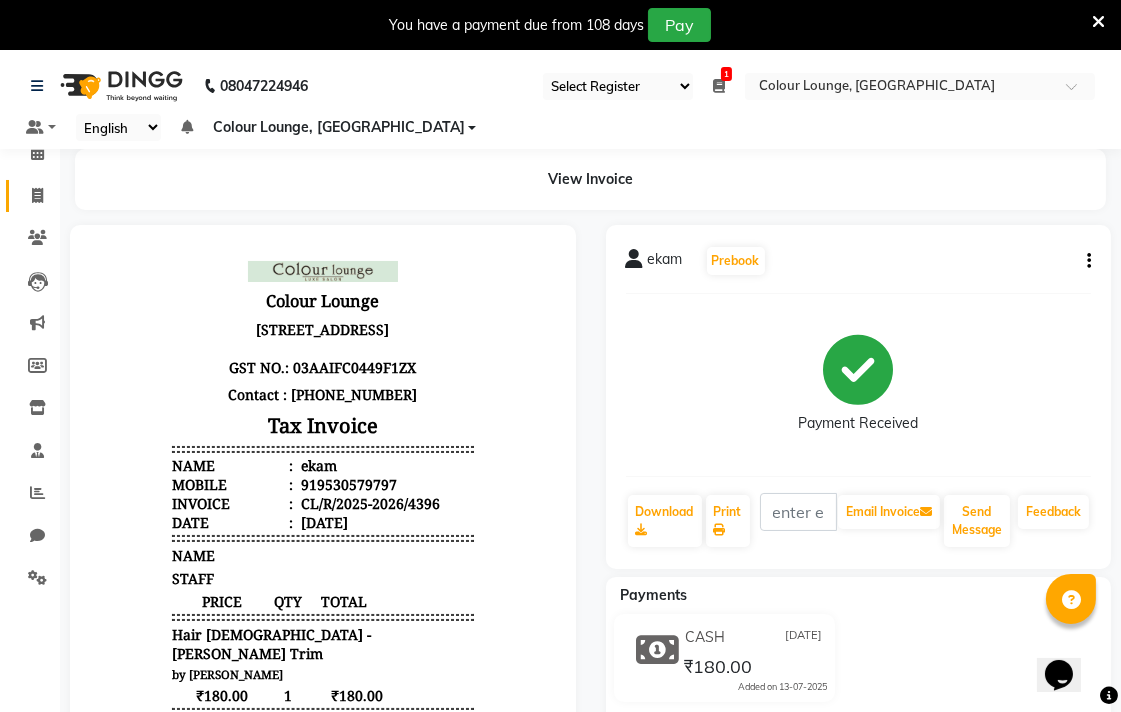click 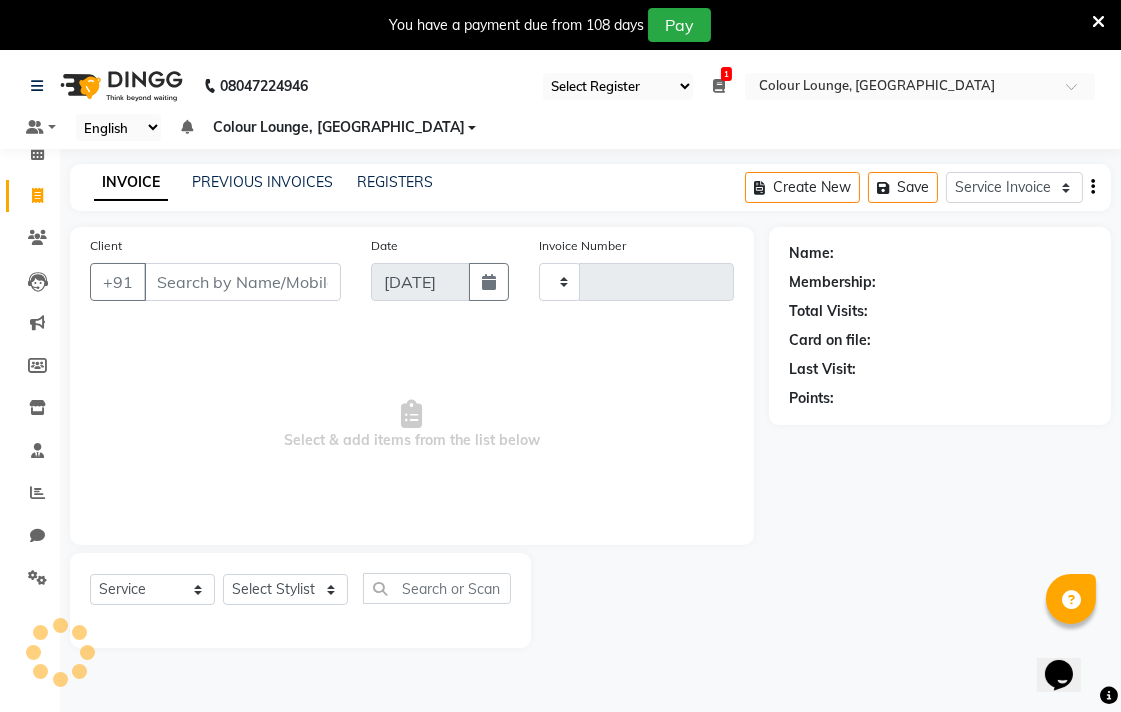 scroll, scrollTop: 50, scrollLeft: 0, axis: vertical 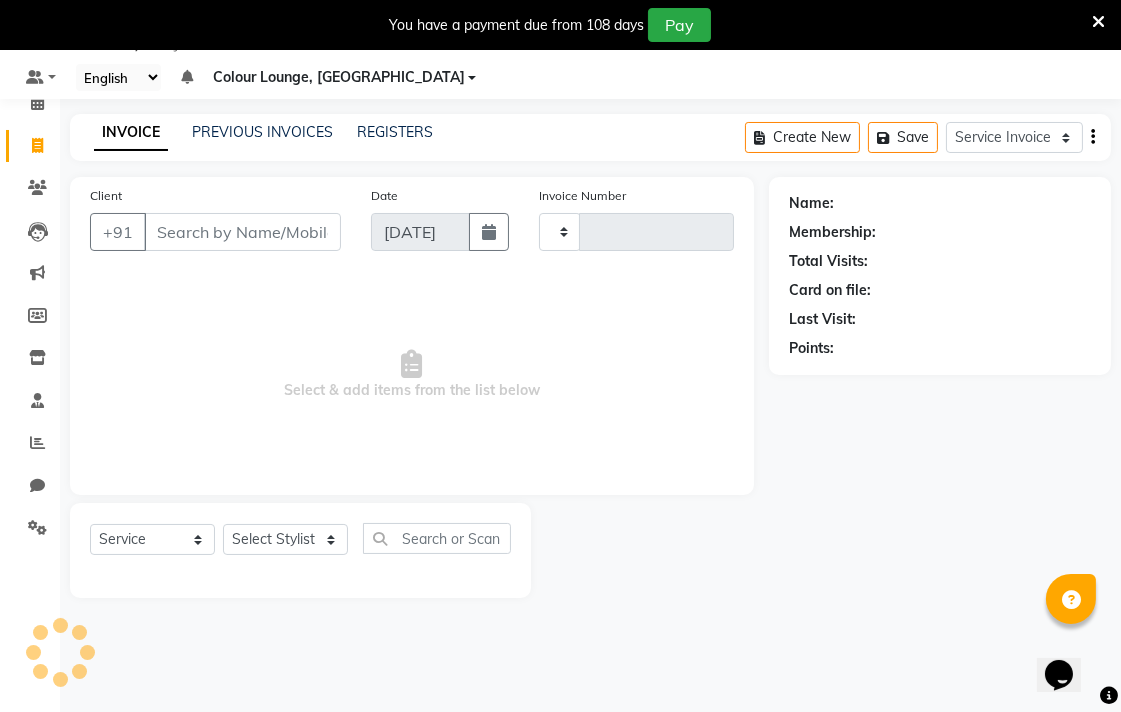 type on "4397" 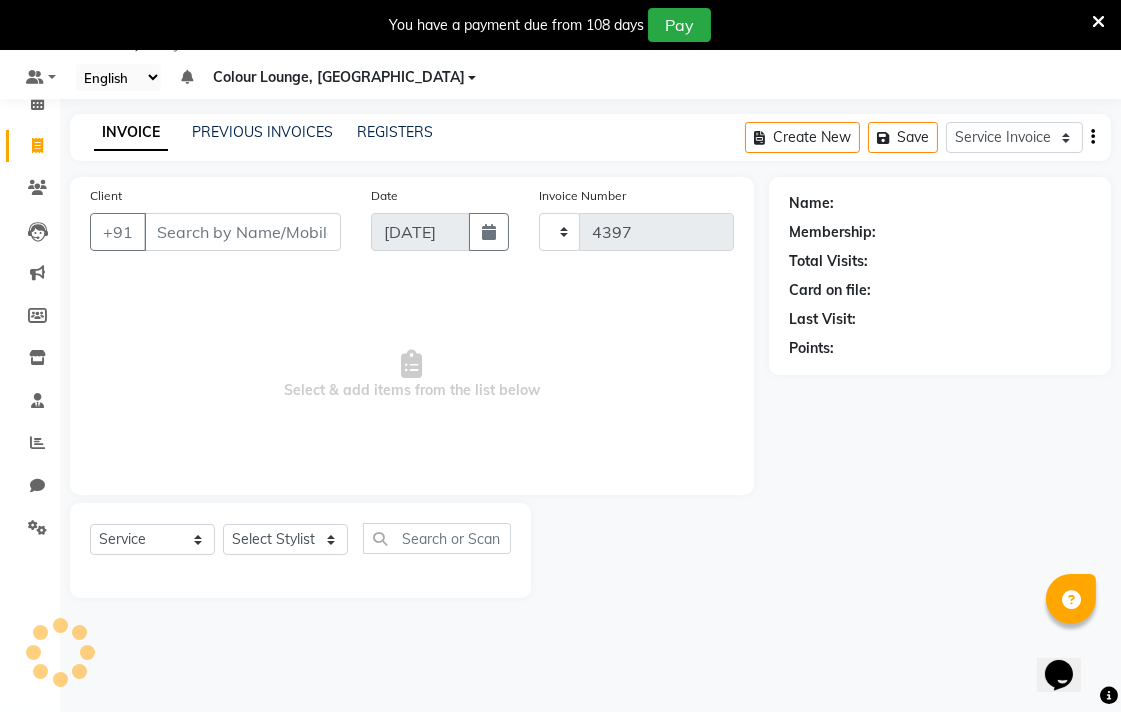select on "8013" 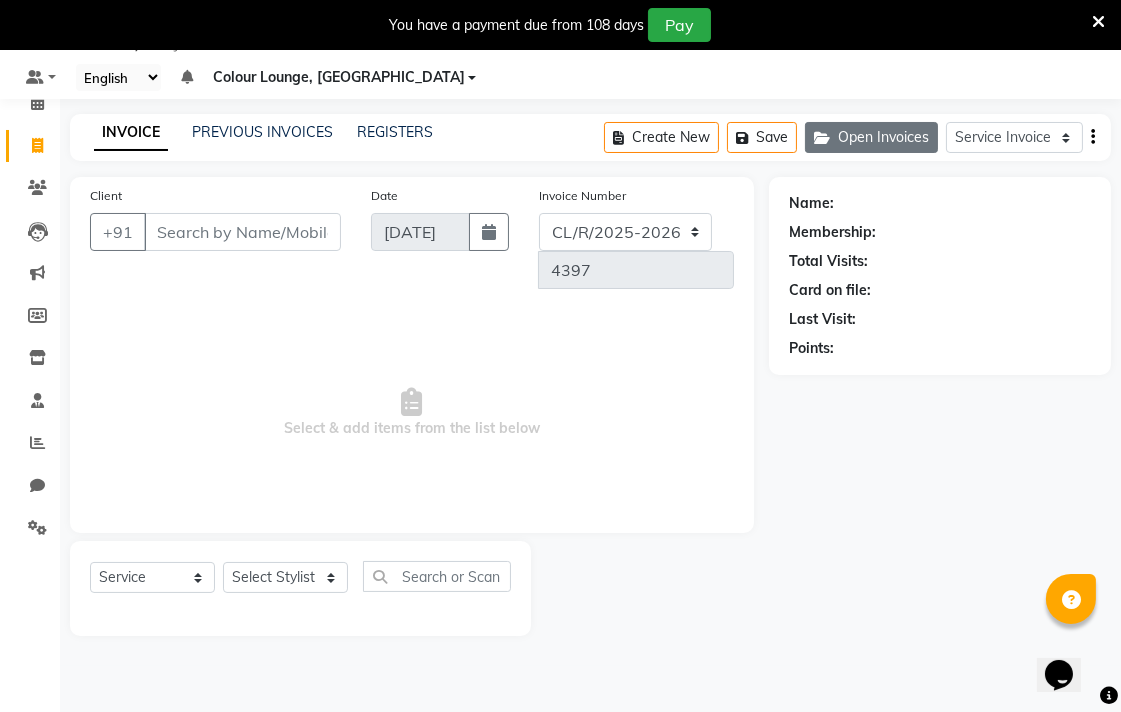 click on "Open Invoices" 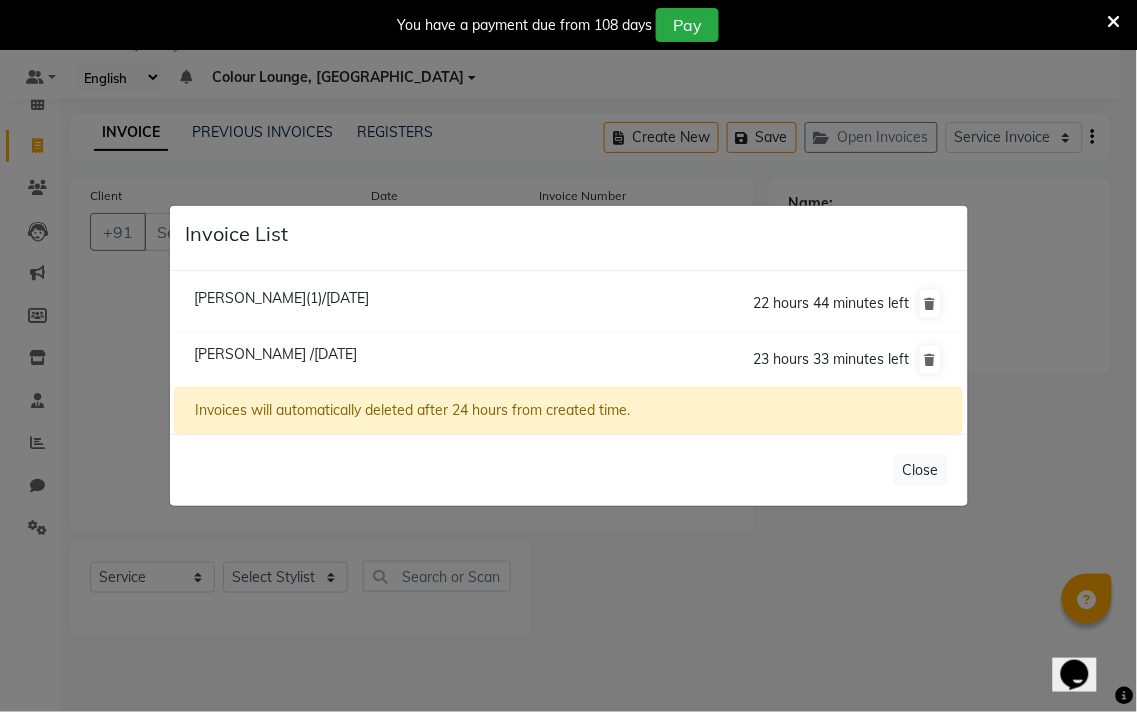 click on "[PERSON_NAME] /[DATE]" 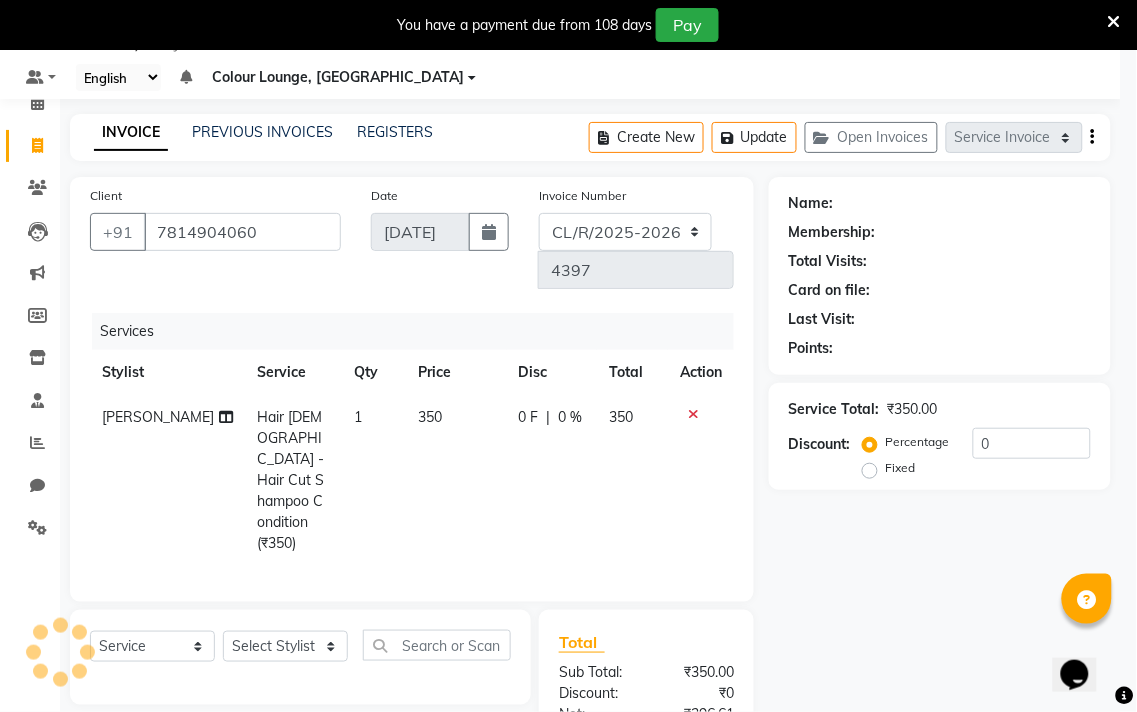 select on "1: Object" 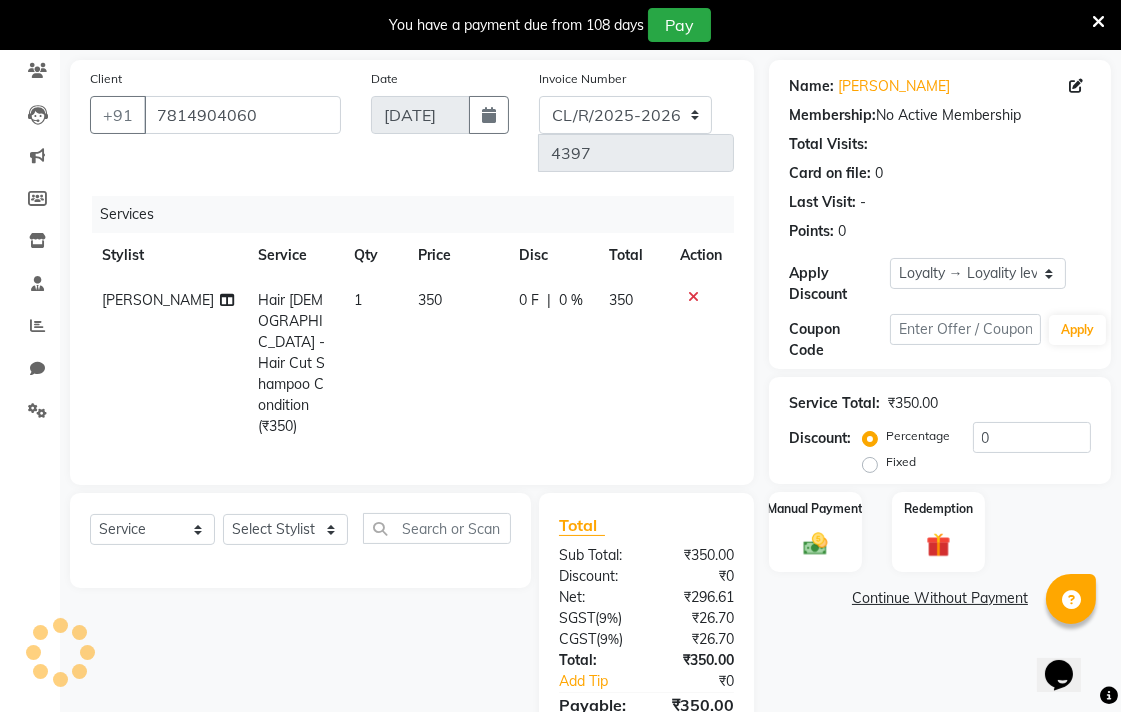 scroll, scrollTop: 208, scrollLeft: 0, axis: vertical 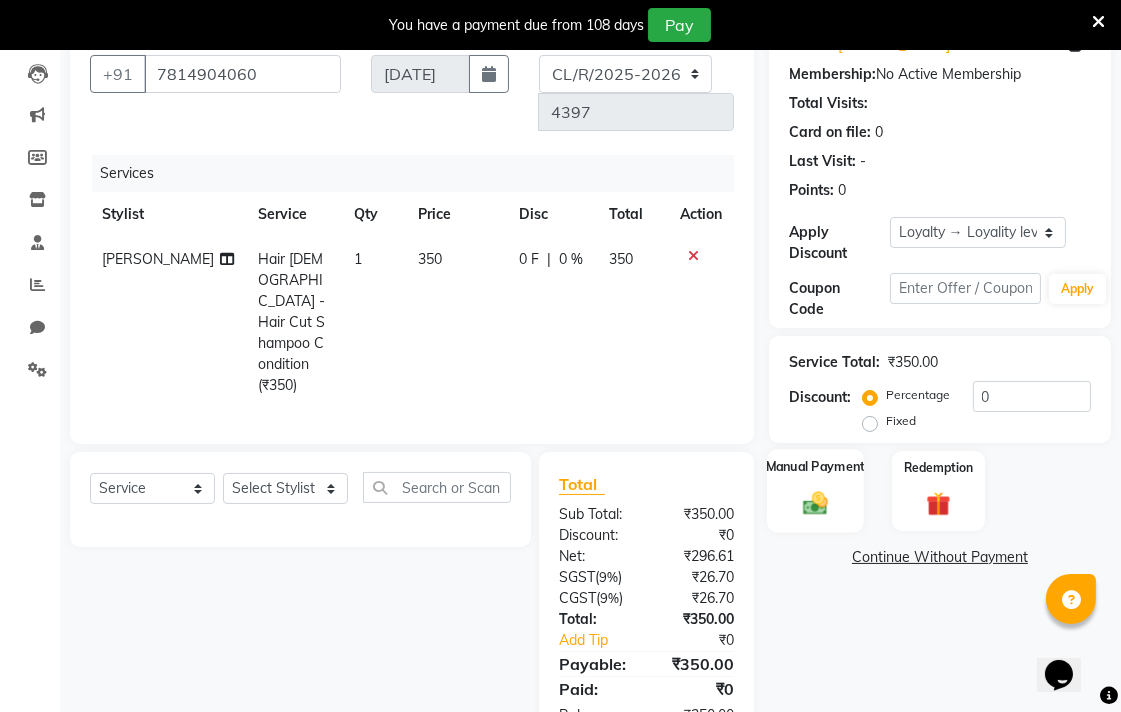 click on "Manual Payment" 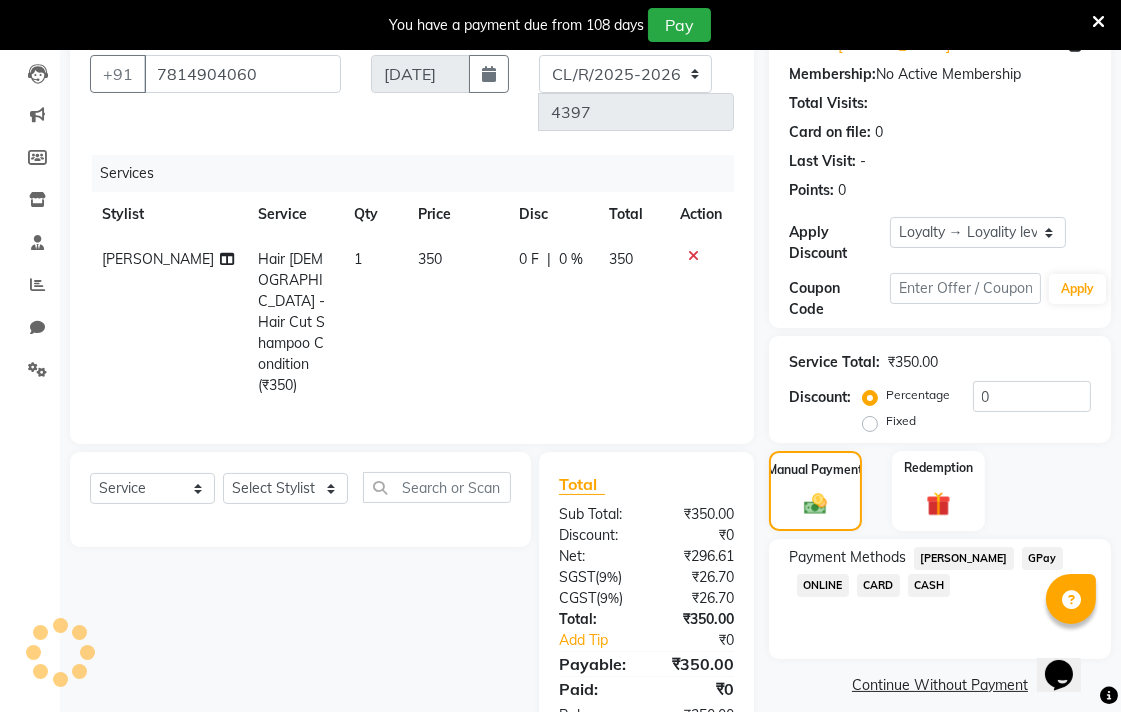 click on "CASH" 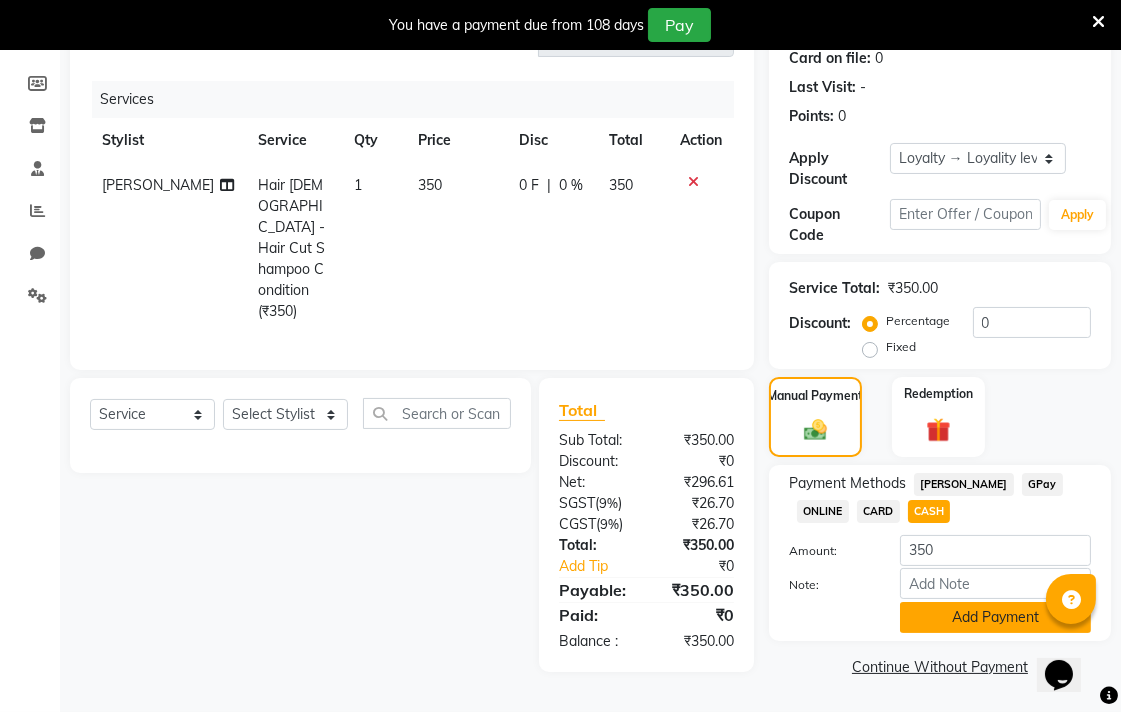 click on "Add Payment" 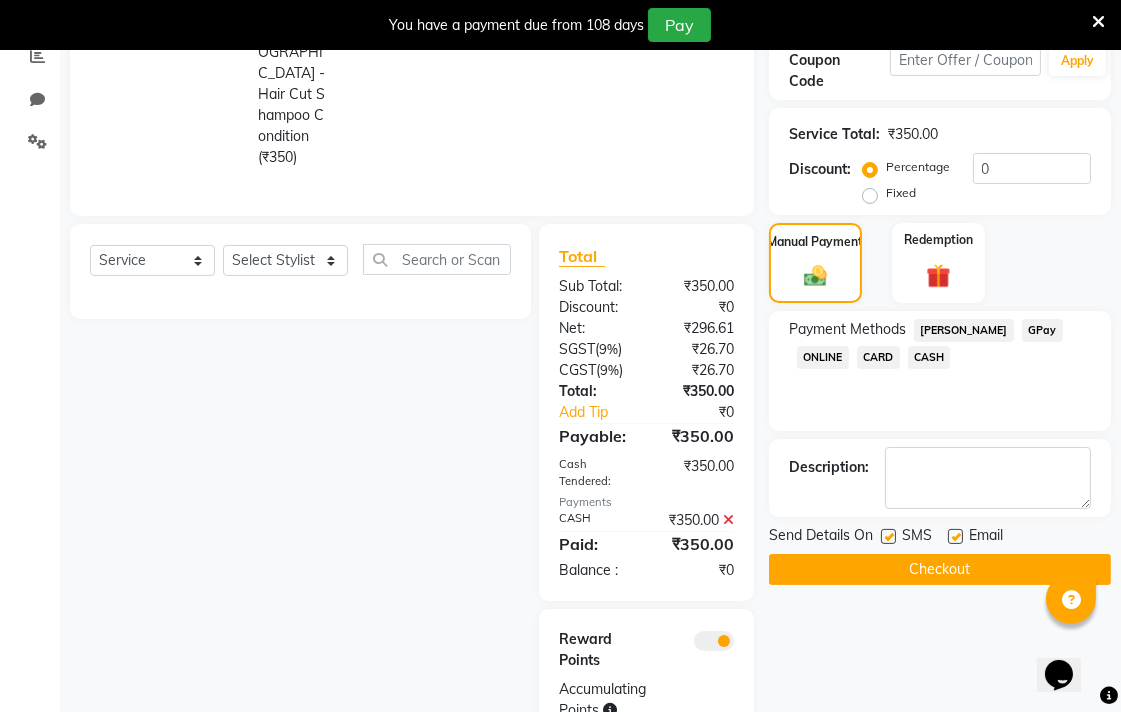 scroll, scrollTop: 453, scrollLeft: 0, axis: vertical 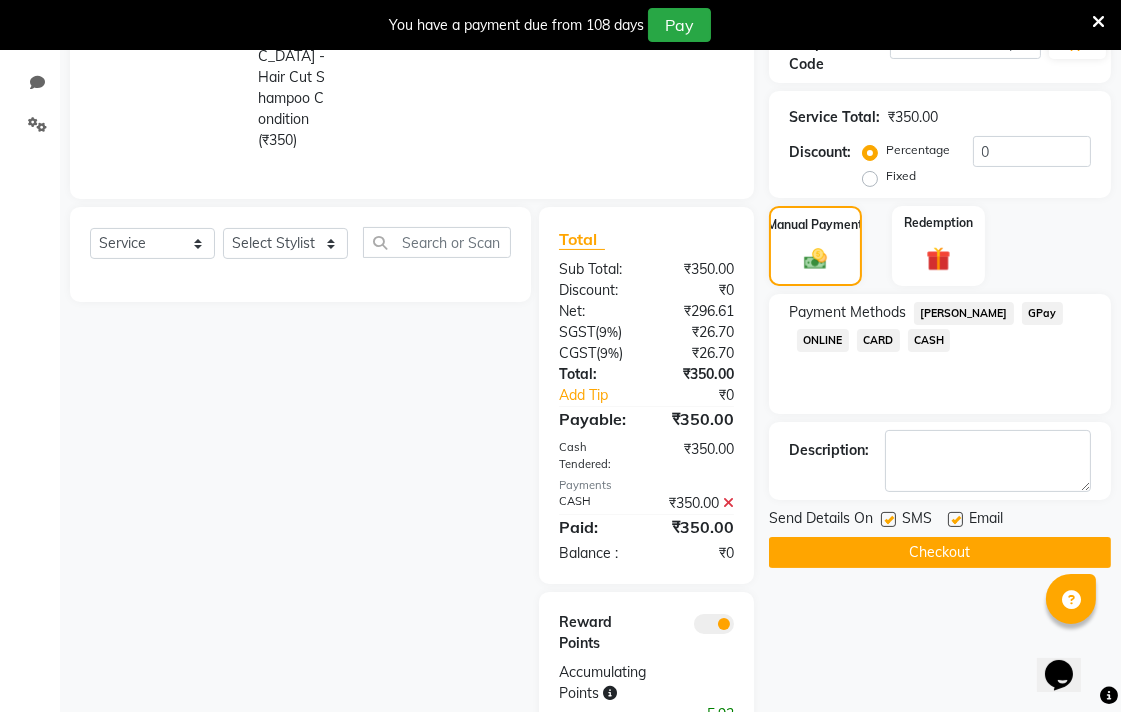 click on "Checkout" 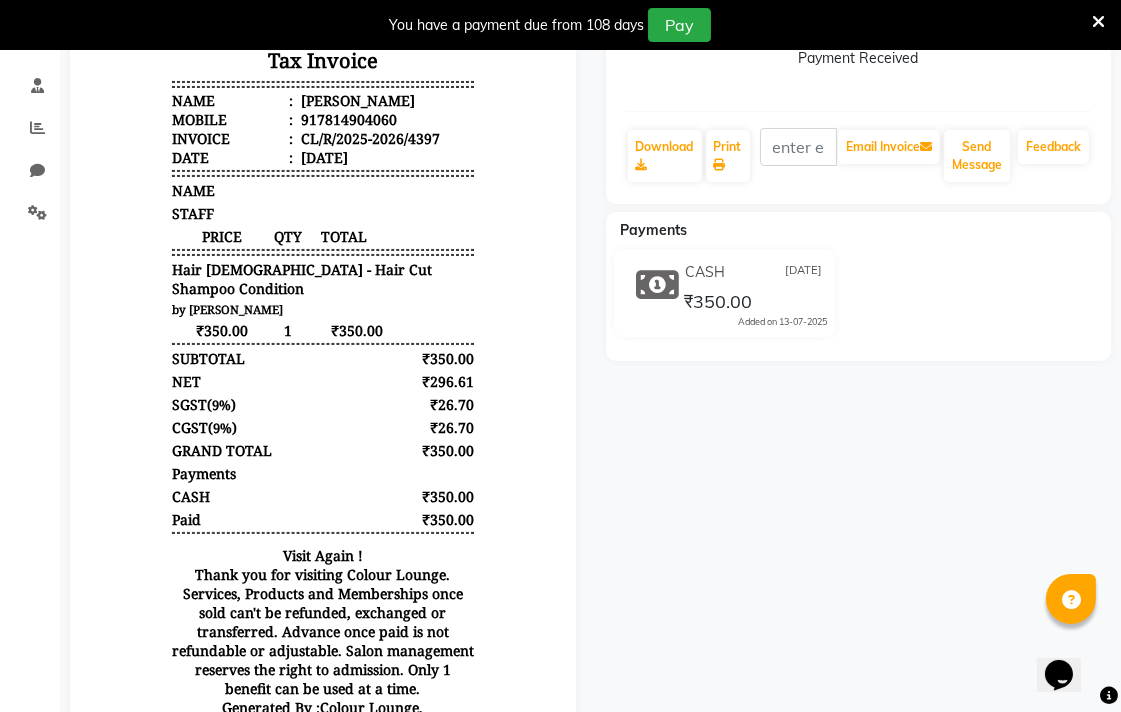 scroll, scrollTop: 212, scrollLeft: 0, axis: vertical 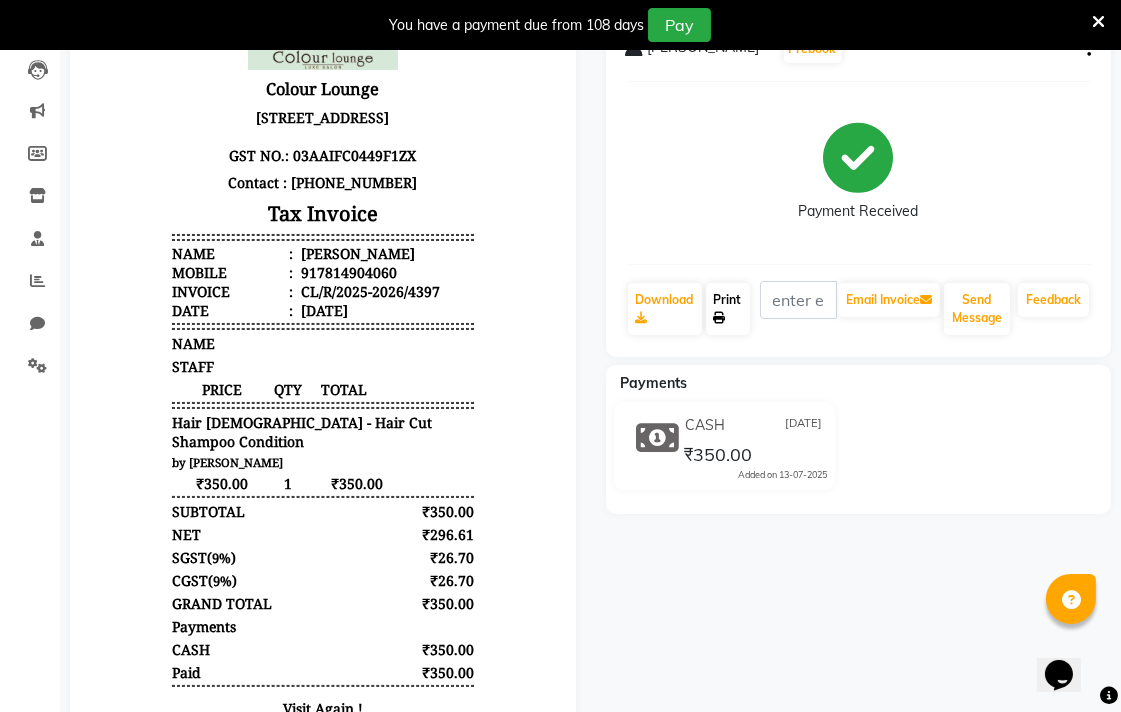 click on "Print" 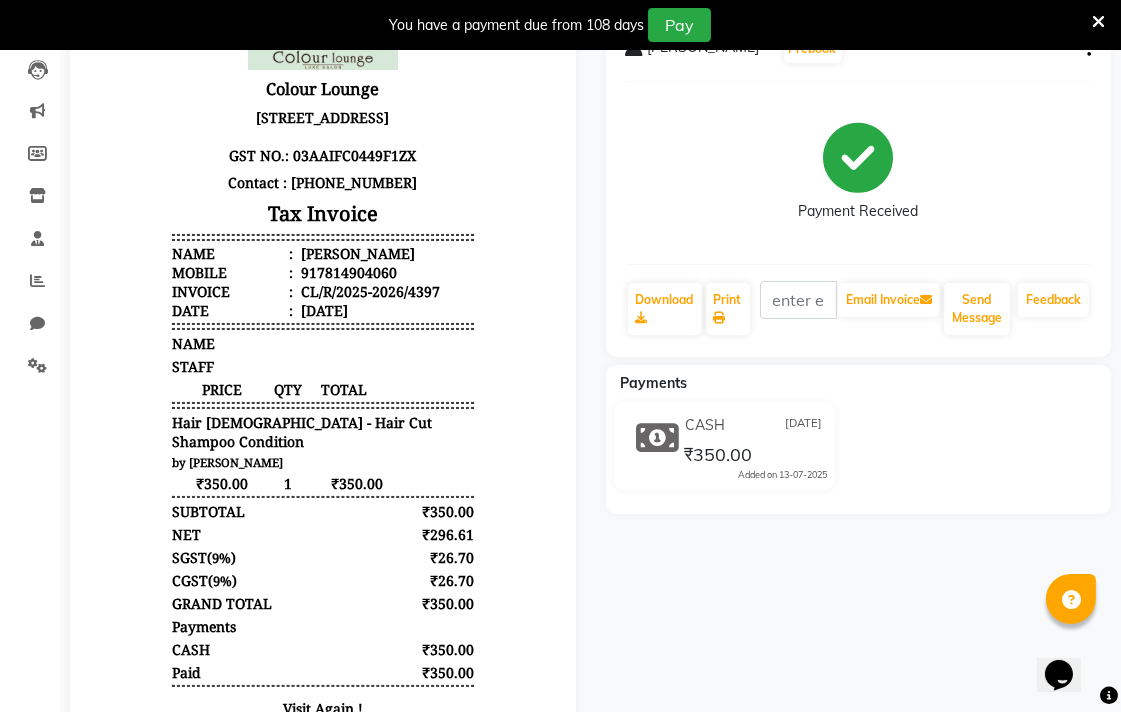 click on "[PERSON_NAME]   Prebook   Payment Received  Download  Print   Email Invoice   Send Message Feedback  Payments CASH [DATE] ₹350.00  Added on [DATE]" 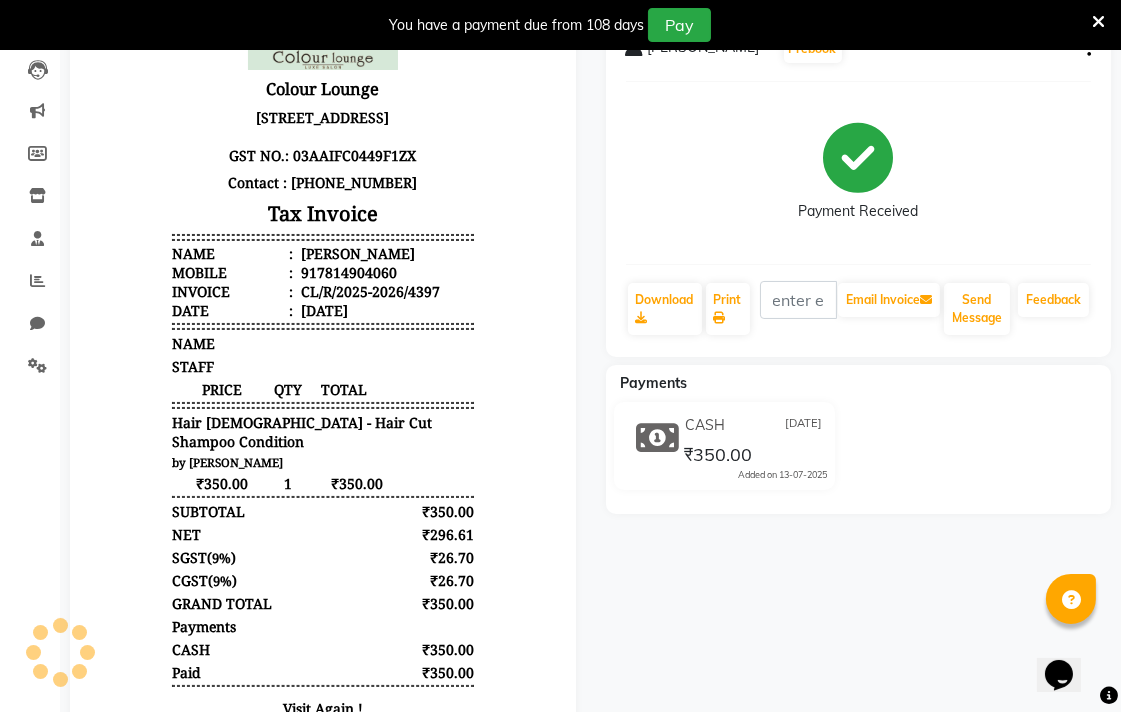 click on "[PERSON_NAME]   Prebook   Payment Received  Download  Print   Email Invoice   Send Message Feedback  Payments CASH [DATE] ₹350.00  Added on [DATE]" 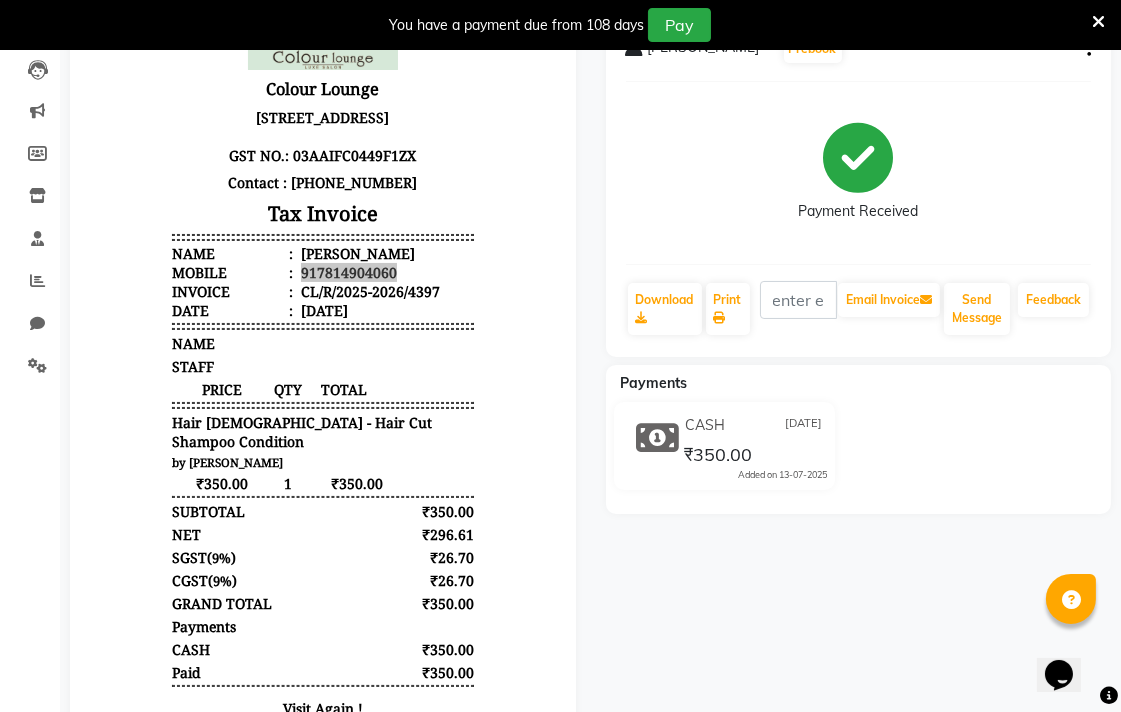 click on "[PERSON_NAME]   Prebook   Payment Received  Download  Print   Email Invoice   Send Message Feedback  Payments CASH [DATE] ₹350.00  Added on [DATE]" 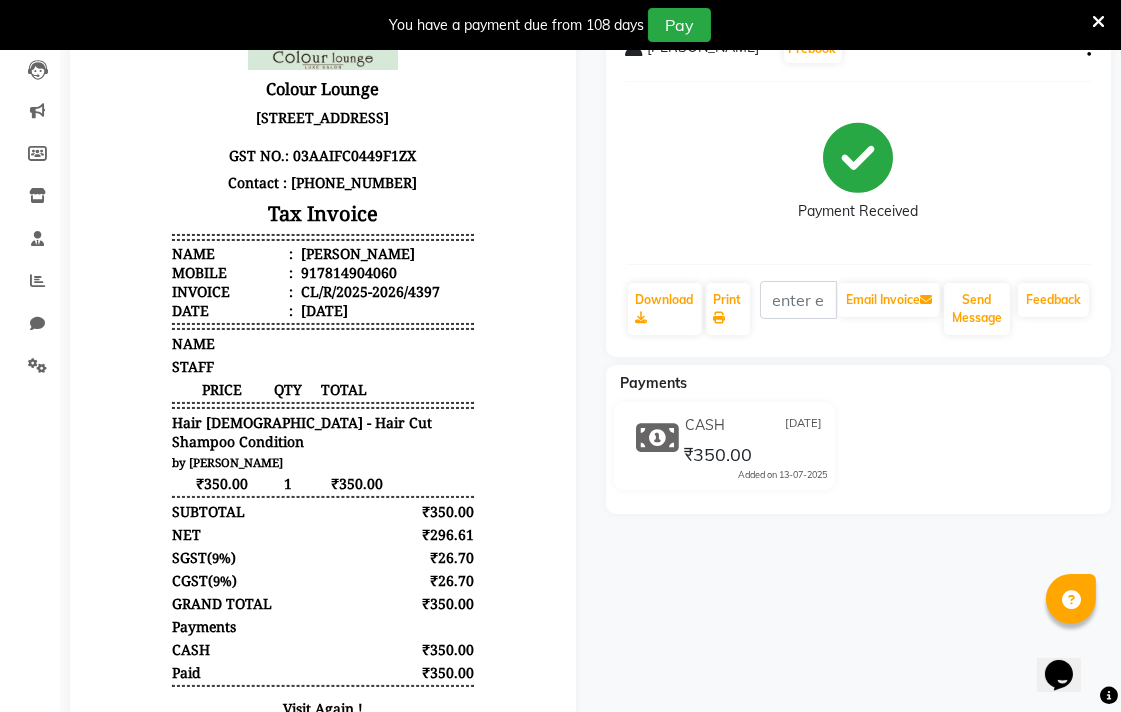 click on "[PERSON_NAME]   Prebook   Payment Received  Download  Print   Email Invoice   Send Message Feedback  Payments CASH [DATE] ₹350.00  Added on [DATE]" 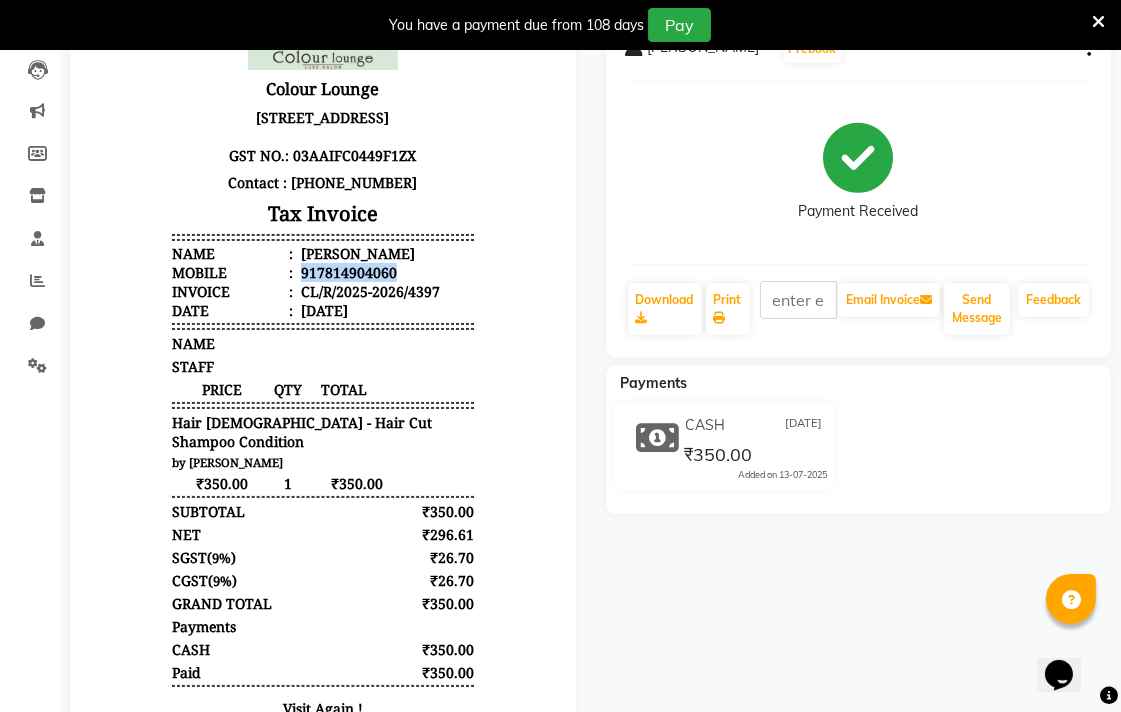 copy on "917814904060" 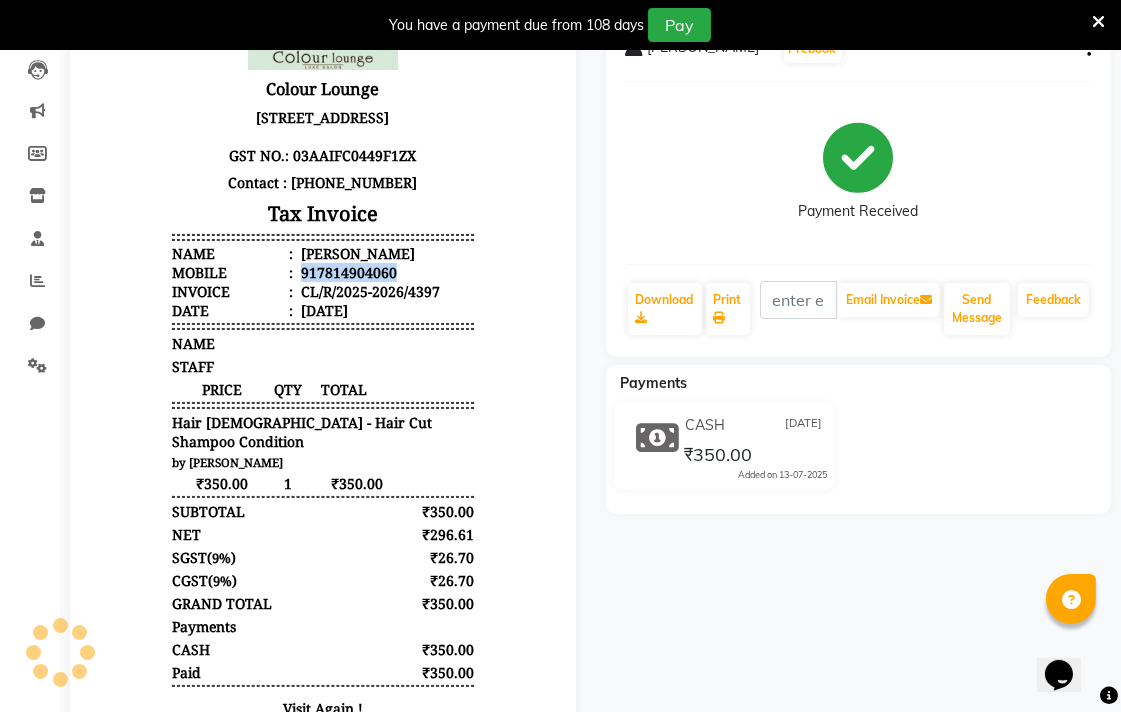 scroll, scrollTop: 0, scrollLeft: 0, axis: both 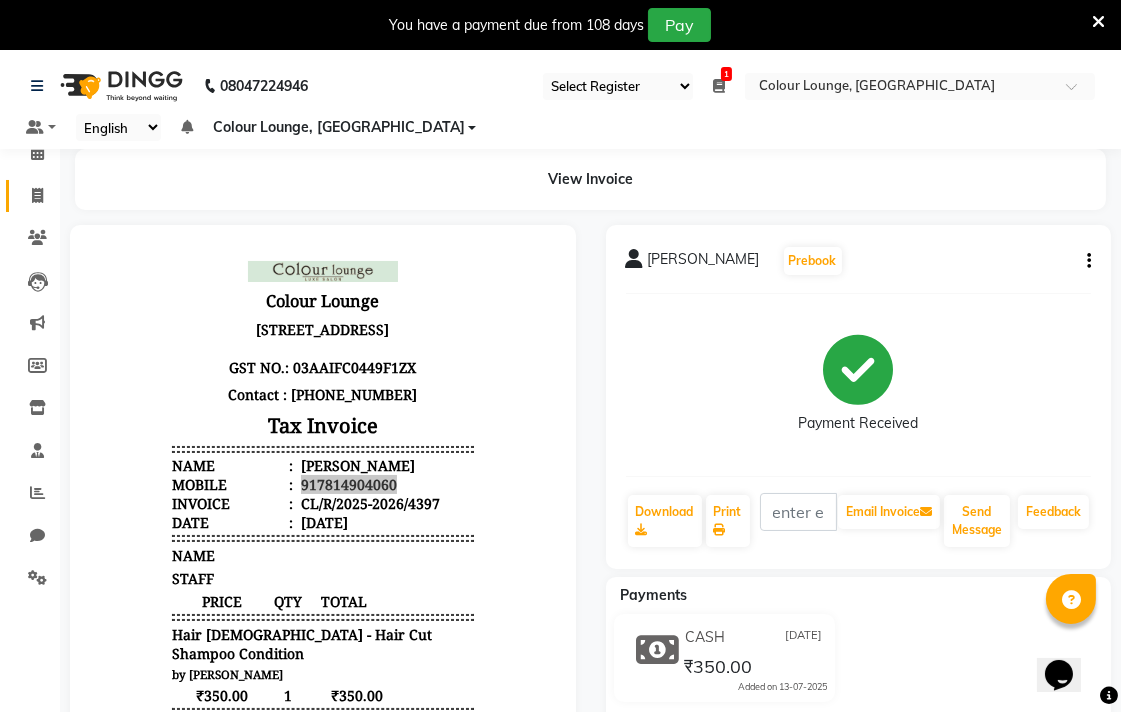 click 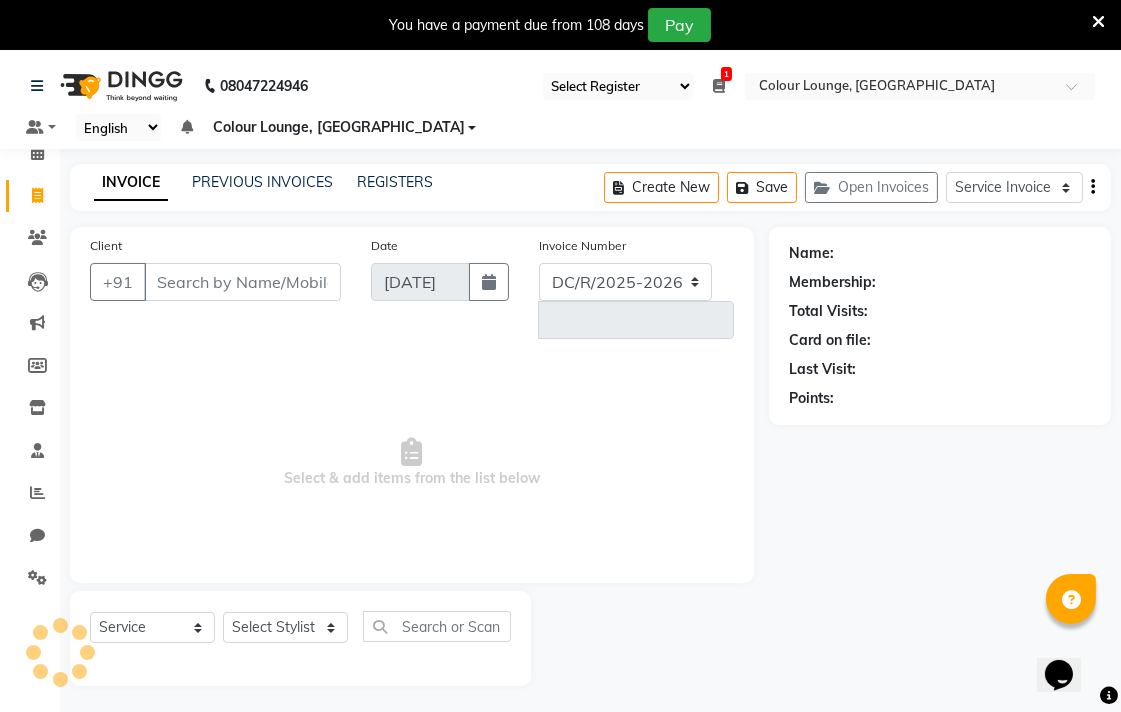 select on "8013" 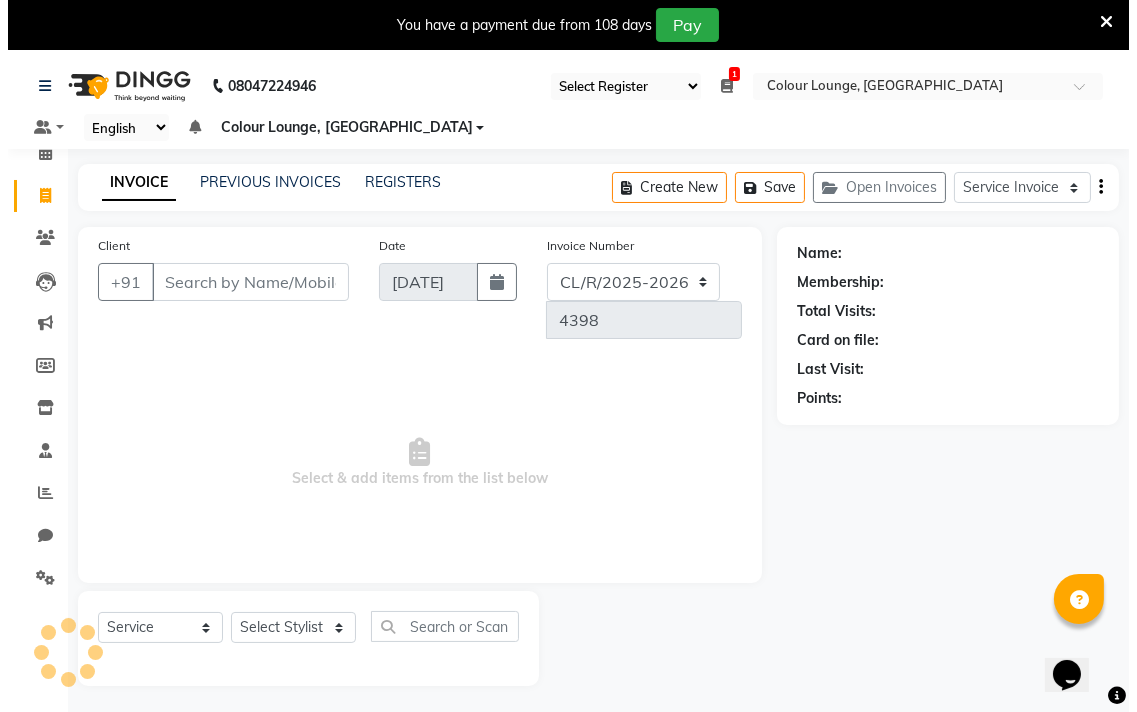 scroll, scrollTop: 50, scrollLeft: 0, axis: vertical 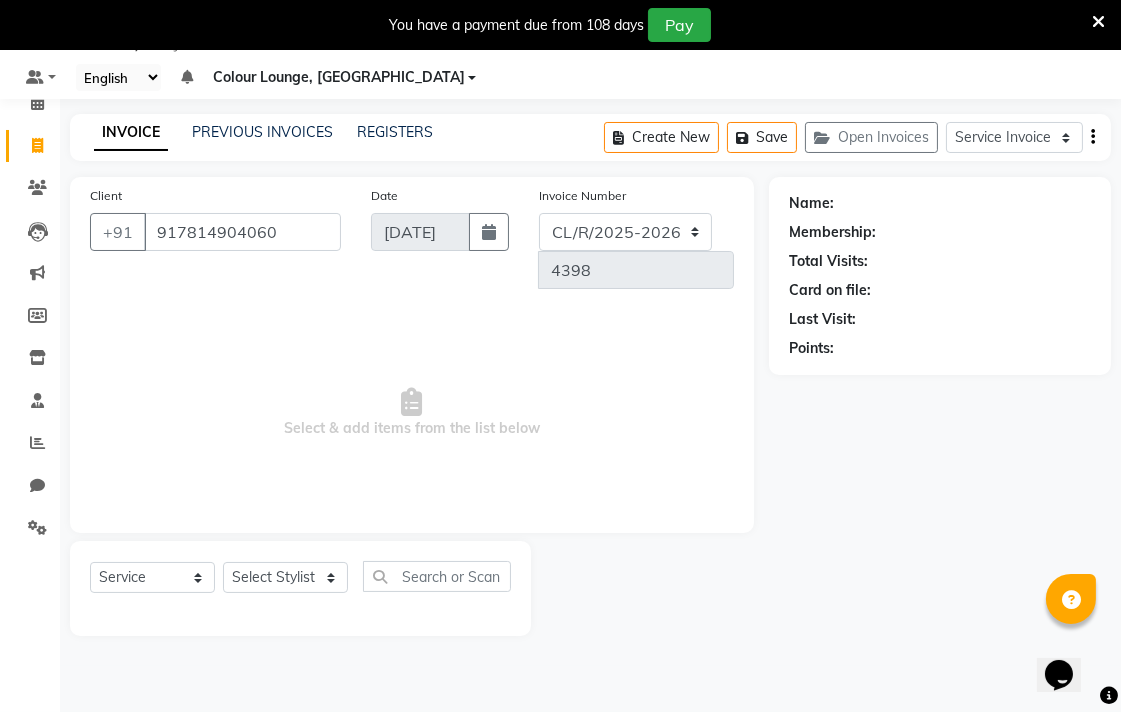 type on "917814904060" 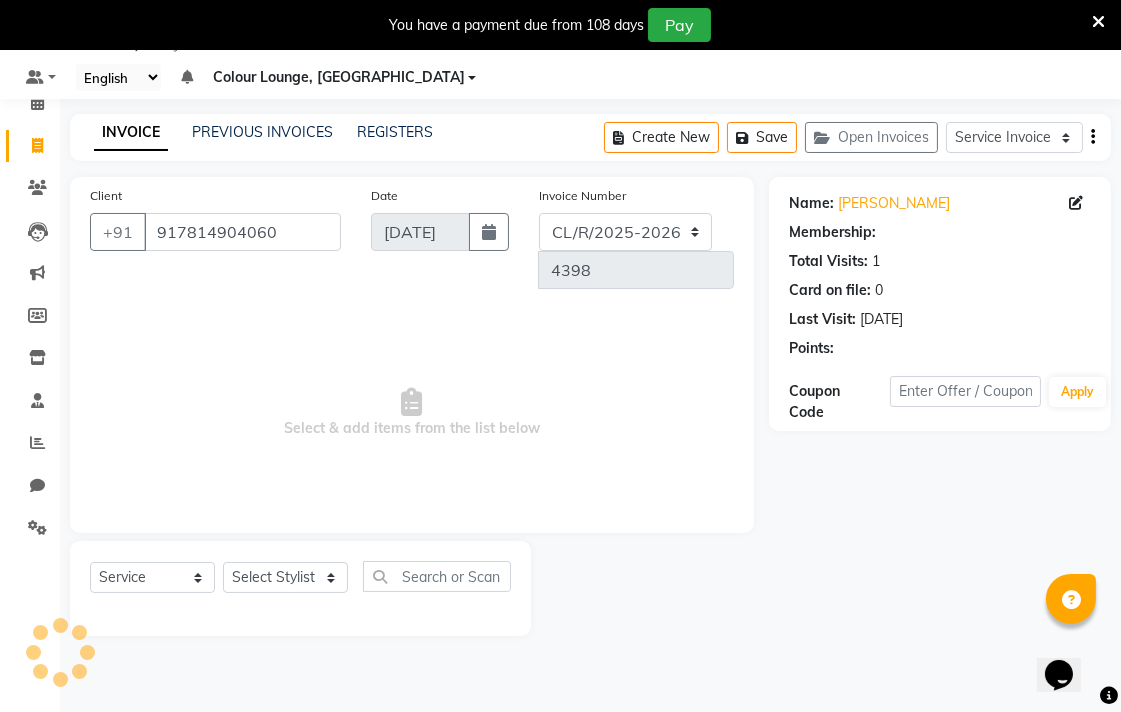 select on "1: Object" 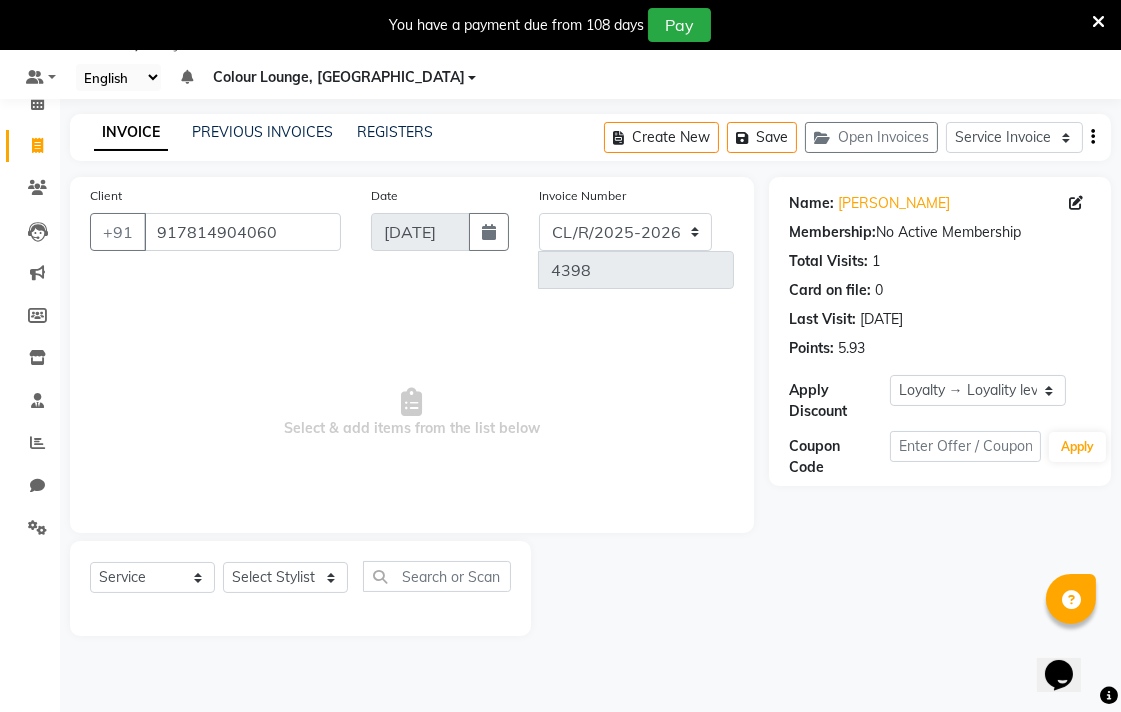 click 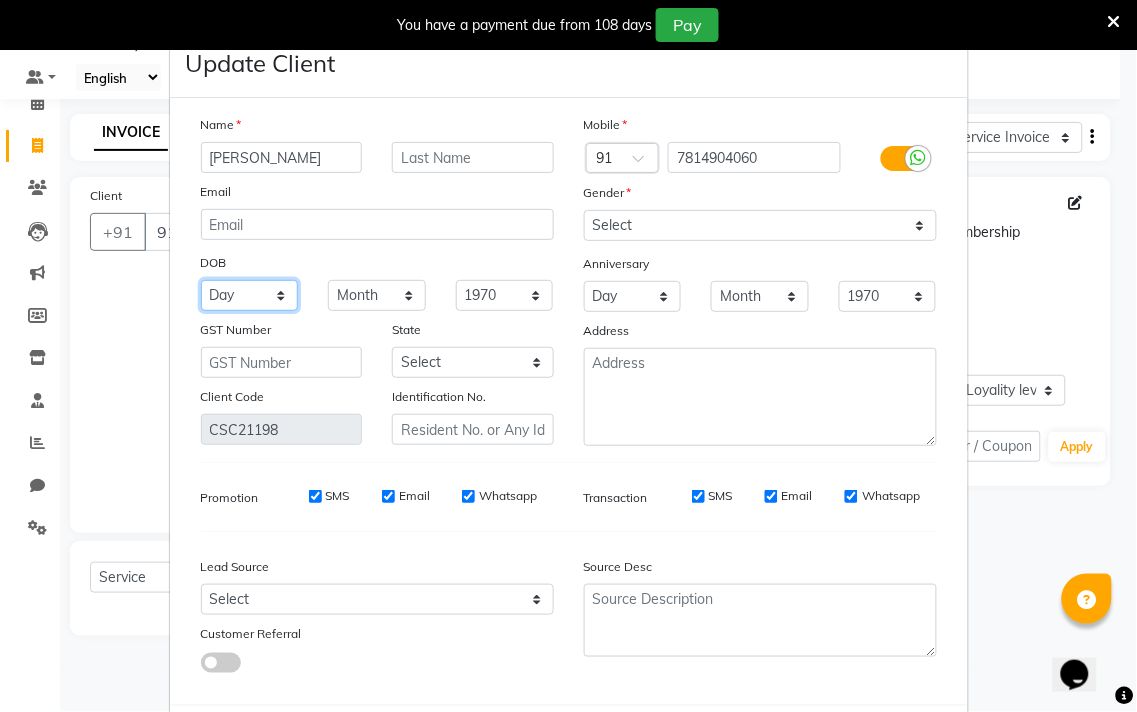 click on "Day 01 02 03 04 05 06 07 08 09 10 11 12 13 14 15 16 17 18 19 20 21 22 23 24 25 26 27 28 29 30 31" at bounding box center (250, 295) 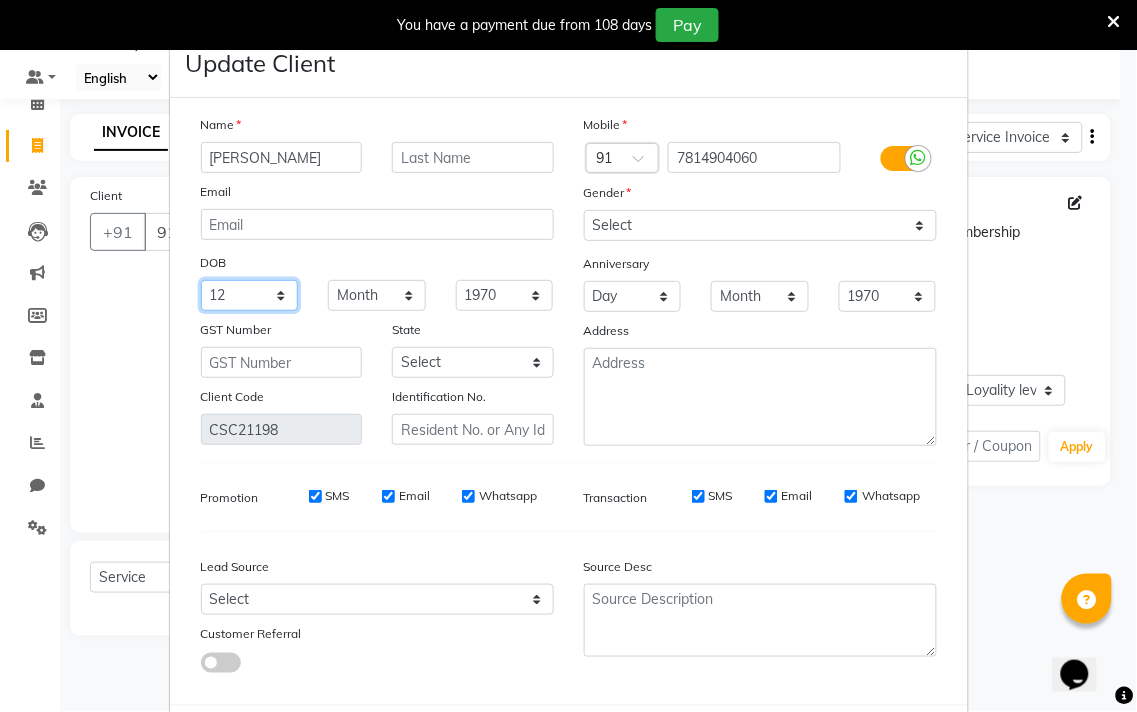 click on "Day 01 02 03 04 05 06 07 08 09 10 11 12 13 14 15 16 17 18 19 20 21 22 23 24 25 26 27 28 29 30 31" at bounding box center [250, 295] 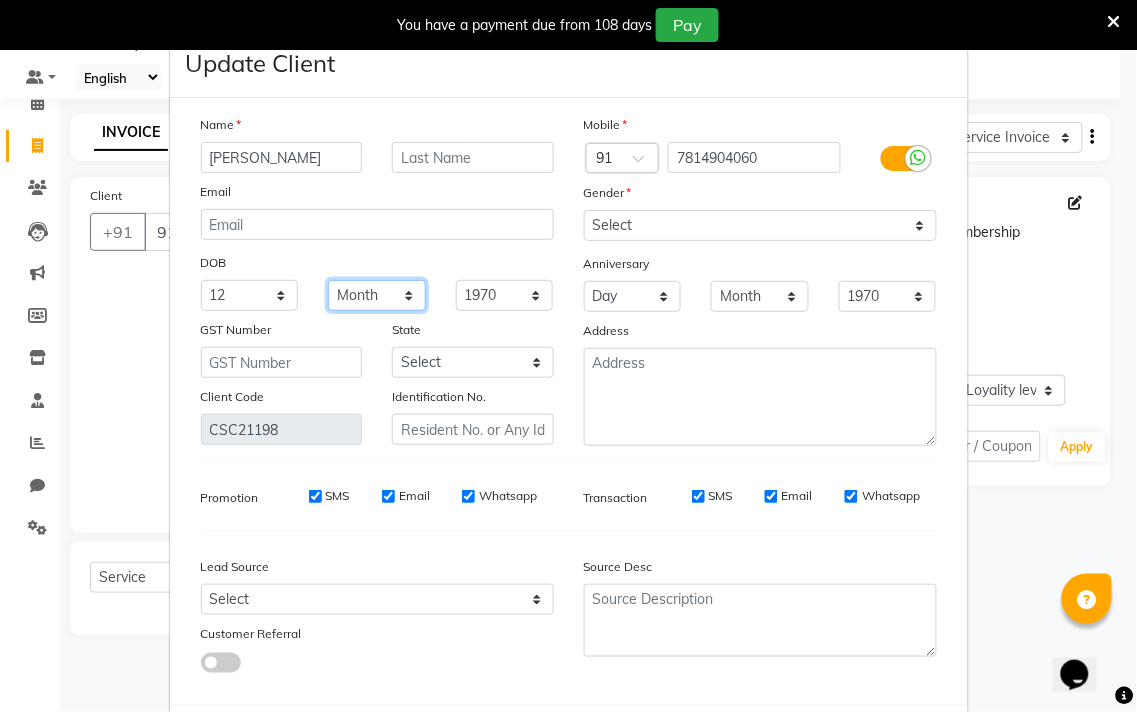 click on "Month January February March April May June July August September October November December" at bounding box center [377, 295] 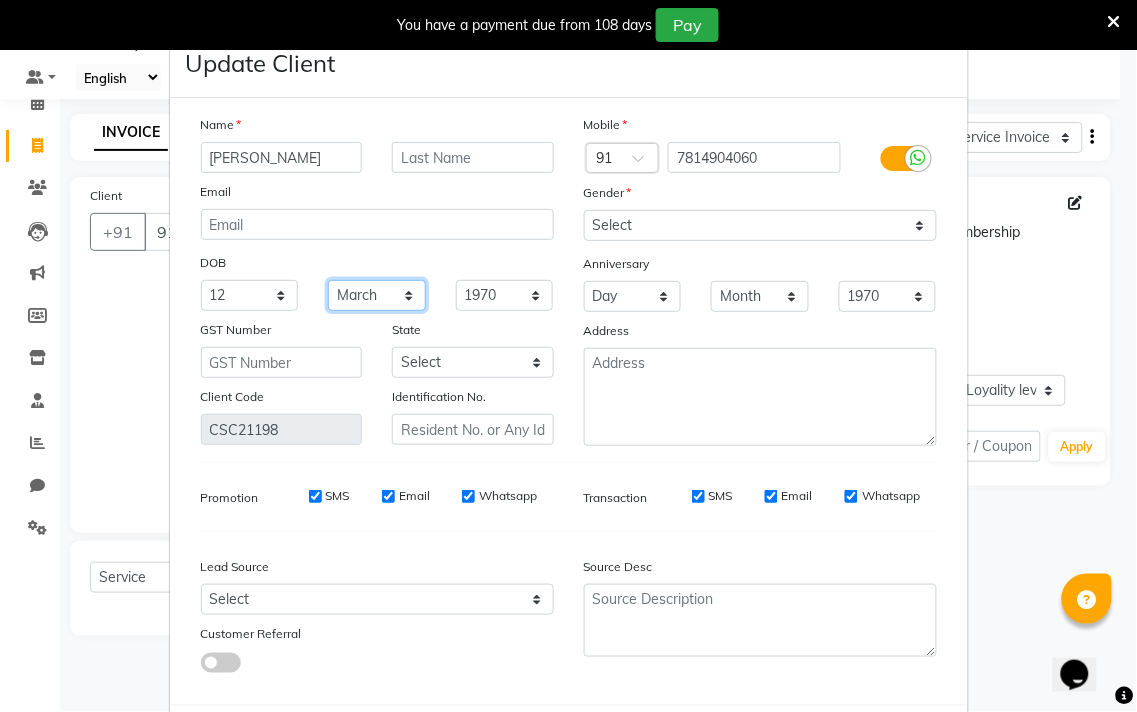 click on "Month January February March April May June July August September October November December" at bounding box center (377, 295) 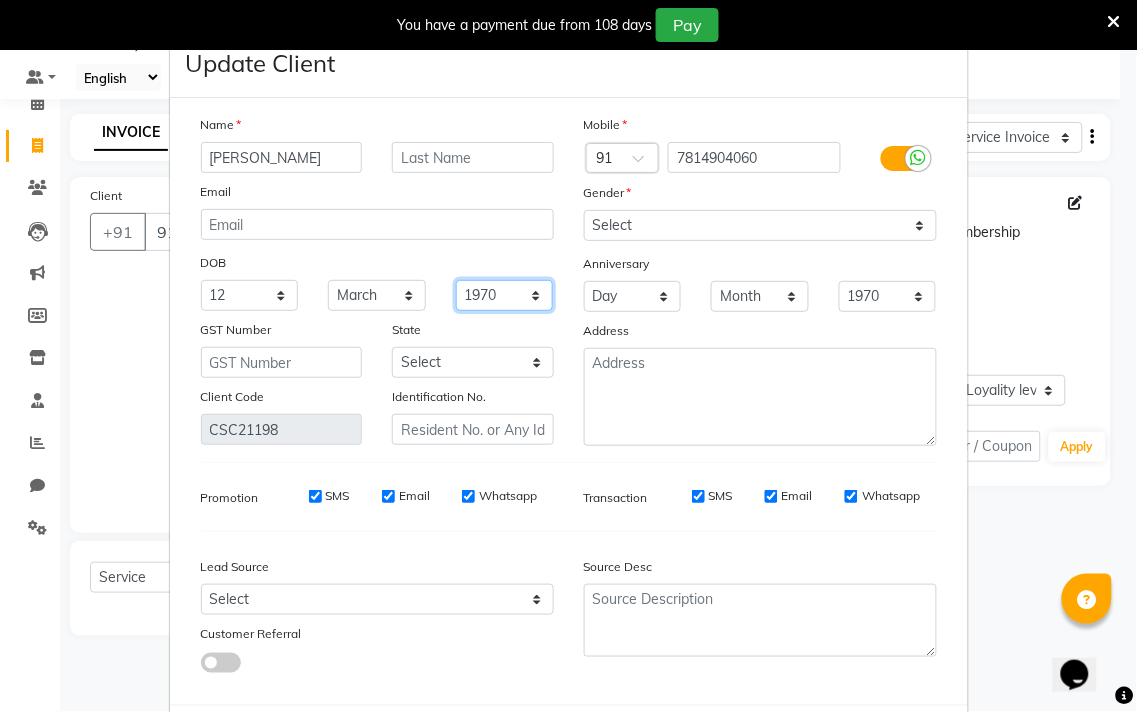 click on "1940 1941 1942 1943 1944 1945 1946 1947 1948 1949 1950 1951 1952 1953 1954 1955 1956 1957 1958 1959 1960 1961 1962 1963 1964 1965 1966 1967 1968 1969 1970 1971 1972 1973 1974 1975 1976 1977 1978 1979 1980 1981 1982 1983 1984 1985 1986 1987 1988 1989 1990 1991 1992 1993 1994 1995 1996 1997 1998 1999 2000 2001 2002 2003 2004 2005 2006 2007 2008 2009 2010 2011 2012 2013 2014 2015 2016 2017 2018 2019 2020 2021 2022 2023 2024" at bounding box center (505, 295) 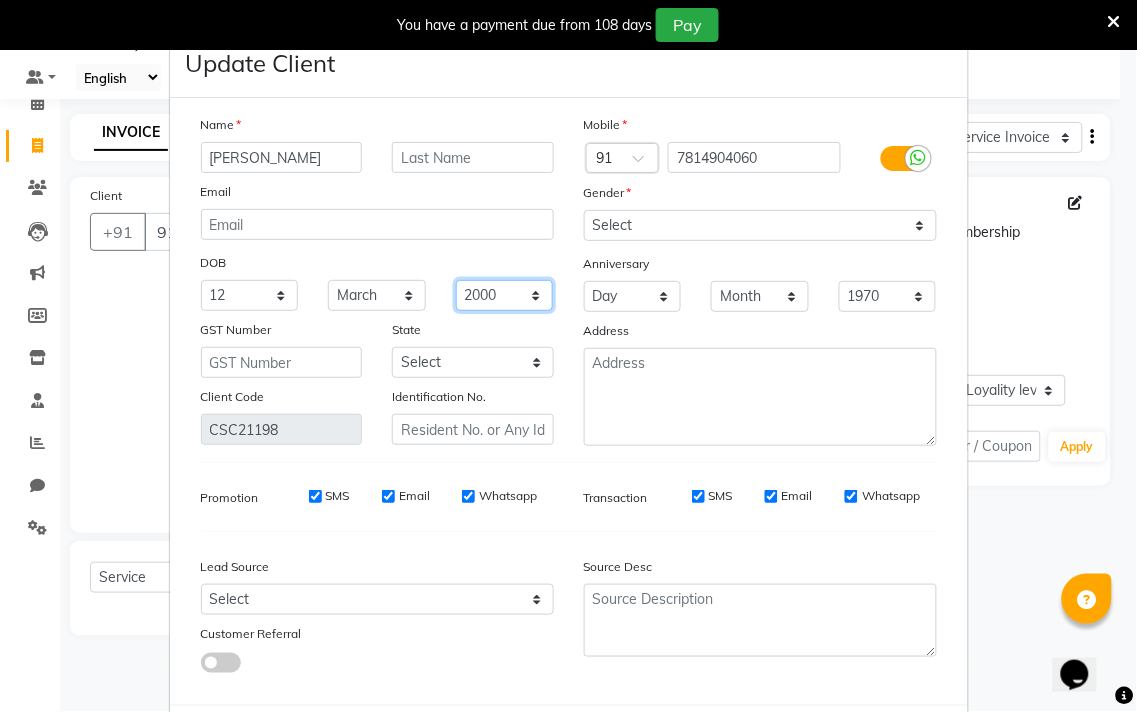 click on "1940 1941 1942 1943 1944 1945 1946 1947 1948 1949 1950 1951 1952 1953 1954 1955 1956 1957 1958 1959 1960 1961 1962 1963 1964 1965 1966 1967 1968 1969 1970 1971 1972 1973 1974 1975 1976 1977 1978 1979 1980 1981 1982 1983 1984 1985 1986 1987 1988 1989 1990 1991 1992 1993 1994 1995 1996 1997 1998 1999 2000 2001 2002 2003 2004 2005 2006 2007 2008 2009 2010 2011 2012 2013 2014 2015 2016 2017 2018 2019 2020 2021 2022 2023 2024" at bounding box center (505, 295) 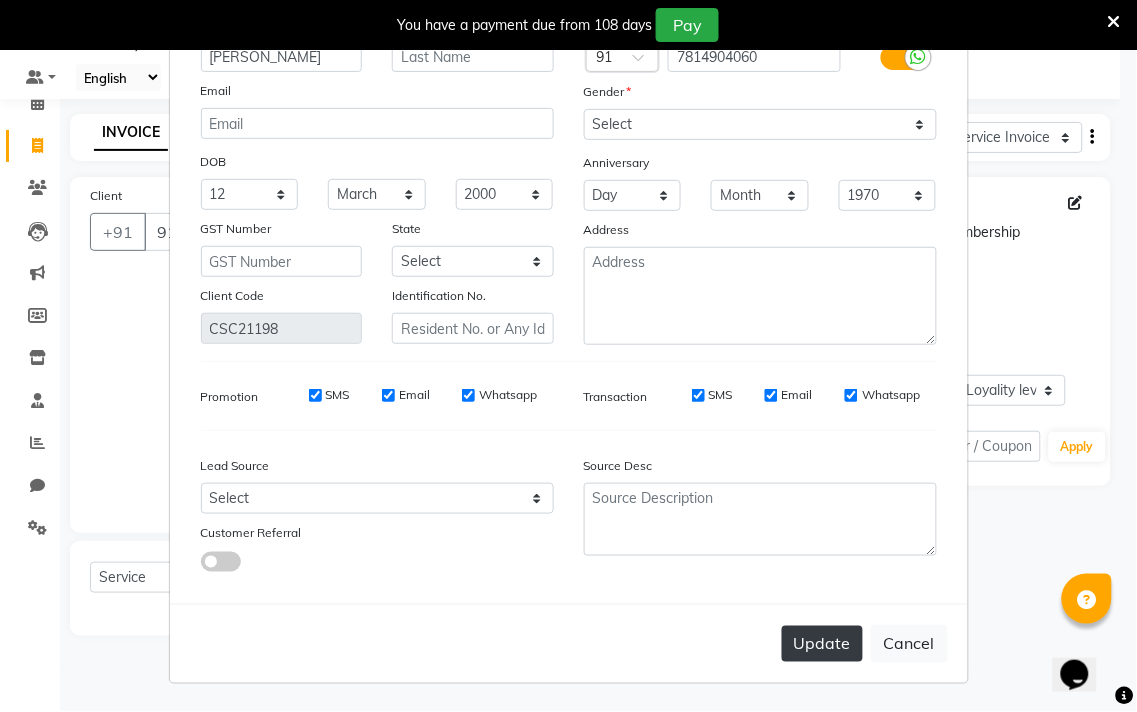 click on "Update" at bounding box center (822, 644) 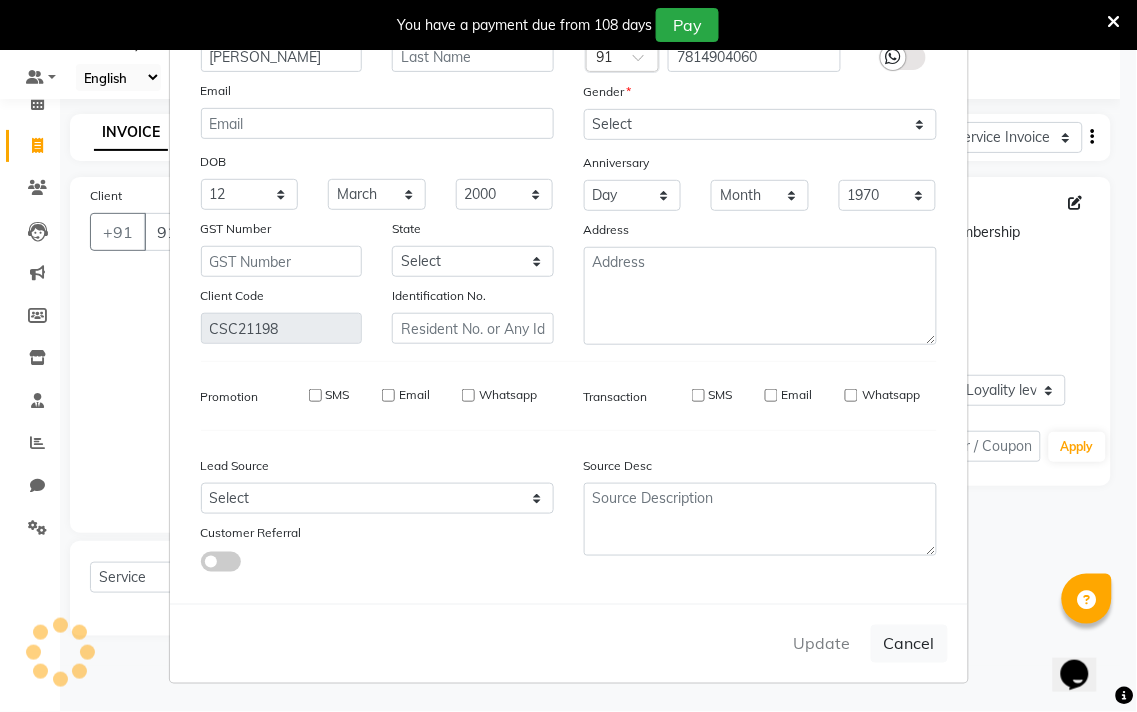 type on "7814904060" 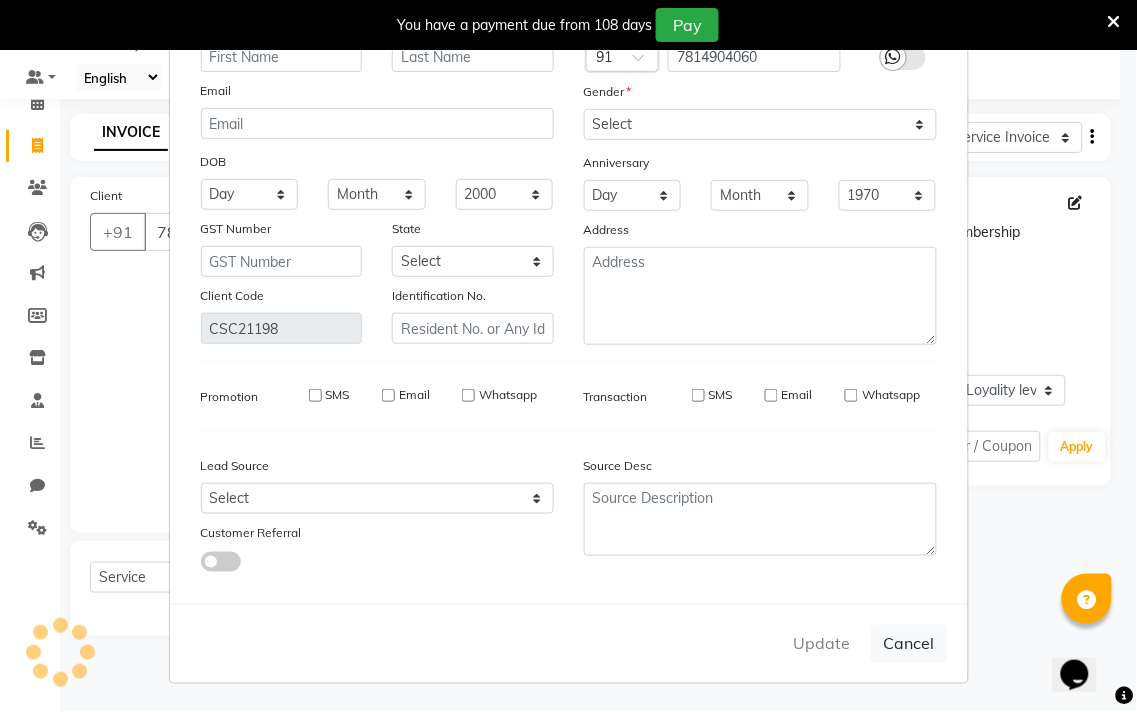 type 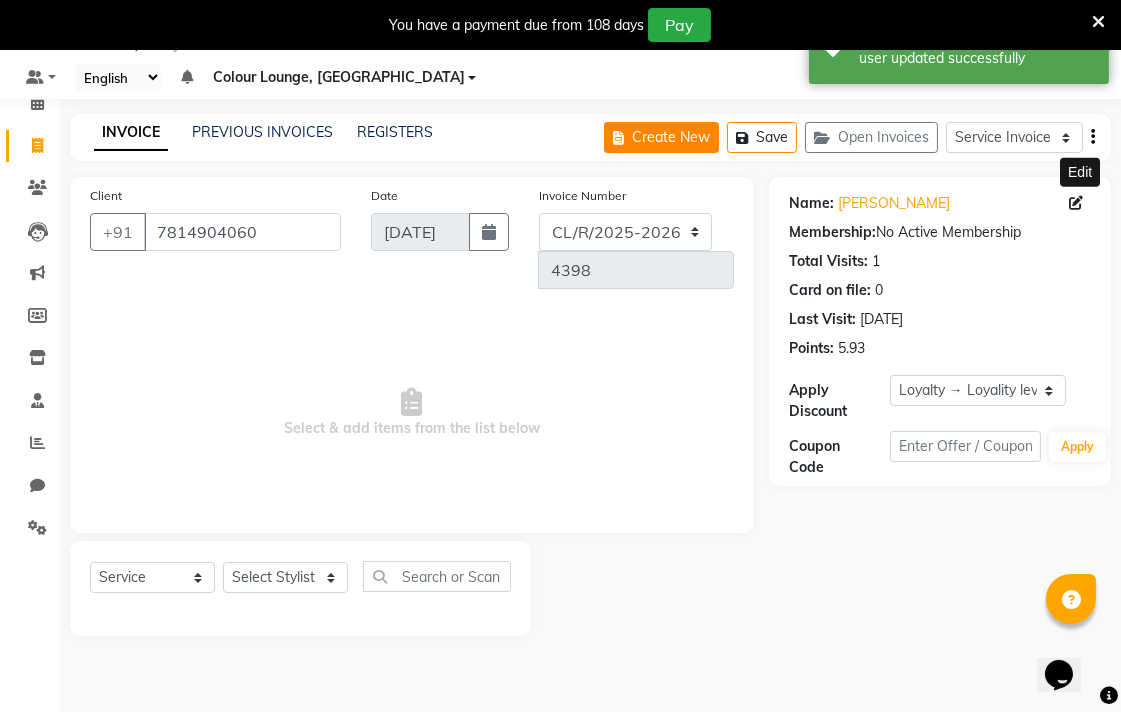 click on "Create New" 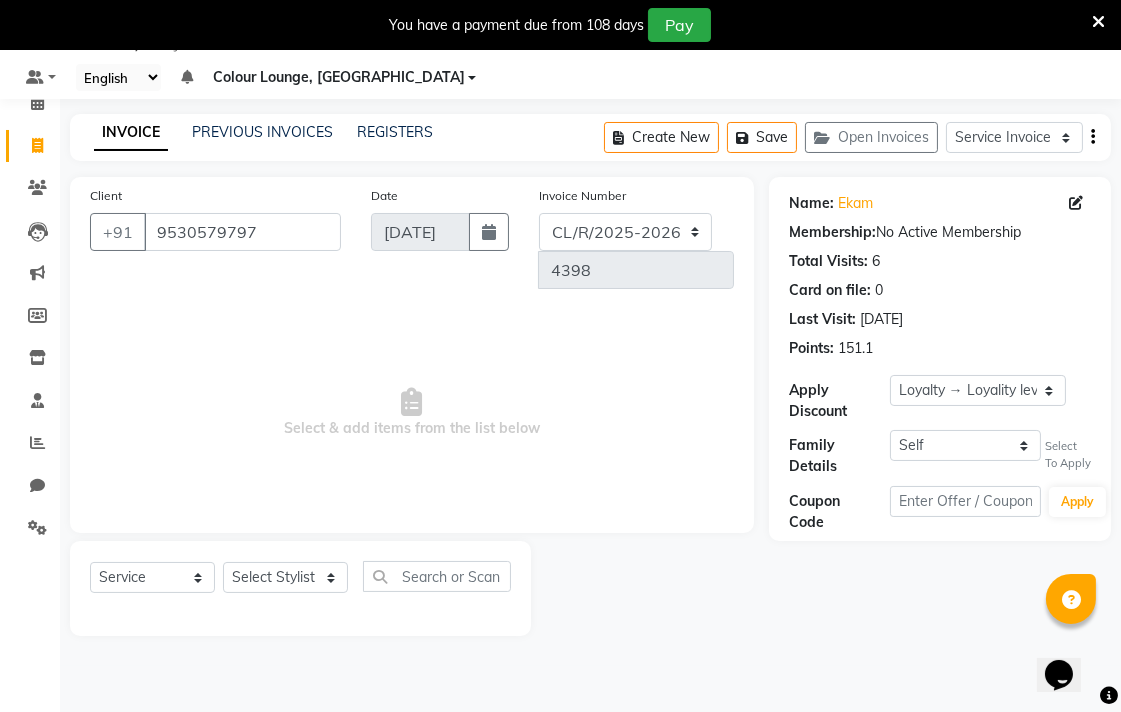 click 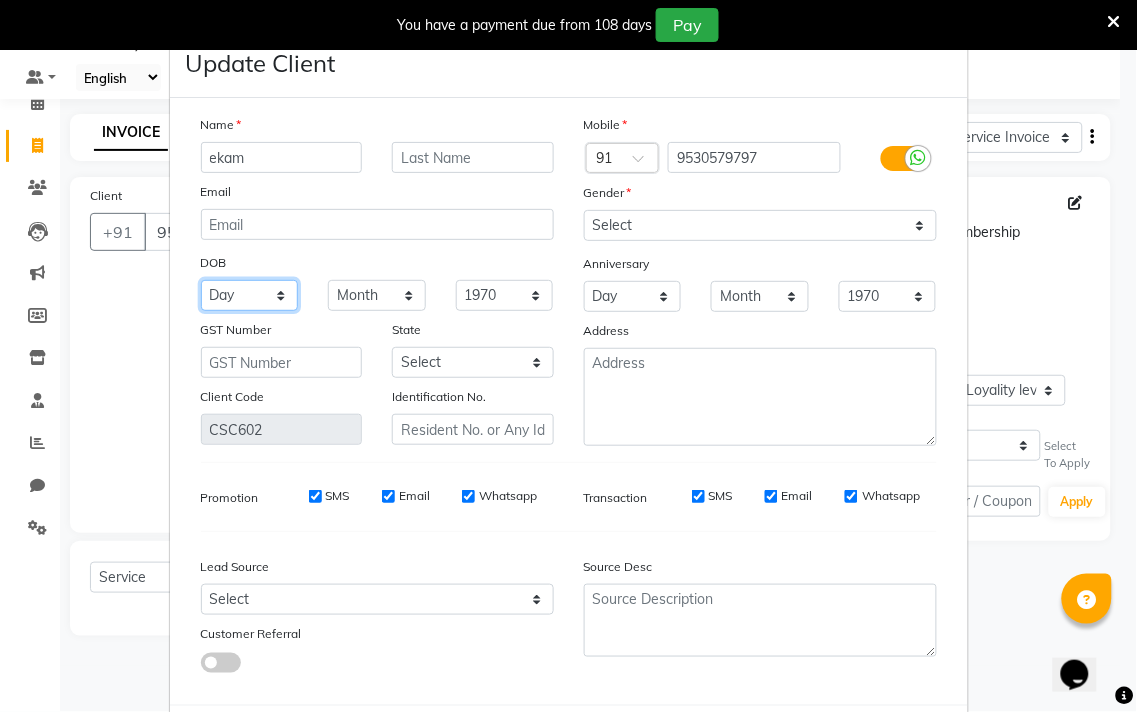 click on "Day 01 02 03 04 05 06 07 08 09 10 11 12 13 14 15 16 17 18 19 20 21 22 23 24 25 26 27 28 29 30 31" at bounding box center [250, 295] 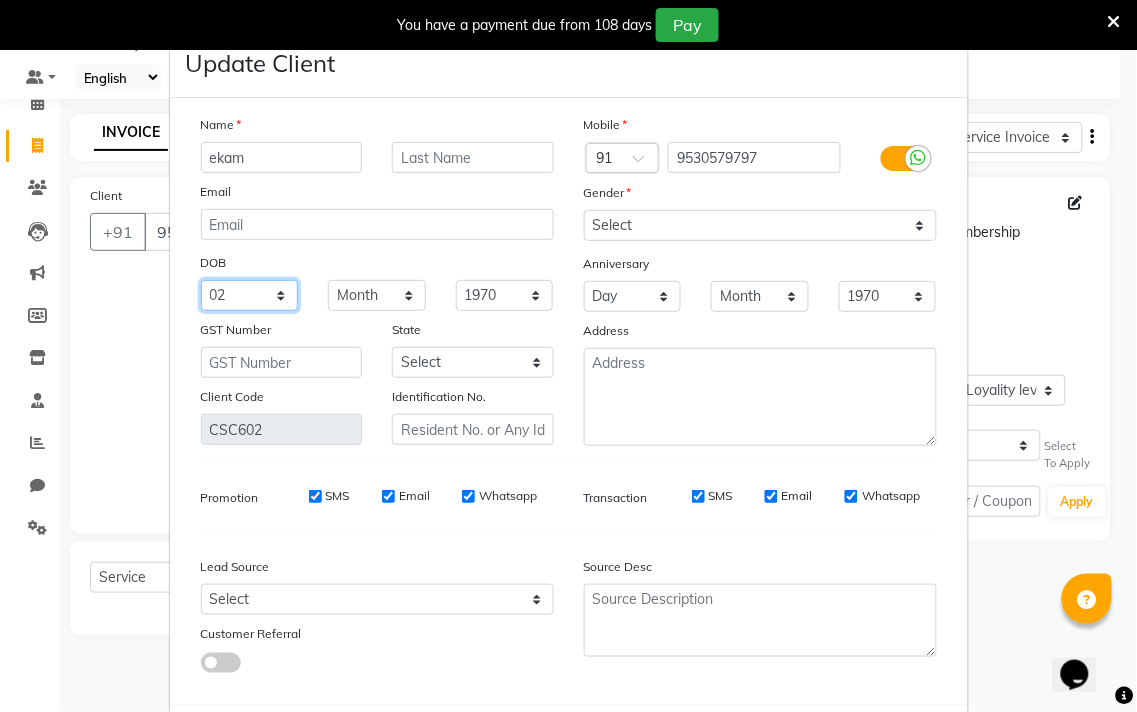 click on "Day 01 02 03 04 05 06 07 08 09 10 11 12 13 14 15 16 17 18 19 20 21 22 23 24 25 26 27 28 29 30 31" at bounding box center [250, 295] 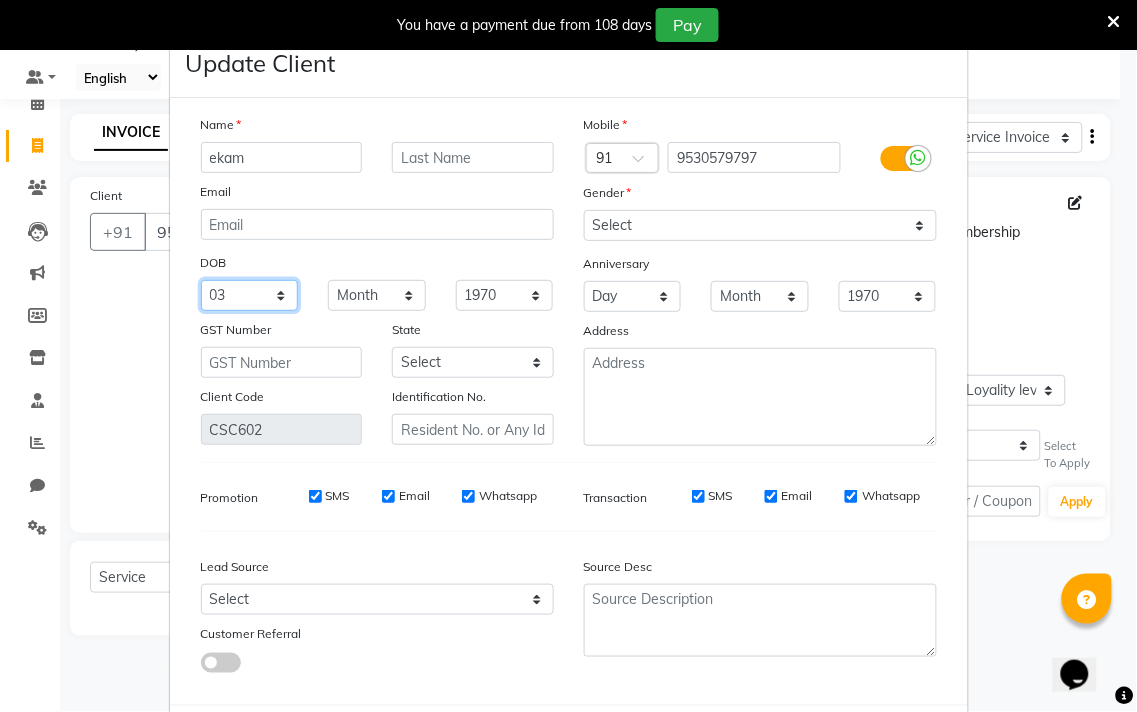 click on "Day 01 02 03 04 05 06 07 08 09 10 11 12 13 14 15 16 17 18 19 20 21 22 23 24 25 26 27 28 29 30 31" at bounding box center [250, 295] 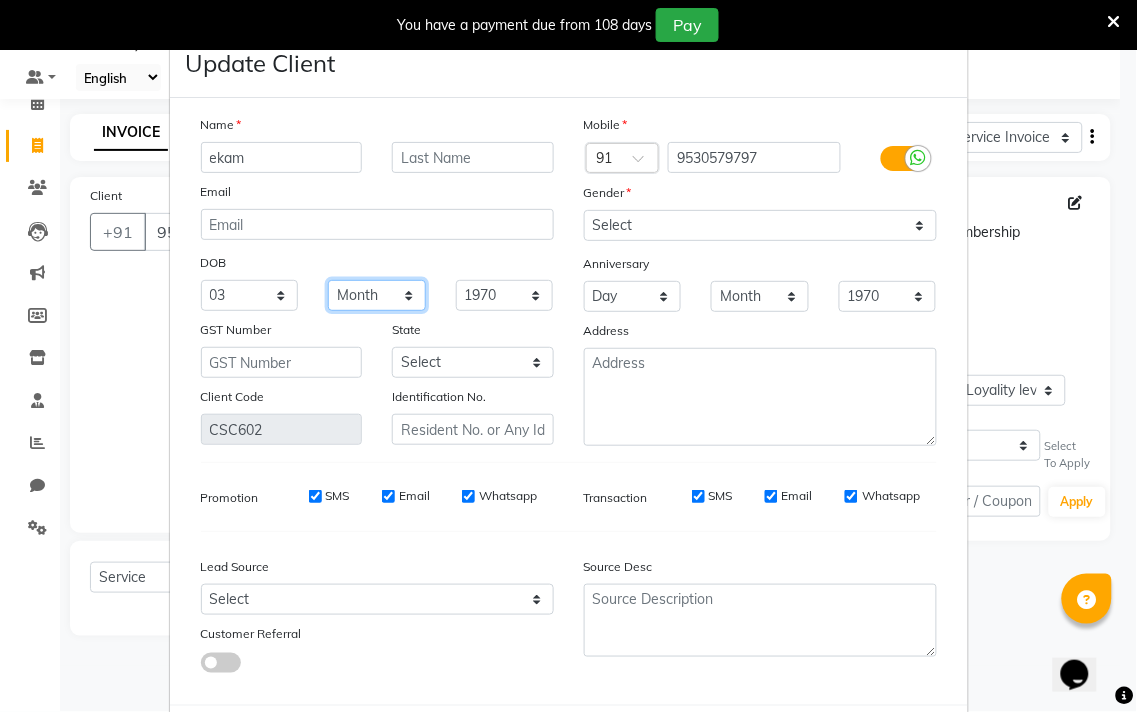 click on "Month January February March April May June July August September October November December" at bounding box center [377, 295] 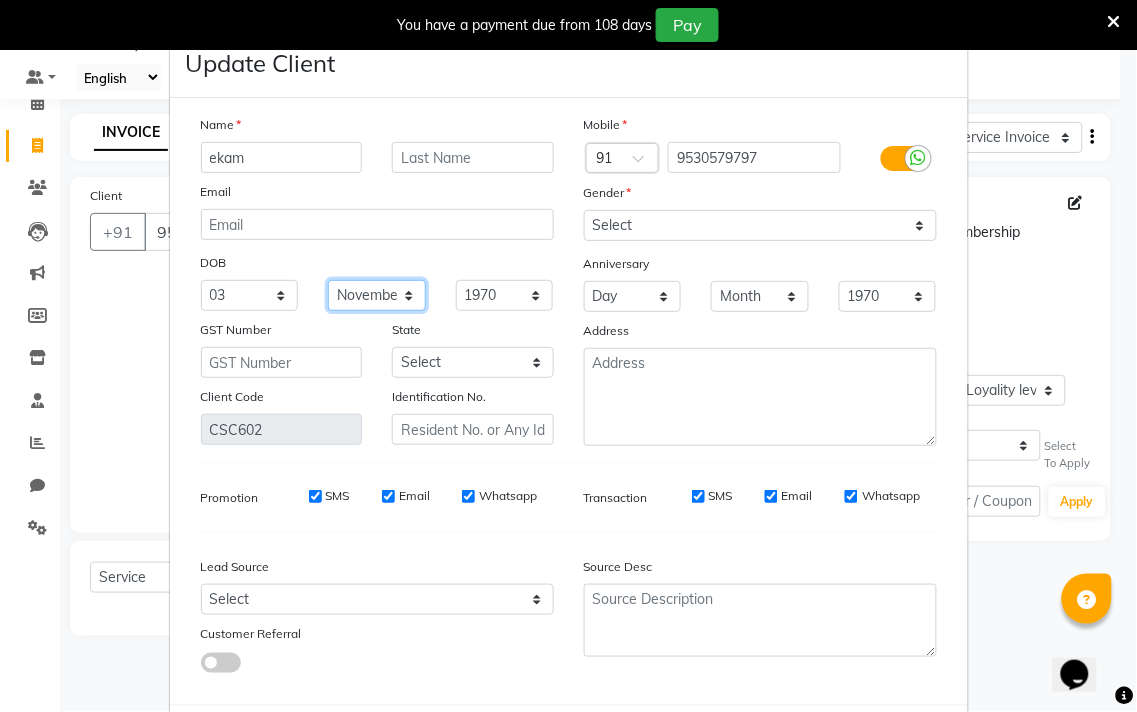 click on "Month January February March April May June July August September October November December" at bounding box center [377, 295] 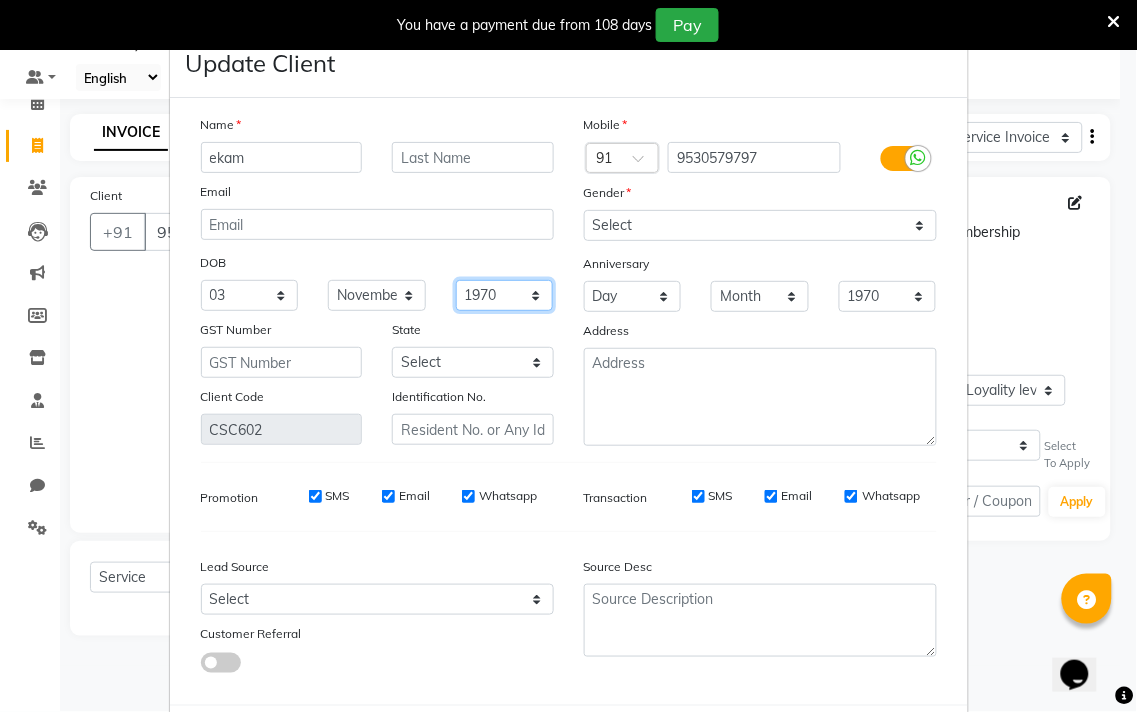 click on "1940 1941 1942 1943 1944 1945 1946 1947 1948 1949 1950 1951 1952 1953 1954 1955 1956 1957 1958 1959 1960 1961 1962 1963 1964 1965 1966 1967 1968 1969 1970 1971 1972 1973 1974 1975 1976 1977 1978 1979 1980 1981 1982 1983 1984 1985 1986 1987 1988 1989 1990 1991 1992 1993 1994 1995 1996 1997 1998 1999 2000 2001 2002 2003 2004 2005 2006 2007 2008 2009 2010 2011 2012 2013 2014 2015 2016 2017 2018 2019 2020 2021 2022 2023 2024" at bounding box center (505, 295) 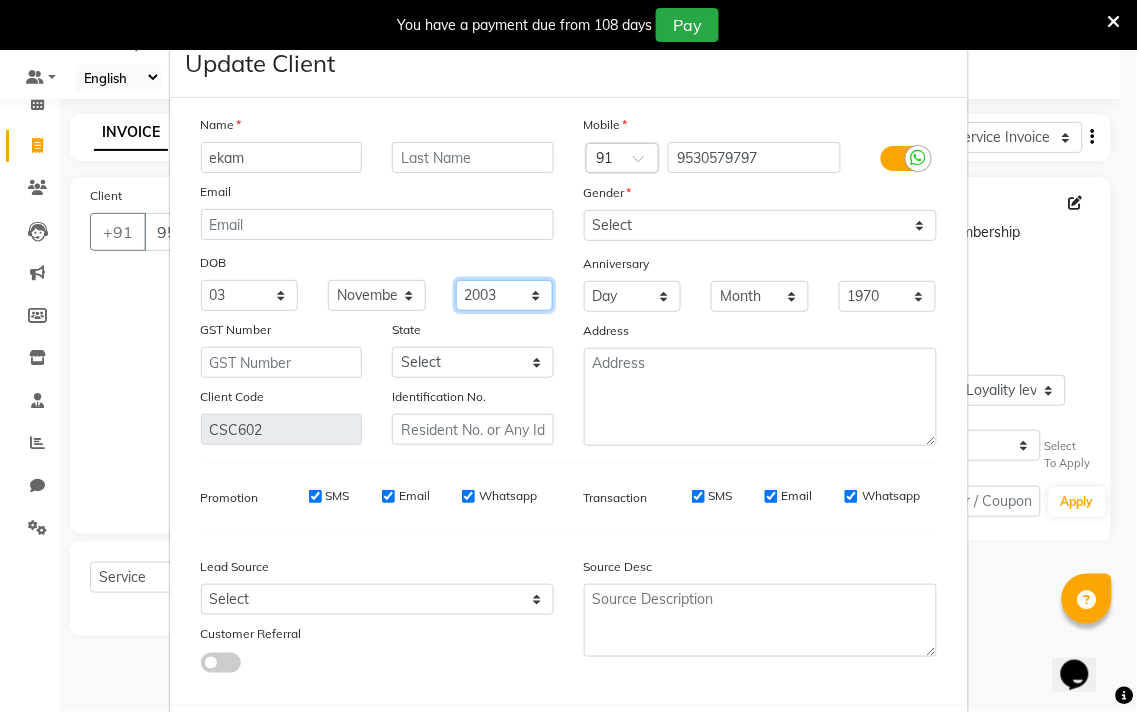 click on "1940 1941 1942 1943 1944 1945 1946 1947 1948 1949 1950 1951 1952 1953 1954 1955 1956 1957 1958 1959 1960 1961 1962 1963 1964 1965 1966 1967 1968 1969 1970 1971 1972 1973 1974 1975 1976 1977 1978 1979 1980 1981 1982 1983 1984 1985 1986 1987 1988 1989 1990 1991 1992 1993 1994 1995 1996 1997 1998 1999 2000 2001 2002 2003 2004 2005 2006 2007 2008 2009 2010 2011 2012 2013 2014 2015 2016 2017 2018 2019 2020 2021 2022 2023 2024" at bounding box center (505, 295) 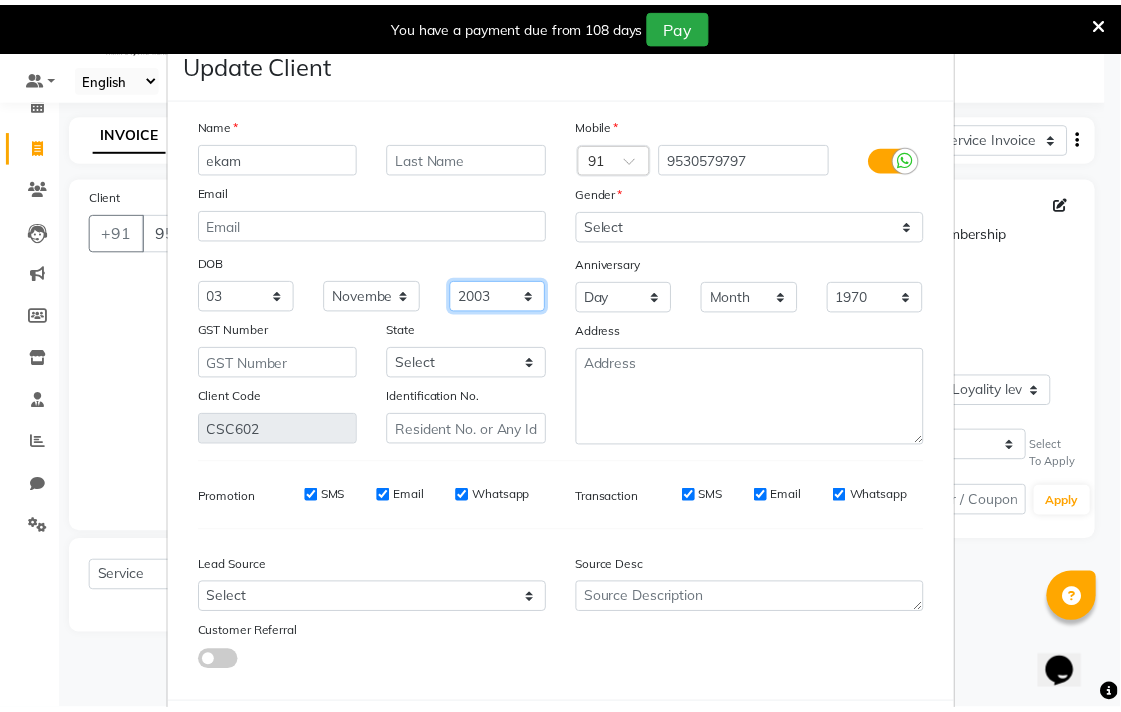 scroll, scrollTop: 103, scrollLeft: 0, axis: vertical 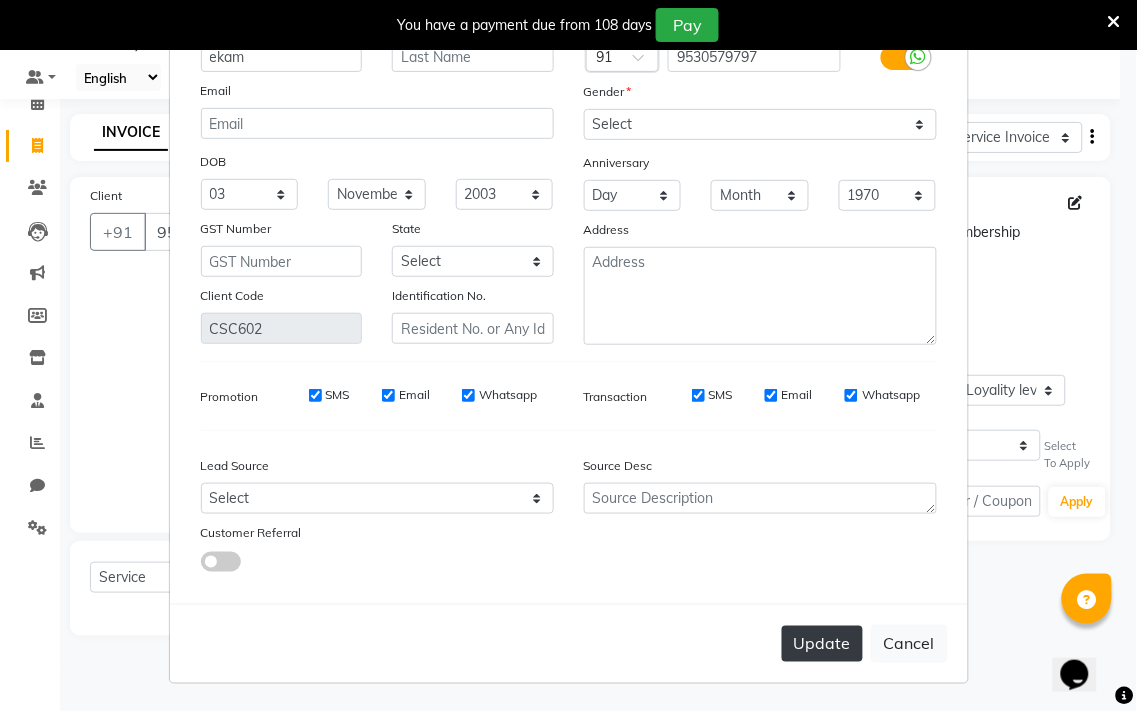 click on "Update" at bounding box center [822, 644] 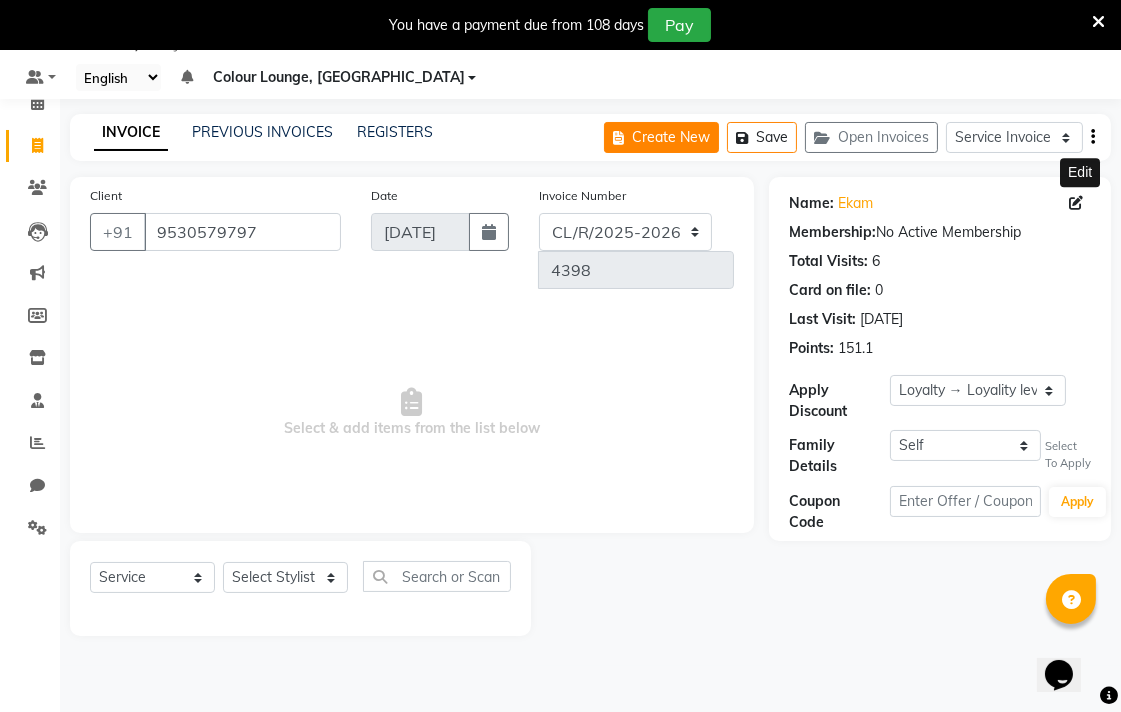 click on "Create New" 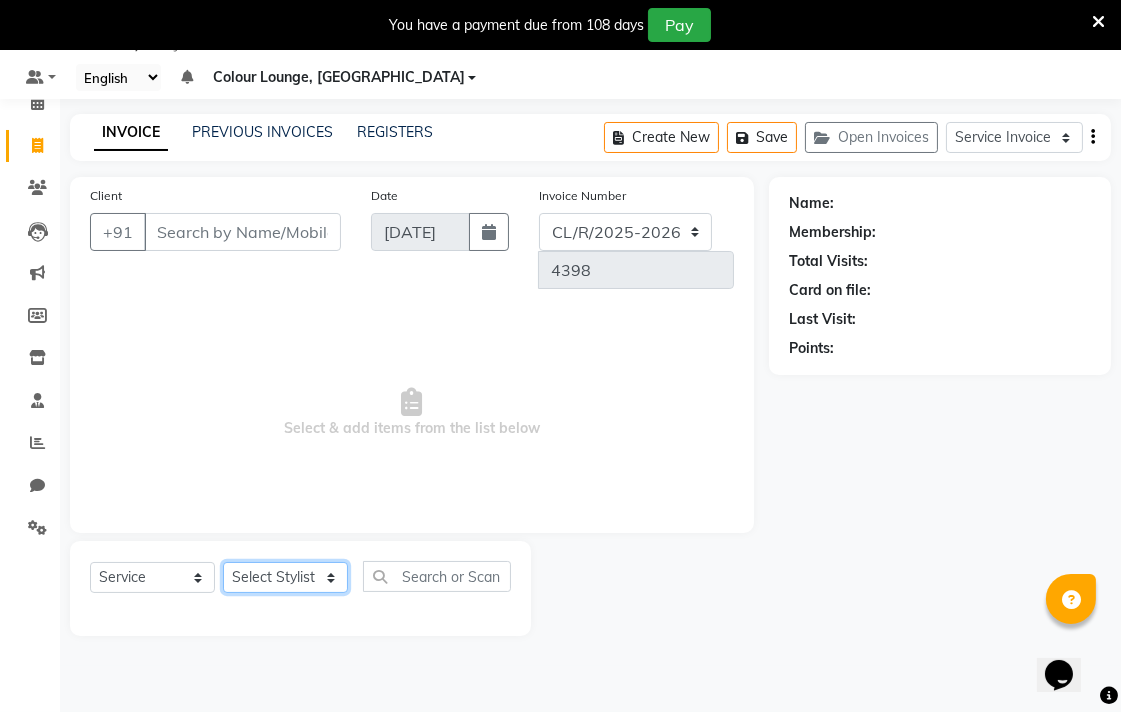 click on "Select Stylist Admin AMIT Birshika Colour Lounge, [GEOGRAPHIC_DATA] Colour Lounge, [GEOGRAPHIC_DATA] [PERSON_NAME] [PERSON_NAME] [PERSON_NAME] [PERSON_NAME] [PERSON_NAME] mam [PERSON_NAME] [PERSON_NAME] [PERSON_NAME] MOHIT [PERSON_NAME] POOJA [PERSON_NAME] [PERSON_NAME] [PERSON_NAME] guard [PERSON_NAME] [PERSON_NAME] [PERSON_NAME] [PERSON_NAME] SAMEER [PERSON_NAME] [PERSON_NAME] [PERSON_NAME] [PERSON_NAME] [PERSON_NAME] [PERSON_NAME] VISHAL [PERSON_NAME]" 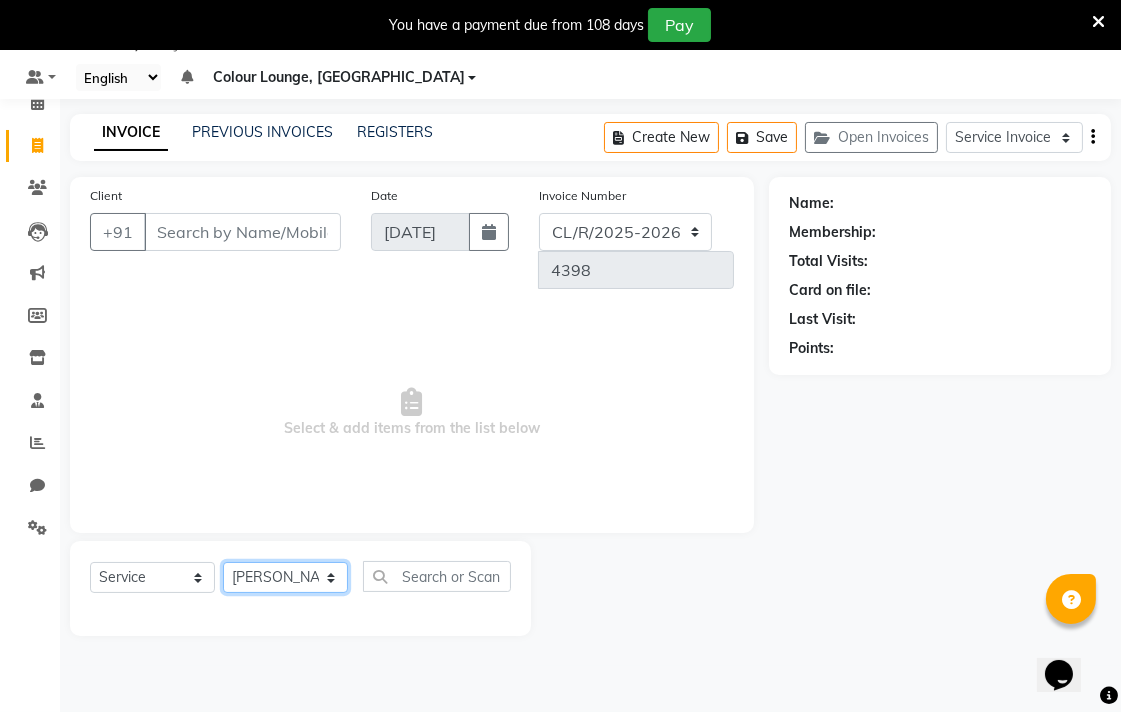 click on "Select Stylist Admin AMIT Birshika Colour Lounge, [GEOGRAPHIC_DATA] Colour Lounge, [GEOGRAPHIC_DATA] [PERSON_NAME] [PERSON_NAME] [PERSON_NAME] [PERSON_NAME] [PERSON_NAME] mam [PERSON_NAME] [PERSON_NAME] [PERSON_NAME] MOHIT [PERSON_NAME] POOJA [PERSON_NAME] [PERSON_NAME] [PERSON_NAME] guard [PERSON_NAME] [PERSON_NAME] [PERSON_NAME] [PERSON_NAME] SAMEER [PERSON_NAME] [PERSON_NAME] [PERSON_NAME] [PERSON_NAME] [PERSON_NAME] [PERSON_NAME] VISHAL [PERSON_NAME]" 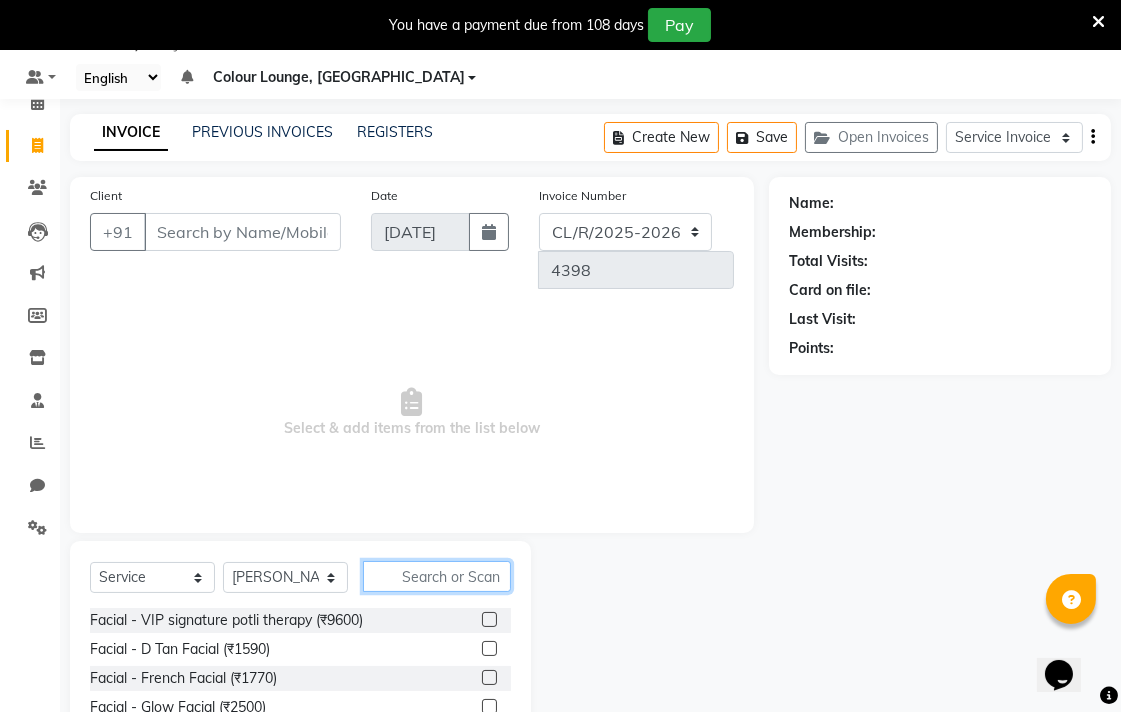 click 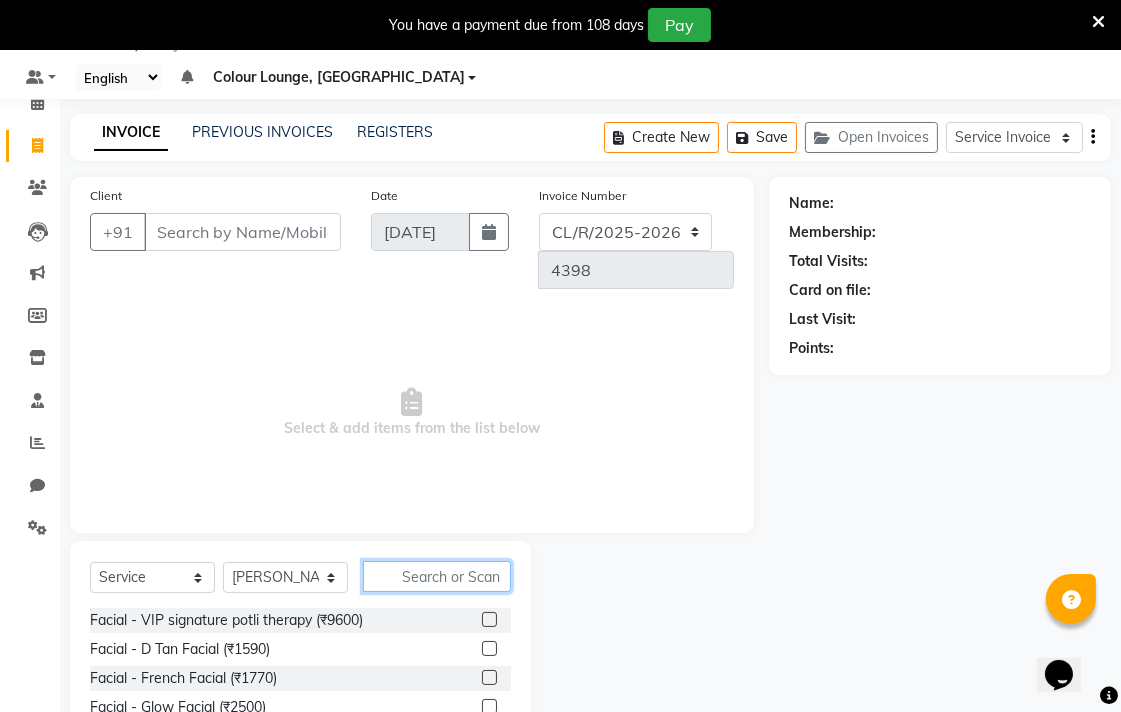 click 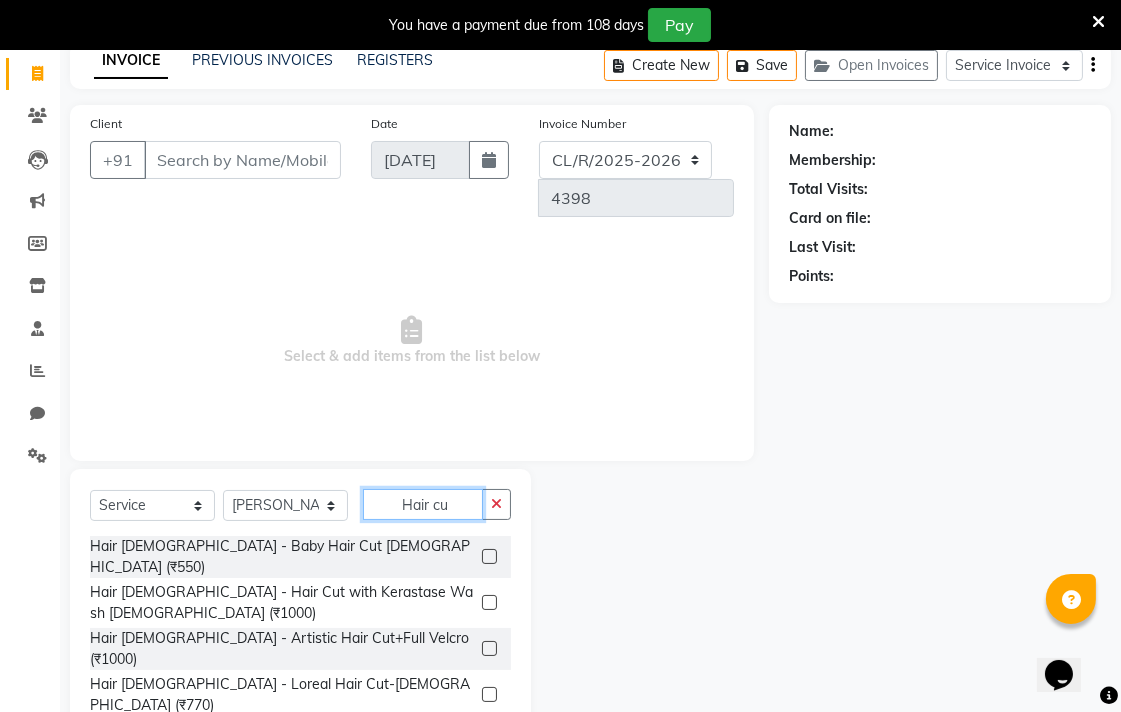 scroll, scrollTop: 166, scrollLeft: 0, axis: vertical 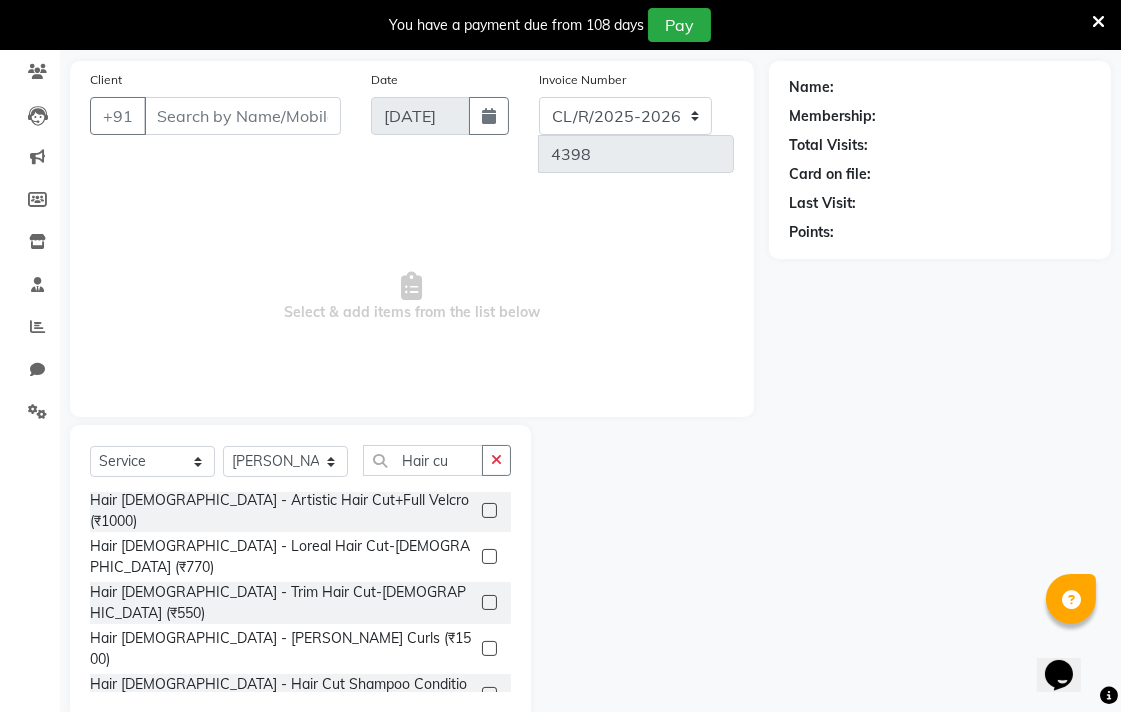 click 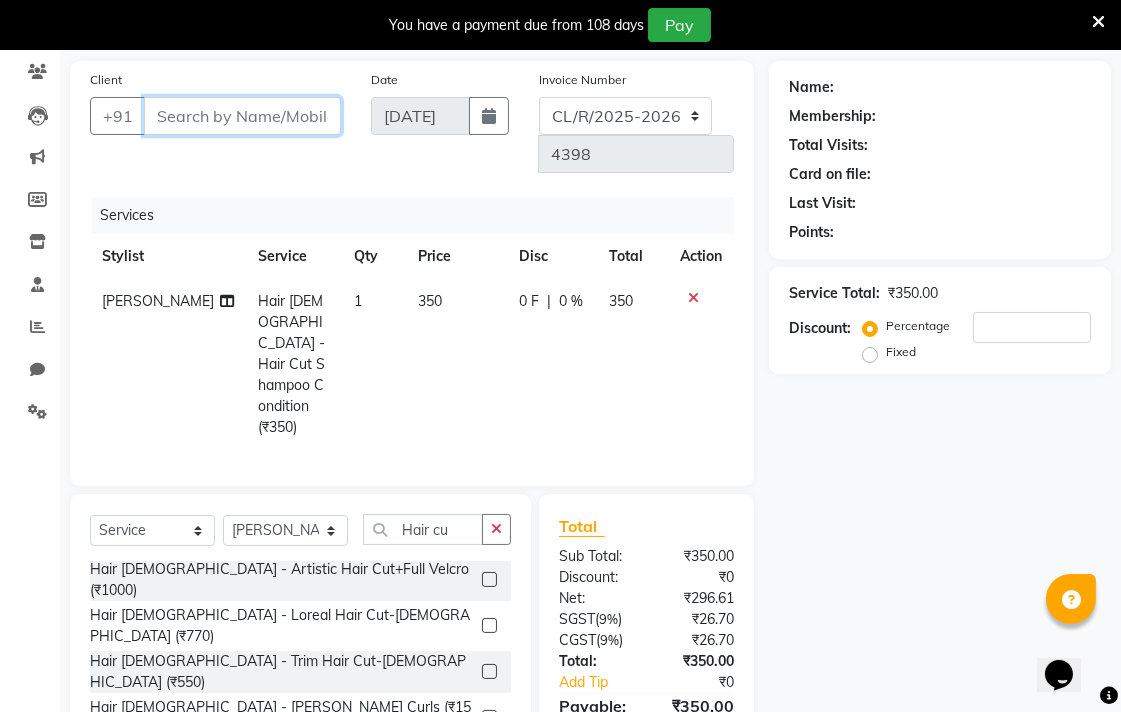 click on "Client" at bounding box center (242, 116) 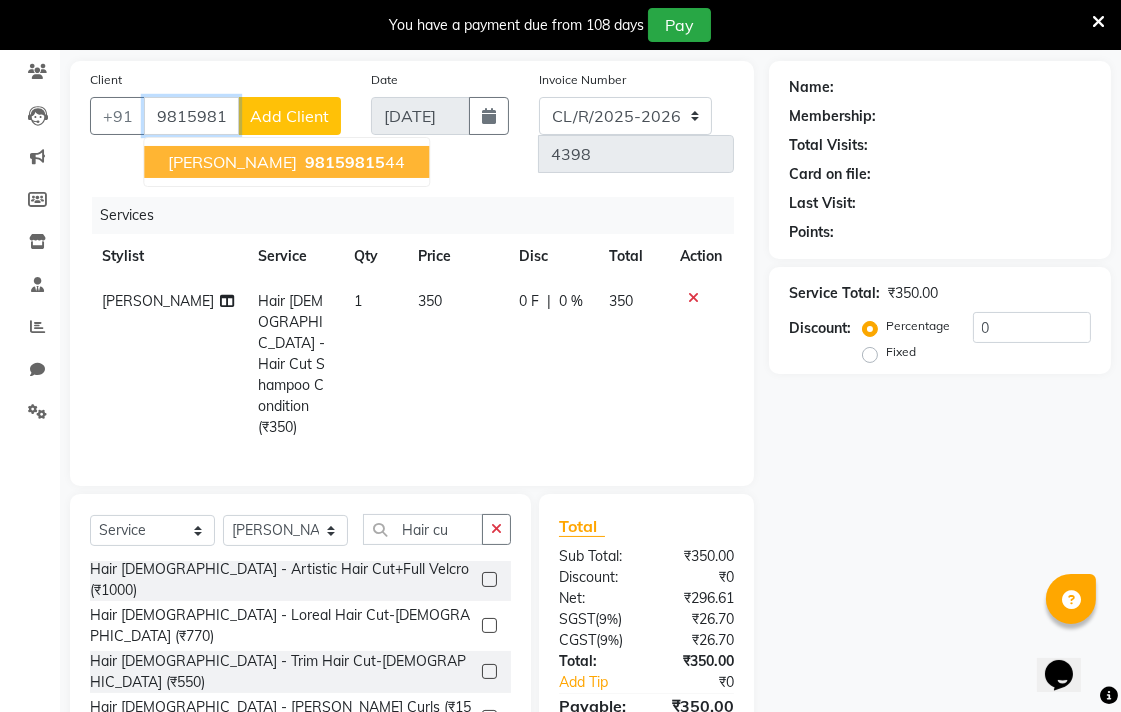 click on "98159815 44" at bounding box center (353, 162) 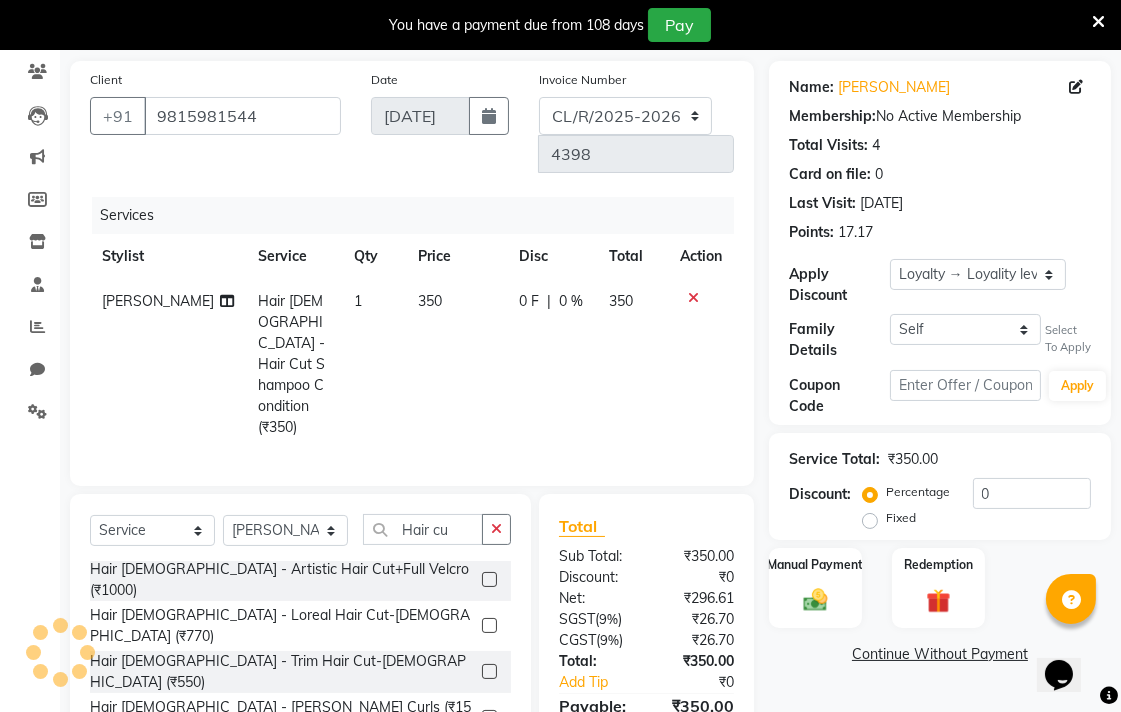 scroll, scrollTop: 210, scrollLeft: 0, axis: vertical 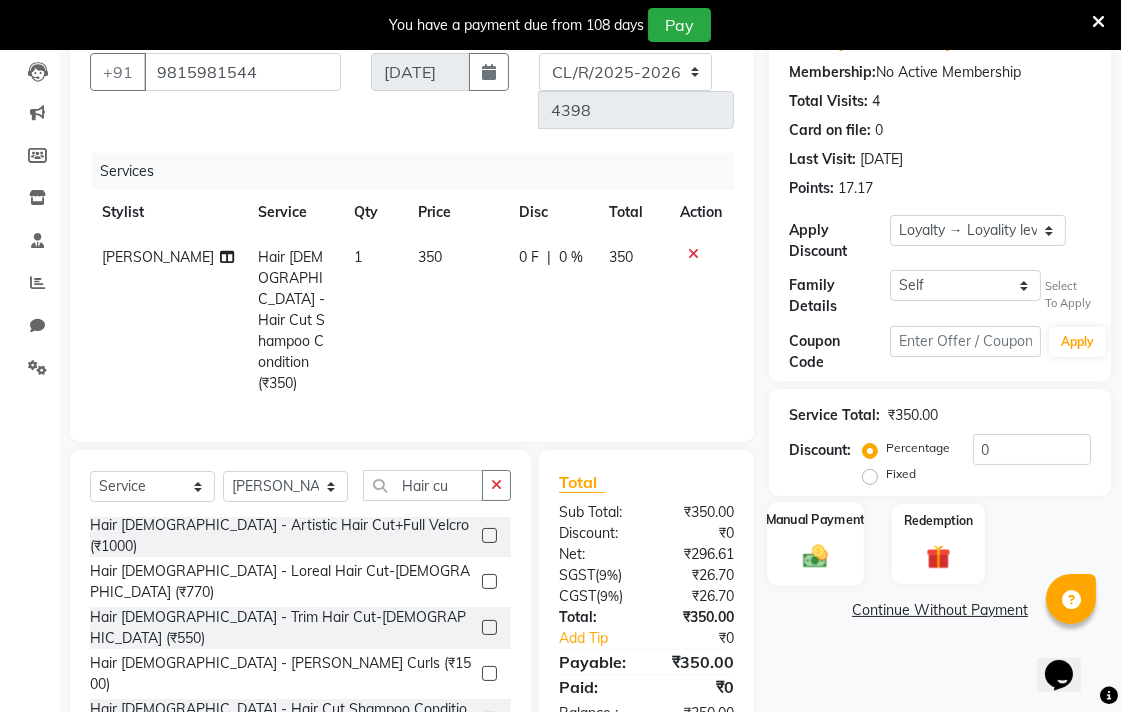 click on "Manual Payment" 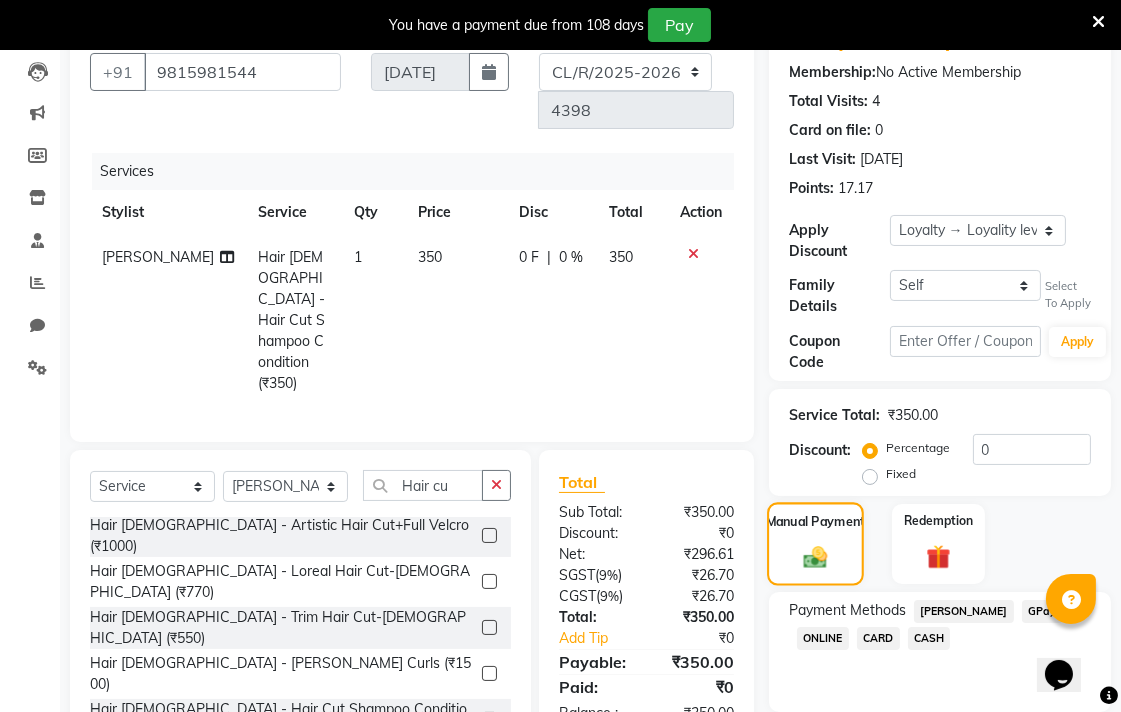 scroll, scrollTop: 281, scrollLeft: 0, axis: vertical 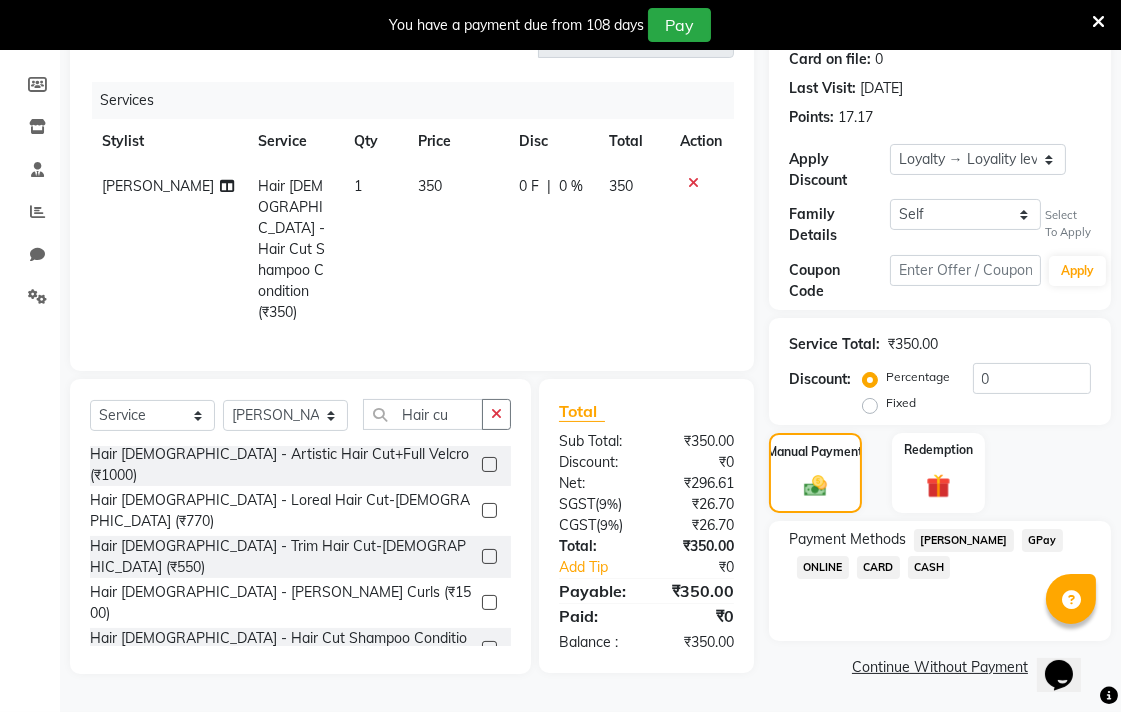 click on "CASH" 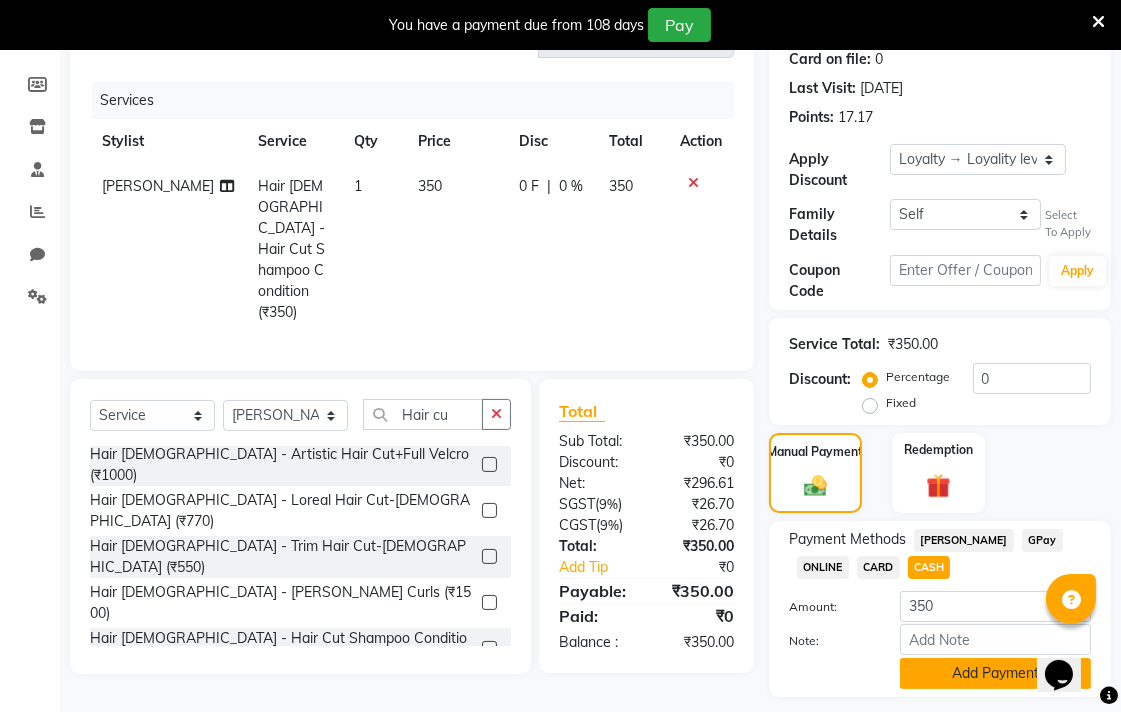 click on "Add Payment" 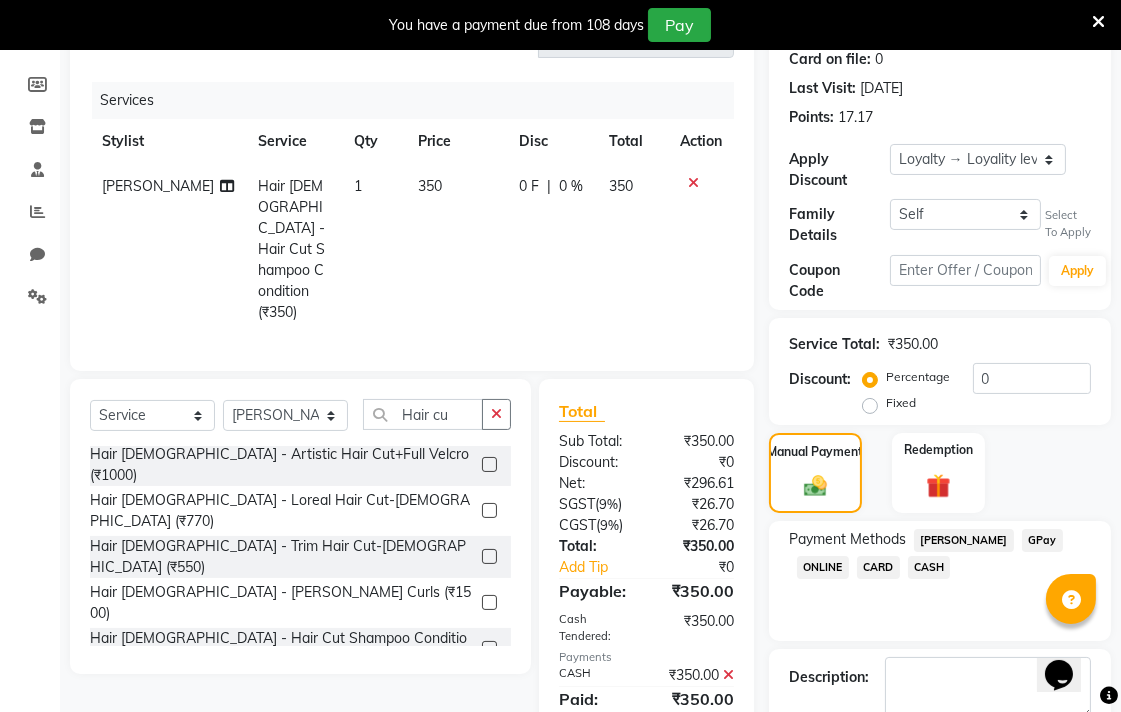 scroll, scrollTop: 453, scrollLeft: 0, axis: vertical 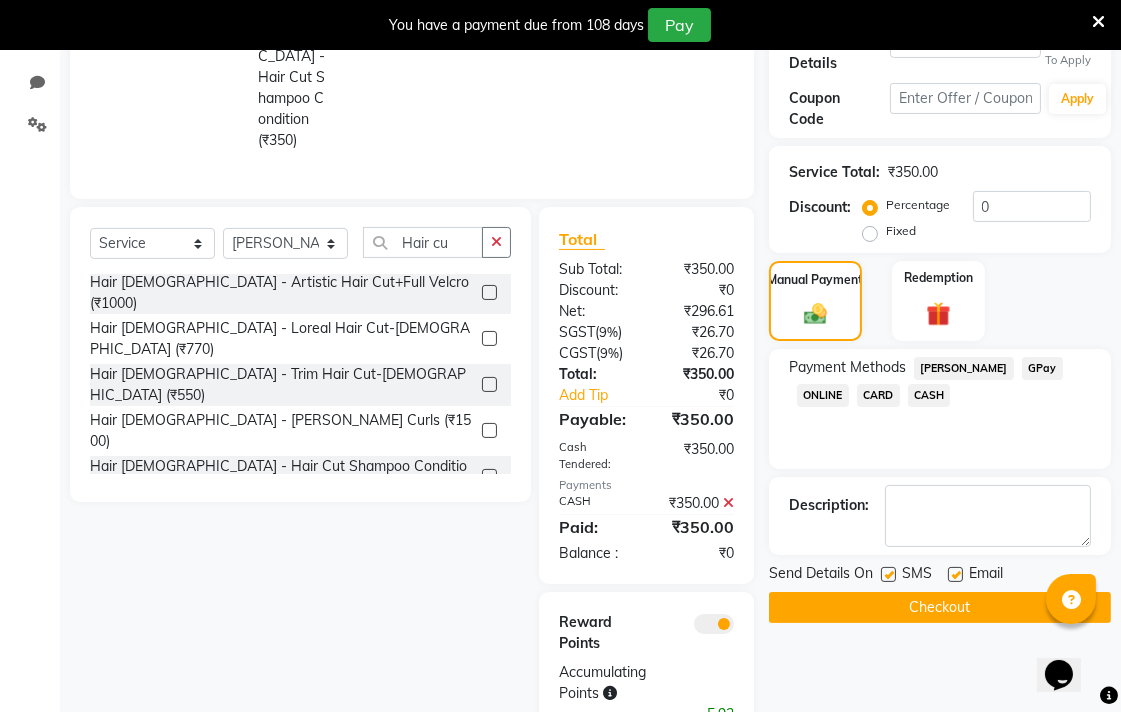 click on "Checkout" 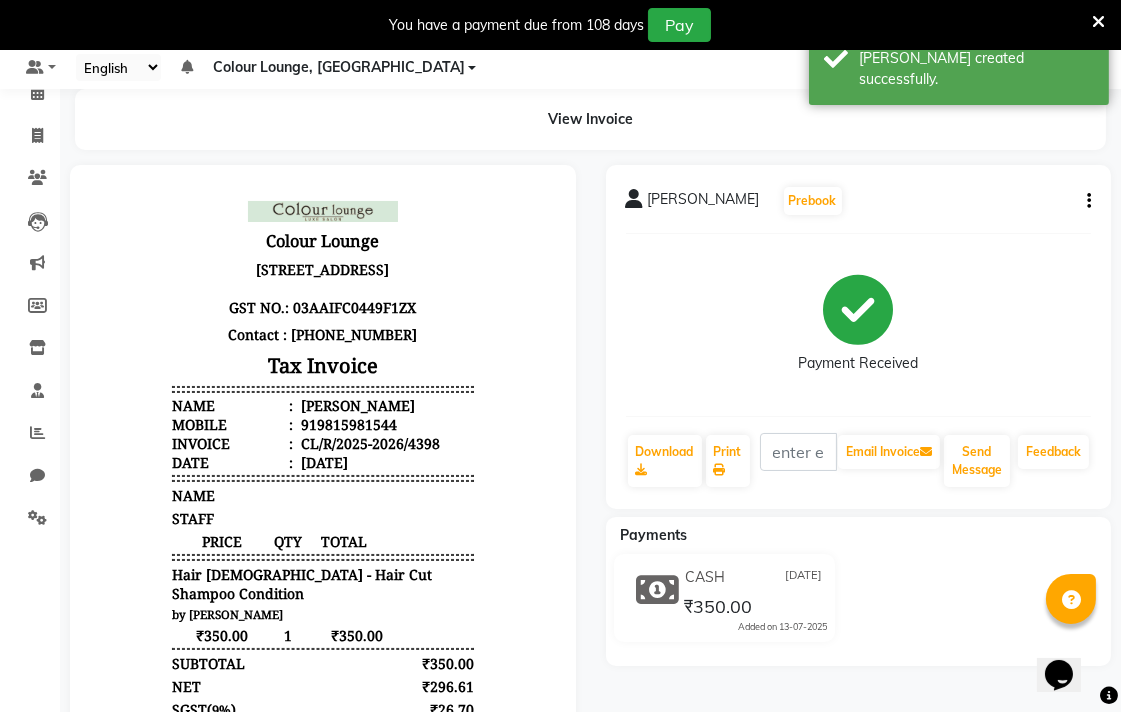 scroll, scrollTop: 0, scrollLeft: 0, axis: both 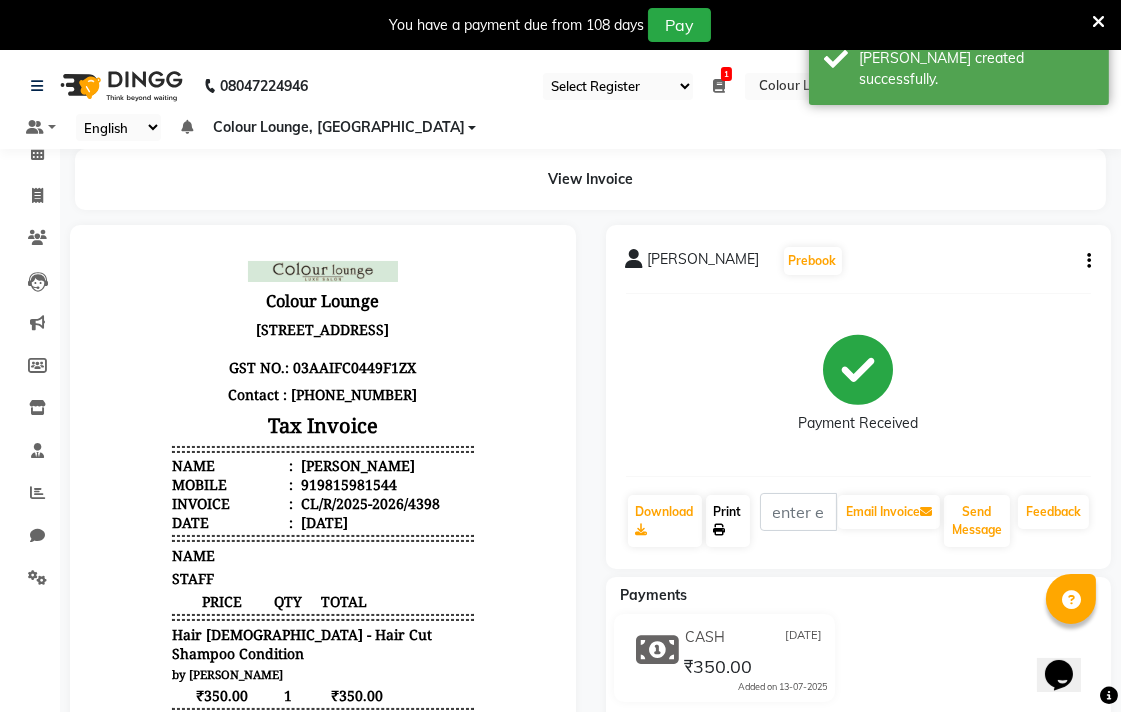 click on "Print" 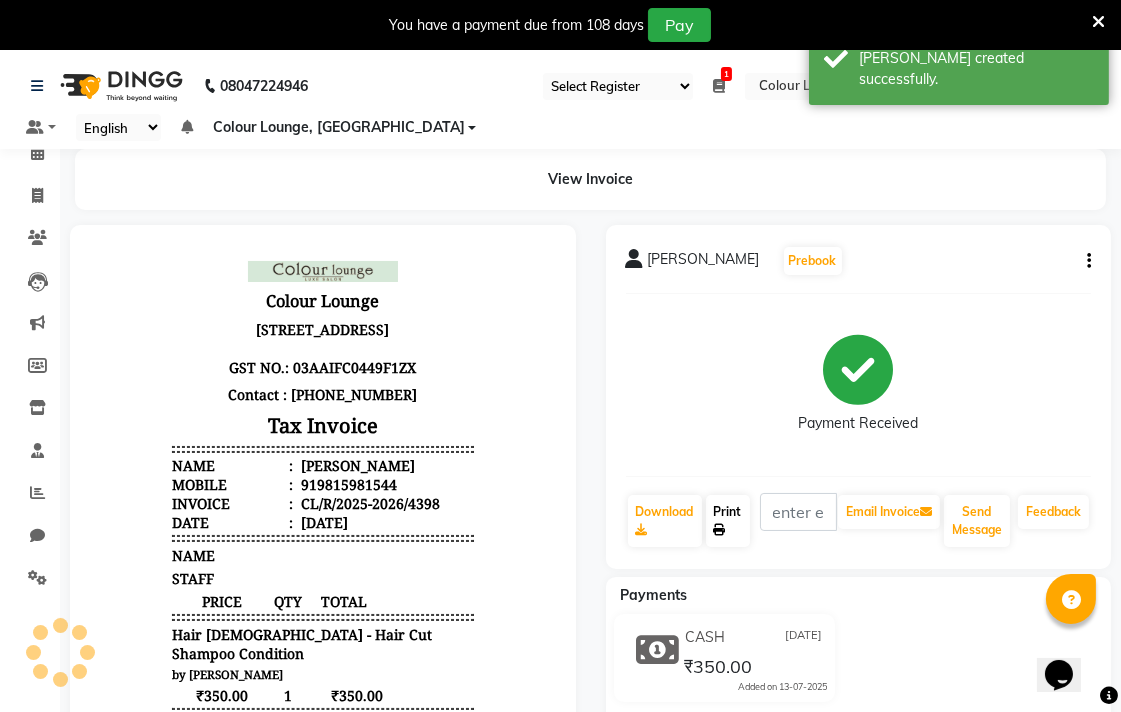 click on "Print" 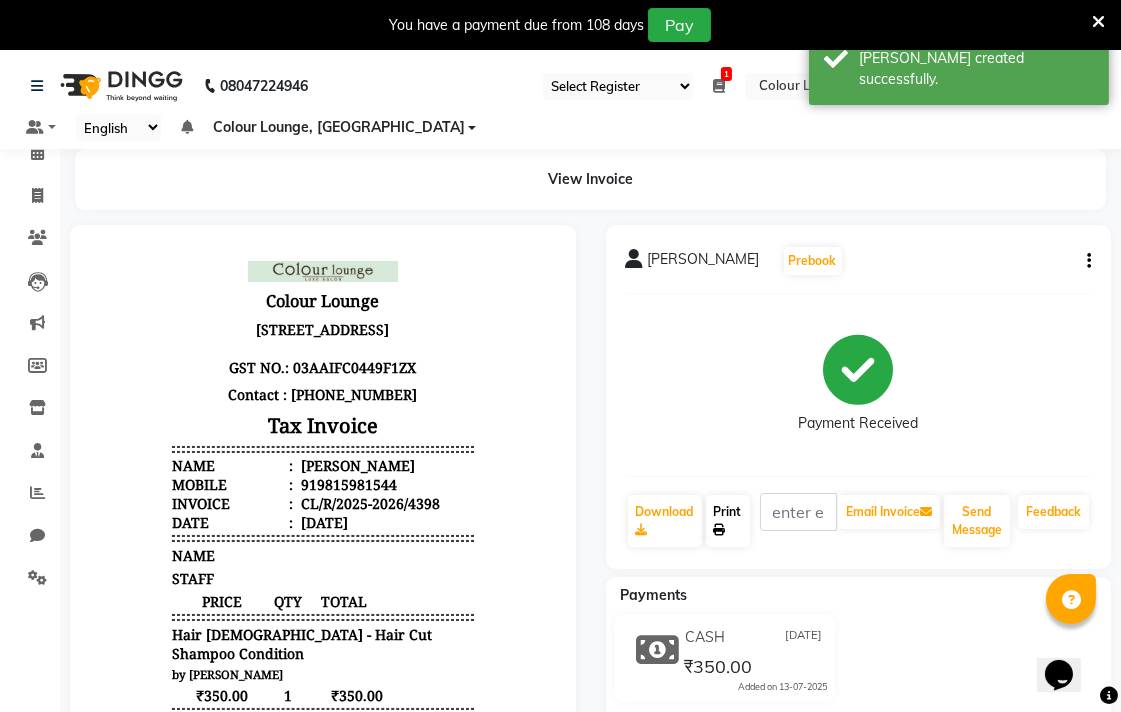 click on "Print" 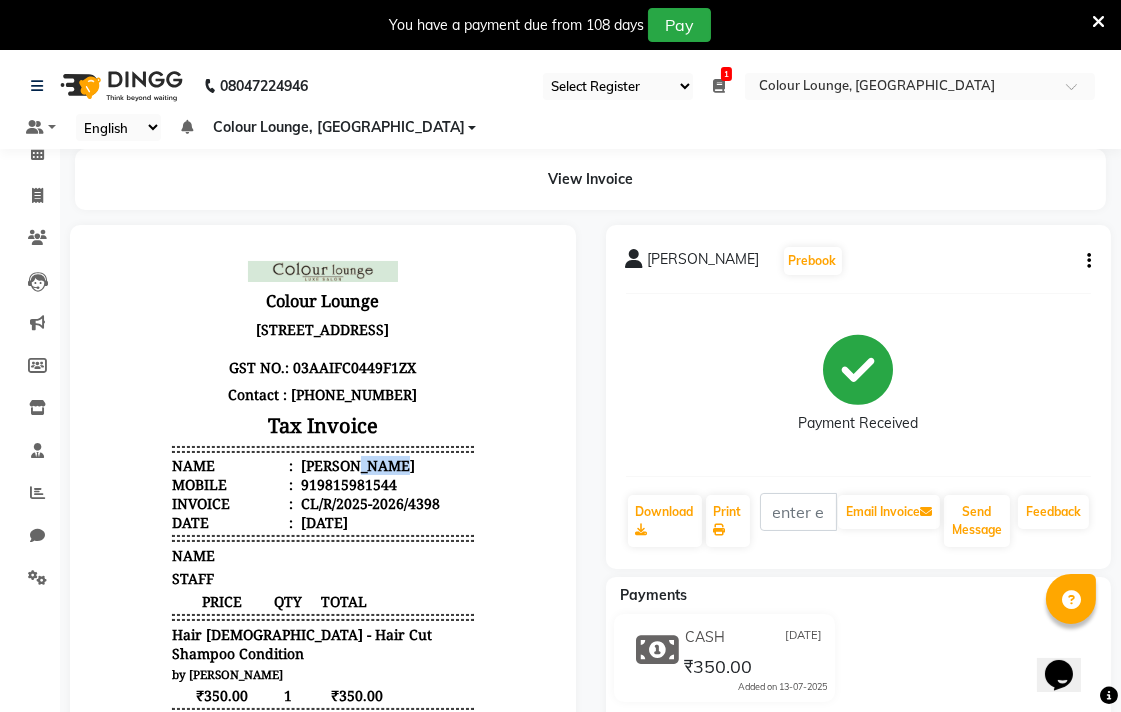 click on "Colour Lounge
[STREET_ADDRESS]  : 03AAIFC0449F1ZX
Contact : [PHONE_NUMBER]
Tax Invoice
Name  :
[PERSON_NAME]
Mobile :
919815981544
Invoice  :
CL/R/2025-2026/4398
Date  :
NAME QTY" at bounding box center (322, 709) 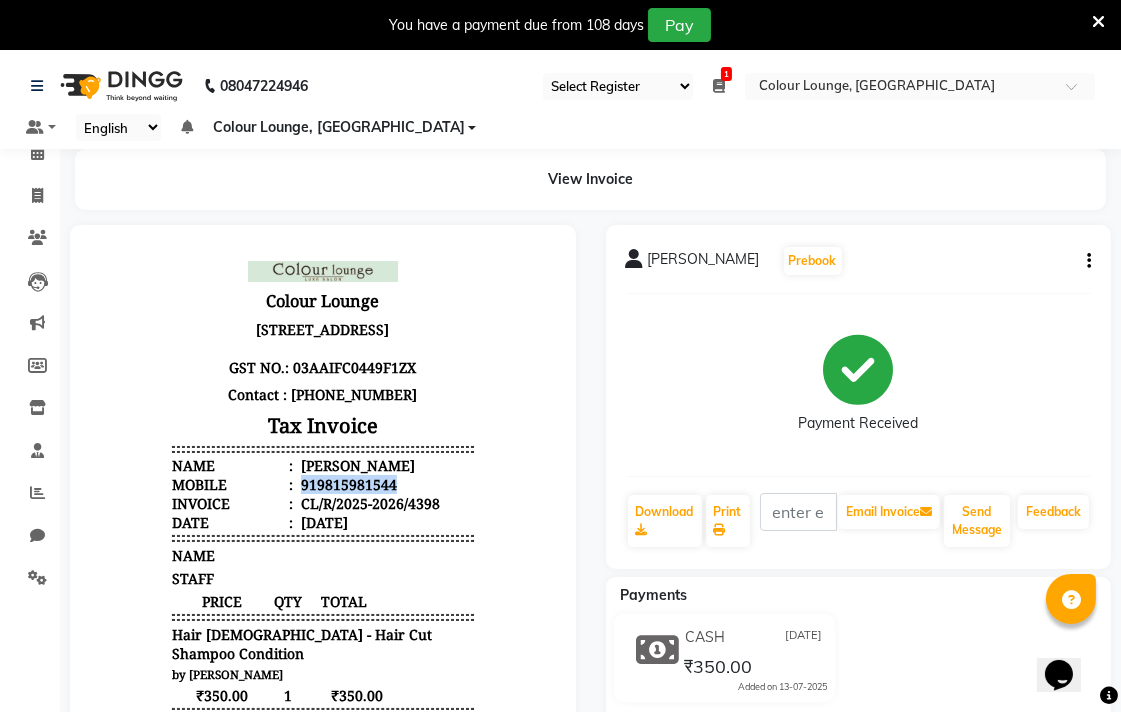 copy on "919815981544" 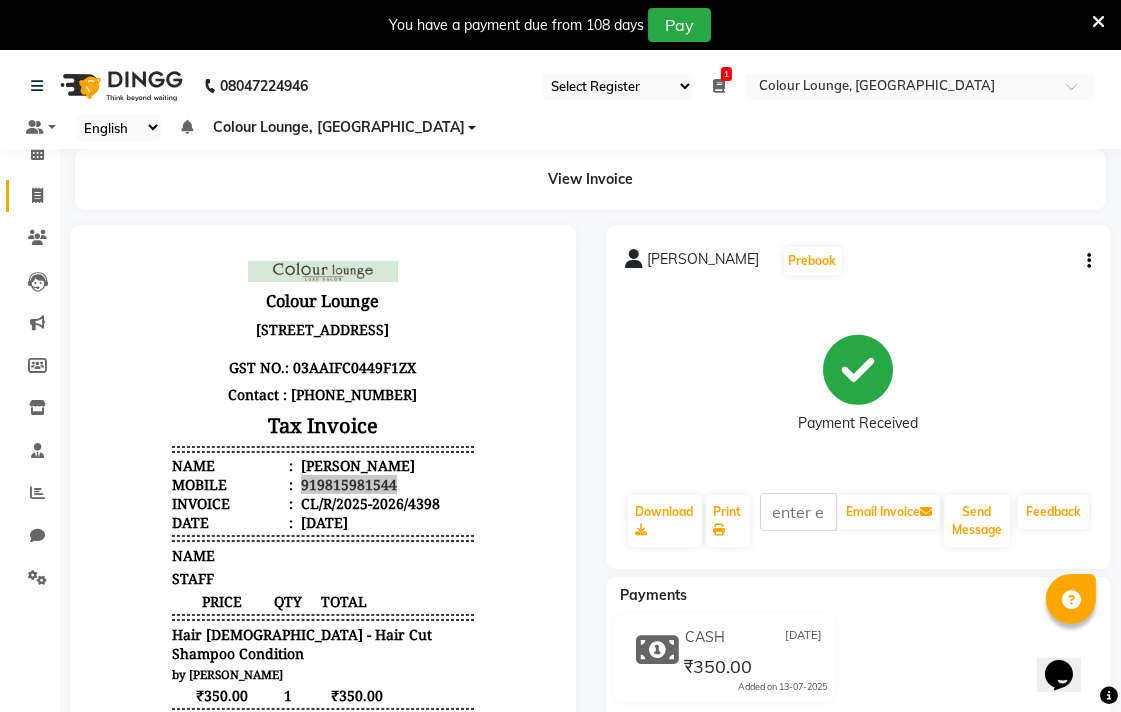 click 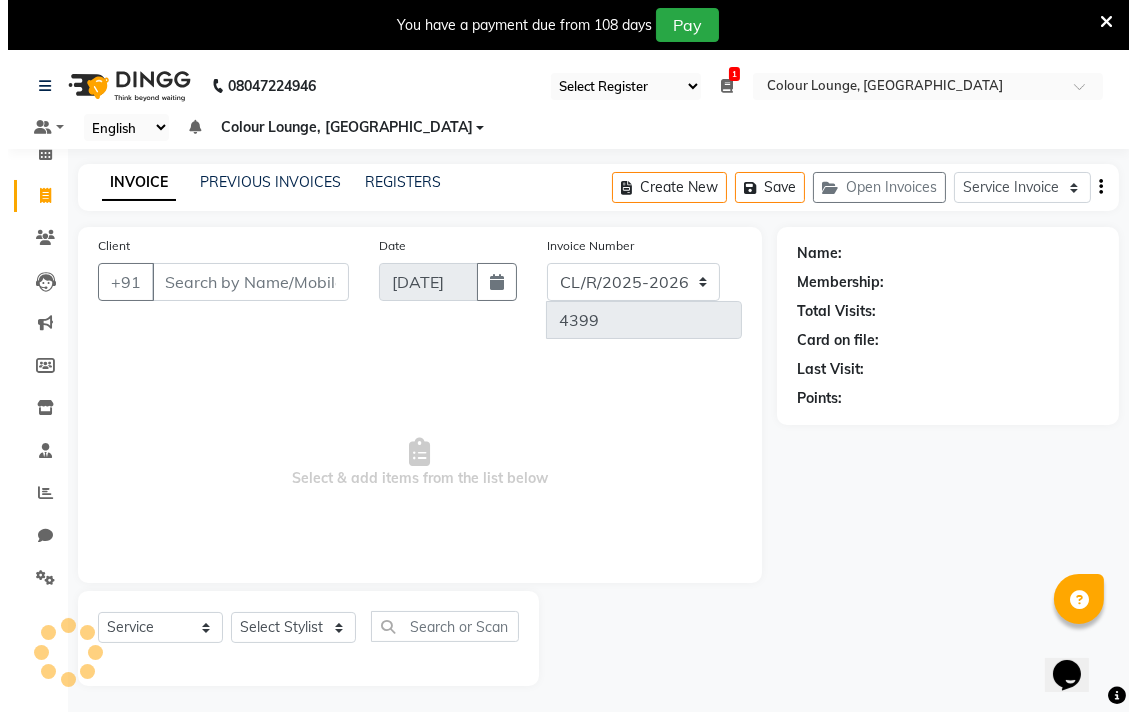 scroll, scrollTop: 50, scrollLeft: 0, axis: vertical 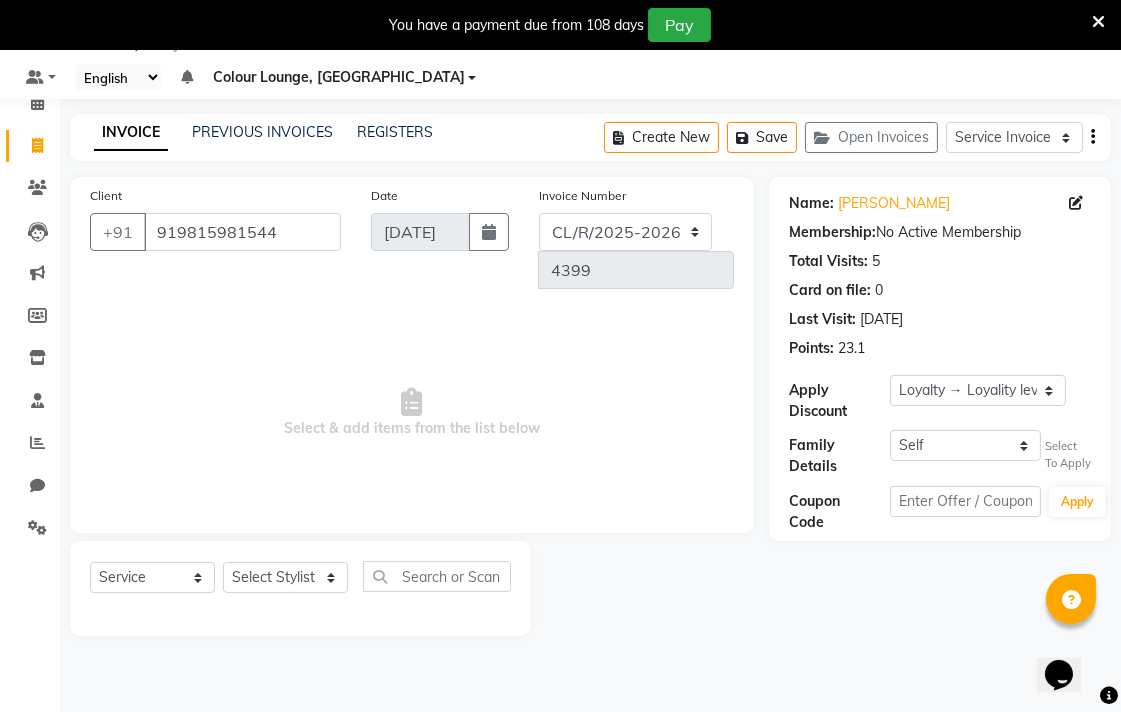 click 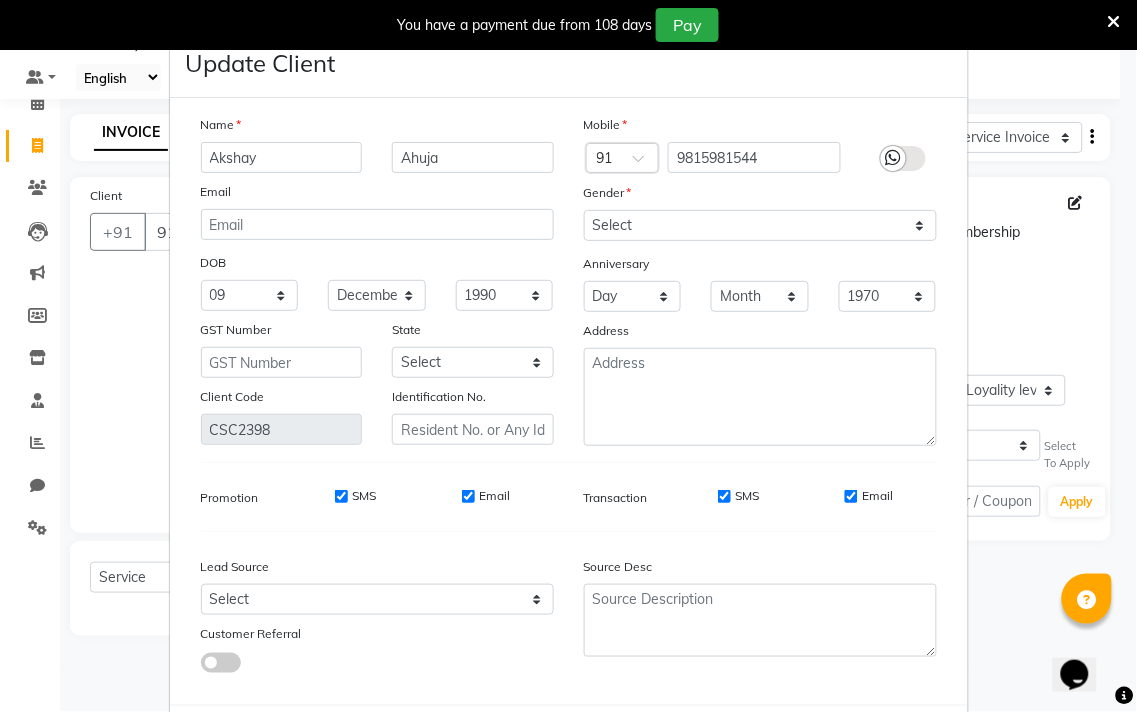 click on "Update Client Name [PERSON_NAME] Email DOB Day 01 02 03 04 05 06 07 08 09 10 11 12 13 14 15 16 17 18 19 20 21 22 23 24 25 26 27 28 29 30 31 Month January February March April May June July August September October November [DATE] 1941 1942 1943 1944 1945 1946 1947 1948 1949 1950 1951 1952 1953 1954 1955 1956 1957 1958 1959 1960 1961 1962 1963 1964 1965 1966 1967 1968 1969 1970 1971 1972 1973 1974 1975 1976 1977 1978 1979 1980 1981 1982 1983 1984 1985 1986 1987 1988 1989 1990 1991 1992 1993 1994 1995 1996 1997 1998 1999 2000 2001 2002 2003 2004 2005 2006 2007 2008 2009 2010 2011 2012 2013 2014 2015 2016 2017 2018 2019 2020 2021 2022 2023 2024 GST Number State Select [GEOGRAPHIC_DATA] [GEOGRAPHIC_DATA] [GEOGRAPHIC_DATA] [GEOGRAPHIC_DATA] [GEOGRAPHIC_DATA] [GEOGRAPHIC_DATA] [GEOGRAPHIC_DATA] [GEOGRAPHIC_DATA] and [GEOGRAPHIC_DATA] [GEOGRAPHIC_DATA] [GEOGRAPHIC_DATA] [GEOGRAPHIC_DATA] [GEOGRAPHIC_DATA] [GEOGRAPHIC_DATA] [GEOGRAPHIC_DATA] [GEOGRAPHIC_DATA] [GEOGRAPHIC_DATA] [GEOGRAPHIC_DATA] [GEOGRAPHIC_DATA] [GEOGRAPHIC_DATA] [GEOGRAPHIC_DATA] [GEOGRAPHIC_DATA] [GEOGRAPHIC_DATA] [GEOGRAPHIC_DATA] [GEOGRAPHIC_DATA] [GEOGRAPHIC_DATA] [GEOGRAPHIC_DATA] [GEOGRAPHIC_DATA] [GEOGRAPHIC_DATA] [GEOGRAPHIC_DATA] [GEOGRAPHIC_DATA] × 91" at bounding box center [568, 356] 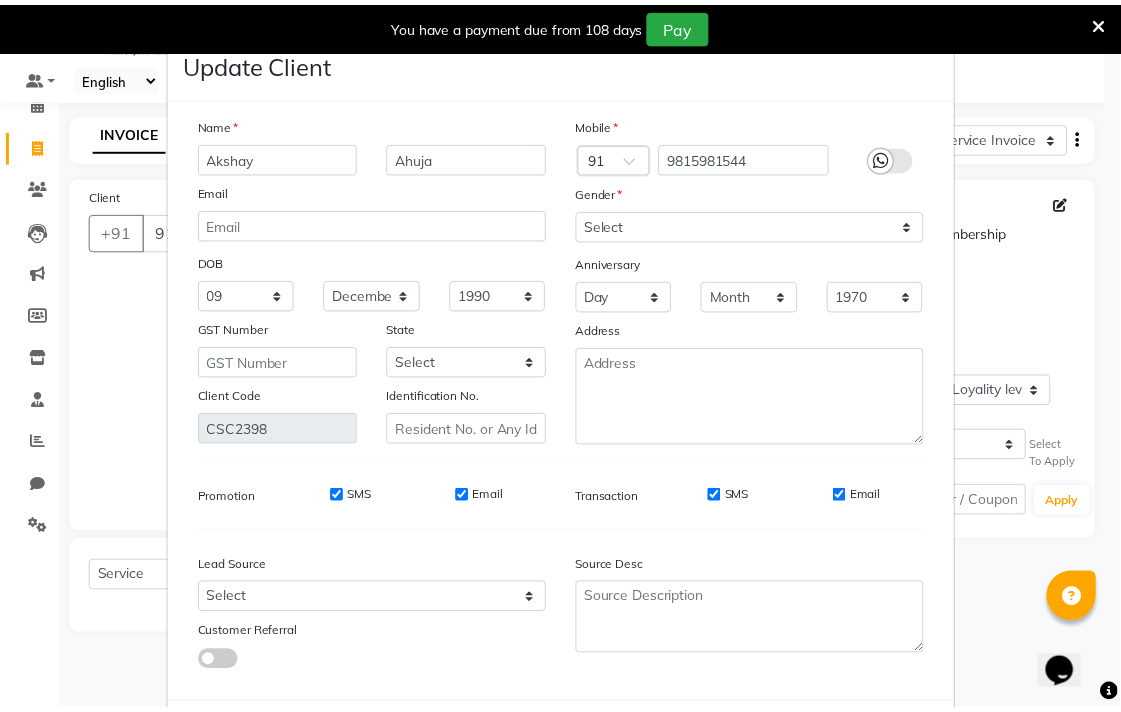 scroll, scrollTop: 103, scrollLeft: 0, axis: vertical 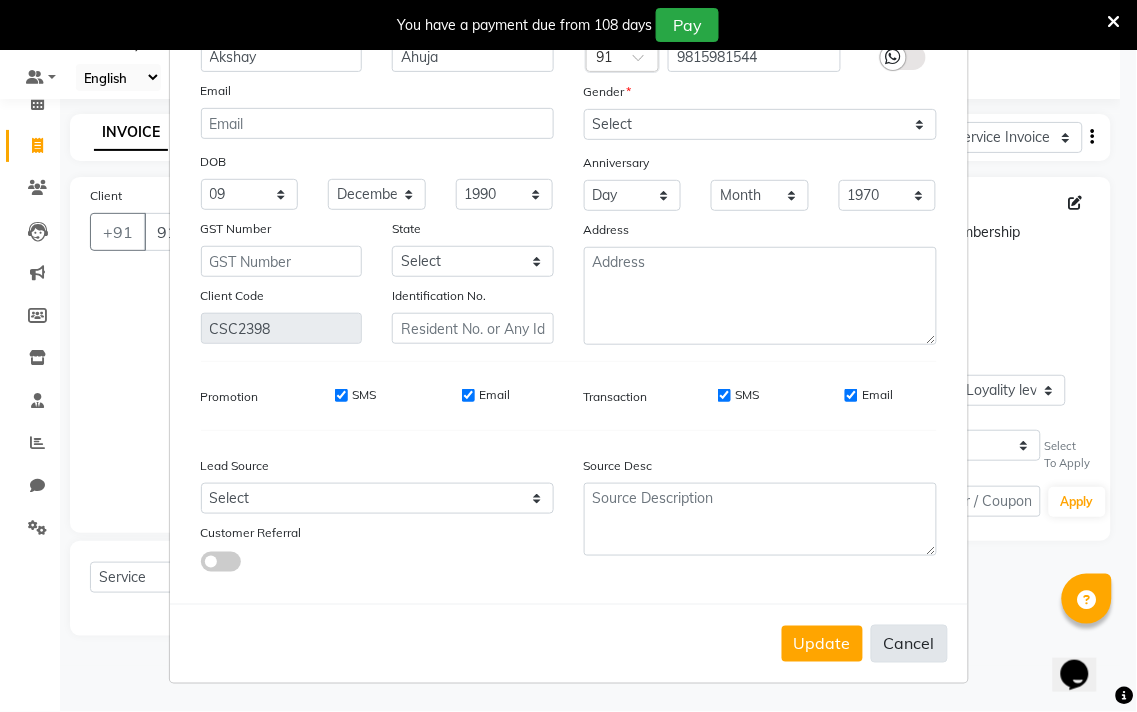 click on "Cancel" at bounding box center [909, 644] 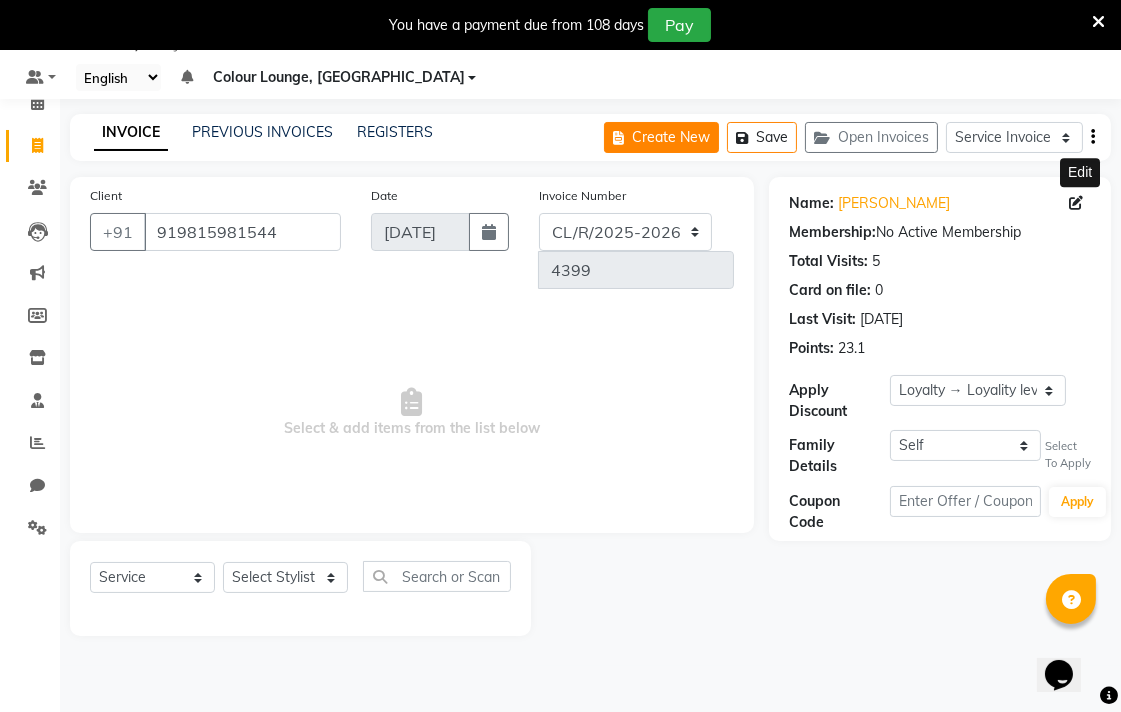 click on "Create New" 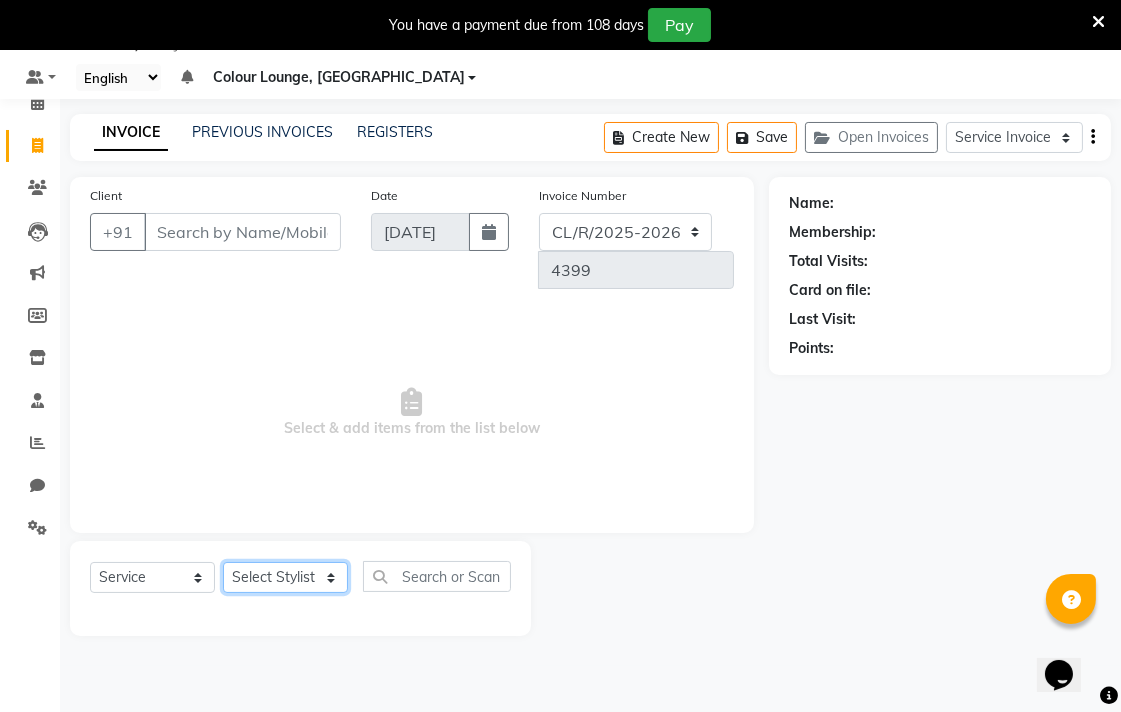 click on "Select Stylist Admin AMIT Birshika Colour Lounge, [GEOGRAPHIC_DATA] Colour Lounge, [GEOGRAPHIC_DATA] [PERSON_NAME] [PERSON_NAME] [PERSON_NAME] [PERSON_NAME] [PERSON_NAME] mam [PERSON_NAME] [PERSON_NAME] [PERSON_NAME] MOHIT [PERSON_NAME] POOJA [PERSON_NAME] [PERSON_NAME] [PERSON_NAME] guard [PERSON_NAME] [PERSON_NAME] [PERSON_NAME] [PERSON_NAME] SAMEER [PERSON_NAME] [PERSON_NAME] [PERSON_NAME] [PERSON_NAME] [PERSON_NAME] [PERSON_NAME] VISHAL [PERSON_NAME]" 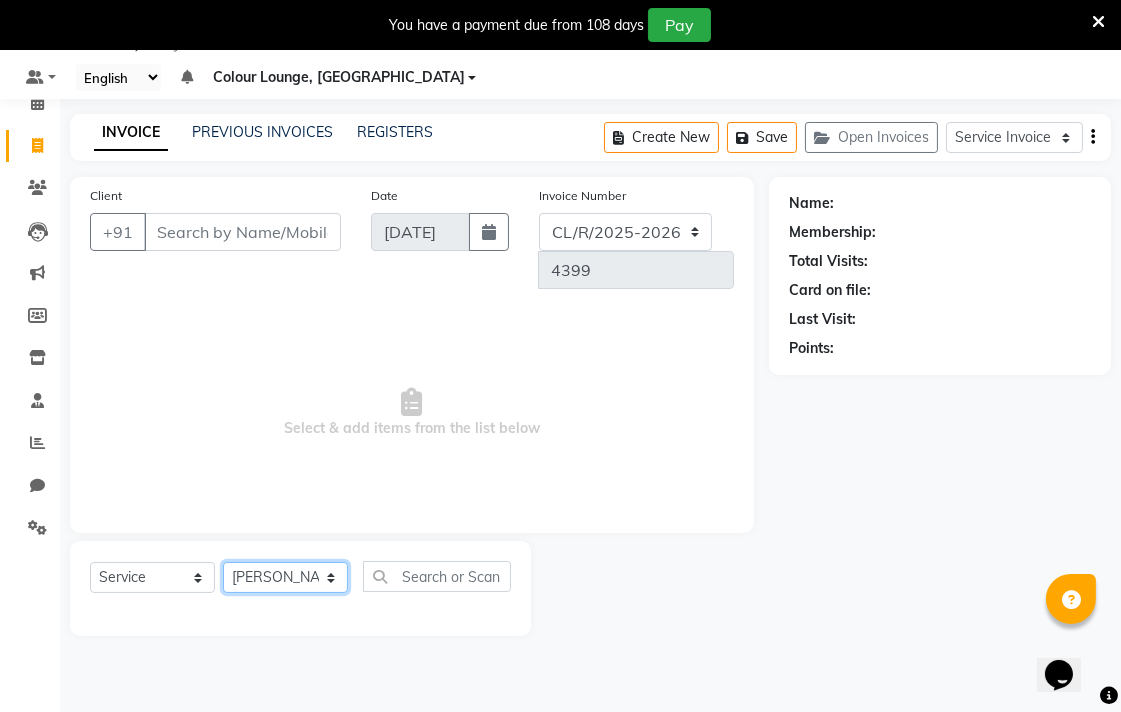 click on "Select Stylist Admin AMIT Birshika Colour Lounge, [GEOGRAPHIC_DATA] Colour Lounge, [GEOGRAPHIC_DATA] [PERSON_NAME] [PERSON_NAME] [PERSON_NAME] [PERSON_NAME] [PERSON_NAME] mam [PERSON_NAME] [PERSON_NAME] [PERSON_NAME] MOHIT [PERSON_NAME] POOJA [PERSON_NAME] [PERSON_NAME] [PERSON_NAME] guard [PERSON_NAME] [PERSON_NAME] [PERSON_NAME] [PERSON_NAME] SAMEER [PERSON_NAME] [PERSON_NAME] [PERSON_NAME] [PERSON_NAME] [PERSON_NAME] [PERSON_NAME] VISHAL [PERSON_NAME]" 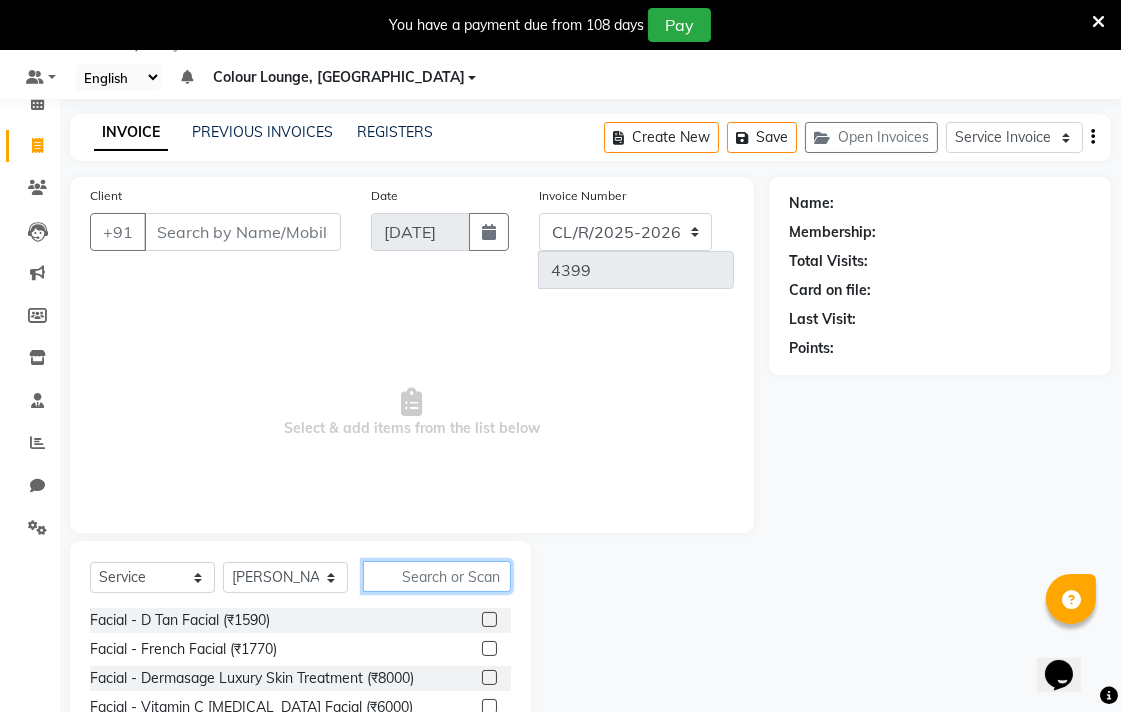 click 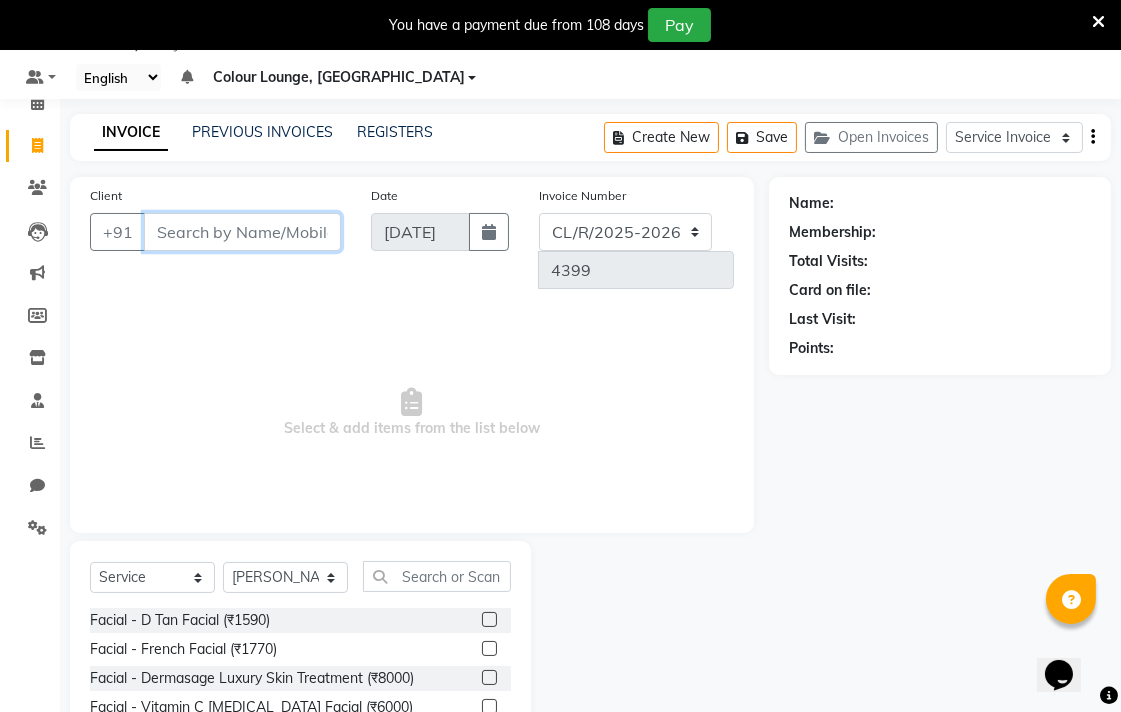 click on "Client" at bounding box center [242, 232] 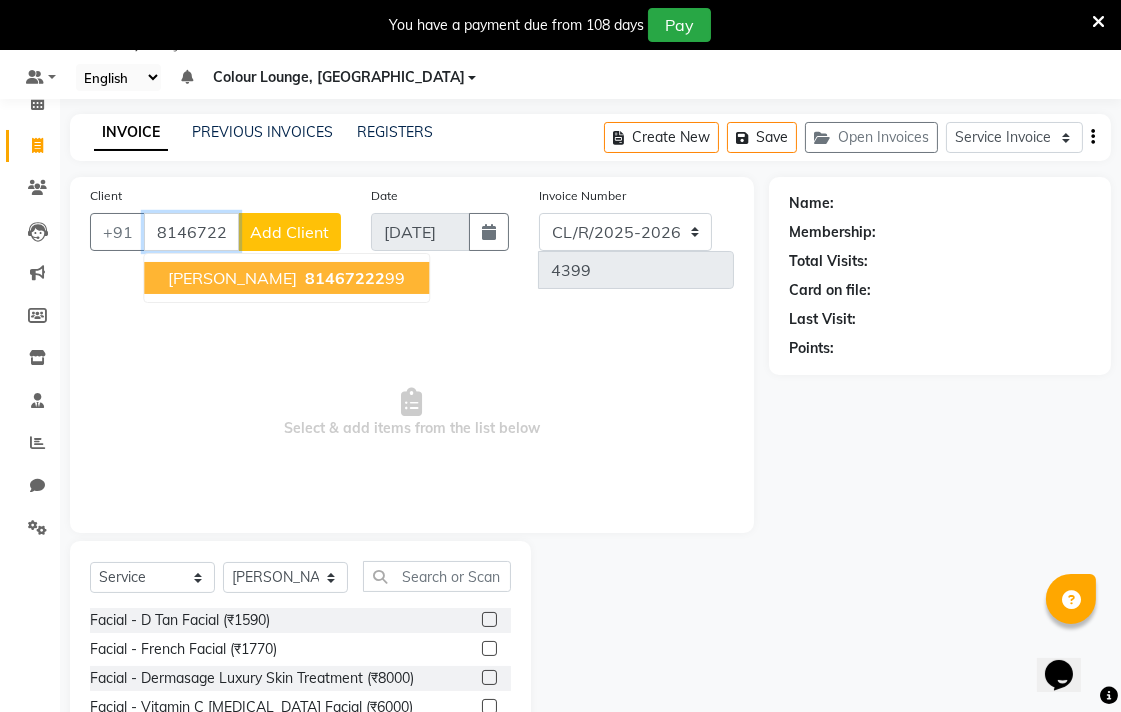 click on "81467222 99" at bounding box center (353, 278) 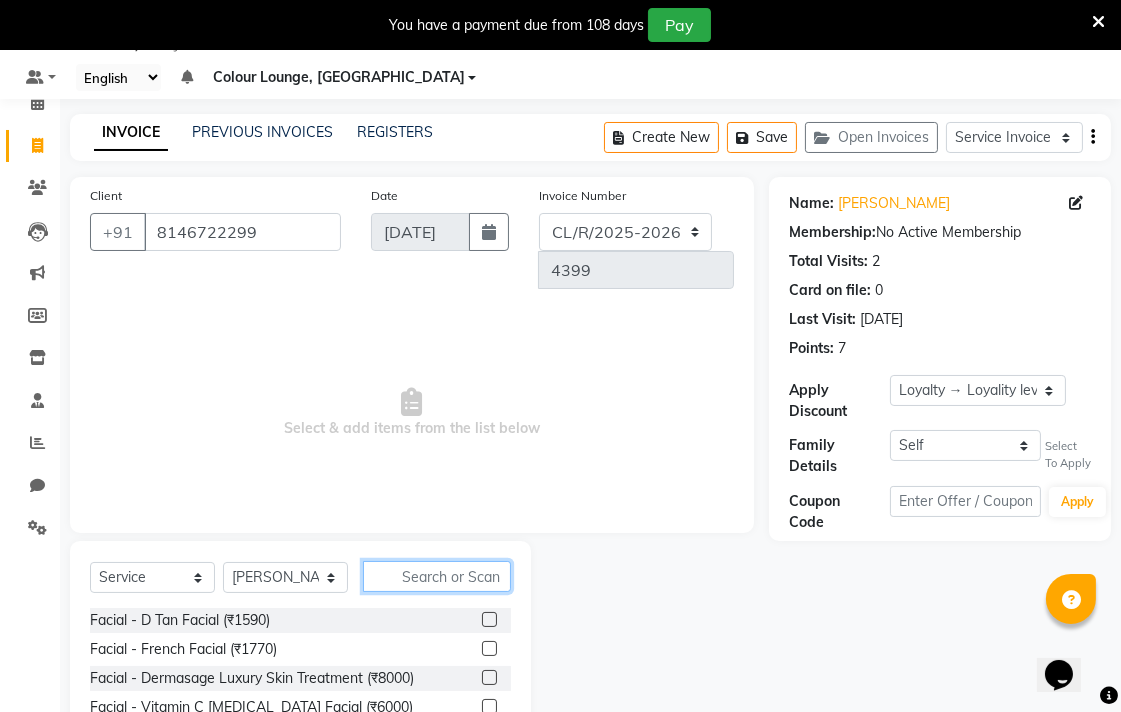 click 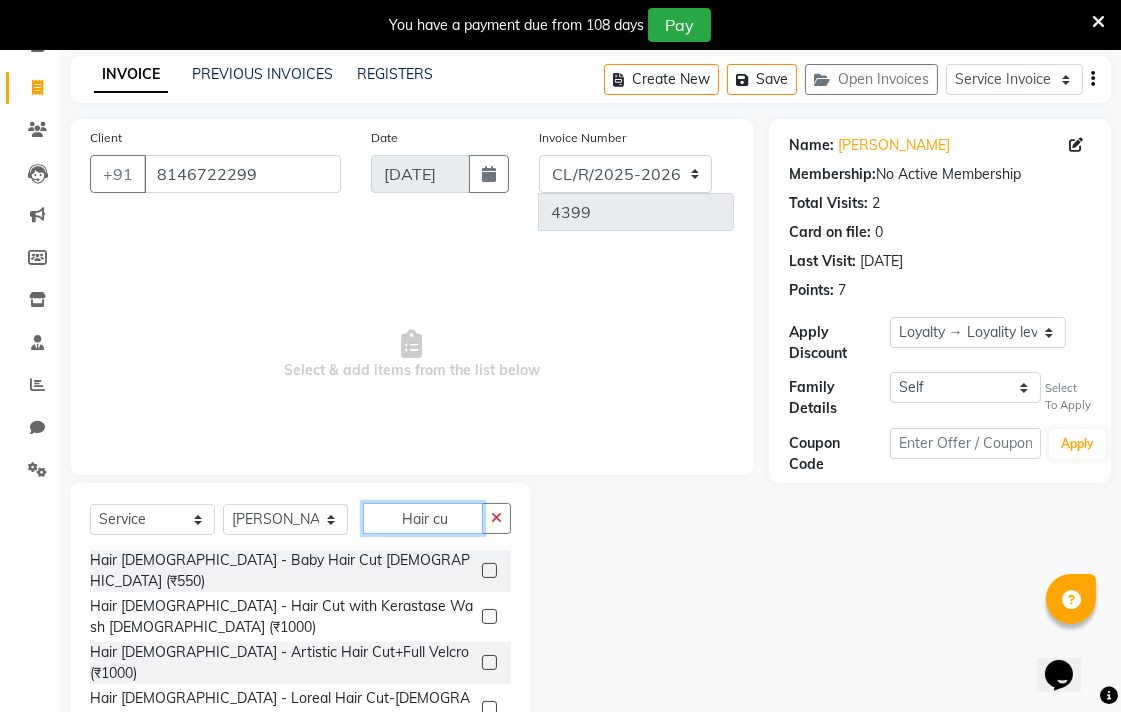 scroll, scrollTop: 166, scrollLeft: 0, axis: vertical 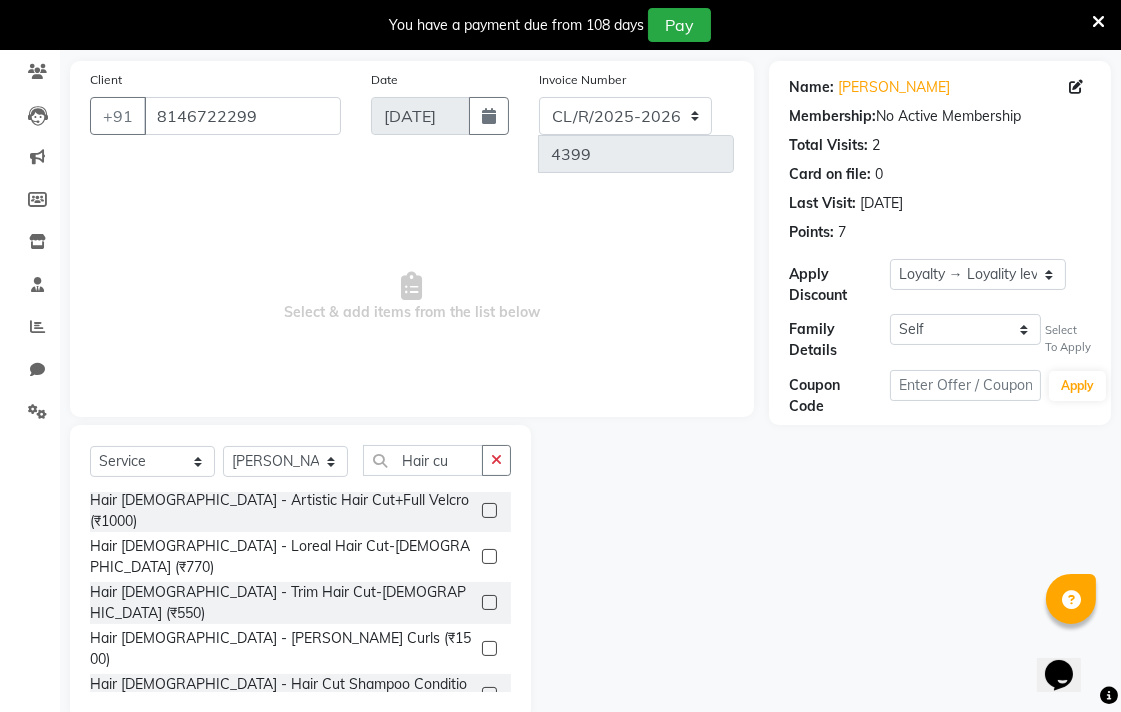 click 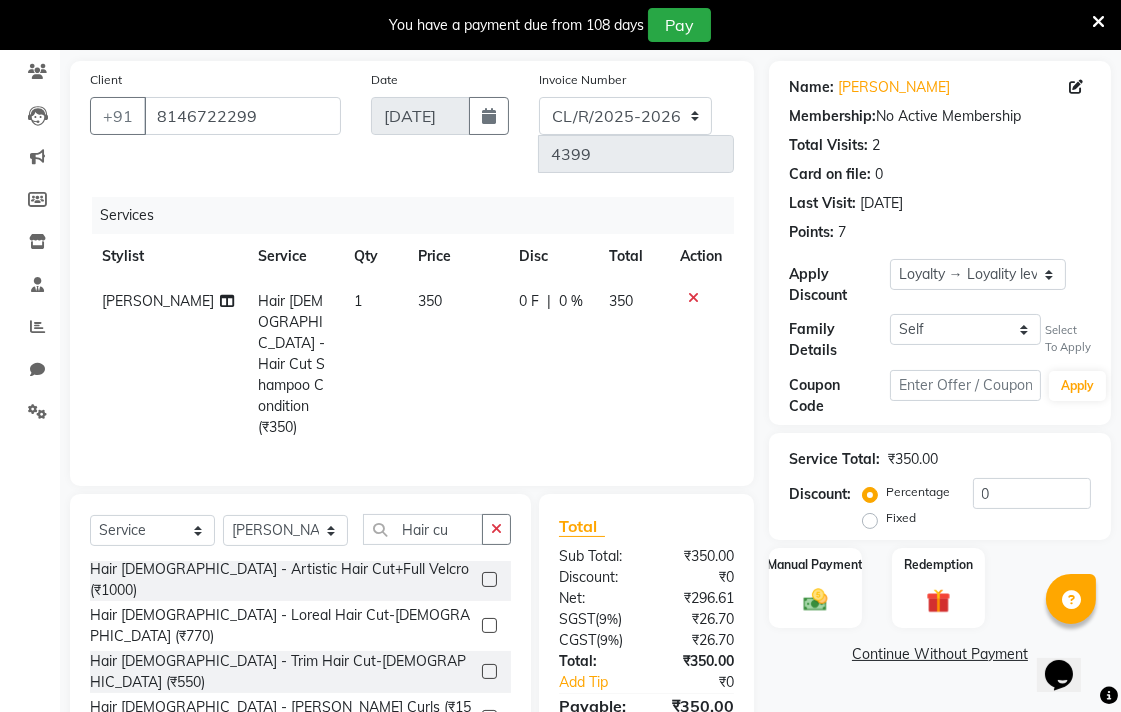 click on "0 F | 0 %" 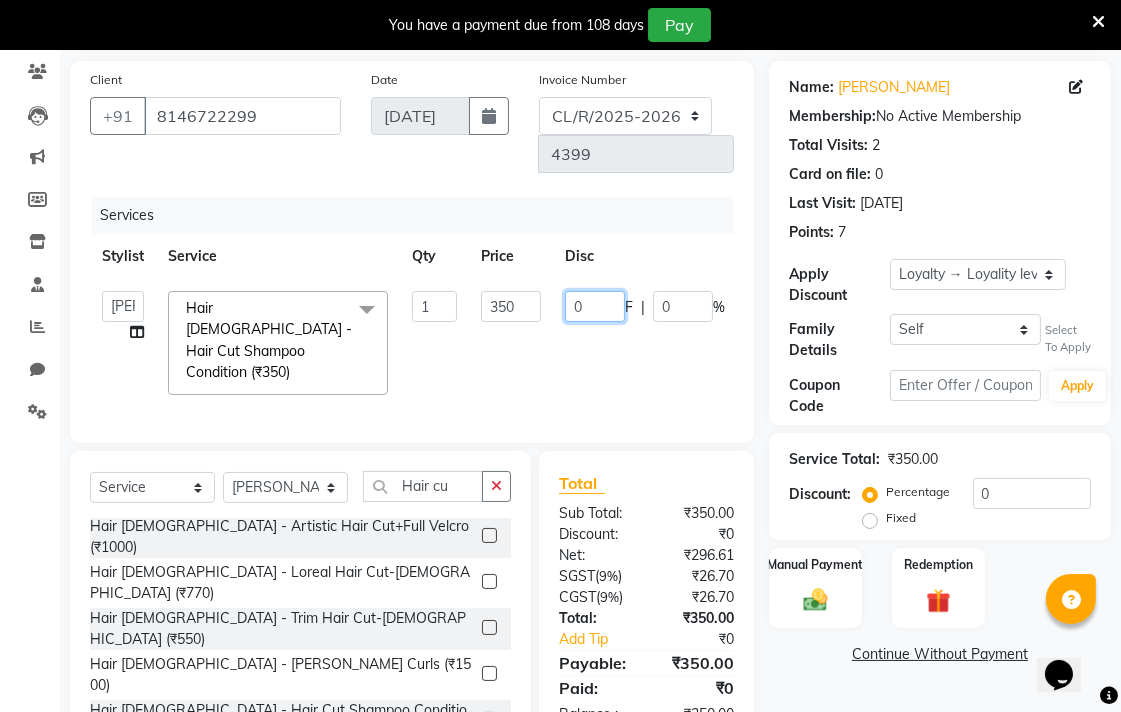 click on "0" 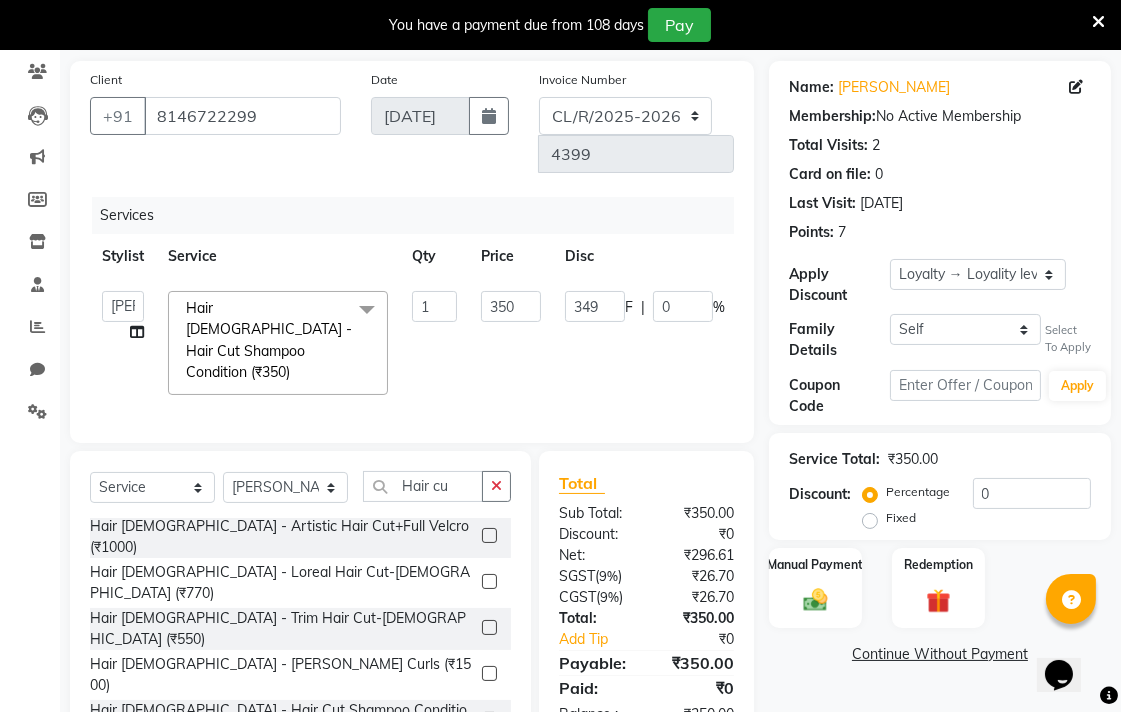 click on "Admin   [PERSON_NAME]   Colour Lounge, Ranjit Avenue   Colour Lounge, Ranjit Avenue   [PERSON_NAME]   [PERSON_NAME]   [PERSON_NAME]   [PERSON_NAME]   [PERSON_NAME] mam   [PERSON_NAME] [PERSON_NAME]   [PERSON_NAME]   [PERSON_NAME]   POOJA [PERSON_NAME]   Pooja [PERSON_NAME] [PERSON_NAME]   Rahul guard   [PERSON_NAME]   [PERSON_NAME]   [PERSON_NAME]   [PERSON_NAME]   SAMEER   [PERSON_NAME]   [PERSON_NAME]   [PERSON_NAME]   [PERSON_NAME]   [PERSON_NAME]   [PERSON_NAME]   VISHAL   [PERSON_NAME]  Hair [DEMOGRAPHIC_DATA] - Hair Cut Shampoo Condition (₹350)  x Facial - D Tan Facial (₹1590) Facial - French Facial (₹1770) Facial - Dermasage Luxury Skin Treatment (₹8000) Facial - Vitamin C [MEDICAL_DATA] Facial (₹6000) Facial - Vip Signature Facial (₹7000) Facial - Organic Facial (₹2359) Facial - Vitamin C Whiteninig Brightening facial (₹5000) Facial - Nirvana Facial (₹2712) Facial - Bio [MEDICAL_DATA] Facial (₹2595) Facial - Organic Facial kp qu (₹2000) Facial - Organic Facial kp co (₹2000) Facial - Organic Facial kp ava (₹2000) Facial - Bio [MEDICAL_DATA] Facial pmt (₹2590) Hair [DEMOGRAPHIC_DATA] - Shave (₹100)" 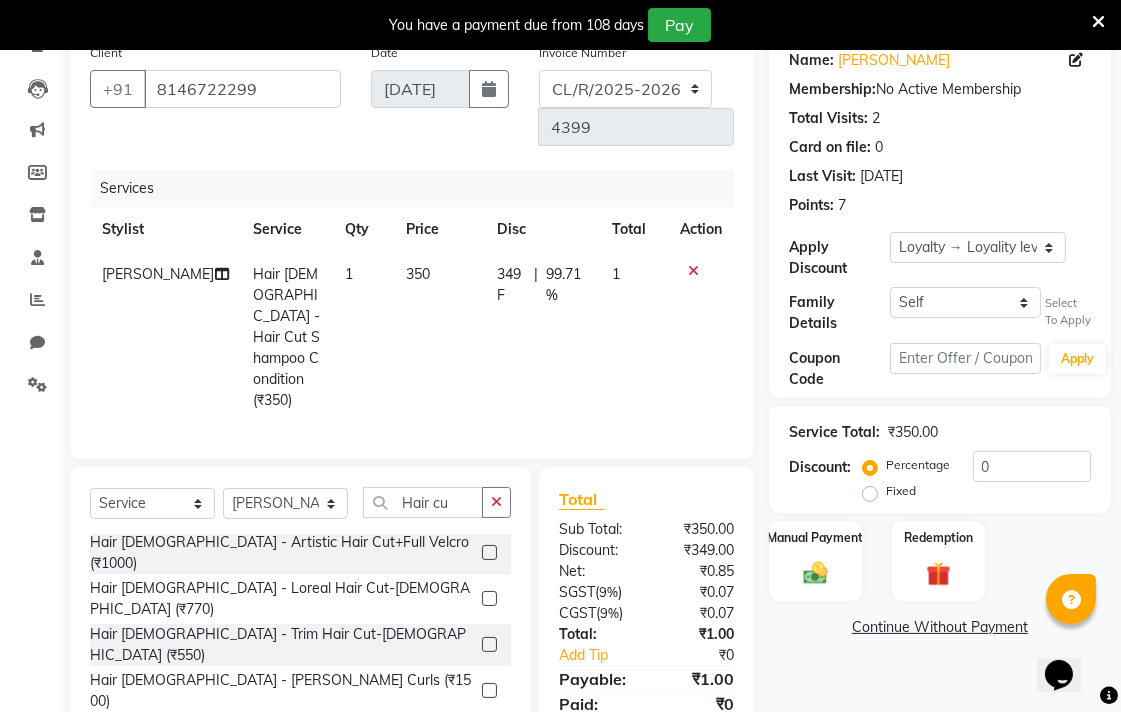scroll, scrollTop: 210, scrollLeft: 0, axis: vertical 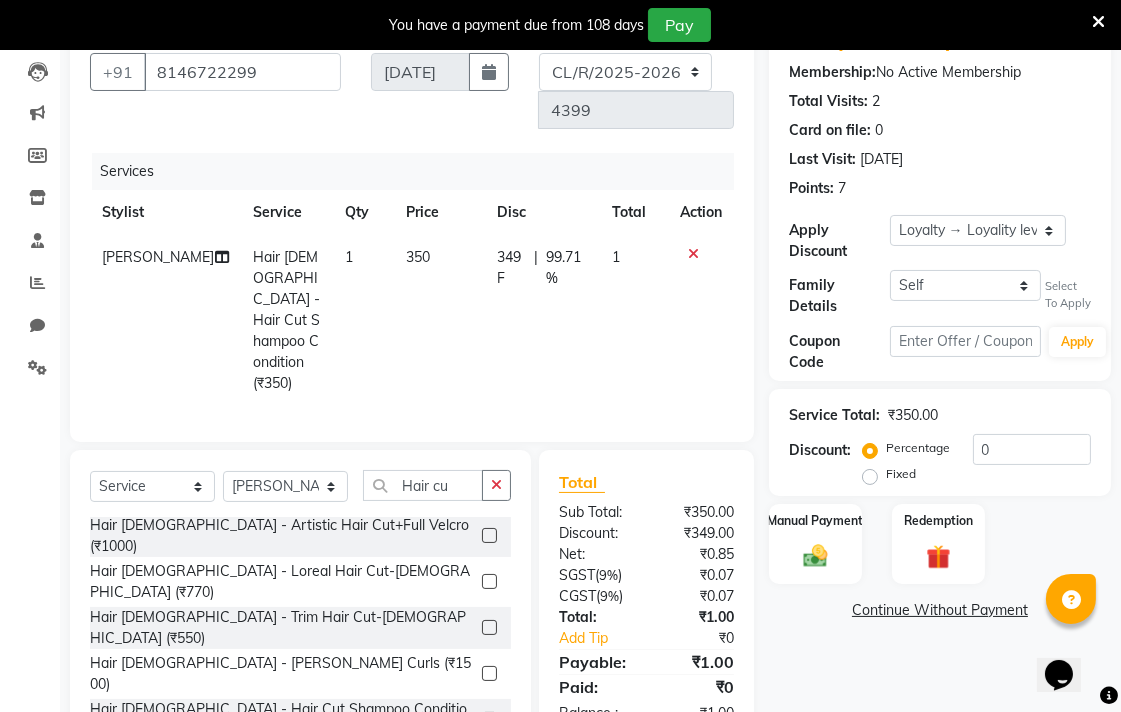 click on "Continue Without Payment" 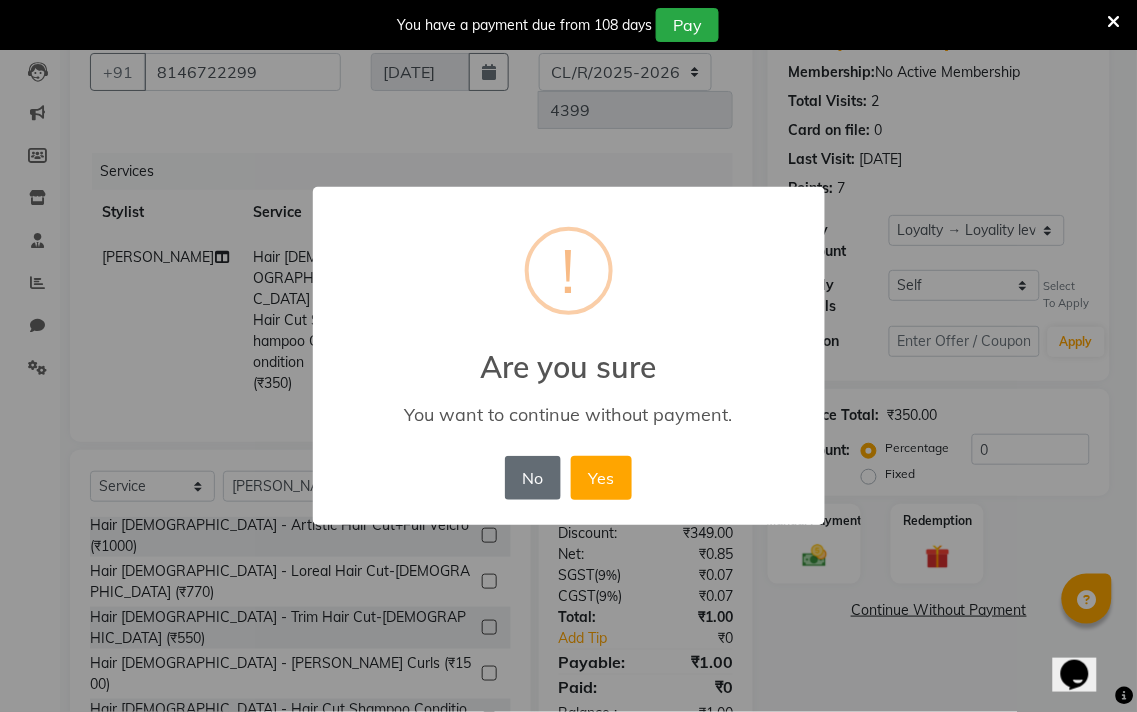 click on "No" at bounding box center [533, 478] 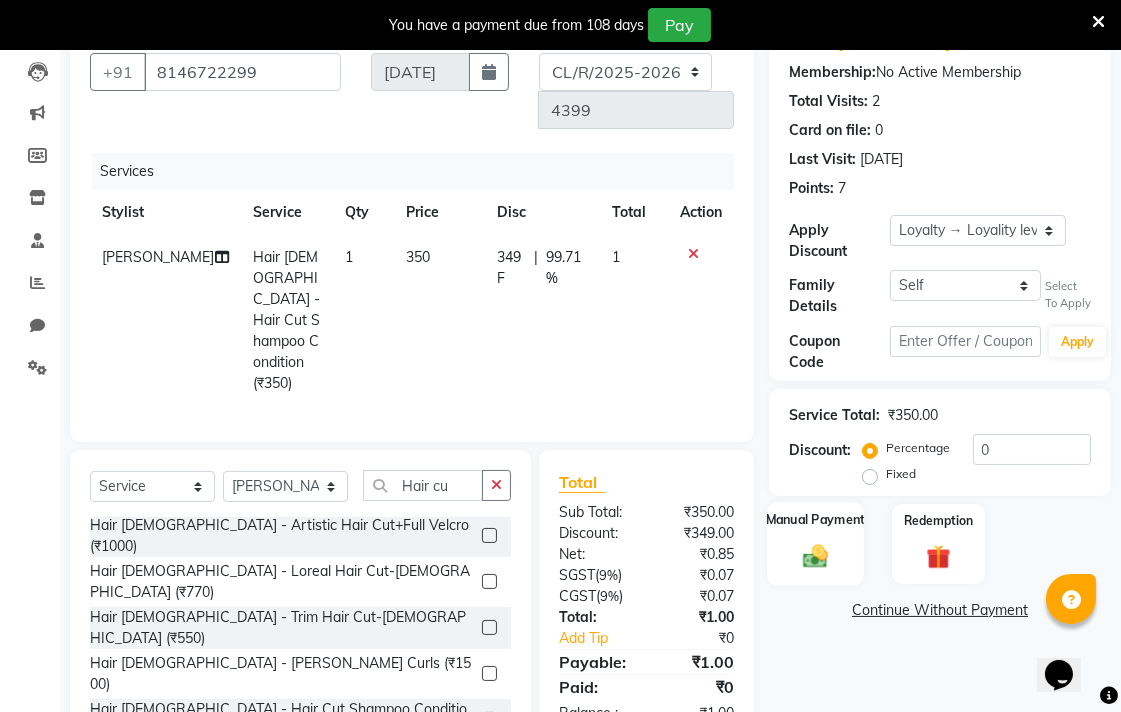 click on "Manual Payment" 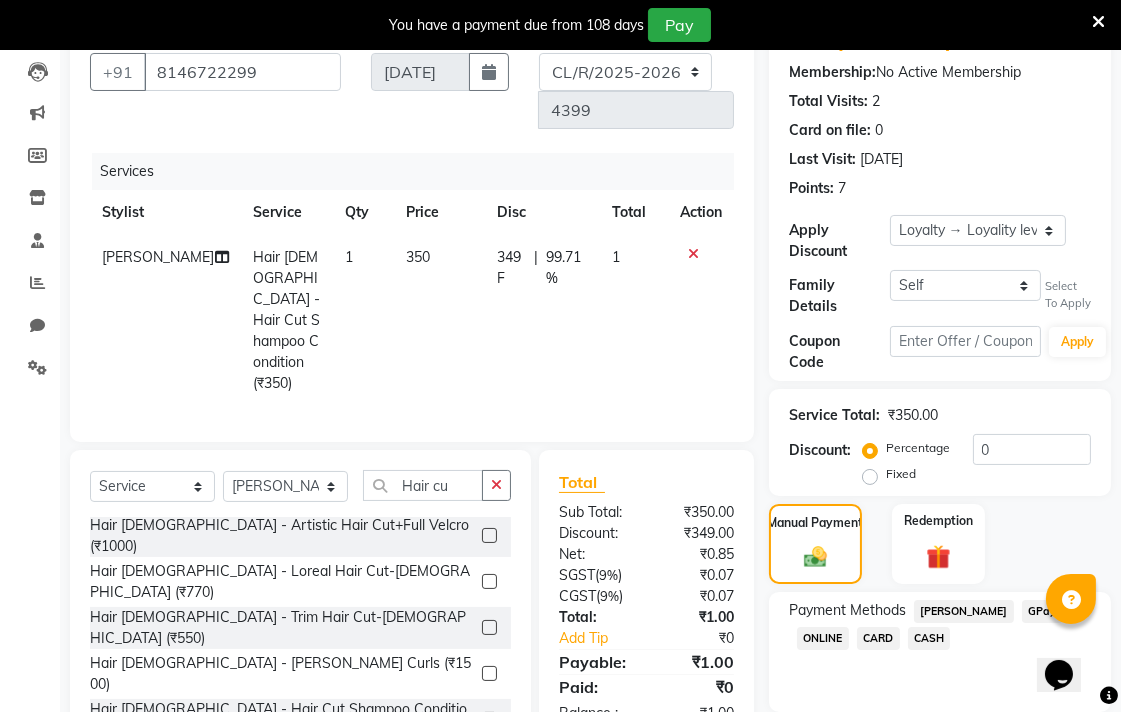 click on "CASH" 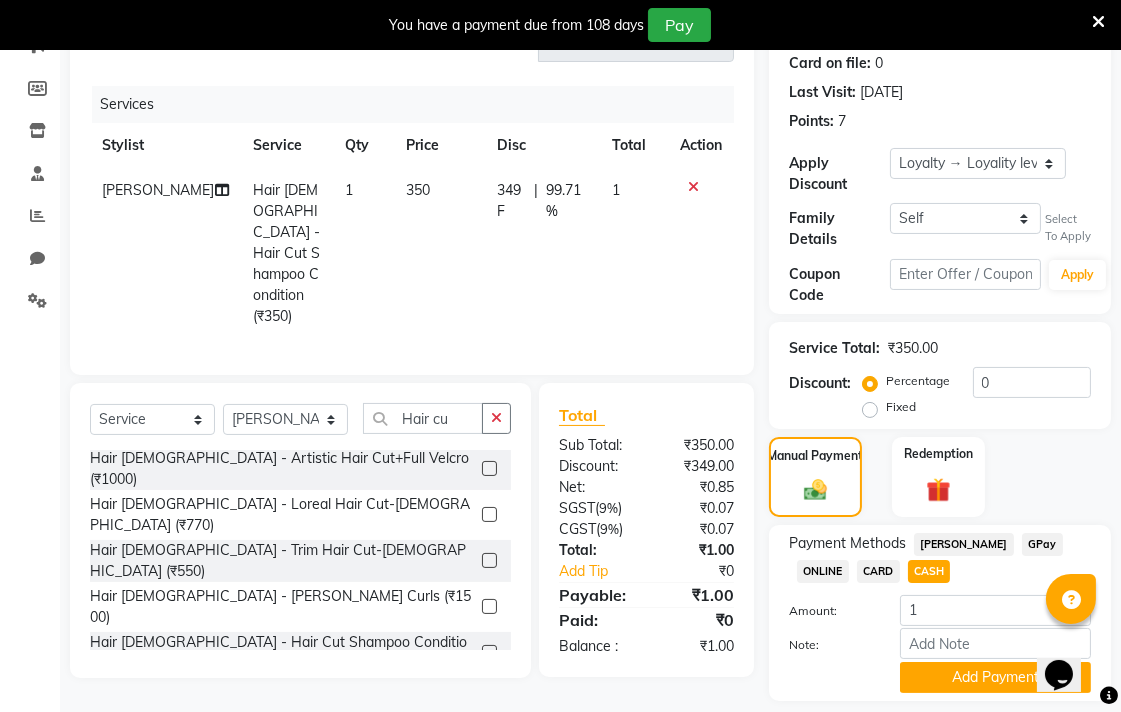 scroll, scrollTop: 337, scrollLeft: 0, axis: vertical 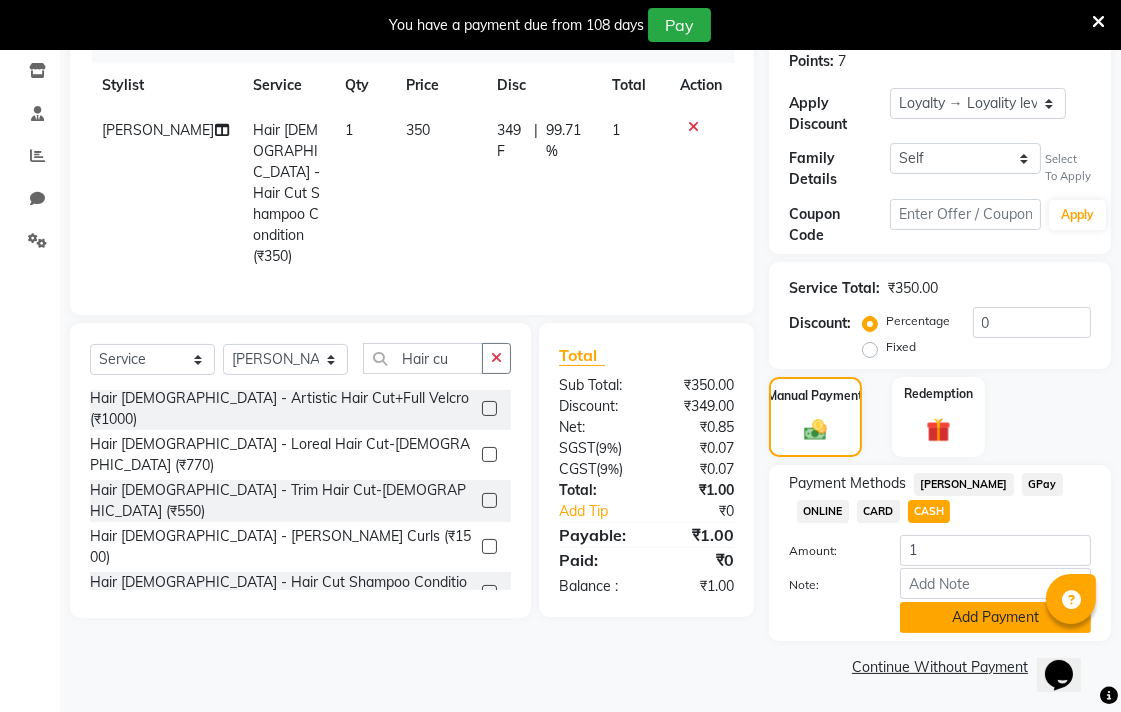 click on "Add Payment" 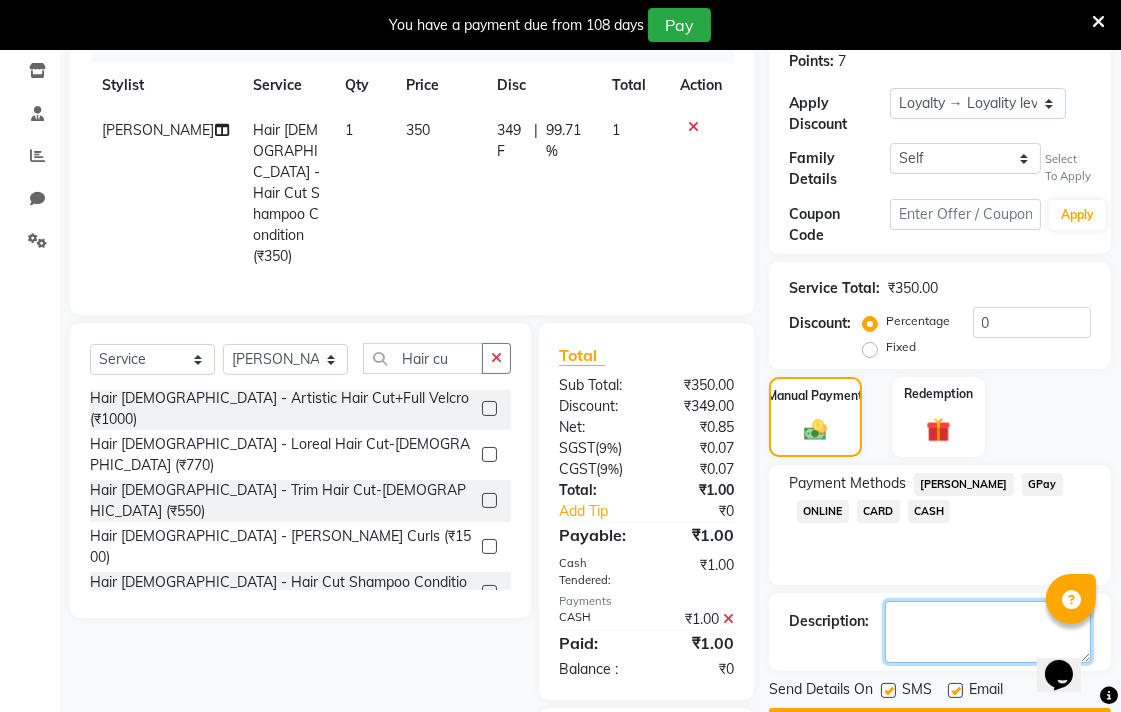 click 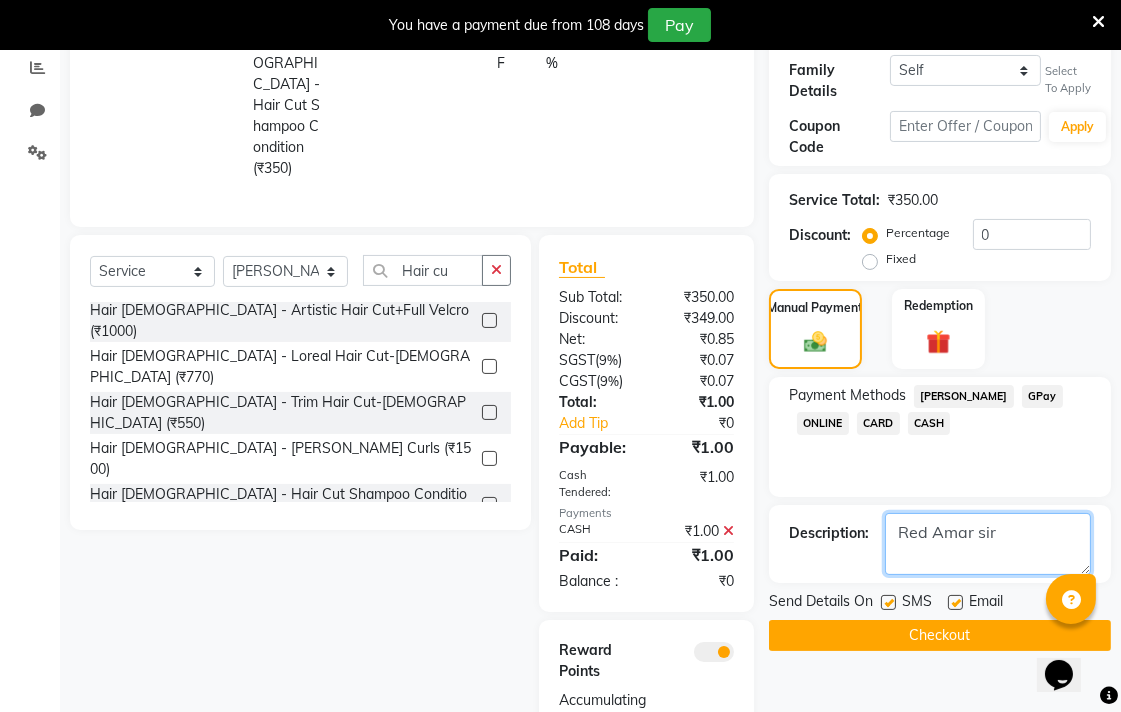 scroll, scrollTop: 453, scrollLeft: 0, axis: vertical 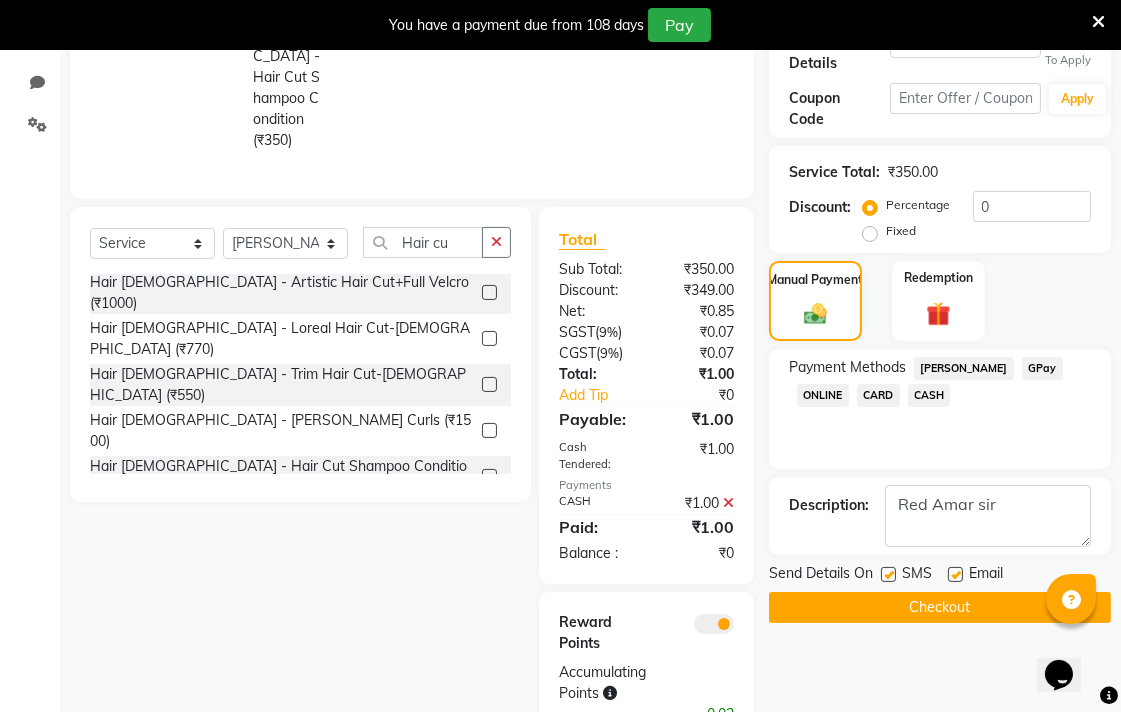 click on "Checkout" 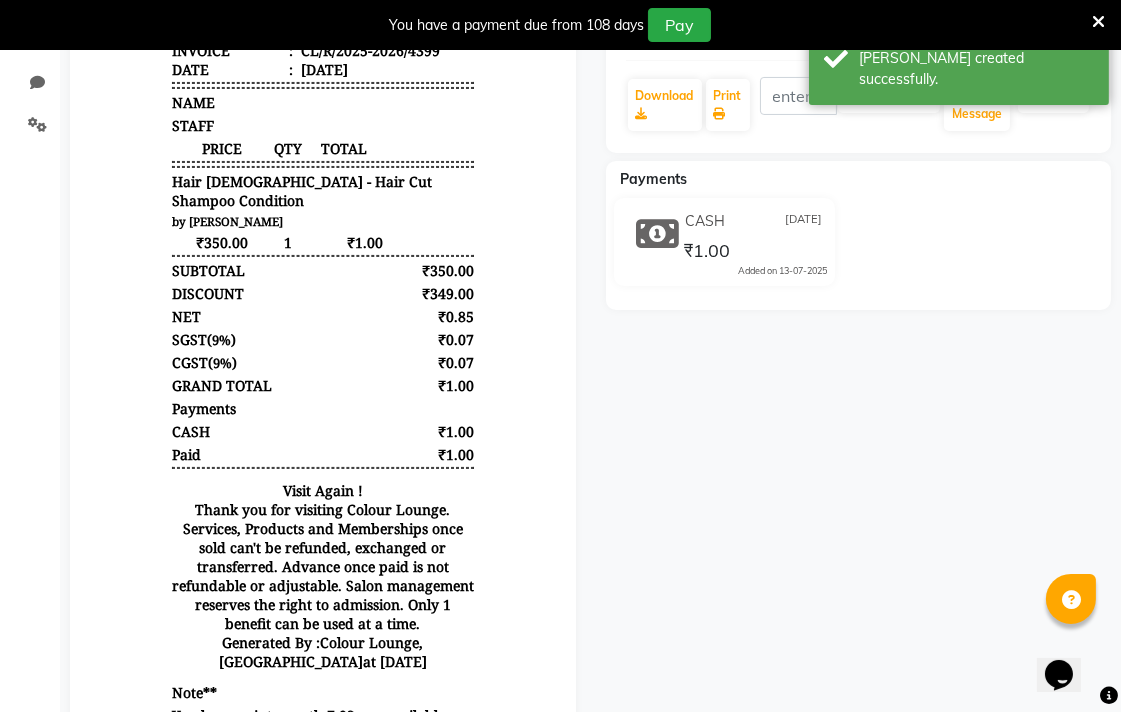 scroll, scrollTop: 0, scrollLeft: 0, axis: both 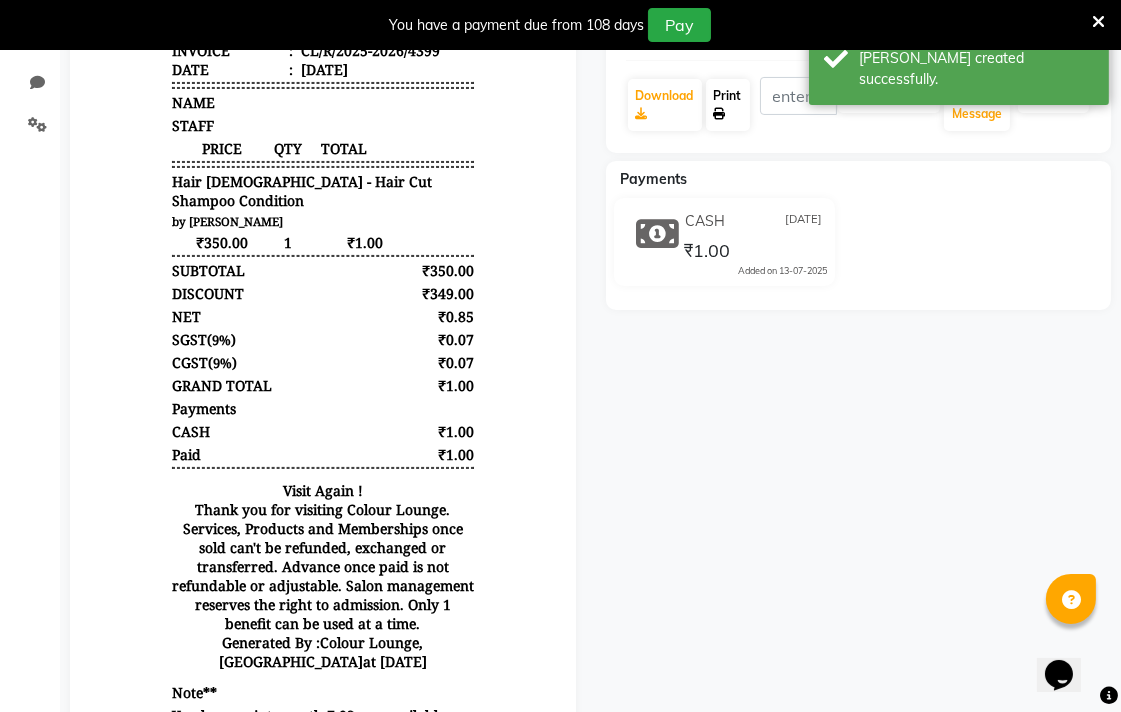 click 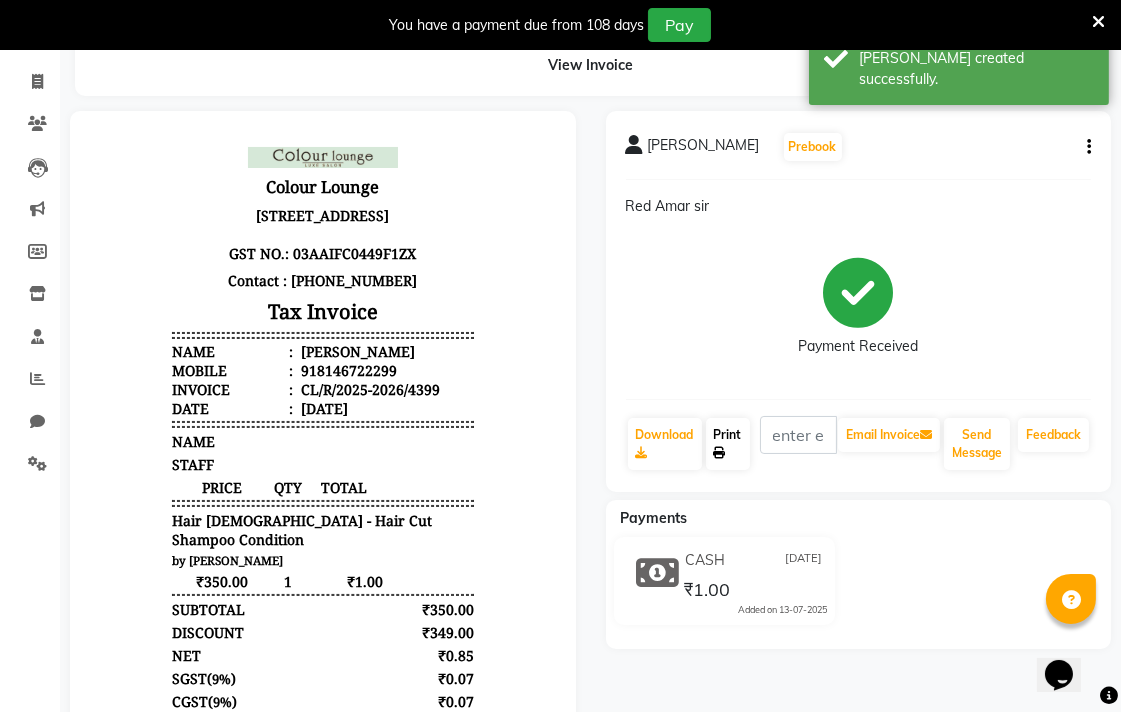 scroll, scrollTop: 0, scrollLeft: 0, axis: both 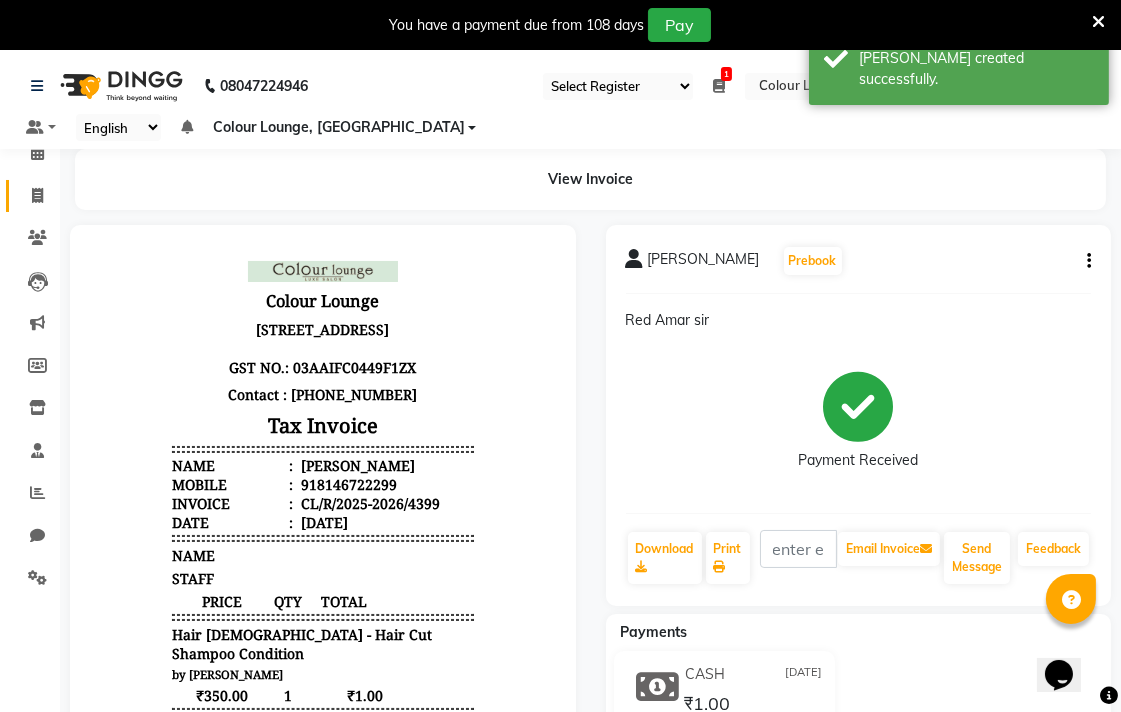 click 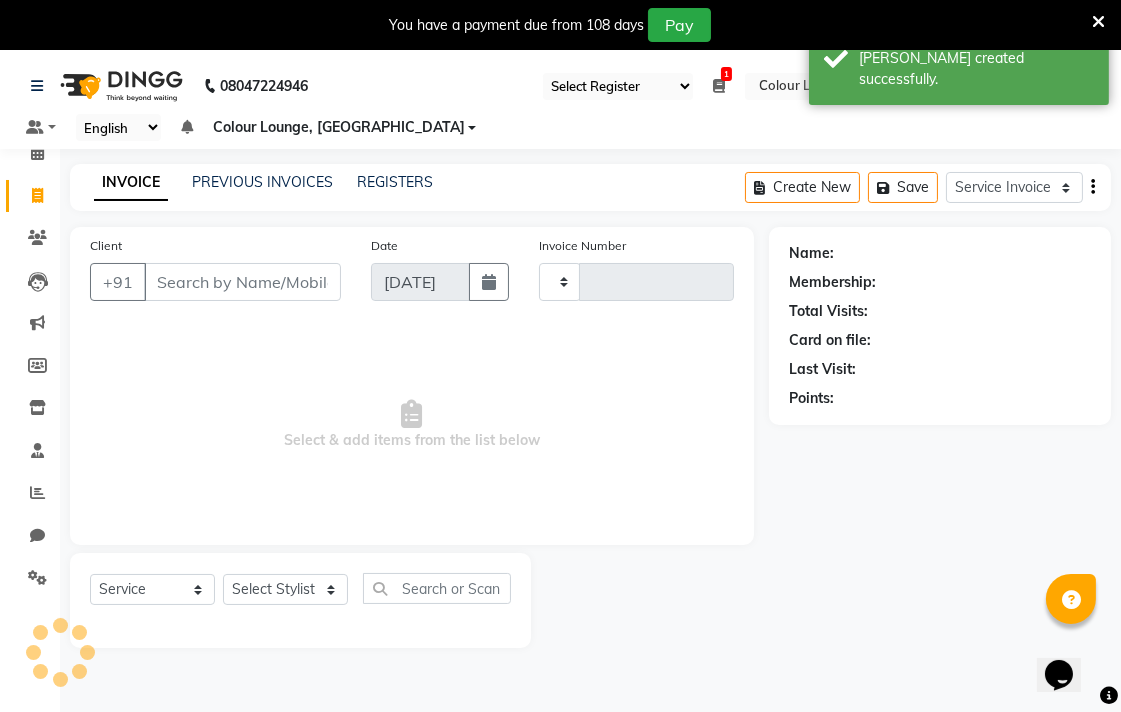 scroll, scrollTop: 50, scrollLeft: 0, axis: vertical 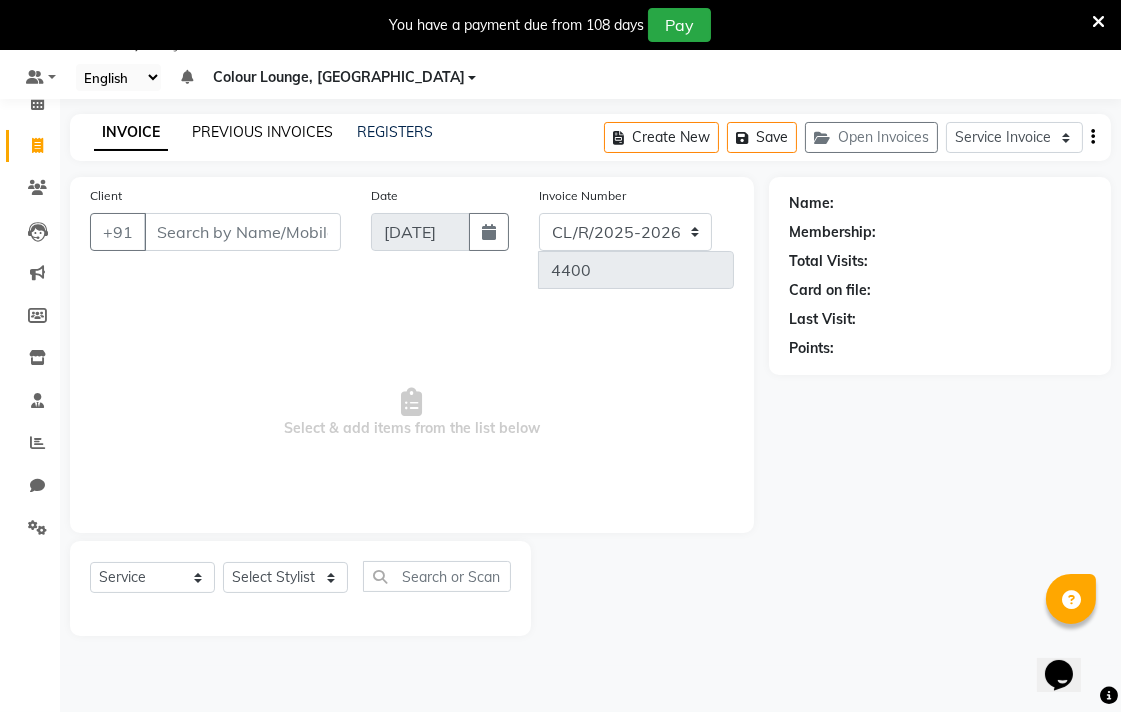 click on "PREVIOUS INVOICES" 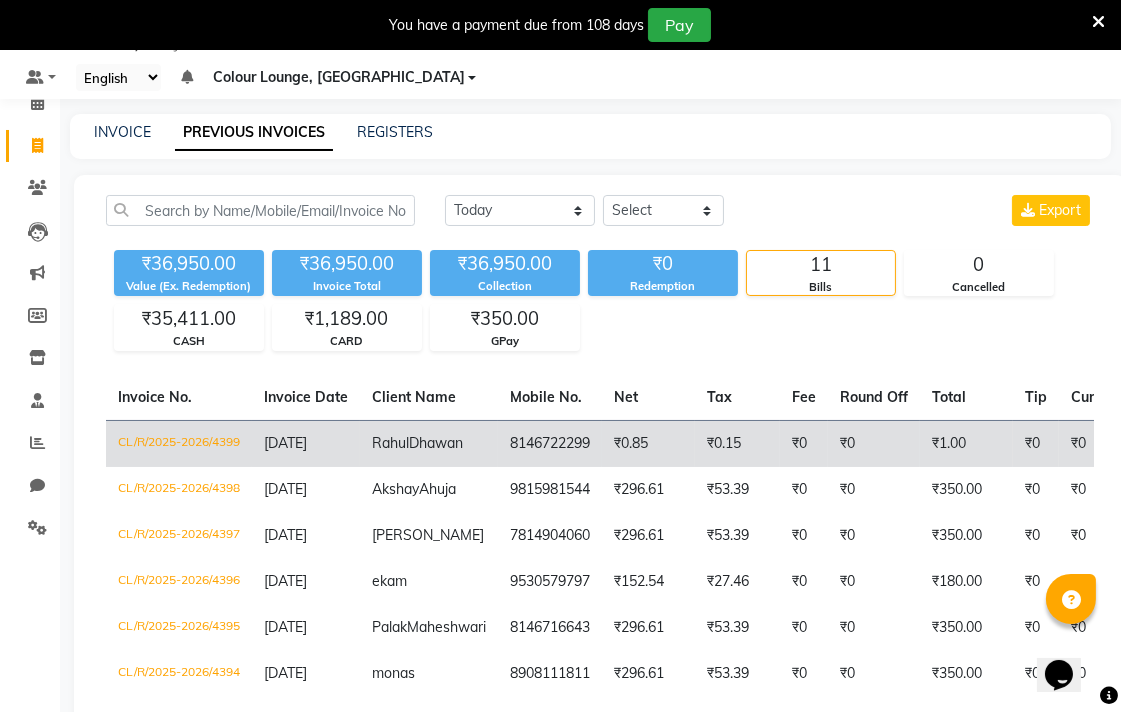 click on "Rahul" 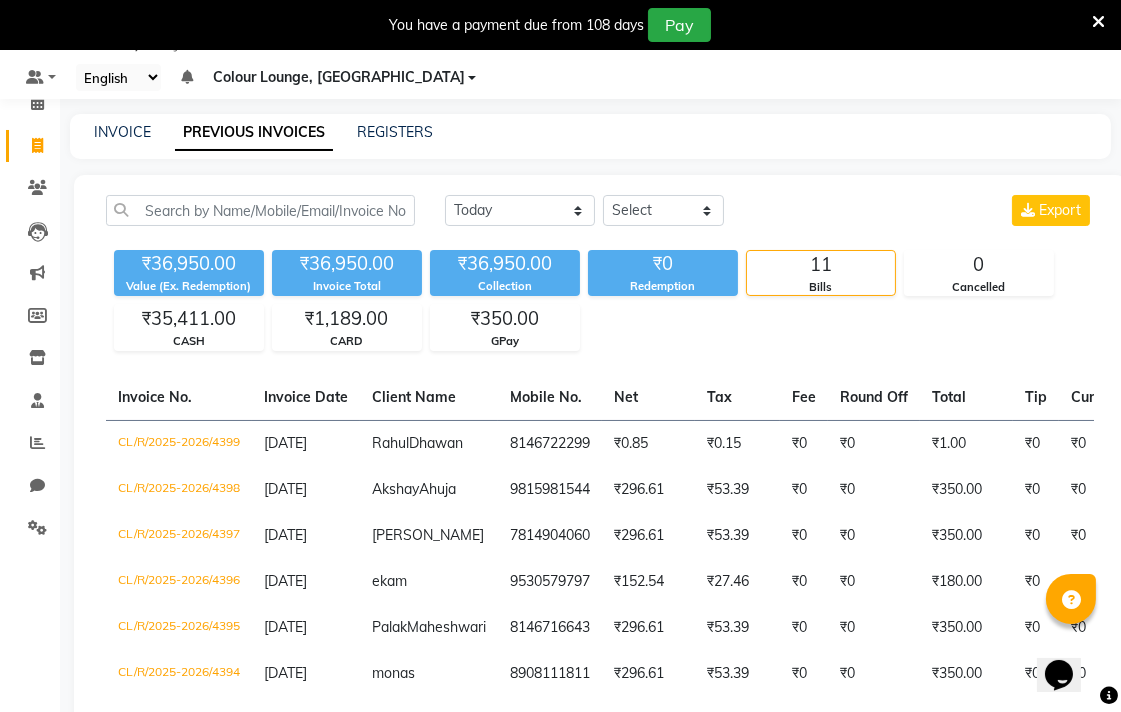 click 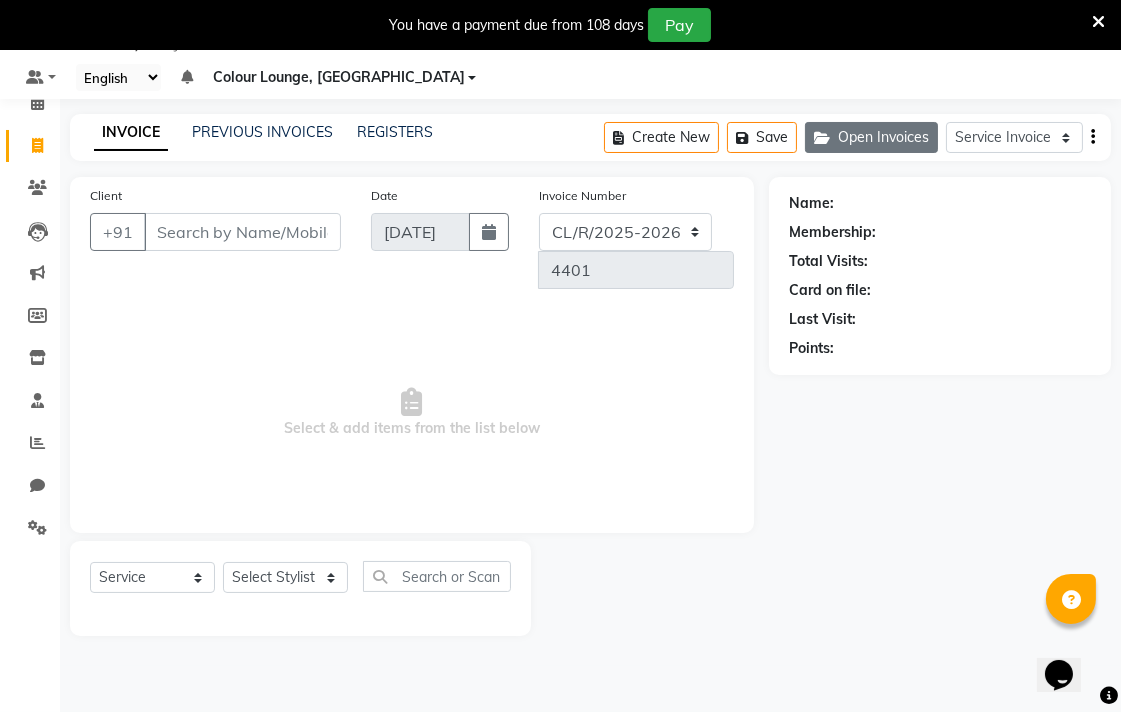 click on "Open Invoices" 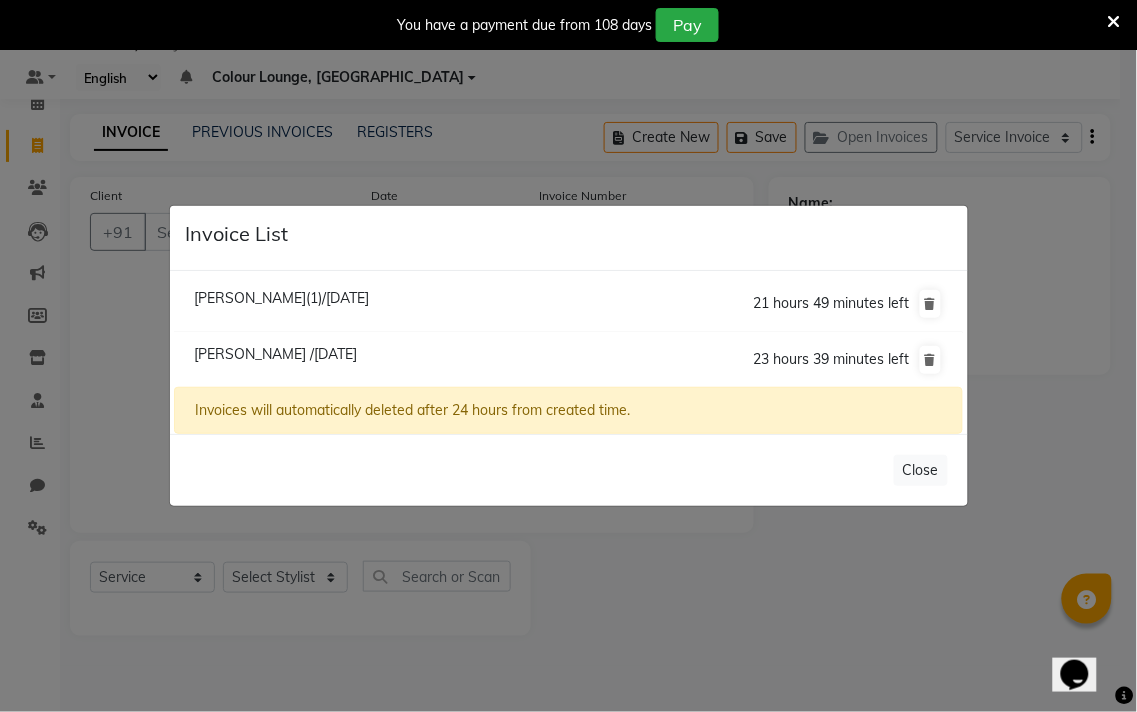 click on "Invoice List  [PERSON_NAME](1)/[DATE]  21 hours 49 minutes left  [PERSON_NAME] /[DATE]  23 hours 39 minutes left  Invoices will automatically deleted after 24 hours from created time.   Close" 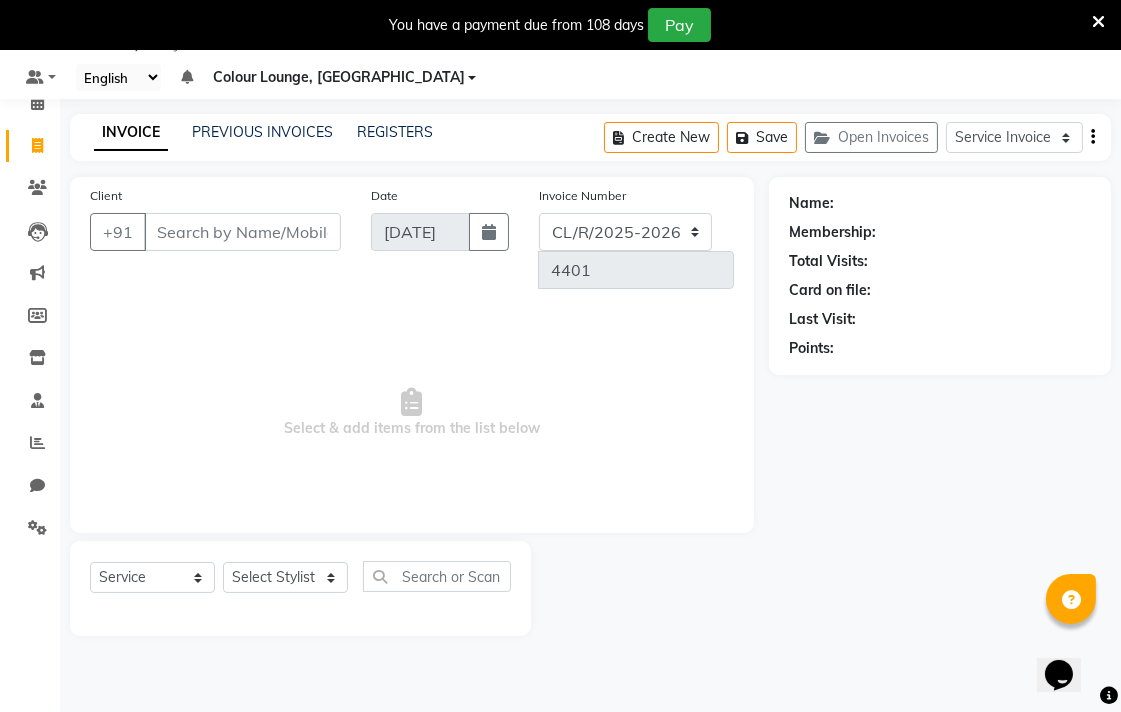 click on "Open Invoices" 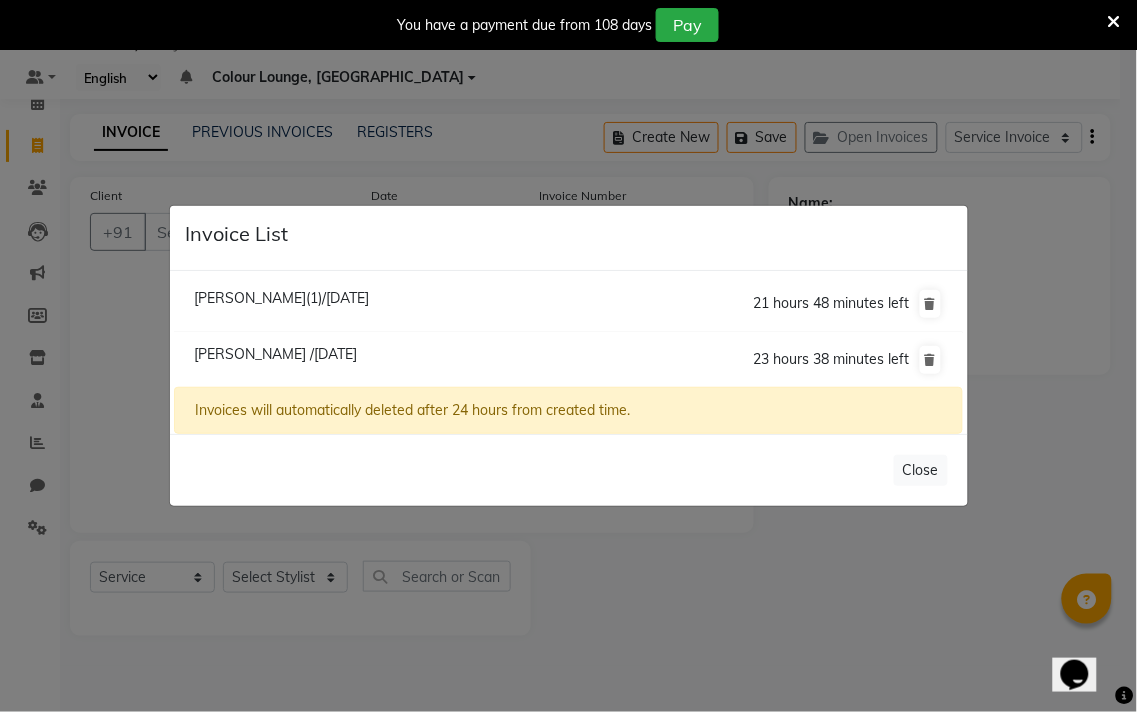 click on "[PERSON_NAME] /[DATE]" 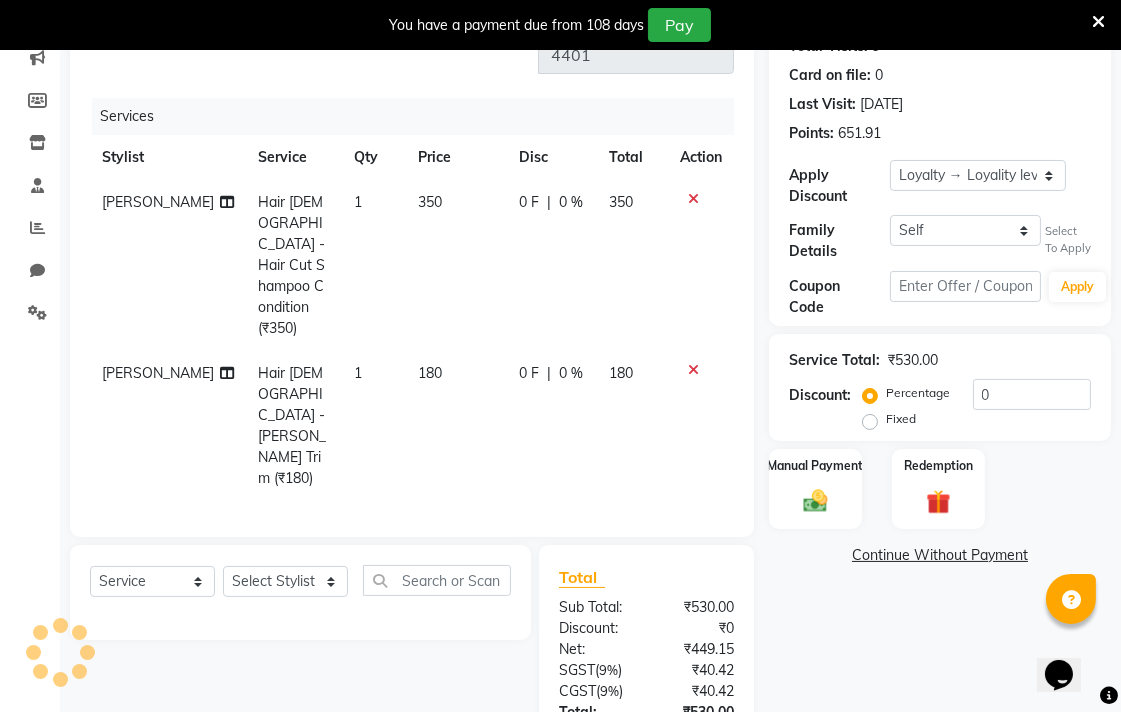 scroll, scrollTop: 295, scrollLeft: 0, axis: vertical 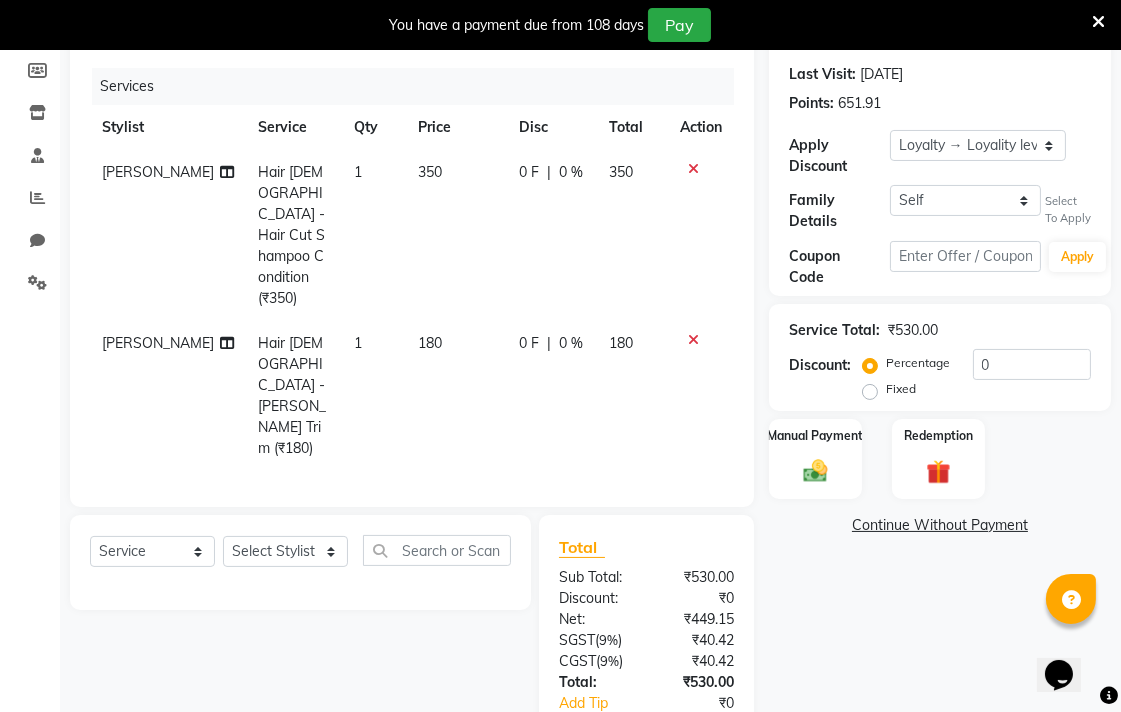 click 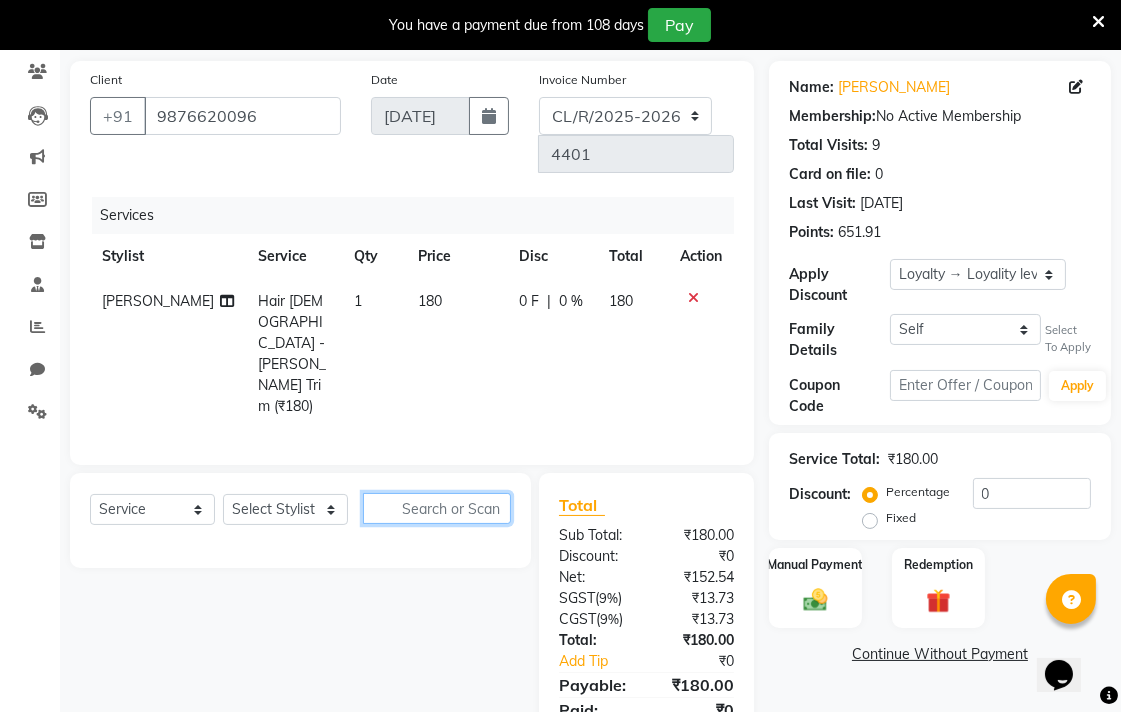 click 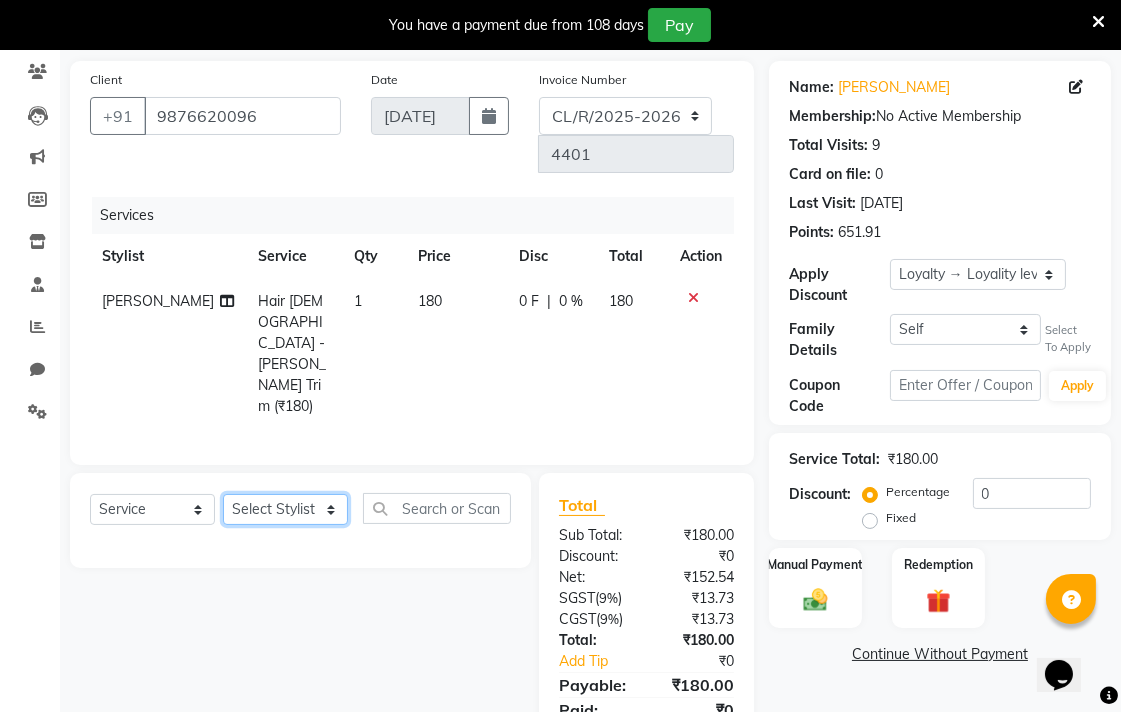 click on "Select Stylist Admin AMIT Birshika Colour Lounge, [GEOGRAPHIC_DATA] Colour Lounge, [GEOGRAPHIC_DATA] [PERSON_NAME] [PERSON_NAME] [PERSON_NAME] [PERSON_NAME] [PERSON_NAME] mam [PERSON_NAME] [PERSON_NAME] [PERSON_NAME] MOHIT [PERSON_NAME] POOJA [PERSON_NAME] [PERSON_NAME] [PERSON_NAME] guard [PERSON_NAME] [PERSON_NAME] [PERSON_NAME] [PERSON_NAME] SAMEER [PERSON_NAME] [PERSON_NAME] [PERSON_NAME] [PERSON_NAME] [PERSON_NAME] [PERSON_NAME] VISHAL [PERSON_NAME]" 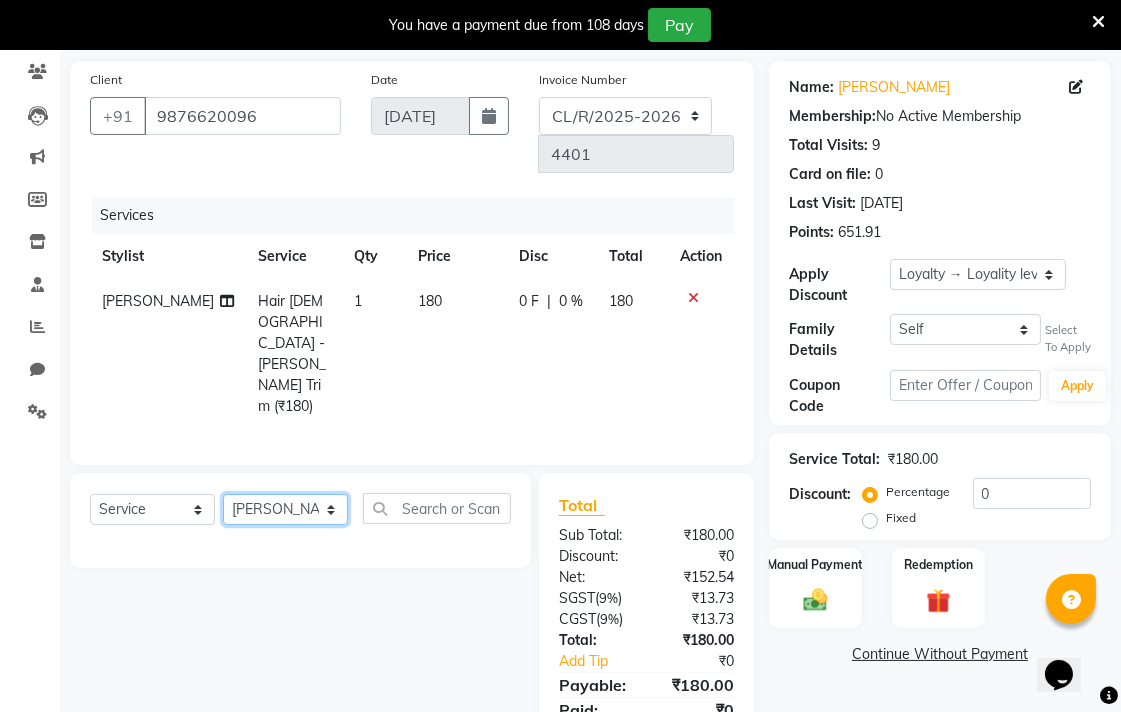 click on "Select Stylist Admin AMIT Birshika Colour Lounge, [GEOGRAPHIC_DATA] Colour Lounge, [GEOGRAPHIC_DATA] [PERSON_NAME] [PERSON_NAME] [PERSON_NAME] [PERSON_NAME] [PERSON_NAME] mam [PERSON_NAME] [PERSON_NAME] [PERSON_NAME] MOHIT [PERSON_NAME] POOJA [PERSON_NAME] [PERSON_NAME] [PERSON_NAME] guard [PERSON_NAME] [PERSON_NAME] [PERSON_NAME] [PERSON_NAME] SAMEER [PERSON_NAME] [PERSON_NAME] [PERSON_NAME] [PERSON_NAME] [PERSON_NAME] [PERSON_NAME] VISHAL [PERSON_NAME]" 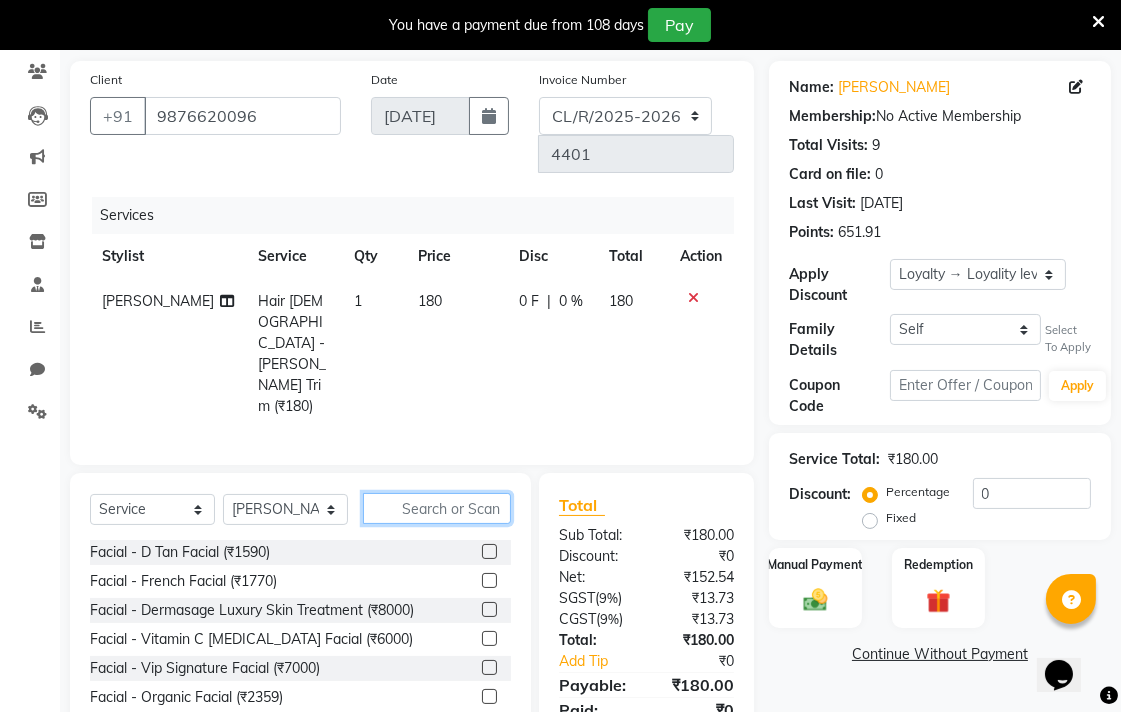 click 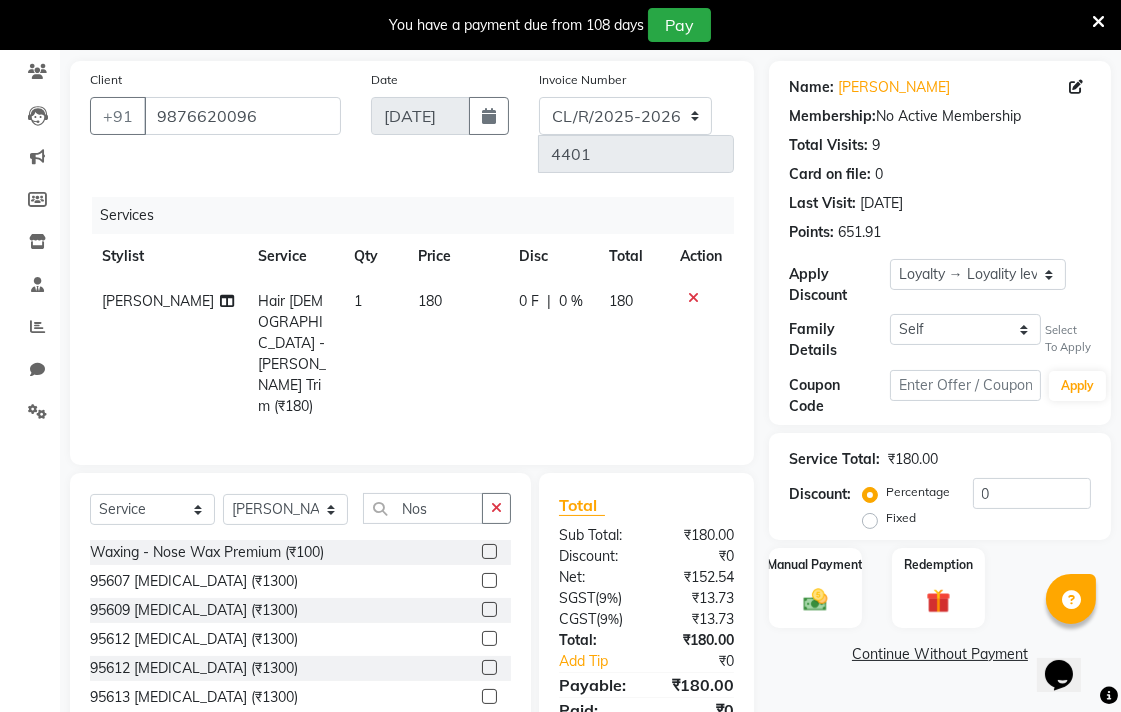 click 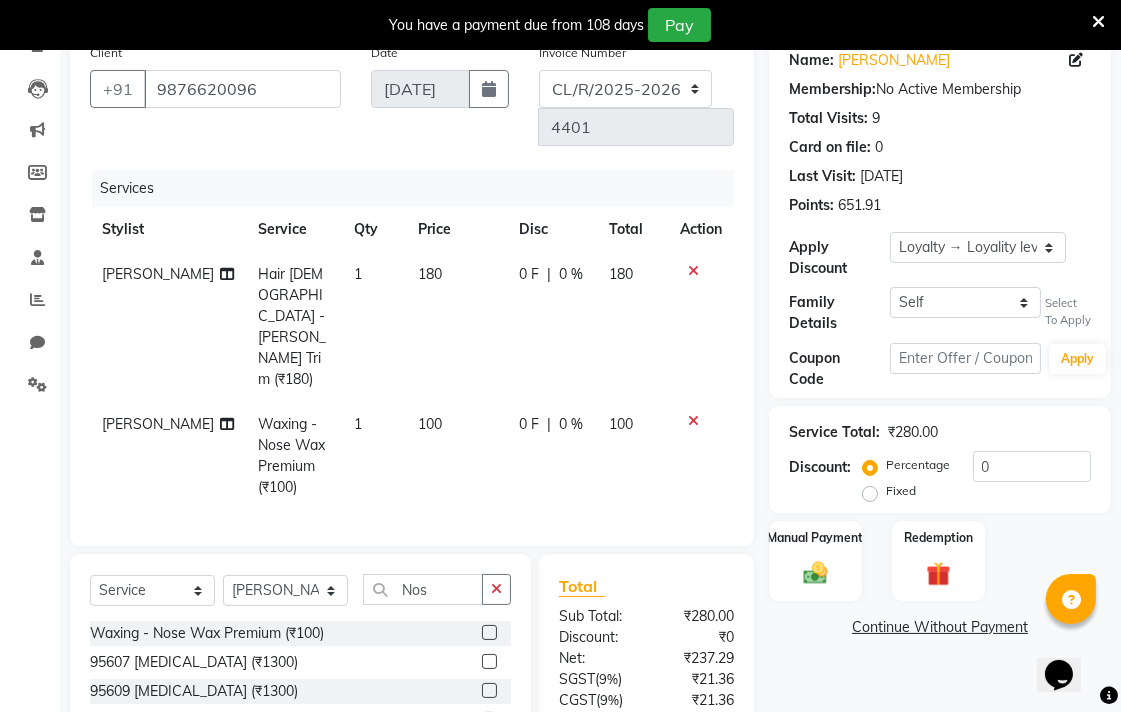 scroll, scrollTop: 274, scrollLeft: 0, axis: vertical 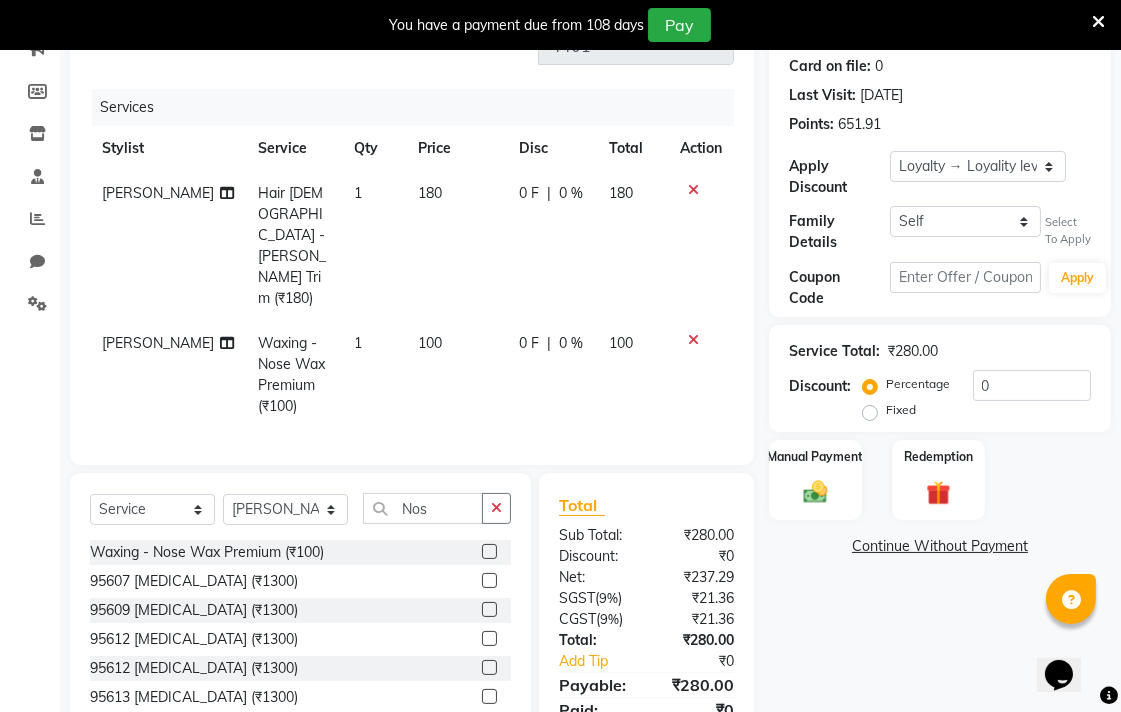 click on "100" 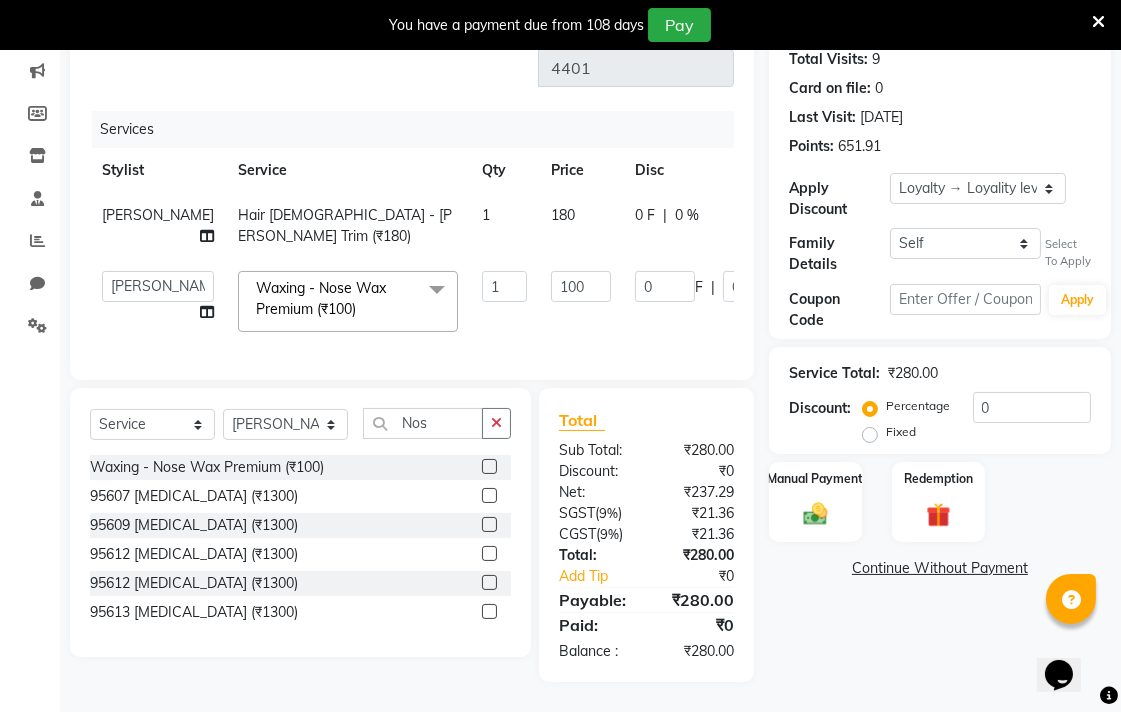 scroll, scrollTop: 231, scrollLeft: 0, axis: vertical 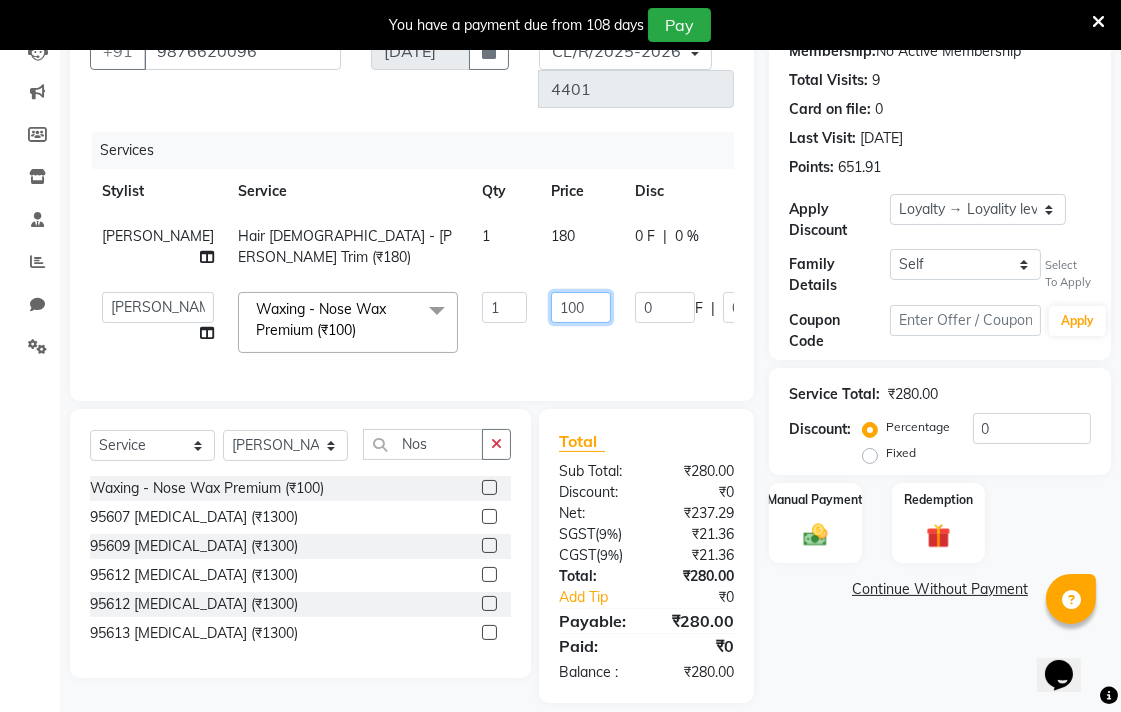 click on "100" 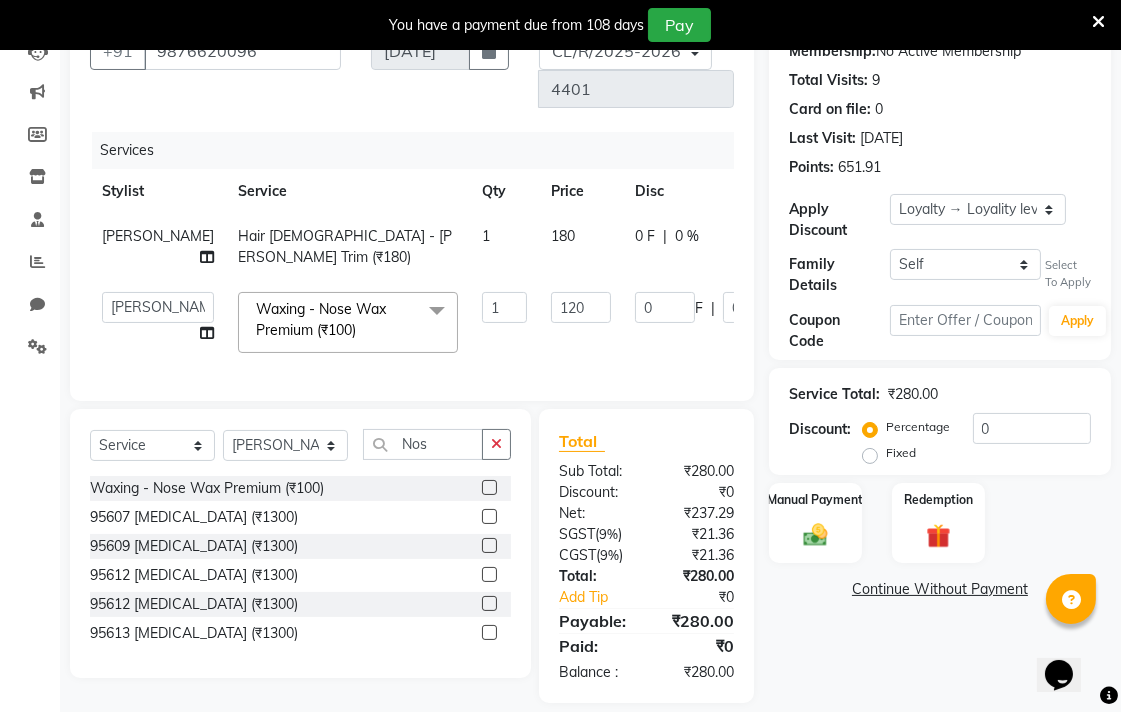 click on "0 F | 0 %" 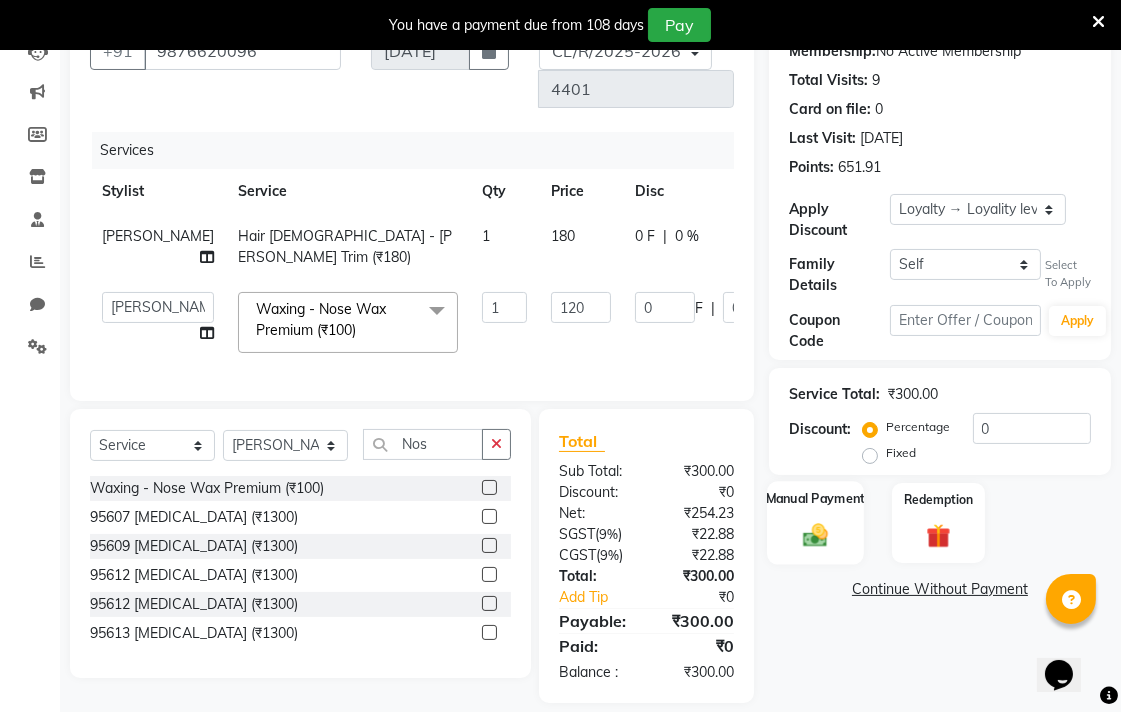 click 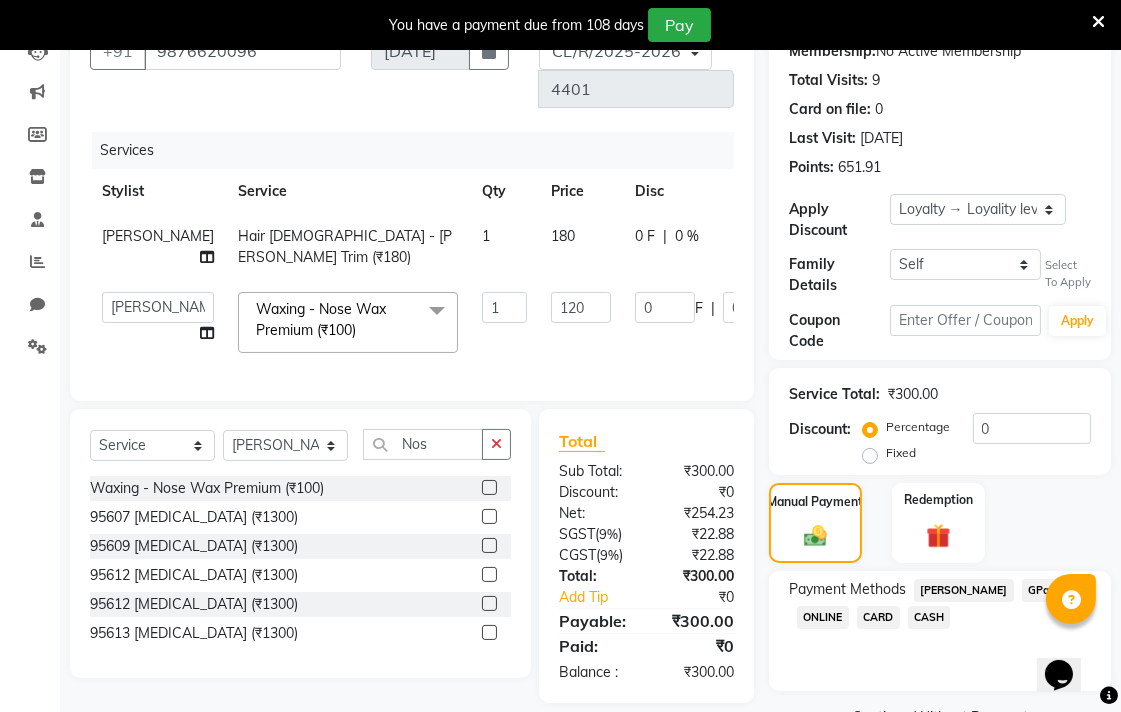 click on "GPay" 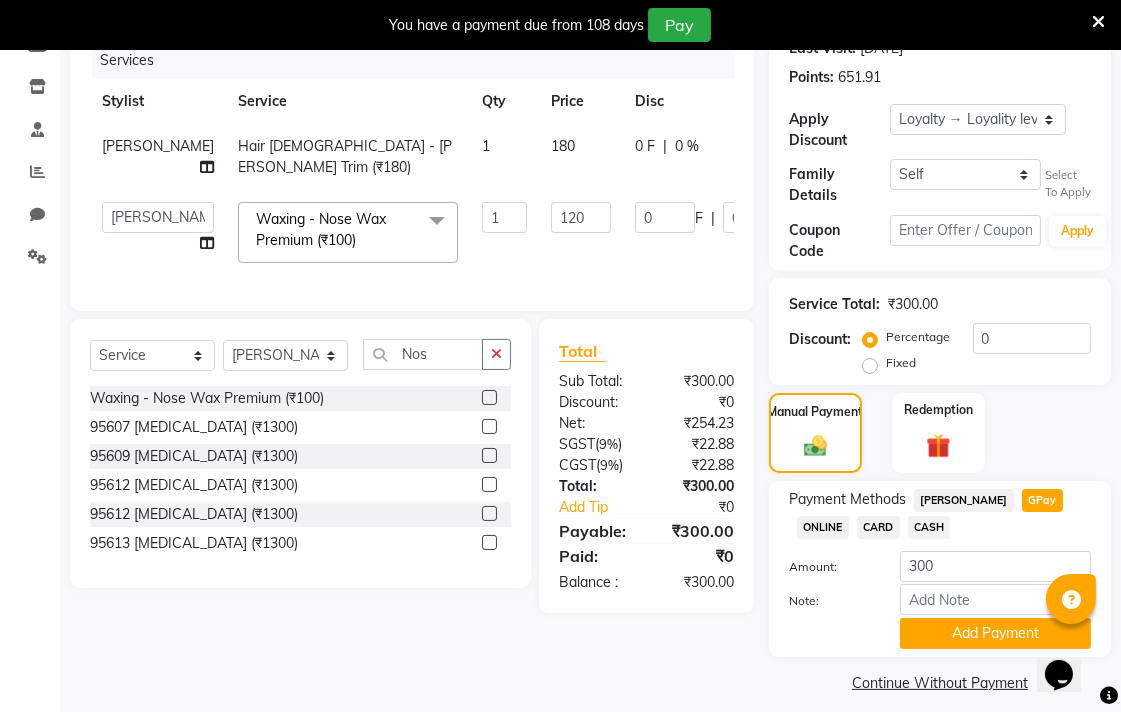 scroll, scrollTop: 337, scrollLeft: 0, axis: vertical 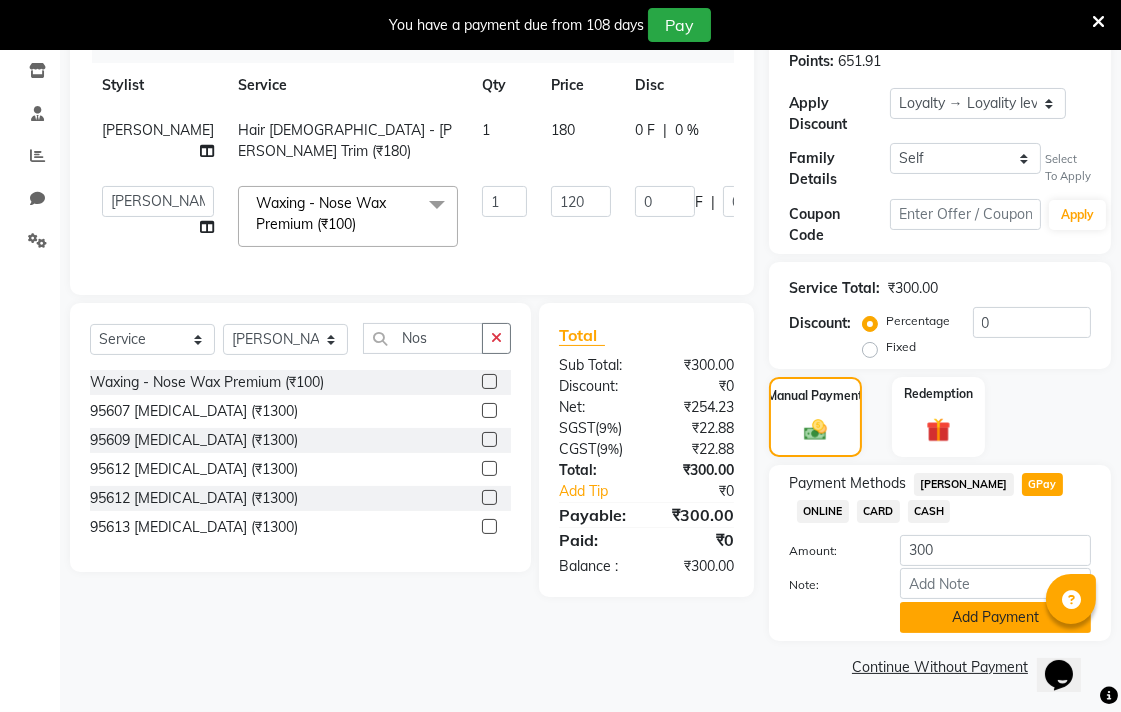 click on "Add Payment" 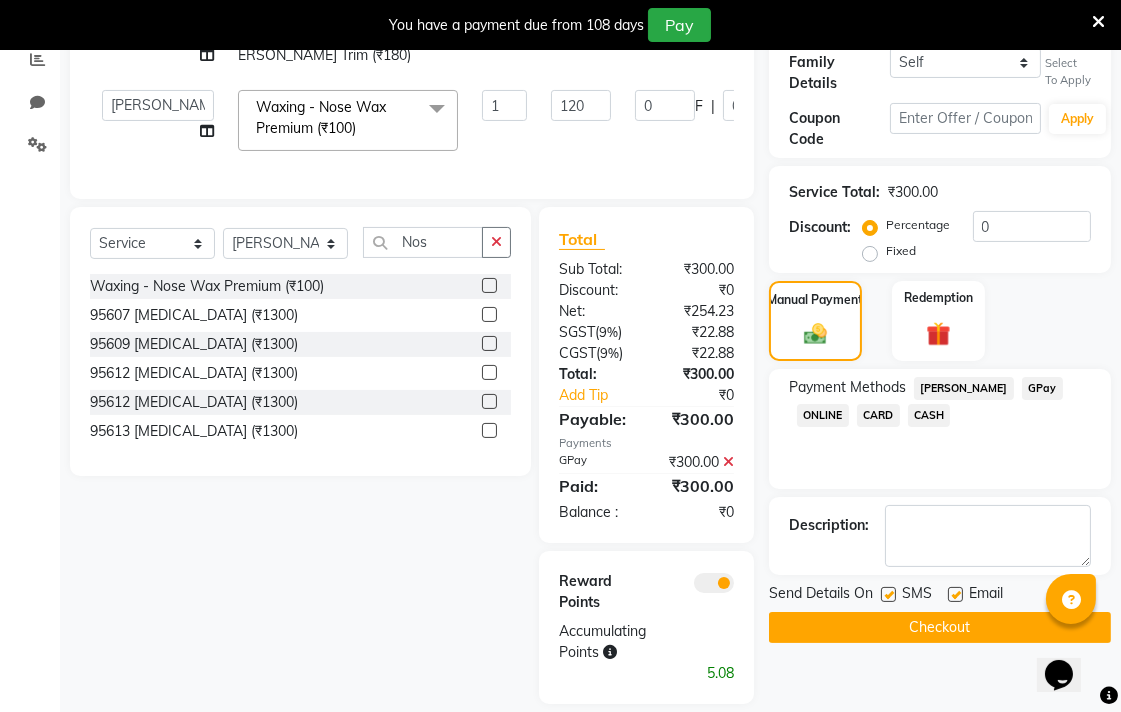 click 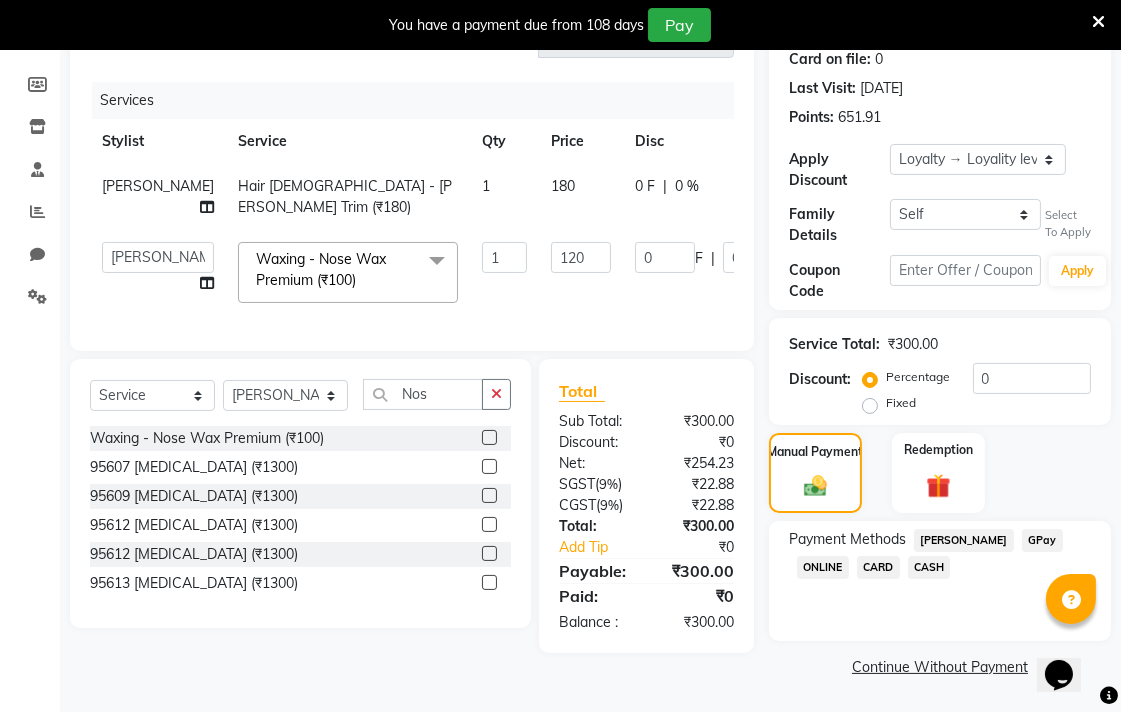 click on "CASH" 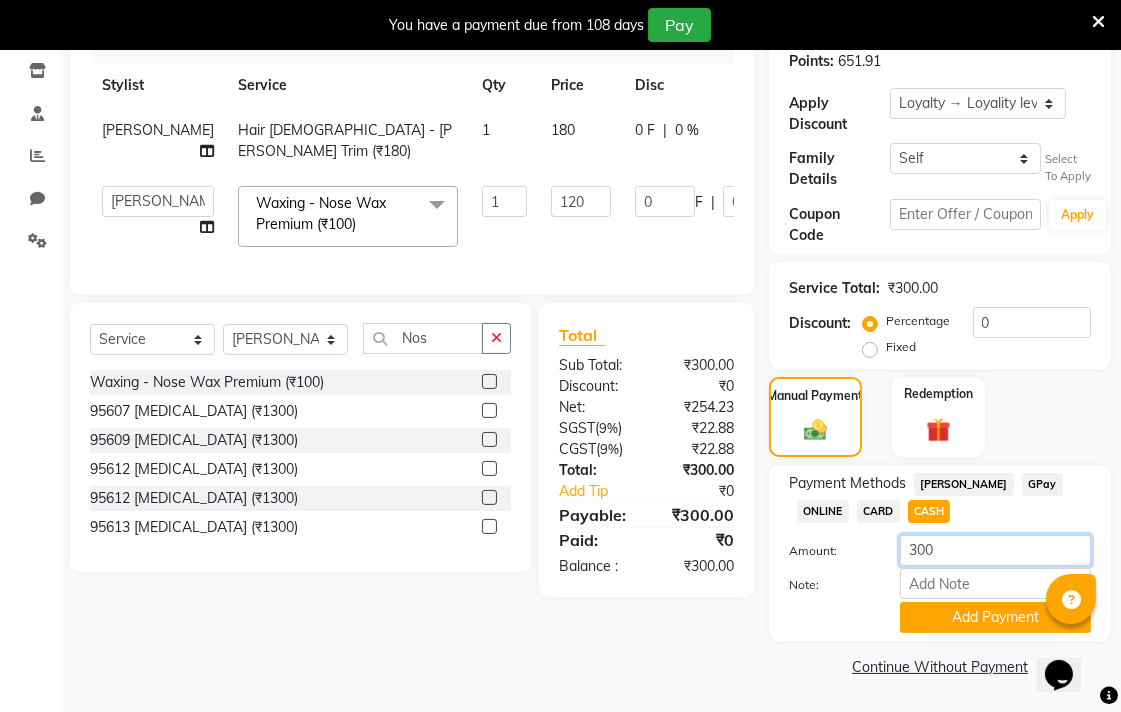click on "300" 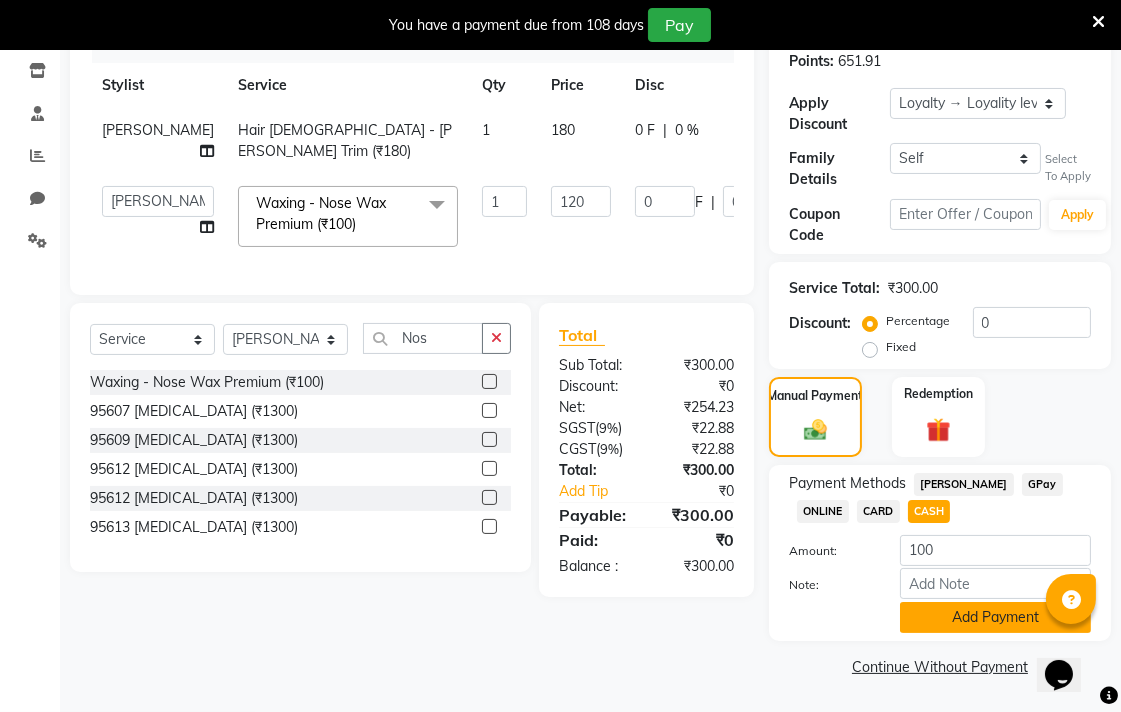 click on "Add Payment" 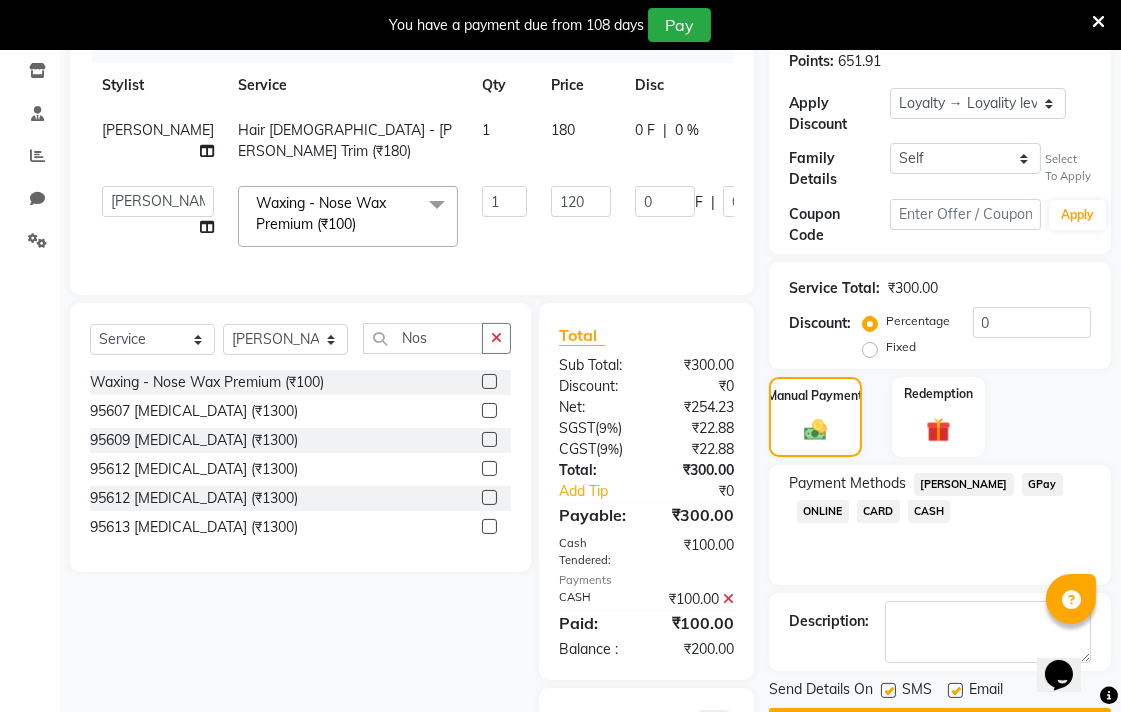click on "GPay" 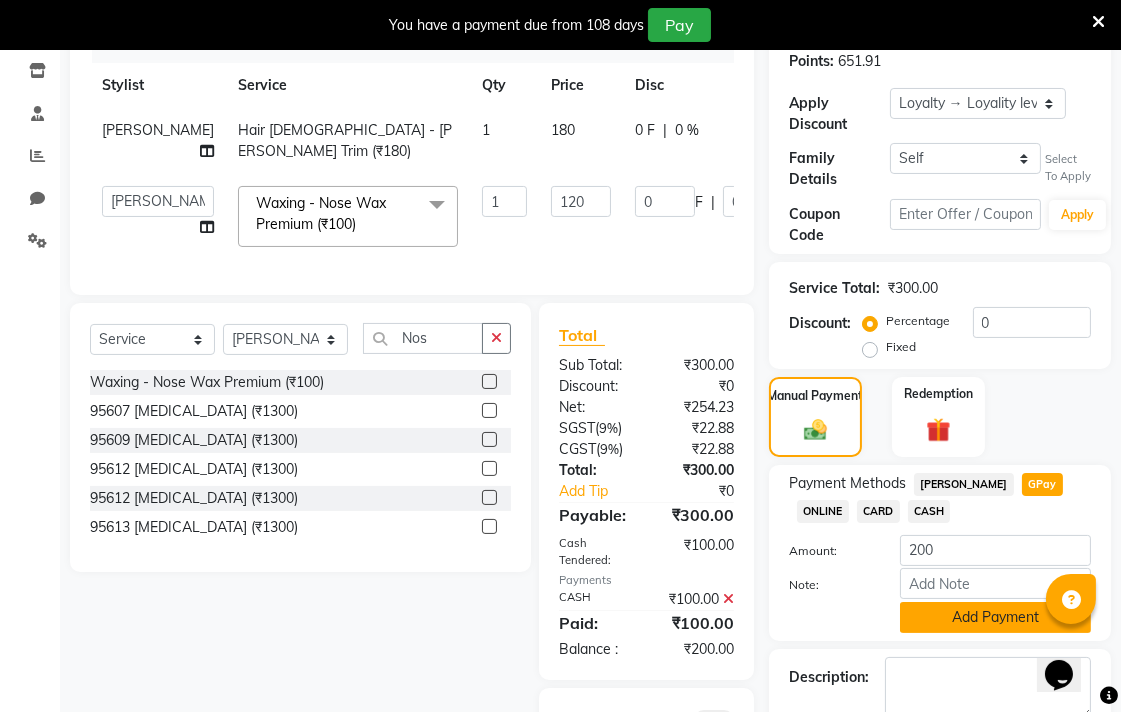 click on "Add Payment" 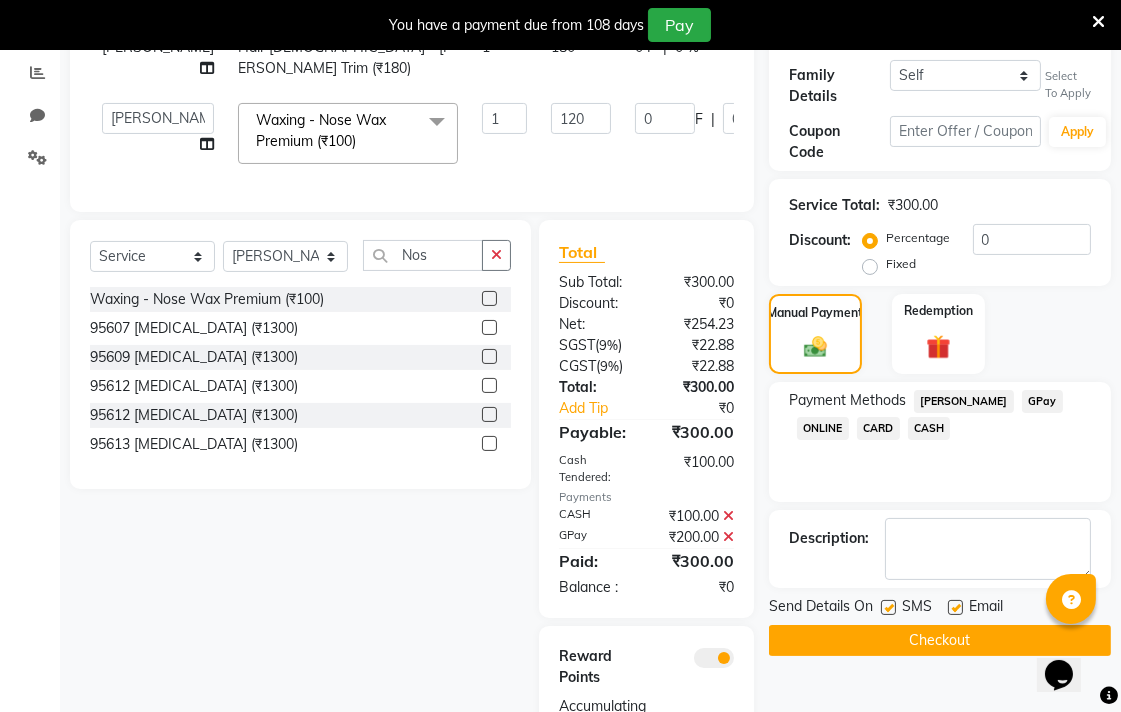 scroll, scrollTop: 495, scrollLeft: 0, axis: vertical 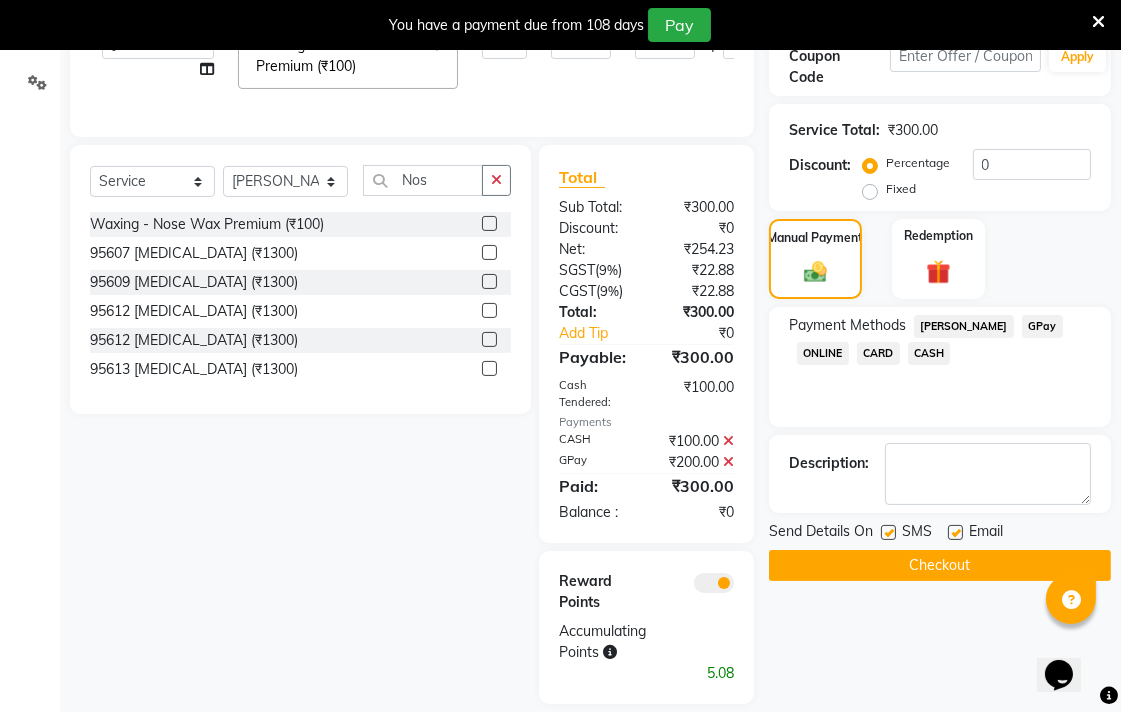 click on "Checkout" 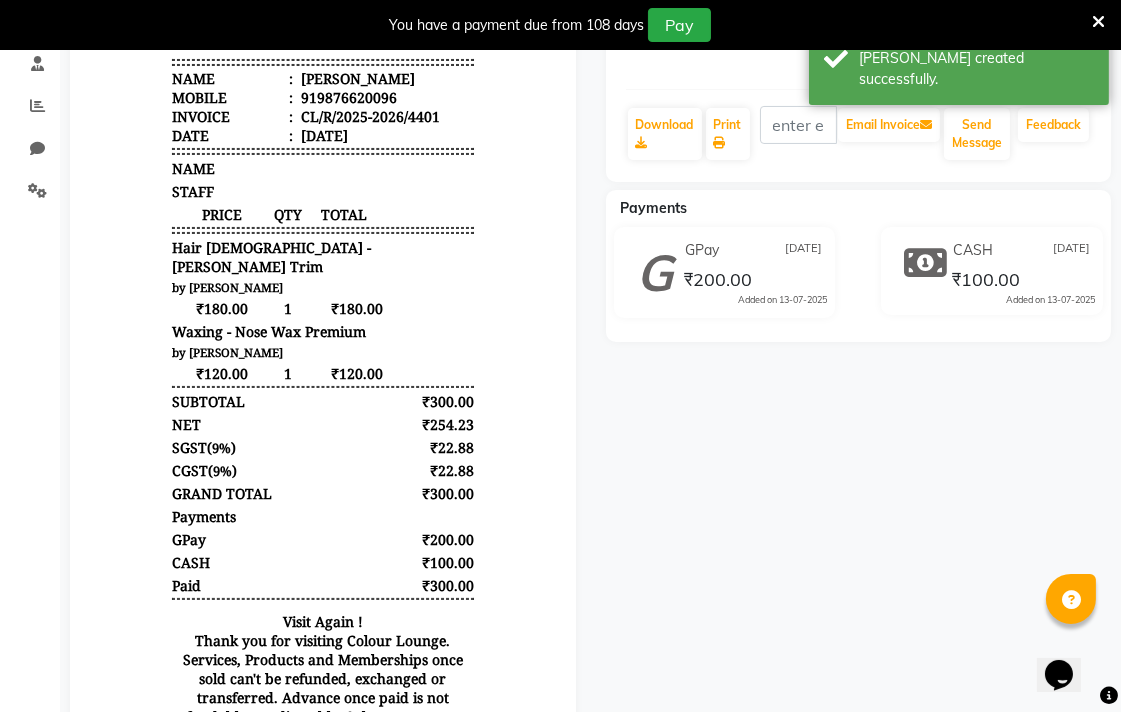 scroll, scrollTop: 394, scrollLeft: 0, axis: vertical 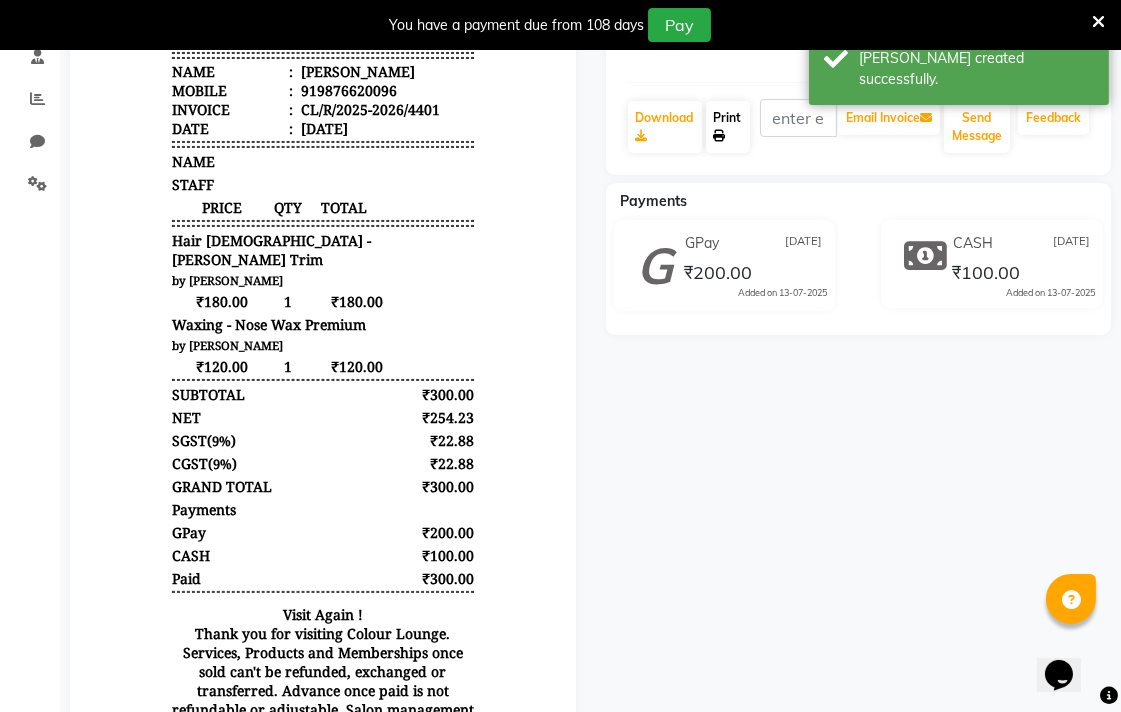 click on "Print" 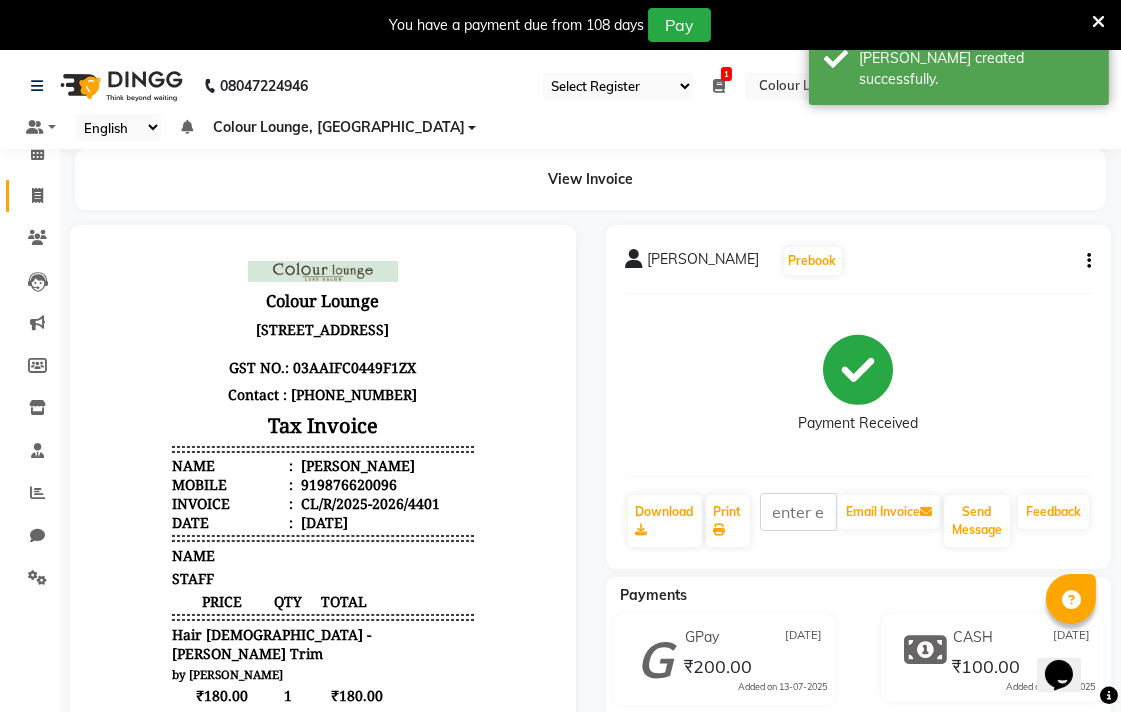 click 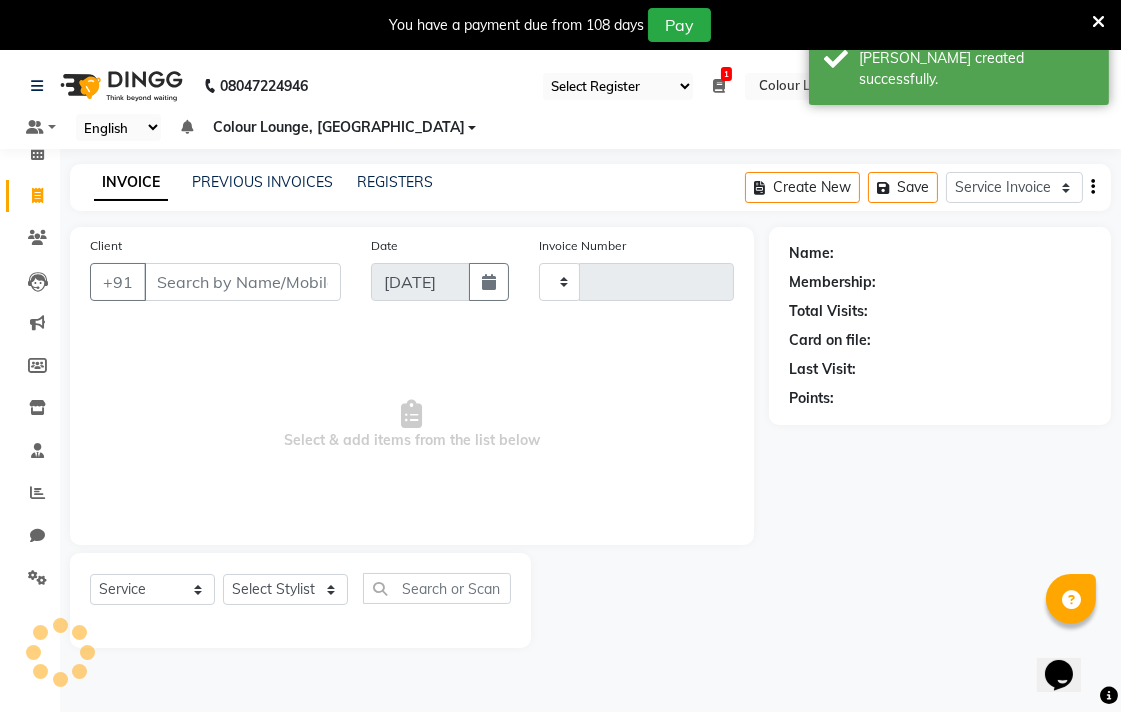 scroll, scrollTop: 50, scrollLeft: 0, axis: vertical 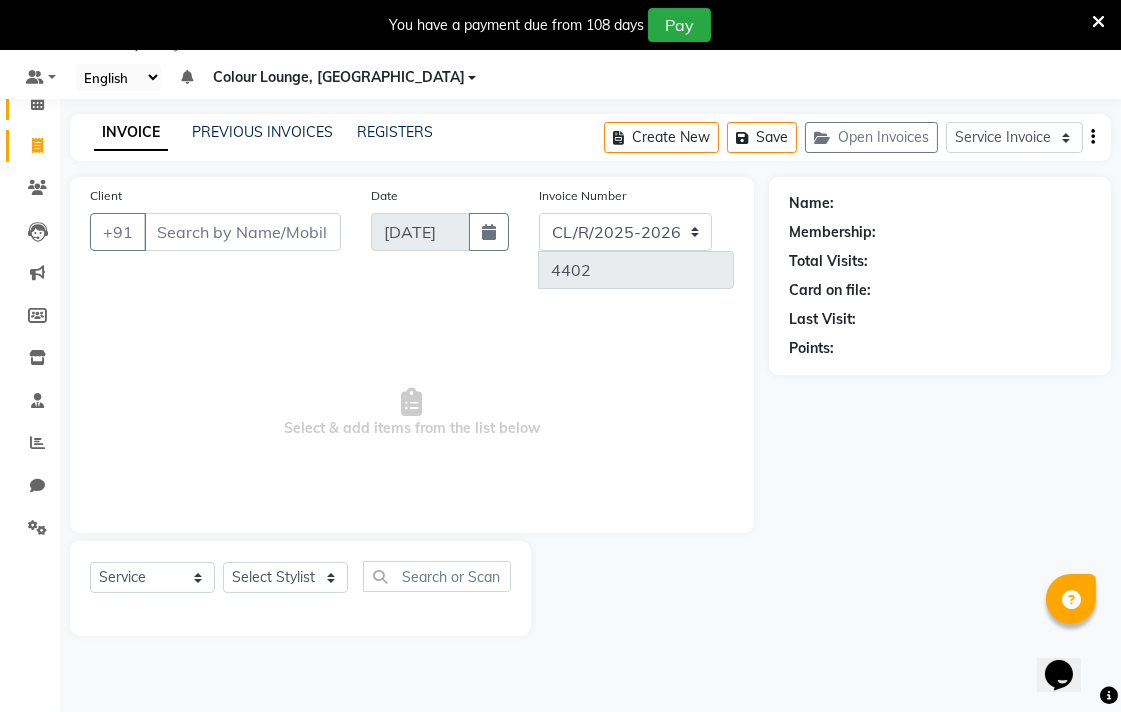 click 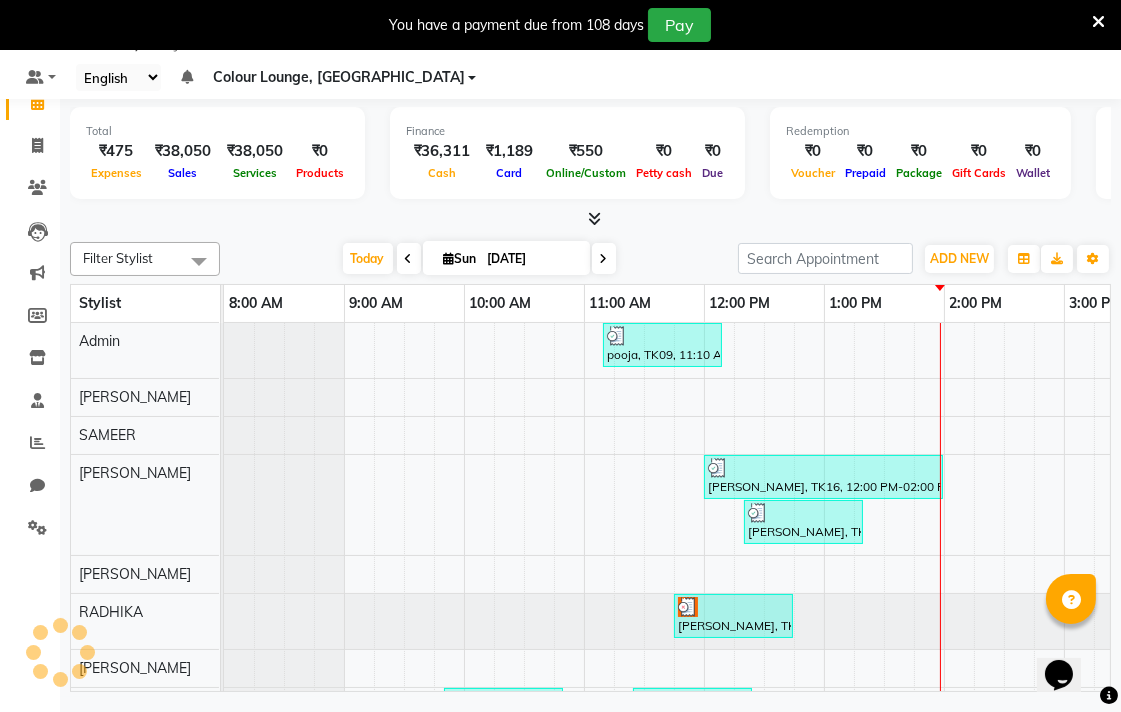 scroll, scrollTop: 0, scrollLeft: 0, axis: both 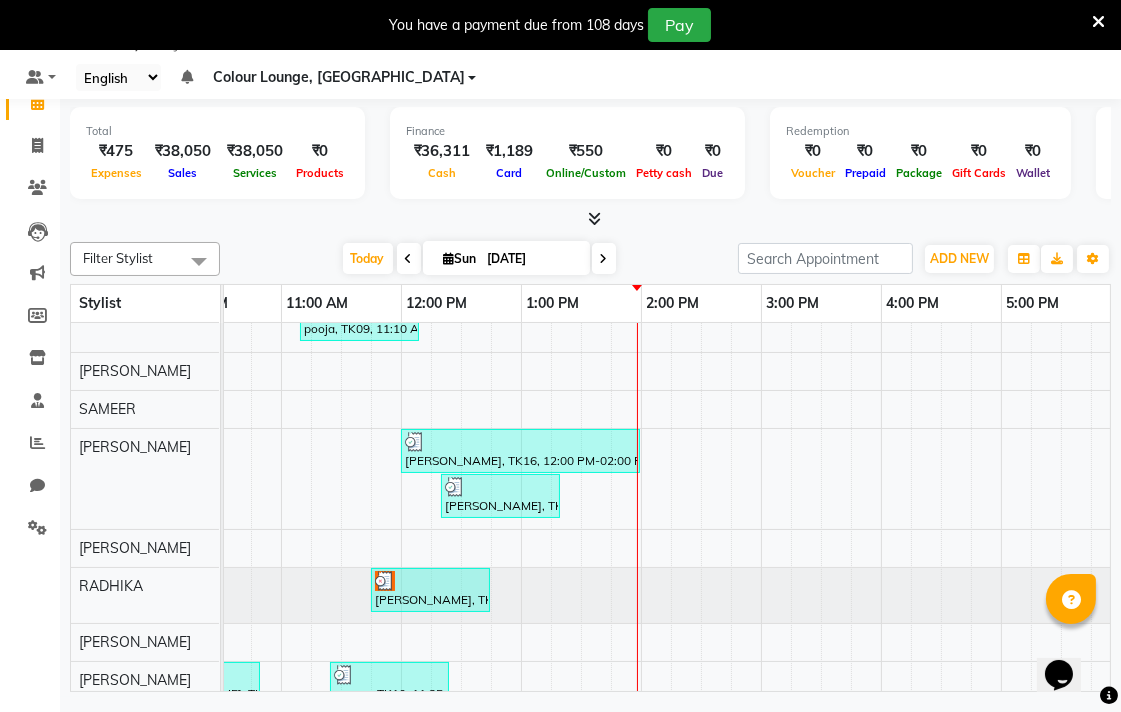 click at bounding box center (520, 442) 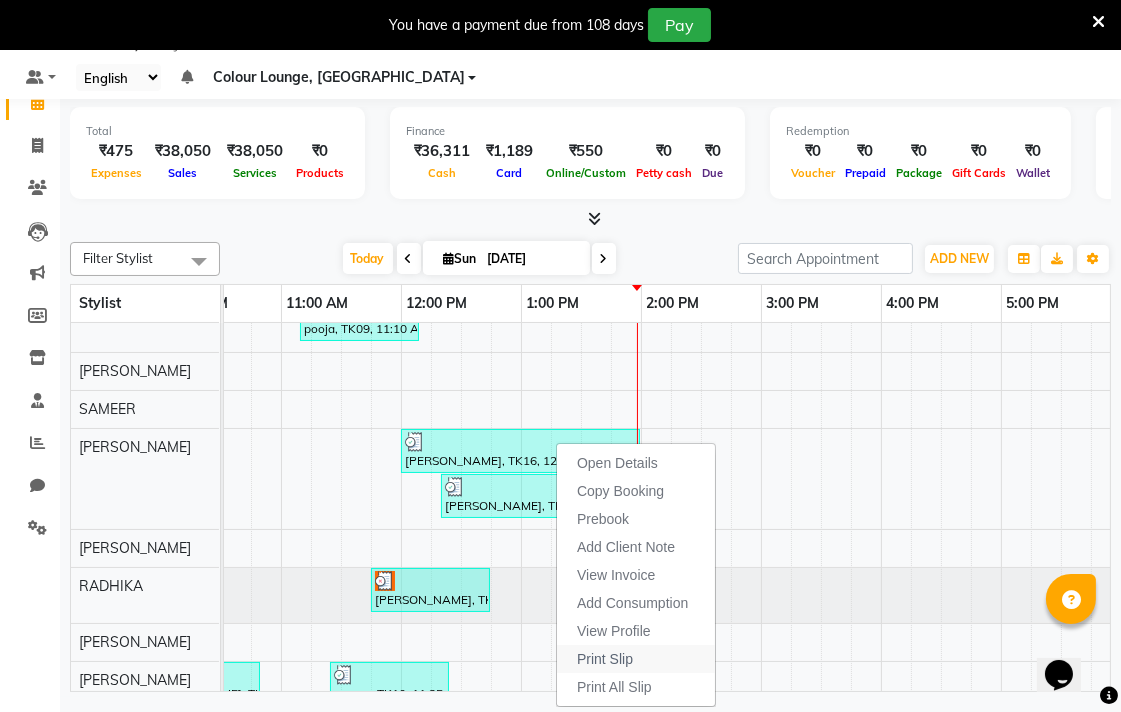 click on "Print Slip" at bounding box center [636, 659] 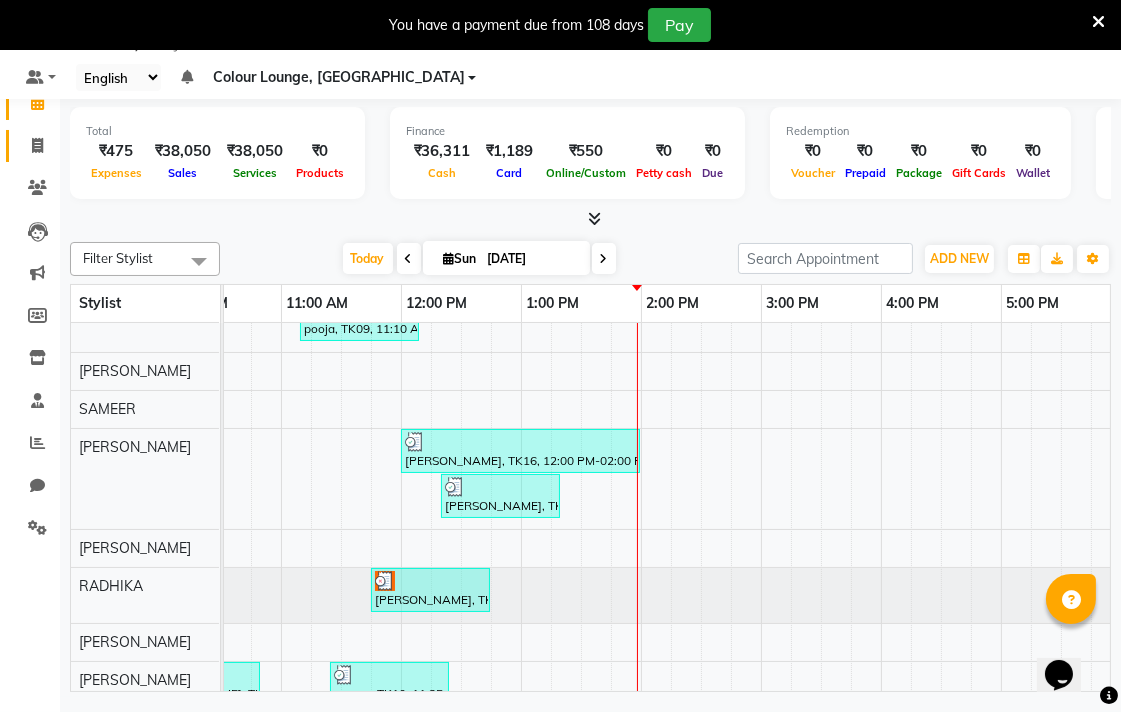 click 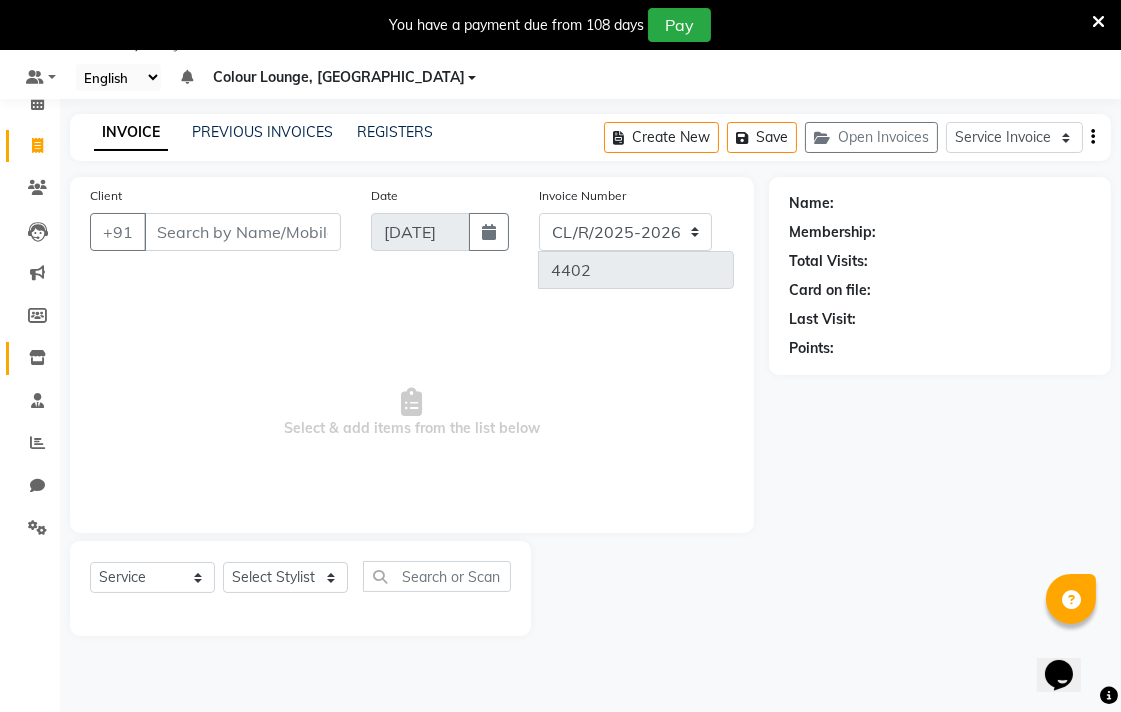 click 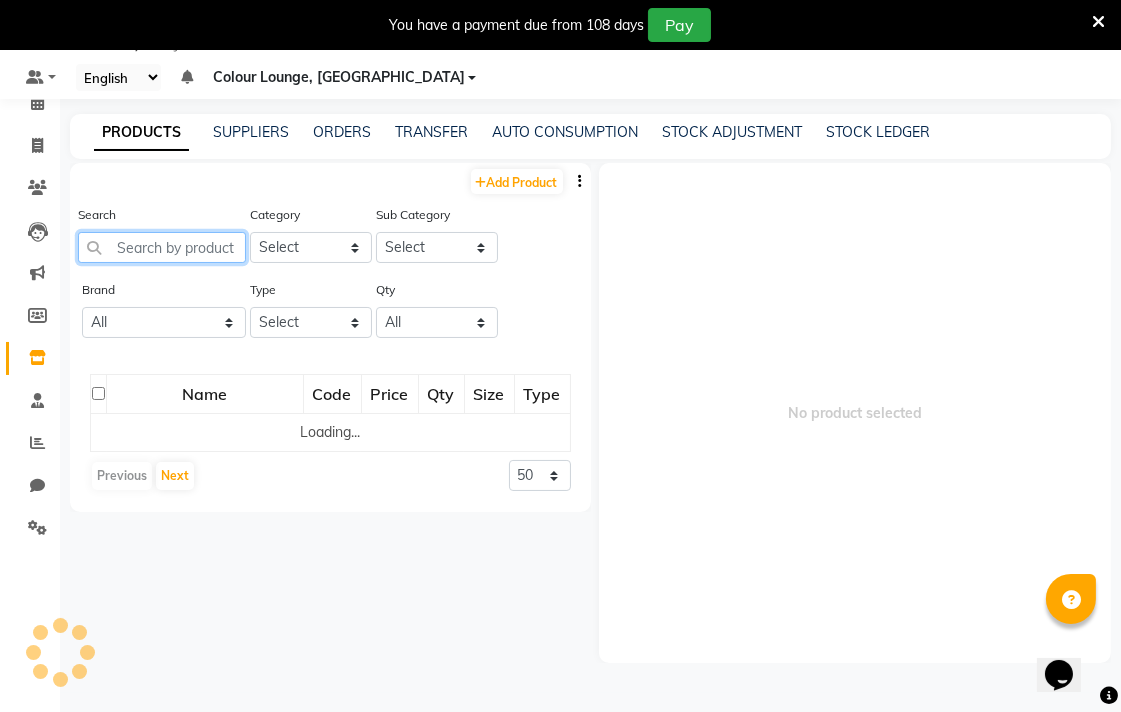 click 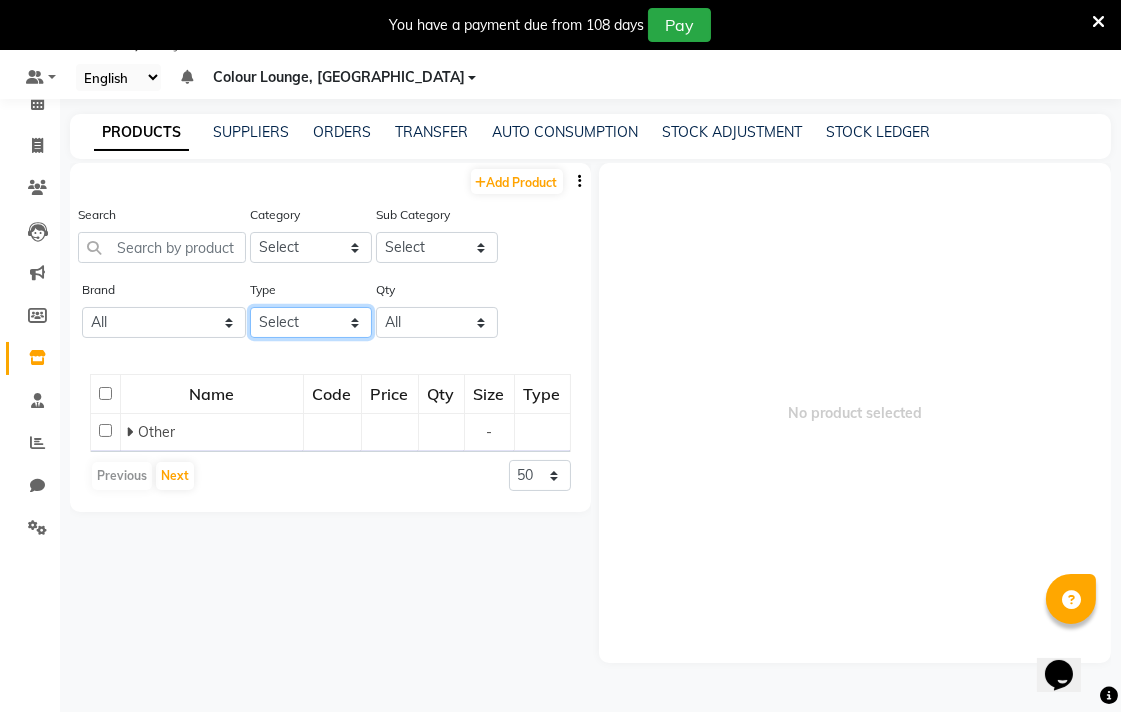 click on "Select Both Retail Consumable" 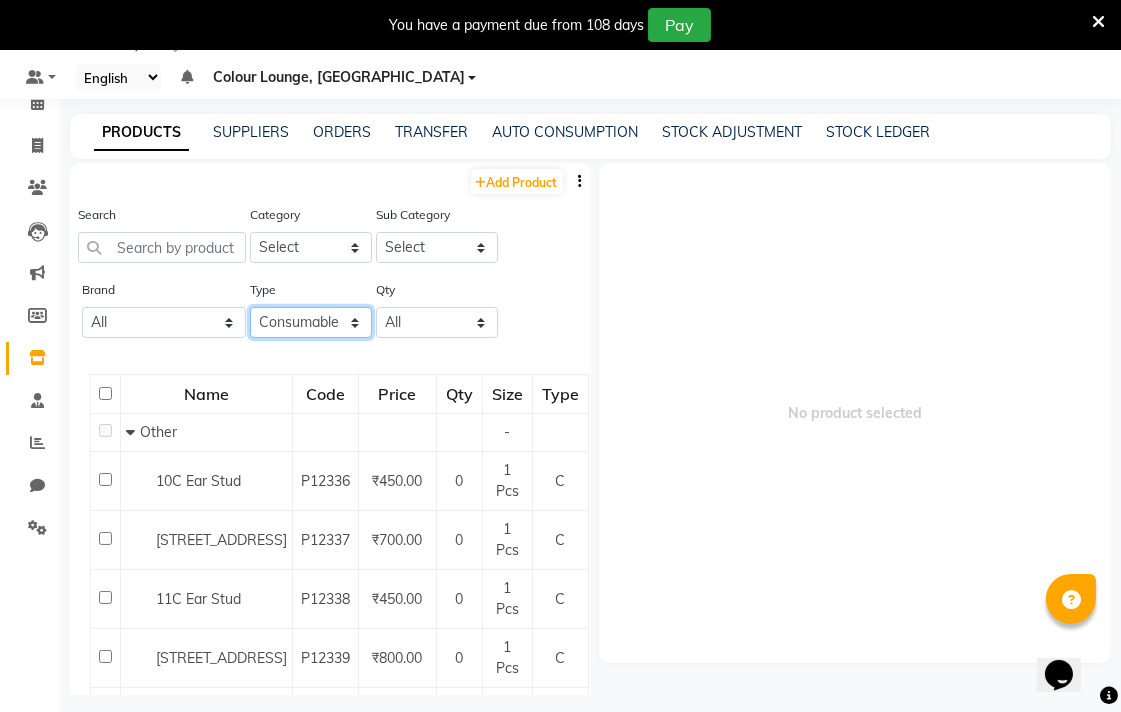 click on "Select Both Retail Consumable" 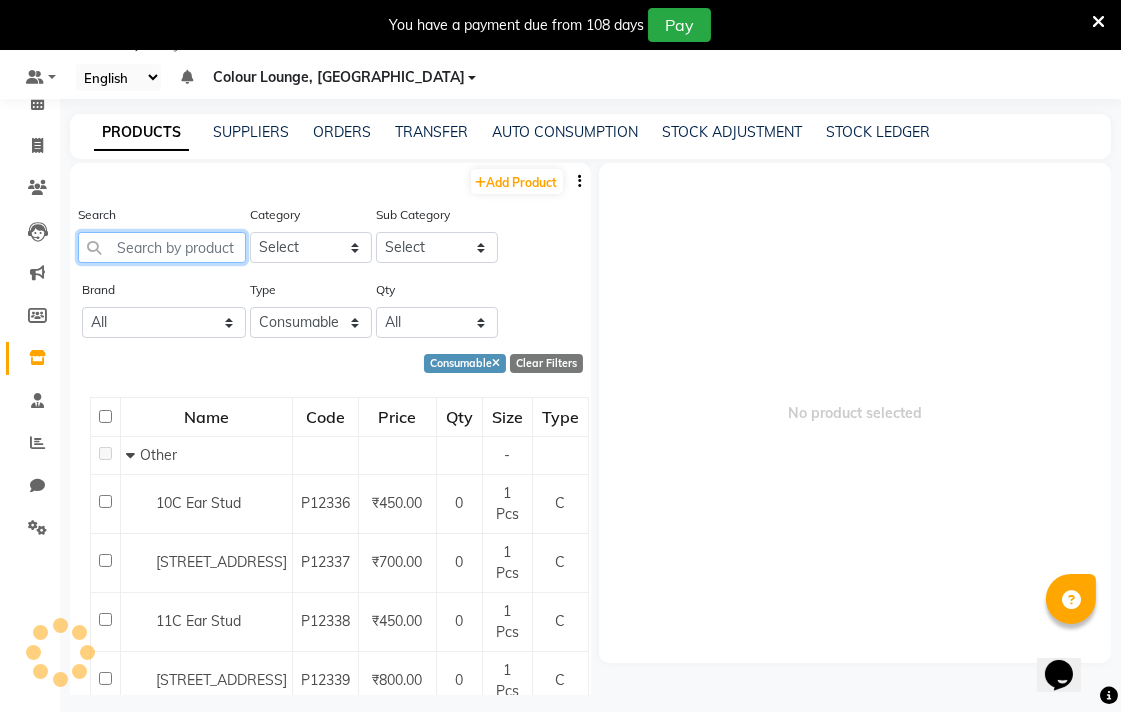 click 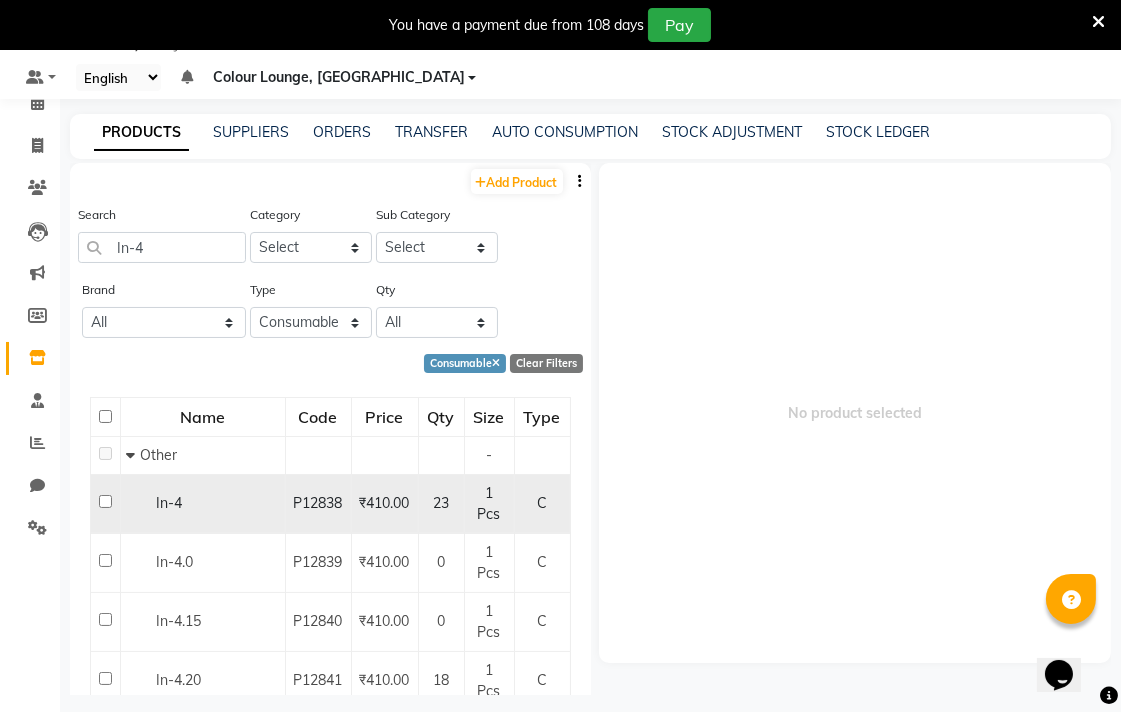 click on "In-4" 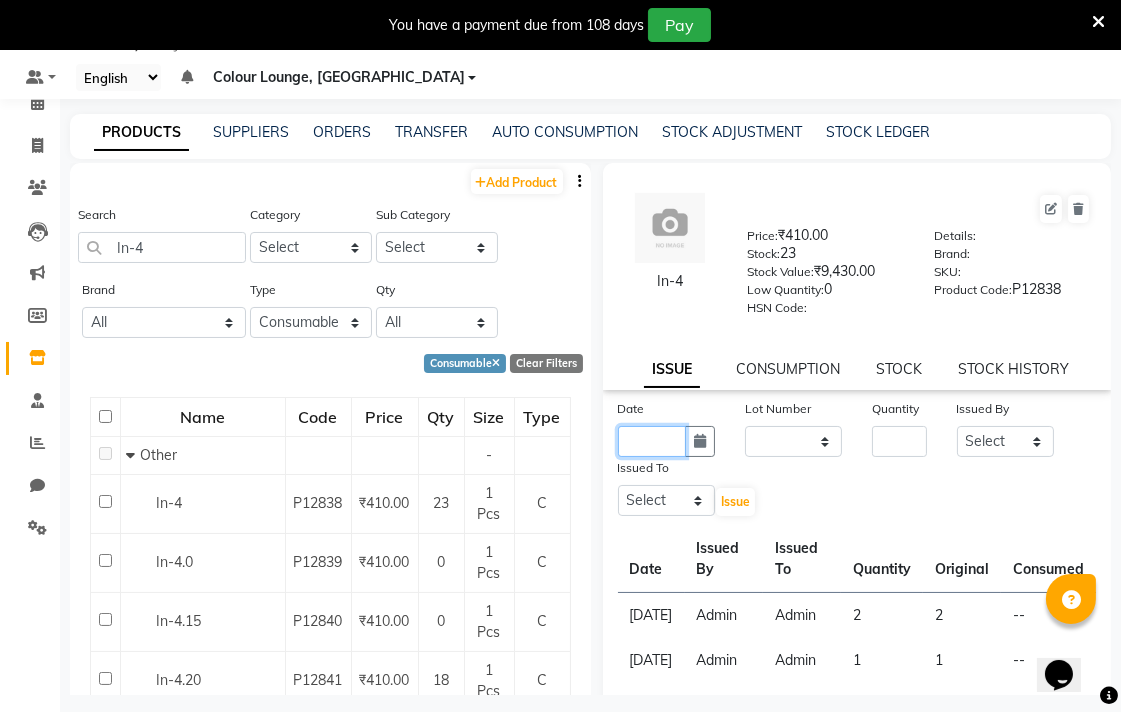 click 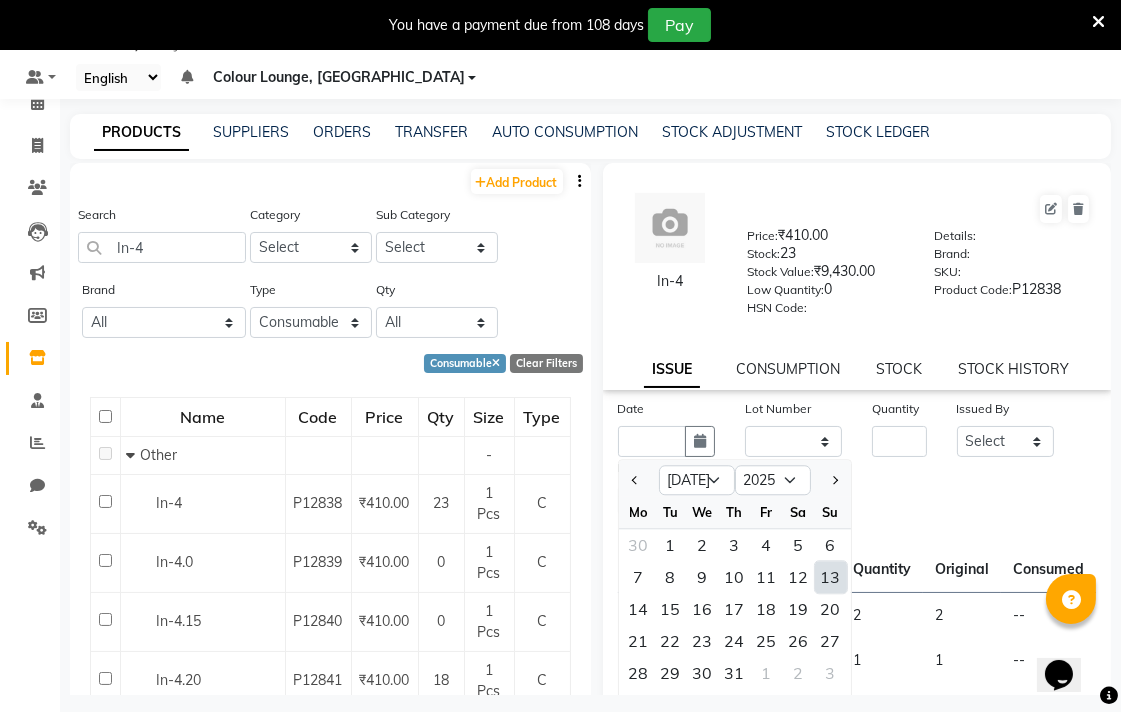 click on "13" 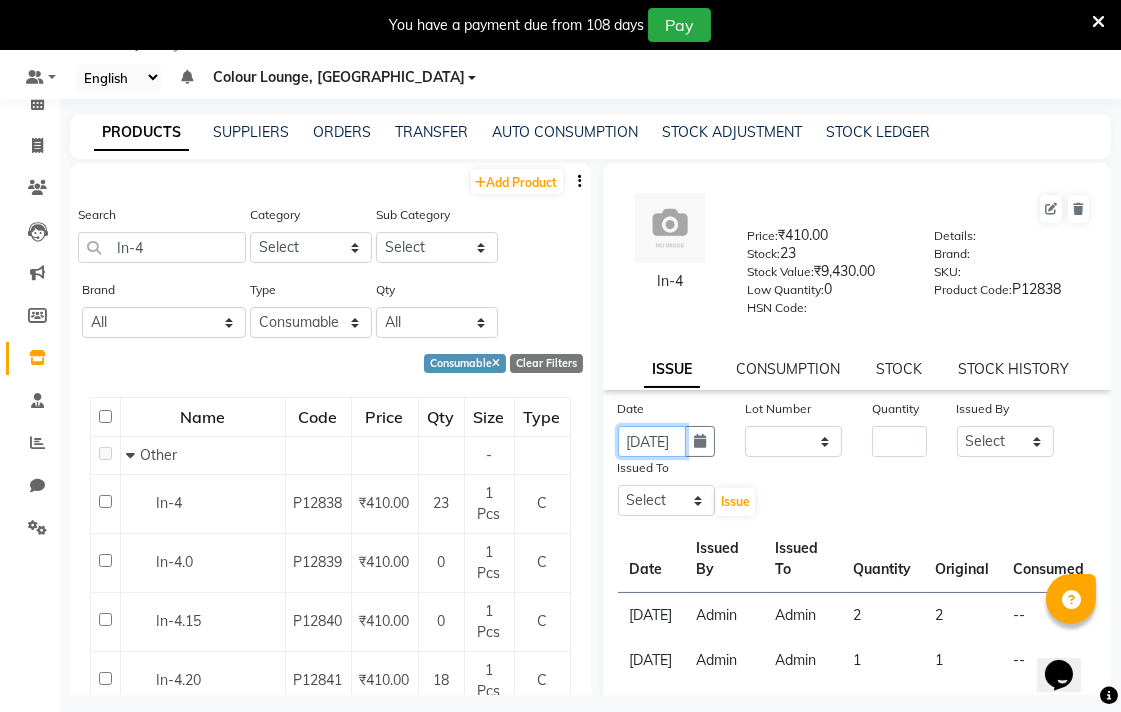 scroll, scrollTop: 0, scrollLeft: 33, axis: horizontal 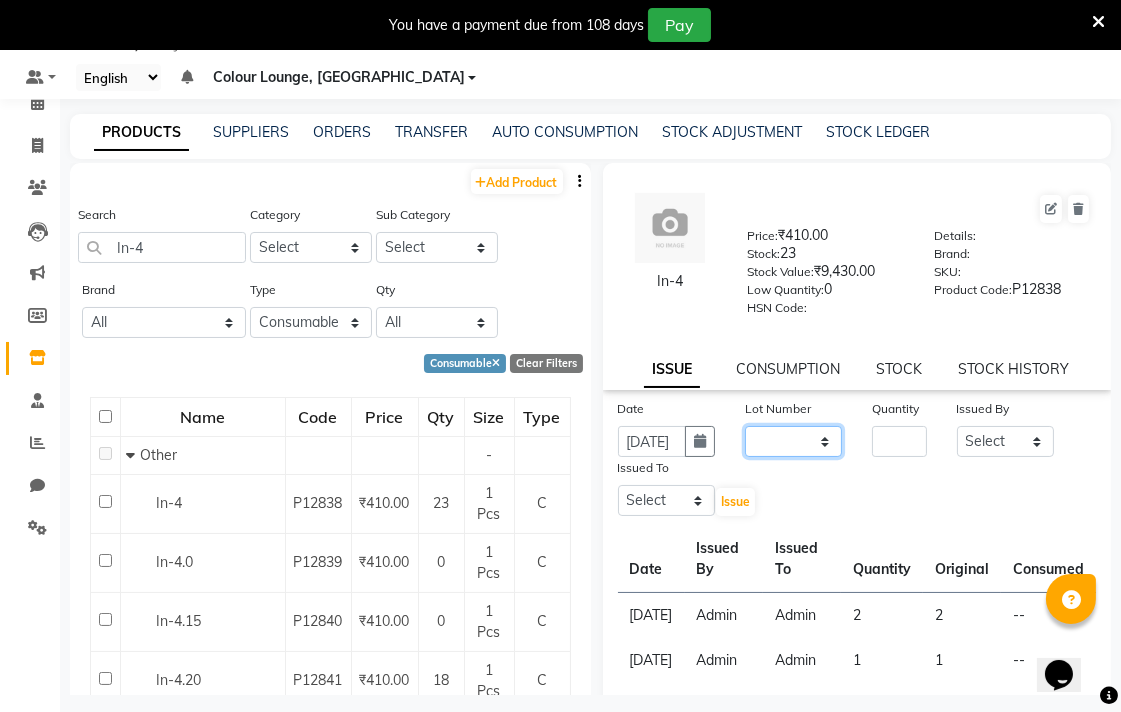 click on "None" 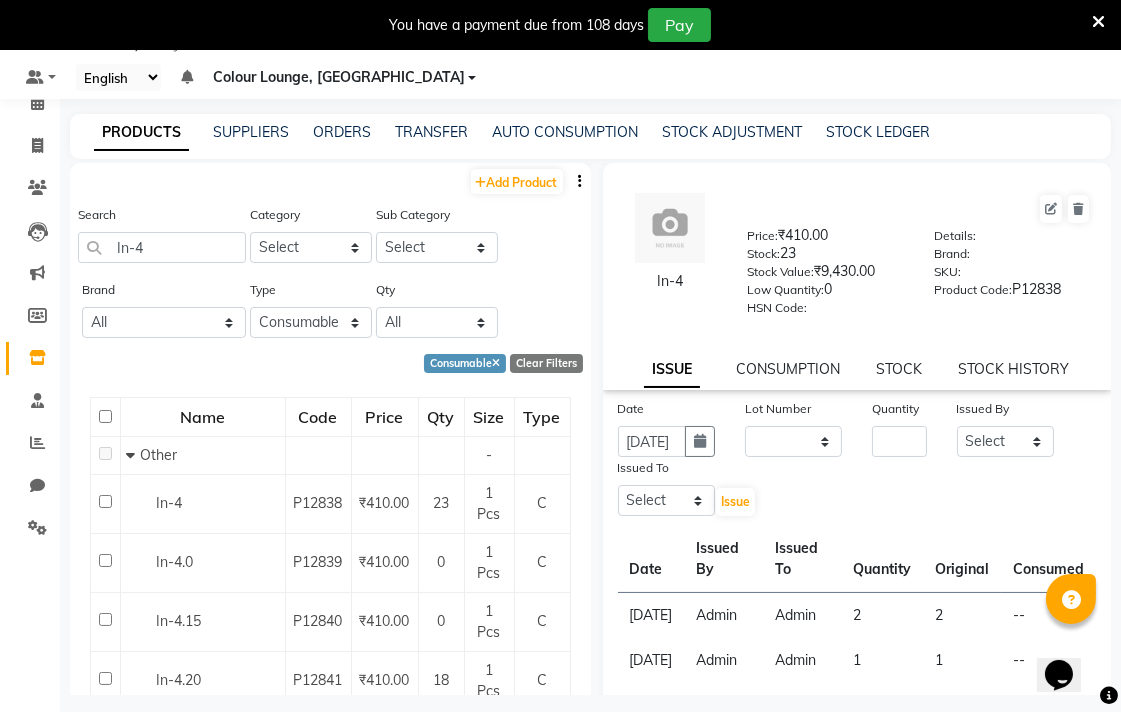 click on "Original" 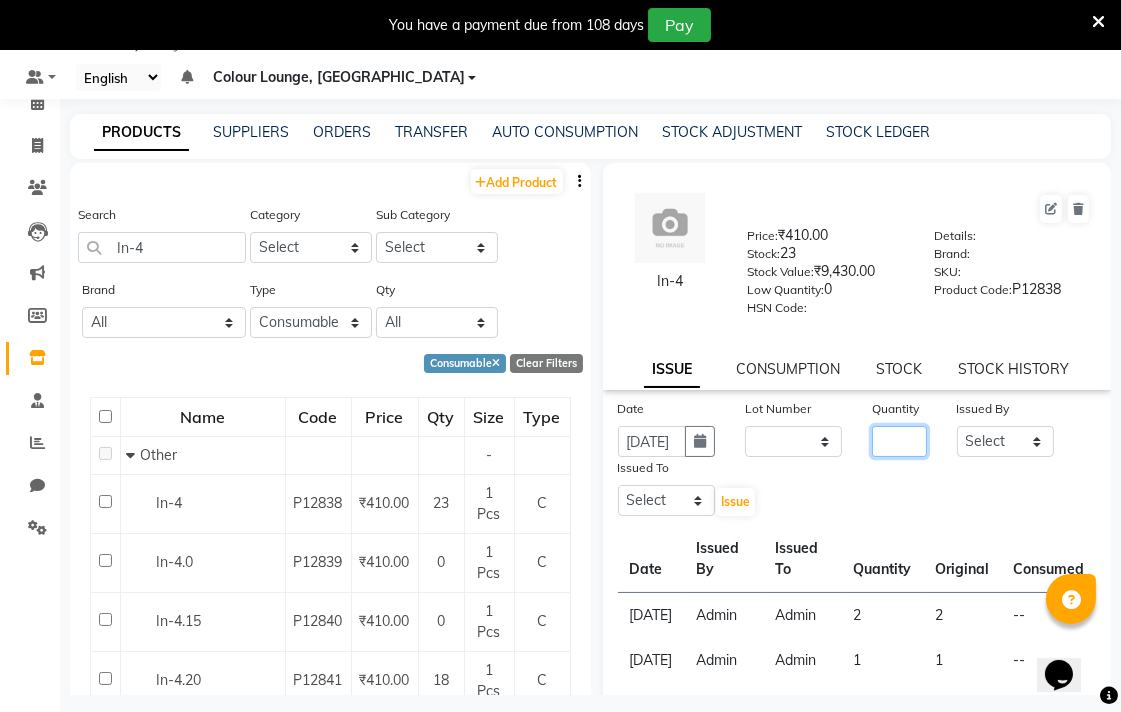 click 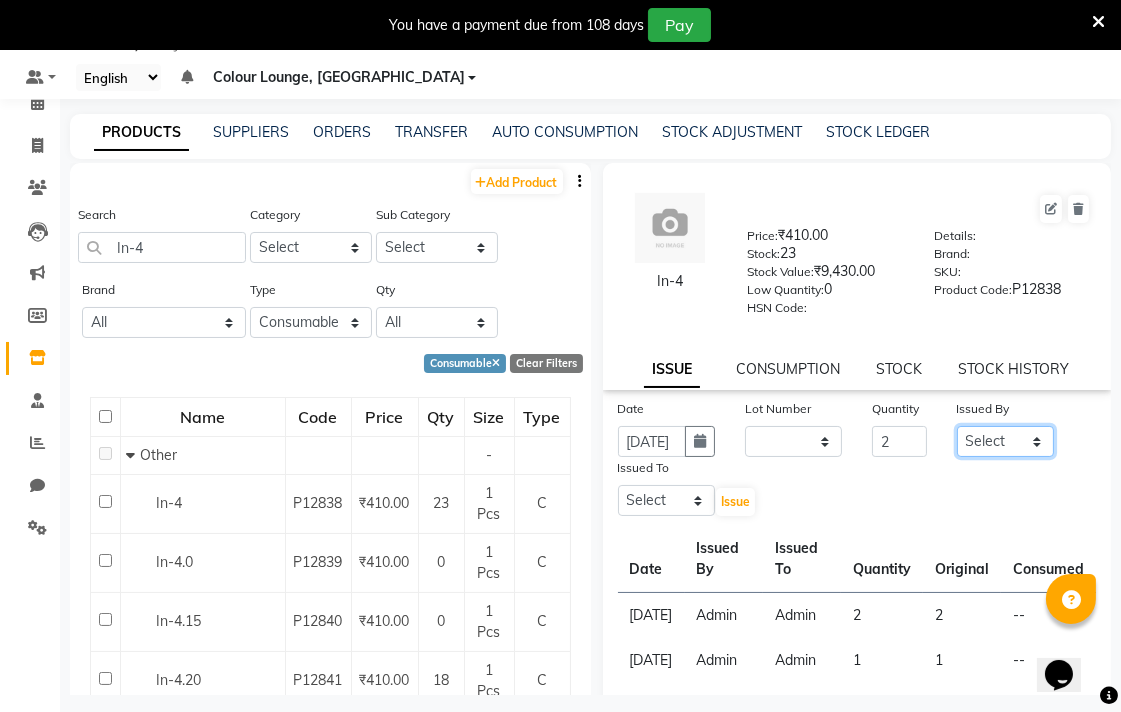 click on "Select Admin [PERSON_NAME] Colour Lounge, Ranjit Avenue Colour Lounge, Ranjit Avenue [PERSON_NAME] [PERSON_NAME] [PERSON_NAME] [PERSON_NAME] [PERSON_NAME] mam [PERSON_NAME] [PERSON_NAME] [PERSON_NAME] [PERSON_NAME] POOJA [PERSON_NAME] Pooja [PERSON_NAME] [PERSON_NAME] guard [PERSON_NAME] [PERSON_NAME] [PERSON_NAME] [PERSON_NAME] SAMEER [PERSON_NAME] [PERSON_NAME] [PERSON_NAME] [PERSON_NAME] [PERSON_NAME] [PERSON_NAME] VISHAL [PERSON_NAME]" 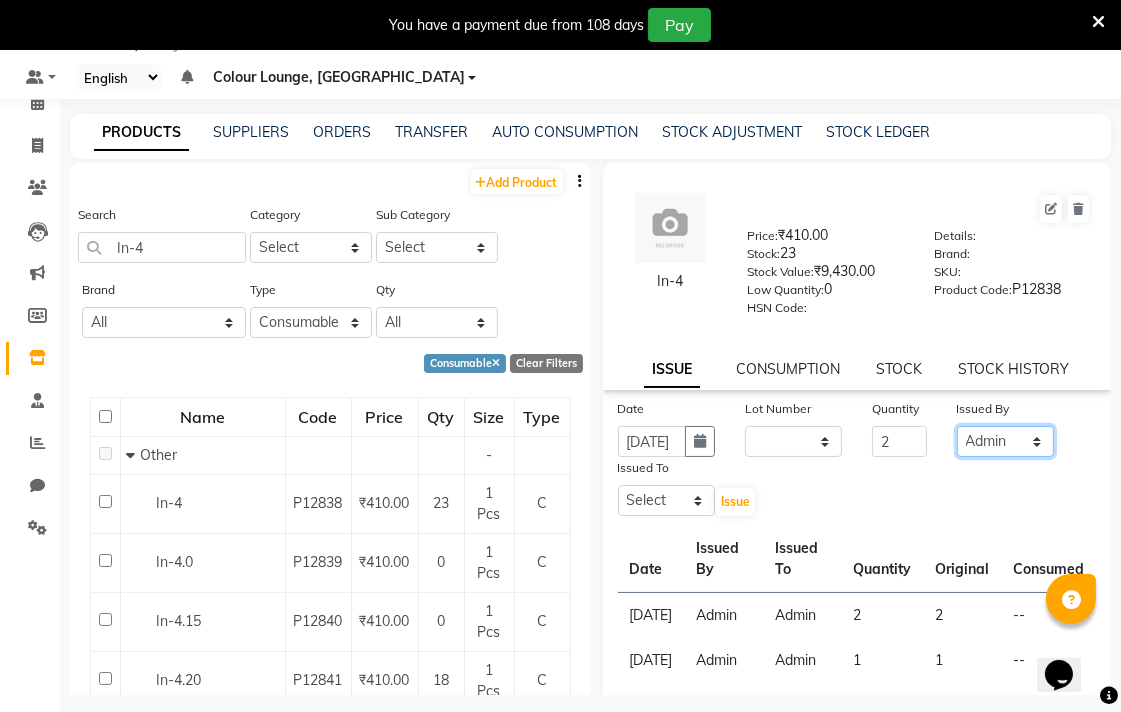 click on "Select Admin [PERSON_NAME] Colour Lounge, Ranjit Avenue Colour Lounge, Ranjit Avenue [PERSON_NAME] [PERSON_NAME] [PERSON_NAME] [PERSON_NAME] [PERSON_NAME] mam [PERSON_NAME] [PERSON_NAME] [PERSON_NAME] [PERSON_NAME] POOJA [PERSON_NAME] Pooja [PERSON_NAME] [PERSON_NAME] guard [PERSON_NAME] [PERSON_NAME] [PERSON_NAME] [PERSON_NAME] SAMEER [PERSON_NAME] [PERSON_NAME] [PERSON_NAME] [PERSON_NAME] [PERSON_NAME] [PERSON_NAME] VISHAL [PERSON_NAME]" 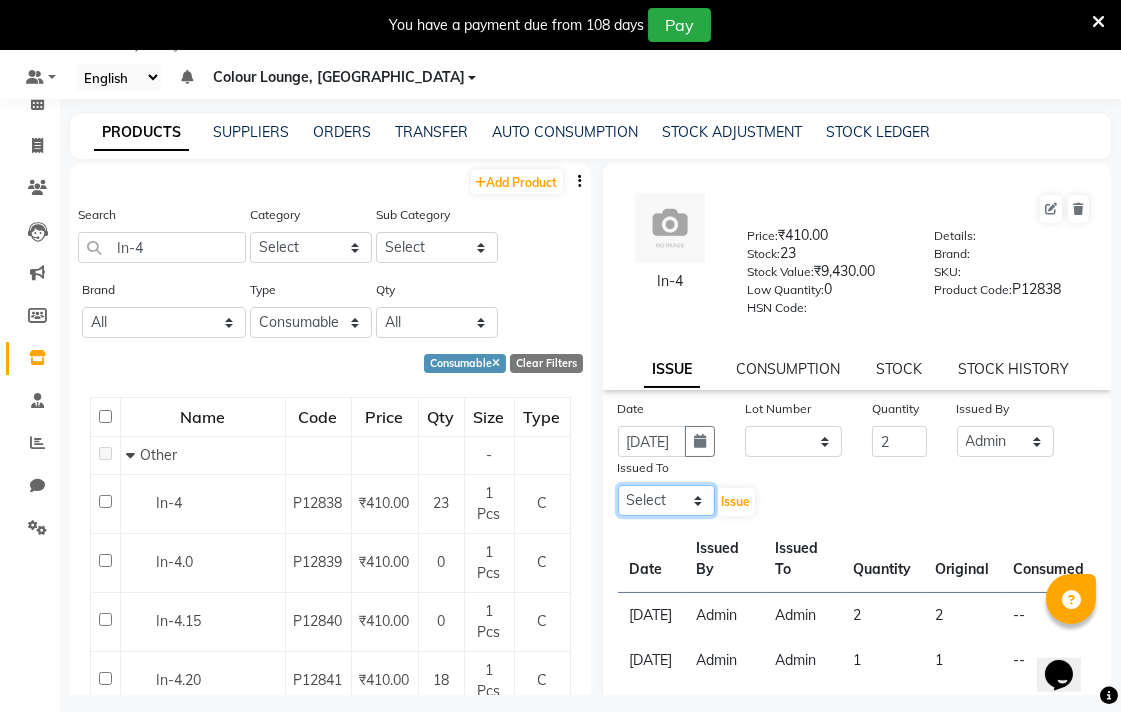 click on "Select Admin [PERSON_NAME] Colour Lounge, Ranjit Avenue Colour Lounge, Ranjit Avenue [PERSON_NAME] [PERSON_NAME] [PERSON_NAME] [PERSON_NAME] [PERSON_NAME] mam [PERSON_NAME] [PERSON_NAME] [PERSON_NAME] [PERSON_NAME] POOJA [PERSON_NAME] Pooja [PERSON_NAME] [PERSON_NAME] guard [PERSON_NAME] [PERSON_NAME] [PERSON_NAME] [PERSON_NAME] SAMEER [PERSON_NAME] [PERSON_NAME] [PERSON_NAME] [PERSON_NAME] [PERSON_NAME] [PERSON_NAME] VISHAL [PERSON_NAME]" 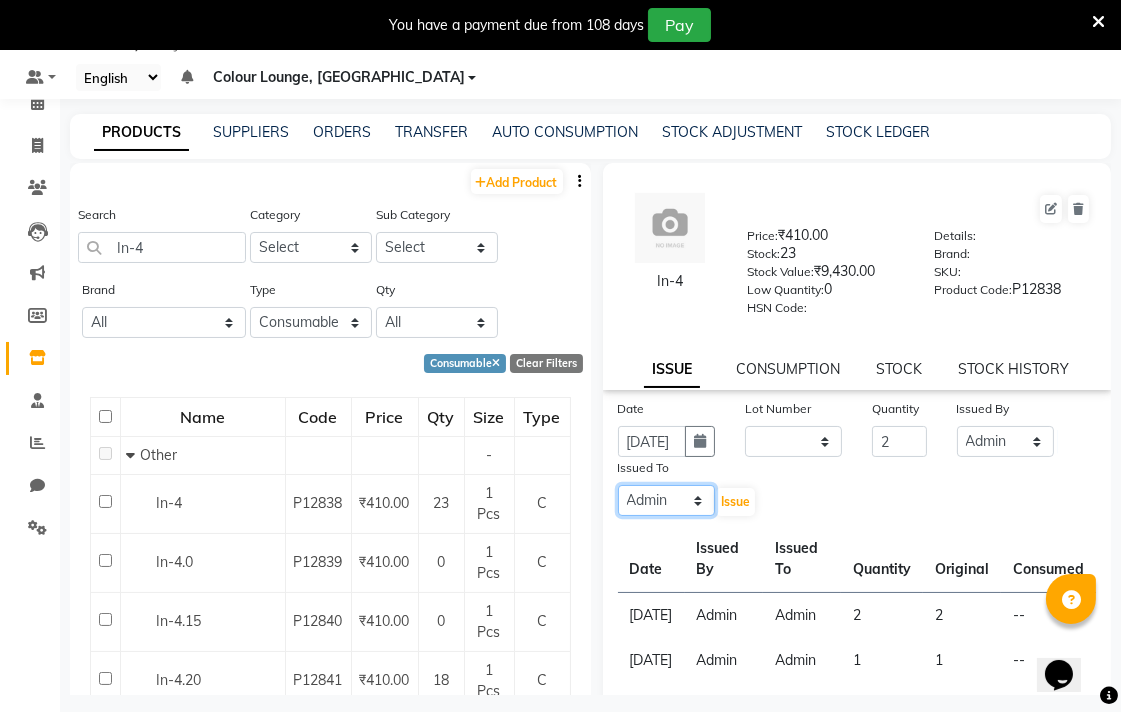 click on "Select Admin [PERSON_NAME] Colour Lounge, Ranjit Avenue Colour Lounge, Ranjit Avenue [PERSON_NAME] [PERSON_NAME] [PERSON_NAME] [PERSON_NAME] [PERSON_NAME] mam [PERSON_NAME] [PERSON_NAME] [PERSON_NAME] [PERSON_NAME] POOJA [PERSON_NAME] Pooja [PERSON_NAME] [PERSON_NAME] guard [PERSON_NAME] [PERSON_NAME] [PERSON_NAME] [PERSON_NAME] SAMEER [PERSON_NAME] [PERSON_NAME] [PERSON_NAME] [PERSON_NAME] [PERSON_NAME] [PERSON_NAME] VISHAL [PERSON_NAME]" 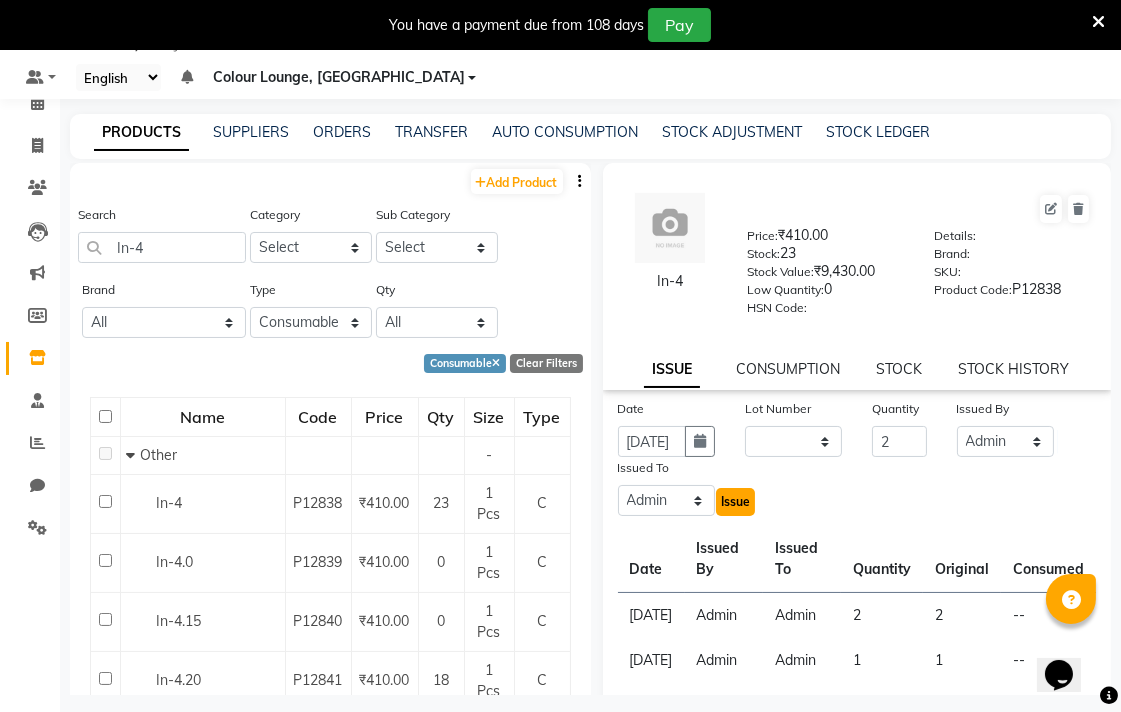 click on "Issue" 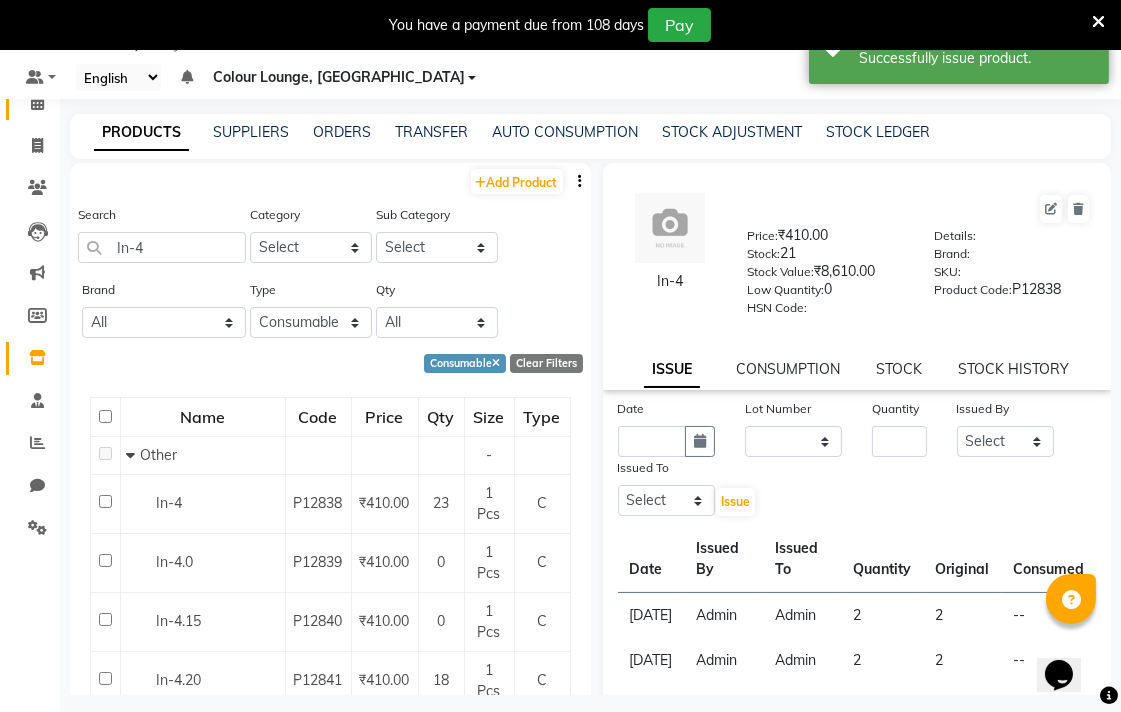 click 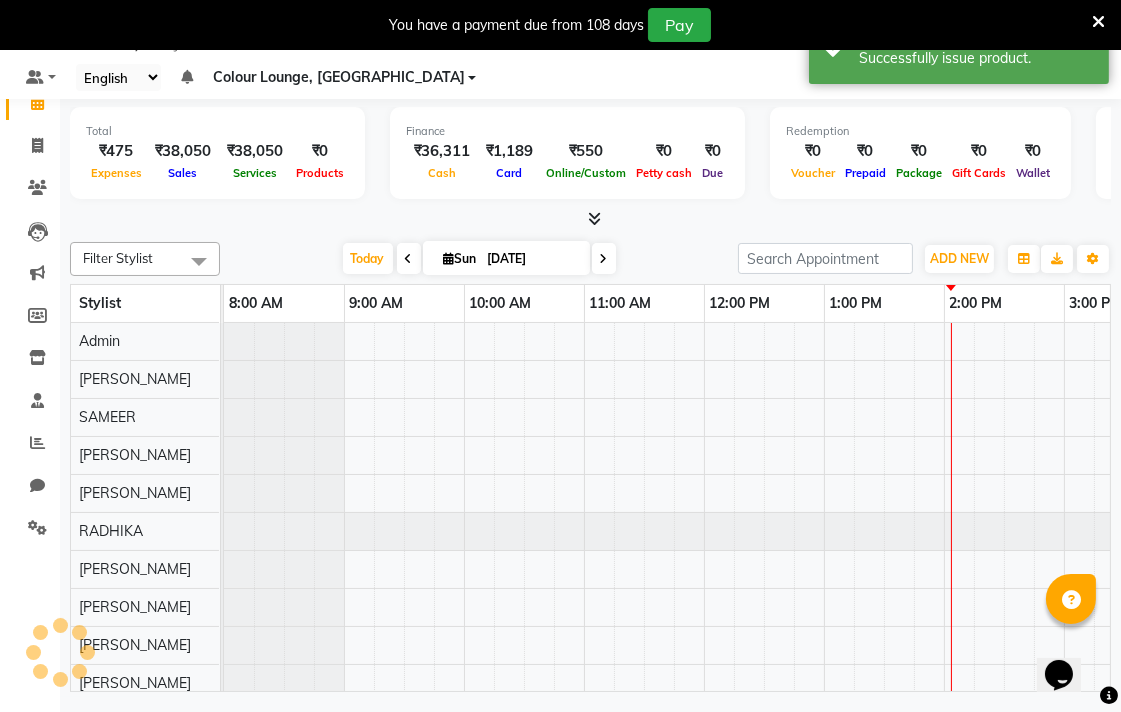 scroll, scrollTop: 0, scrollLeft: 674, axis: horizontal 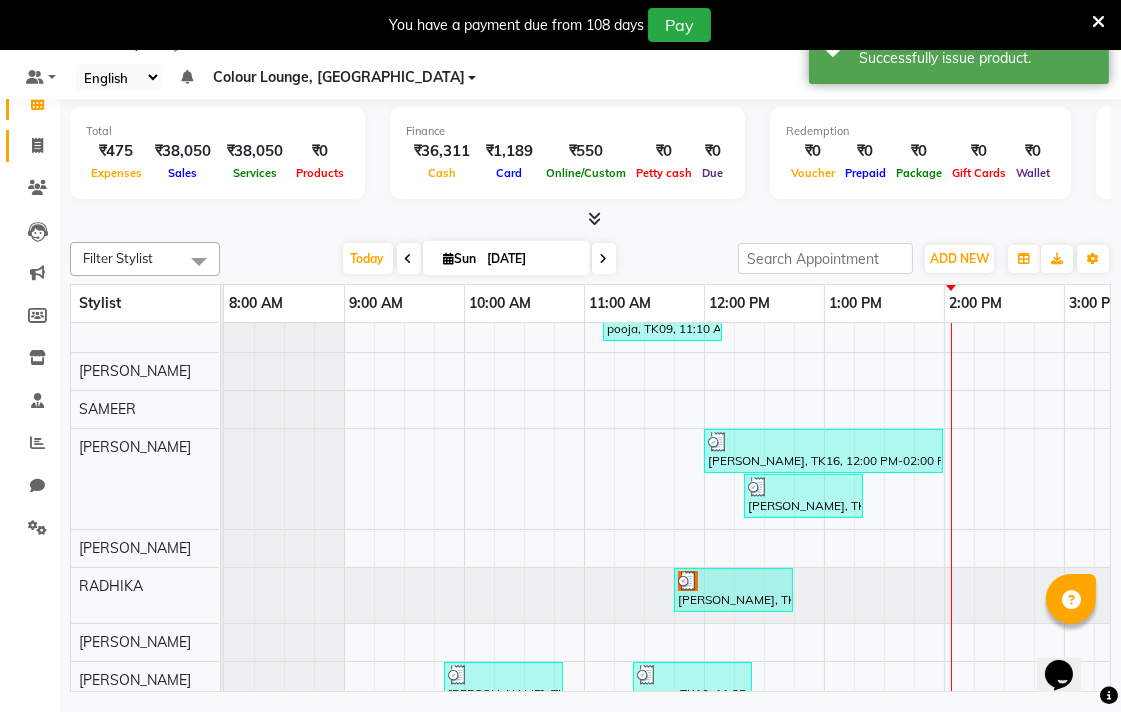 click 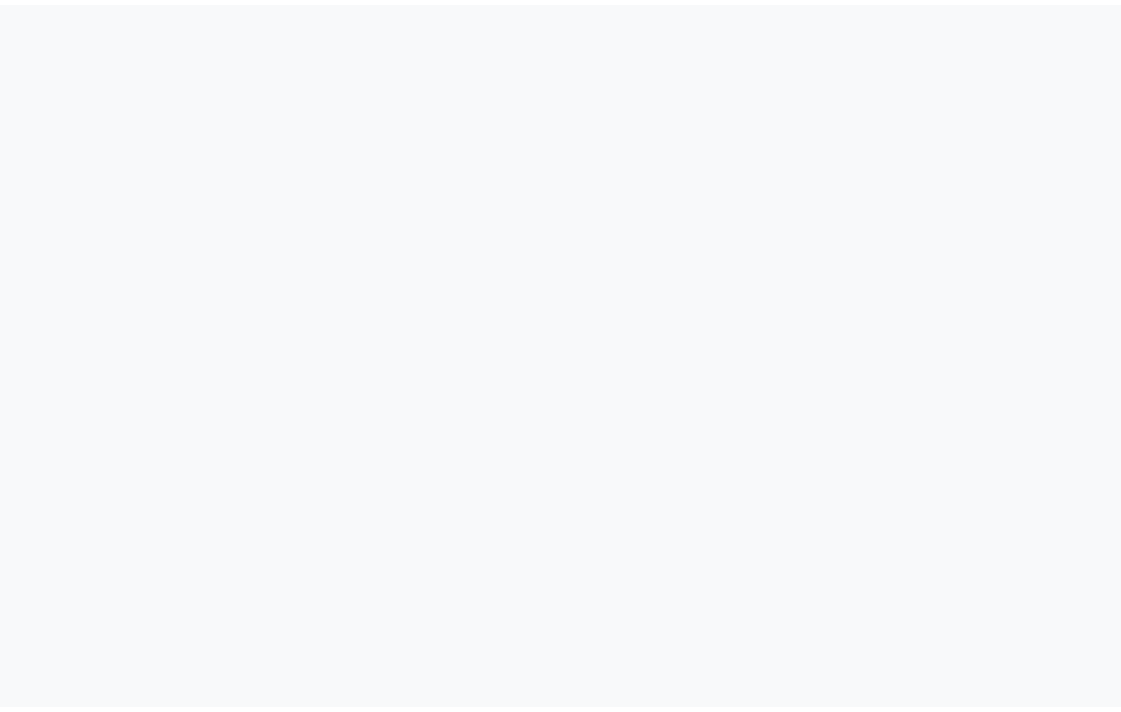 scroll, scrollTop: 0, scrollLeft: 0, axis: both 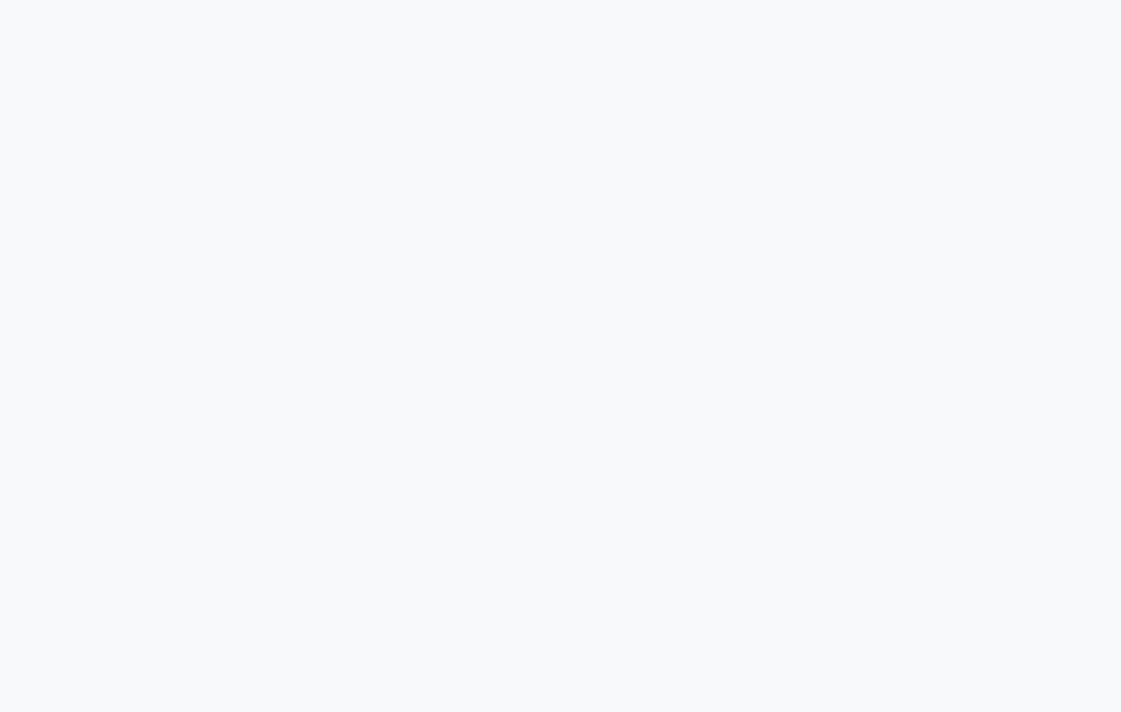 select on "83" 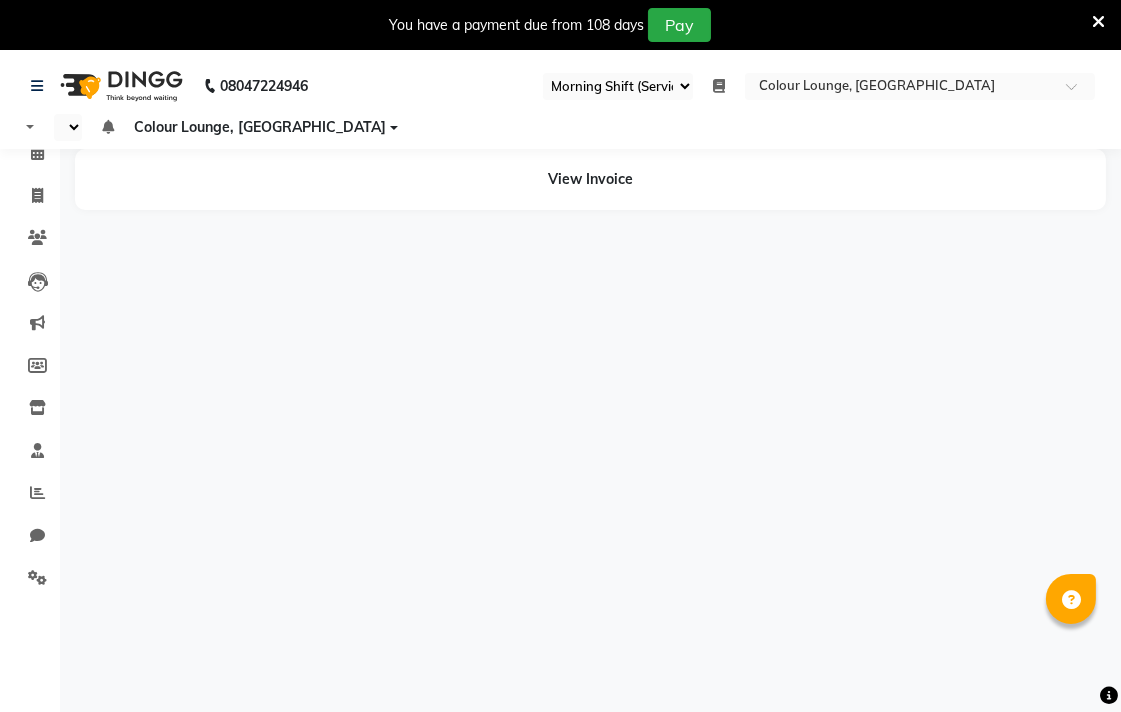 select on "en" 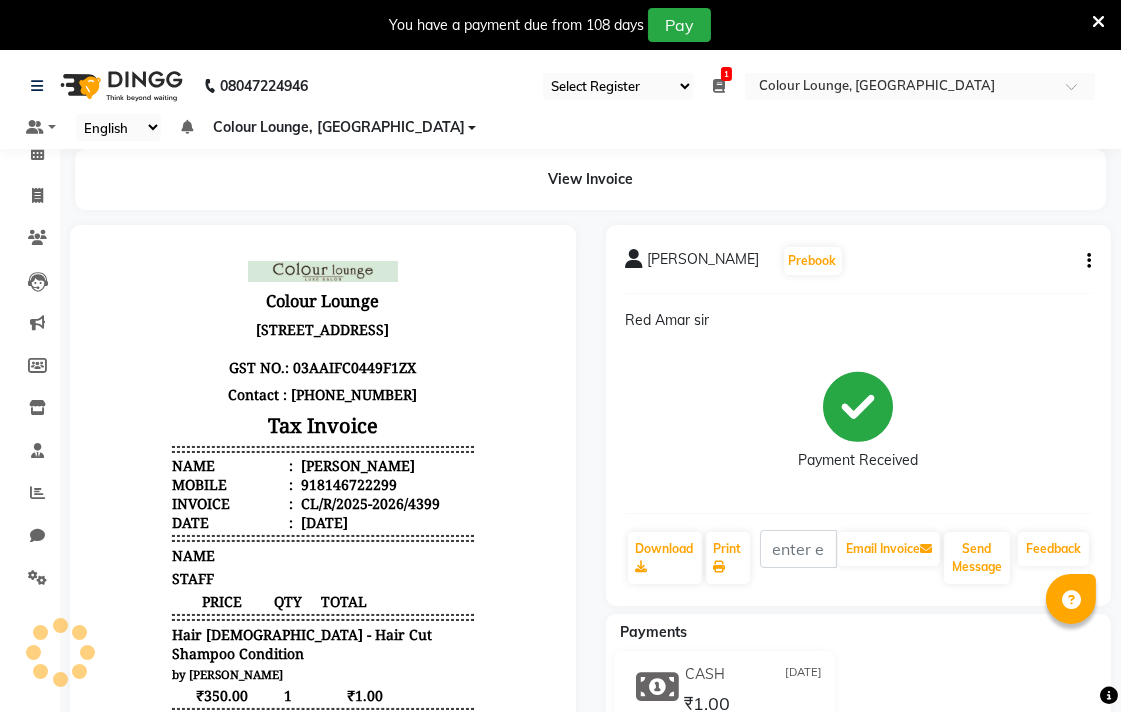 scroll, scrollTop: 0, scrollLeft: 0, axis: both 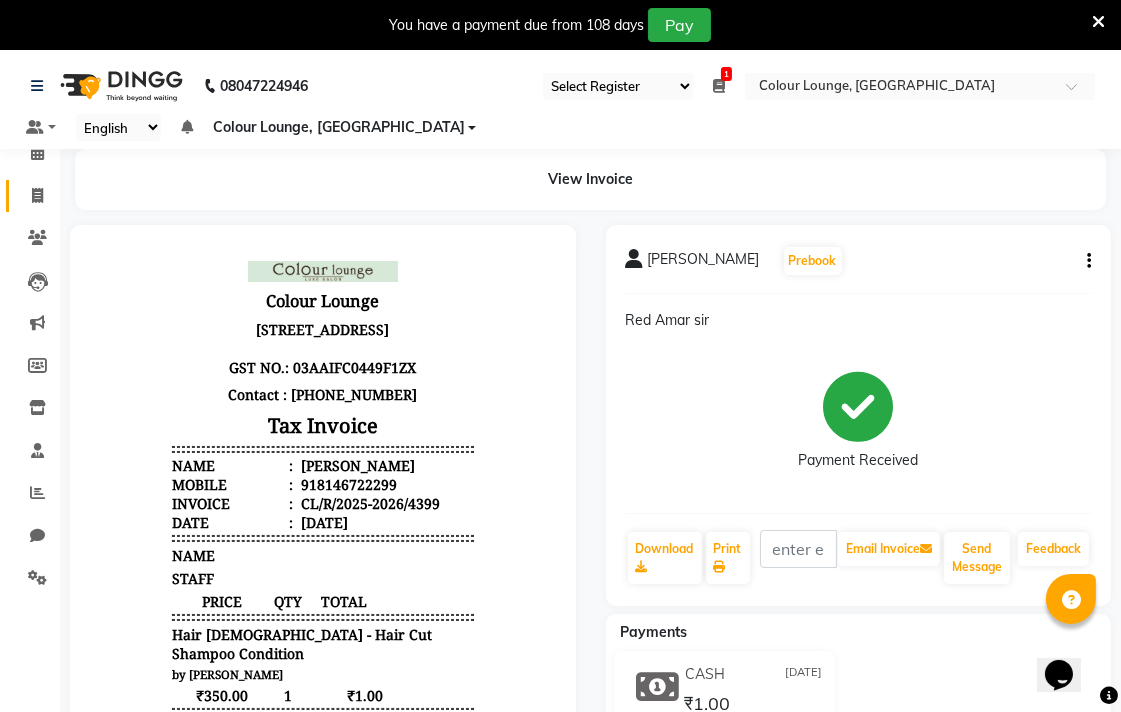 click 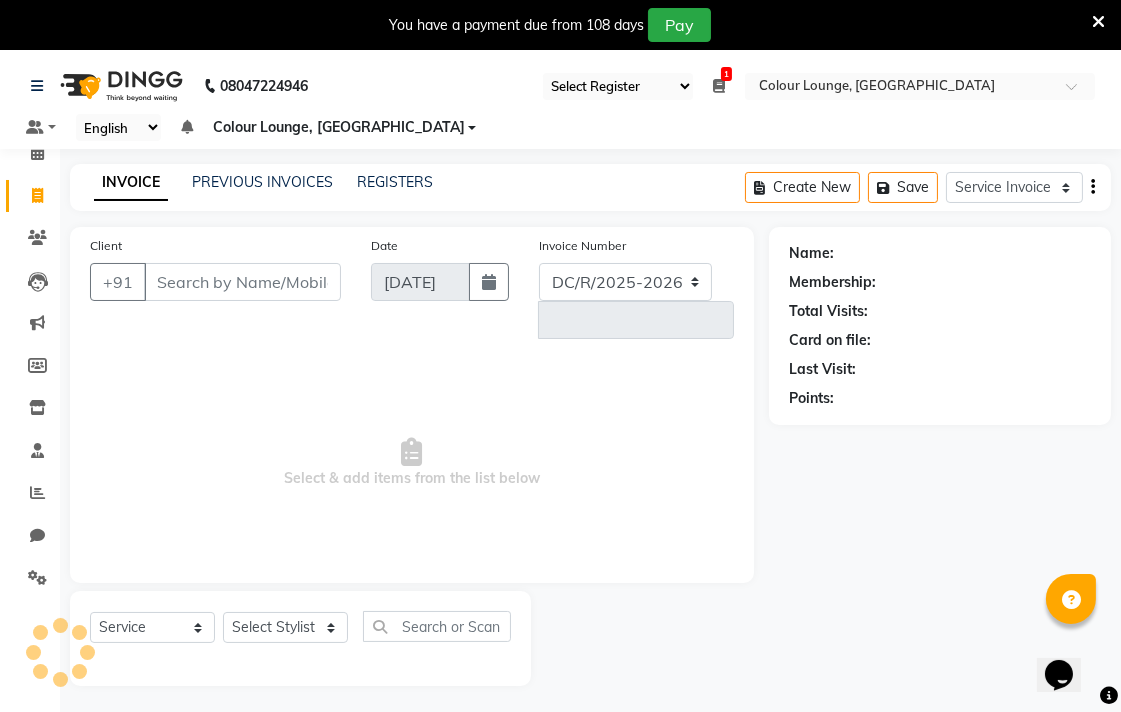 scroll, scrollTop: 50, scrollLeft: 0, axis: vertical 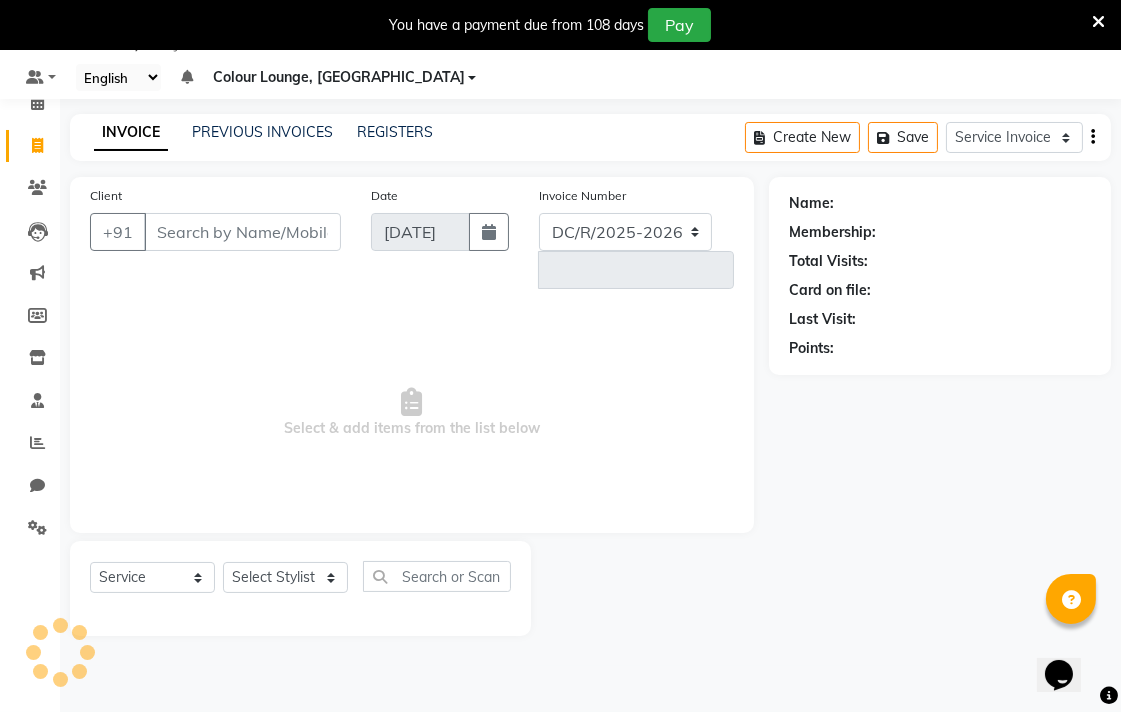 select on "8013" 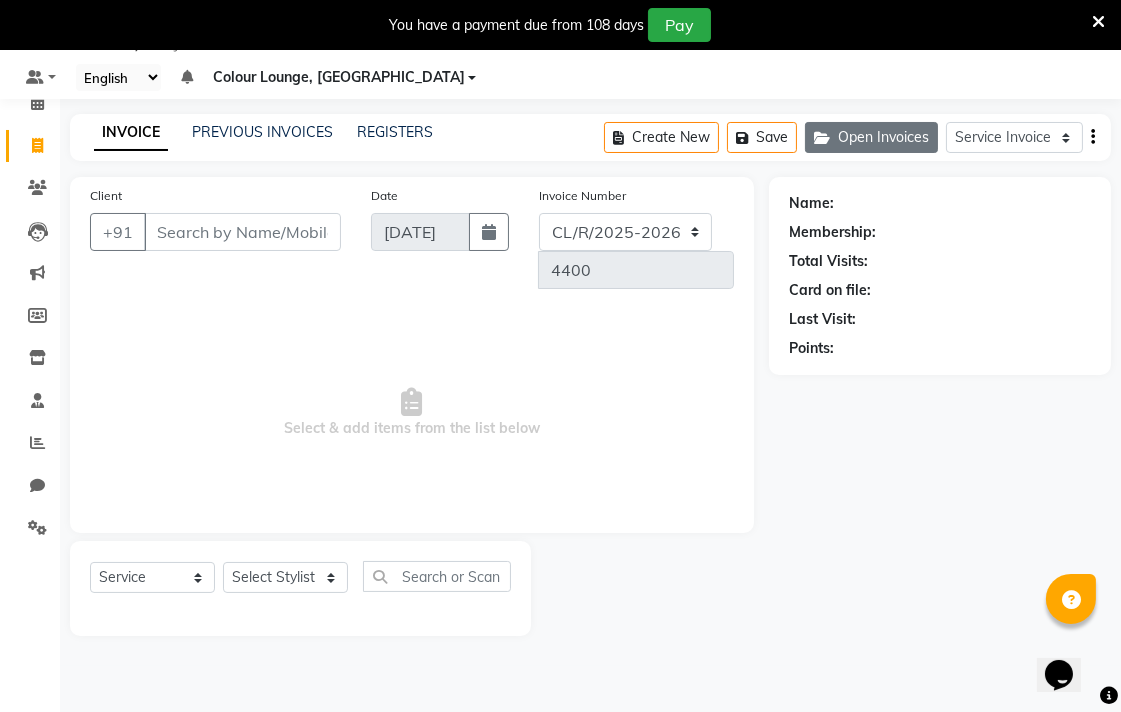 click on "Open Invoices" 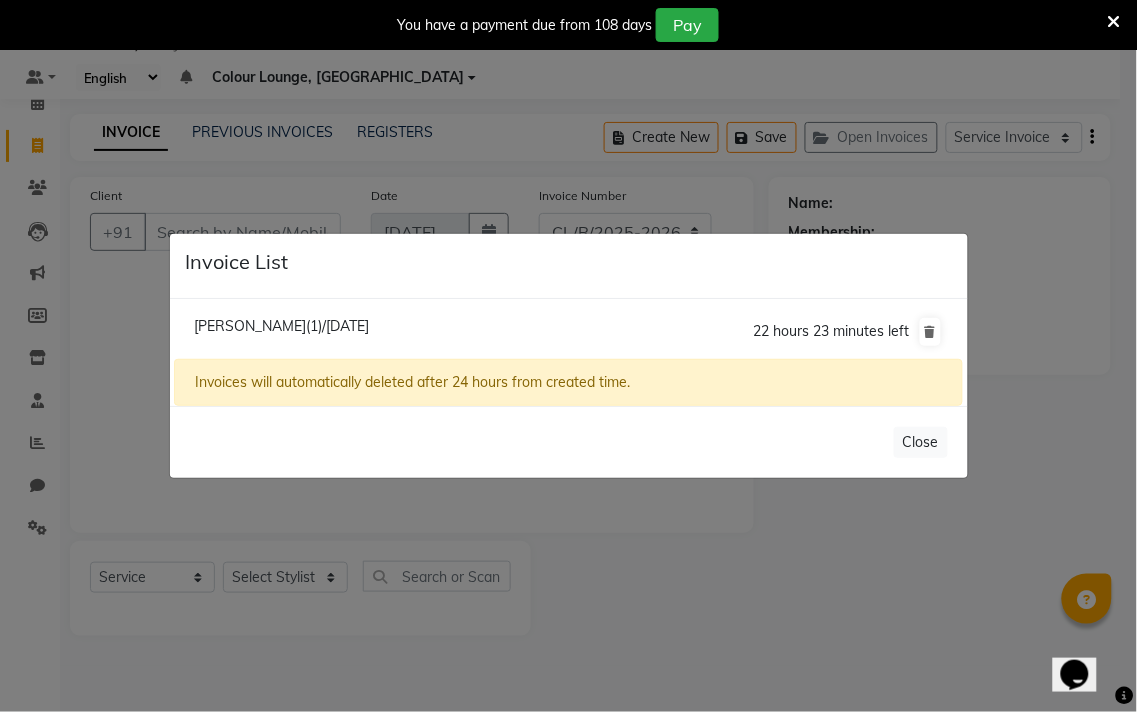 click on "Rita Mam(1)/13 July 2025  22 hours 23 minutes left" 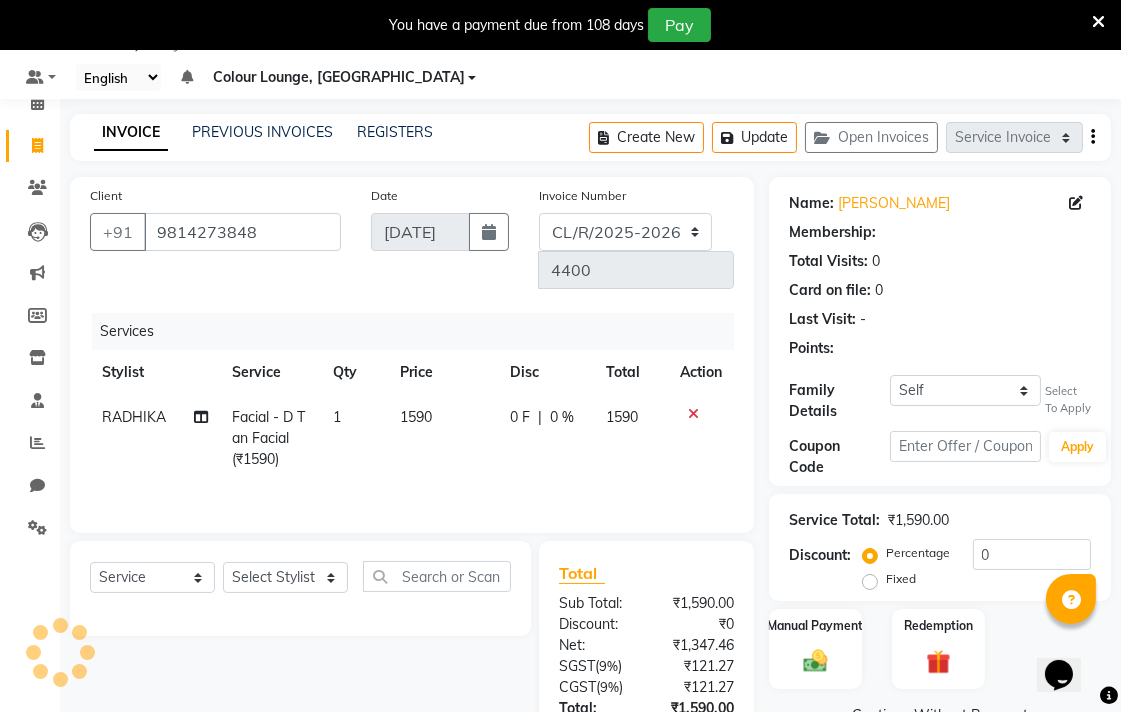 select on "1: Object" 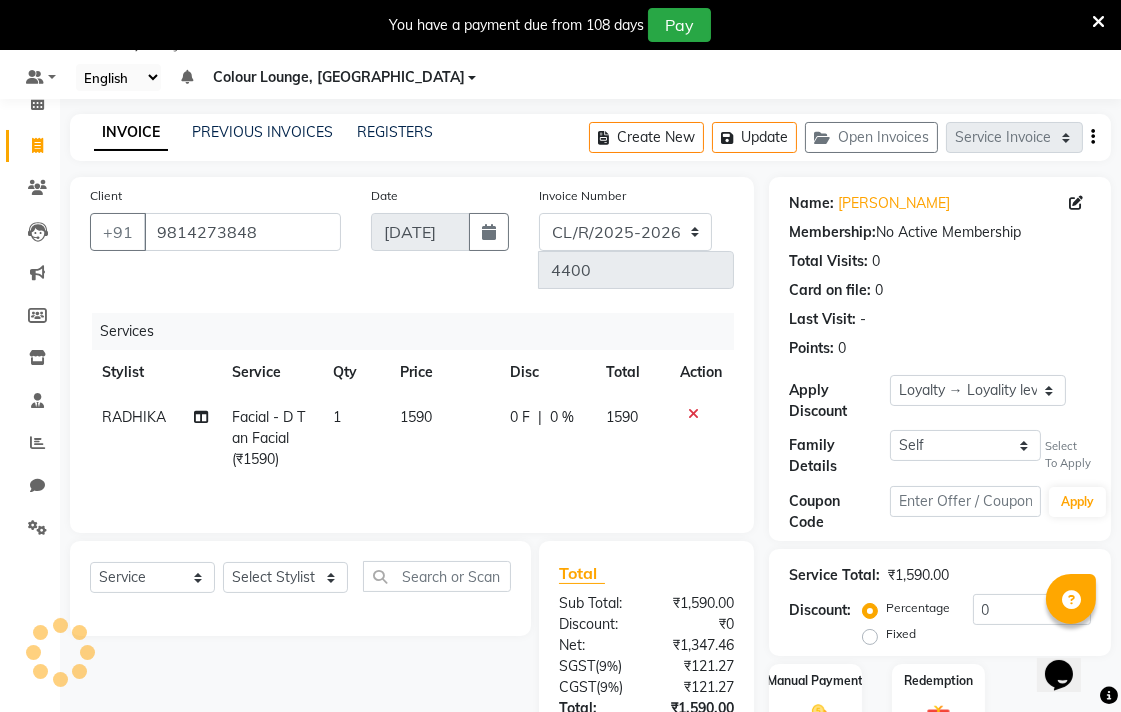 click 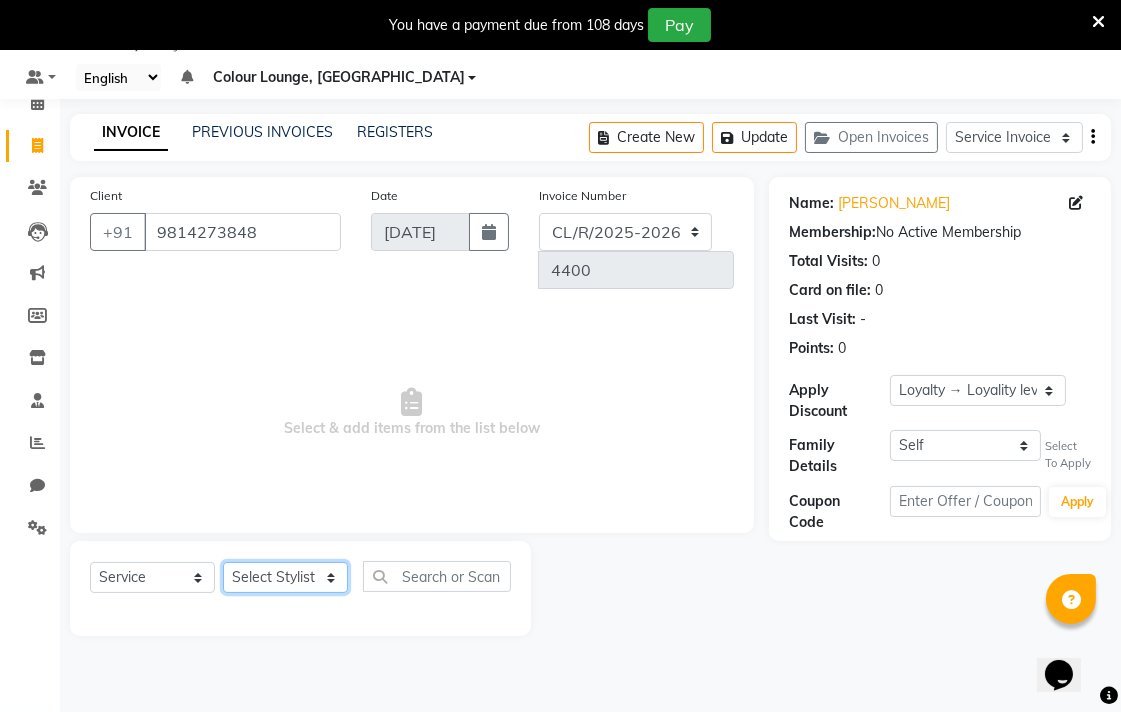 click on "Select Stylist Admin AMIT Birshika Colour Lounge, [GEOGRAPHIC_DATA] Colour Lounge, [GEOGRAPHIC_DATA] [PERSON_NAME] [PERSON_NAME] [PERSON_NAME] [PERSON_NAME] [PERSON_NAME] mam [PERSON_NAME] [PERSON_NAME] [PERSON_NAME] MOHIT [PERSON_NAME] POOJA [PERSON_NAME] [PERSON_NAME] [PERSON_NAME] guard [PERSON_NAME] [PERSON_NAME] [PERSON_NAME] [PERSON_NAME] SAMEER [PERSON_NAME] [PERSON_NAME] [PERSON_NAME] [PERSON_NAME] [PERSON_NAME] [PERSON_NAME] VISHAL [PERSON_NAME]" 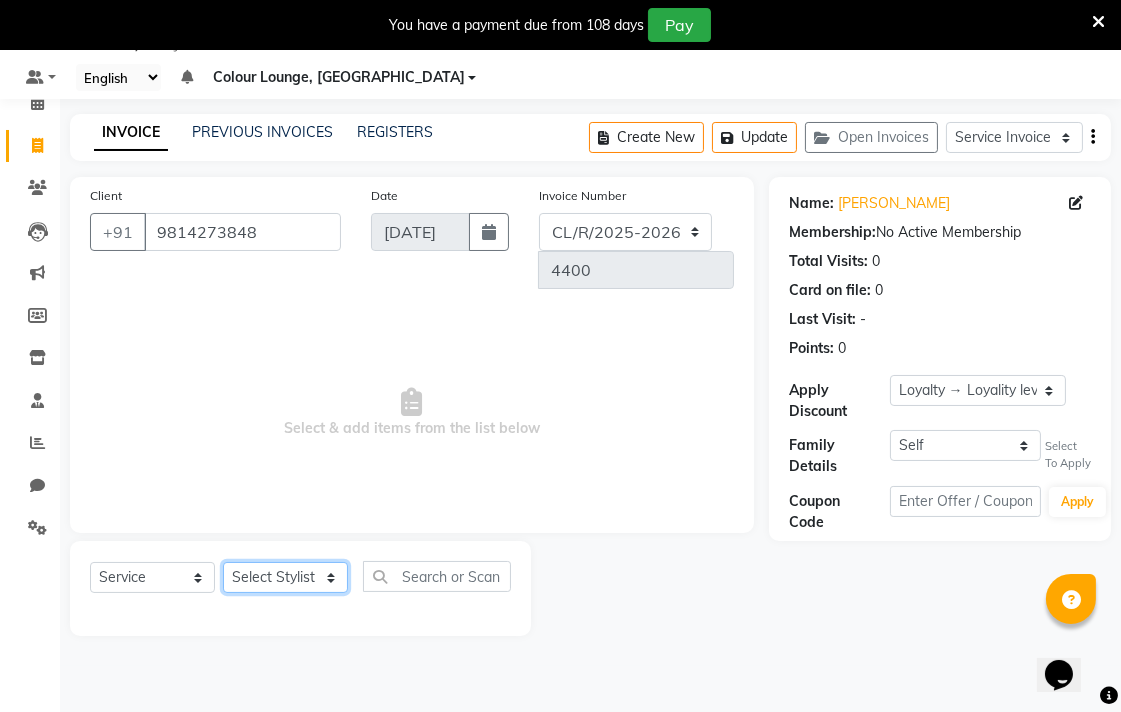 select on "70156" 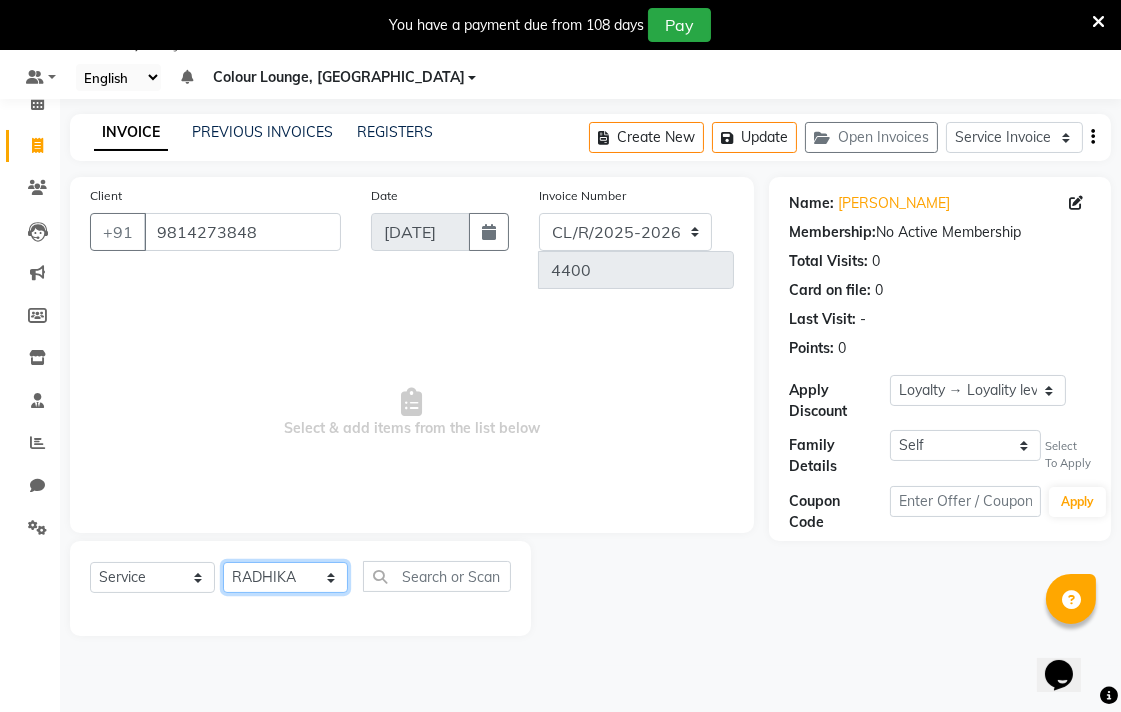 click on "Select Stylist Admin AMIT Birshika Colour Lounge, [GEOGRAPHIC_DATA] Colour Lounge, [GEOGRAPHIC_DATA] [PERSON_NAME] [PERSON_NAME] [PERSON_NAME] [PERSON_NAME] [PERSON_NAME] mam [PERSON_NAME] [PERSON_NAME] [PERSON_NAME] MOHIT [PERSON_NAME] POOJA [PERSON_NAME] [PERSON_NAME] [PERSON_NAME] guard [PERSON_NAME] [PERSON_NAME] [PERSON_NAME] [PERSON_NAME] SAMEER [PERSON_NAME] [PERSON_NAME] [PERSON_NAME] [PERSON_NAME] [PERSON_NAME] [PERSON_NAME] VISHAL [PERSON_NAME]" 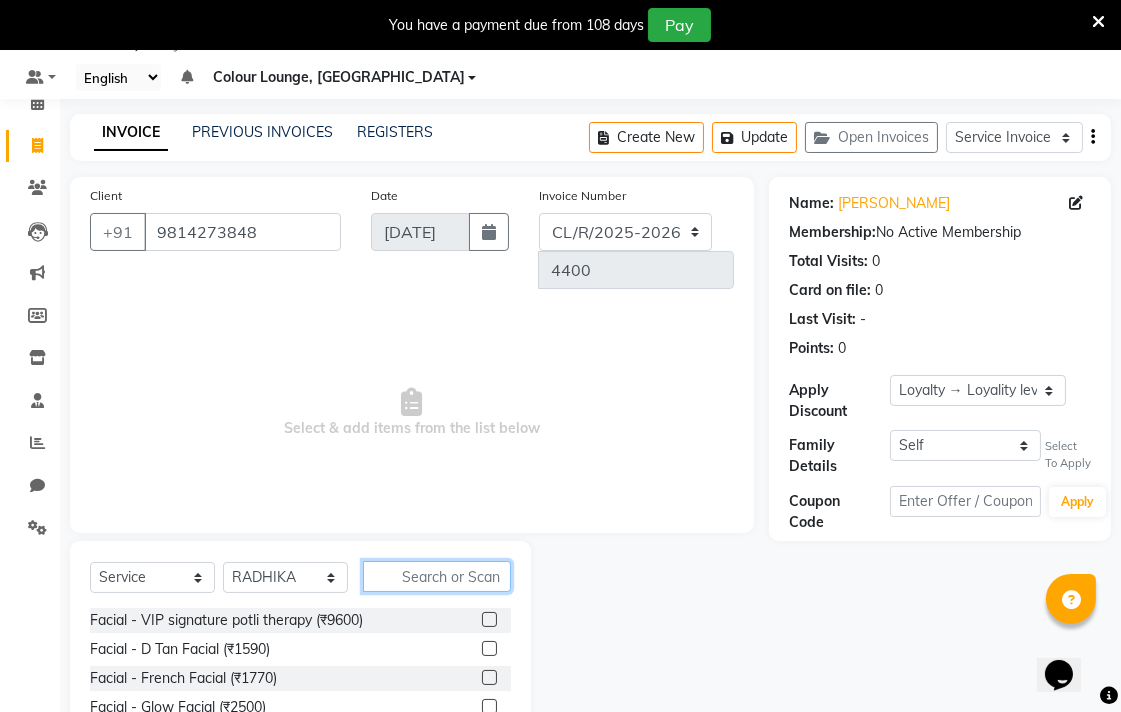 click 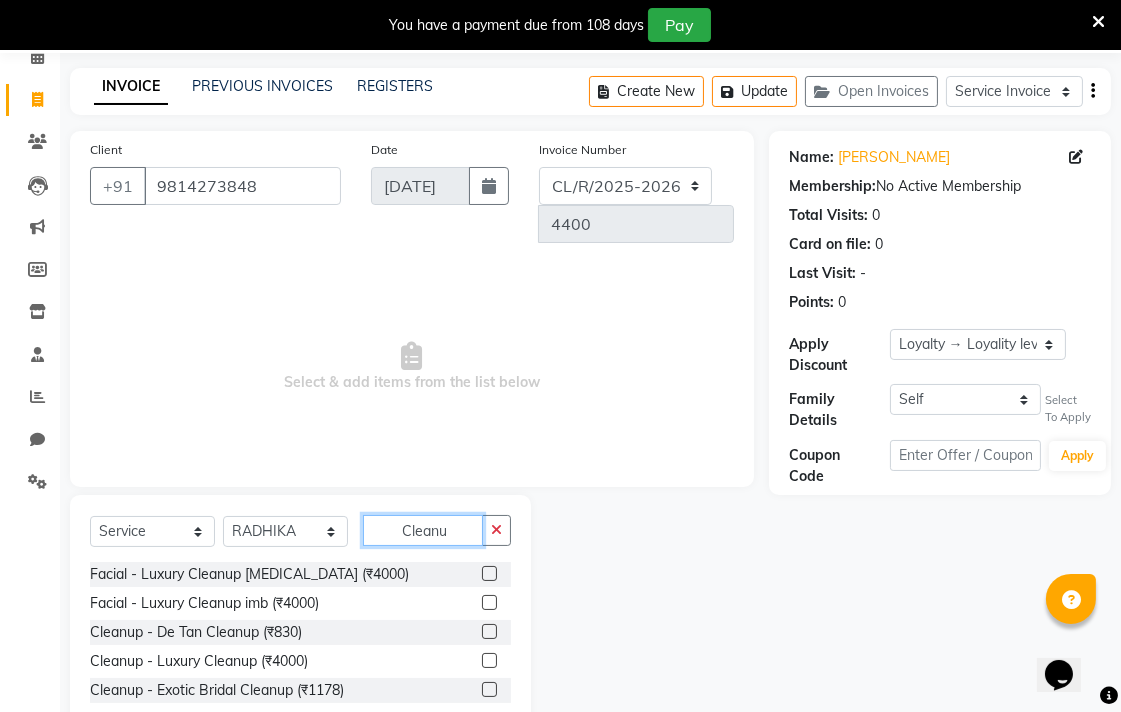 scroll, scrollTop: 111, scrollLeft: 0, axis: vertical 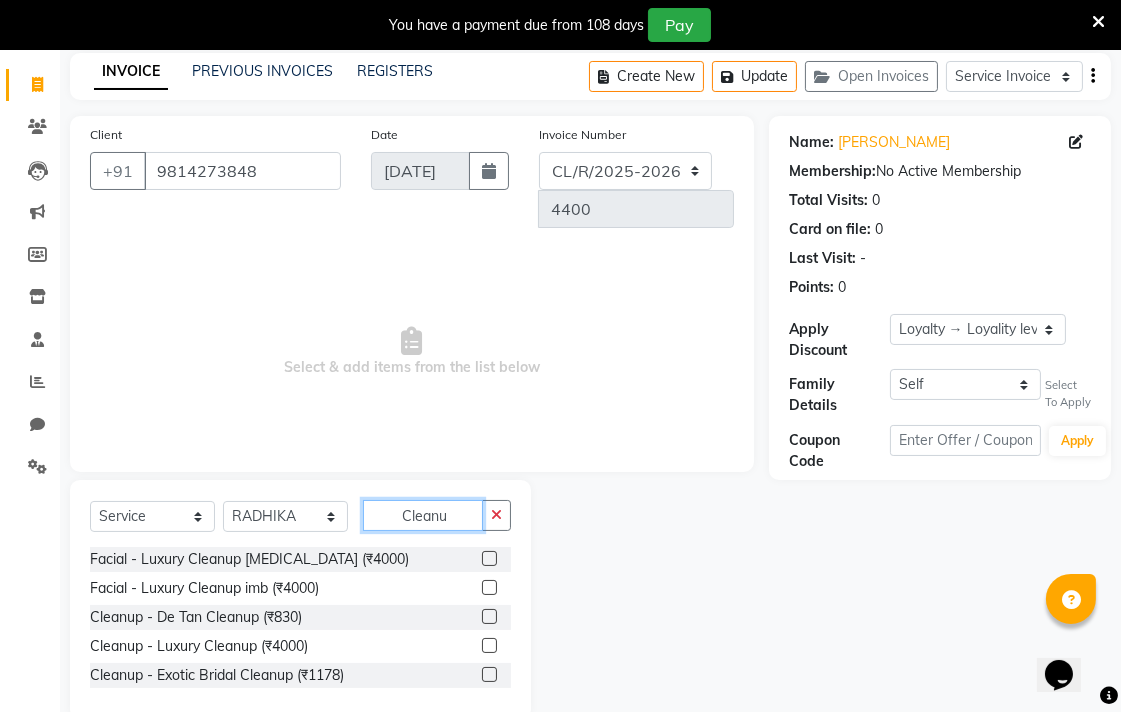 type on "Cleanu" 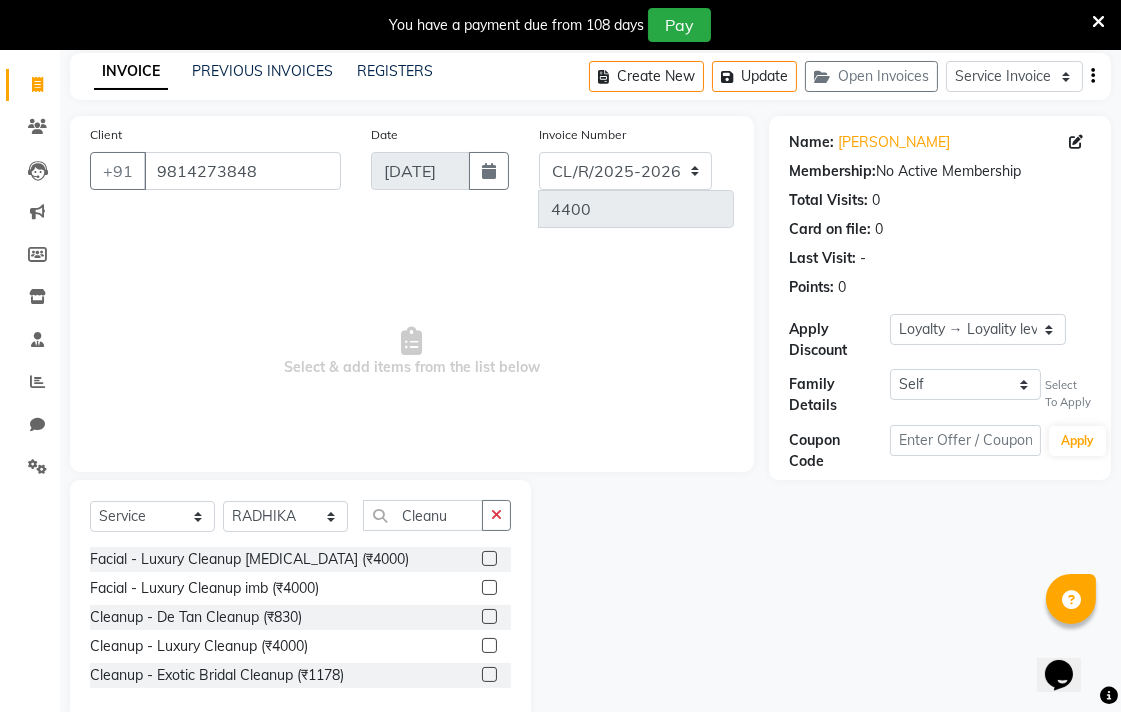 click 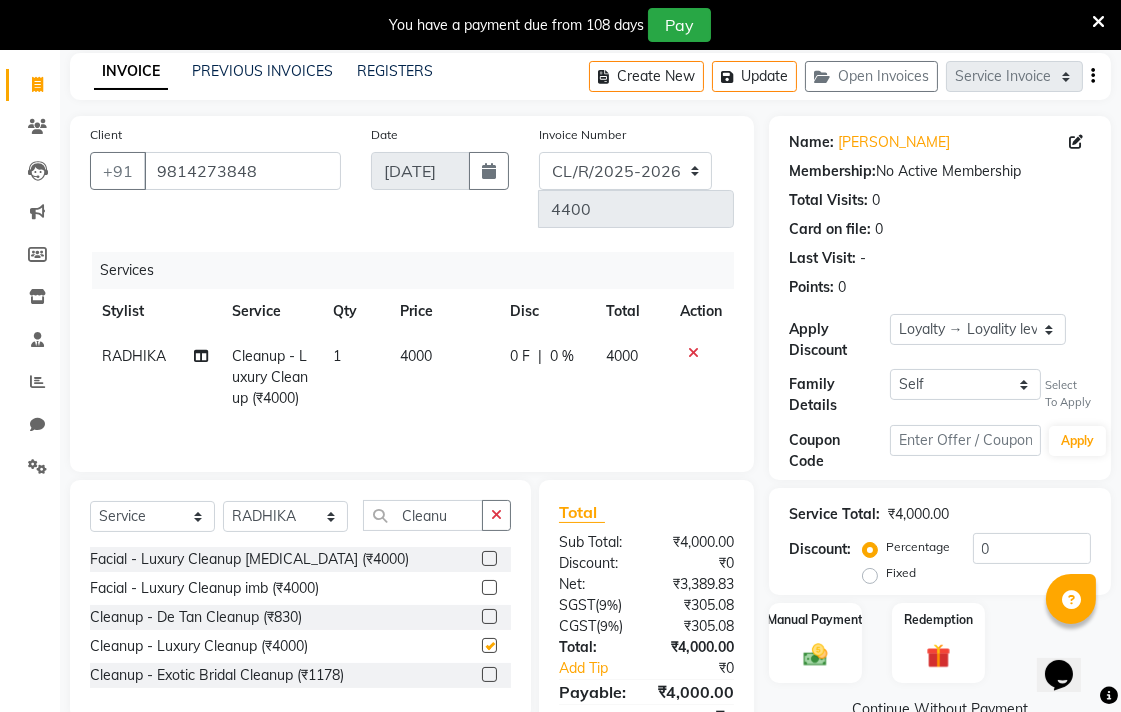 click on "0 F | 0 %" 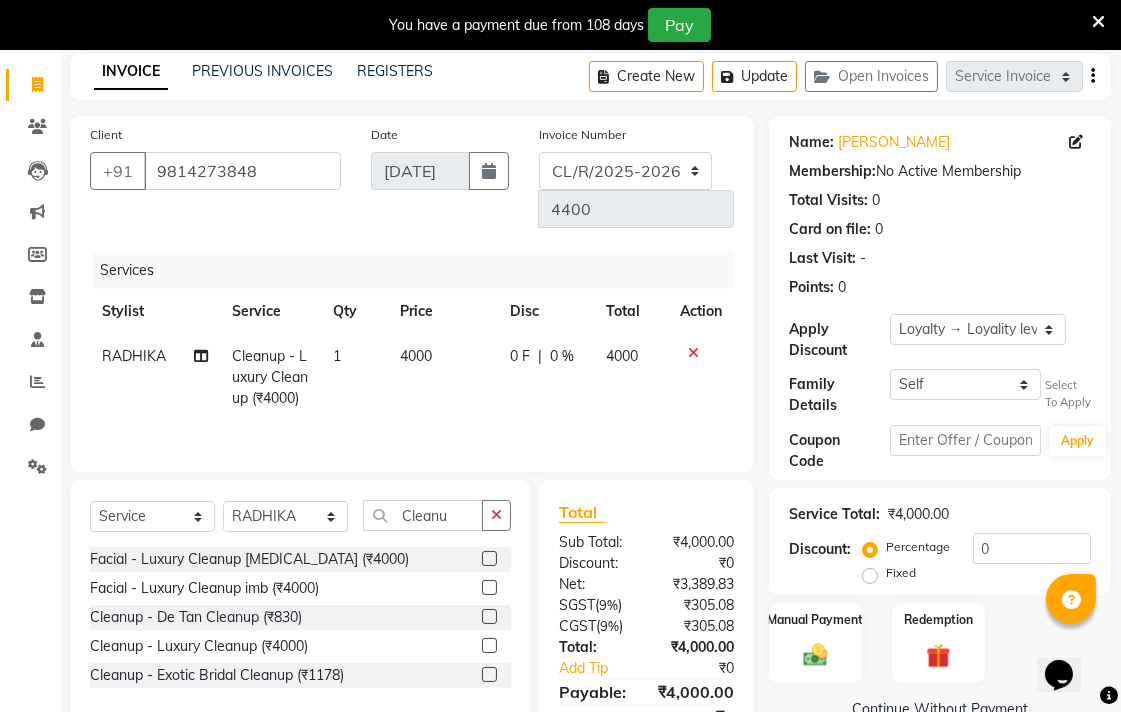 checkbox on "false" 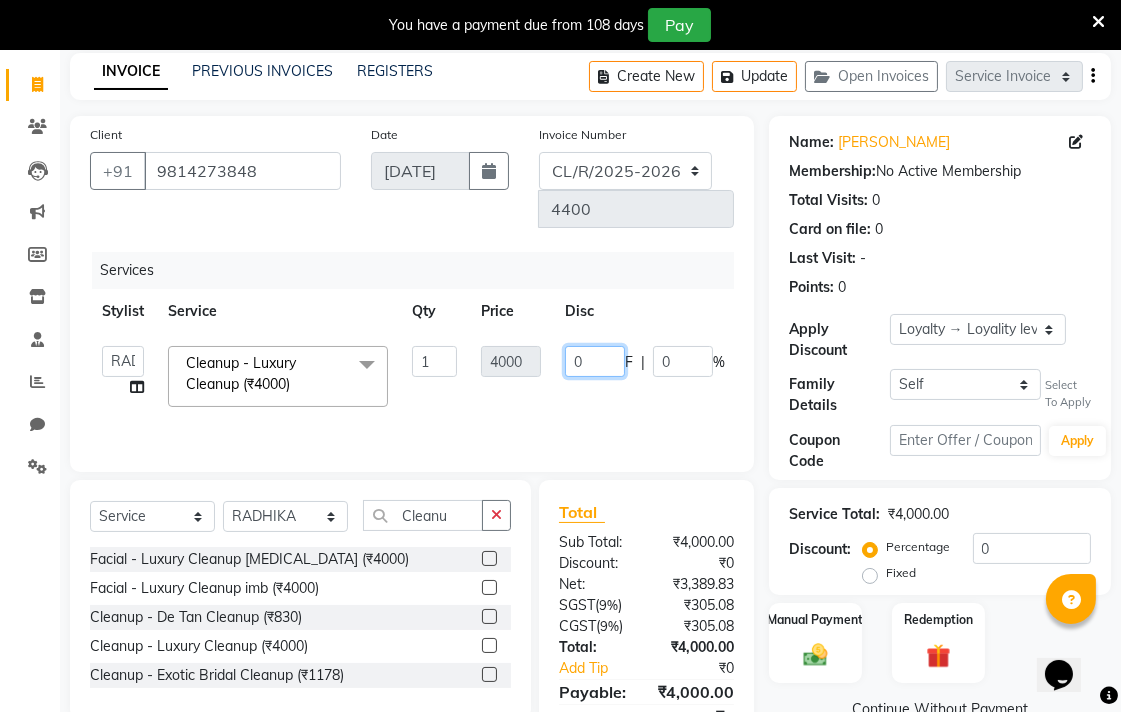 click on "0" 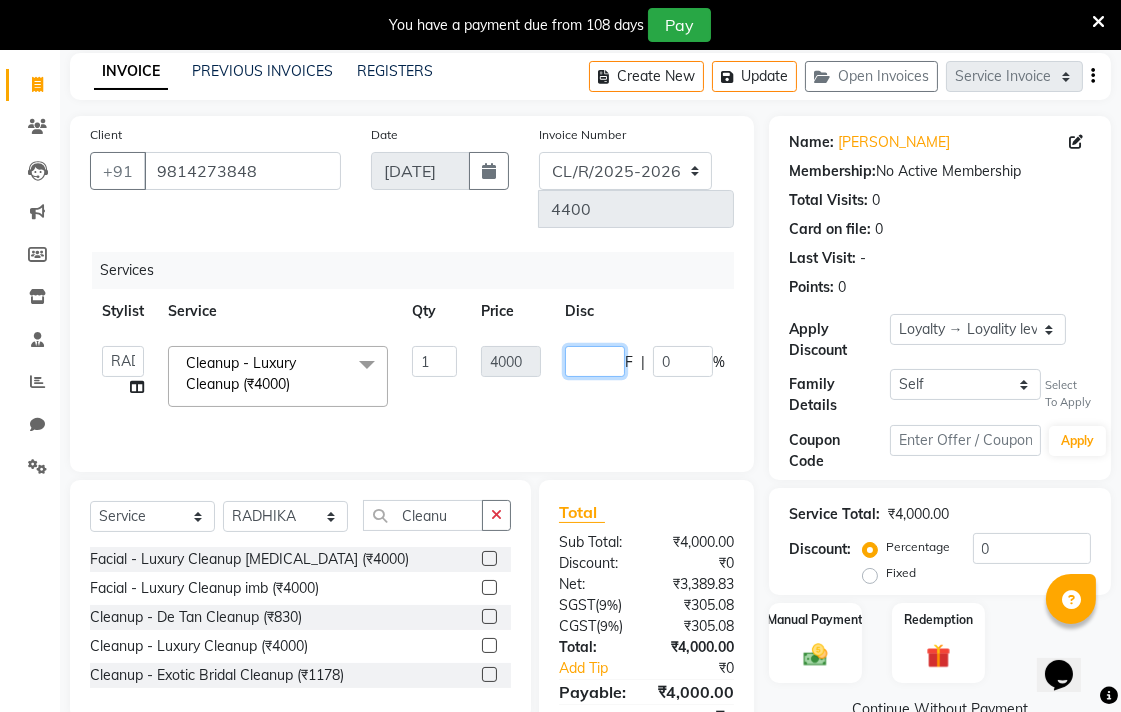 type on "1" 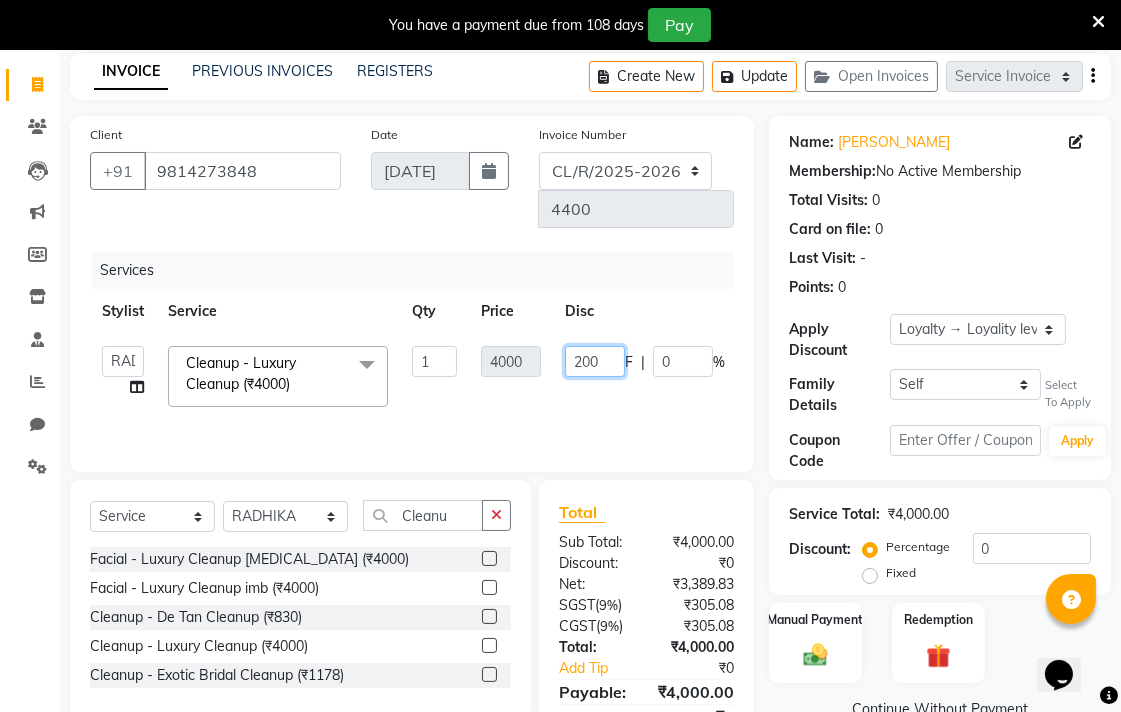 type on "2000" 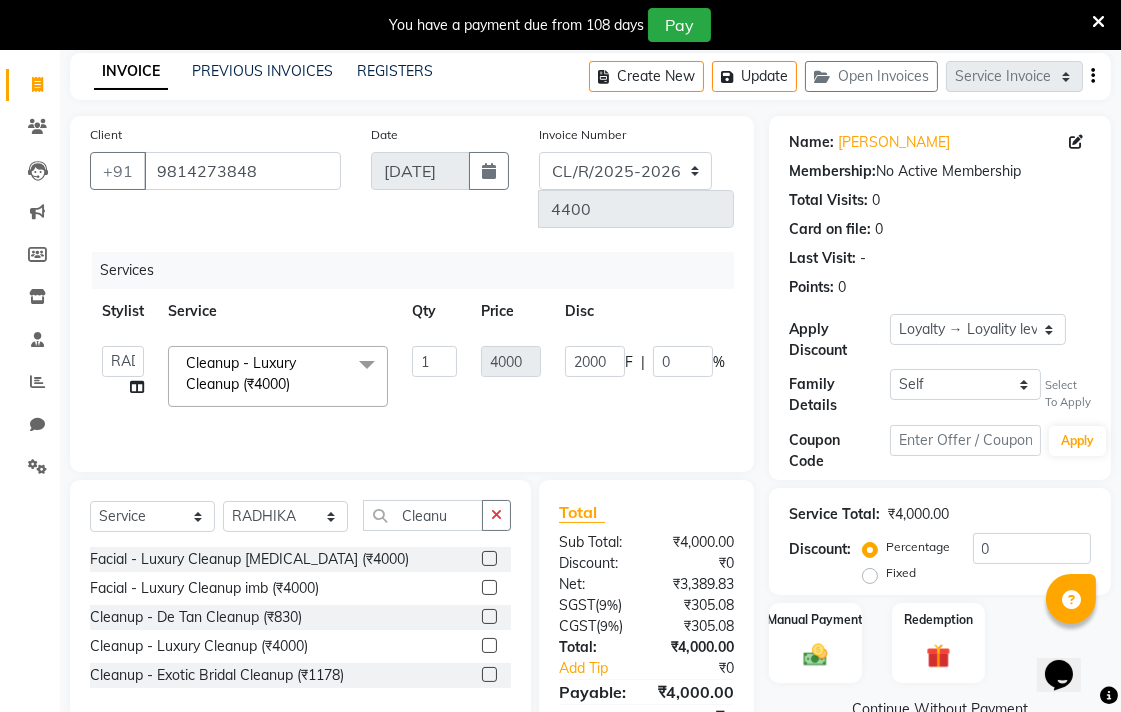 click on "Admin   AMIT   Birshika   Colour Lounge, Ranjit Avenue   Colour Lounge, Ranjit Avenue   Digvijay   JAGPREET SINGH   KARAN JAFFAL   KARAN KUMAR   Komal mam   LOVEPREET   MAIBAM SURJIT SINGH   MANDEEP   MOHIT   Nandani   PARAS   POOJA DEVNATH   Pooja Negi   PREM KOHLI   RADHIKA   Rahul guard   Reema mehra   Riya   Sahil   SAJAN   SAMEER   SANIA   SANJAY   SIMRAN   Sonia   Sunita   TANUJ   VISHAL   Vishal singh  Cleanup - Luxury Cleanup (₹4000)  x Facial - VIP signature potli therapy (₹9600) Facial - D Tan Facial (₹1590) Facial - French Facial (₹1770) Facial - Glow Facial (₹2500) Facial - Dermasage Luxury Skin Treatment (₹8000) Facial - Algotherm Luxury Facial (₹10000) Facial - Vitamin C Retinol Facial (₹6000) Facial - Vip Signature Facial (₹7000) Facial - Organic Facial (₹2359) Facial - Vitamin C Whiteninig Brightening facial (₹5000) Facial - Nirvana Facial (₹2712) Facial - Bio Whitening Facial (₹2595) Facial - Organic Facial kp qu (₹2000) Facial - Organic Facial kp co (₹2000) 1" 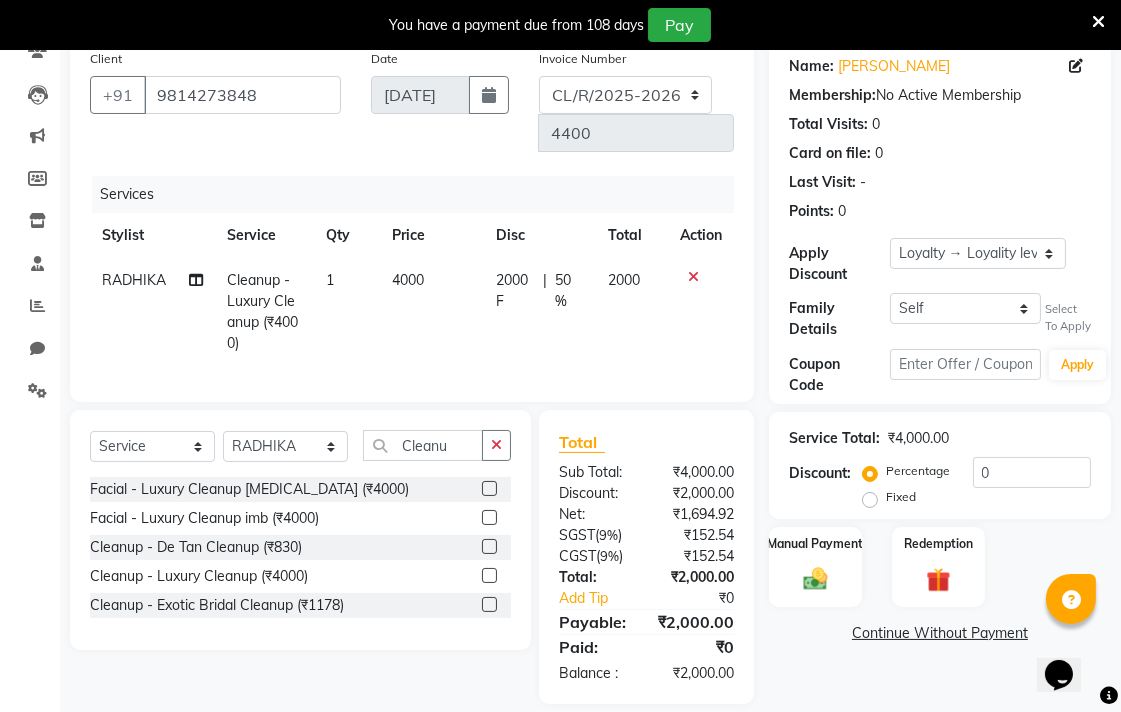 scroll, scrollTop: 185, scrollLeft: 0, axis: vertical 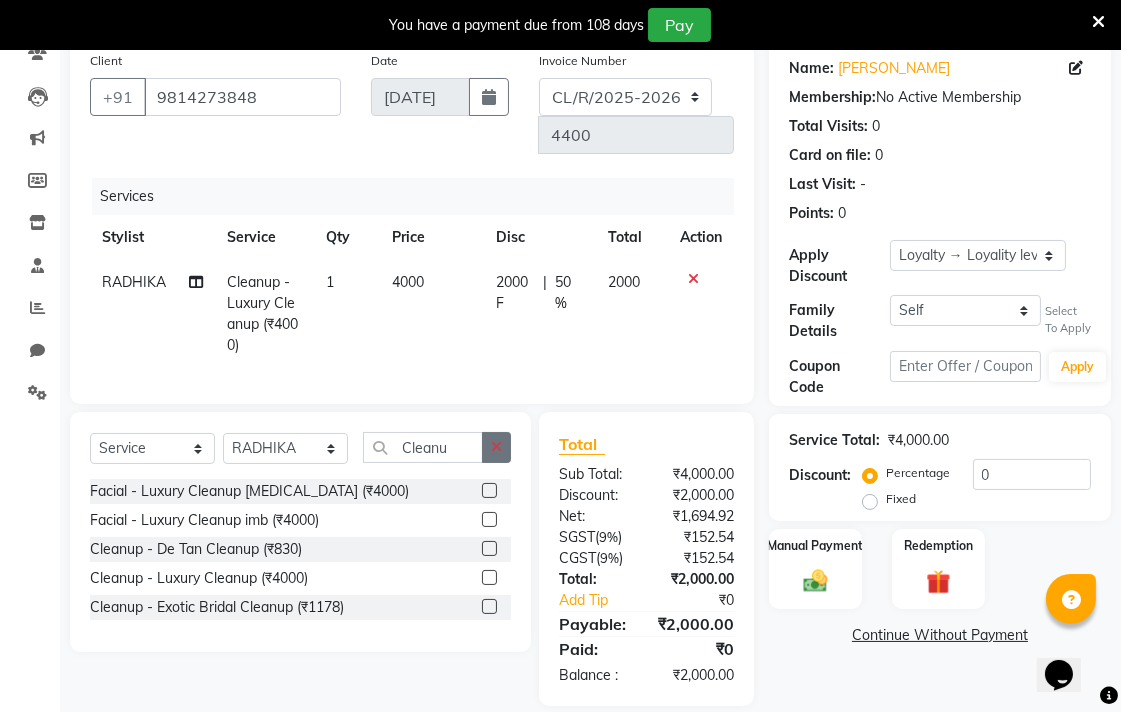 click 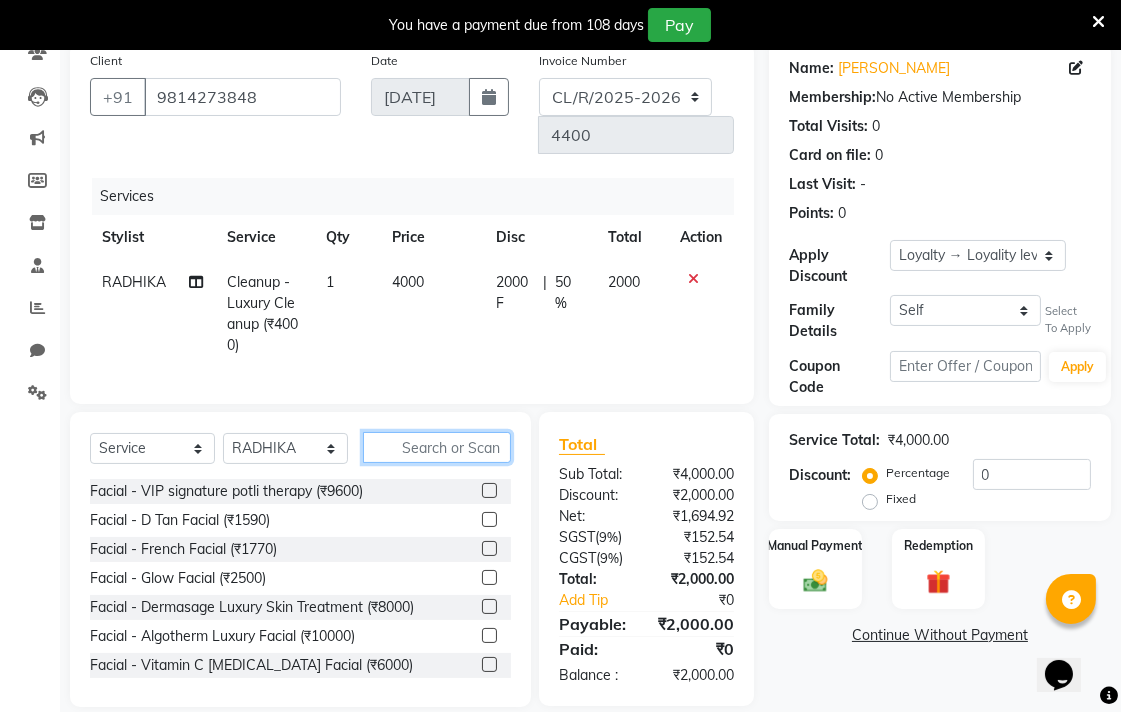 type on "D" 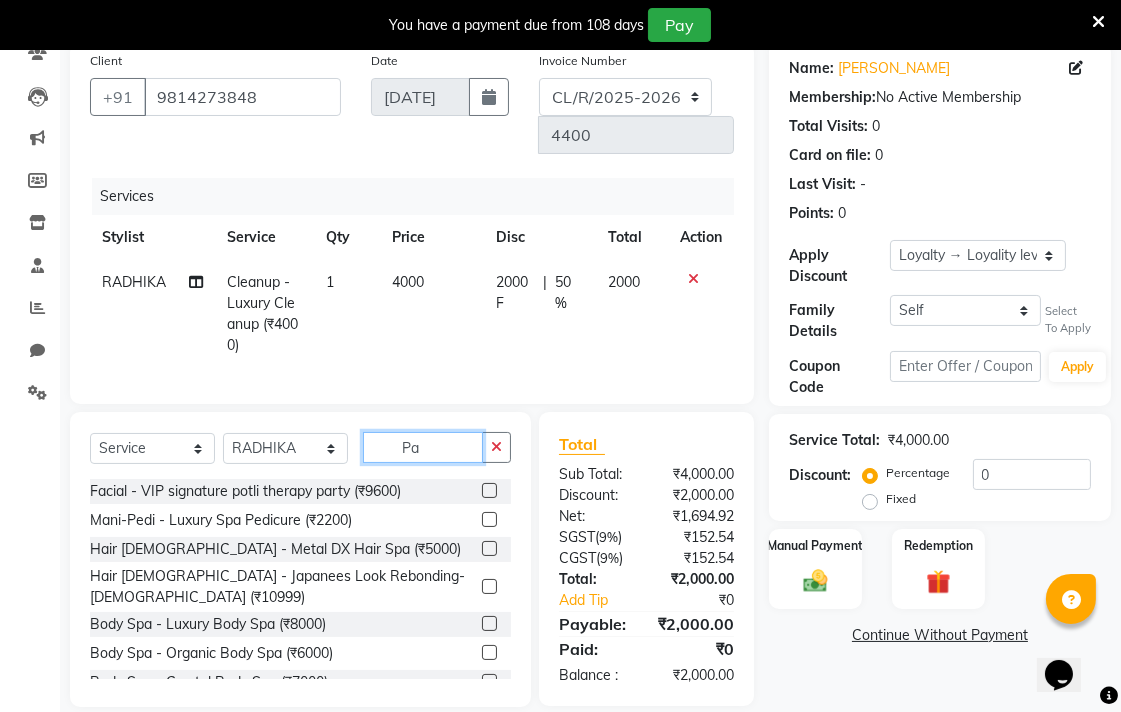 type on "P" 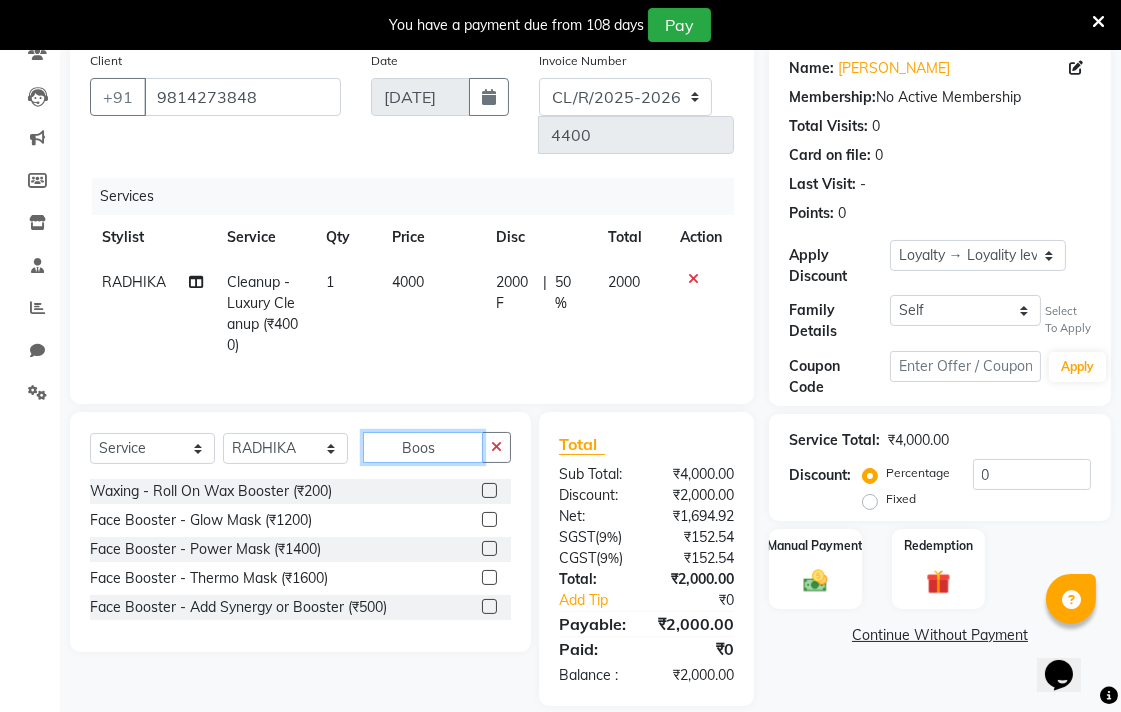 type on "Boos" 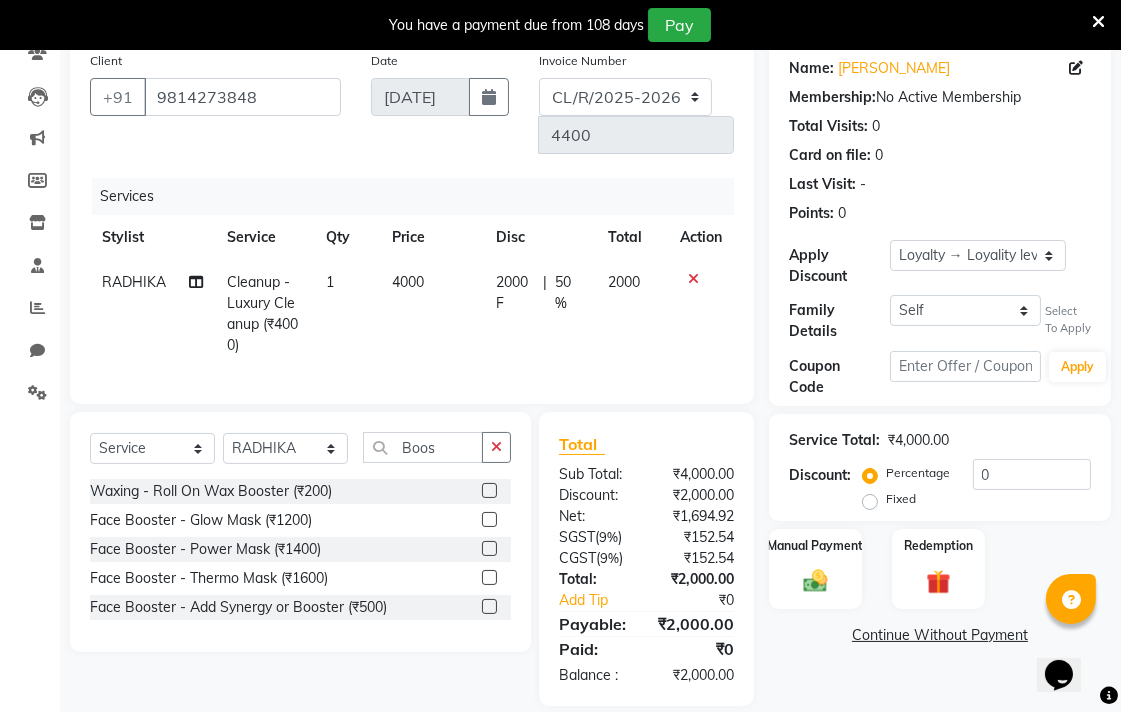 click 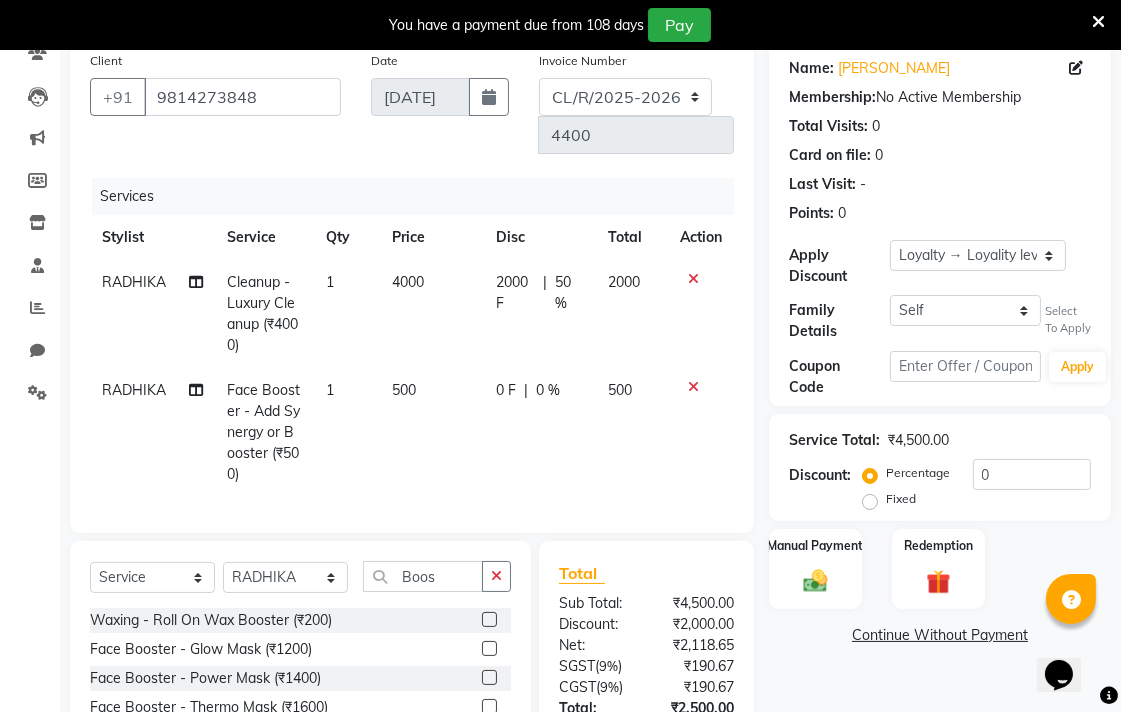 checkbox on "false" 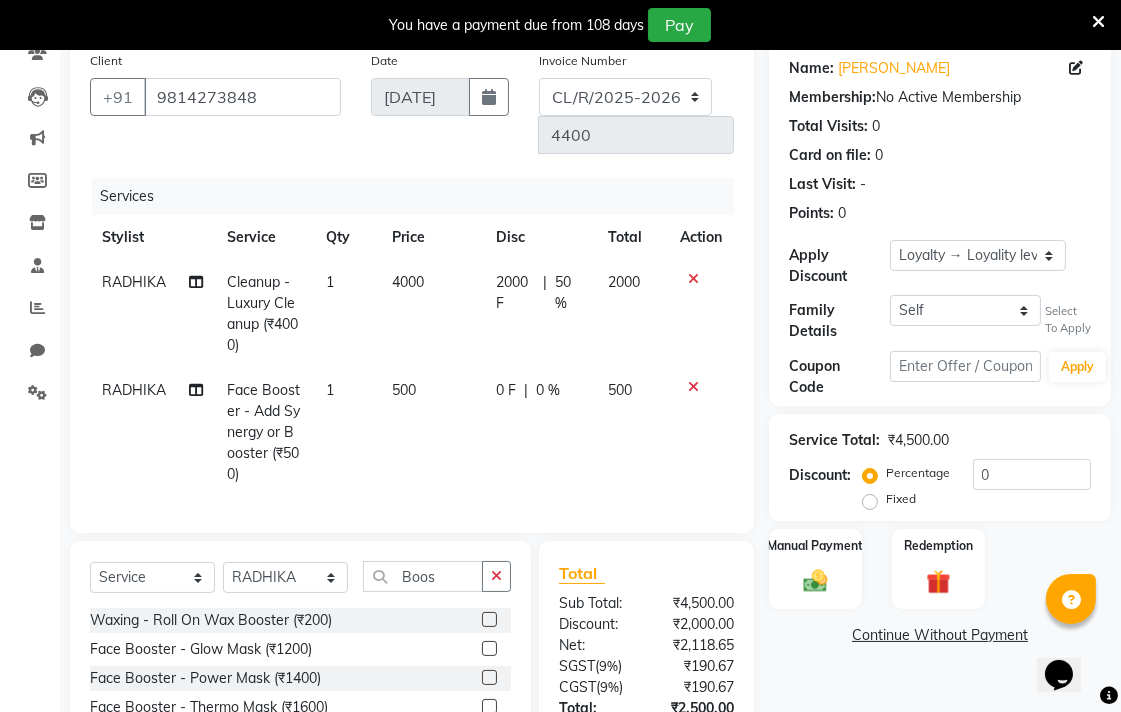 click on "500" 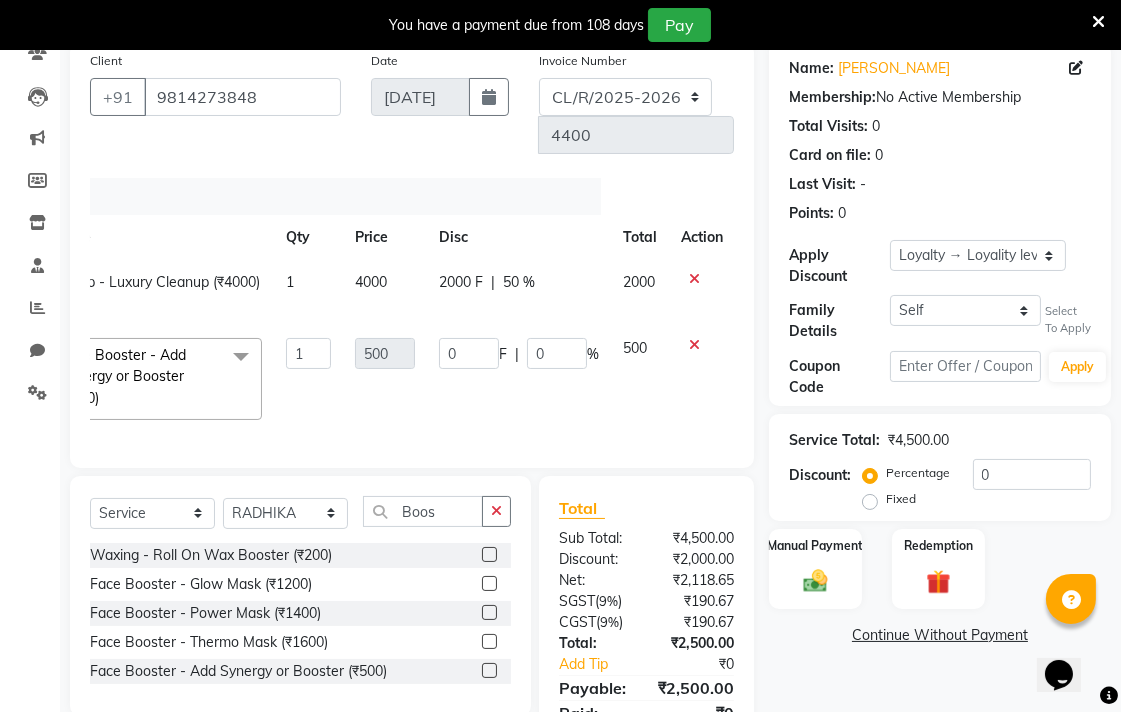 click 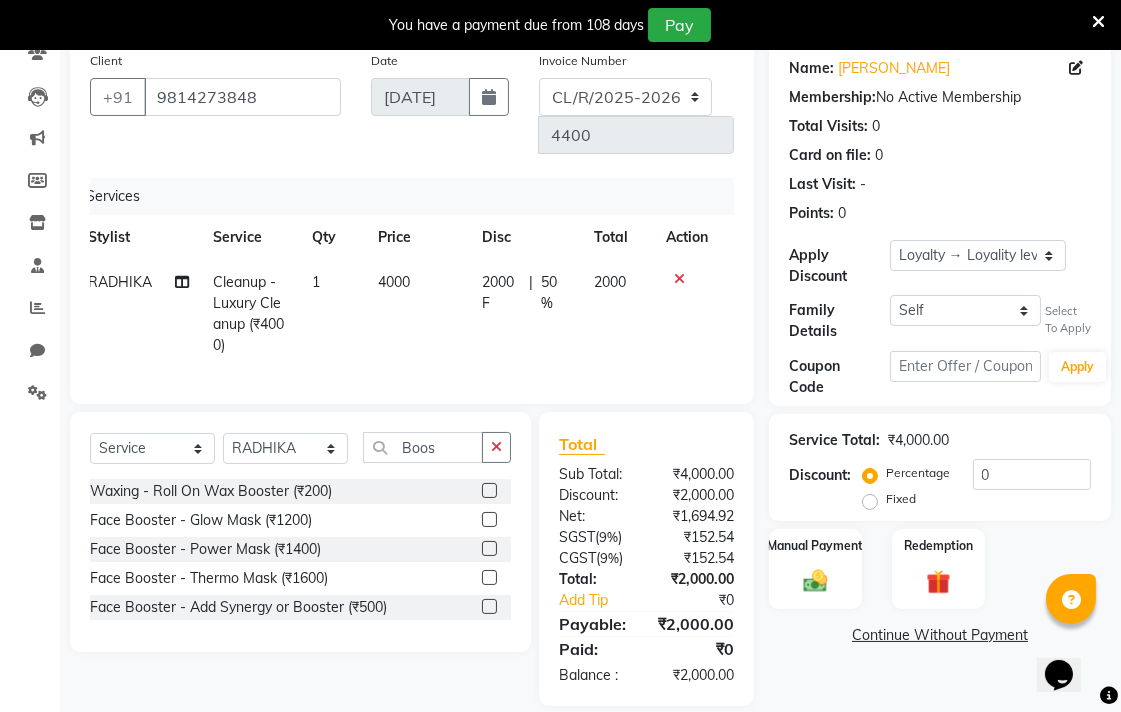 click 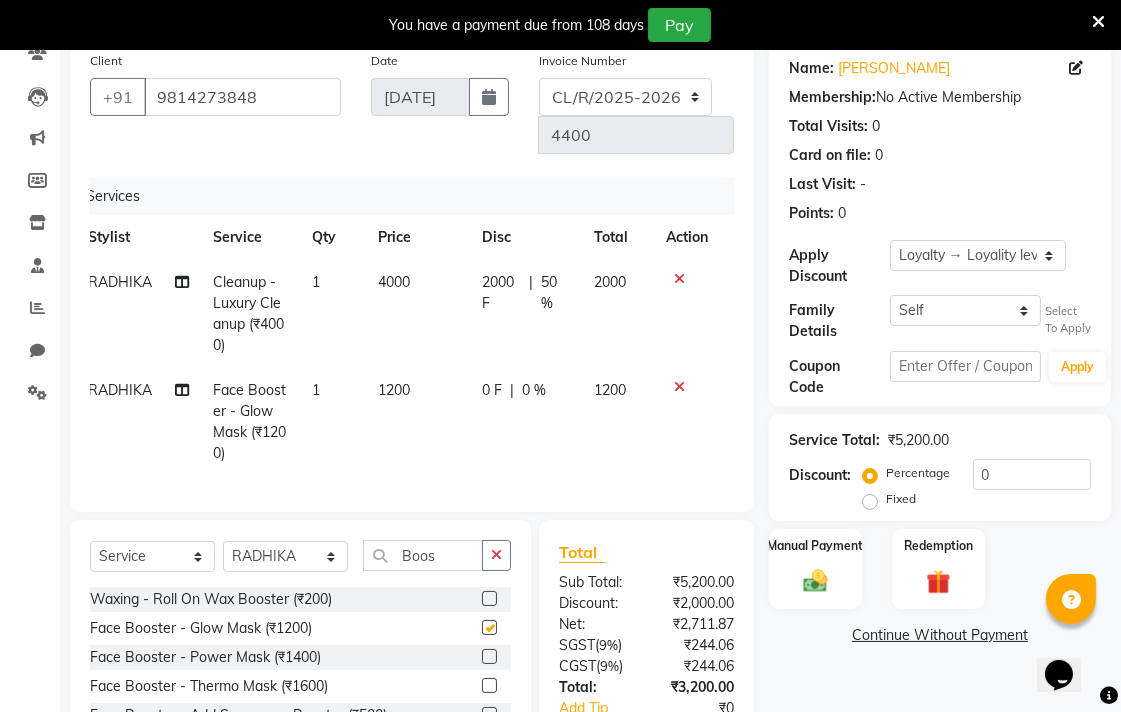 checkbox on "false" 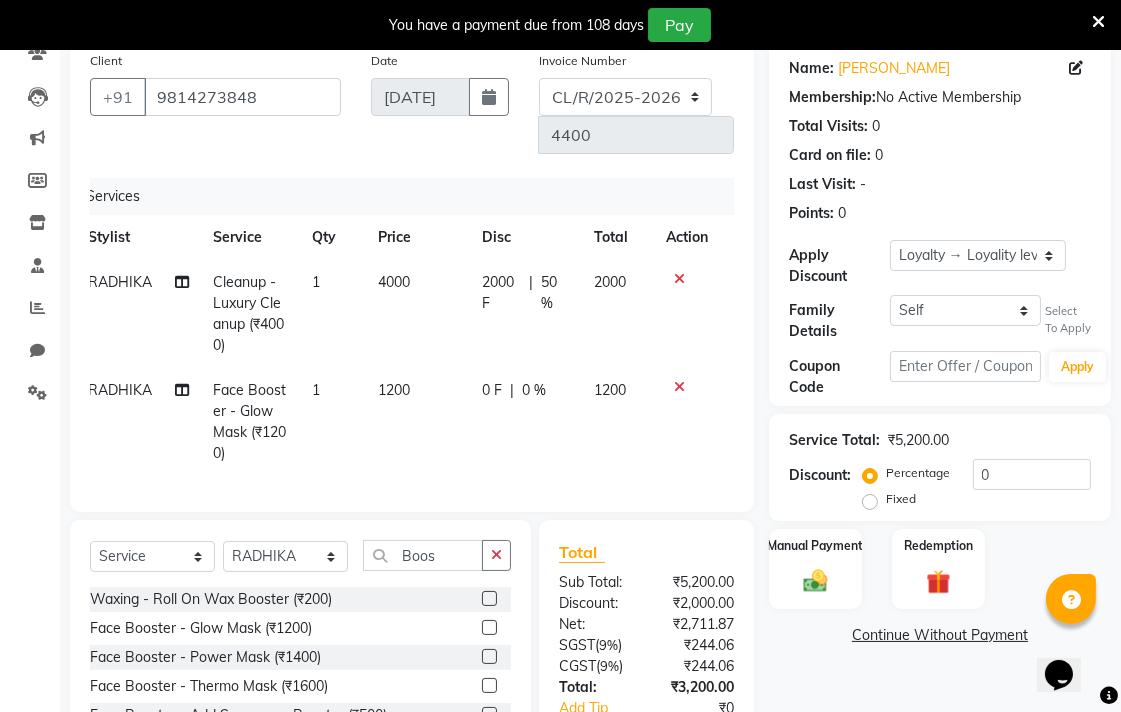 click on "1200" 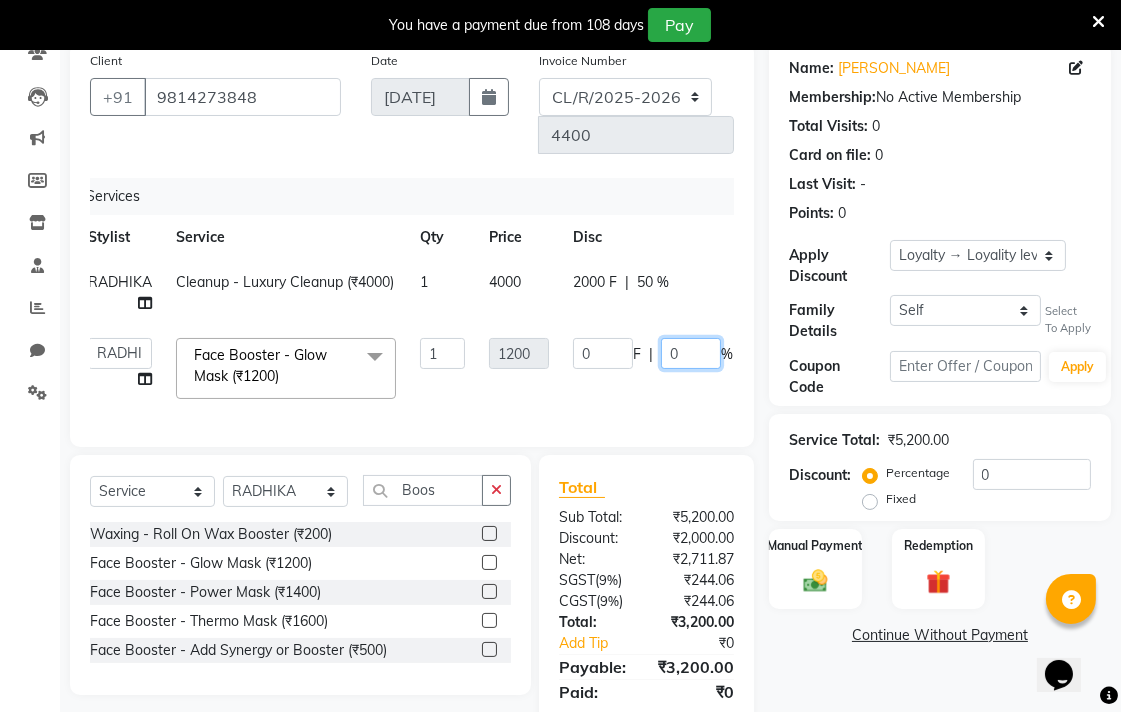 click on "0" 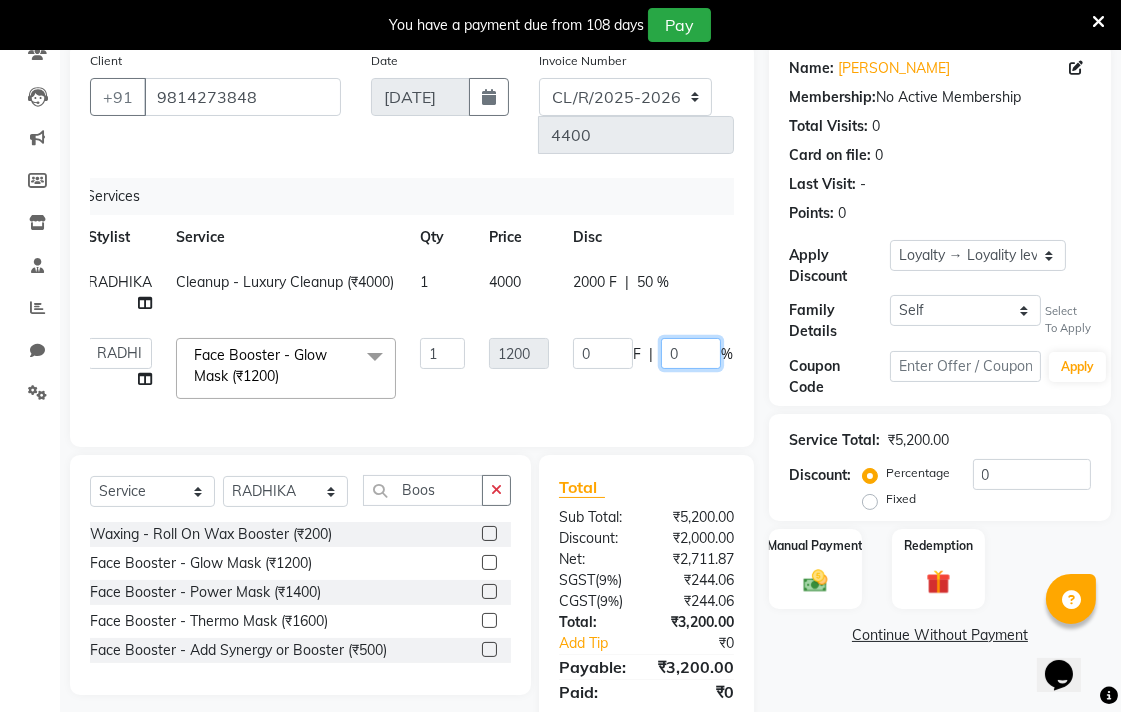 type 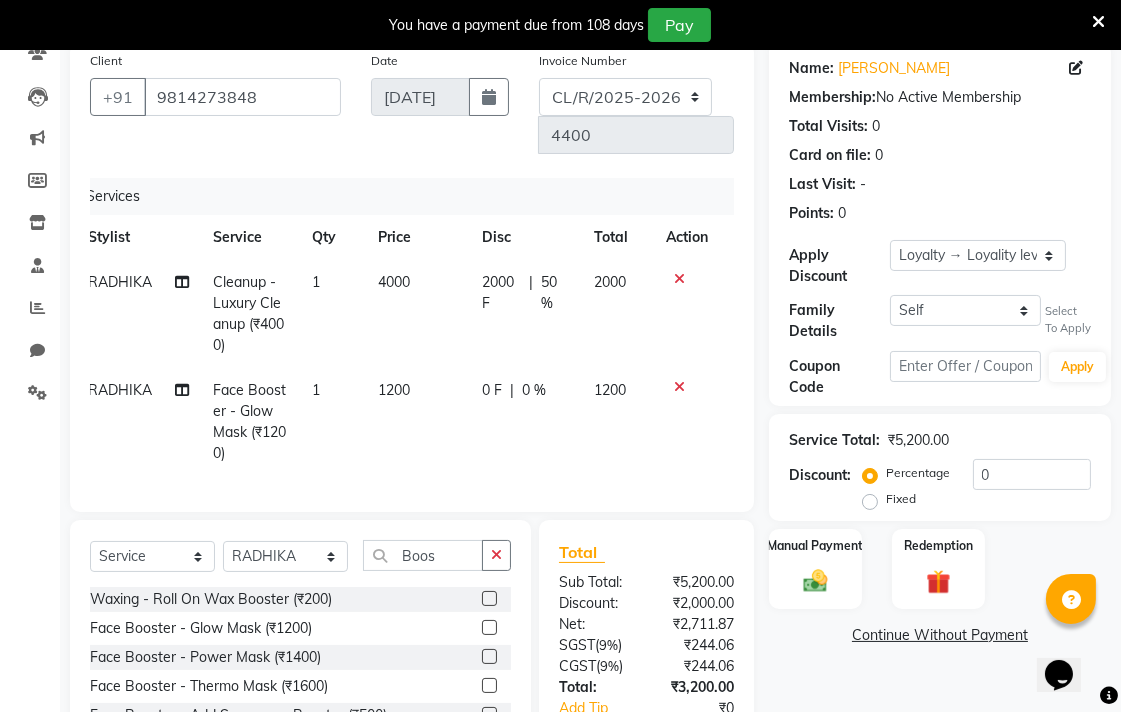 click on "0 F | 0 %" 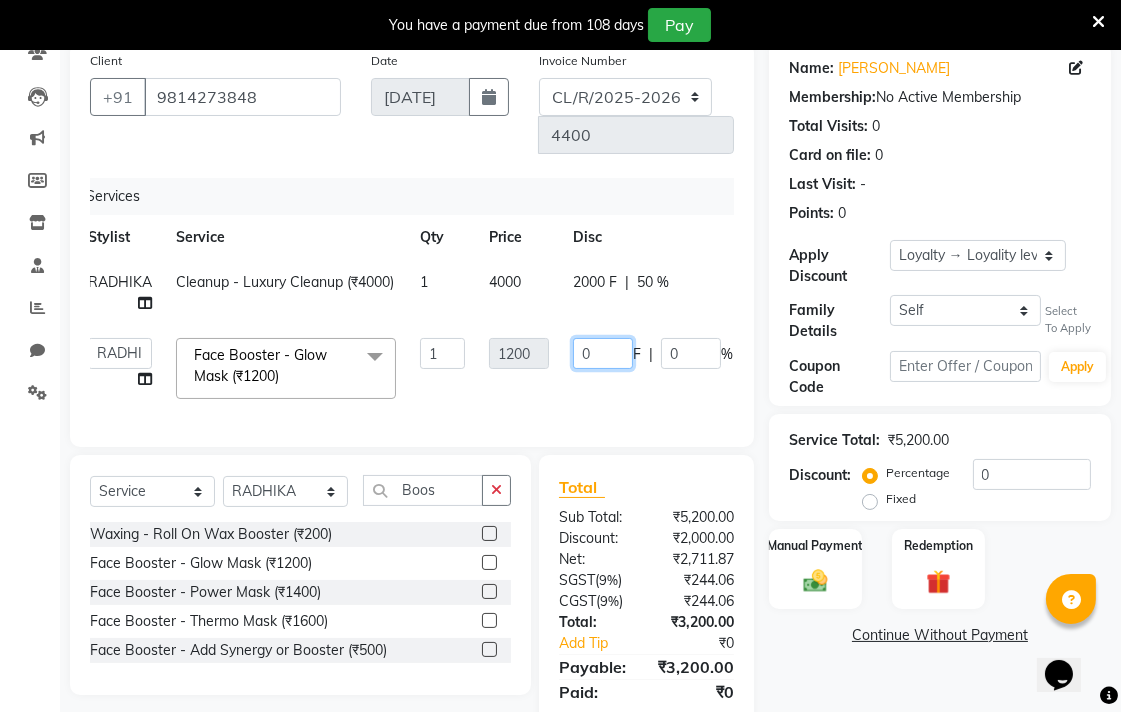 click on "0" 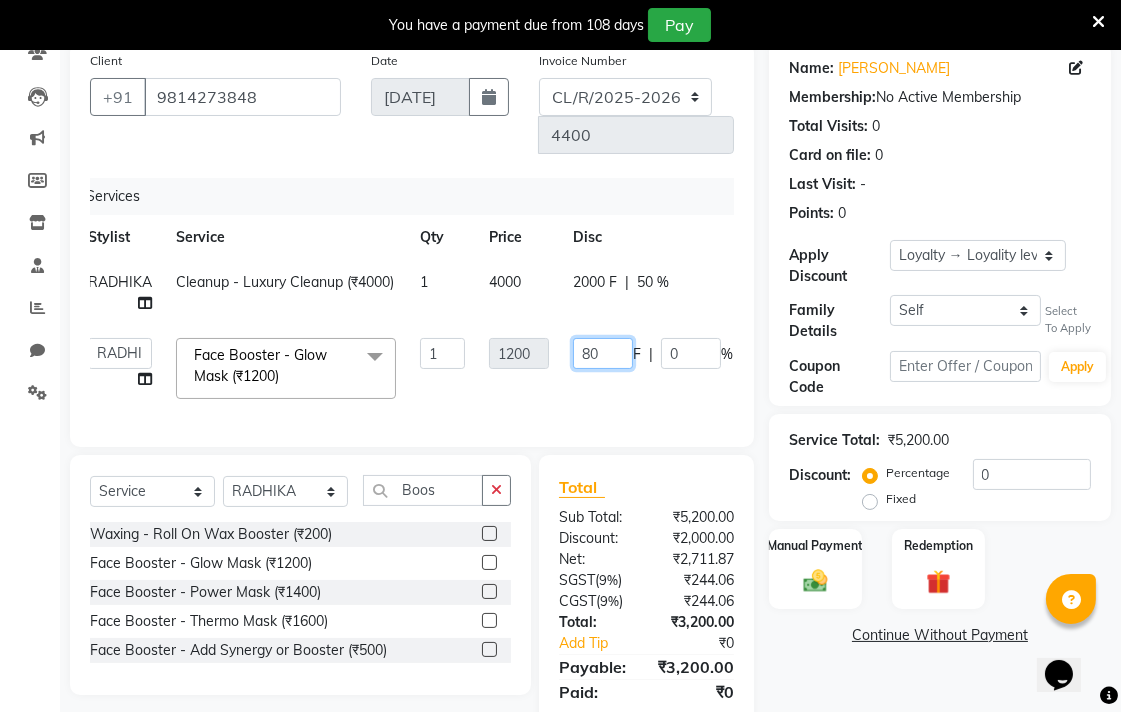 type on "800" 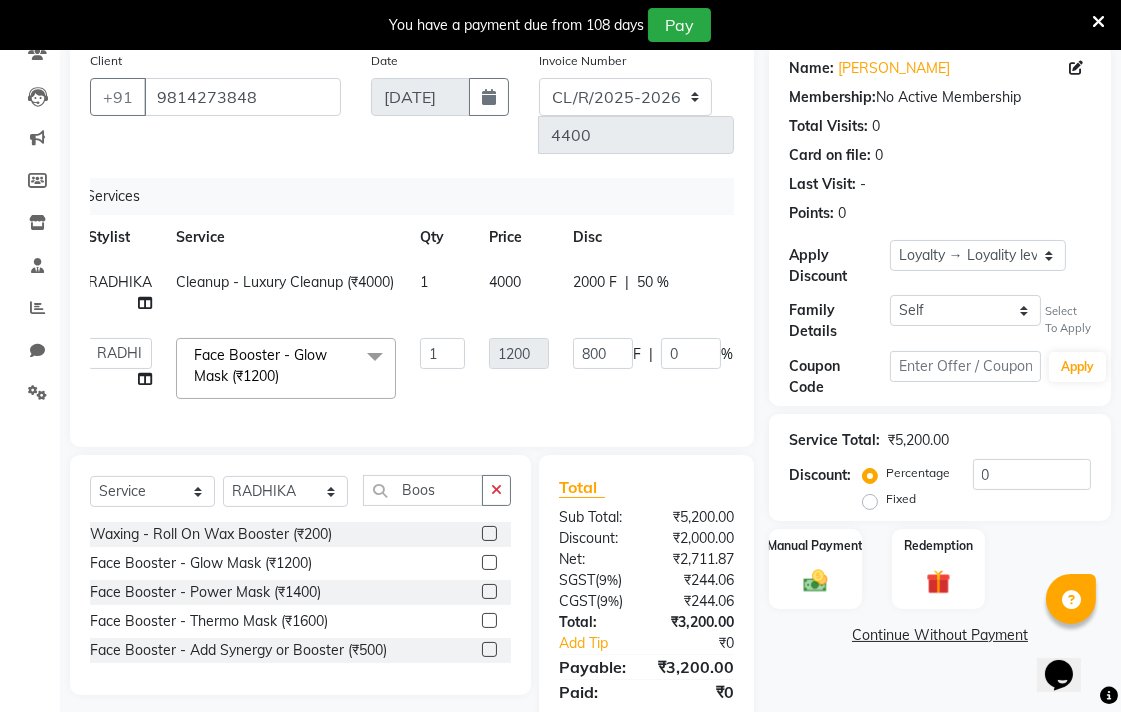 click on "Admin   AMIT   Birshika   Colour Lounge, Ranjit Avenue   Colour Lounge, Ranjit Avenue   Digvijay   JAGPREET SINGH   KARAN JAFFAL   KARAN KUMAR   Komal mam   LOVEPREET   MAIBAM SURJIT SINGH   MANDEEP   MOHIT   Nandani   PARAS   POOJA DEVNATH   Pooja Negi   PREM KOHLI   RADHIKA   Rahul guard   Reema mehra   Riya   Sahil   SAJAN   SAMEER   SANIA   SANJAY   SIMRAN   Sonia   Sunita   TANUJ   VISHAL   Vishal singh  Face Booster - Glow Mask (₹1200)  x Facial - VIP signature potli therapy (₹9600) Facial - D Tan Facial (₹1590) Facial - French Facial (₹1770) Facial - Glow Facial (₹2500) Facial - Dermasage Luxury Skin Treatment (₹8000) Facial - Algotherm Luxury Facial (₹10000) Facial - Vitamin C Retinol Facial (₹6000) Facial - Vip Signature Facial (₹7000) Facial - Organic Facial (₹2359) Facial - Vitamin C Whiteninig Brightening facial (₹5000) Facial - Nirvana Facial (₹2712) Facial - Bio Whitening Facial (₹2595) Facial - Organic Facial kp qu (₹2000) Facial - Organic Facial kp co (₹2000) 1" 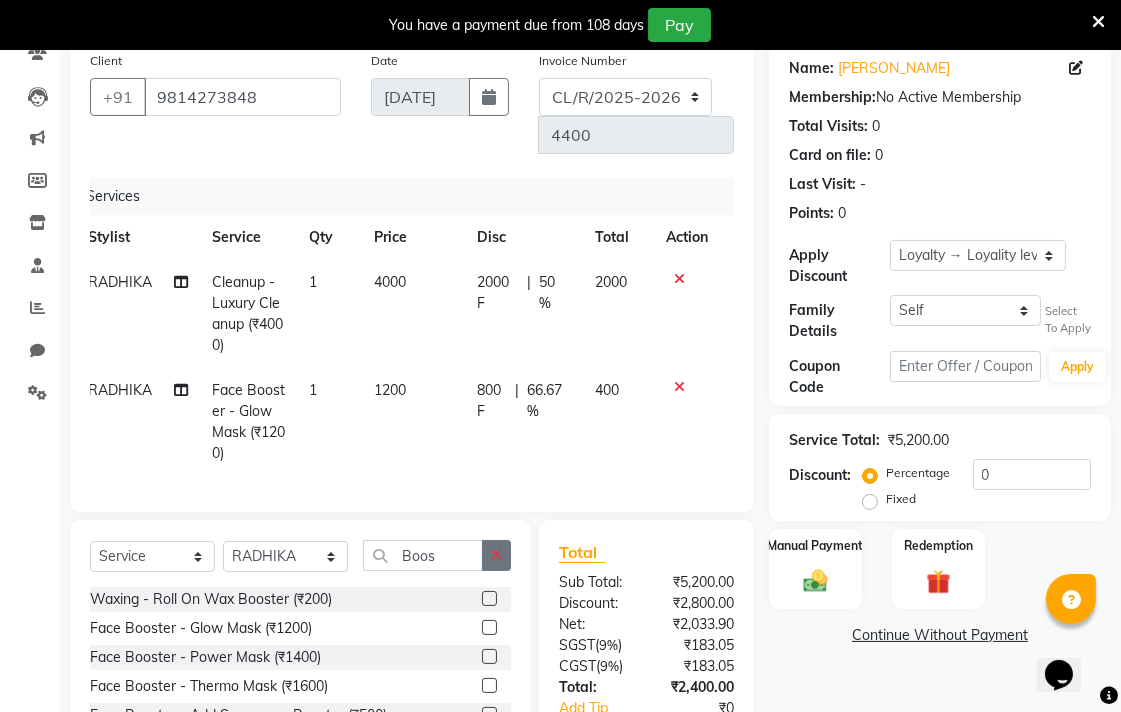 click 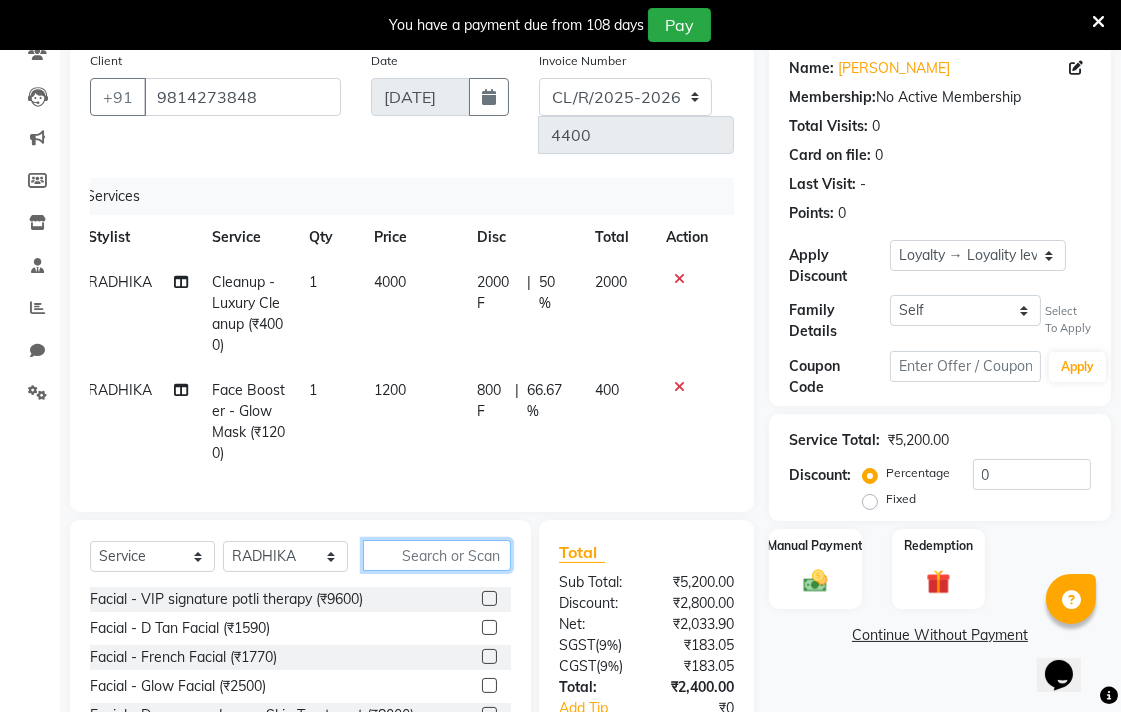 click 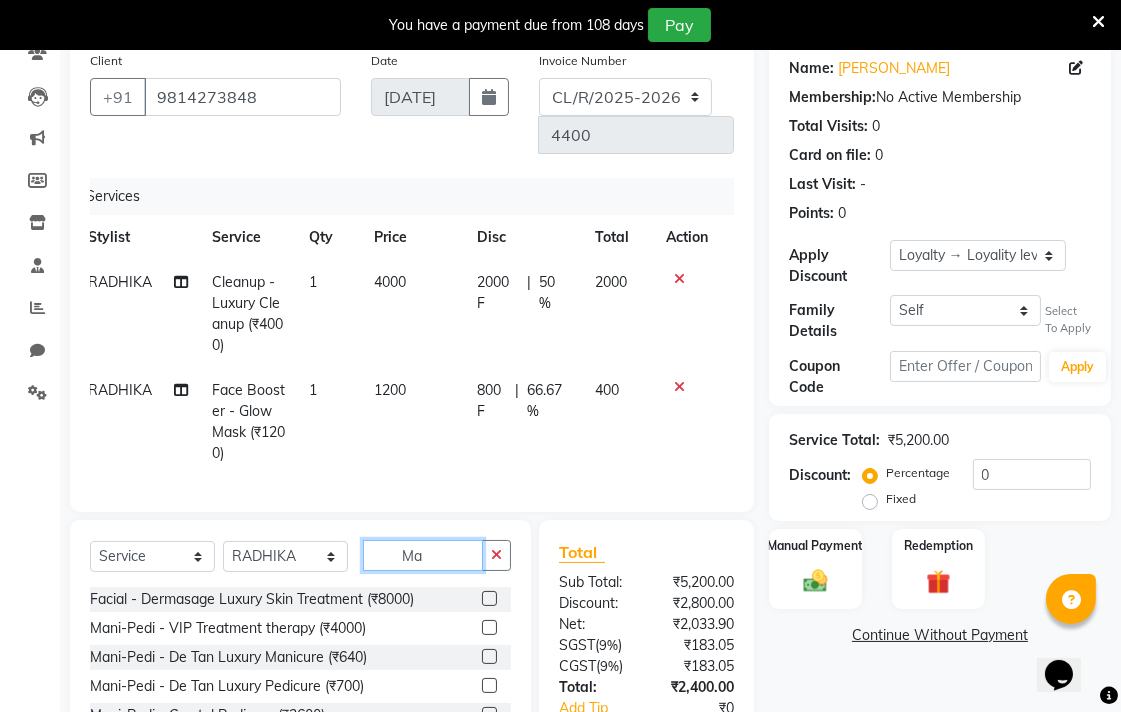 type on "M" 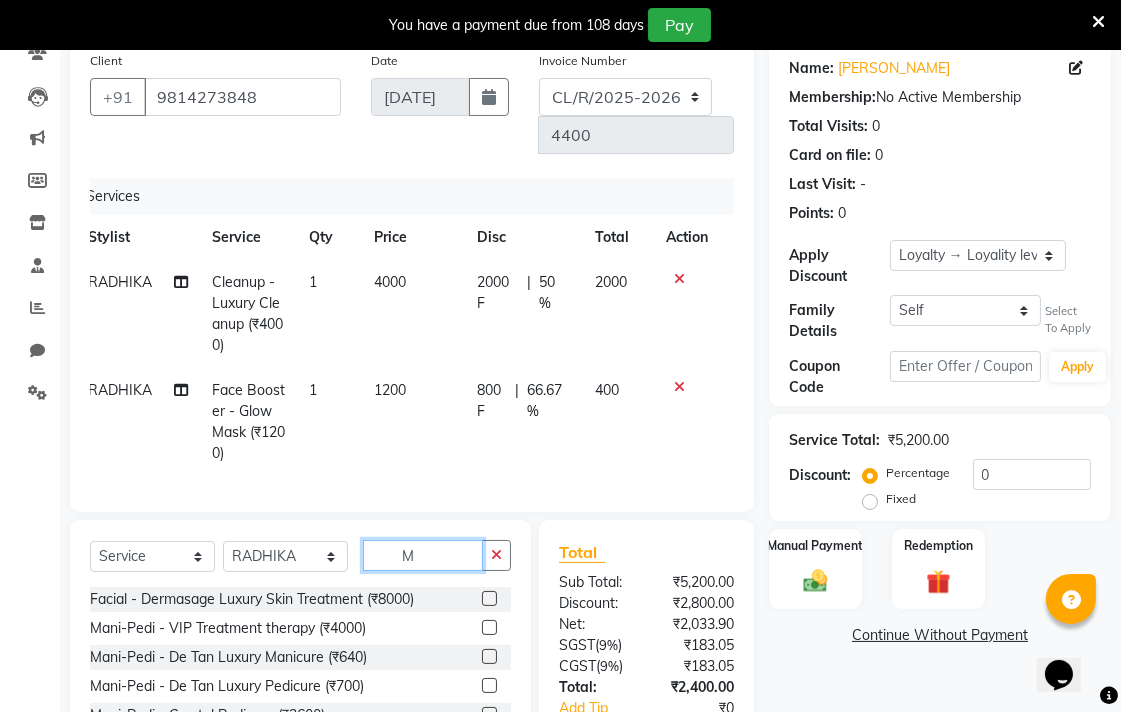 type 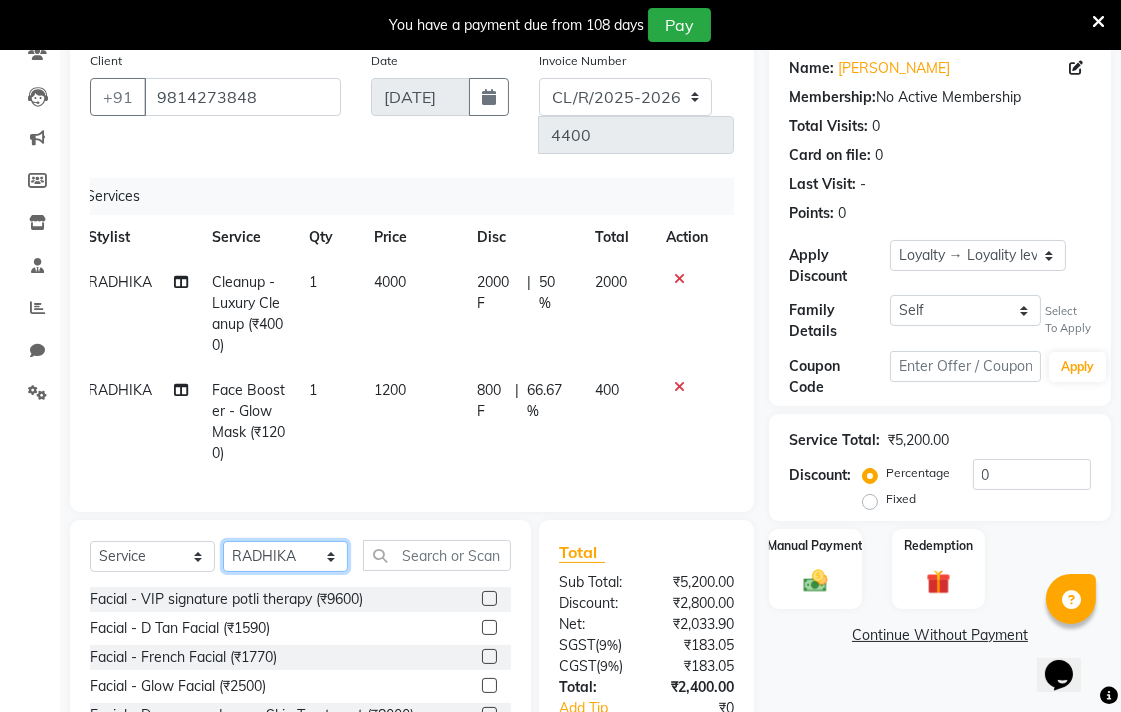 click on "Select Stylist Admin AMIT Birshika Colour Lounge, [GEOGRAPHIC_DATA] Colour Lounge, [GEOGRAPHIC_DATA] [PERSON_NAME] [PERSON_NAME] [PERSON_NAME] [PERSON_NAME] [PERSON_NAME] mam [PERSON_NAME] [PERSON_NAME] [PERSON_NAME] MOHIT [PERSON_NAME] POOJA [PERSON_NAME] [PERSON_NAME] [PERSON_NAME] guard [PERSON_NAME] [PERSON_NAME] [PERSON_NAME] [PERSON_NAME] SAMEER [PERSON_NAME] [PERSON_NAME] [PERSON_NAME] [PERSON_NAME] [PERSON_NAME] [PERSON_NAME] VISHAL [PERSON_NAME]" 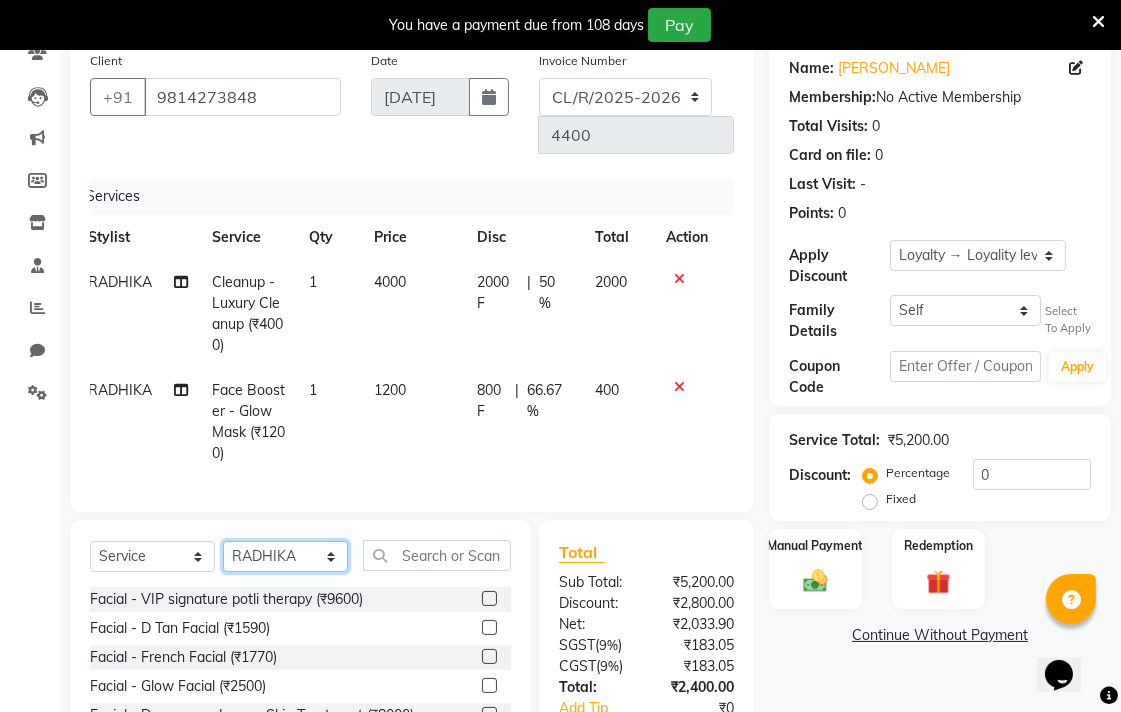 select on "70159" 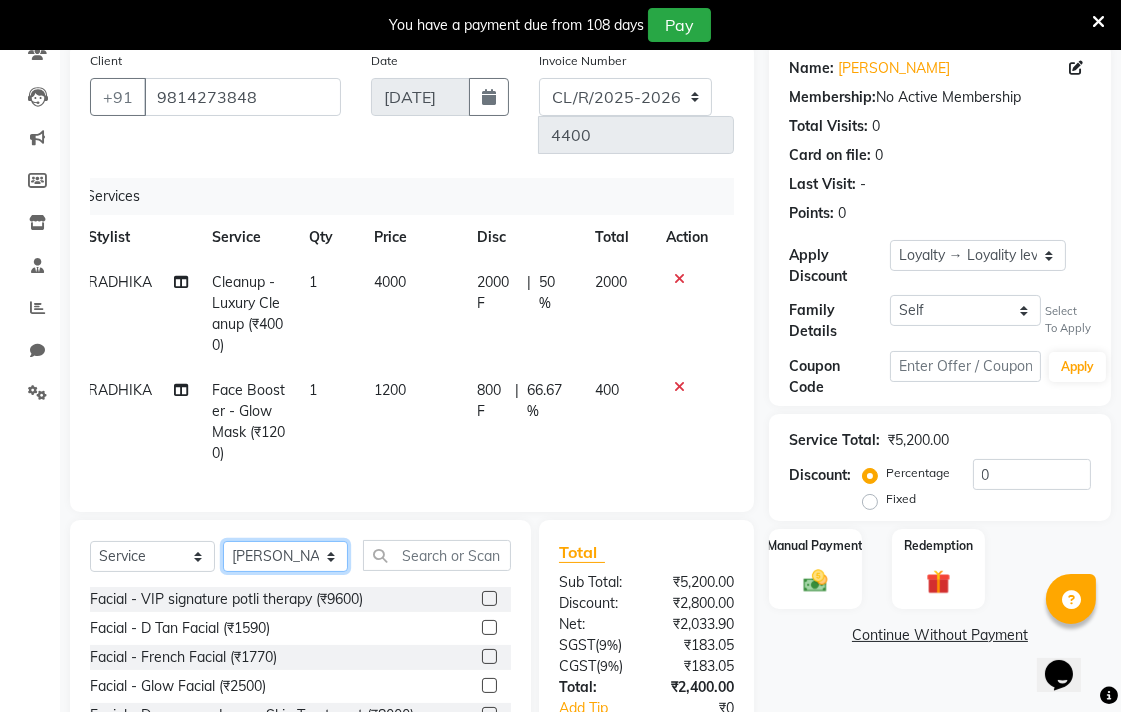 click on "Select Stylist Admin AMIT Birshika Colour Lounge, [GEOGRAPHIC_DATA] Colour Lounge, [GEOGRAPHIC_DATA] [PERSON_NAME] [PERSON_NAME] [PERSON_NAME] [PERSON_NAME] [PERSON_NAME] mam [PERSON_NAME] [PERSON_NAME] [PERSON_NAME] MOHIT [PERSON_NAME] POOJA [PERSON_NAME] [PERSON_NAME] [PERSON_NAME] guard [PERSON_NAME] [PERSON_NAME] [PERSON_NAME] [PERSON_NAME] SAMEER [PERSON_NAME] [PERSON_NAME] [PERSON_NAME] [PERSON_NAME] [PERSON_NAME] [PERSON_NAME] VISHAL [PERSON_NAME]" 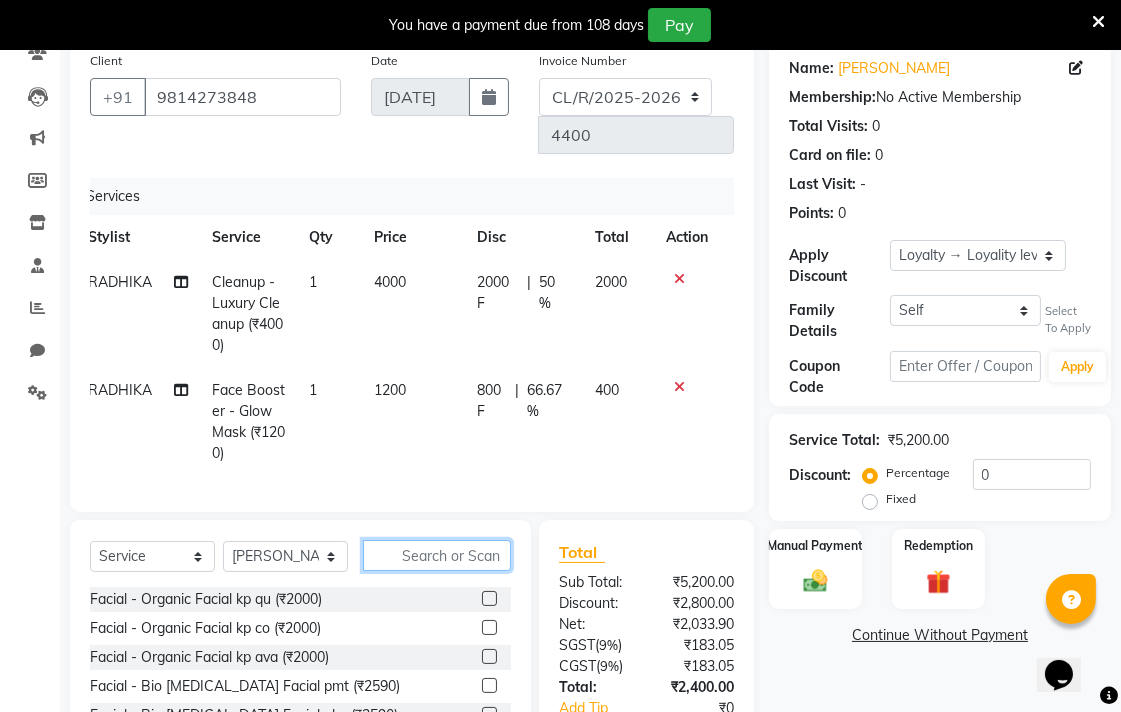 click 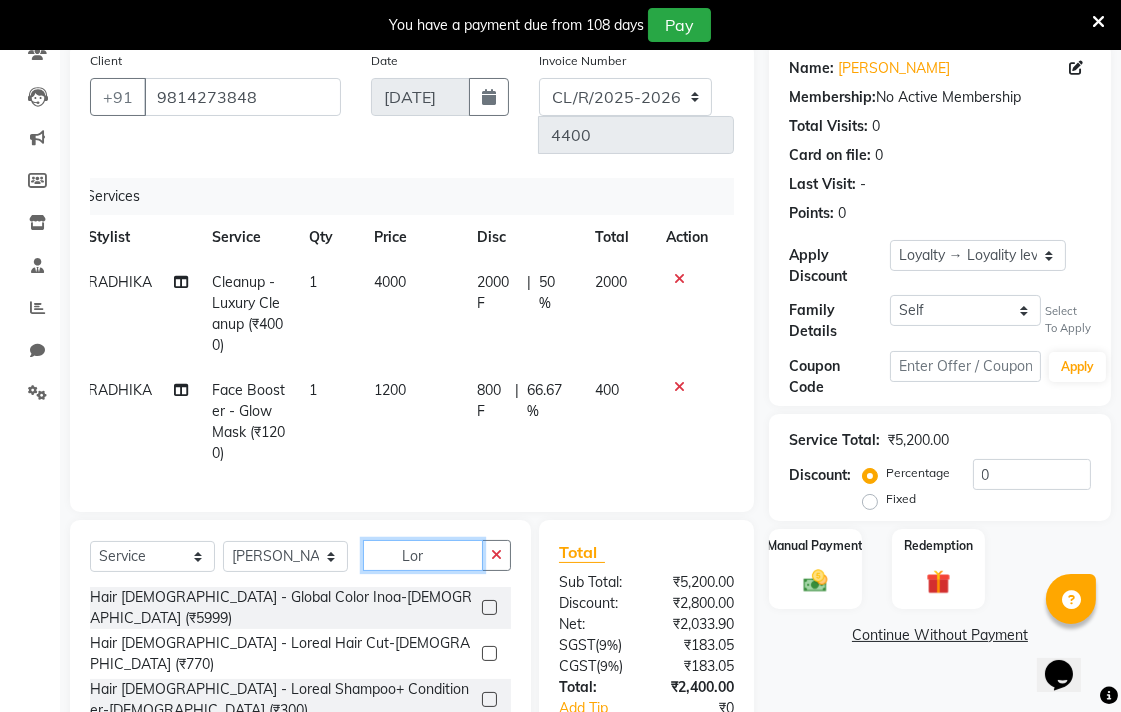 type on "Lor" 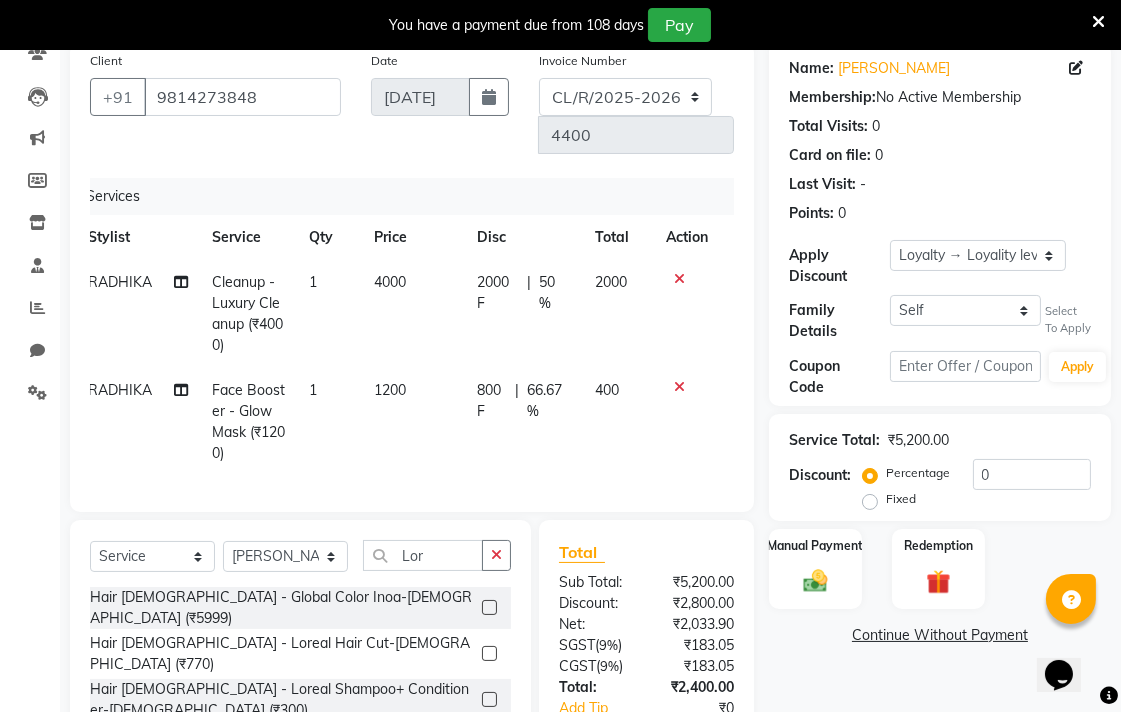 click 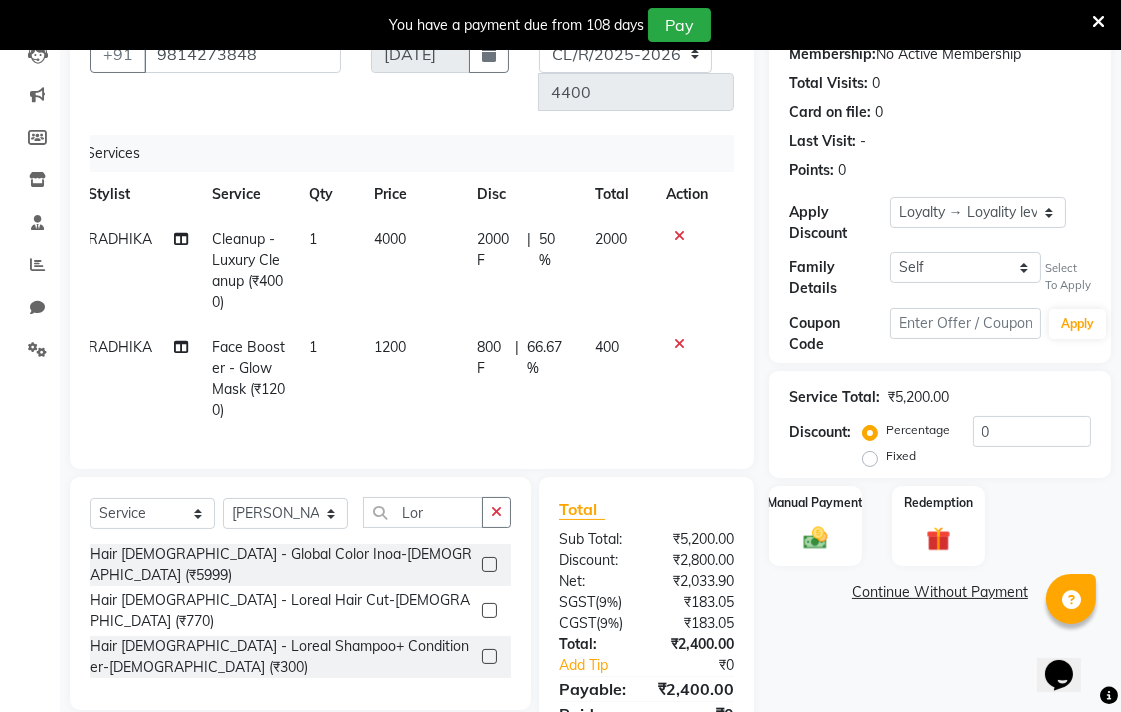 scroll, scrollTop: 295, scrollLeft: 0, axis: vertical 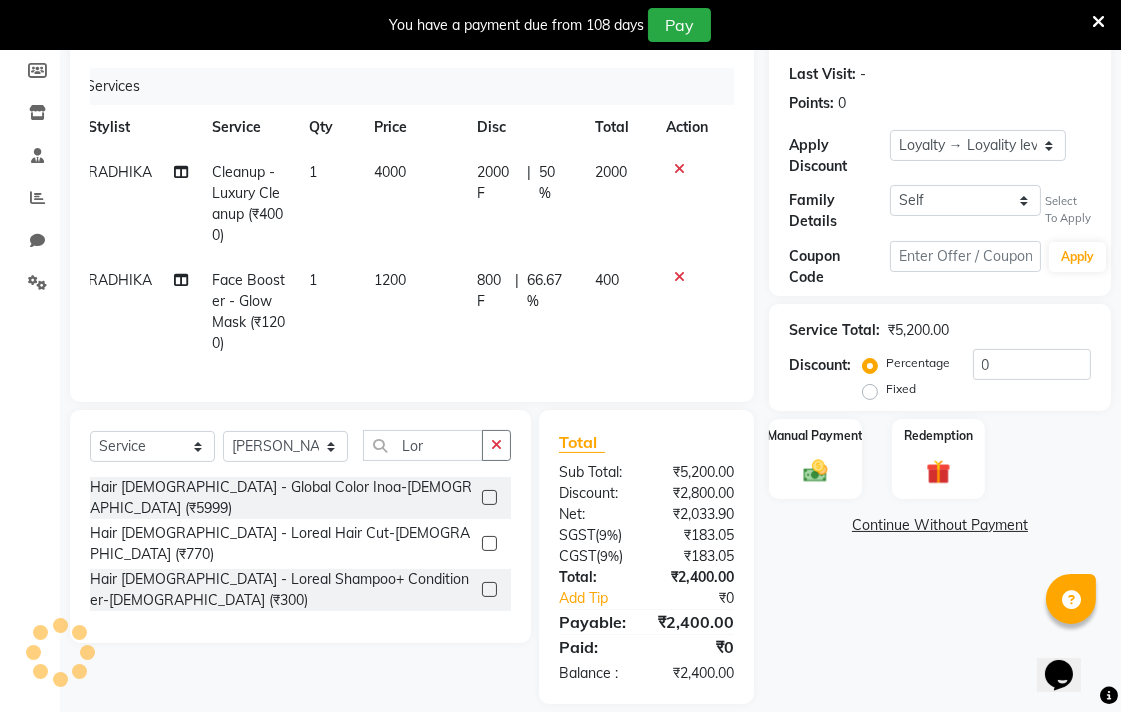 click 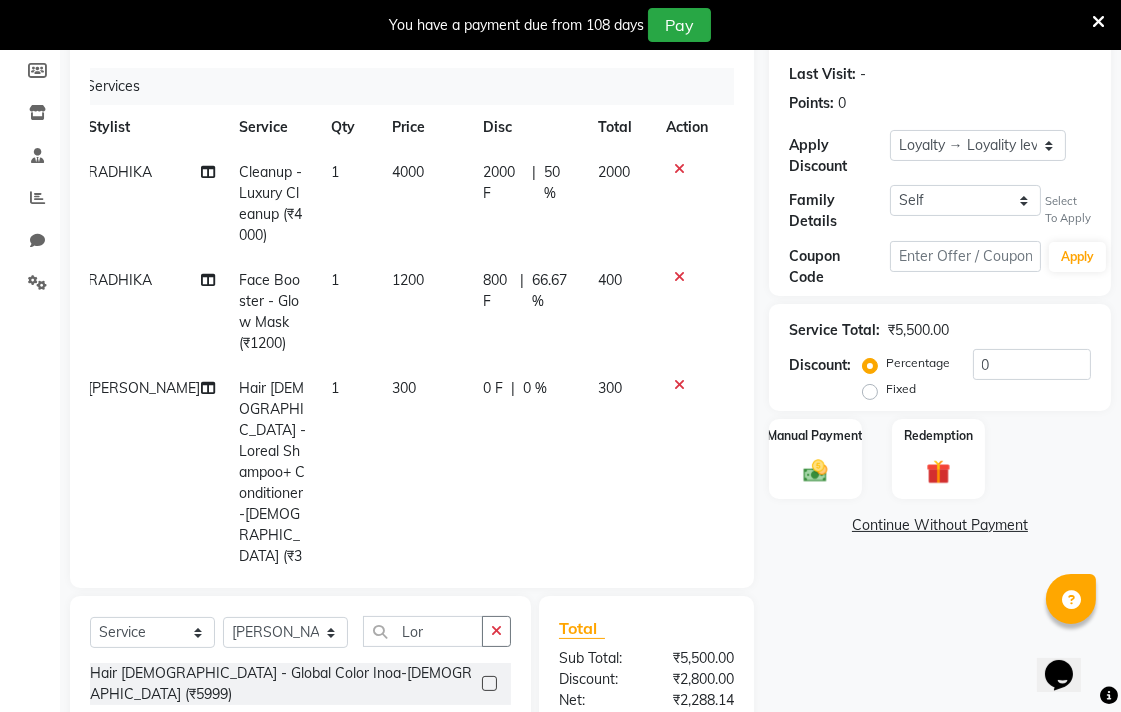 checkbox on "false" 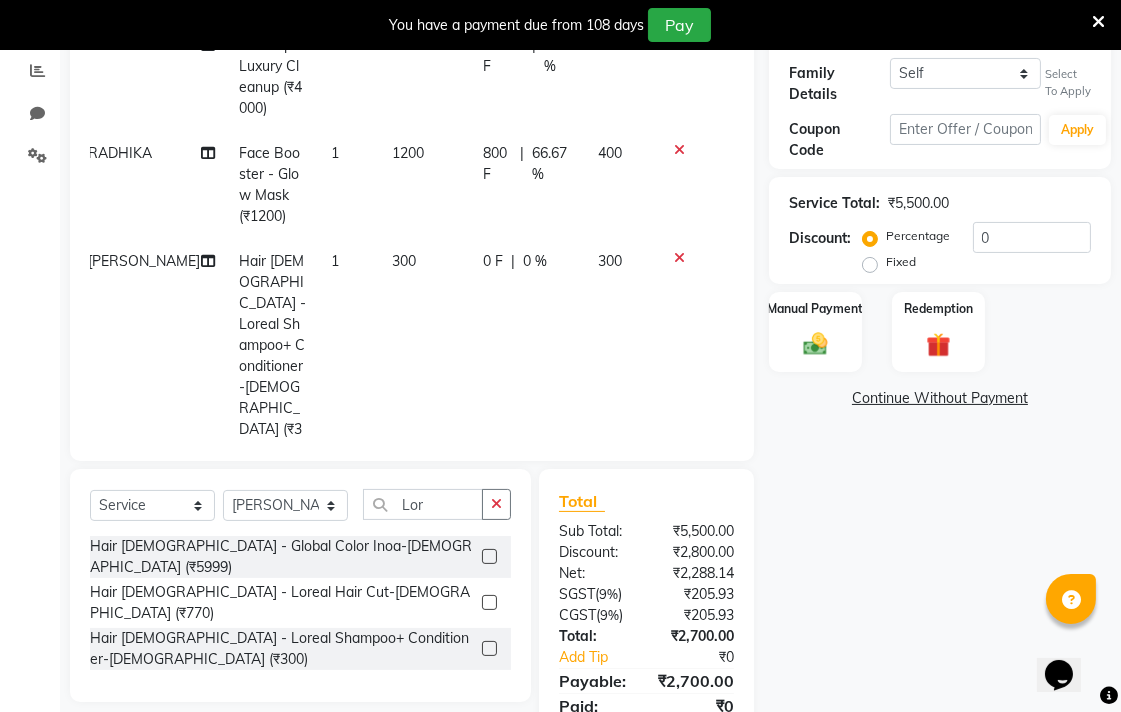 scroll, scrollTop: 430, scrollLeft: 0, axis: vertical 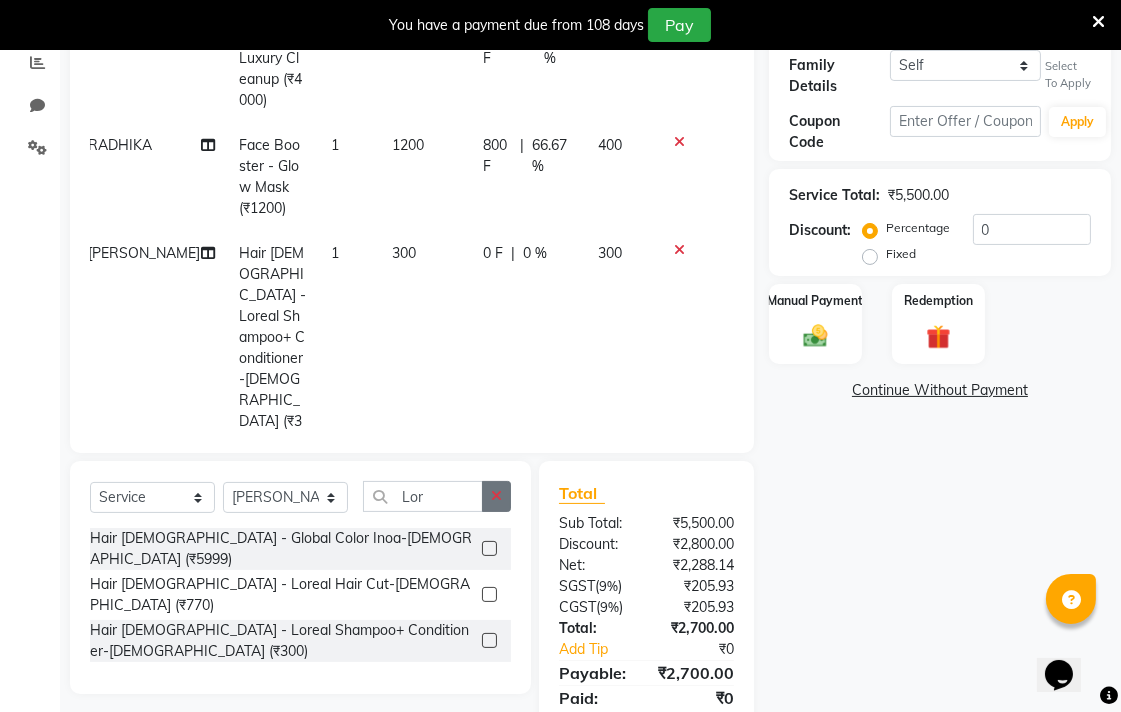 click 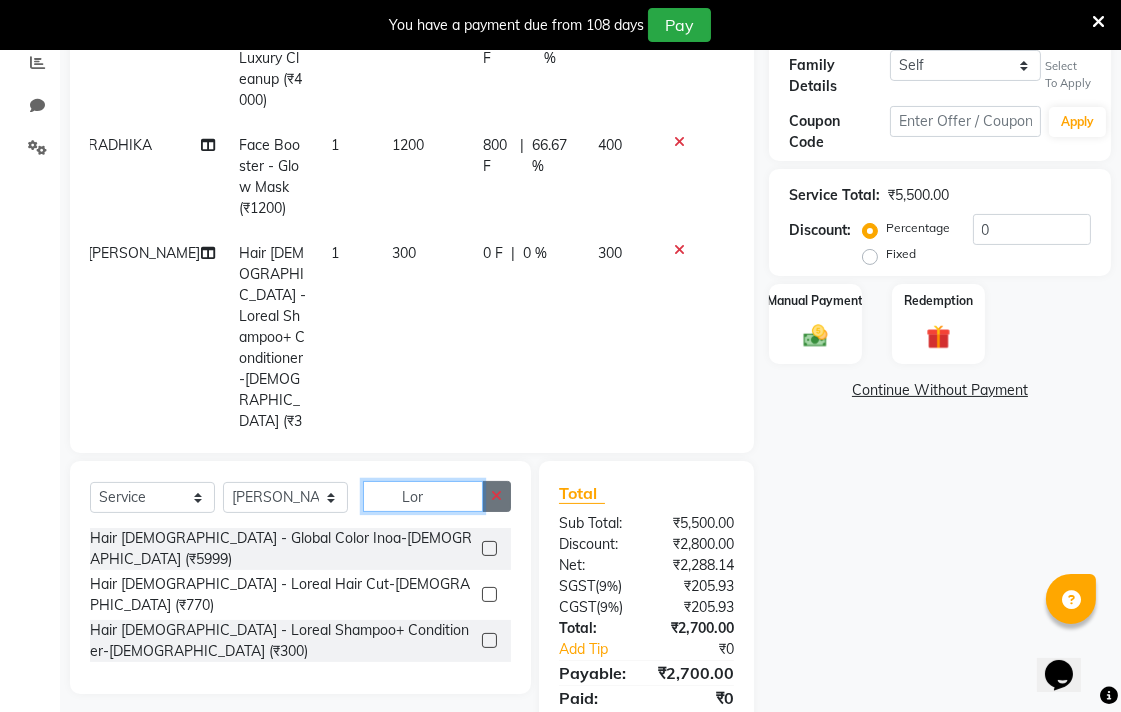 type 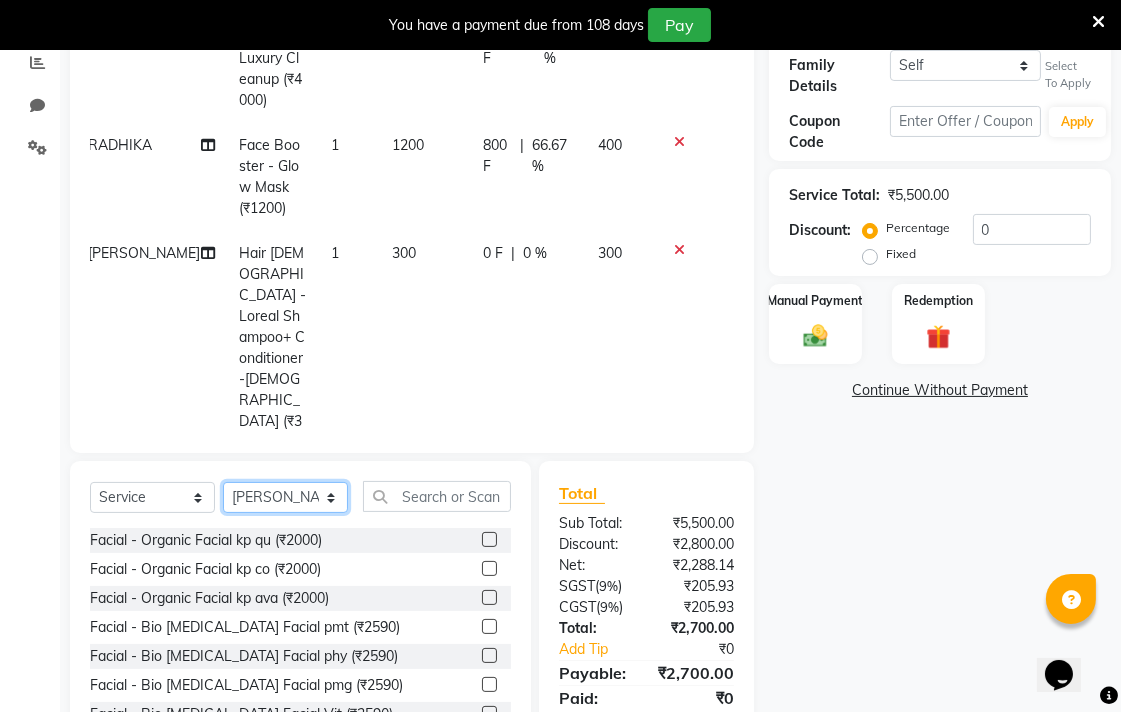 click on "Select Stylist Admin AMIT Birshika Colour Lounge, [GEOGRAPHIC_DATA] Colour Lounge, [GEOGRAPHIC_DATA] [PERSON_NAME] [PERSON_NAME] [PERSON_NAME] [PERSON_NAME] [PERSON_NAME] mam [PERSON_NAME] [PERSON_NAME] [PERSON_NAME] MOHIT [PERSON_NAME] POOJA [PERSON_NAME] [PERSON_NAME] [PERSON_NAME] guard [PERSON_NAME] [PERSON_NAME] [PERSON_NAME] [PERSON_NAME] SAMEER [PERSON_NAME] [PERSON_NAME] [PERSON_NAME] [PERSON_NAME] [PERSON_NAME] [PERSON_NAME] VISHAL [PERSON_NAME]" 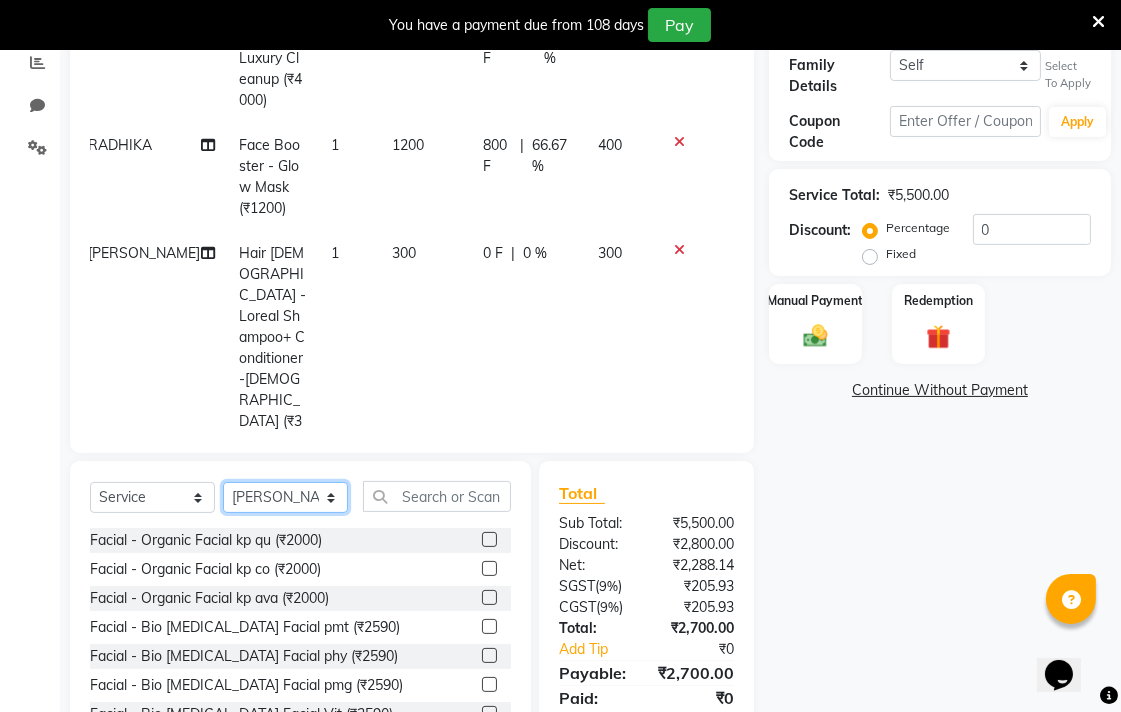 select on "70156" 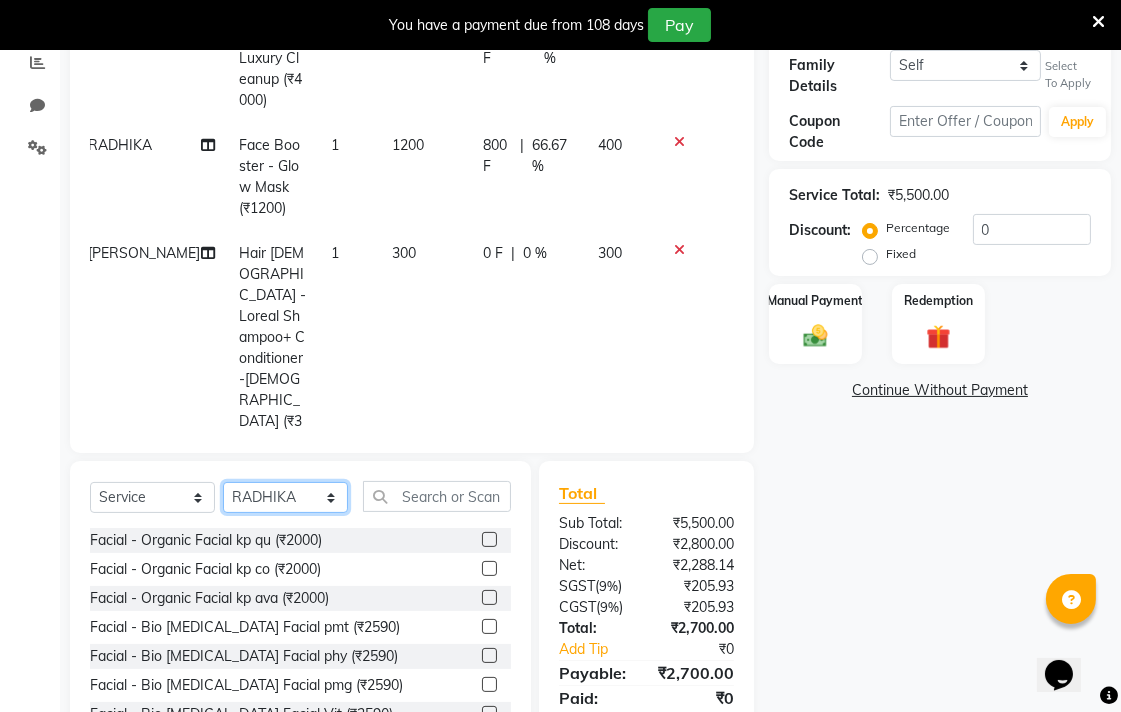 click on "Select Stylist Admin AMIT Birshika Colour Lounge, [GEOGRAPHIC_DATA] Colour Lounge, [GEOGRAPHIC_DATA] [PERSON_NAME] [PERSON_NAME] [PERSON_NAME] [PERSON_NAME] [PERSON_NAME] mam [PERSON_NAME] [PERSON_NAME] [PERSON_NAME] MOHIT [PERSON_NAME] POOJA [PERSON_NAME] [PERSON_NAME] [PERSON_NAME] guard [PERSON_NAME] [PERSON_NAME] [PERSON_NAME] [PERSON_NAME] SAMEER [PERSON_NAME] [PERSON_NAME] [PERSON_NAME] [PERSON_NAME] [PERSON_NAME] [PERSON_NAME] VISHAL [PERSON_NAME]" 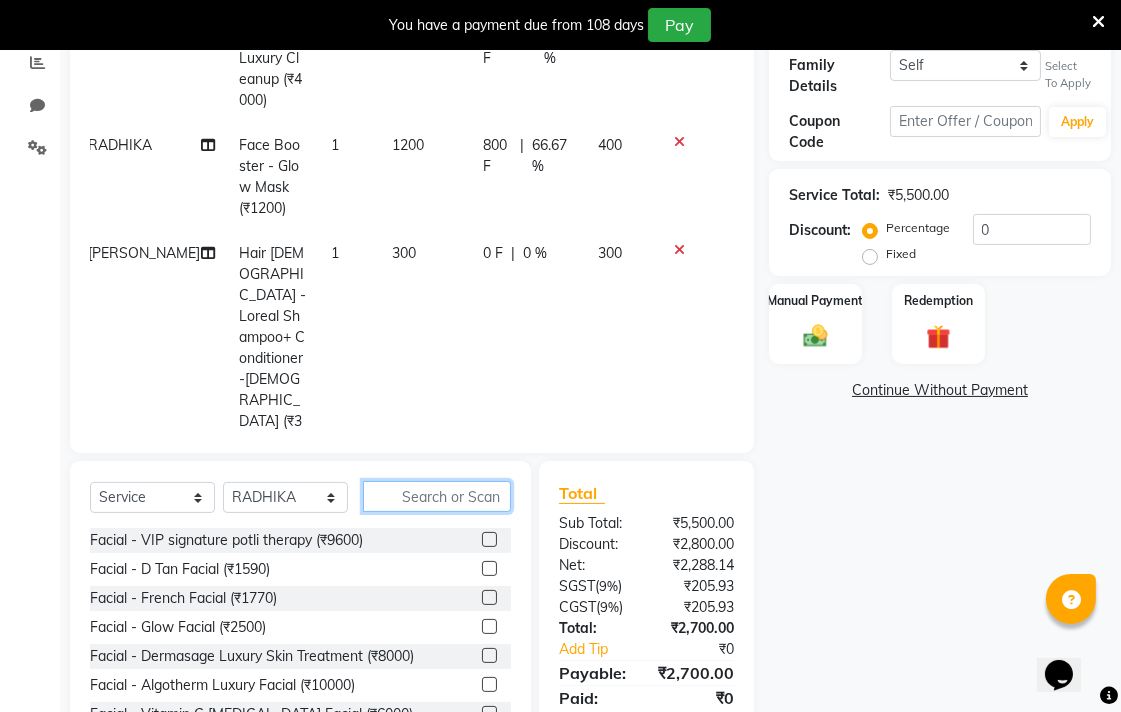 click 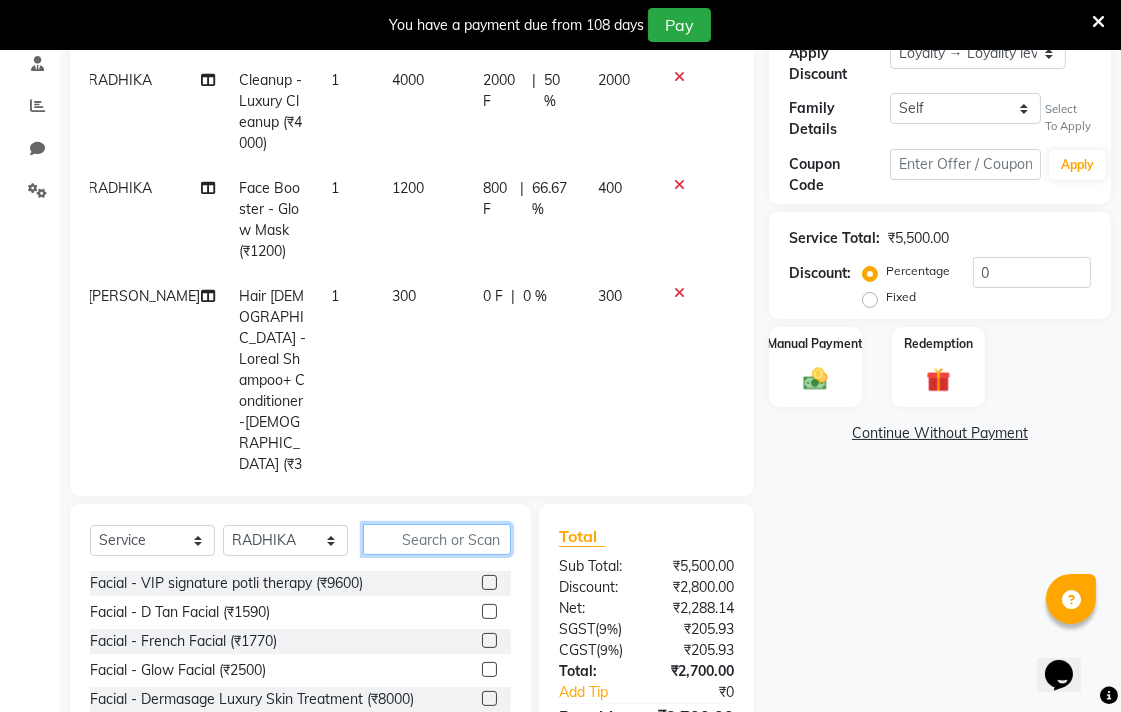 scroll, scrollTop: 446, scrollLeft: 0, axis: vertical 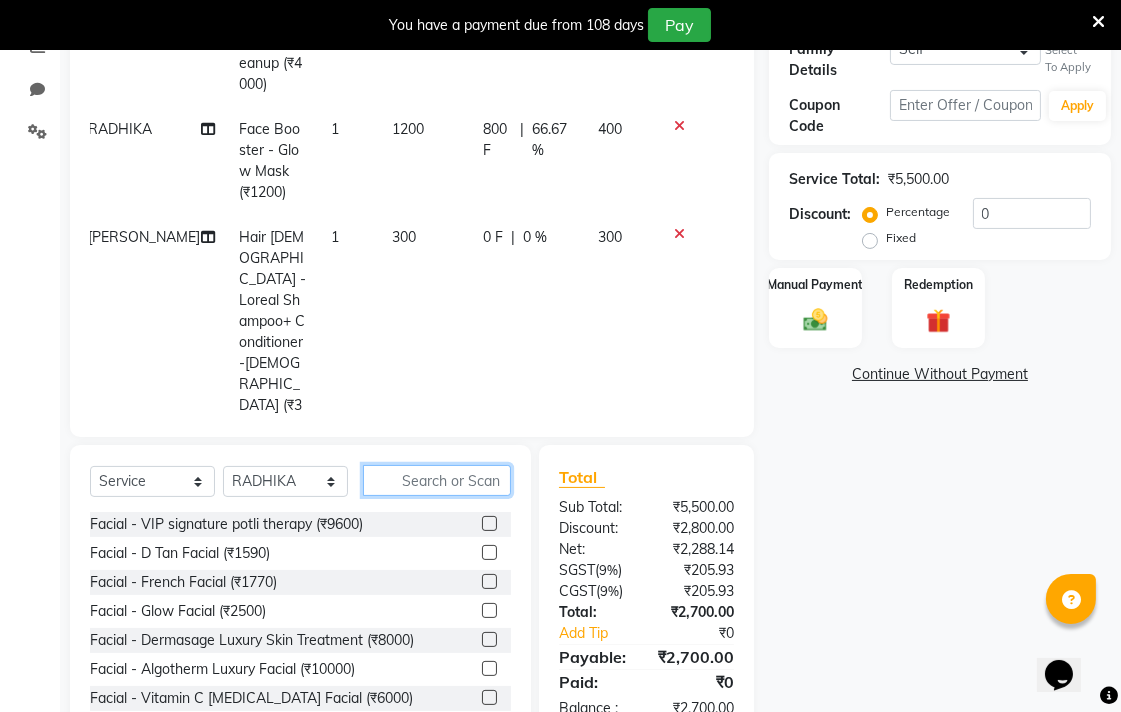 click 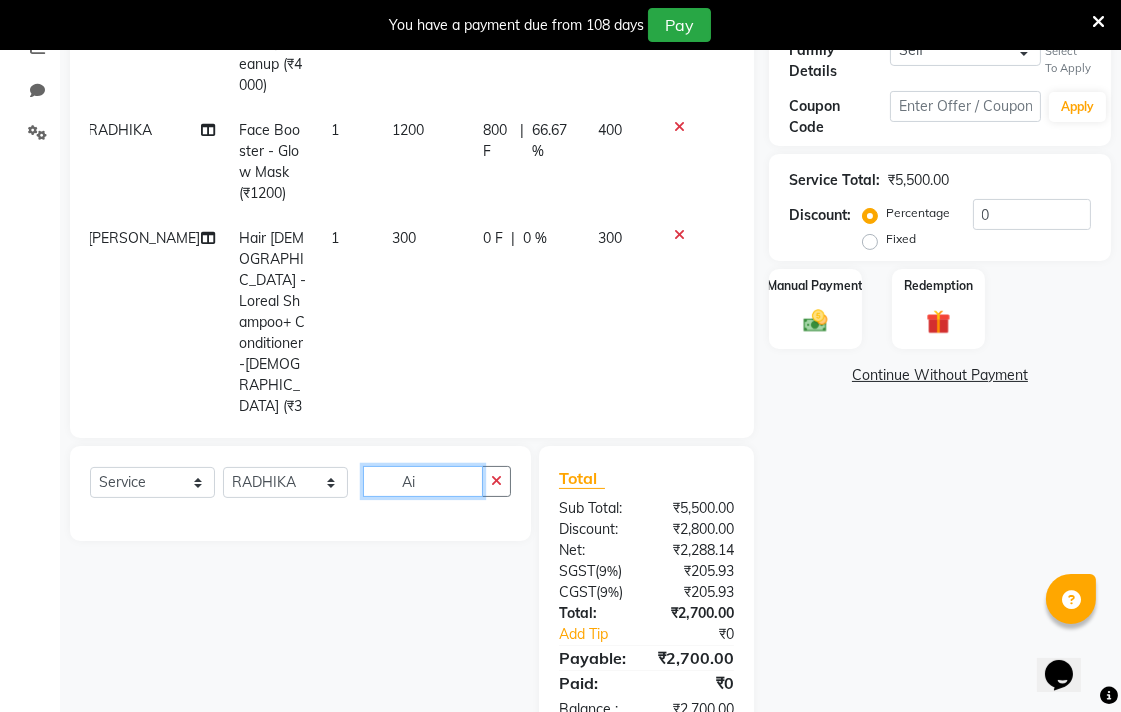 scroll, scrollTop: 446, scrollLeft: 0, axis: vertical 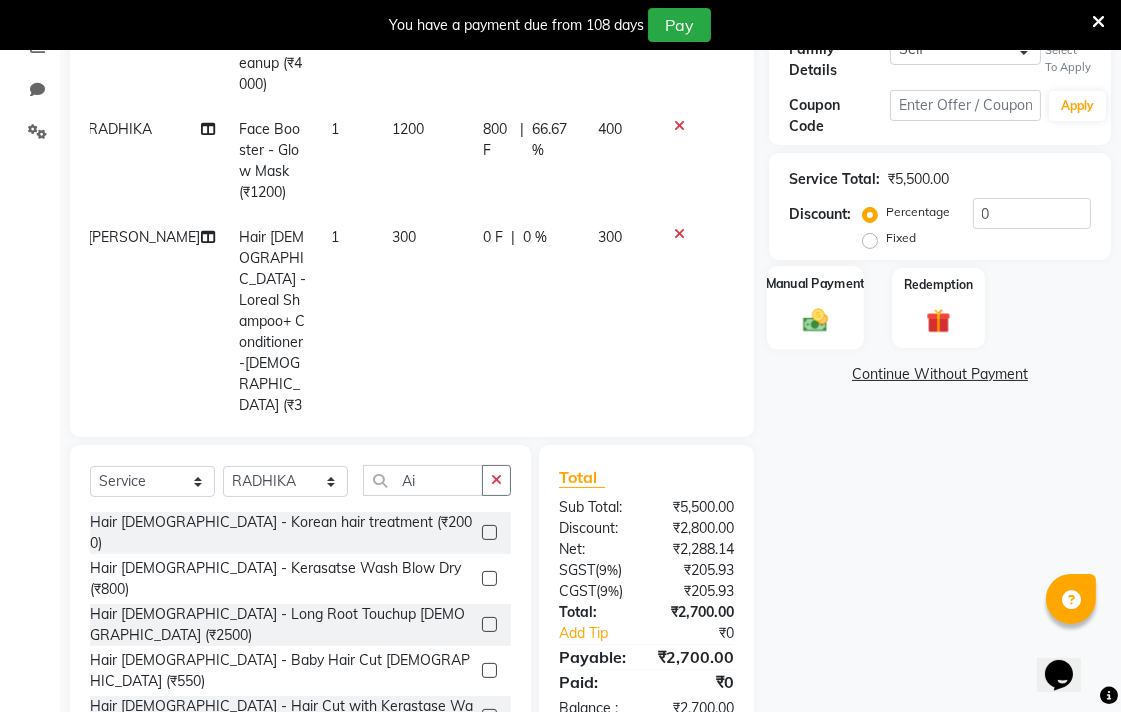 click 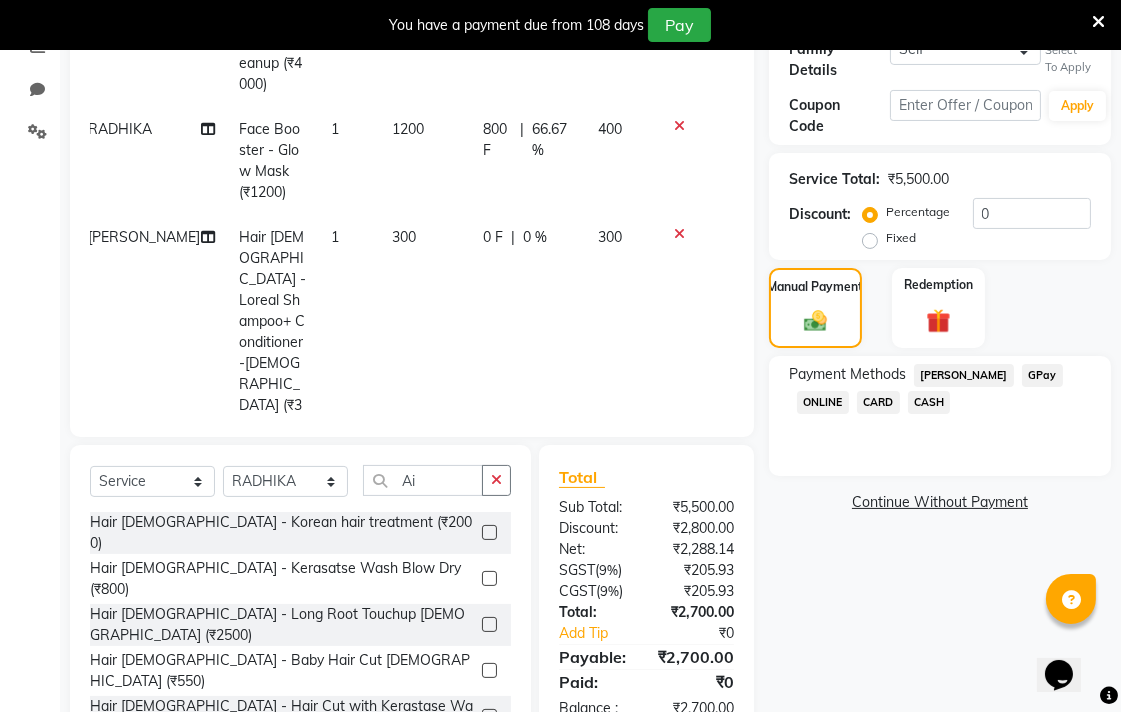 click on "CARD" 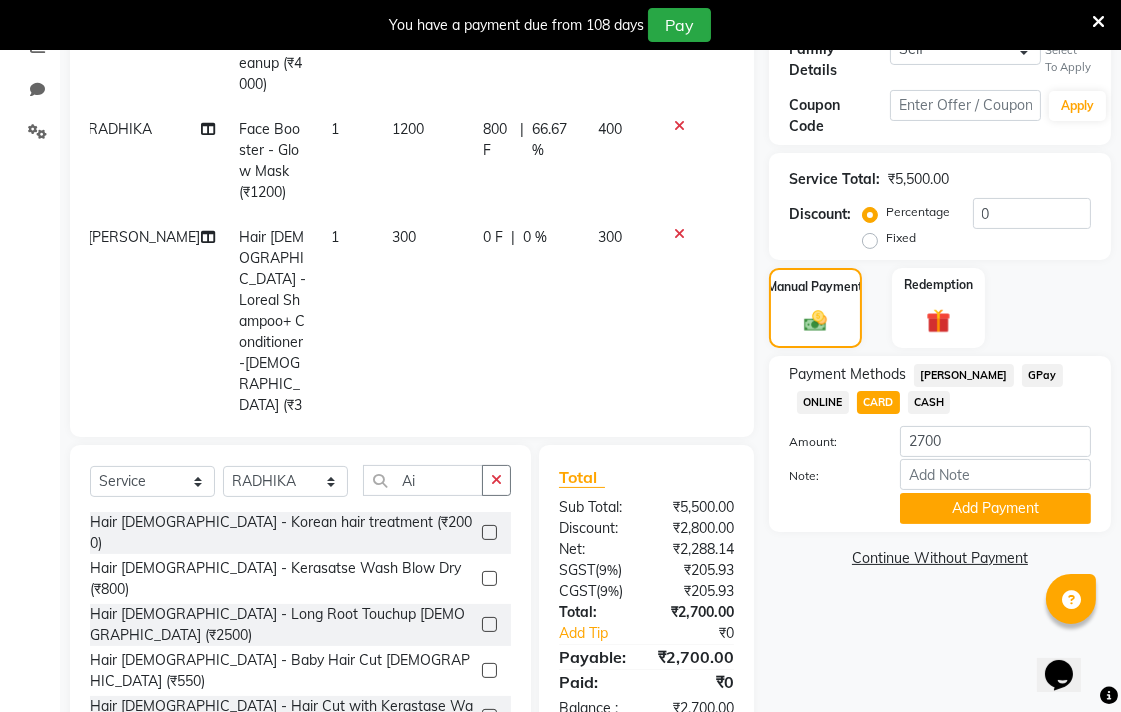 click on "Continue Without Payment" 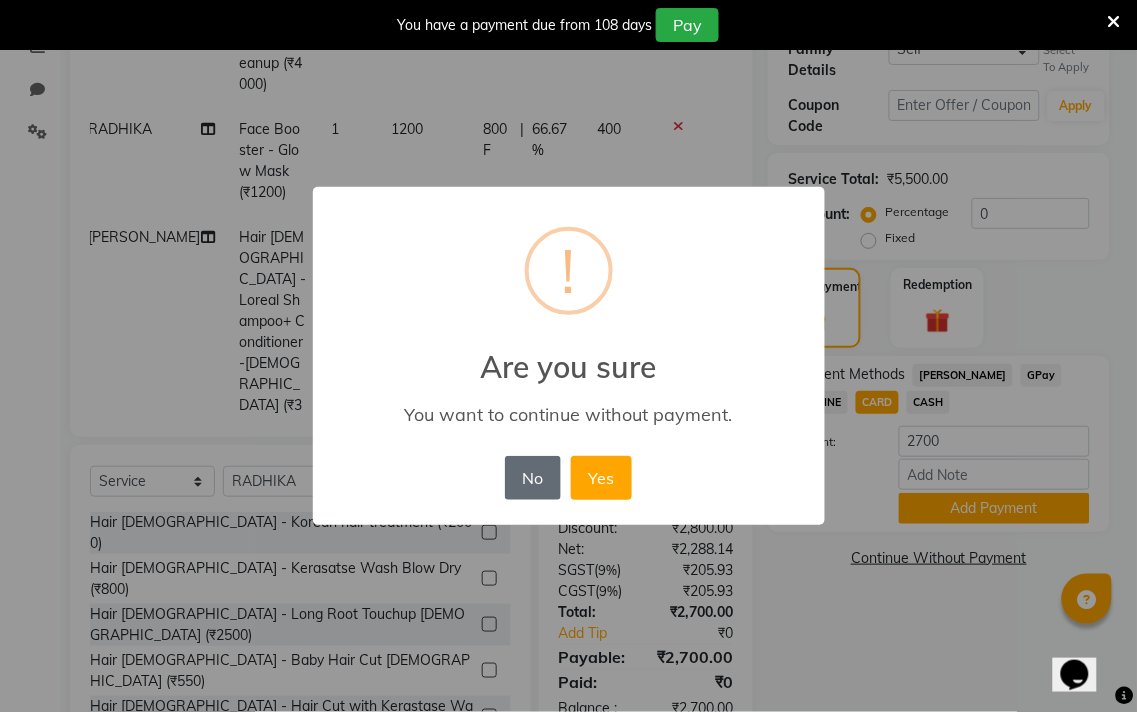 click on "No" at bounding box center (533, 478) 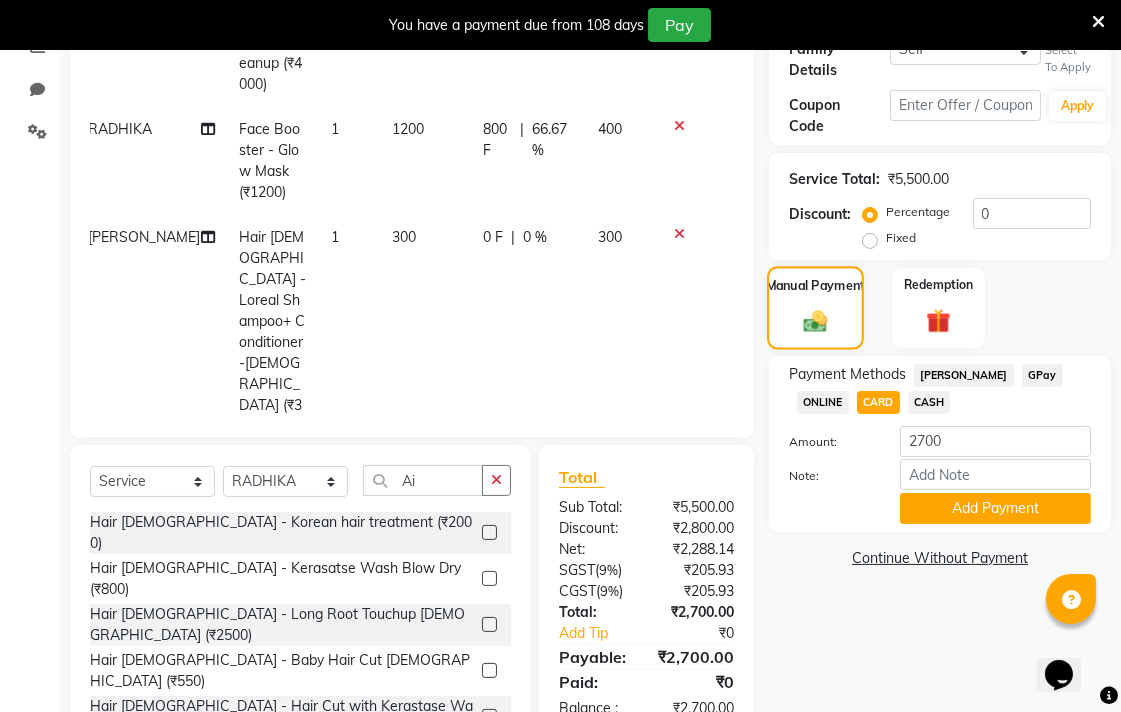 click on "Manual Payment" 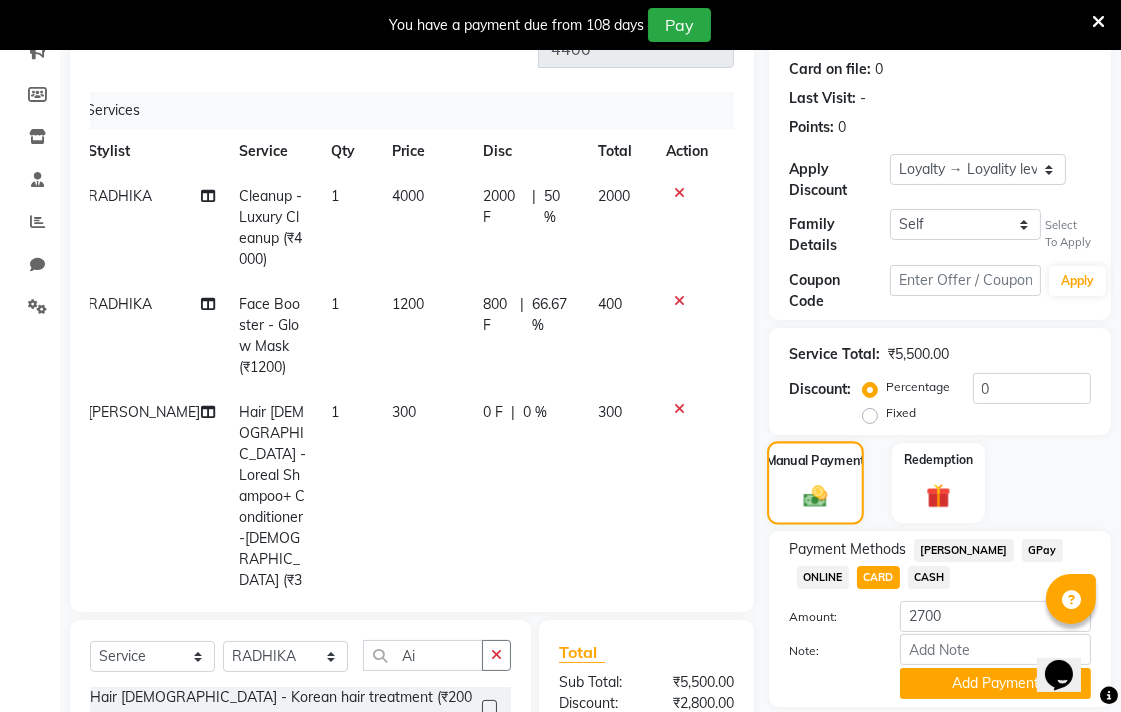 scroll, scrollTop: 446, scrollLeft: 0, axis: vertical 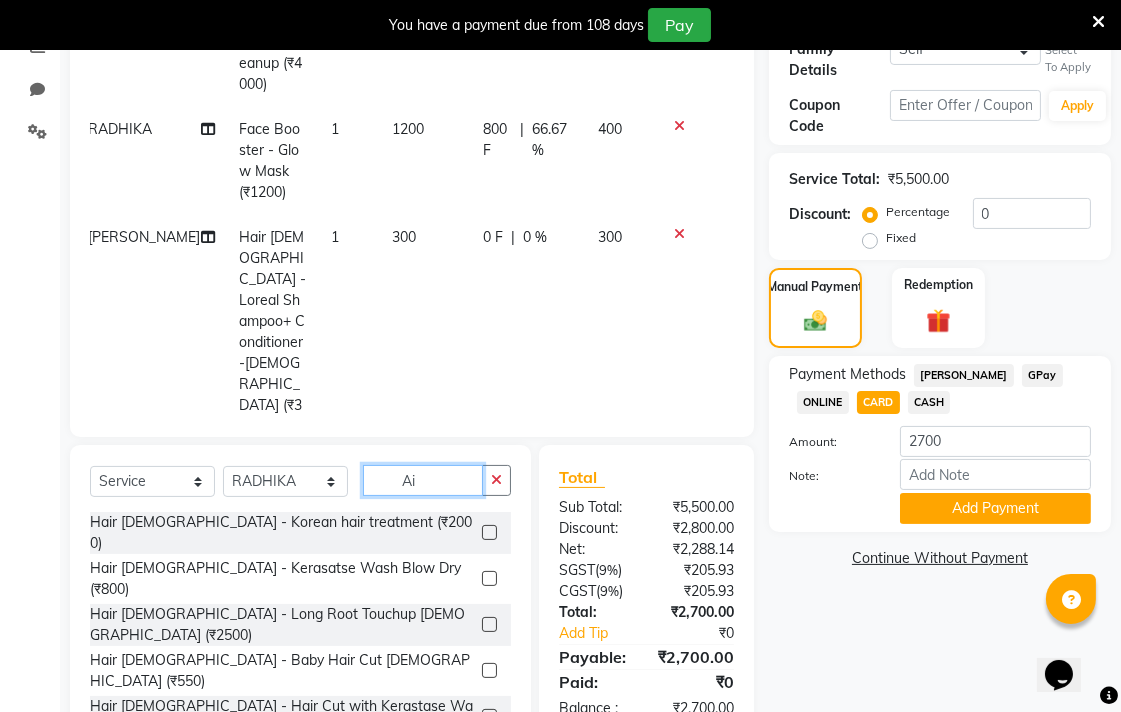 click on "Ai" 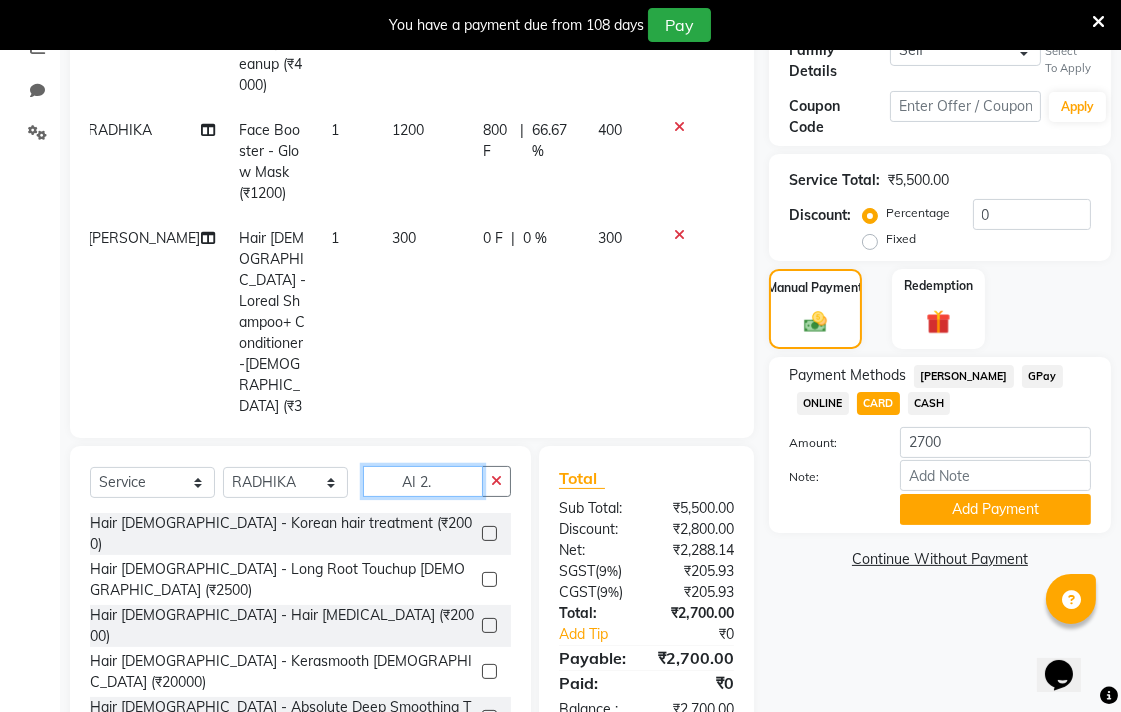 scroll, scrollTop: 446, scrollLeft: 0, axis: vertical 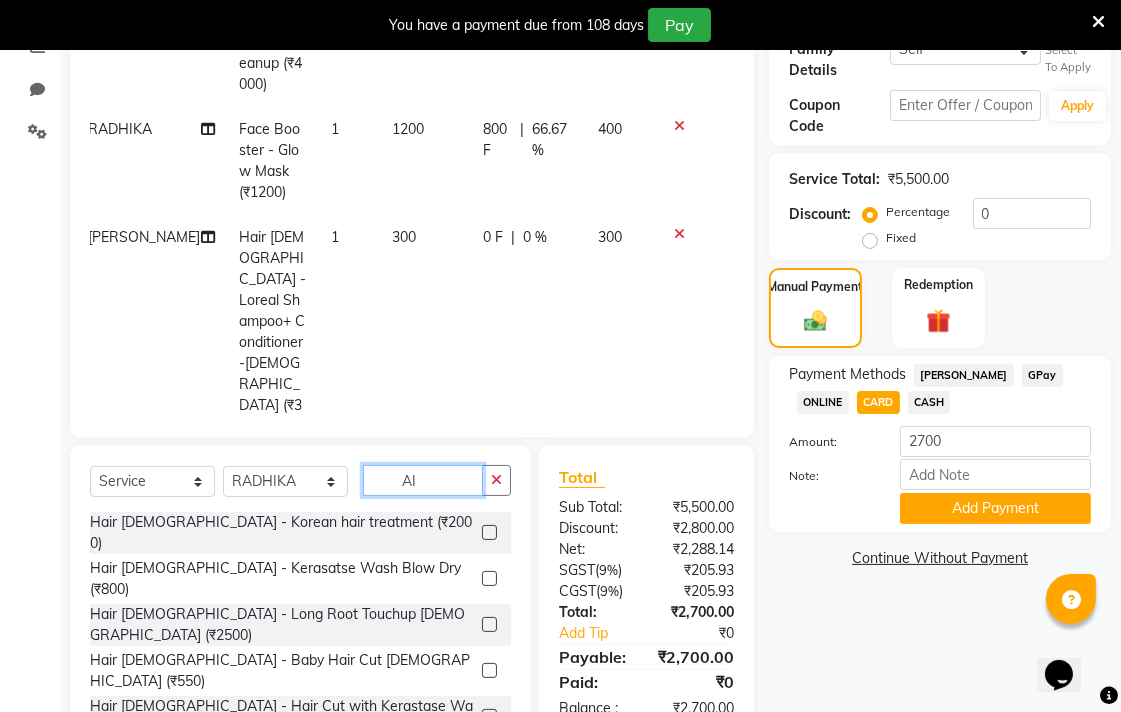 type on "A" 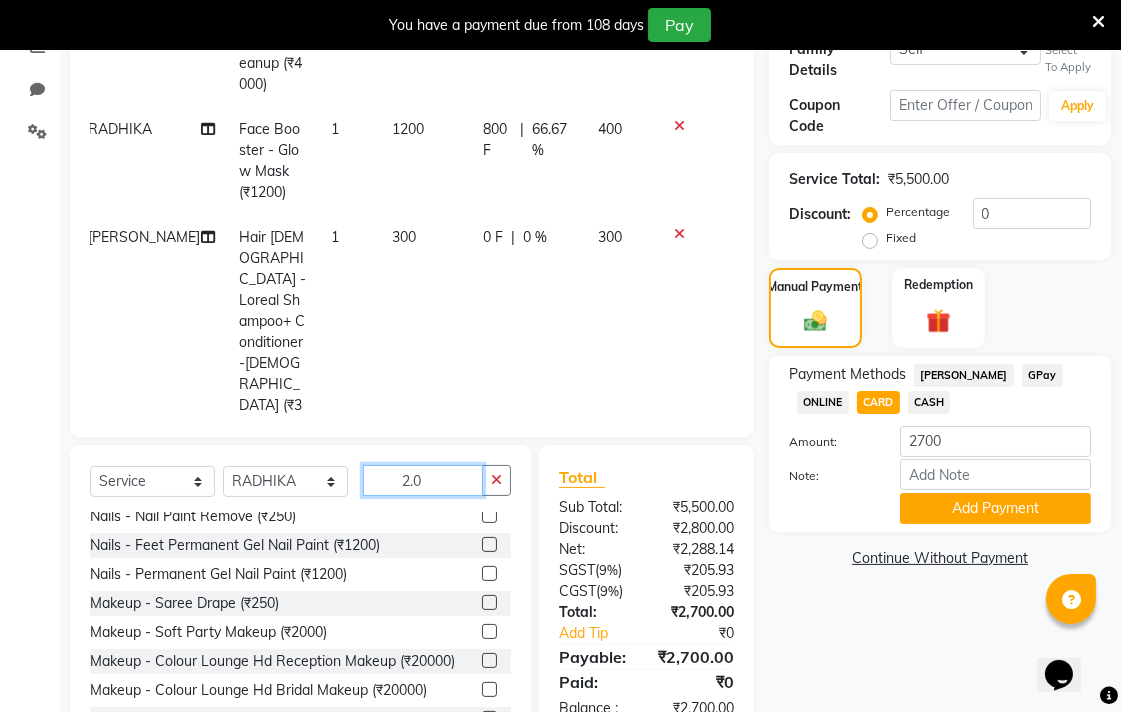scroll, scrollTop: 1137, scrollLeft: 0, axis: vertical 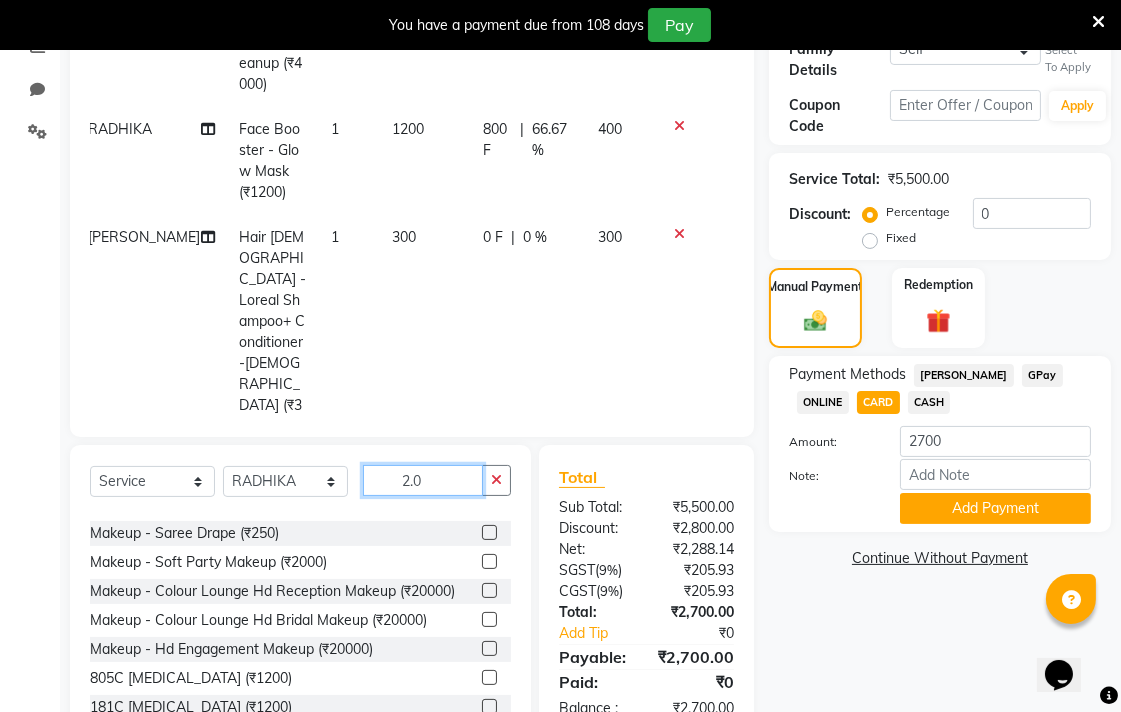 type on "2.0" 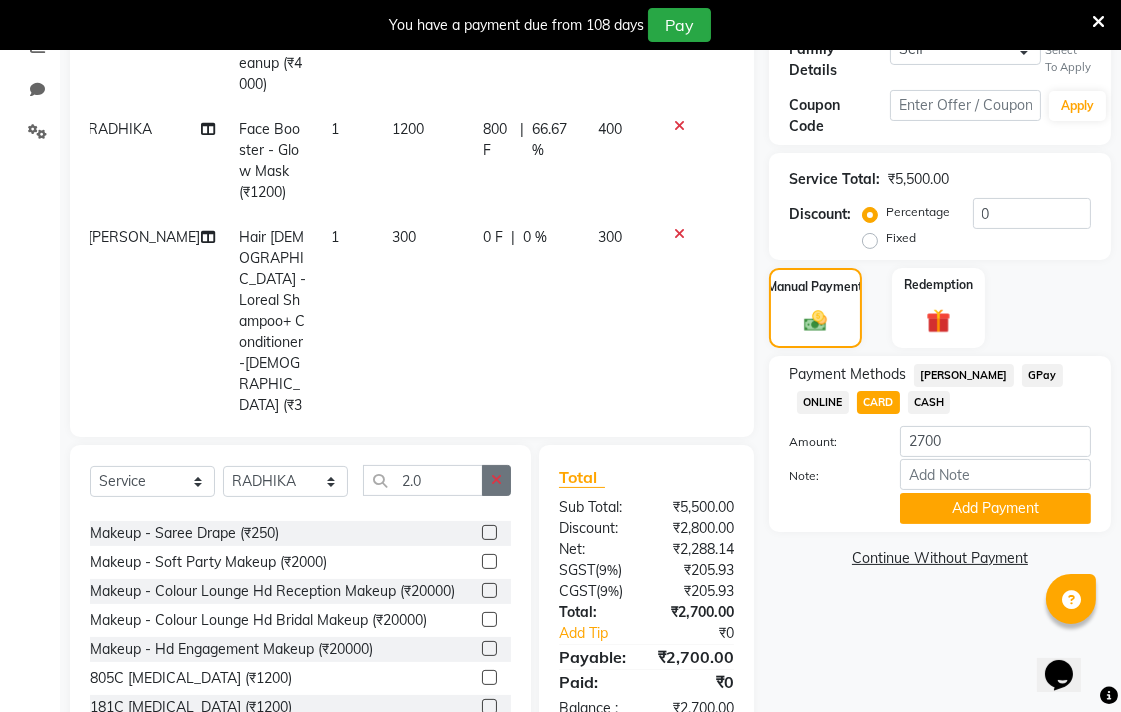 click 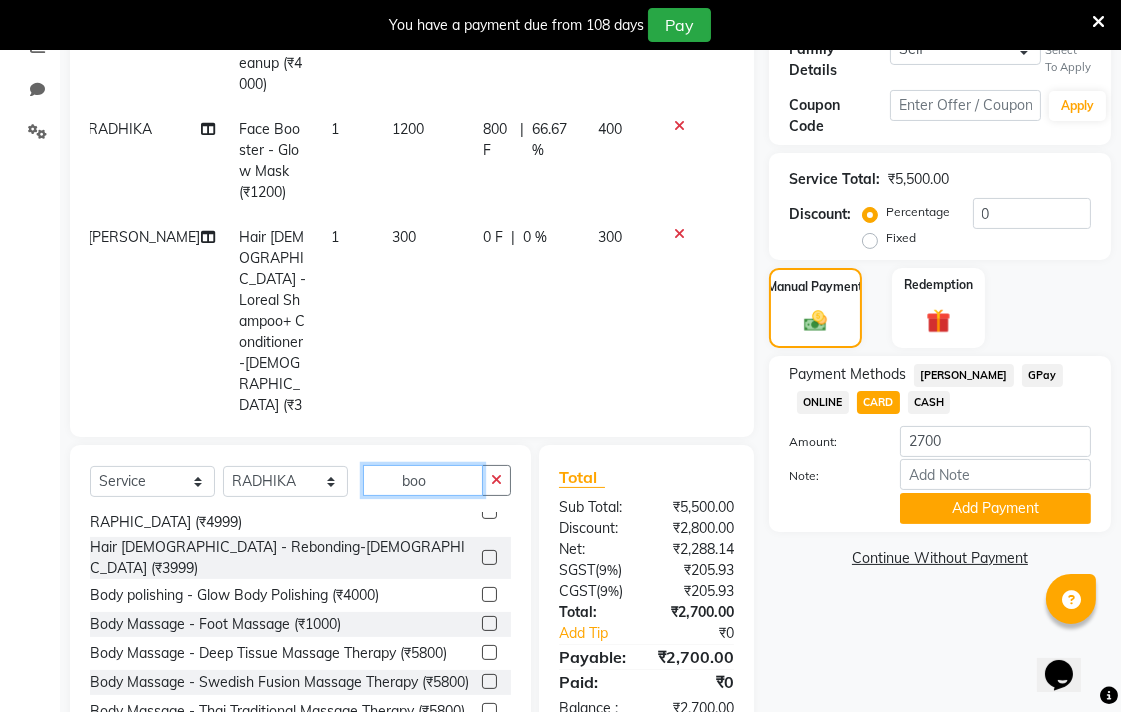 scroll, scrollTop: 0, scrollLeft: 0, axis: both 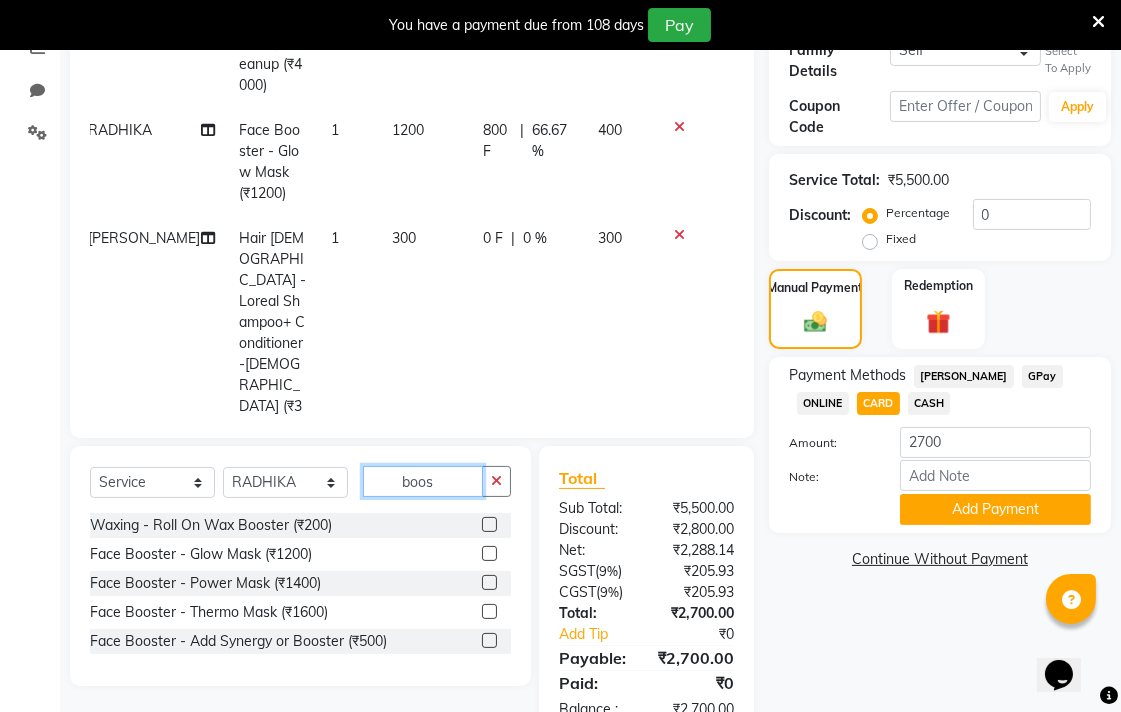 type on "boos" 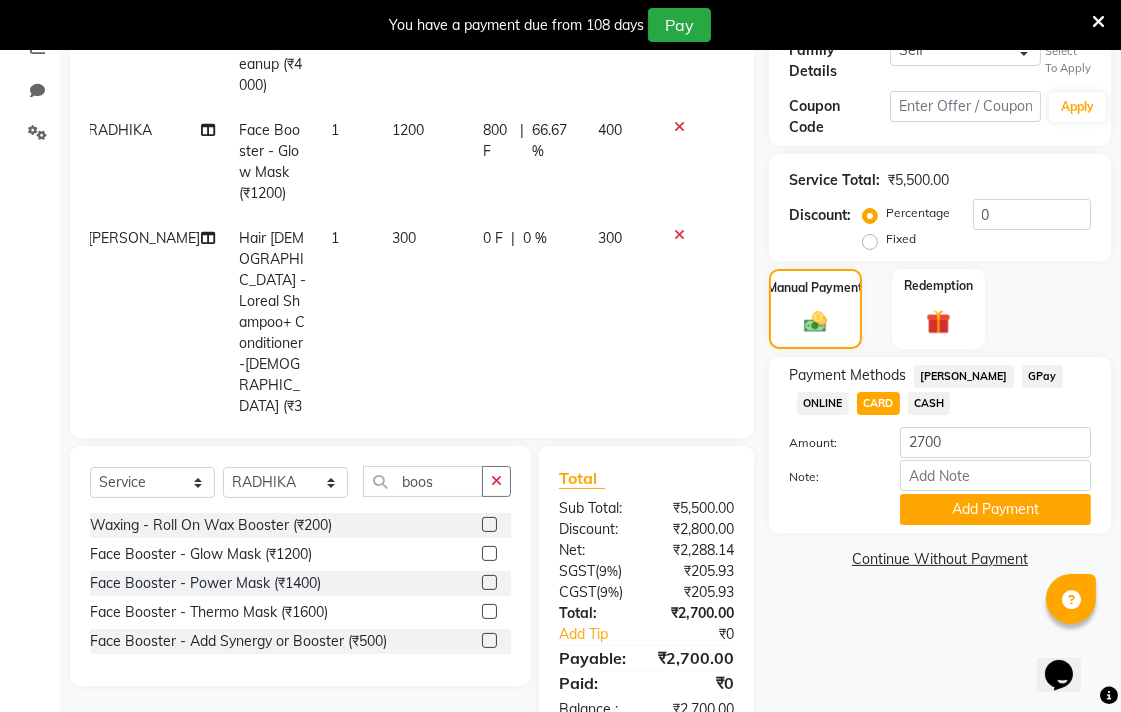 click 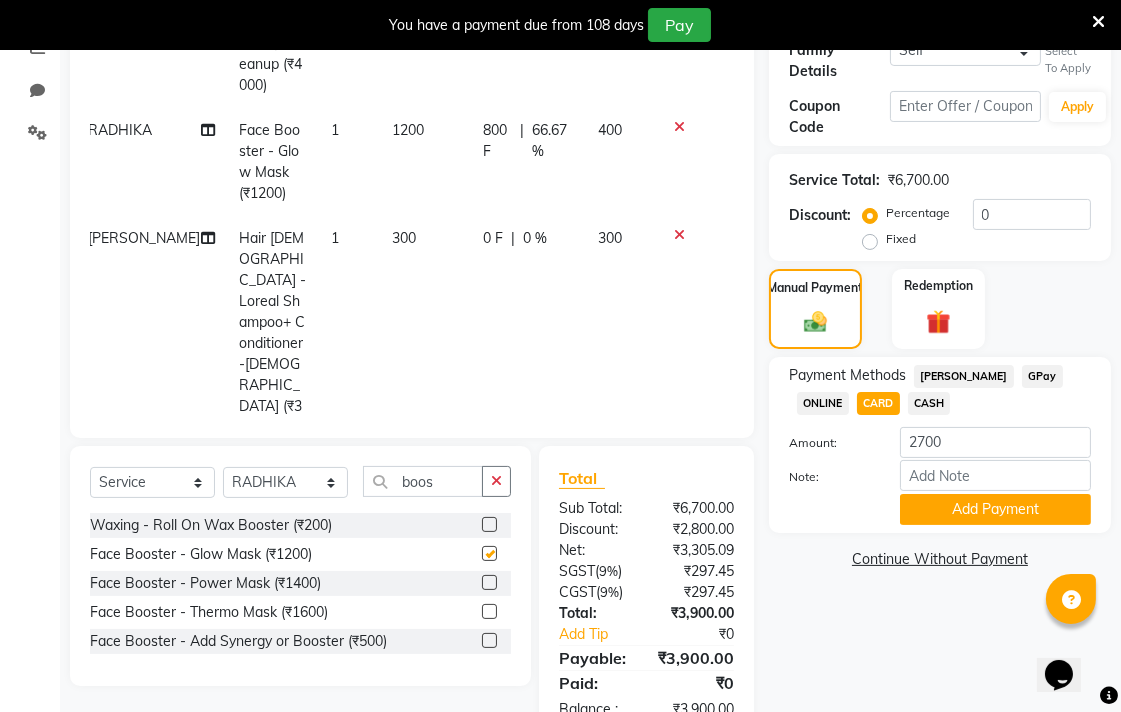 checkbox on "false" 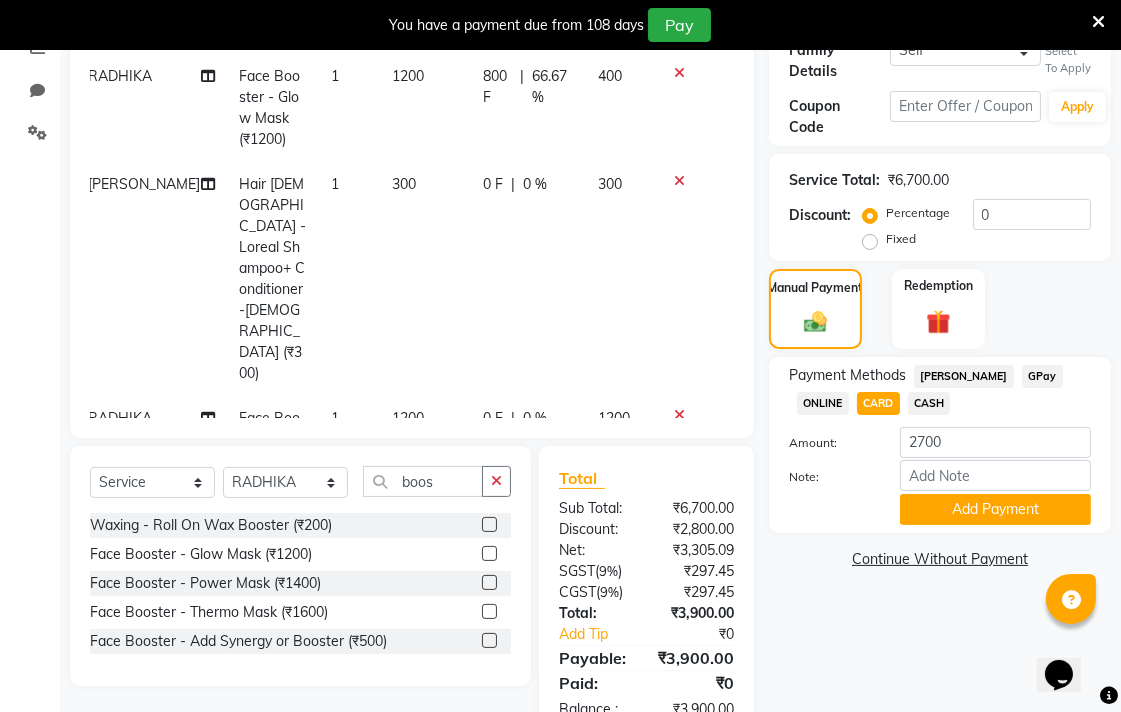 scroll, scrollTop: 82, scrollLeft: 14, axis: both 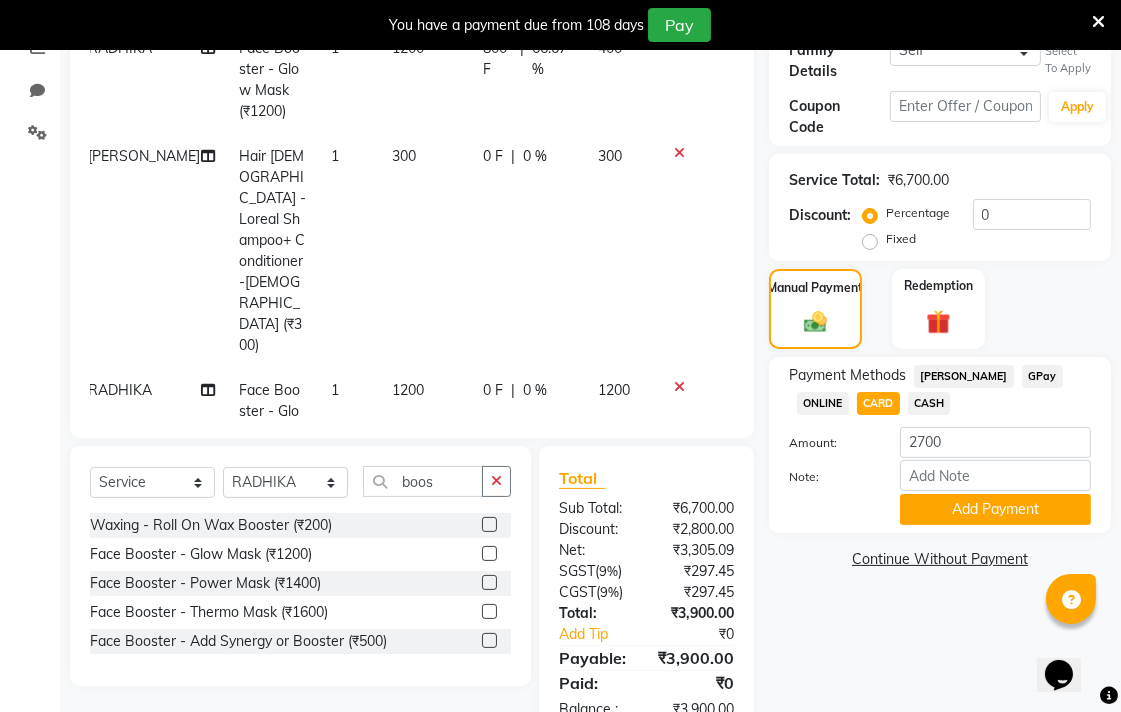 click on "0 F | 0 %" 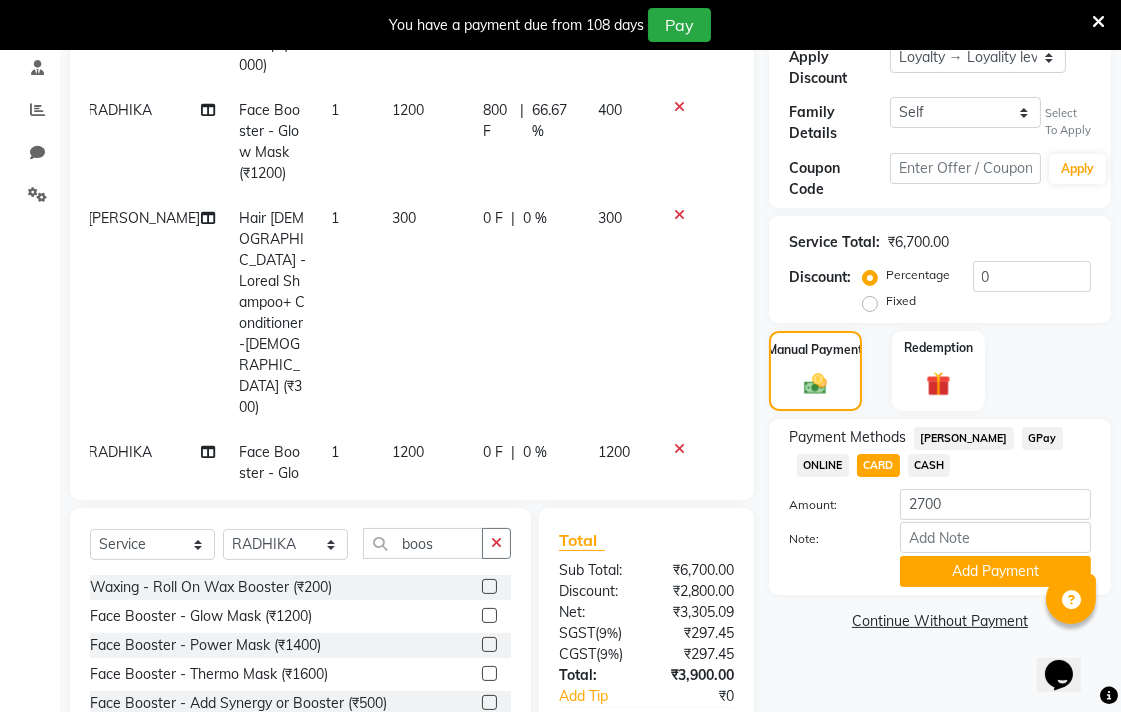 select on "70156" 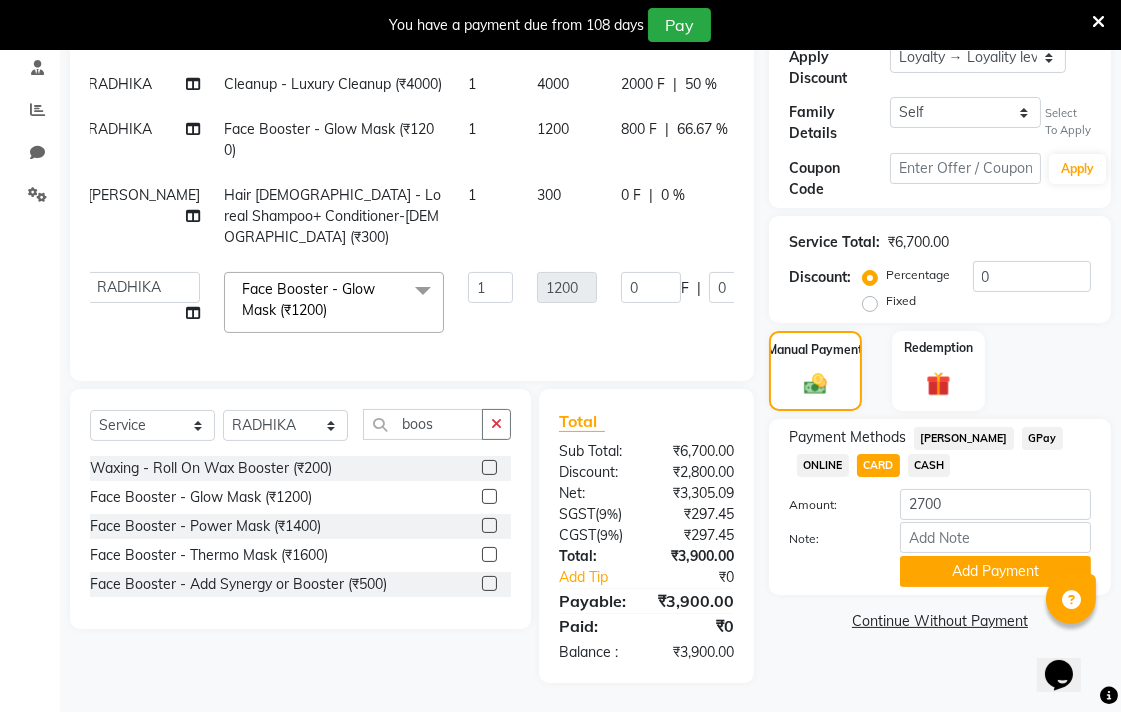 scroll, scrollTop: 0, scrollLeft: 14, axis: horizontal 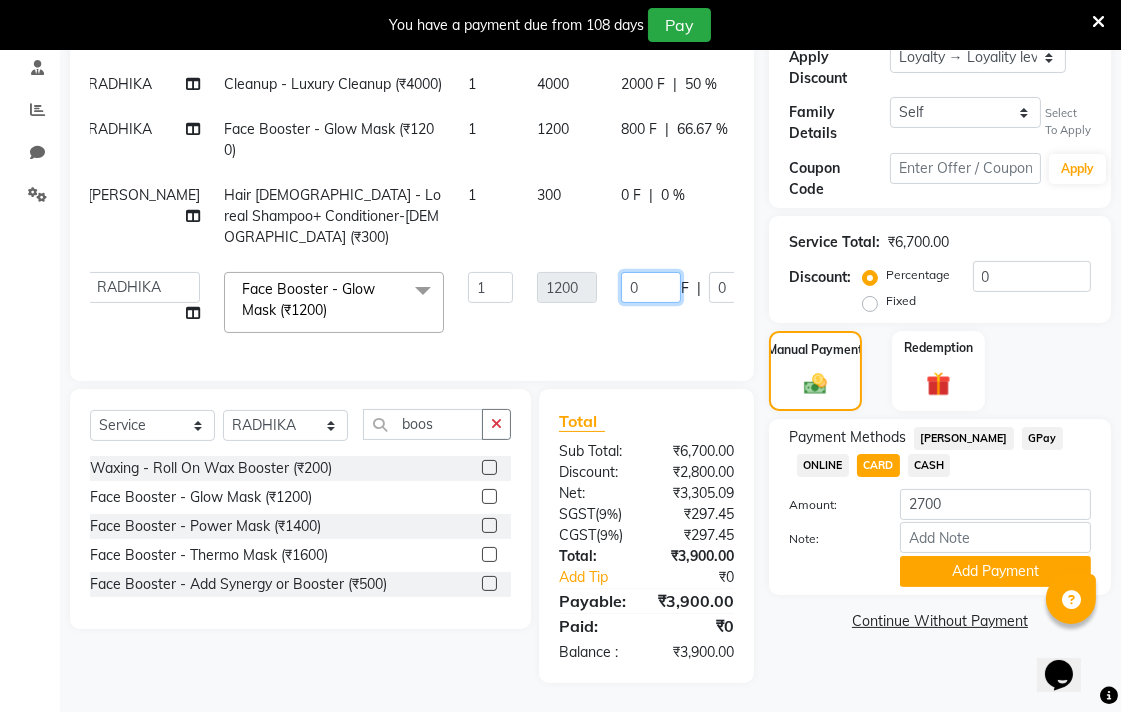 click on "0" 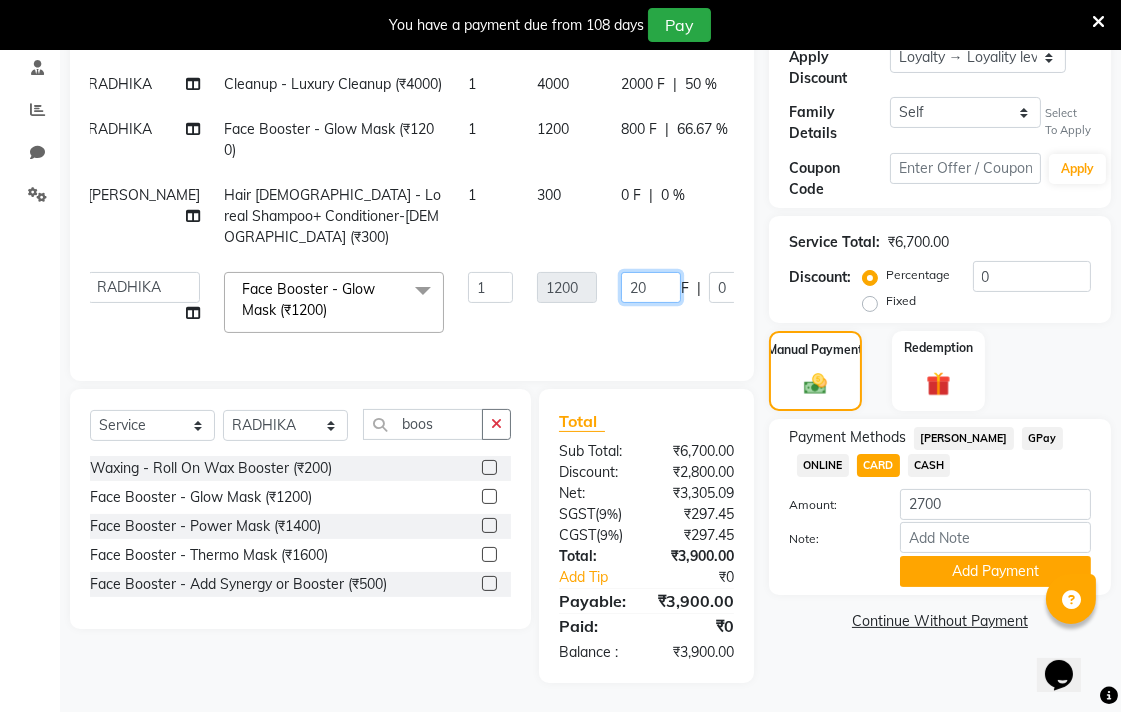 type on "200" 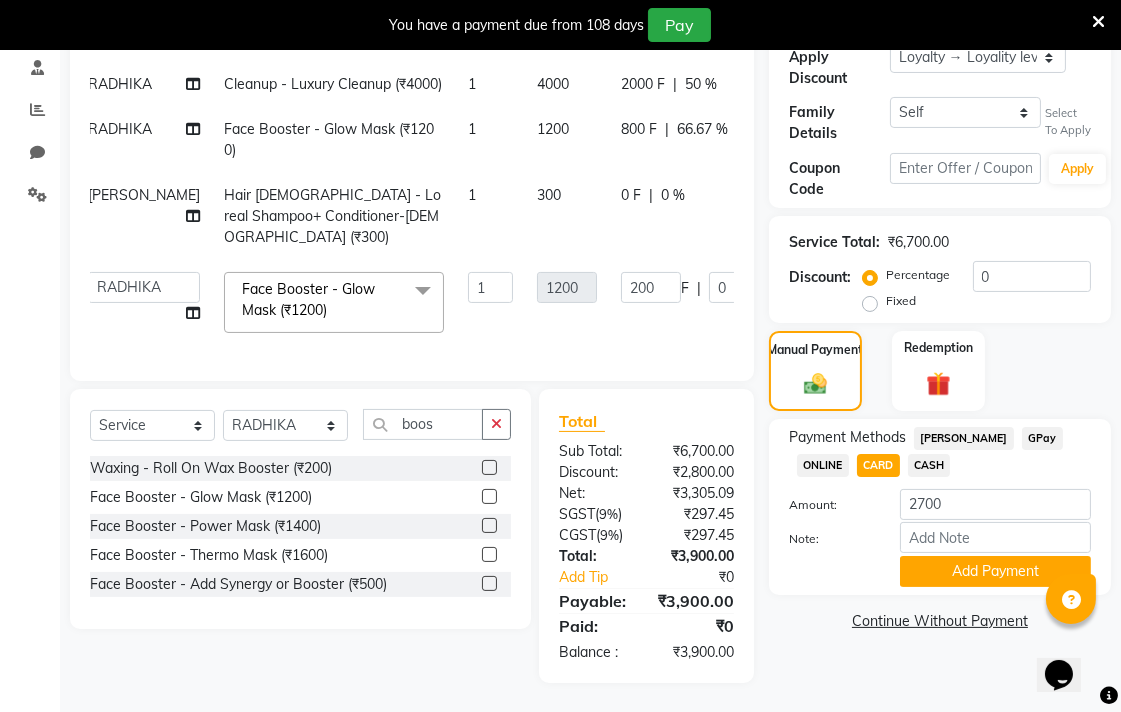 click on "RADHIKA Cleanup - Luxury Cleanup (₹4000) 1 4000 2000 F | 50 % 2000 RADHIKA Face Booster - Glow Mask (₹1200) 1 1200 800 F | 66.67 % 400 KARAN KUMAR Hair Female - Loreal Shampoo+ Conditioner-Female (₹300) 1 300 0 F | 0 % 300  Admin   AMIT   Birshika   Colour Lounge, Ranjit Avenue   Colour Lounge, Ranjit Avenue   Digvijay   JAGPREET SINGH   KARAN JAFFAL   KARAN KUMAR   Komal mam   LOVEPREET   MAIBAM SURJIT SINGH   MANDEEP   MOHIT   Nandani   PARAS   POOJA DEVNATH   Pooja Negi   PREM KOHLI   RADHIKA   Rahul guard   Reema mehra   Riya   Sahil   SAJAN   SAMEER   SANIA   SANJAY   SIMRAN   Sonia   Sunita   TANUJ   VISHAL   Vishal singh  Face Booster - Glow Mask (₹1200)  x Facial - VIP signature potli therapy (₹9600) Facial - D Tan Facial (₹1590) Facial - French Facial (₹1770) Facial - Glow Facial (₹2500) Facial - Dermasage Luxury Skin Treatment (₹8000) Facial - Algotherm Luxury Facial (₹10000) Facial - Vitamin C Retinol Facial (₹6000) Facial - Vip Signature Facial (₹7000) Dental (₹1000) 1 F" 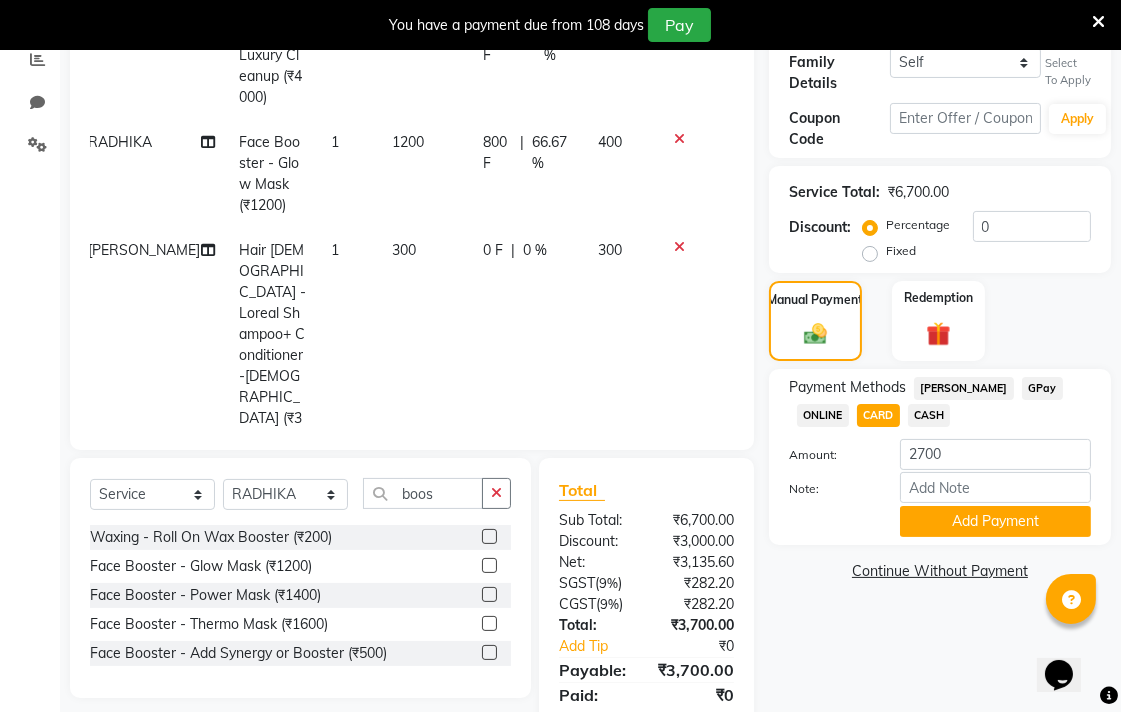 scroll, scrollTop: 465, scrollLeft: 0, axis: vertical 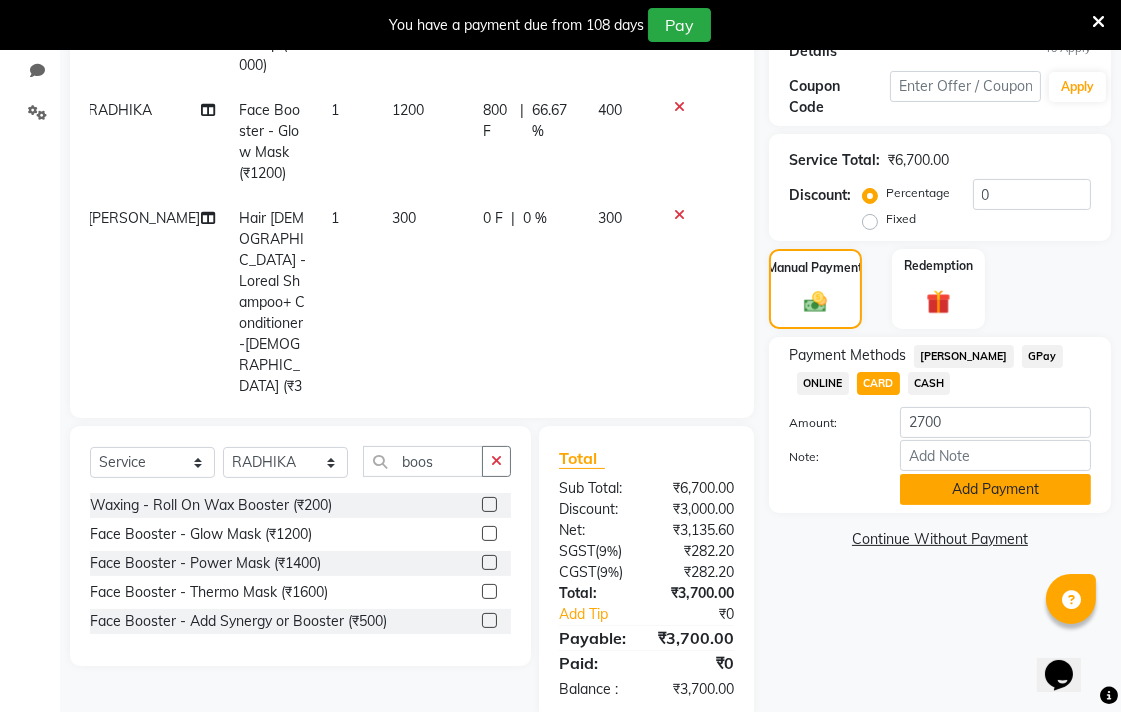 click on "Add Payment" 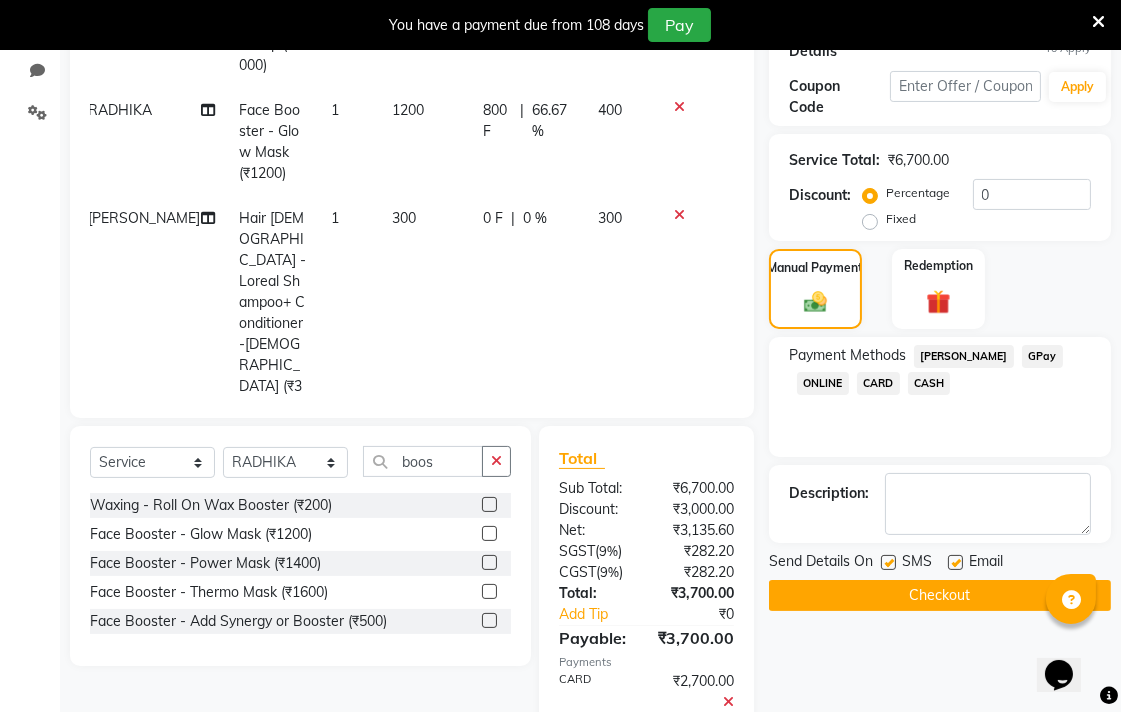 click 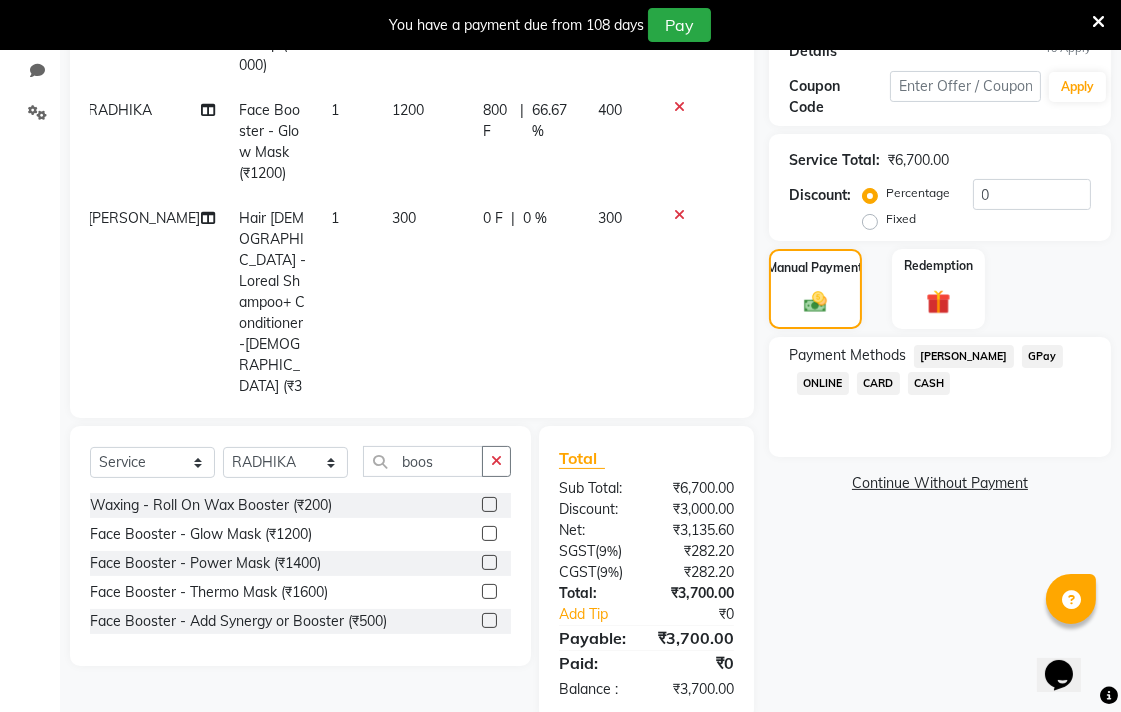 click on "CARD" 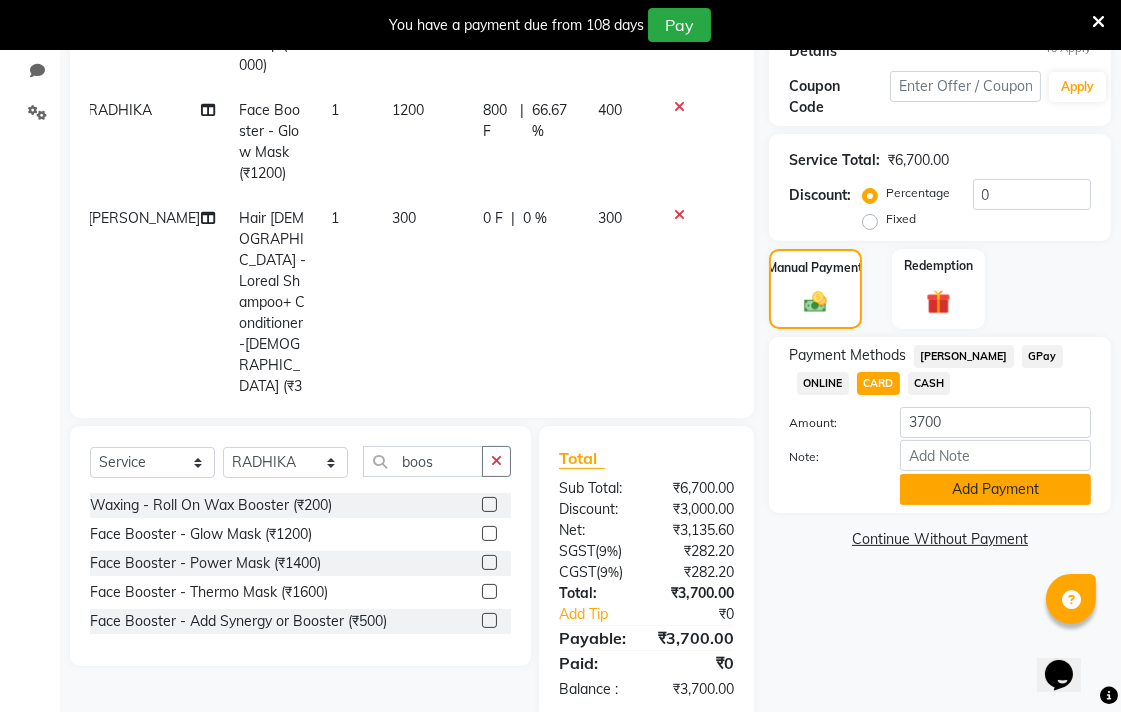 click on "Add Payment" 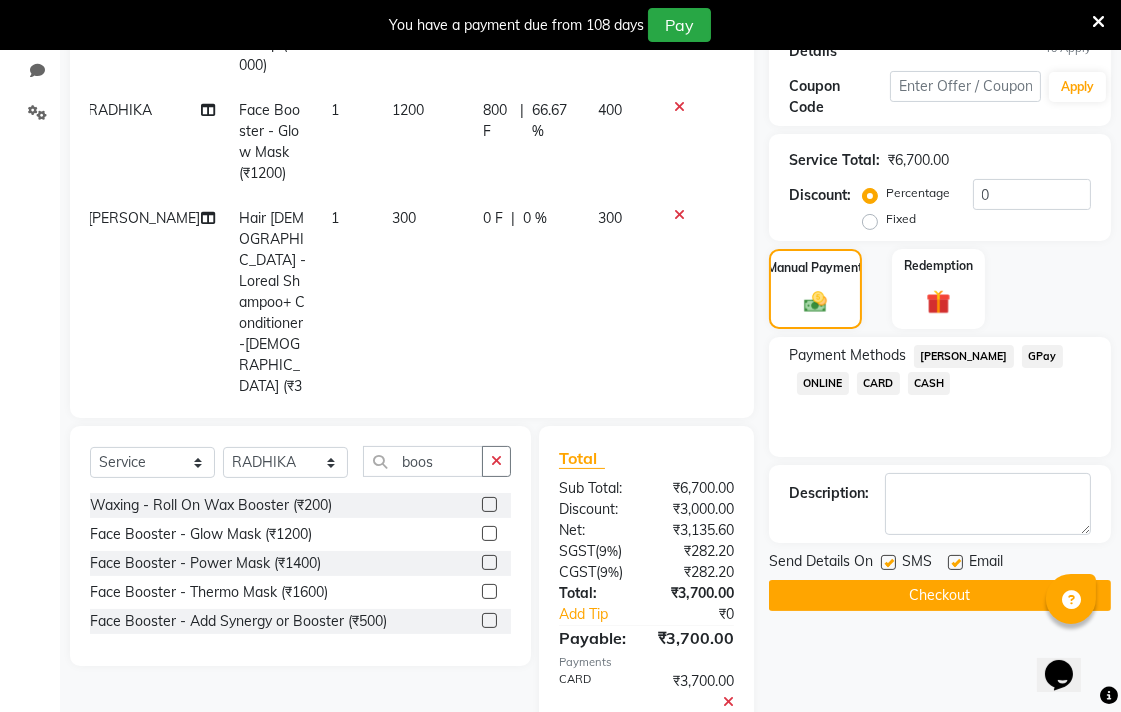 click on "Checkout" 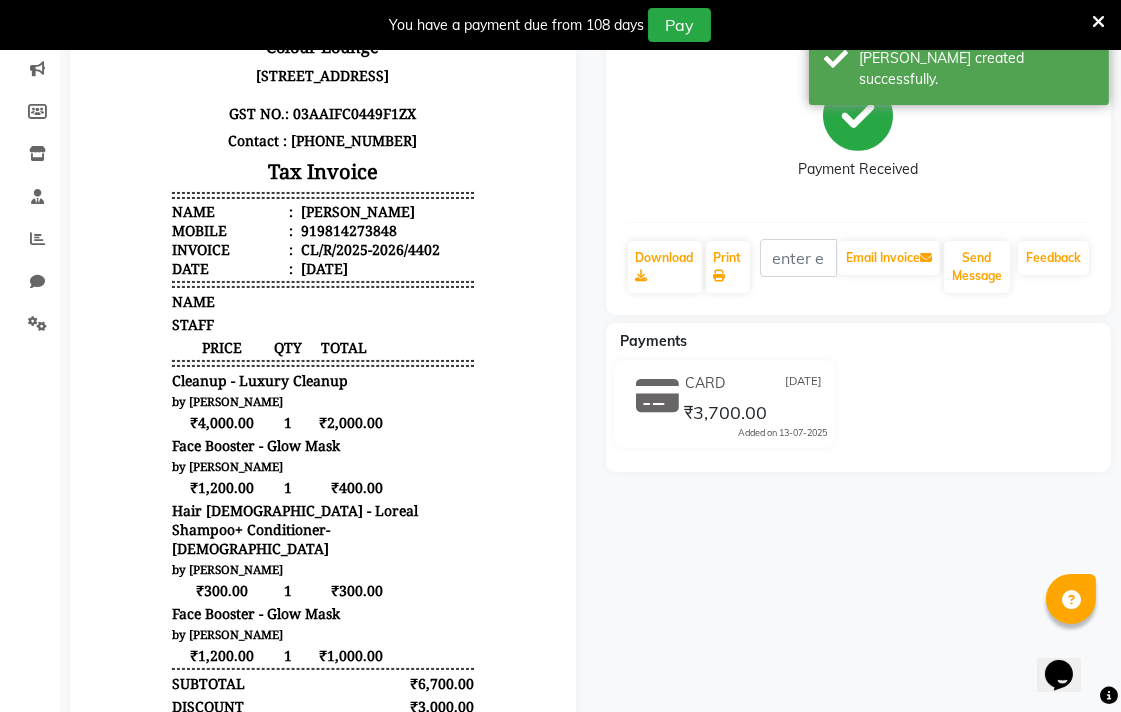 scroll, scrollTop: 255, scrollLeft: 0, axis: vertical 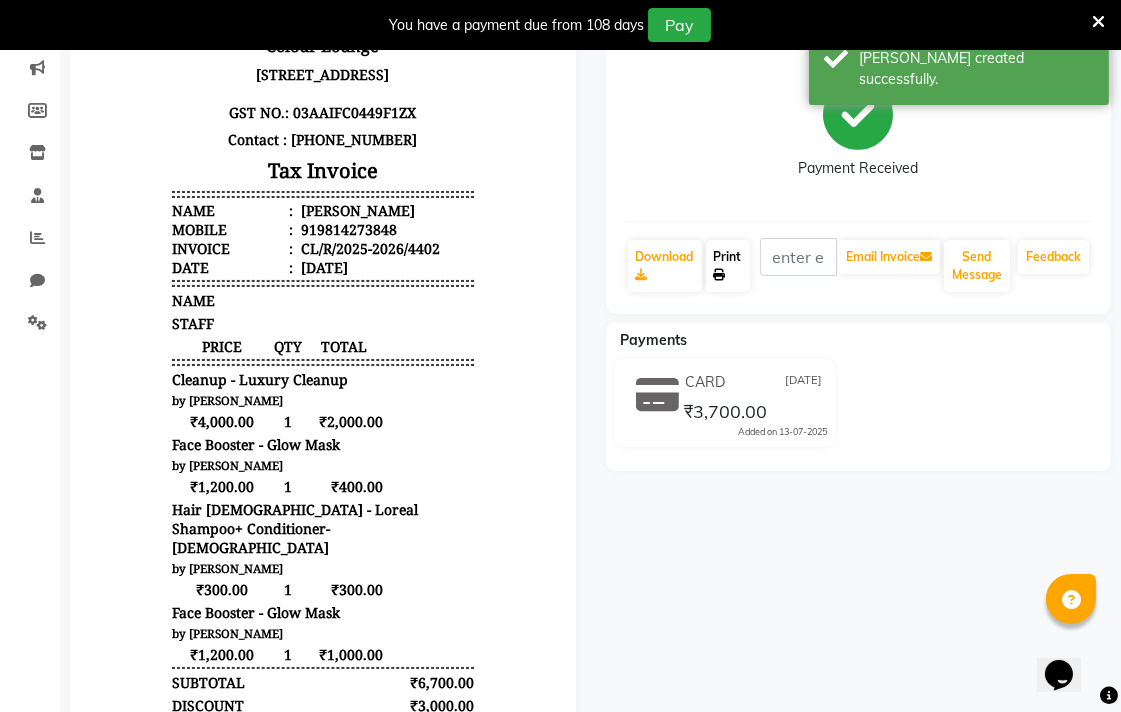 click on "Print" 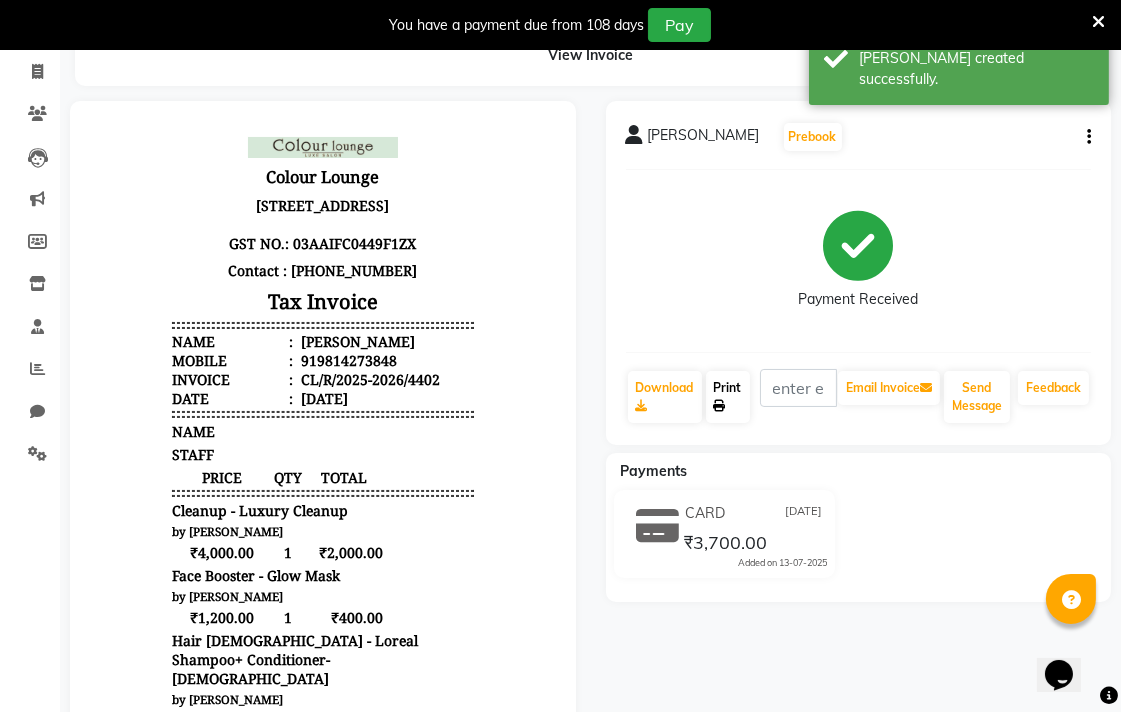 scroll, scrollTop: 0, scrollLeft: 0, axis: both 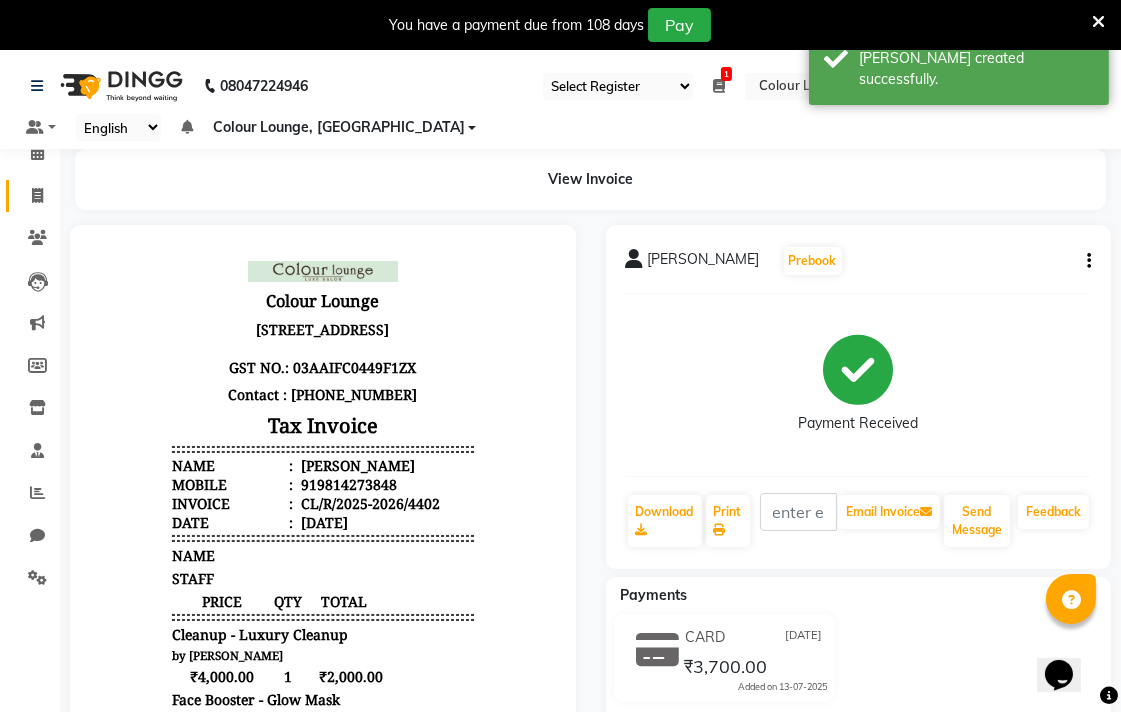 click 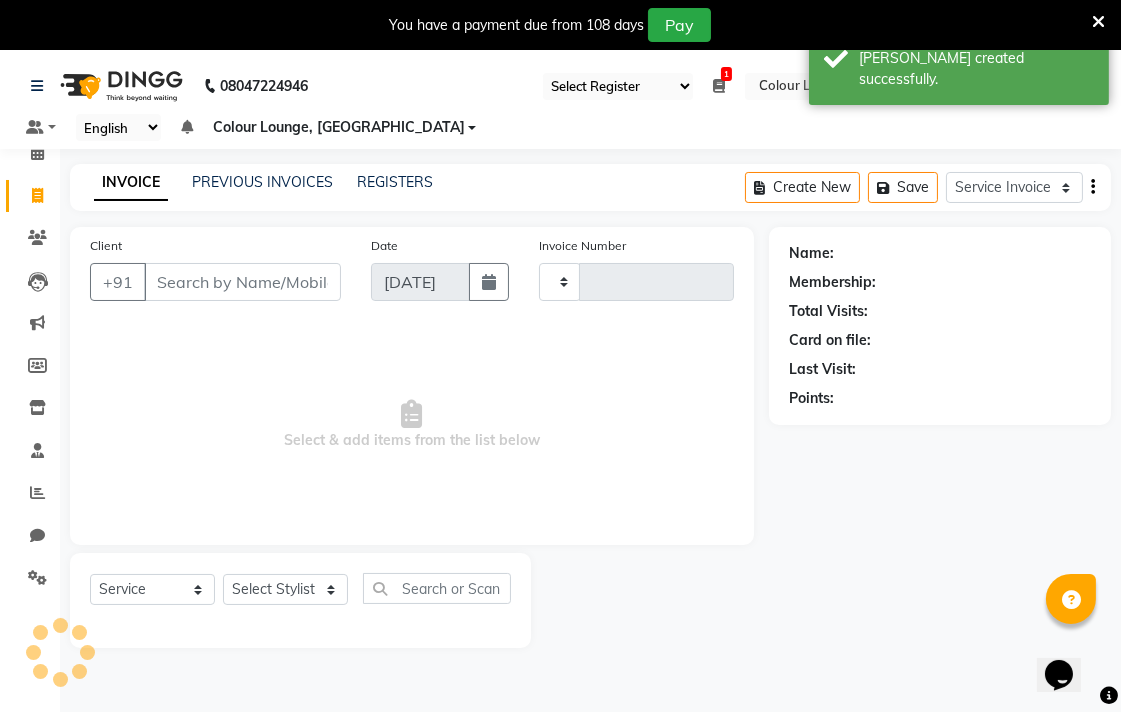 scroll, scrollTop: 50, scrollLeft: 0, axis: vertical 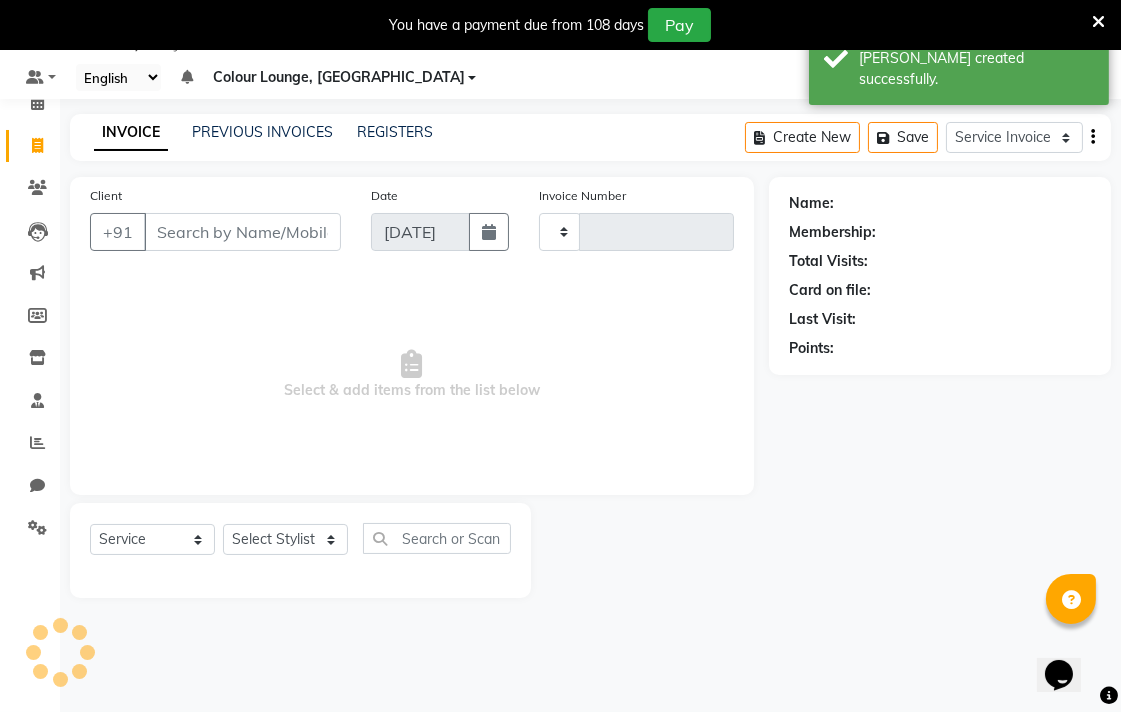 type on "4403" 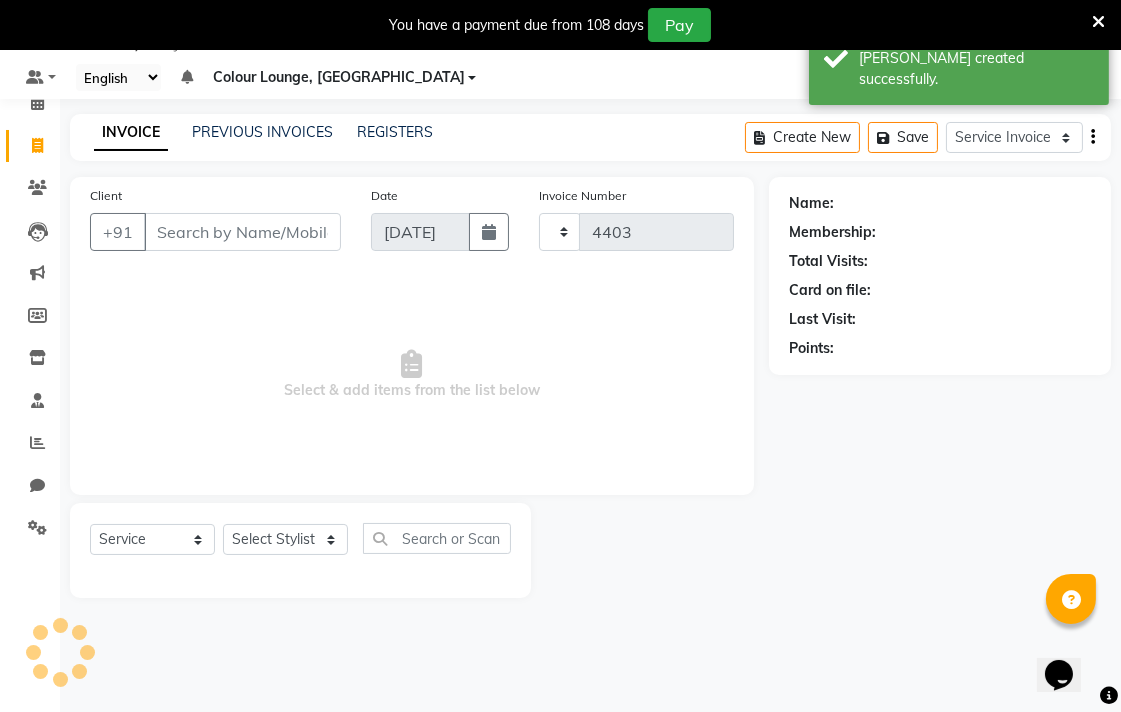 select on "8013" 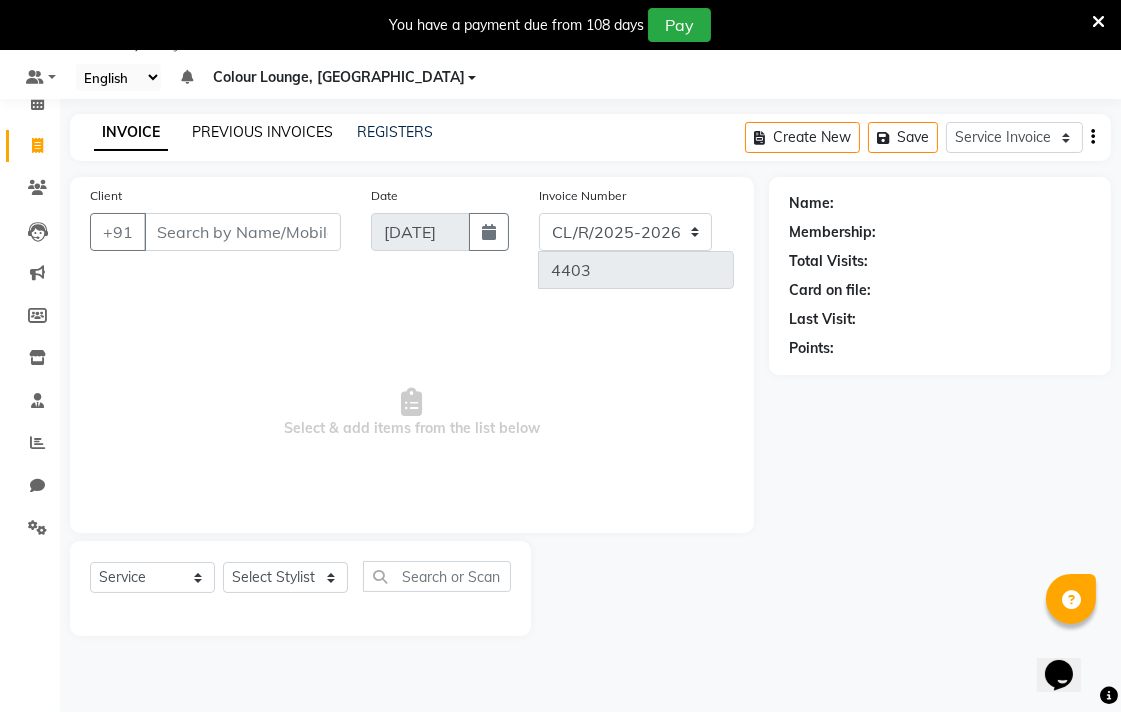 click on "PREVIOUS INVOICES" 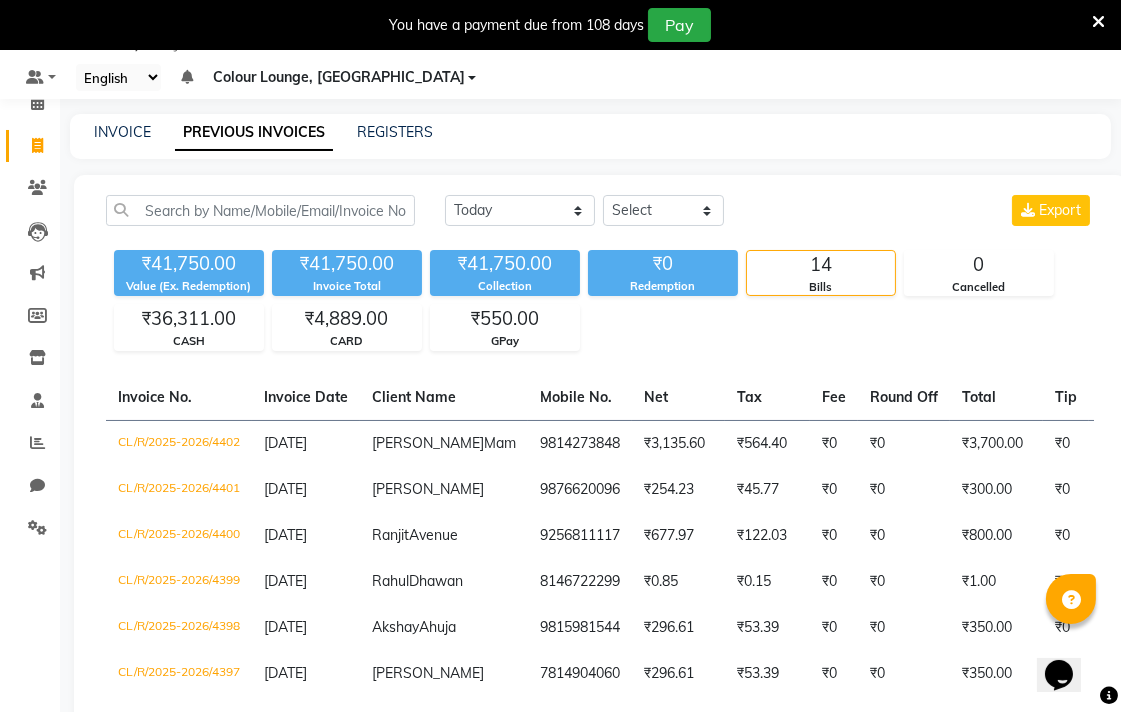 click 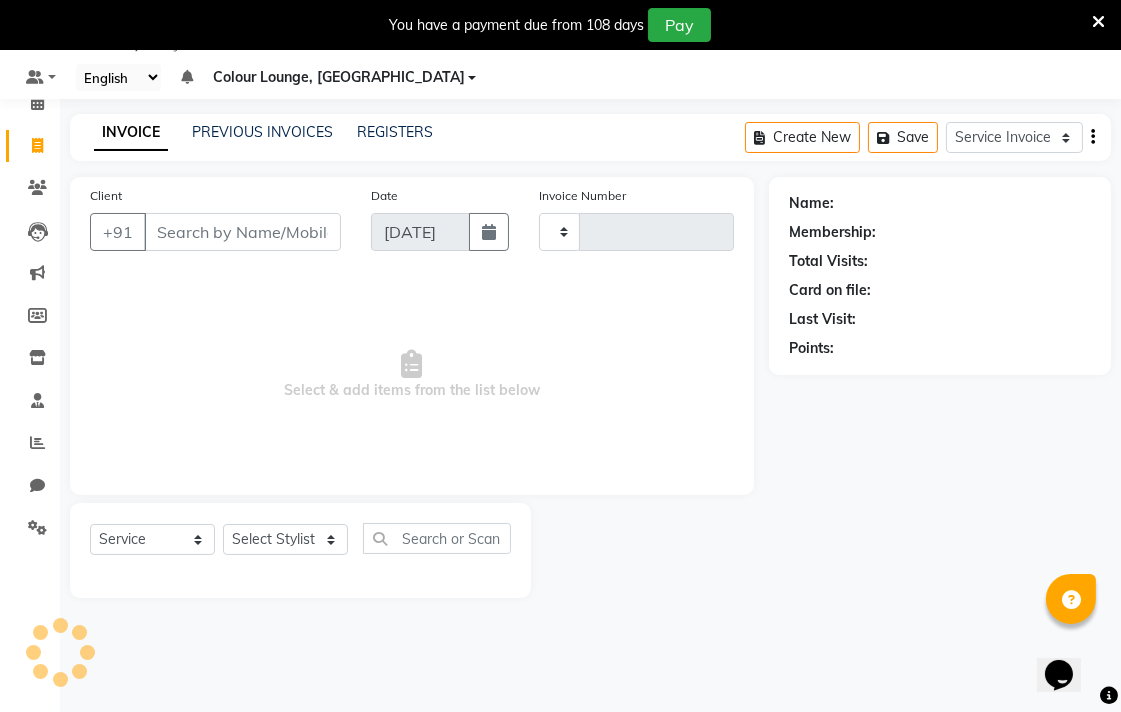 type on "4403" 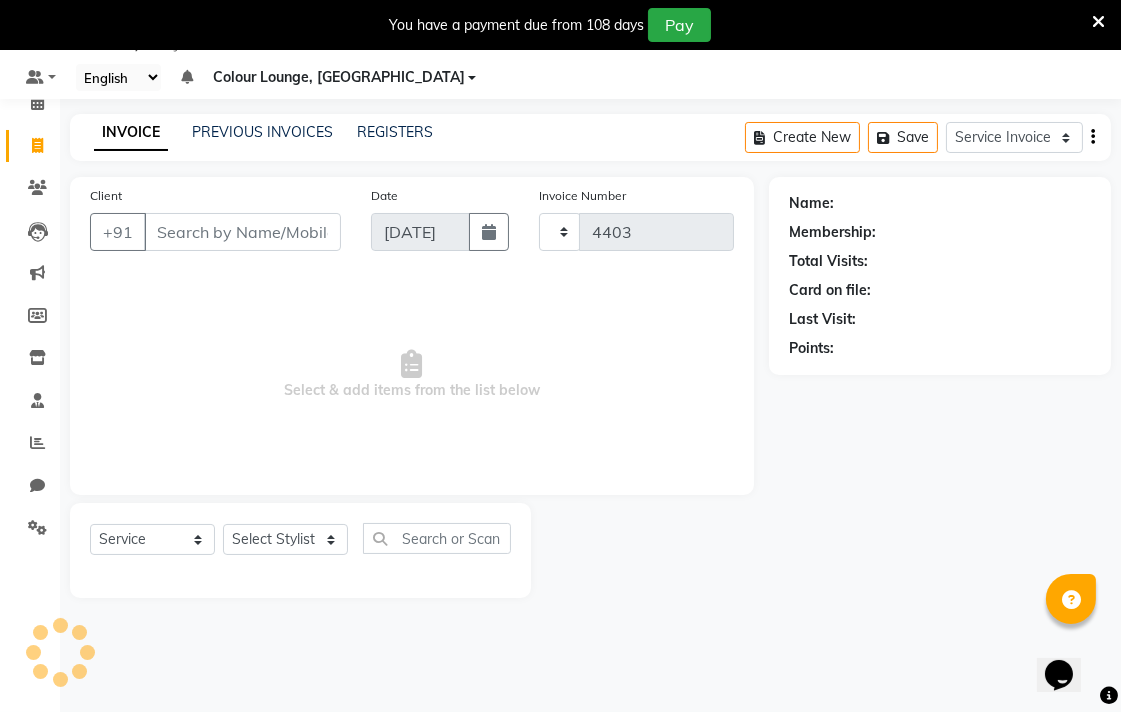 select on "8013" 